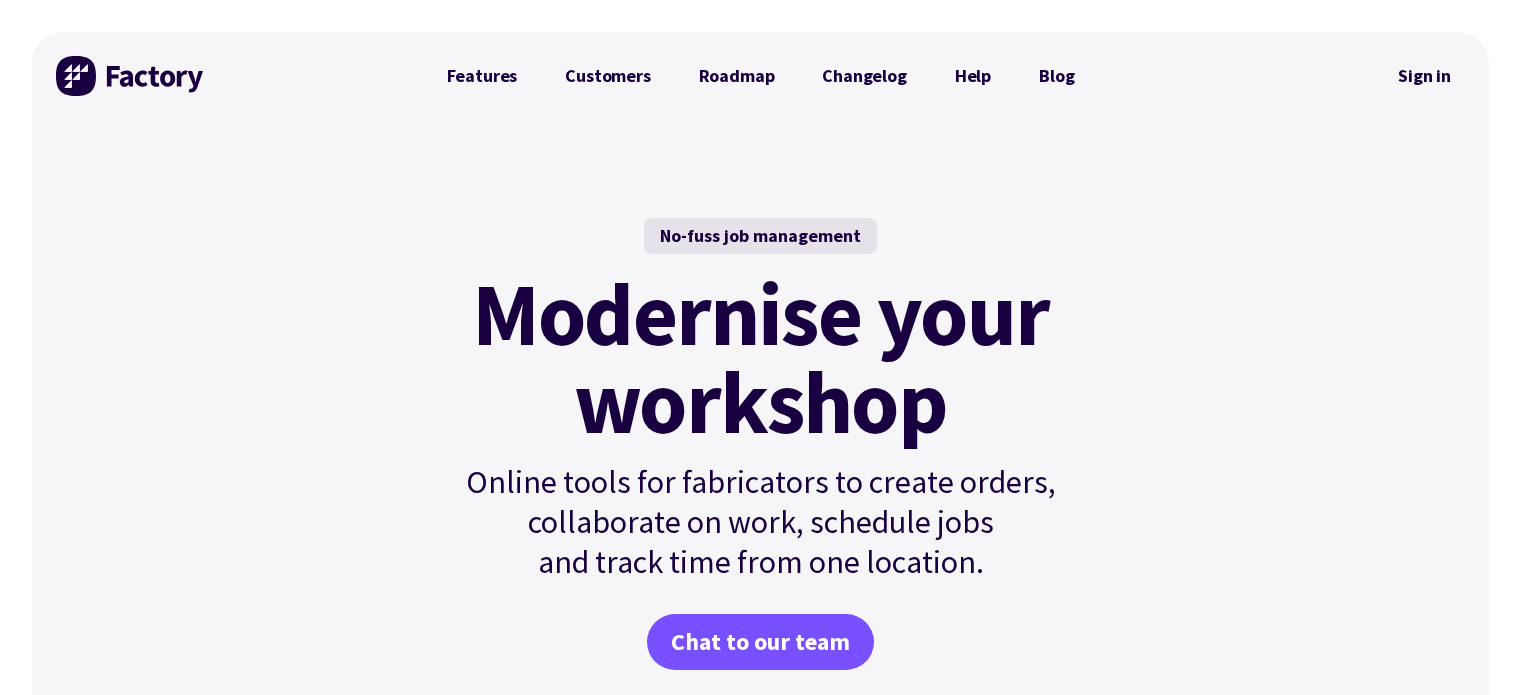 scroll, scrollTop: 0, scrollLeft: 0, axis: both 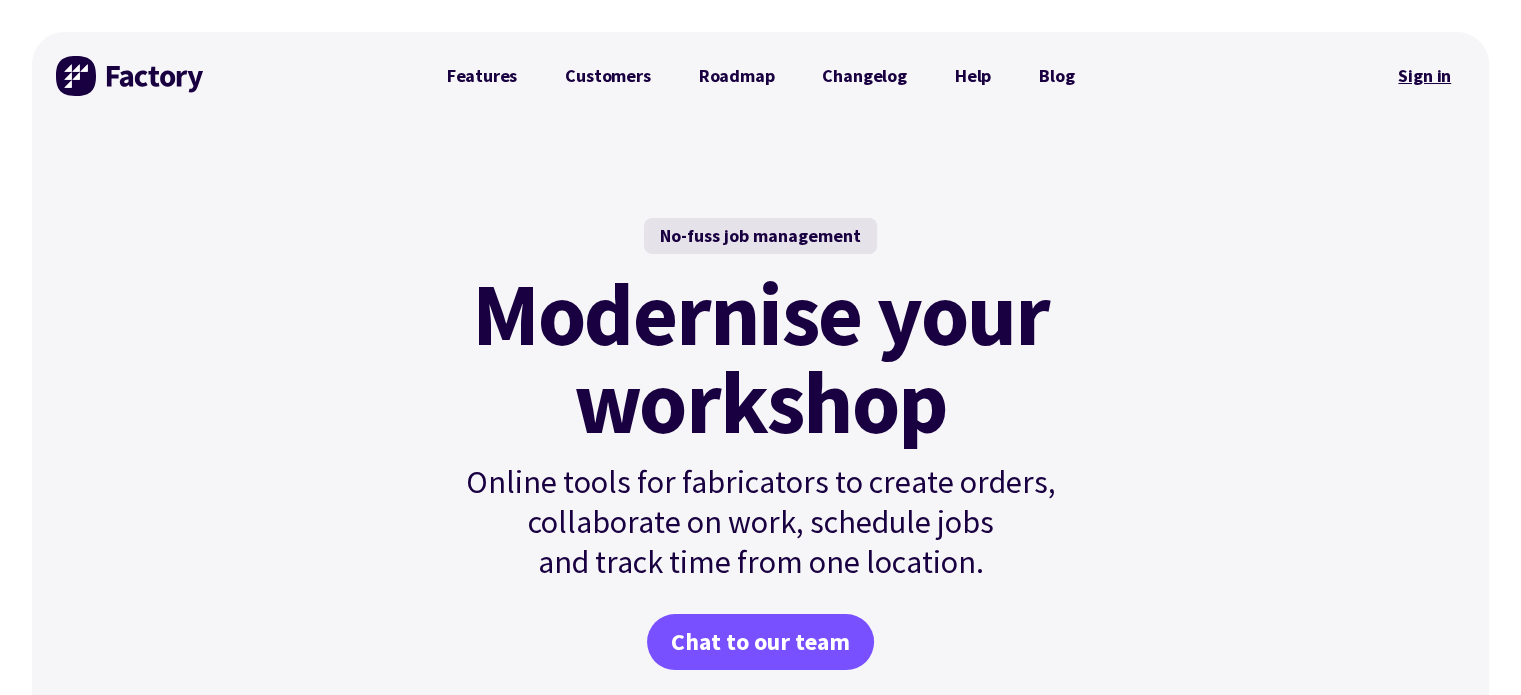 click on "Sign in" at bounding box center [1424, 76] 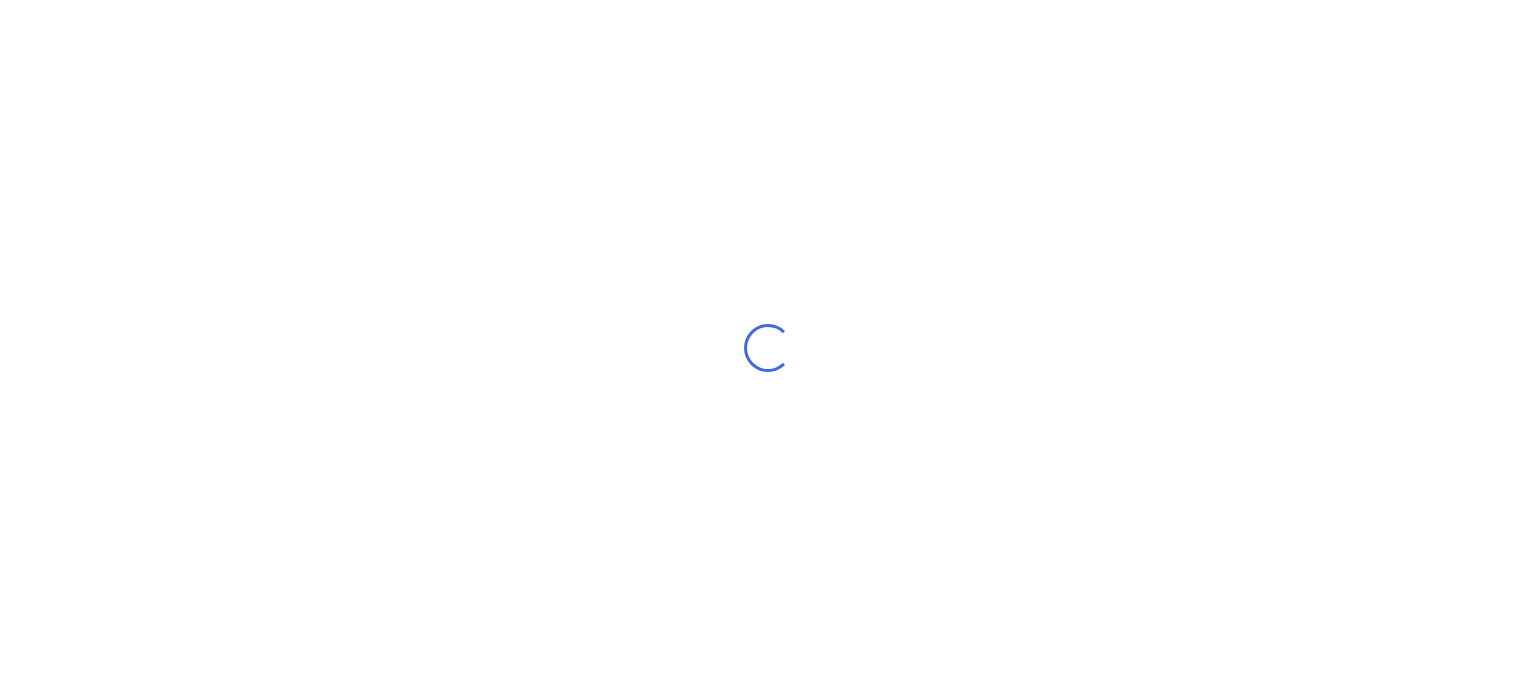 scroll, scrollTop: 0, scrollLeft: 0, axis: both 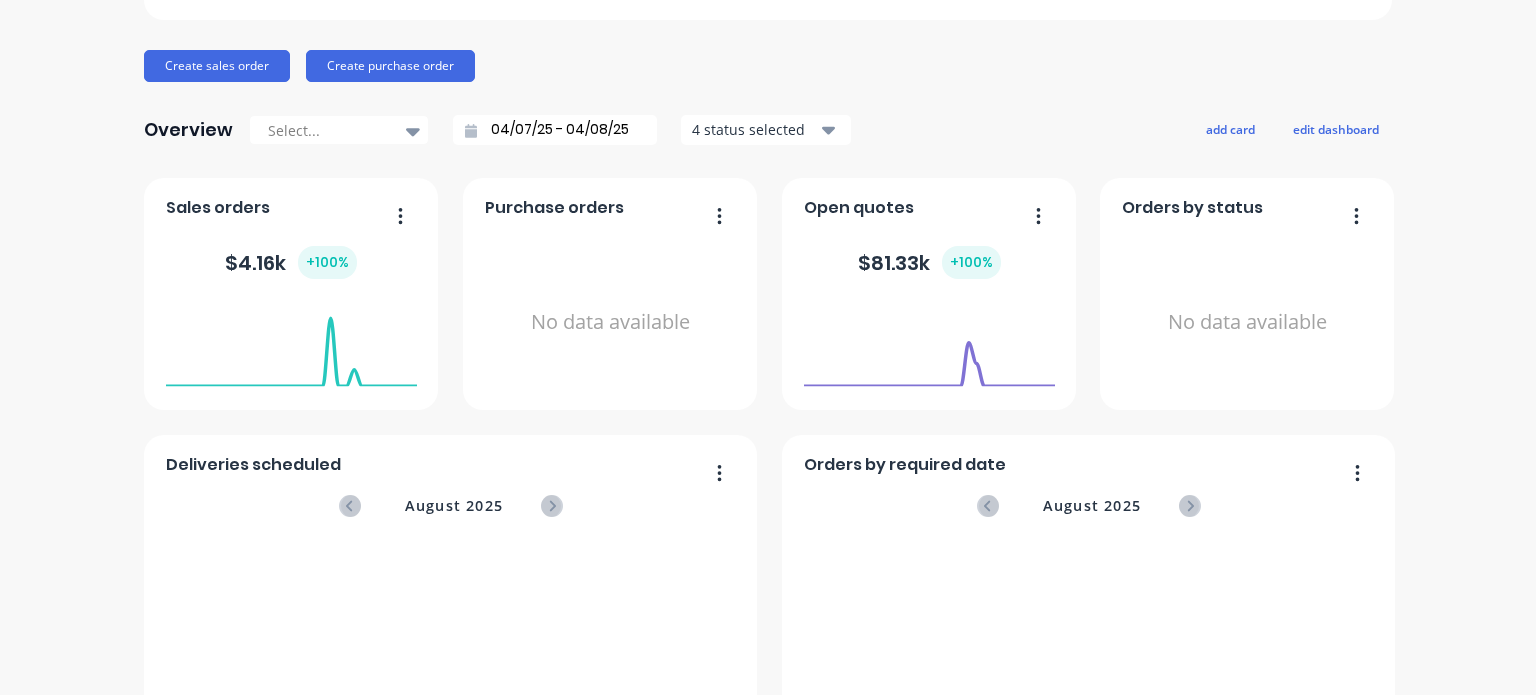 click on "Distinction Truck Bodies" at bounding box center (768, -50) 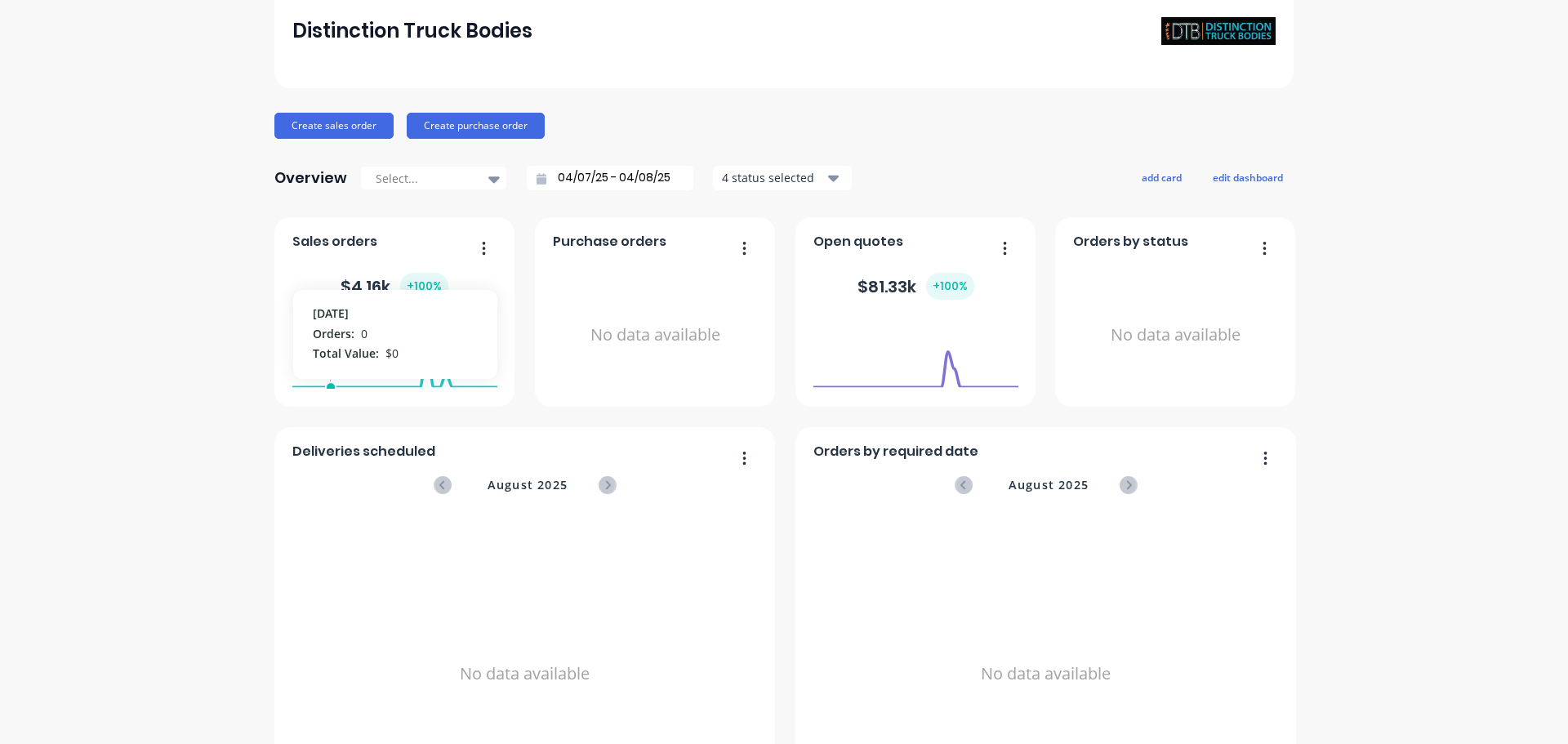 scroll, scrollTop: 0, scrollLeft: 0, axis: both 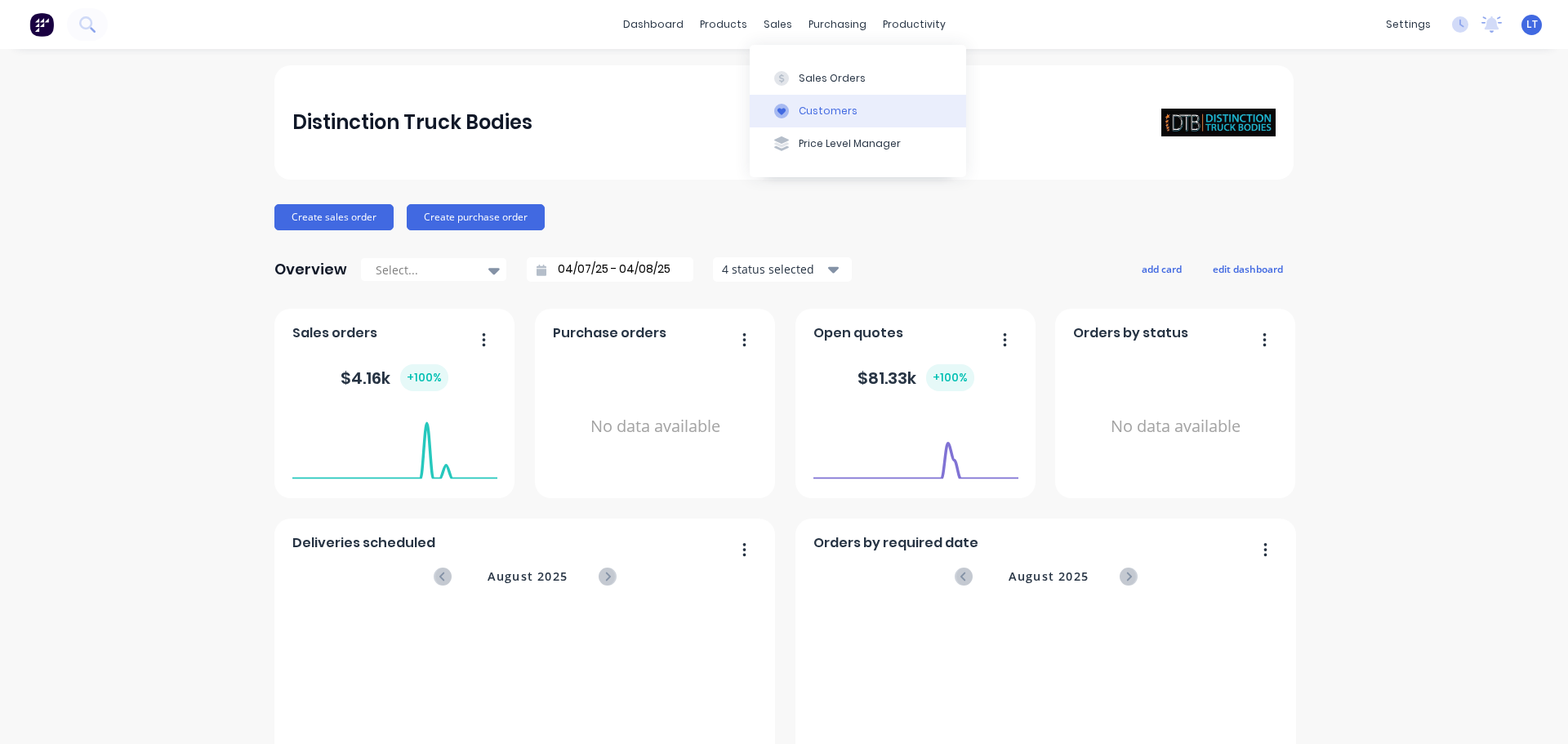 click on "Customers" at bounding box center [828, 111] 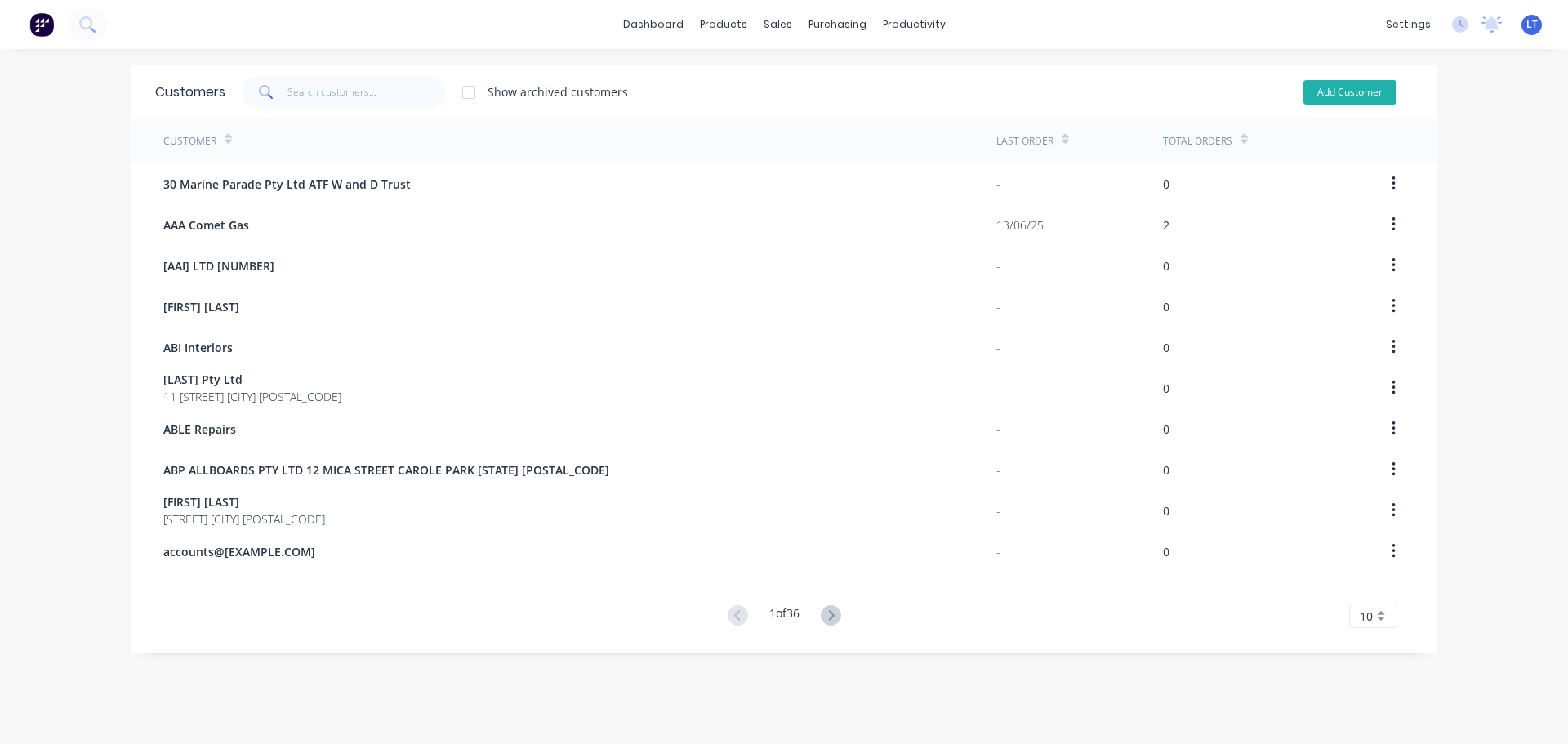 click on "Add Customer" at bounding box center (1350, 92) 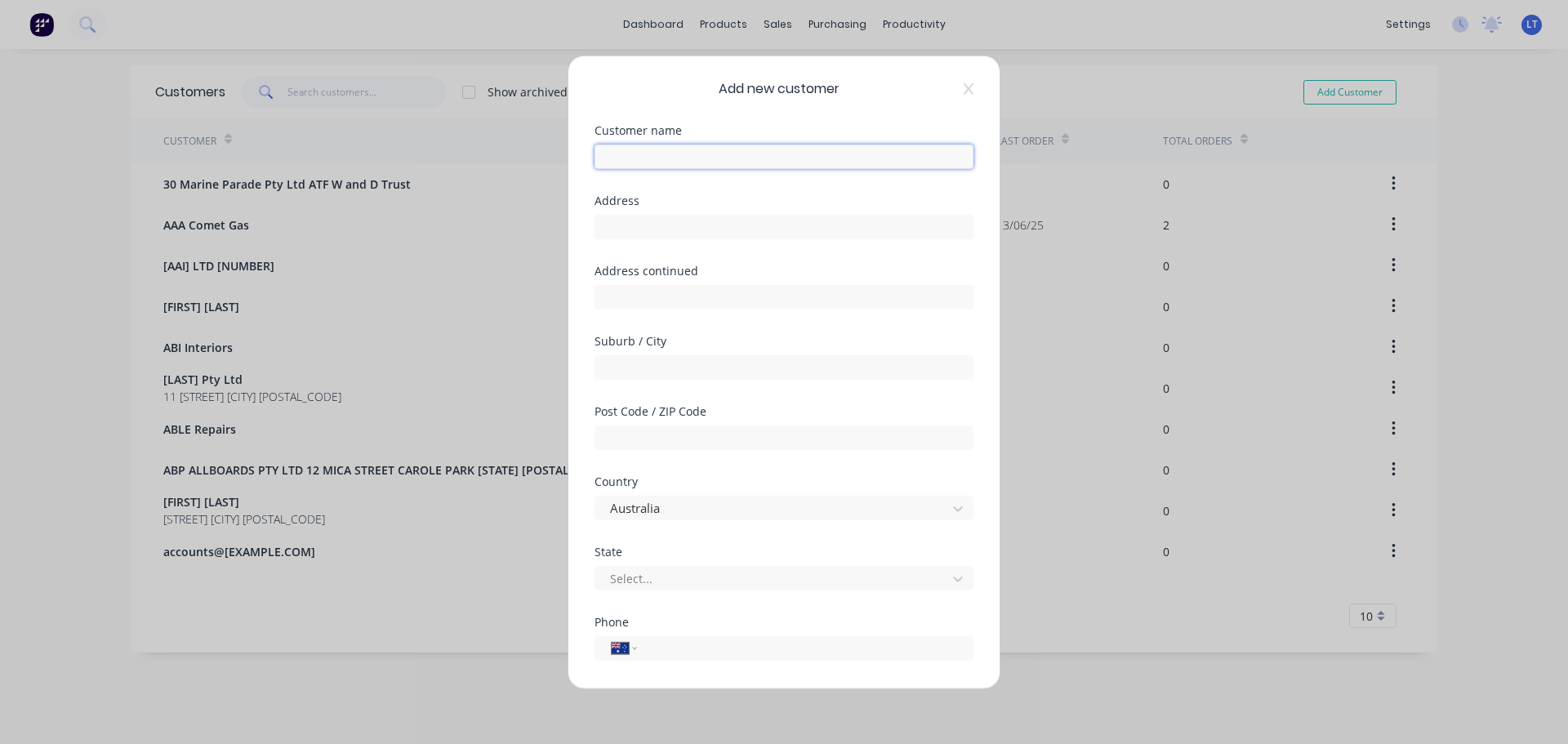 click at bounding box center [784, 156] 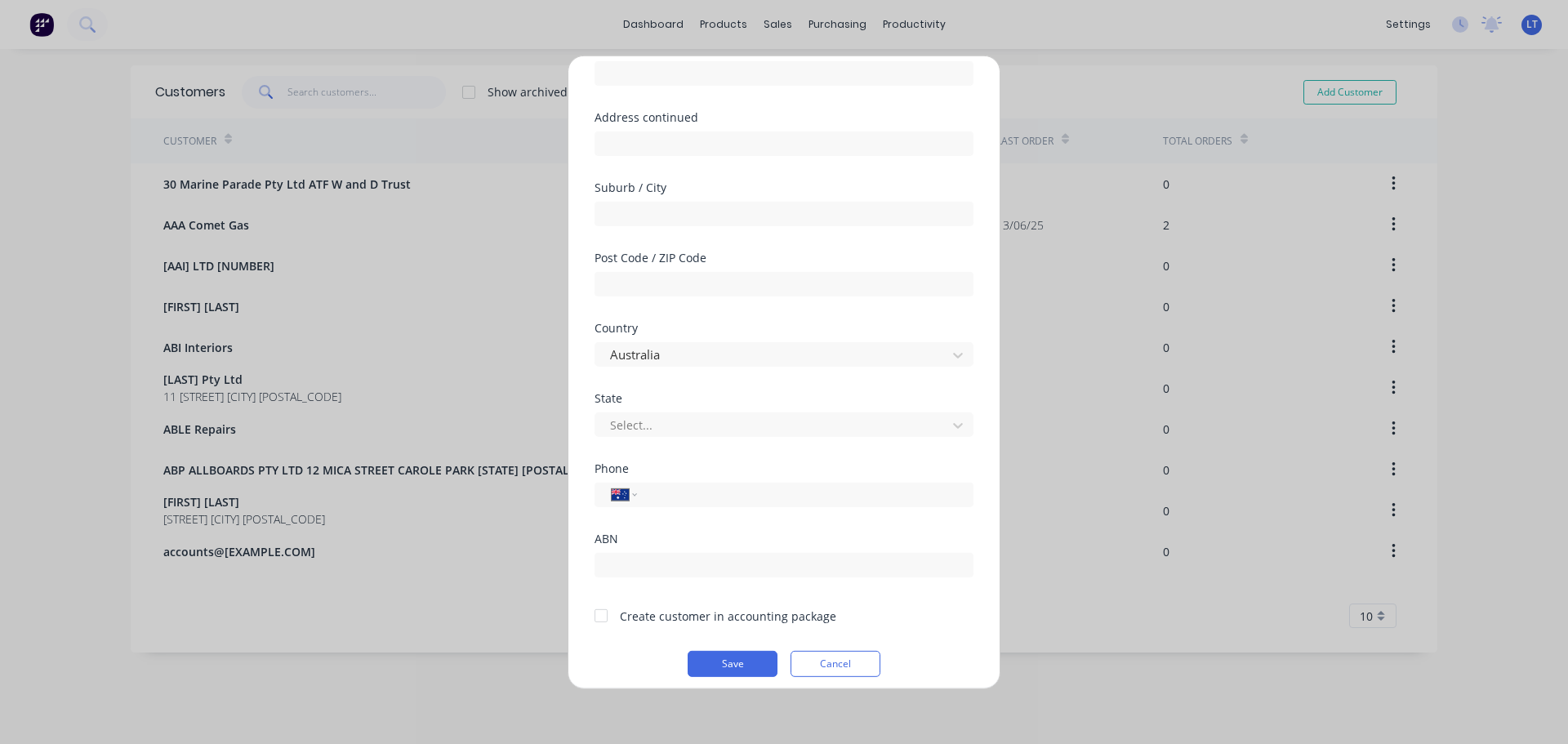 scroll, scrollTop: 165, scrollLeft: 0, axis: vertical 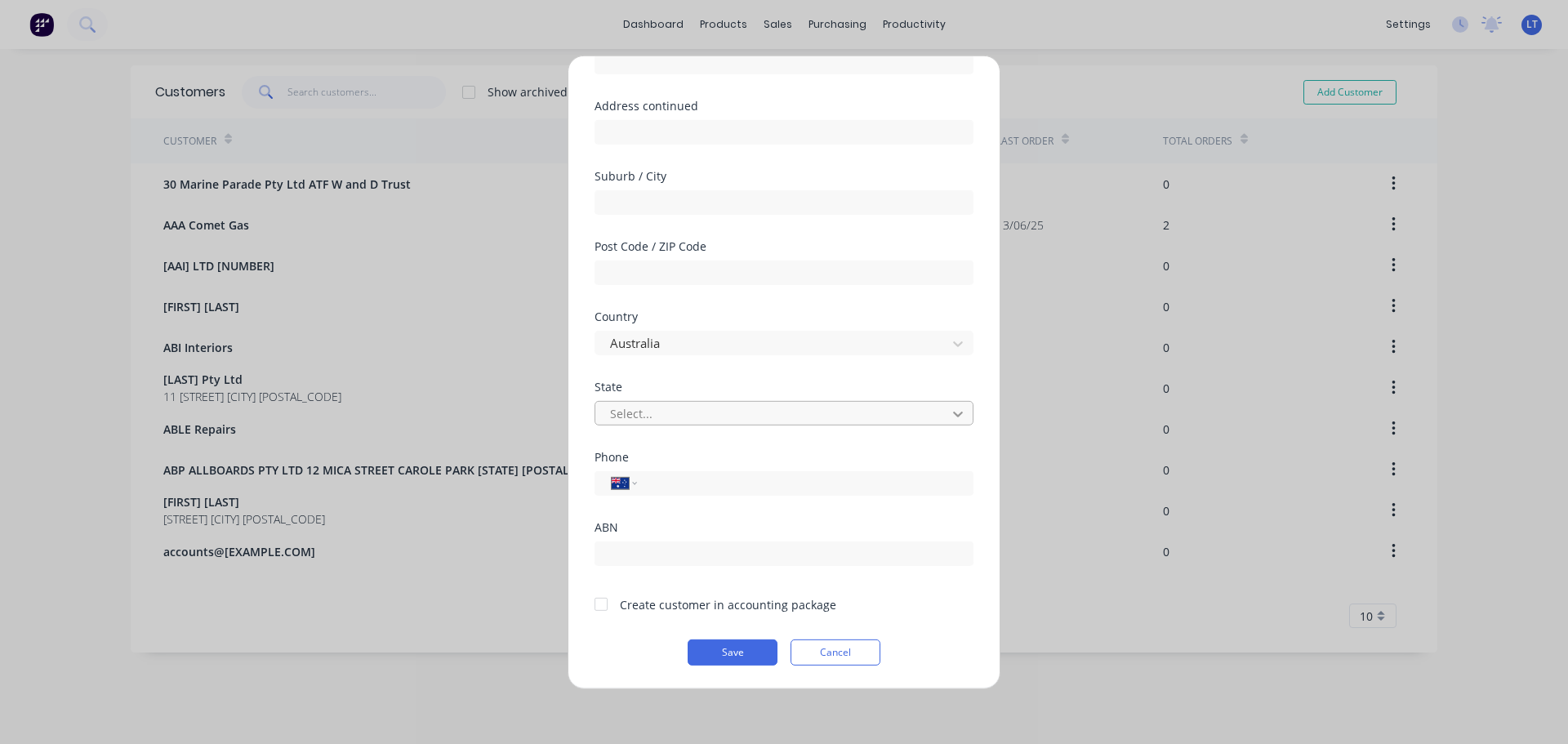 type on "Conway Lighting" 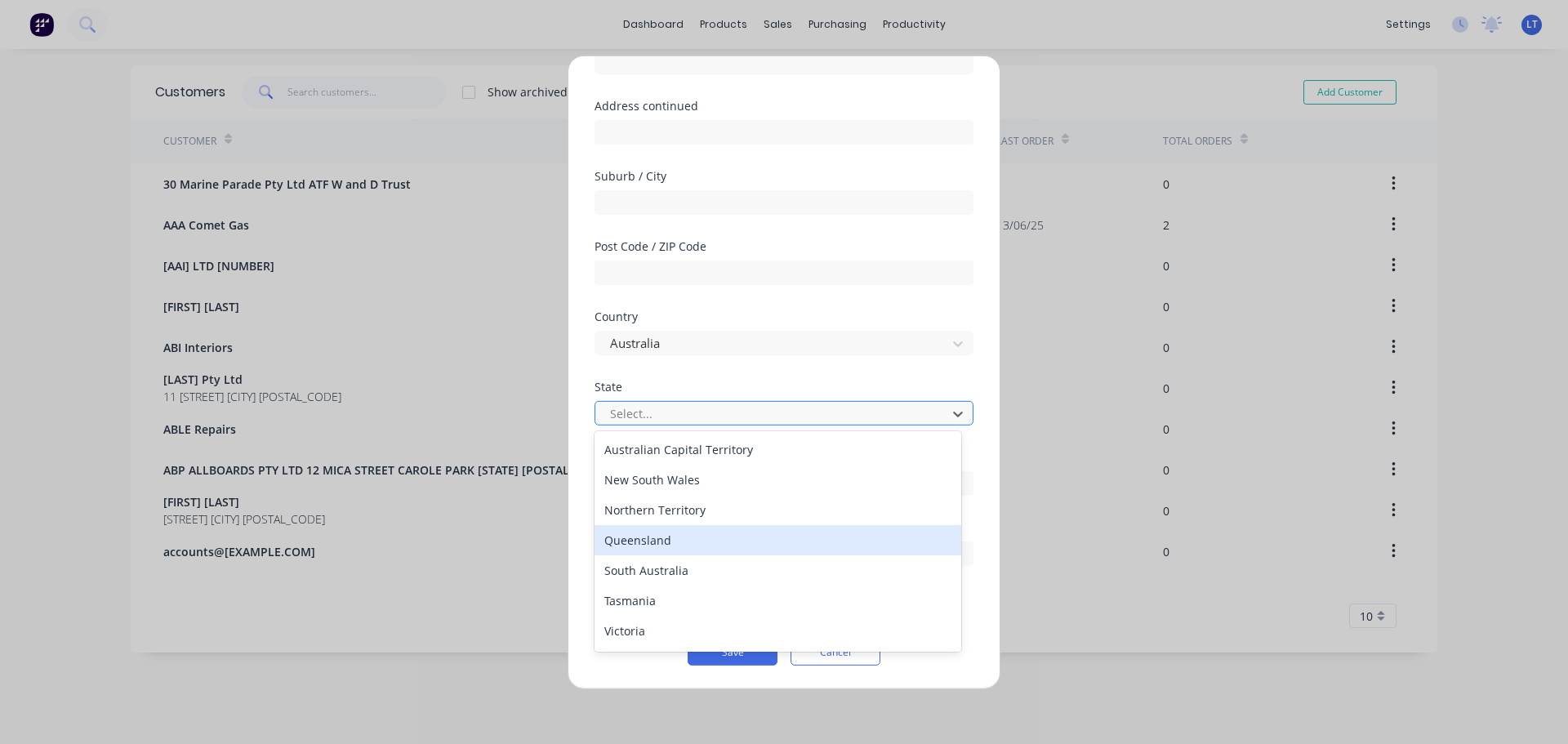 click on "Queensland" at bounding box center [777, 540] 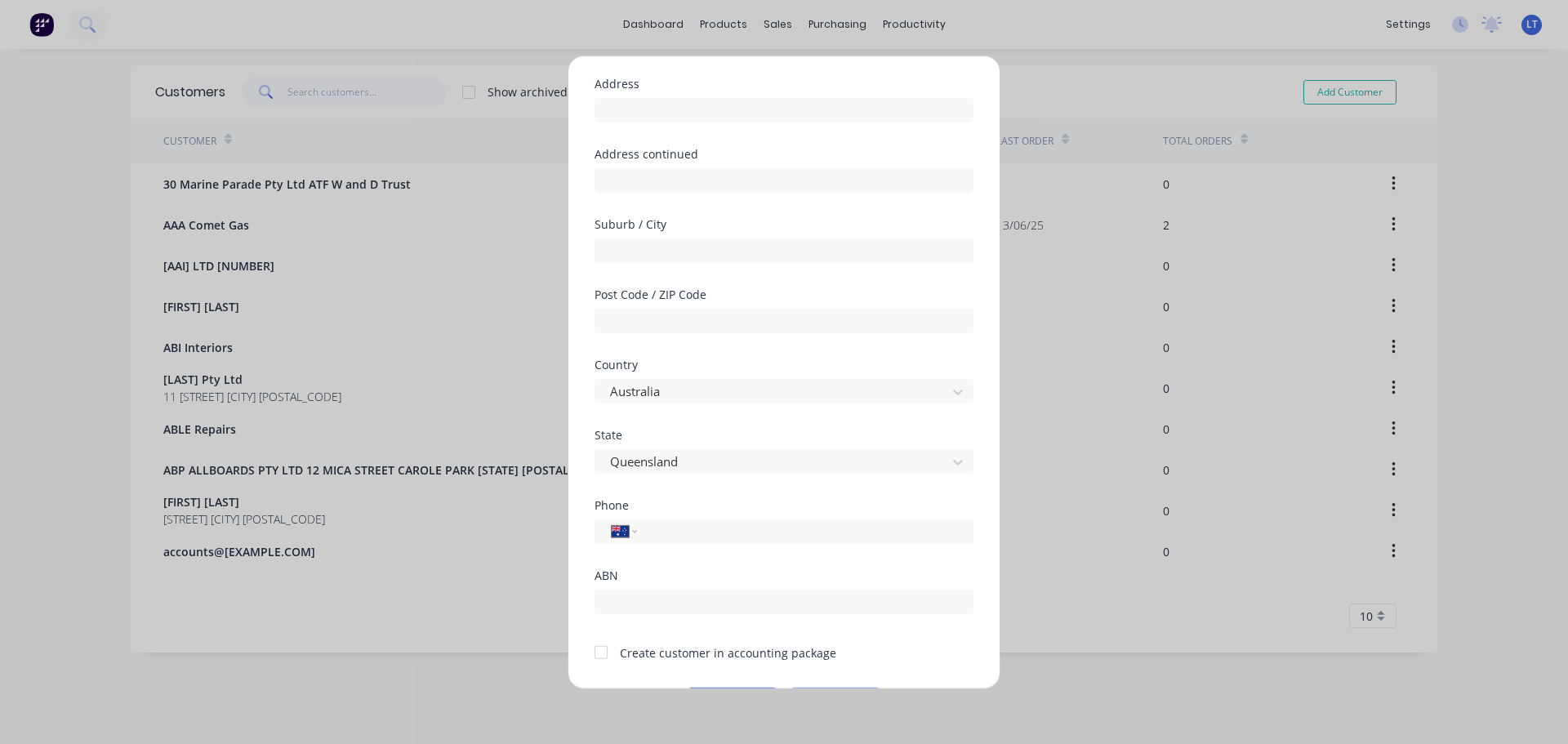 scroll, scrollTop: 163, scrollLeft: 0, axis: vertical 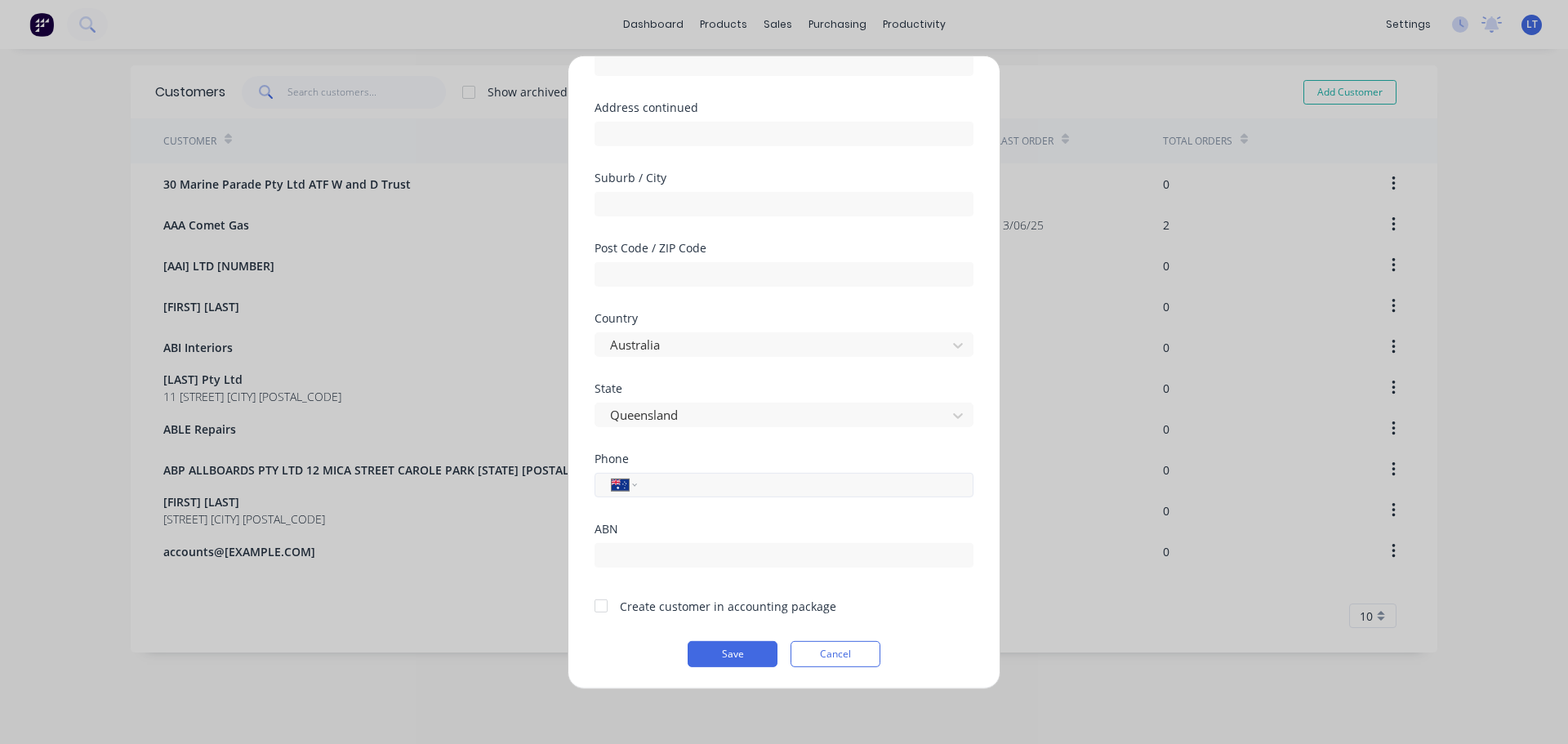 click at bounding box center (802, 484) 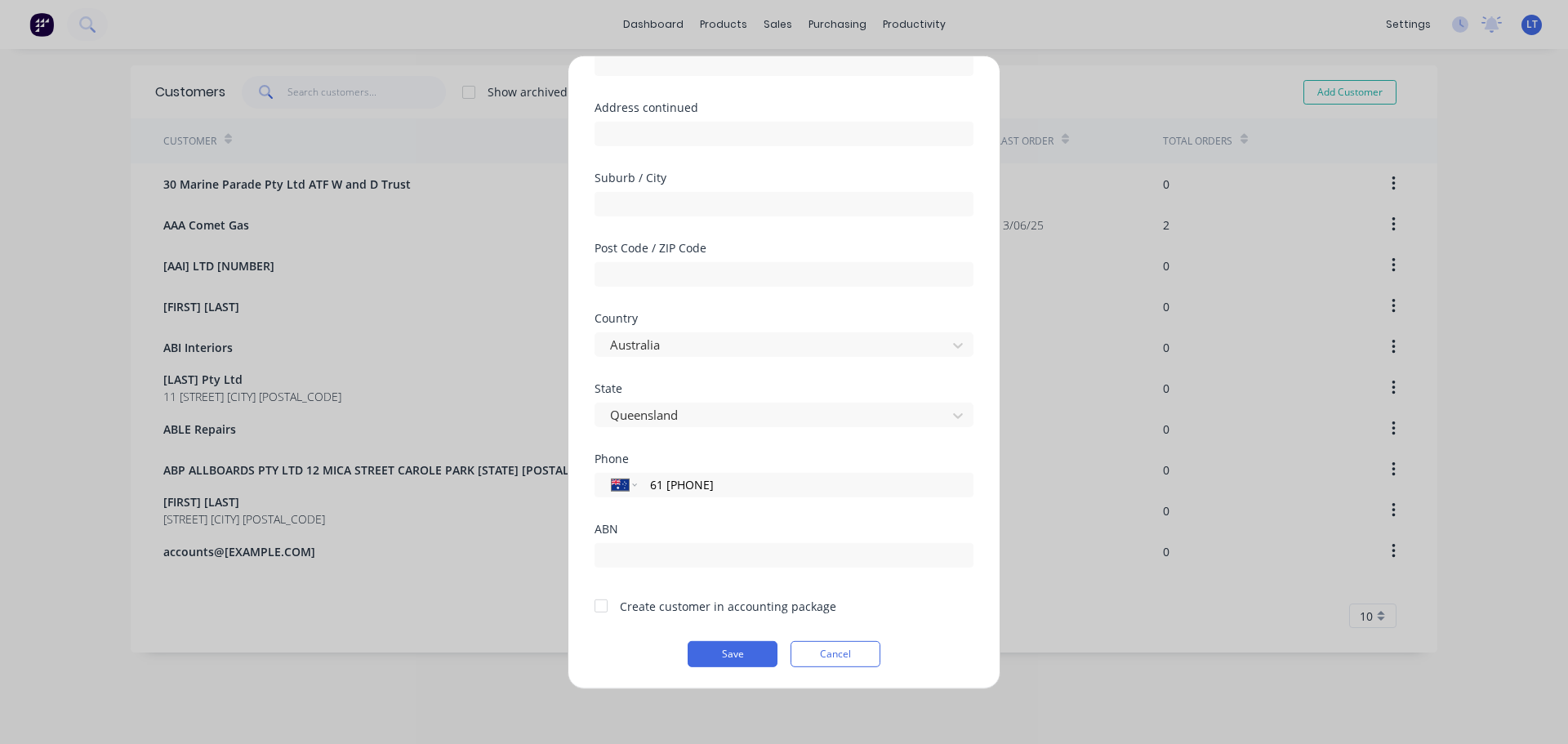 type on "61 [PHONE]" 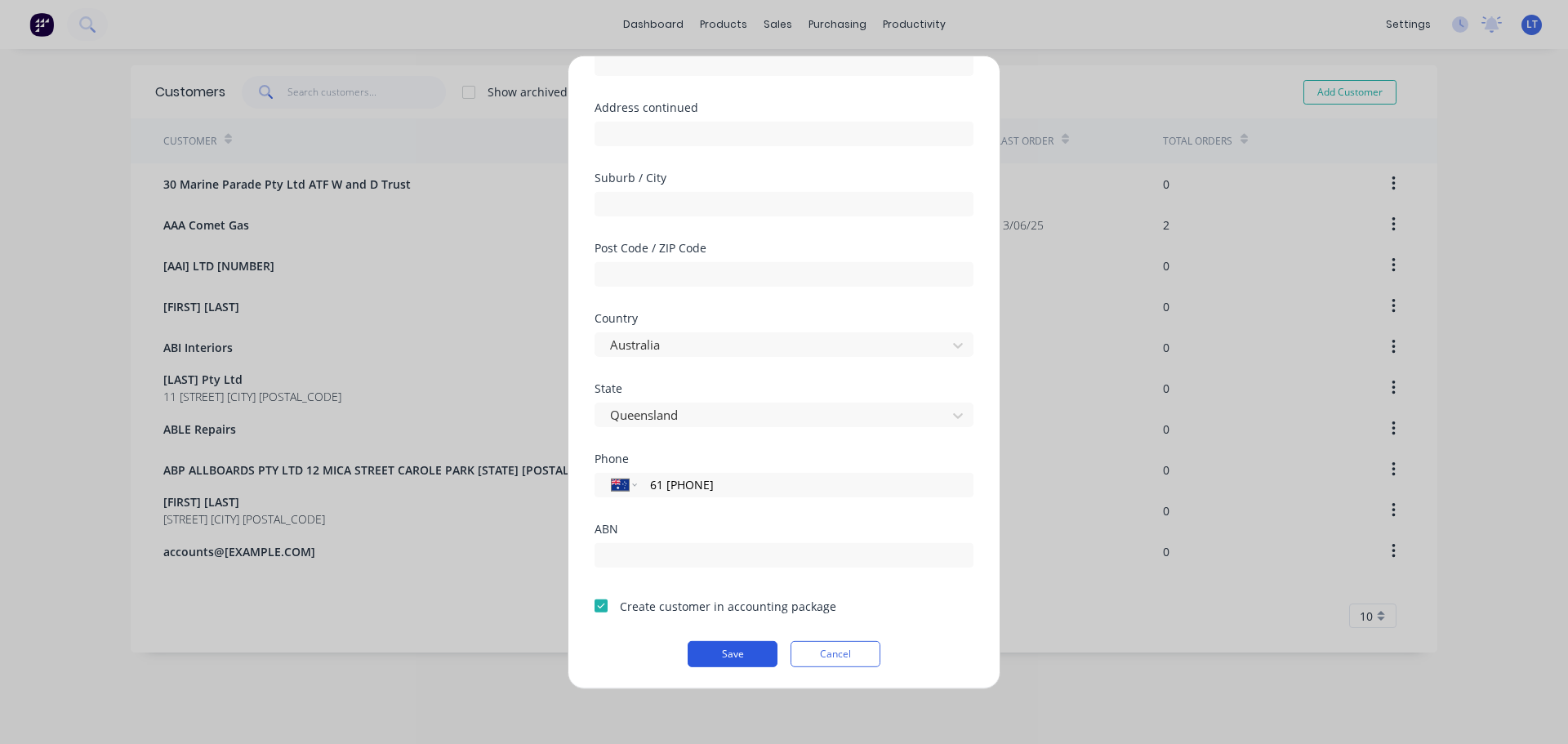 click on "Save" at bounding box center (733, 653) 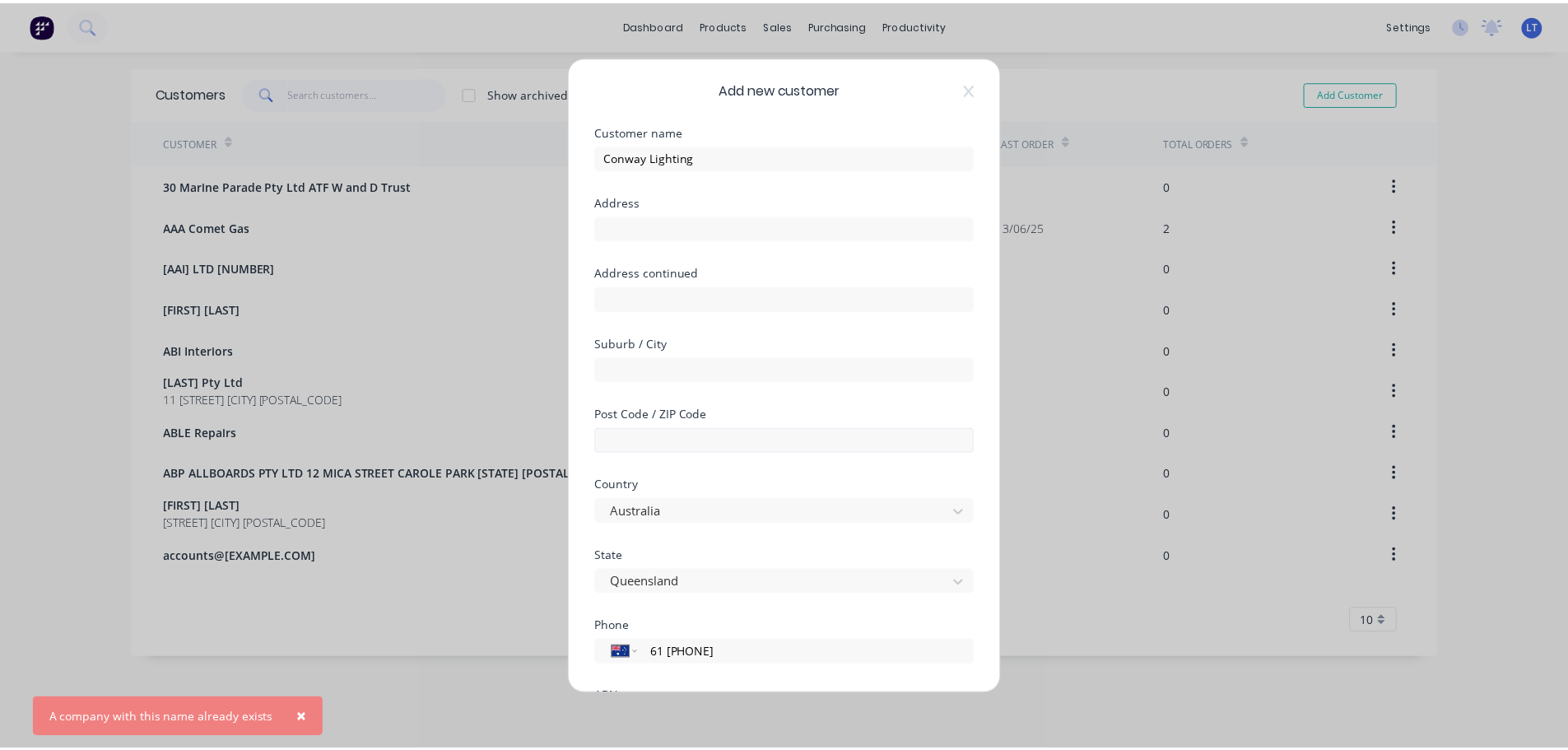 scroll, scrollTop: 0, scrollLeft: 0, axis: both 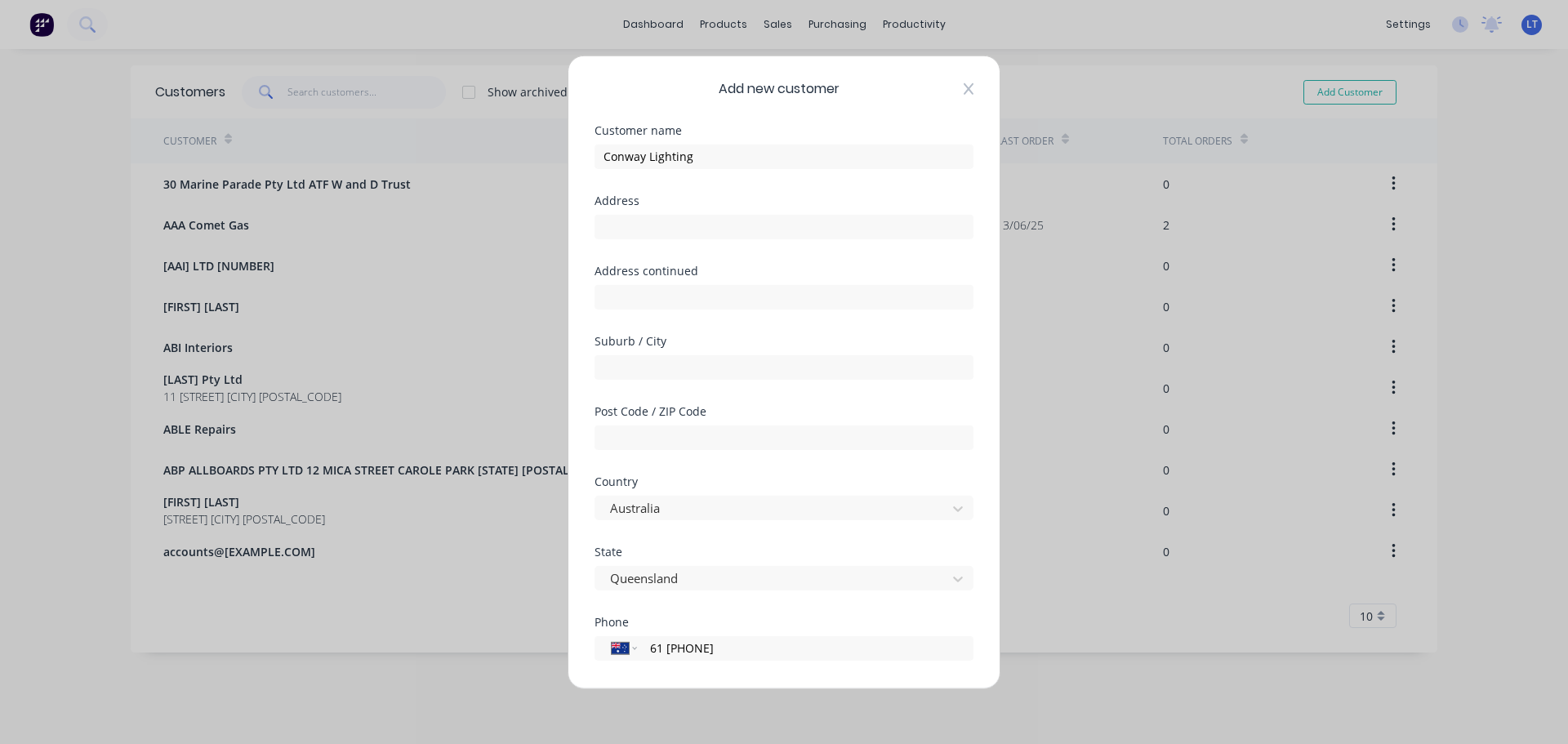 click 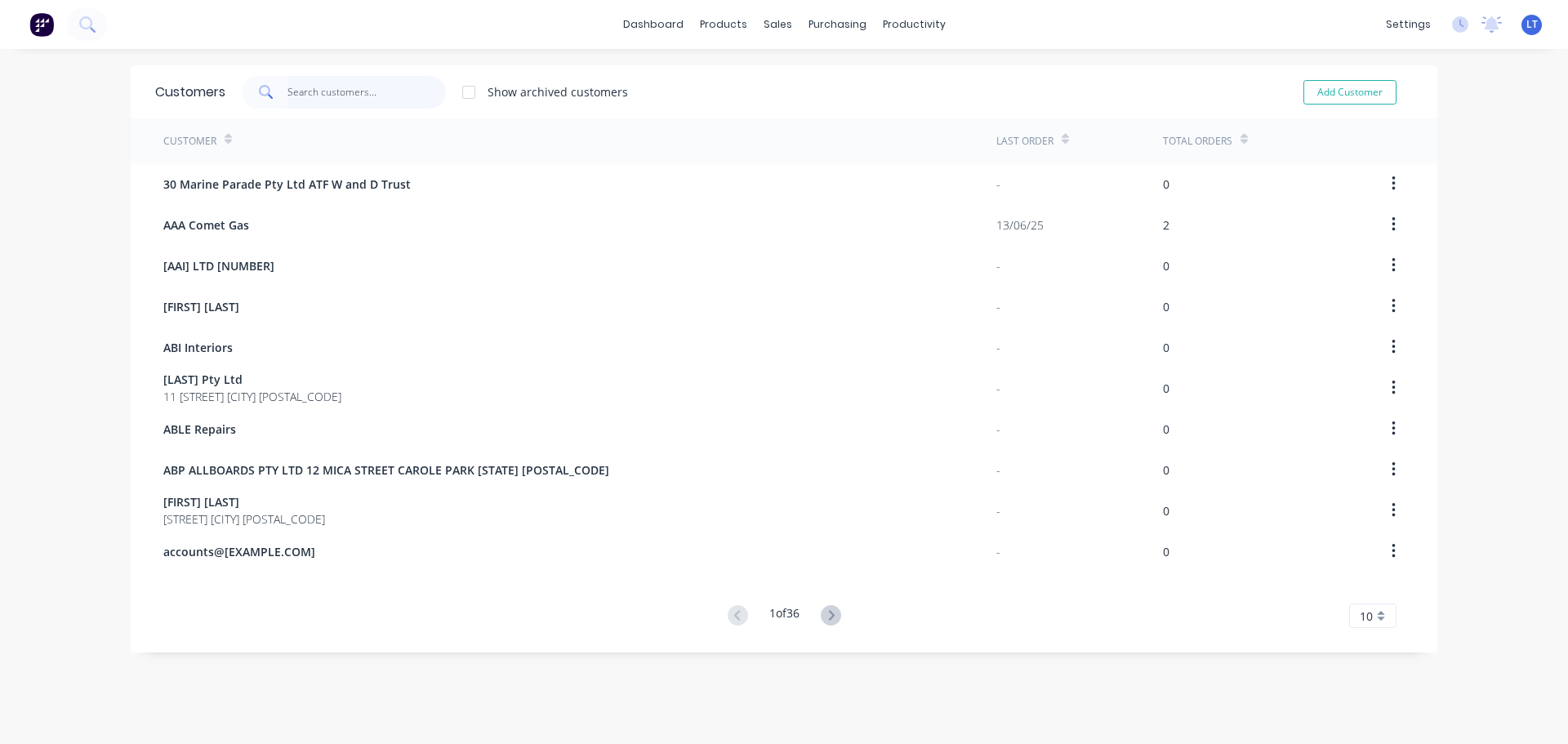 click at bounding box center [367, 92] 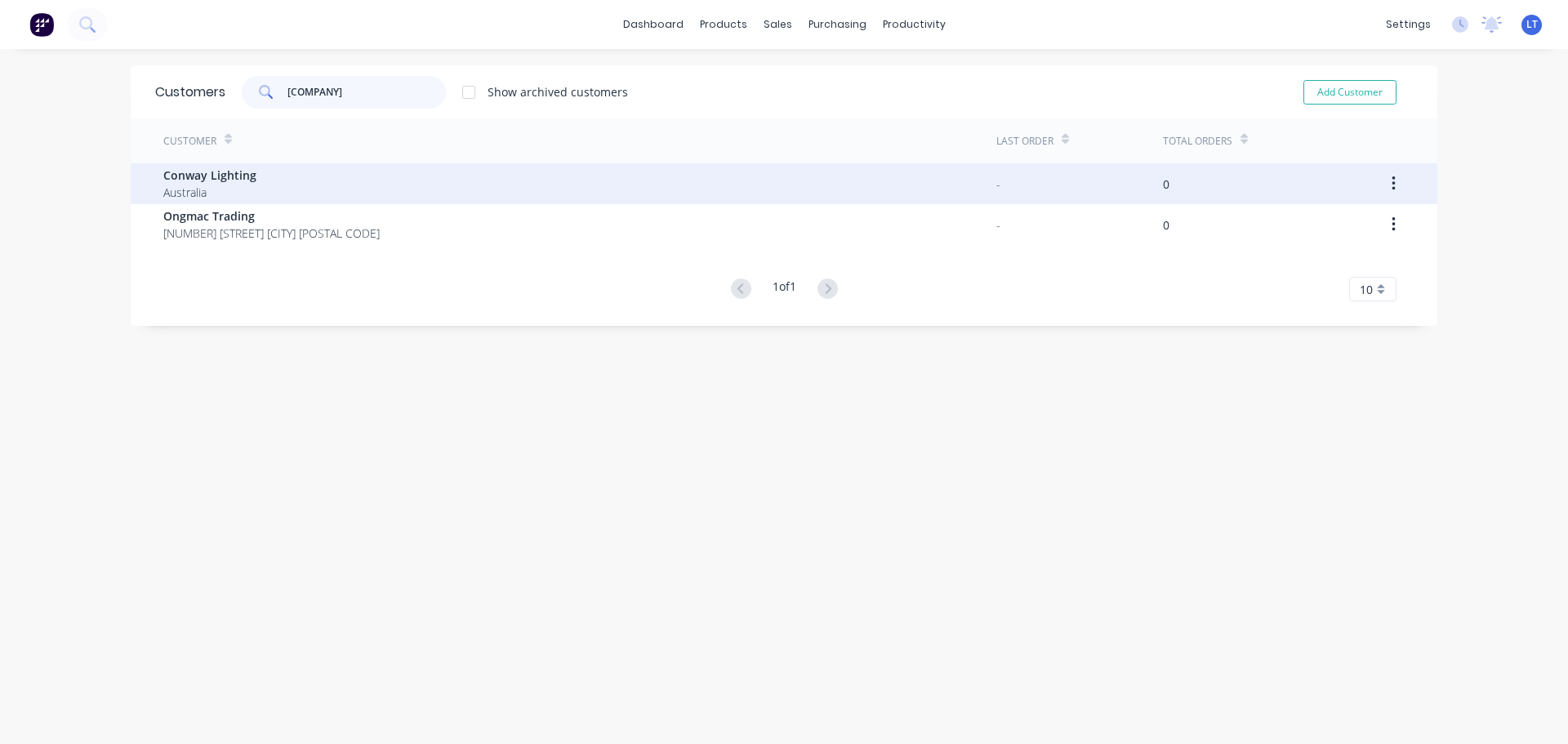 type on "[COMPANY]" 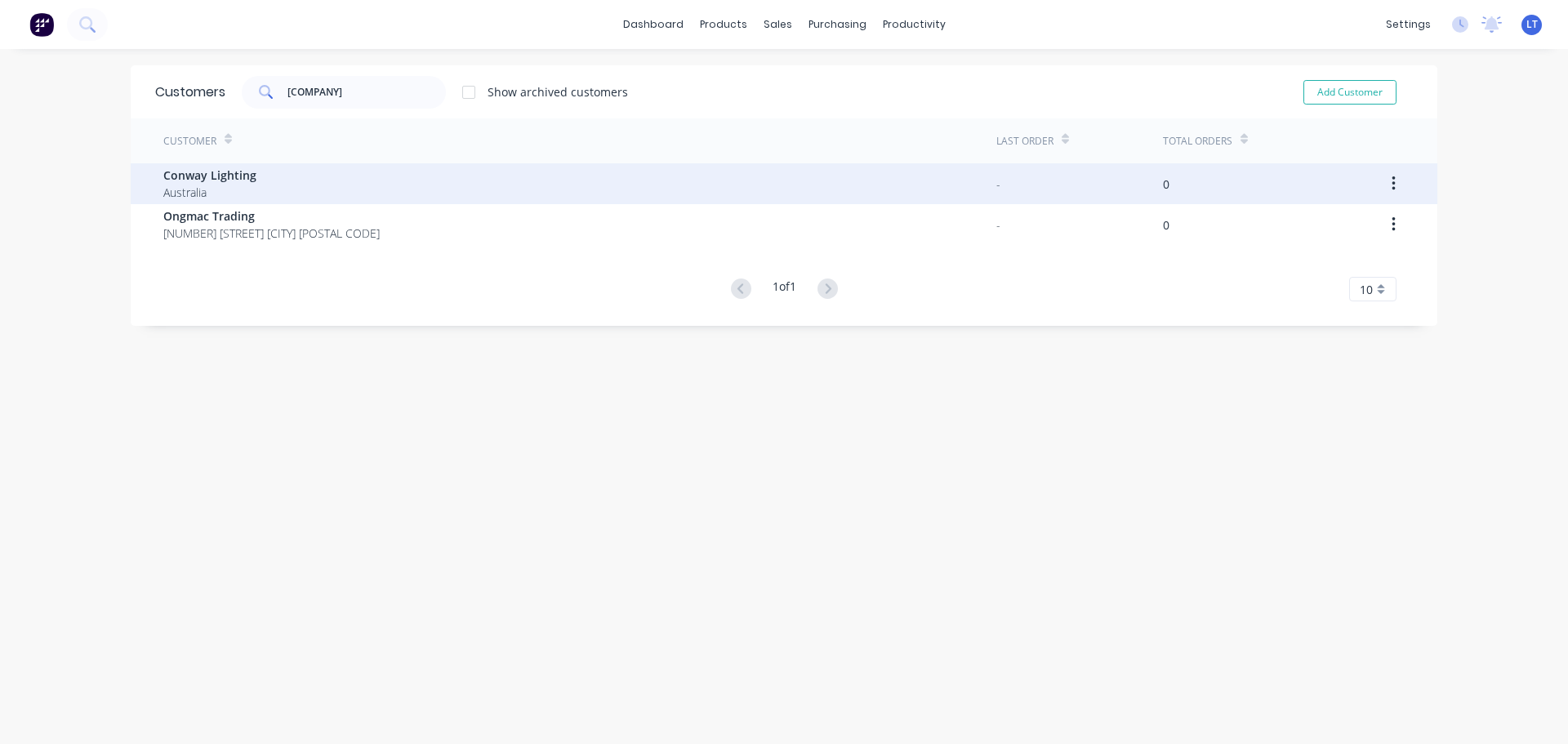 click on "Conway Lighting" at bounding box center [210, 175] 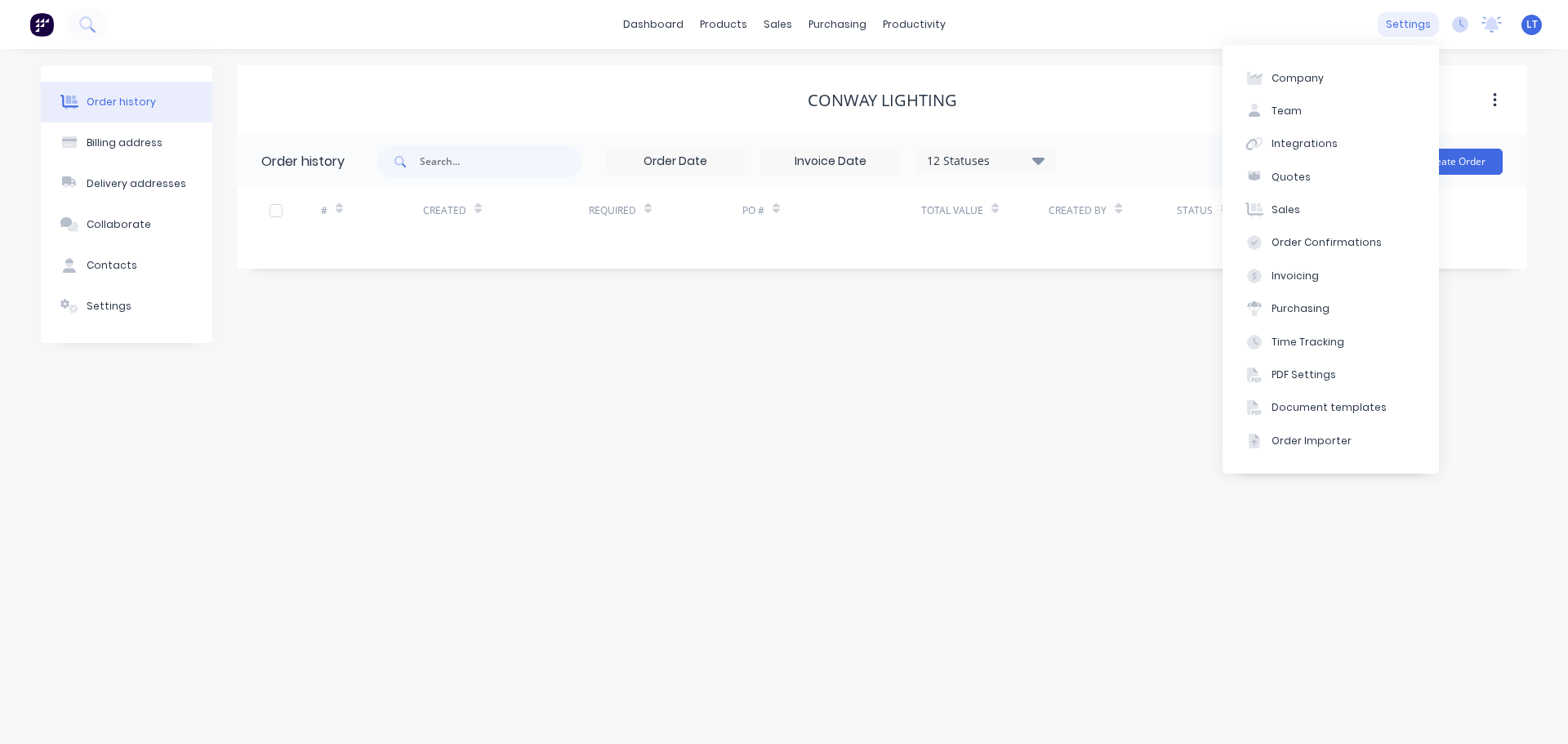 click on "settings" at bounding box center (1408, 25) 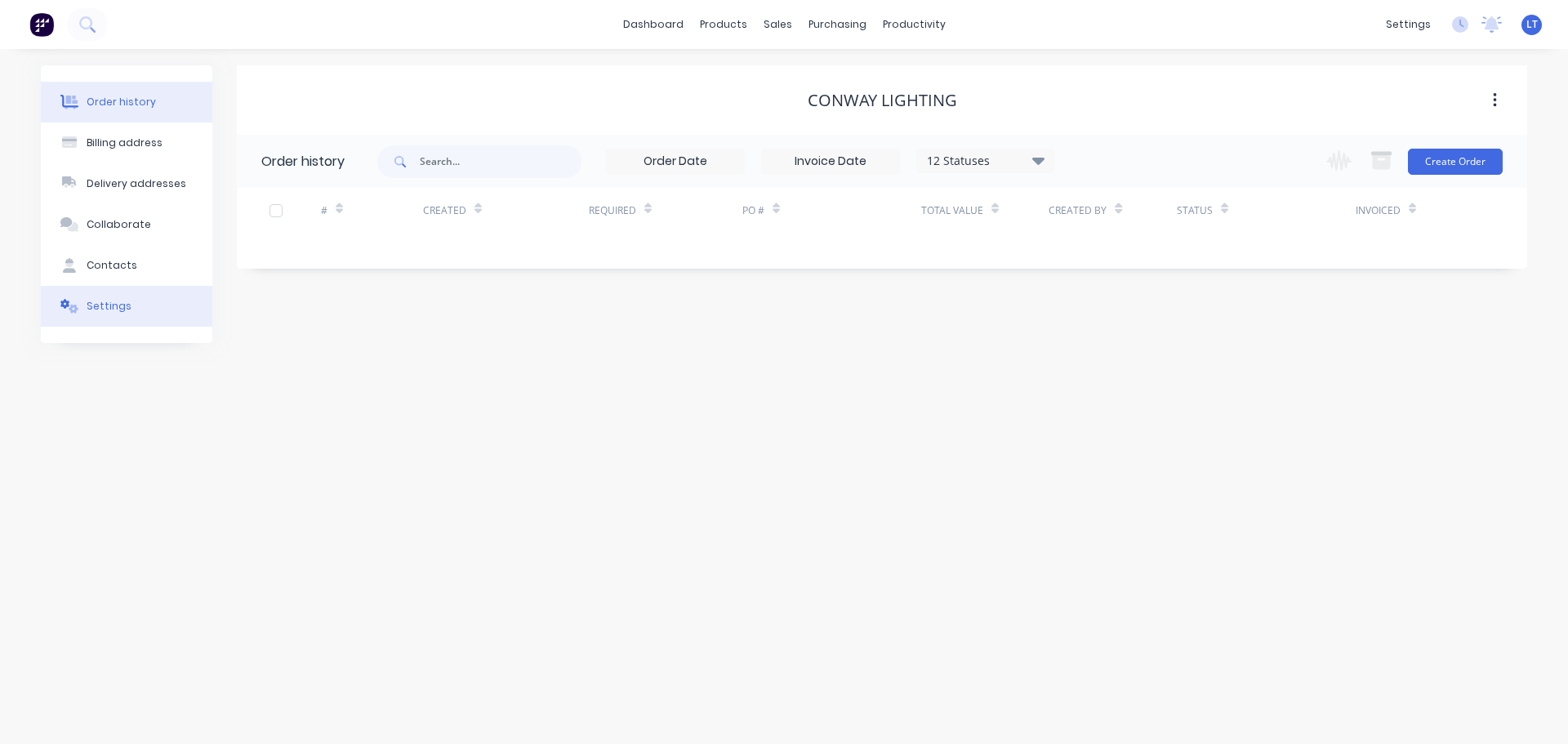 click on "Settings" at bounding box center (109, 306) 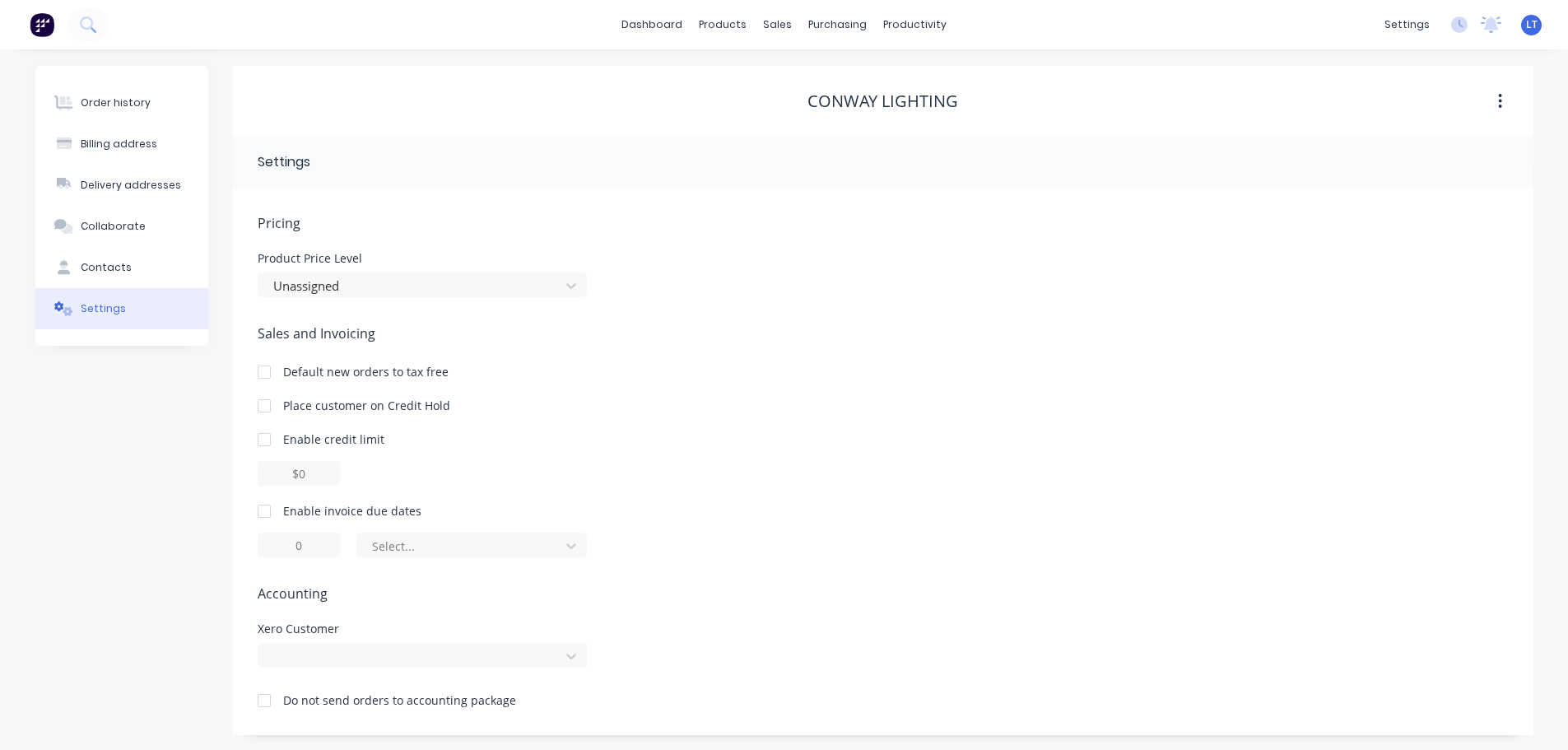 scroll, scrollTop: 2, scrollLeft: 0, axis: vertical 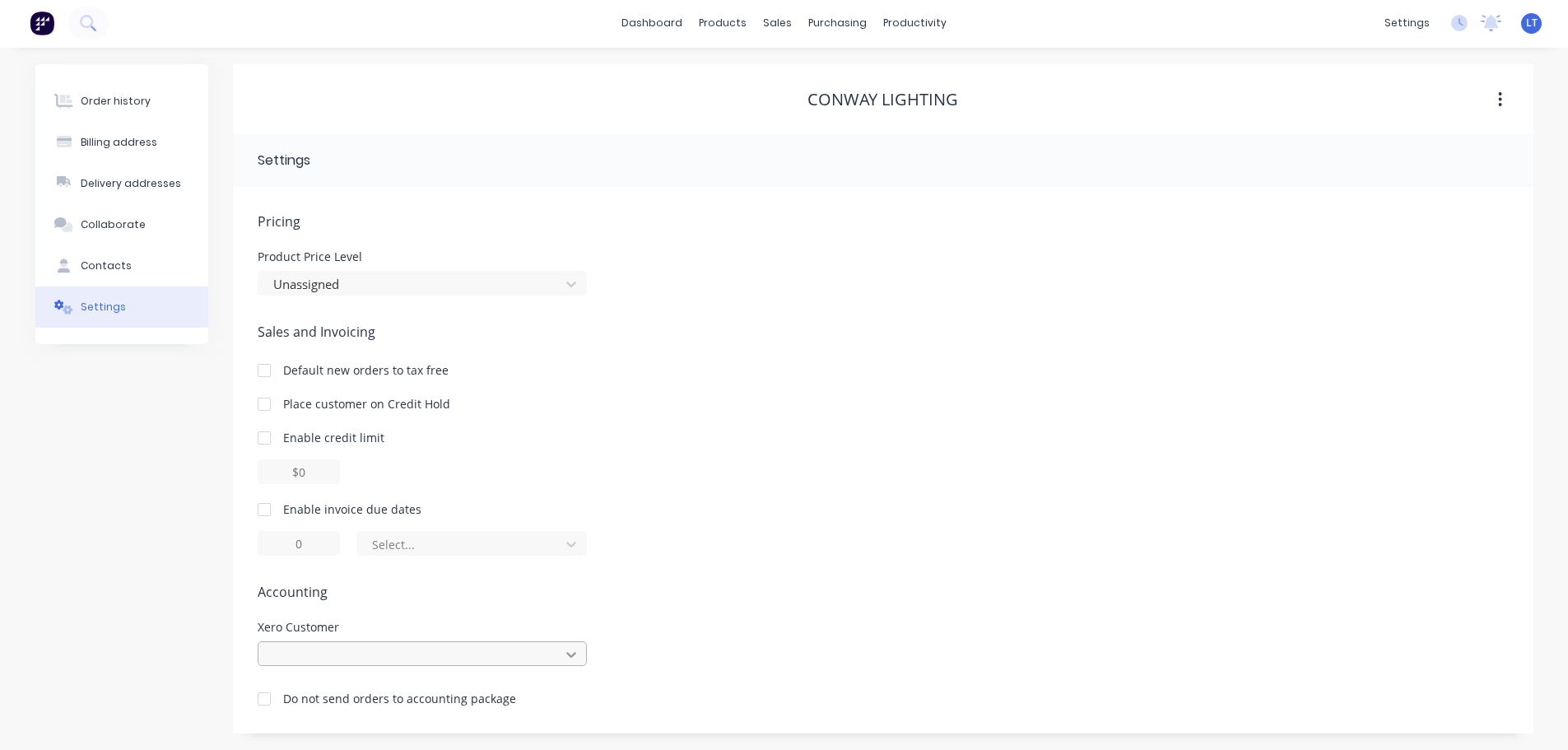 click at bounding box center [422, 654] 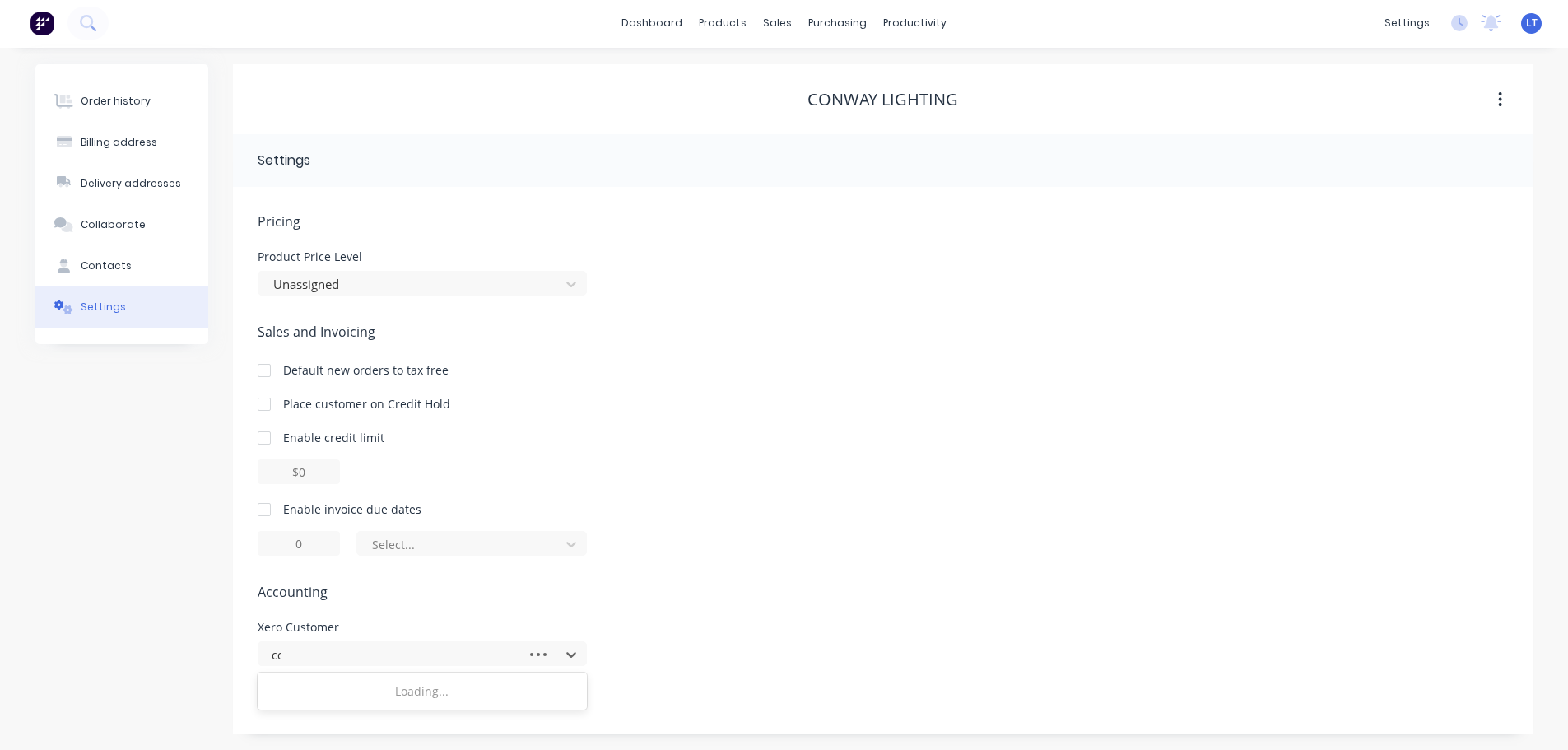 scroll, scrollTop: 2, scrollLeft: 0, axis: vertical 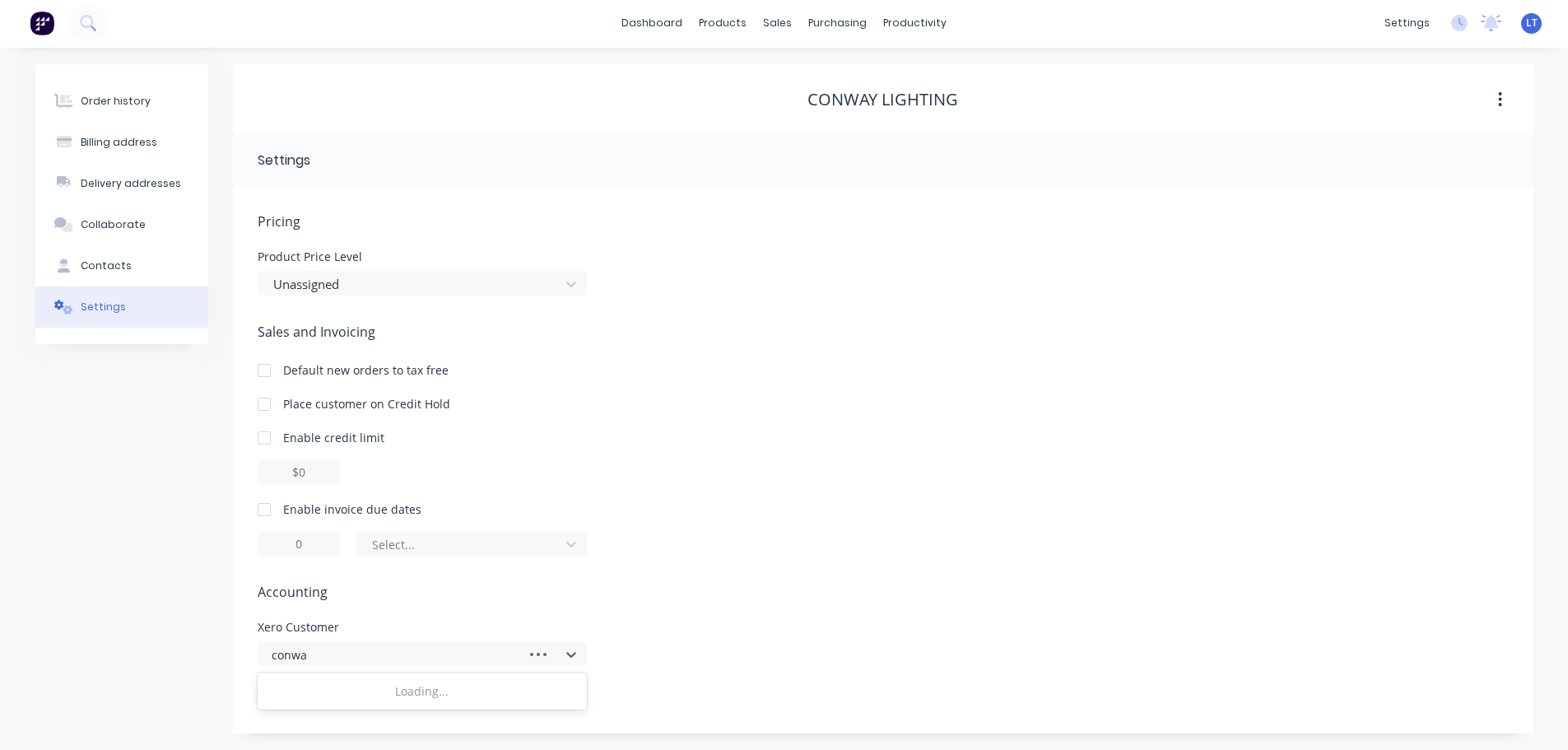 type on "[COMPANY]" 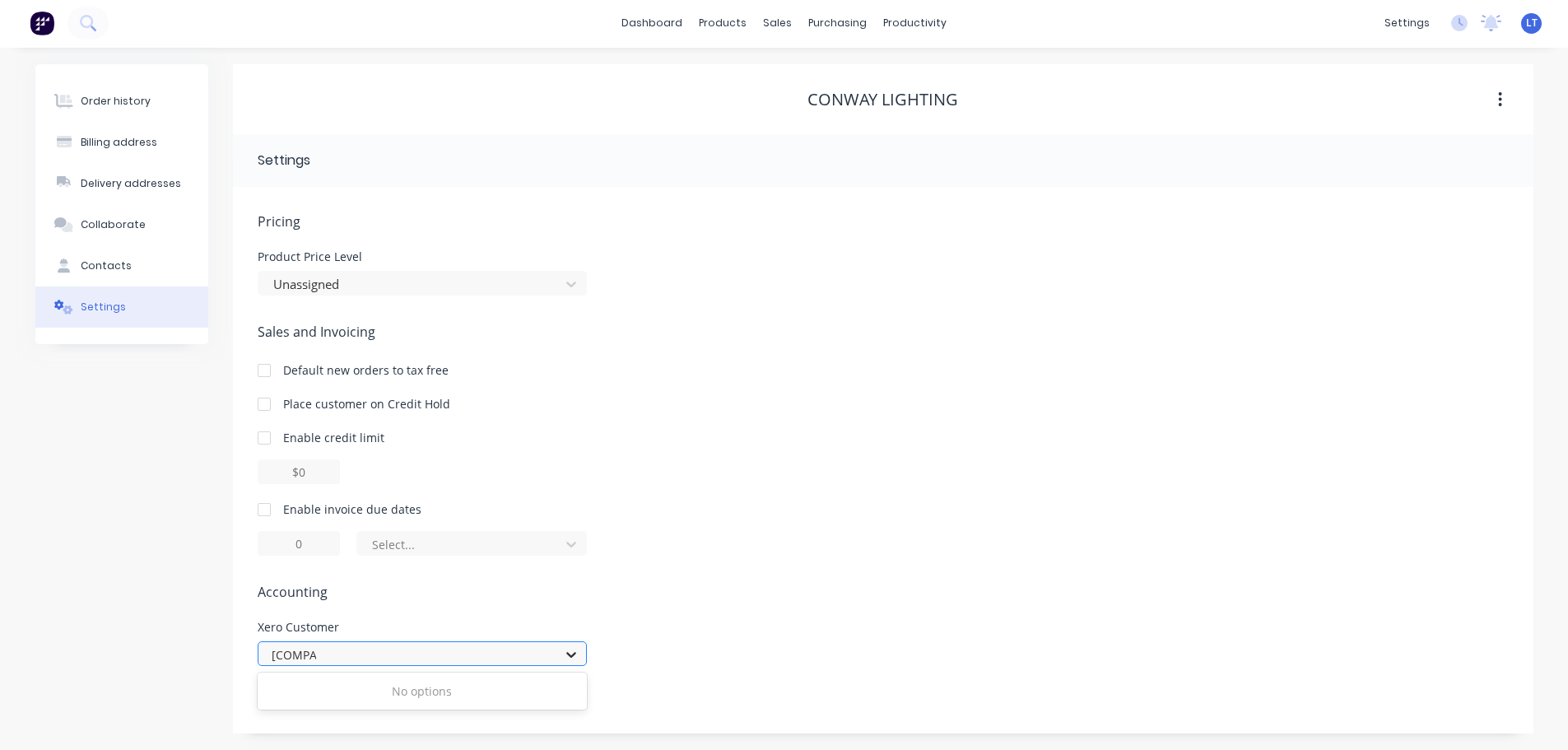 type 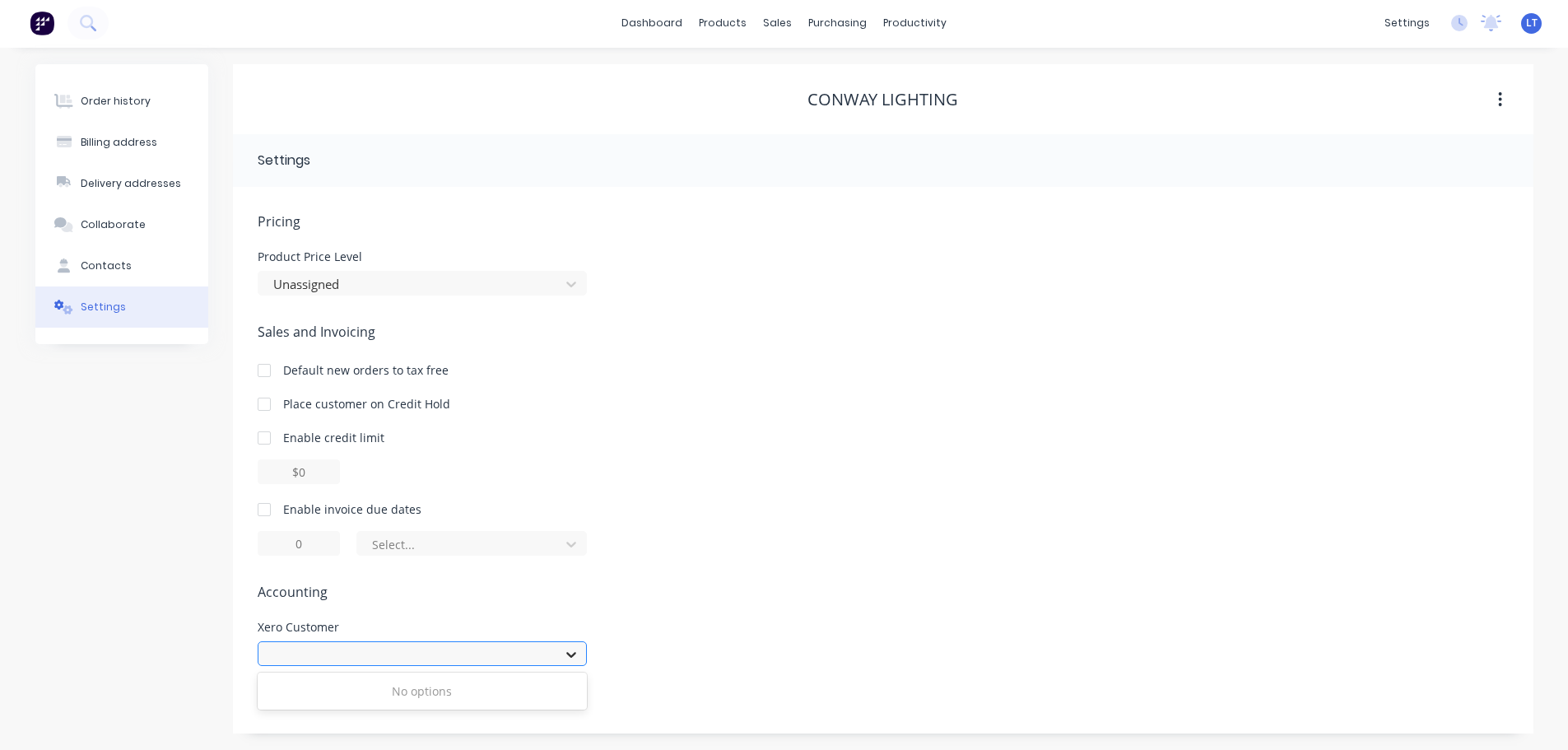 click 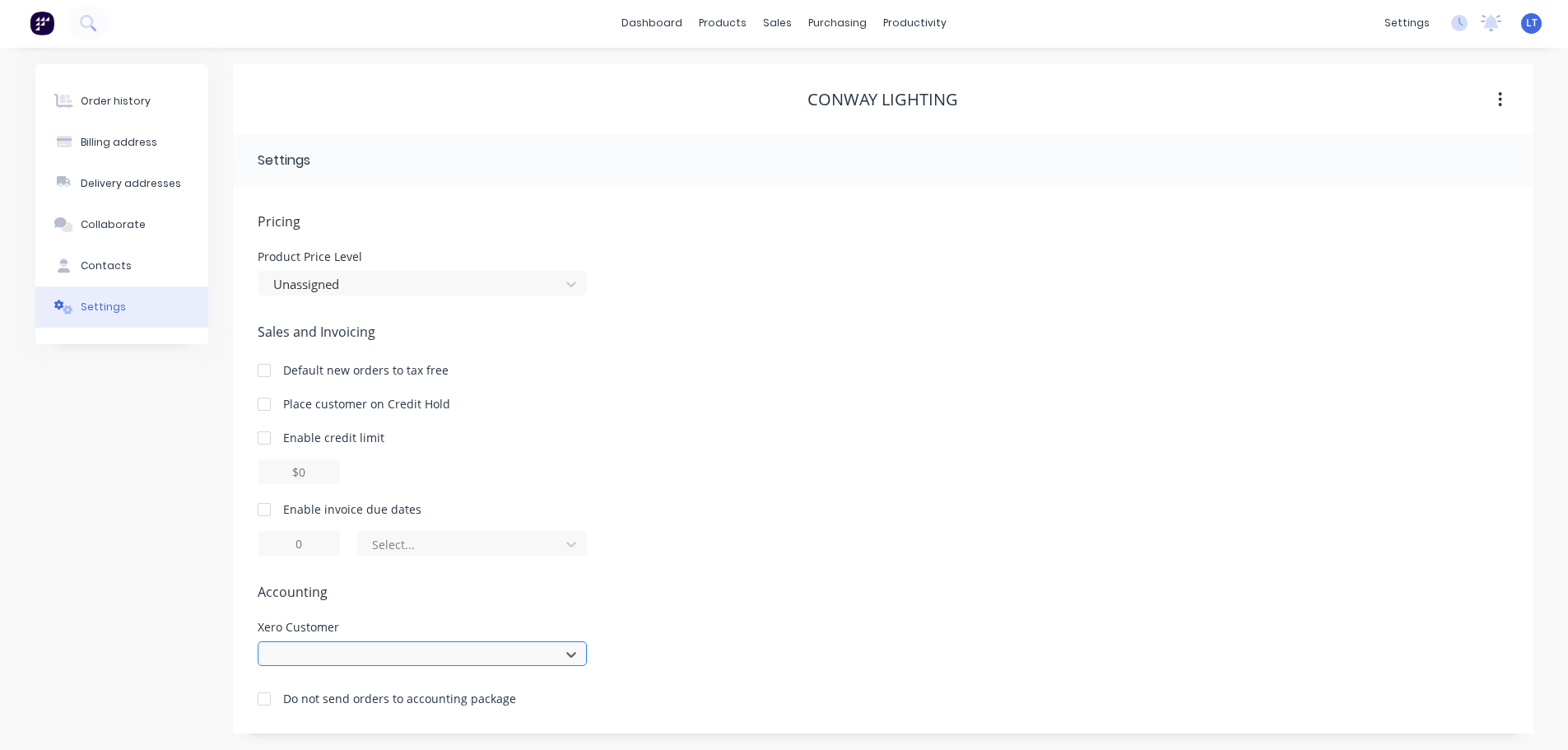 click at bounding box center [422, 654] 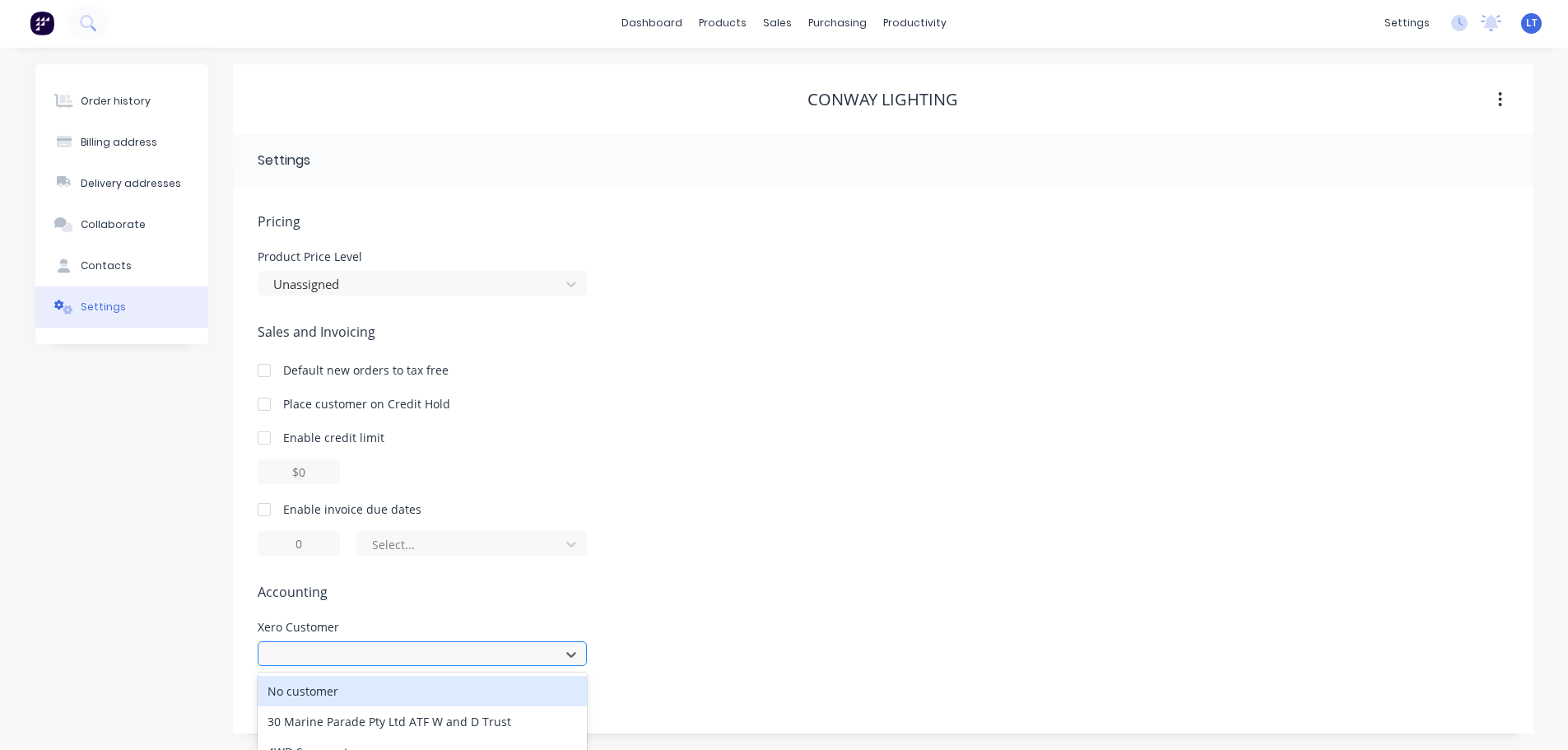 scroll, scrollTop: 171, scrollLeft: 0, axis: vertical 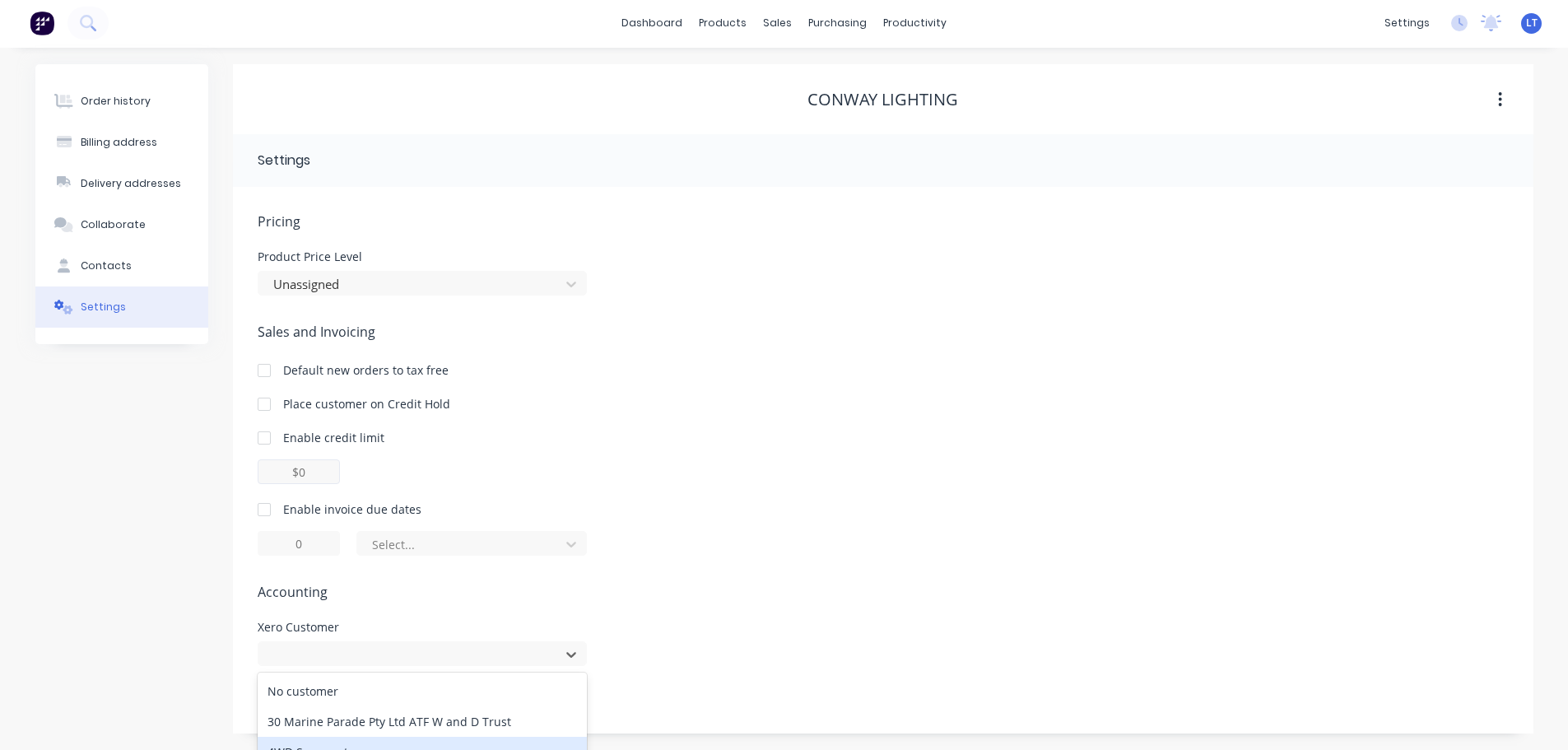 click on "Accounting Xero Customer 1595 results available. Use Up and Down to choose options, press Enter to select the currently focused option, press Escape to exit the menu, press Tab to select the option and exit the menu. No customer 30 Marine Parade Pty Ltd ATF W and D Trust 4WD Supacentre 7 11 Good Call Tweed 7 Eleven A1 Rubber AAA Comet Gas AAA Pallets AAI LTD 48 005 297 807 AAMC AAMC Comercial Aaron Harris ABC Adhesives ABI Interiors ABL Distribution ABLE Repairs ABN Finest ABP ALLBOARDS PTY LTD 12 MICA STREET CAROLE PARK [STATE] [POSTAL_CODE] Absolute Workwear AC Boyd Acacia Ridge Hotel accounts@example.com accounts@example.com Acheiveyourdream ACME Action Aluminium Active Fabrications Adam Whitmore - Bidfood Adaptalift Adina Serviced Apartments Canberra Kingston adobe Adrian Pansaru, Chillingham Mini Diggers Advanced Personnel" at bounding box center [883, 473] 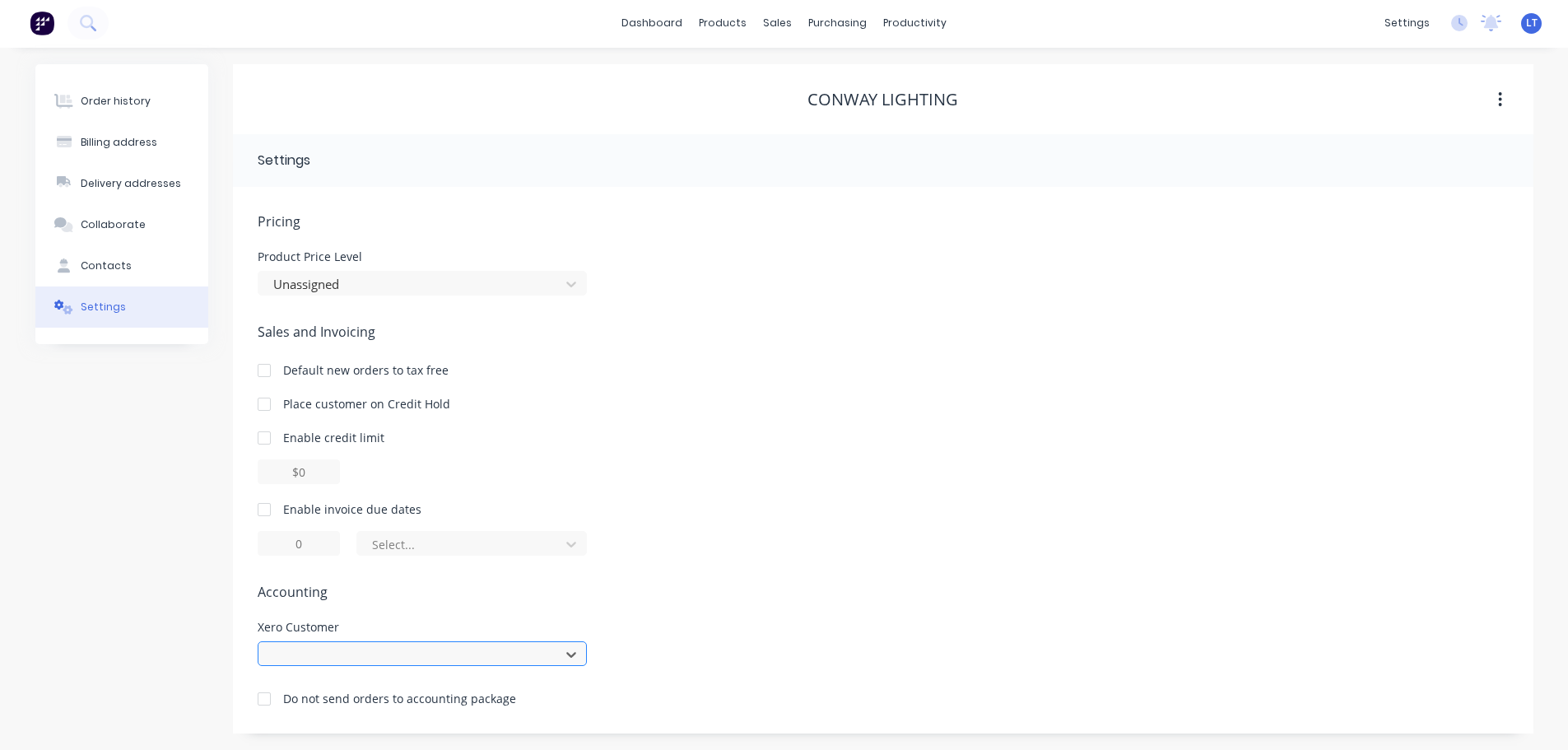 click at bounding box center (422, 654) 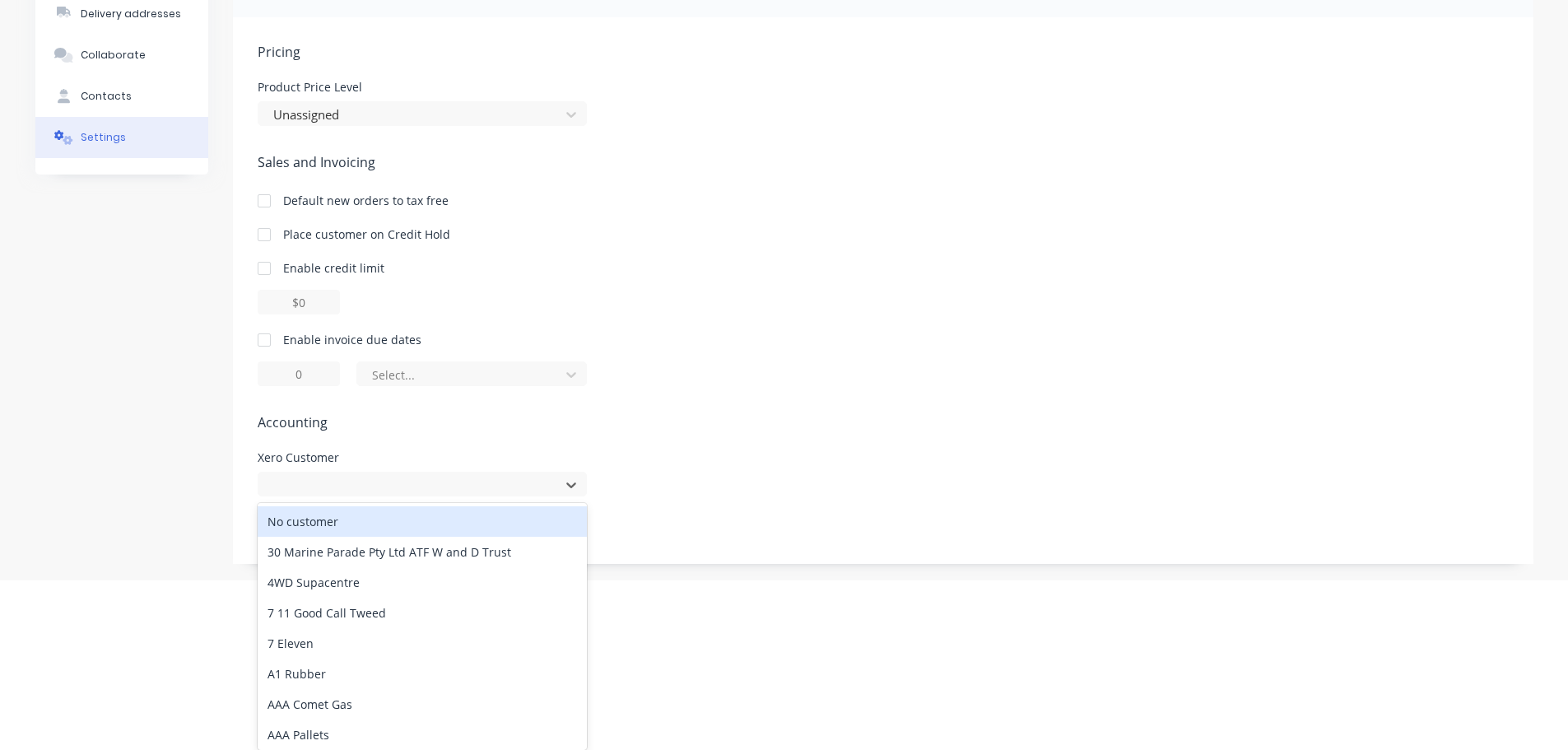click on "Accounting Xero Customer 1595 results available. Use Up and Down to choose options, press Enter to select the currently focused option, press Escape to exit the menu, press Tab to select the option and exit the menu. No customer 30 Marine Parade Pty Ltd ATF W and D Trust 4WD Supacentre 7 11 Good Call Tweed 7 Eleven A1 Rubber AAA Comet Gas AAA Pallets AAI LTD 48 005 297 807 AAMC AAMC Comercial Aaron Harris ABC Adhesives ABI Interiors ABL Distribution ABLE Repairs ABN Finest ABP ALLBOARDS PTY LTD 12 MICA STREET CAROLE PARK [STATE] [POSTAL_CODE] Absolute Workwear AC Boyd Acacia Ridge Hotel accounts@example.com accounts@example.com Acheiveyourdream ACME Action Aluminium Active Fabrications Adam Whitmore - Bidfood Adaptalift Adina Serviced Apartments Canberra Kingston adobe Adrian Pansaru, Chillingham Mini Diggers Advanced Personnel" at bounding box center [883, 303] 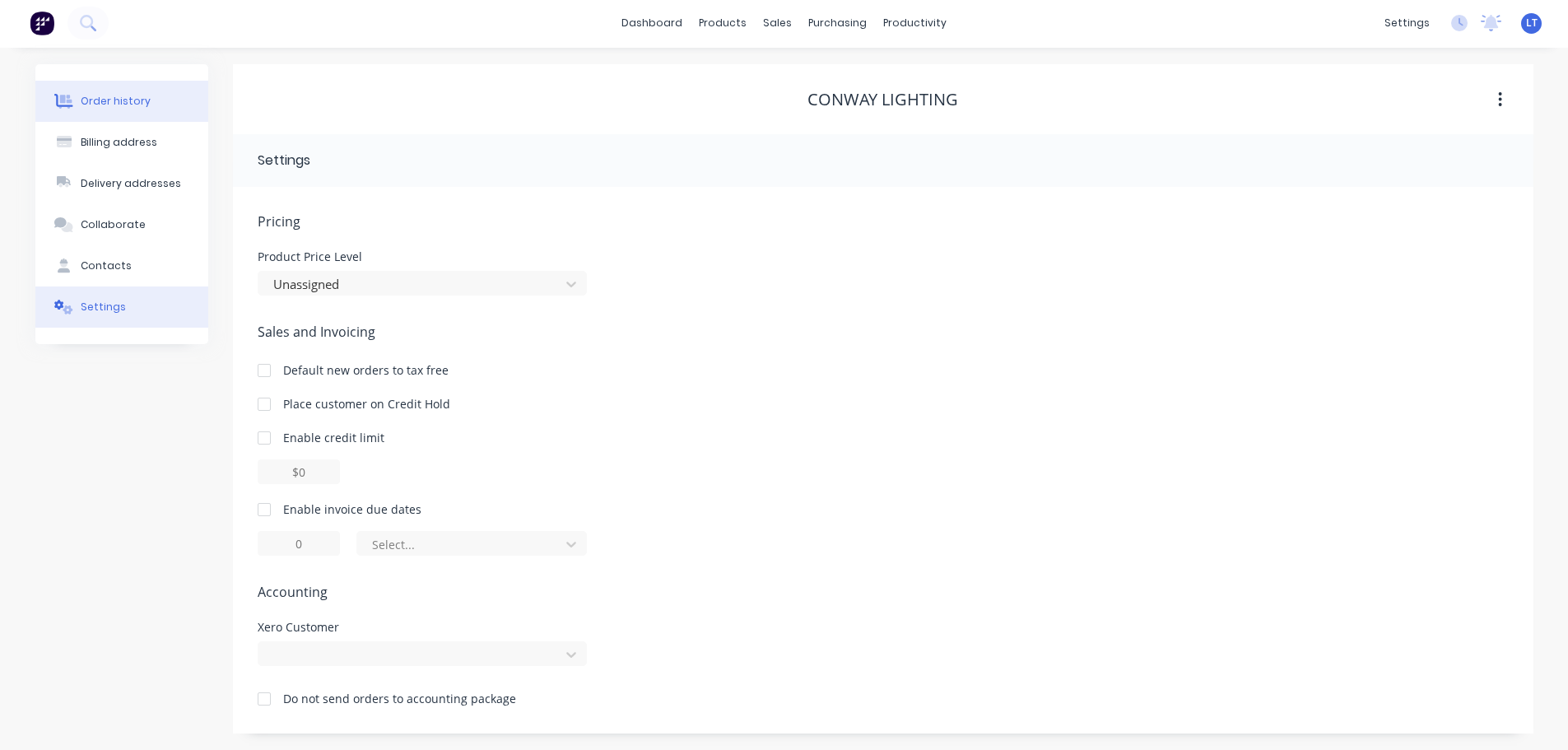 click on "Order history" at bounding box center (115, 101) 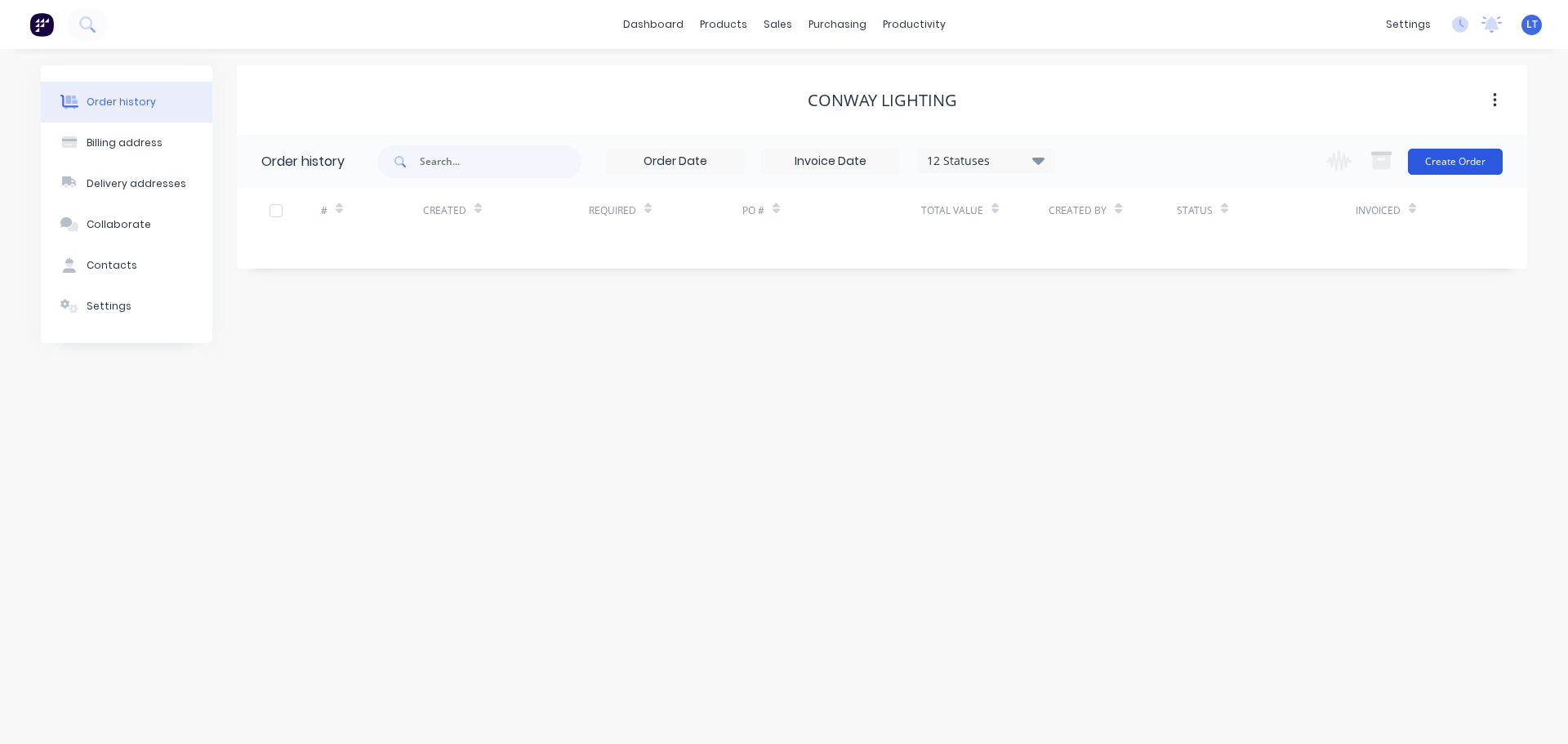 click on "Create Order" at bounding box center [1455, 162] 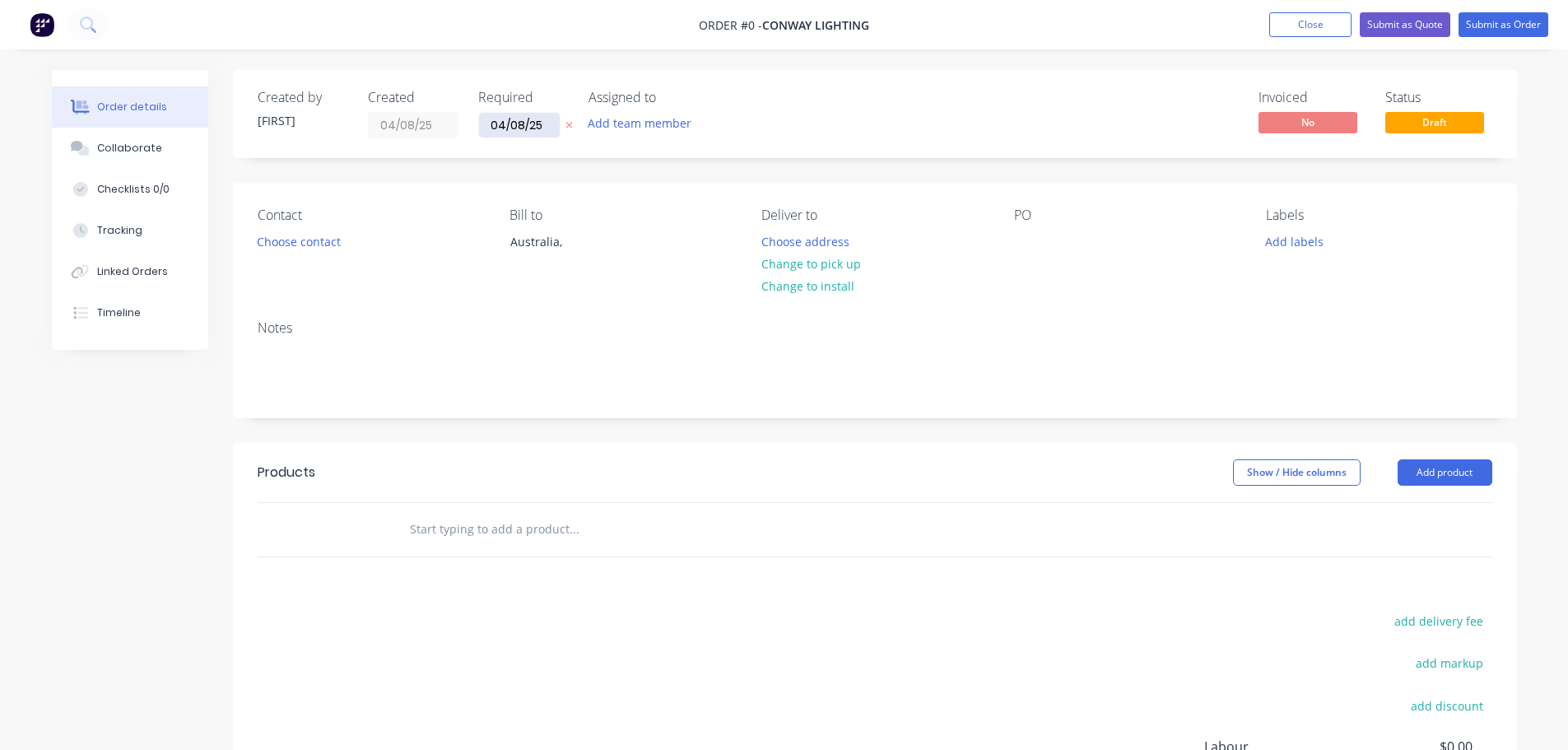 click on "04/08/25" at bounding box center [519, 125] 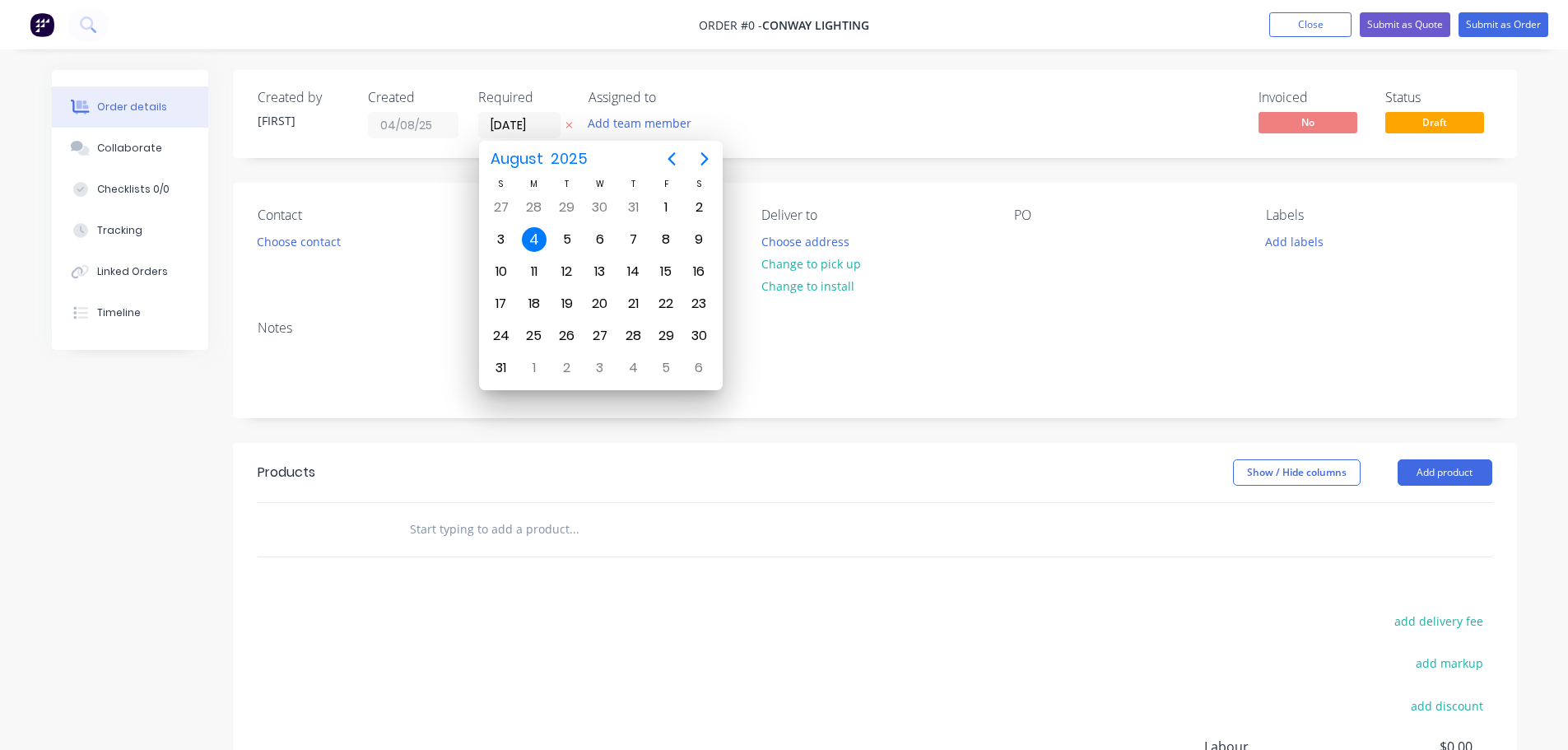 type on "[DATE]" 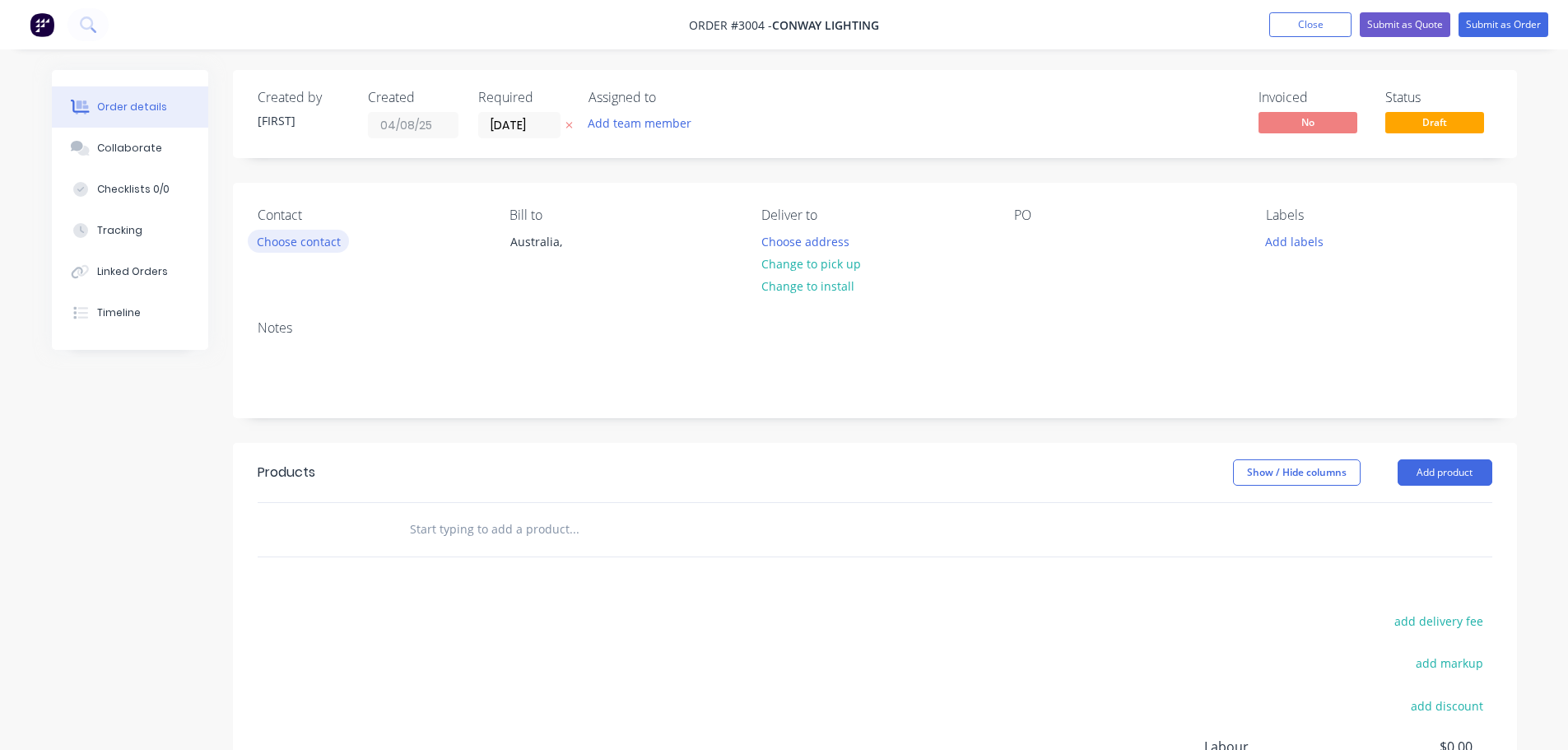click on "Choose contact" at bounding box center (298, 240) 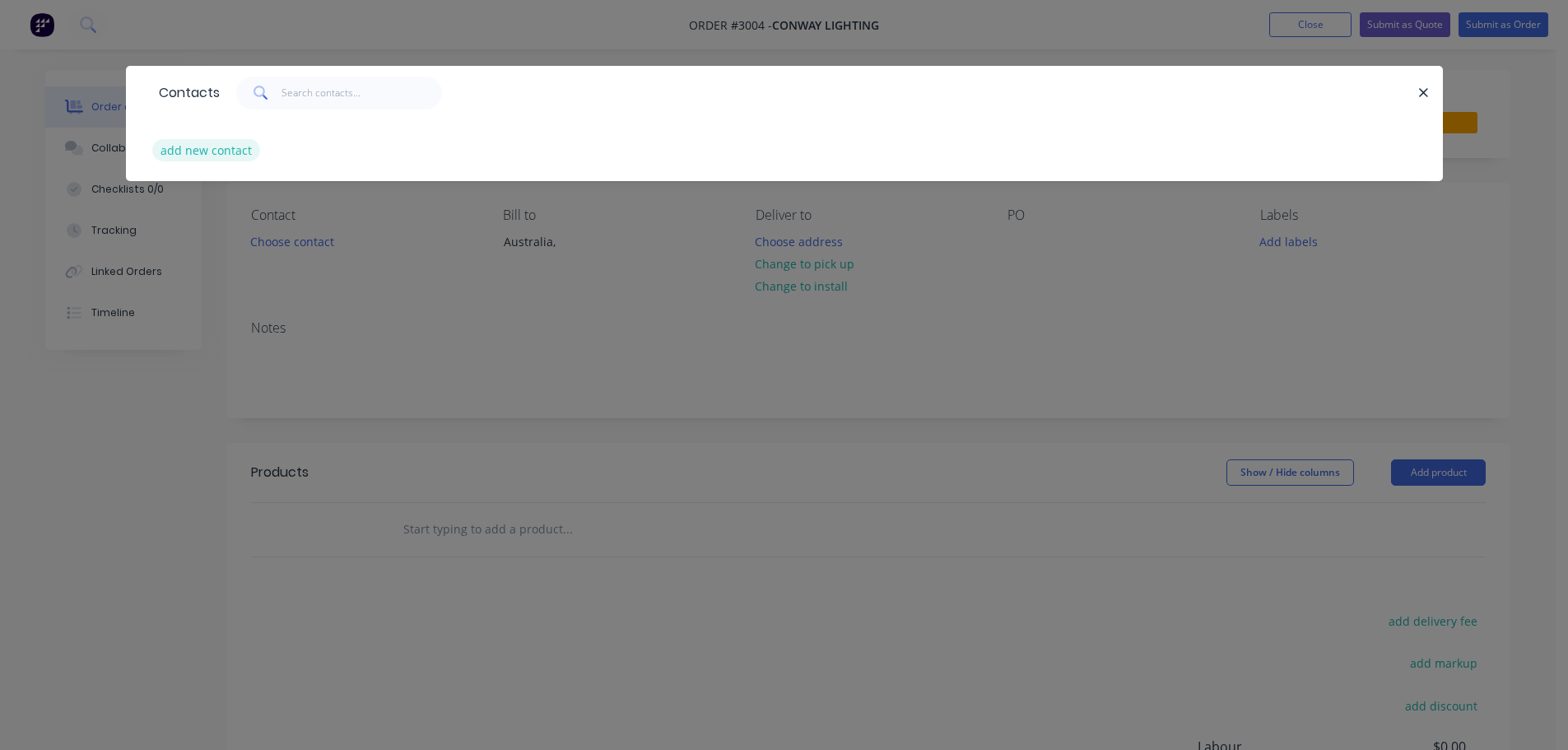 click on "add new contact" at bounding box center [207, 150] 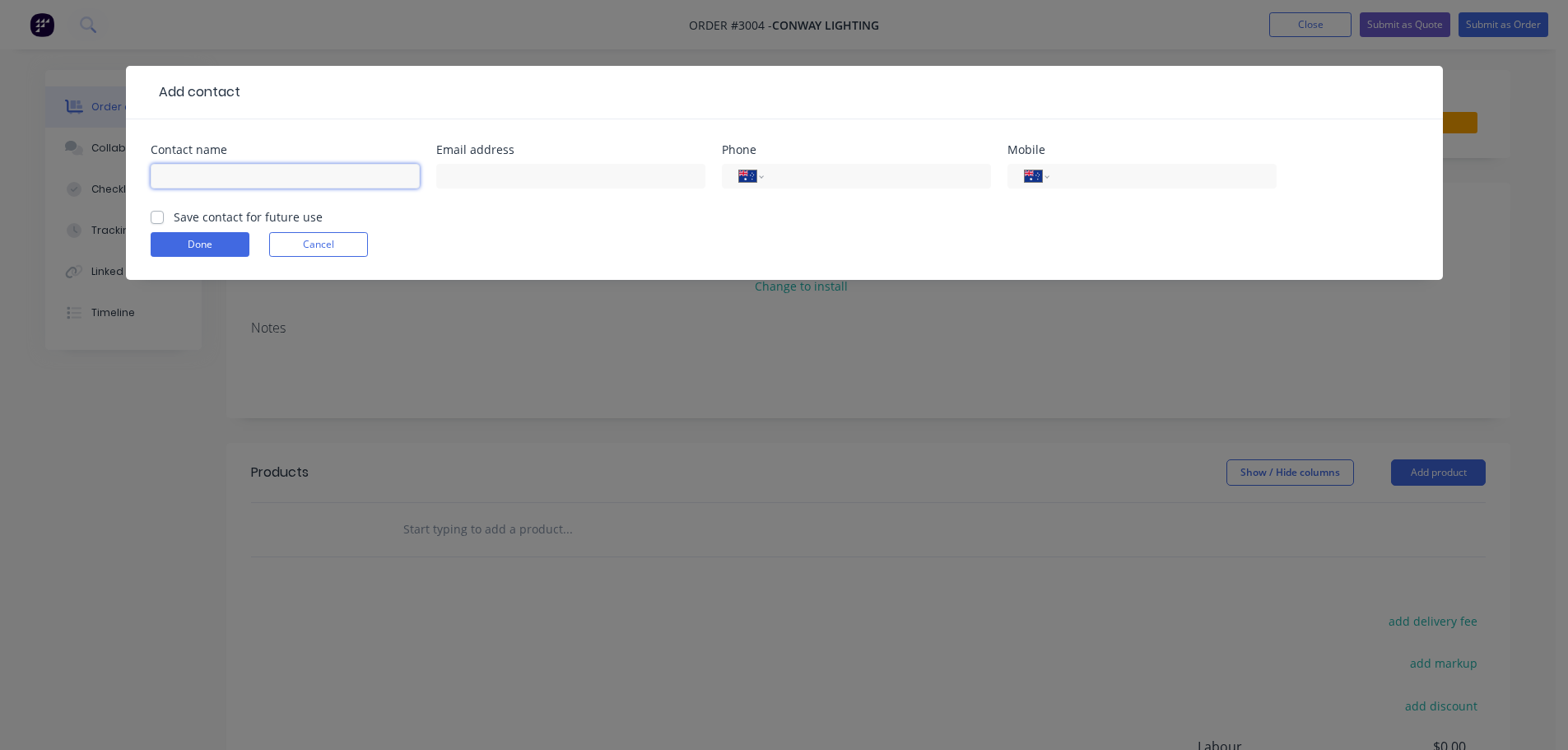 click at bounding box center [285, 176] 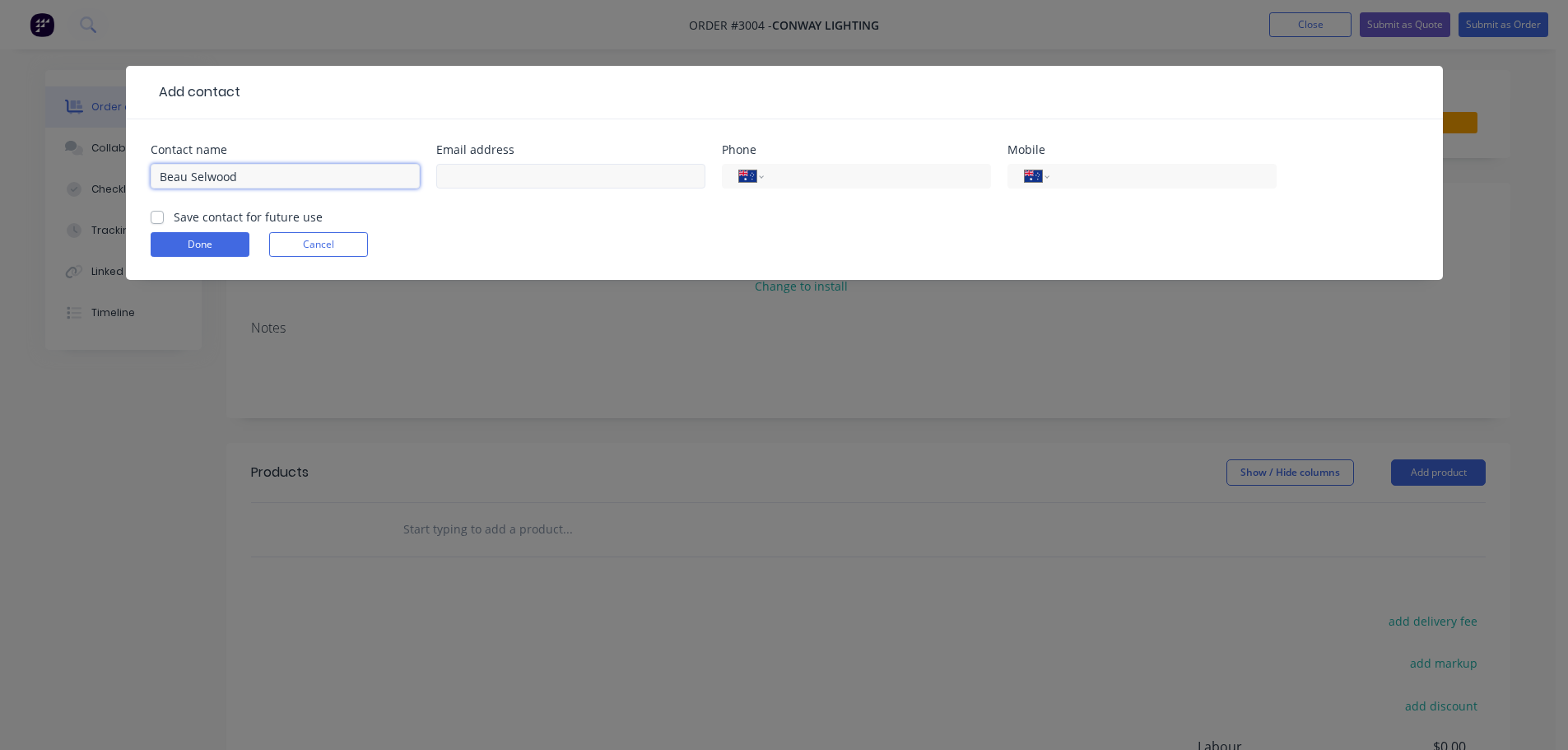 type on "Beau Selwood" 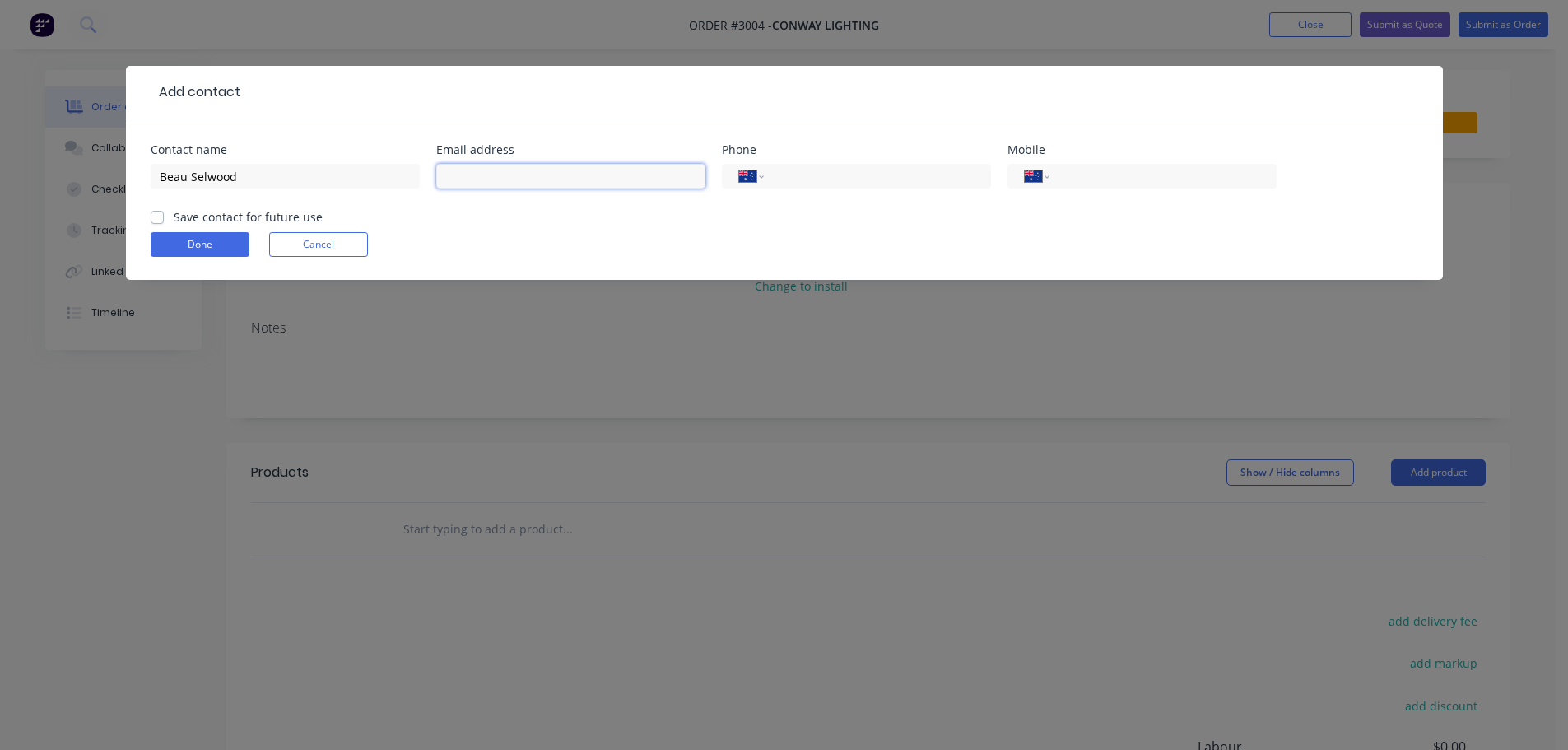 click at bounding box center [570, 176] 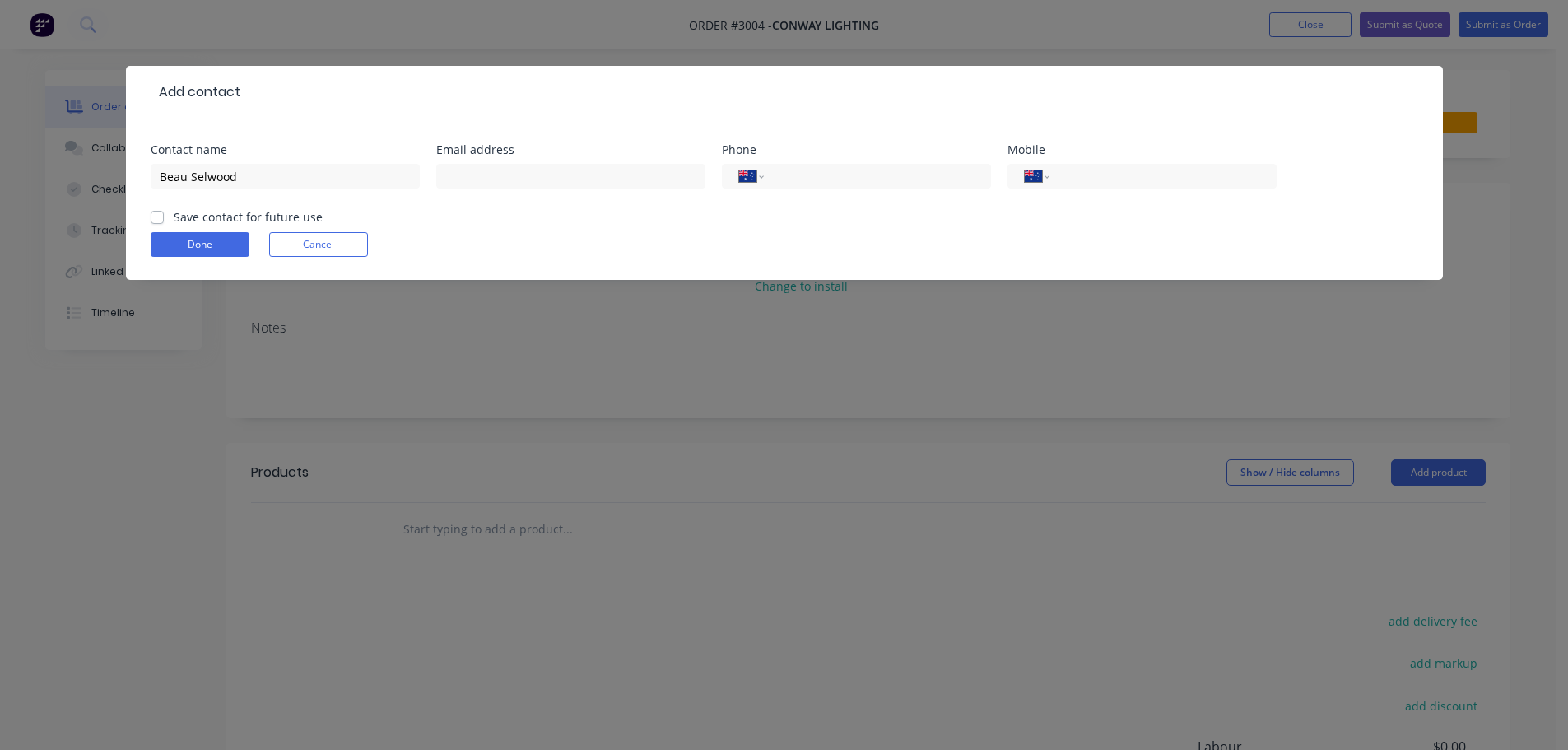 click on "Save contact for future use" at bounding box center [248, 217] 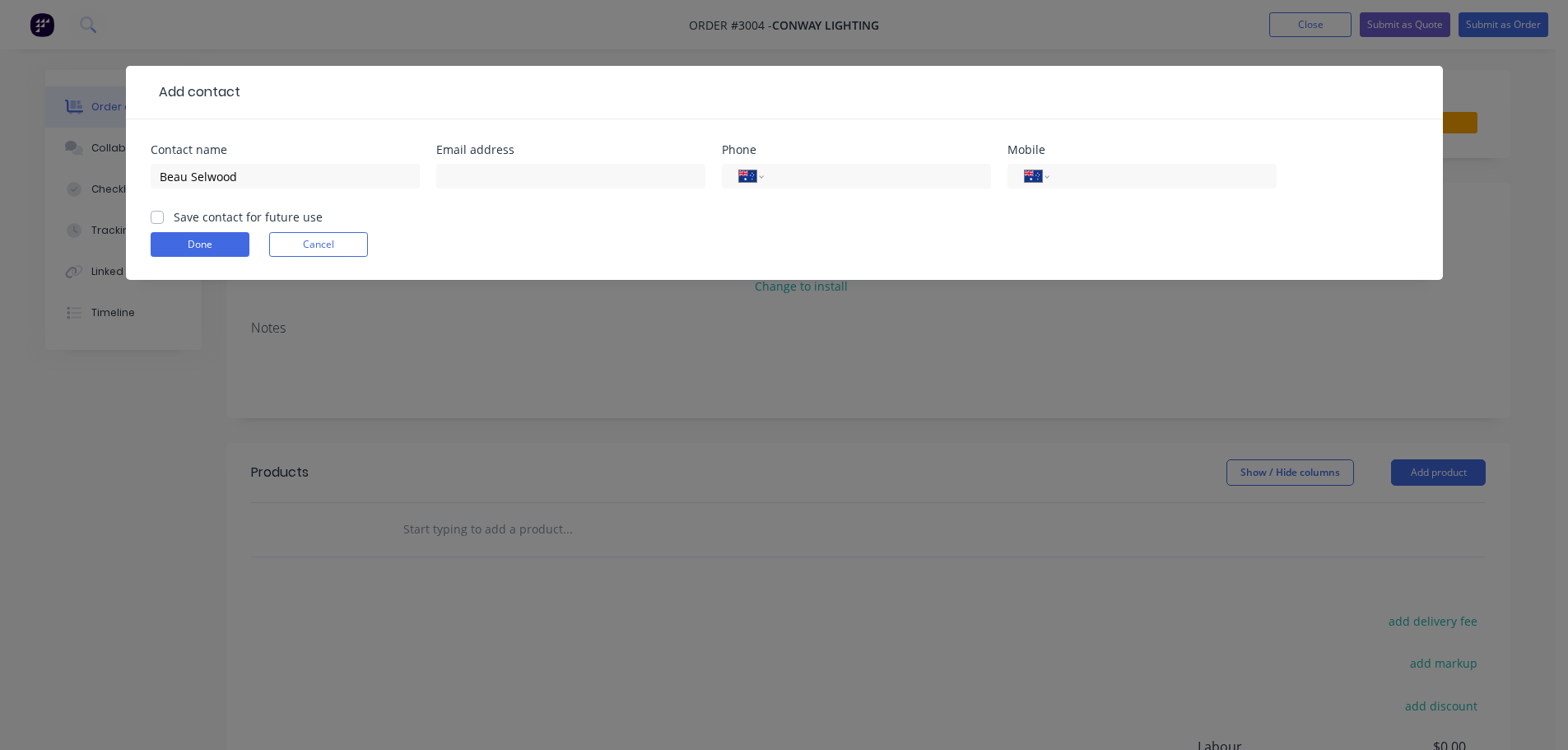 click on "Save contact for future use" at bounding box center [157, 216] 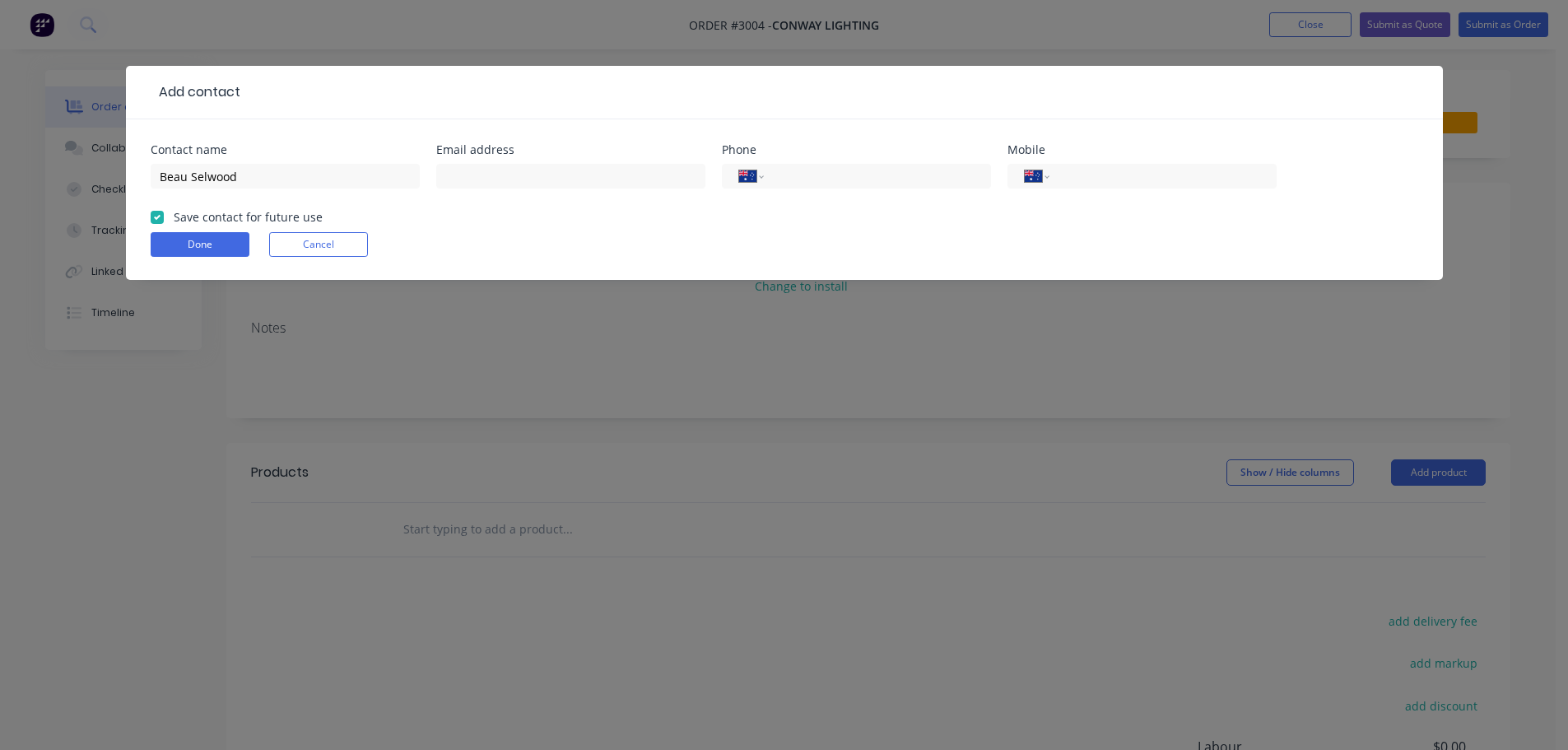 checkbox on "true" 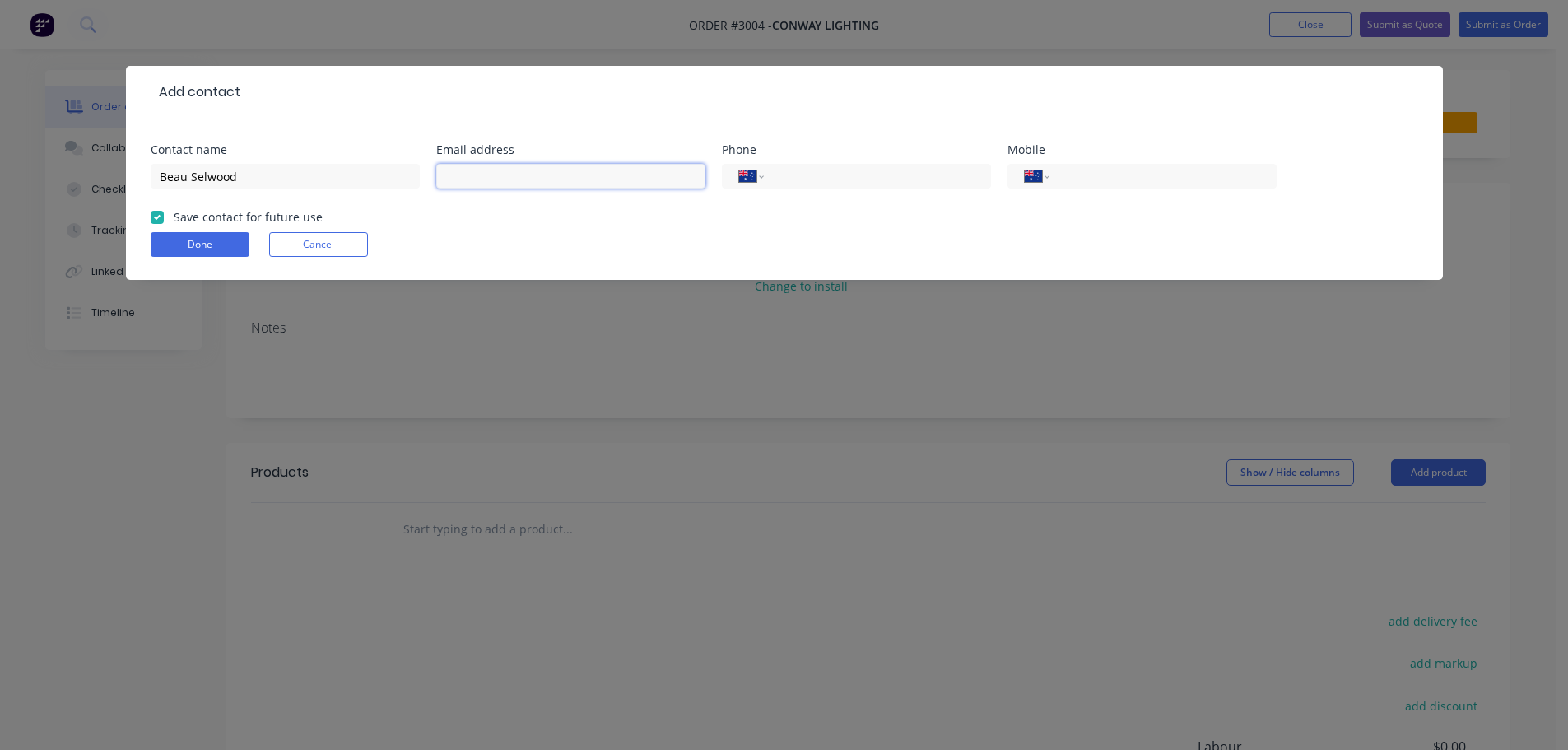 click at bounding box center (570, 176) 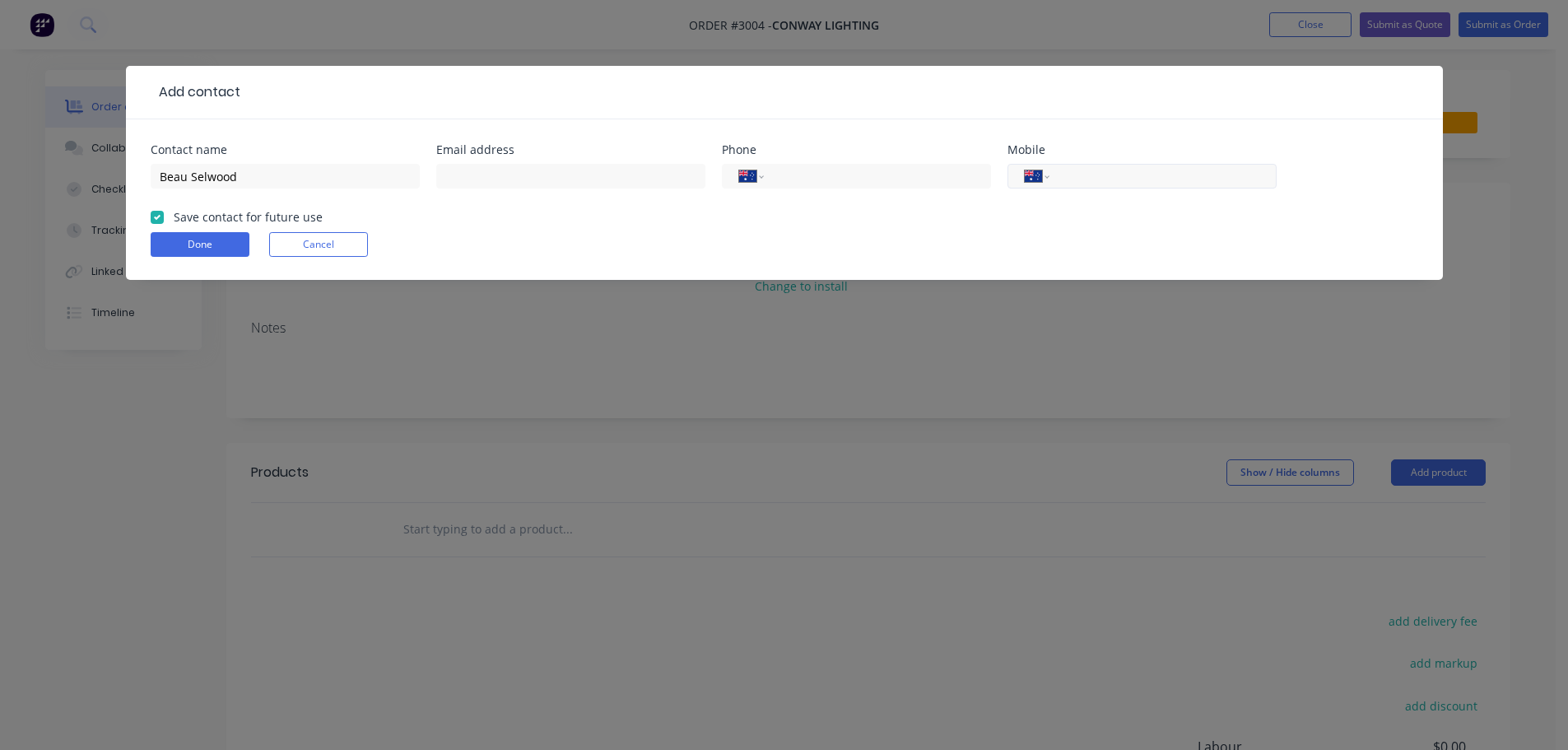 click at bounding box center [1160, 176] 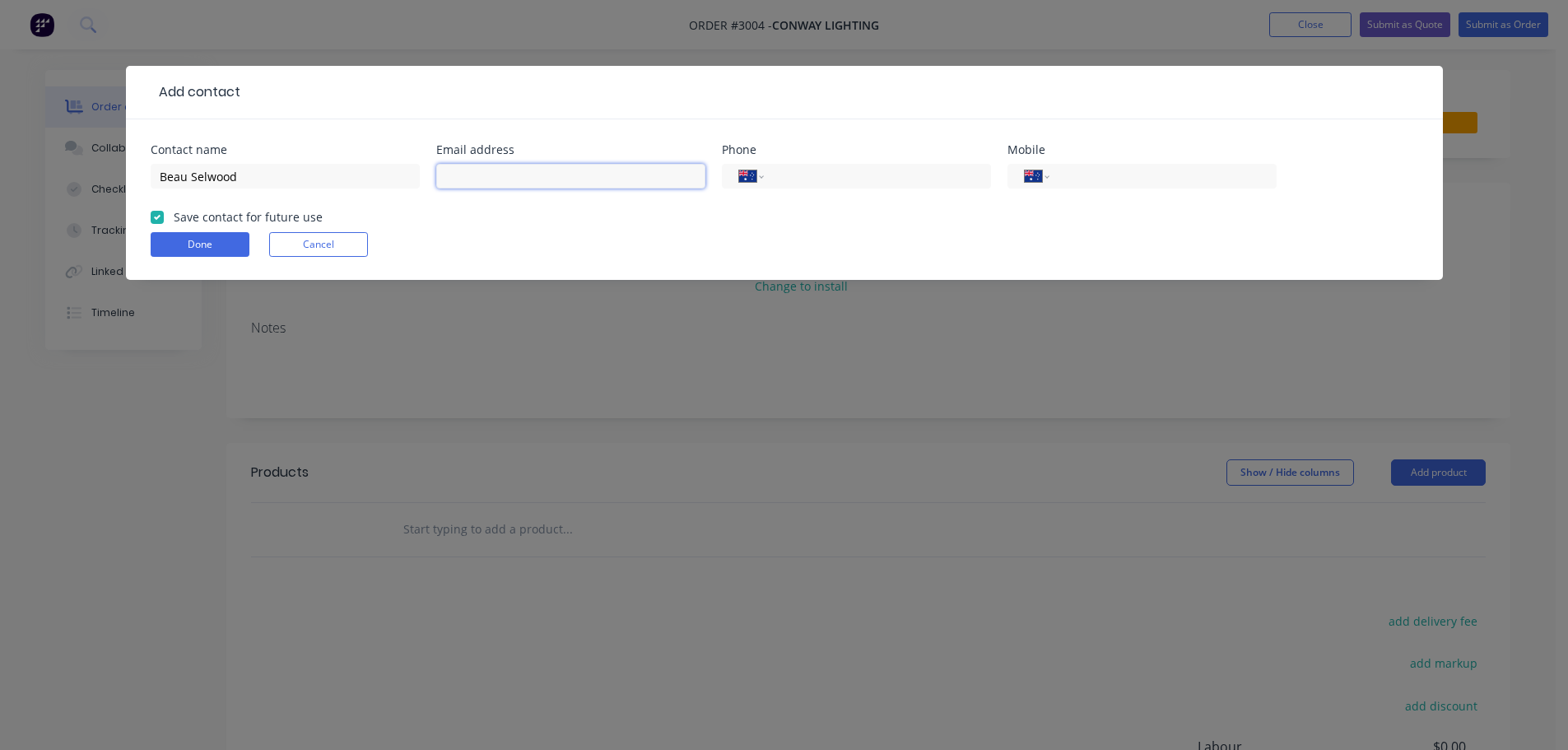 click at bounding box center [570, 176] 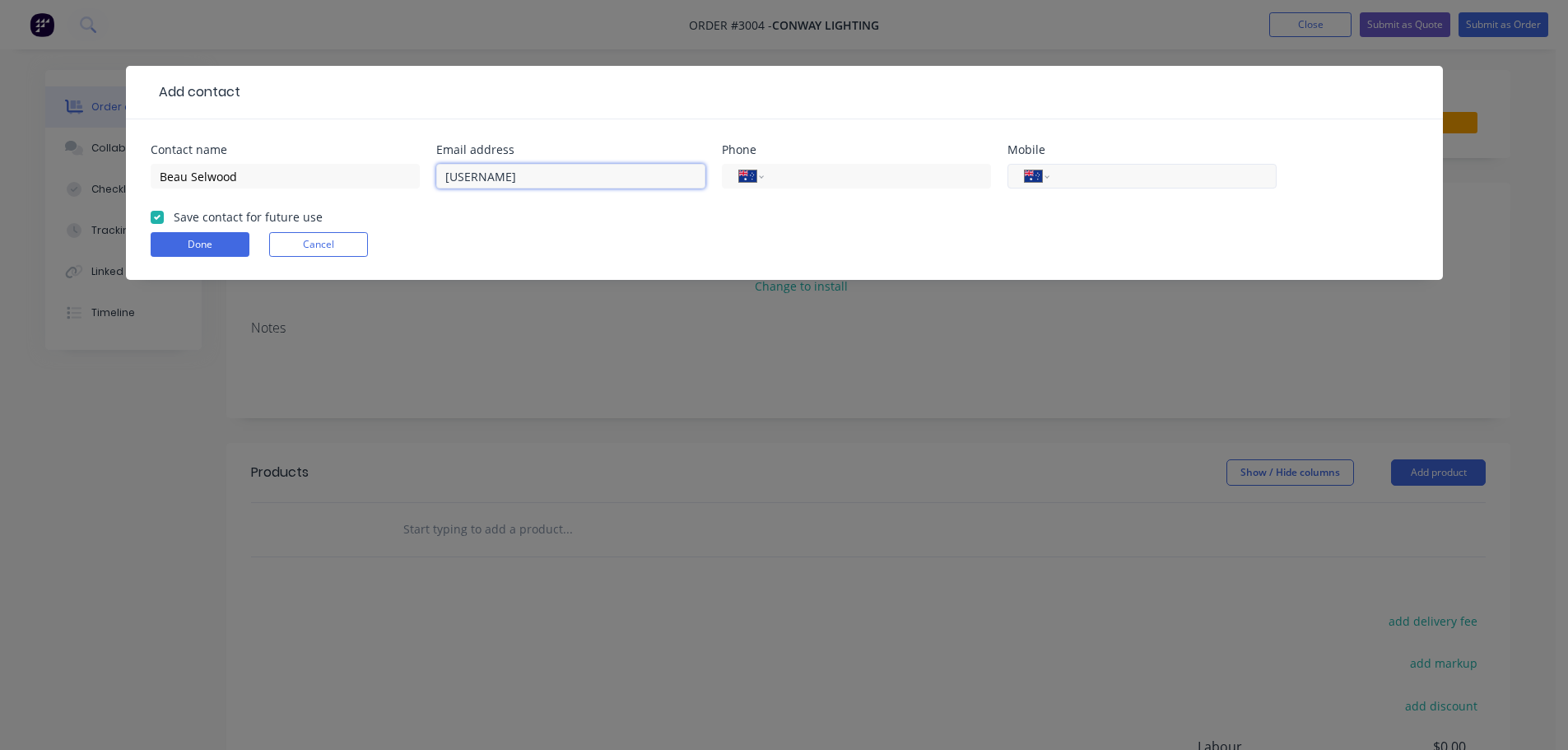 type on "[USERNAME]" 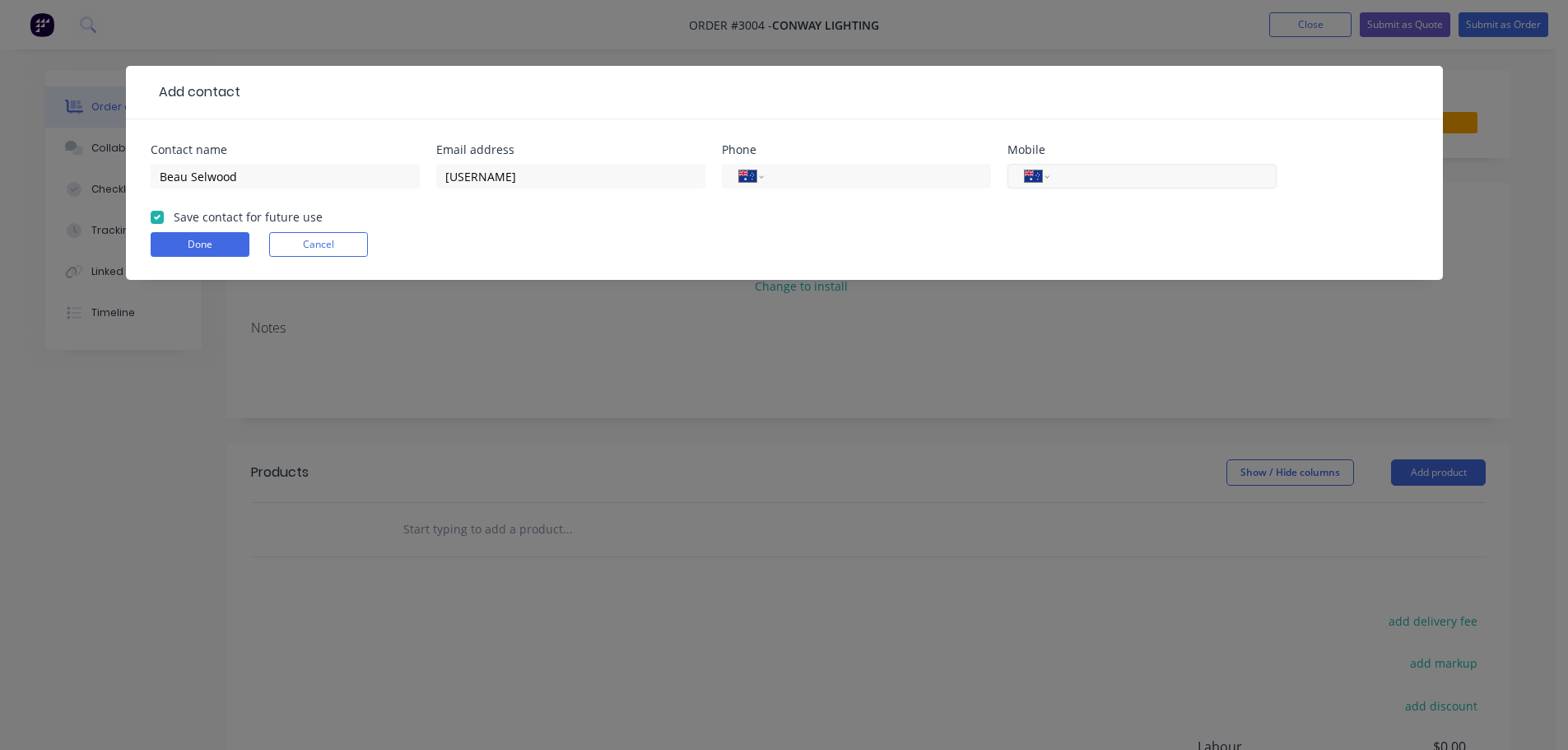 click at bounding box center (1160, 176) 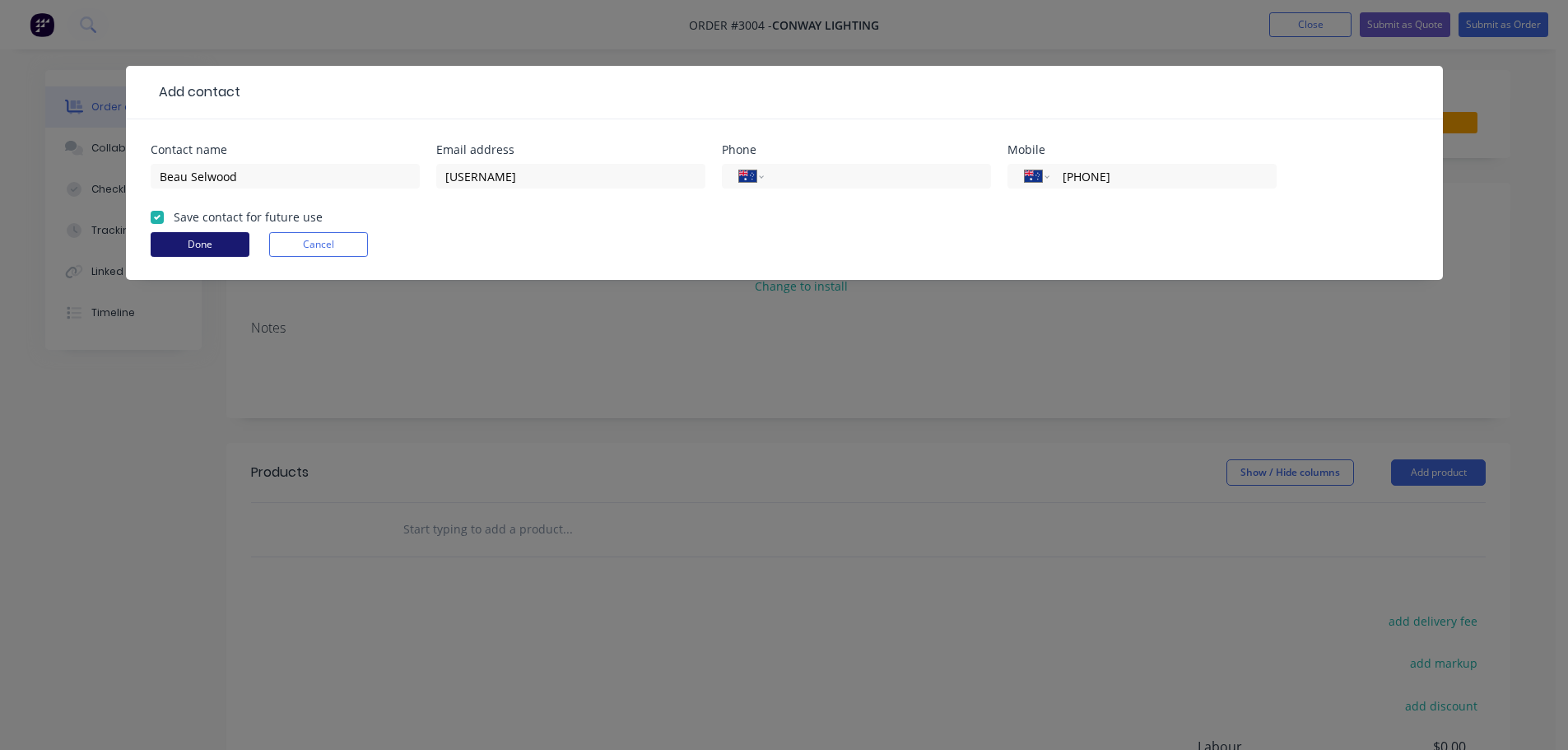 type on "[PHONE]" 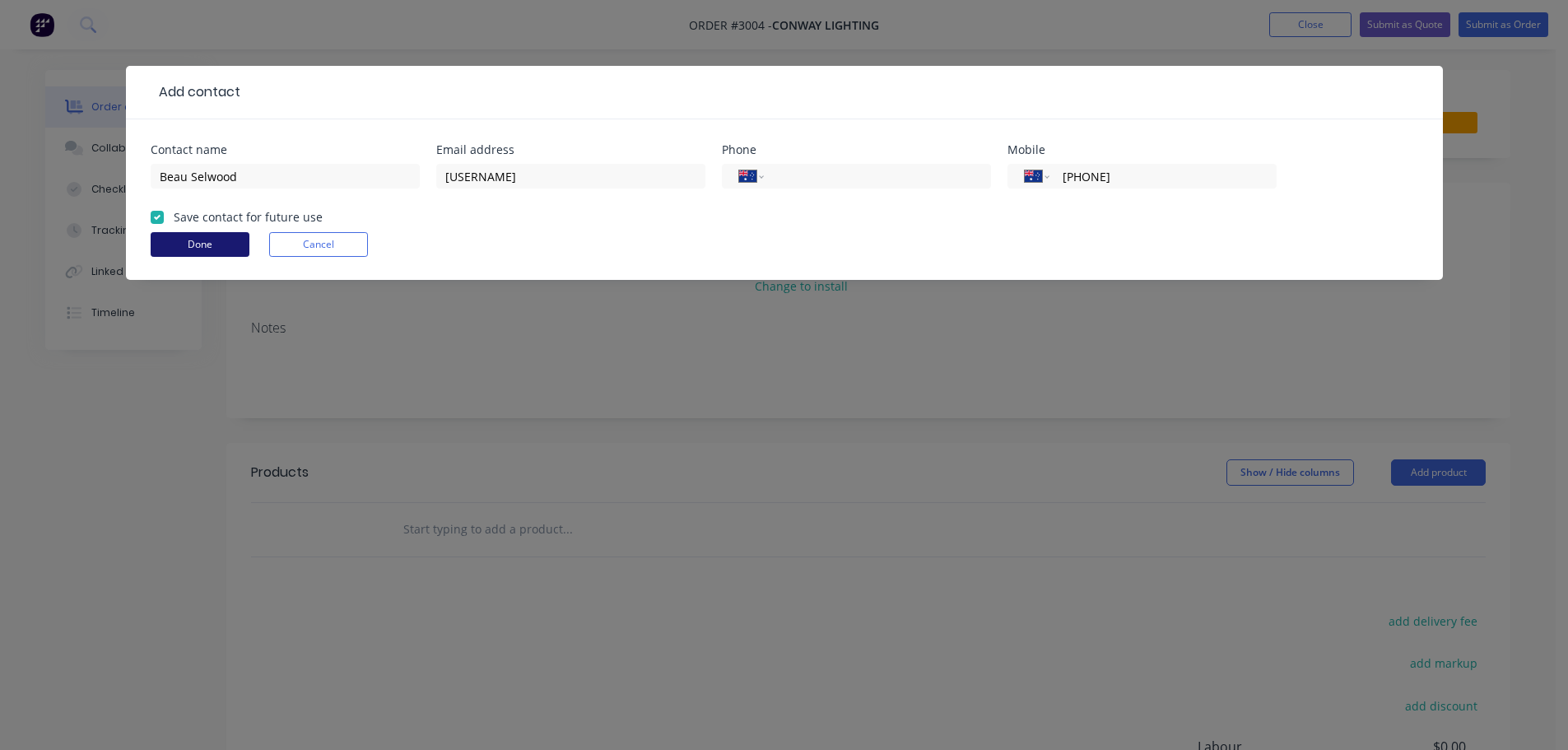 click on "Done" at bounding box center [200, 245] 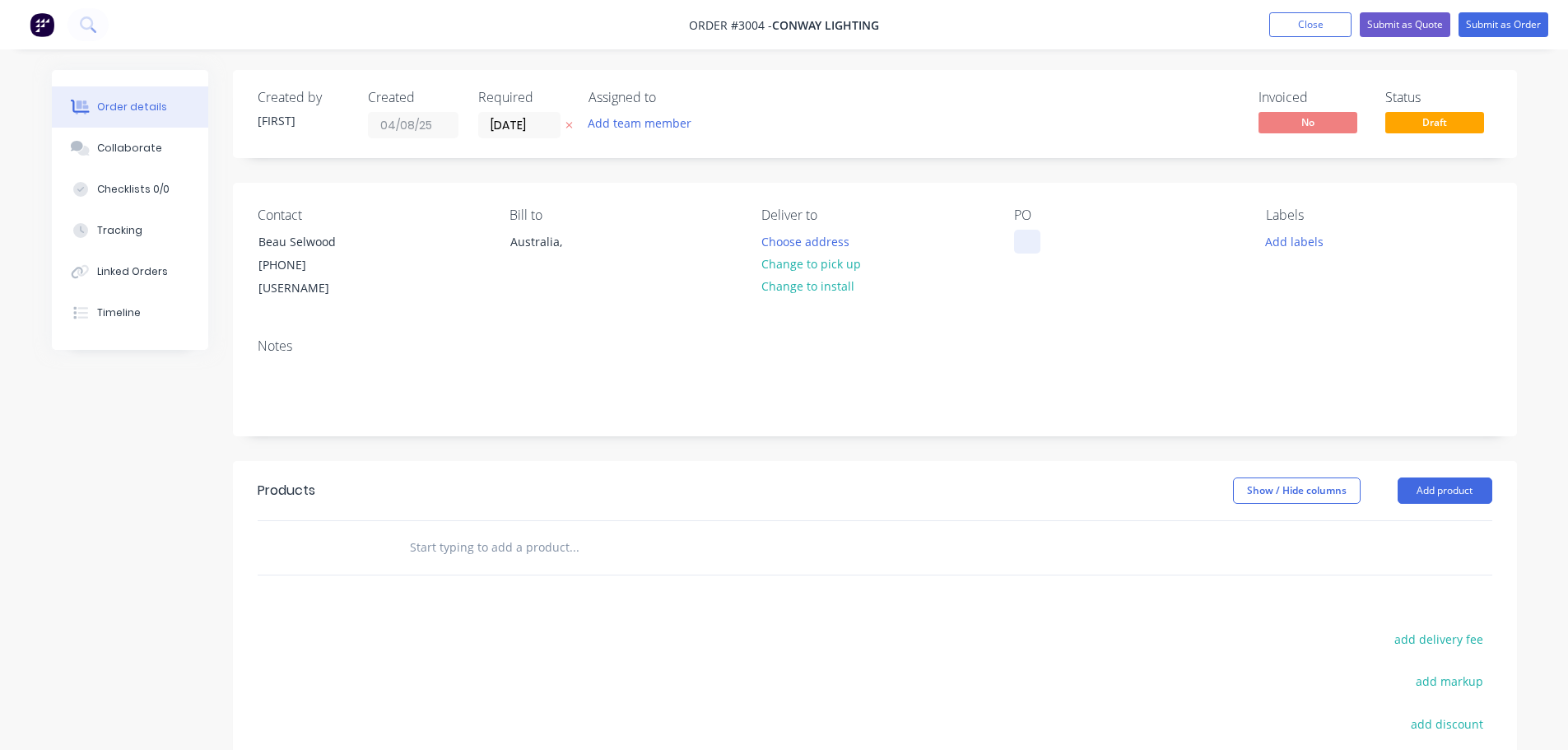 click at bounding box center (1027, 241) 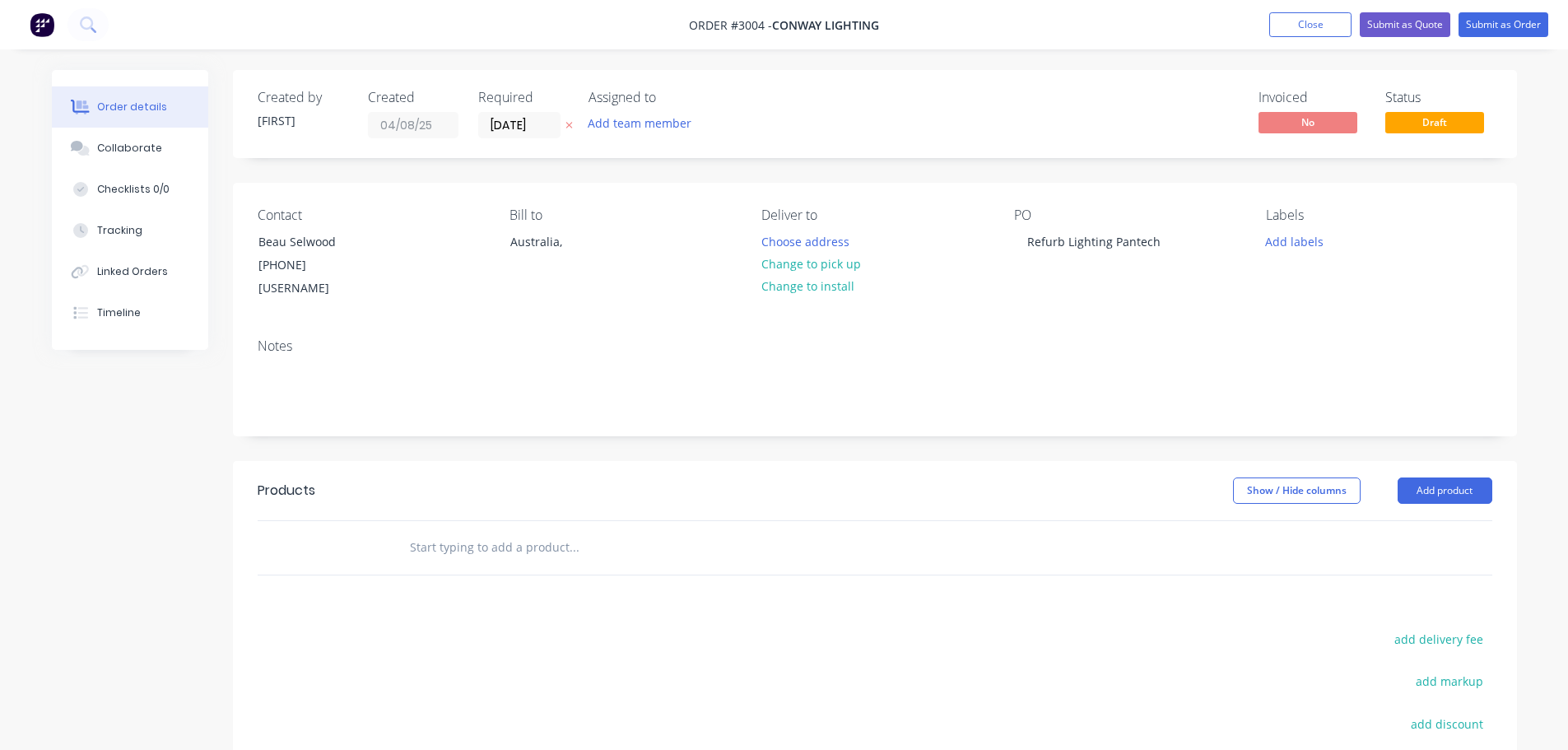 click on "Deliver to Choose address Change to pick up Change to install" at bounding box center (874, 254) 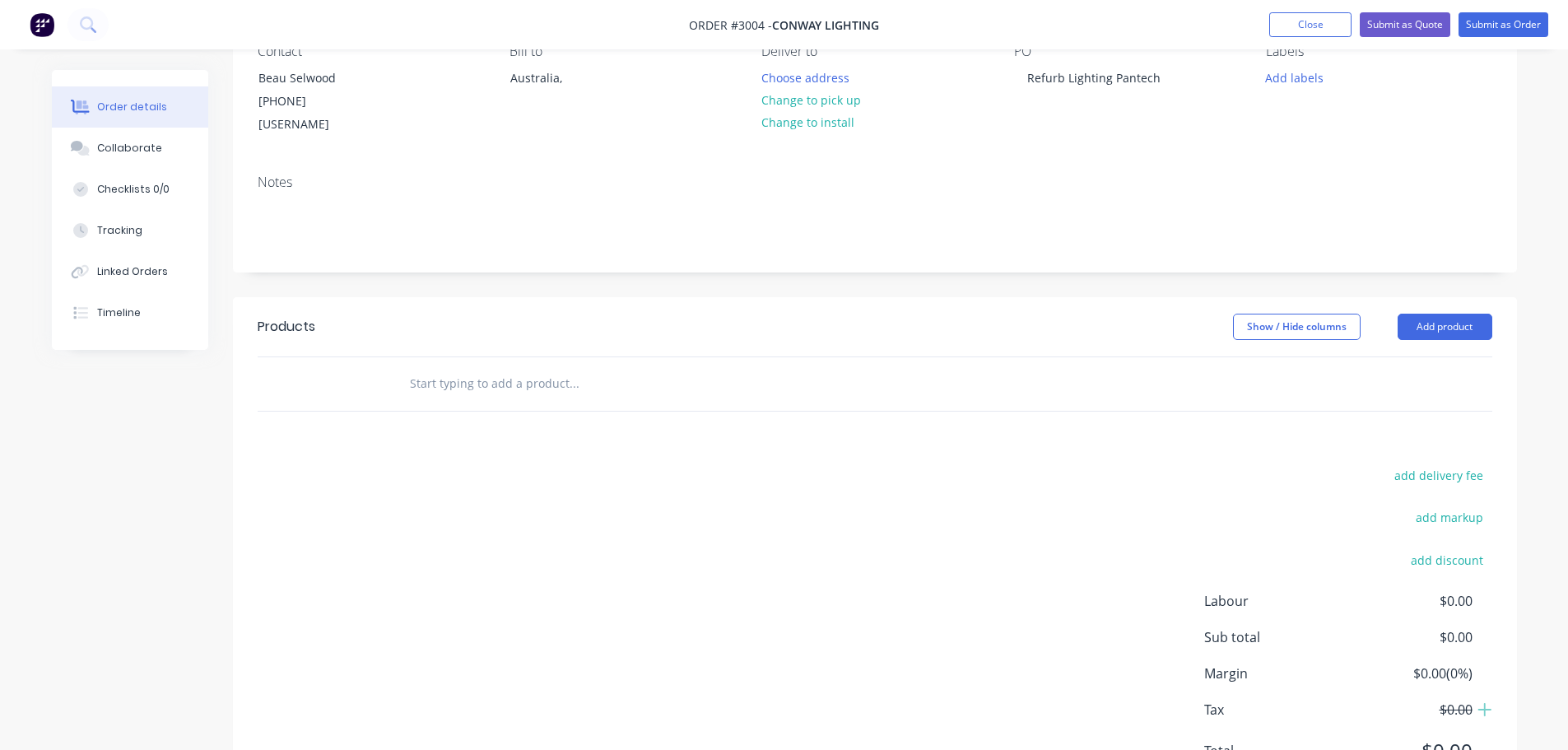 scroll, scrollTop: 165, scrollLeft: 0, axis: vertical 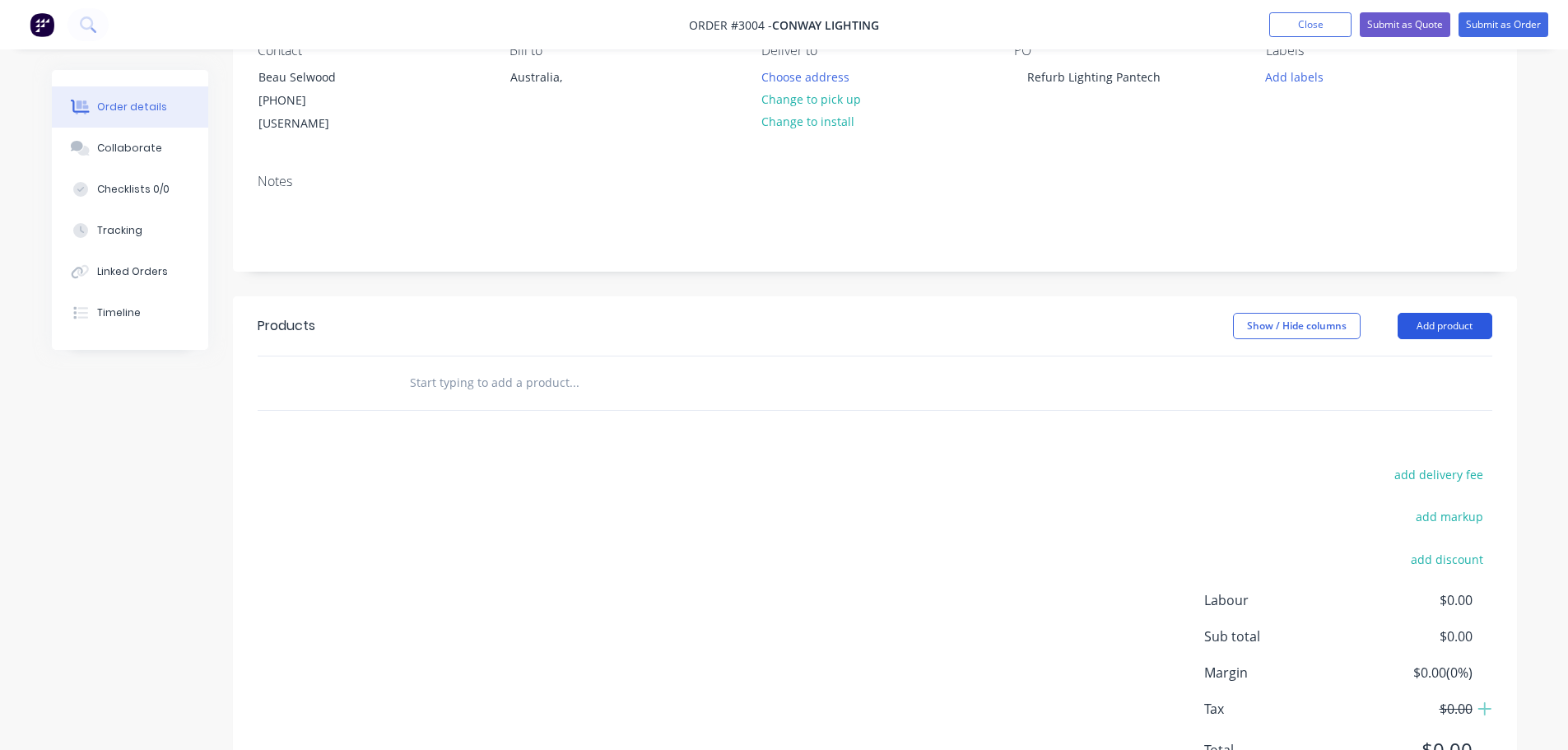 click on "Add product" at bounding box center (1445, 326) 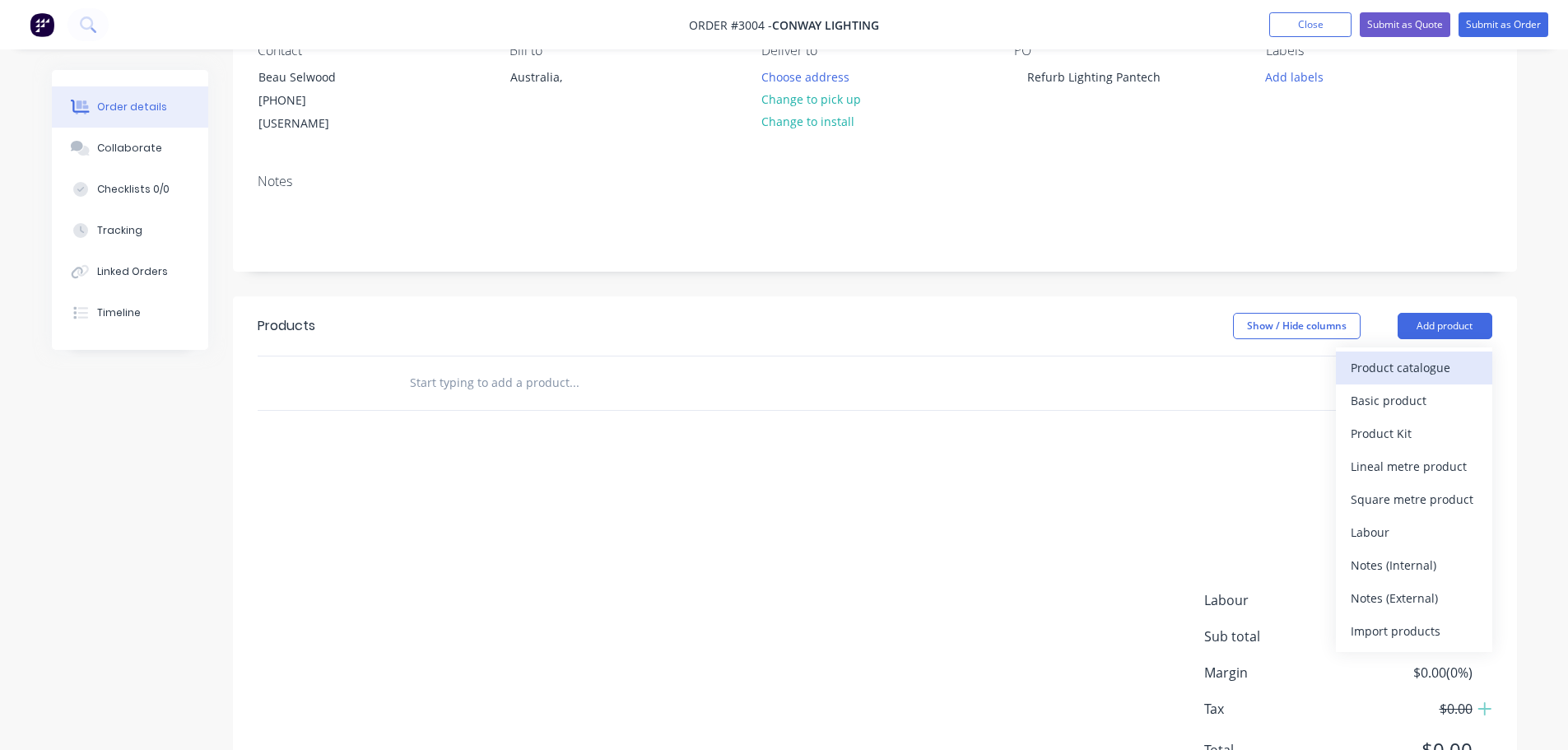 click on "Product catalogue" at bounding box center [1414, 367] 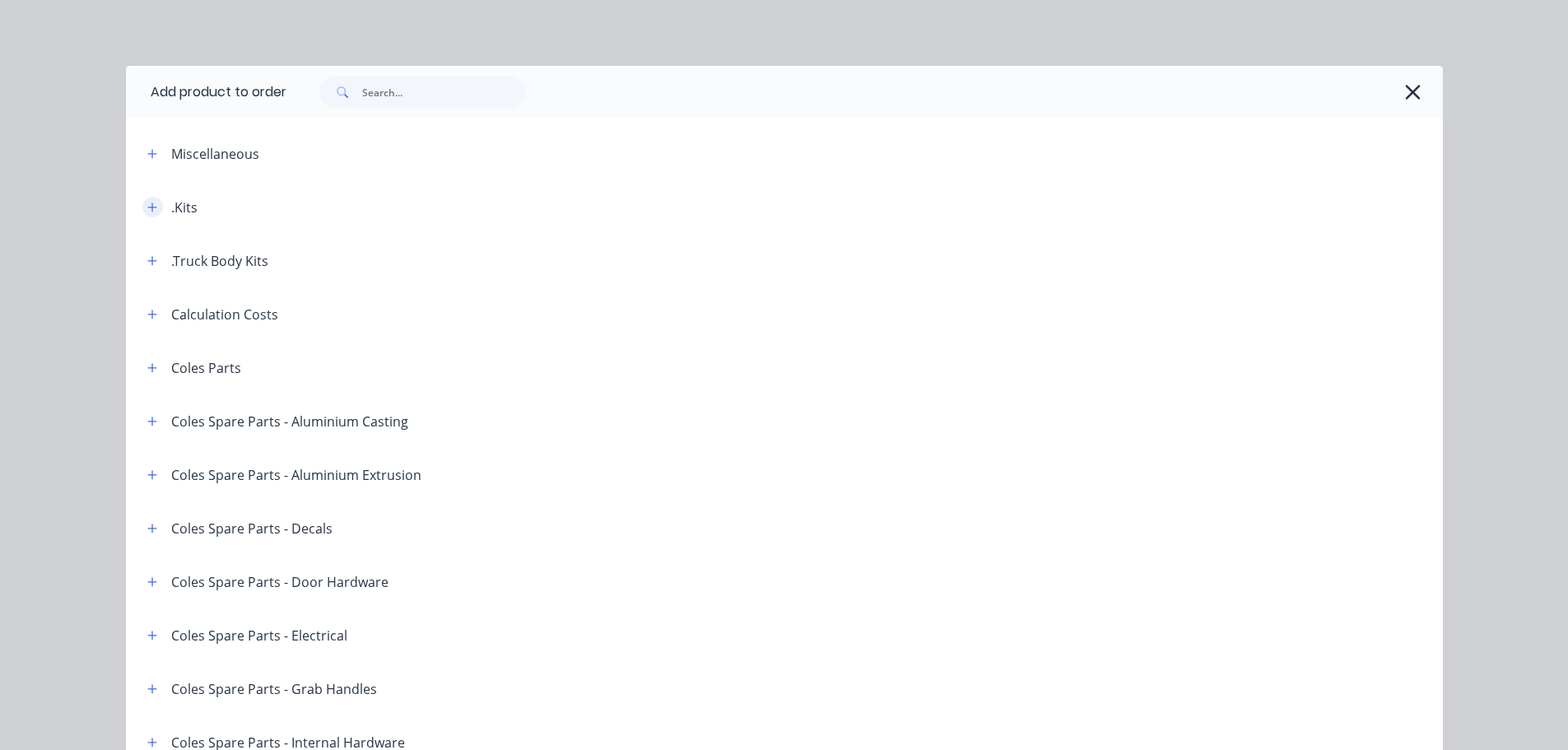 click 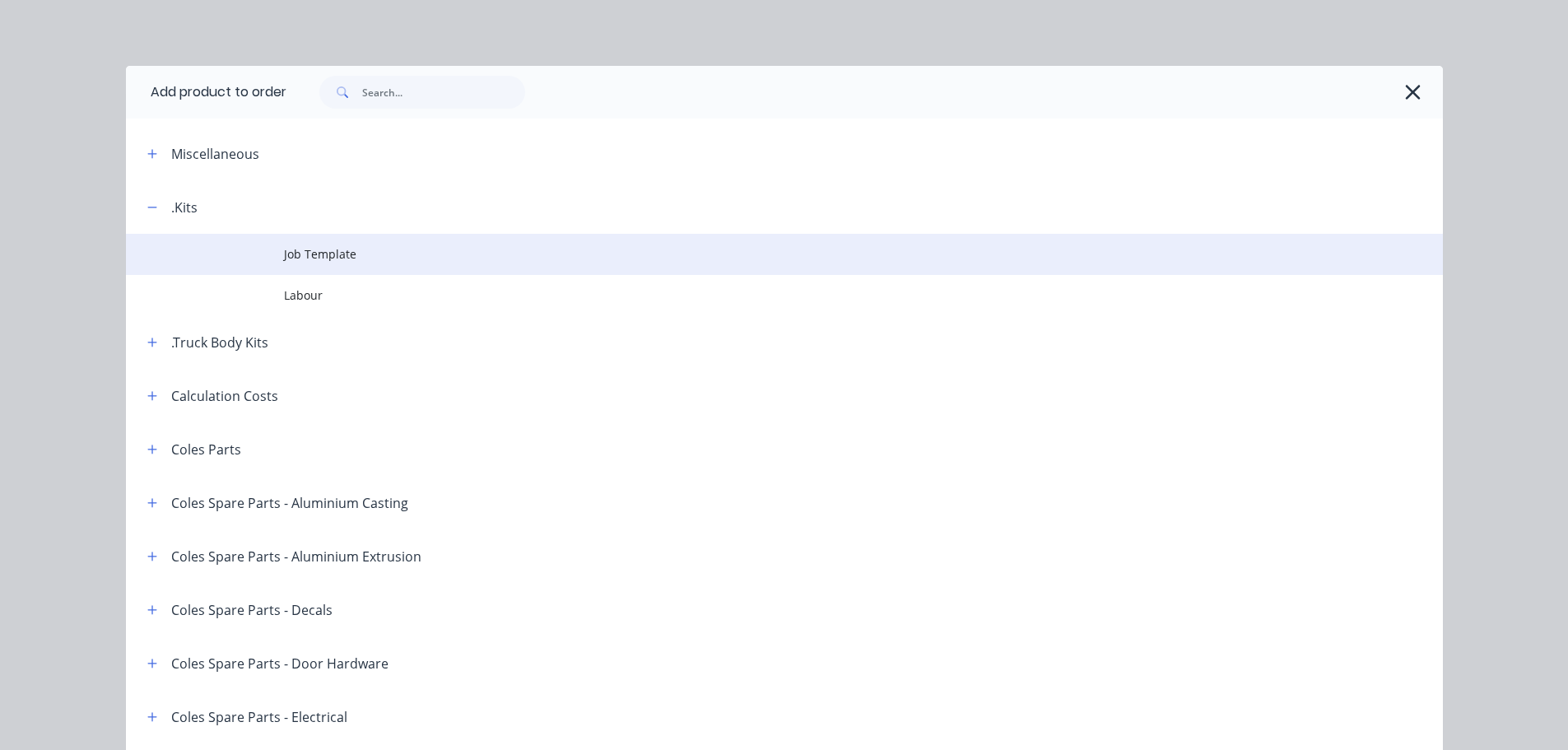click on "Job Template" at bounding box center (747, 254) 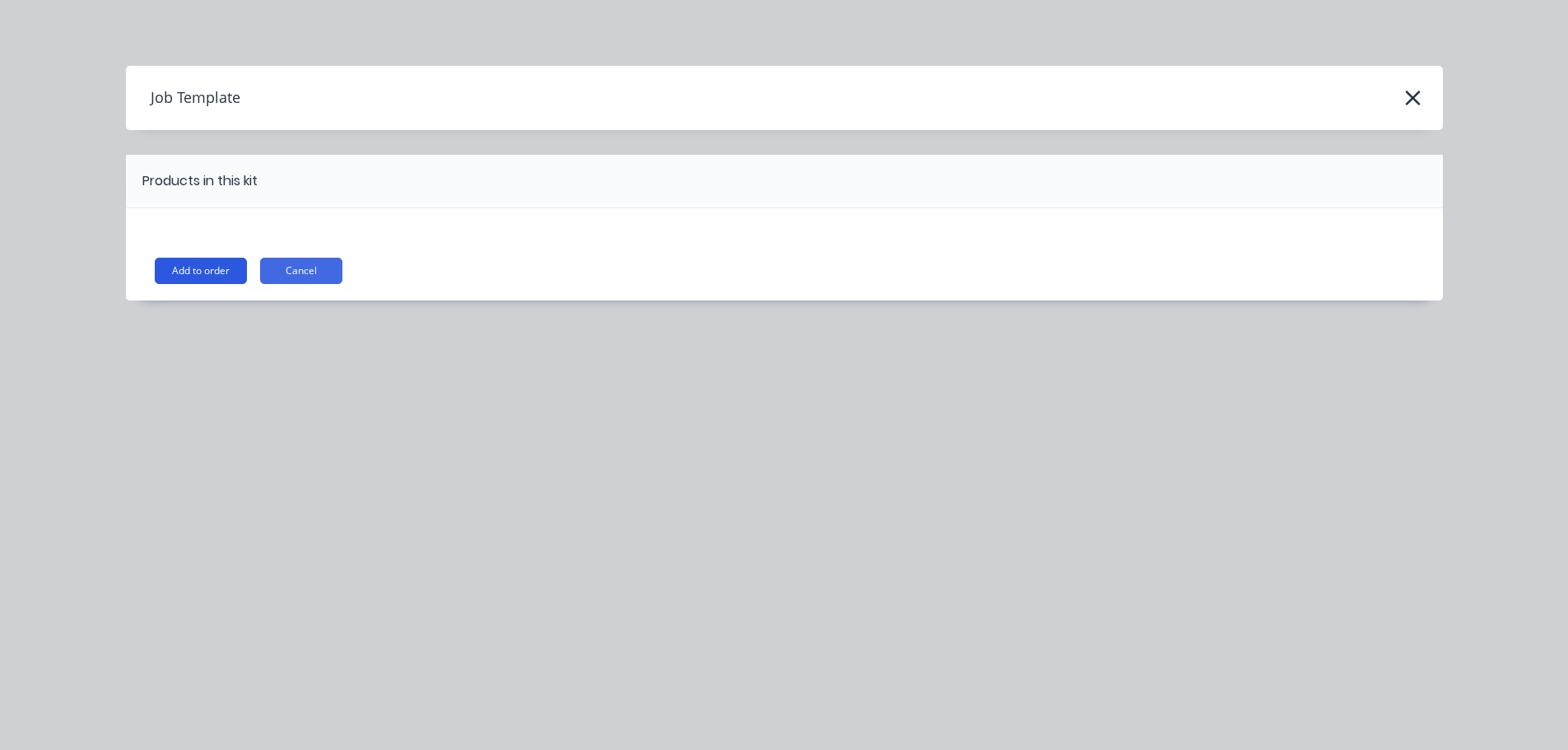 click on "Add to order" at bounding box center (201, 271) 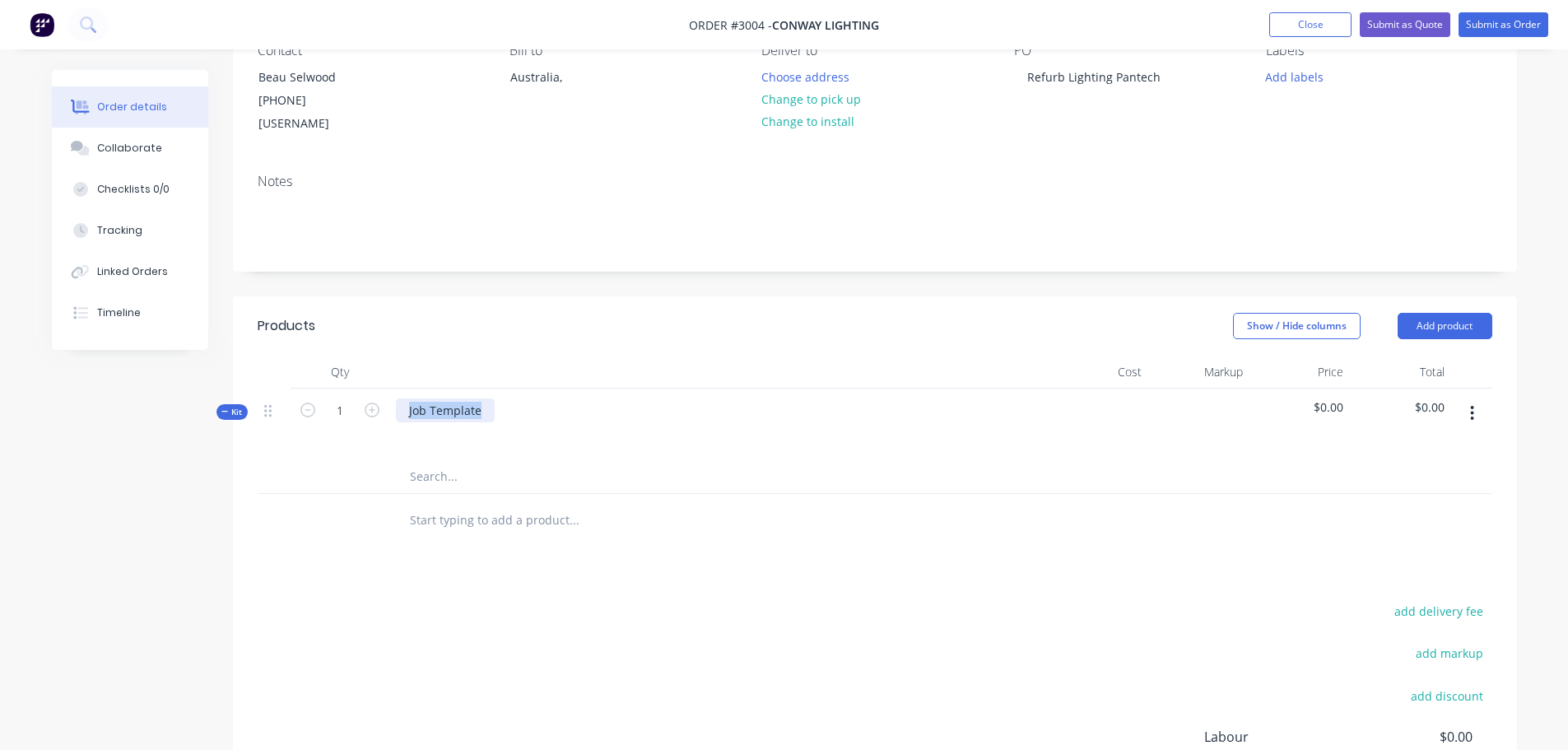 drag, startPoint x: 406, startPoint y: 410, endPoint x: 531, endPoint y: 411, distance: 125.004 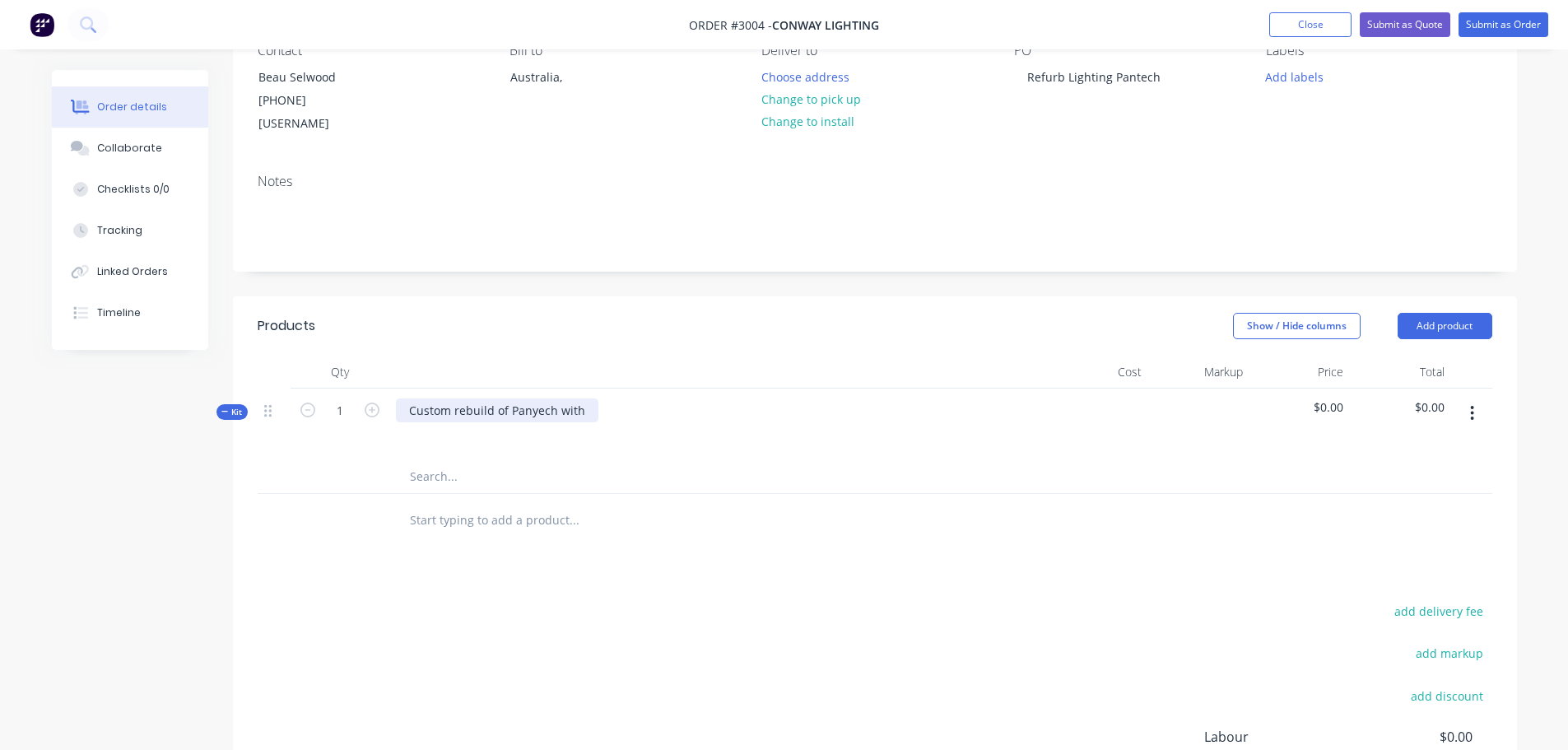 click on "Custom rebuild of Panyech with" at bounding box center (497, 410) 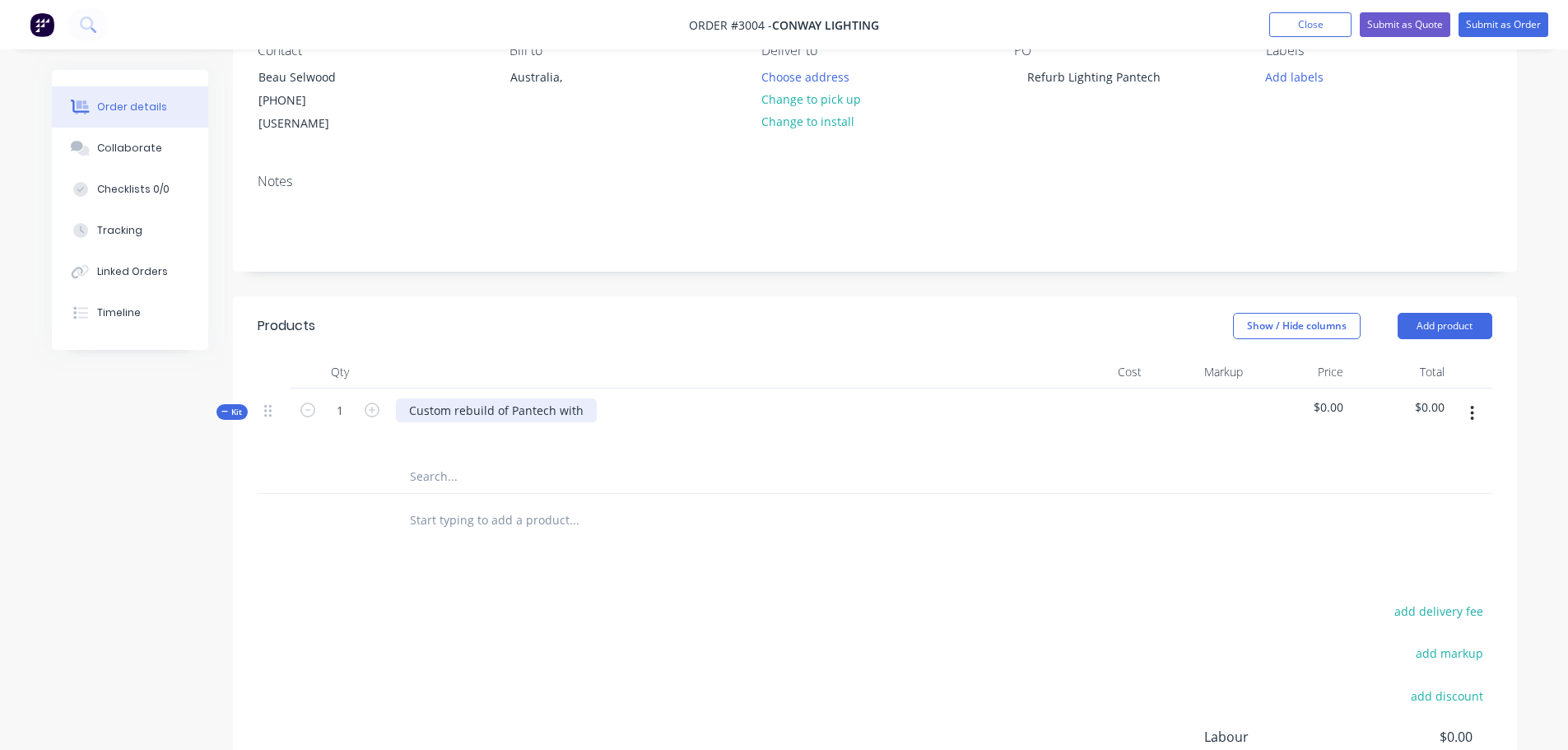 click on "Custom rebuild of Pantech with" at bounding box center [496, 410] 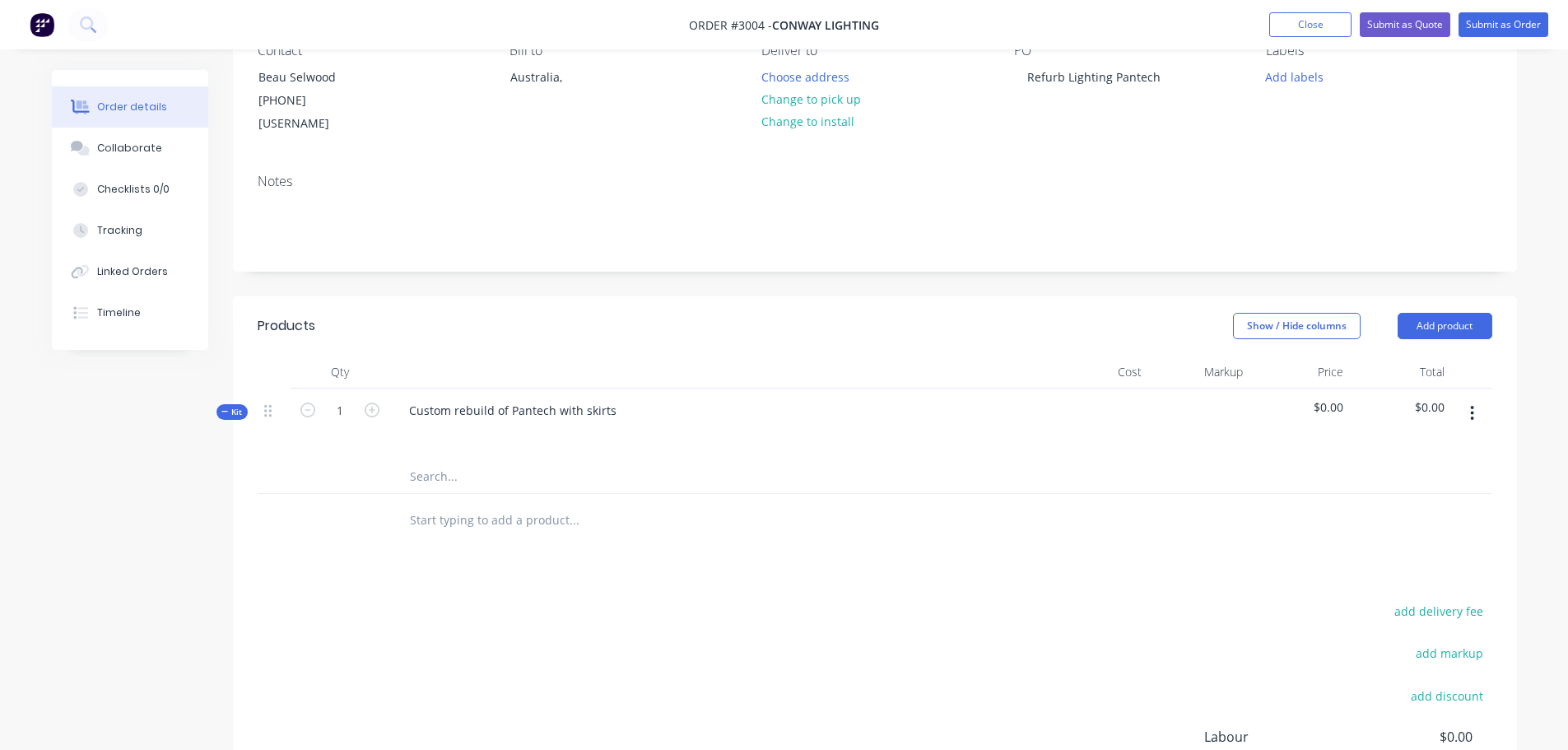 click at bounding box center (574, 520) 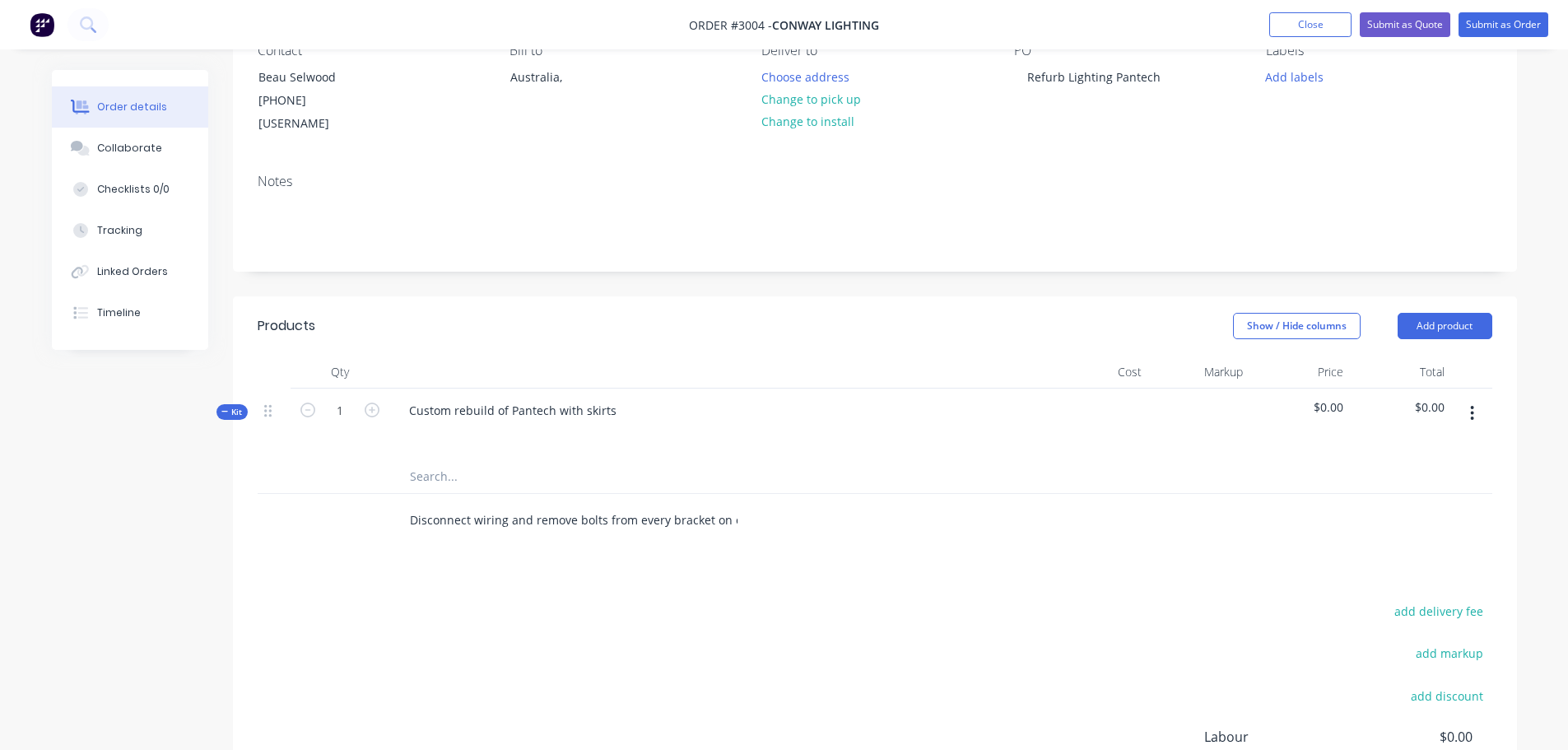 scroll, scrollTop: 0, scrollLeft: 26, axis: horizontal 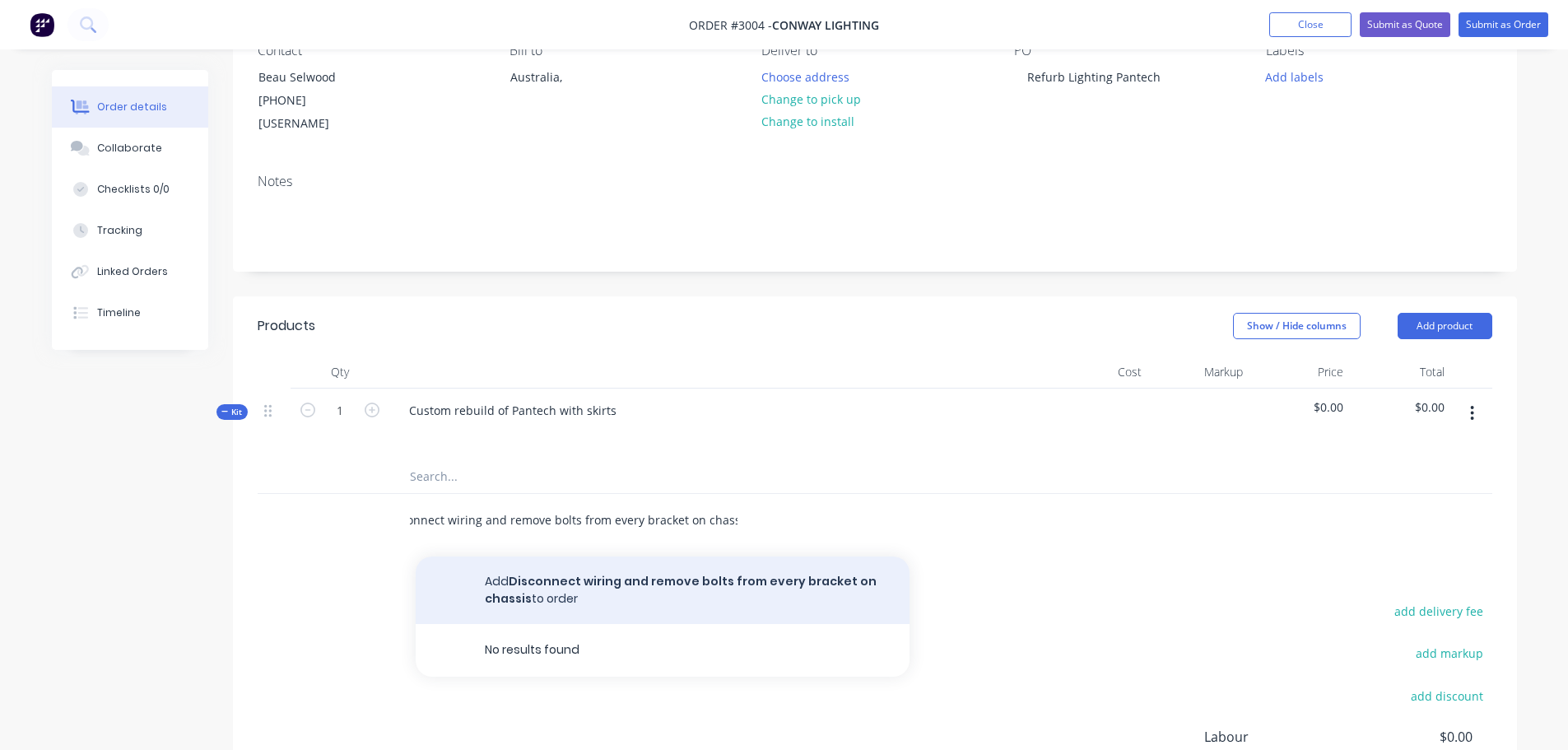 type on "Disconnect wiring and remove bolts from every bracket on chassis" 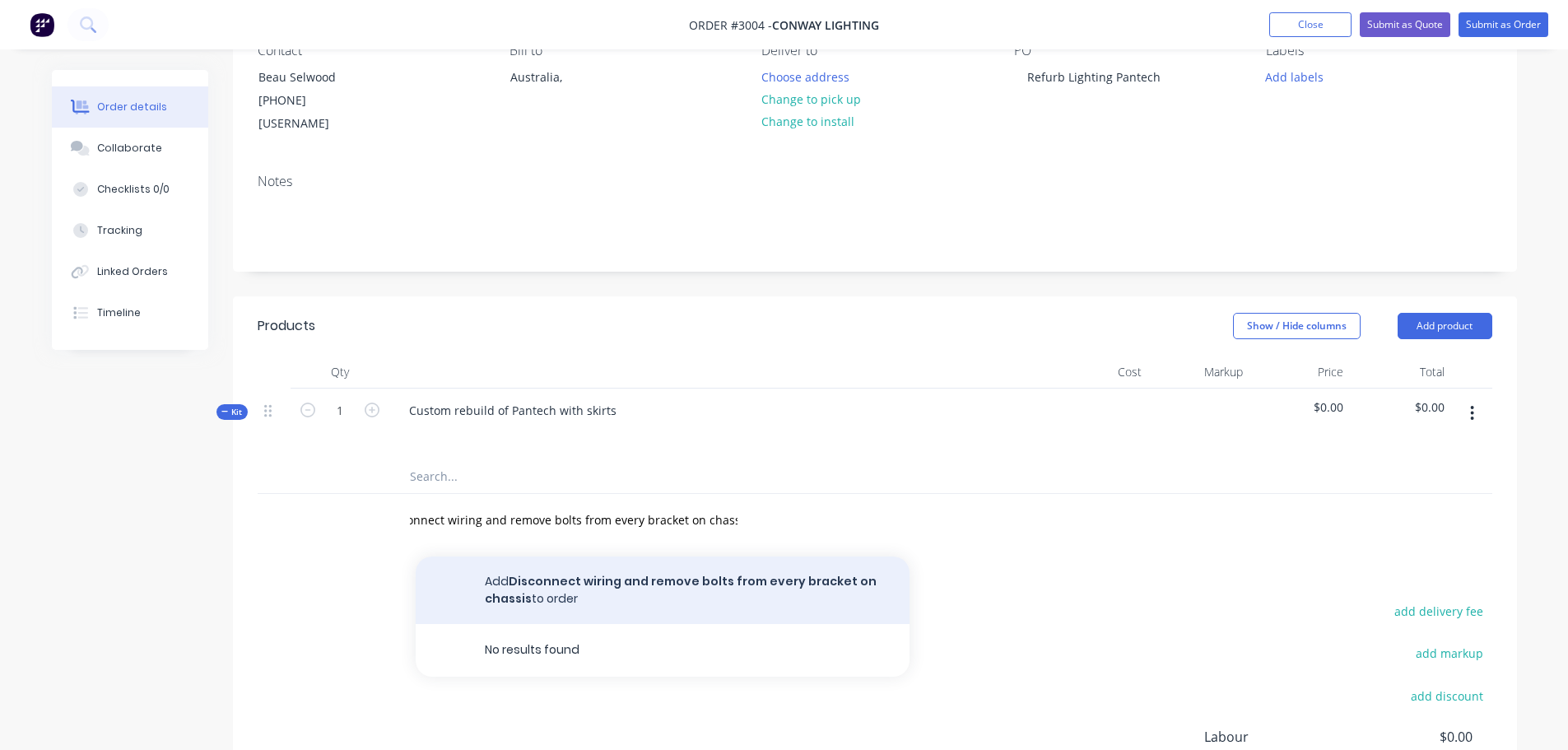 click on "Add Disconnect wiring and remove bolts from every bracket on chassis to order" at bounding box center [663, 590] 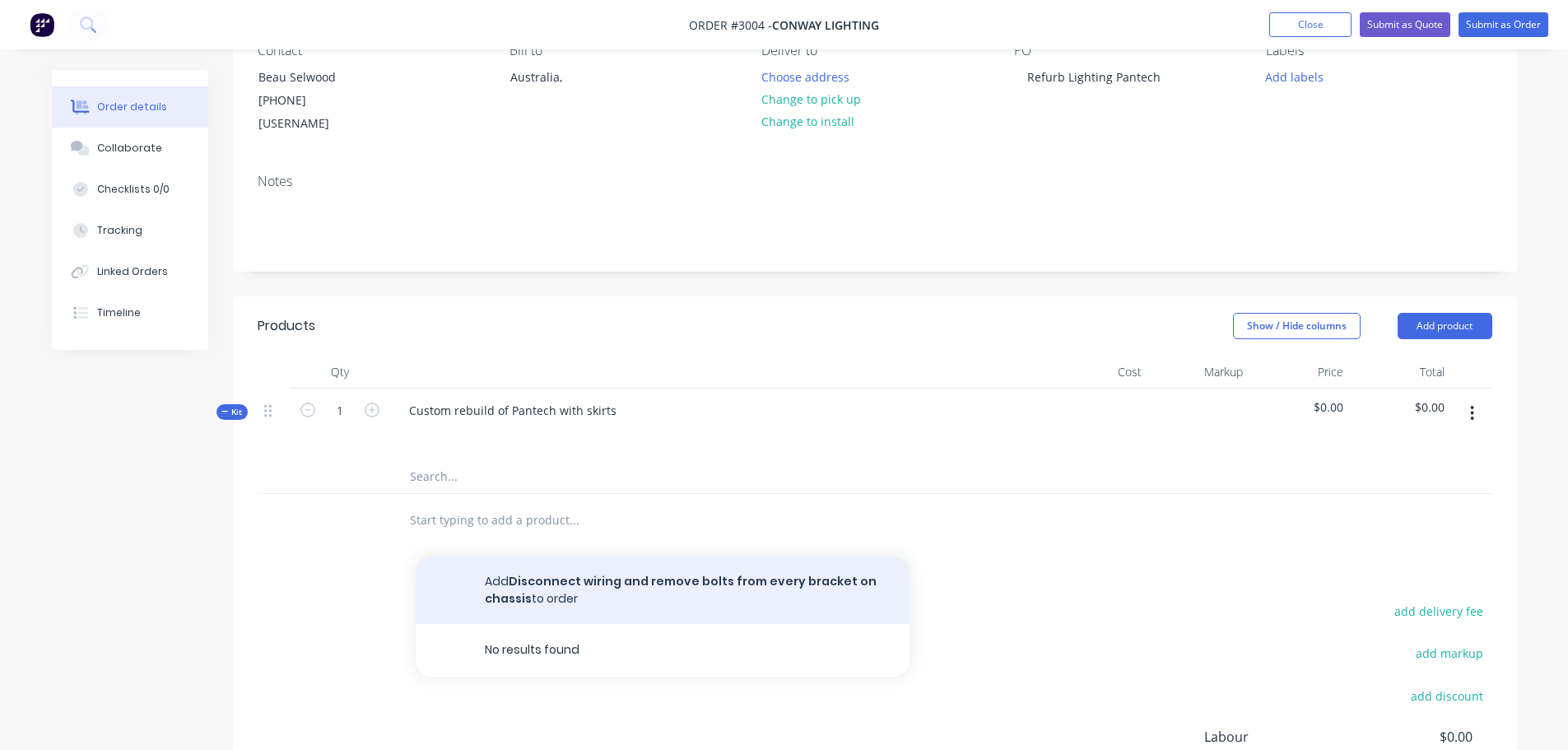 scroll, scrollTop: 0, scrollLeft: 0, axis: both 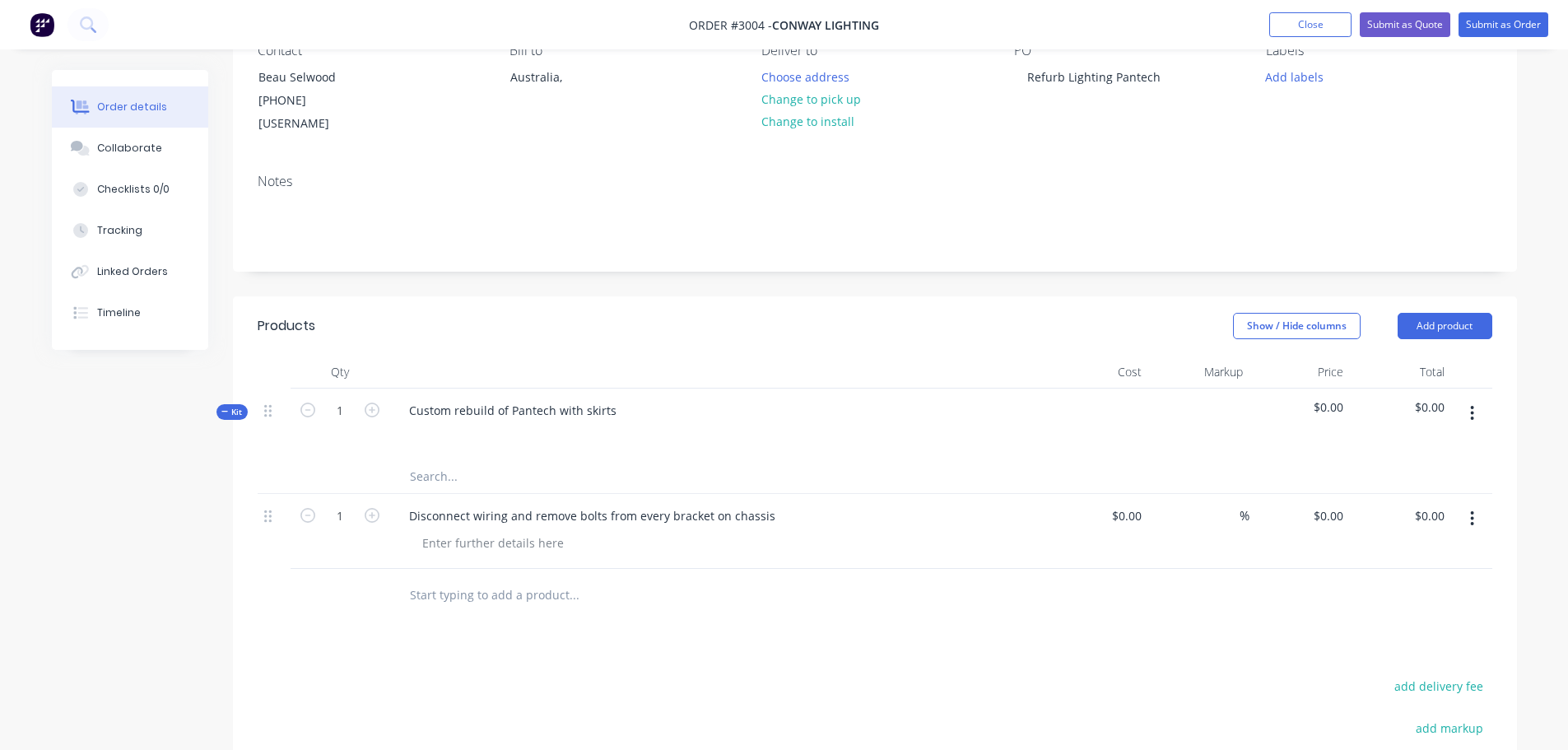 click at bounding box center (574, 595) 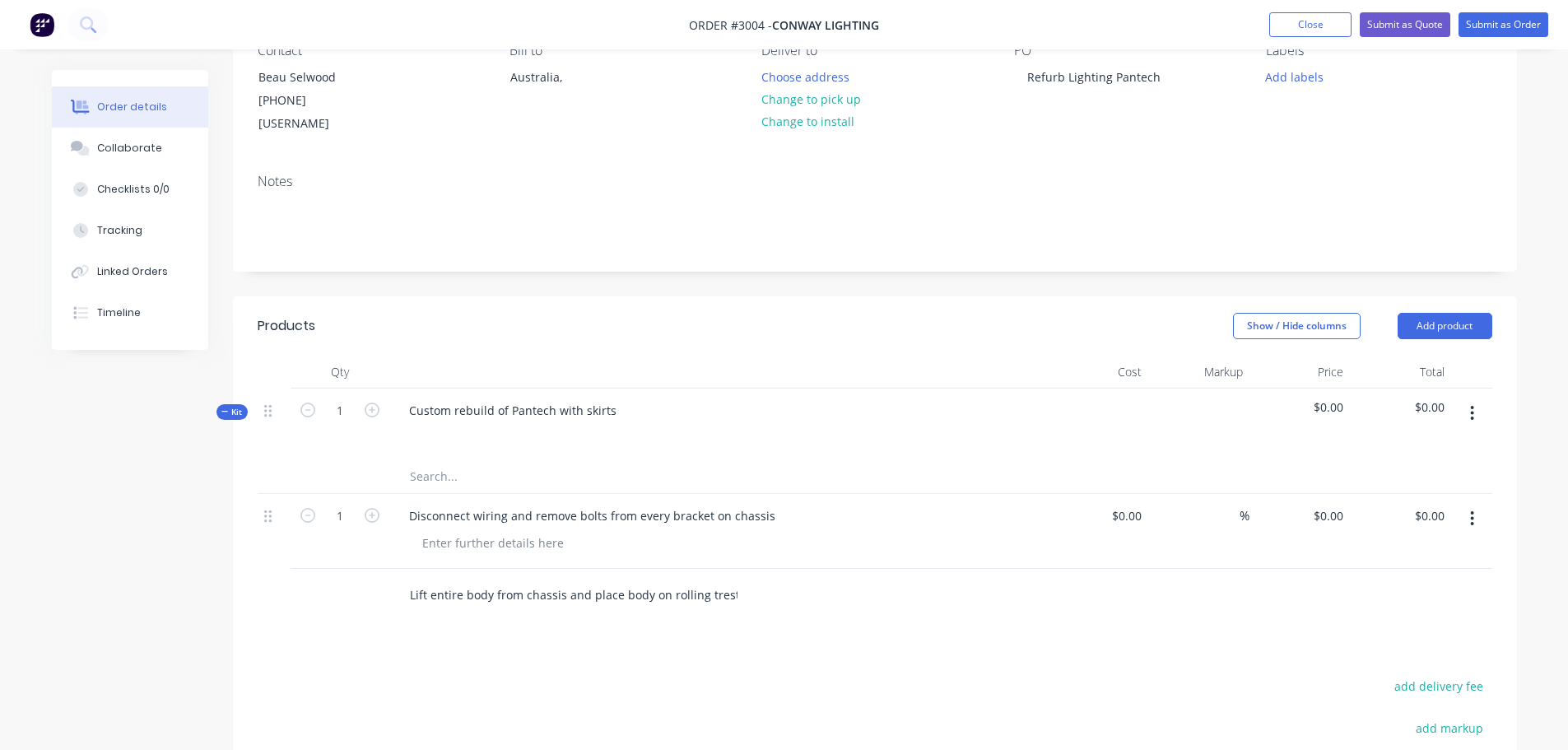 scroll, scrollTop: 0, scrollLeft: 5, axis: horizontal 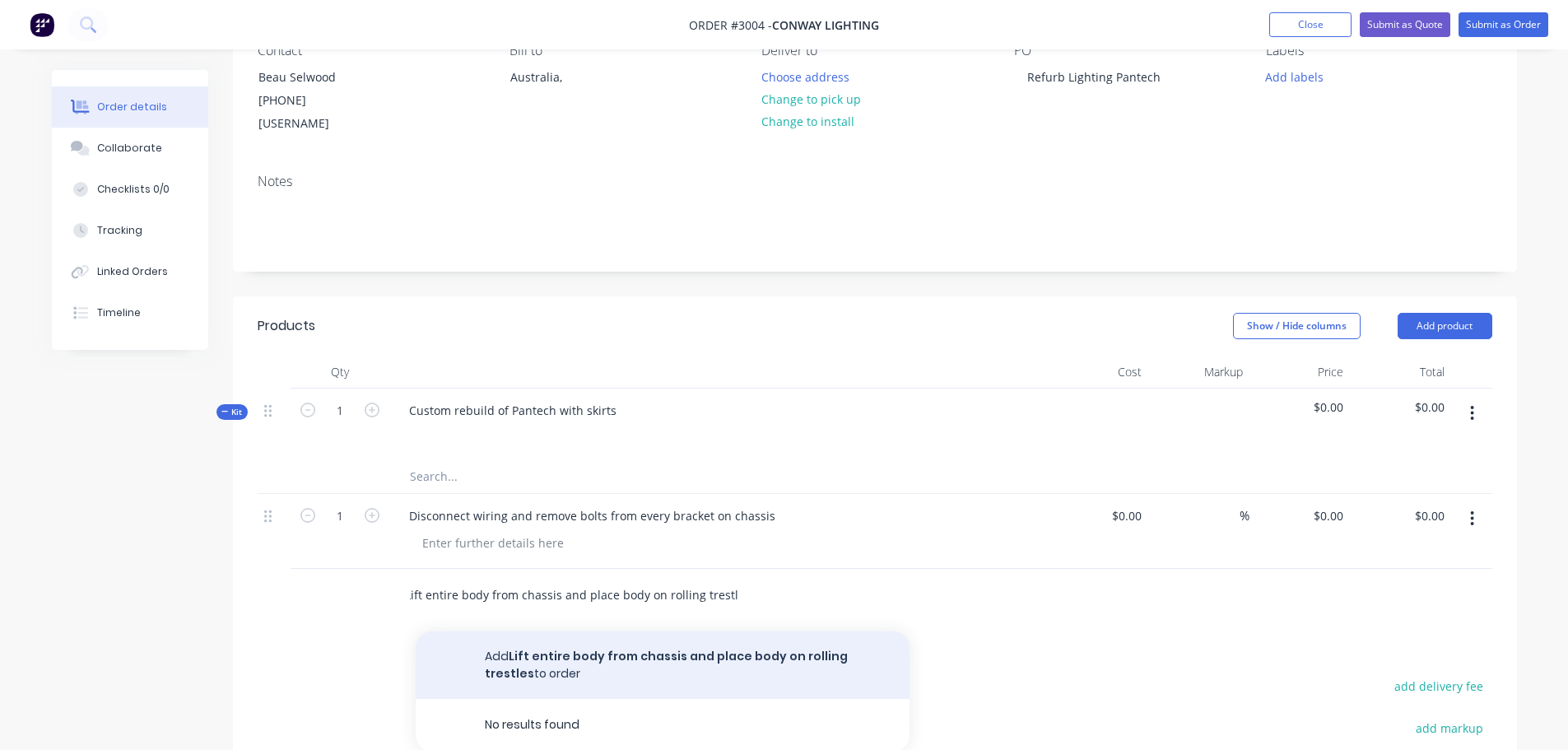 type on "Lift entire body from chassis and place body on rolling trestles" 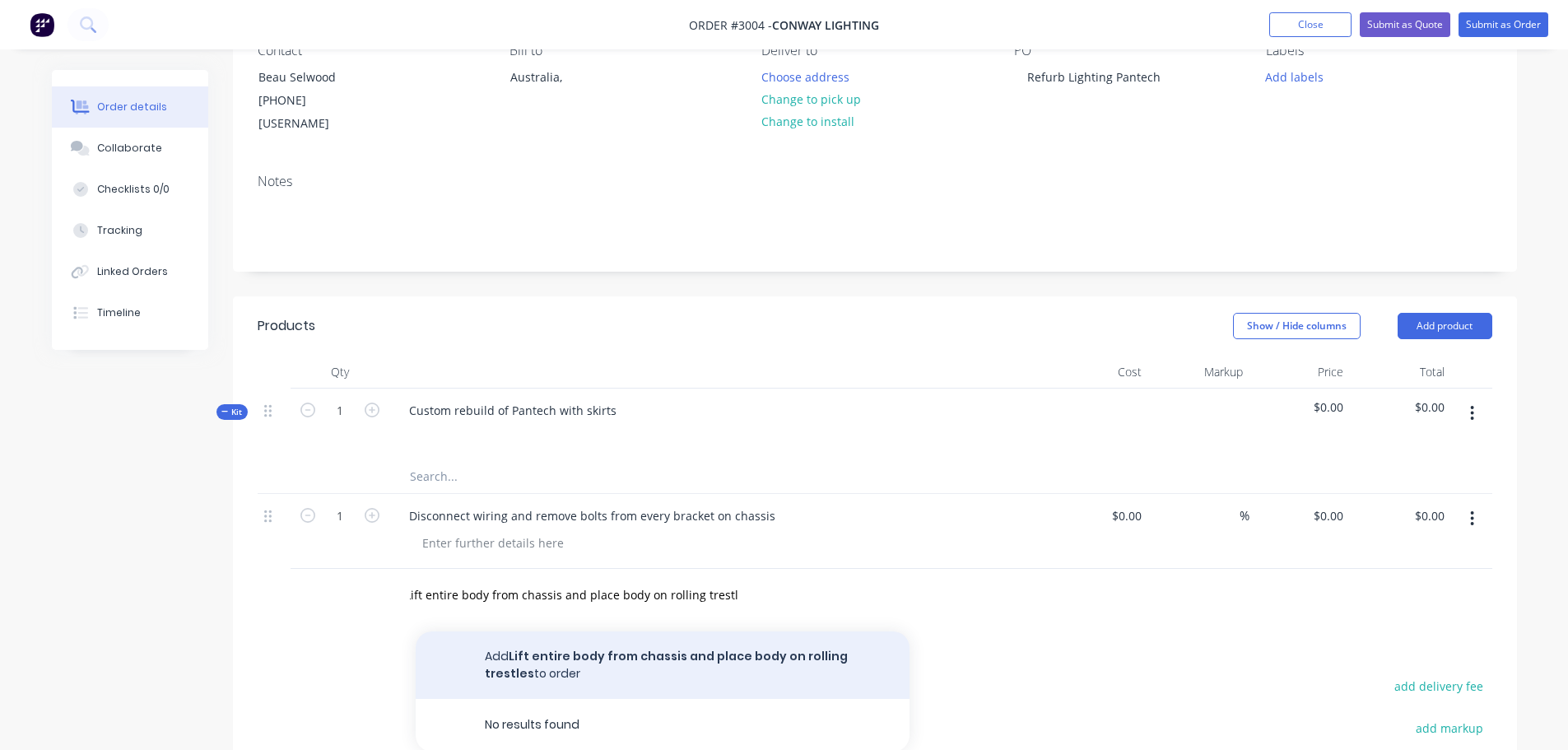 click on "Add Lift entire body from chassis and place body on rolling trestles to order" at bounding box center [663, 665] 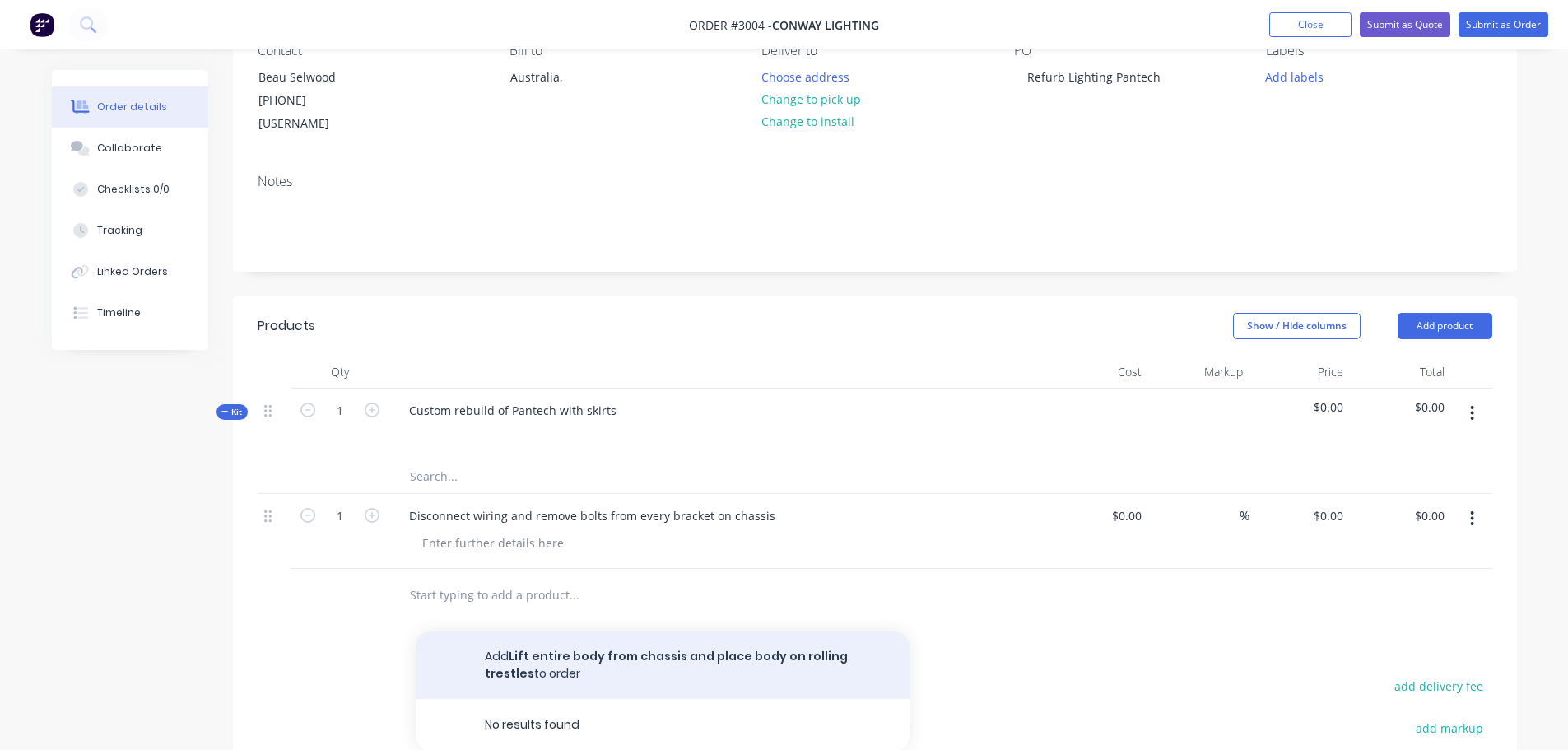 scroll, scrollTop: 0, scrollLeft: 0, axis: both 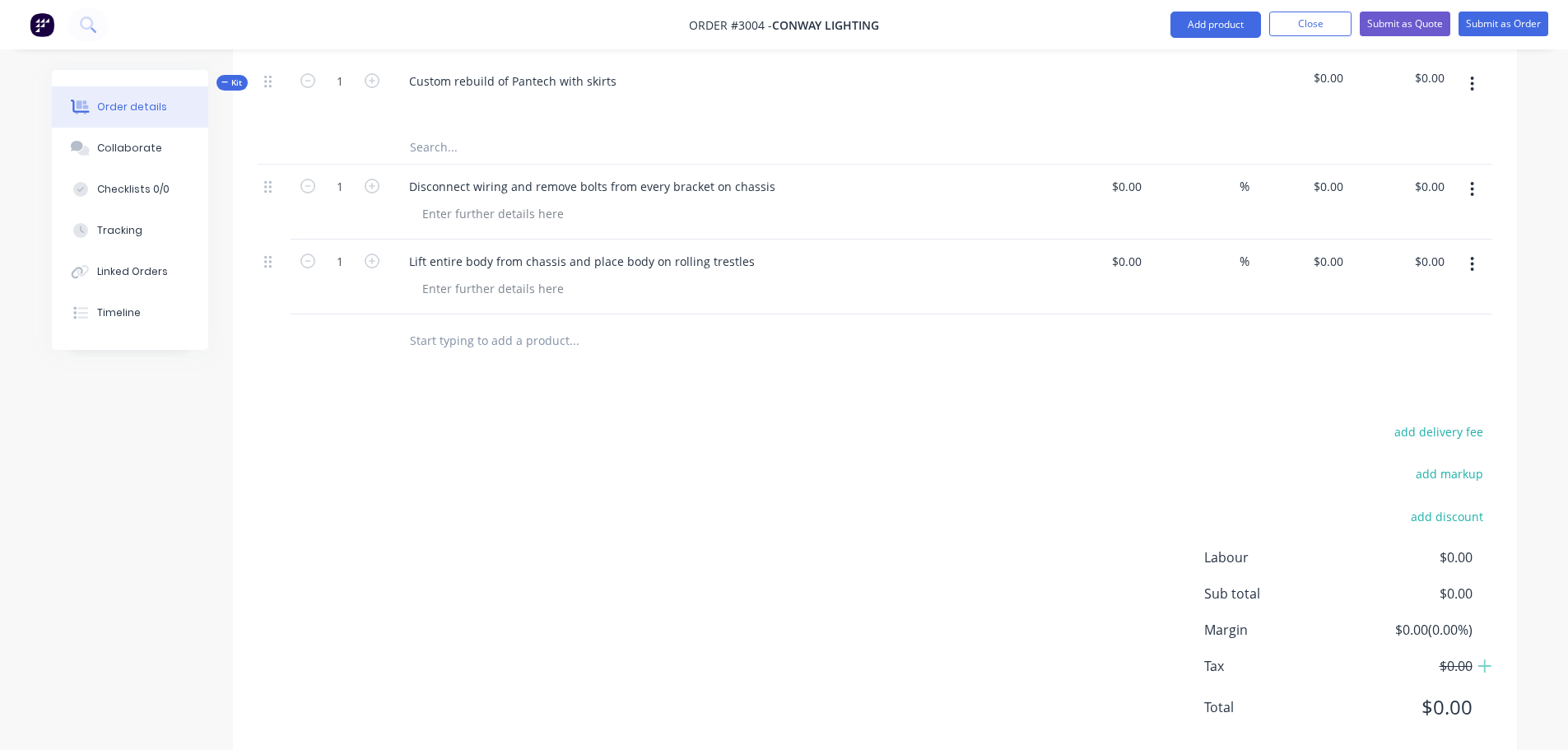 click at bounding box center [574, 341] 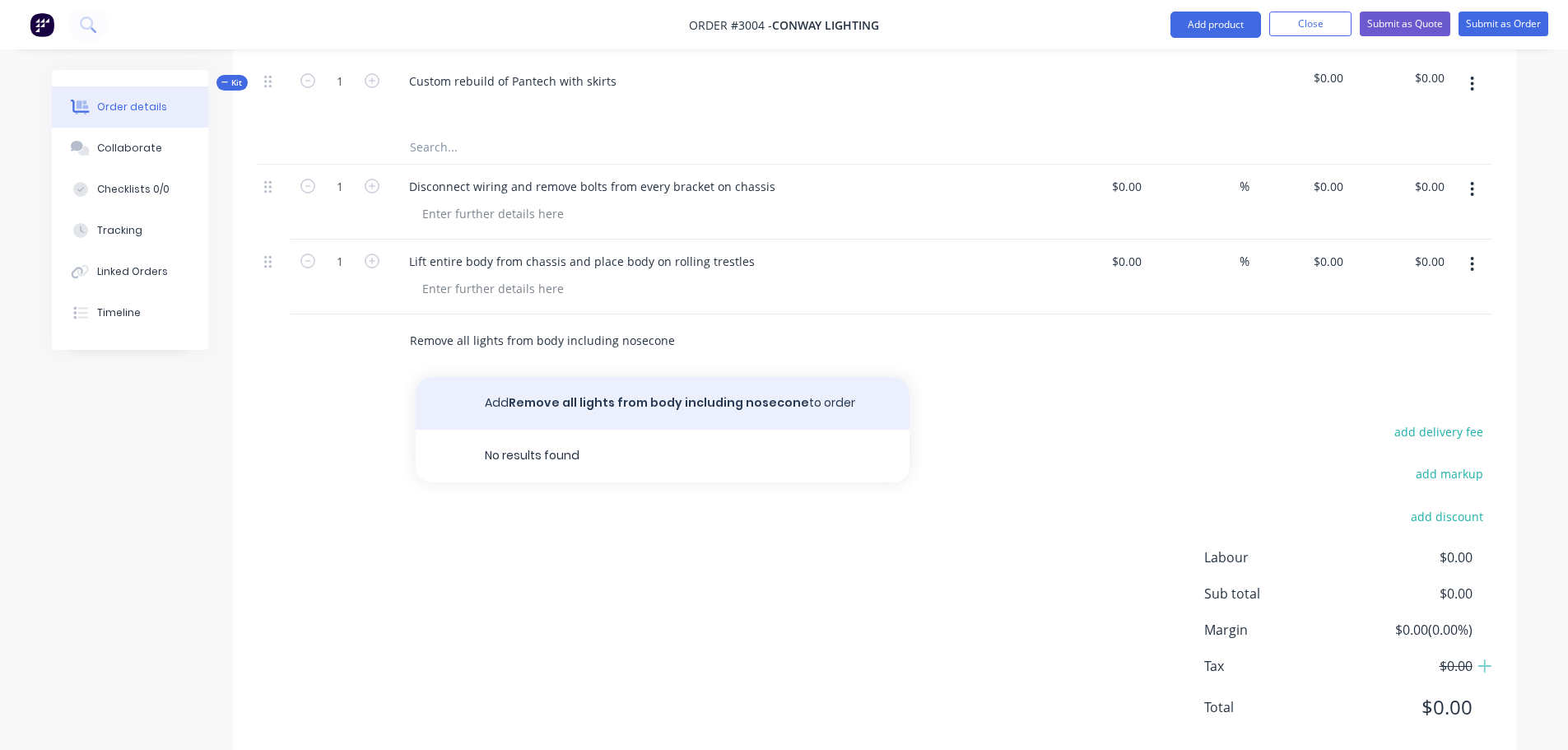 type on "Remove all lights from body including nosecone" 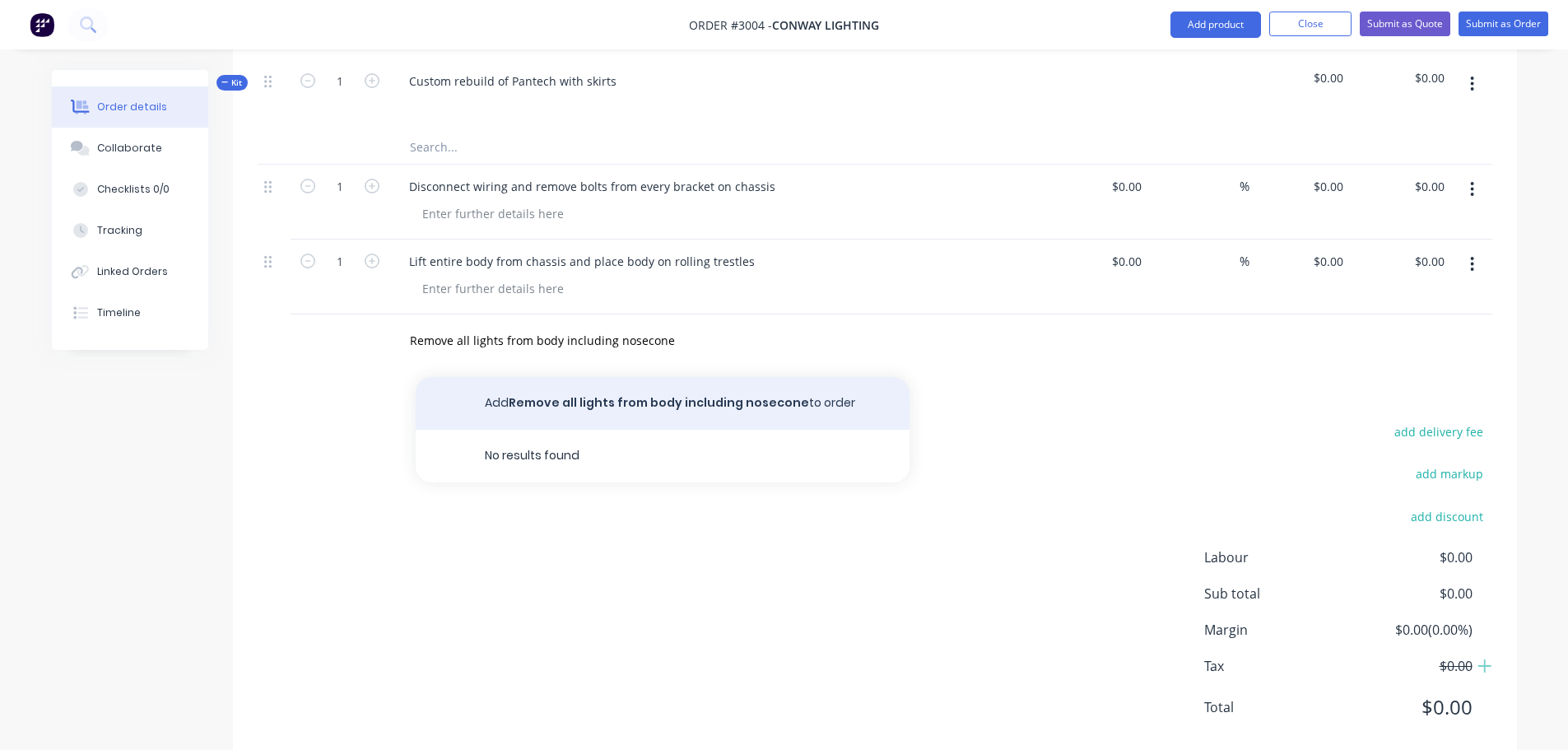 click on "Add Remove all lights from body including nosecone to order" at bounding box center [663, 403] 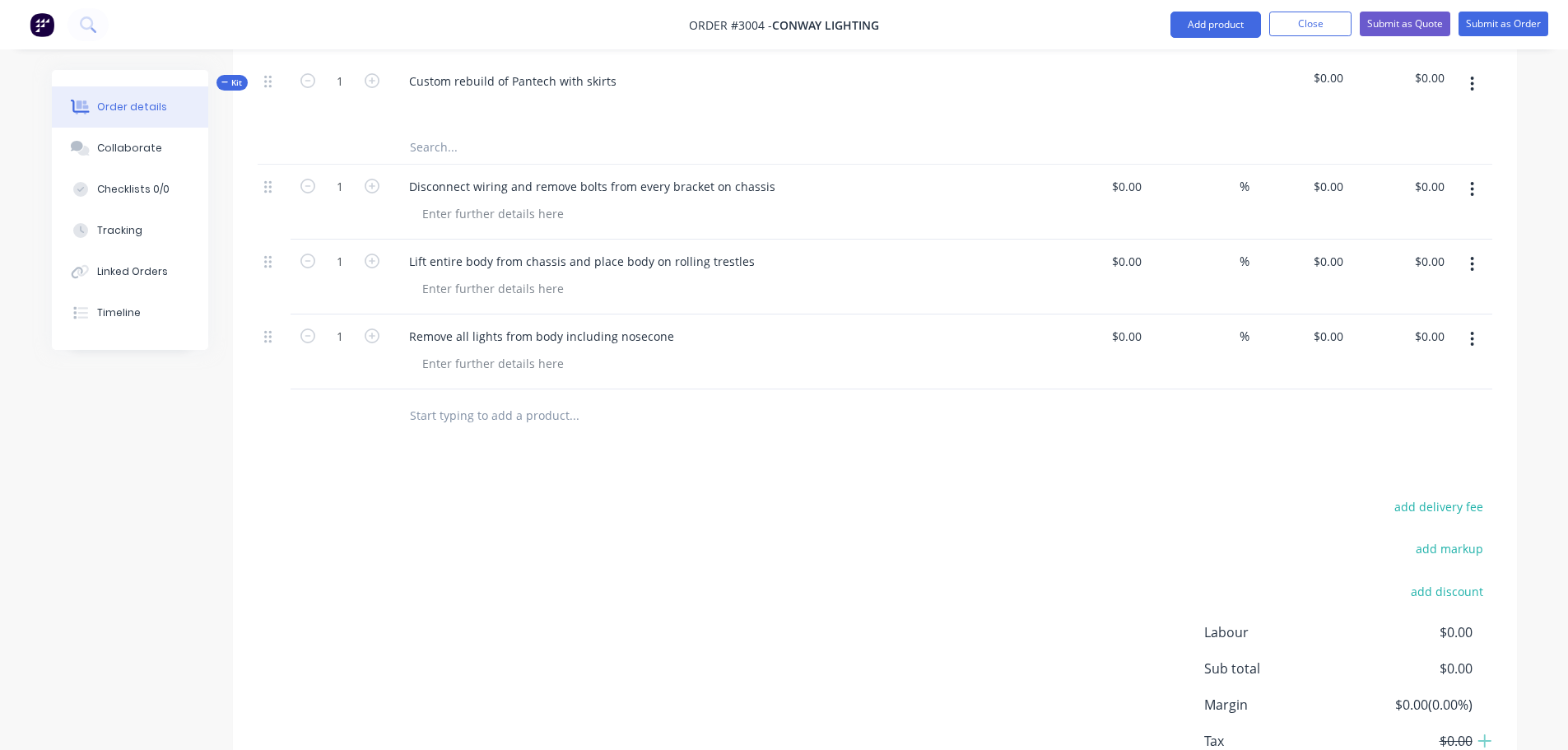 click at bounding box center [574, 416] 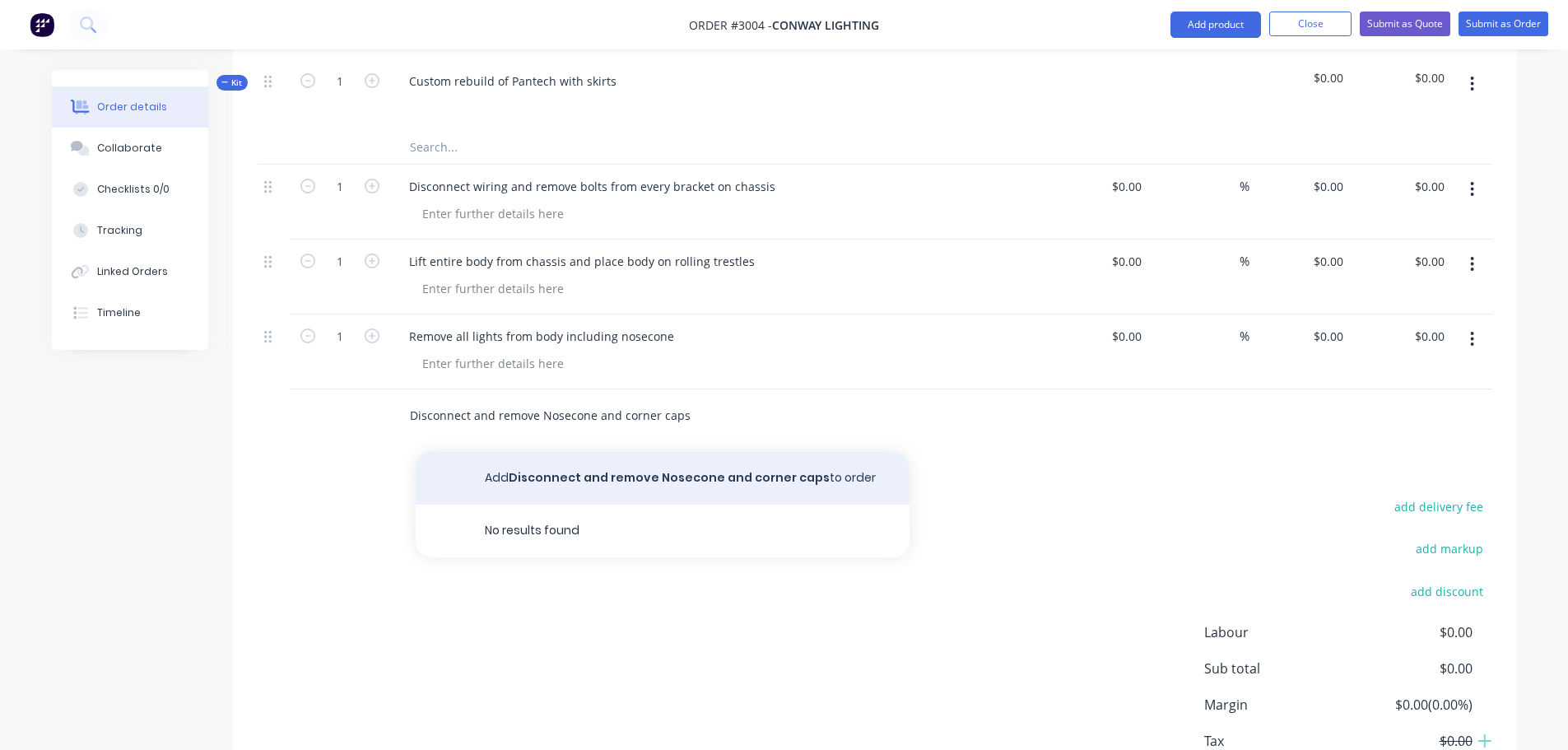 type on "Disconnect and remove Nosecone and corner caps" 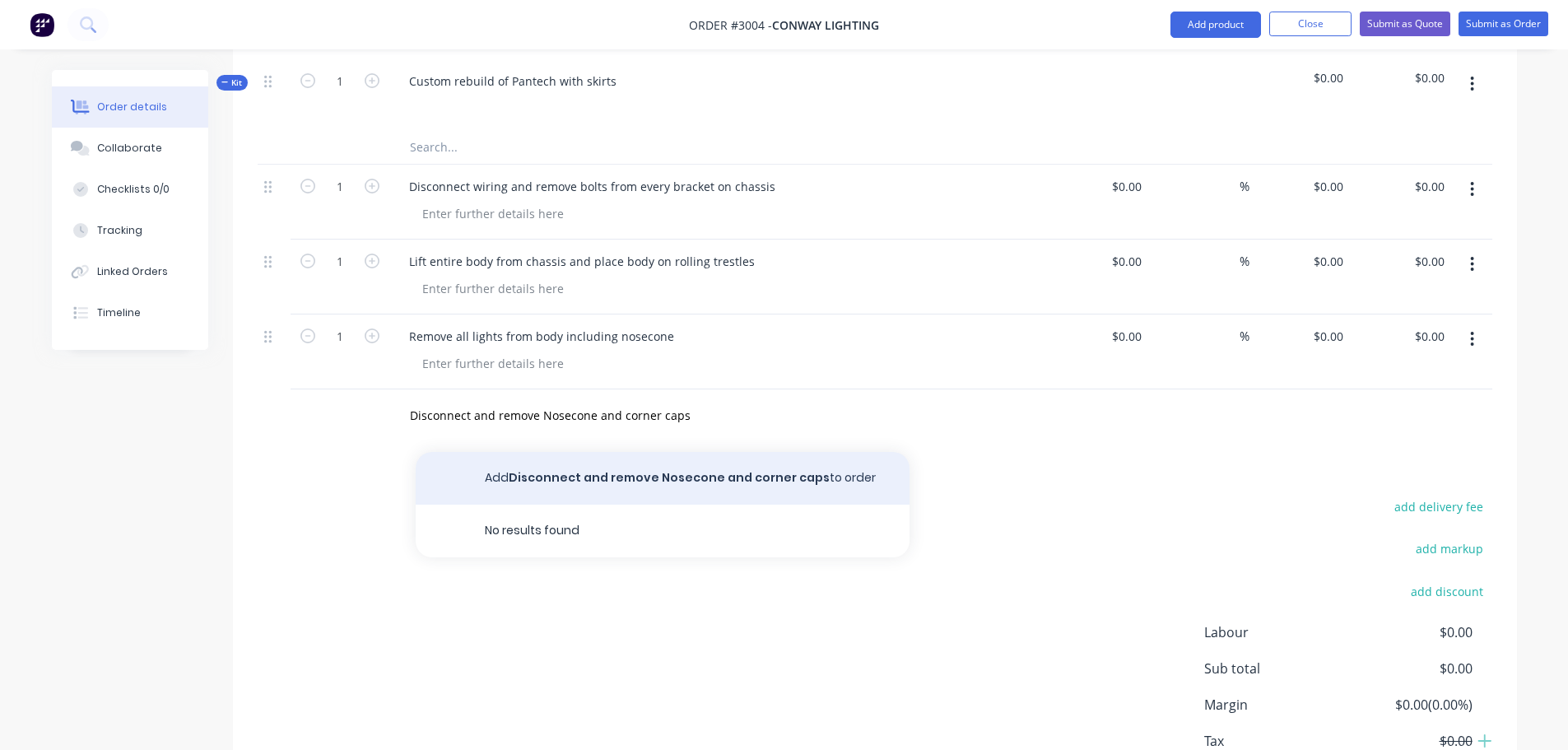 click on "Add Disconnect and remove Nosecone and corner caps to order" at bounding box center (663, 478) 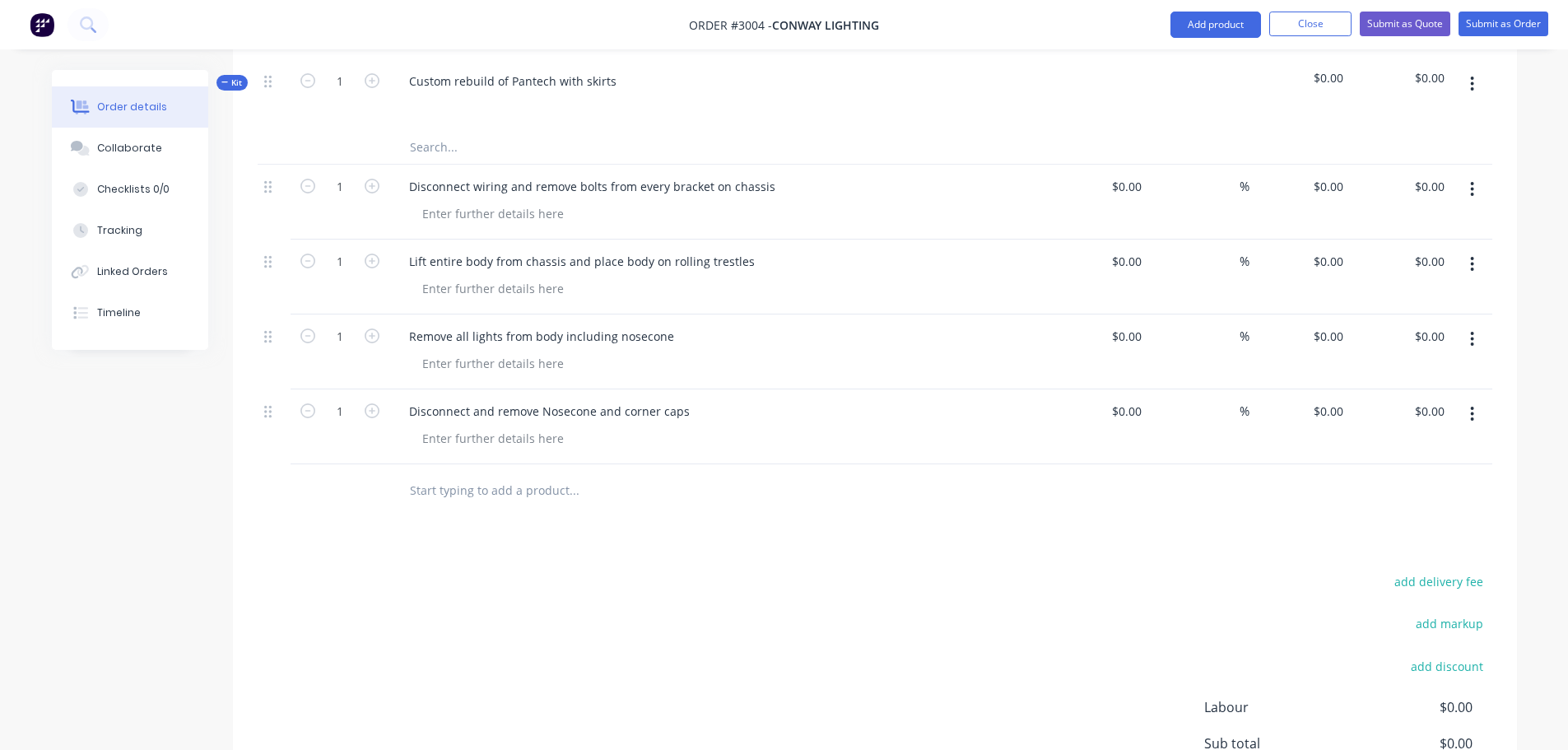 click at bounding box center [574, 491] 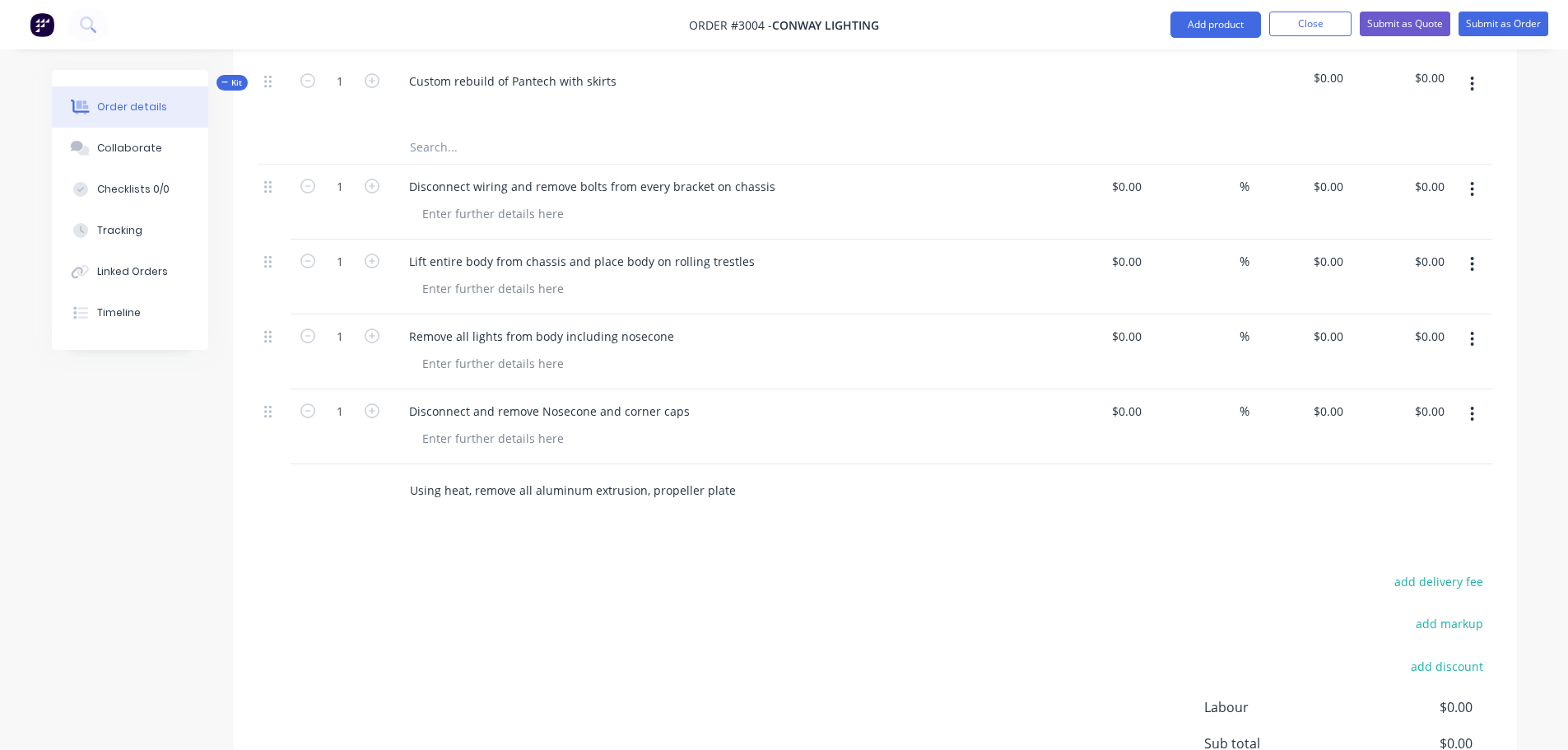 scroll, scrollTop: 0, scrollLeft: 334, axis: horizontal 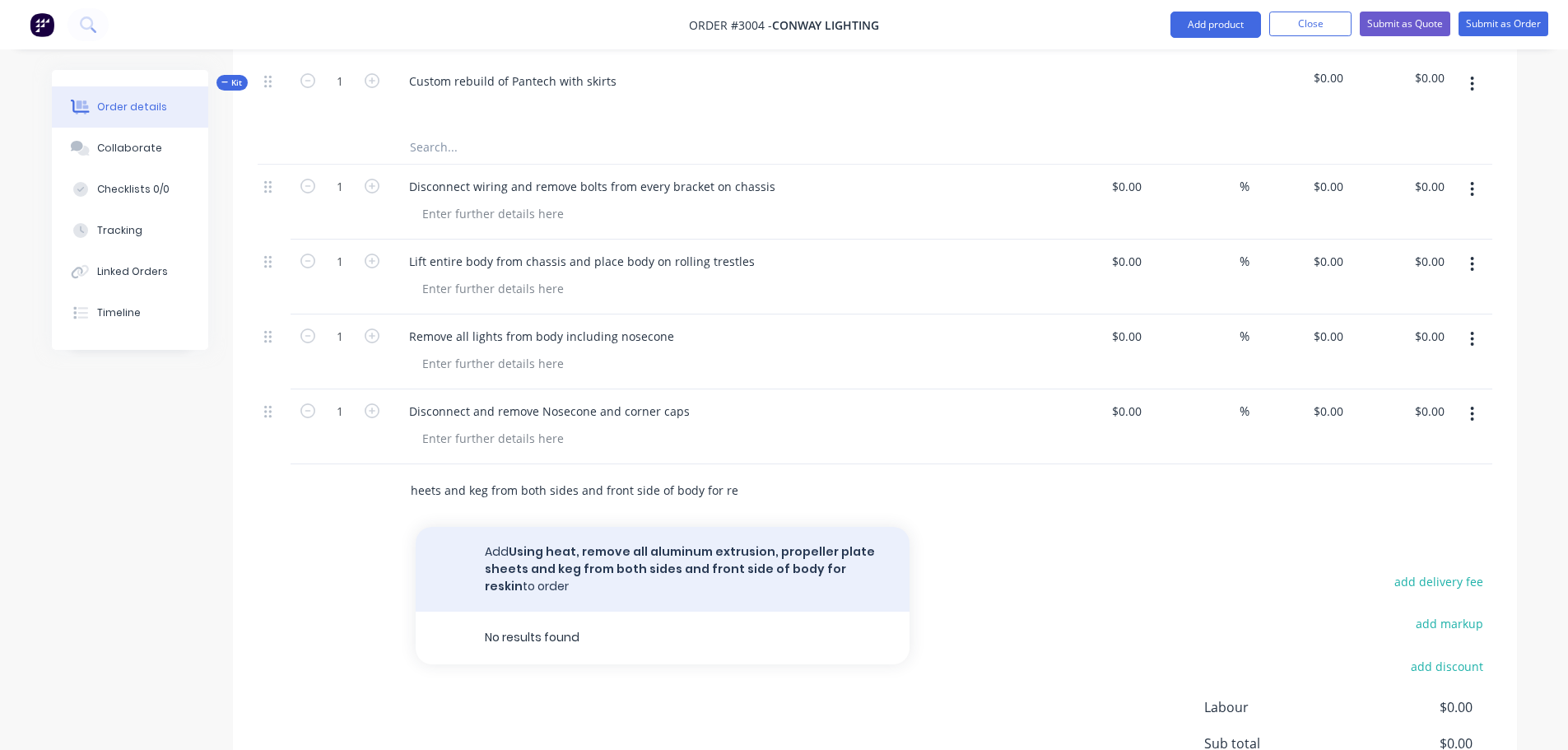 type on "Using heat, remove all aluminum extrusion, propeller plate sheets and keg from both sides and front side of body for reskin" 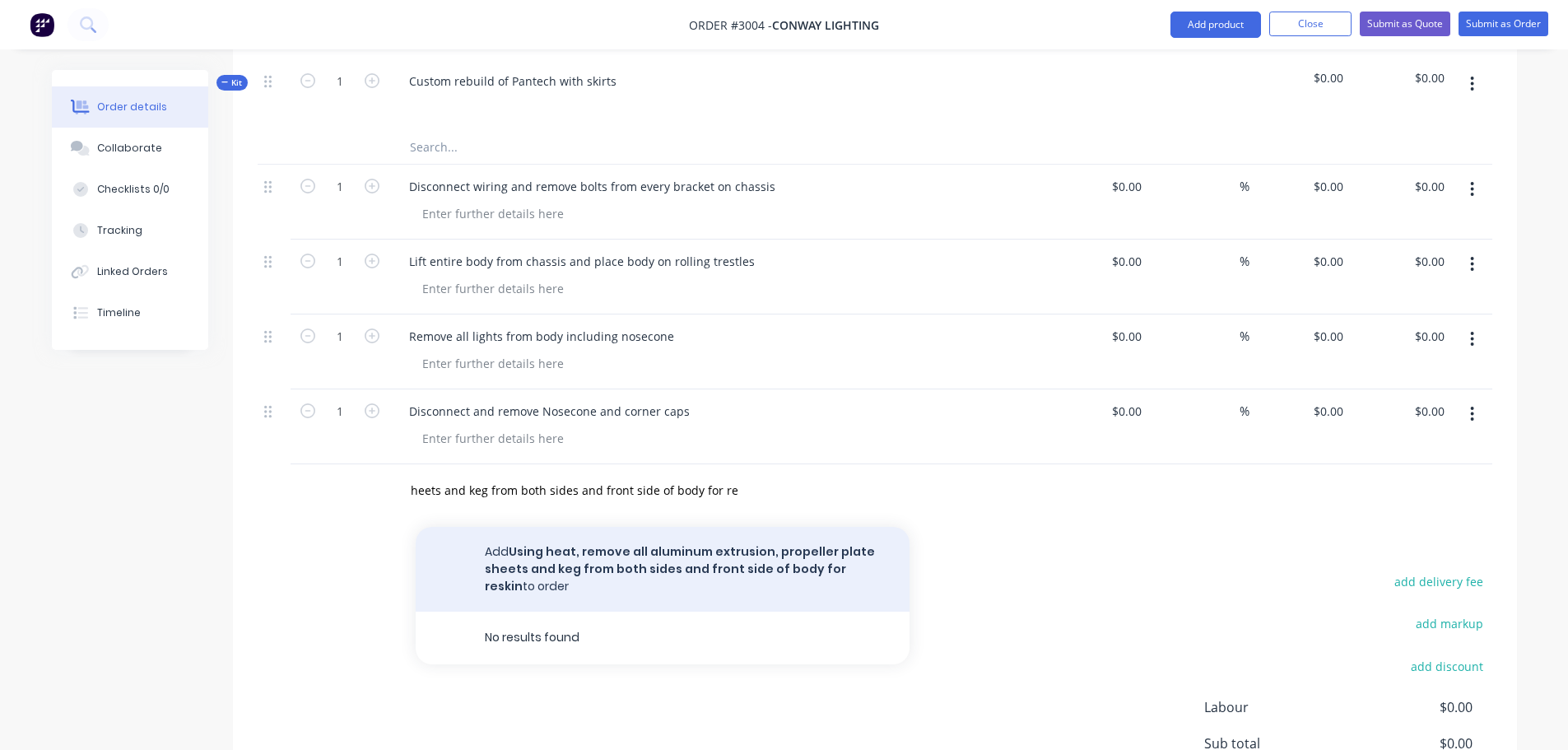 click on "Add  Using heat, remove all aluminum extrusion, propeller plate sheets and keg from both sides and front side of body for reskin  to order" at bounding box center (663, 569) 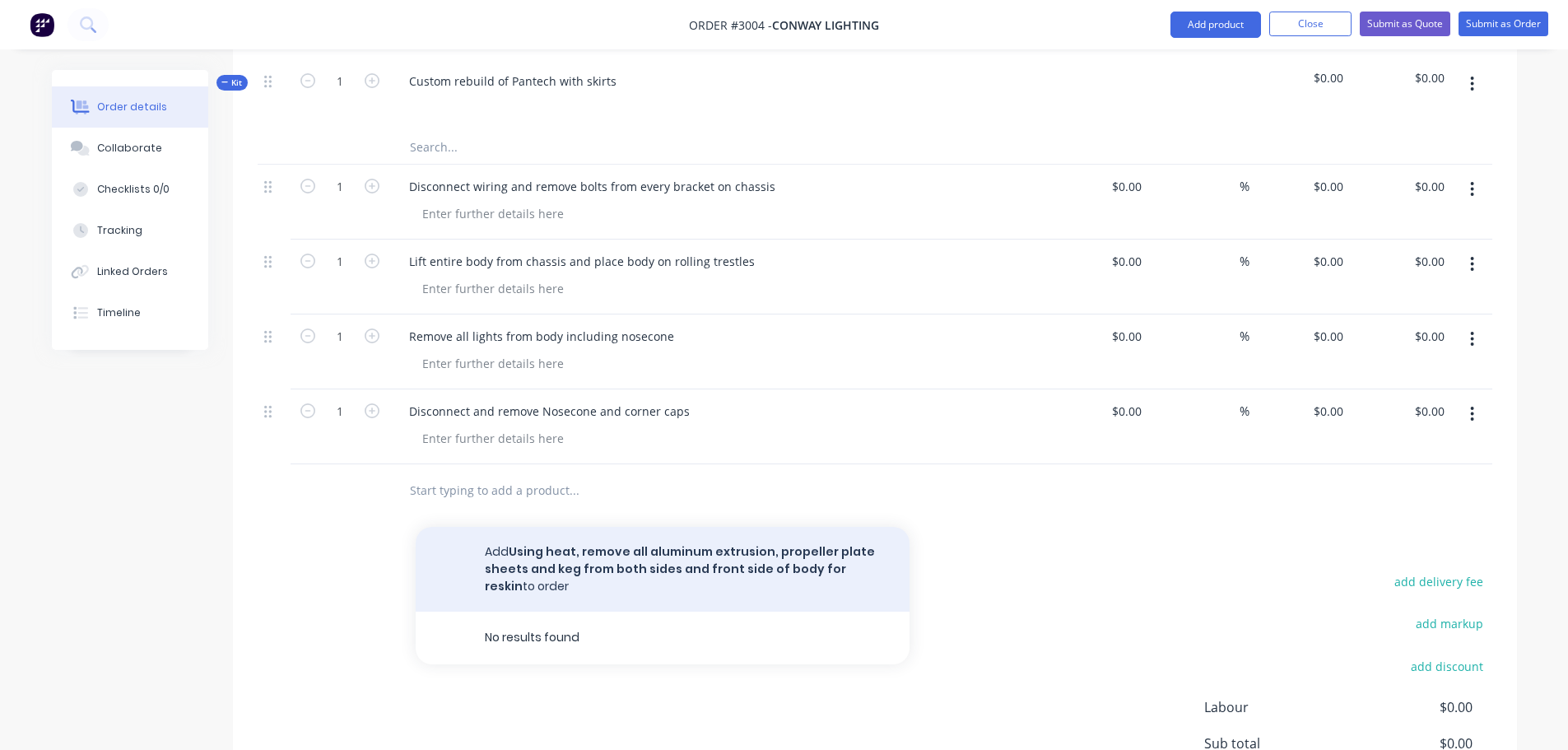 scroll, scrollTop: 0, scrollLeft: 0, axis: both 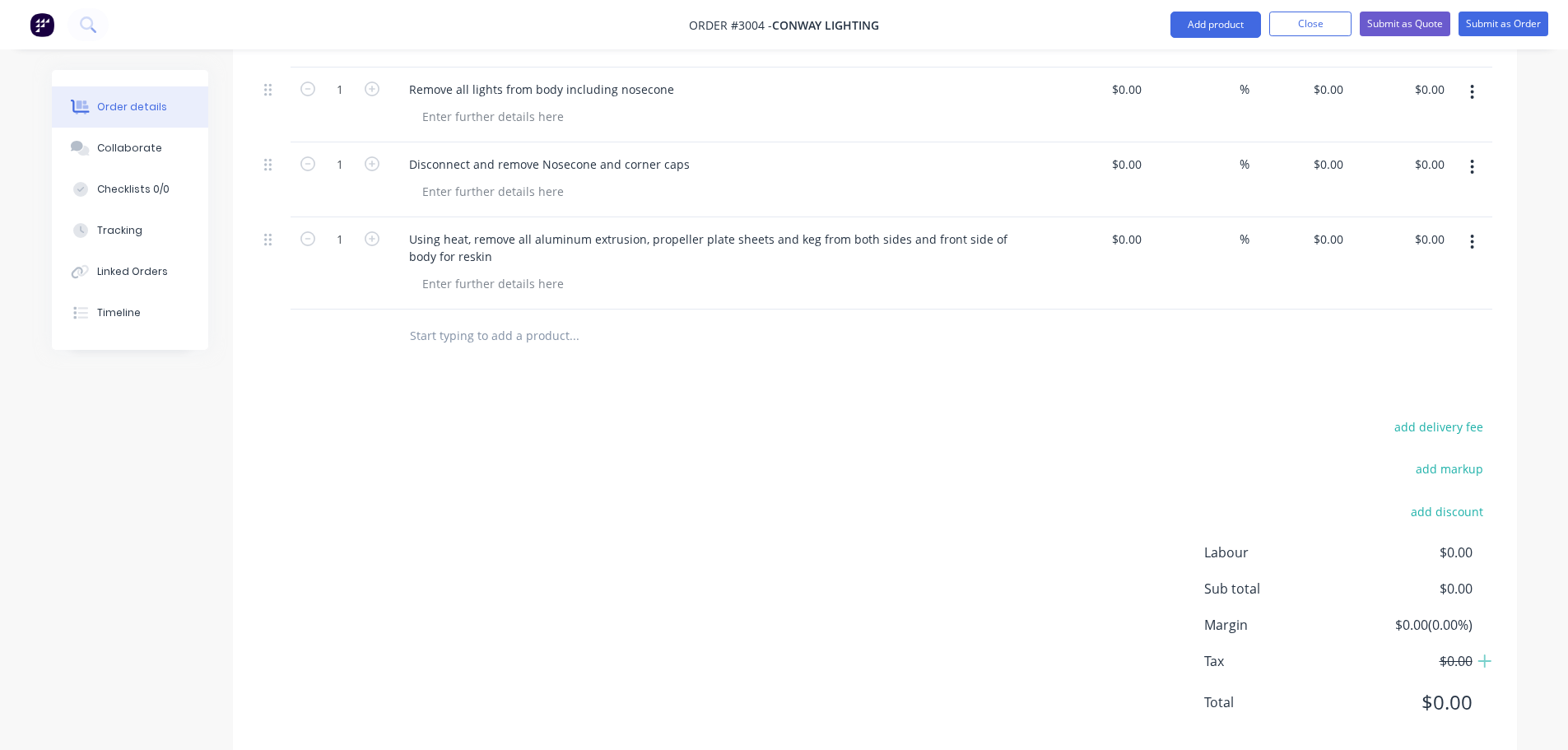 click at bounding box center (574, 336) 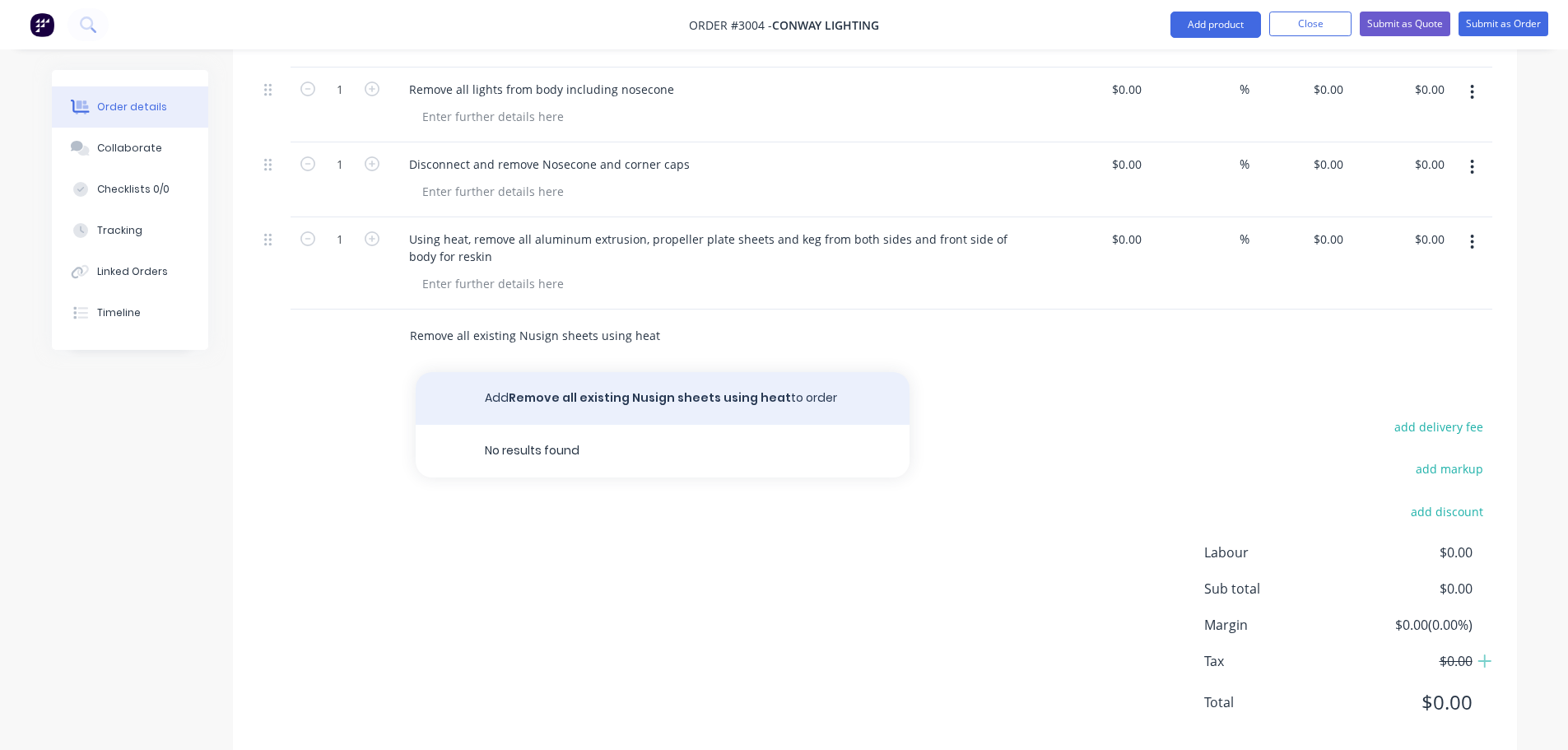 type on "Remove all existing Nusign sheets using heat" 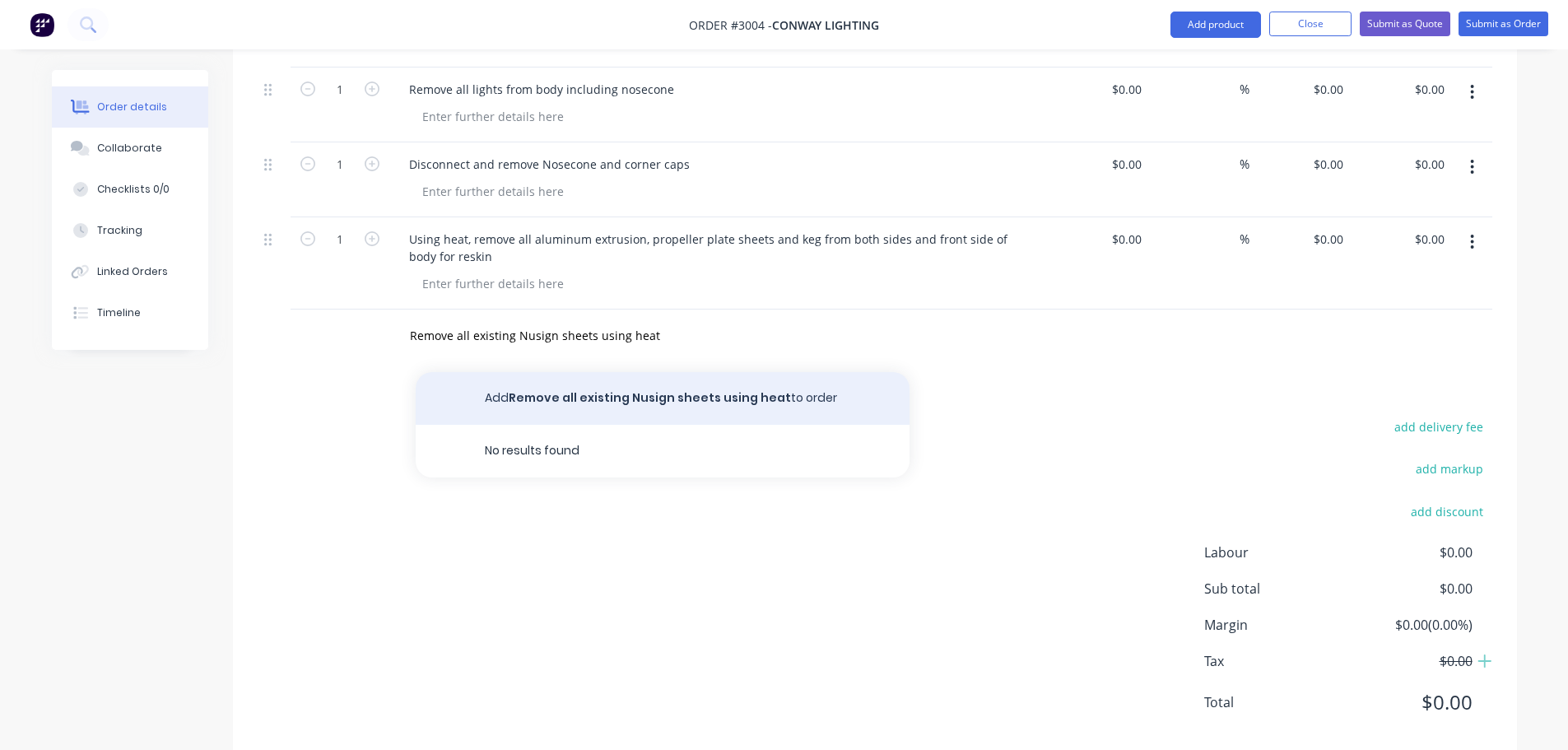 click on "Add Remove all existing Nusign sheets using heat to order" at bounding box center (663, 398) 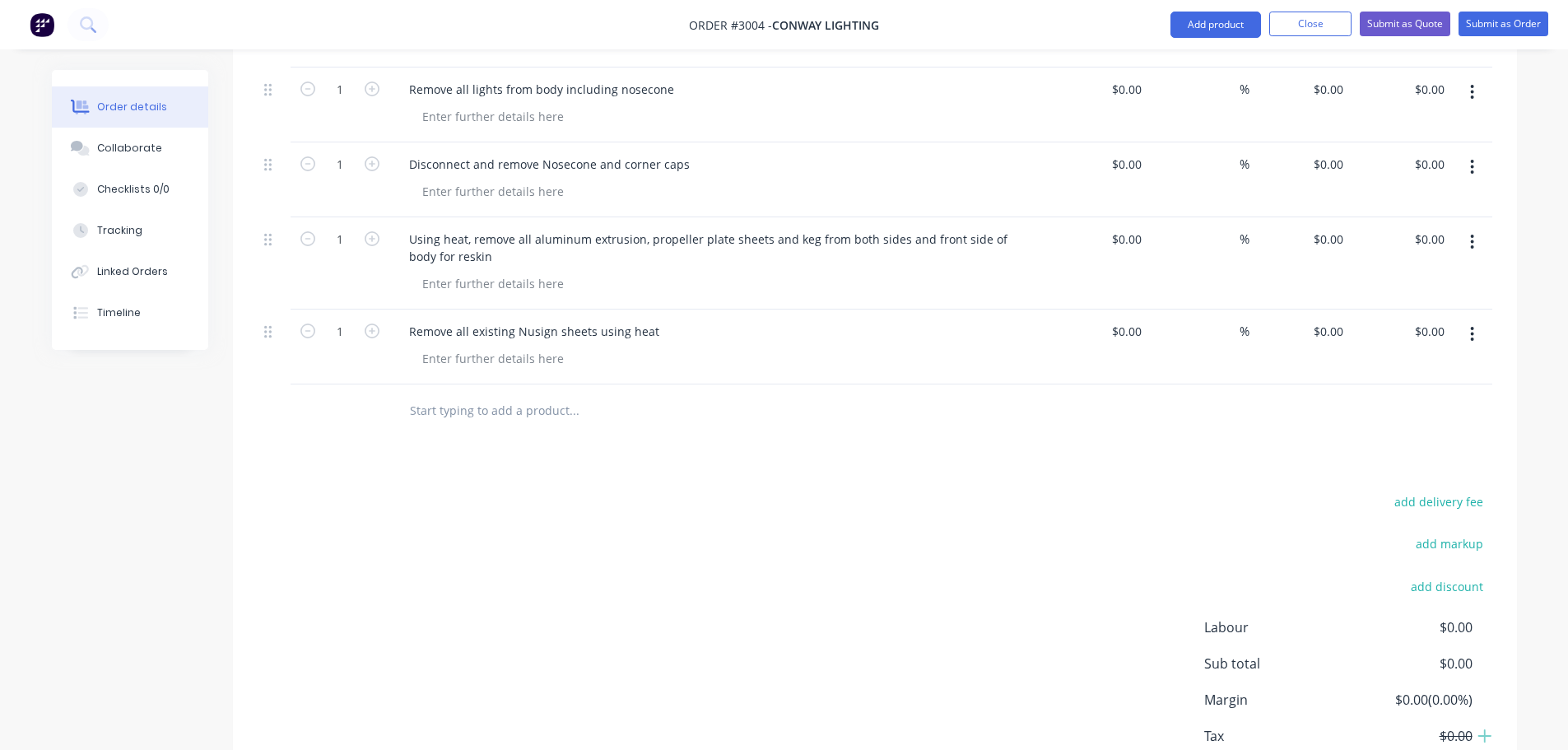 click at bounding box center [574, 411] 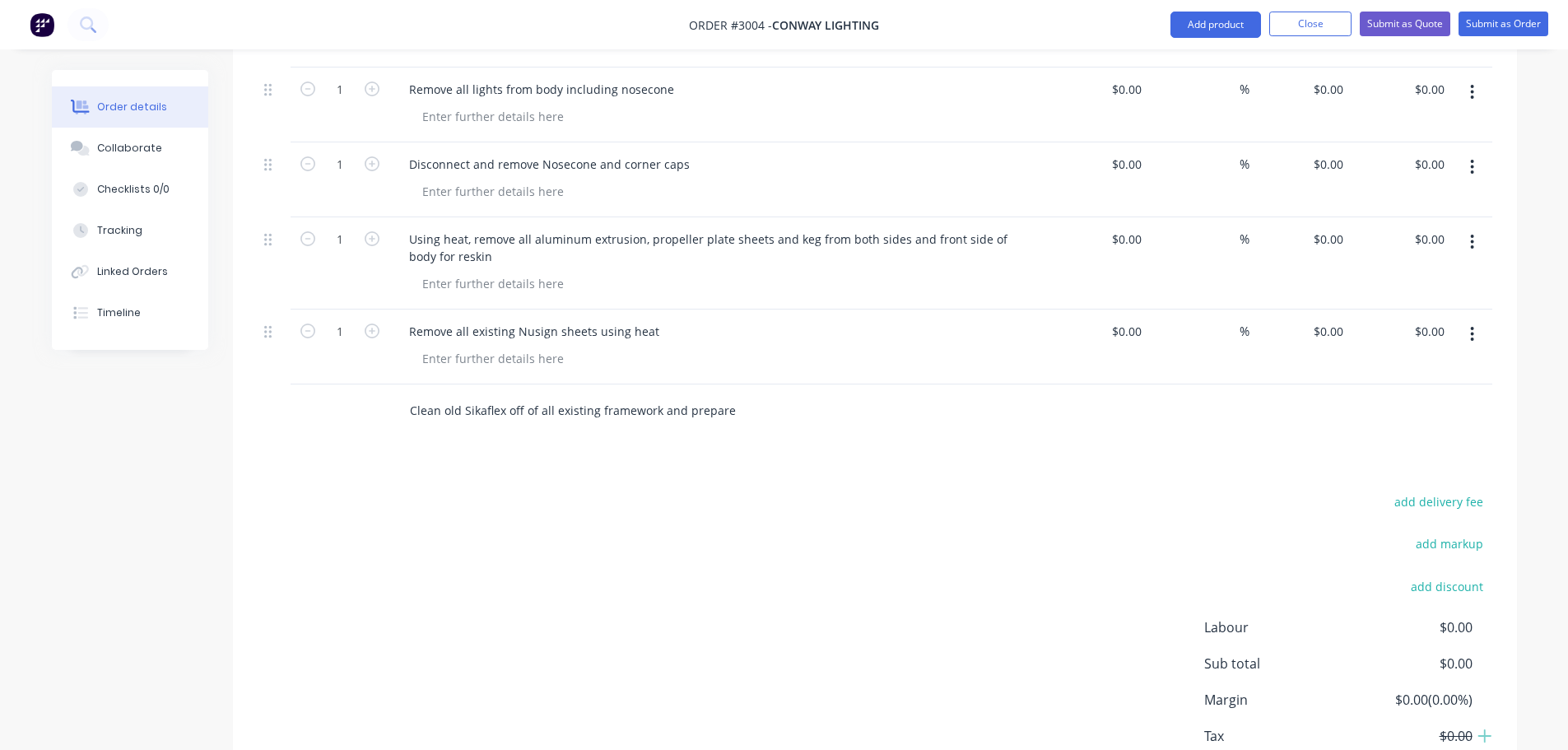scroll, scrollTop: 0, scrollLeft: 266, axis: horizontal 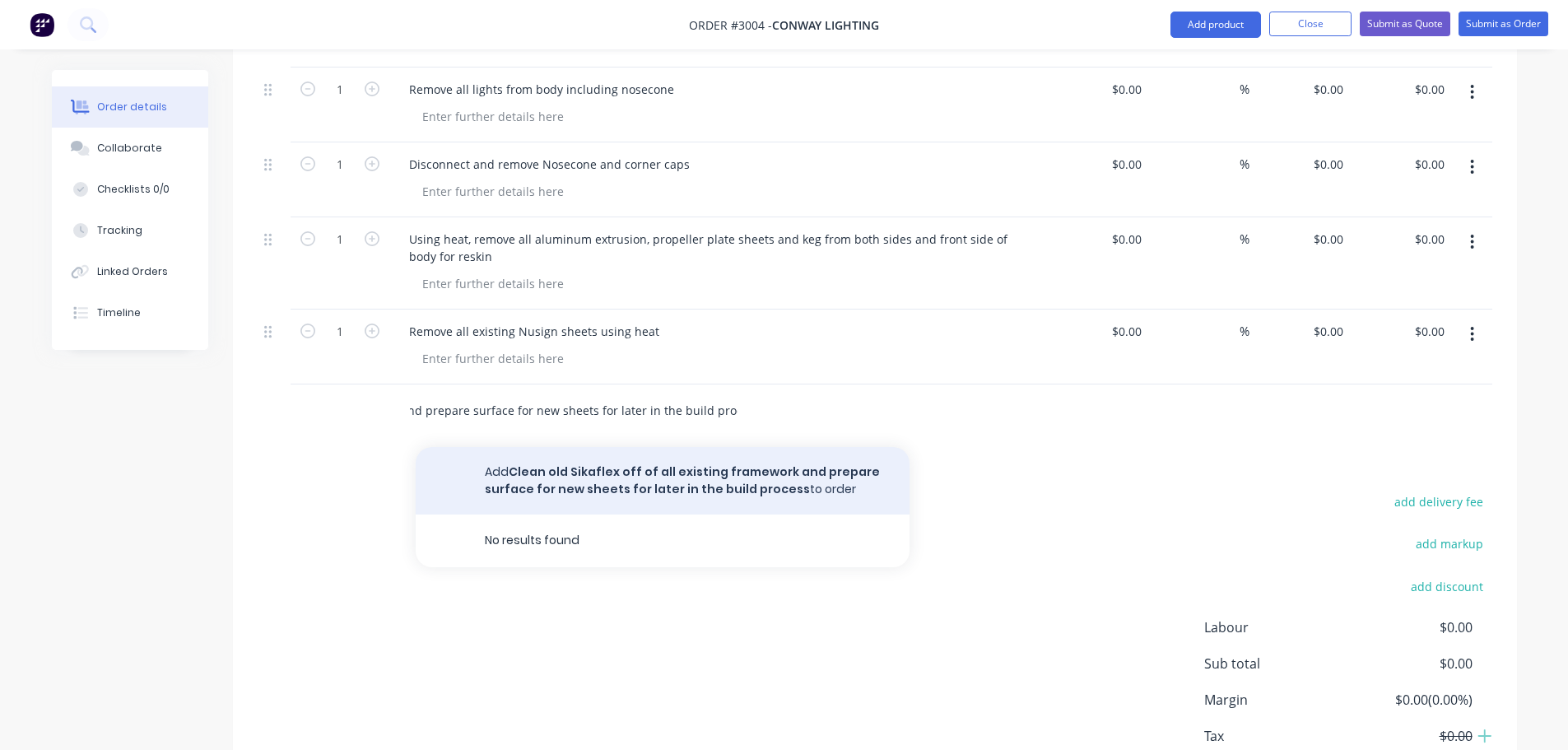 type on "Clean old Sikaflex off of all existing framework and prepare surface for new sheets for later in the build process" 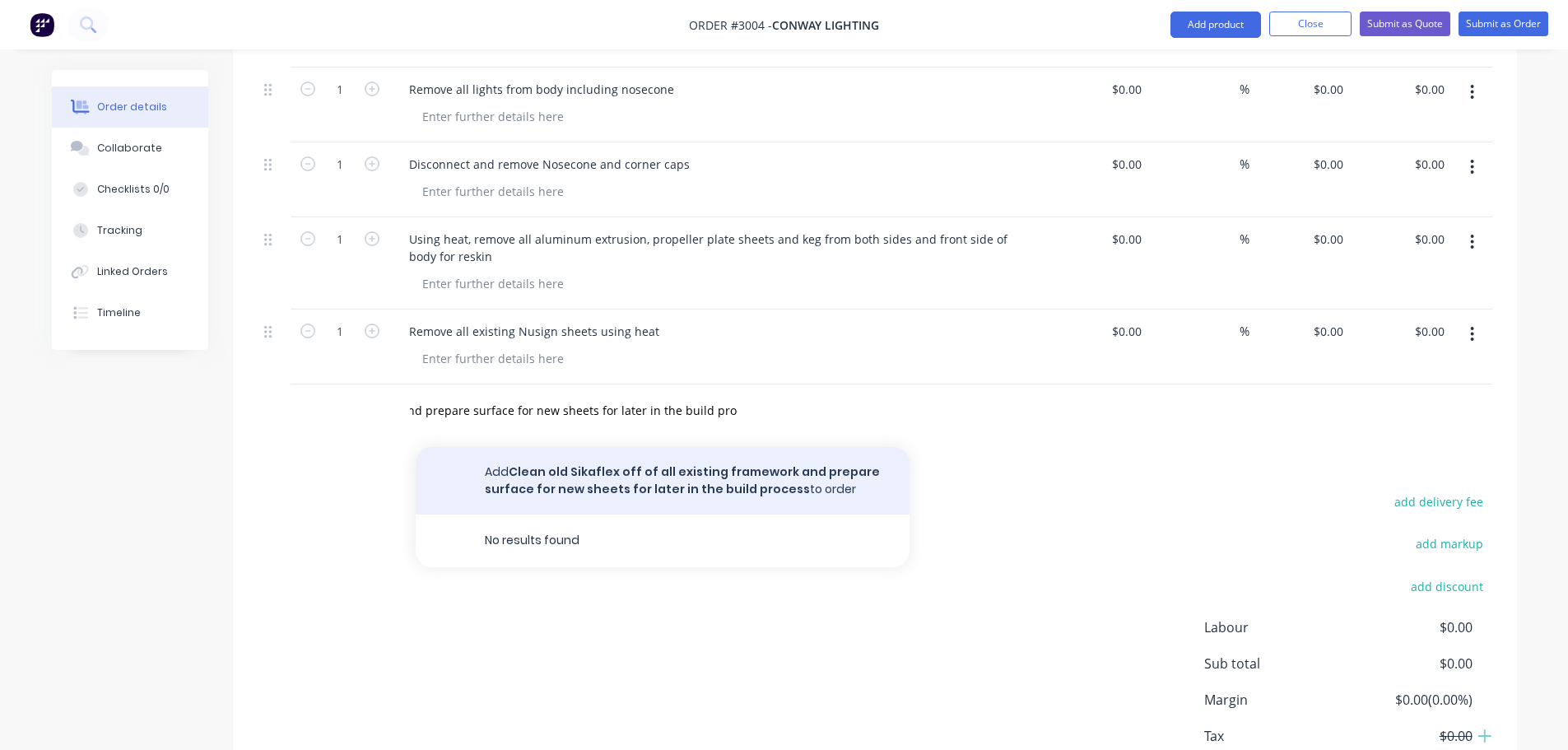 click on "Add  Clean old Sikaflex off of all existing framework and prepare surface for new sheets for later in the build process  to order" at bounding box center (663, 481) 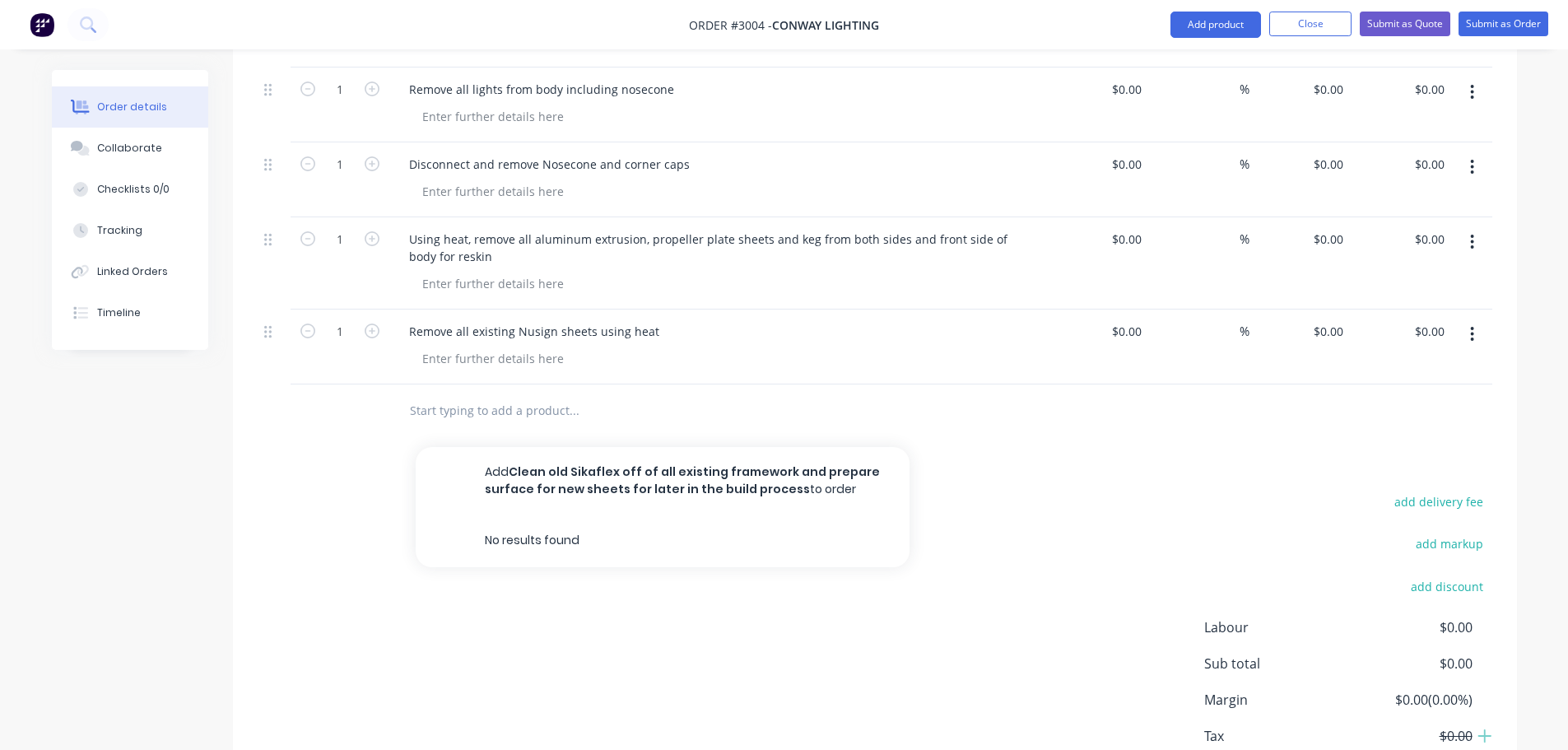 scroll, scrollTop: 0, scrollLeft: 0, axis: both 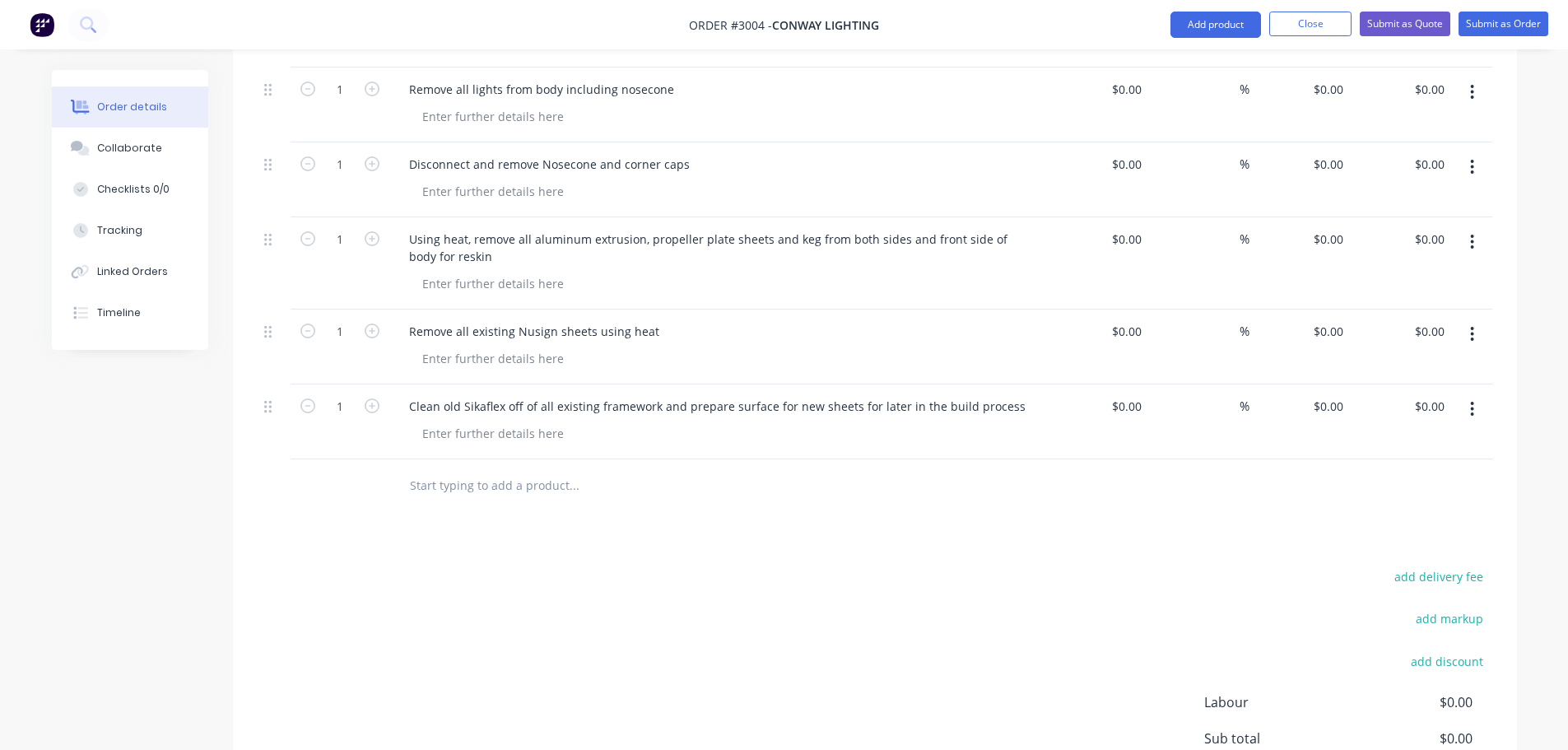 click at bounding box center (574, 486) 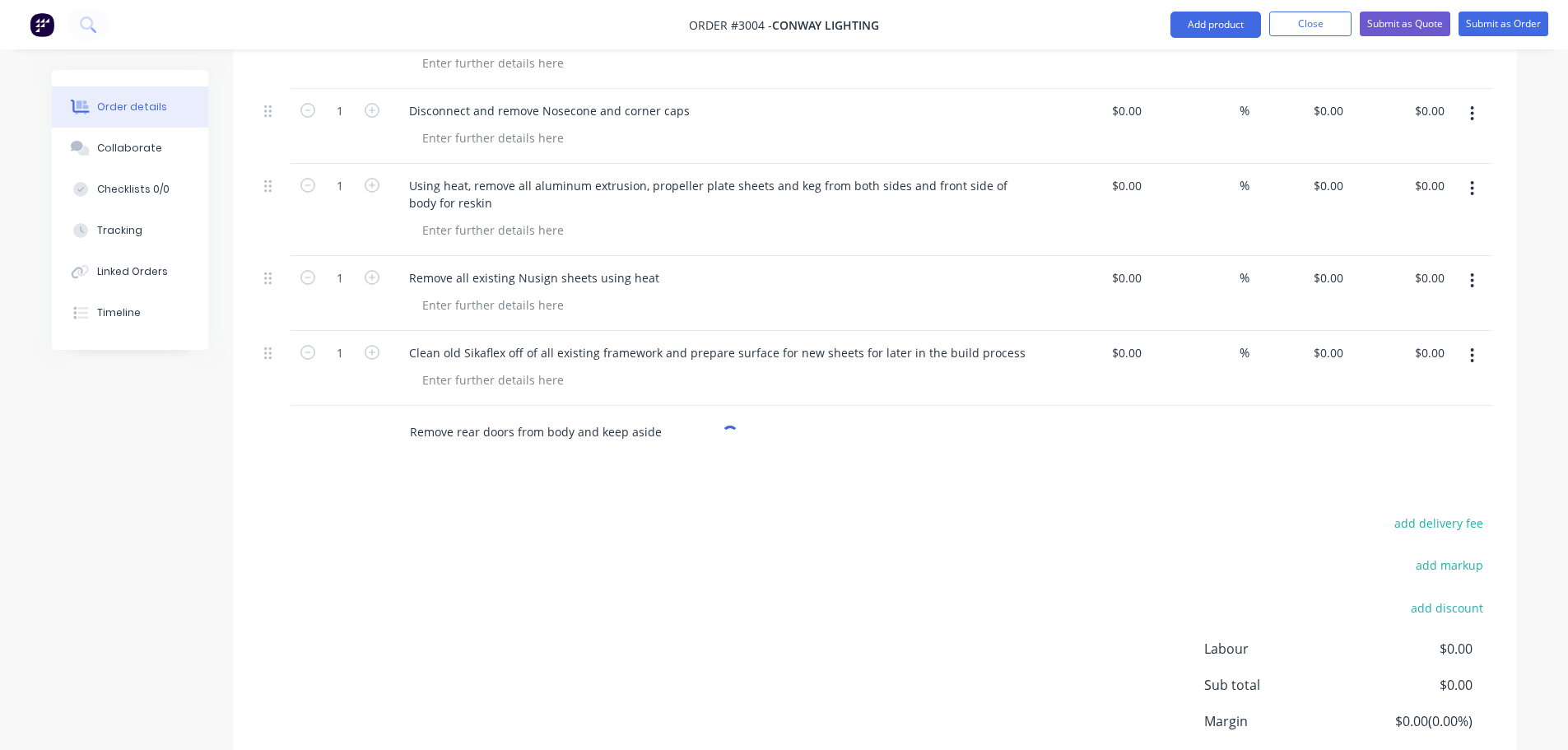 scroll, scrollTop: 823, scrollLeft: 0, axis: vertical 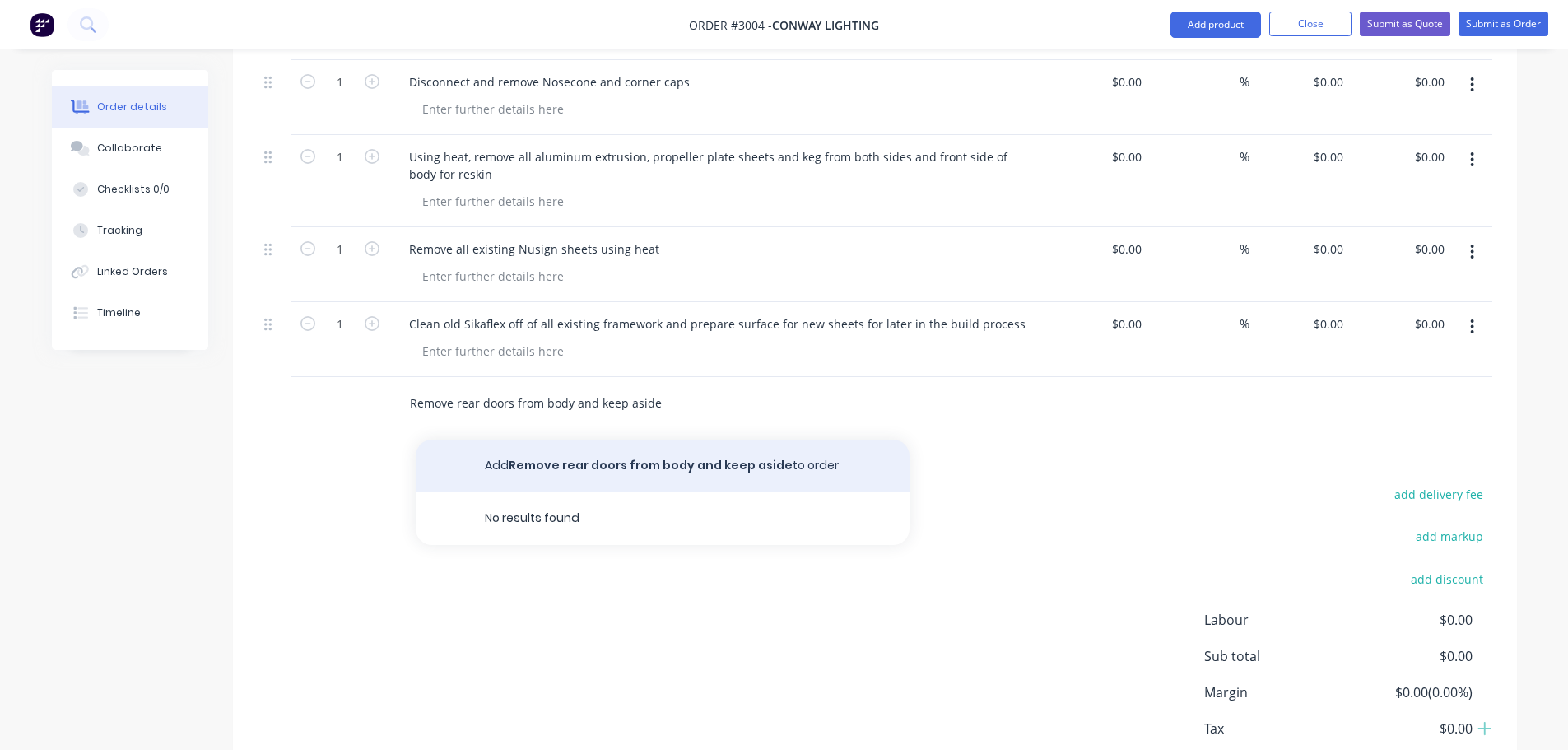 type on "Remove rear doors from body and keep aside" 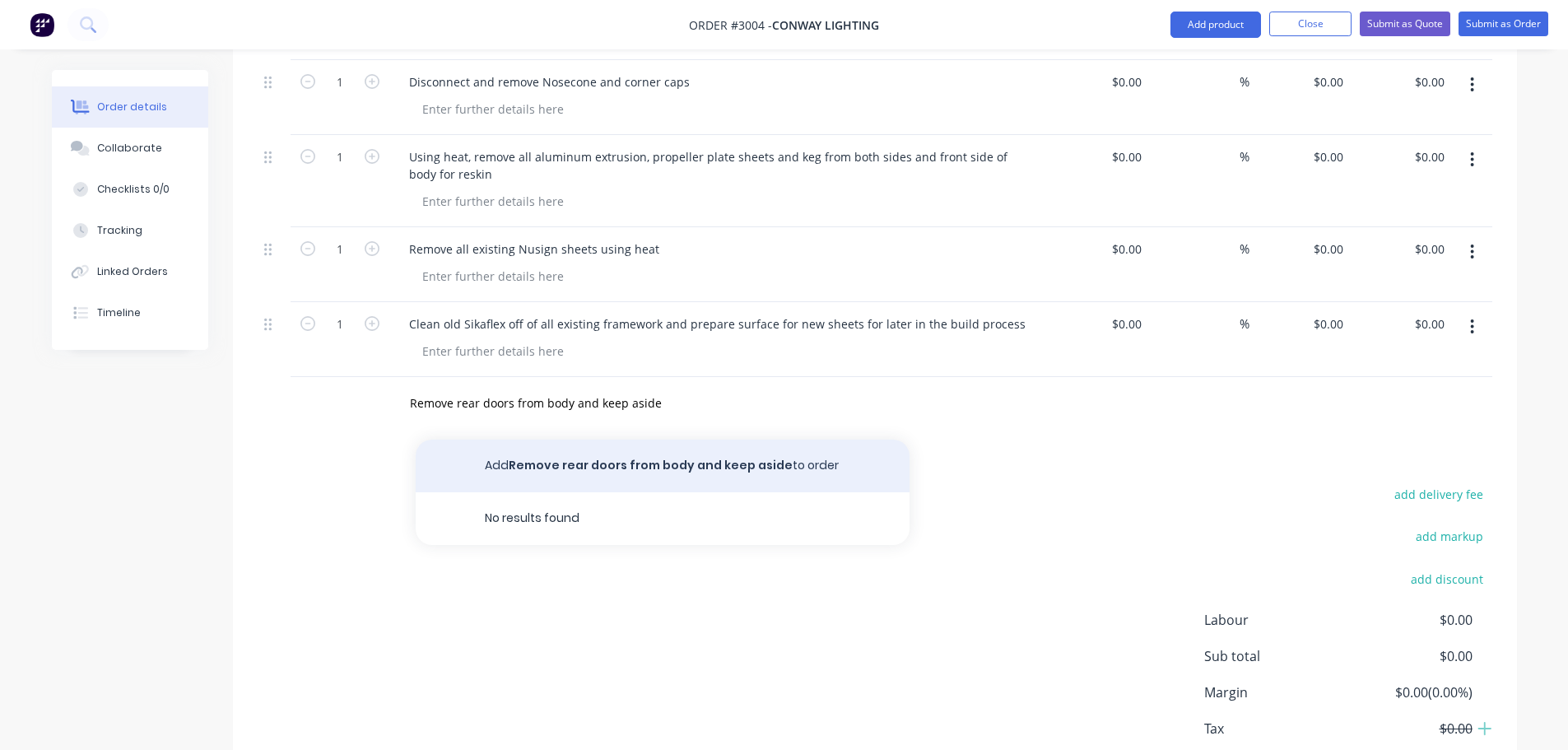 click on "Add  Remove rear doors from body and keep aside  to order" at bounding box center (663, 466) 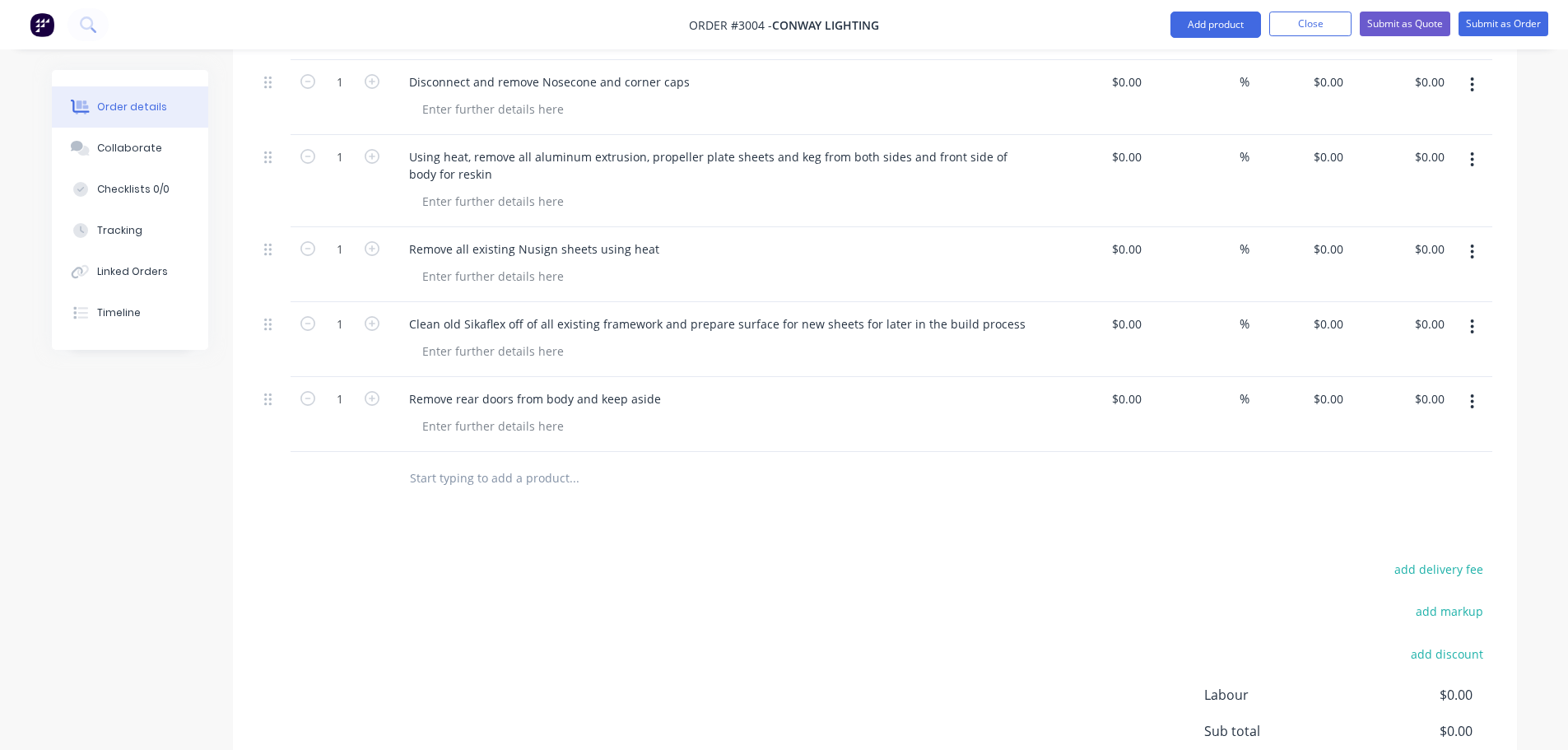 click at bounding box center (574, 478) 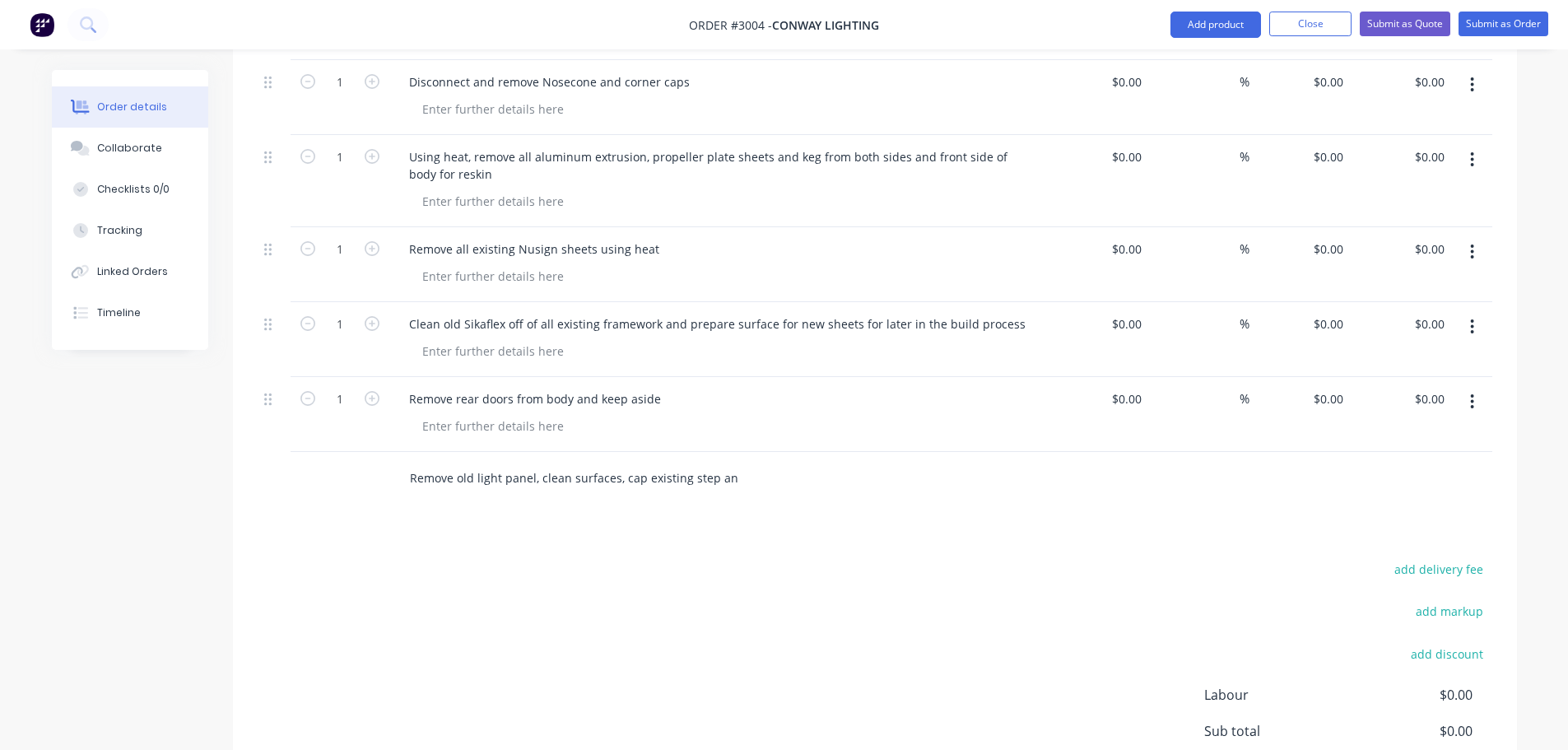 scroll, scrollTop: 0, scrollLeft: 430, axis: horizontal 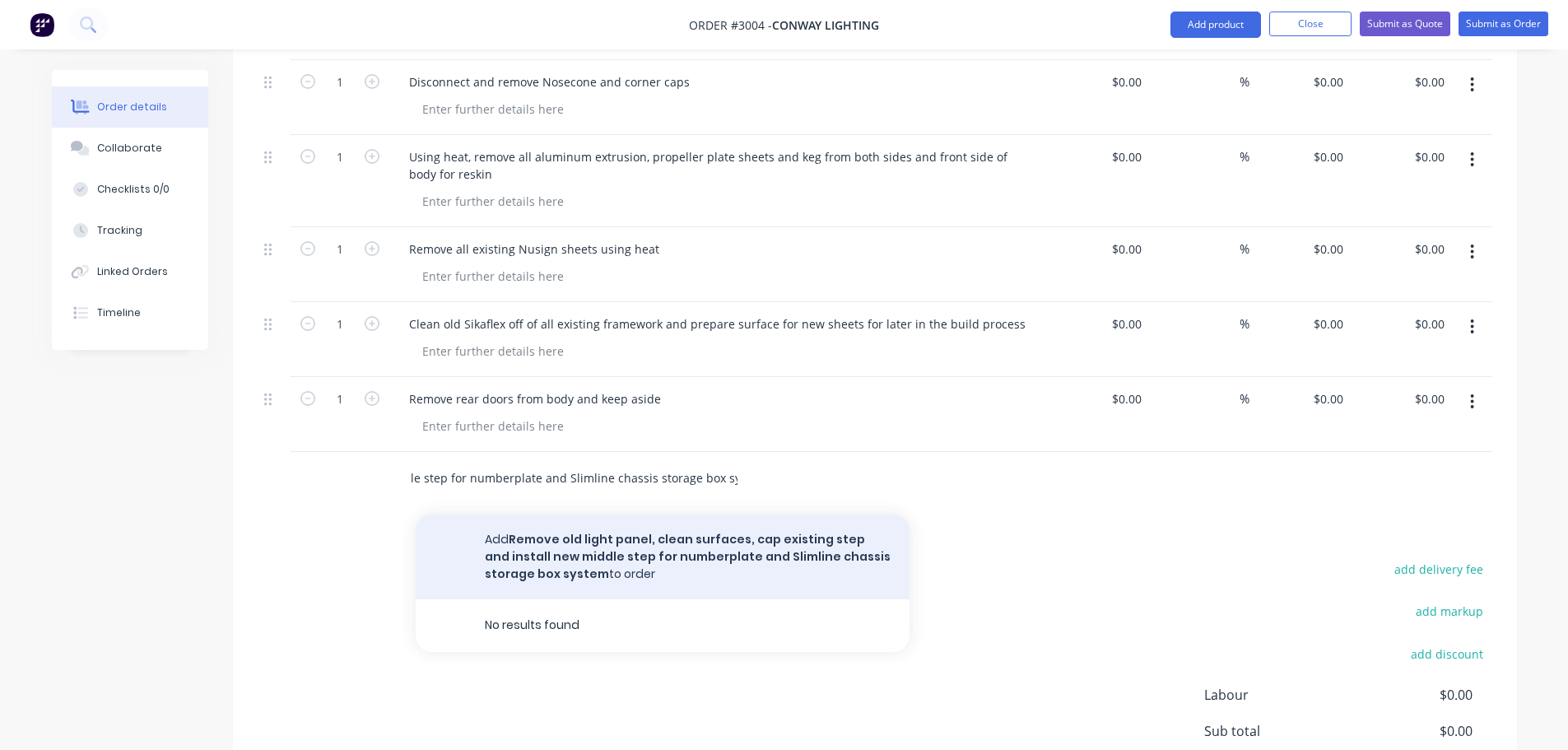 type on "Remove old light panel, clean surfaces, cap existing step and install new middle step for numberplate and Slimline chassis storage box system" 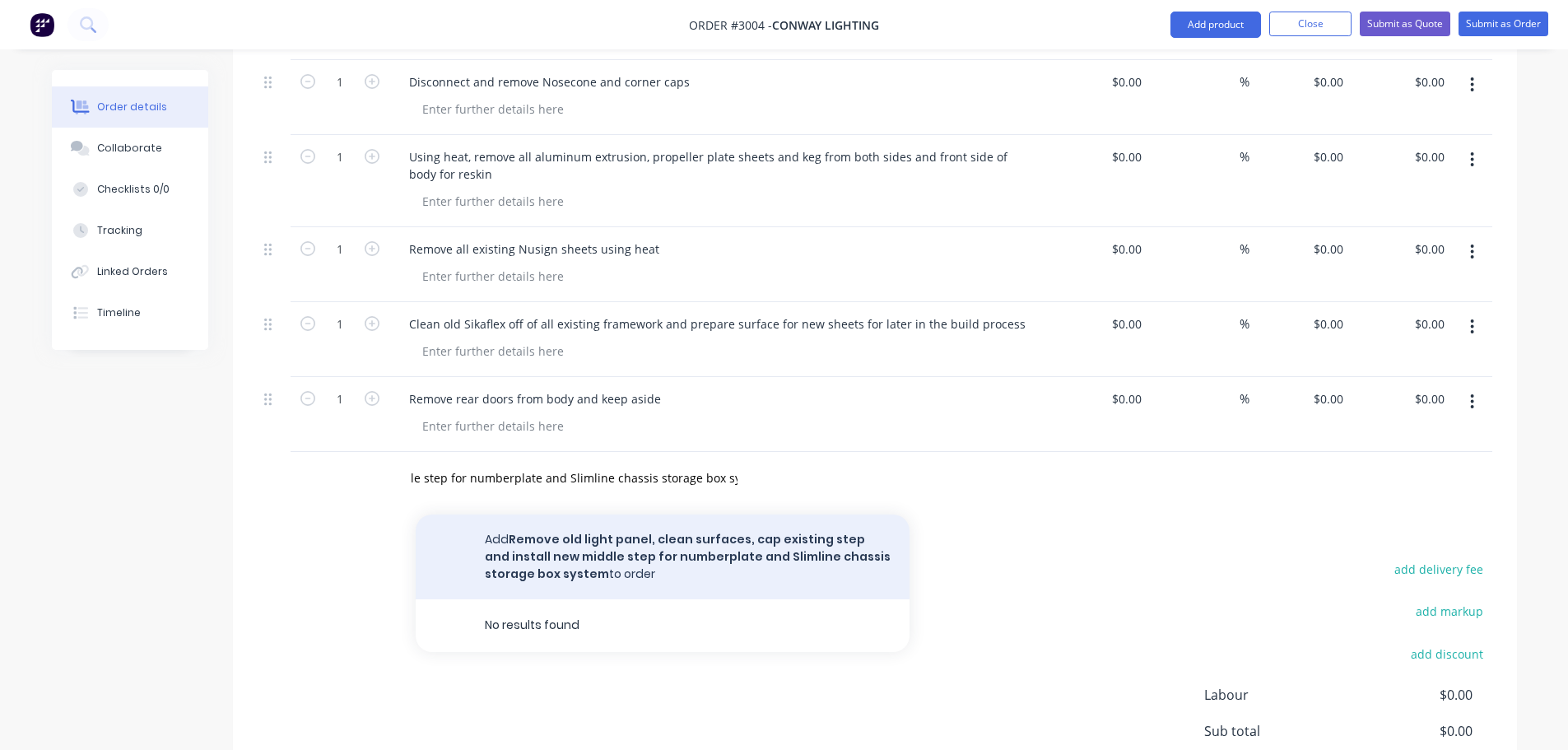 click on "Add Remove old light panel, clean surfaces, cap existing step and install new middle step for numberplate and Slimline chassis storage box system to order" at bounding box center [663, 557] 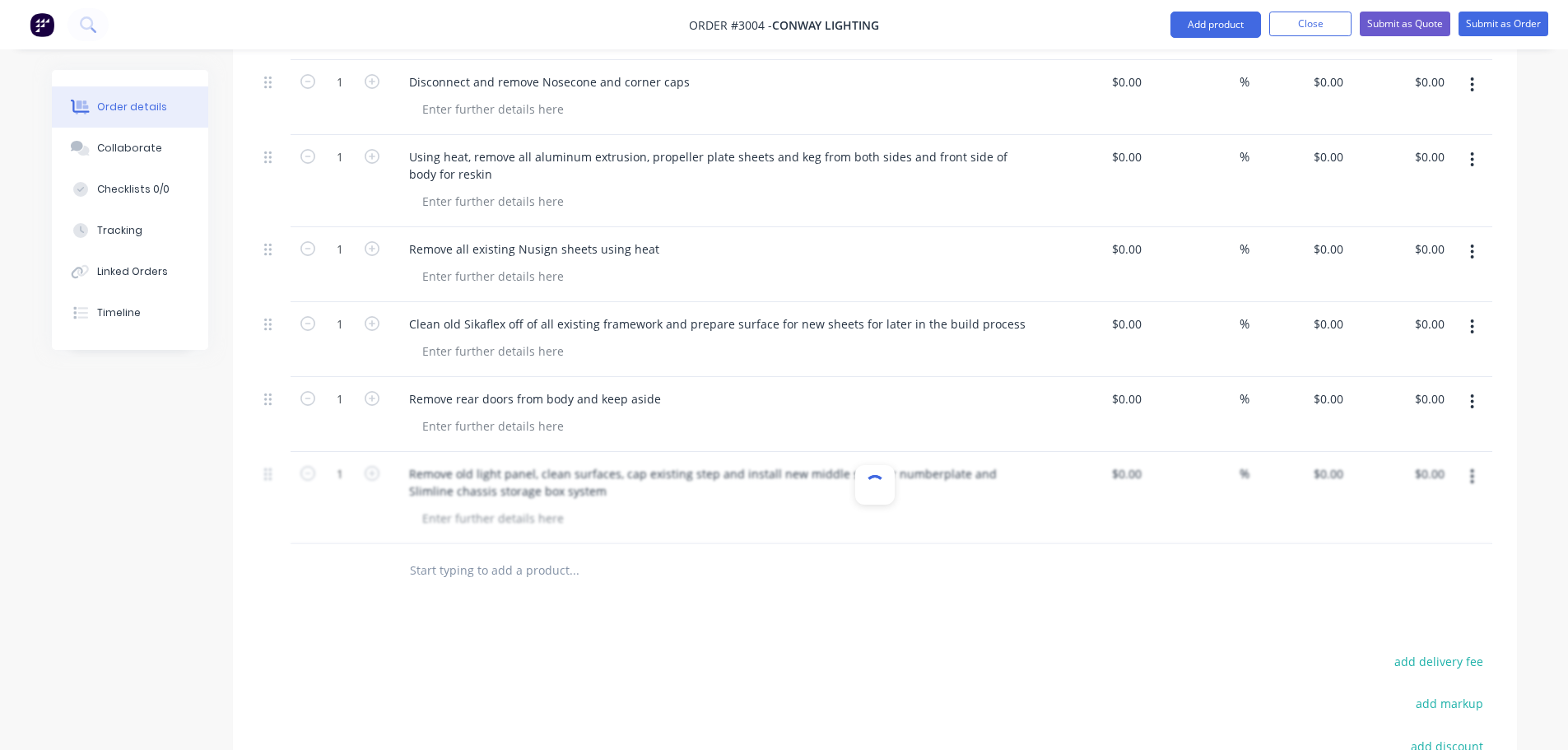 scroll, scrollTop: 0, scrollLeft: 0, axis: both 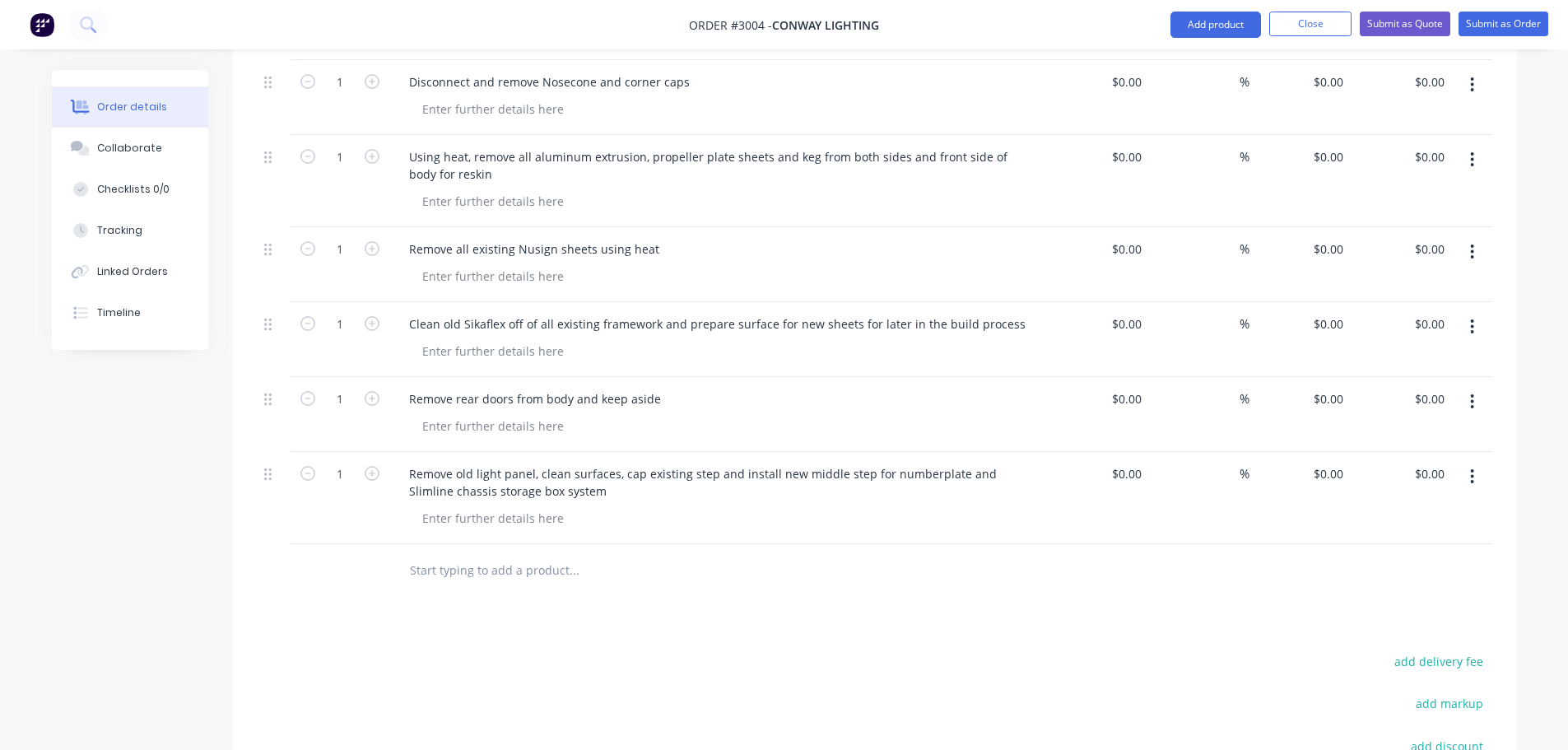 click at bounding box center (574, 571) 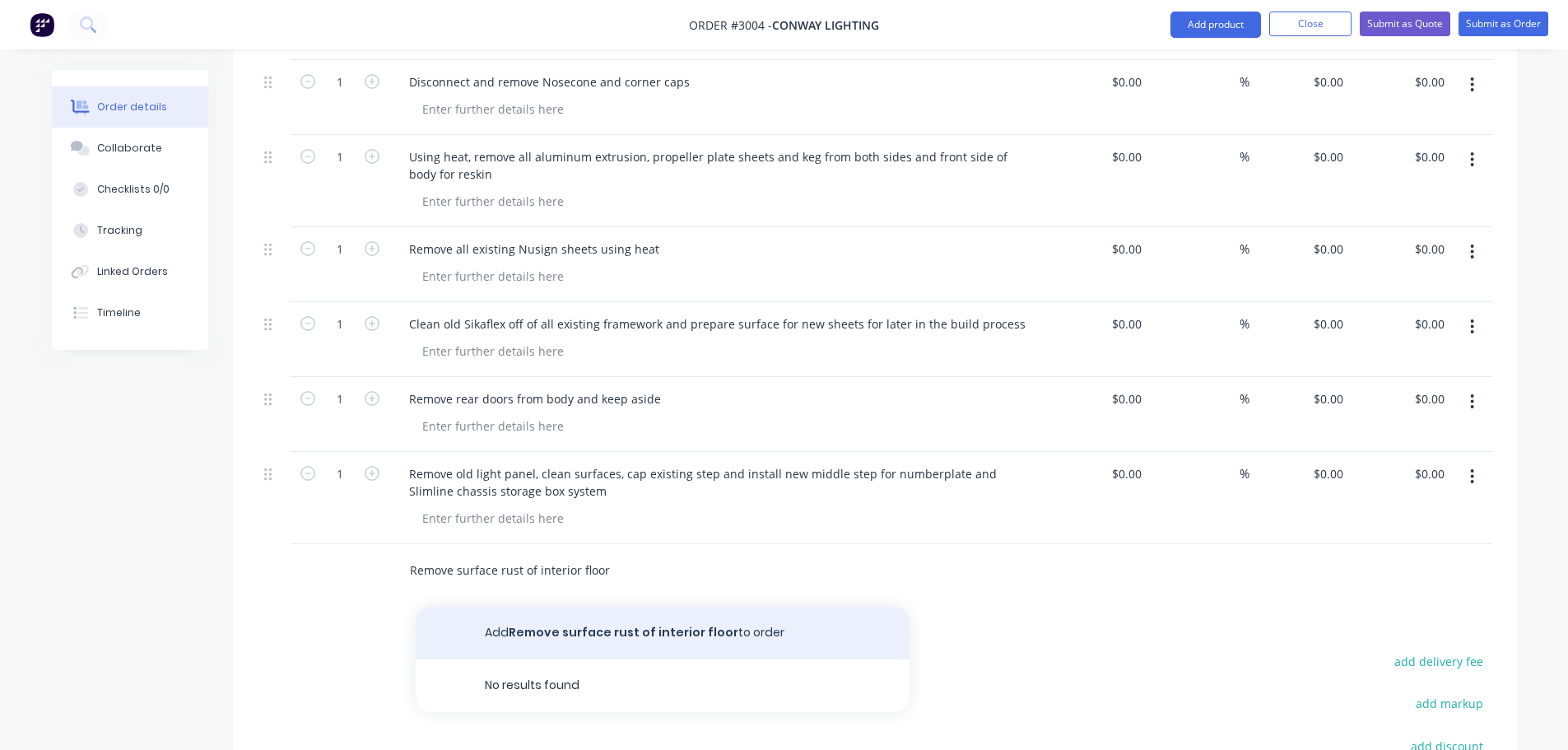 type on "Remove surface rust of interior floor" 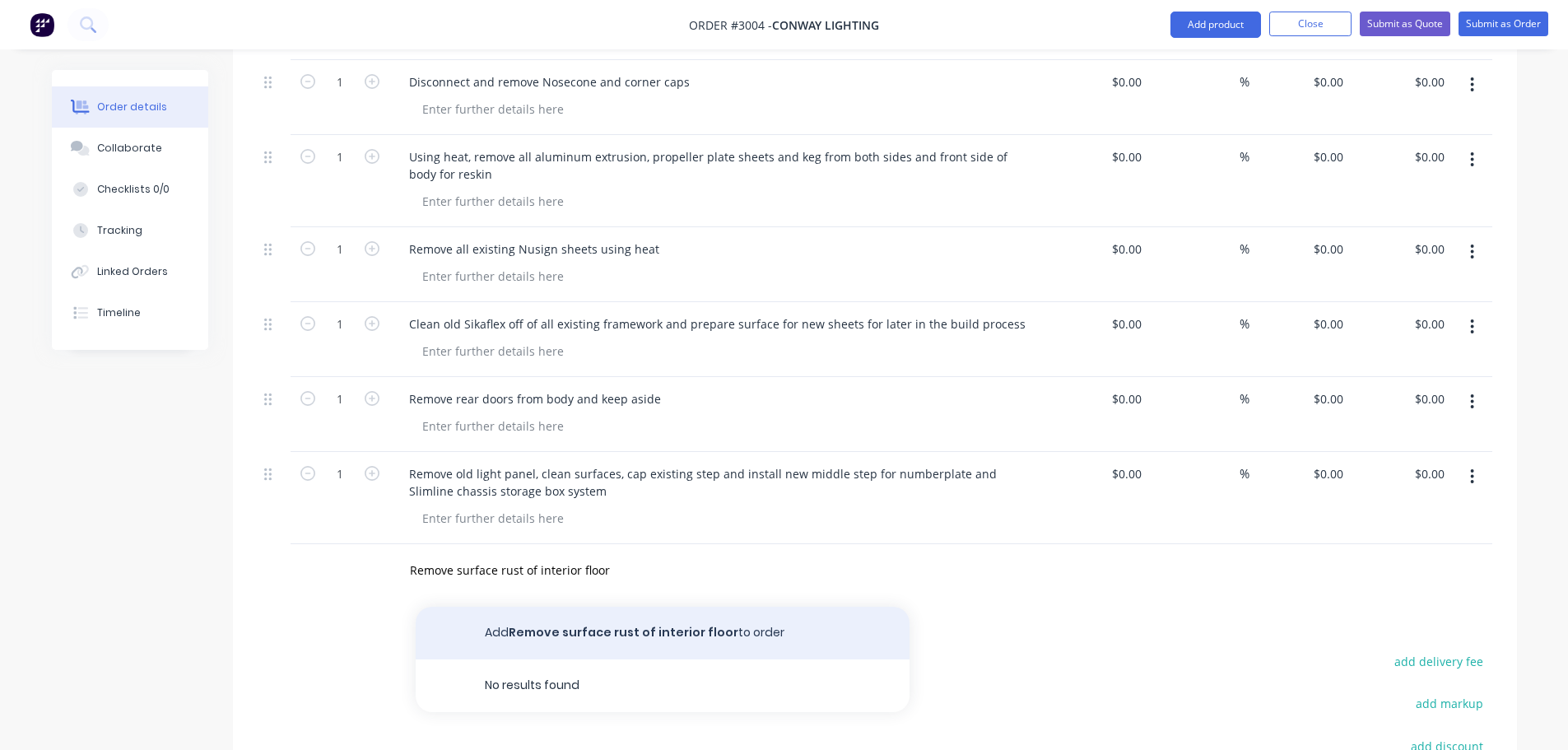 click on "Add Remove surface rust of interior floor to order" at bounding box center (663, 633) 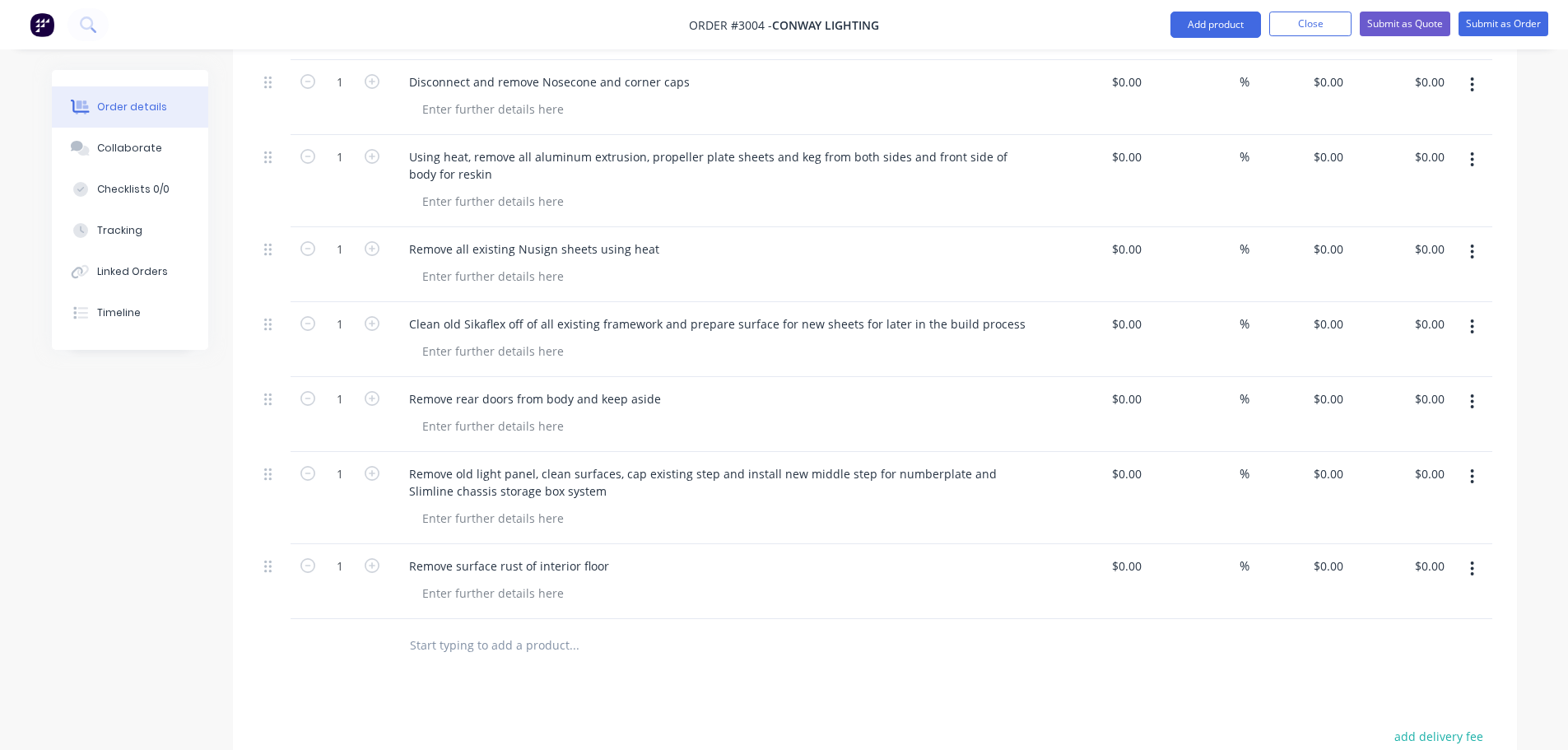click at bounding box center (574, 645) 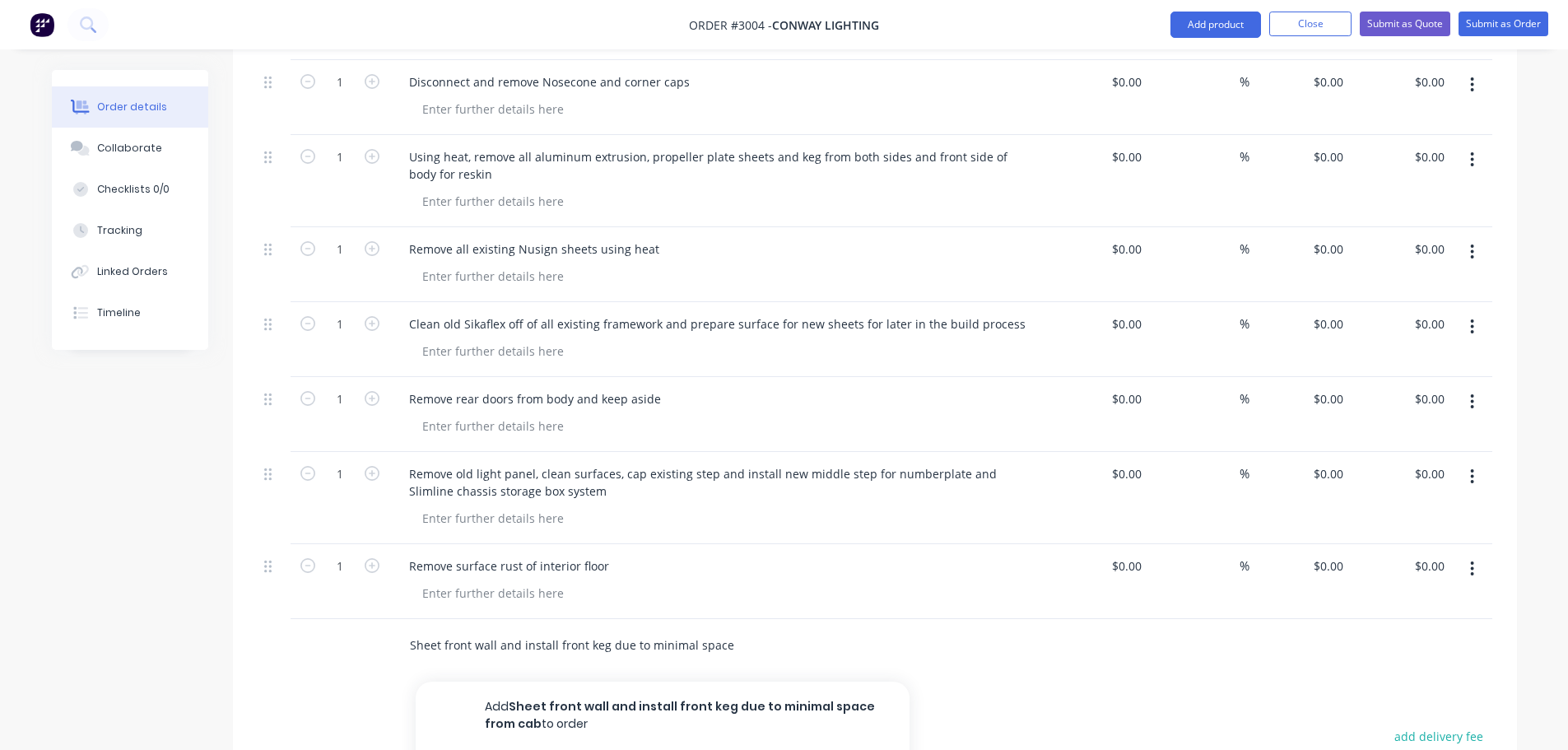scroll, scrollTop: 0, scrollLeft: 35, axis: horizontal 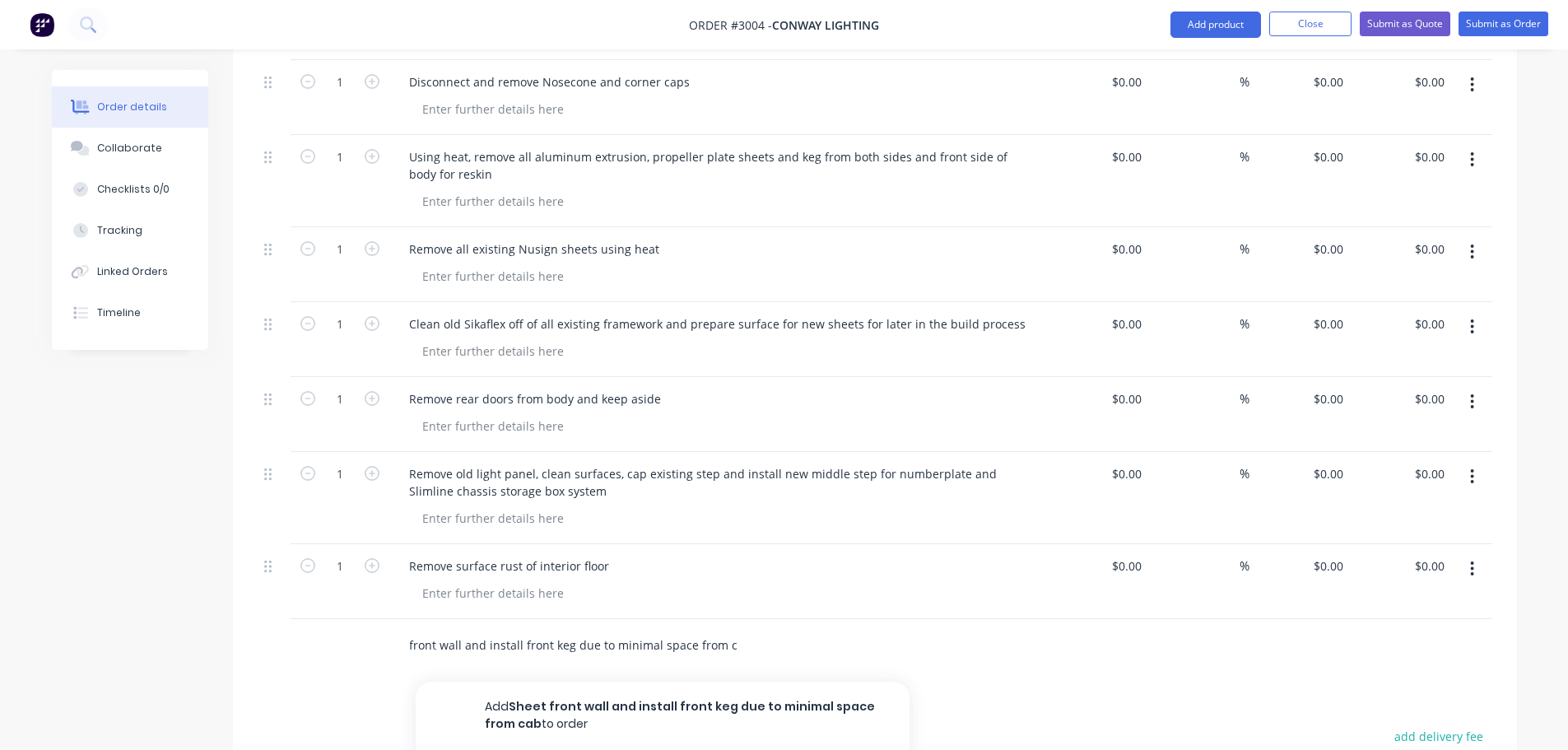 type on "Sheet front wall and install front keg due to minimal space from cab" 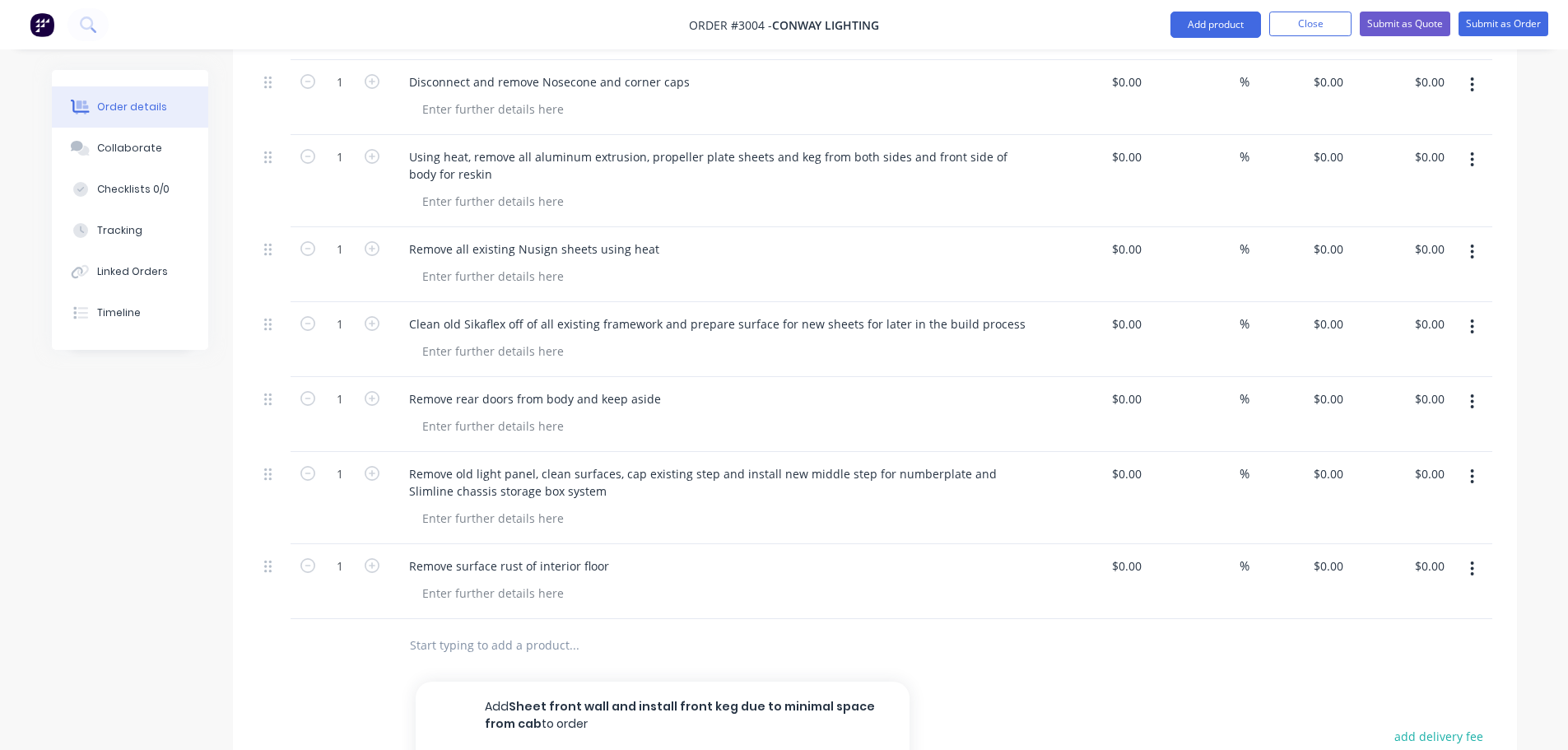 scroll, scrollTop: 0, scrollLeft: 0, axis: both 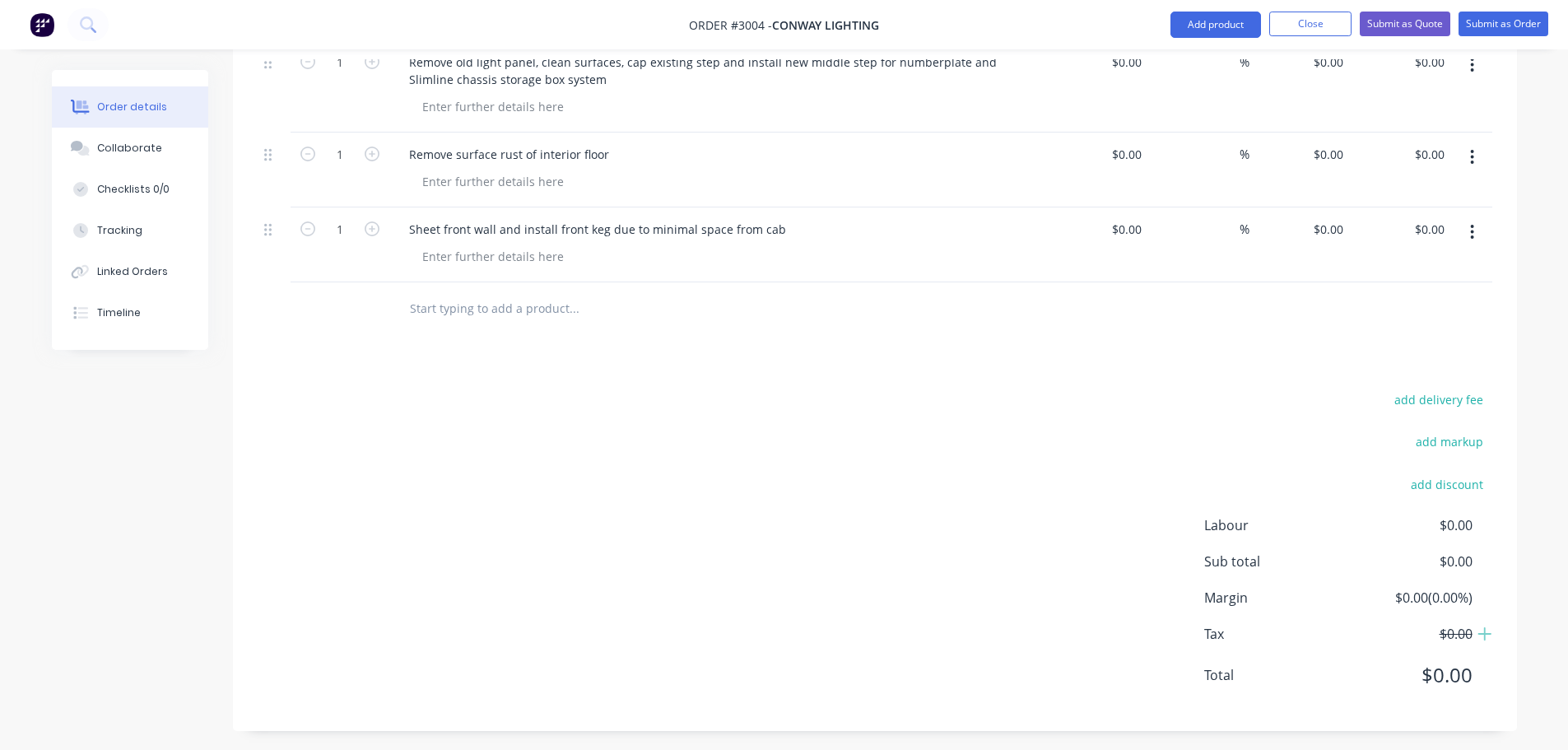 click on "Products Show / Hide columns Add product Qty Cost Markup Price Total Kit 1 Custom rebuild of Pantech with skirts $0.00 $0.00 1 Disconnect wiring and remove bolts from every bracket on chassis $0.00 $0.00 % $0.00 $0.00 $0.00 $0.00 1 Lift entire body from chassis and place body on rolling trestles $0.00 $0.00 % $0.00 $0.00 $0.00 $0.00 1 Remove all lights from body including nosecone $0.00 $0.00 % $0.00 $0.00 $0.00 $0.00 1 Disconnect and remove Nosecone and corner caps $0.00 $0.00 % $0.00 $0.00 $0.00 $0.00 1 Using heat, remove all aluminum extrusion, propeller plate sheets and keg from both sides and front side of body for reskin $0.00 $0.00 % $0.00 $0.00 $0.00 $0.00 1 Remove all existing Nusign sheets using heat $0.00 $0.00 % $0.00 $0.00 $0.00 $0.00 1 Clean old Sikaflex off of all existing framework and prepare surface for new sheets for later in the build process $0.00 $0.00 % $0.00 $0.00 $0.00 $0.00 1 Remove rear doors from body and keep aside $0.00 $0.00 % $0.00 $0.00 $0.00 $0.00 1" at bounding box center (875, -21) 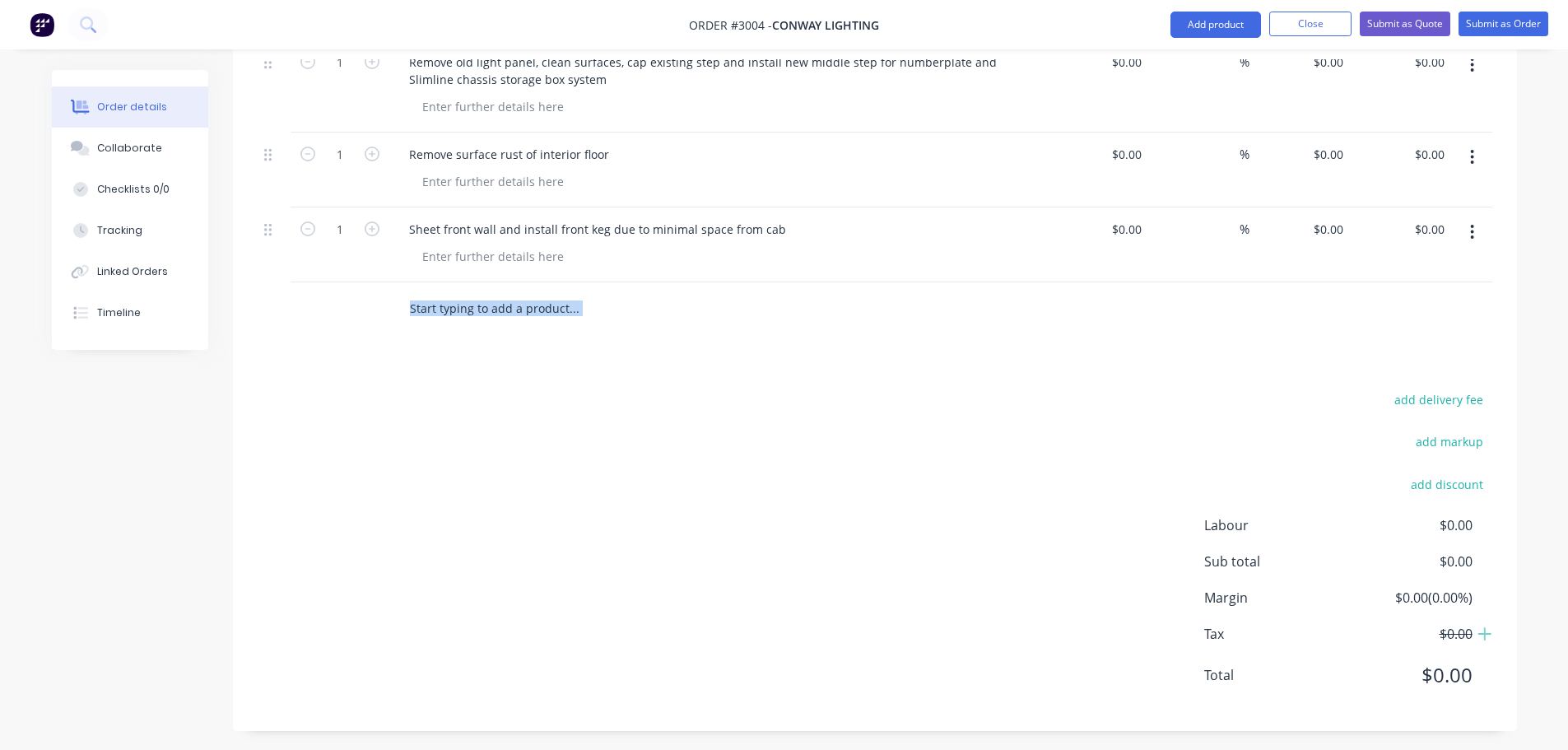click at bounding box center [574, 309] 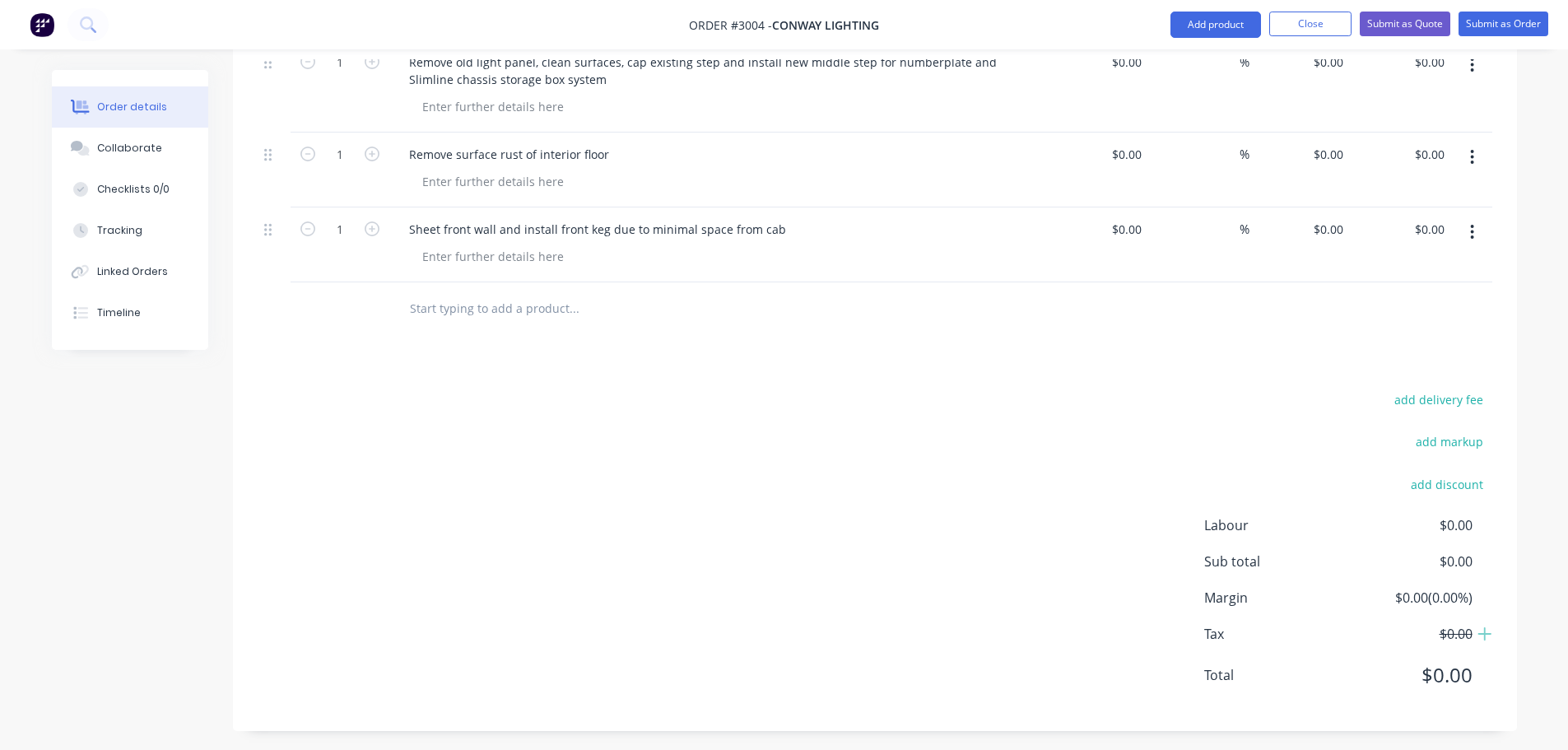 paste on "emove small box & shorten mud guard on drivers side" 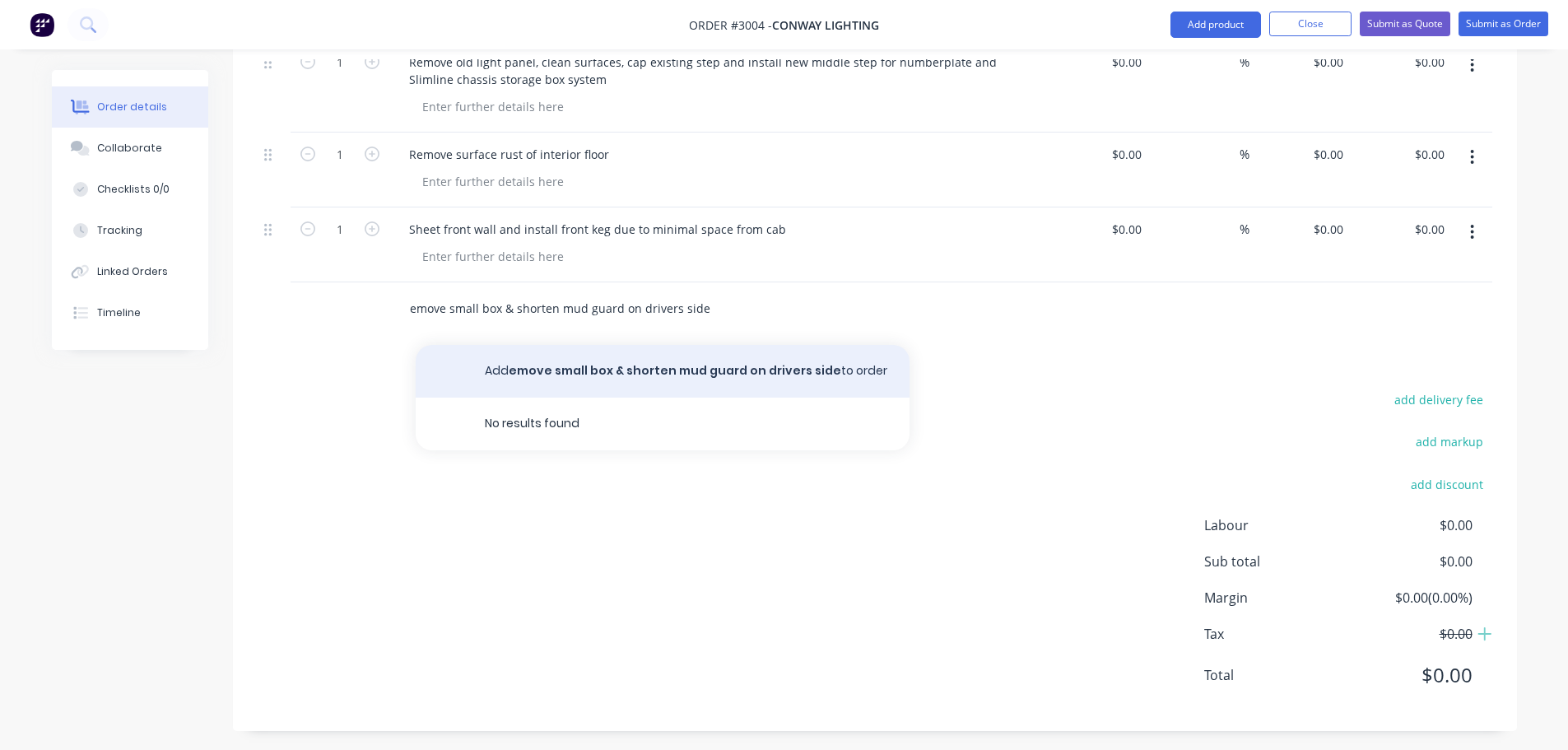 type on "emove small box & shorten mud guard on drivers side" 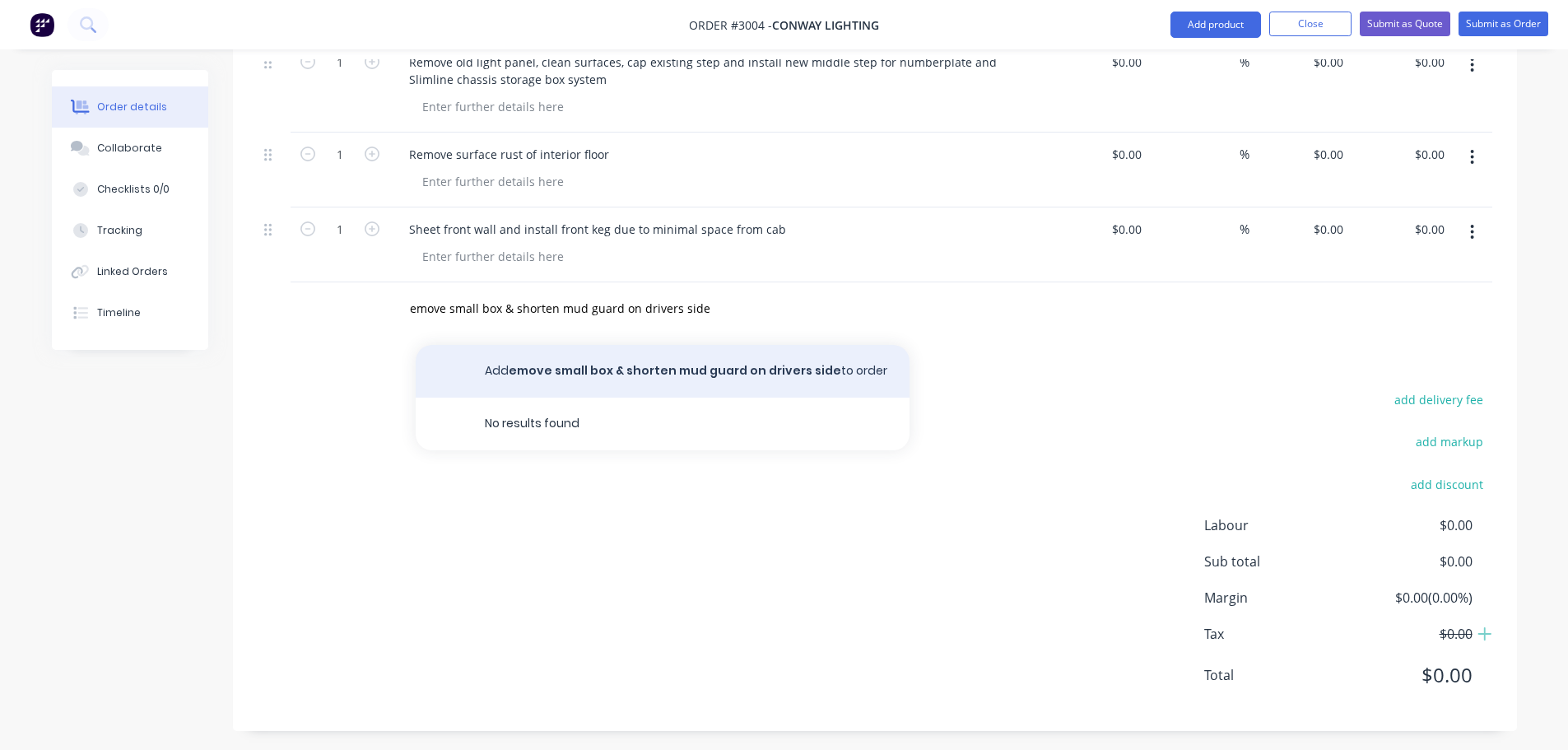 click on "Add emove small box & shorten mud guard on drivers side to order" at bounding box center (663, 371) 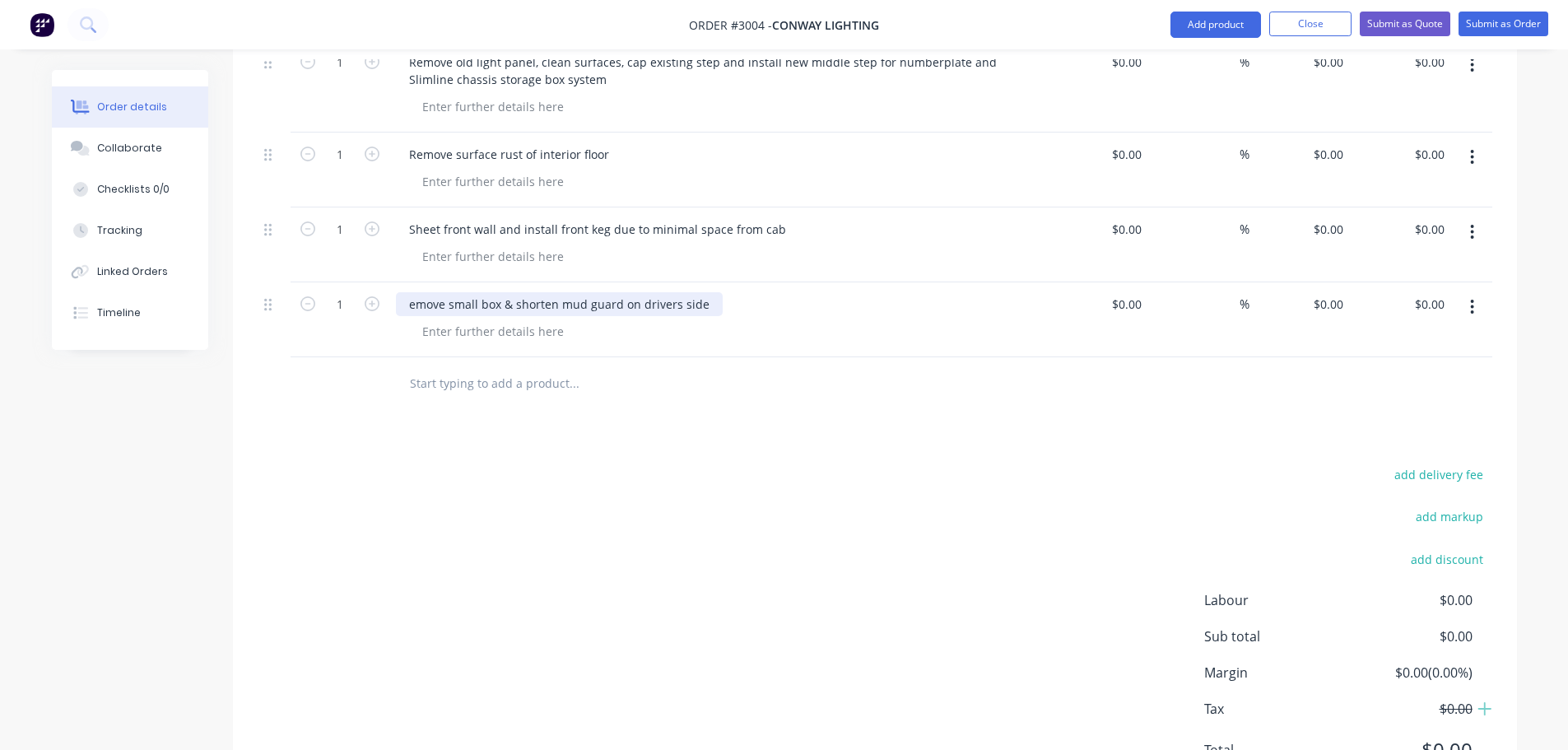 click on "emove small box & shorten mud guard on drivers side" at bounding box center [559, 304] 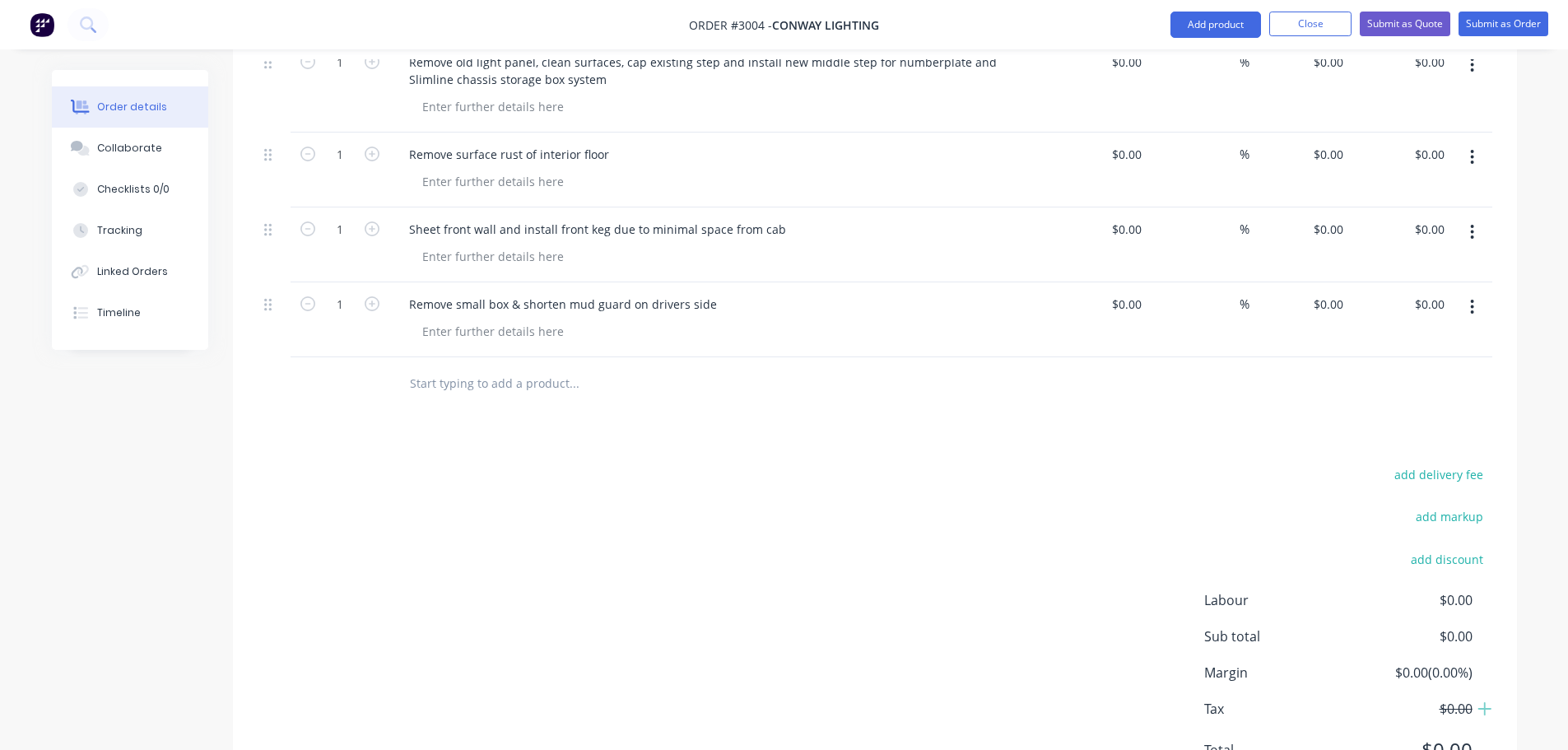 click at bounding box center [574, 384] 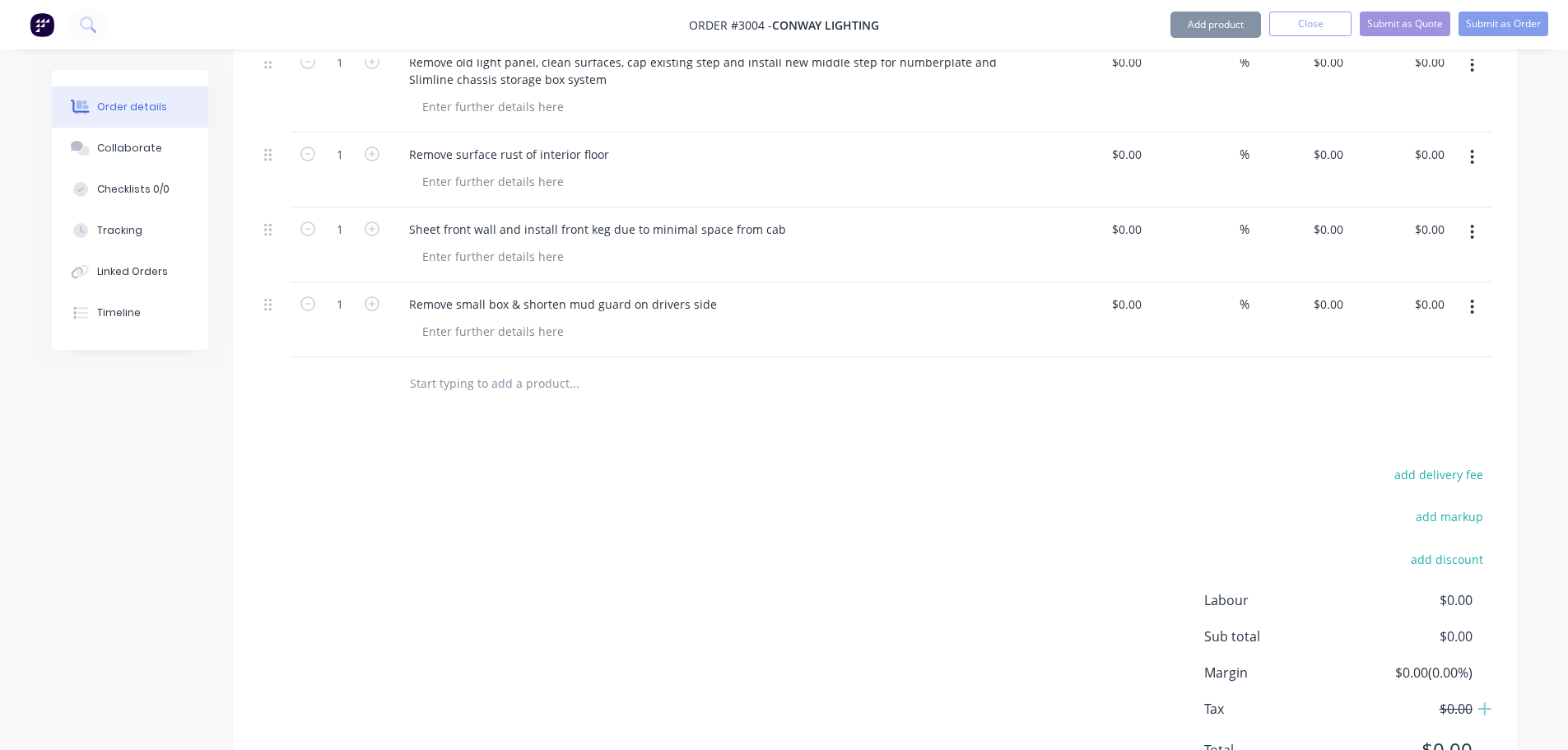 paste on "Relocate loader box in preparation for skirts" 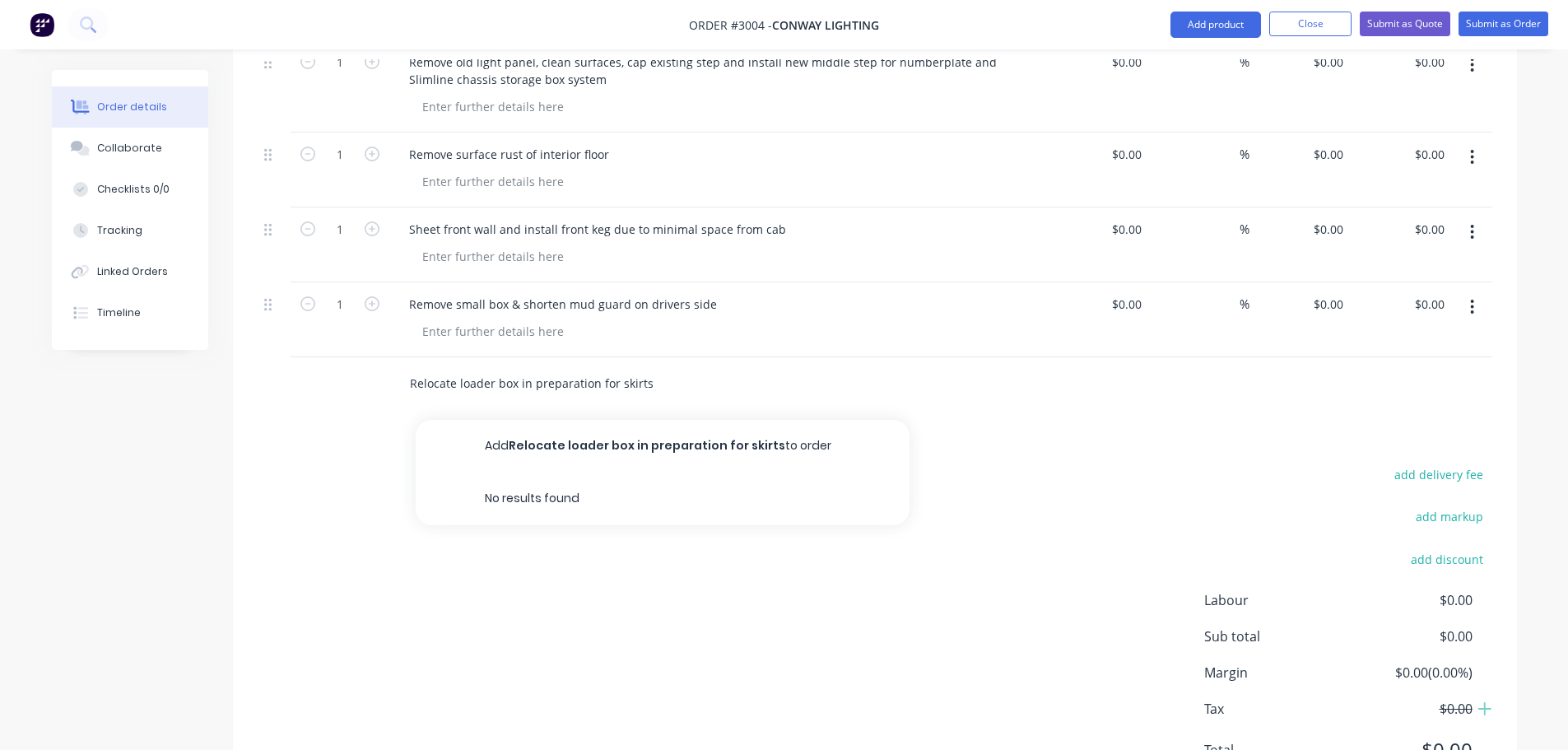 type on "Relocate loader box in preparation for skirts" 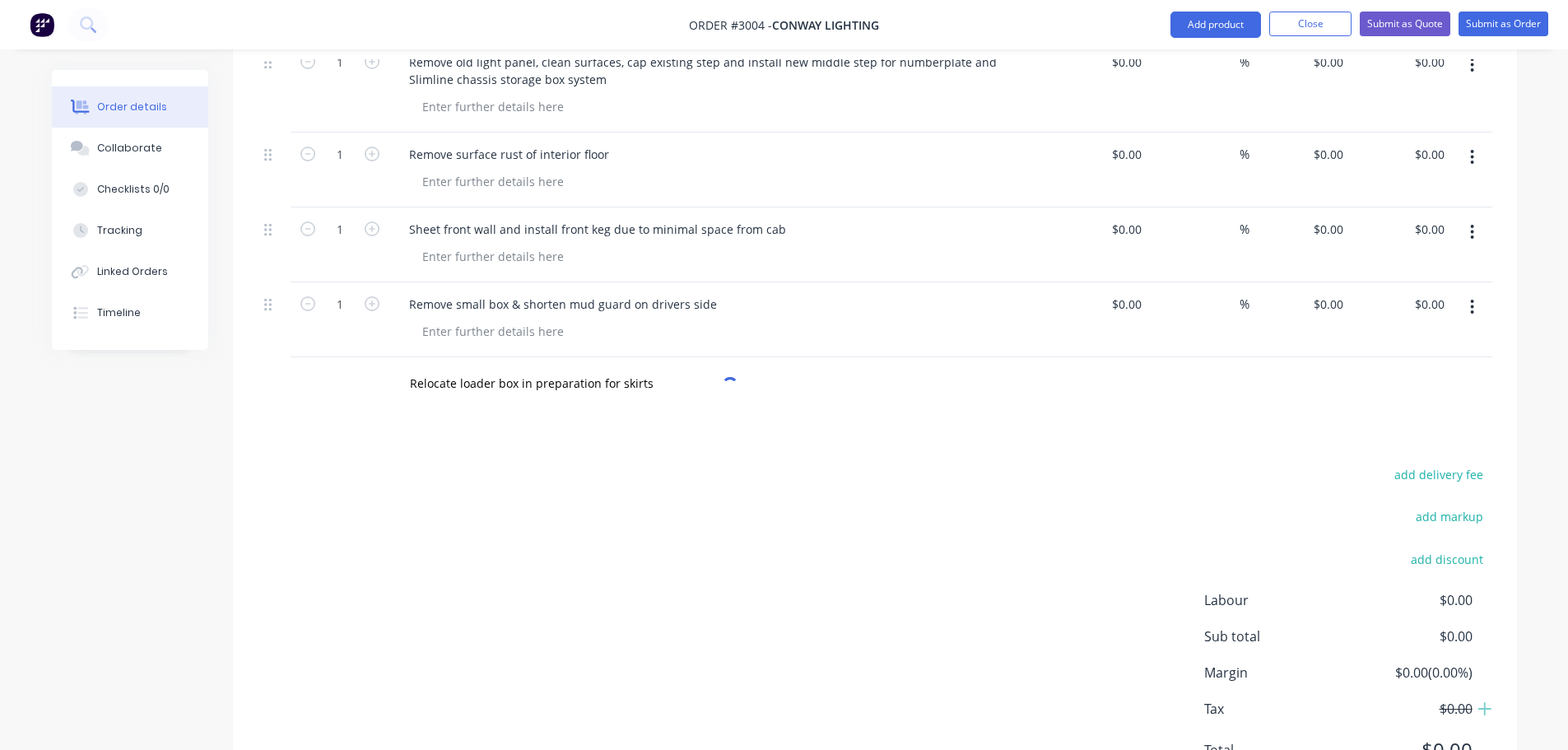 click on "Products Show / Hide columns Add product Qty Cost Markup Price Total Kit 1 Custom rebuild of Pantech with skirts $0.00 $0.00 1 Disconnect wiring and remove bolts from every bracket on chassis $0.00 $0.00 % $0.00 $0.00 $0.00 $0.00 1 Lift entire body from chassis and place body on rolling trestles $0.00 $0.00 % $0.00 $0.00 $0.00 $0.00 1 Remove all lights from body including nosecone $0.00 $0.00 % $0.00 $0.00 $0.00 $0.00 1 Disconnect and remove Nosecone and corner caps $0.00 $0.00 % $0.00 $0.00 $0.00 $0.00 1 Using heat, remove all aluminum extrusion, propeller plate sheets and keg from both sides and front side of body for reskin $0.00 $0.00 % $0.00 $0.00 $0.00 $0.00 1 Remove all existing Nusign sheets using heat $0.00 $0.00 % $0.00 $0.00 $0.00 $0.00 1 Clean old Sikaflex off of all existing framework and prepare surface for new sheets for later in the build process $0.00 $0.00 % $0.00 $0.00 $0.00 $0.00 1 Remove rear doors from body and keep aside $0.00 $0.00 % $0.00 $0.00 $0.00 $0.00 1" at bounding box center (875, 16) 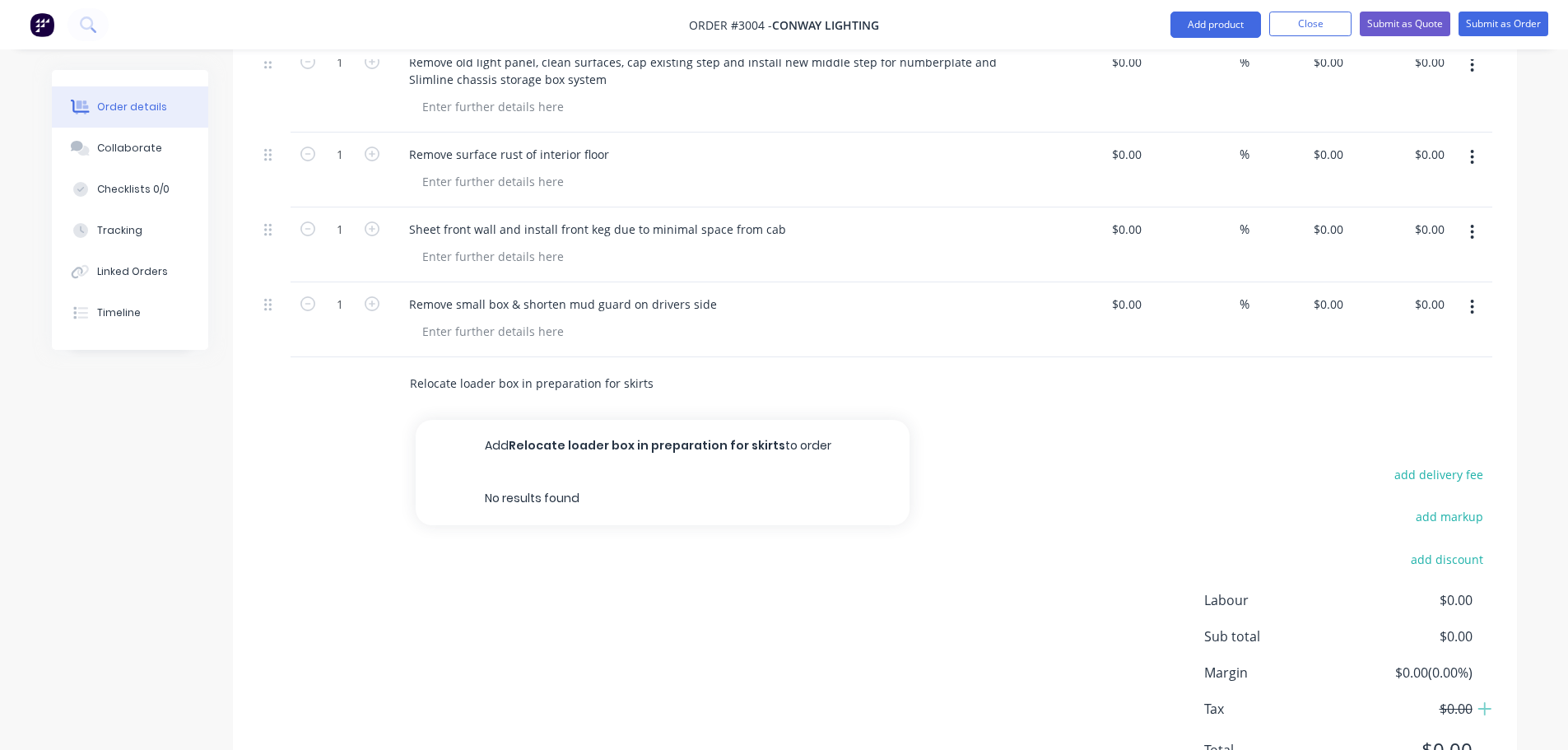 click on "Add Relocate loader box in preparation for skirts to order" at bounding box center (663, 446) 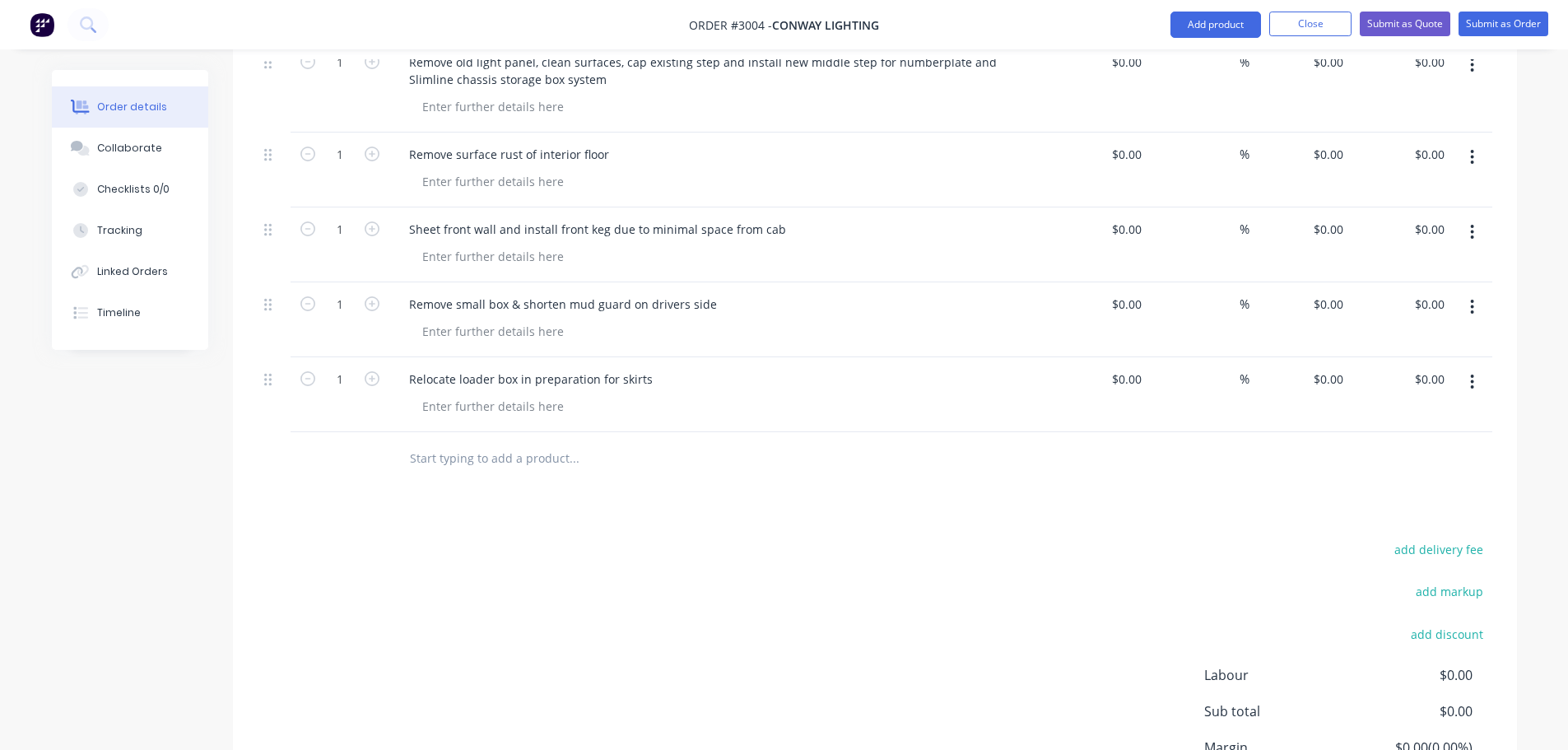 click at bounding box center [574, 459] 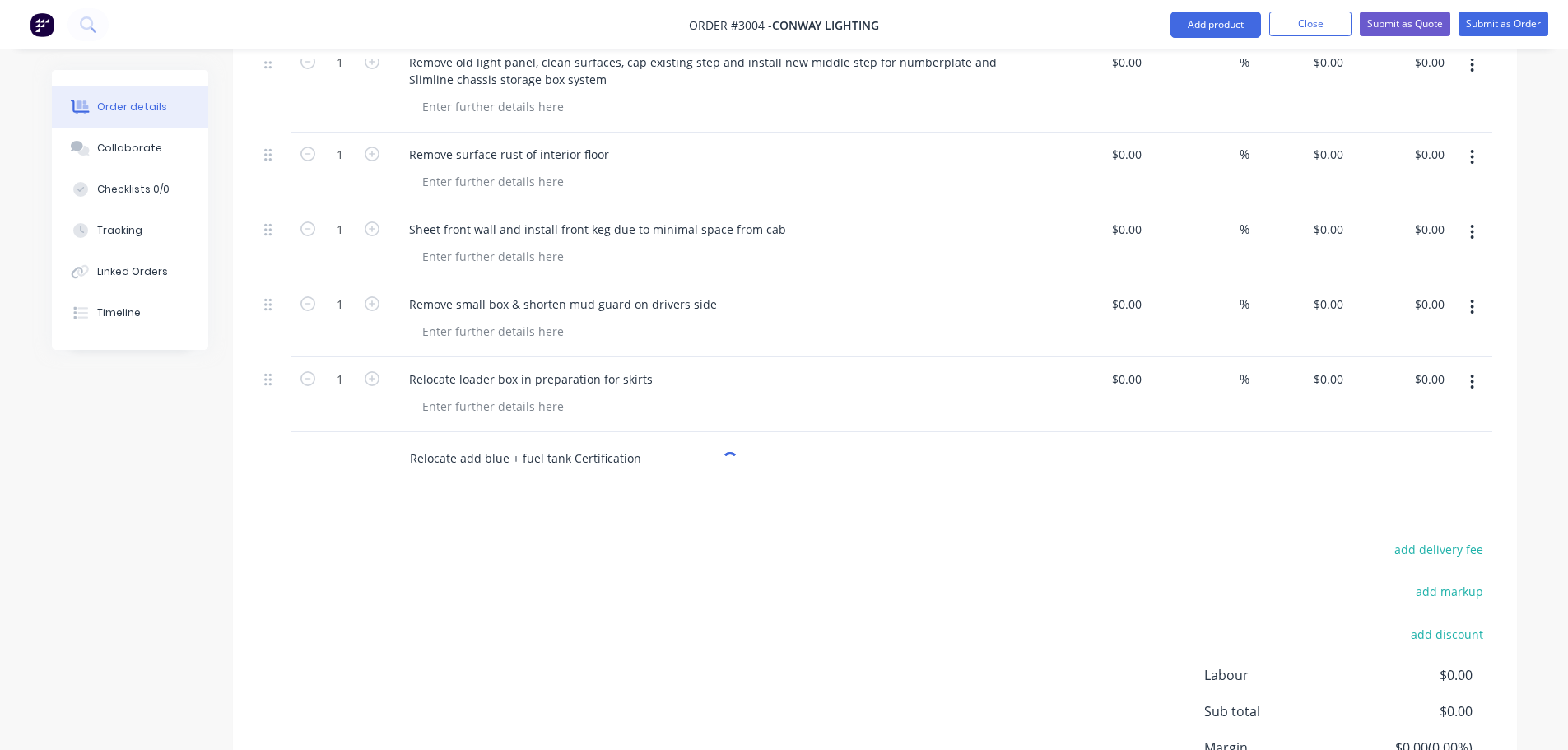 type on "Relocate add blue + fuel tank Certification" 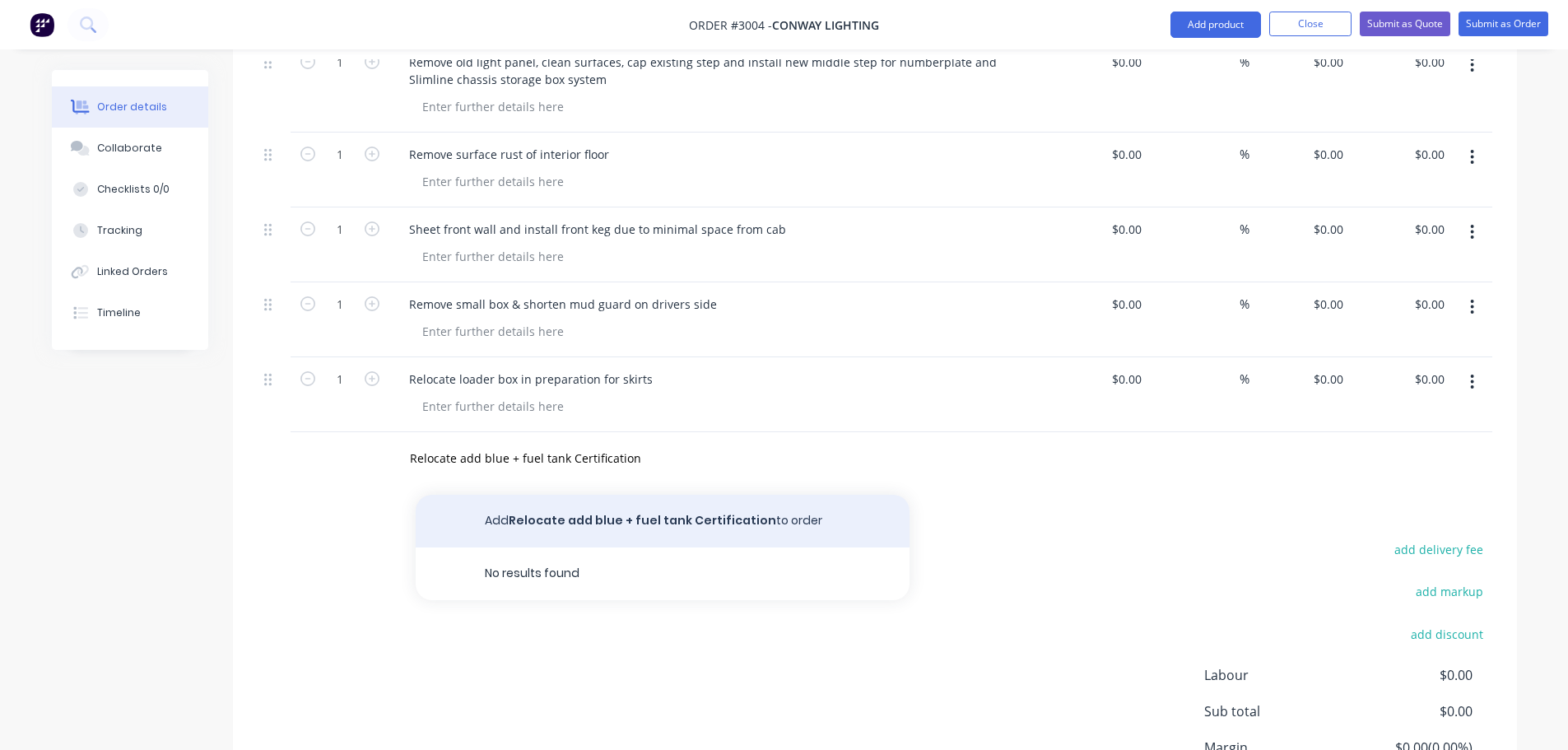 click on "Add  Relocate add blue + fuel tank   Certification  to order" at bounding box center [663, 521] 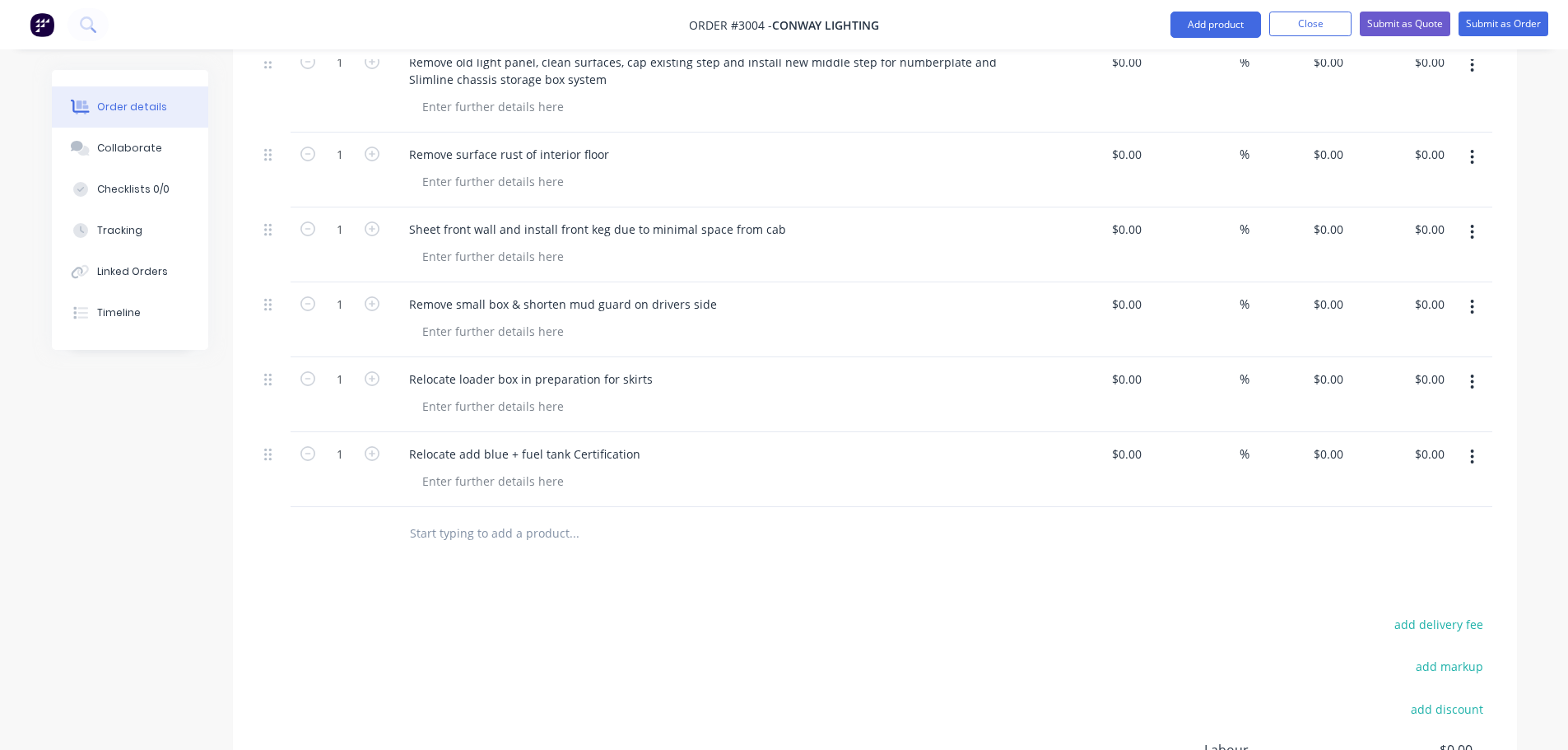 click at bounding box center (574, 533) 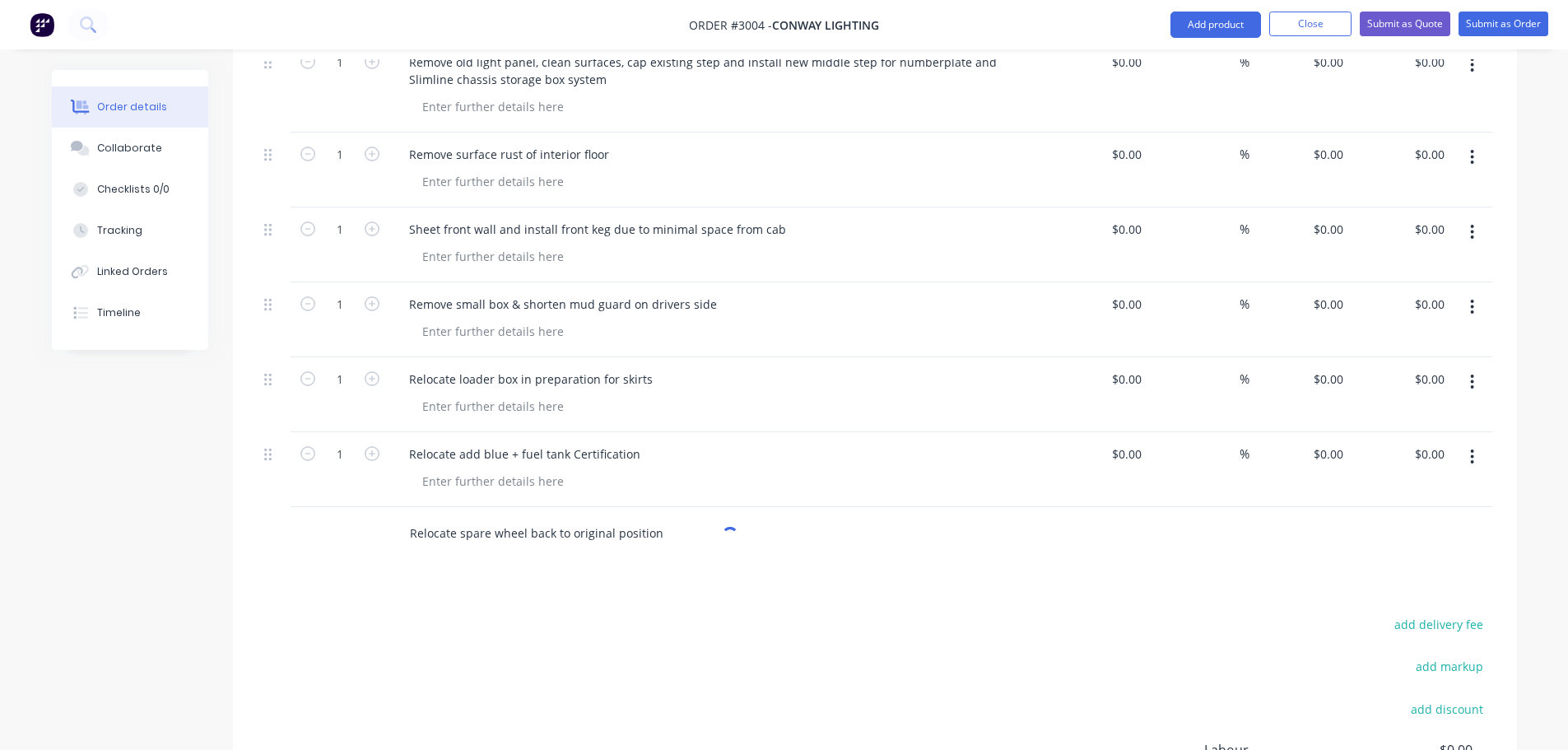 type on "Relocate spare wheel back to original position" 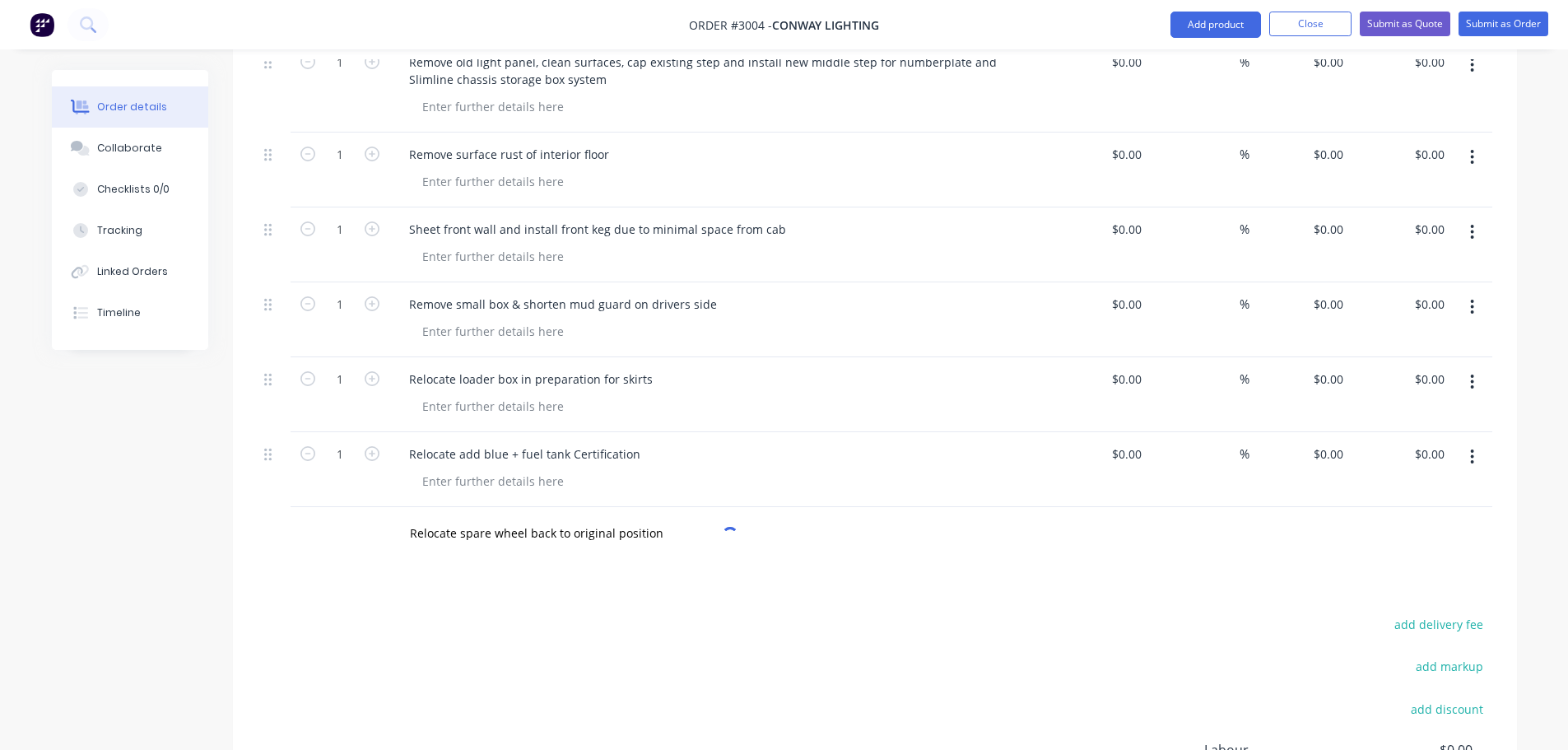 click on "Products Show / Hide columns Add product Qty Cost Markup Price Total Kit 1 Custom rebuild of Pantech with skirts $0.00 $0.00 1 Disconnect wiring and remove bolts from every bracket on chassis $0.00 $0.00 % $0.00 $0.00 $0.00 $0.00 1 Lift entire body from chassis and place body on rolling trestles $0.00 $0.00 % $0.00 $0.00 $0.00 $0.00 1 Remove all lights from body including nosecone $0.00 $0.00 % $0.00 $0.00 $0.00 $0.00 1 Disconnect and remove Nosecone and corner caps $0.00 $0.00 % $0.00 $0.00 $0.00 $0.00 1 Using heat, remove all aluminum extrusion, propeller plate sheets and keg from both sides and front side of body for reskin $0.00 $0.00 % $0.00 $0.00 $0.00 $0.00 1 Remove all existing Nusign sheets using heat $0.00 $0.00 % $0.00 $0.00 $0.00 $0.00 1 Clean old Sikaflex off of all existing framework and prepare surface for new sheets for later in the build process $0.00 $0.00 % $0.00 $0.00 $0.00 $0.00 1 Remove rear doors from body and keep aside $0.00 $0.00 % $0.00 $0.00 $0.00 $0.00 1" at bounding box center [875, 91] 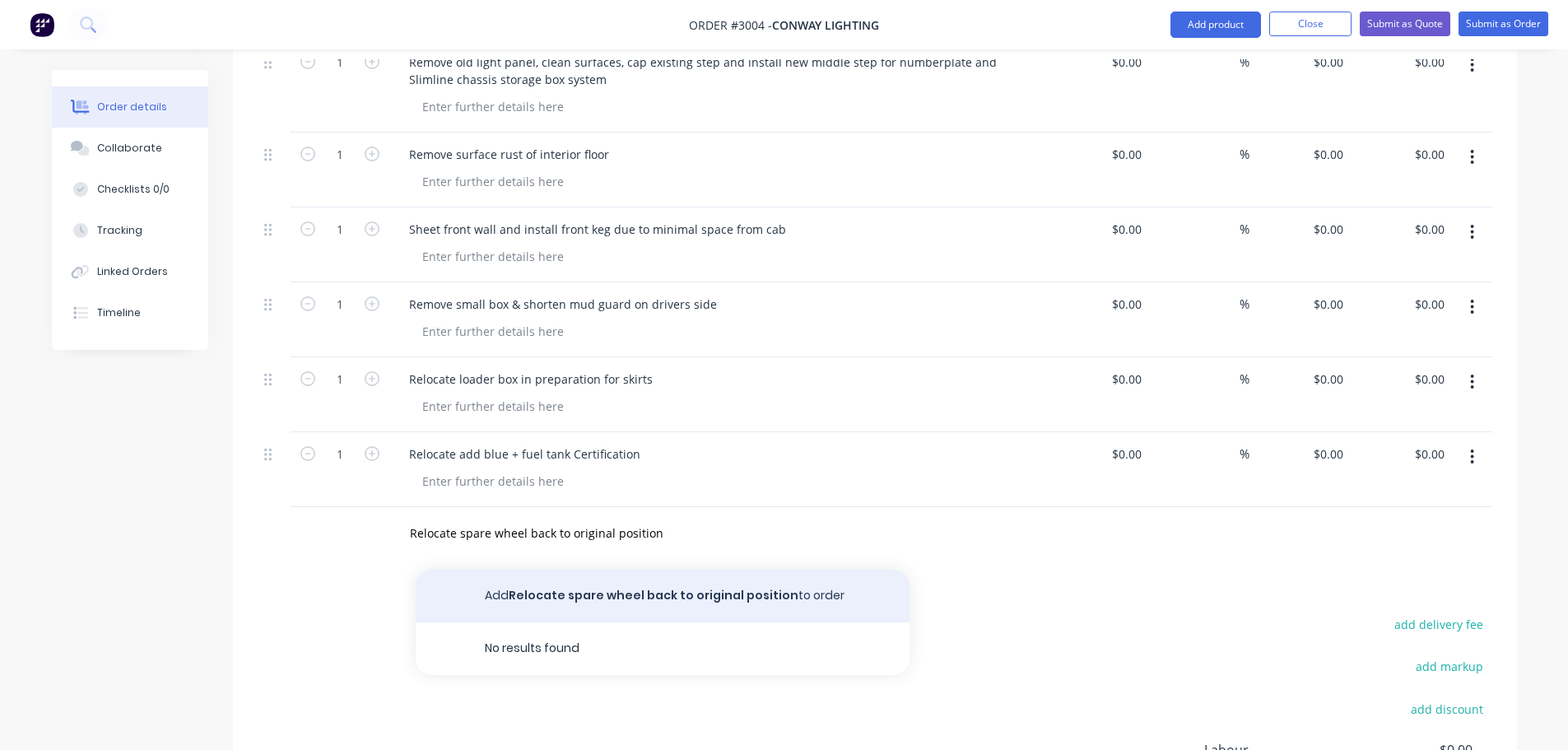 click on "Add Relocate spare wheel back to original position to order" at bounding box center (663, 596) 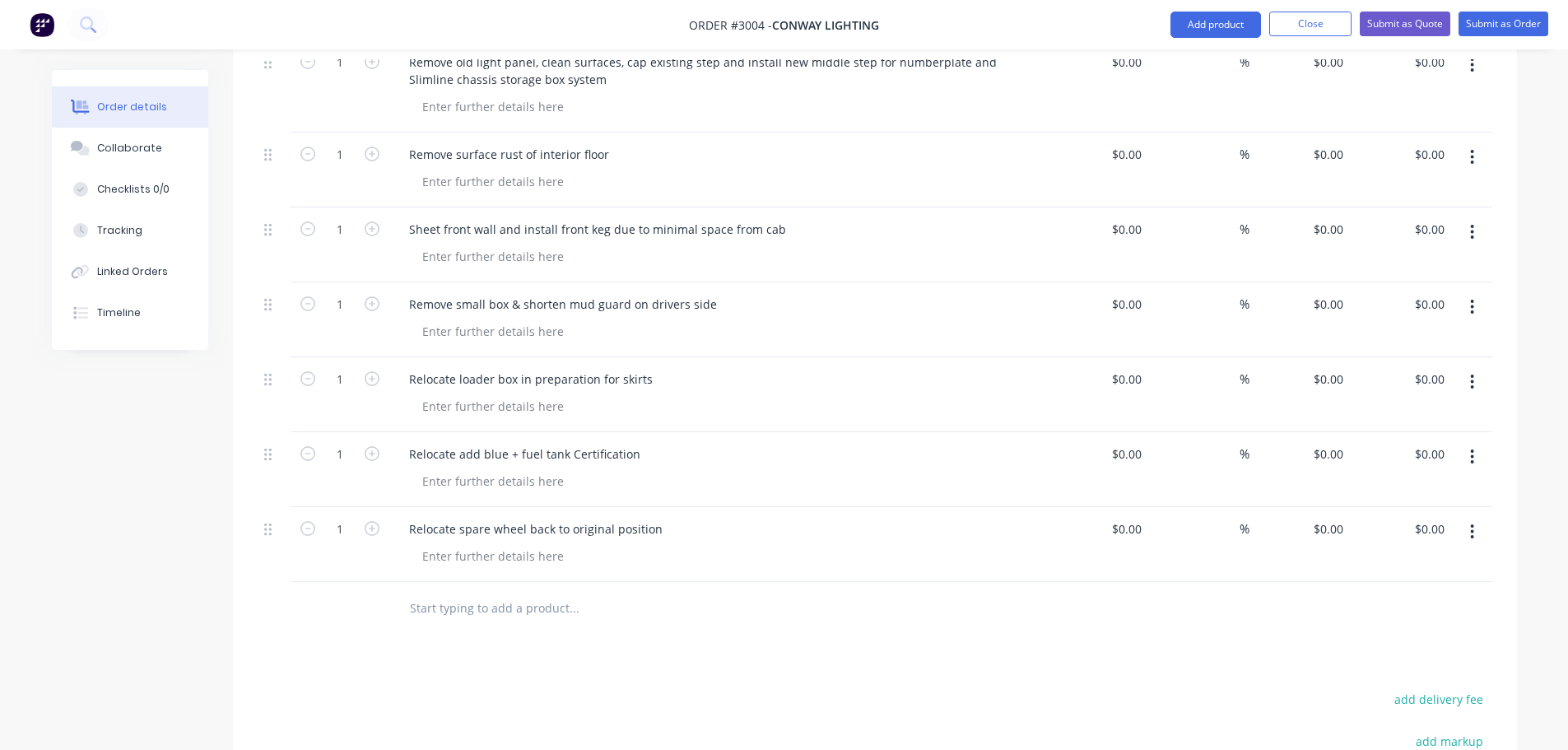 click at bounding box center [574, 608] 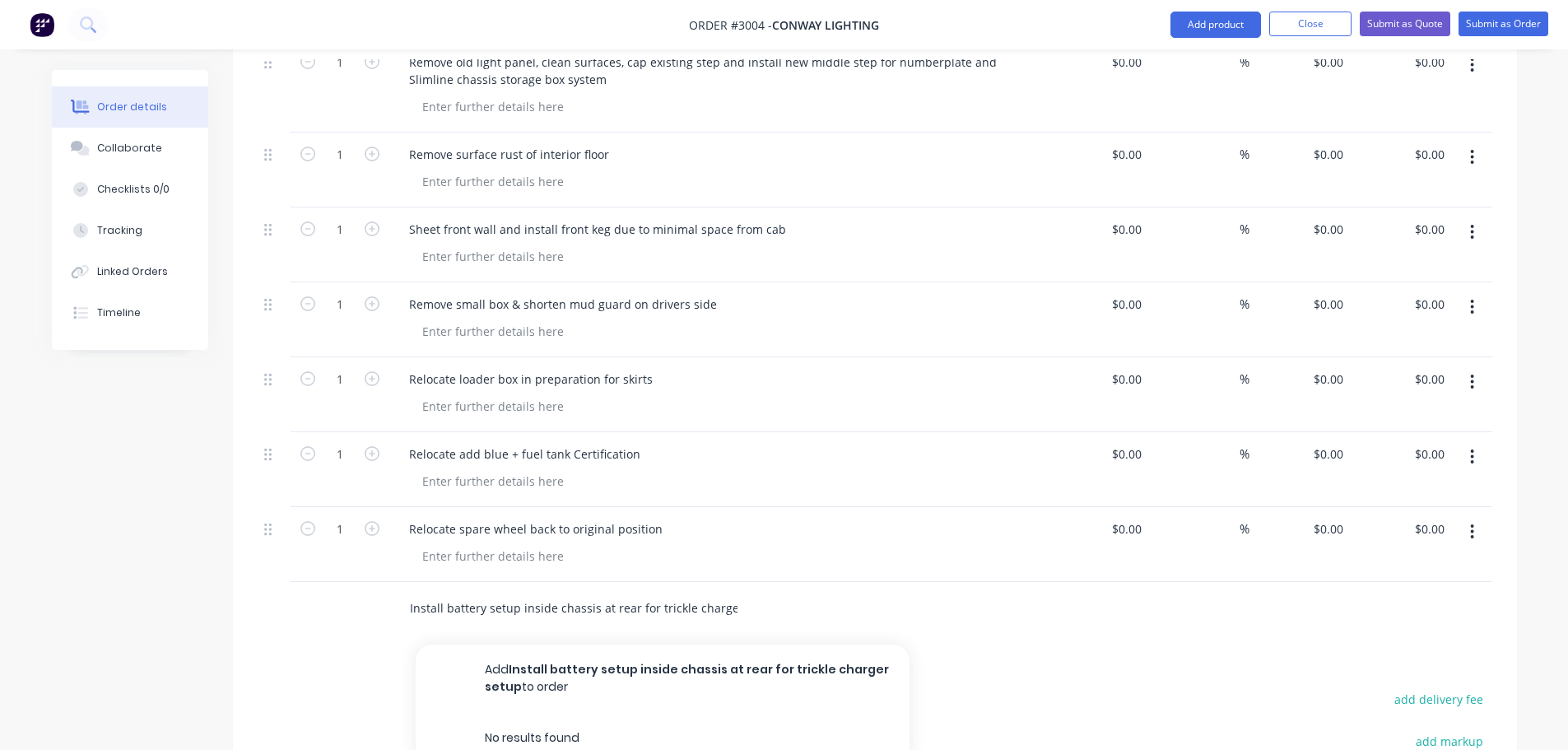 scroll, scrollTop: 0, scrollLeft: 26, axis: horizontal 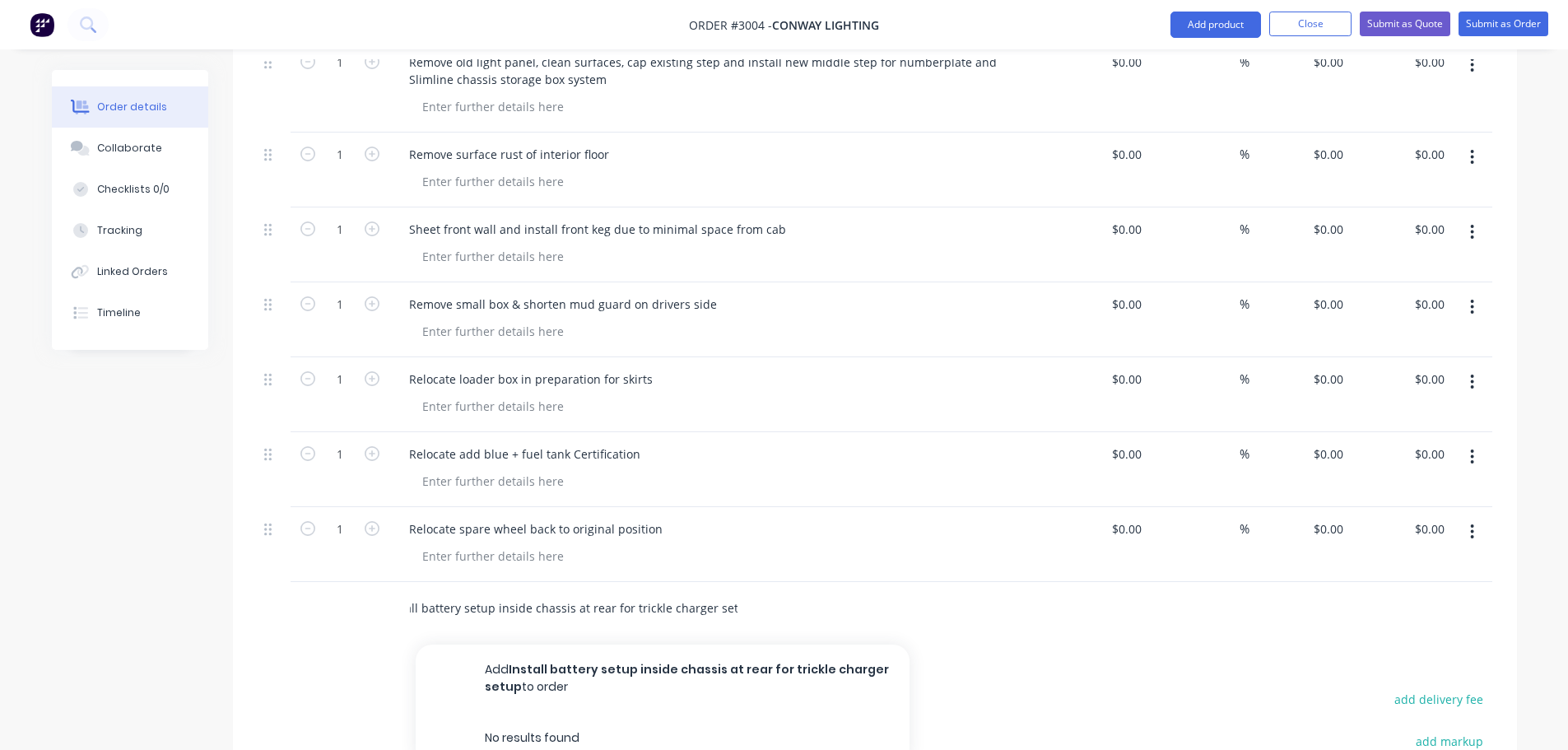 type on "Install battery setup inside chassis at rear for trickle charger setup" 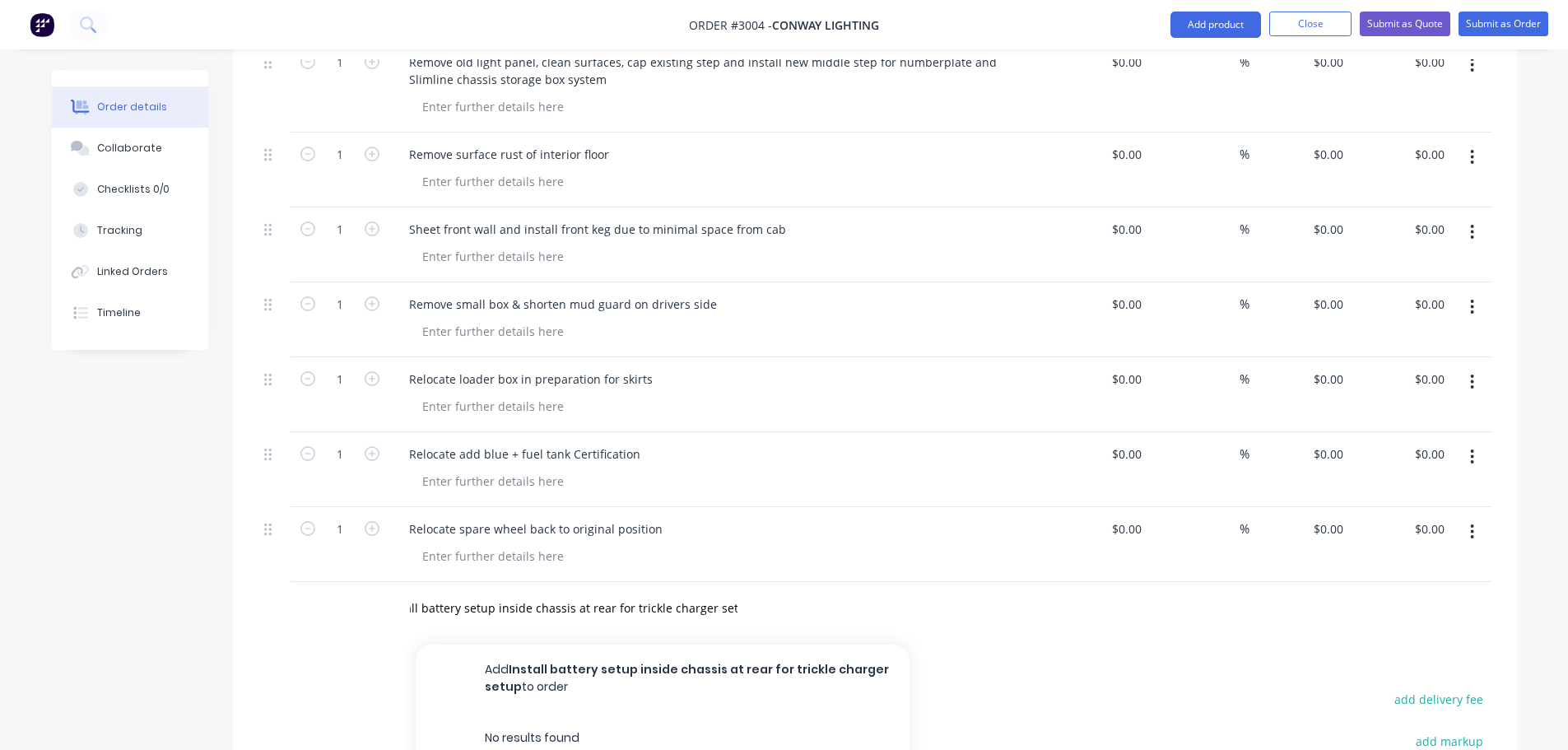 scroll, scrollTop: 0, scrollLeft: 0, axis: both 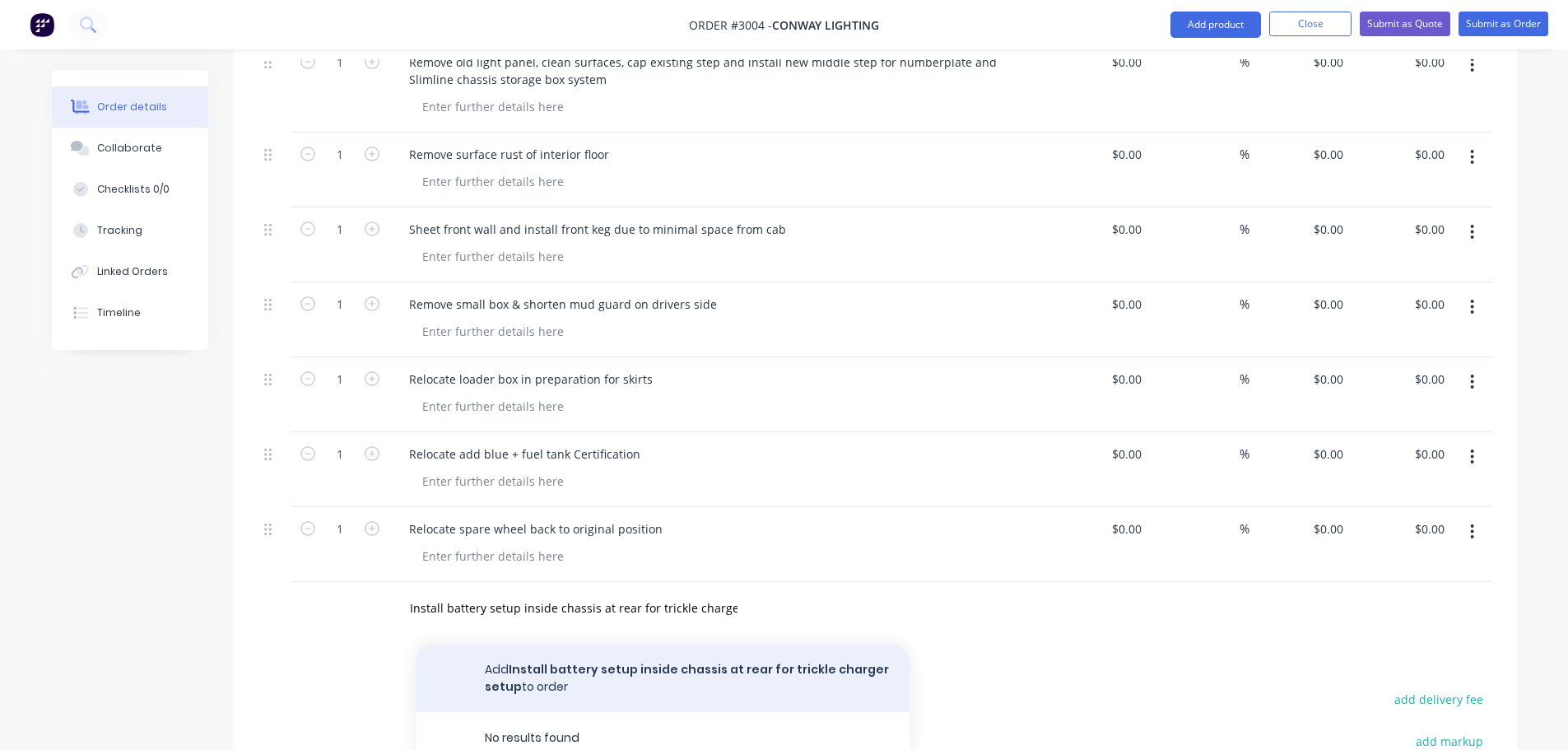 click on "Add Install battery setup inside chassis at rear for trickle charger setup to order" at bounding box center [663, 678] 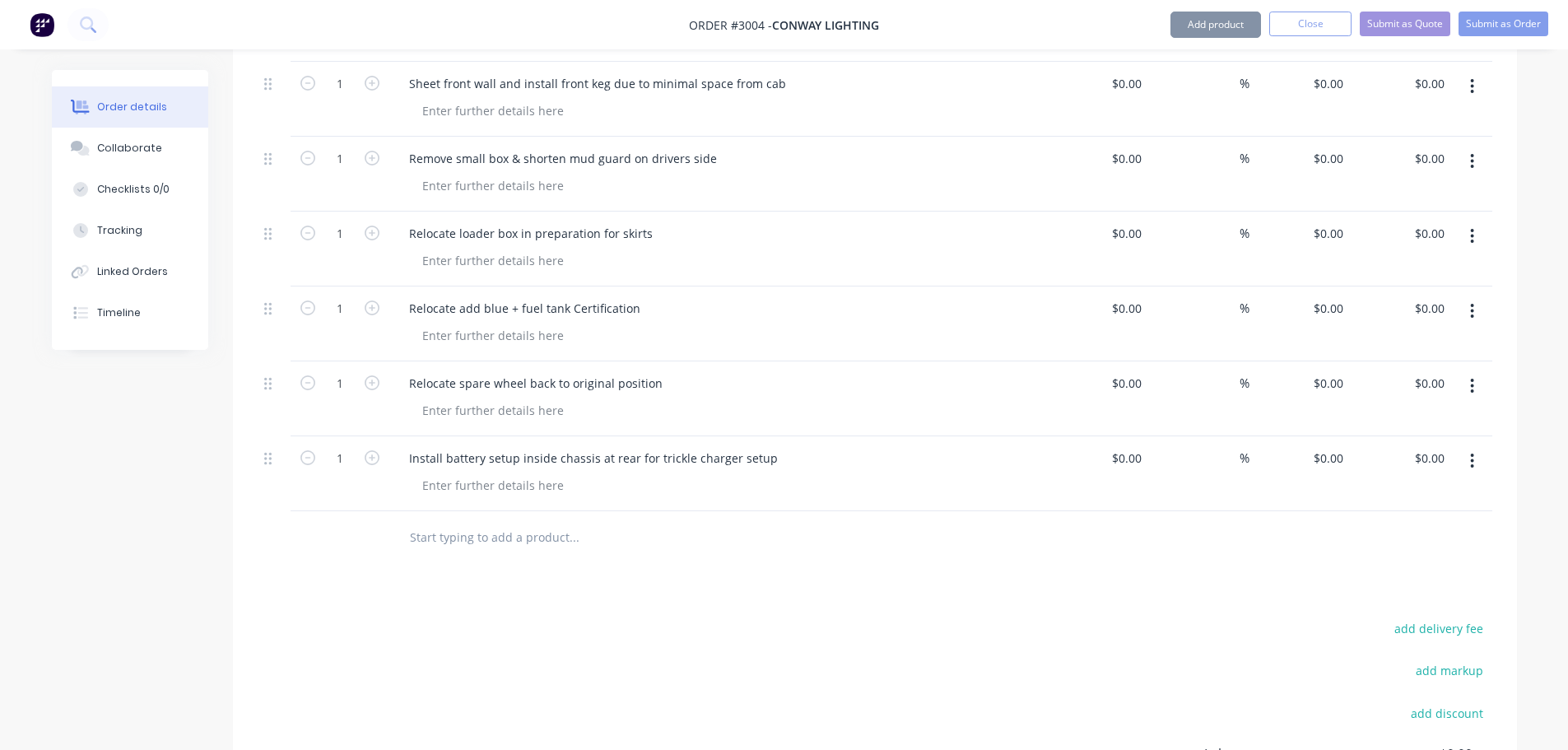 scroll, scrollTop: 1400, scrollLeft: 0, axis: vertical 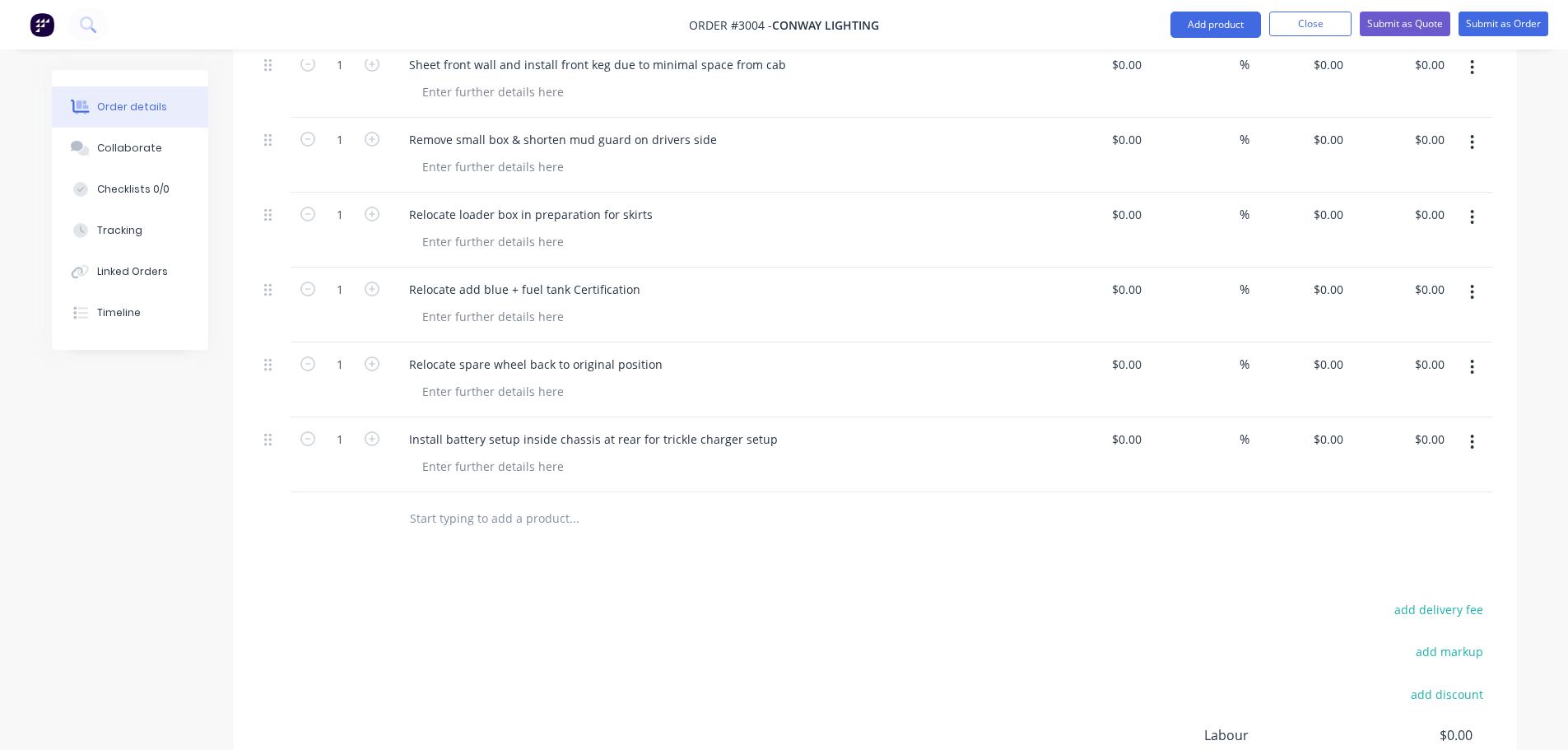 click at bounding box center (574, 519) 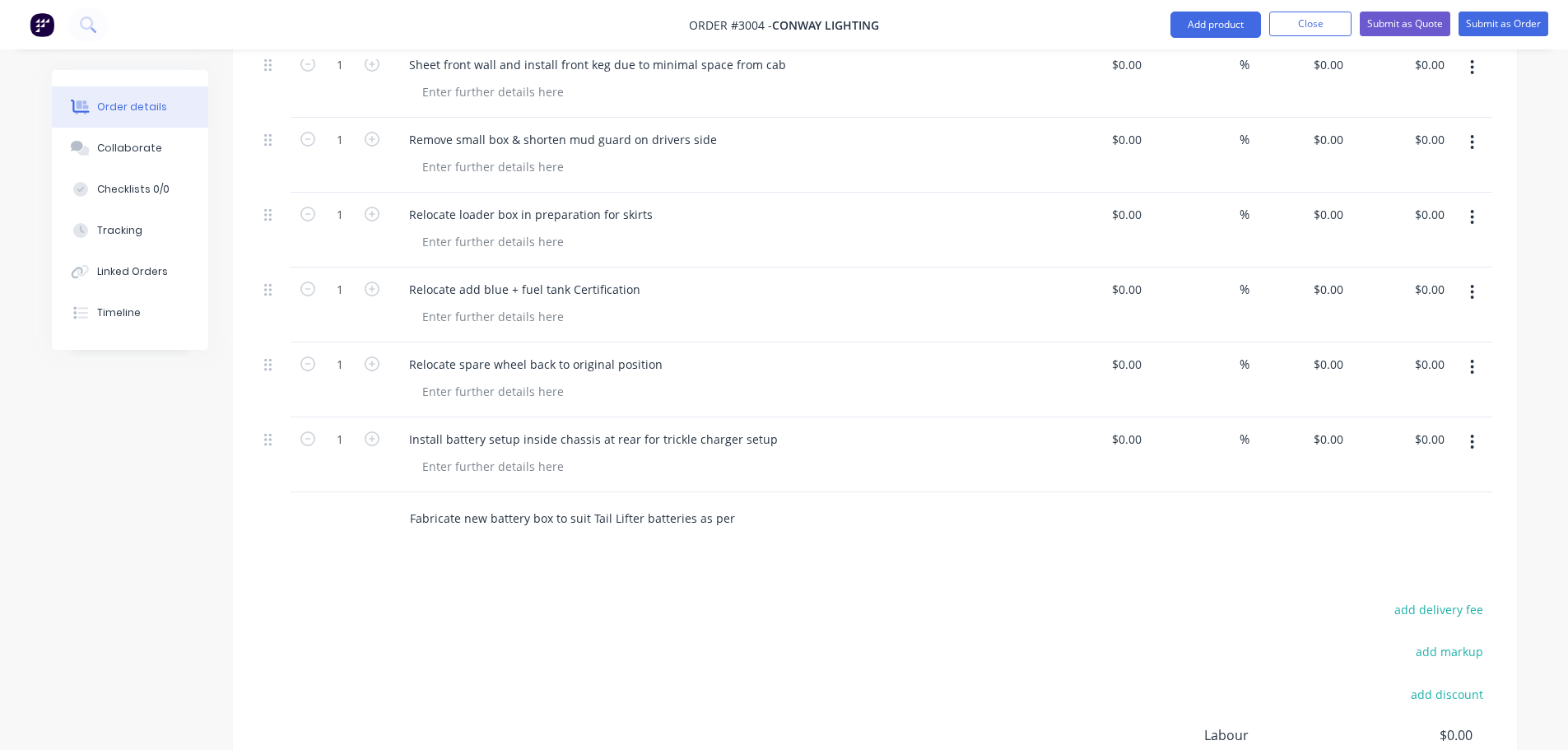 scroll, scrollTop: 0, scrollLeft: 30, axis: horizontal 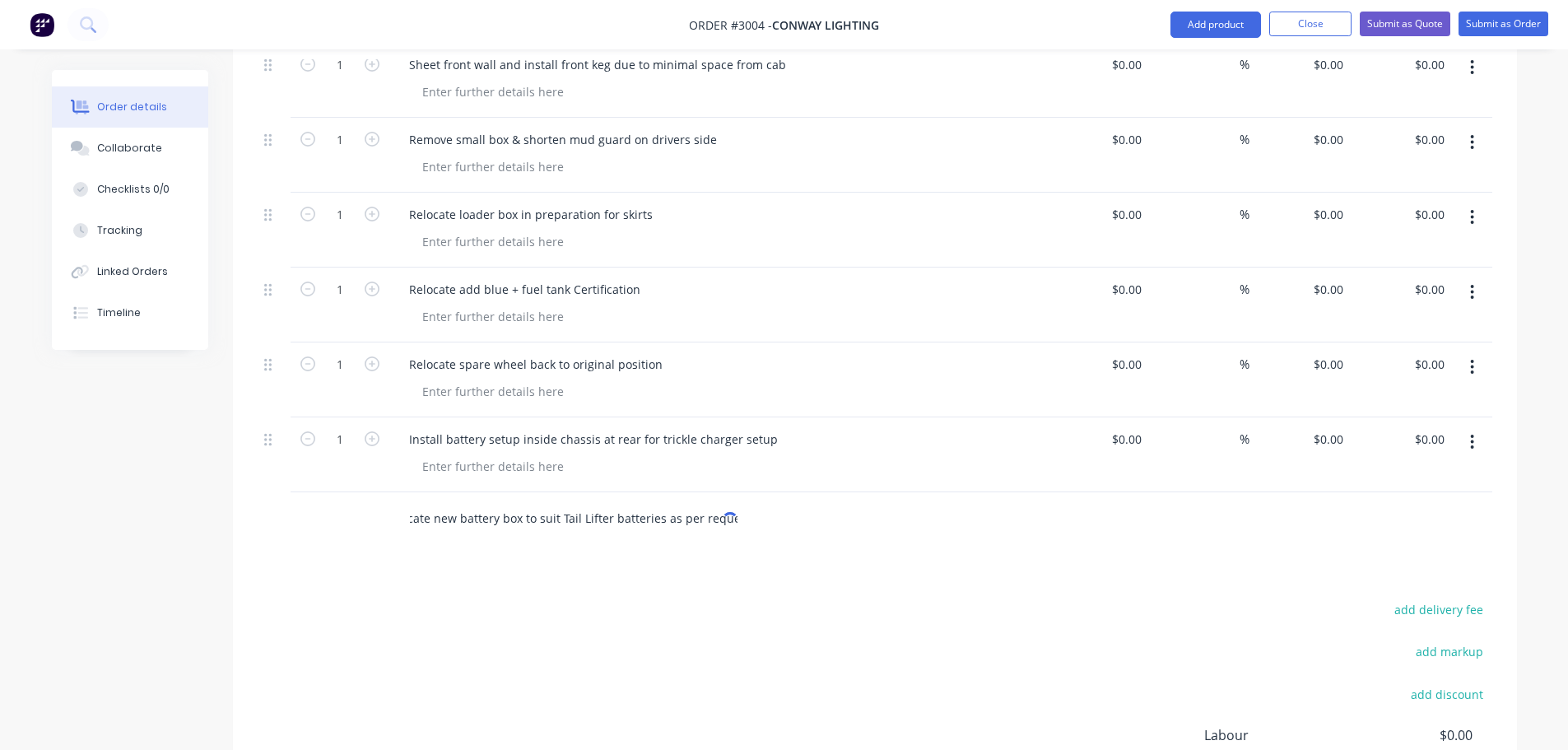 type on "Fabricate new battery box to suit Tail Lifter batteries as per request" 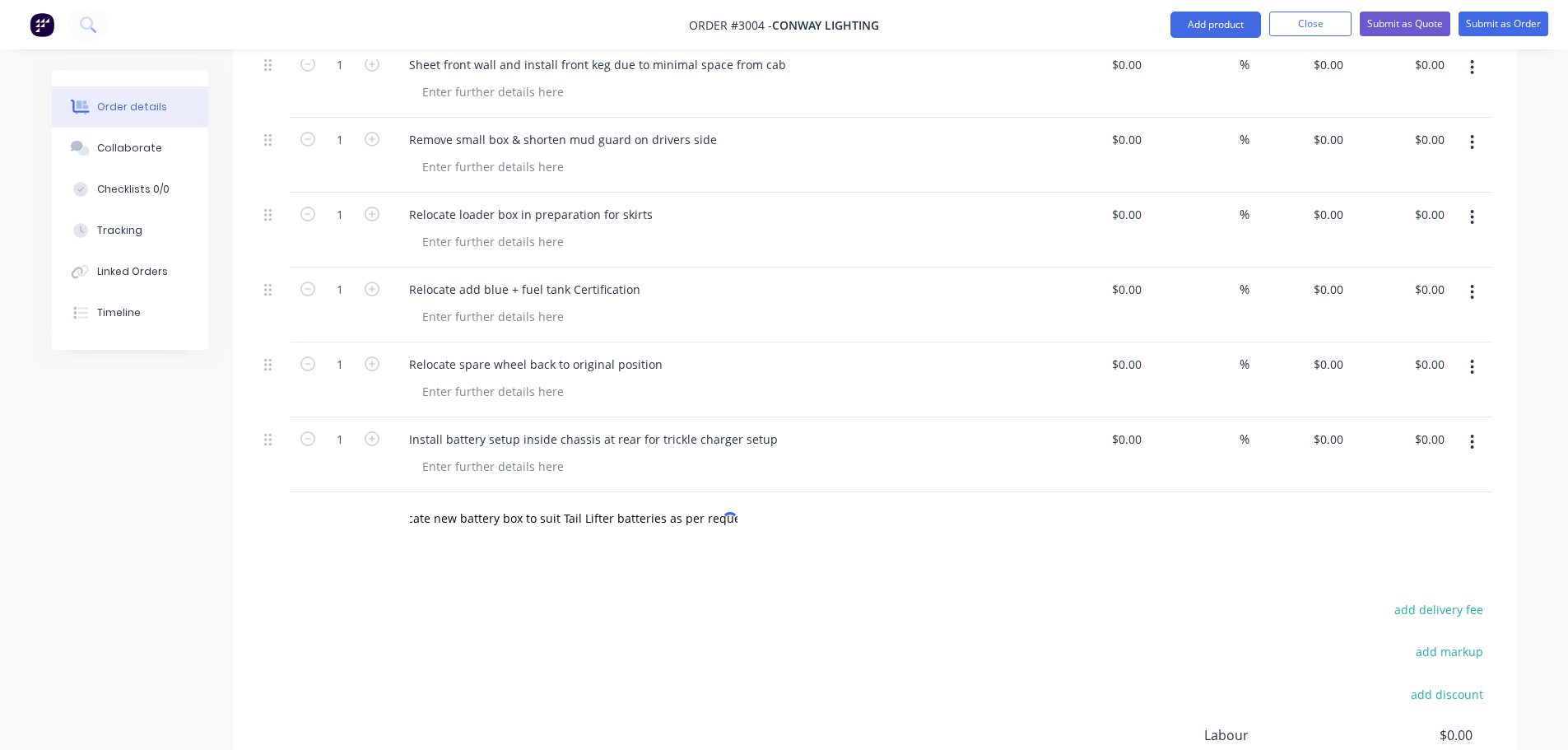 click on "Products Show / Hide columns Add product Qty Cost Markup Price Total Kit 1 Custom rebuild of Pantech with skirts $0.00 $0.00 1 Disconnect wiring and remove bolts from every bracket on chassis $0.00 $0.00 % $0.00 $0.00 $0.00 $0.00 1 Lift entire body from chassis and place body on rolling trestles $0.00 $0.00 % $0.00 $0.00 $0.00 $0.00 1 Remove all lights from body including nosecone $0.00 $0.00 % $0.00 $0.00 $0.00 $0.00 1 Disconnect and remove Nosecone and corner caps $0.00 $0.00 % $0.00 $0.00 $0.00 $0.00 1 Using heat, remove all aluminum extrusion, propeller plate sheets and keg from both sides and front side of body for reskin $0.00 $0.00 % $0.00 $0.00 $0.00 $0.00 1 Remove all existing Nusign sheets using heat $0.00 $0.00 % $0.00 $0.00 $0.00 $0.00 1 Clean old Sikaflex off of all existing framework and prepare surface for new sheets for later in the build process $0.00 $0.00 % $0.00 $0.00 $0.00 $0.00 1 Remove rear doors from body and keep aside $0.00 $0.00 % $0.00 $0.00 $0.00 $0.00 1" at bounding box center [875, 1] 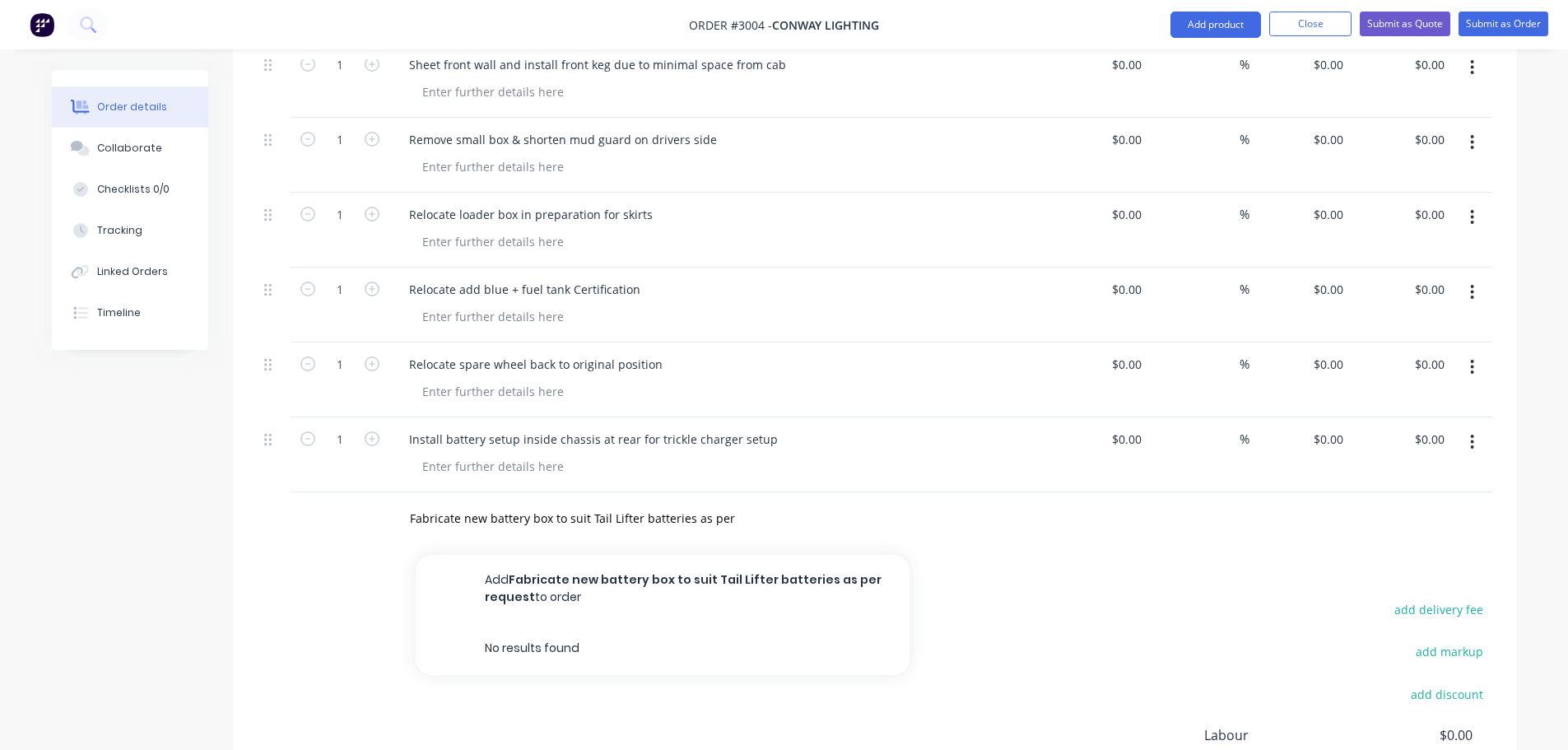 drag, startPoint x: 527, startPoint y: 584, endPoint x: 633, endPoint y: 569, distance: 107.05606 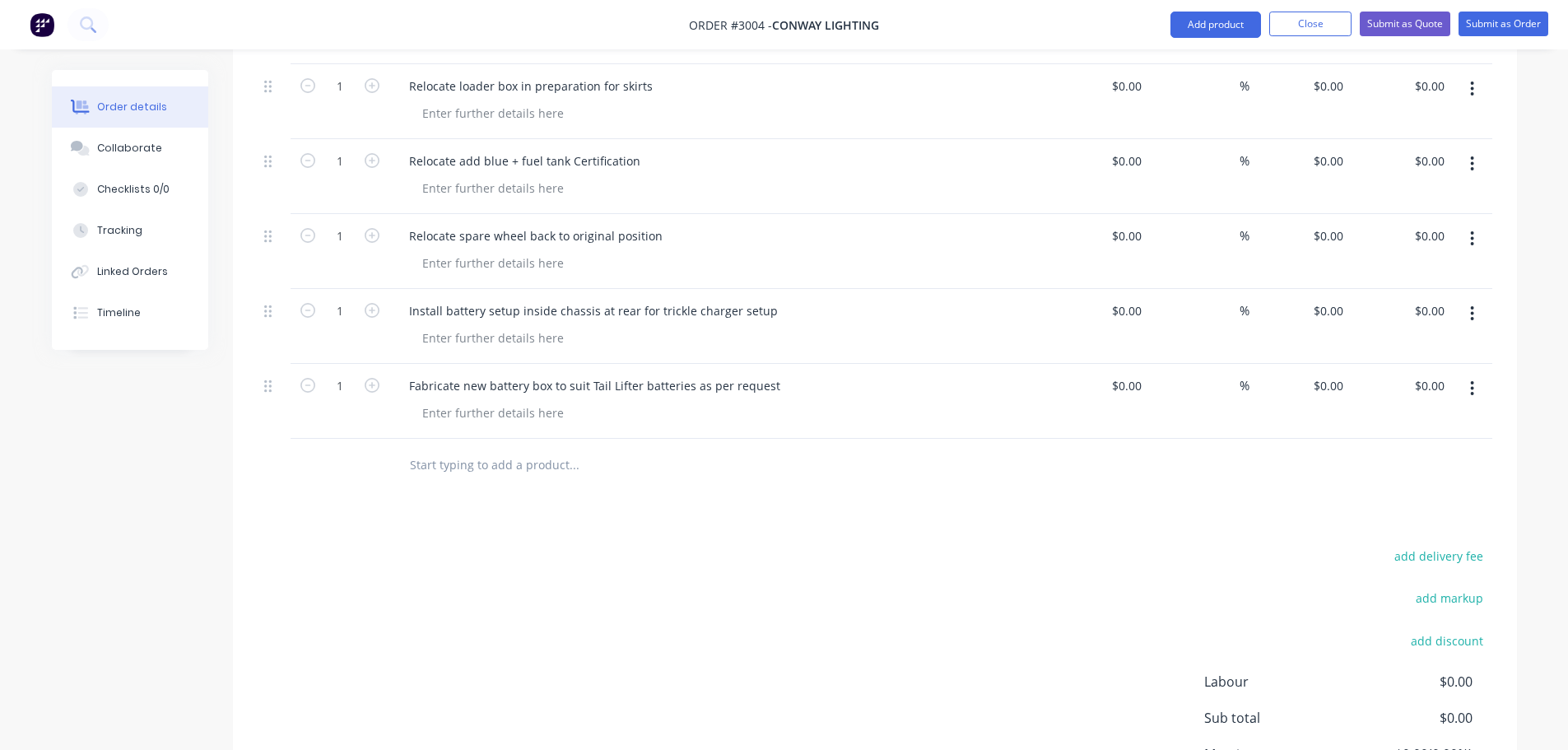 scroll, scrollTop: 1564, scrollLeft: 0, axis: vertical 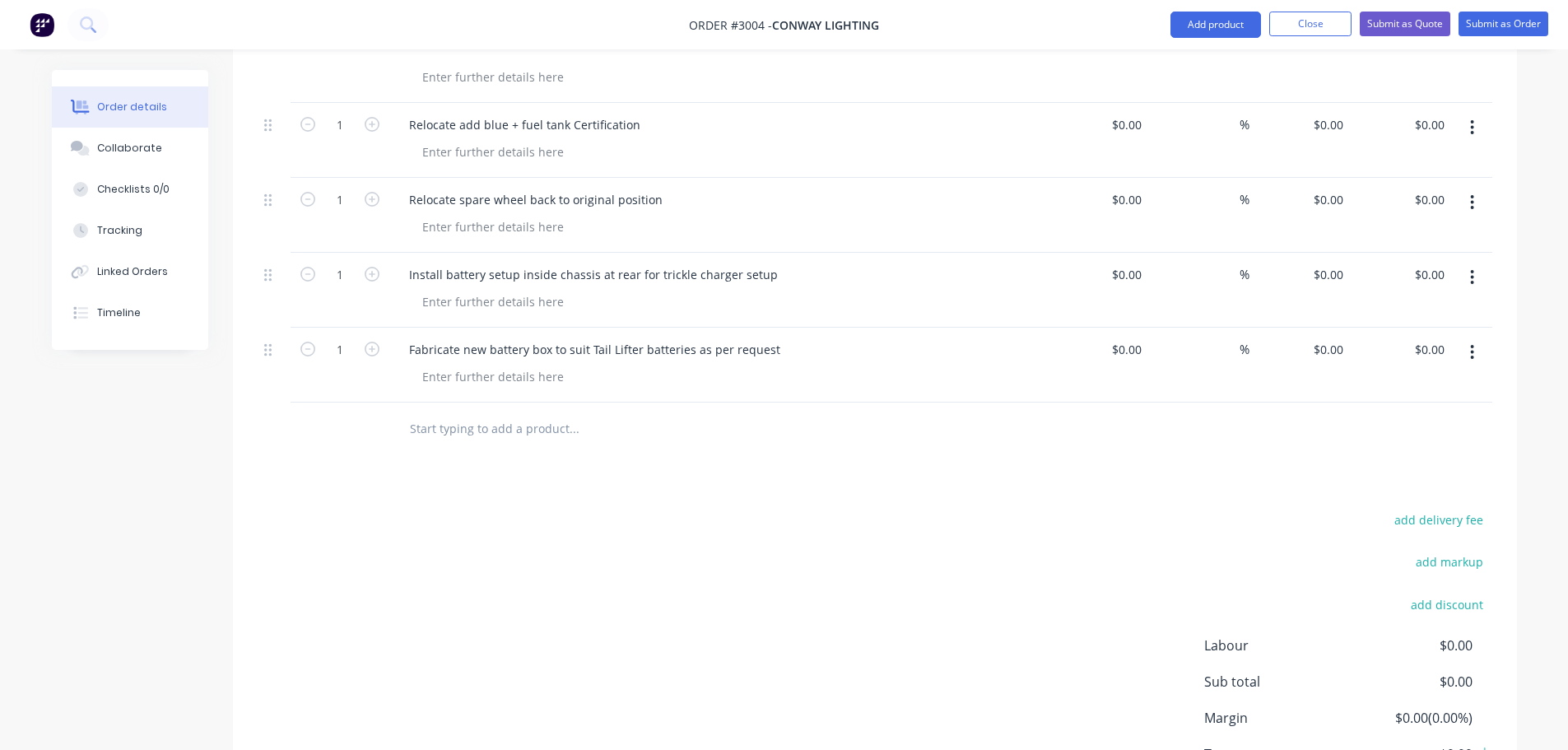 click at bounding box center (574, 429) 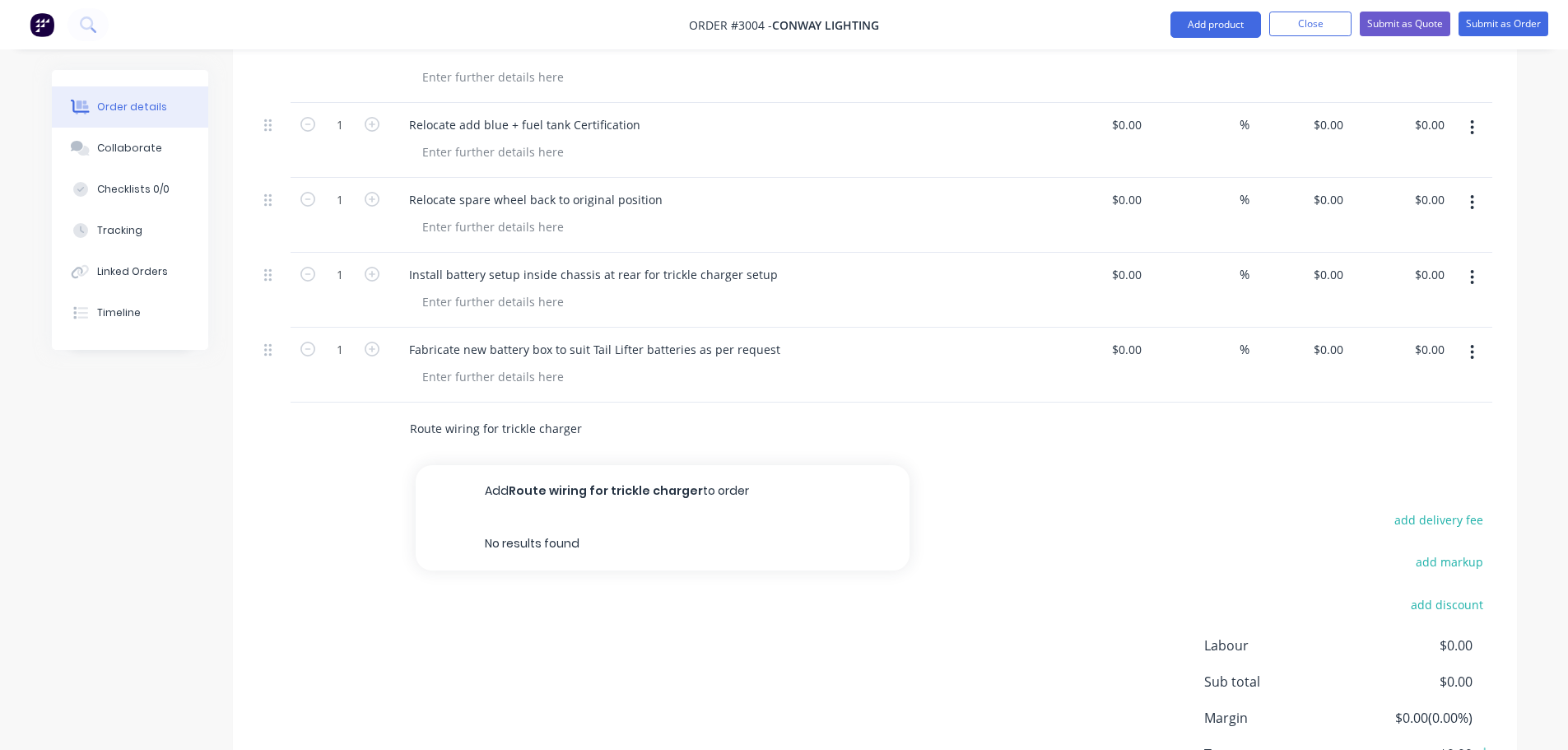 type on "Route wiring for trickle charger" 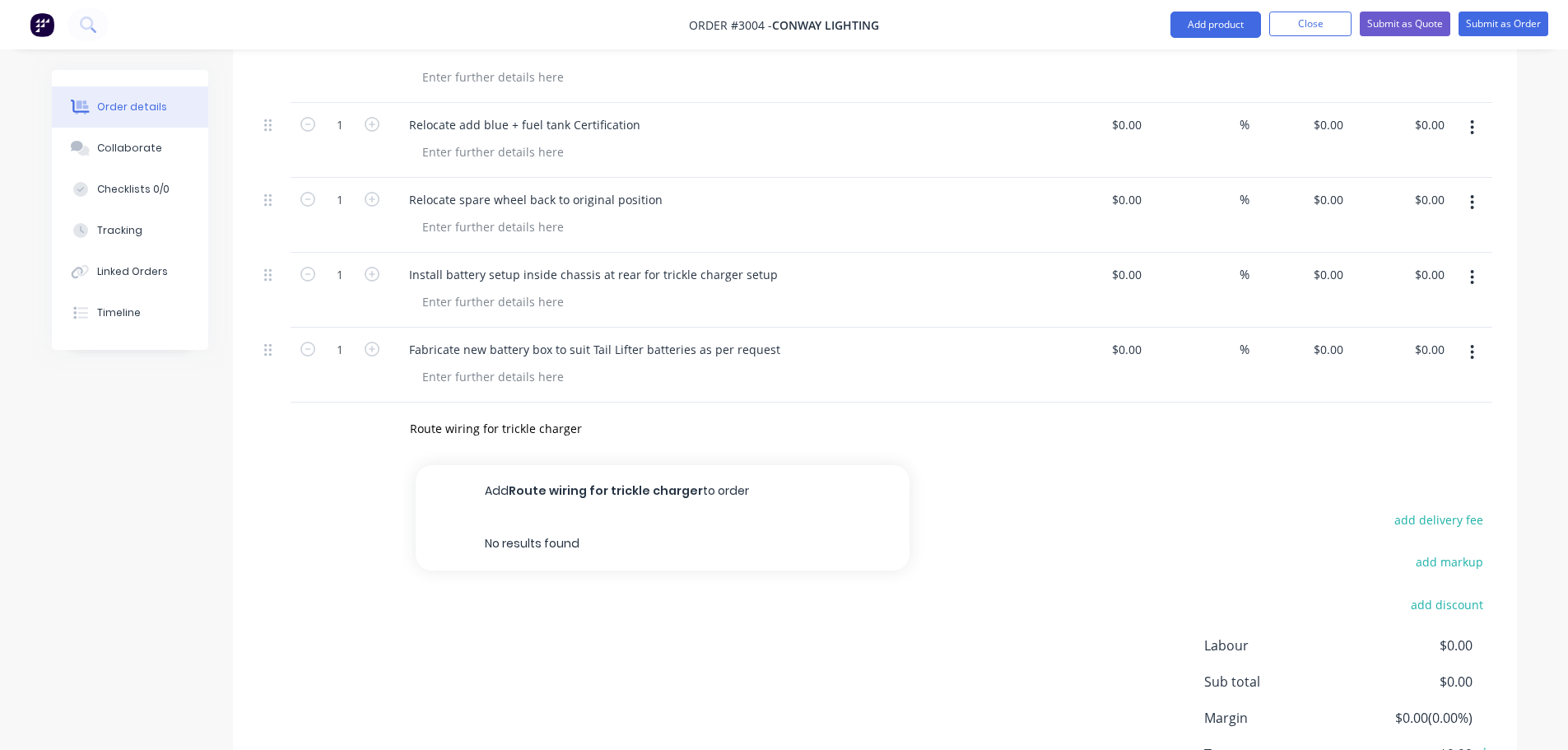 click on "Products Show / Hide columns Add product Qty Cost Markup Price Total Kit 1 Custom rebuild of Pantech with skirts $0.00 $0.00 1 Disconnect wiring and remove bolts from every bracket on chassis $0.00 $0.00 % $0.00 $0.00 $0.00 $0.00 1 Lift entire body from chassis and place body on rolling trestles $0.00 $0.00 % $0.00 $0.00 $0.00 $0.00 1 Remove all lights from body including nosecone $0.00 $0.00 % $0.00 $0.00 $0.00 $0.00 1 Disconnect and remove Nosecone and corner caps $0.00 $0.00 % $0.00 $0.00 $0.00 $0.00 1 Using heat, remove all aluminum extrusion, propeller plate sheets and keg from both sides and front side of body for reskin $0.00 $0.00 % $0.00 $0.00 $0.00 $0.00 1 Remove all existing Nusign sheets using heat $0.00 $0.00 % $0.00 $0.00 $0.00 $0.00 1 Clean old Sikaflex off of all existing framework and prepare surface for new sheets for later in the build process $0.00 $0.00 % $0.00 $0.00 $0.00 $0.00 1 Remove rear doors from body and keep aside $0.00 $0.00 % $0.00 $0.00 $0.00 $0.00 1" at bounding box center (875, -126) 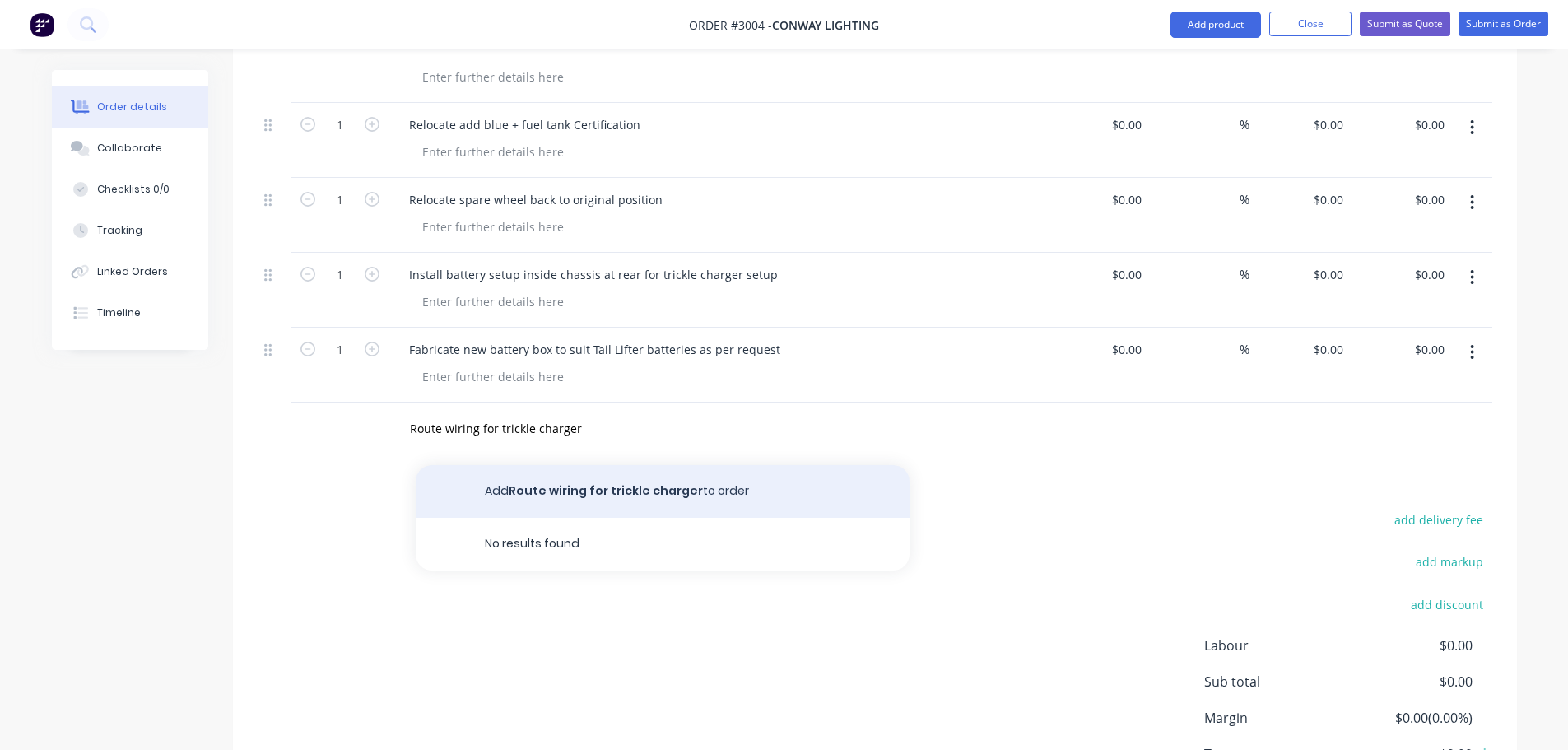click on "Add Route wiring for trickle charger to order" at bounding box center (663, 491) 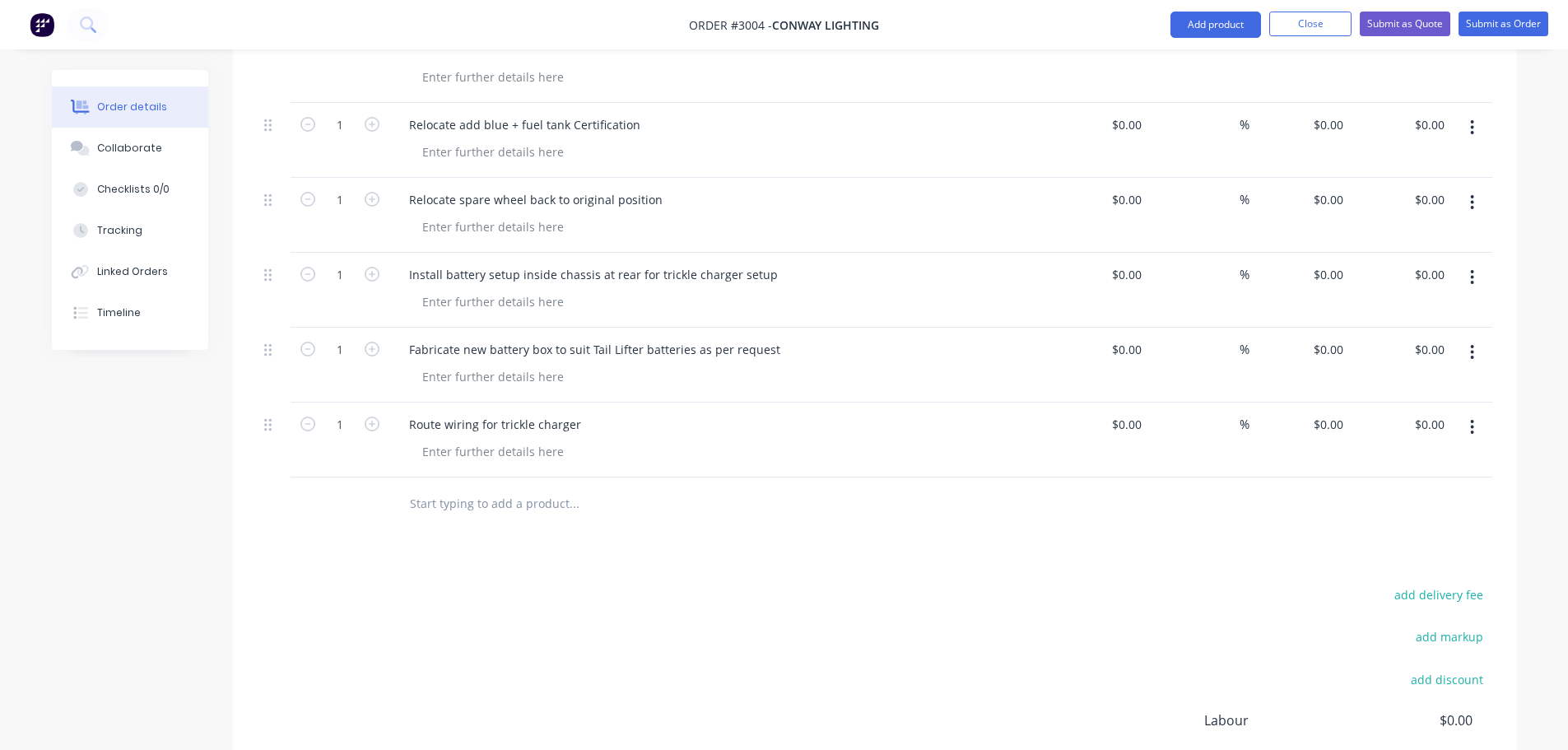 click at bounding box center [574, 504] 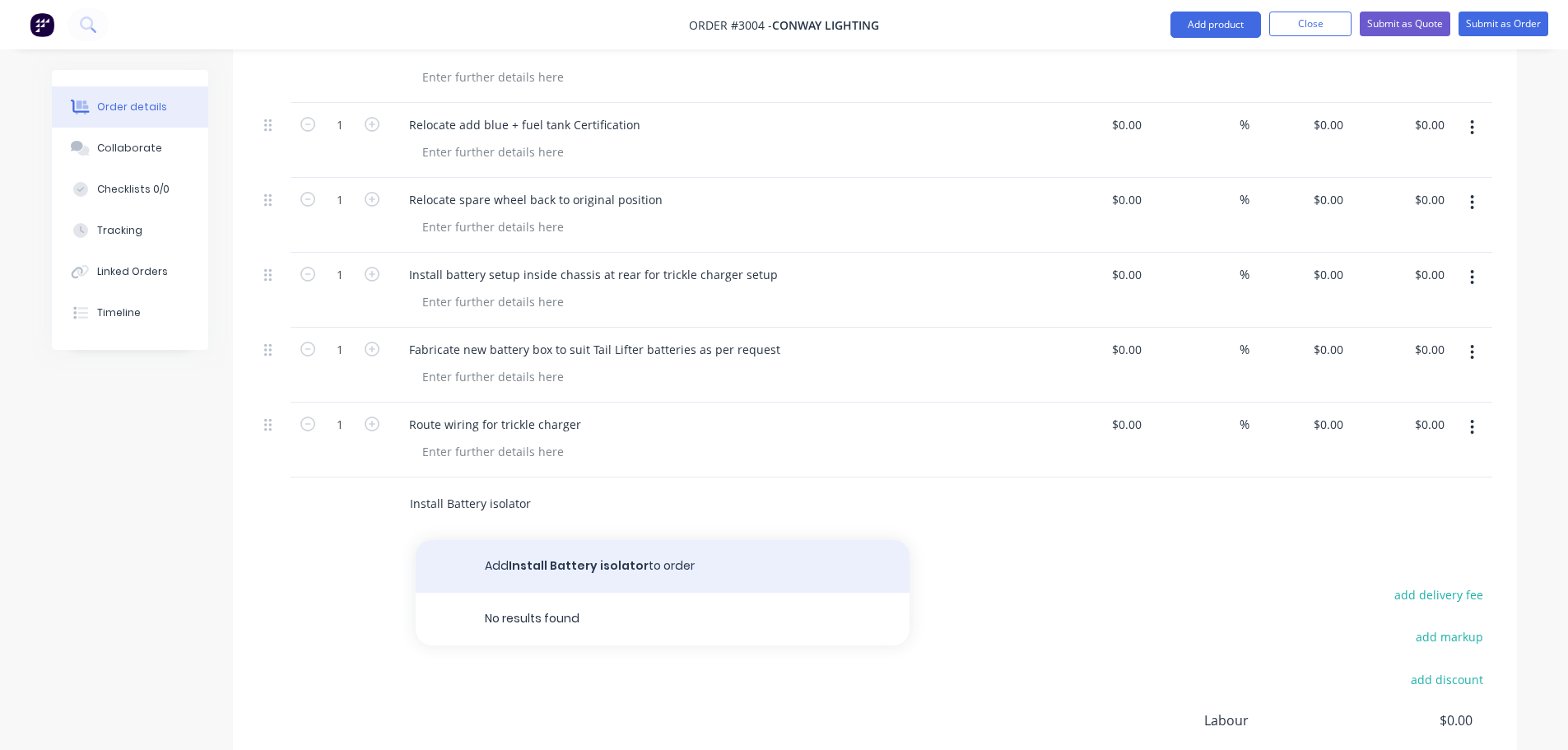 type on "Install Battery isolator" 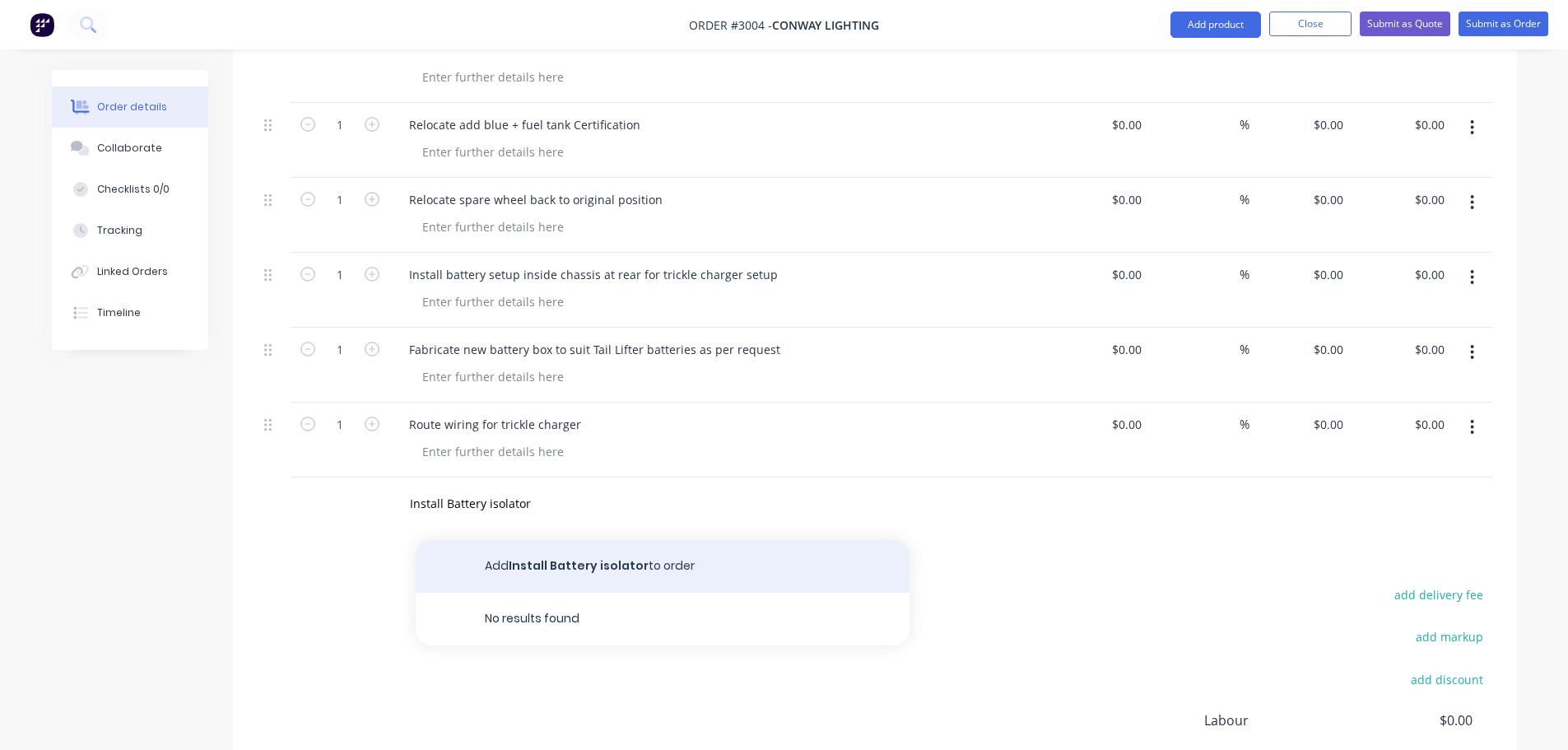 click on "Add  Install Battery isolator  to order" at bounding box center (663, 566) 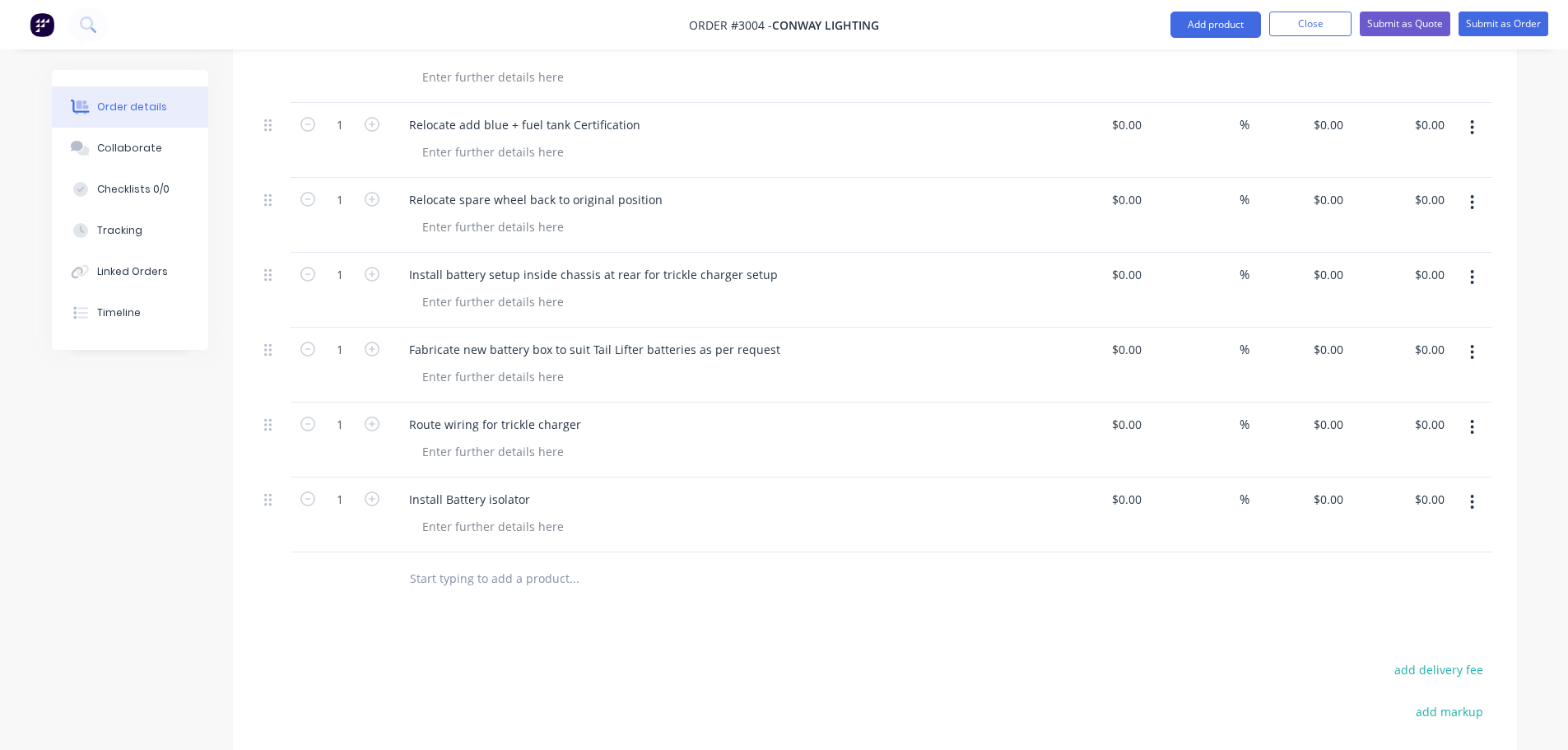 click at bounding box center [574, 579] 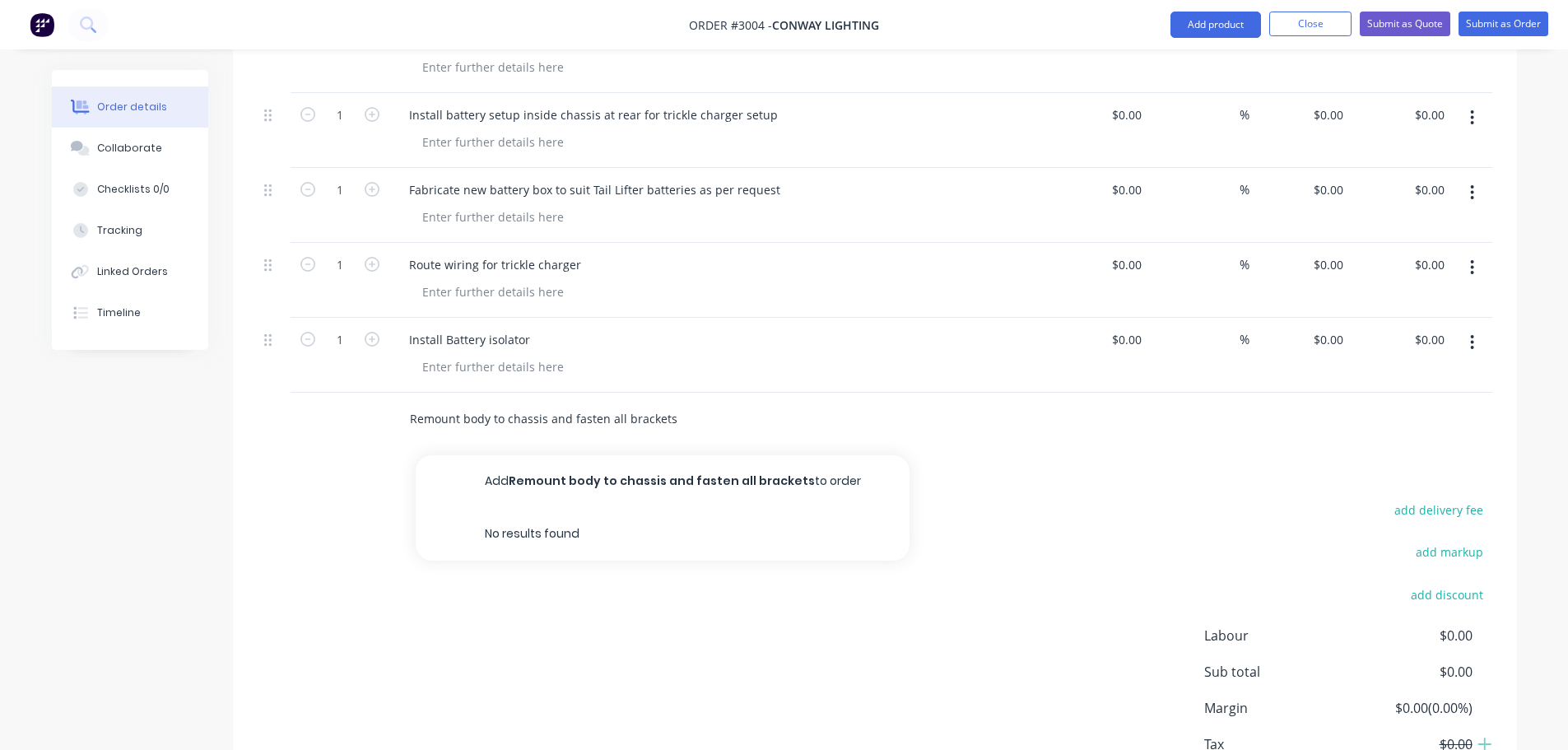 scroll, scrollTop: 1729, scrollLeft: 0, axis: vertical 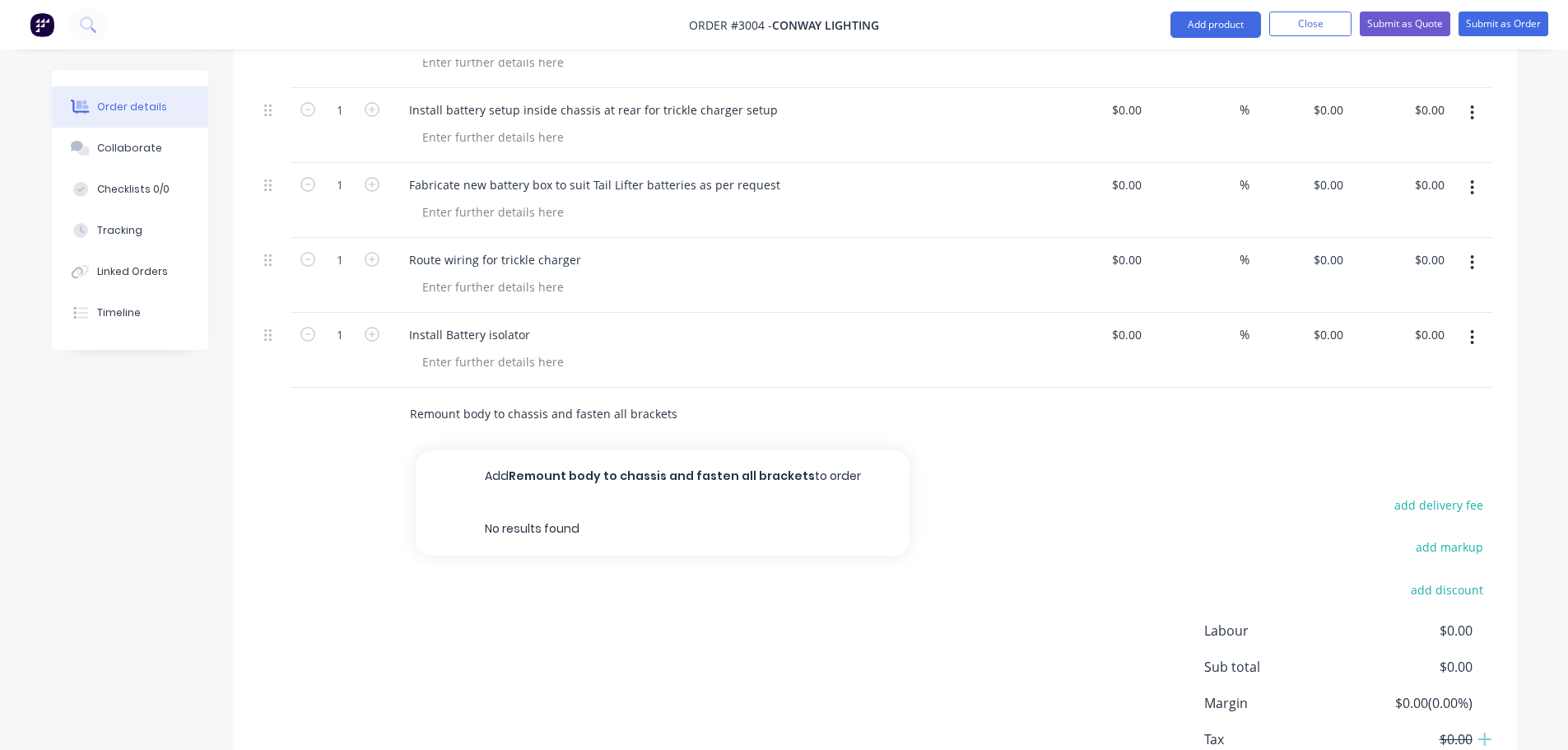 type on "Remount body to chassis and fasten all brackets" 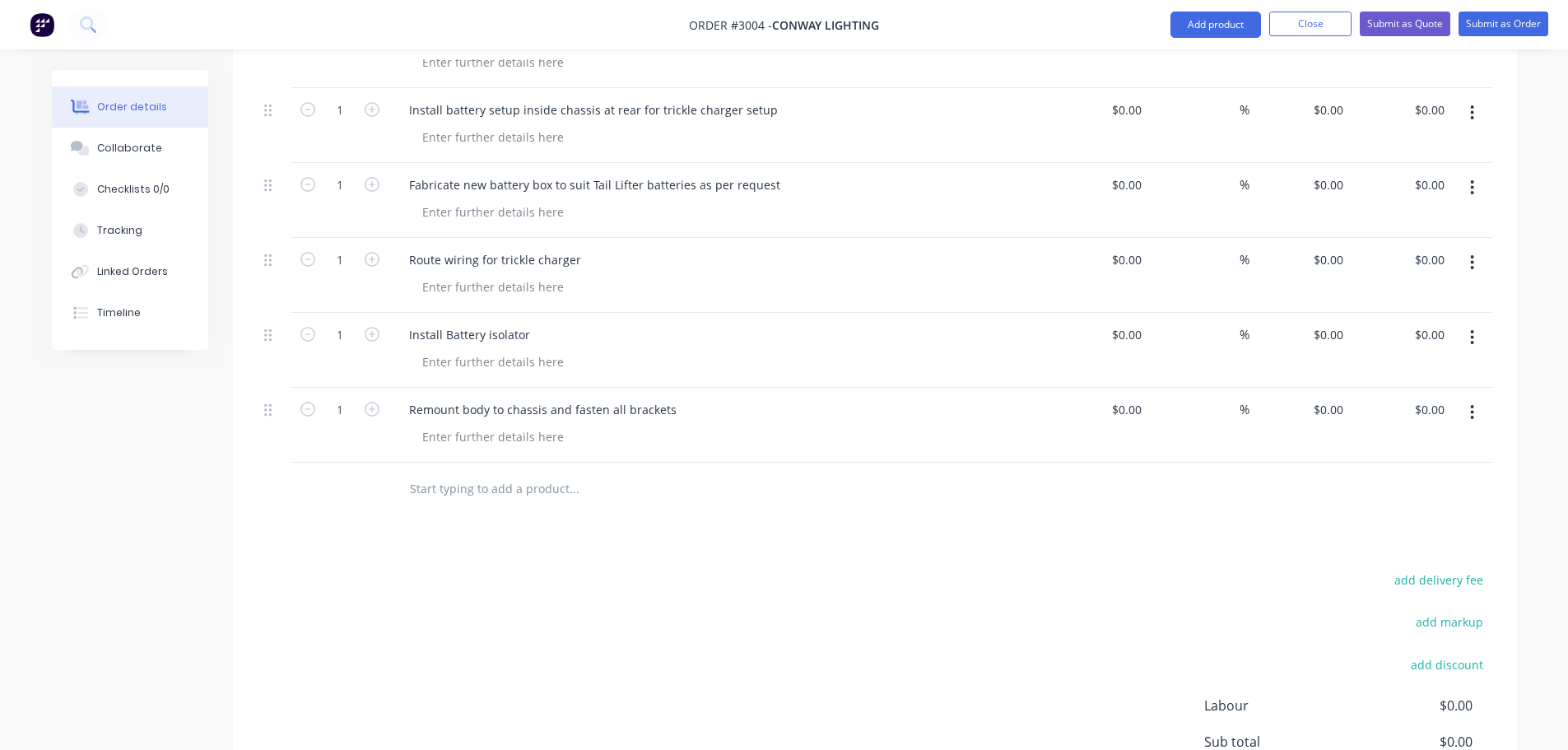 click at bounding box center (574, 489) 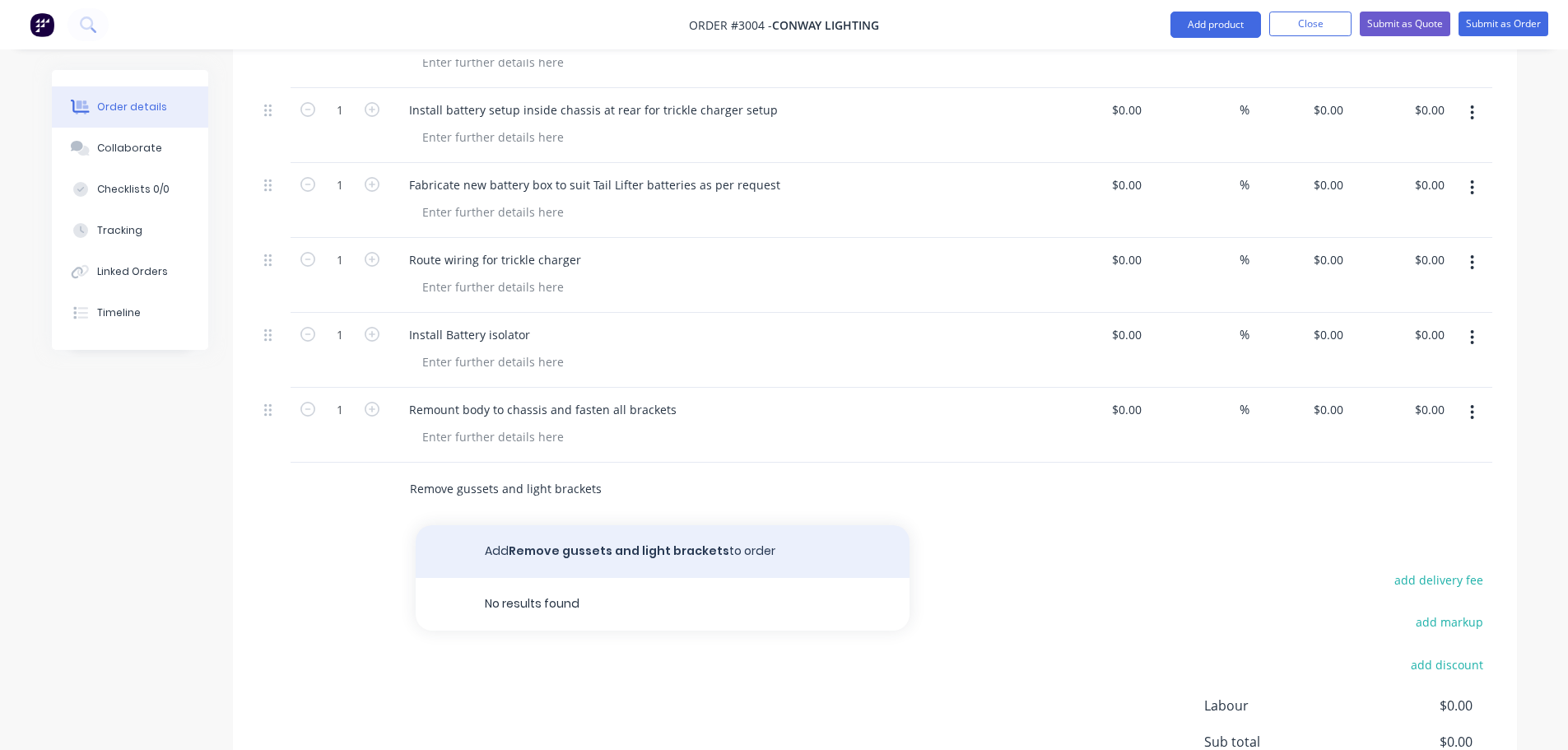 type on "Remove gussets and light brackets" 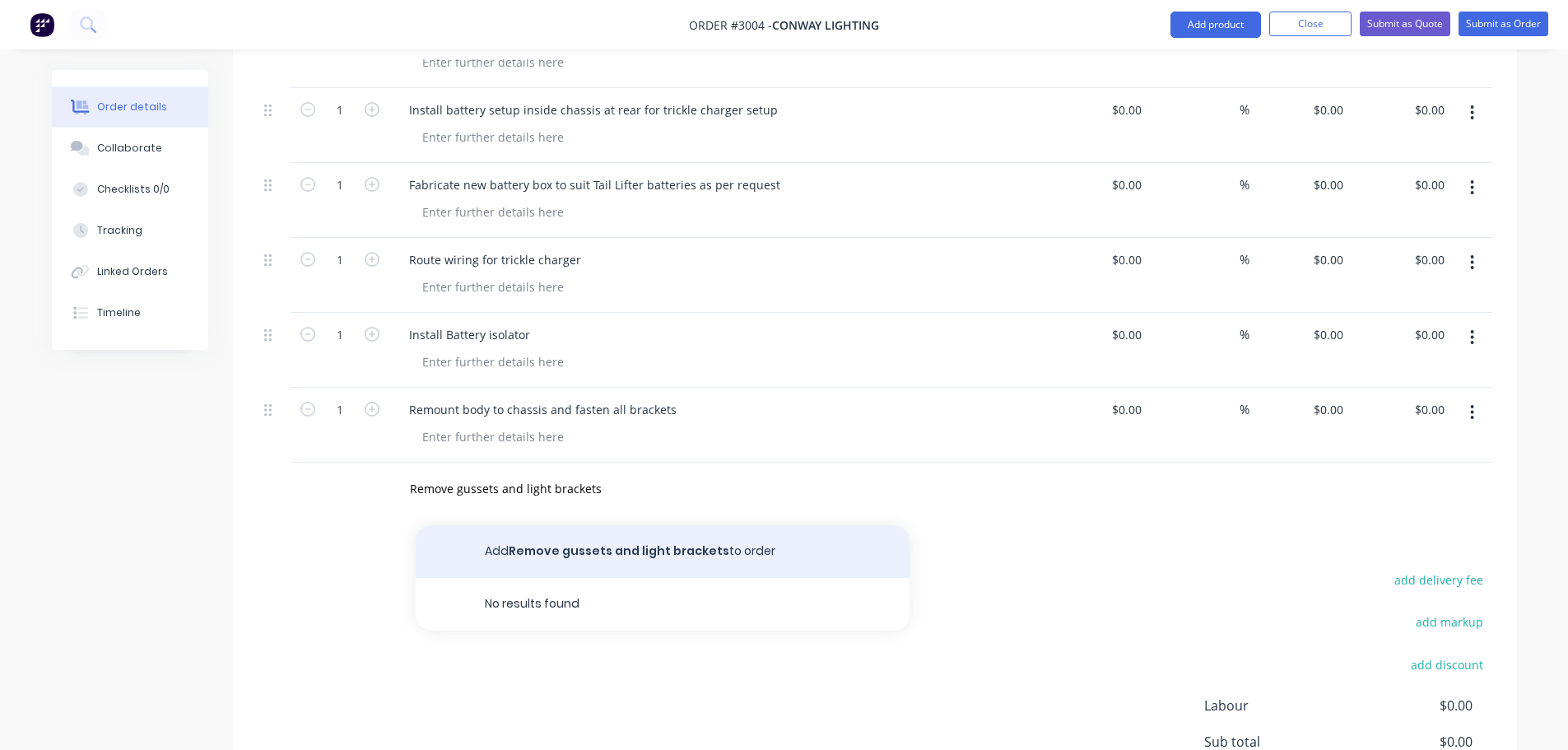 click on "Add Remove gussets and light brackets to order" at bounding box center (663, 552) 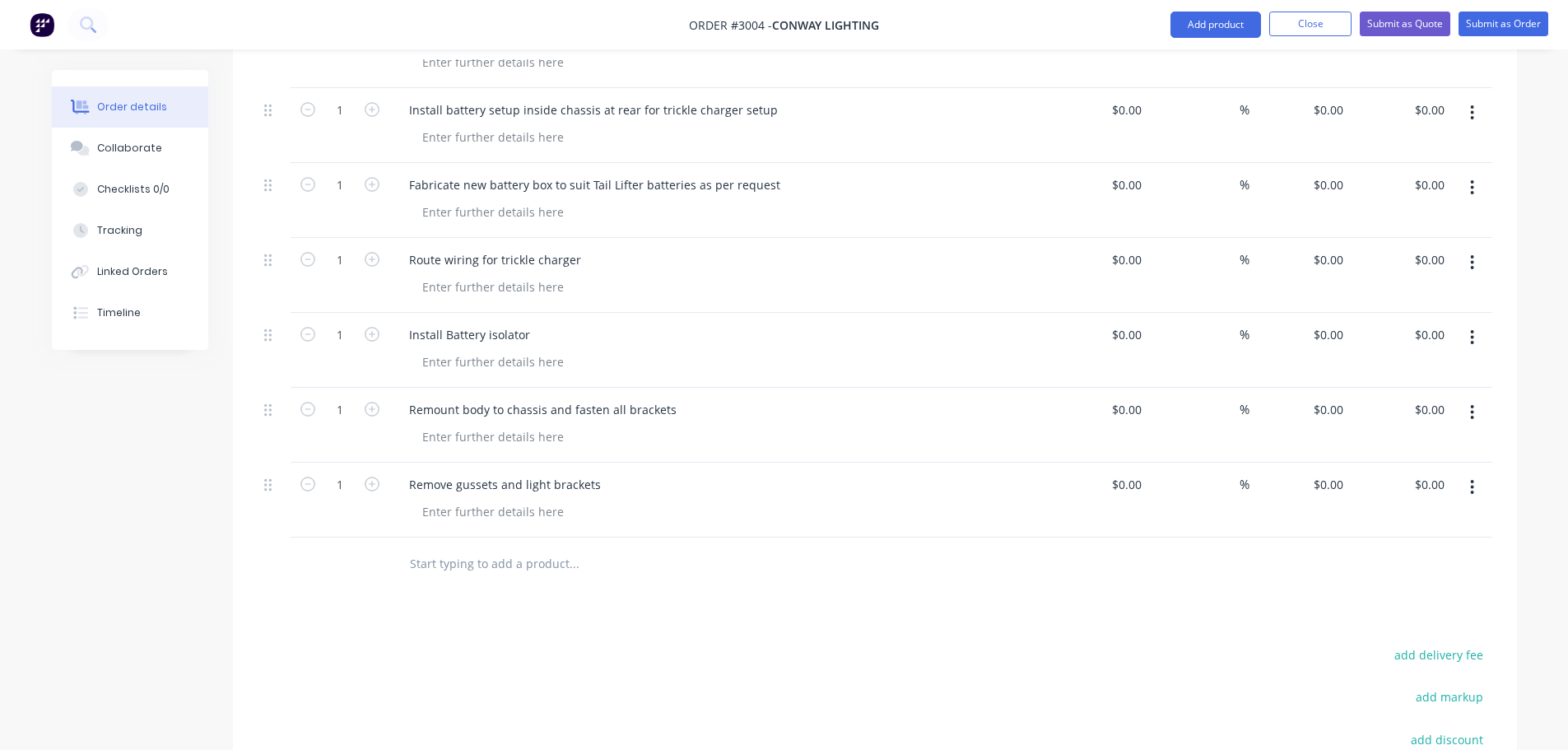 click at bounding box center [574, 564] 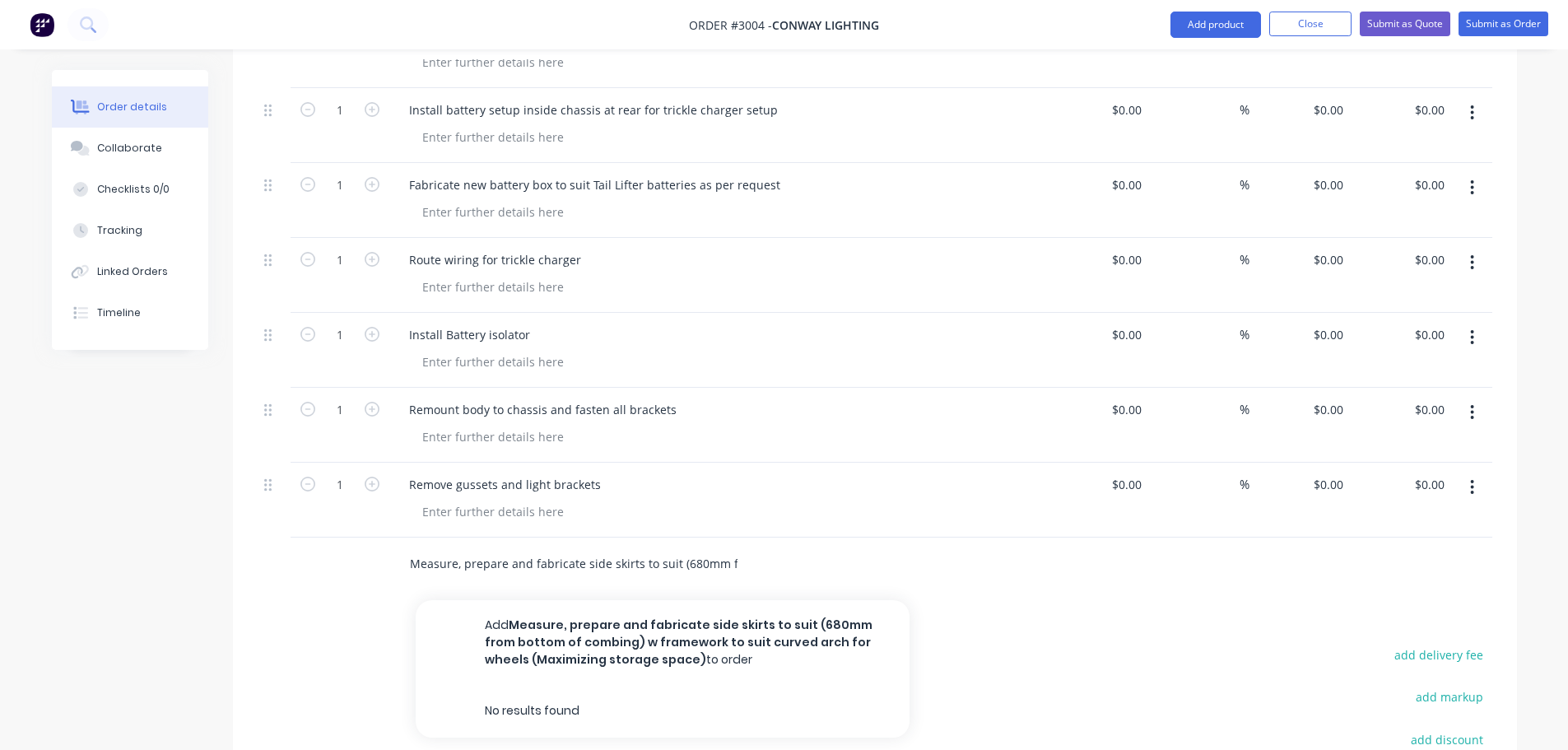 scroll, scrollTop: 0, scrollLeft: 504, axis: horizontal 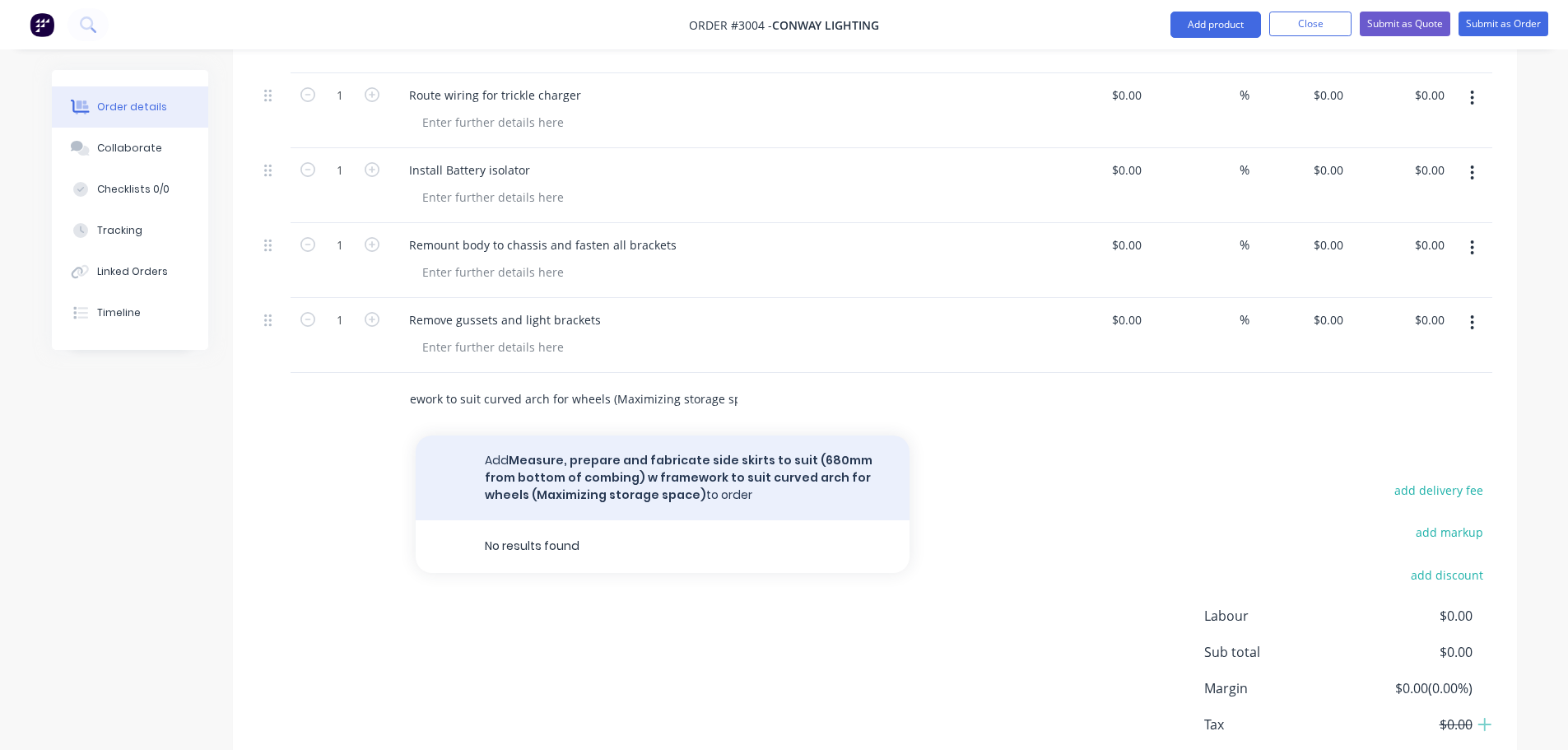 type on "Measure, prepare and fabricate side skirts to suit (680mm from bottom of combing) w framework to suit curved arch for wheels (Maximizing storage space)" 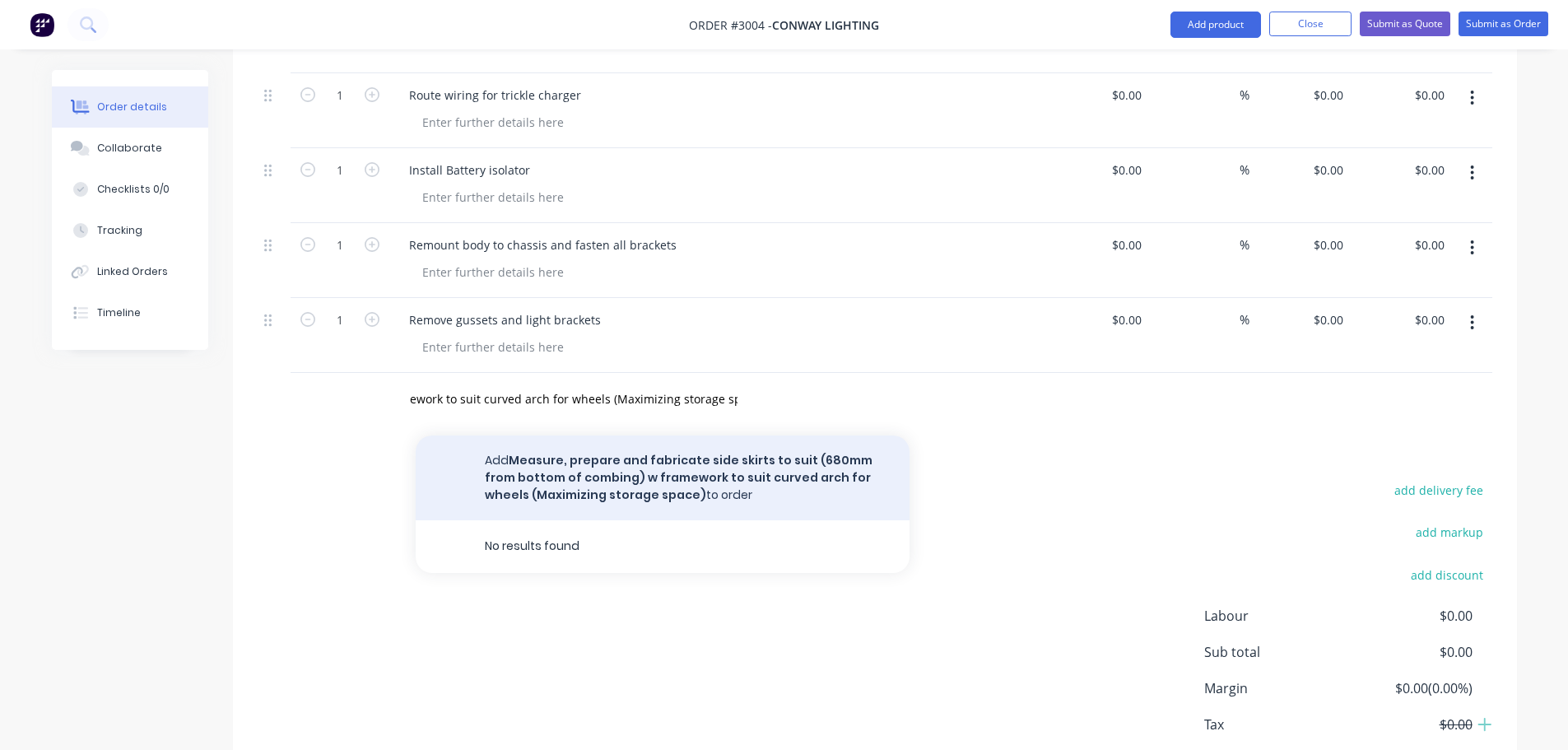 click on "Add Measure, prepare and fabricate side skirts to suit (680mm from bottom of combing) w framework to suit curved arch for wheels (Maximizing storage space) to order" at bounding box center (663, 477) 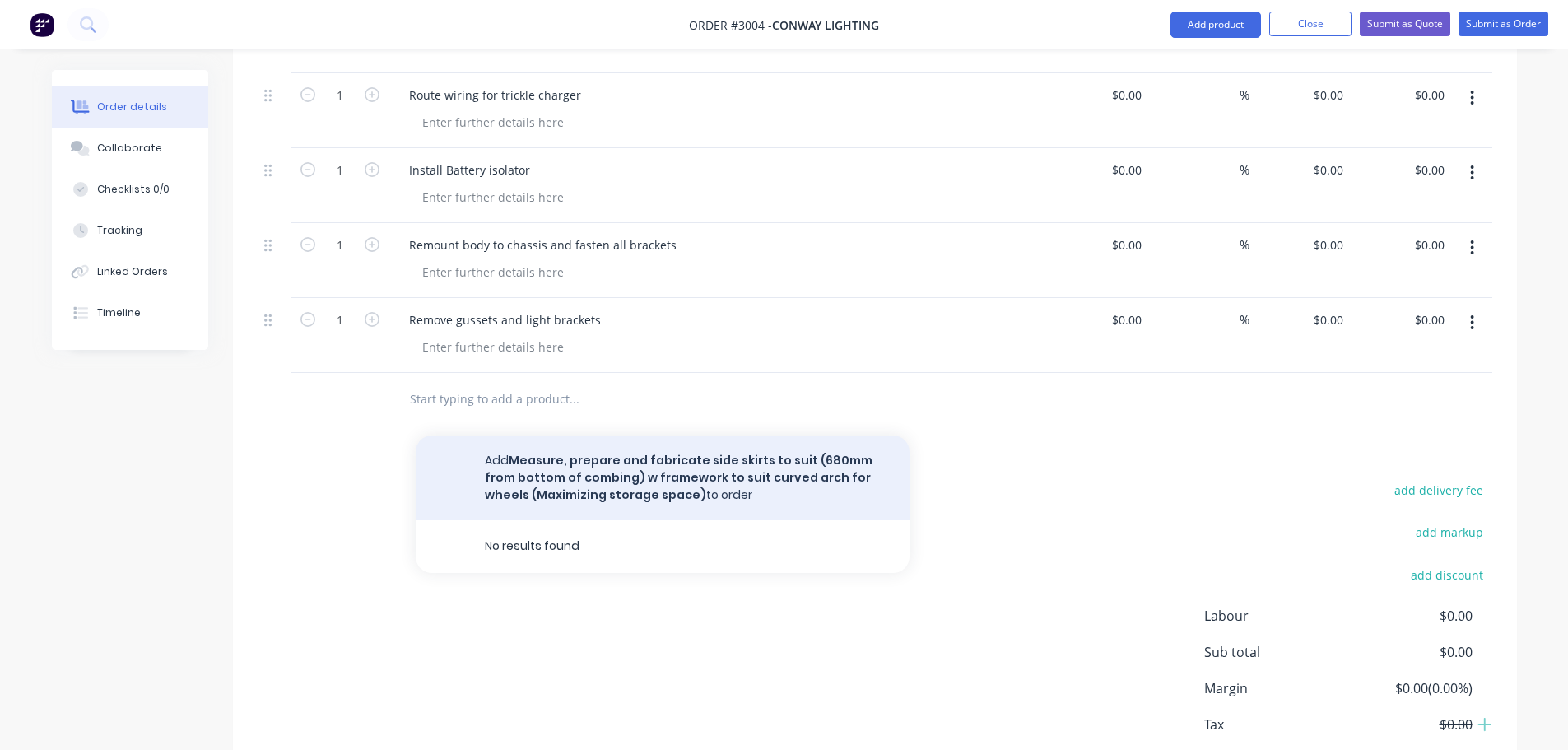 scroll, scrollTop: 0, scrollLeft: 0, axis: both 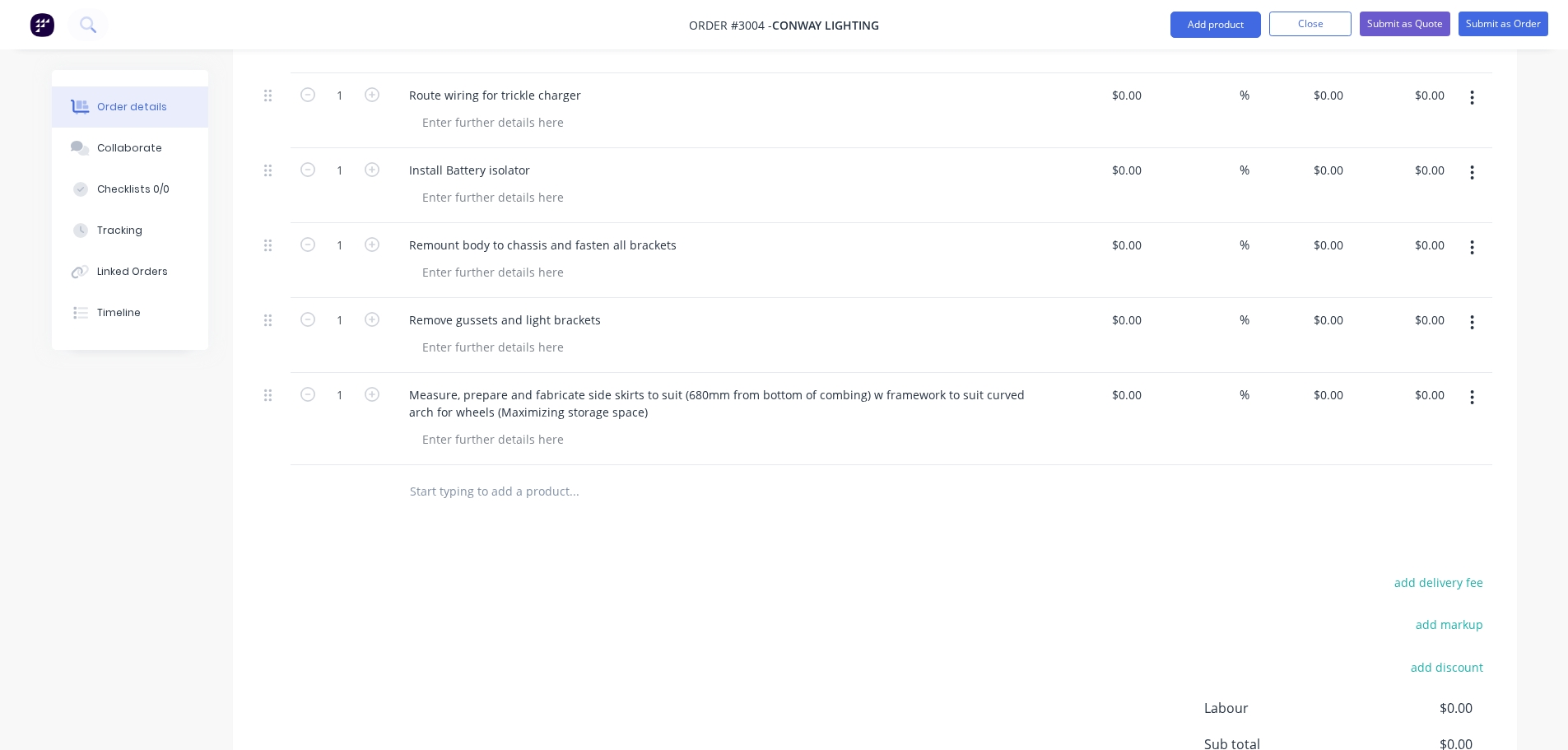 click at bounding box center (574, 491) 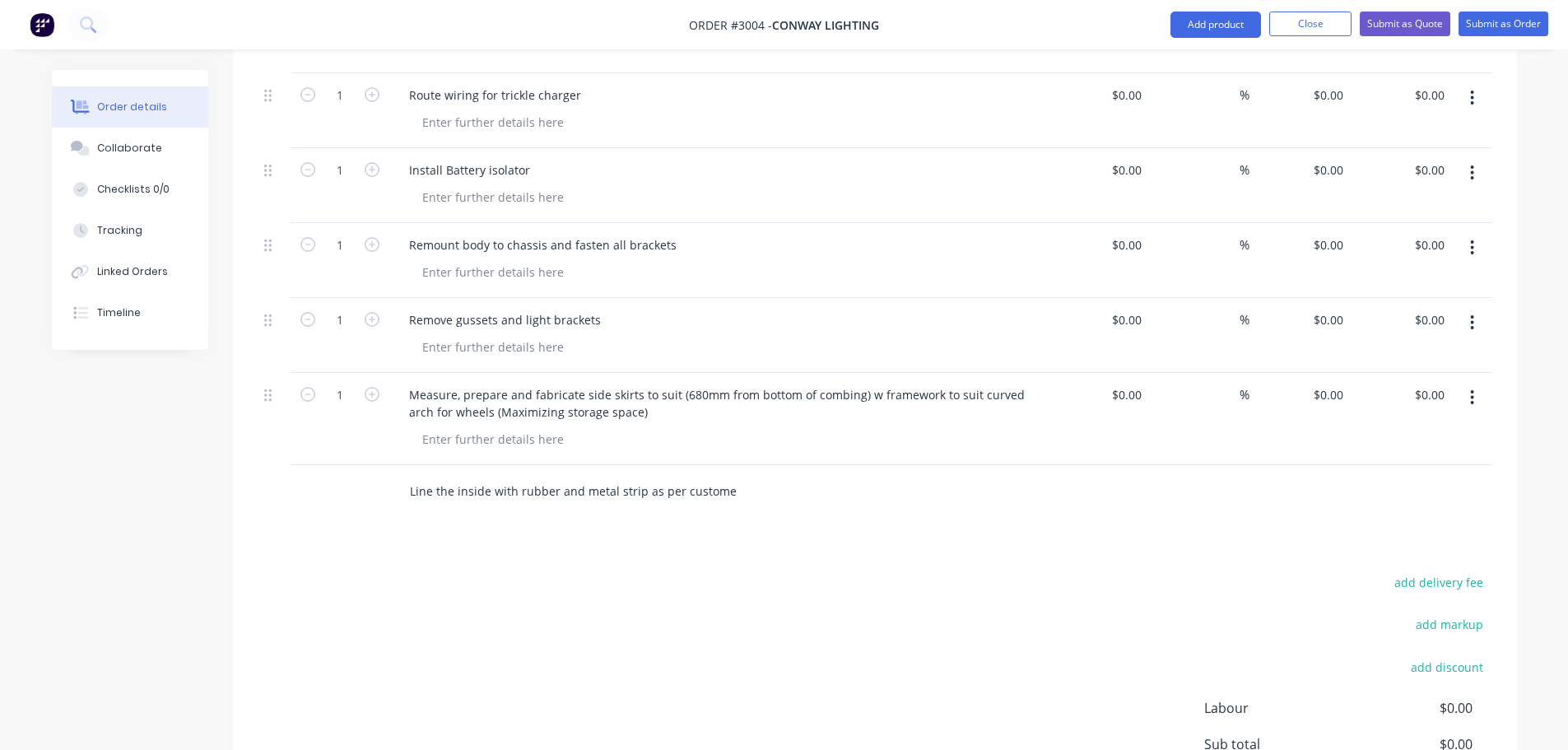 scroll, scrollTop: 0, scrollLeft: 43, axis: horizontal 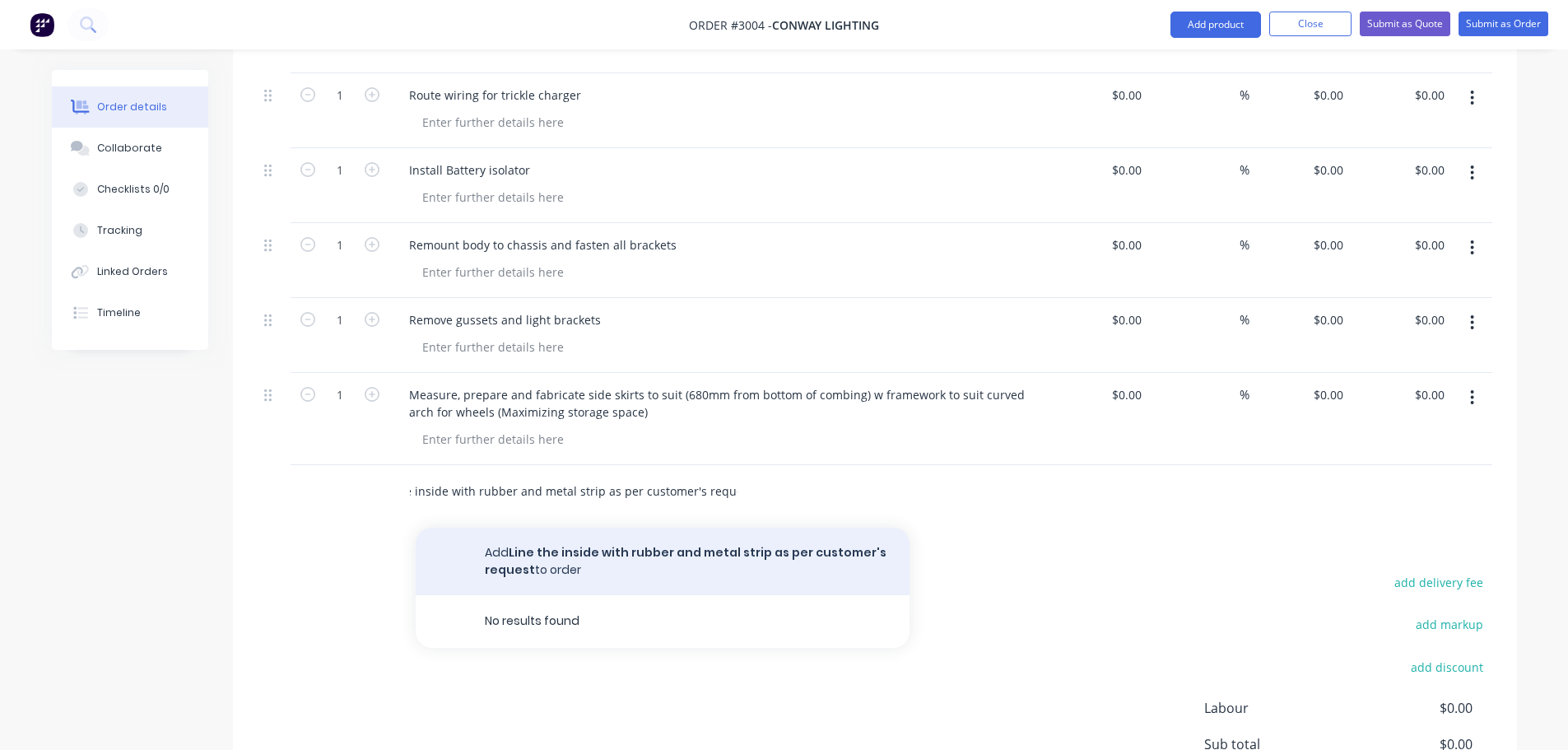 type on "Line the inside with rubber and metal strip as per customer's request" 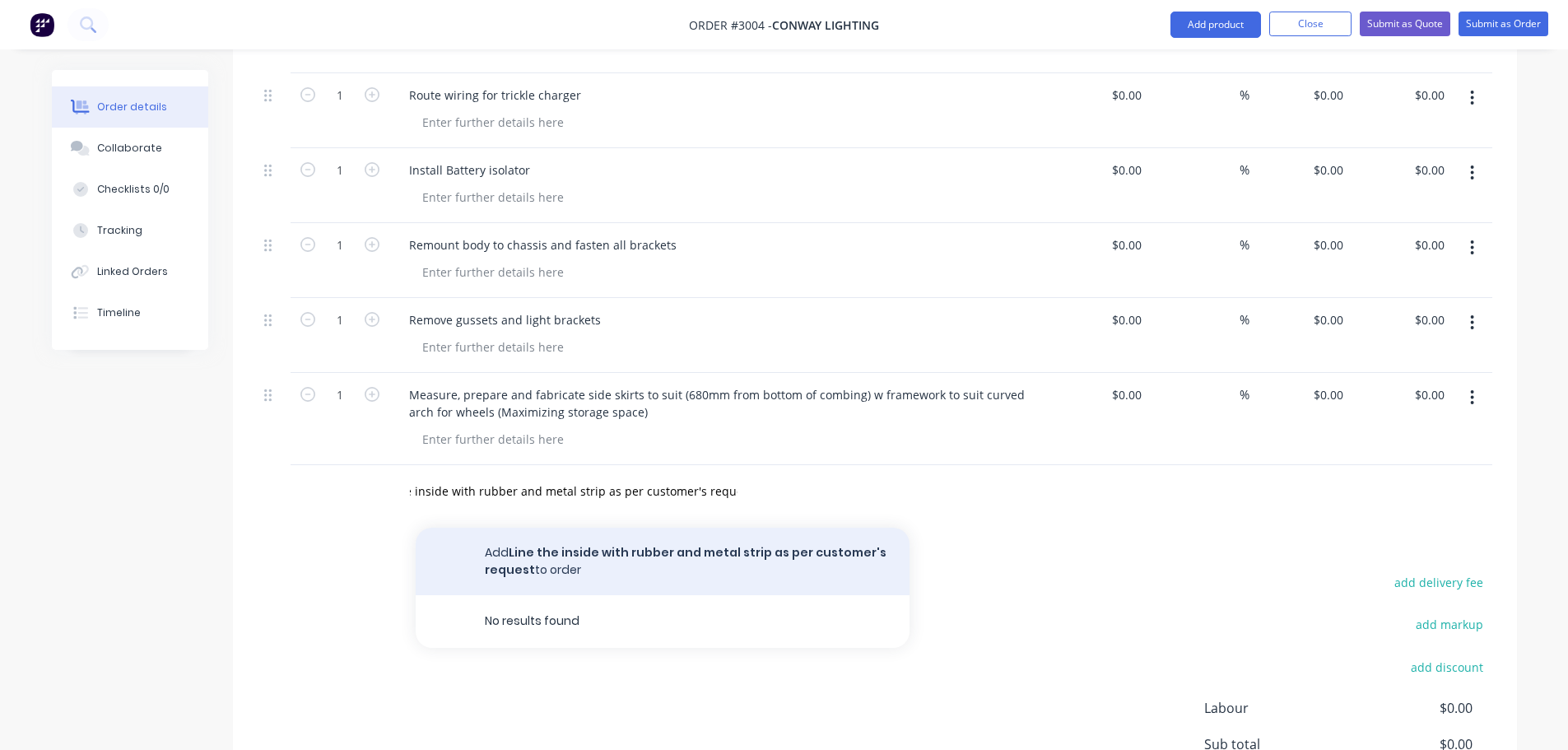 click on "Products Show / Hide columns Add product Qty Cost Markup Price Total Kit 1 Custom rebuild of Pantech with skirts $0.00 $0.00 1 Disconnect wiring and remove bolts from every bracket on chassis $0.00 $0.00 % $0.00 $0.00 $0.00 $0.00 1 Lift entire body from chassis and place body on rolling trestles $0.00 $0.00 % $0.00 $0.00 $0.00 $0.00 1 Remove all lights from body including nosecone $0.00 $0.00 % $0.00 $0.00 $0.00 $0.00 1 Disconnect and remove Nosecone and corner caps $0.00 $0.00 % $0.00 $0.00 $0.00 $0.00 1 Using heat, remove all aluminum extrusion, propeller plate sheets and keg from both sides and front side of body for reskin $0.00 $0.00 % $0.00 $0.00 $0.00 $0.00 1 Remove all existing Nusign sheets using heat $0.00 $0.00 % $0.00 $0.00 $0.00 $0.00 1 Clean old Sikaflex off of all existing framework and prepare surface for new sheets for later in the build process $0.00 $0.00 % $0.00 $0.00 $0.00 $0.00 1 Remove rear doors from body and keep aside $0.00 $0.00 % $0.00 $0.00 $0.00 $0.00 1" at bounding box center (875, -259) 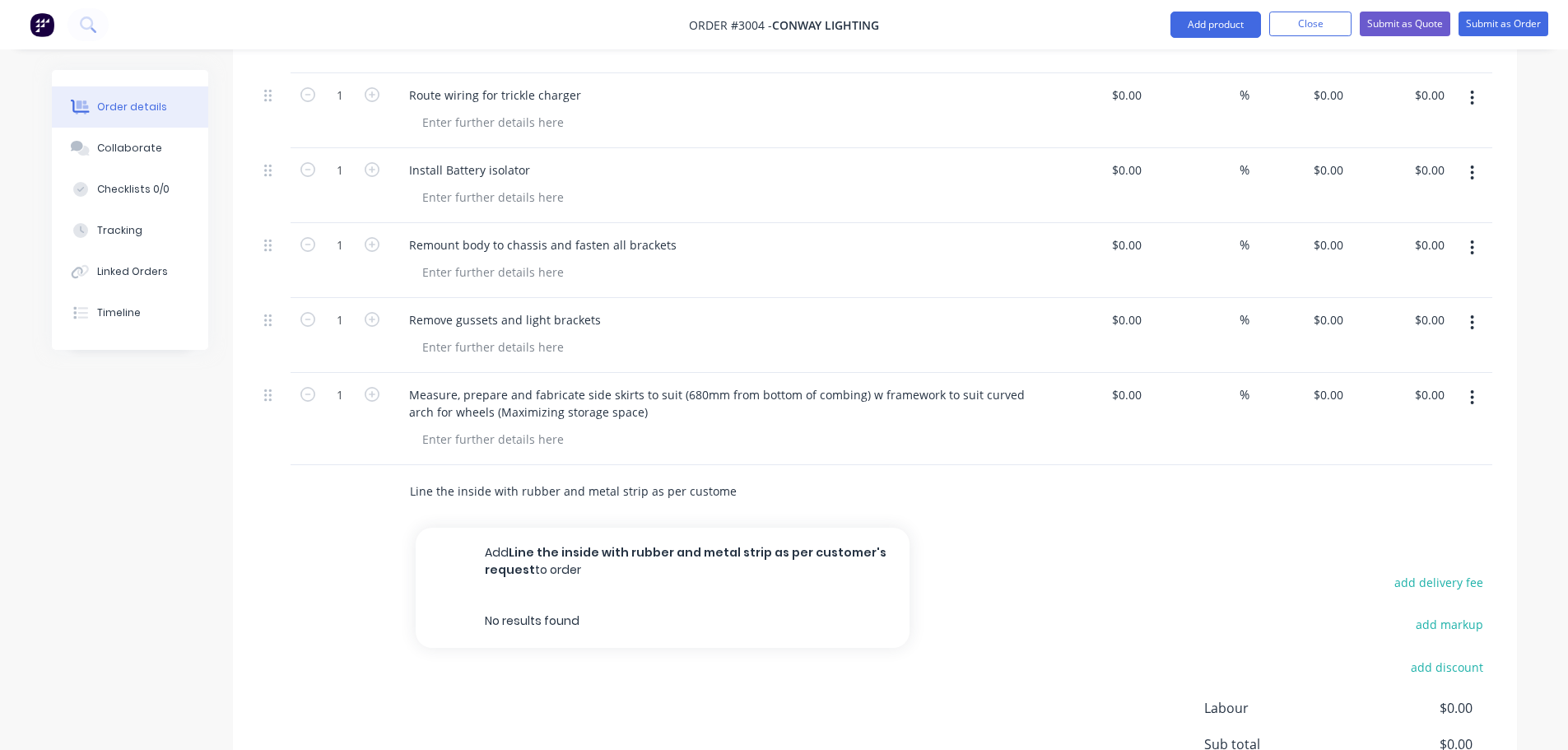 click on "Add  Line the inside with rubber and metal strip as per customer's request  to order" at bounding box center [663, 561] 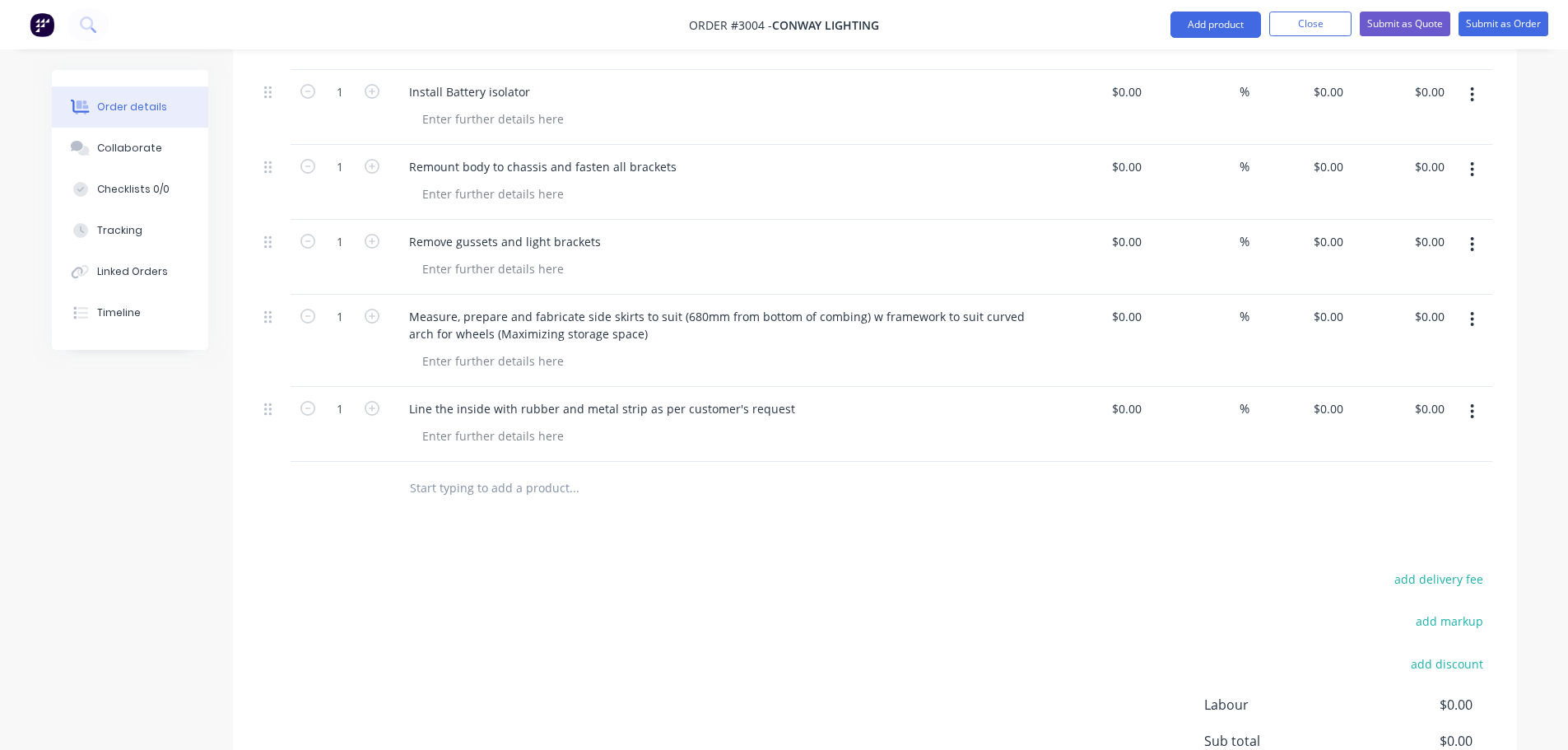 scroll, scrollTop: 1976, scrollLeft: 0, axis: vertical 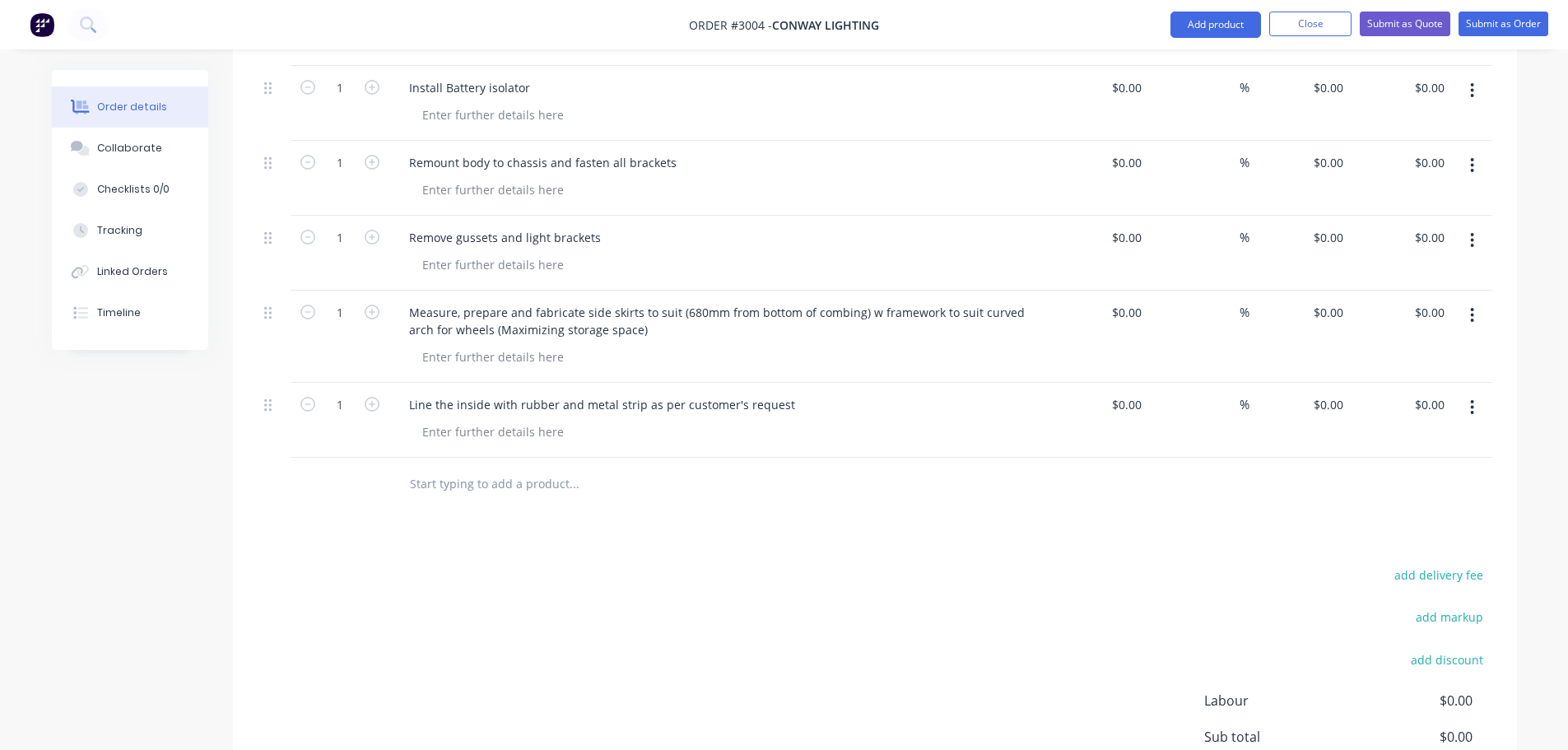 click at bounding box center [574, 484] 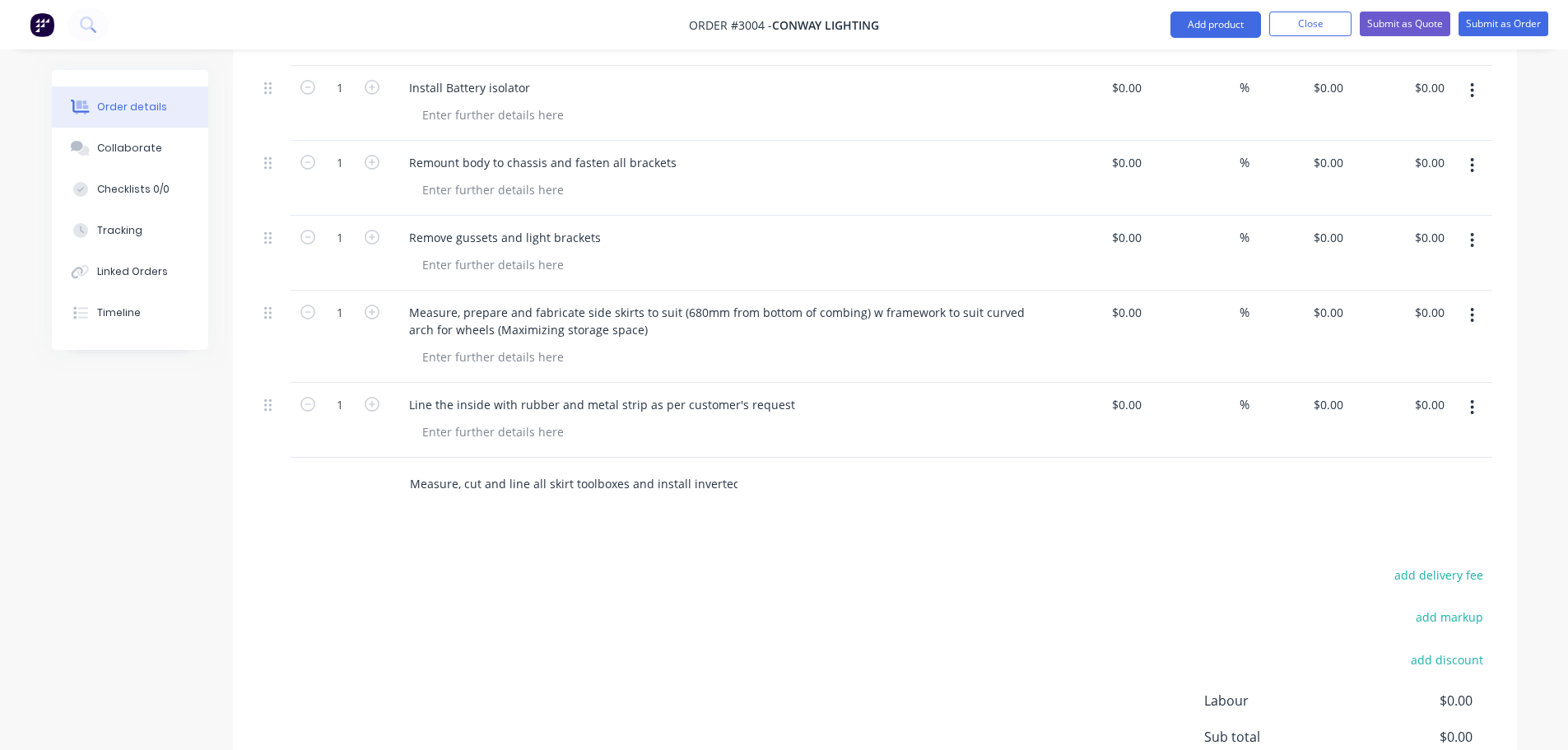 scroll, scrollTop: 0, scrollLeft: 55, axis: horizontal 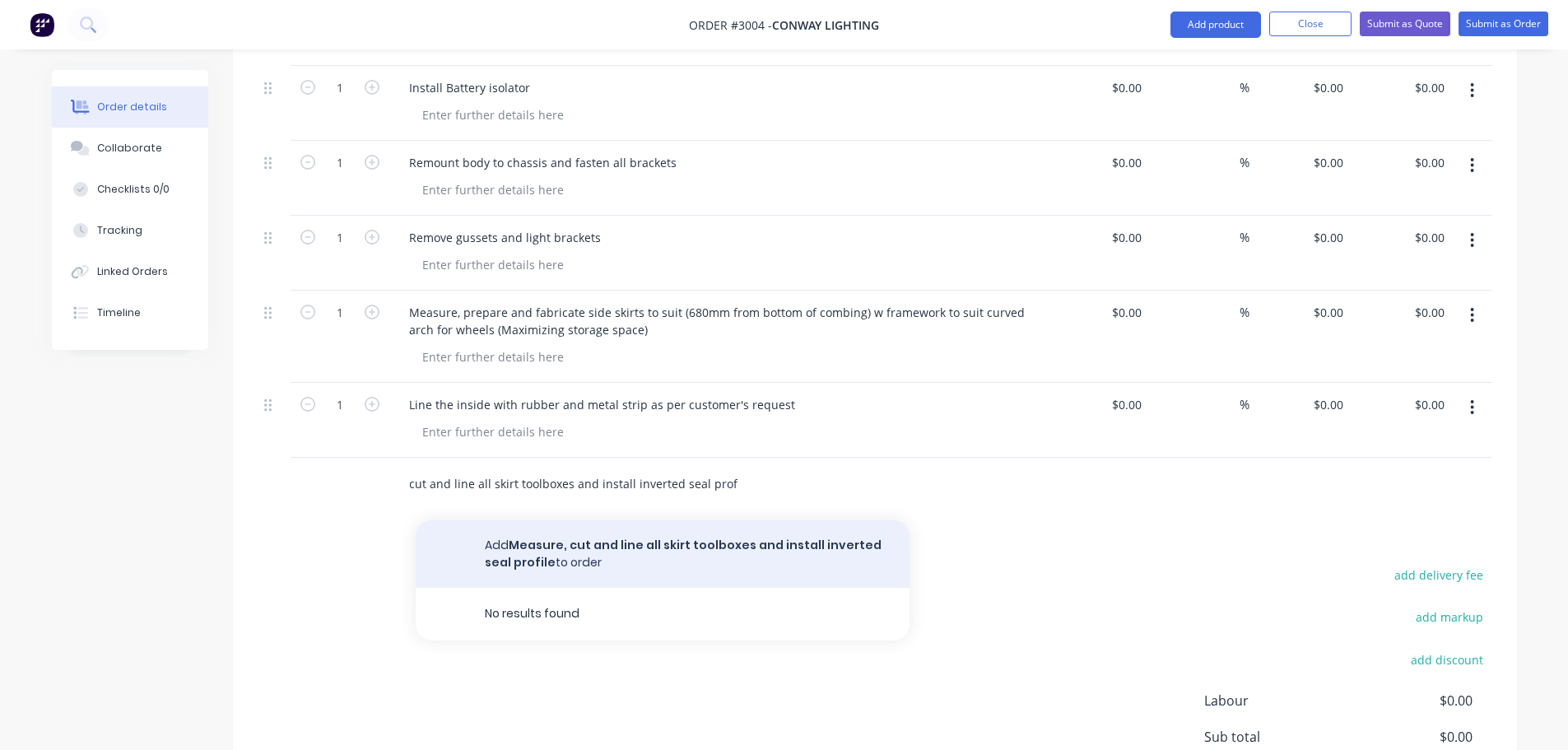type on "Measure, cut and line all skirt toolboxes and install inverted seal profile" 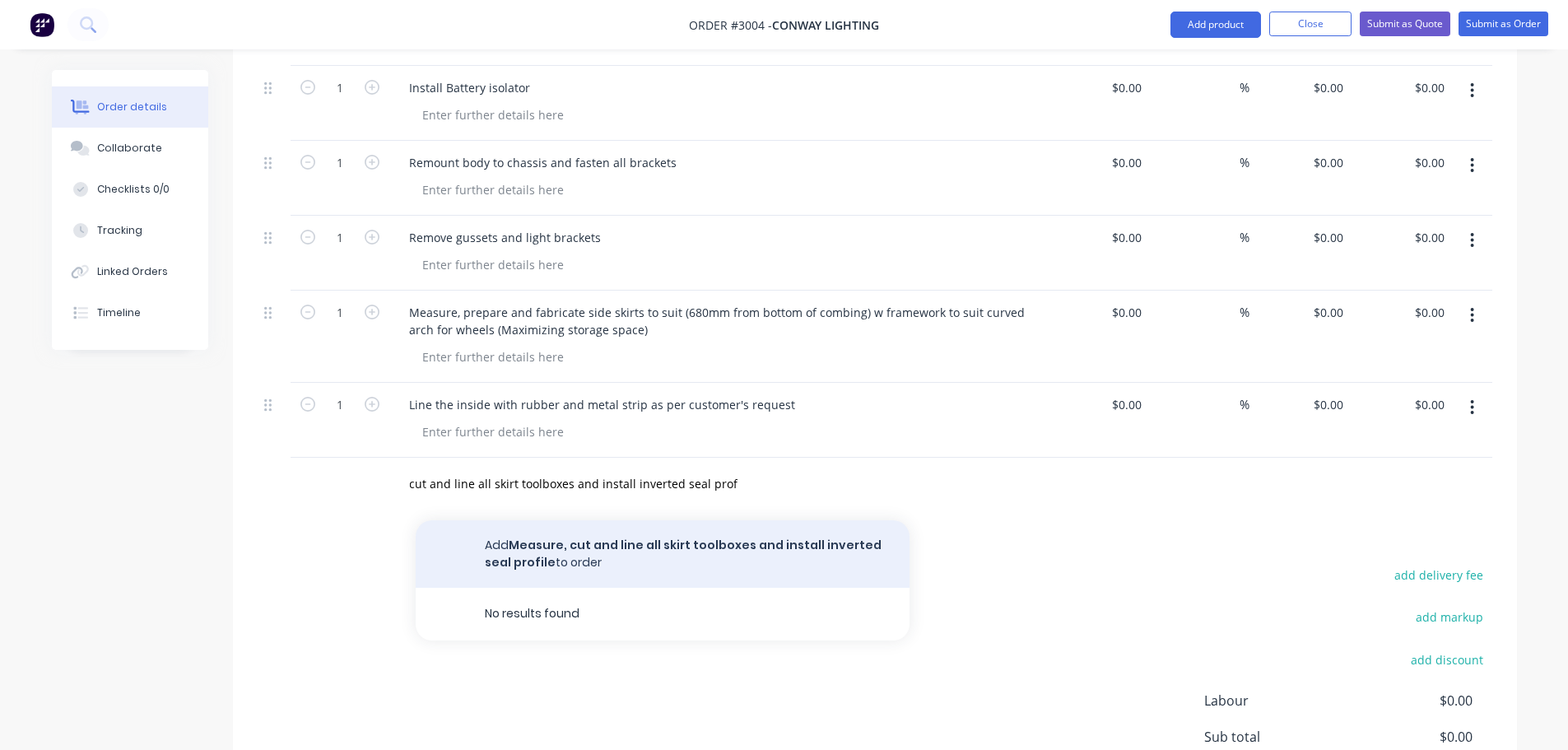 scroll, scrollTop: 0, scrollLeft: 0, axis: both 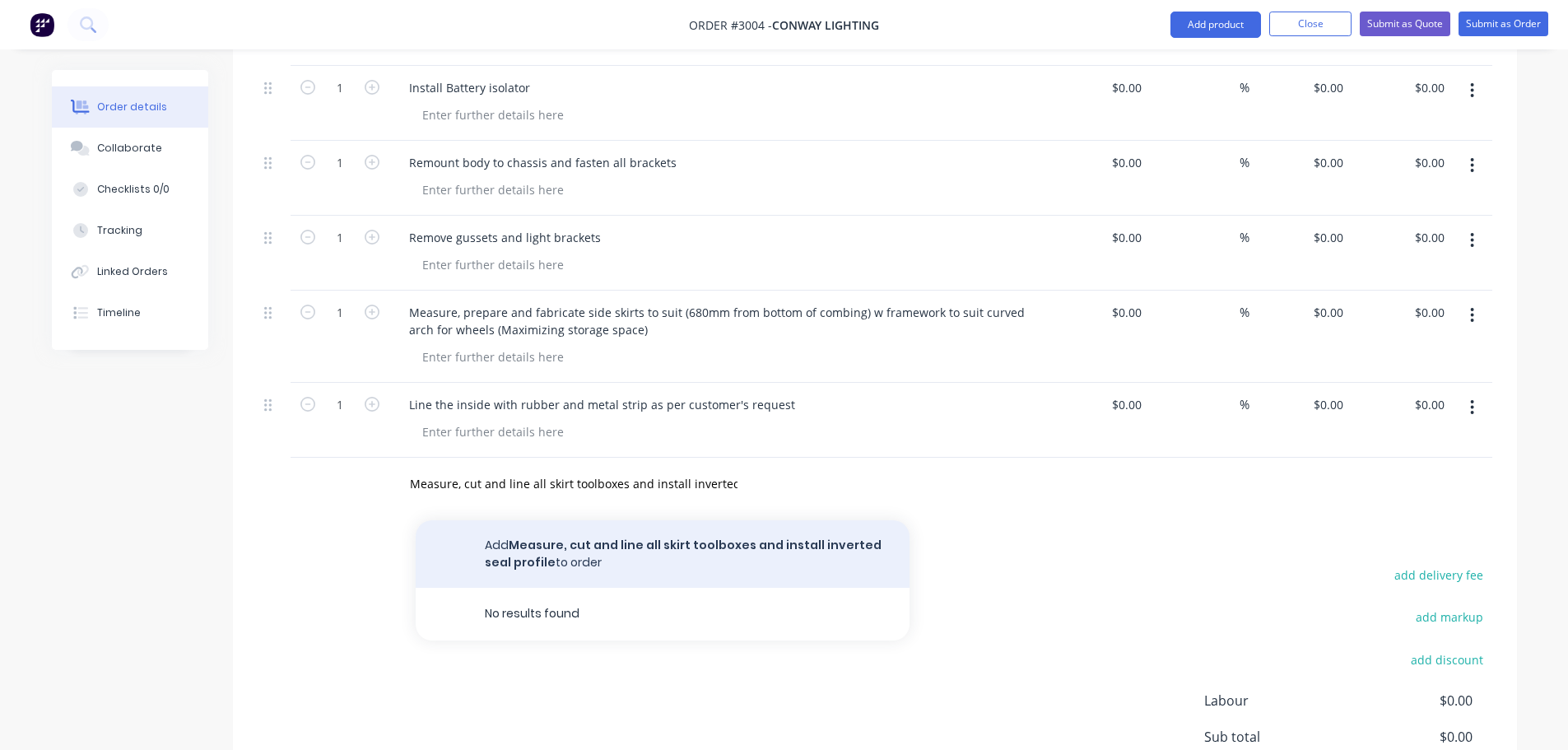 click on "Add  Measure, cut and line all skirt toolboxes and install inverted seal profile   to order" at bounding box center (663, 554) 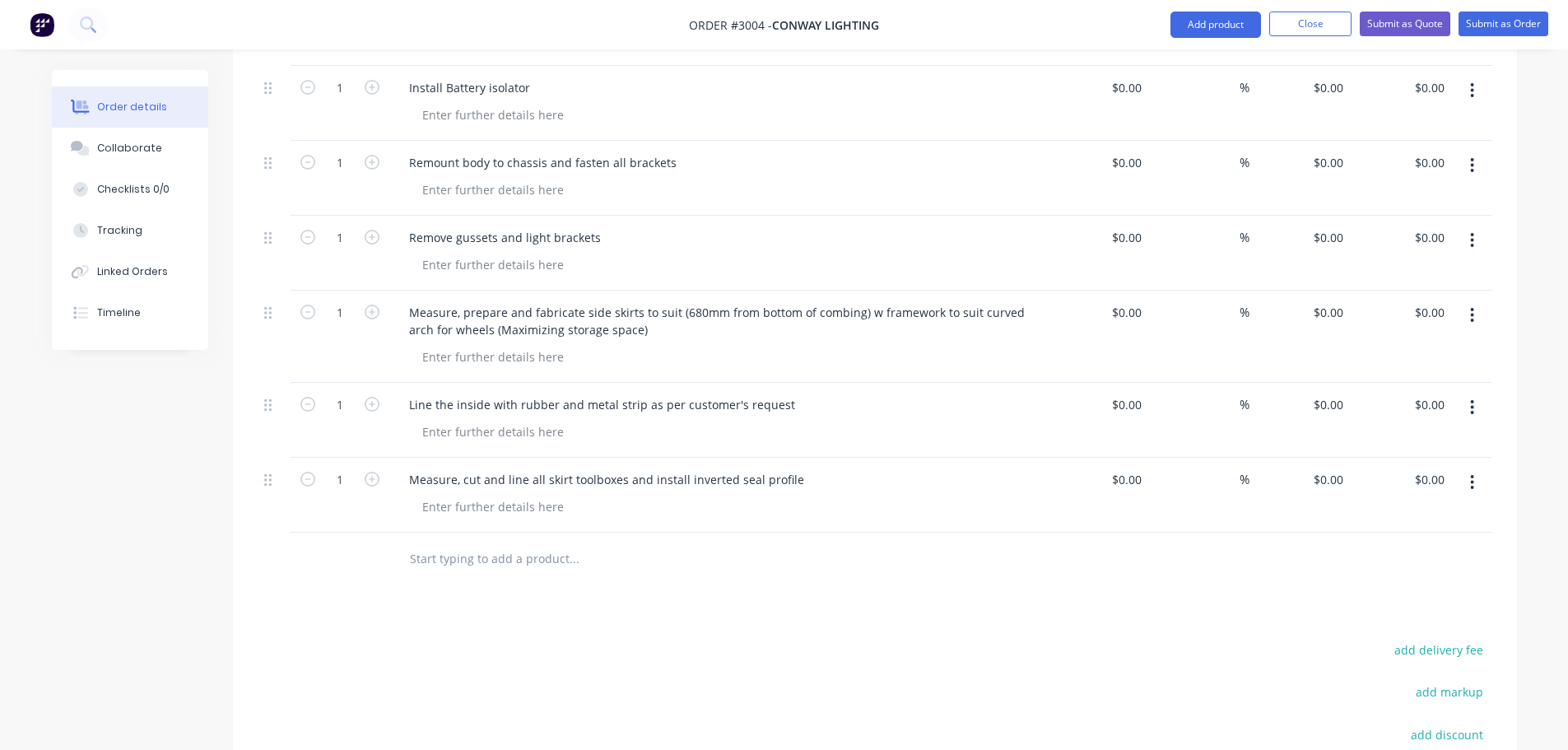 click at bounding box center [574, 559] 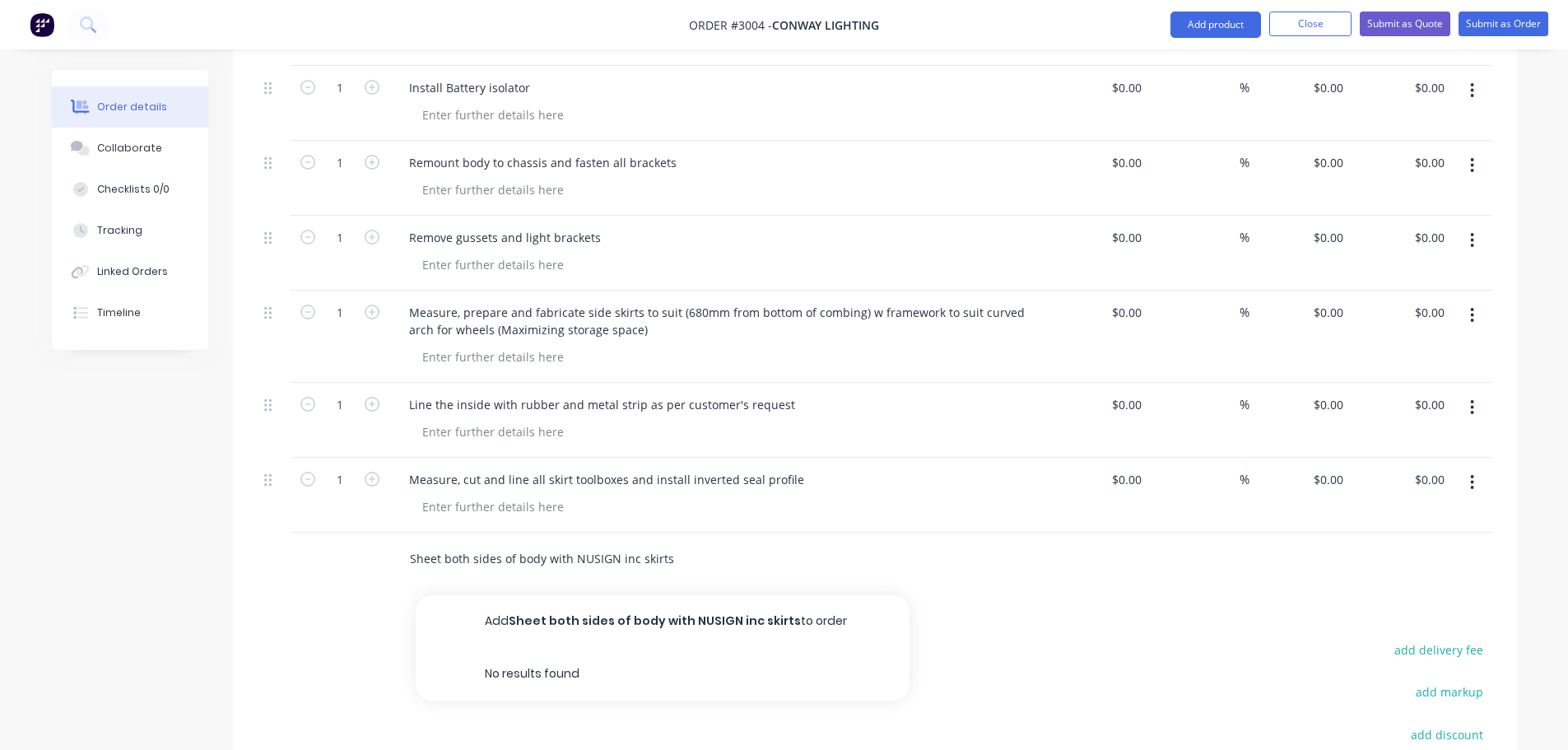 type on "Sheet both sides of body with NUSIGN inc skirts" 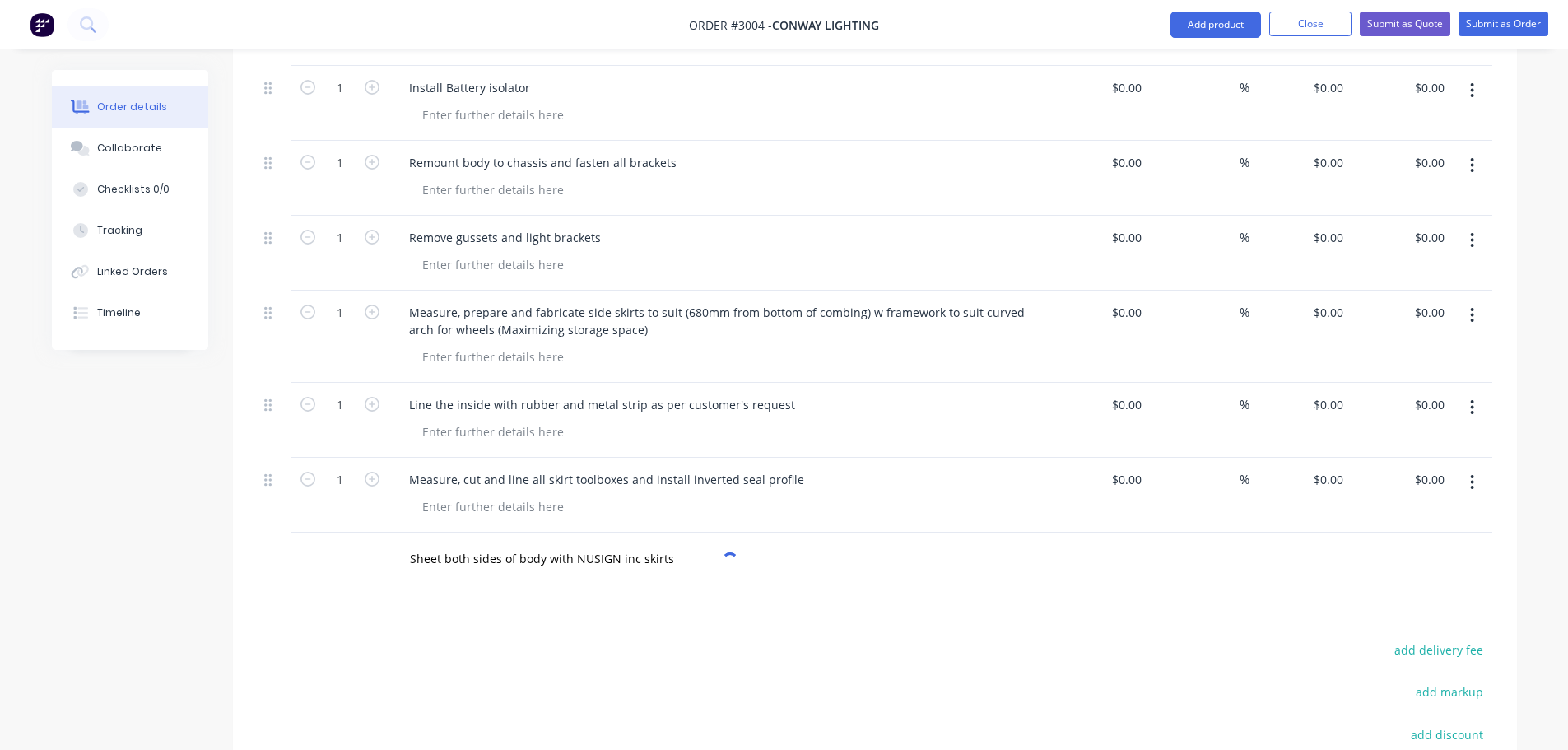 drag, startPoint x: 724, startPoint y: 635, endPoint x: 719, endPoint y: 626, distance: 10.29563 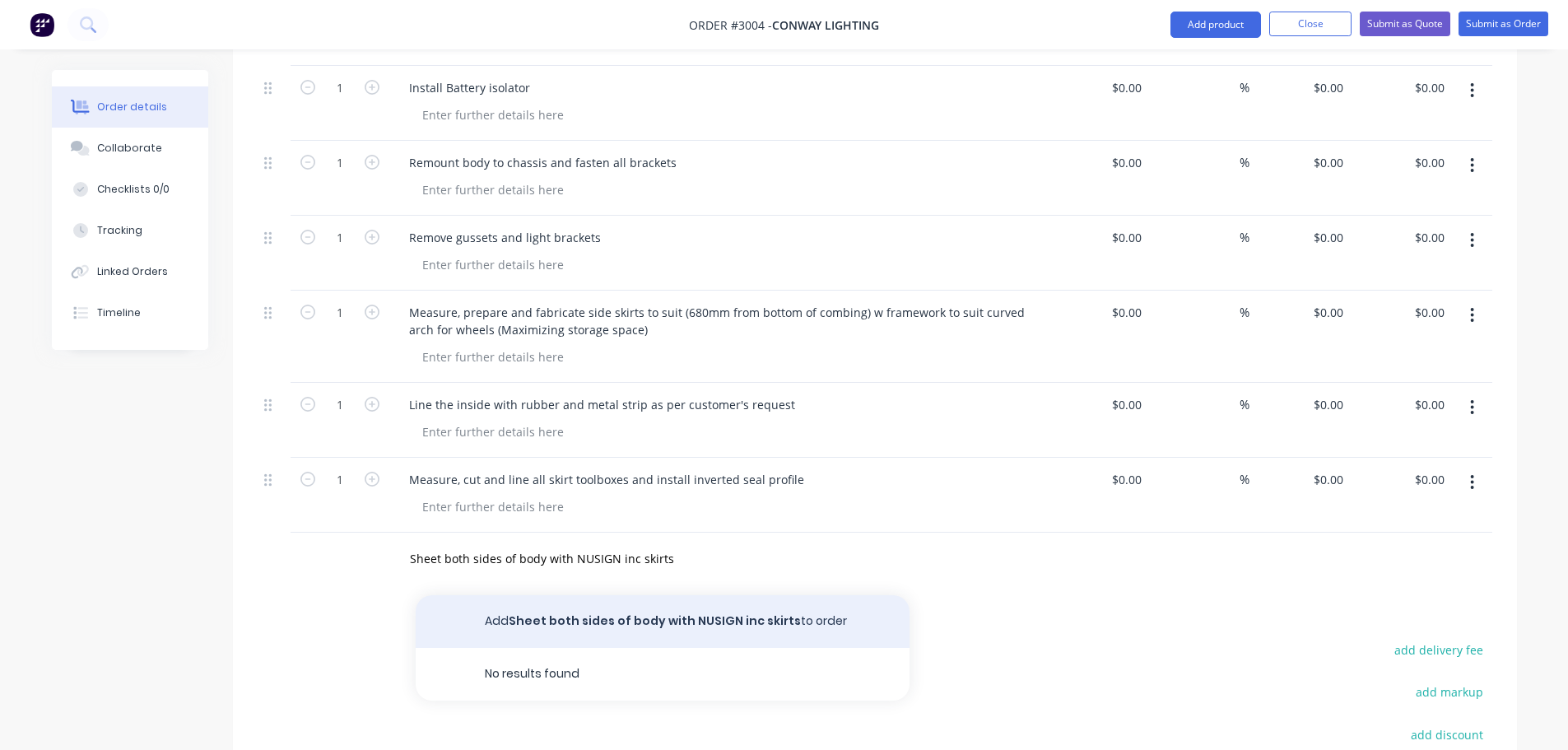 click on "Add Sheet both sides of body with NUSIGN inc skirts to order" at bounding box center [663, 622] 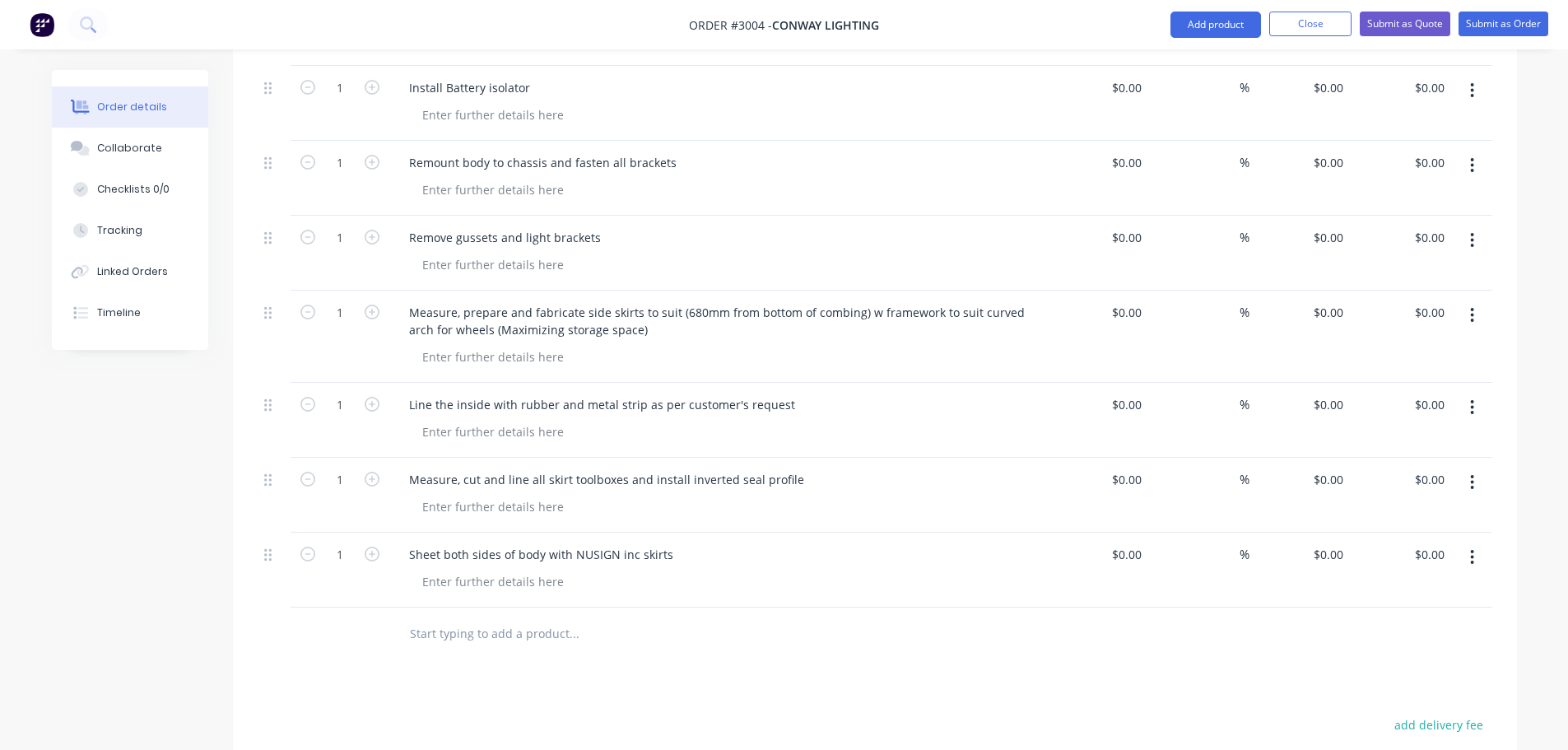click at bounding box center (574, 634) 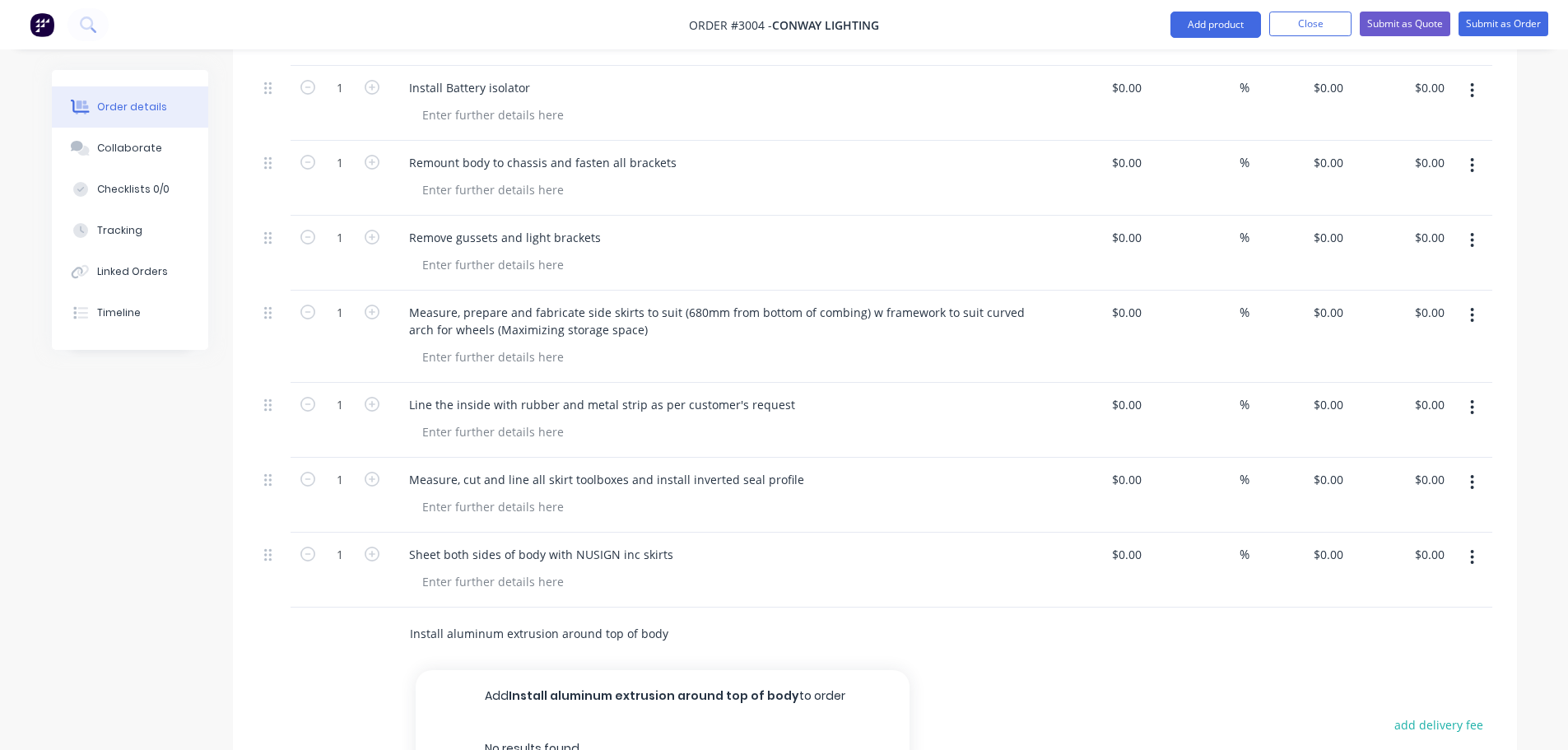 type on "Install aluminum extrusion around top of body" 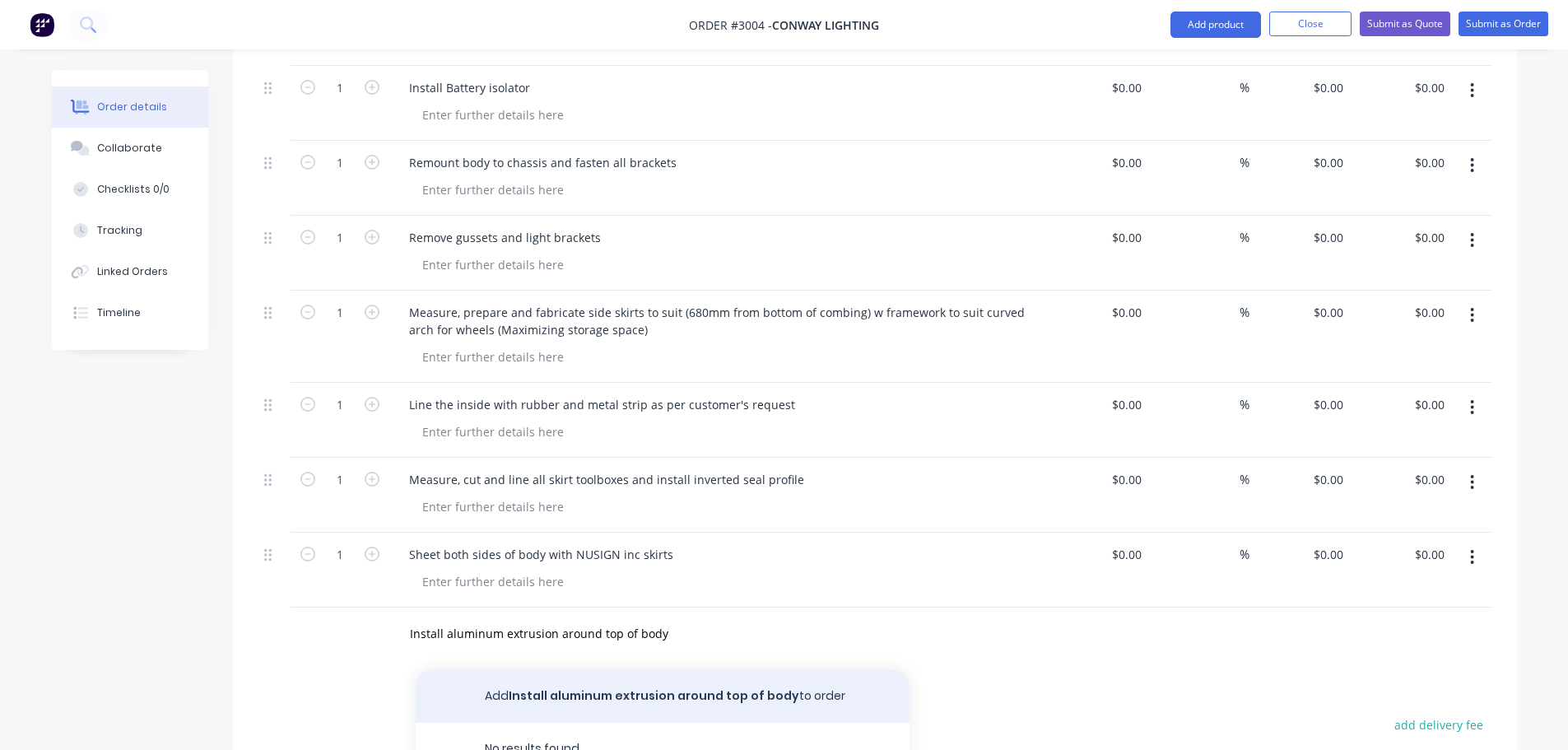 click on "Add  Install aluminum extrusion around top of body  to order" at bounding box center (663, 696) 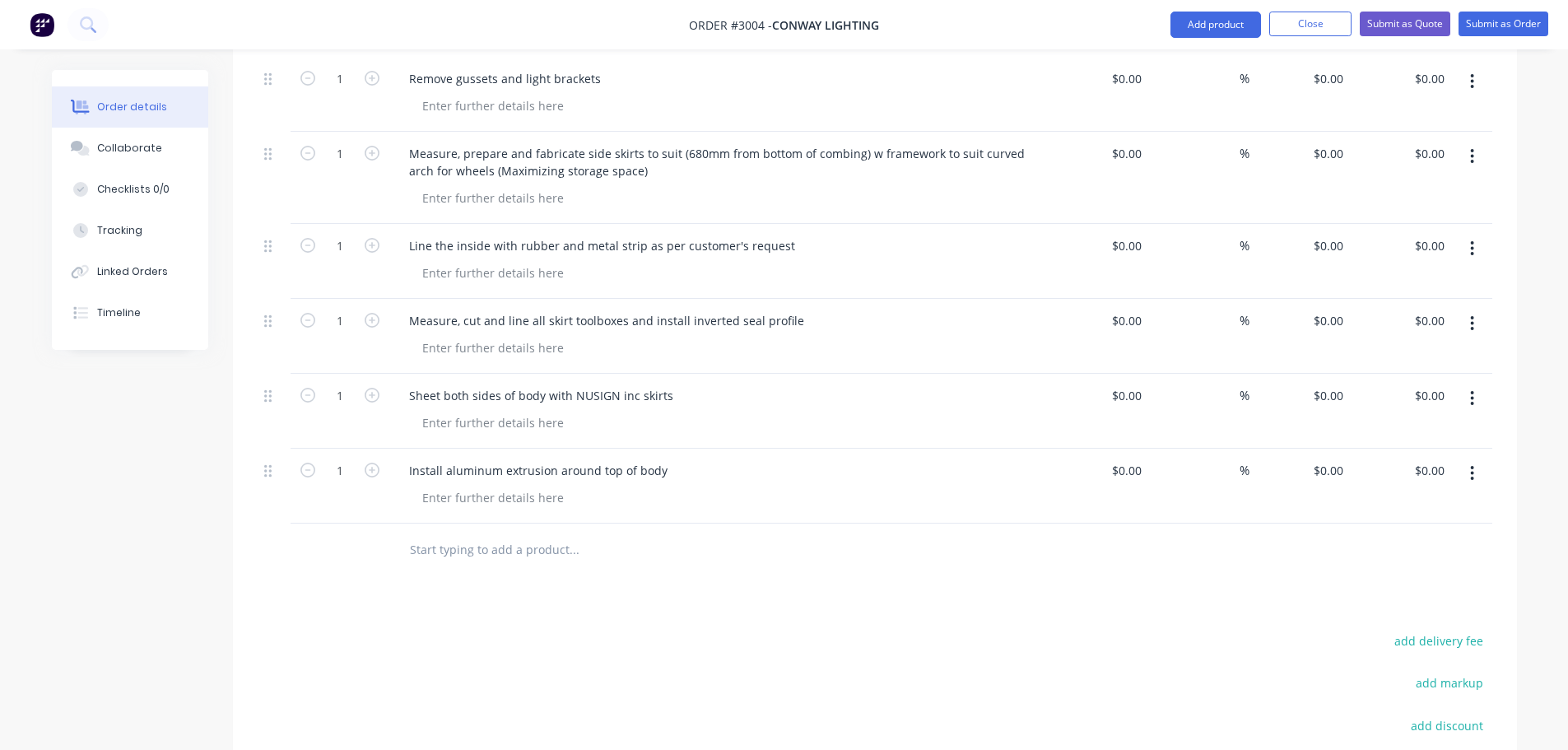 scroll, scrollTop: 2141, scrollLeft: 0, axis: vertical 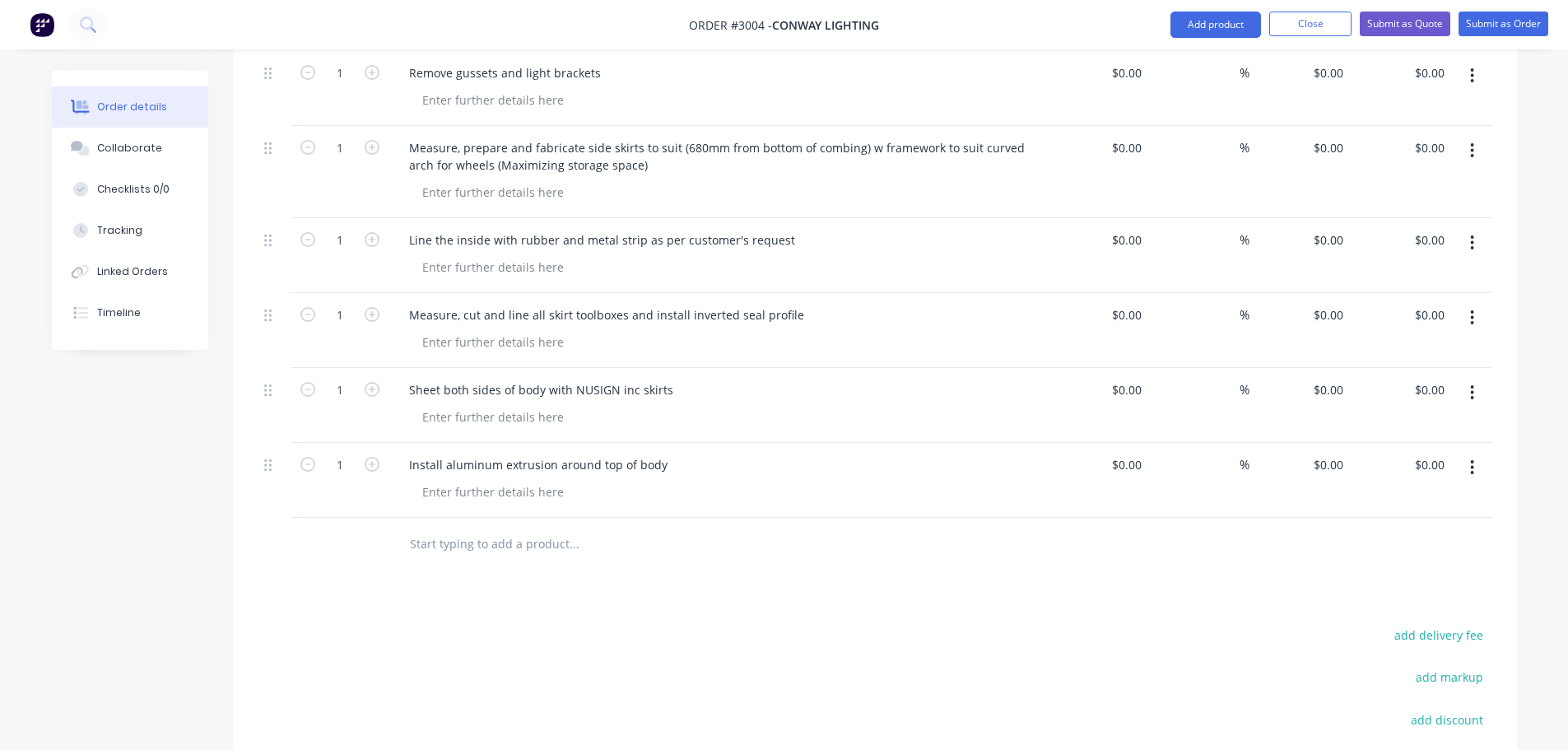 click at bounding box center (574, 544) 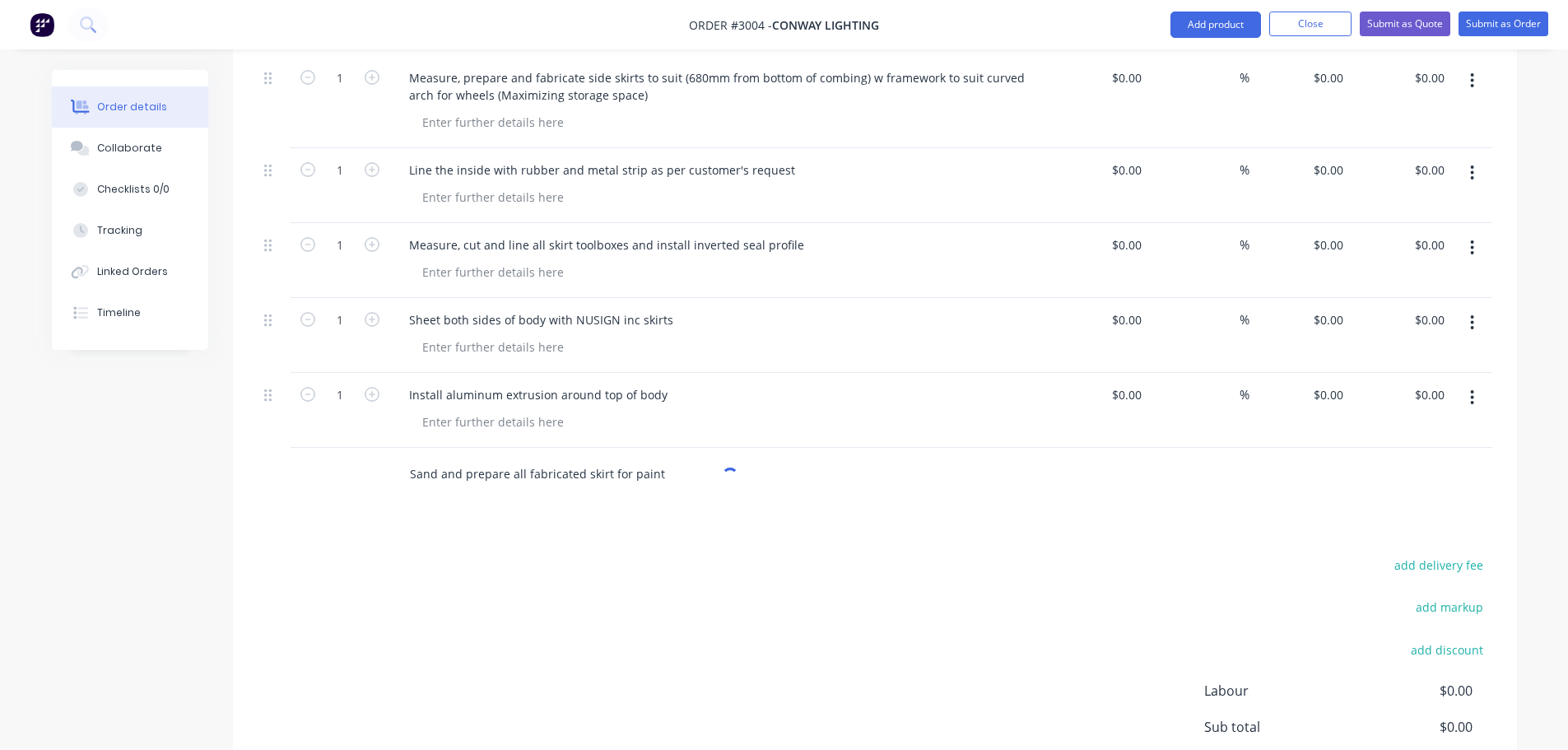 scroll, scrollTop: 2305, scrollLeft: 0, axis: vertical 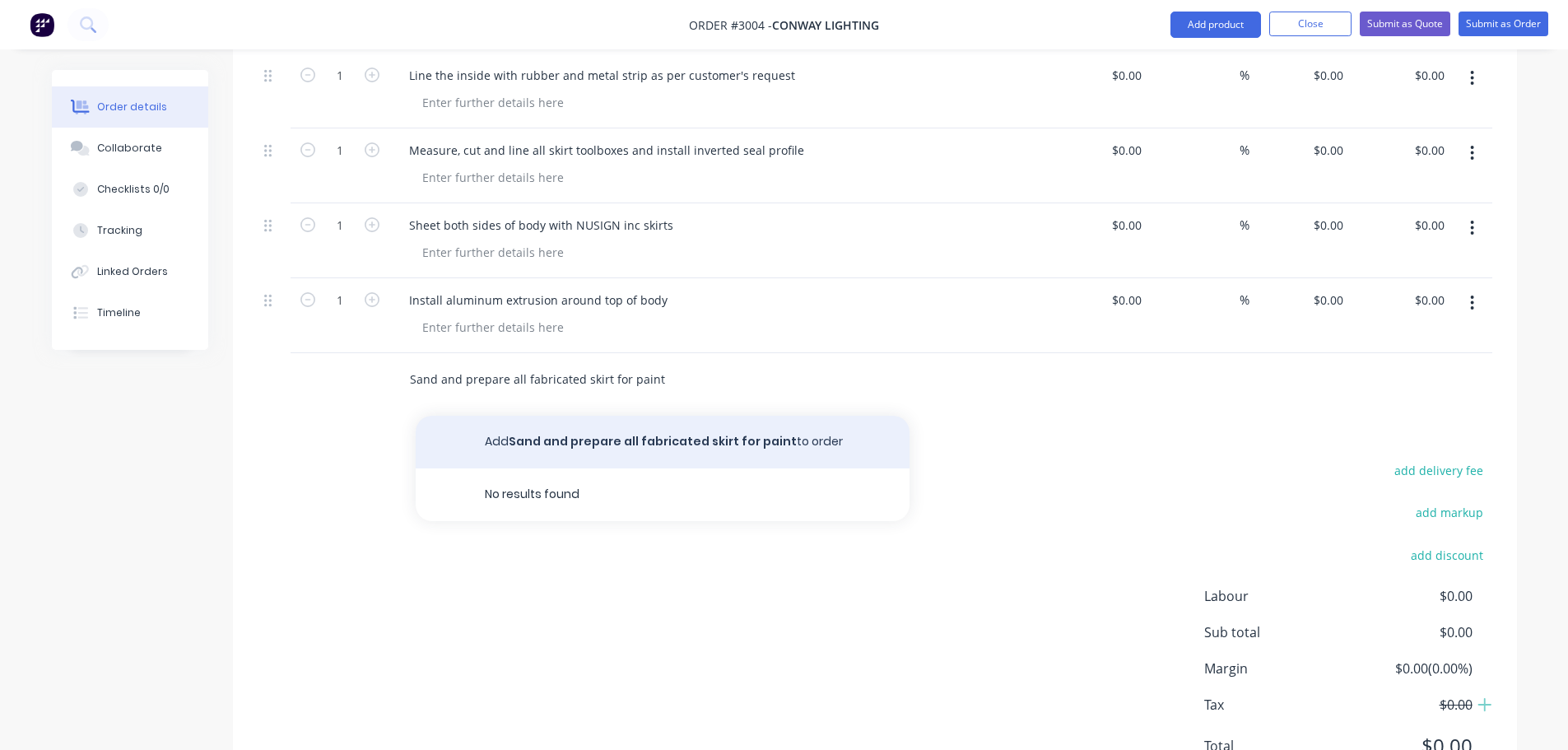 type on "Sand and prepare all fabricated skirt for paint" 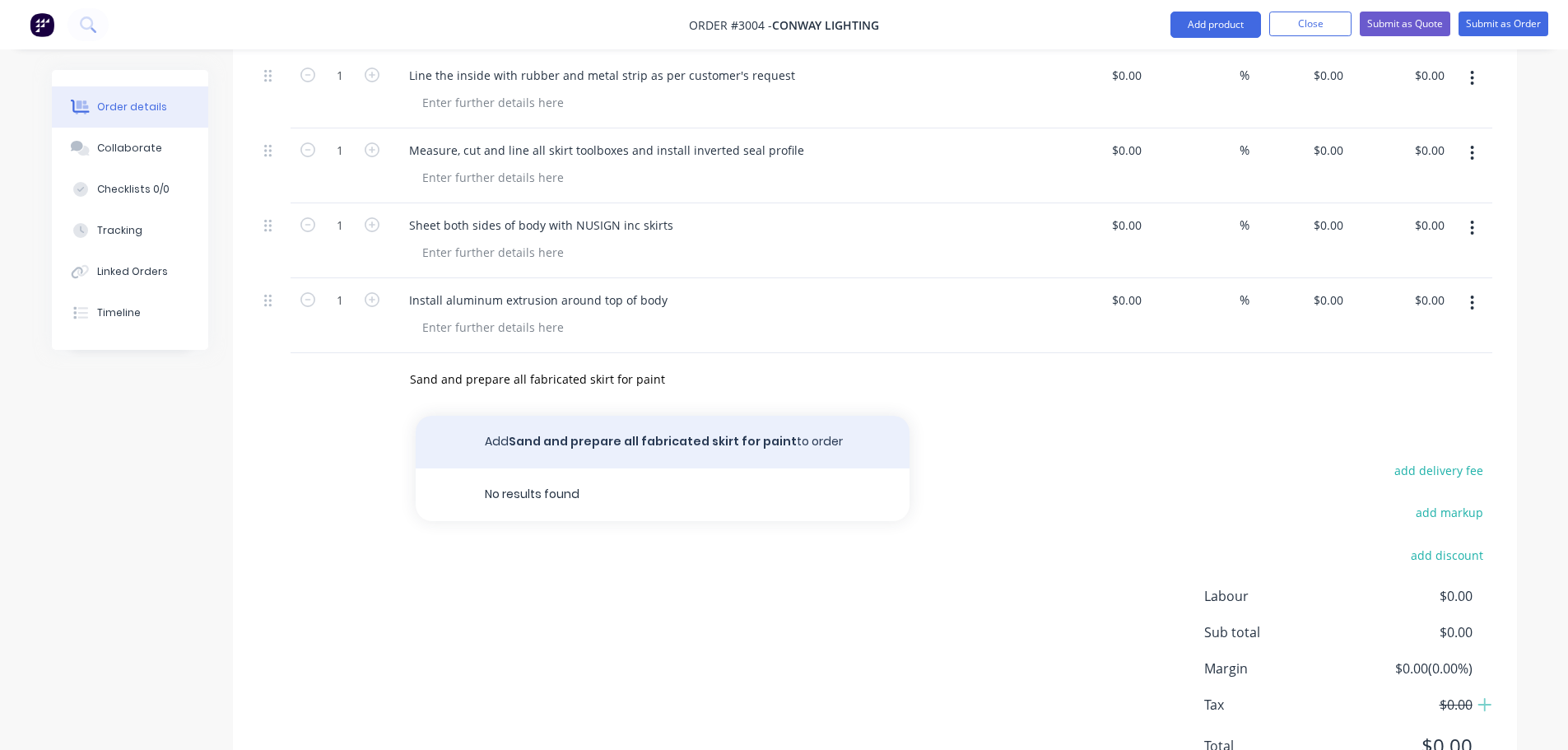 click on "Add Sand and prepare all fabricated skirt for paint to order" at bounding box center [663, 442] 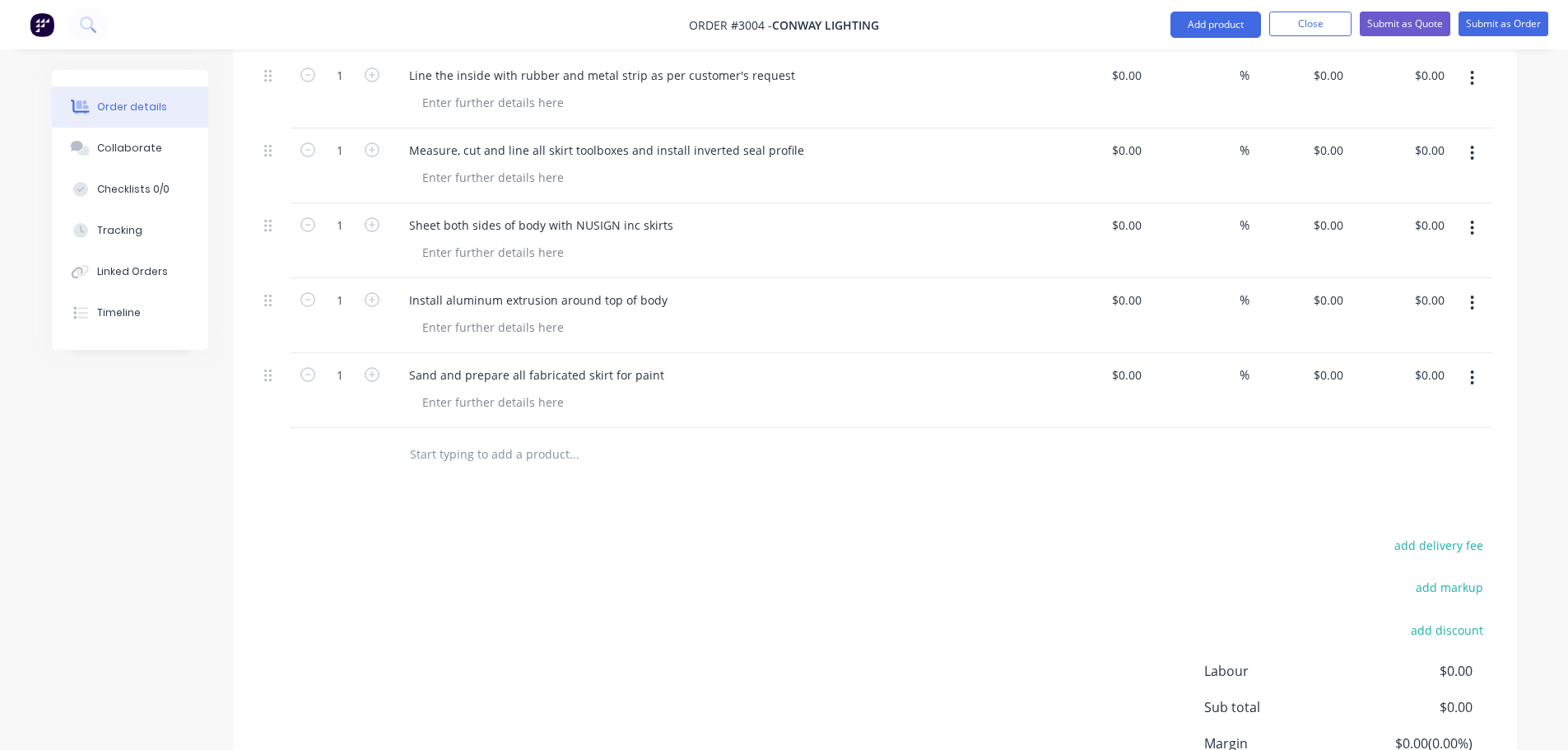click at bounding box center (574, 454) 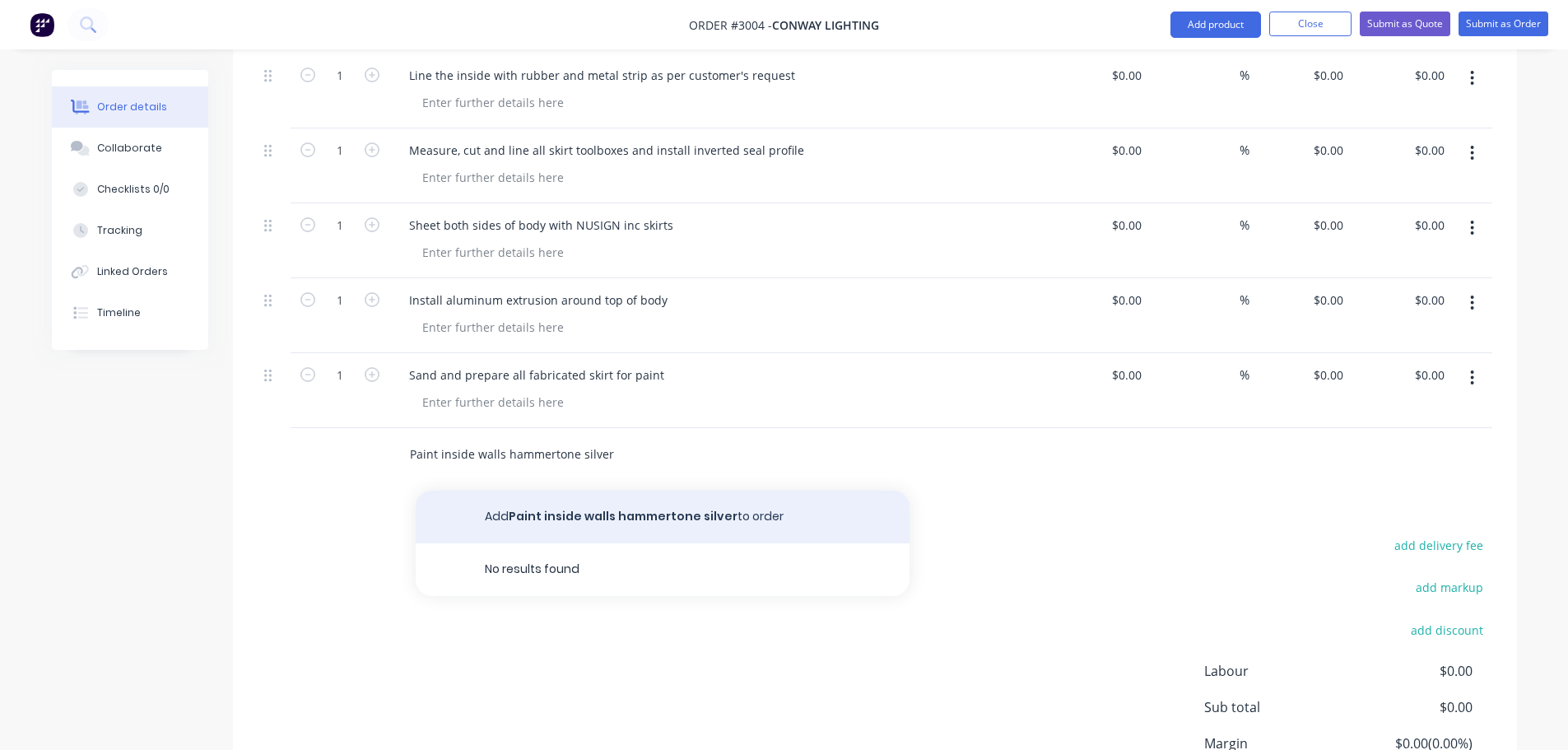 type on "Paint inside walls hammertone silver" 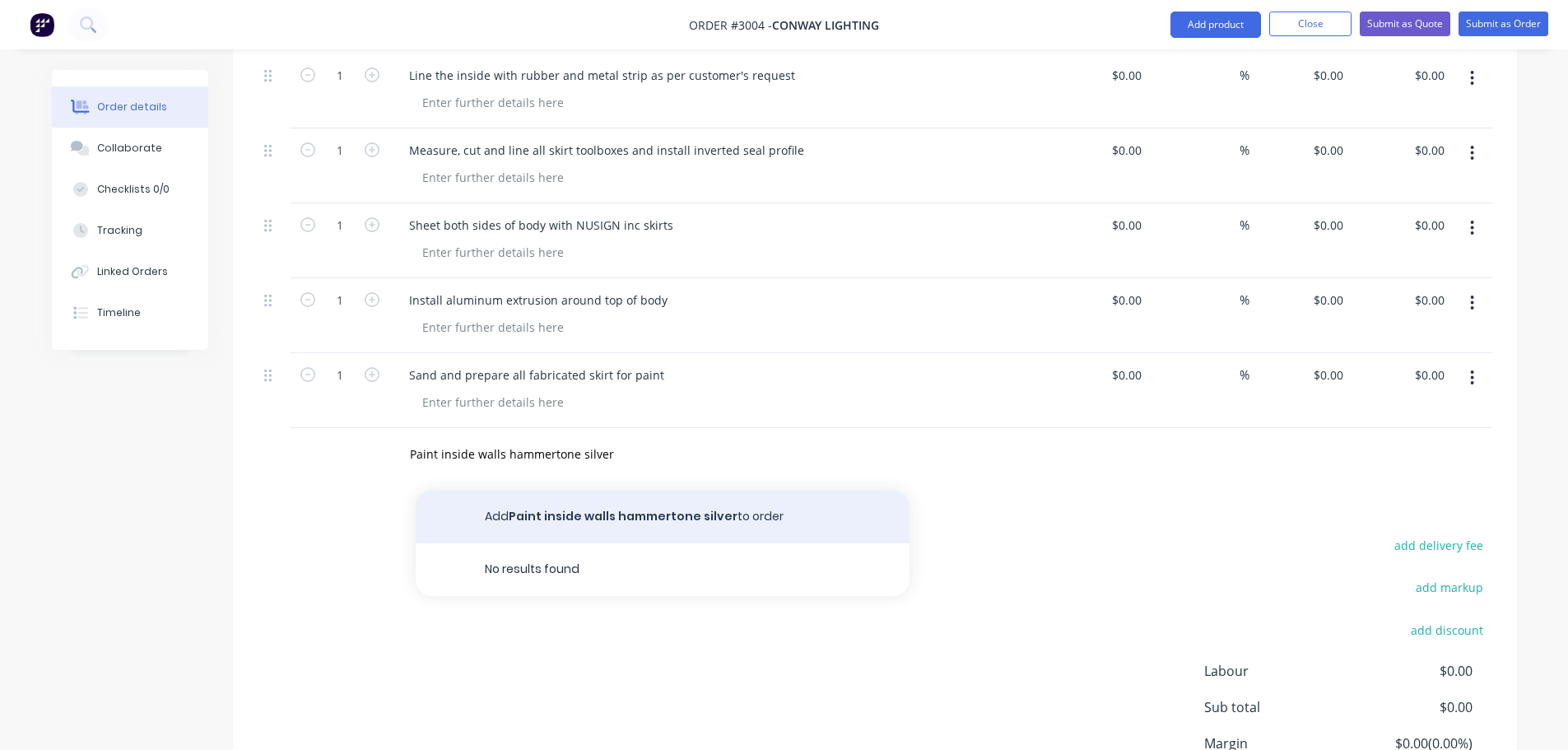 click on "Add Paint inside walls hammertone silver to order" at bounding box center [663, 517] 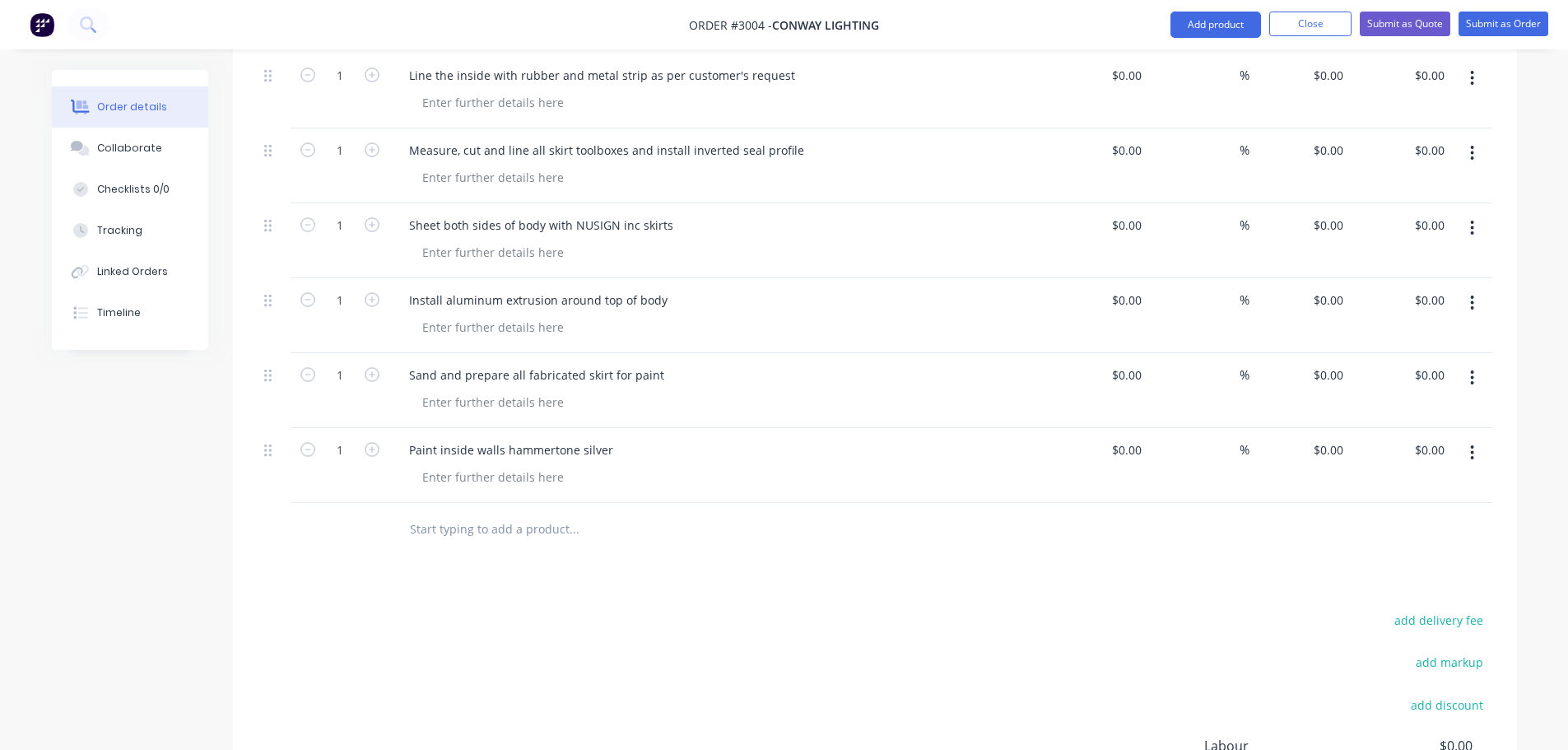 click at bounding box center (574, 529) 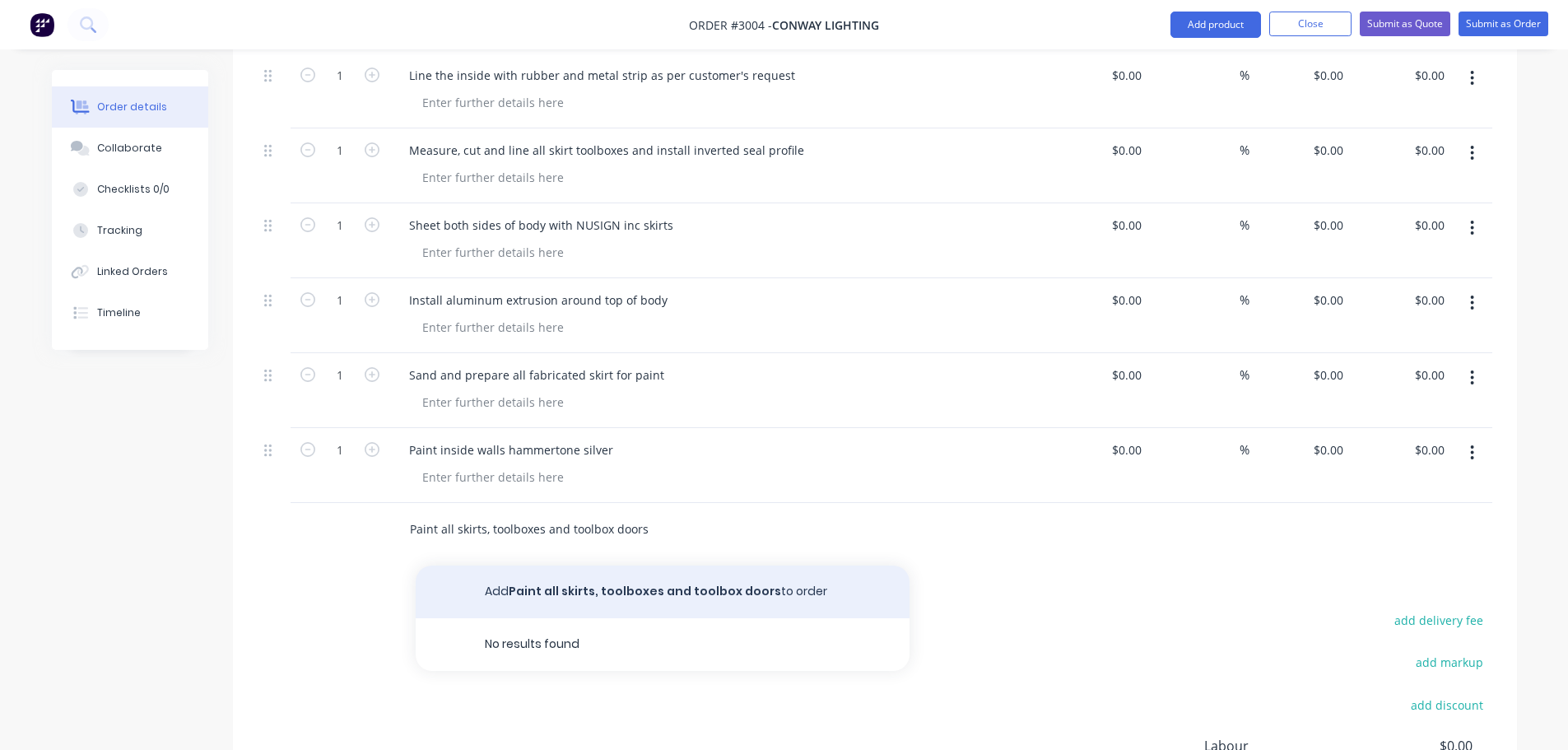type on "Paint all skirts, toolboxes and toolbox doors" 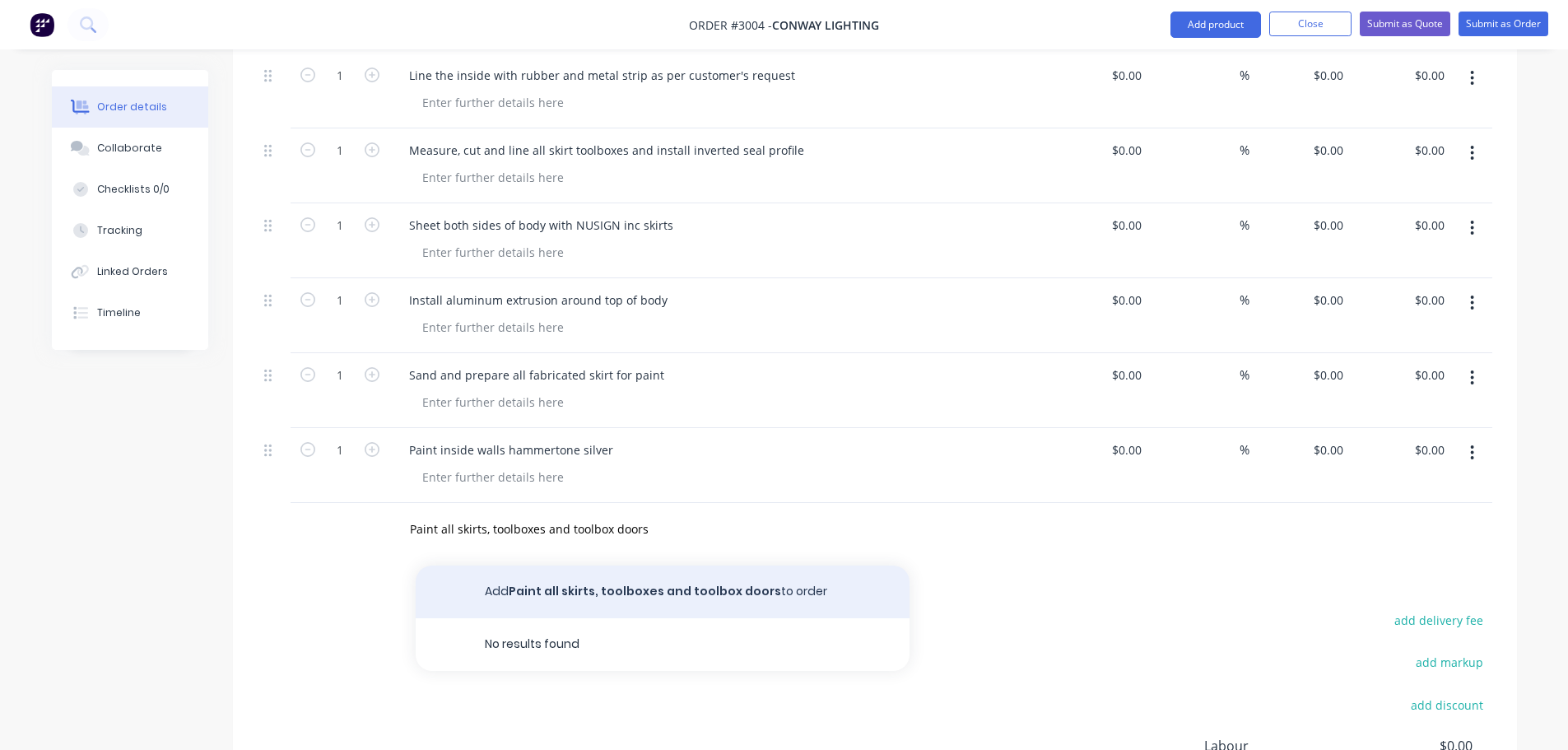 click on "Add  Paint all skirts, toolboxes and toolbox doors  to order" at bounding box center [663, 592] 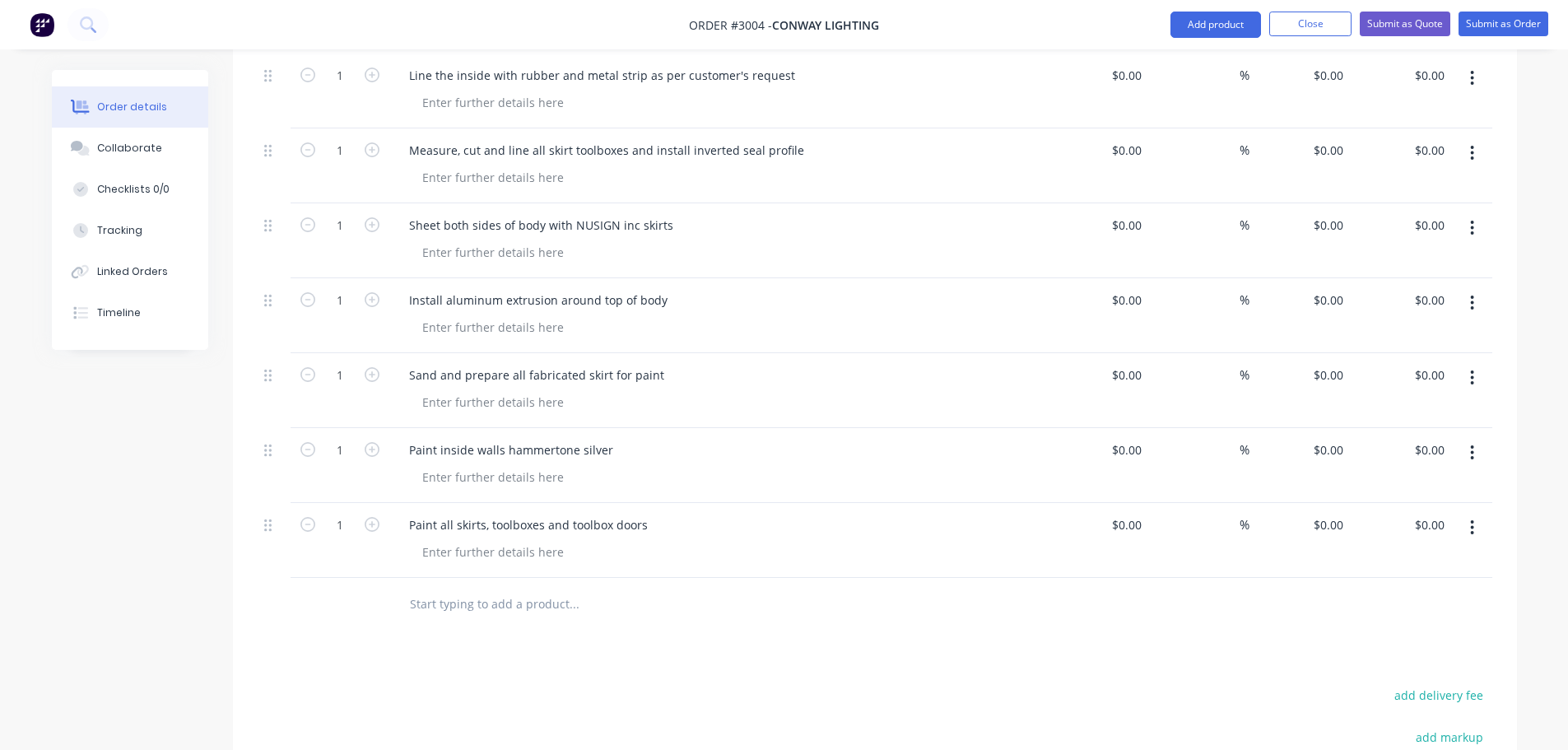 click at bounding box center [574, 604] 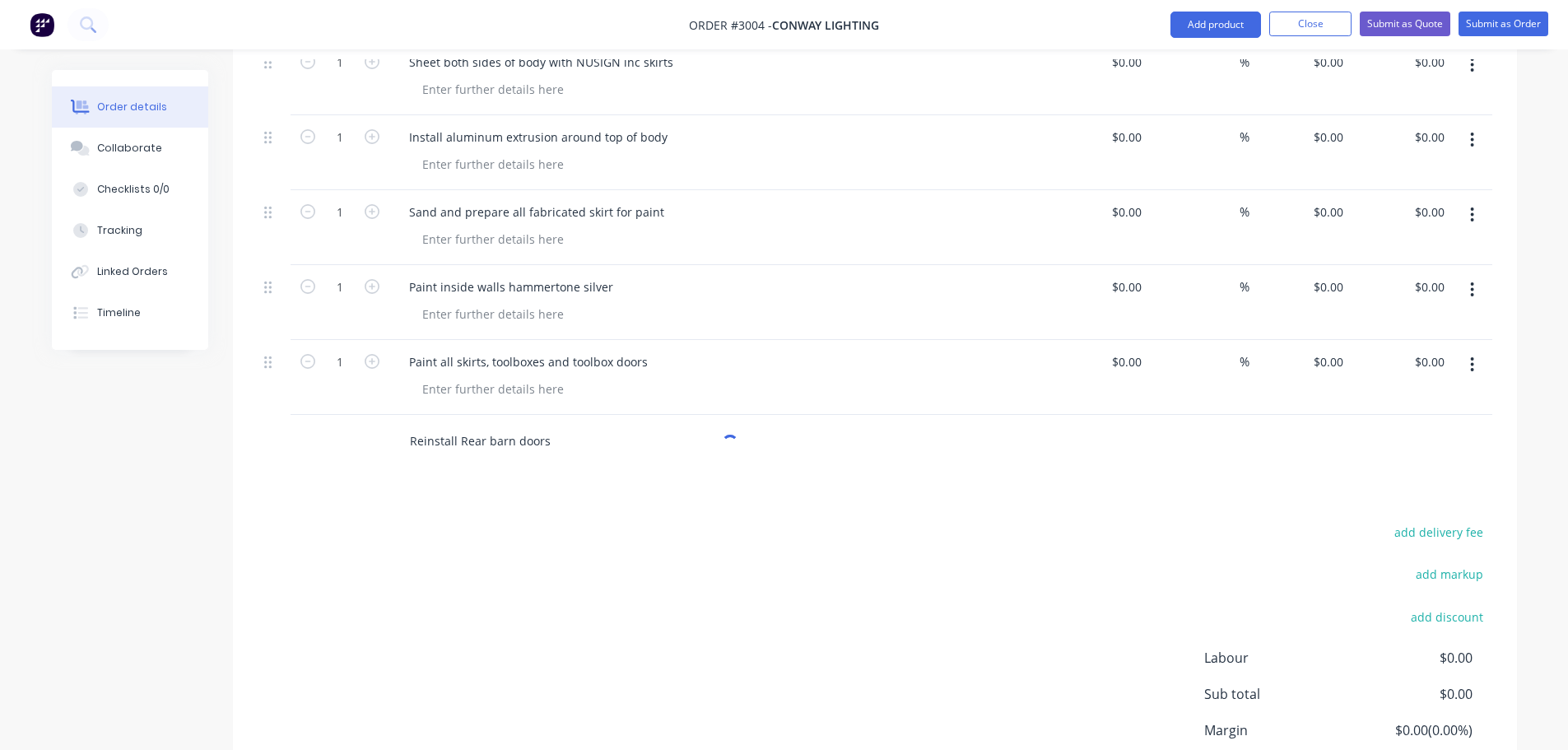 scroll, scrollTop: 2470, scrollLeft: 0, axis: vertical 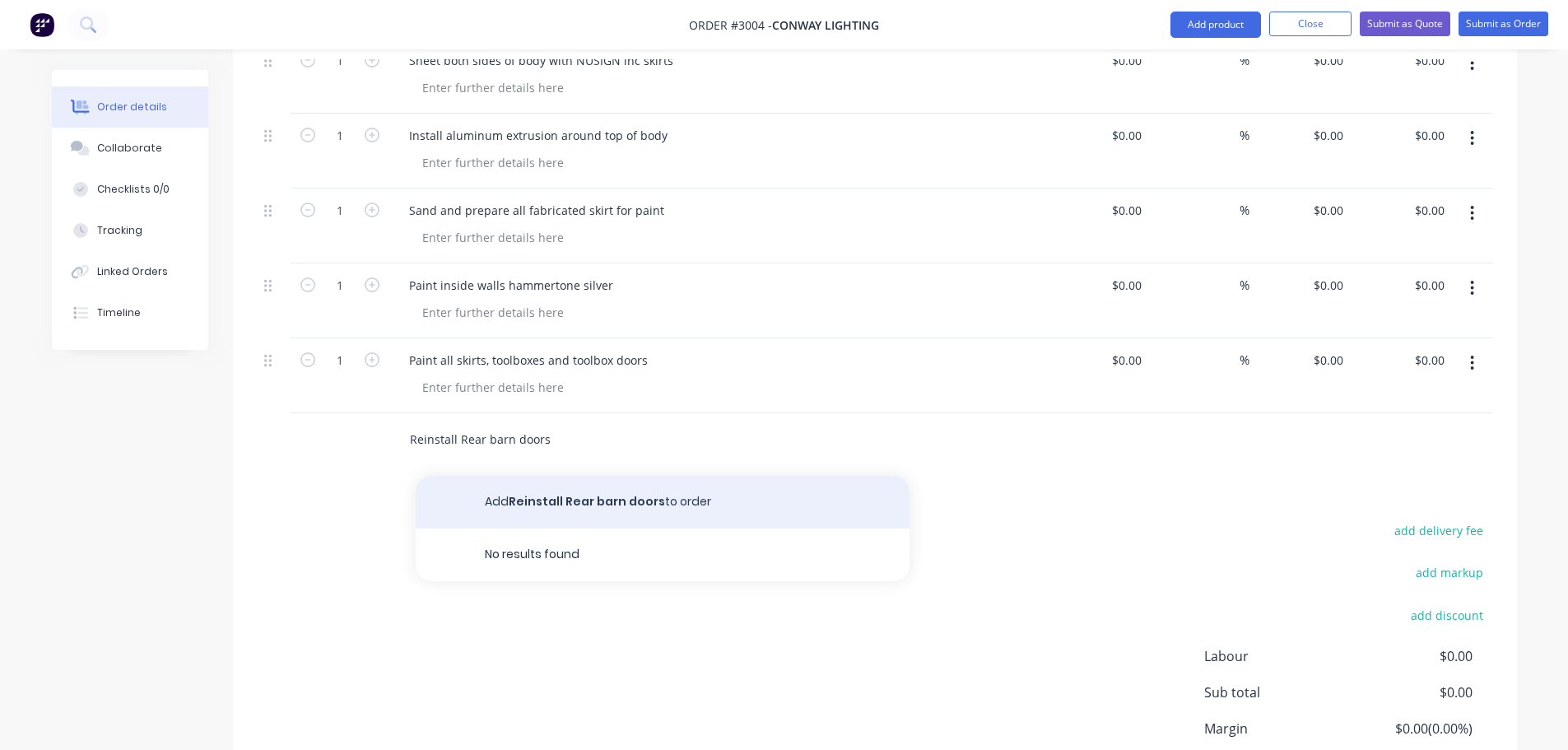 type on "Reinstall Rear barn doors" 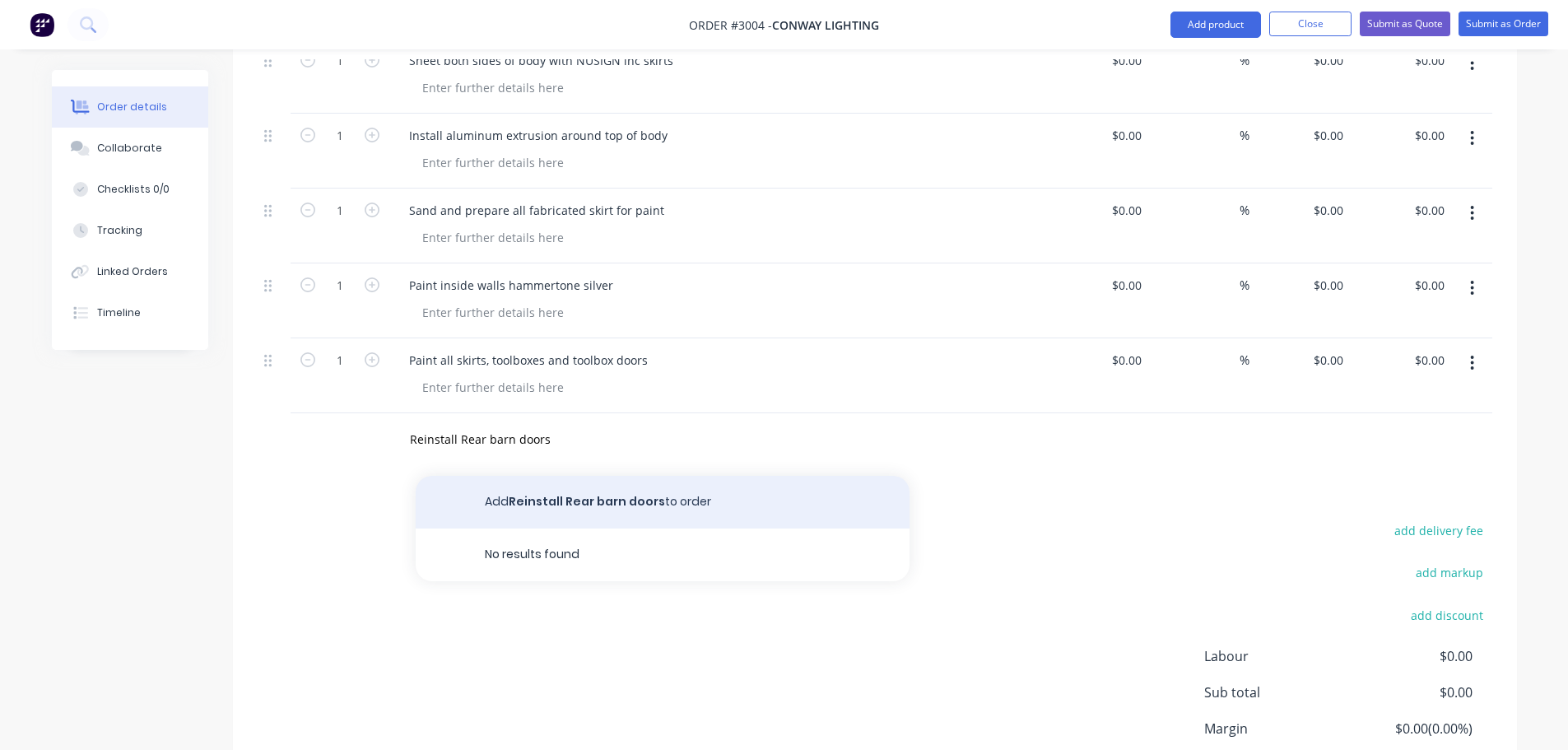 click on "Add  Reinstall Rear barn doors  to order" at bounding box center [663, 502] 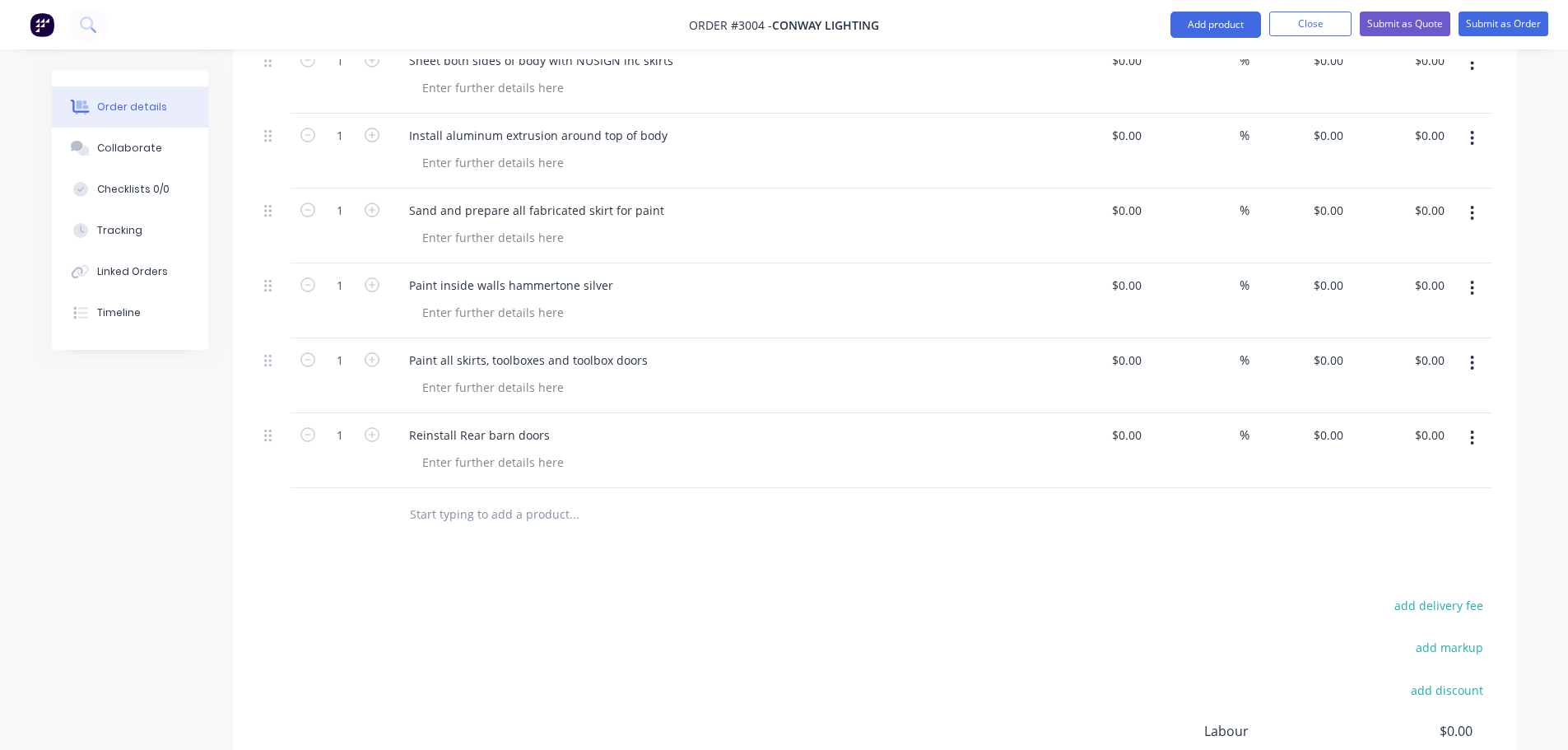click at bounding box center [574, 515] 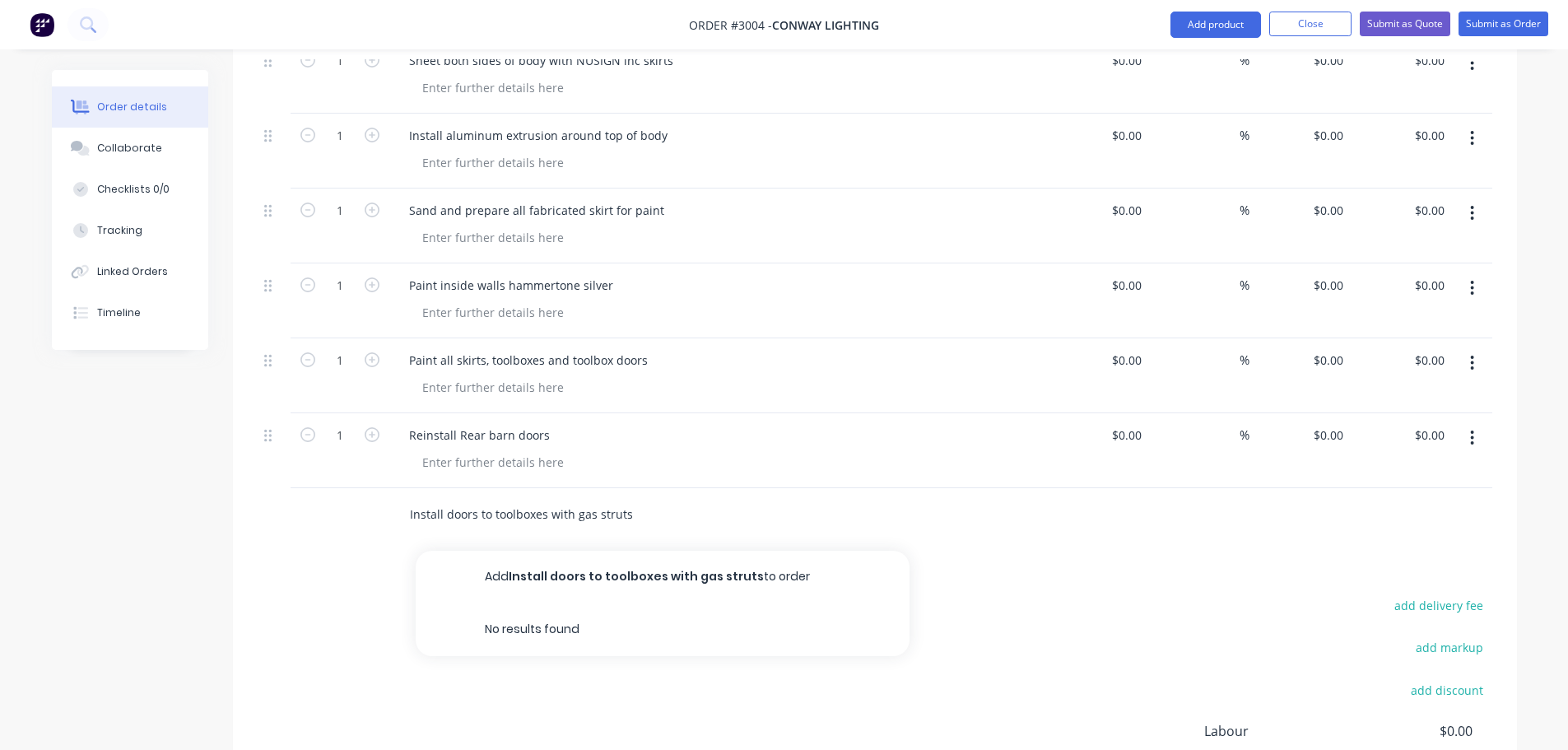 type on "Install doors to toolboxes with gas struts" 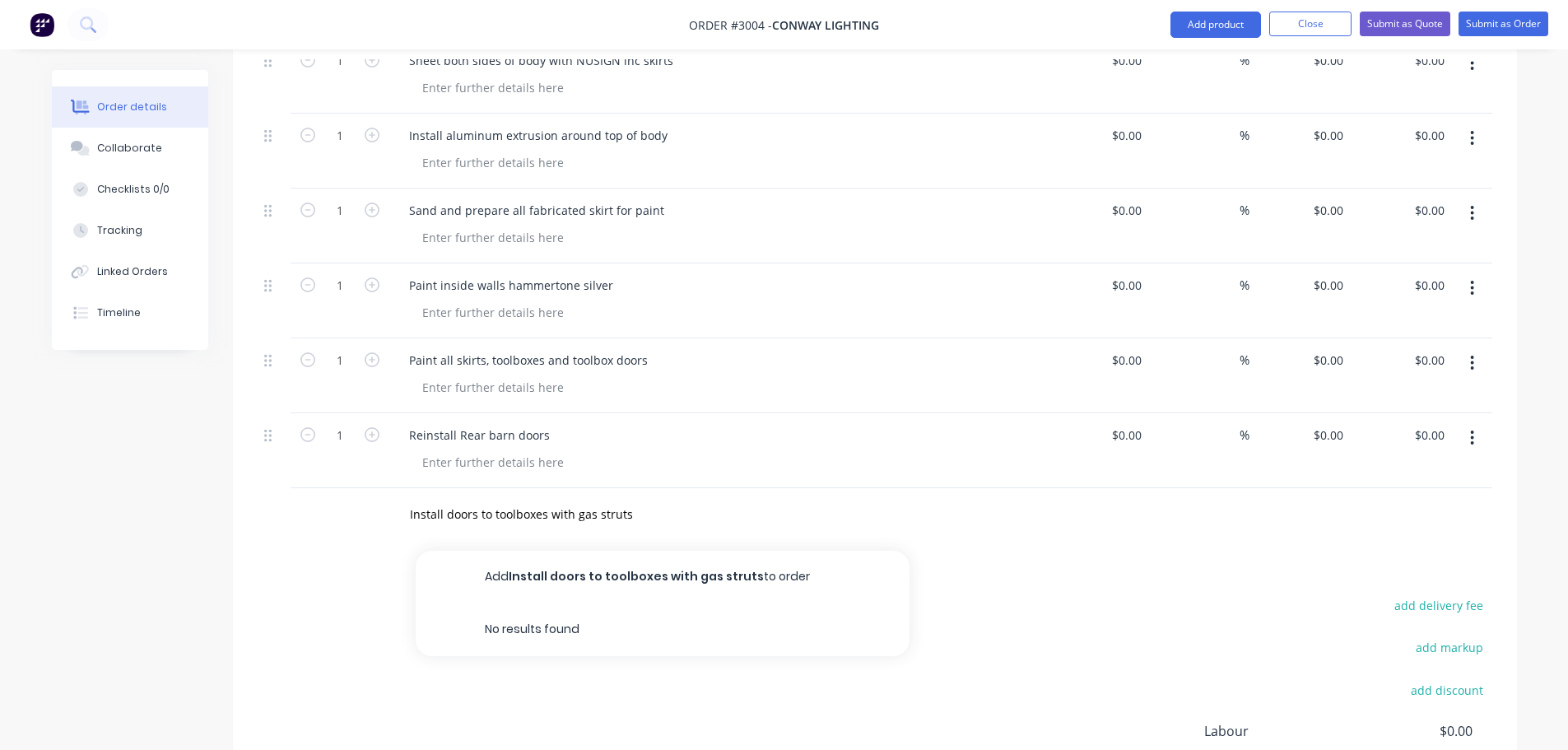 drag, startPoint x: 541, startPoint y: 552, endPoint x: 542, endPoint y: 563, distance: 11.045361 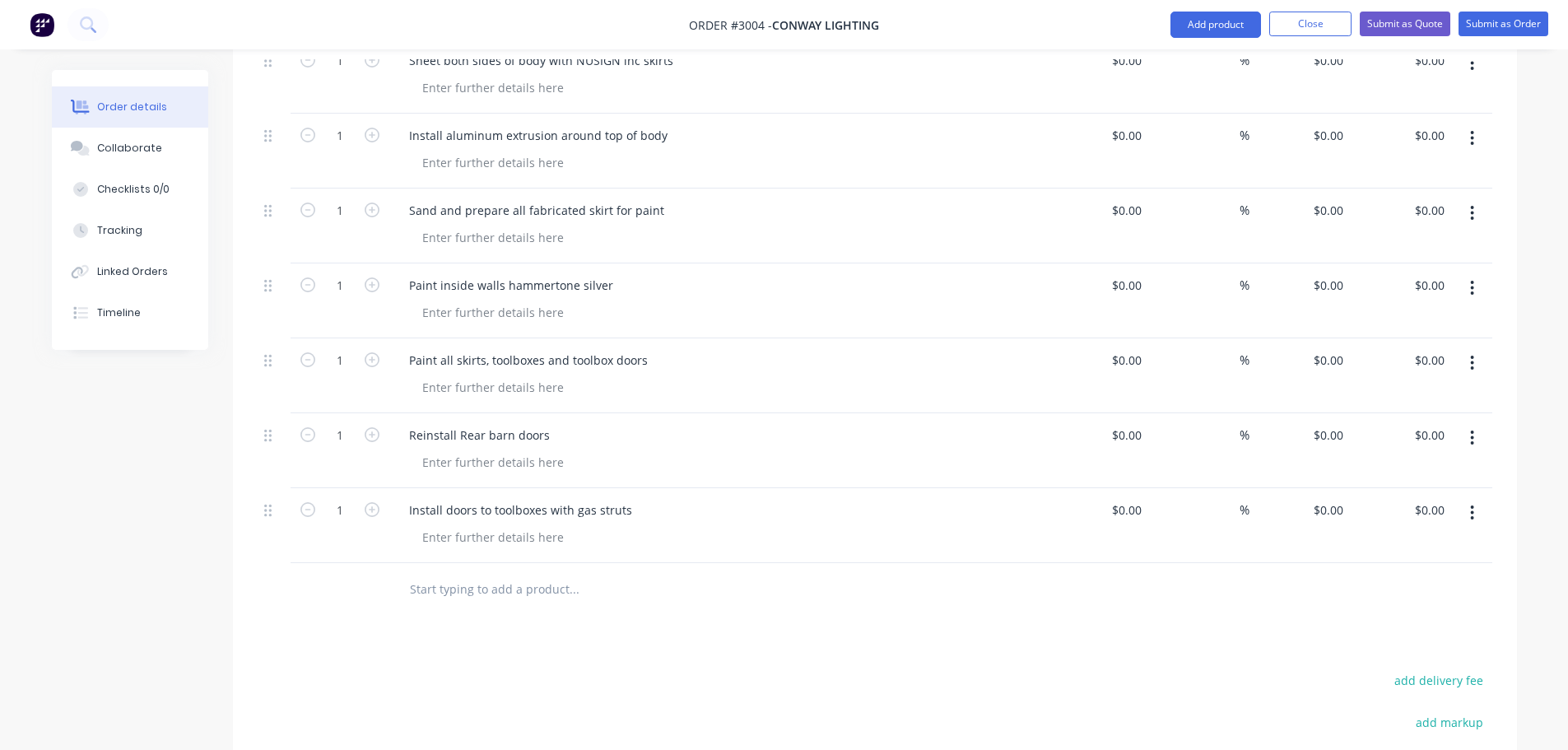 click at bounding box center (574, 589) 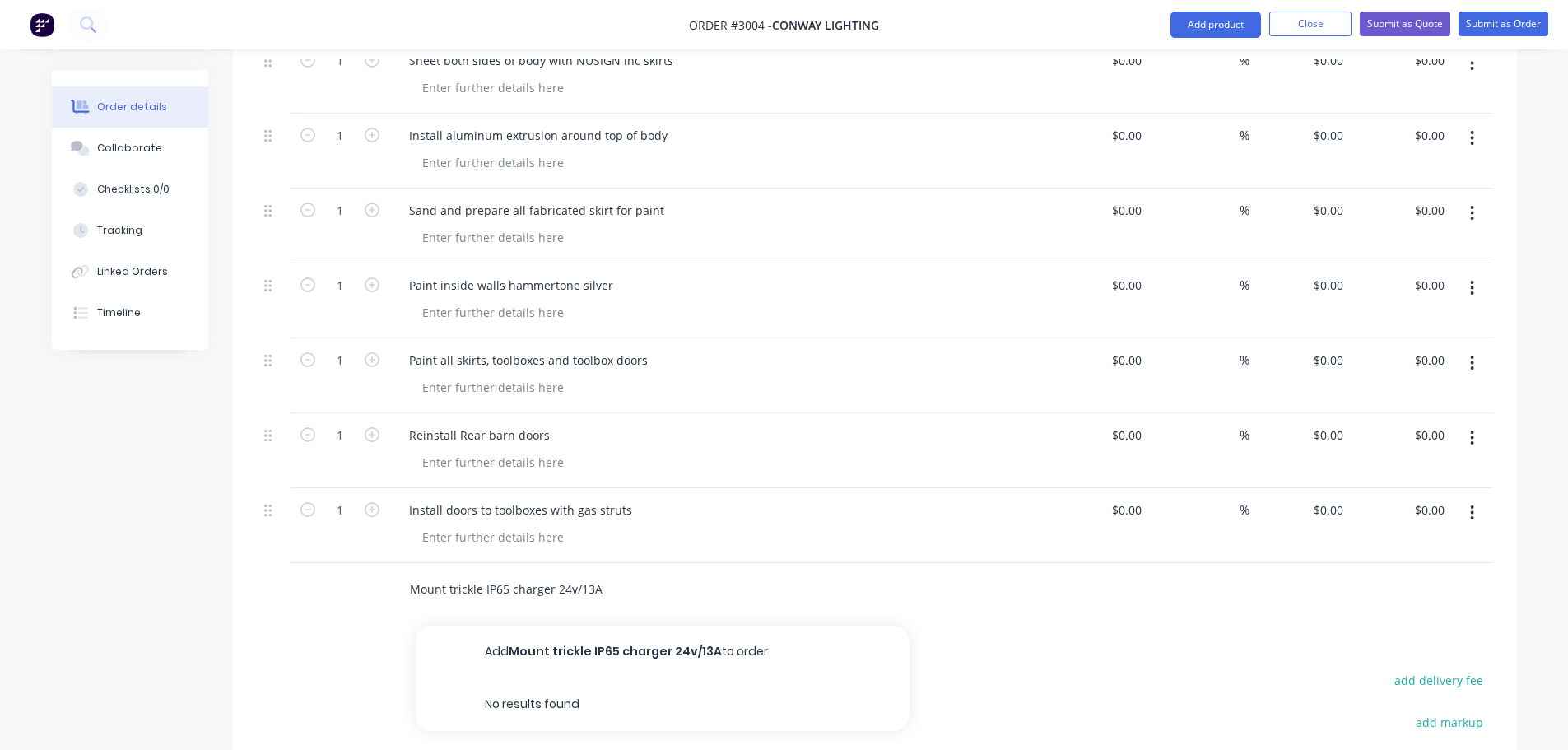 type on "Mount trickle IP65 charger 24v/13A" 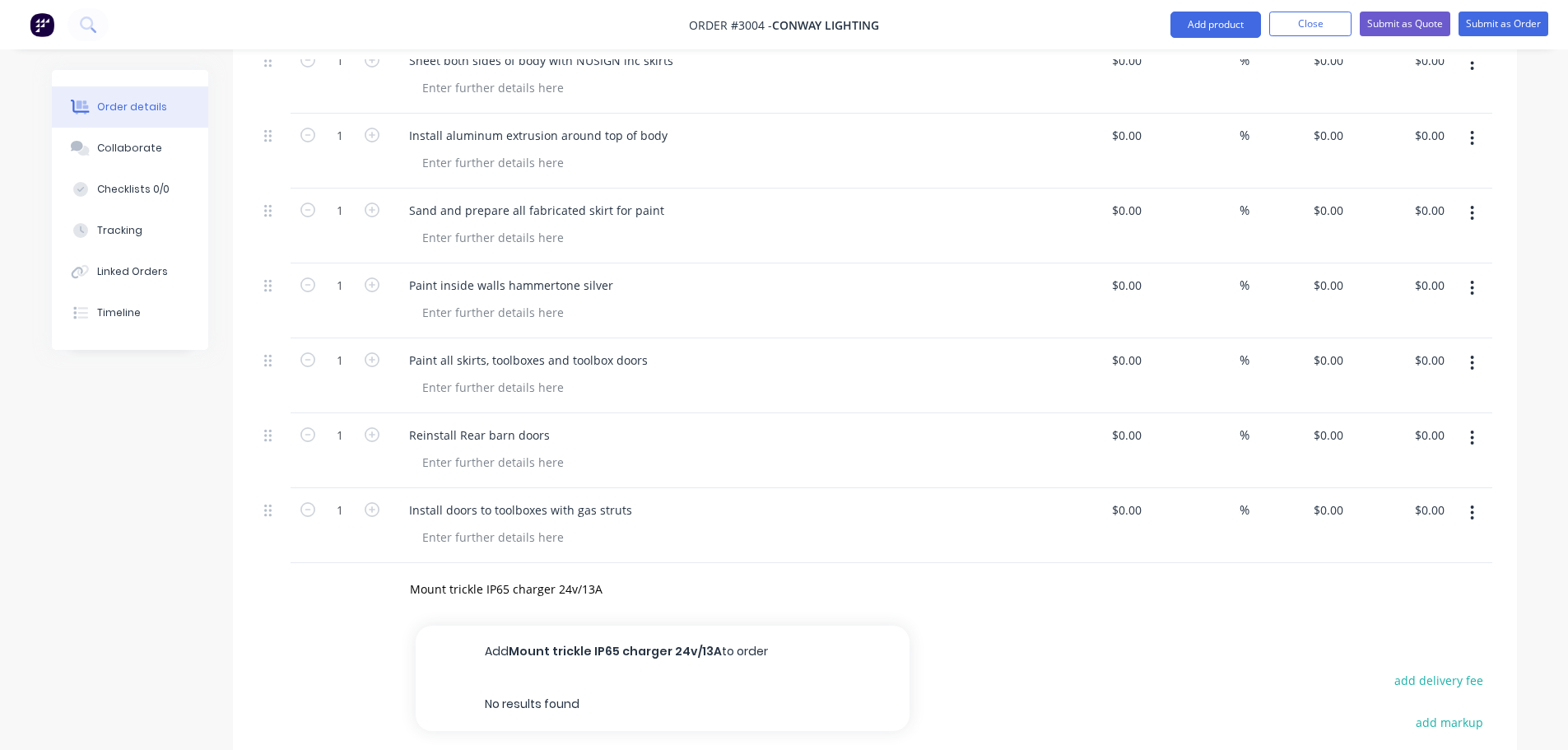 click on "Add  Mount trickle IP65 charger 24v/13A  to order" at bounding box center [663, 652] 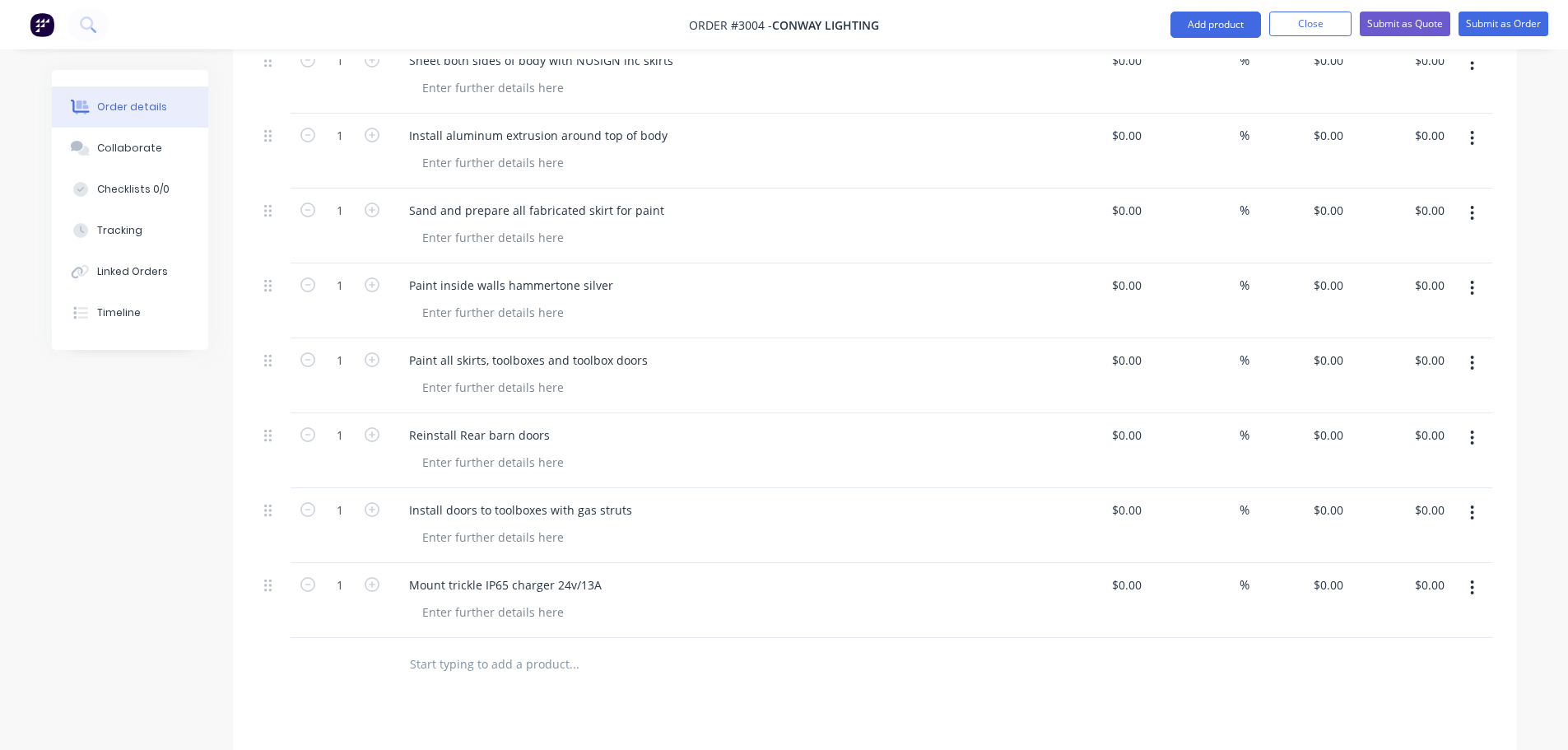click at bounding box center [574, 664] 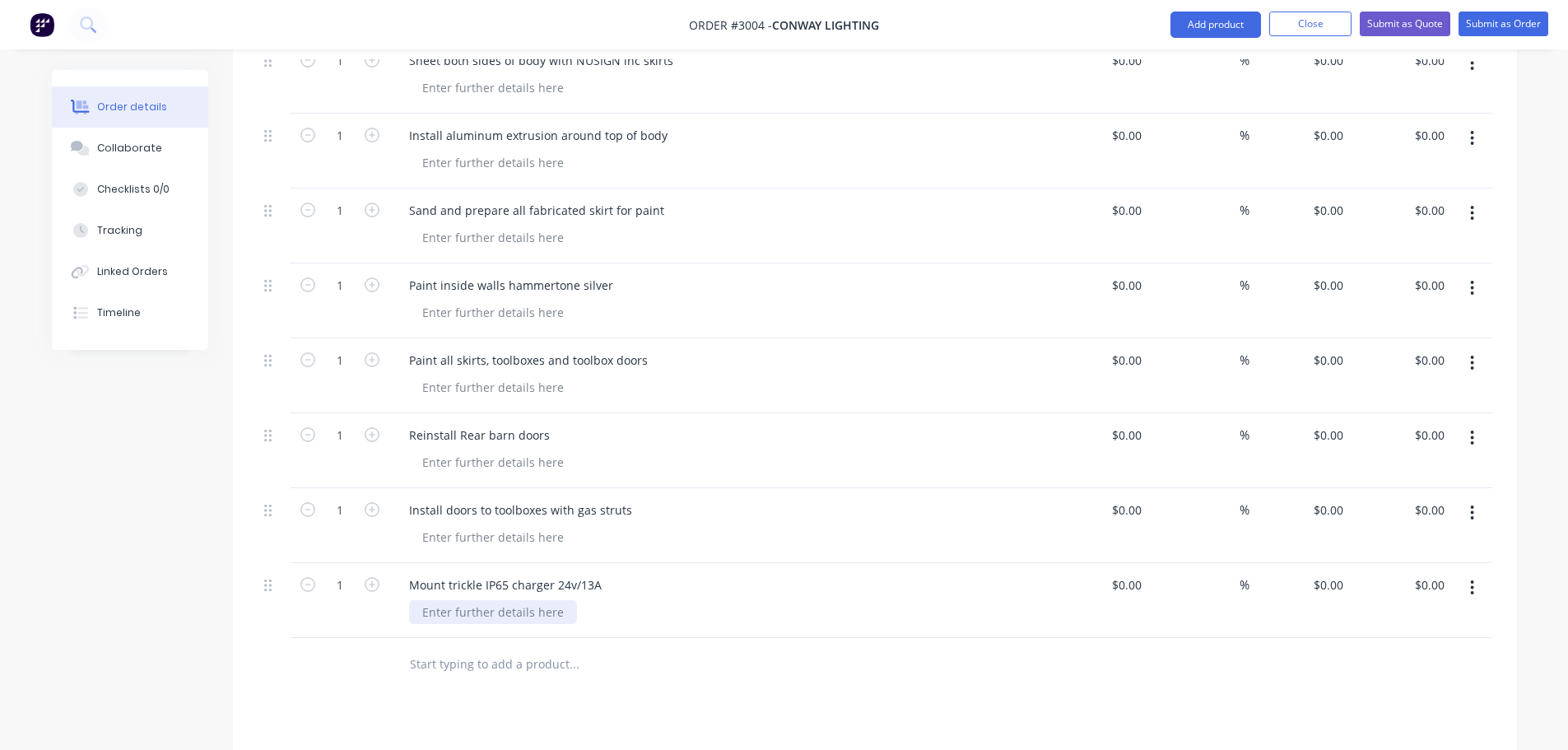 paste on "Install new corner aluminum extrusion and keg around body" 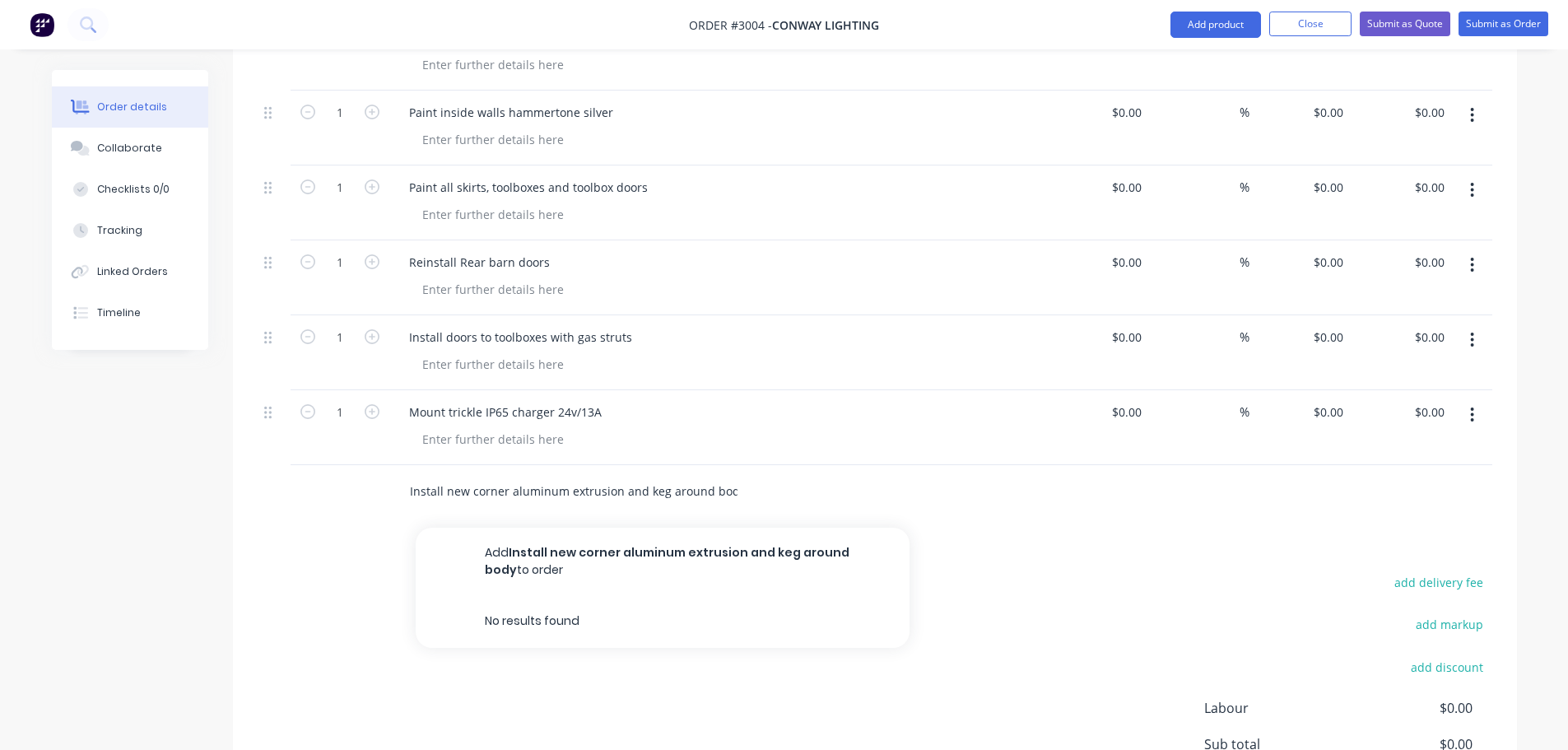 scroll, scrollTop: 2717, scrollLeft: 0, axis: vertical 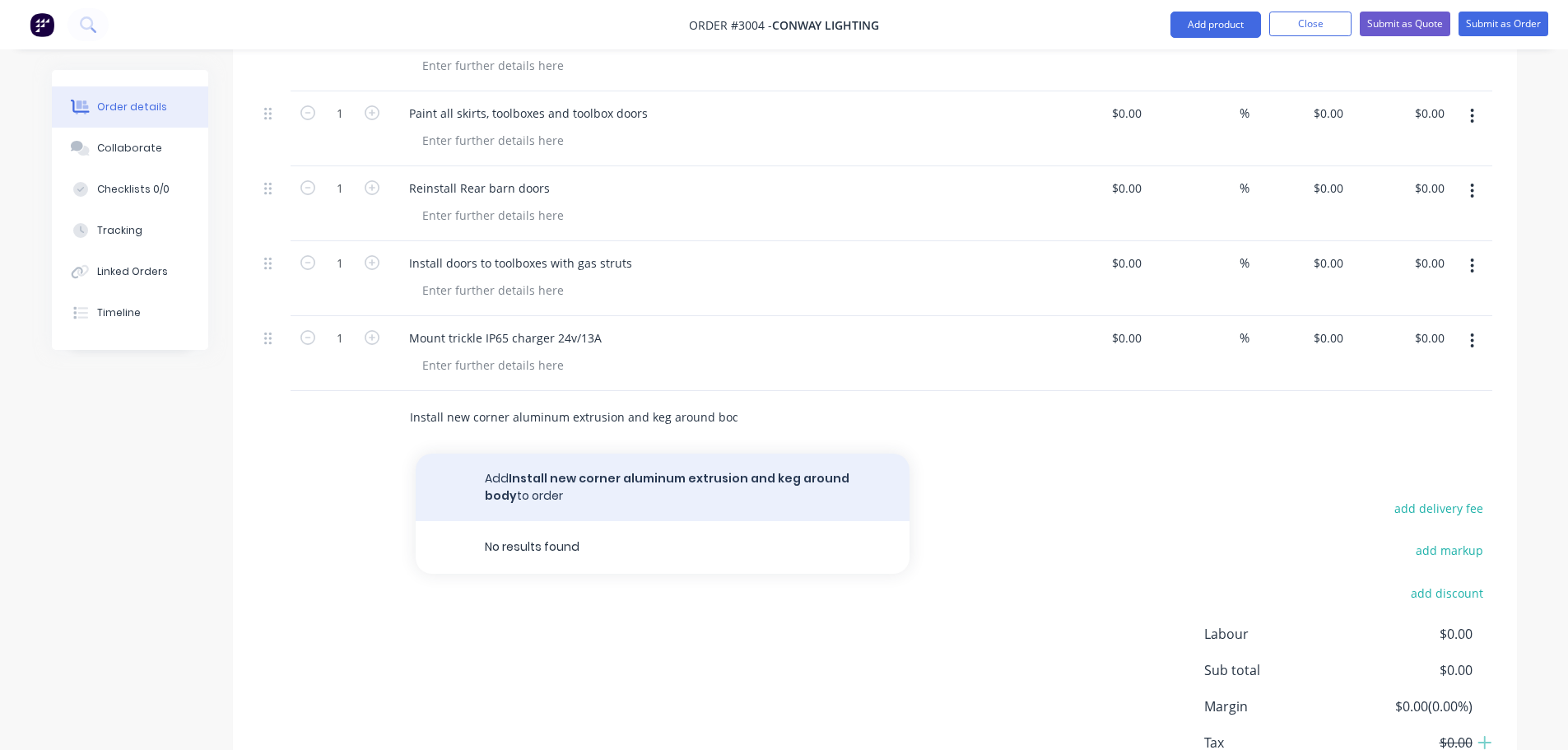 type on "Install new corner aluminum extrusion and keg around body" 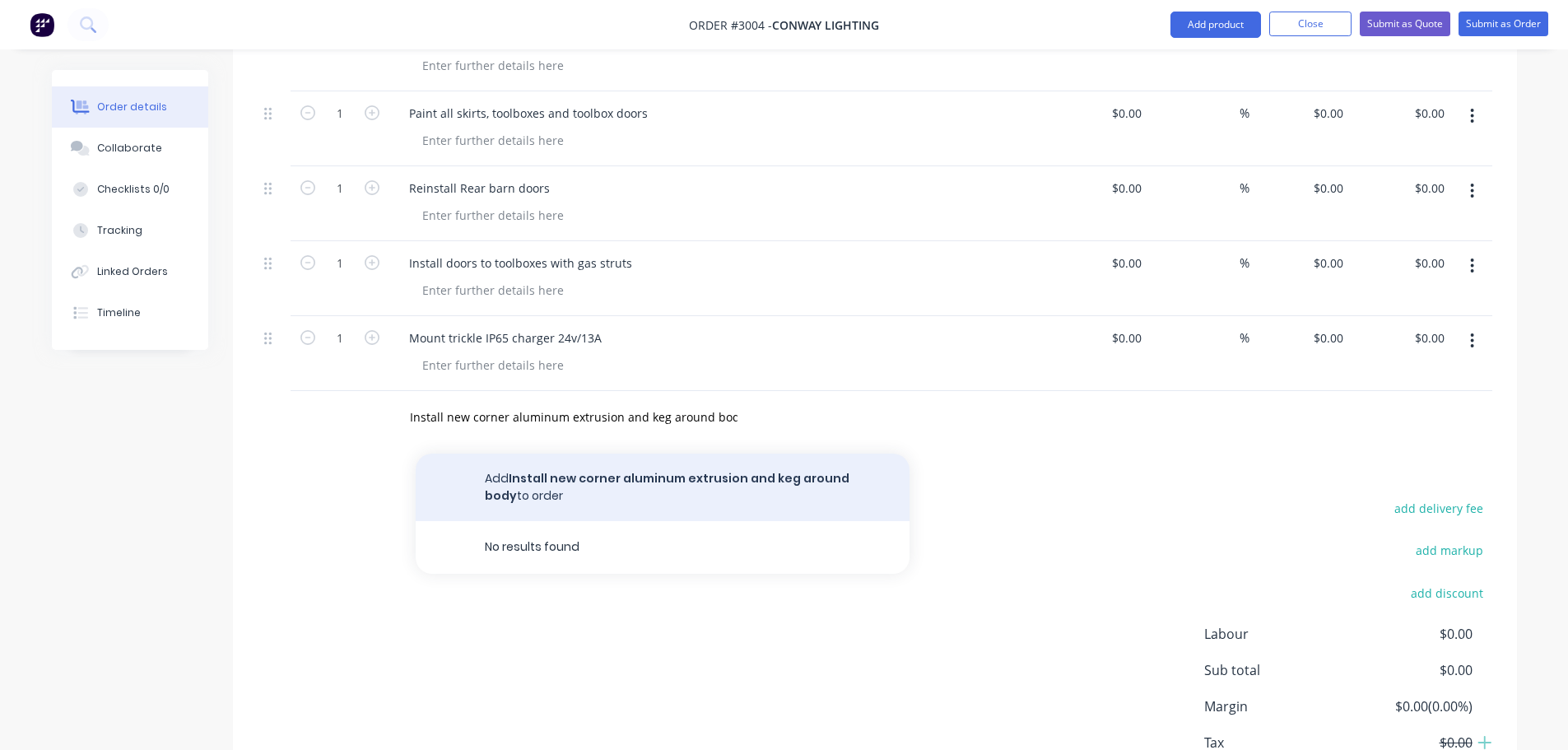 click on "Add  Install new corner aluminum extrusion and keg around body  to order" at bounding box center [663, 487] 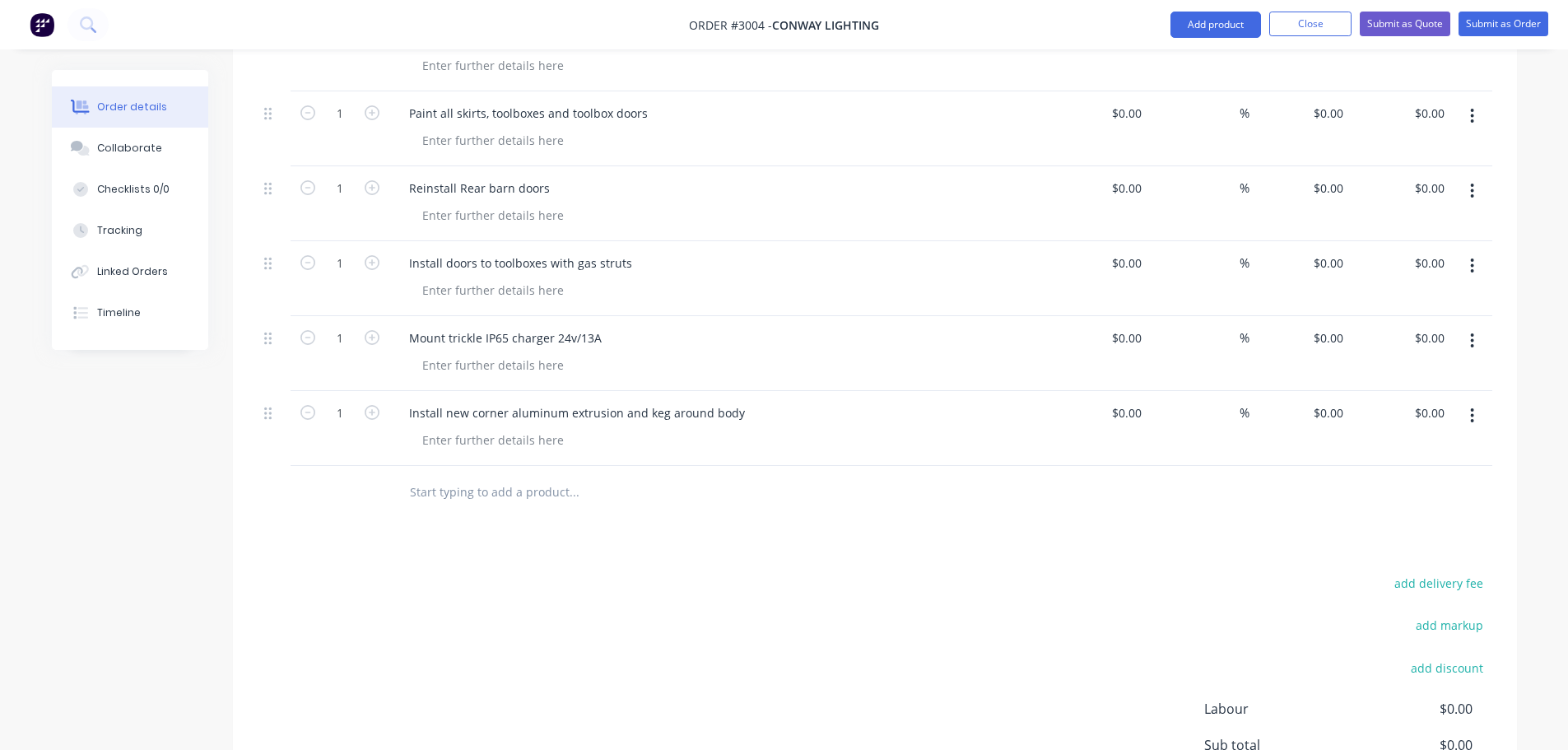 click at bounding box center [574, 492] 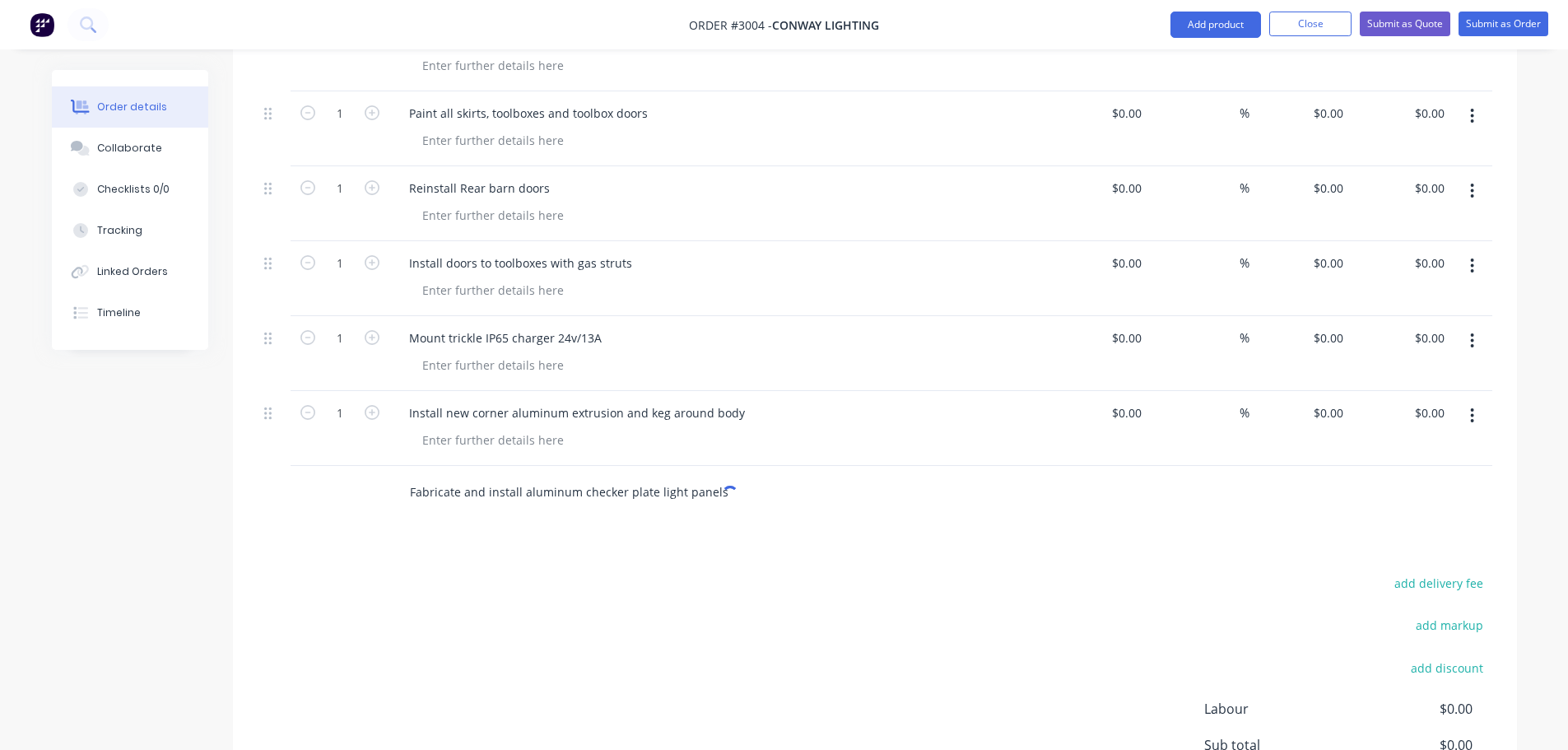type on "Fabricate and install aluminum checker plate light panels" 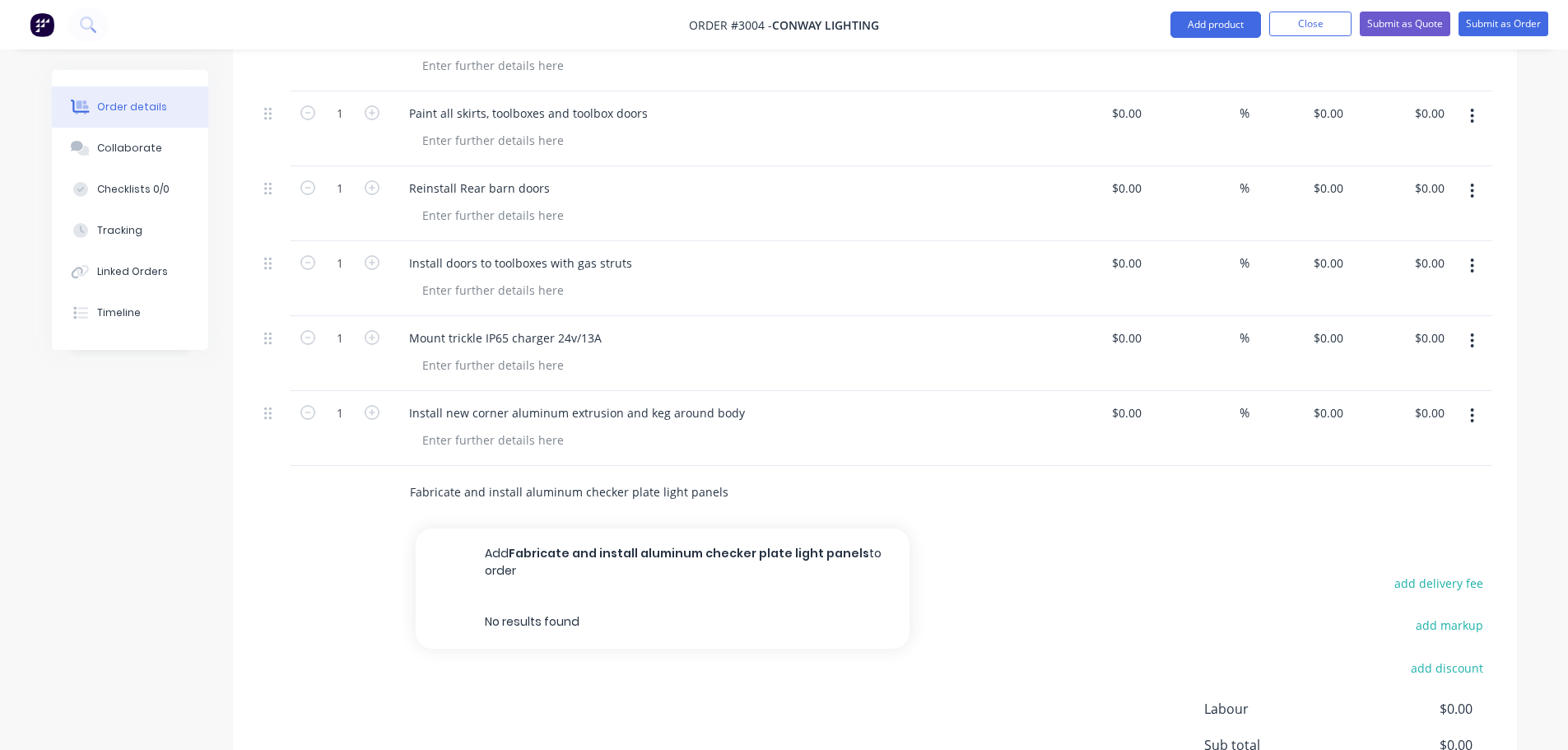 click on "Add  Fabricate and install aluminum checker plate light panels  to order" at bounding box center (663, 562) 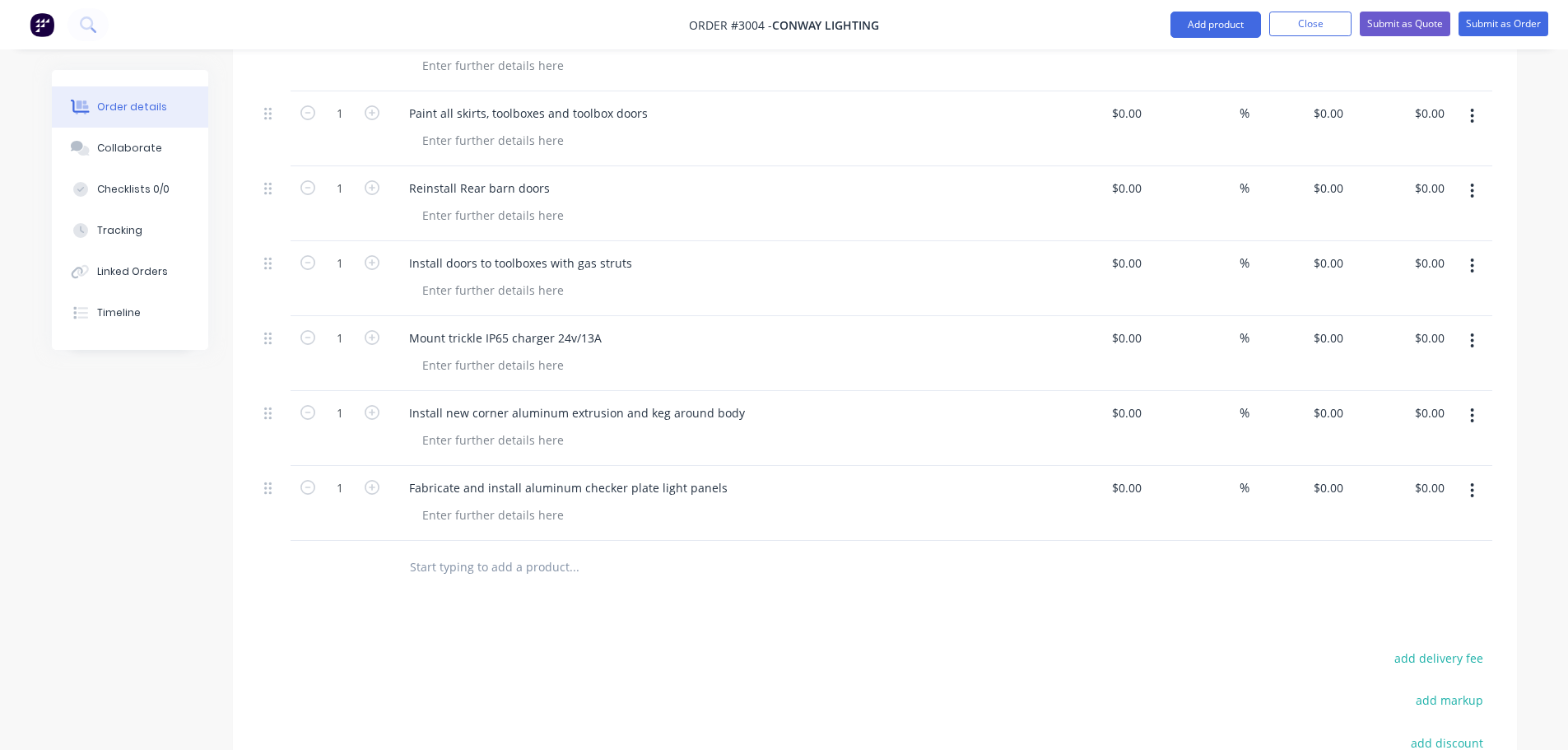 click at bounding box center (574, 567) 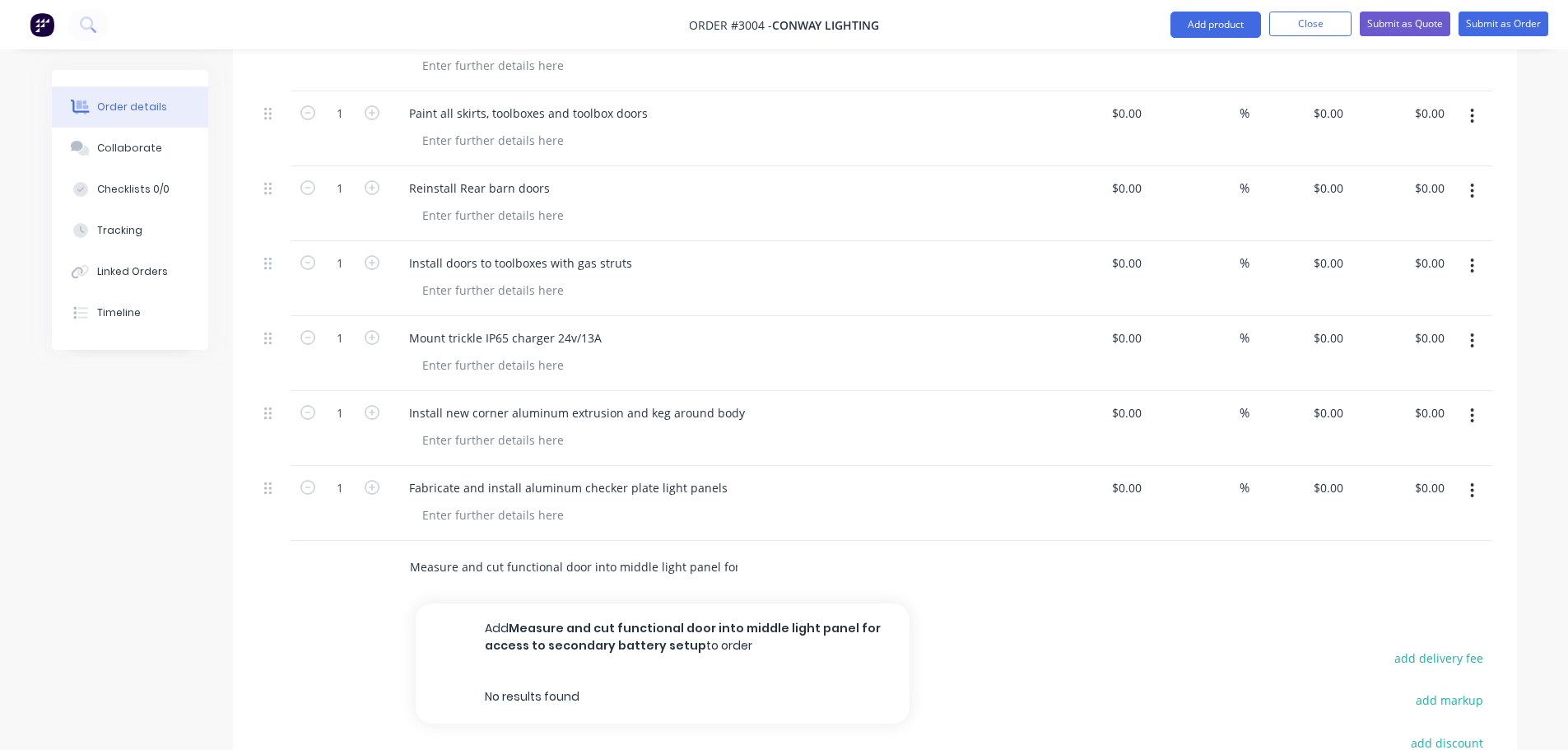 scroll, scrollTop: 0, scrollLeft: 174, axis: horizontal 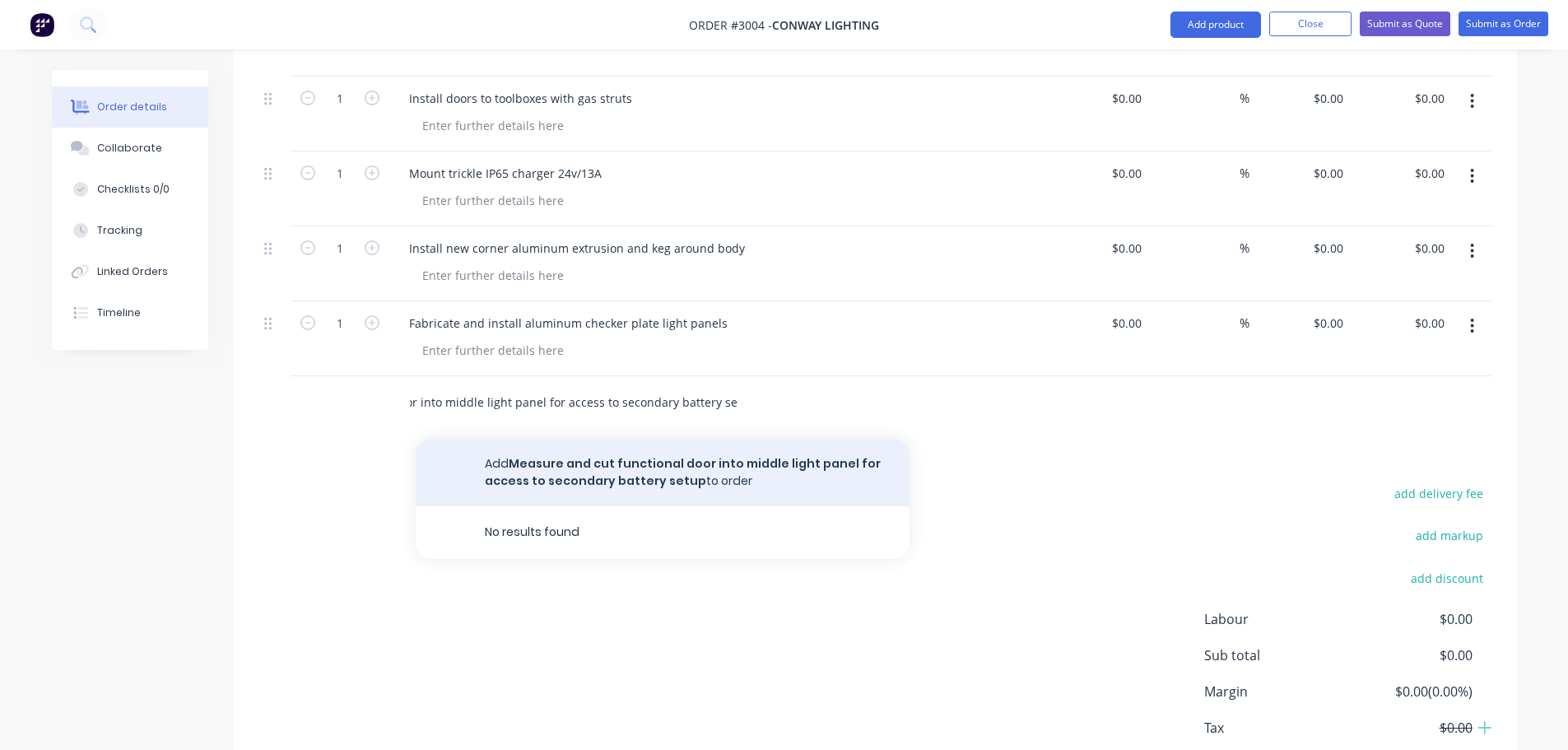 type on "Measure and cut functional door into middle light panel for access to secondary battery setup" 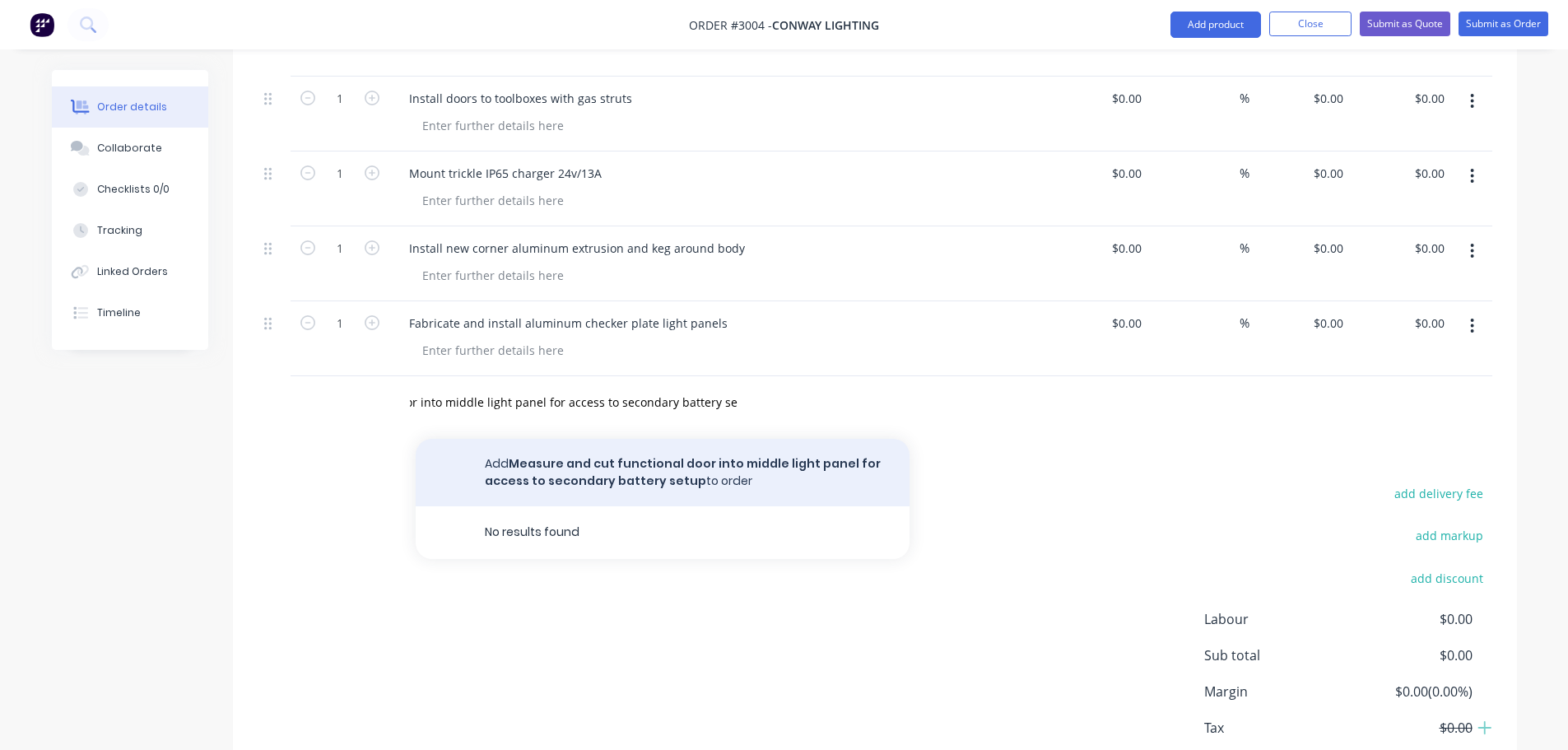 click on "Add Measure and cut functional door into middle light panel for access to secondary battery setup to order" at bounding box center (663, 473) 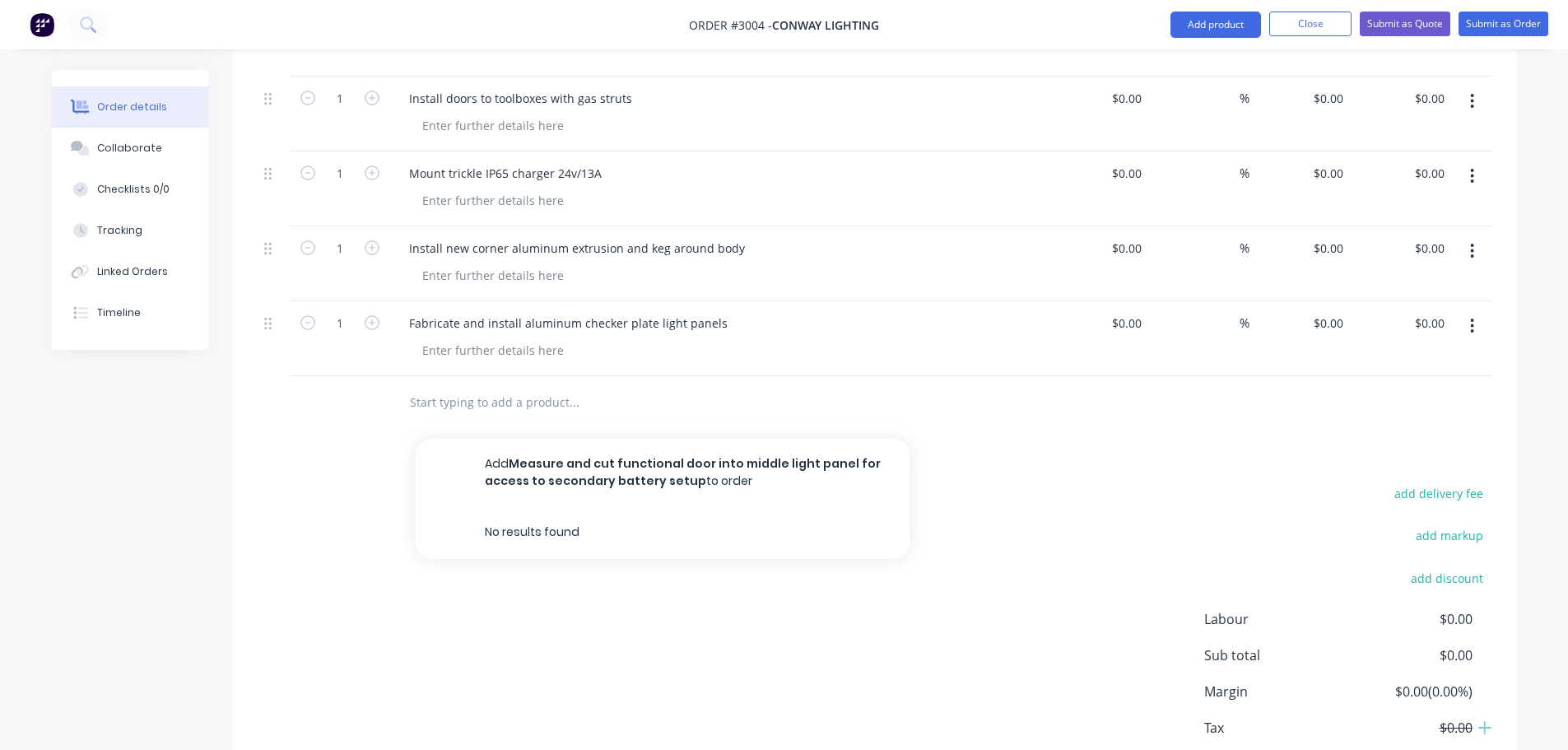 scroll, scrollTop: 0, scrollLeft: 0, axis: both 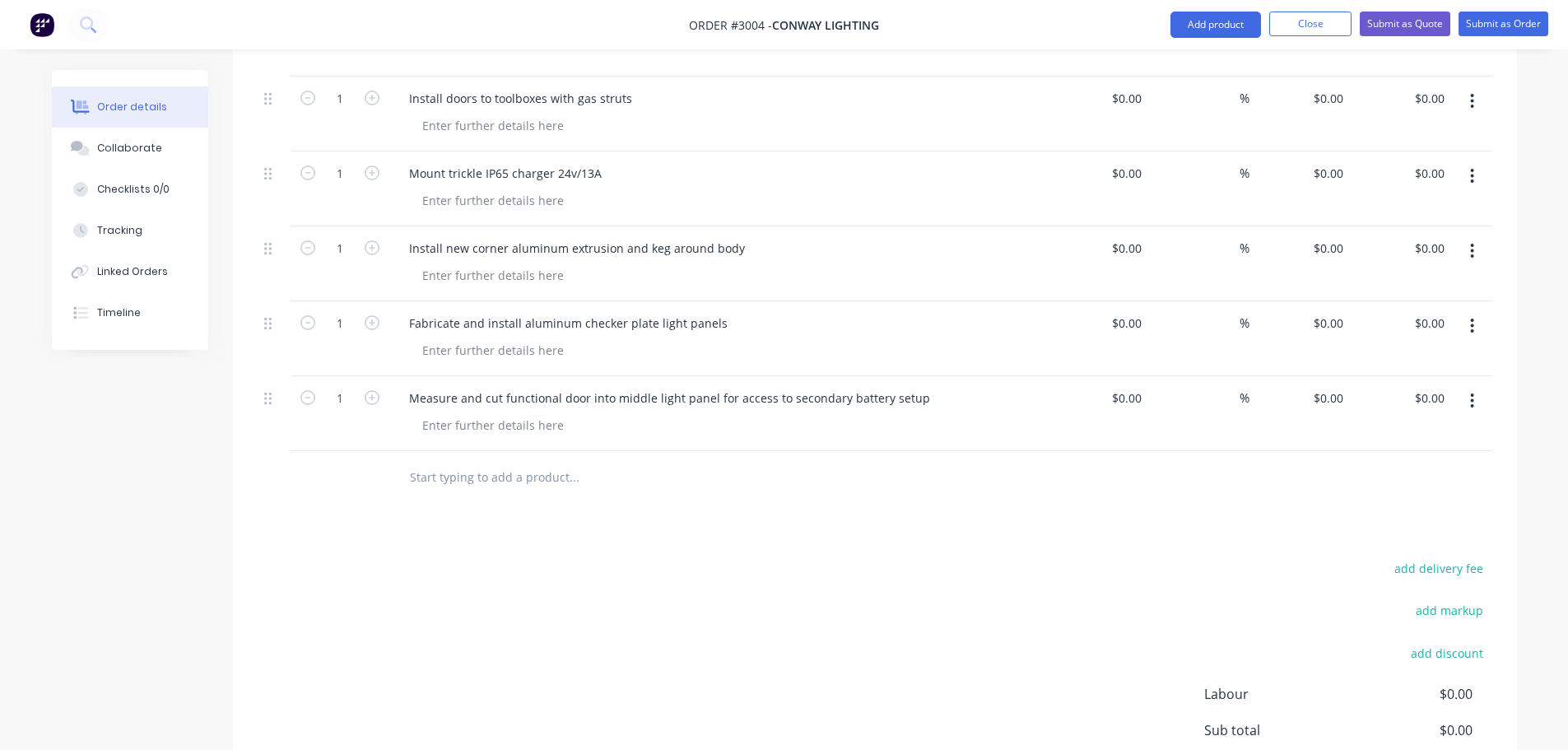 click at bounding box center [574, 477] 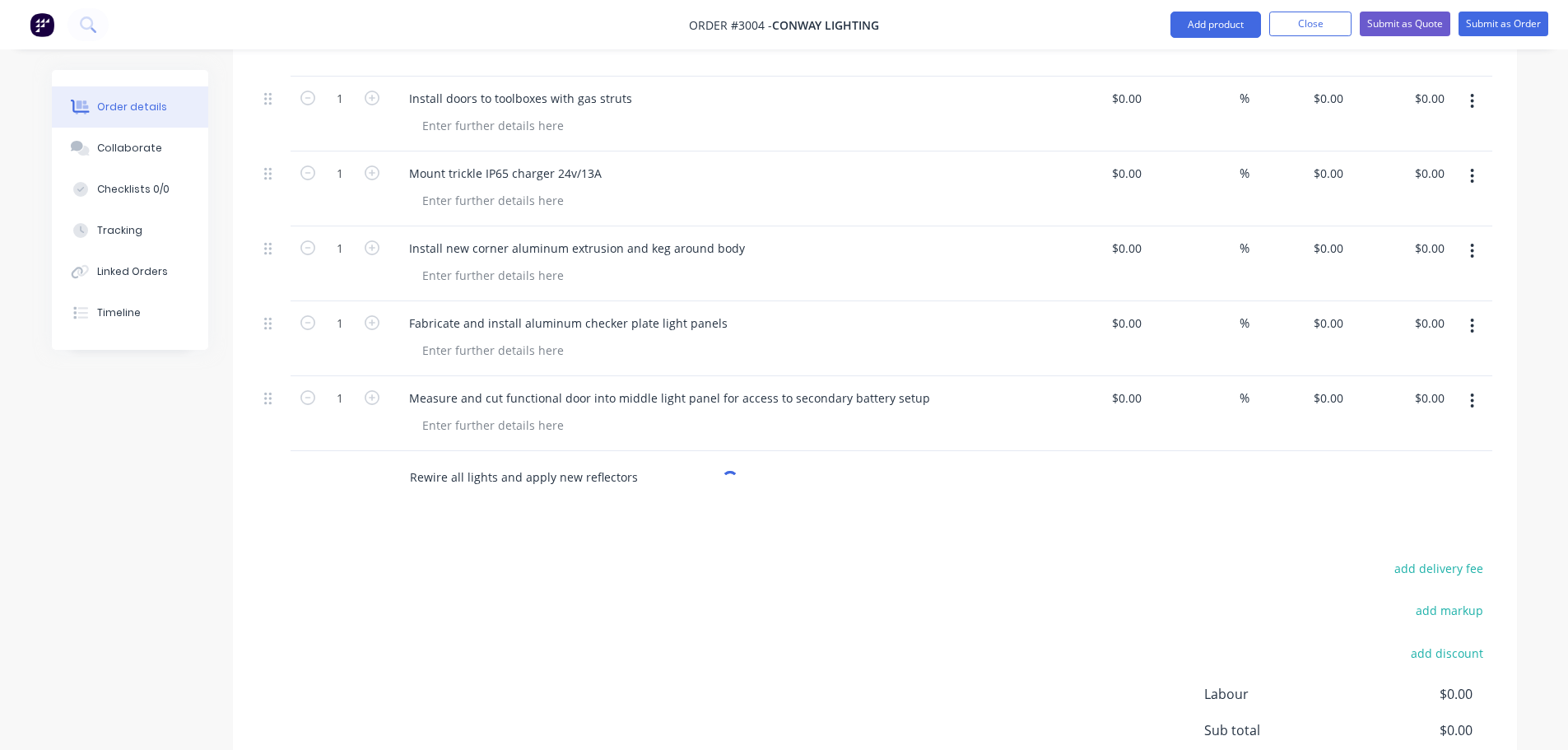 type on "Rewire all lights and apply new reflectors" 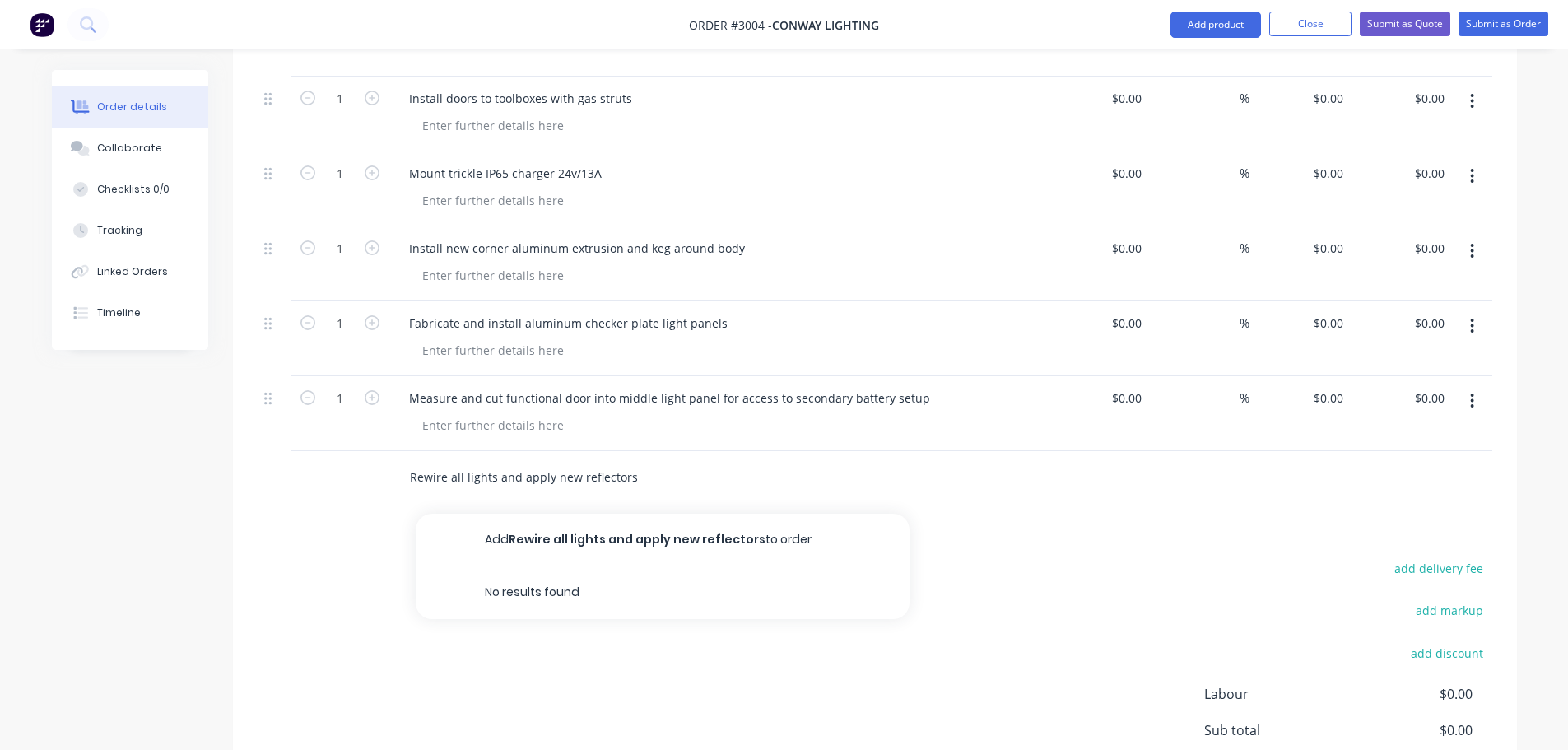 drag, startPoint x: 506, startPoint y: 547, endPoint x: 479, endPoint y: 542, distance: 27.45906 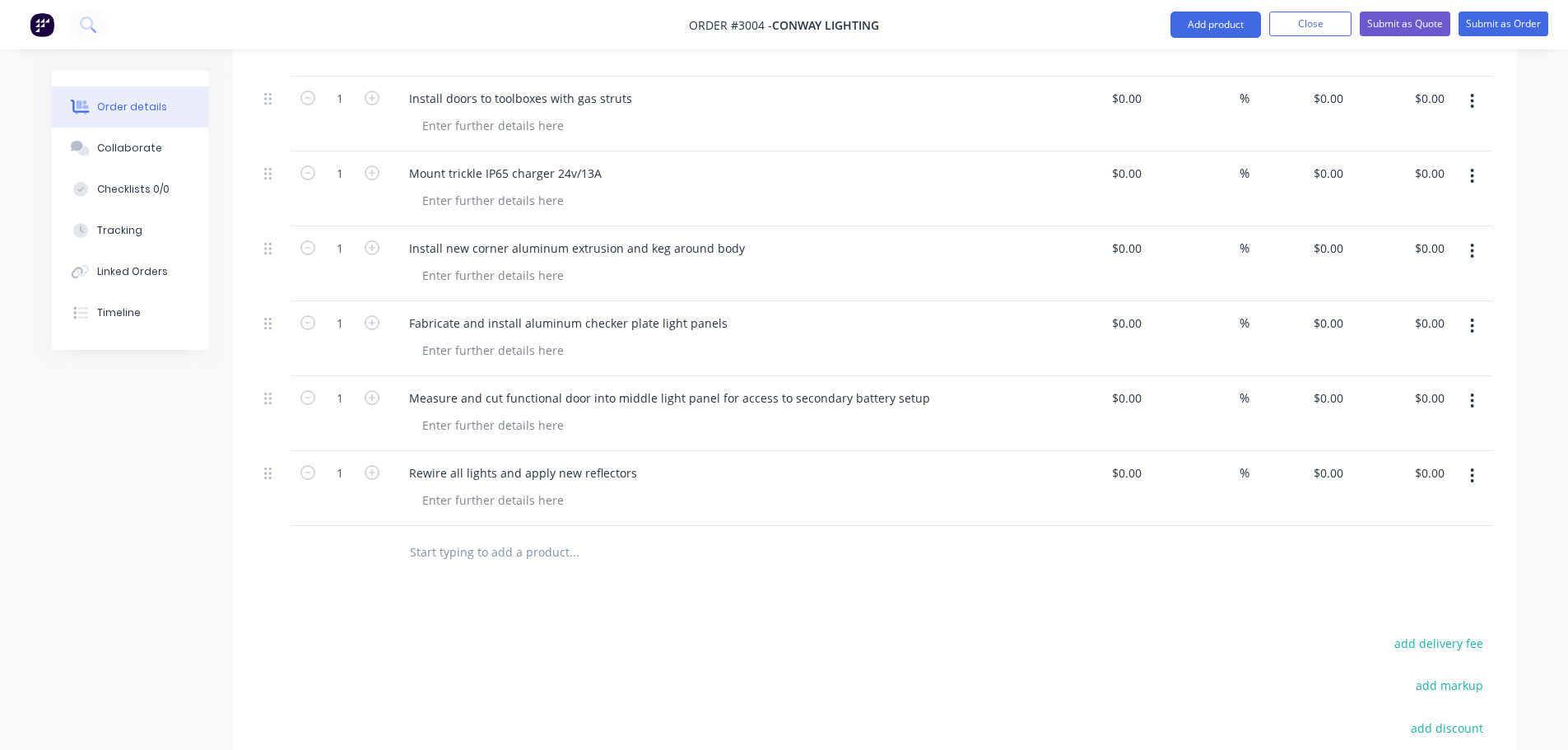 click at bounding box center [574, 552] 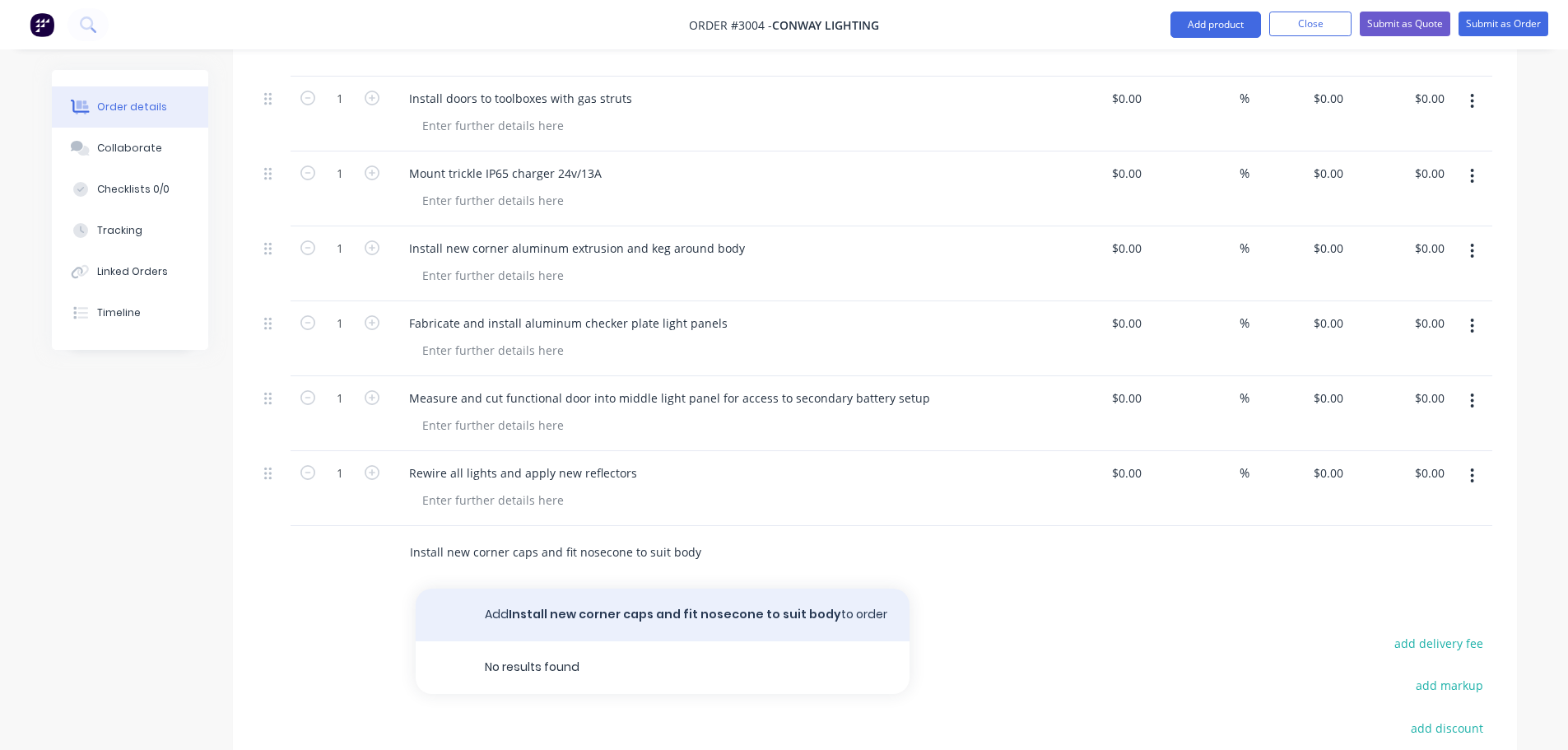 type on "Install new corner caps and fit nosecone to suit body" 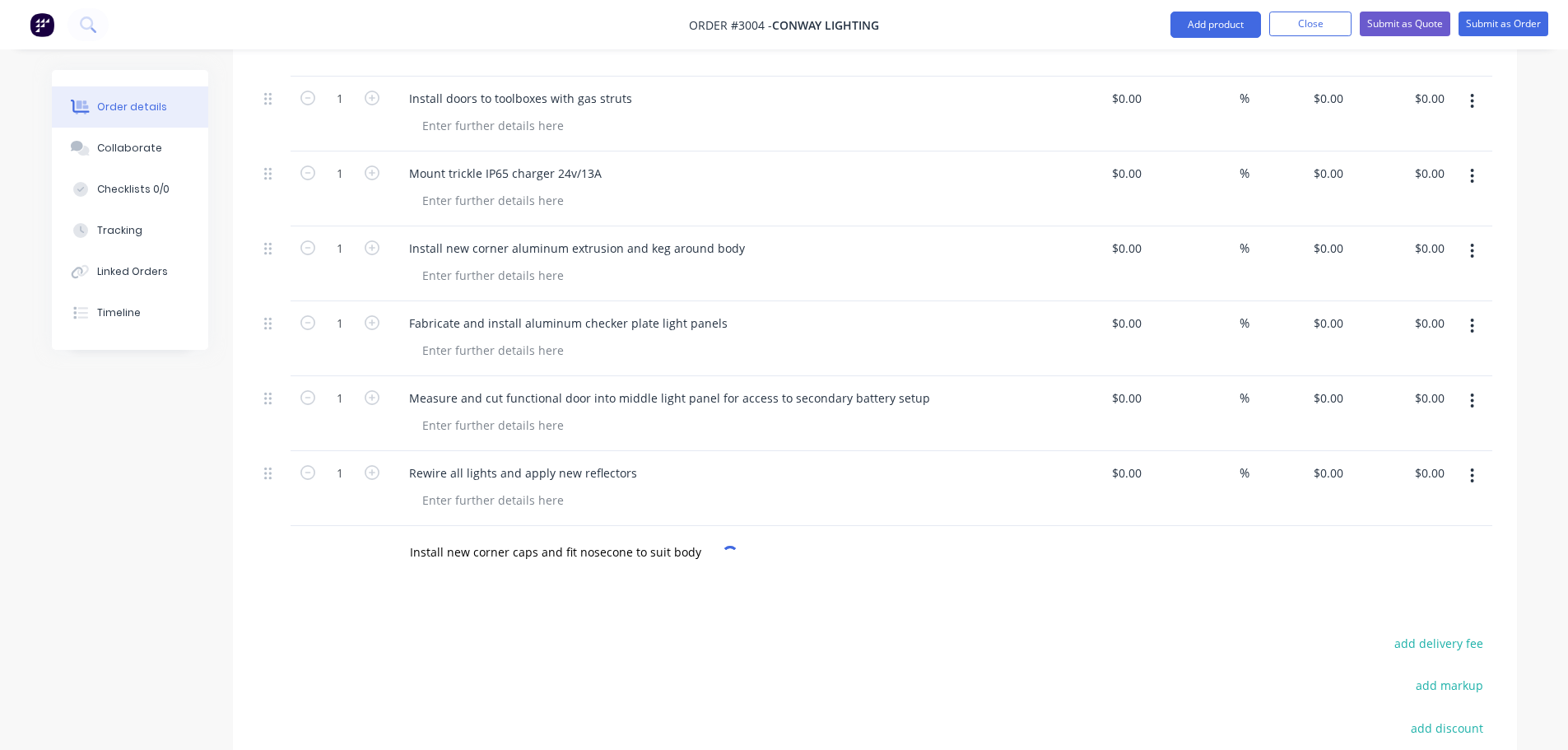 click on "Products Show / Hide columns Add product Qty Cost Markup Price Total Kit 1 Custom rebuild of Pantech with skirts $0.00 $0.00 1 Disconnect wiring and remove bolts from every bracket on chassis $0.00 $0.00 % $0.00 $0.00 $0.00 $0.00 1 Lift entire body from chassis and place body on rolling trestles $0.00 $0.00 % $0.00 $0.00 $0.00 $0.00 1 Remove all lights from body including nosecone $0.00 $0.00 % $0.00 $0.00 $0.00 $0.00 1 Disconnect and remove Nosecone and corner caps $0.00 $0.00 % $0.00 $0.00 $0.00 $0.00 1 Using heat, remove all aluminum extrusion, propeller plate sheets and keg from both sides and front side of body for reskin $0.00 $0.00 % $0.00 $0.00 $0.00 $0.00 1 Remove all existing Nusign sheets using heat $0.00 $0.00 % $0.00 $0.00 $0.00 $0.00 1 Clean old Sikaflex off of all existing framework and prepare surface for new sheets for later in the build process $0.00 $0.00 % $0.00 $0.00 $0.00 $0.00 1 Remove rear doors from body and keep aside $0.00 $0.00 % $0.00 $0.00 $0.00 $0.00 1" at bounding box center (875, -723) 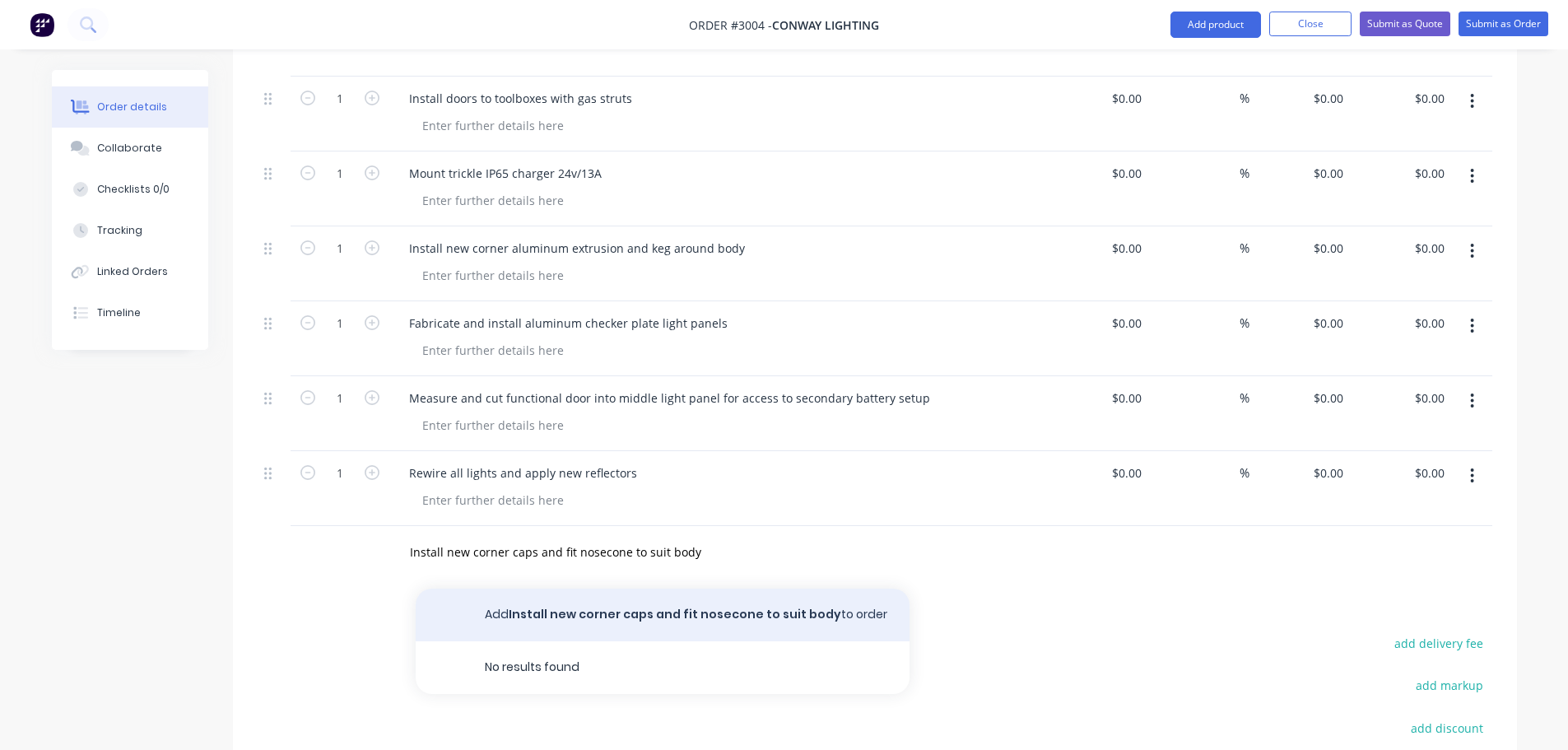 click on "Add  Install new corner caps and fit nosecone to suit body  to order" at bounding box center [663, 615] 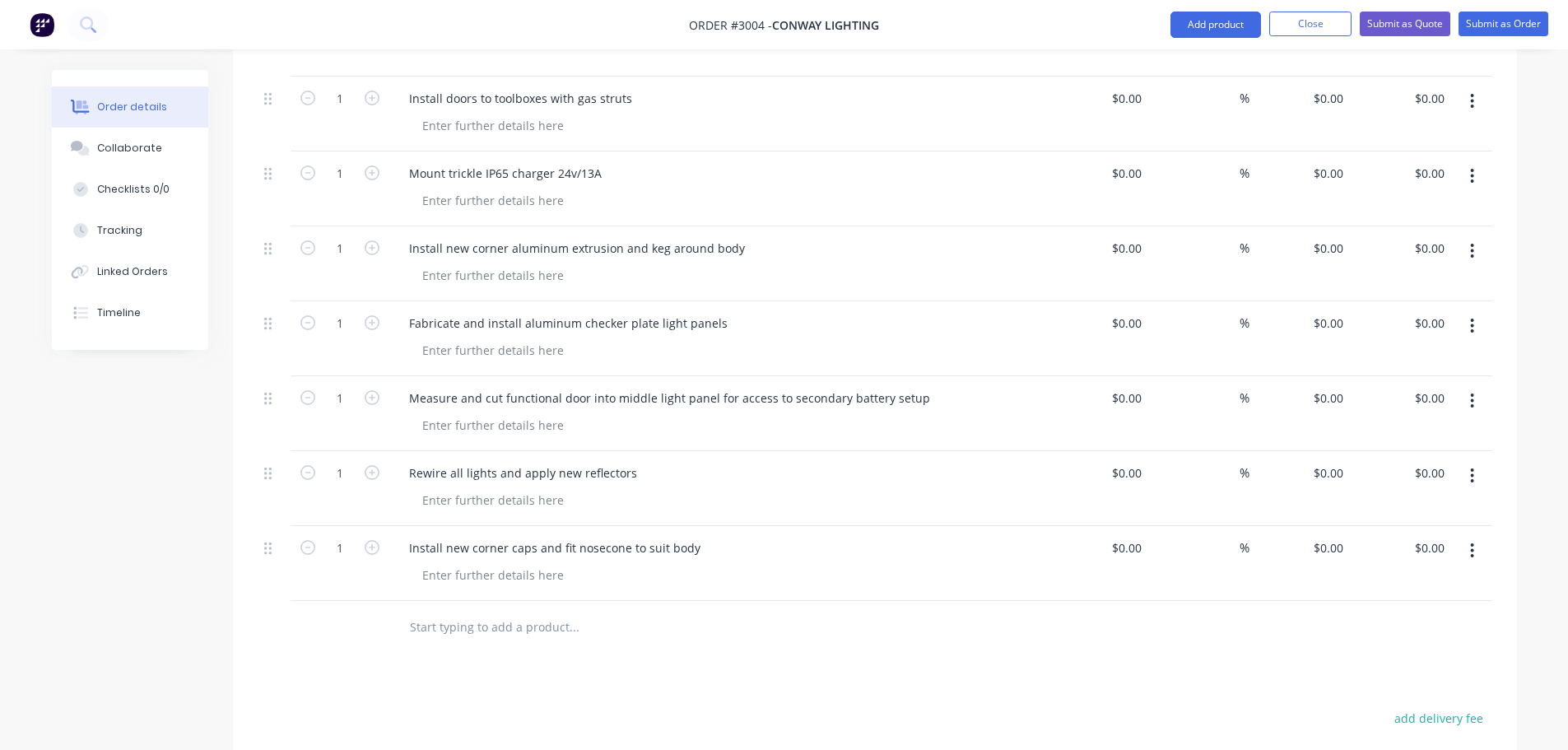 click at bounding box center (574, 627) 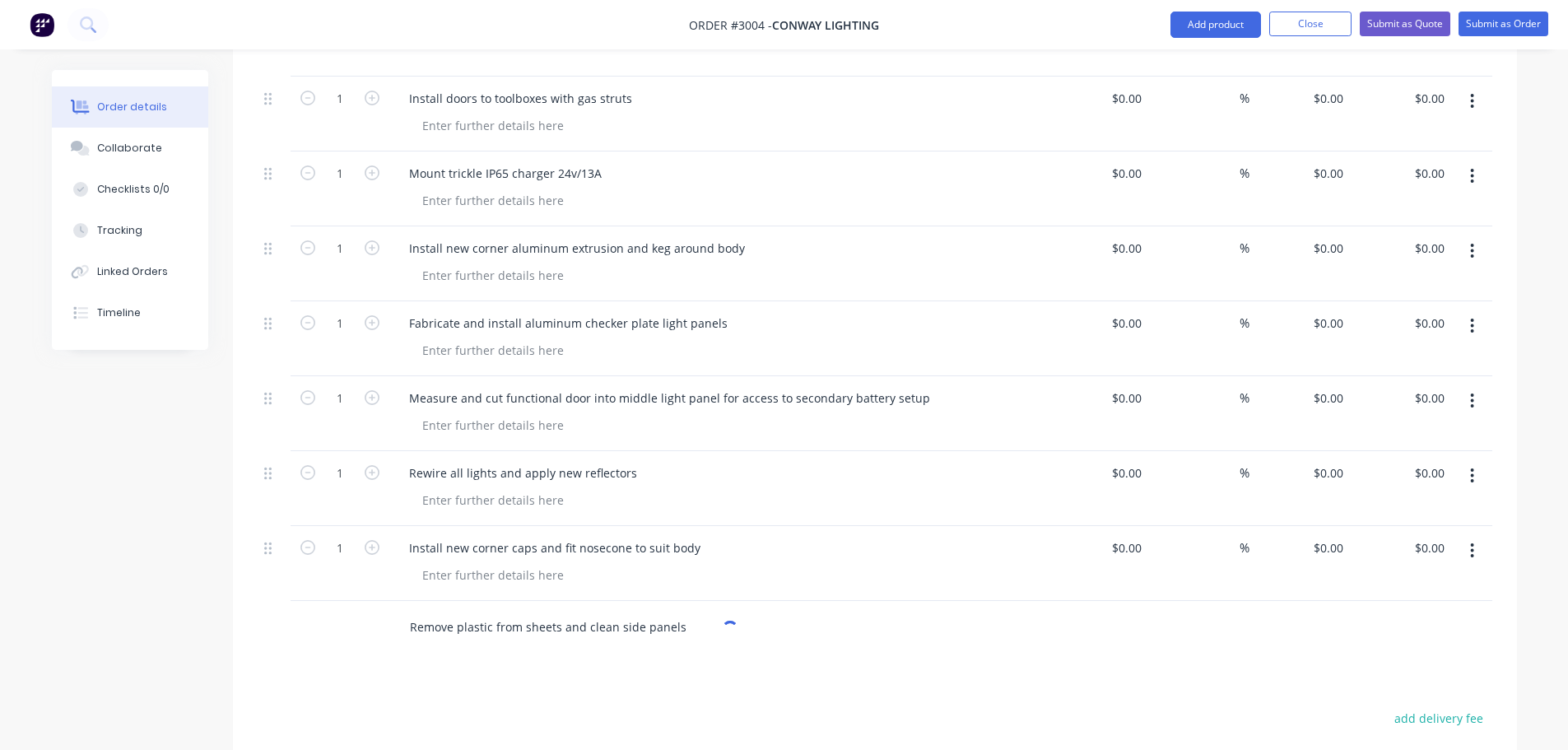 type on "Remove plastic from sheets and clean side panels" 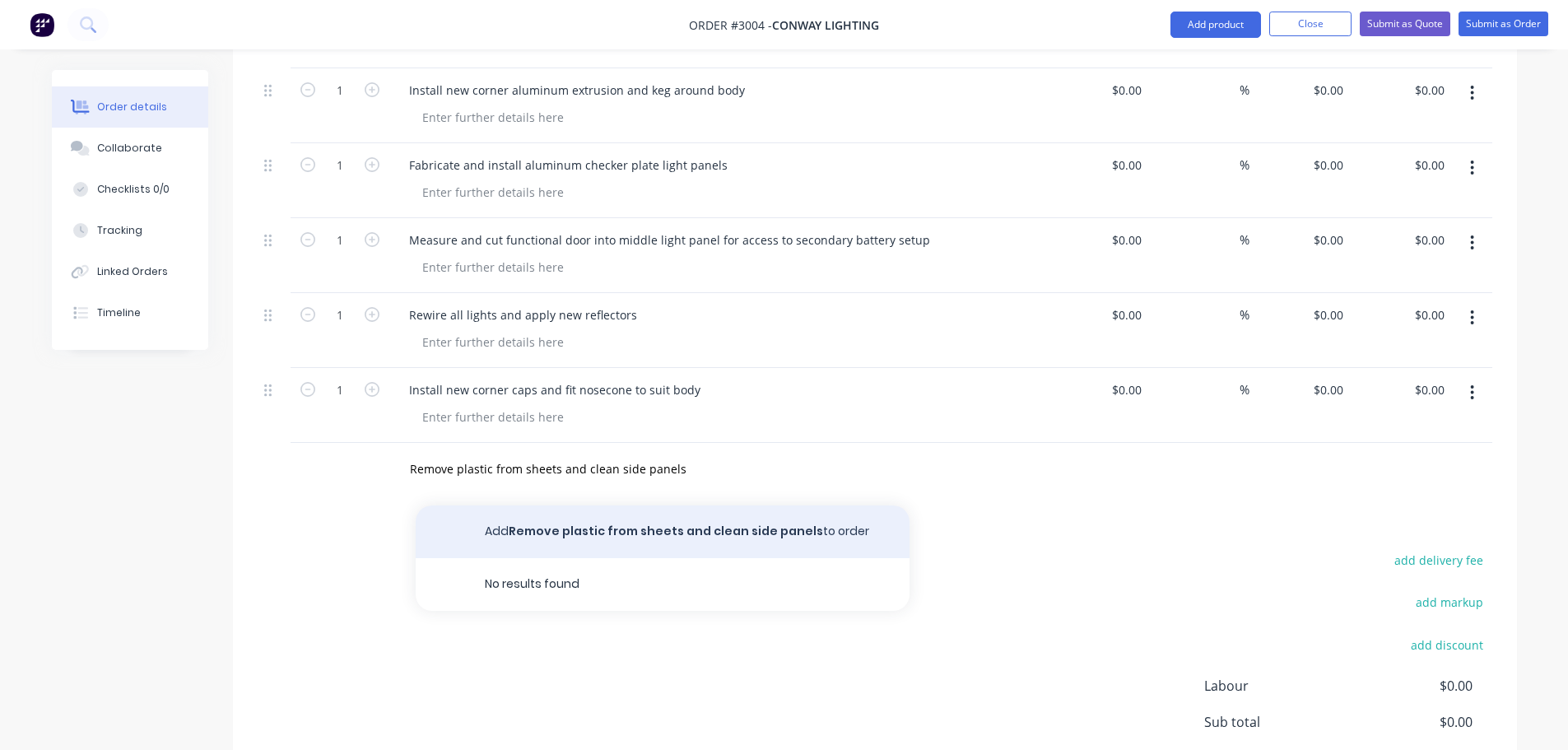 scroll, scrollTop: 3046, scrollLeft: 0, axis: vertical 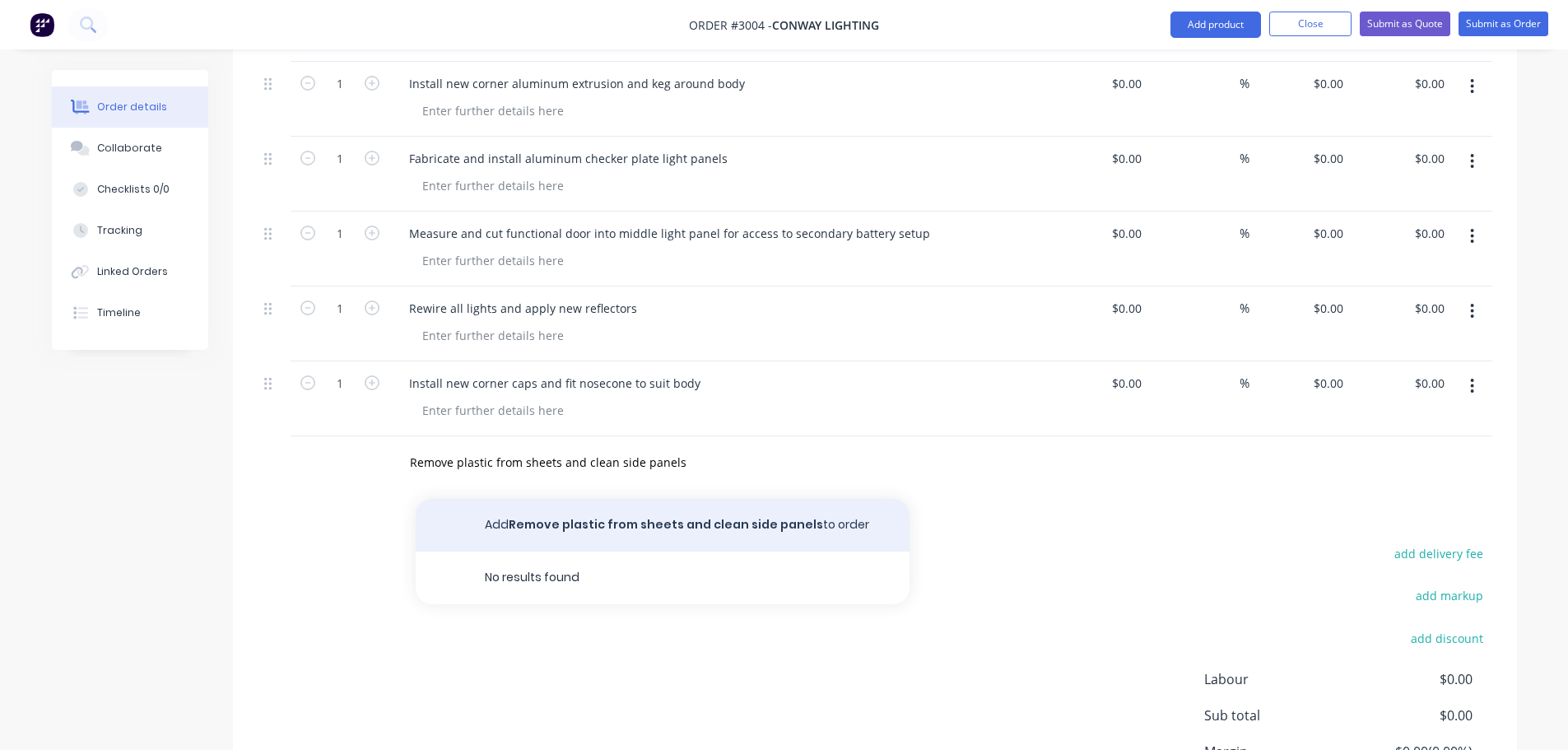 click on "Add  Remove plastic from sheets and clean side panels  to order" at bounding box center [663, 525] 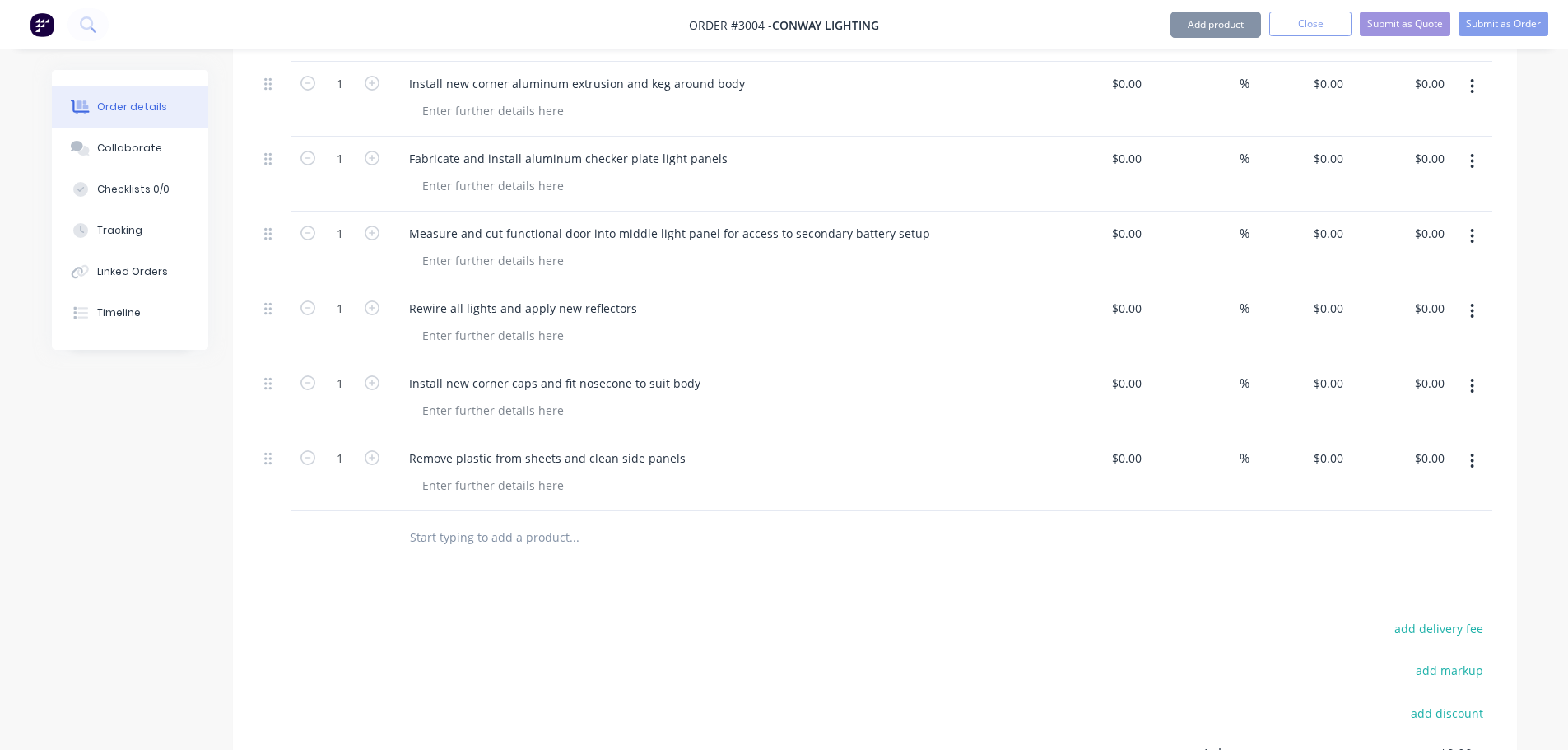 click at bounding box center (574, 538) 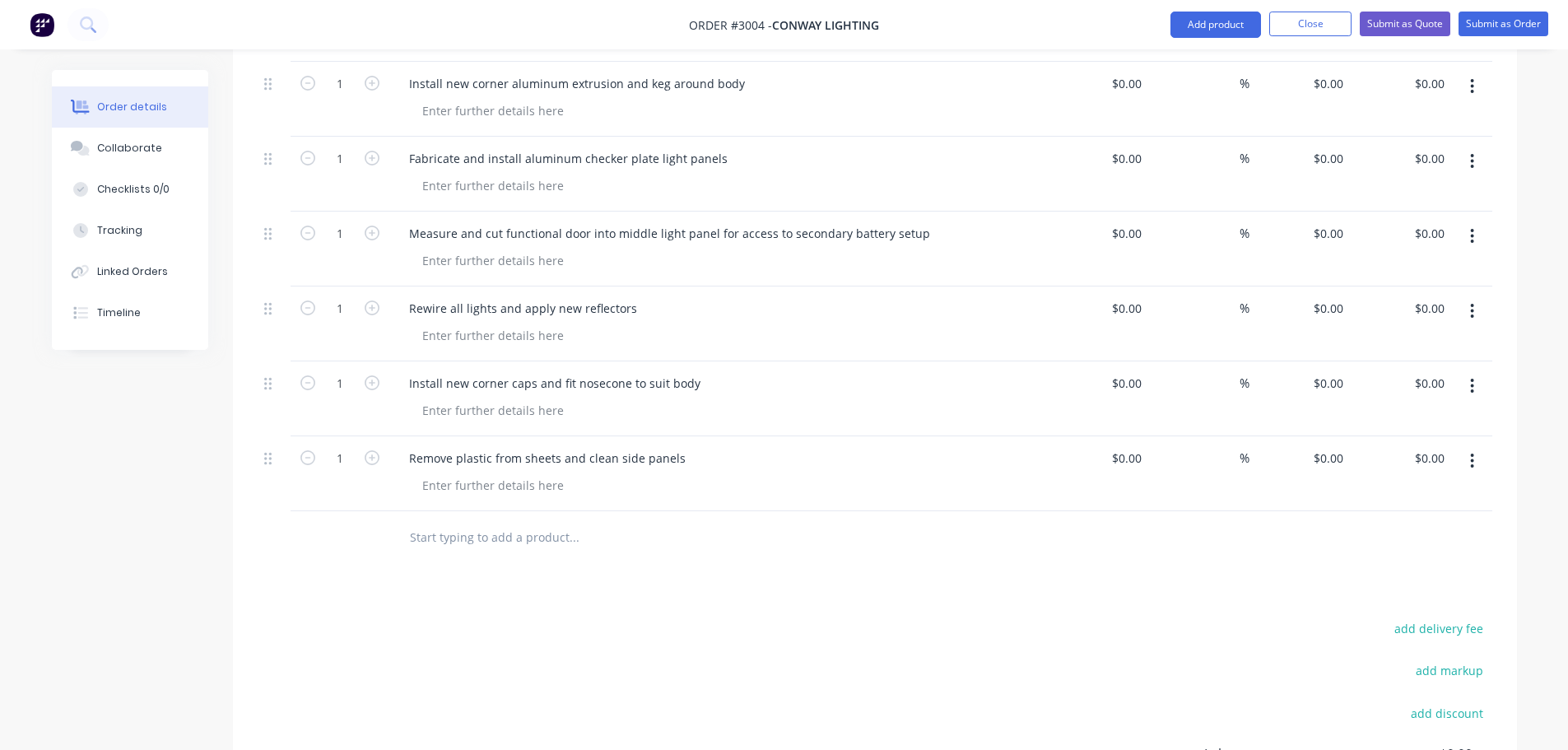 paste on "Seal side walls, front walls and roof extrusion" 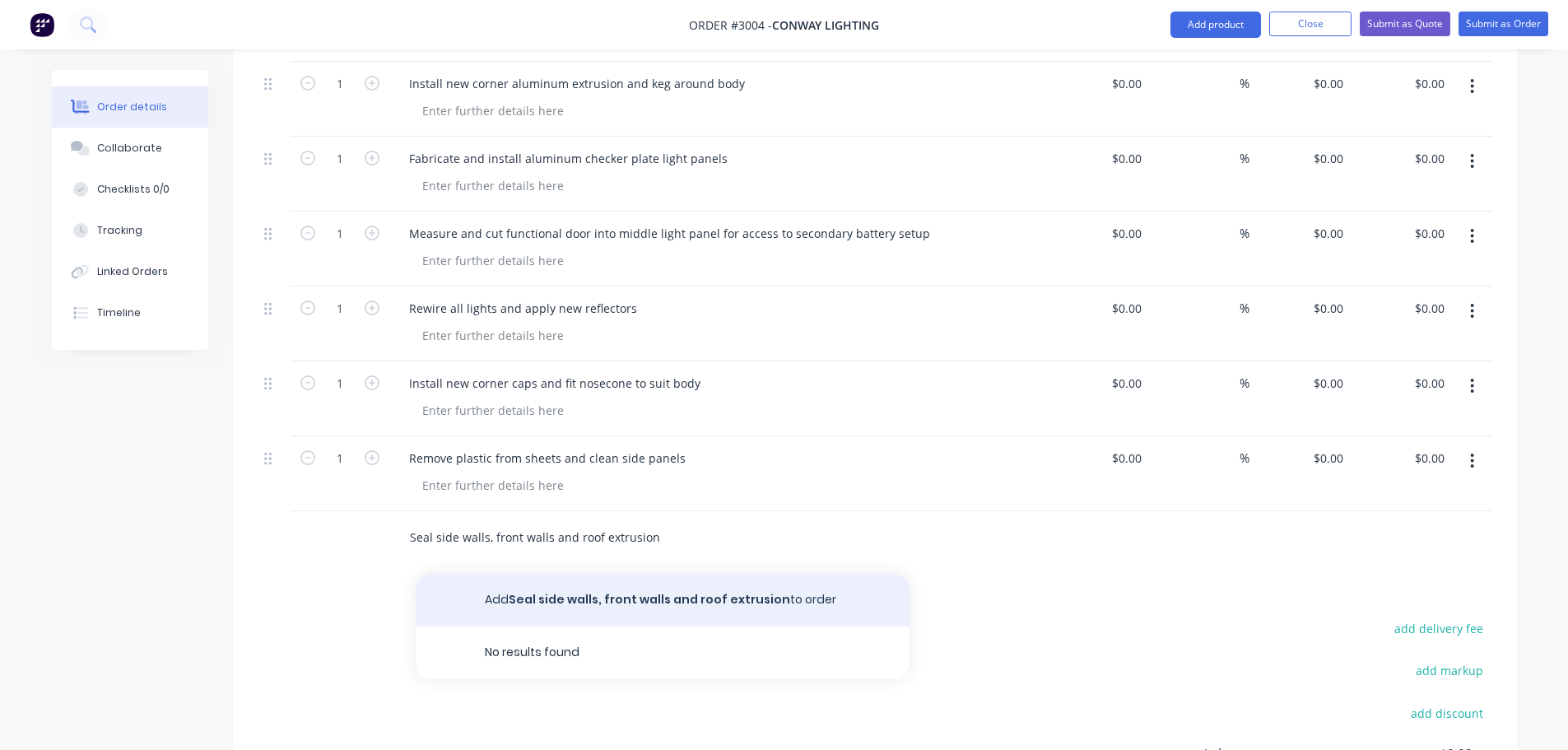 type on "Seal side walls, front walls and roof extrusion" 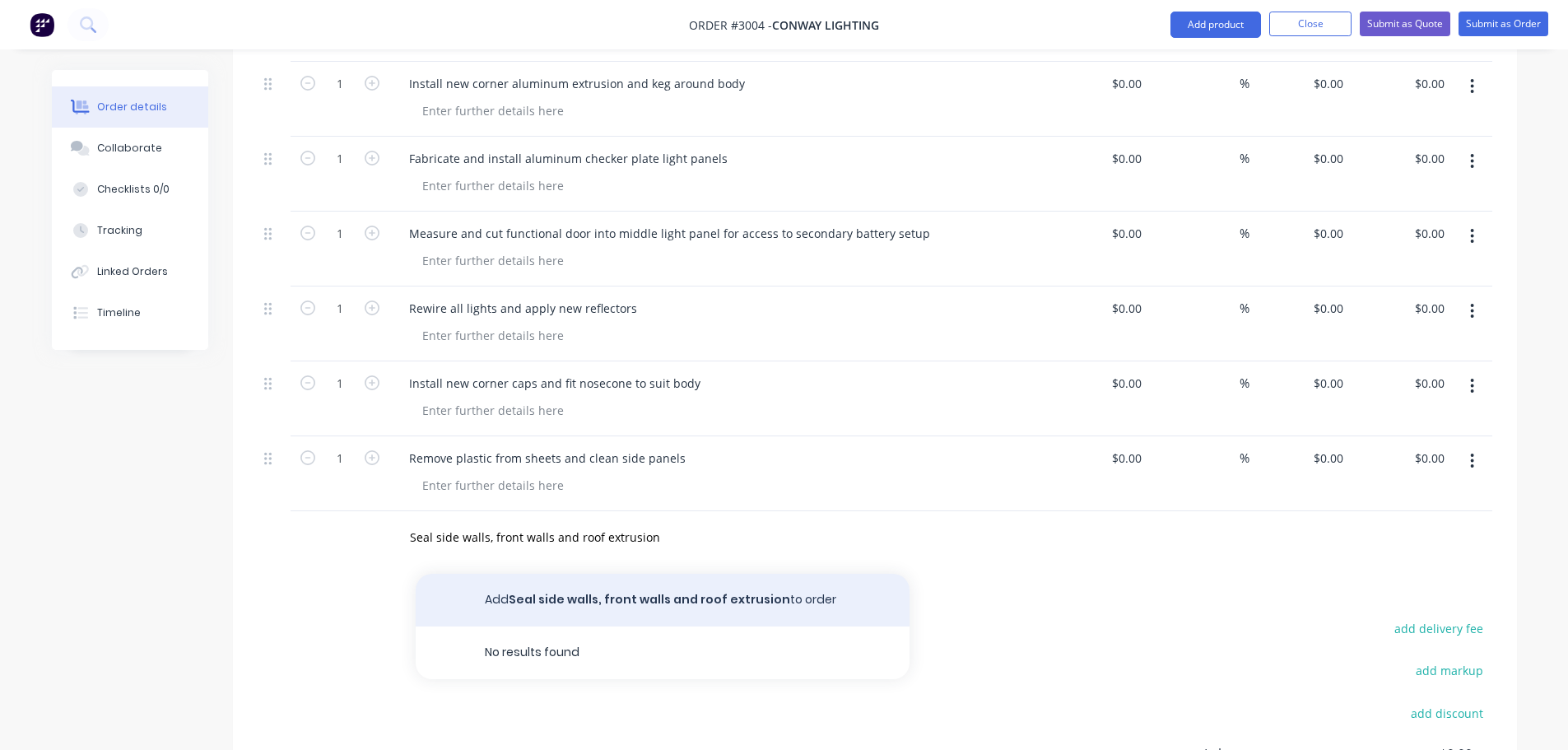 click on "Add  Seal side walls, front walls and roof extrusion  to order" at bounding box center (663, 600) 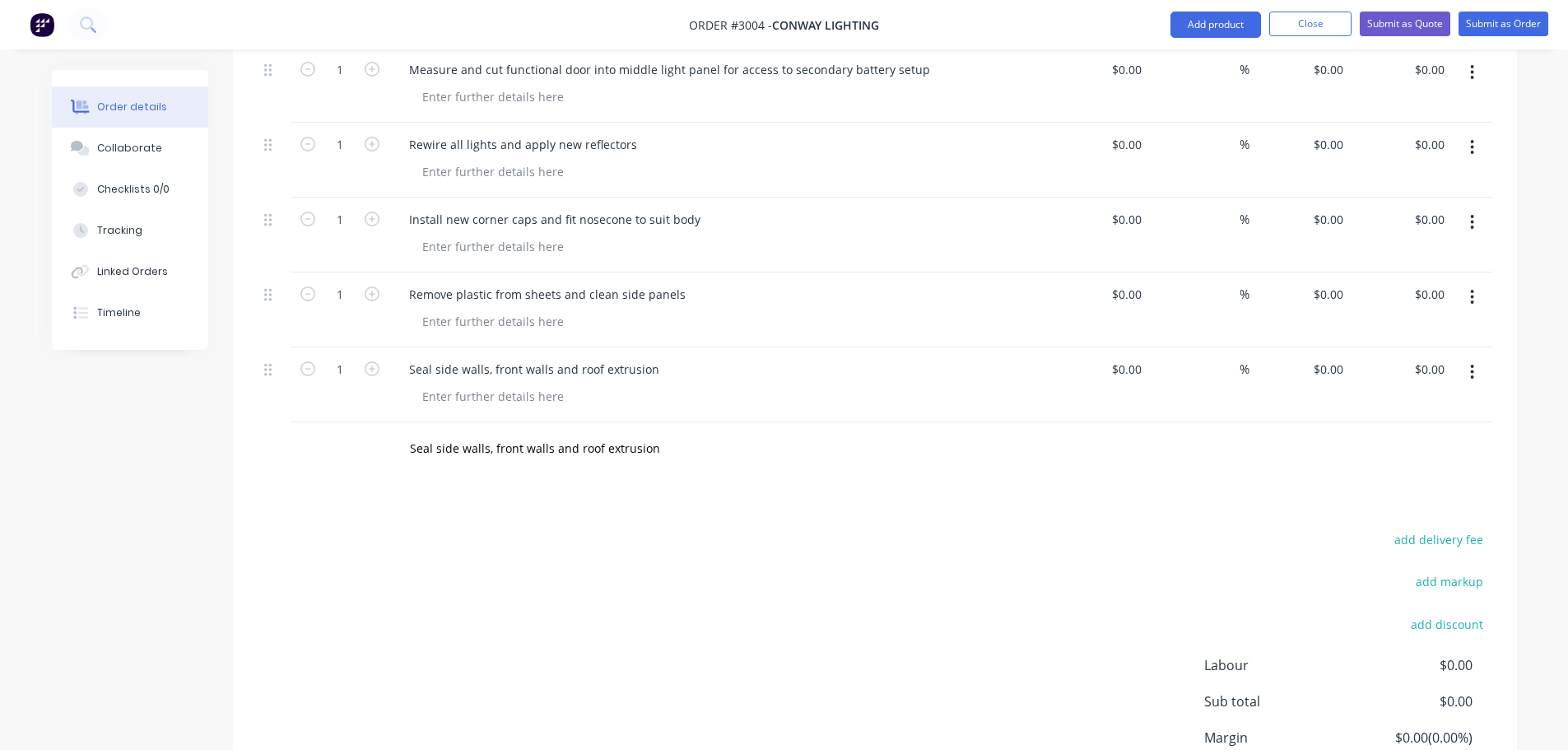scroll, scrollTop: 3211, scrollLeft: 0, axis: vertical 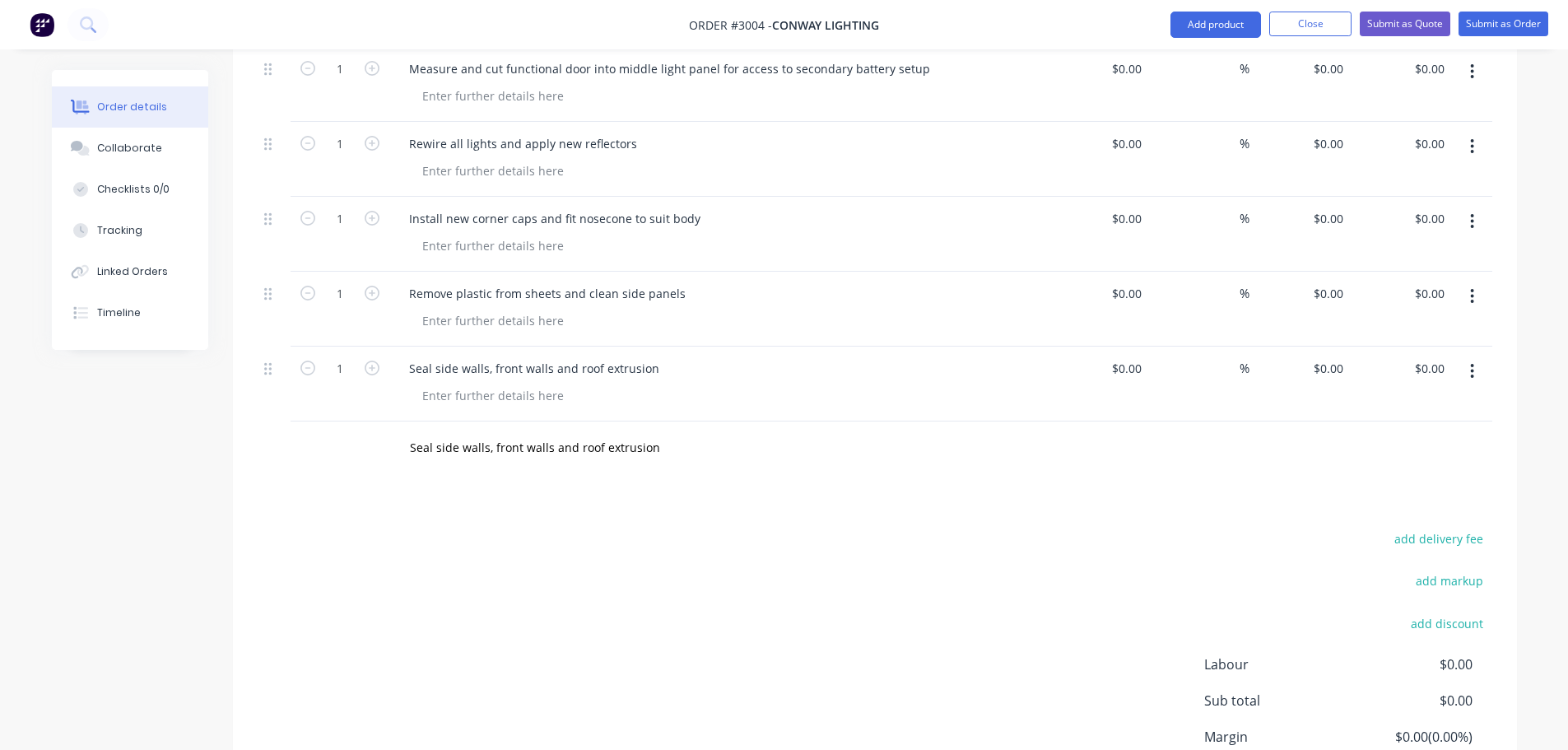 click on "Products Show / Hide columns Add product Qty Cost Markup Price Total Kit 1 Custom rebuild of Pantech with skirts $0.00 $0.00 1 Disconnect wiring and remove bolts from every bracket on chassis $0.00 $0.00 % $0.00 $0.00 $0.00 $0.00 1 Lift entire body from chassis and place body on rolling trestles $0.00 $0.00 % $0.00 $0.00 $0.00 $0.00 1 Remove all lights from body including nosecone $0.00 $0.00 % $0.00 $0.00 $0.00 $0.00 1 Disconnect and remove Nosecone and corner caps $0.00 $0.00 % $0.00 $0.00 $0.00 $0.00 1 Using heat, remove all aluminum extrusion, propeller plate sheets and keg from both sides and front side of body for reskin $0.00 $0.00 % $0.00 $0.00 $0.00 $0.00 1 Remove all existing Nusign sheets using heat $0.00 $0.00 % $0.00 $0.00 $0.00 $0.00 1 Clean old Sikaflex off of all existing framework and prepare surface for new sheets for later in the build process $0.00 $0.00 % $0.00 $0.00 $0.00 $0.00 1 Remove rear doors from body and keep aside $0.00 $0.00 % $0.00 $0.00 $0.00 $0.00 1" at bounding box center [875, -940] 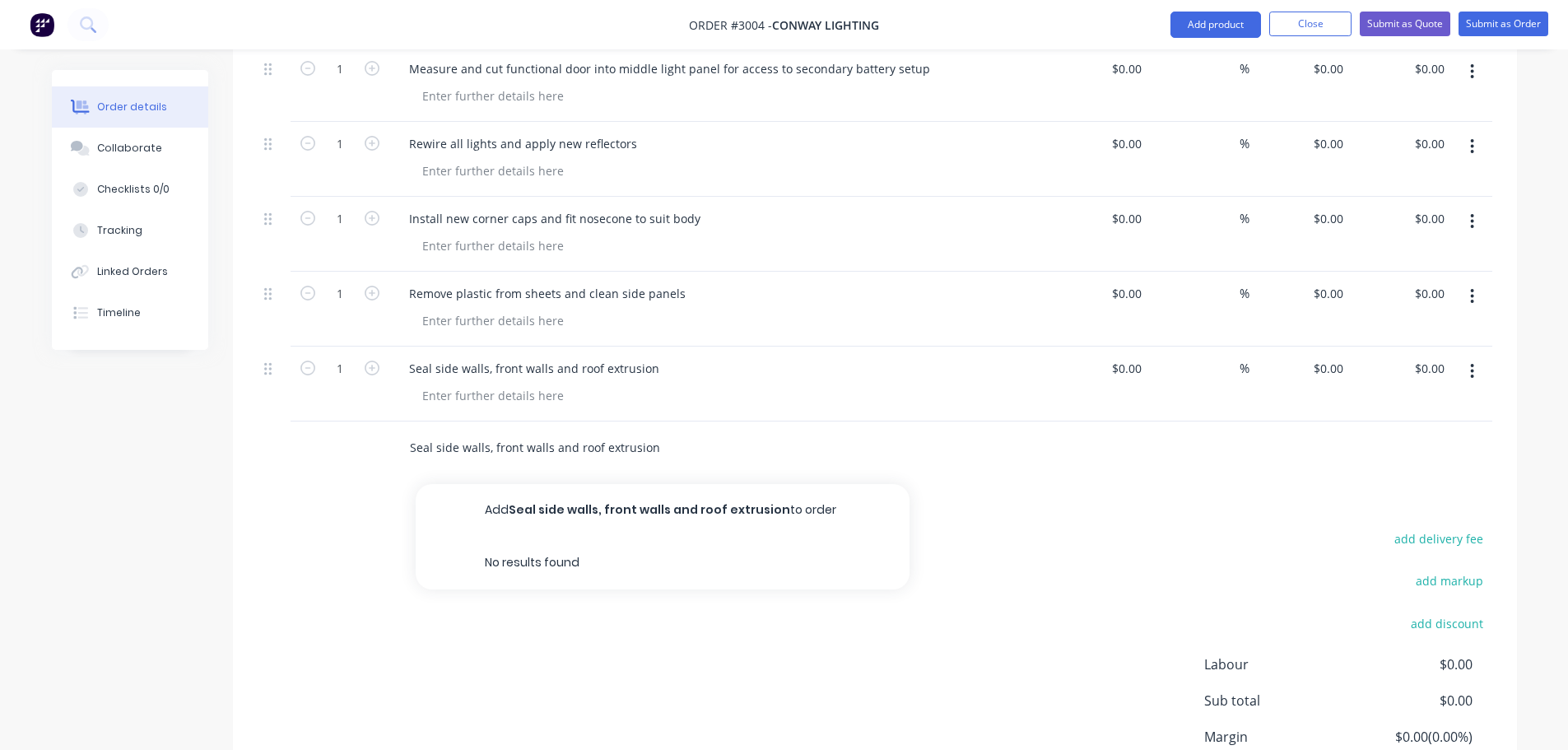 click on "Seal side walls, front walls and roof extrusion" at bounding box center [574, 448] 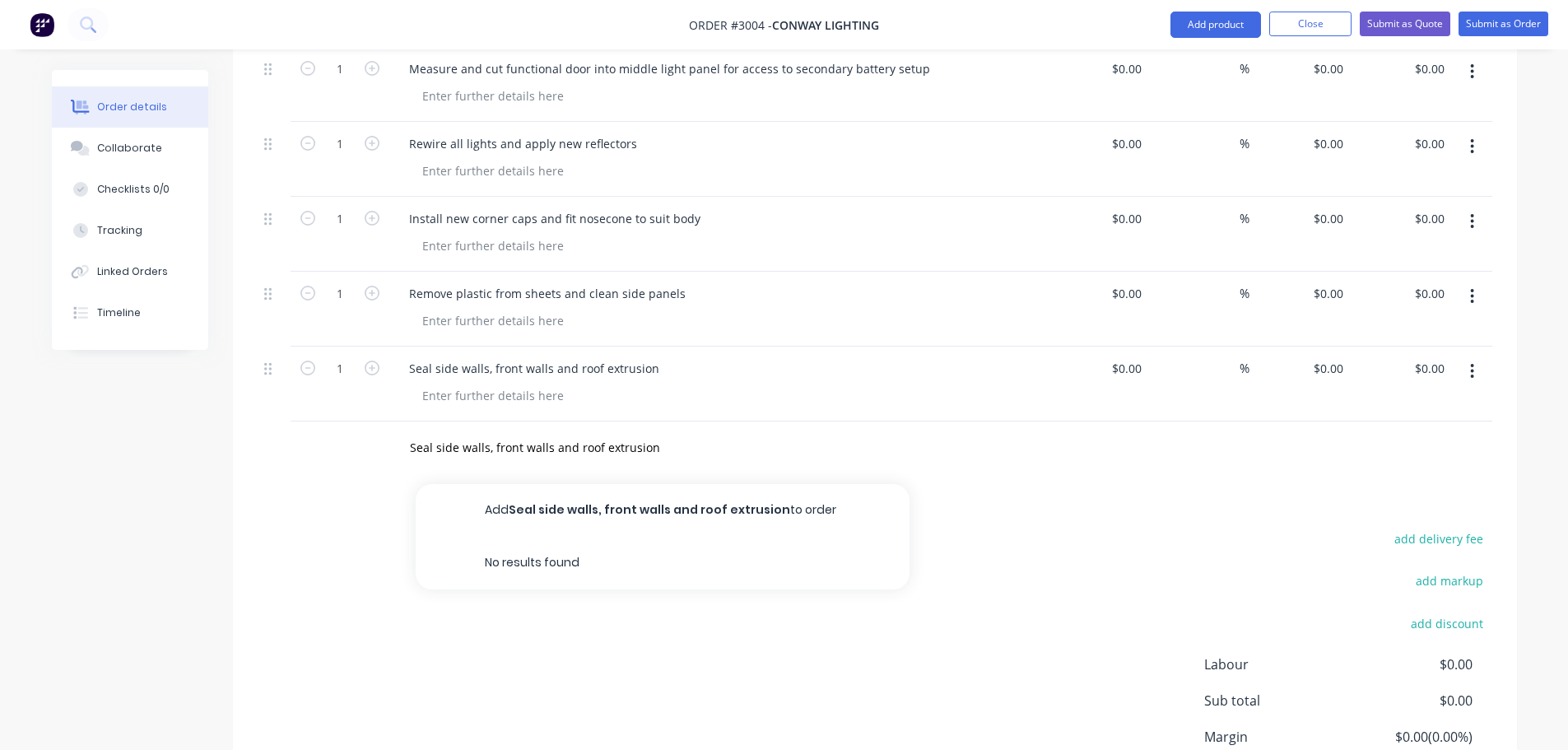 click on "add delivery fee add markup add discount Labour $0.00 Sub total $0.00 Margin $0.00  ( 0.00 %) Tax $0.00 Total $0.00" at bounding box center (875, 687) 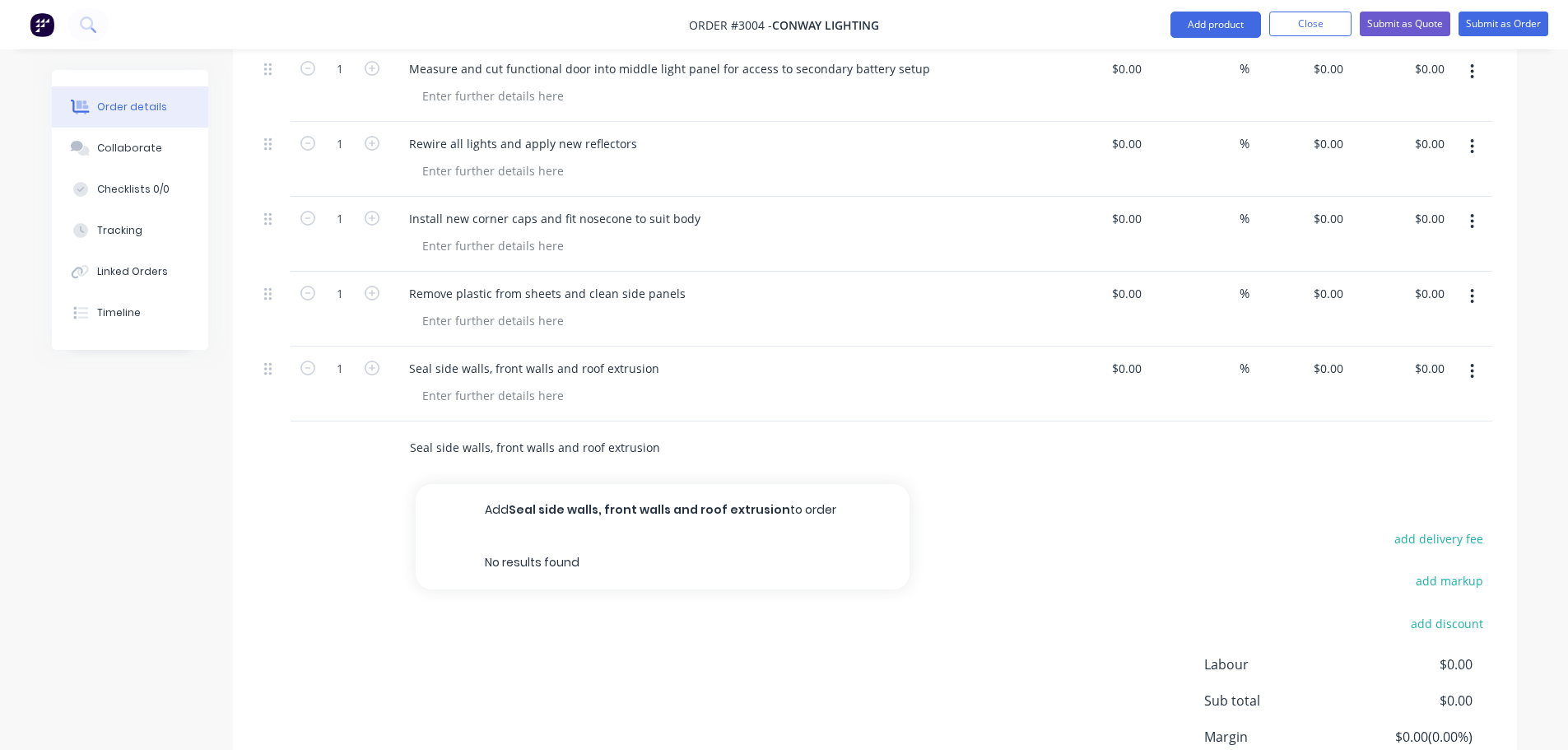 drag, startPoint x: 672, startPoint y: 430, endPoint x: 678, endPoint y: 436, distance: 8.485281 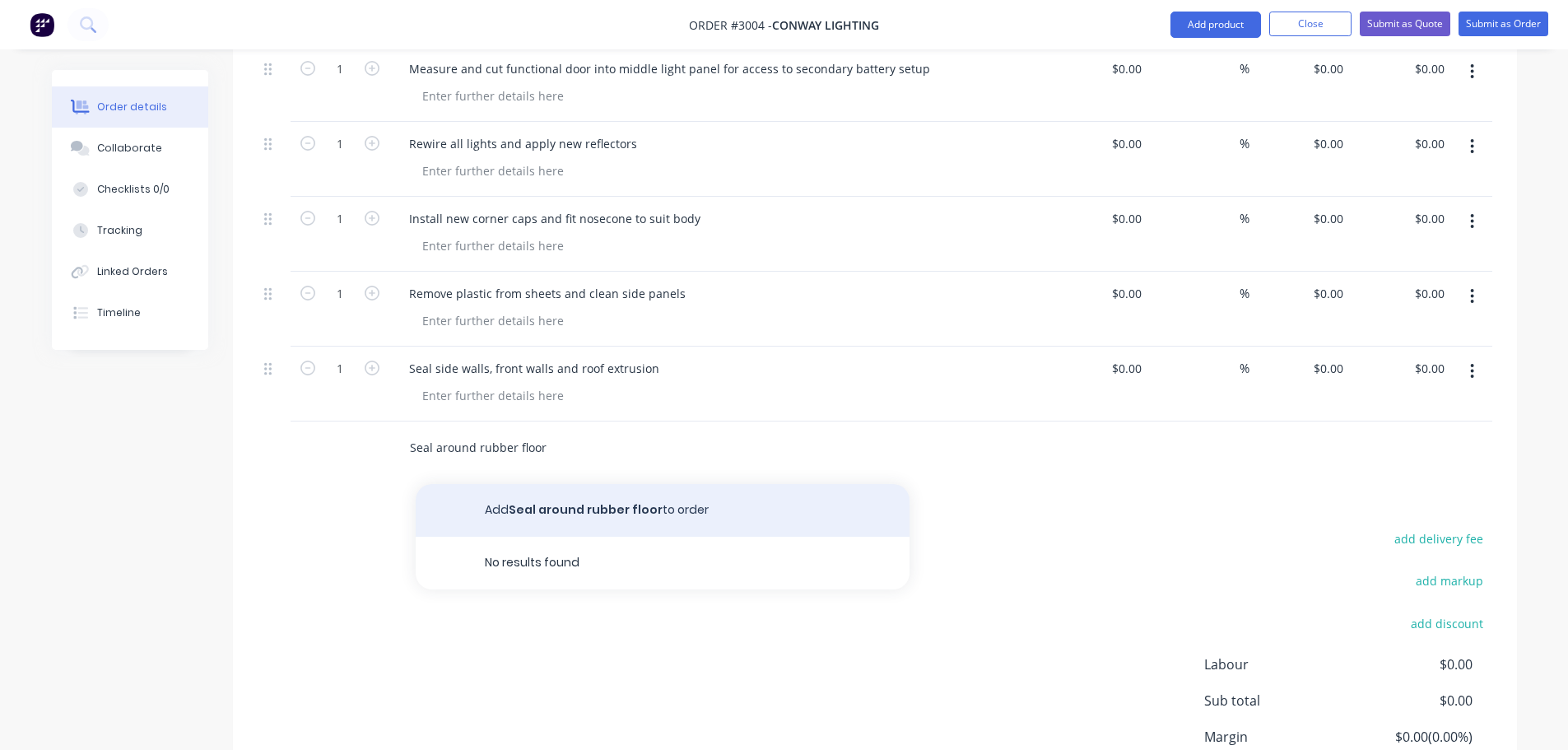type on "Seal around rubber floor" 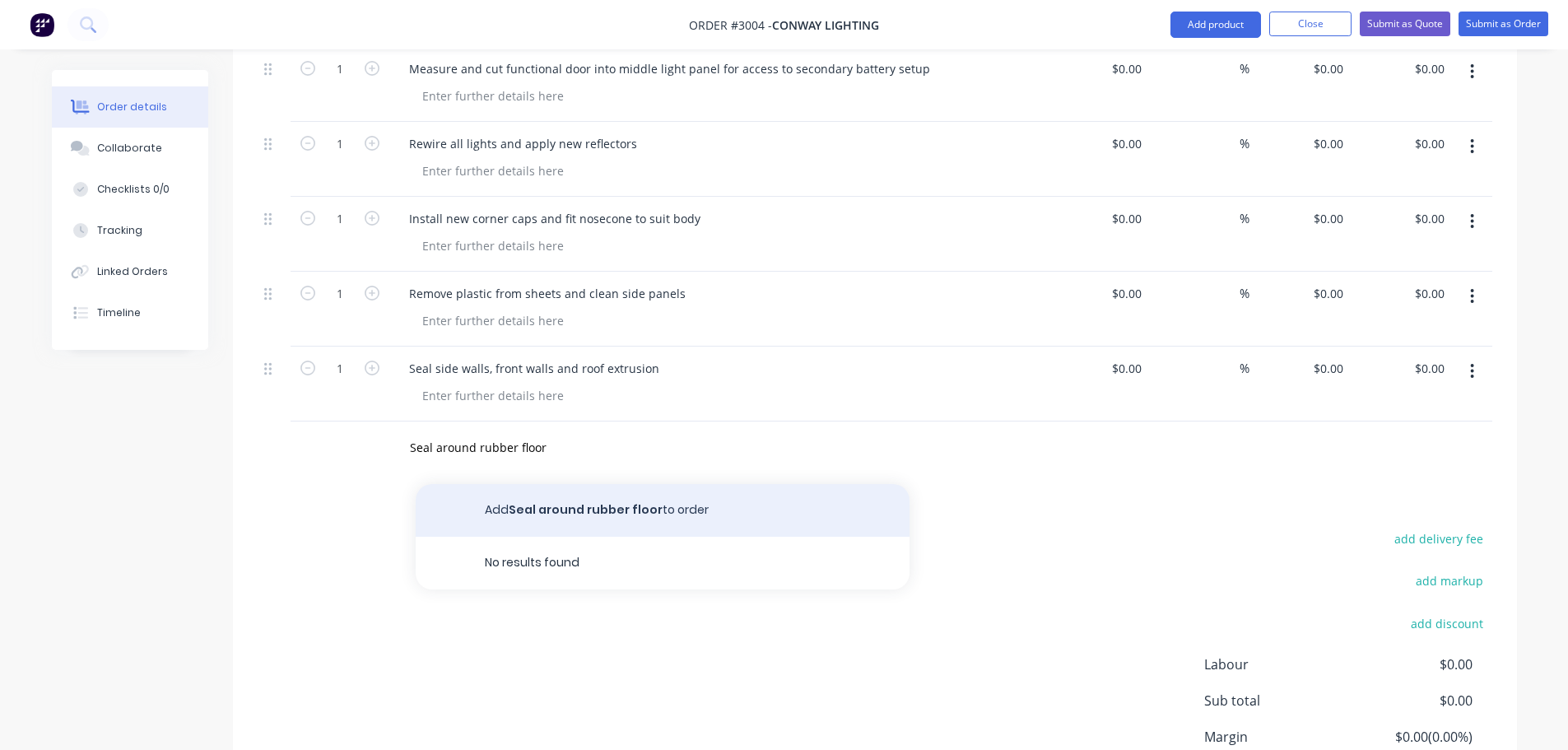 click on "Add  Seal around rubber floor  to order" at bounding box center (663, 510) 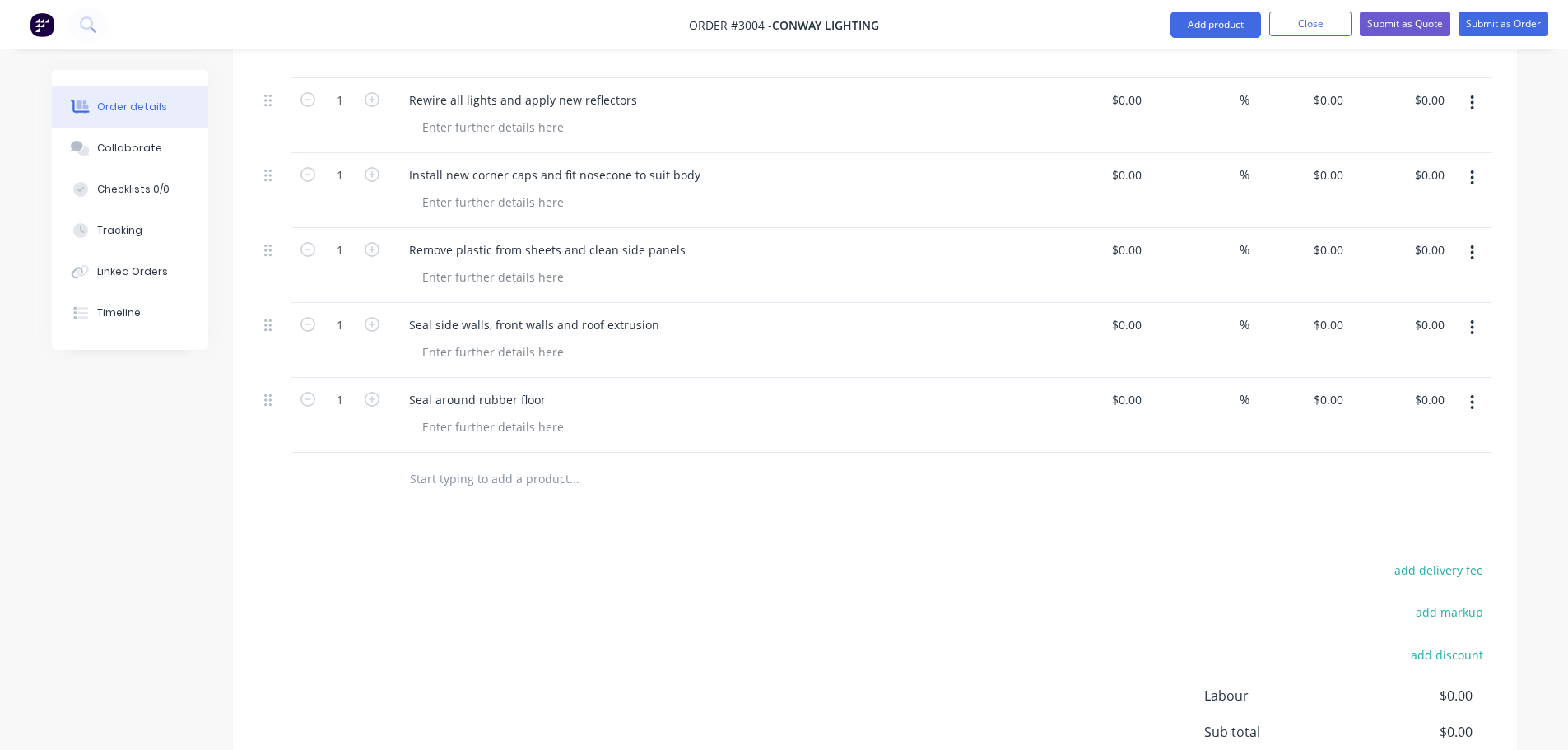 scroll, scrollTop: 3293, scrollLeft: 0, axis: vertical 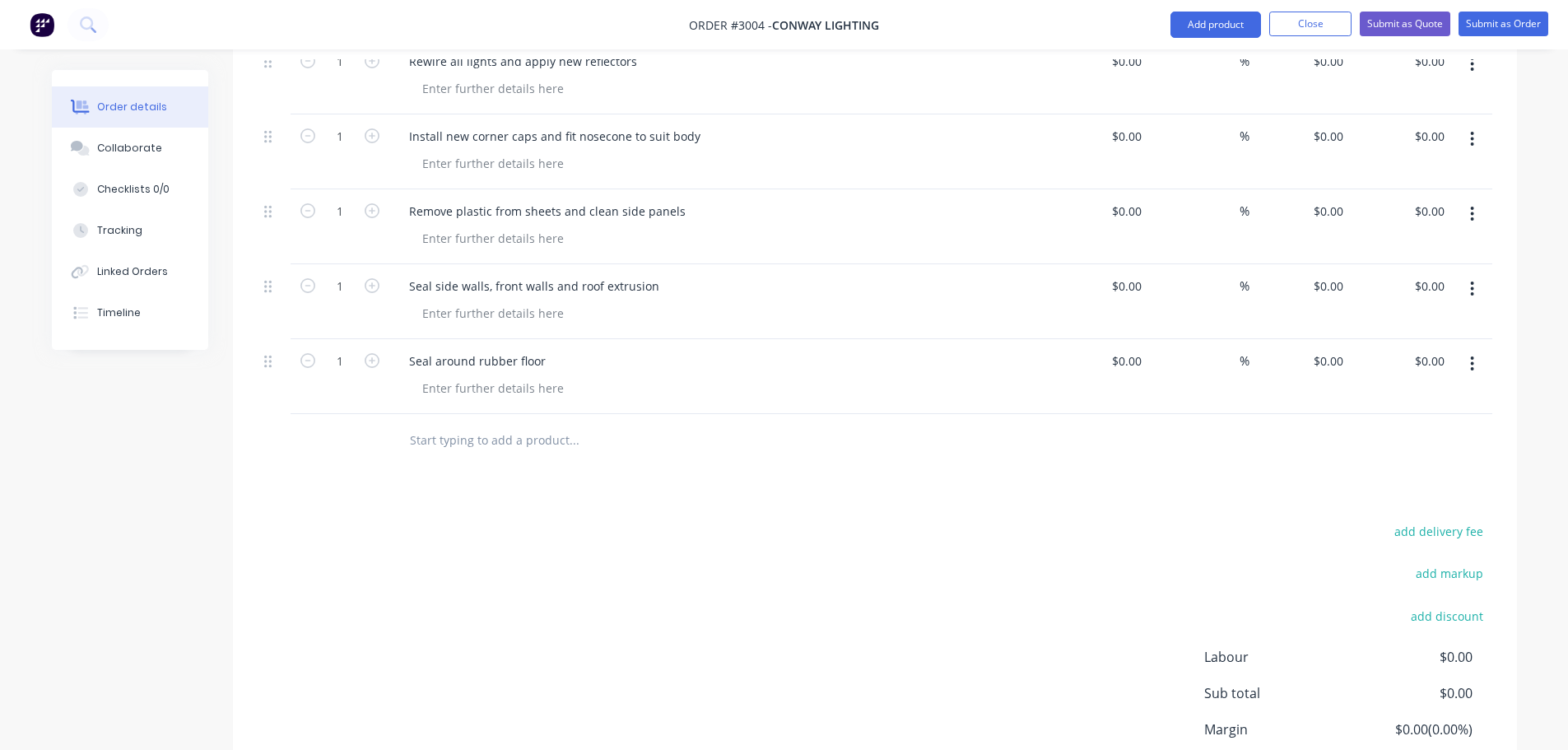 click at bounding box center [574, 440] 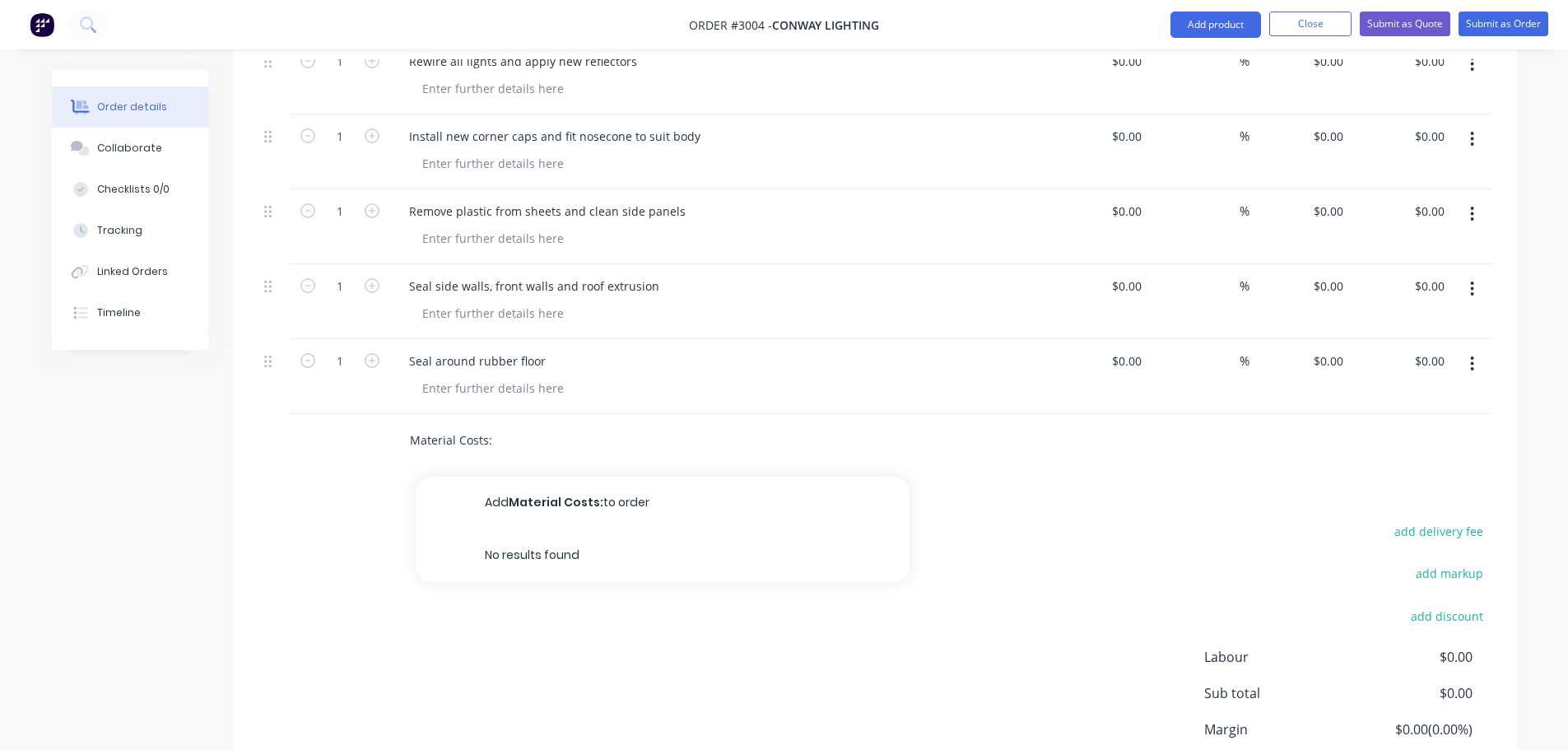 type on "Material Costs:" 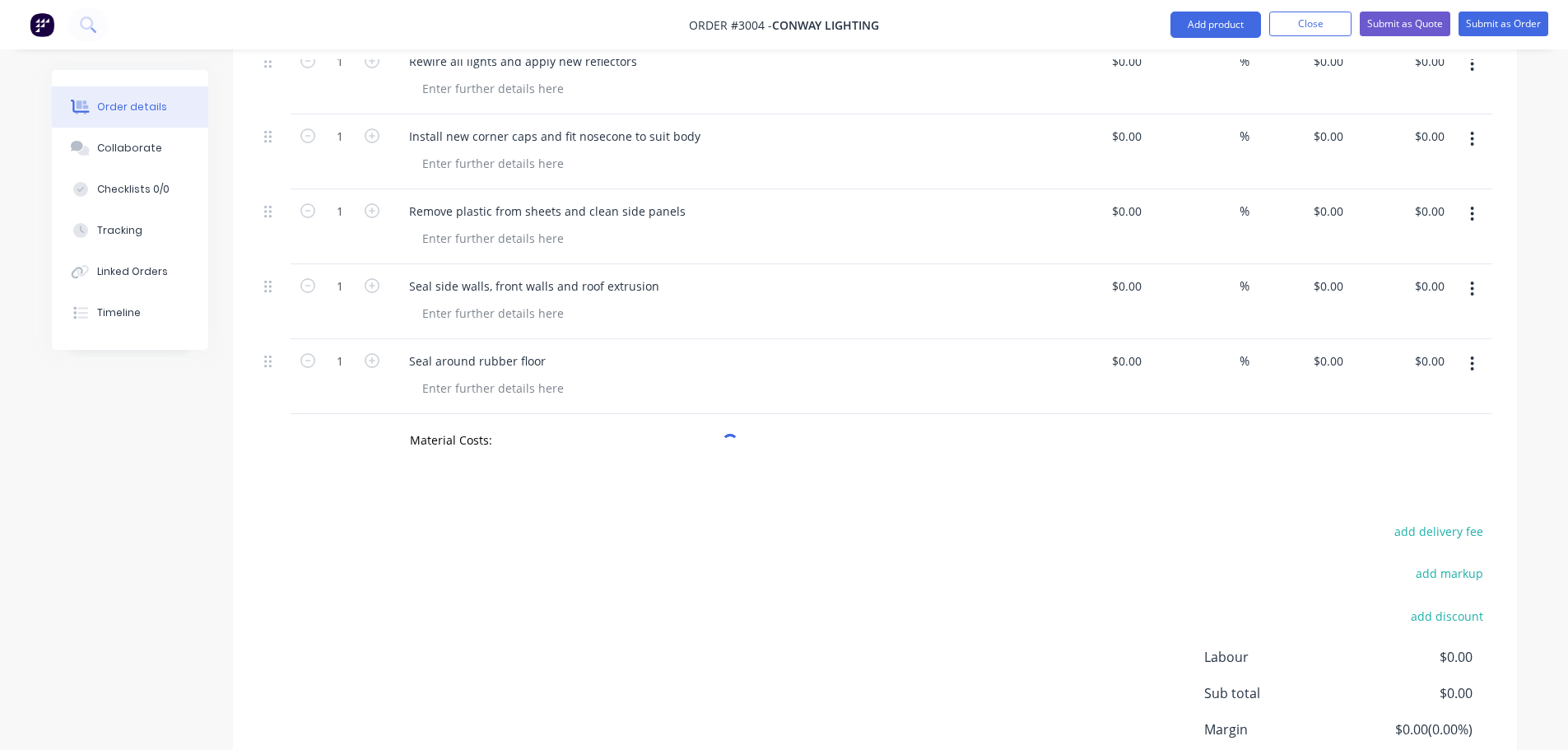 click on "Products Show / Hide columns Add product Qty Cost Markup Price Total Kit 1 Custom rebuild of Pantech with skirts $0.00 $0.00 1 Disconnect wiring and remove bolts from every bracket on chassis $0.00 $0.00 % $0.00 $0.00 $0.00 $0.00 1 Lift entire body from chassis and place body on rolling trestles $0.00 $0.00 % $0.00 $0.00 $0.00 $0.00 1 Remove all lights from body including nosecone $0.00 $0.00 % $0.00 $0.00 $0.00 $0.00 1 Disconnect and remove Nosecone and corner caps $0.00 $0.00 % $0.00 $0.00 $0.00 $0.00 1 Using heat, remove all aluminum extrusion, propeller plate sheets and keg from both sides and front side of body for reskin $0.00 $0.00 % $0.00 $0.00 $0.00 $0.00 1 Remove all existing Nusign sheets using heat $0.00 $0.00 % $0.00 $0.00 $0.00 $0.00 1 Clean old Sikaflex off of all existing framework and prepare surface for new sheets for later in the build process $0.00 $0.00 % $0.00 $0.00 $0.00 $0.00 1 Remove rear doors from body and keep aside $0.00 $0.00 % $0.00 $0.00 $0.00 $0.00 1" at bounding box center [875, -985] 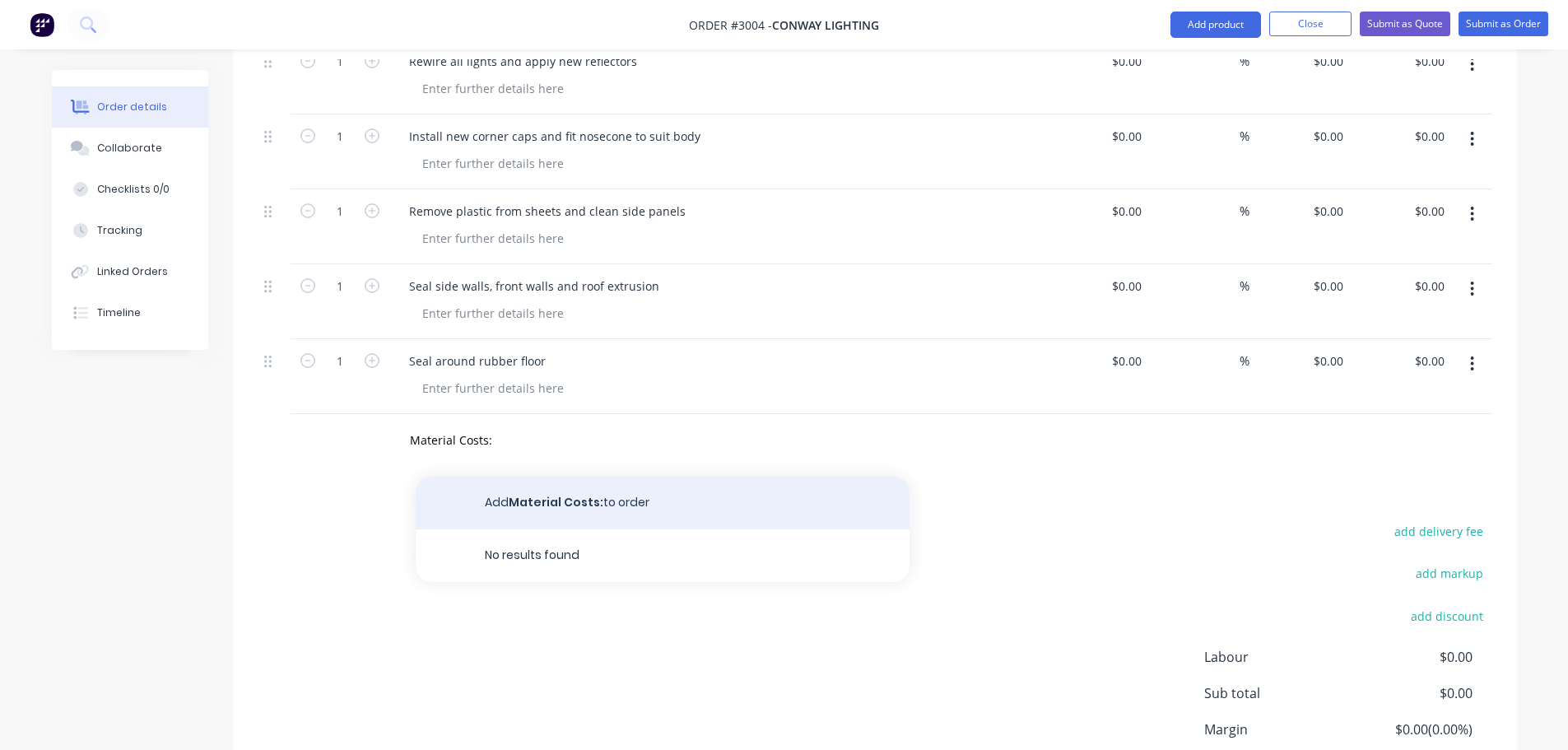click on "Add   Material Costs:  to order" at bounding box center (663, 503) 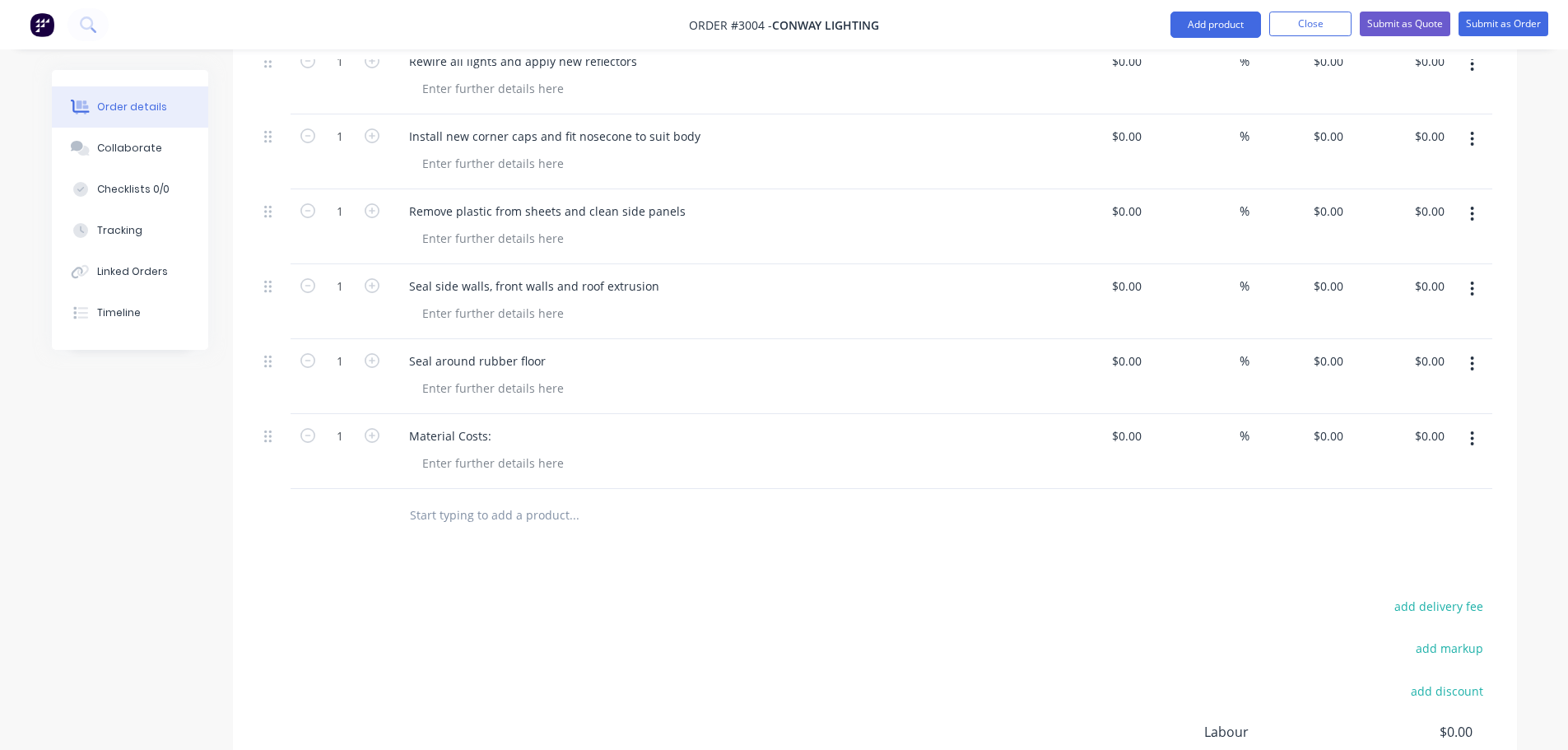 click at bounding box center (686, 515) 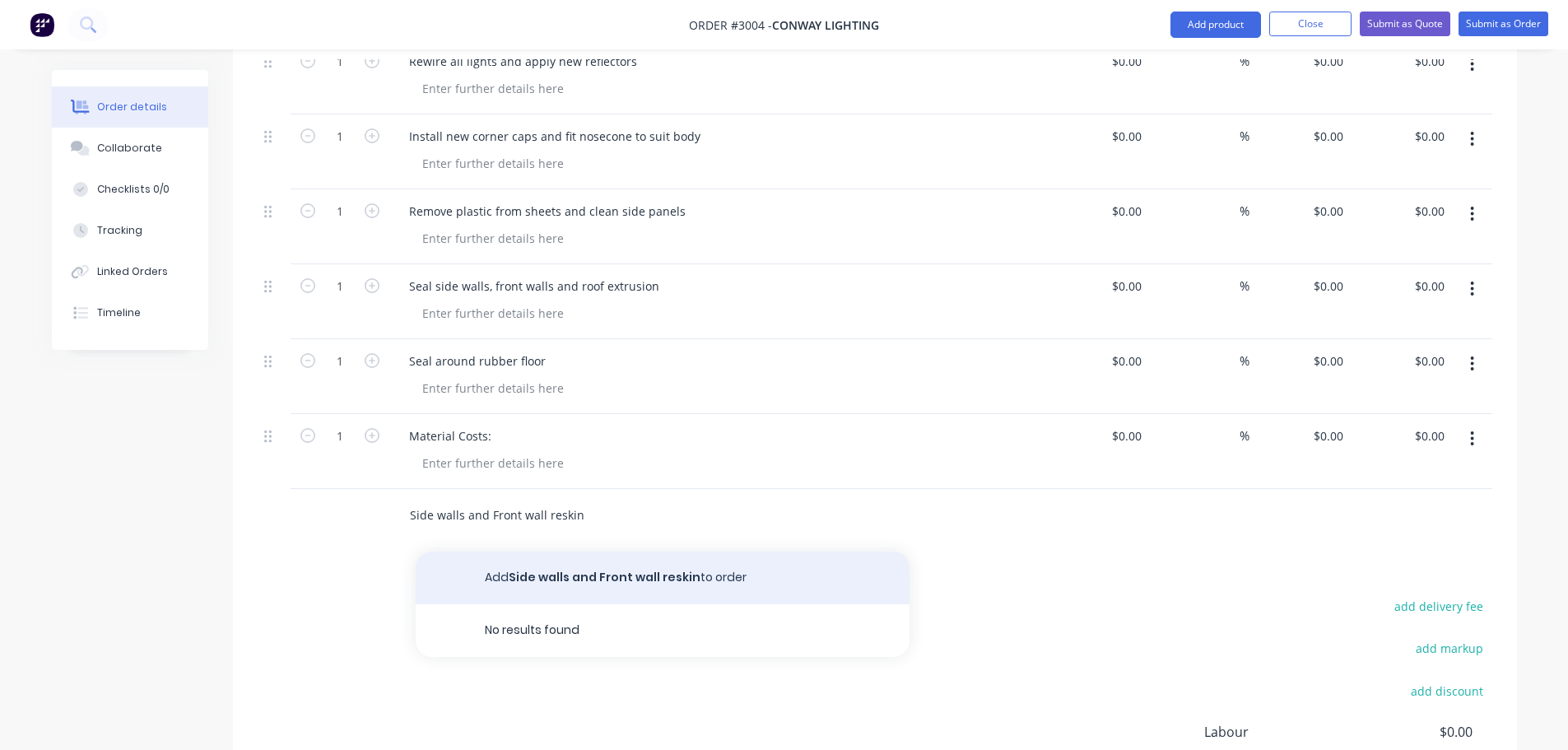 type on "Side walls and Front wall reskin" 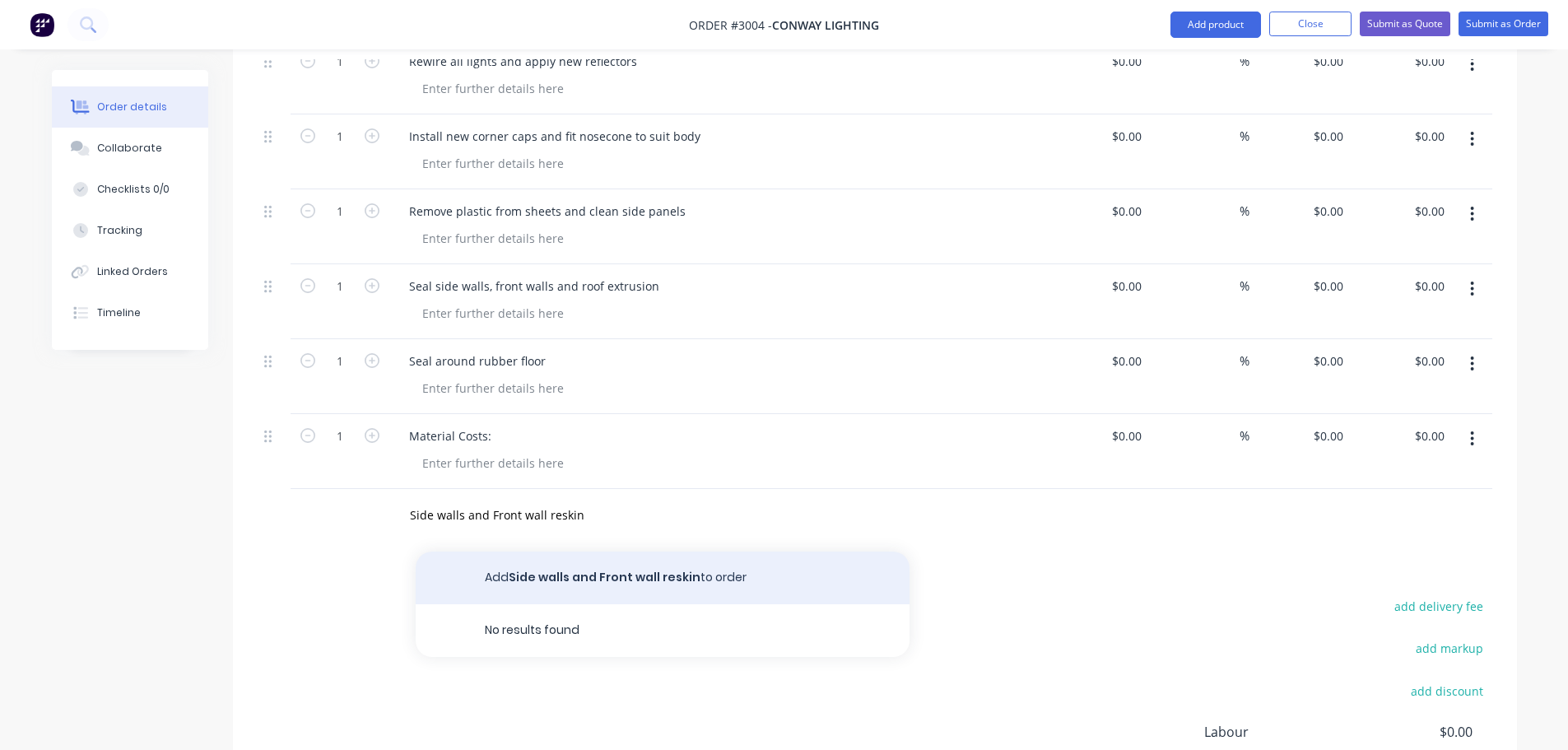 click on "Add  Side walls and Front wall reskin  to order" at bounding box center (663, 578) 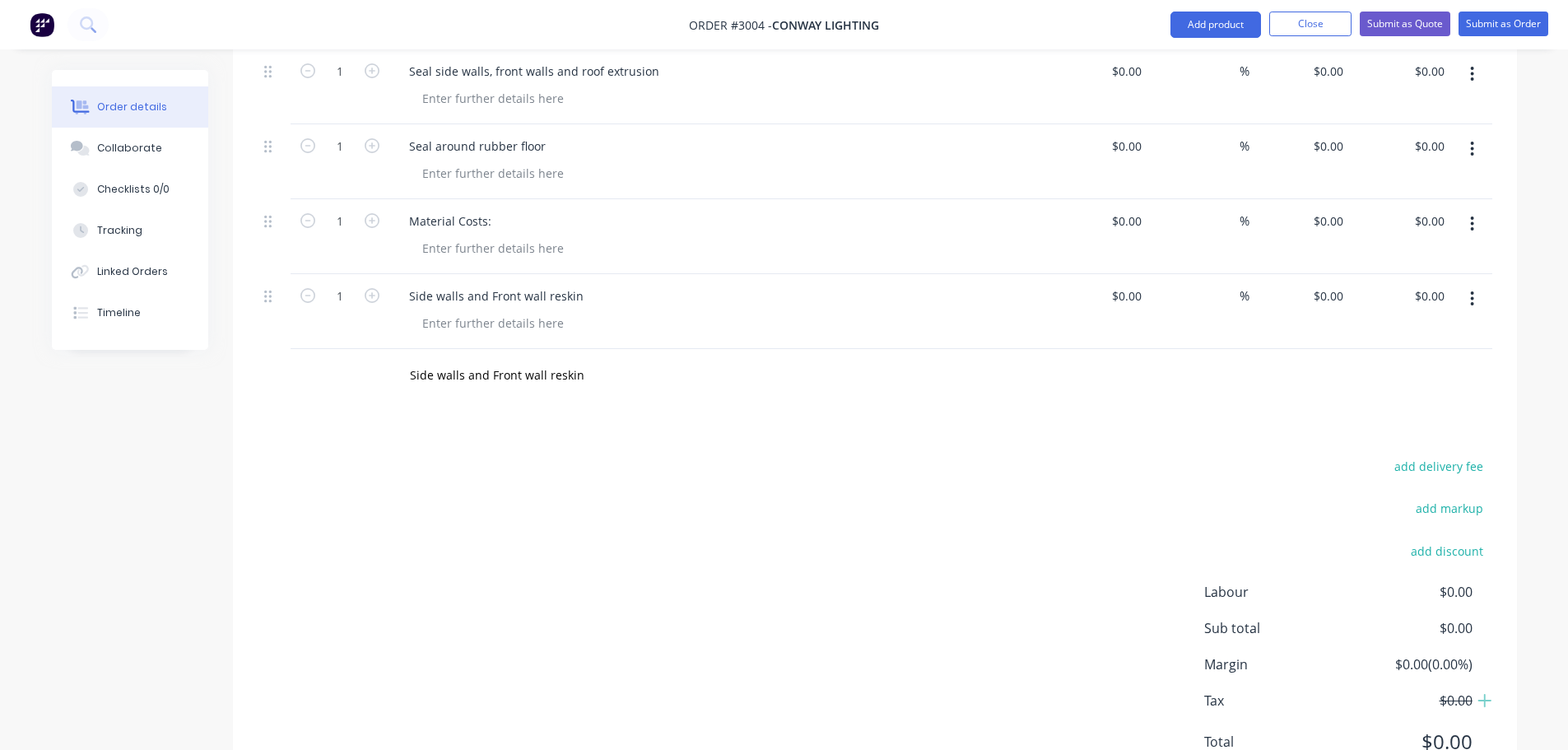 scroll, scrollTop: 3540, scrollLeft: 0, axis: vertical 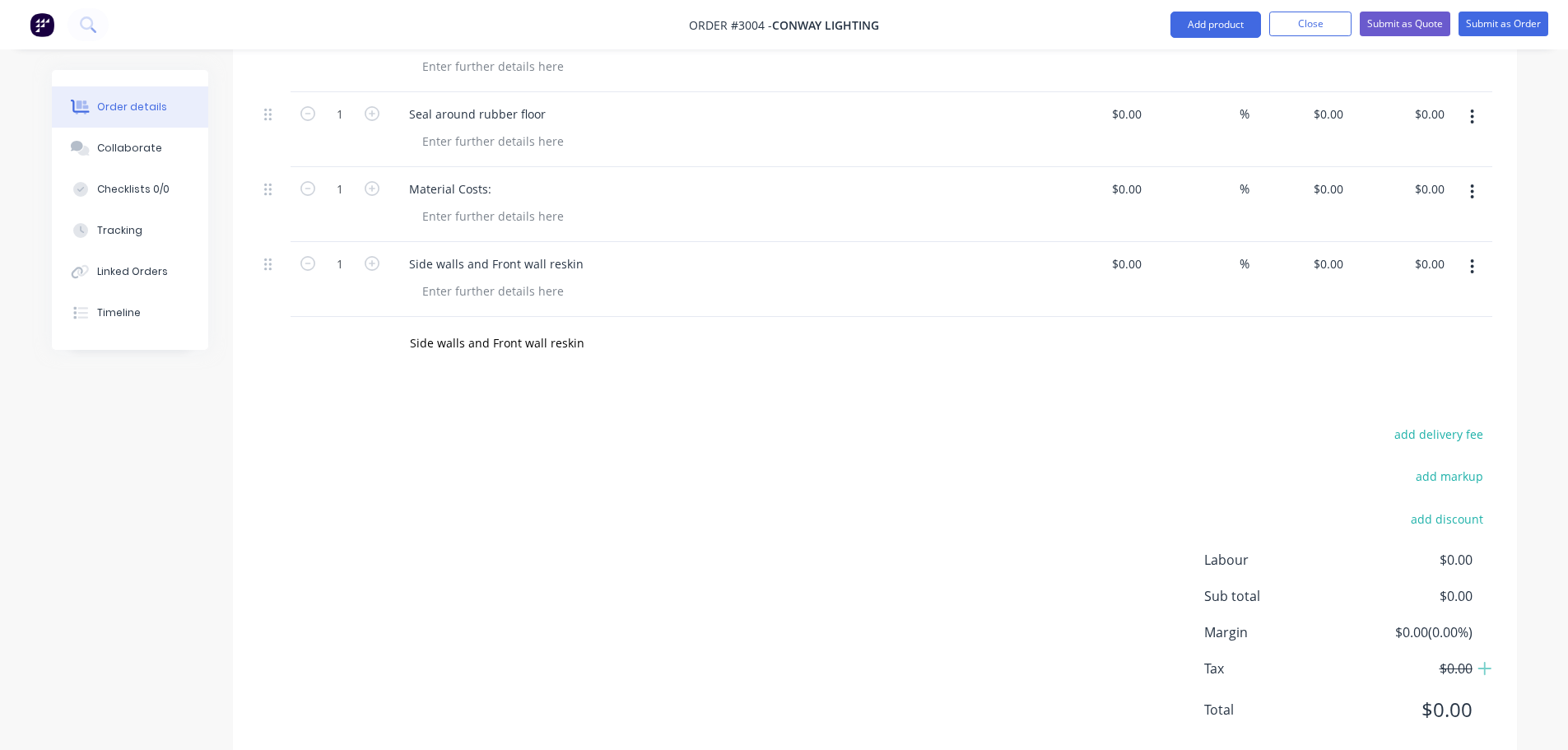 click on "add delivery fee add markup add discount Labour $0.00 Sub total $0.00 Margin $0.00  ( 0.00 %) Tax $0.00 Total $0.00" at bounding box center [875, 582] 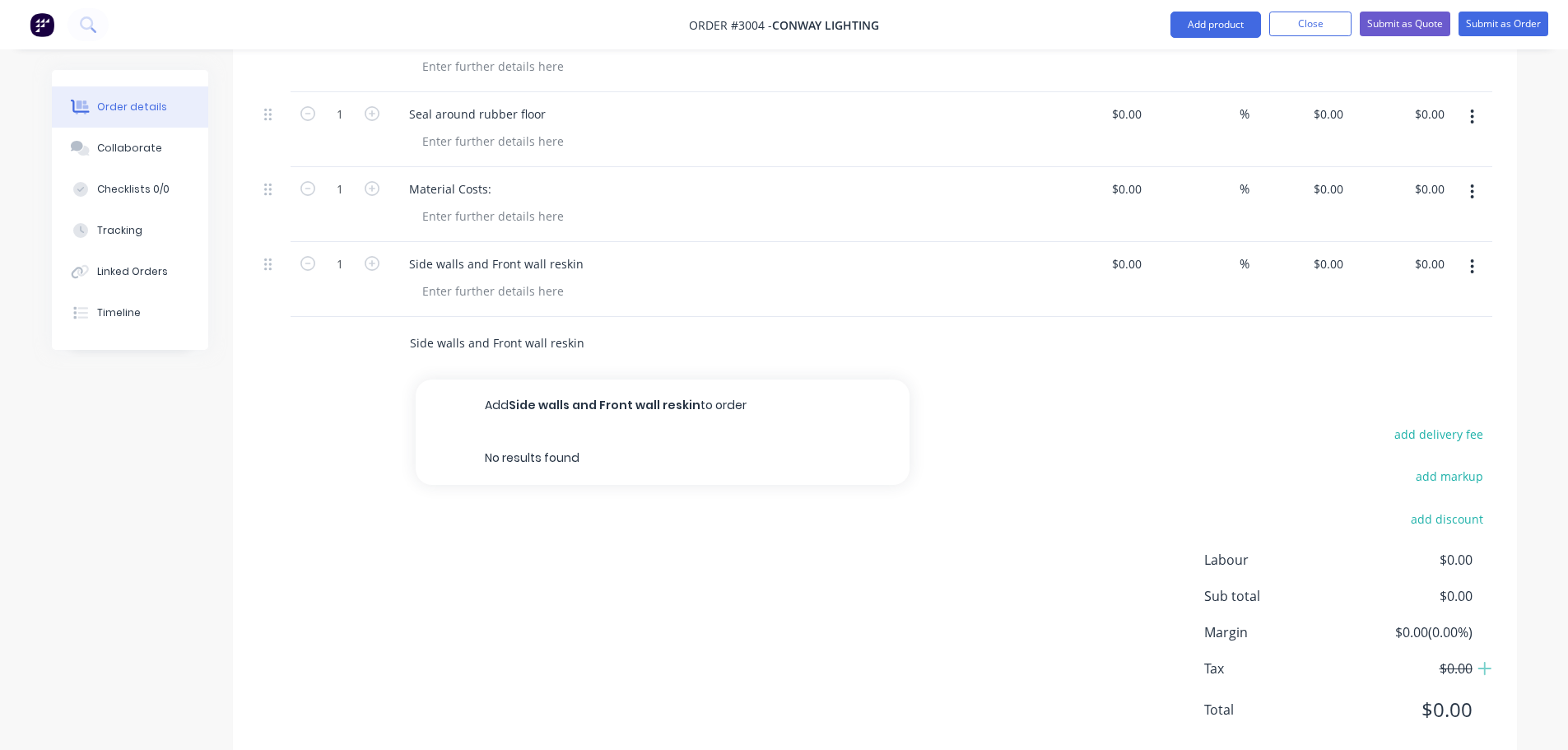 drag, startPoint x: 607, startPoint y: 341, endPoint x: 313, endPoint y: 368, distance: 295.23719 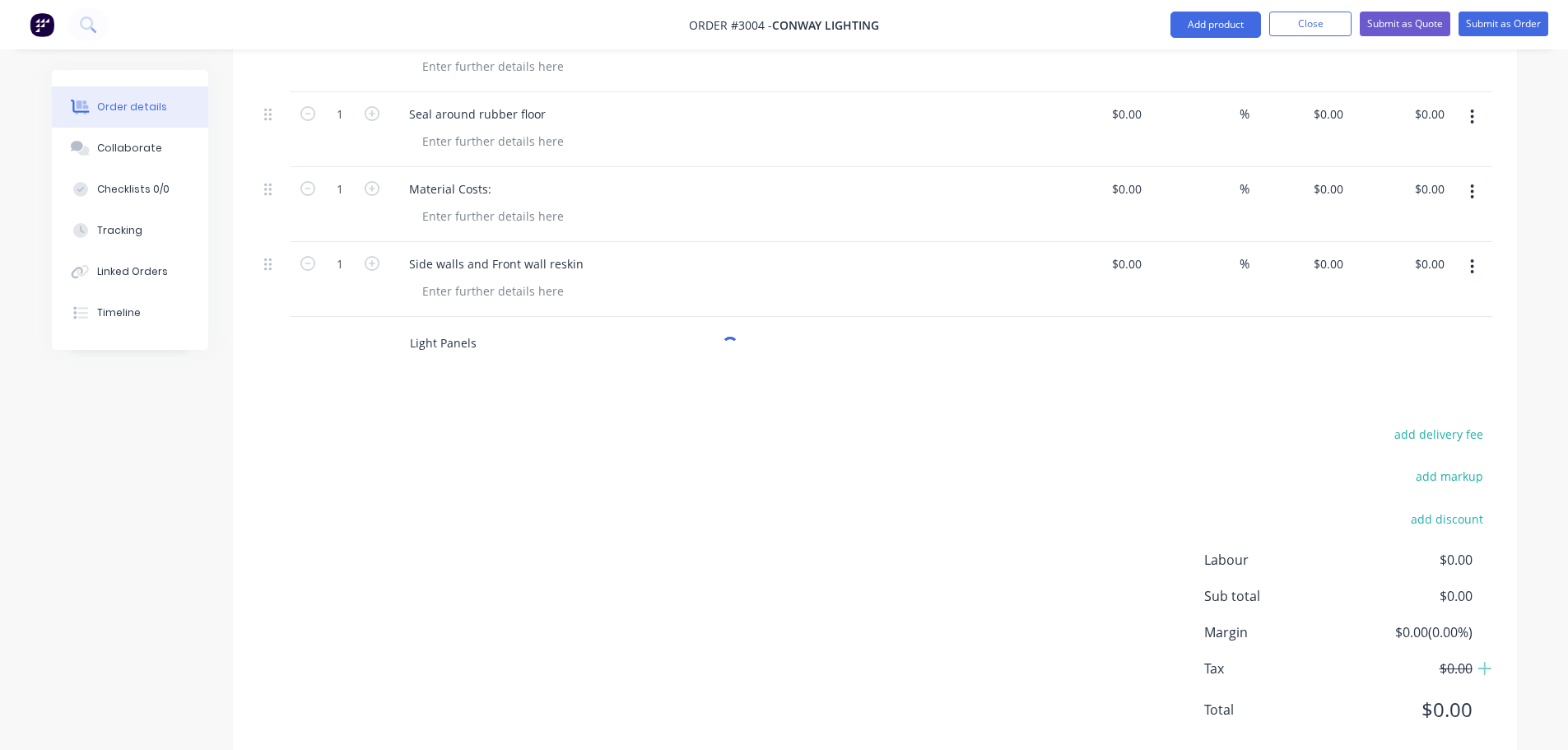 type on "Light Panels" 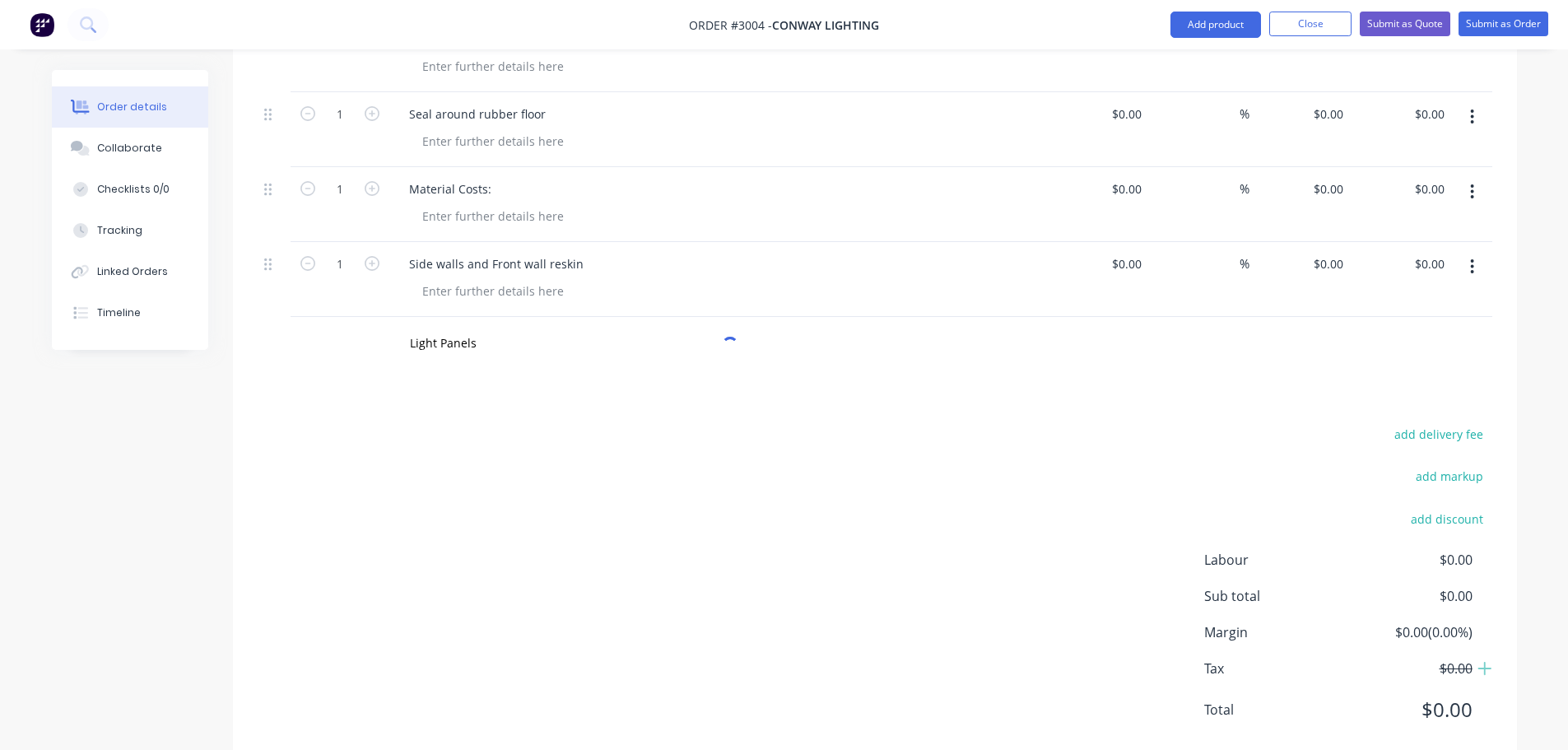 click on "Products Show / Hide columns Add product Qty Cost Markup Price Total Kit 1 Custom rebuild of Pantech with skirts $0.00 $0.00 1 Disconnect wiring and remove bolts from every bracket on chassis $0.00 $0.00 % $0.00 $0.00 $0.00 $0.00 1 Lift entire body from chassis and place body on rolling trestles $0.00 $0.00 % $0.00 $0.00 $0.00 $0.00 1 Remove all lights from body including nosecone $0.00 $0.00 % $0.00 $0.00 $0.00 $0.00 1 Disconnect and remove Nosecone and corner caps $0.00 $0.00 % $0.00 $0.00 $0.00 $0.00 1 Using heat, remove all aluminum extrusion, propeller plate sheets and keg from both sides and front side of body for reskin $0.00 $0.00 % $0.00 $0.00 $0.00 $0.00 1 Remove all existing Nusign sheets using heat $0.00 $0.00 % $0.00 $0.00 $0.00 $0.00 1 Clean old Sikaflex off of all existing framework and prepare surface for new sheets for later in the build process $0.00 $0.00 % $0.00 $0.00 $0.00 $0.00 1 Remove rear doors from body and keep aside $0.00 $0.00 % $0.00 $0.00 $0.00 $0.00 1" at bounding box center [875, -1157] 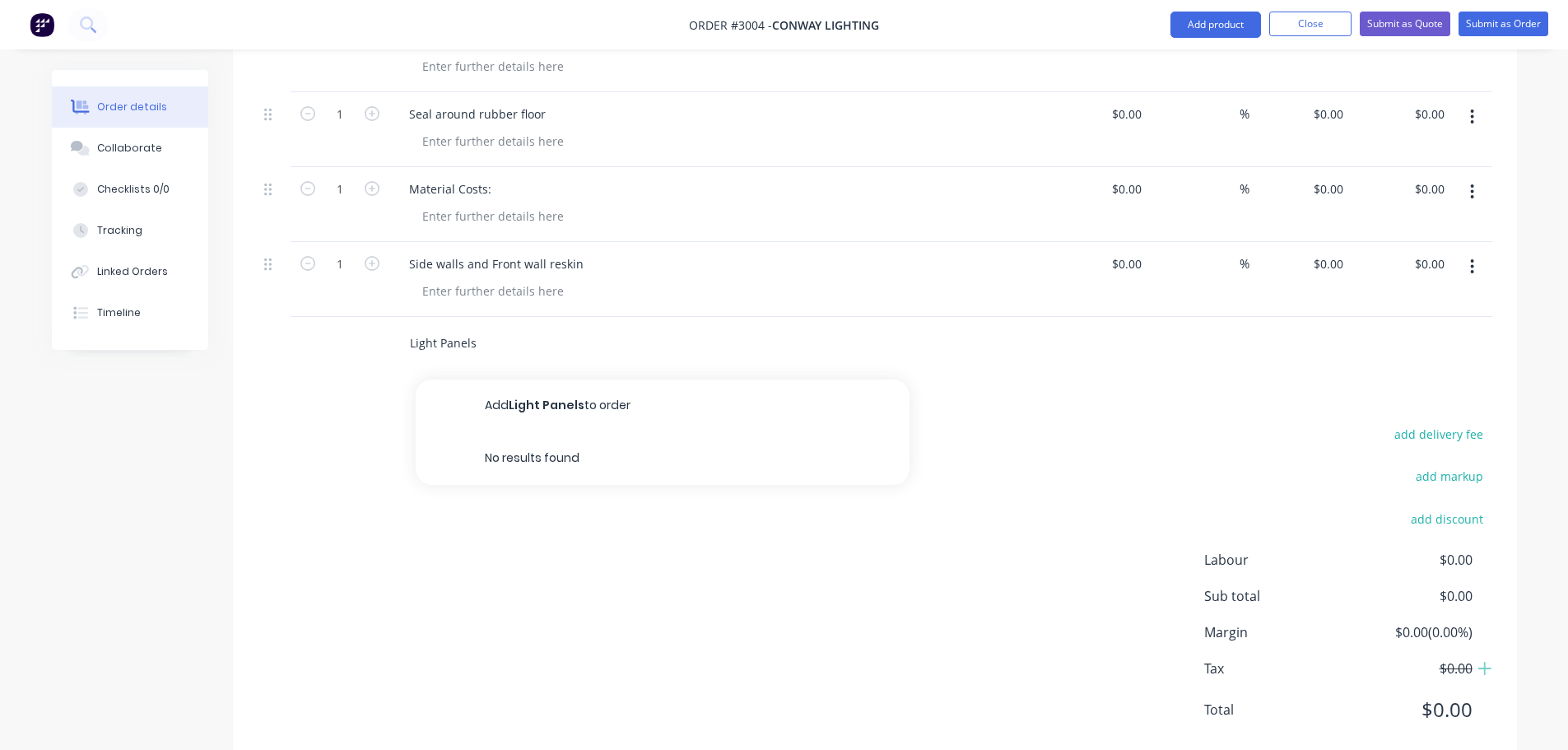 click on "Add  Light Panels  to order" at bounding box center [663, 406] 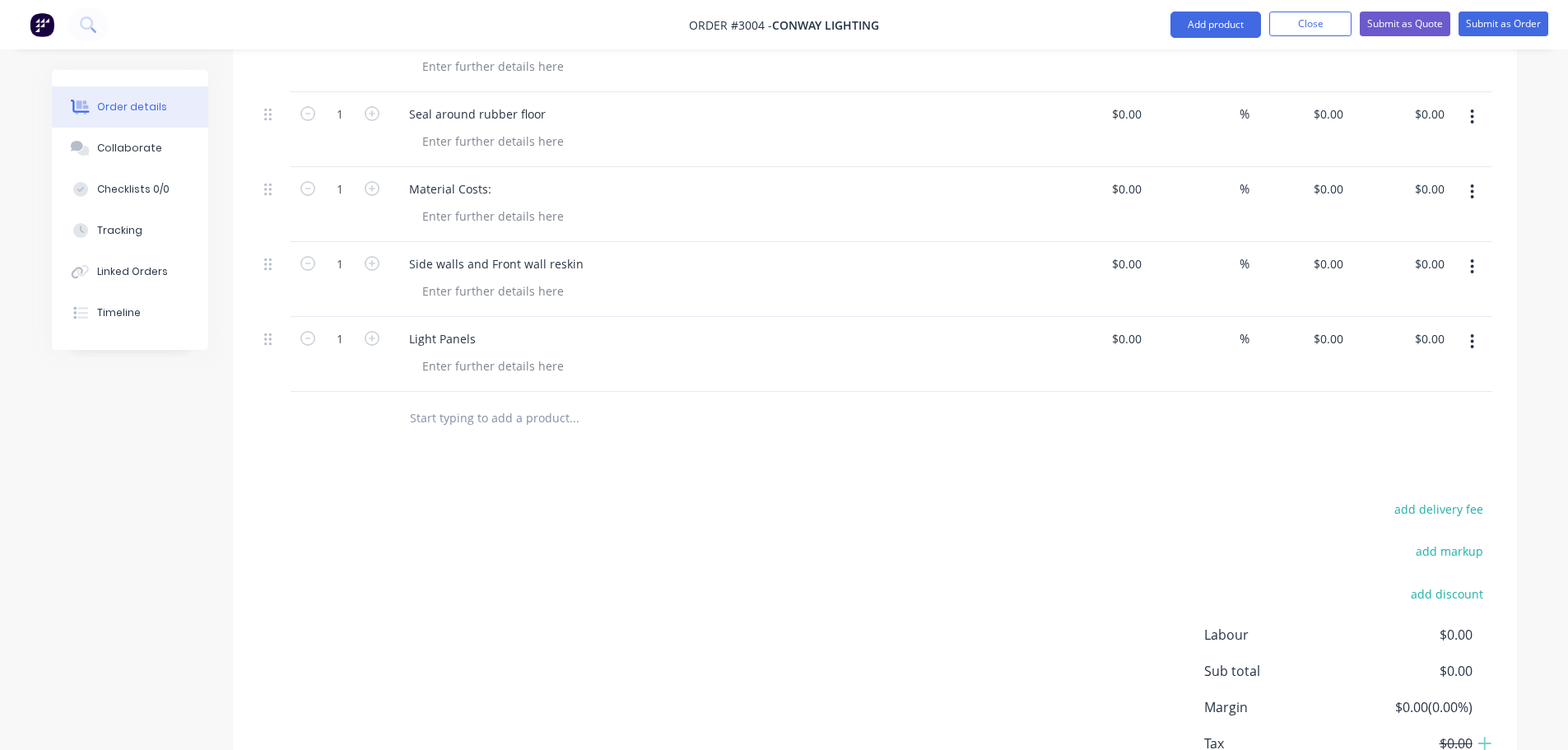click at bounding box center (574, 418) 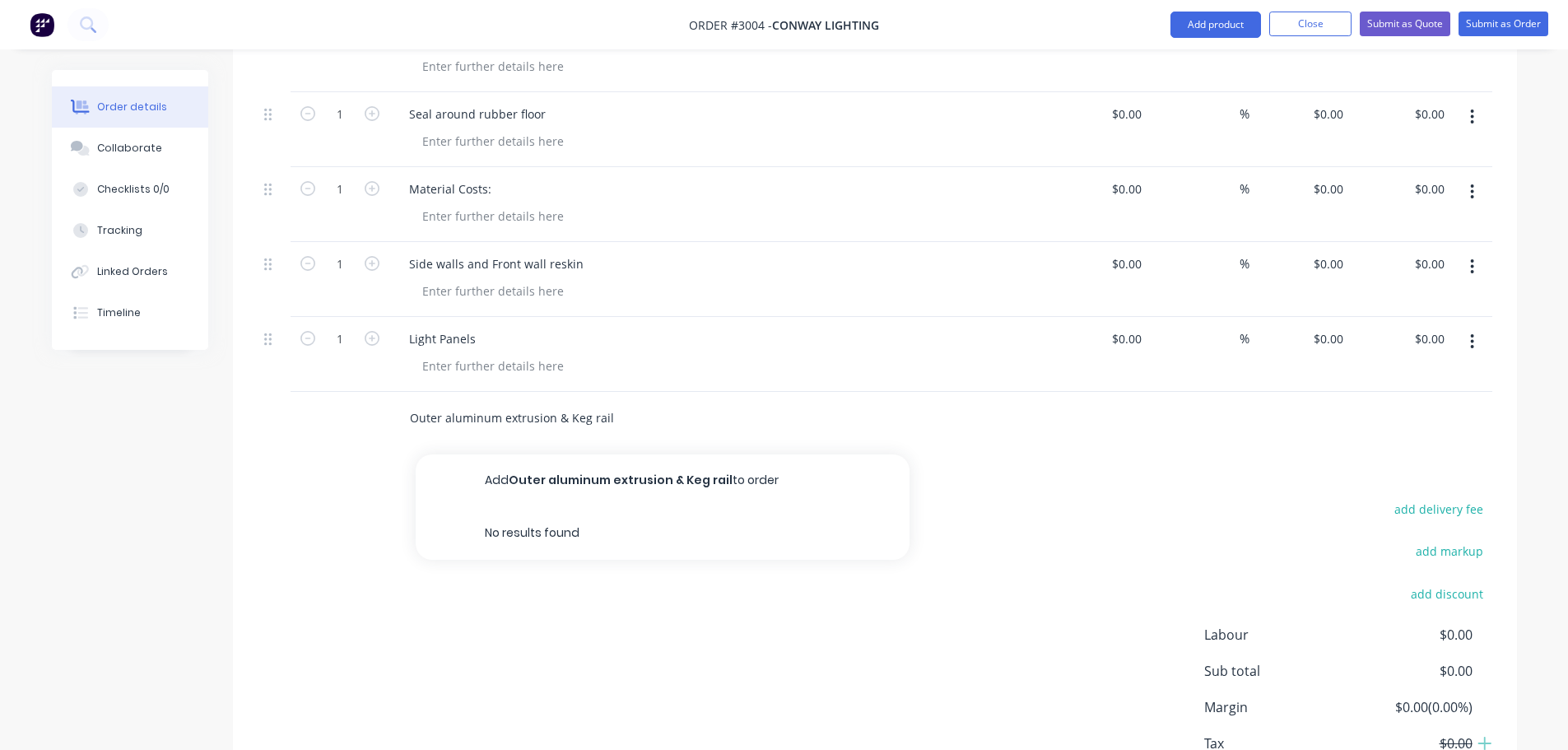type on "Outer aluminum extrusion & Keg rail" 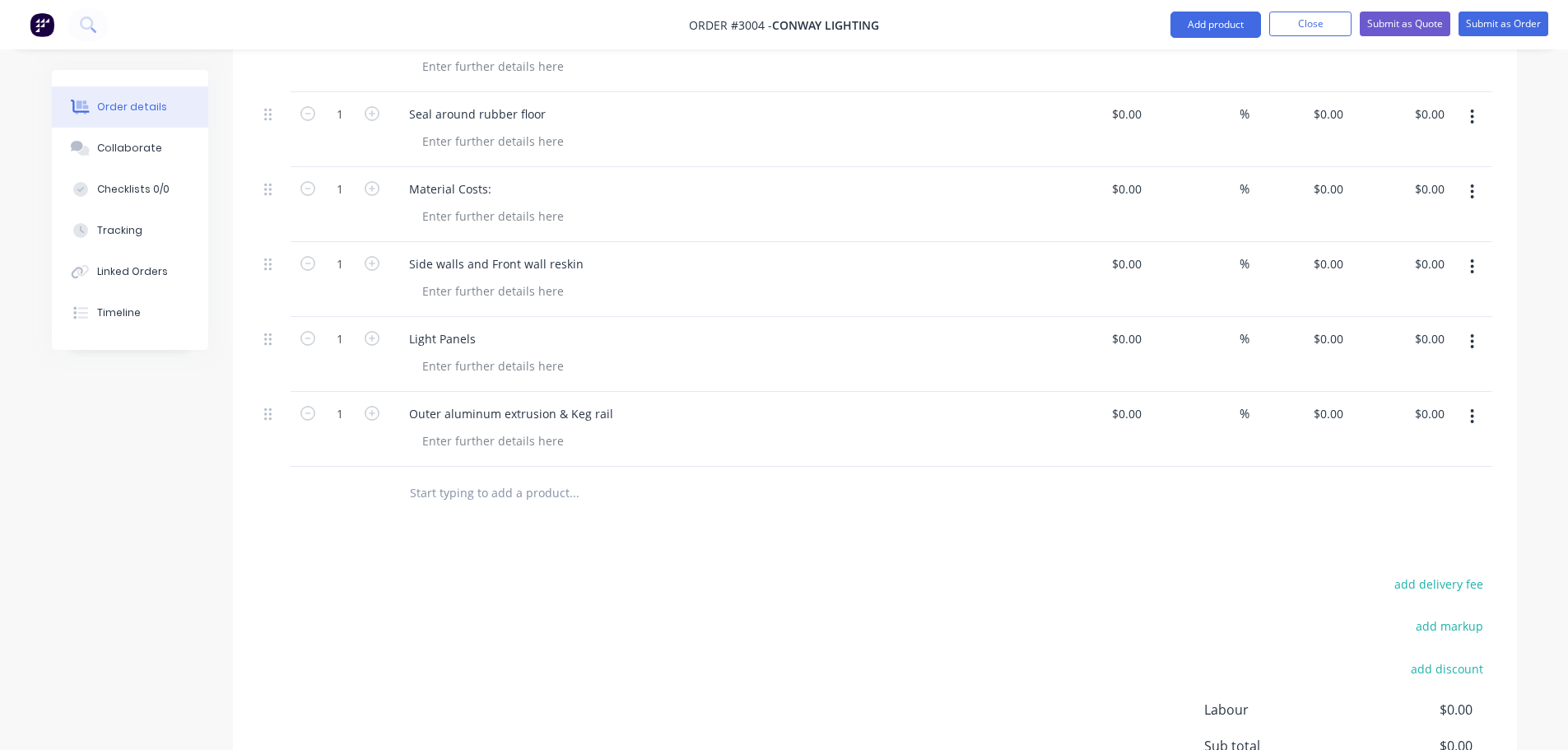 click at bounding box center [574, 493] 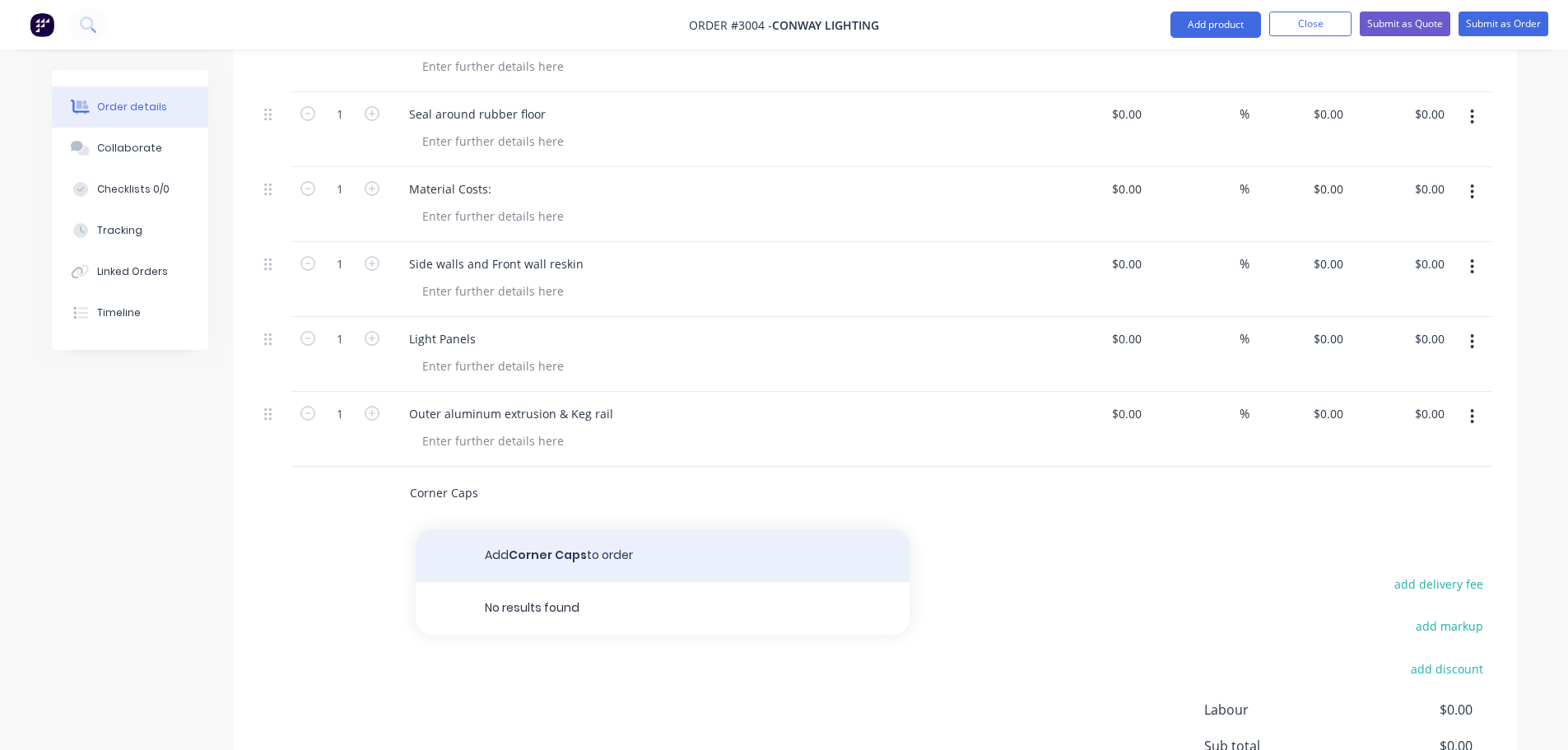 type on "Corner Caps" 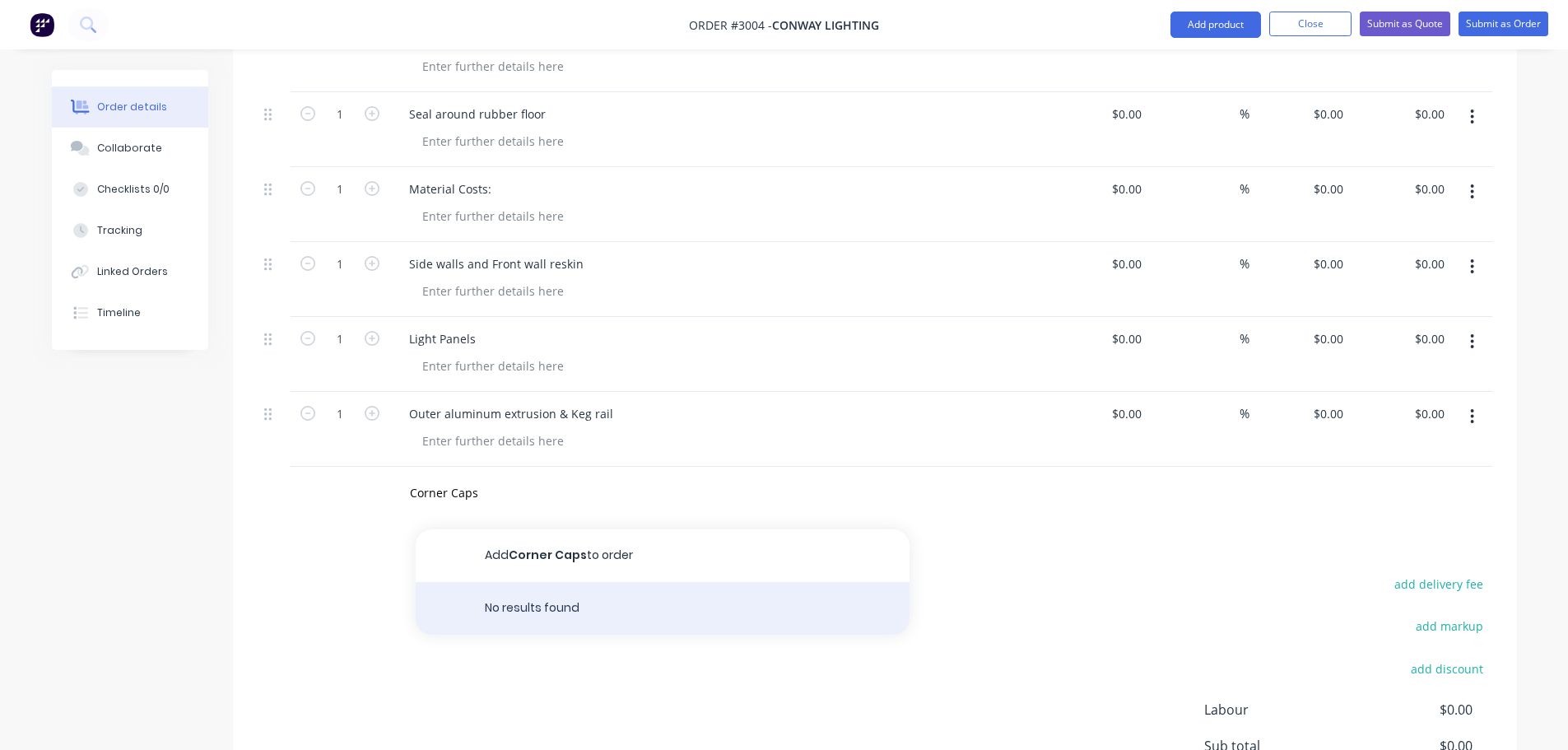 click on "No results found" at bounding box center [663, 608] 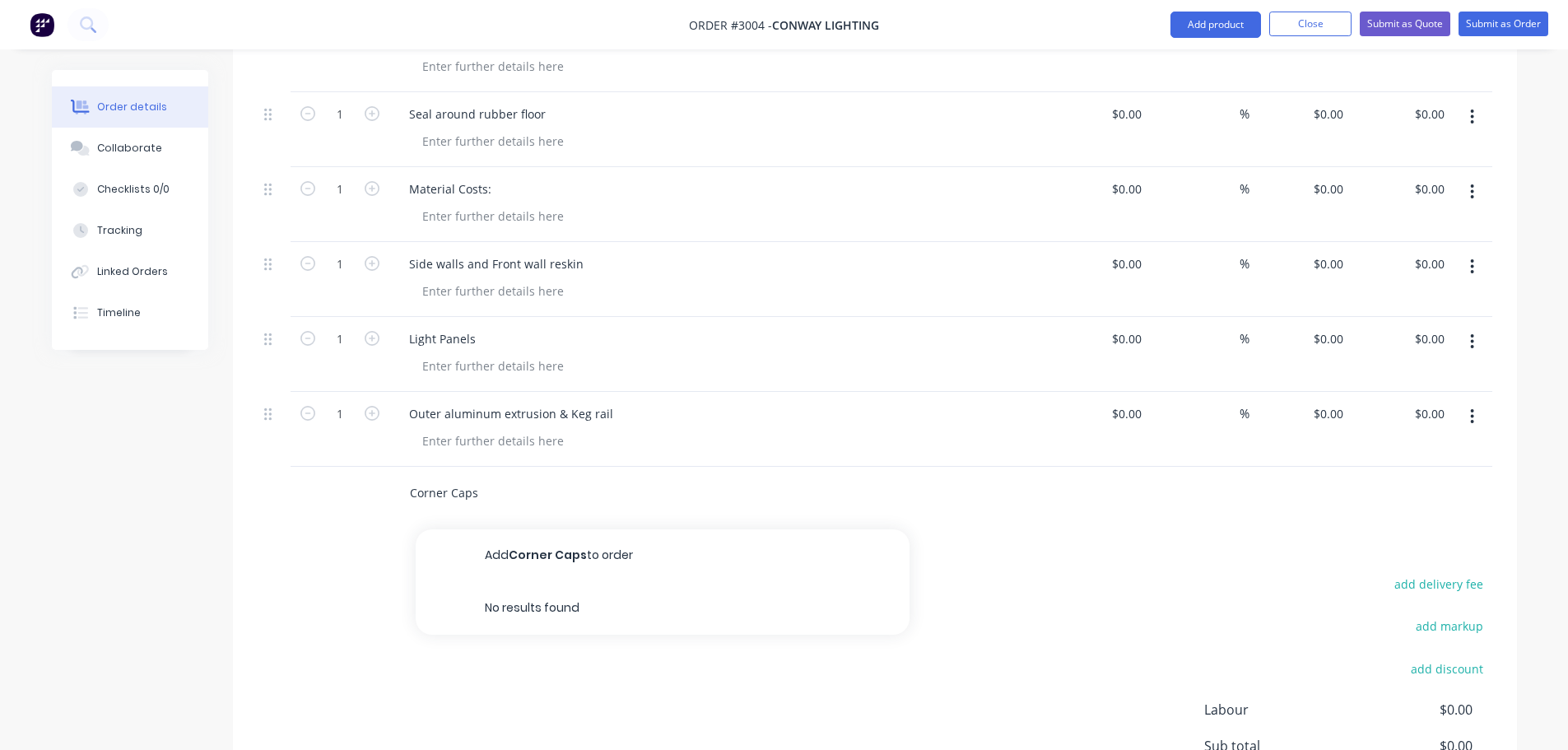 click on "Add Corner Caps to order" at bounding box center (663, 556) 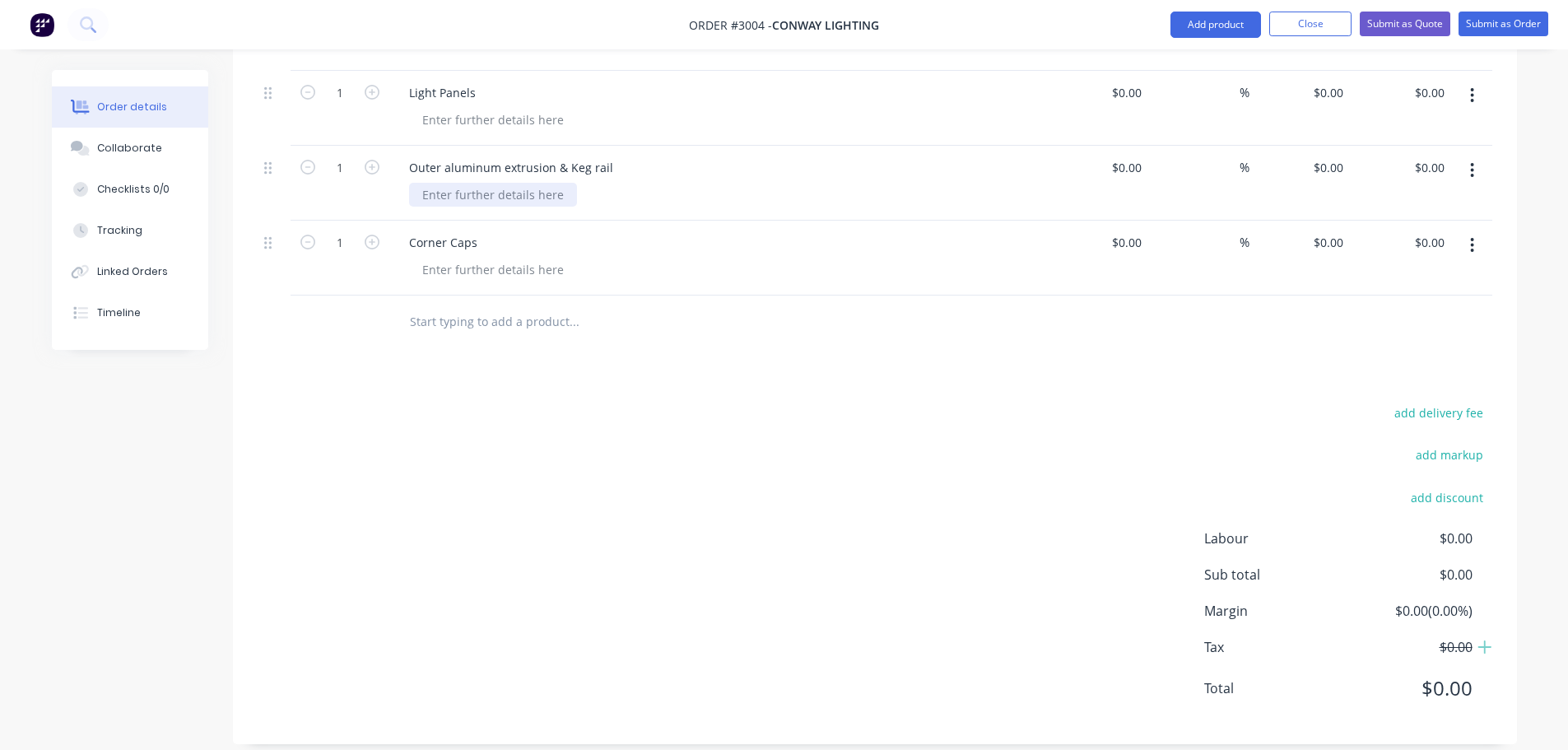 scroll, scrollTop: 3787, scrollLeft: 0, axis: vertical 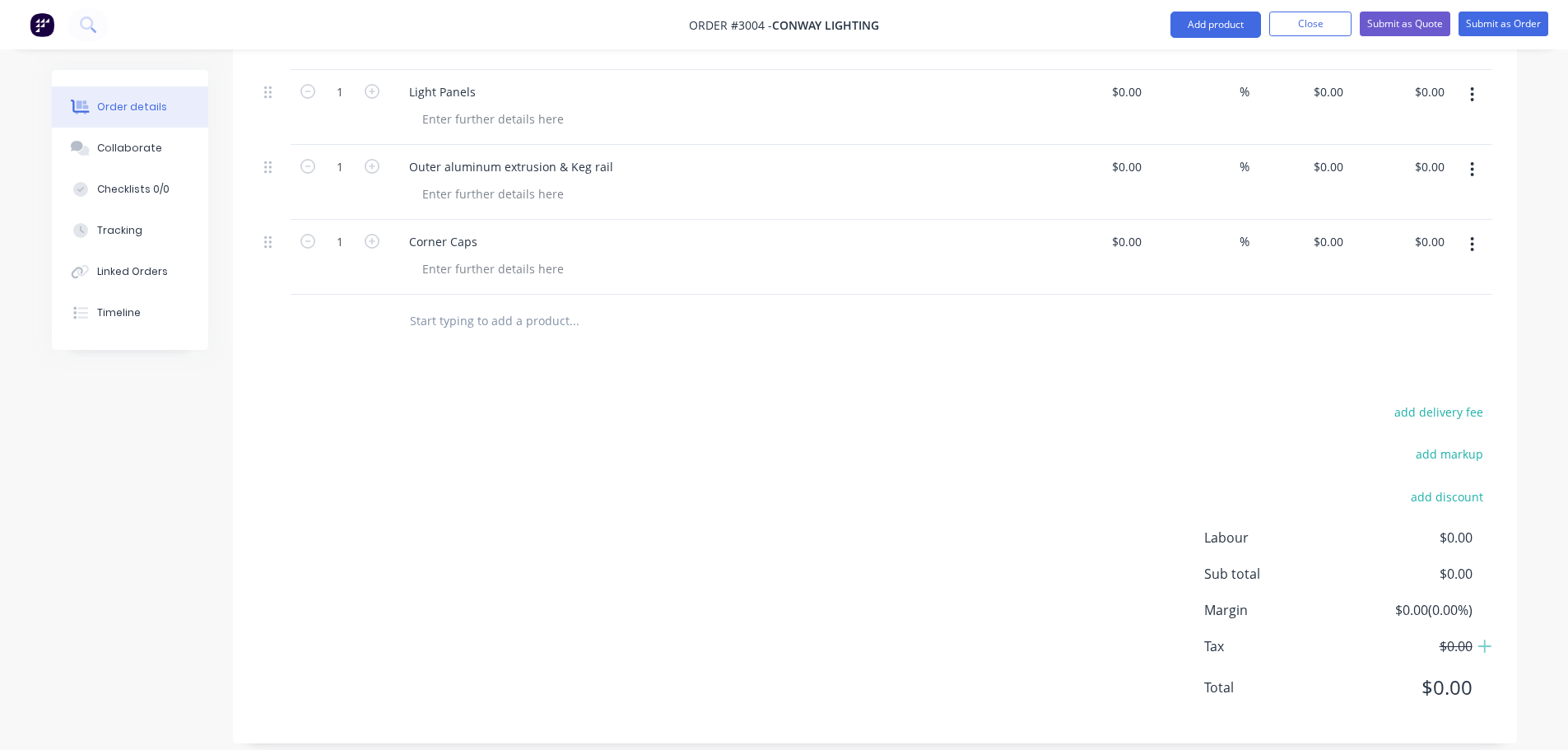 click at bounding box center (574, 321) 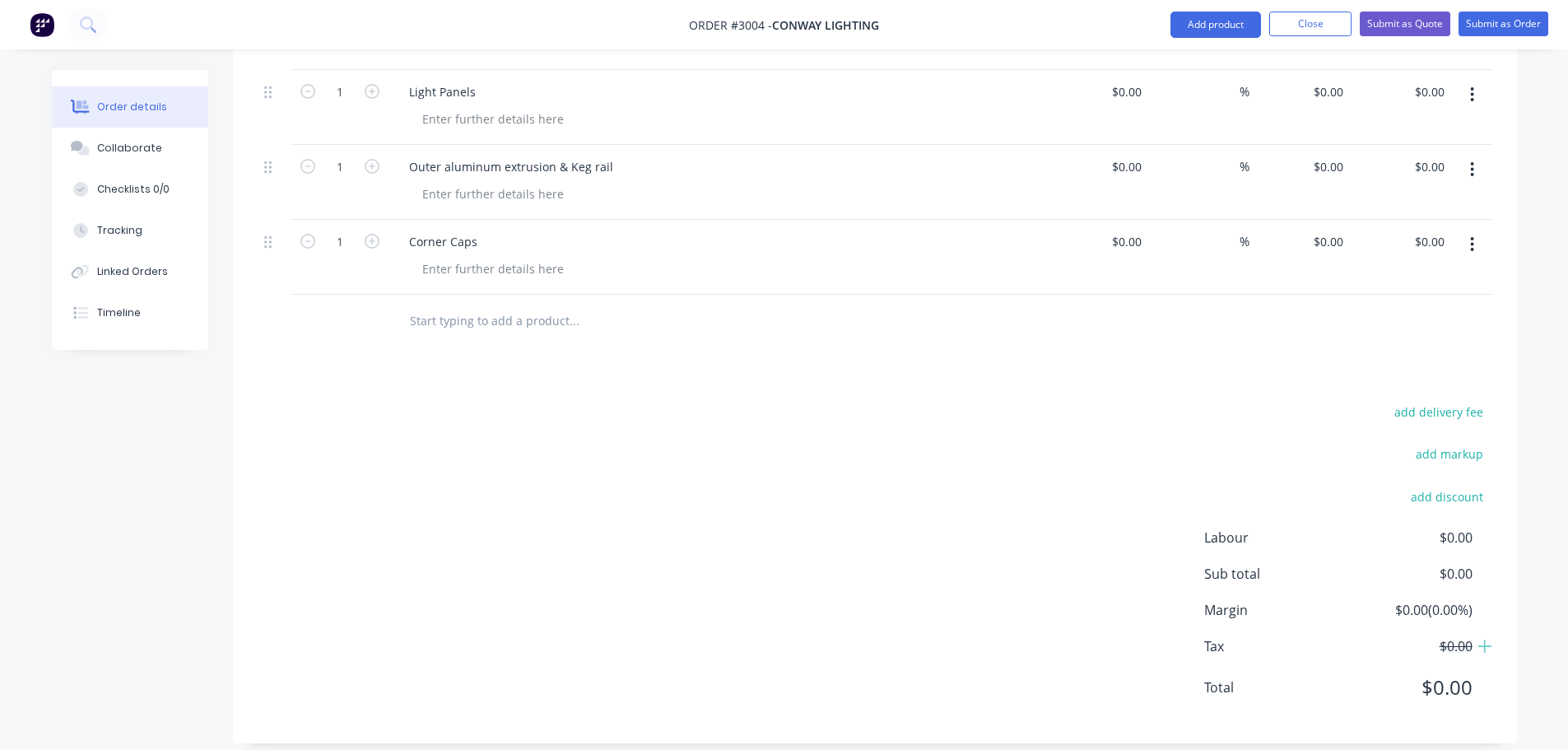 click at bounding box center [574, 321] 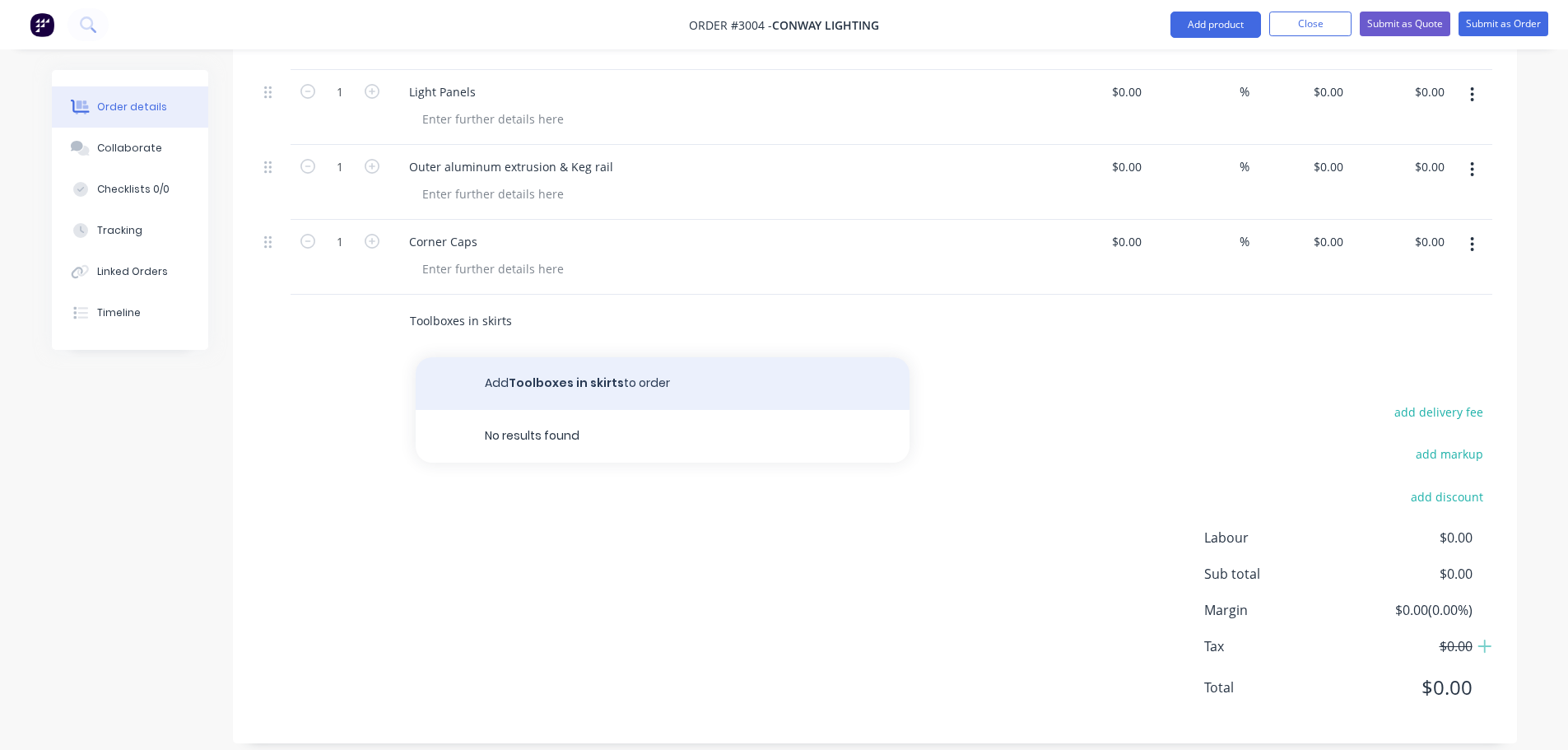 type on "Toolboxes in skirts" 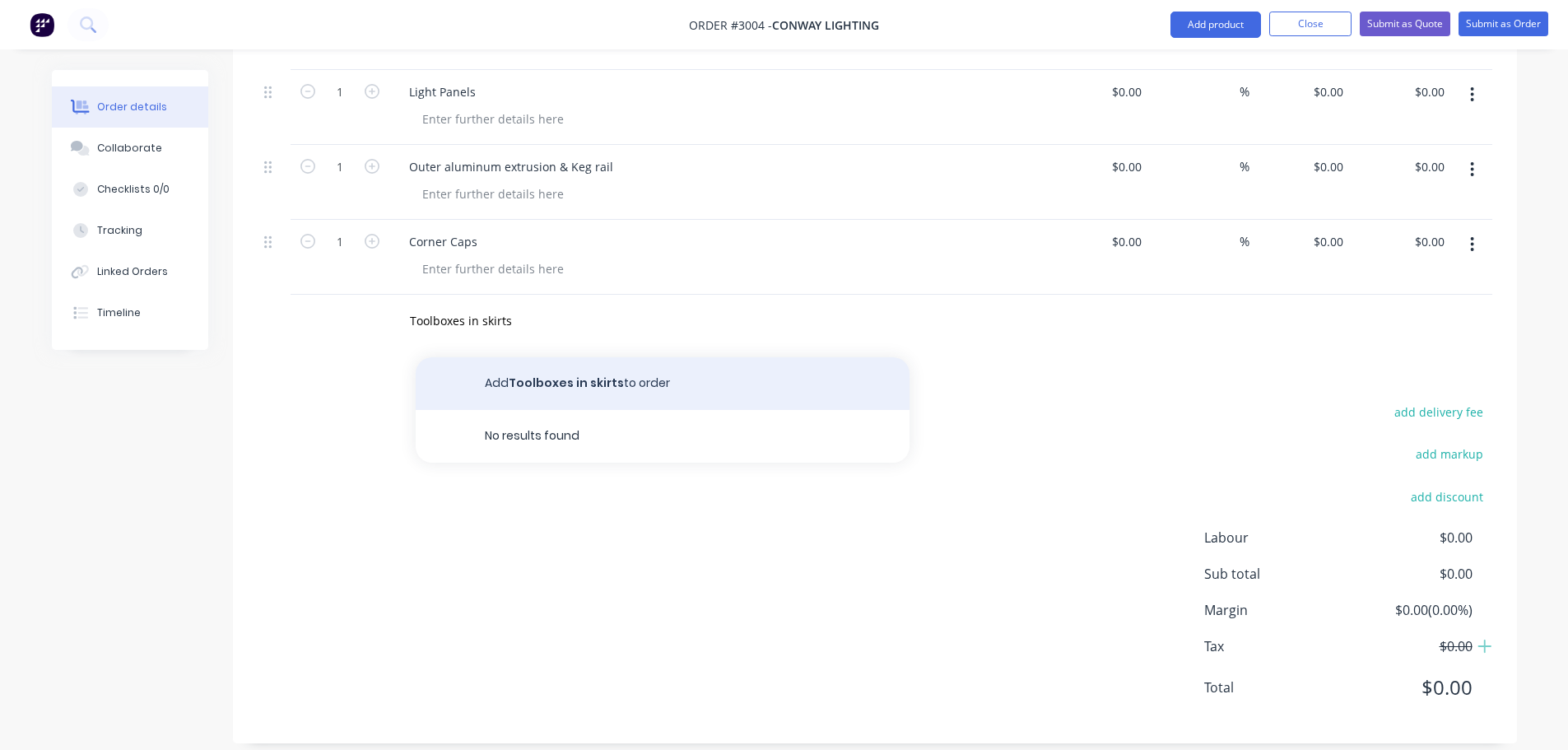 click on "Add  Toolboxes in skirts  to order" at bounding box center [663, 384] 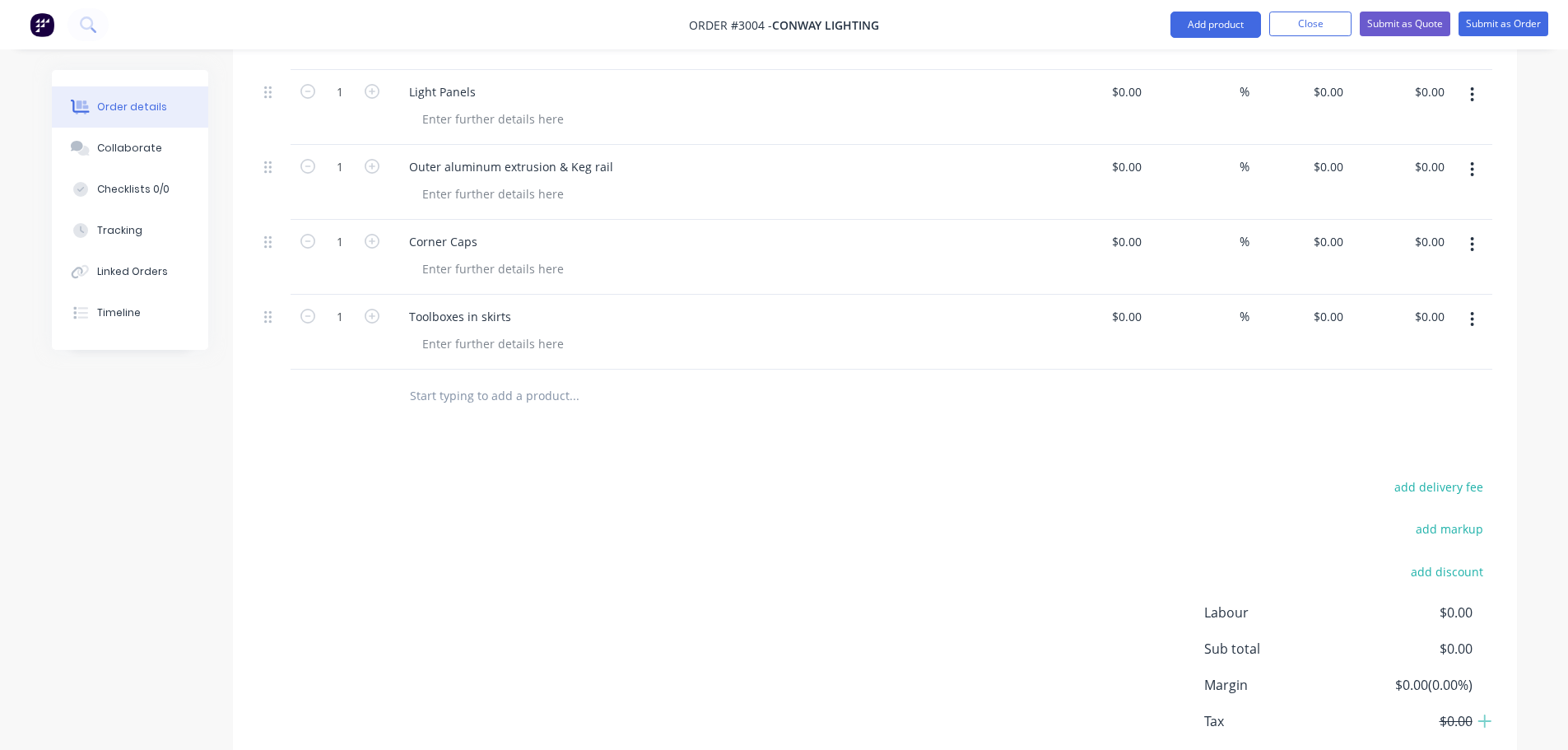 click at bounding box center (574, 396) 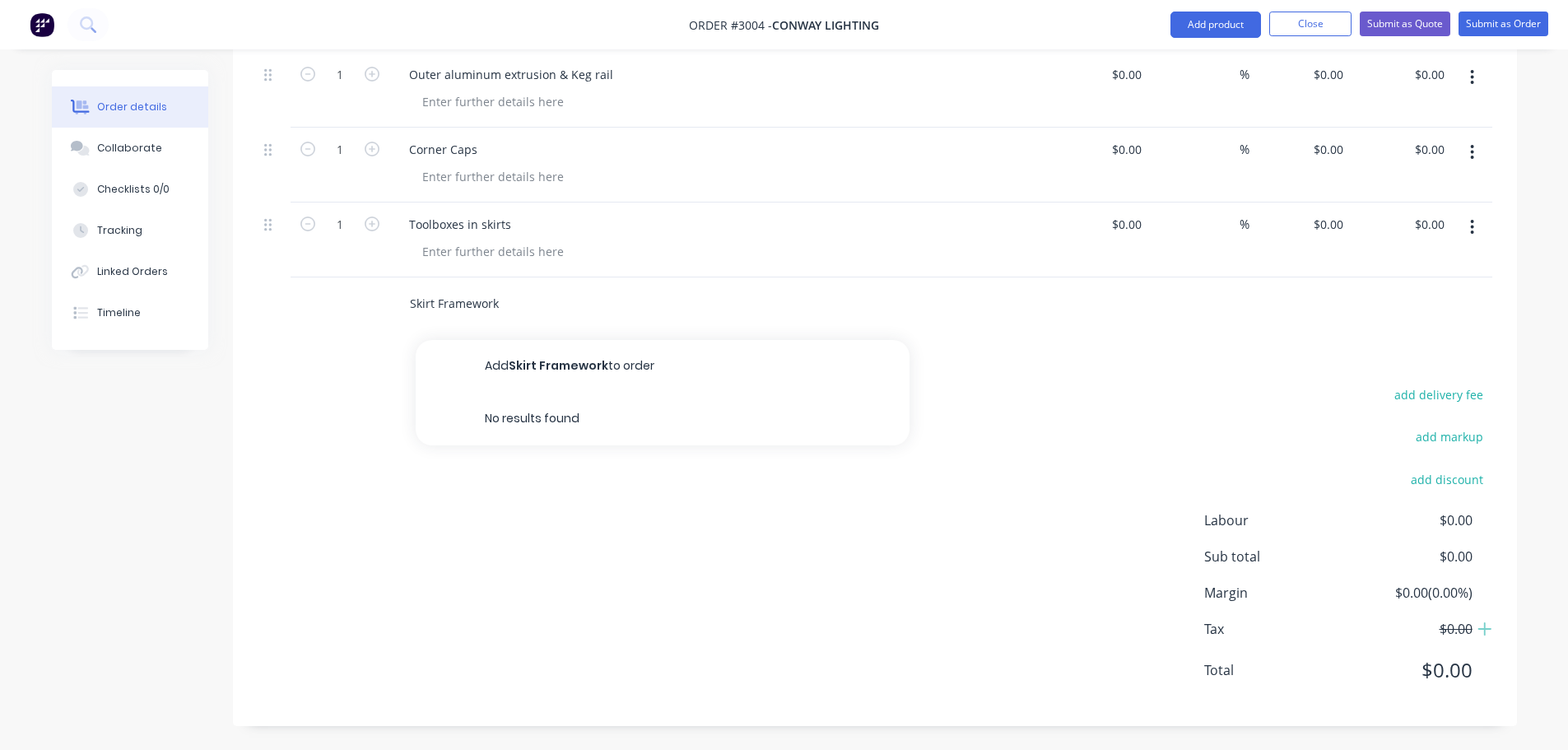 scroll, scrollTop: 3880, scrollLeft: 0, axis: vertical 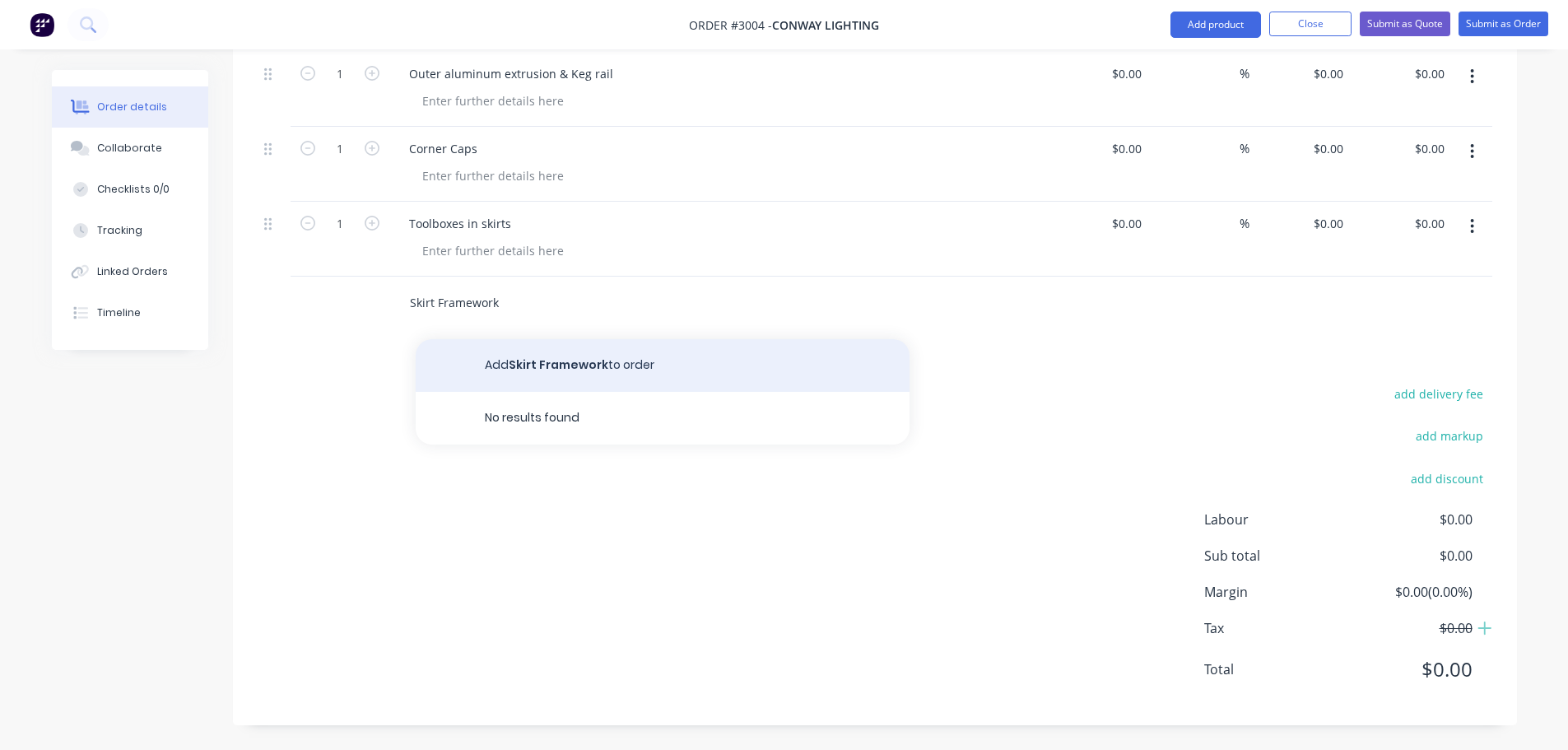 type on "Skirt Framework" 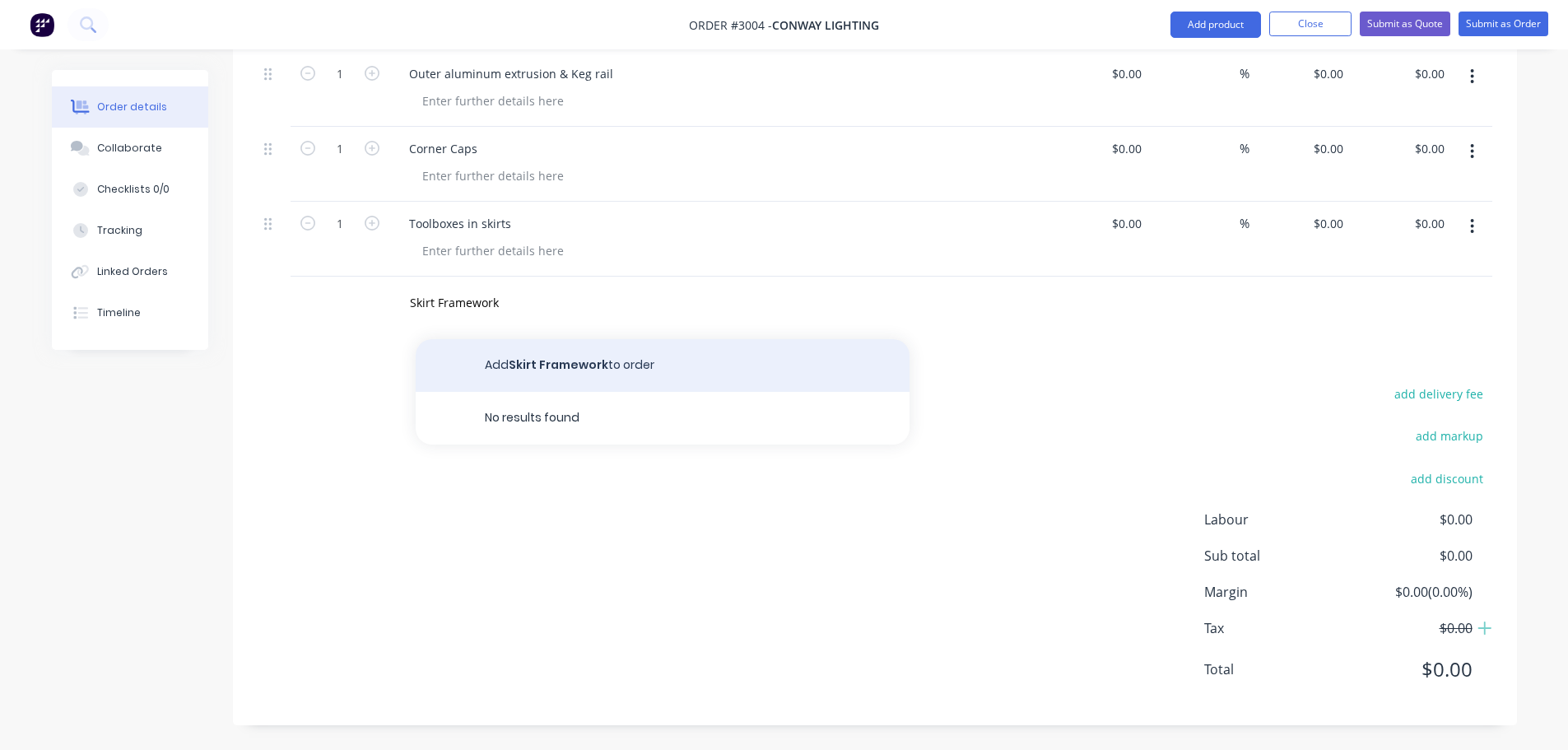 click on "Add  Skirt Framework  to order" at bounding box center [663, 366] 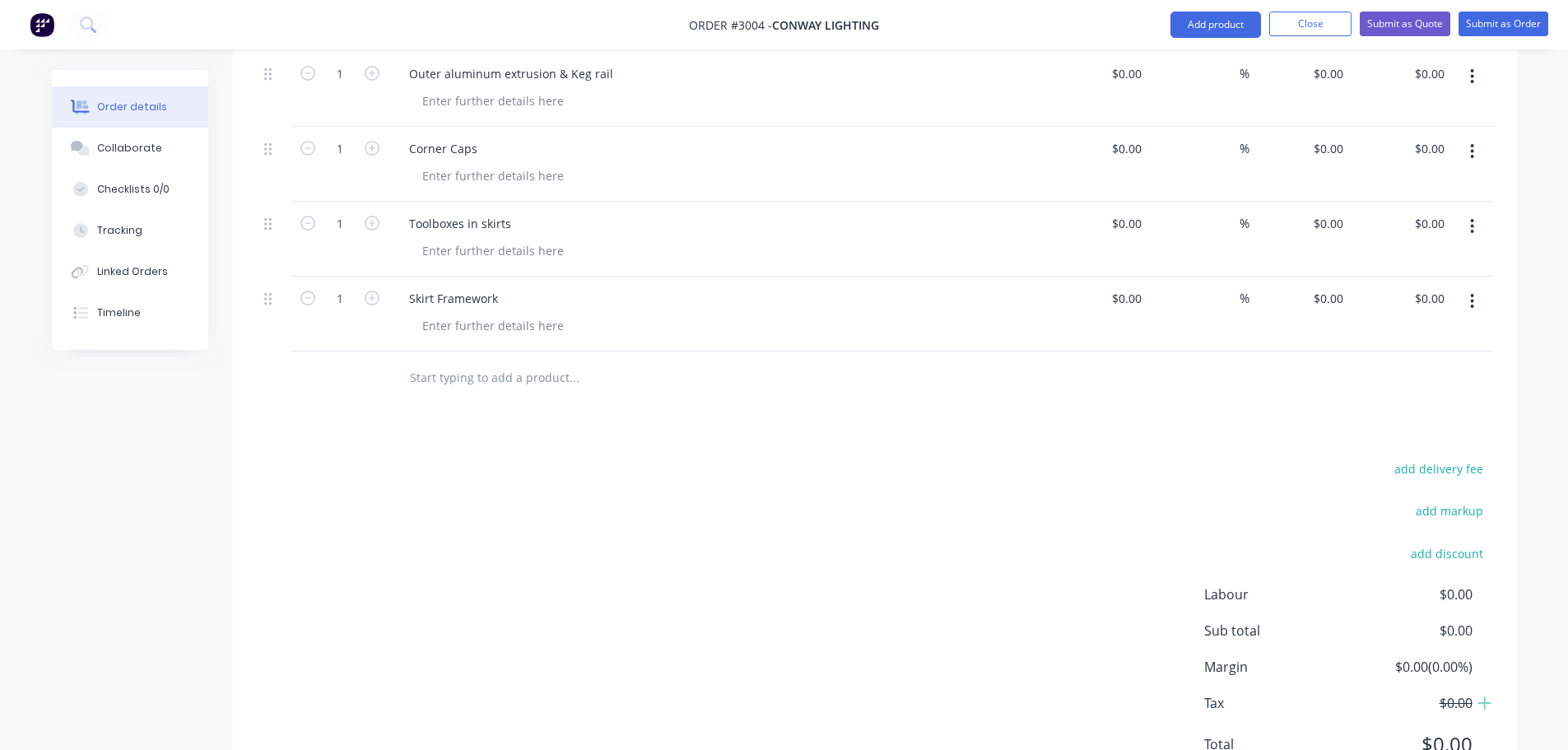 click at bounding box center (574, 378) 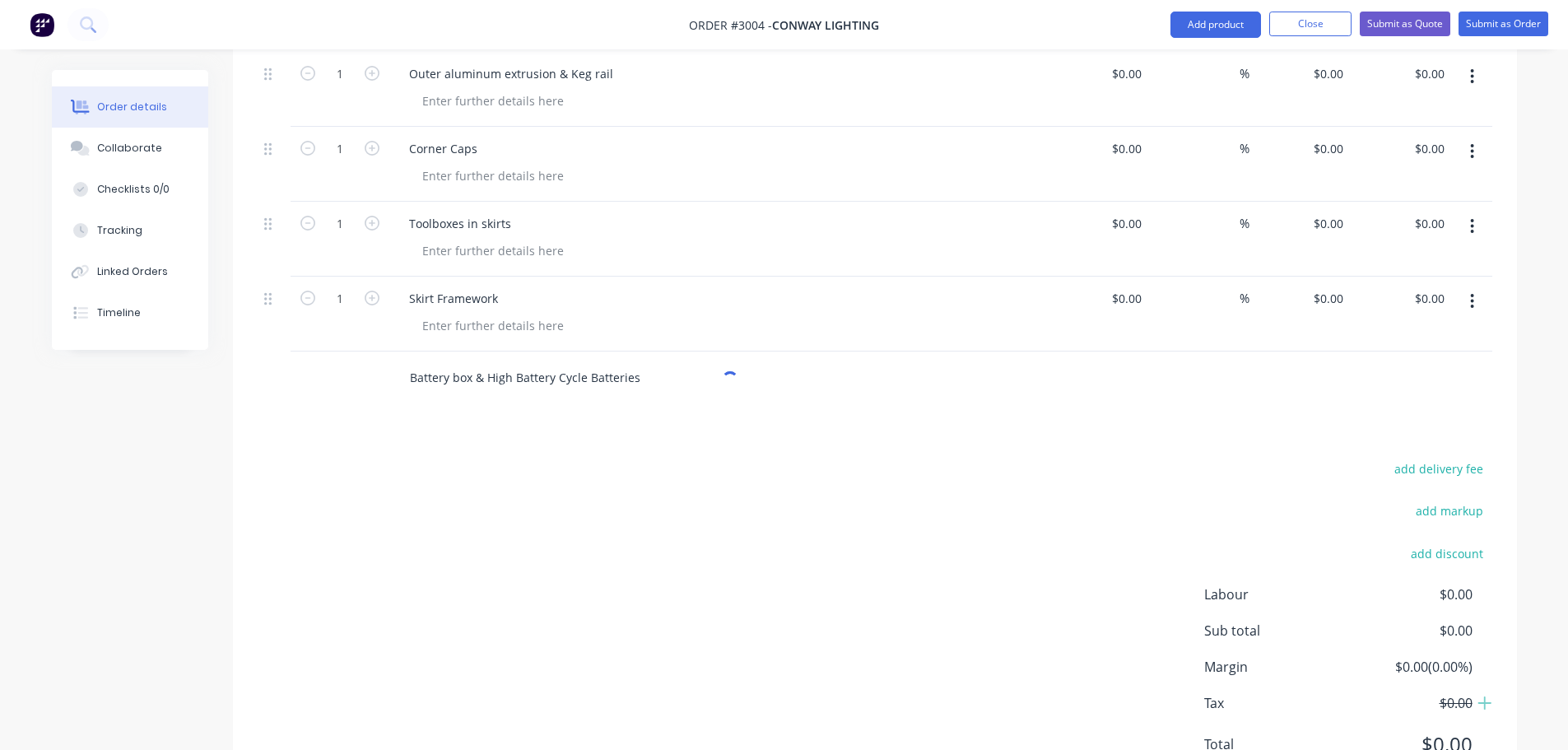 type on "Battery box & High Battery Cycle Batteries" 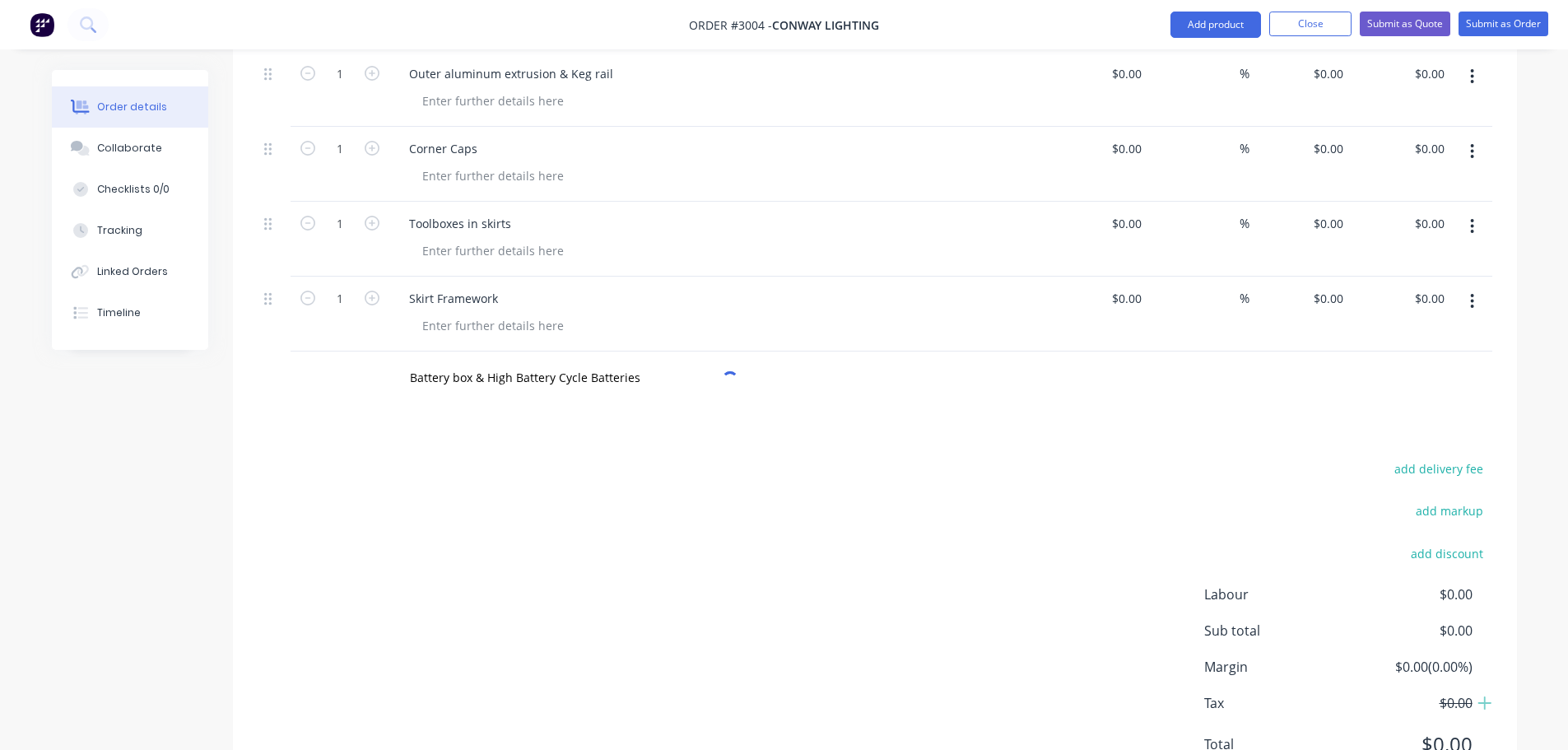 click on "Products Show / Hide columns Add product Qty Cost Markup Price Total Kit 1 Custom rebuild of Pantech with skirts $0.00 $0.00 1 Disconnect wiring and remove bolts from every bracket on chassis $0.00 $0.00 % $0.00 $0.00 $0.00 $0.00 1 Lift entire body from chassis and place body on rolling trestles $0.00 $0.00 % $0.00 $0.00 $0.00 $0.00 1 Remove all lights from body including nosecone $0.00 $0.00 % $0.00 $0.00 $0.00 $0.00 1 Disconnect and remove Nosecone and corner caps $0.00 $0.00 % $0.00 $0.00 $0.00 $0.00 1 Using heat, remove all aluminum extrusion, propeller plate sheets and keg from both sides and front side of body for reskin $0.00 $0.00 % $0.00 $0.00 $0.00 $0.00 1 Remove all existing Nusign sheets using heat $0.00 $0.00 % $0.00 $0.00 $0.00 $0.00 1 Clean old Sikaflex off of all existing framework and prepare surface for new sheets for later in the build process $0.00 $0.00 % $0.00 $0.00 $0.00 $0.00 1 Remove rear doors from body and keep aside $0.00 $0.00 % $0.00 $0.00 $0.00 $0.00 1" at bounding box center [875, -1310] 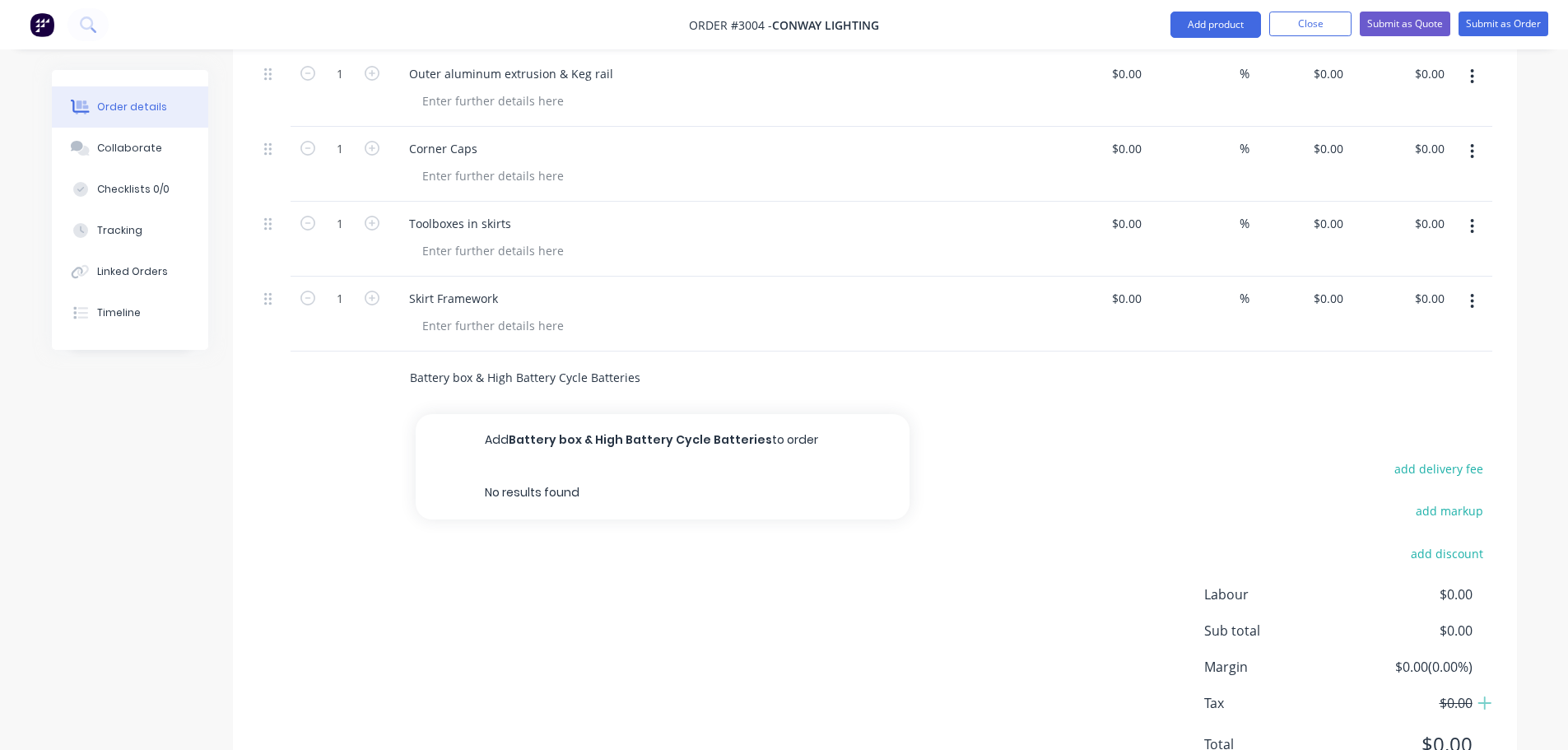 click on "Add  Battery box & High Battery Cycle Batteries  to order" at bounding box center (663, 440) 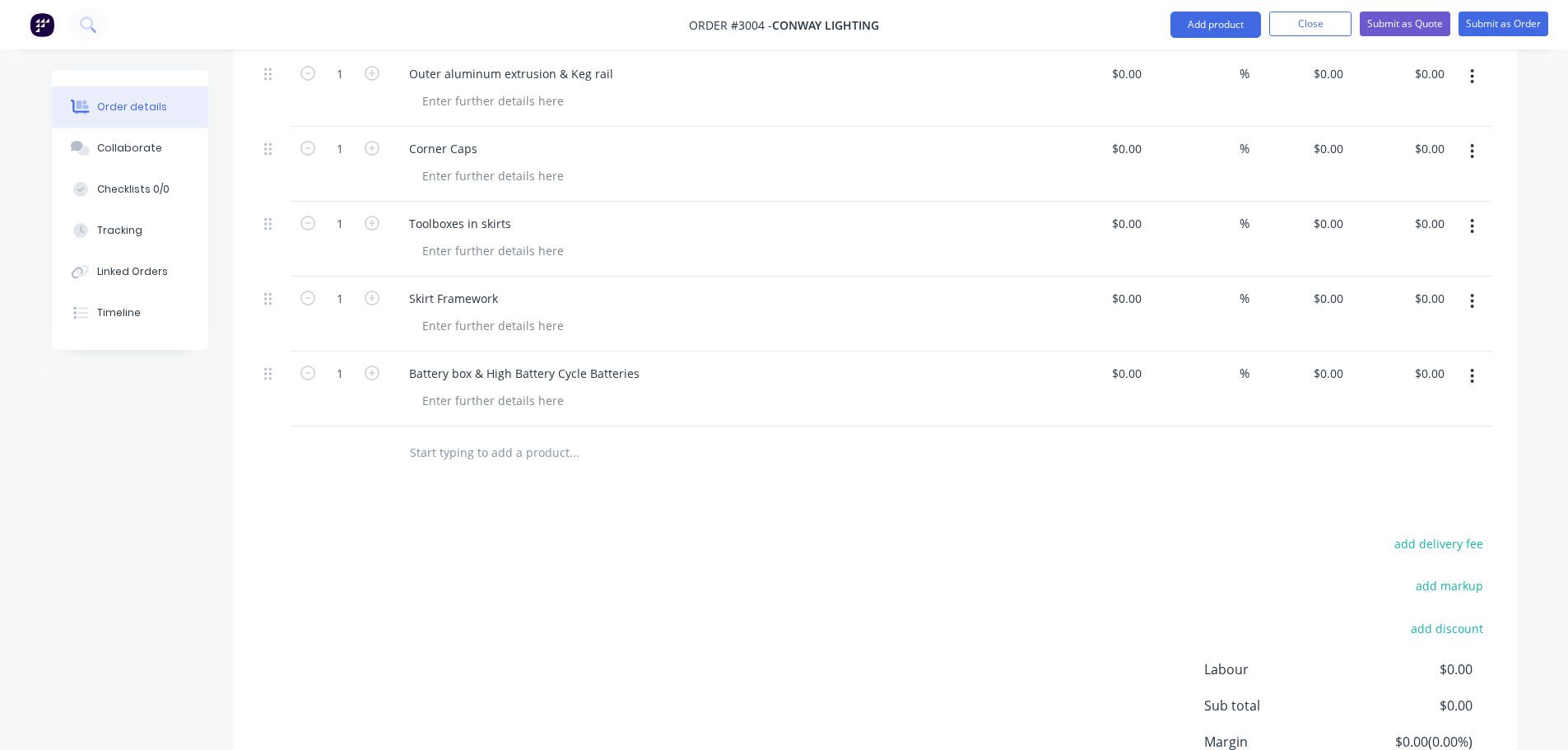 click at bounding box center [574, 453] 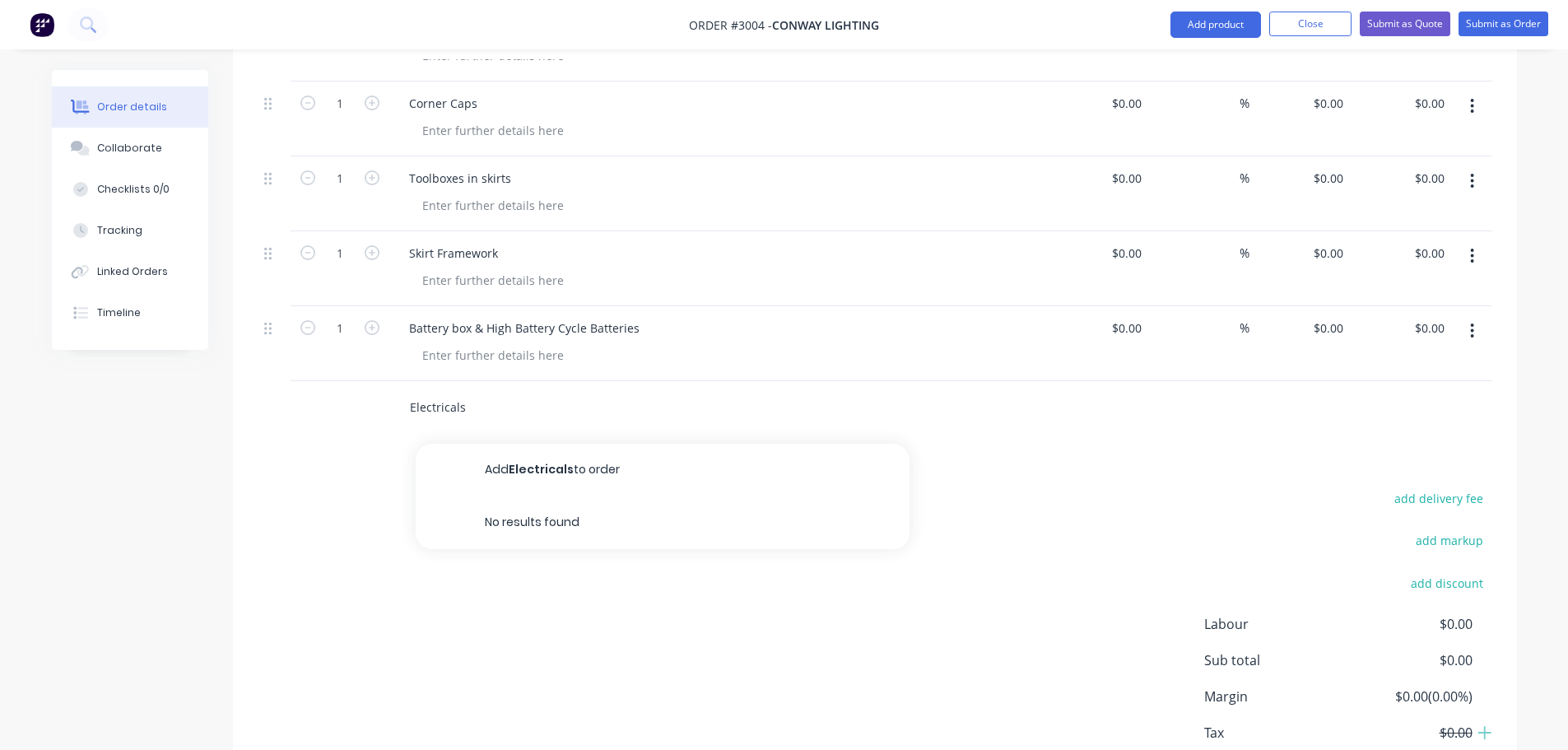 scroll, scrollTop: 3962, scrollLeft: 0, axis: vertical 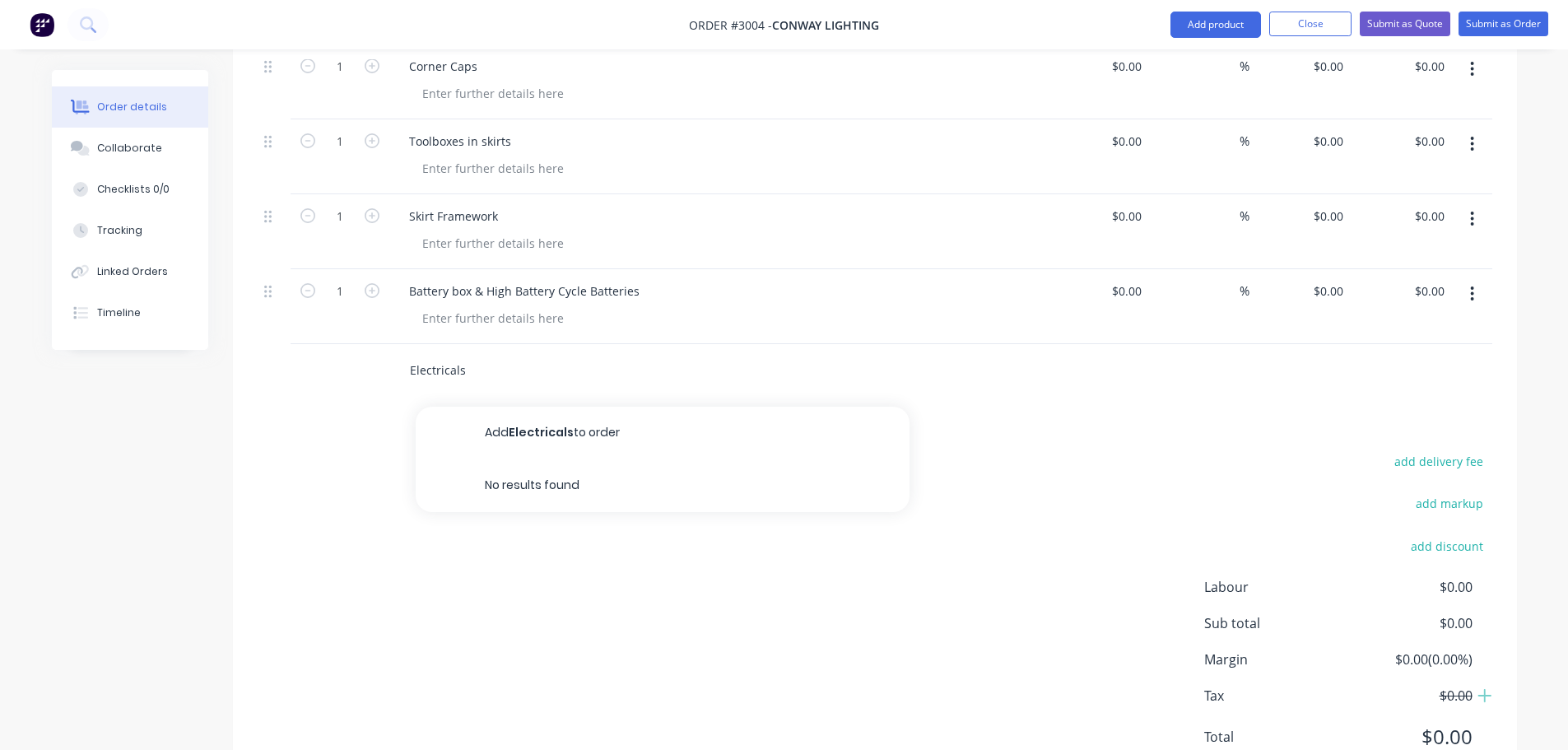 type on "Electricals" 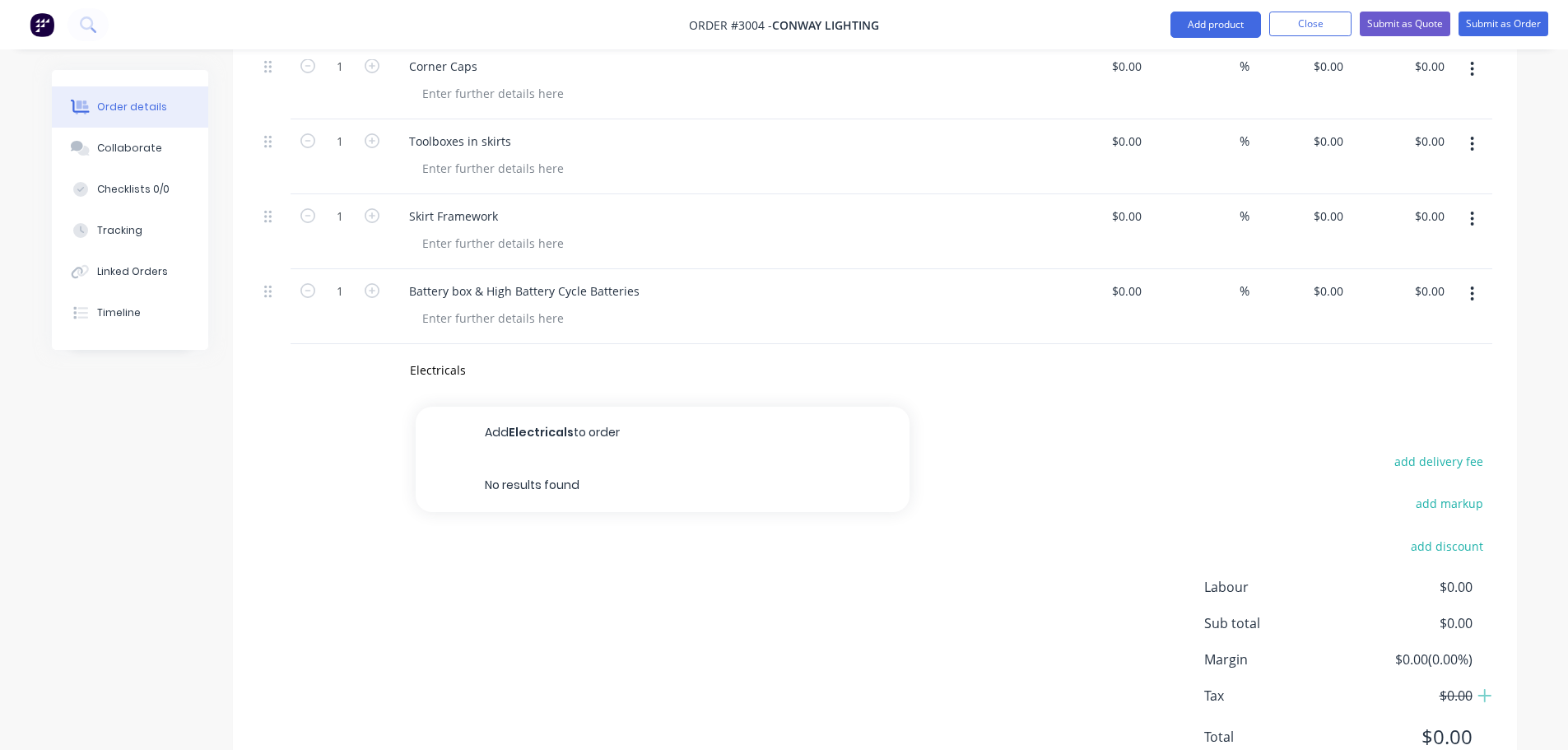 click on "Products Show / Hide columns Add product Qty Cost Markup Price Total Kit 1 Custom rebuild of Pantech with skirts $0.00 $0.00 1 Disconnect wiring and remove bolts from every bracket on chassis $0.00 $0.00 % $0.00 $0.00 $0.00 $0.00 1 Lift entire body from chassis and place body on rolling trestles $0.00 $0.00 % $0.00 $0.00 $0.00 $0.00 1 Remove all lights from body including nosecone $0.00 $0.00 % $0.00 $0.00 $0.00 $0.00 1 Disconnect and remove Nosecone and corner caps $0.00 $0.00 % $0.00 $0.00 $0.00 $0.00 1 Using heat, remove all aluminum extrusion, propeller plate sheets and keg from both sides and front side of body for reskin $0.00 $0.00 % $0.00 $0.00 $0.00 $0.00 1 Remove all existing Nusign sheets using heat $0.00 $0.00 % $0.00 $0.00 $0.00 $0.00 1 Clean old Sikaflex off of all existing framework and prepare surface for new sheets for later in the build process $0.00 $0.00 % $0.00 $0.00 $0.00 $0.00 1 Remove rear doors from body and keep aside $0.00 $0.00 % $0.00 $0.00 $0.00 $0.00 1" at bounding box center [875, -1354] 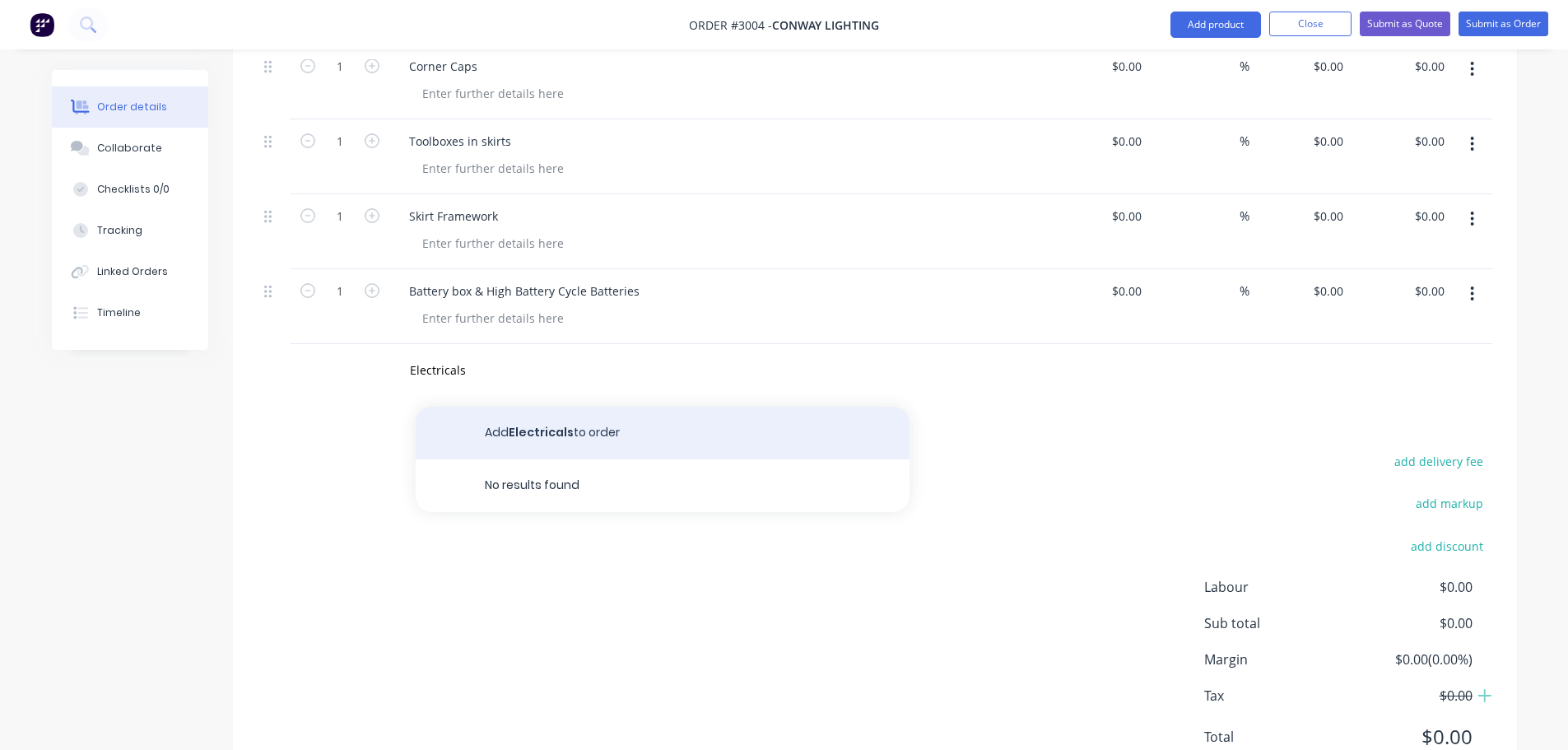 click on "Add  Electricals  to order" at bounding box center [663, 433] 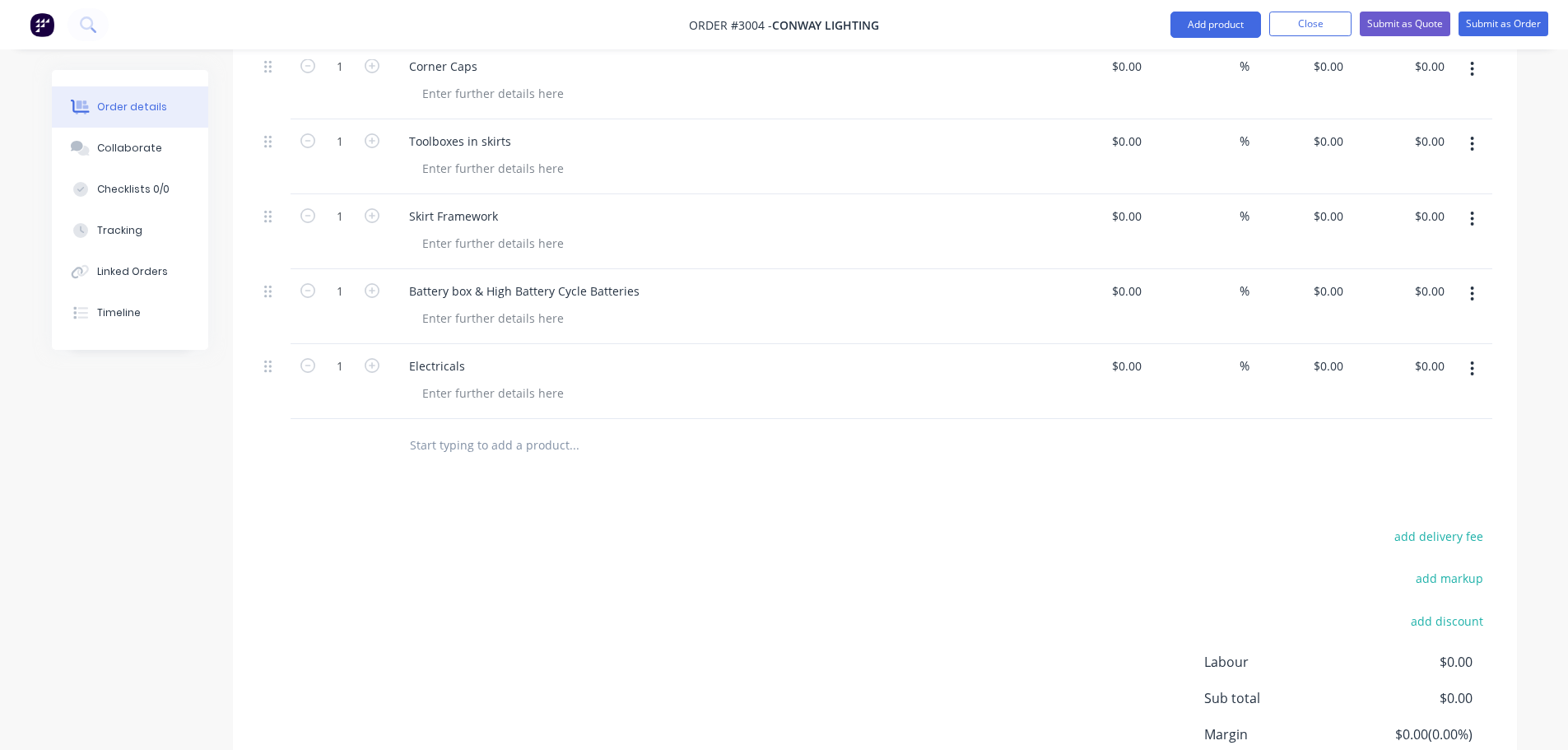 click at bounding box center [574, 445] 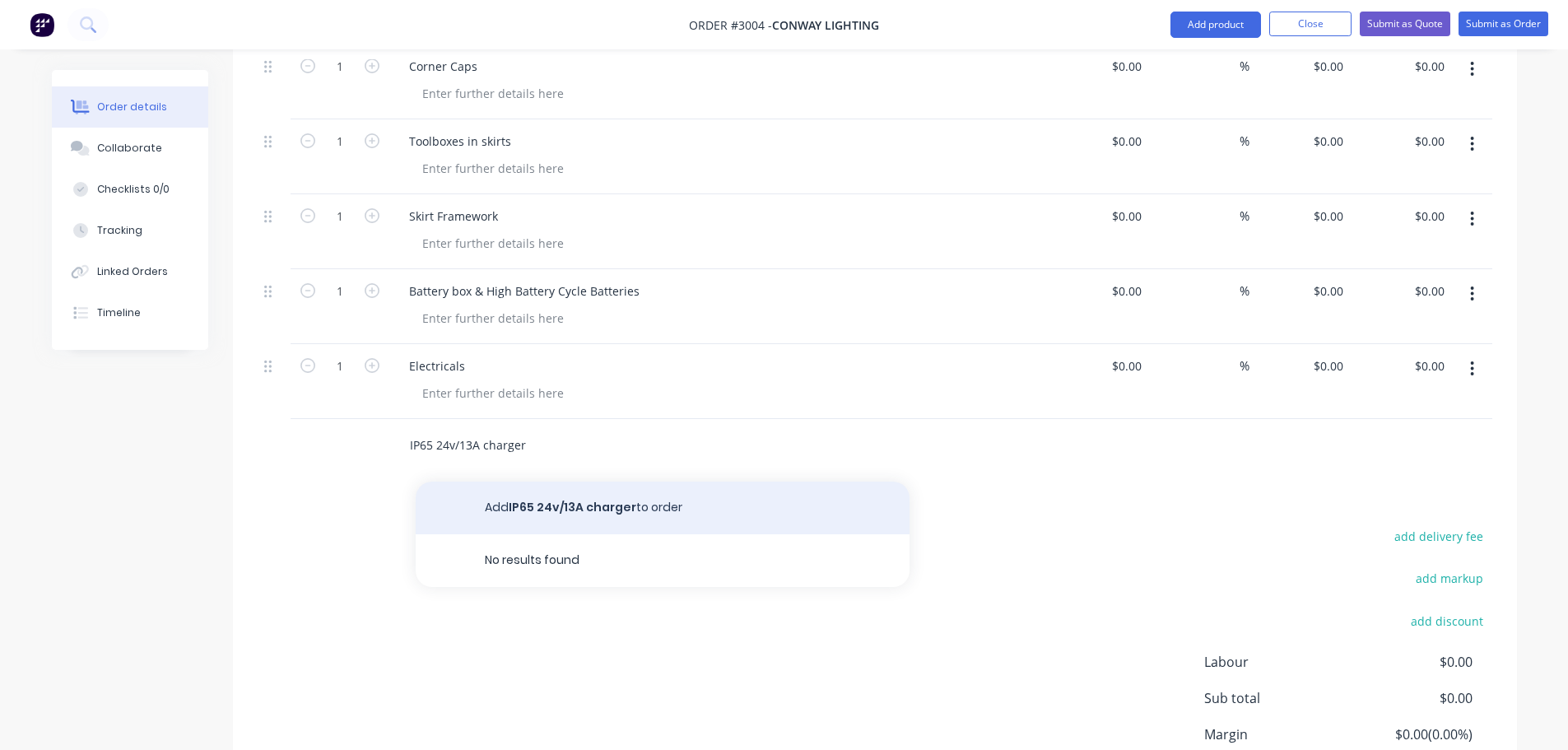type on "IP65 24v/13A charger" 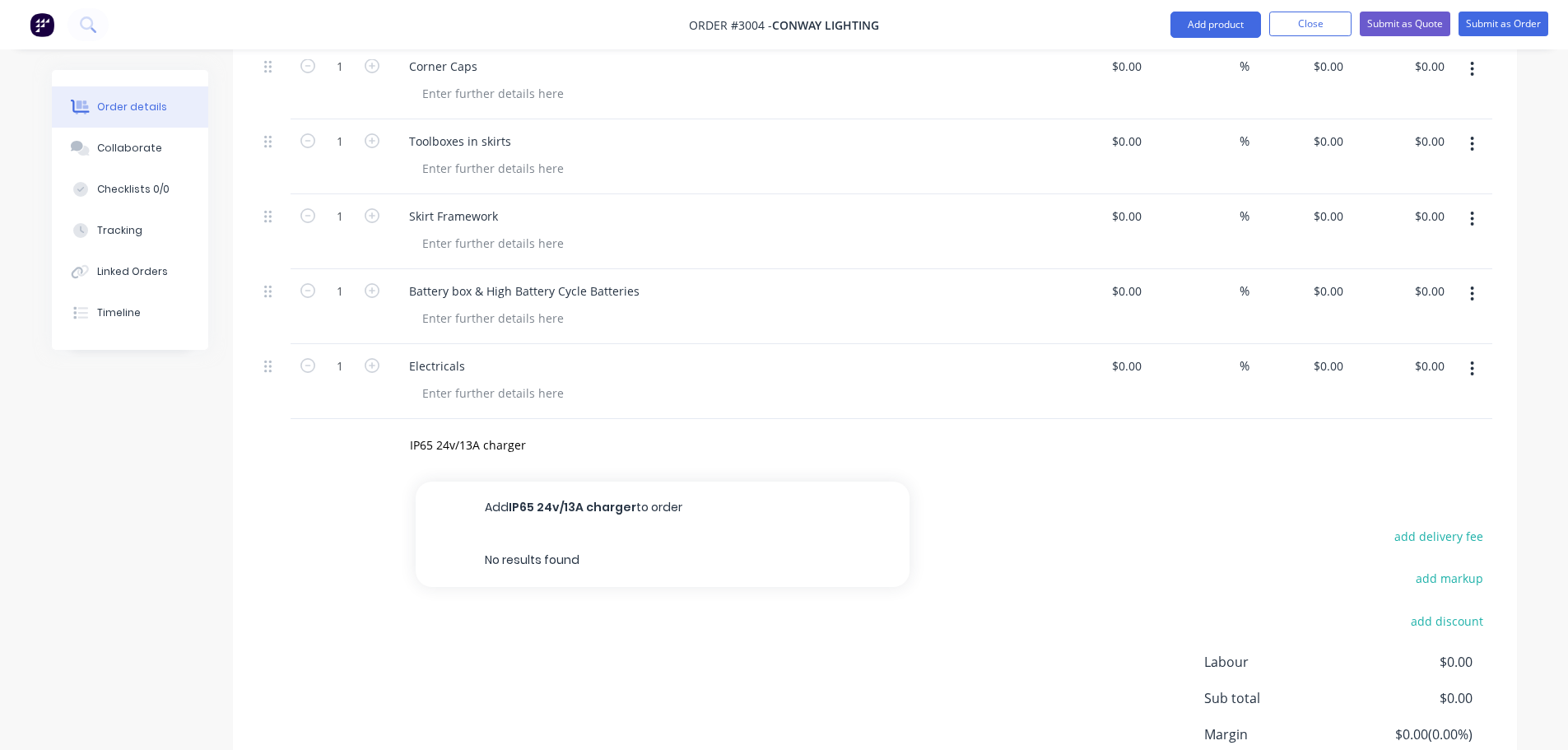 click on "Products Show / Hide columns Add product Qty Cost Markup Price Total Kit 1 Custom rebuild of Pantech with skirts $0.00 $0.00 1 Disconnect wiring and remove bolts from every bracket on chassis $0.00 $0.00 % $0.00 $0.00 $0.00 $0.00 1 Lift entire body from chassis and place body on rolling trestles $0.00 $0.00 % $0.00 $0.00 $0.00 $0.00 1 Remove all lights from body including nosecone $0.00 $0.00 % $0.00 $0.00 $0.00 $0.00 1 Disconnect and remove Nosecone and corner caps $0.00 $0.00 % $0.00 $0.00 $0.00 $0.00 1 Using heat, remove all aluminum extrusion, propeller plate sheets and keg from both sides and front side of body for reskin $0.00 $0.00 % $0.00 $0.00 $0.00 $0.00 1 Remove all existing Nusign sheets using heat $0.00 $0.00 % $0.00 $0.00 $0.00 $0.00 1 Clean old Sikaflex off of all existing framework and prepare surface for new sheets for later in the build process $0.00 $0.00 % $0.00 $0.00 $0.00 $0.00 1 Remove rear doors from body and keep aside $0.00 $0.00 % $0.00 $0.00 $0.00 $0.00 1" at bounding box center [875, -1317] 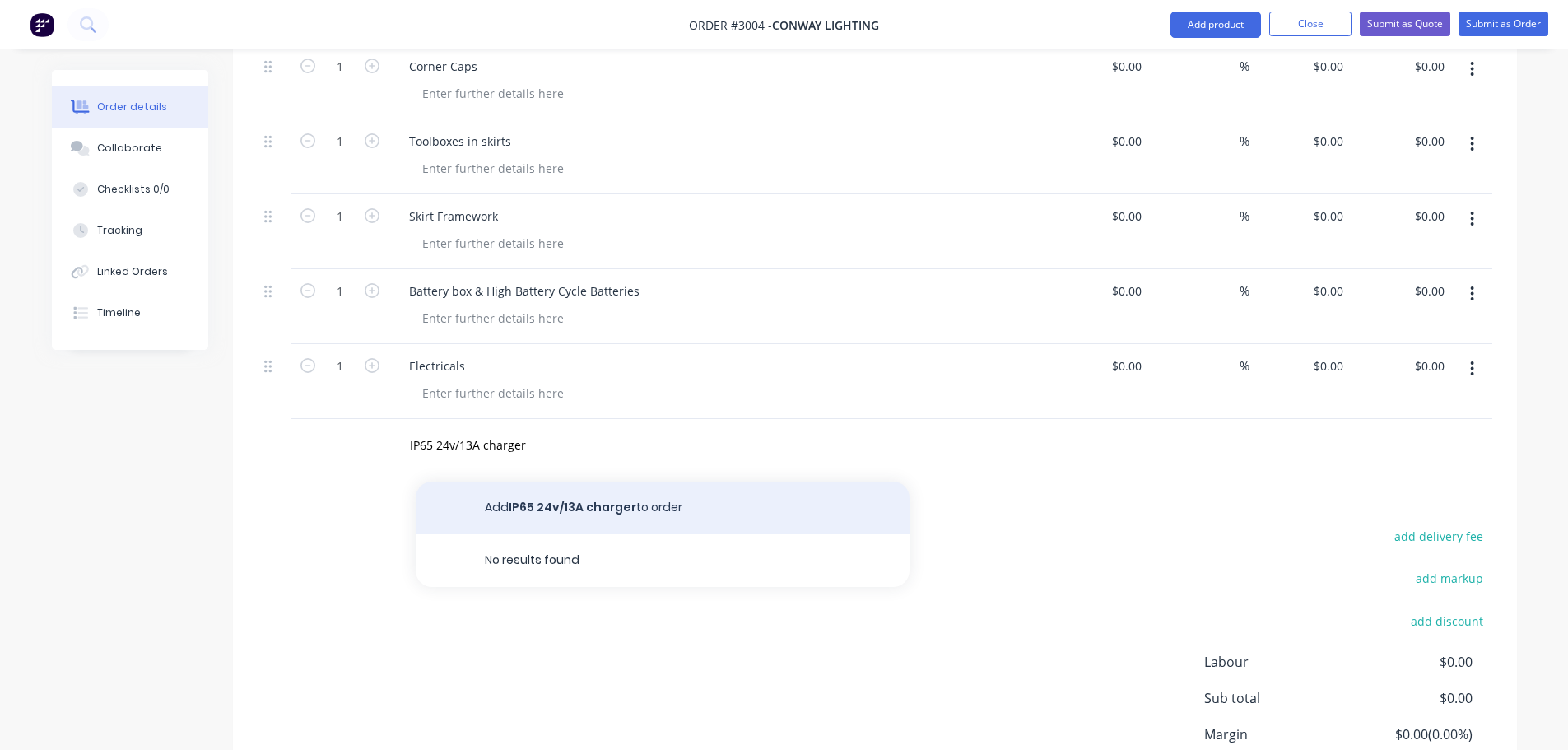 click on "Add IP65 24v/13A charger to order" at bounding box center (663, 508) 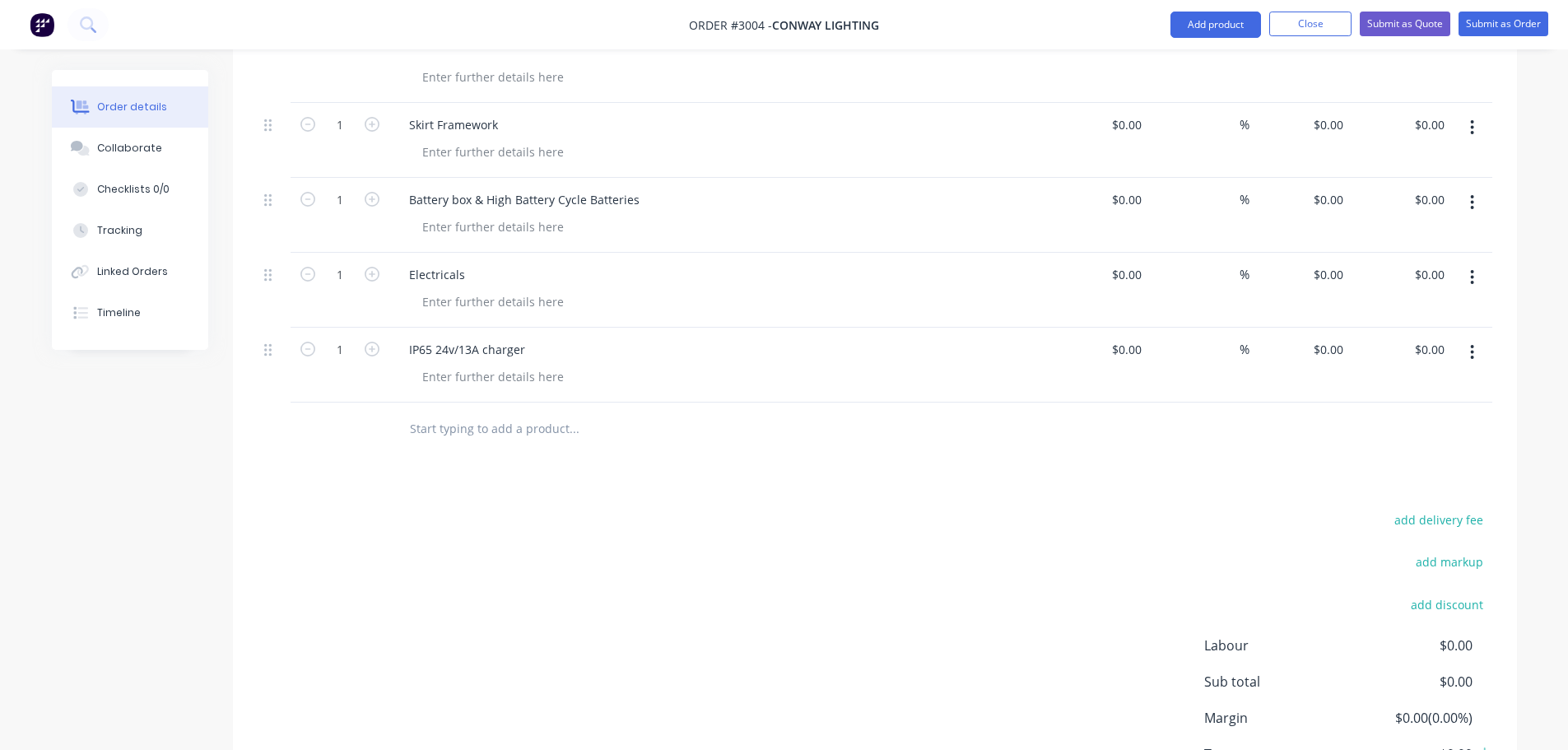 scroll, scrollTop: 4127, scrollLeft: 0, axis: vertical 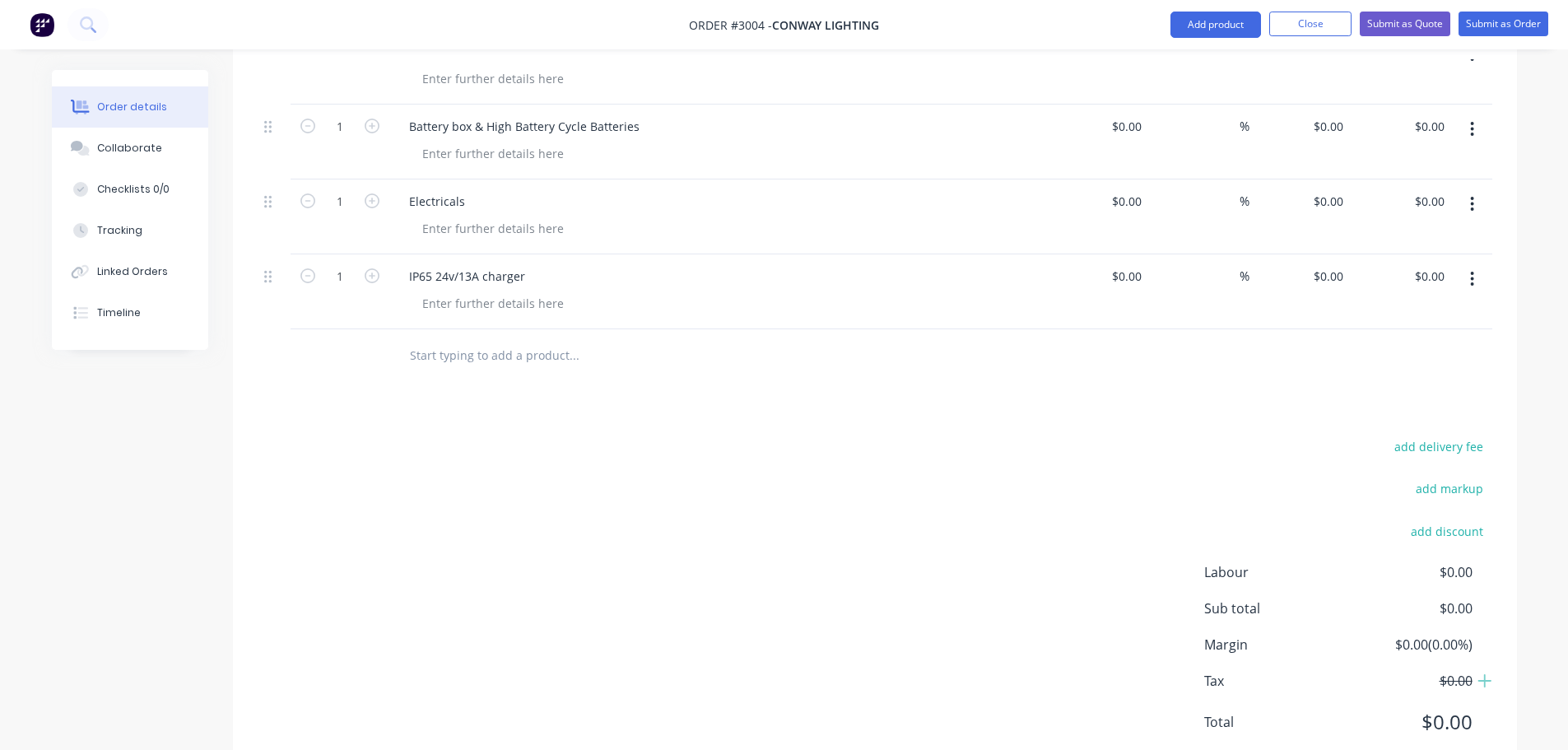 drag, startPoint x: 443, startPoint y: 321, endPoint x: 448, endPoint y: 348, distance: 27.45906 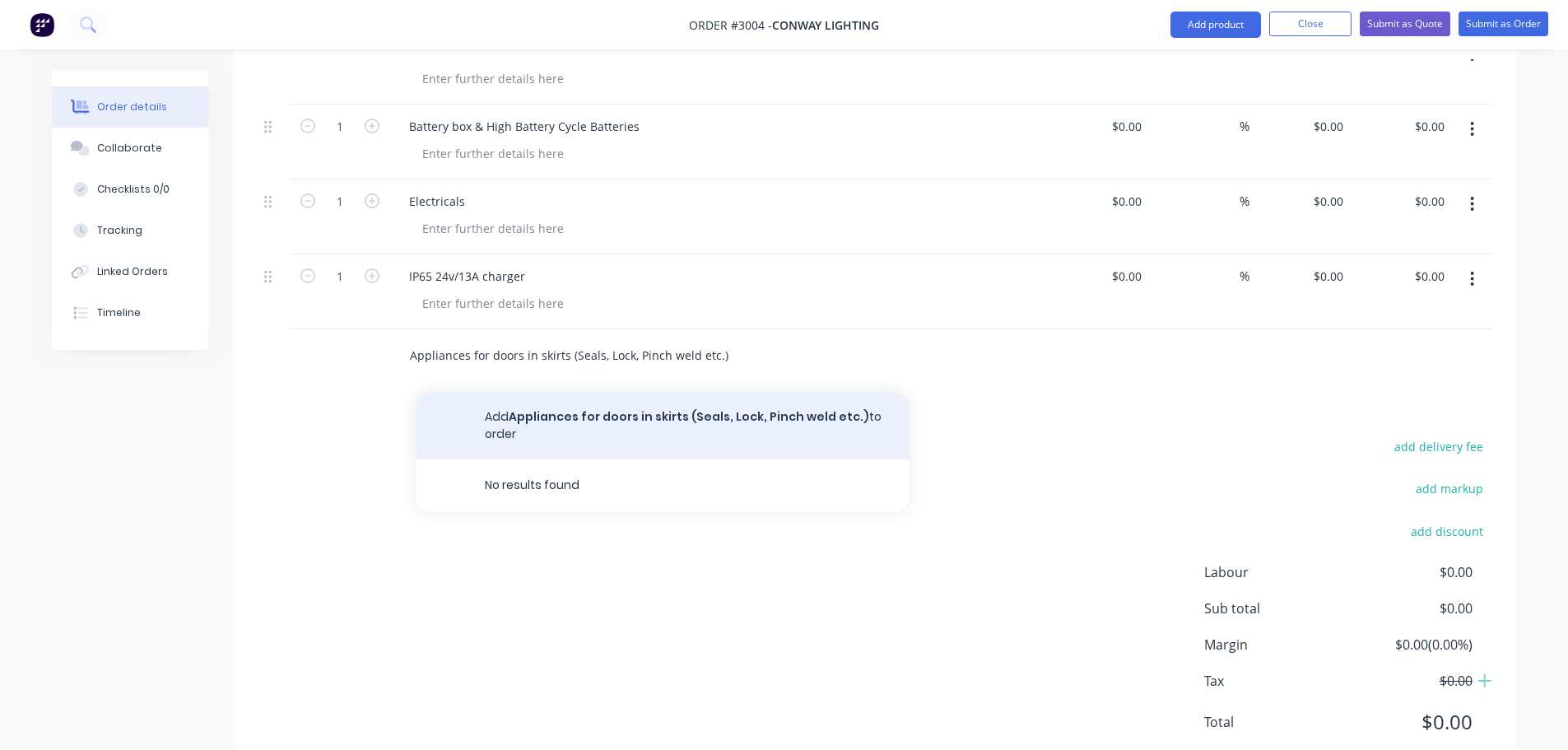 type on "Appliances for doors in skirts (Seals, Lock, Pinch weld etc.)" 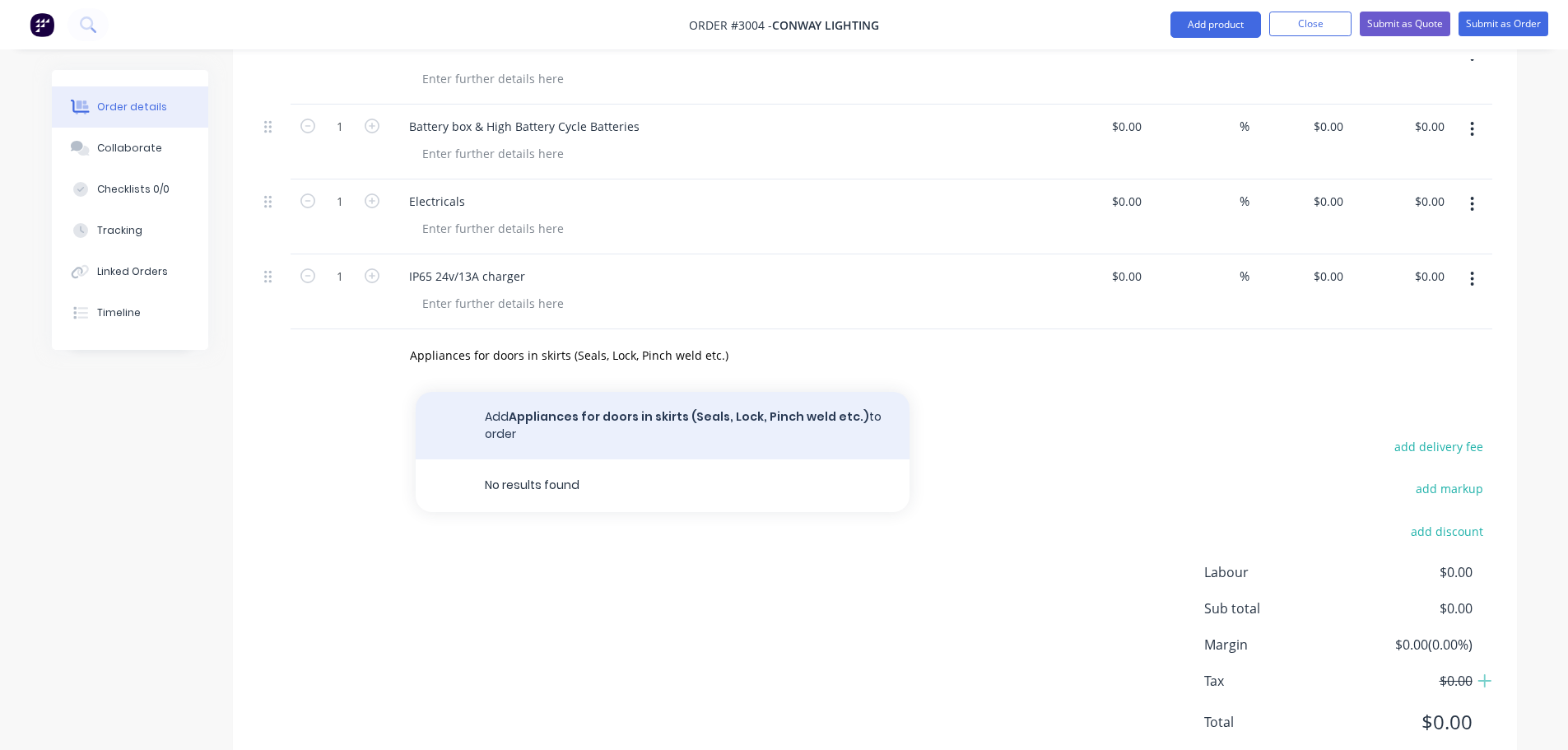 click on "Add Appliances for doors in skirts (Seals, Lock, Pinch weld etc.) to order" at bounding box center (663, 426) 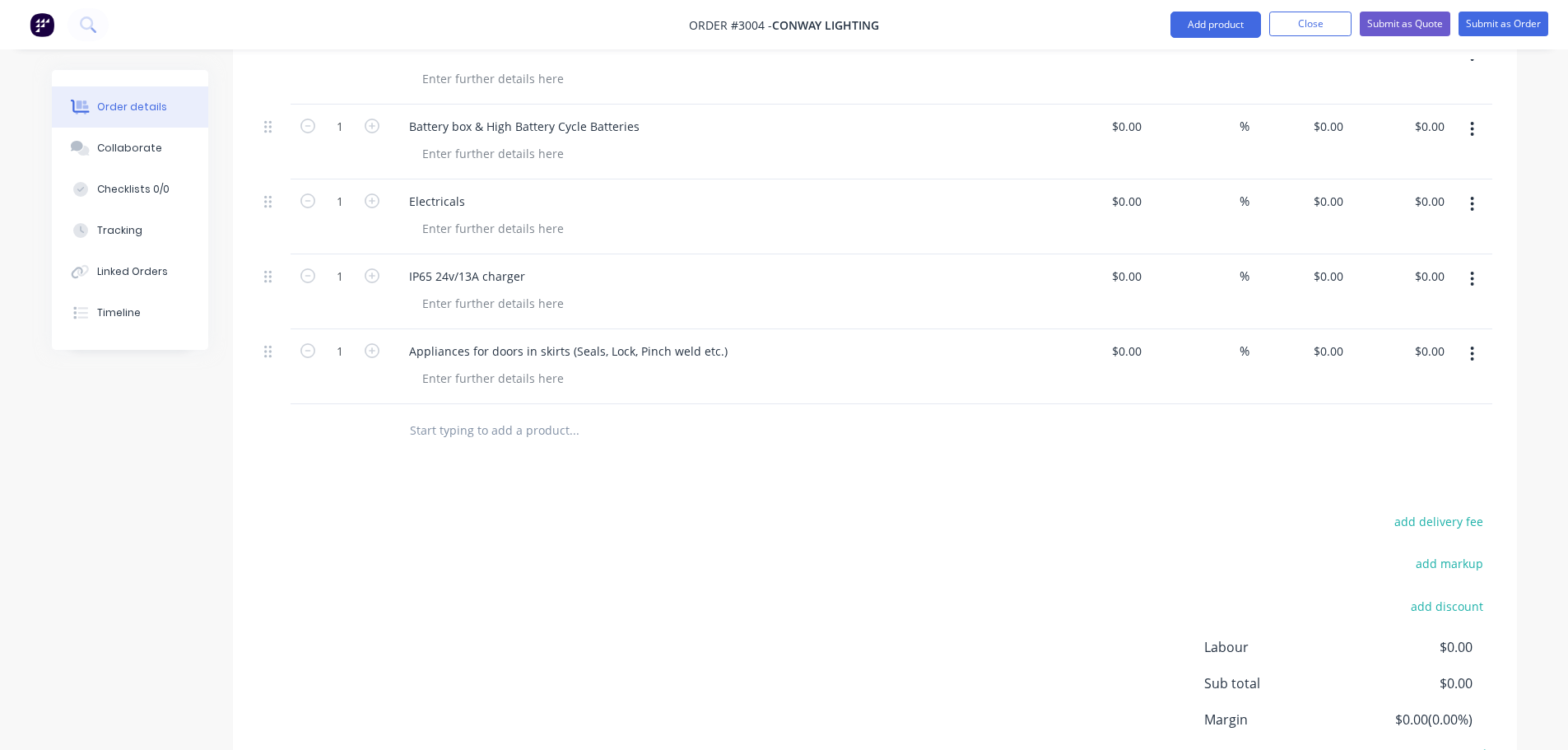 click at bounding box center (574, 431) 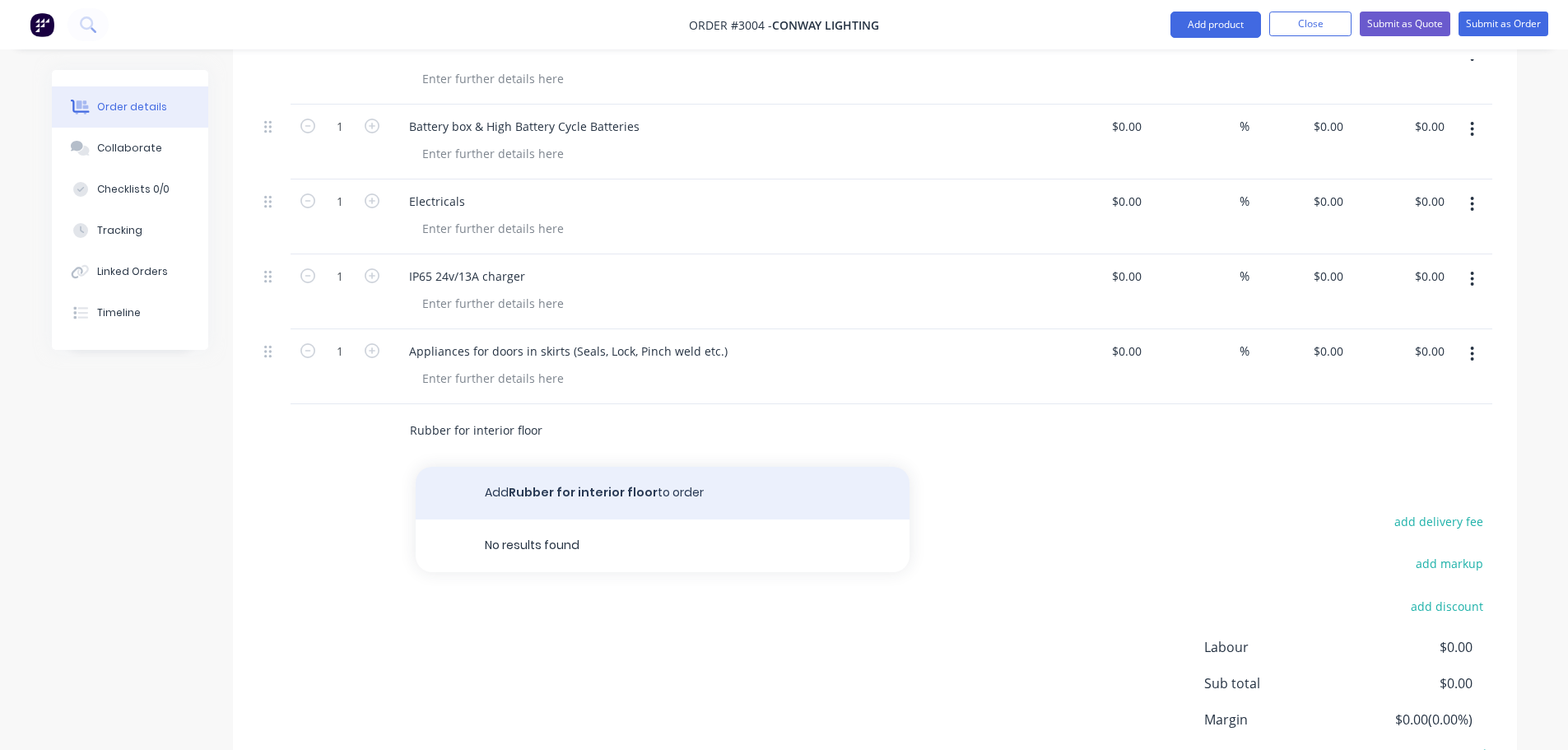 type on "Rubber for interior floor" 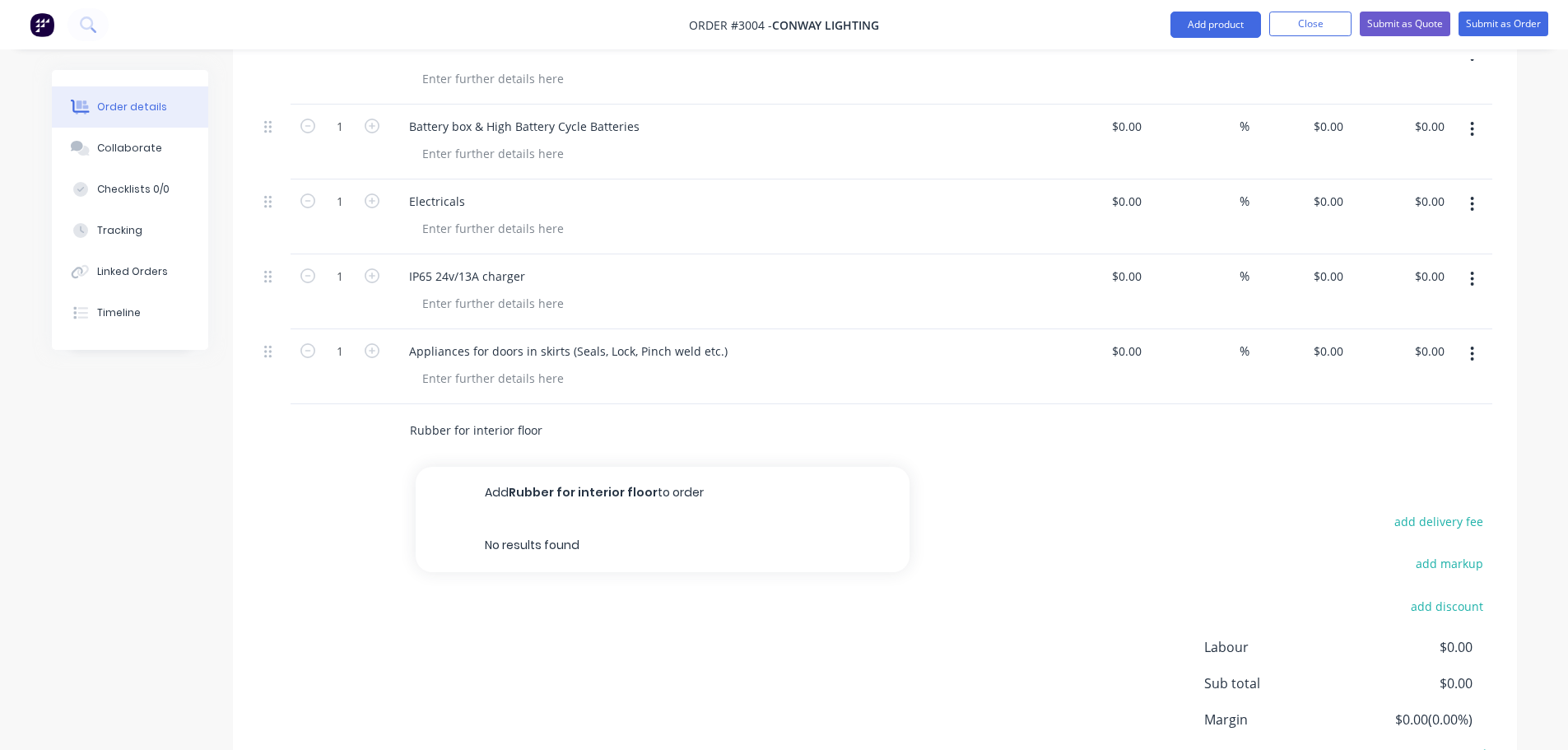drag, startPoint x: 645, startPoint y: 496, endPoint x: 629, endPoint y: 496, distance: 16 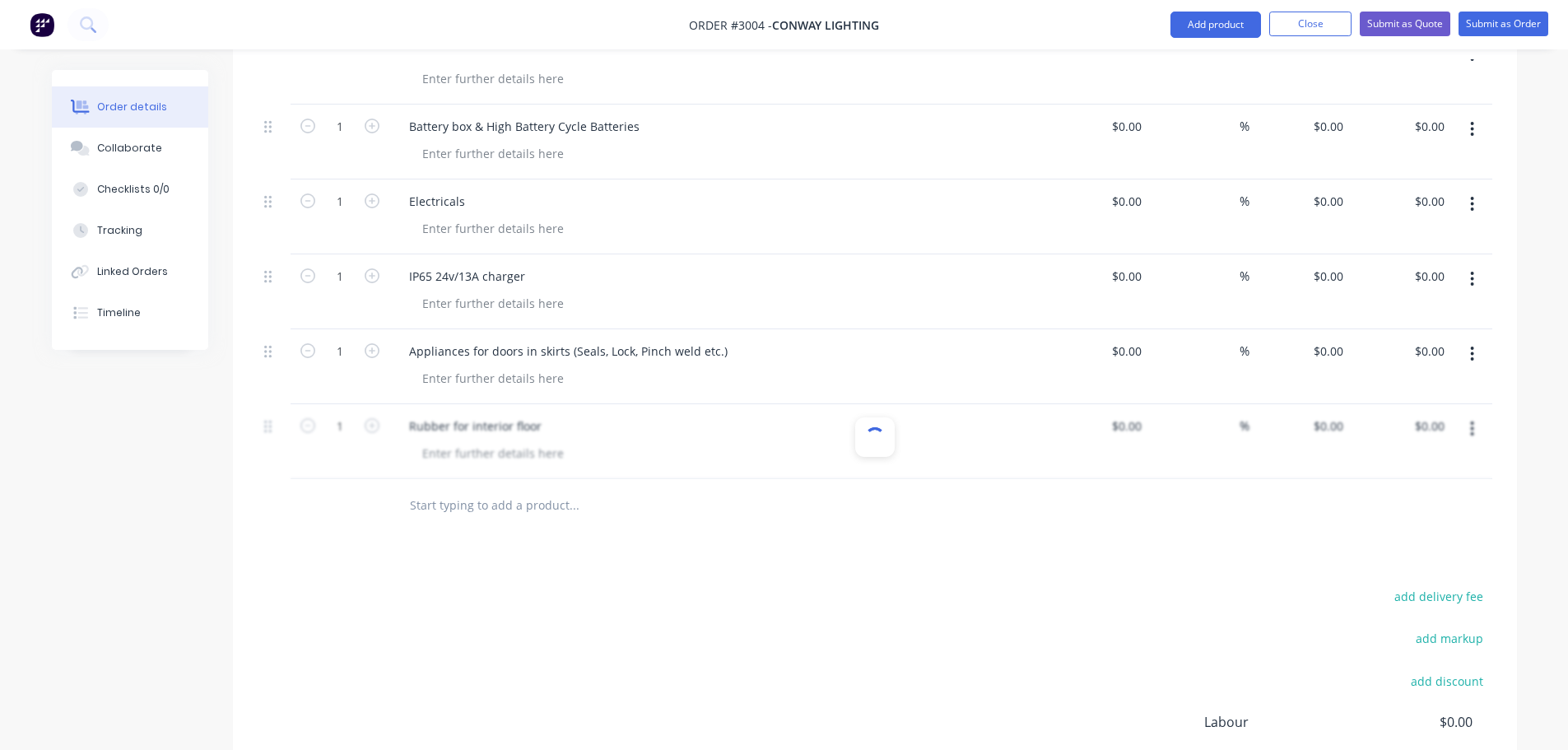 click at bounding box center [574, 505] 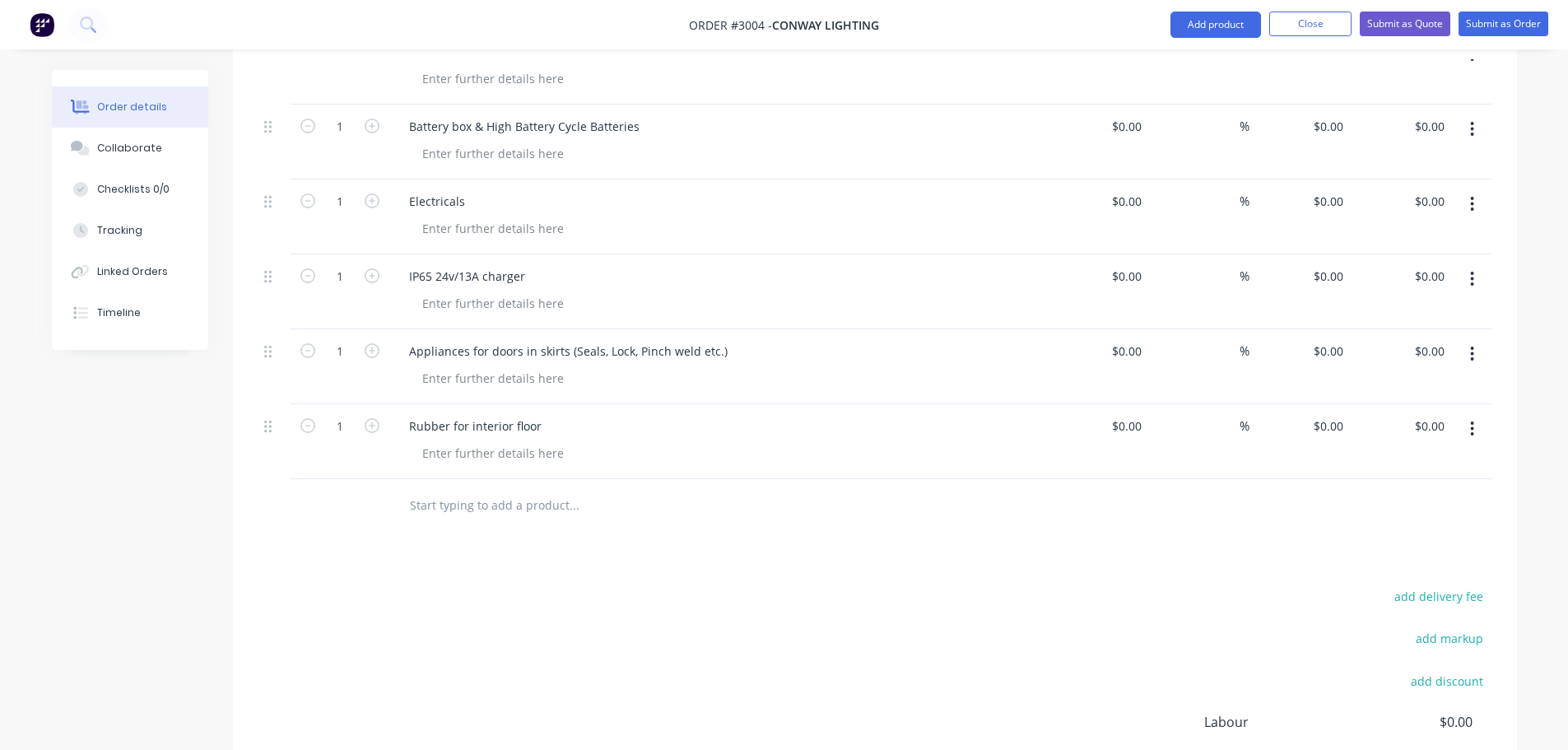 paste on "Fuse holder 200A and 200A Fuse" 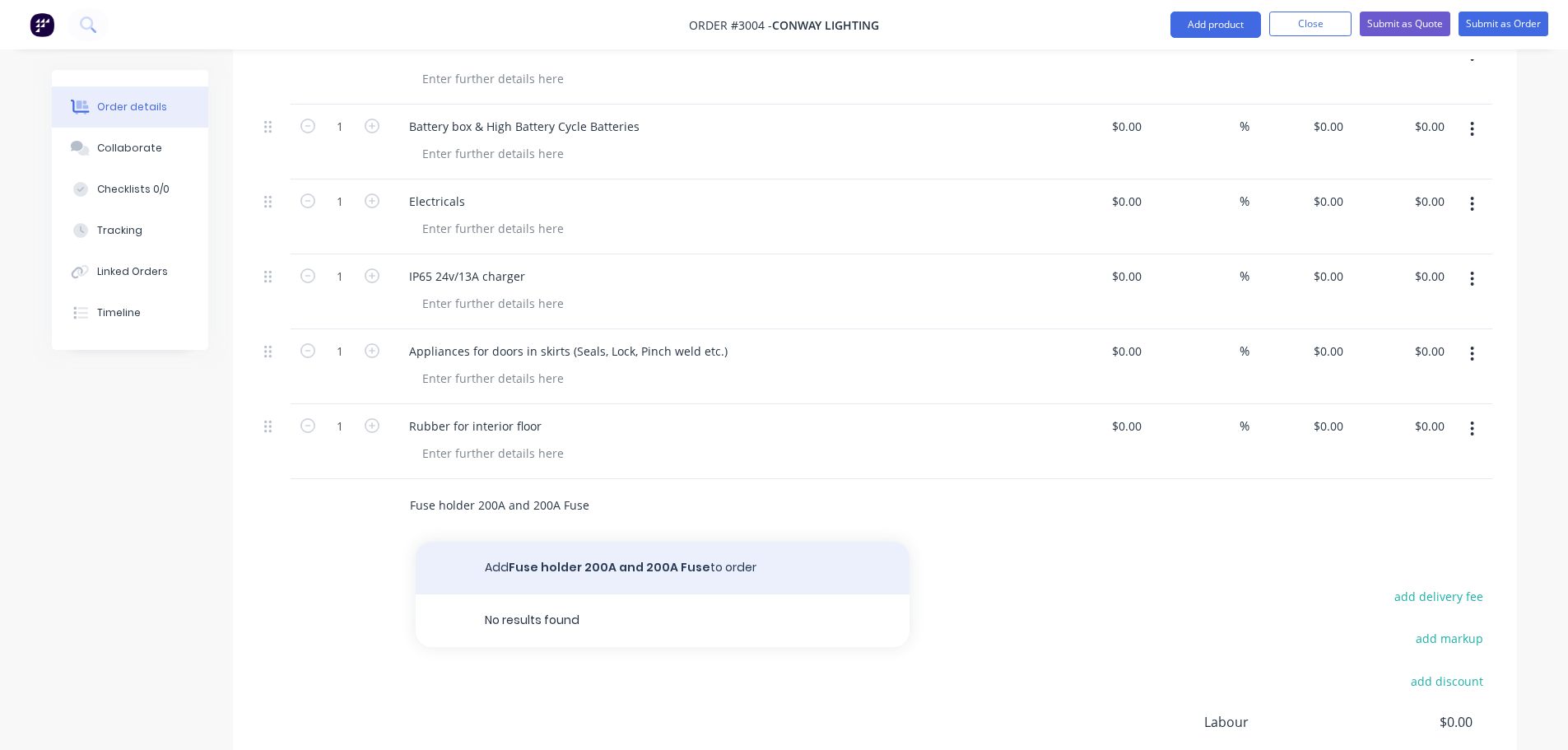 type on "Fuse holder 200A and 200A Fuse" 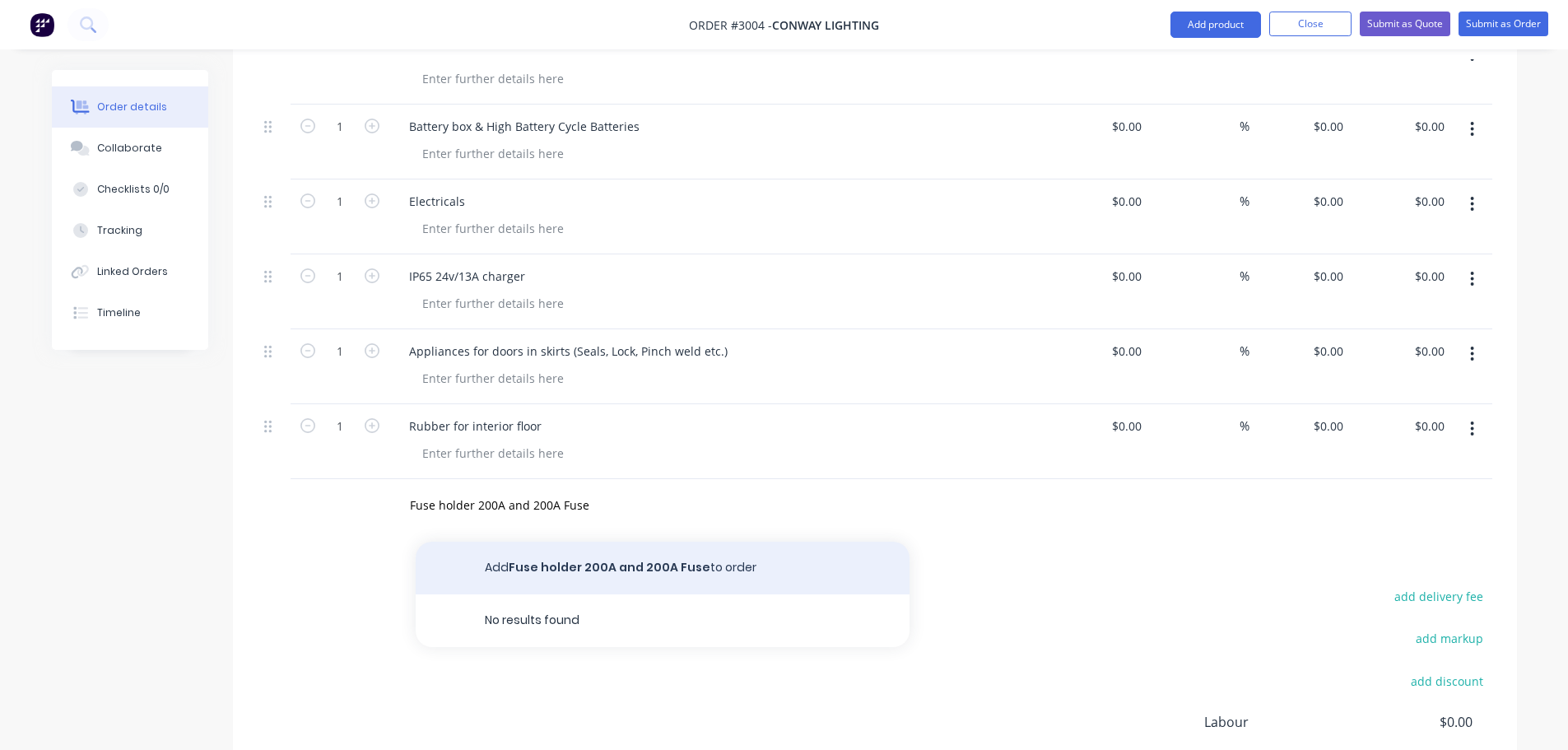 click on "Products Show / Hide columns Add product Qty Cost Markup Price Total Kit 1 Custom rebuild of Pantech with skirts $0.00 $0.00 1 Disconnect wiring and remove bolts from every bracket on chassis $0.00 $0.00 % $0.00 $0.00 $0.00 $0.00 1 Lift entire body from chassis and place body on rolling trestles $0.00 $0.00 % $0.00 $0.00 $0.00 $0.00 1 Remove all lights from body including nosecone $0.00 $0.00 % $0.00 $0.00 $0.00 $0.00 1 Disconnect and remove Nosecone and corner caps $0.00 $0.00 % $0.00 $0.00 $0.00 $0.00 1 Using heat, remove all aluminum extrusion, propeller plate sheets and keg from both sides and front side of body for reskin $0.00 $0.00 % $0.00 $0.00 $0.00 $0.00 1 Remove all existing Nusign sheets using heat $0.00 $0.00 % $0.00 $0.00 $0.00 $0.00 1 Clean old Sikaflex off of all existing framework and prepare surface for new sheets for later in the build process $0.00 $0.00 % $0.00 $0.00 $0.00 $0.00 1 Remove rear doors from body and keep aside $0.00 $0.00 % $0.00 $0.00 $0.00 $0.00 1" at bounding box center [875, -1369] 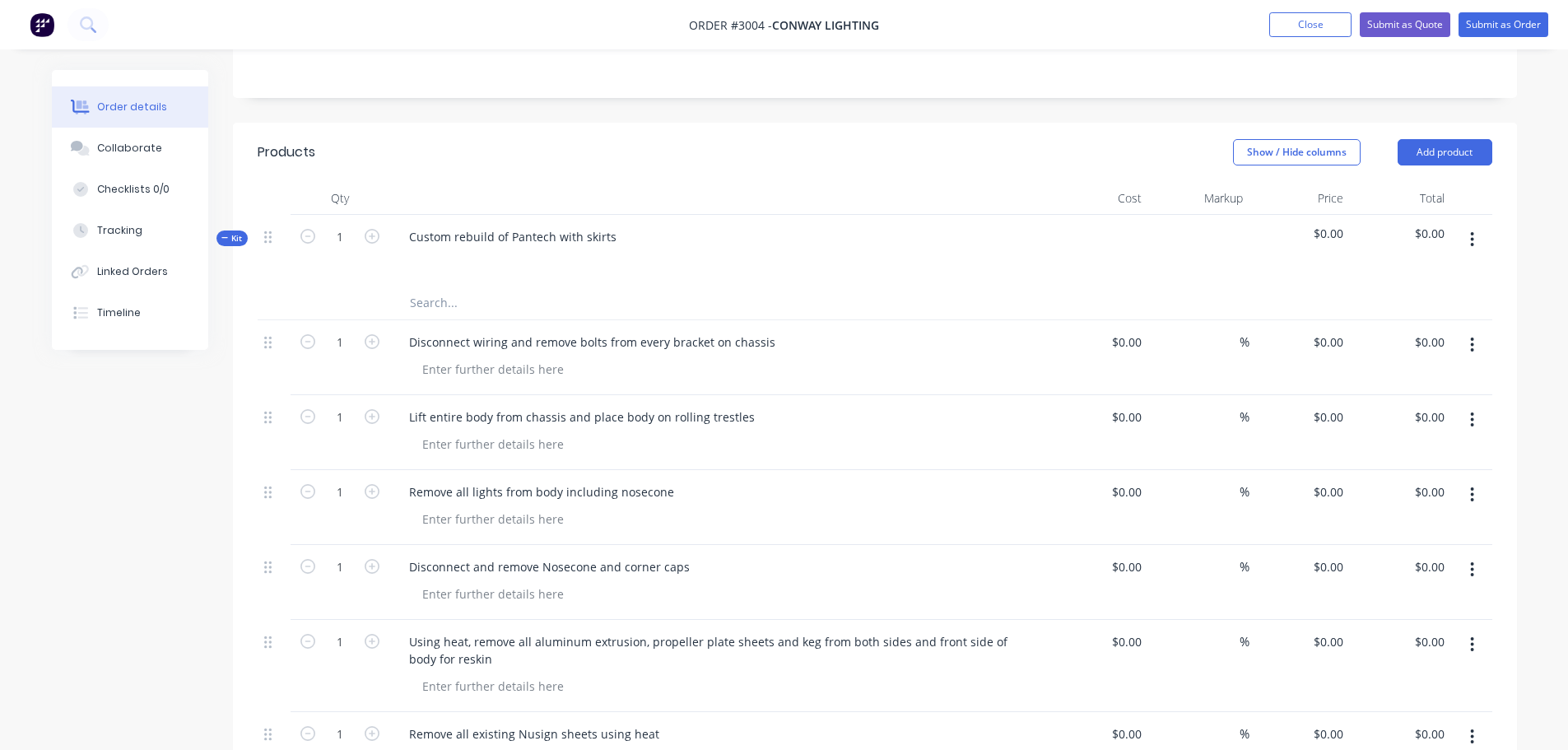 scroll, scrollTop: 340, scrollLeft: 0, axis: vertical 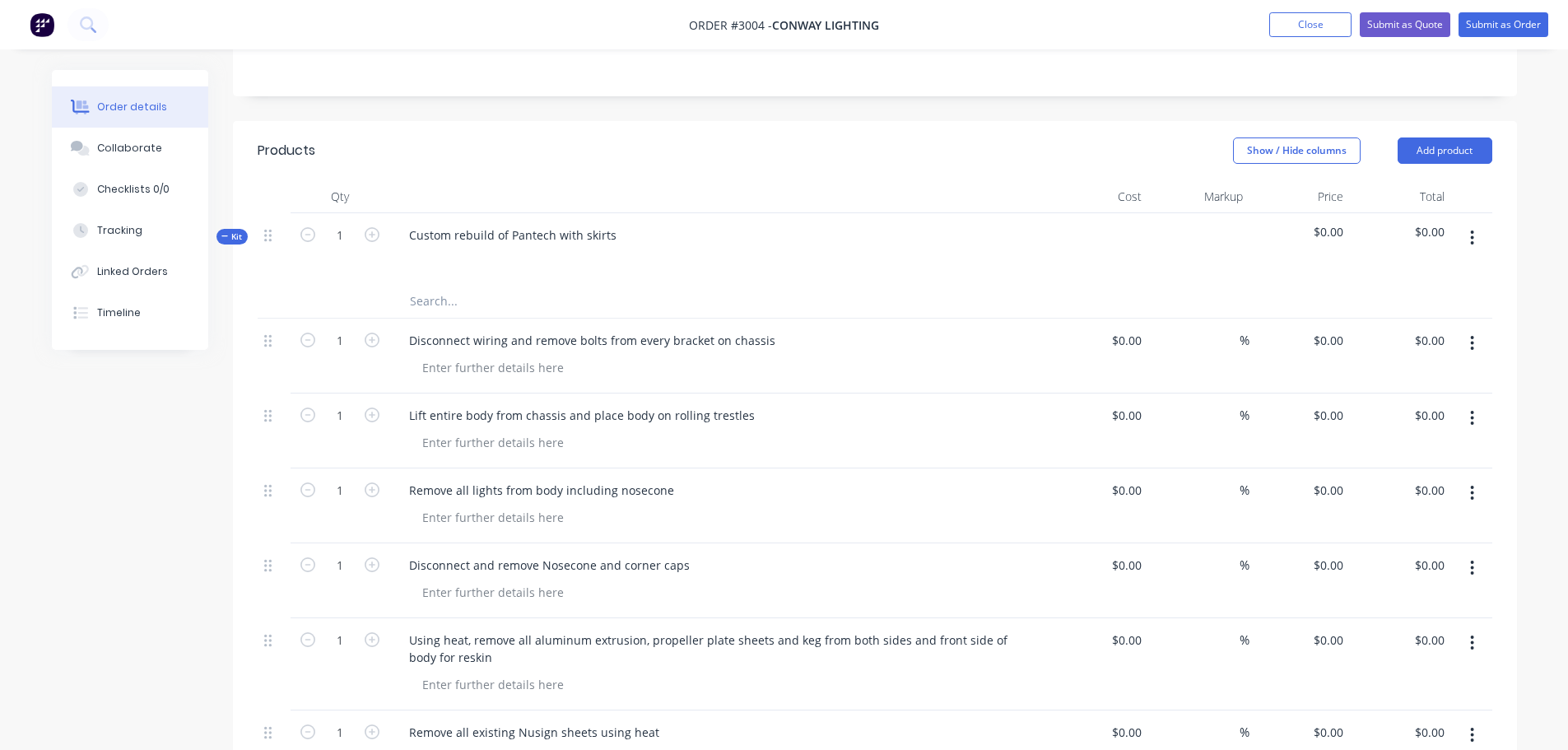 click on "Custom rebuild of Pantech with skirts" at bounding box center [719, 249] 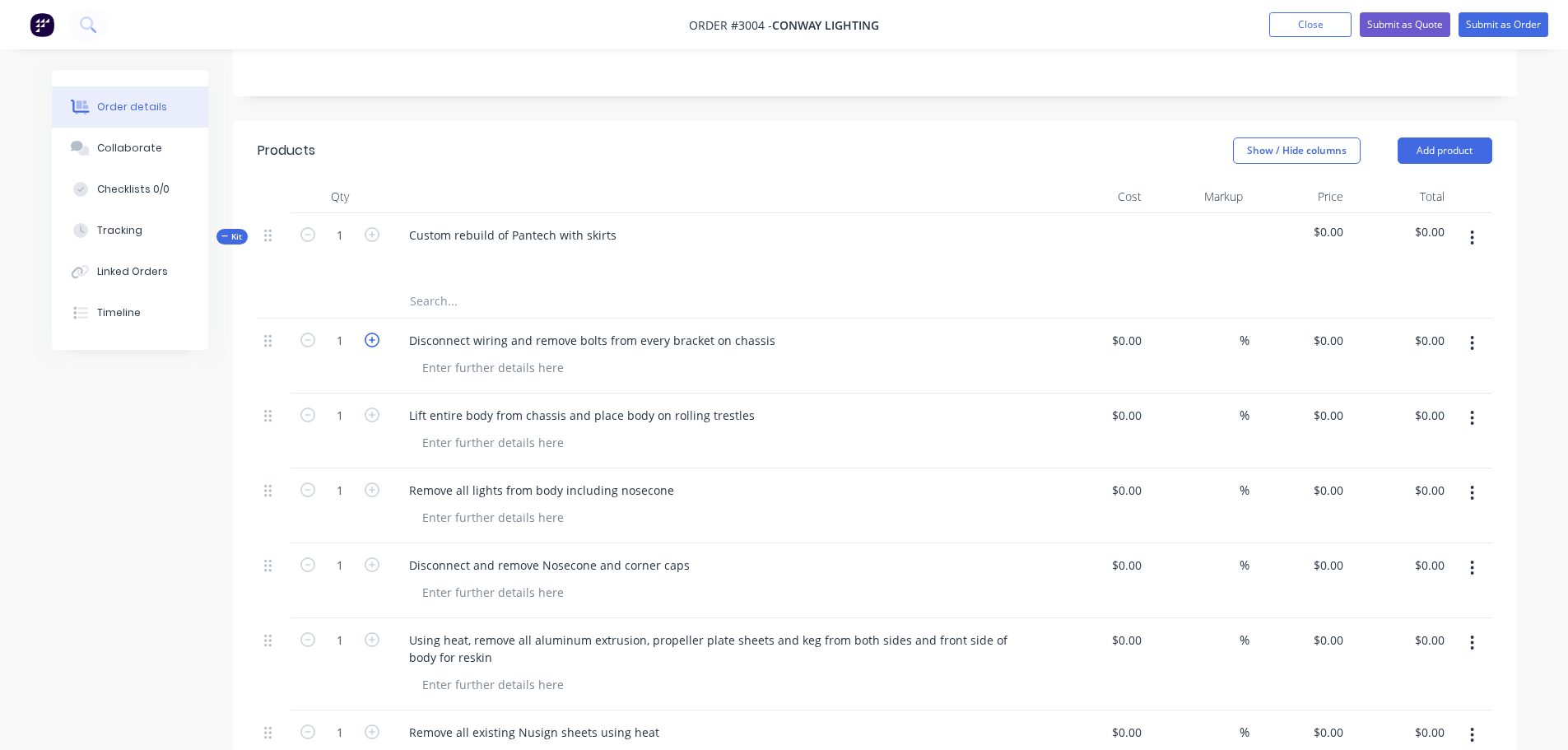 drag, startPoint x: 379, startPoint y: 352, endPoint x: 375, endPoint y: 343, distance: 9.848858 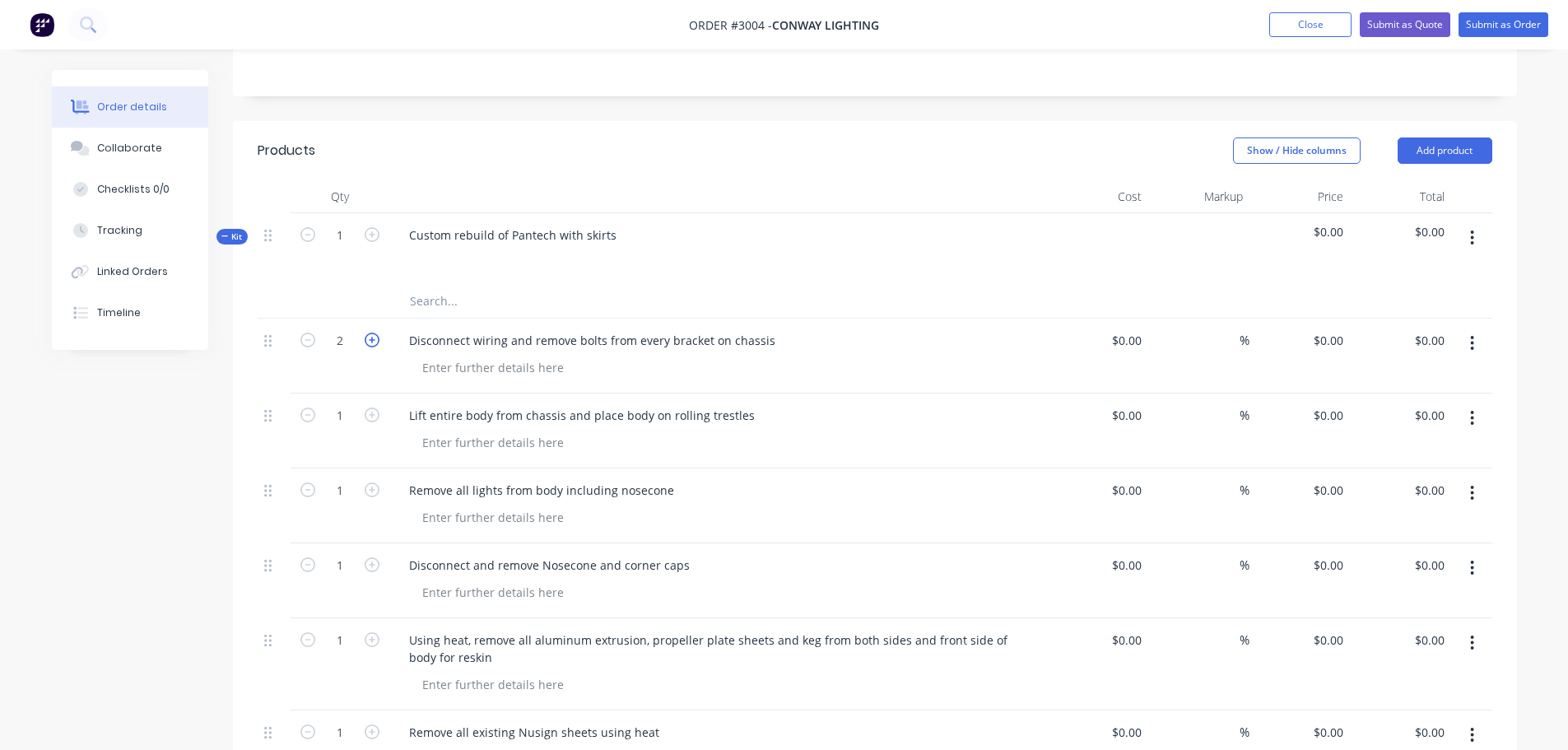 click 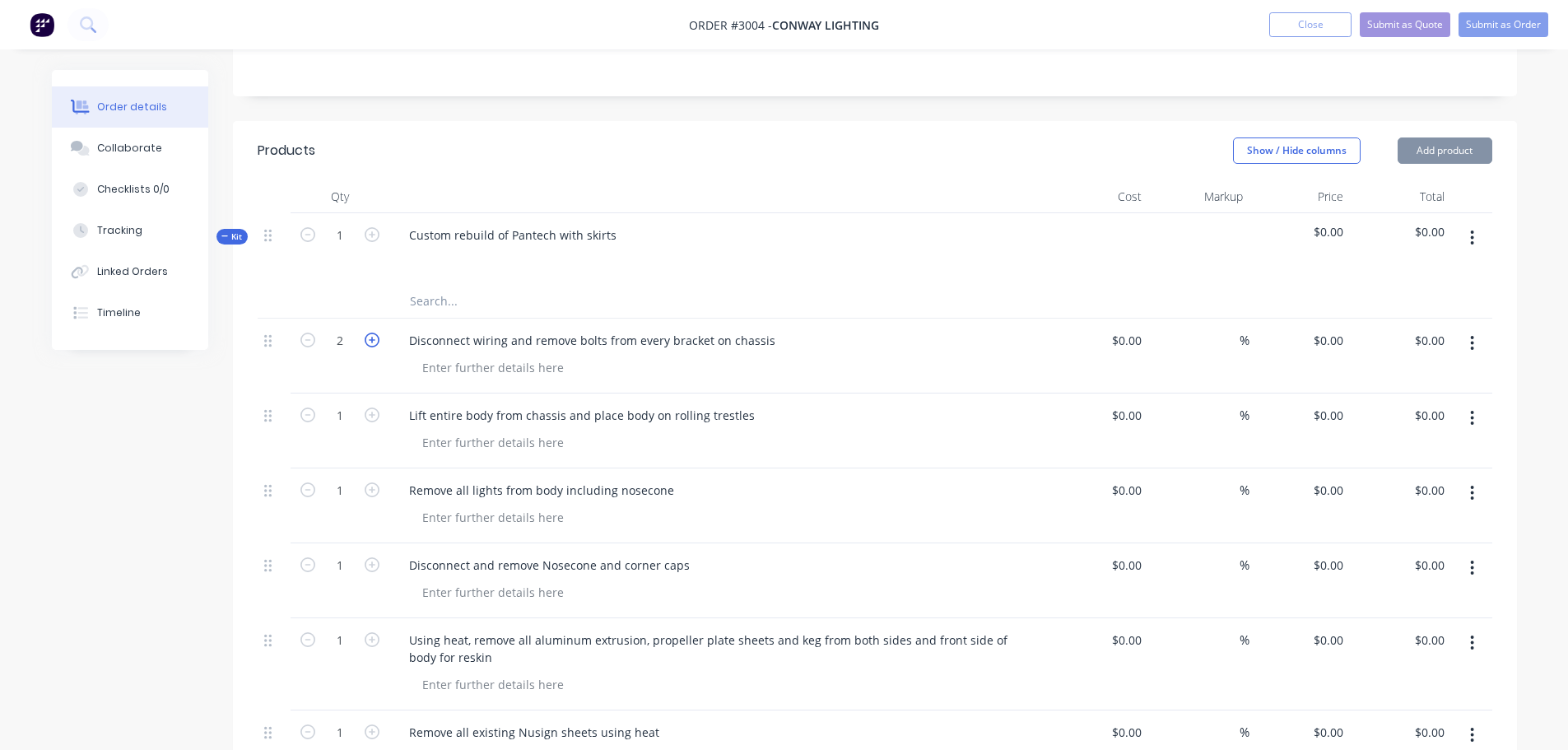 type on "3" 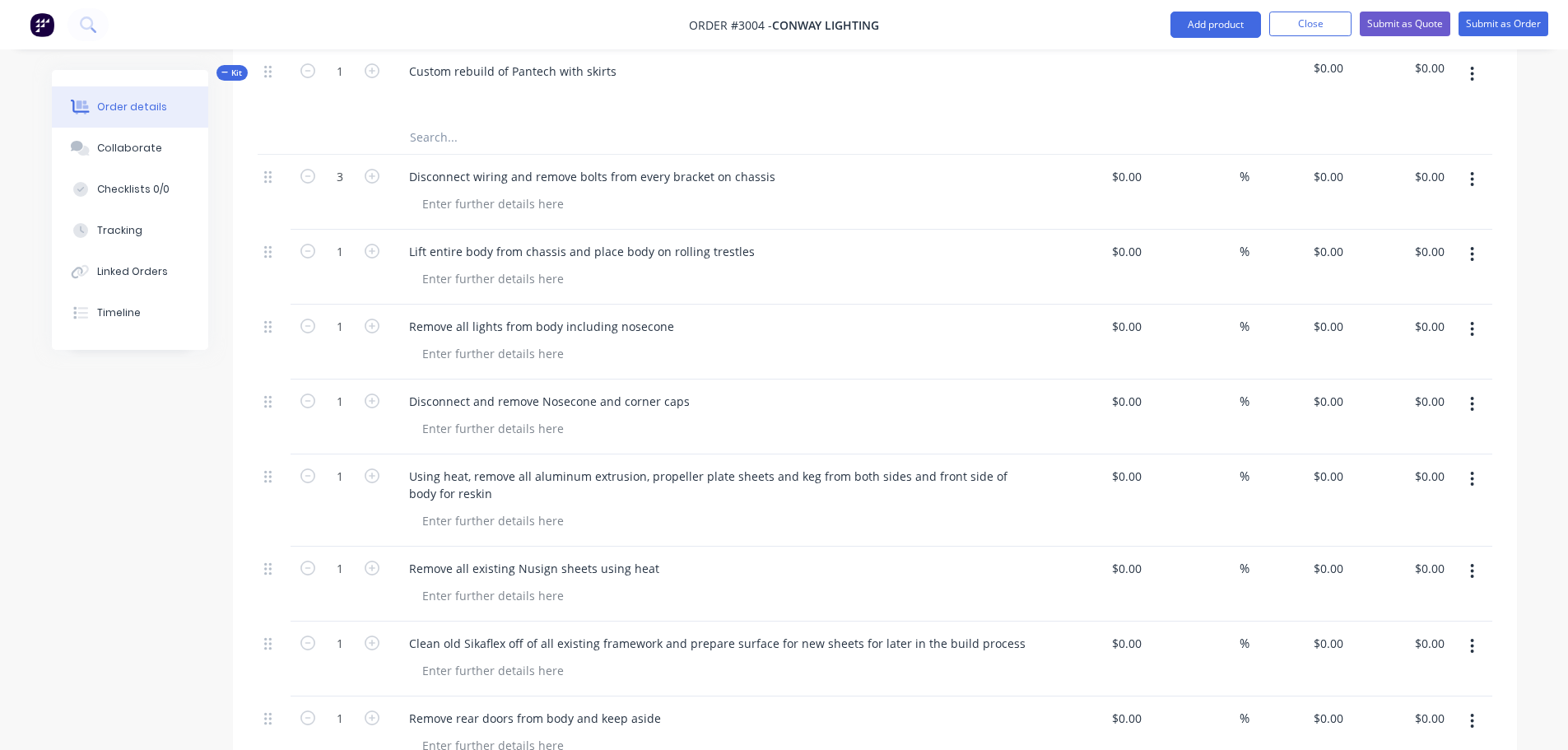 scroll, scrollTop: 505, scrollLeft: 0, axis: vertical 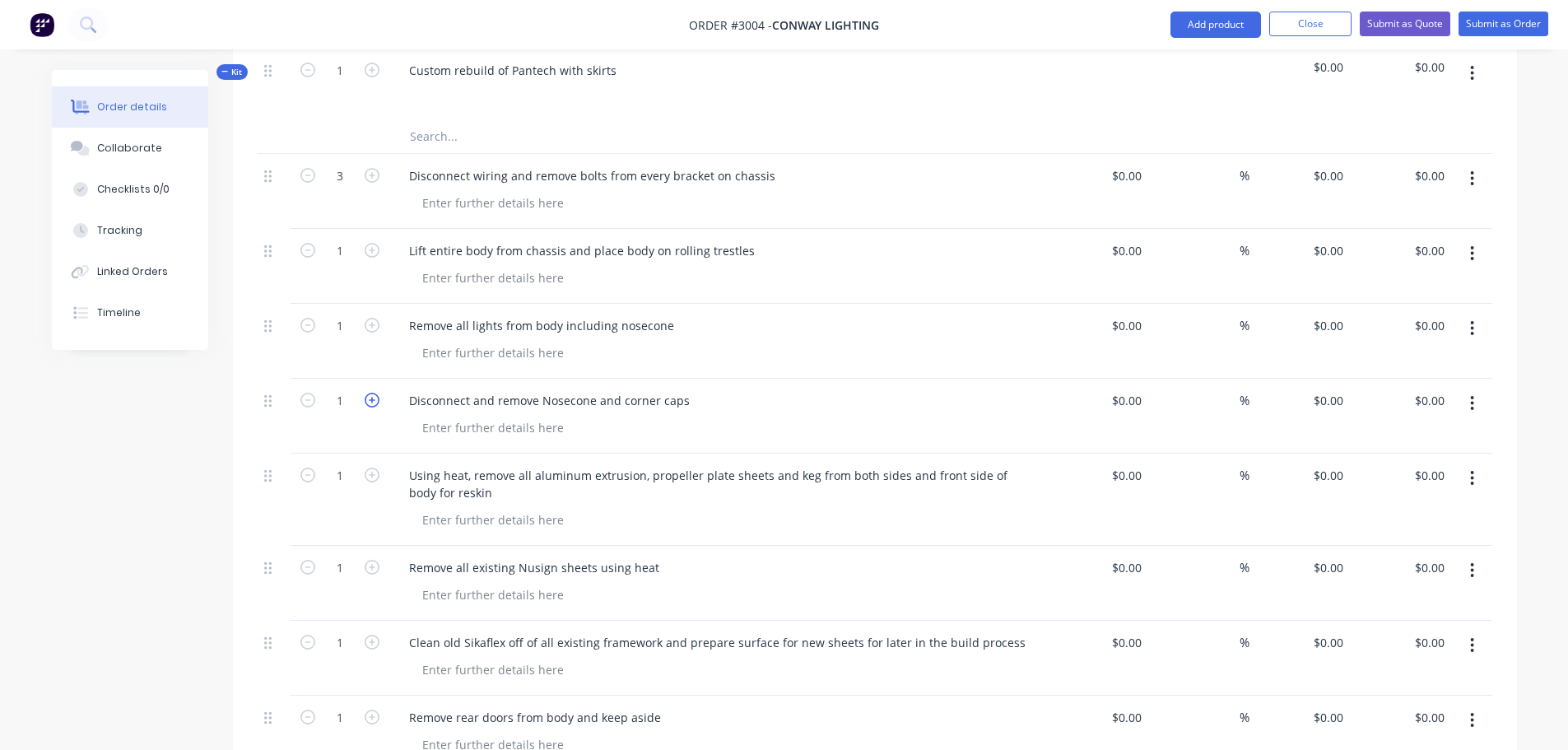 click 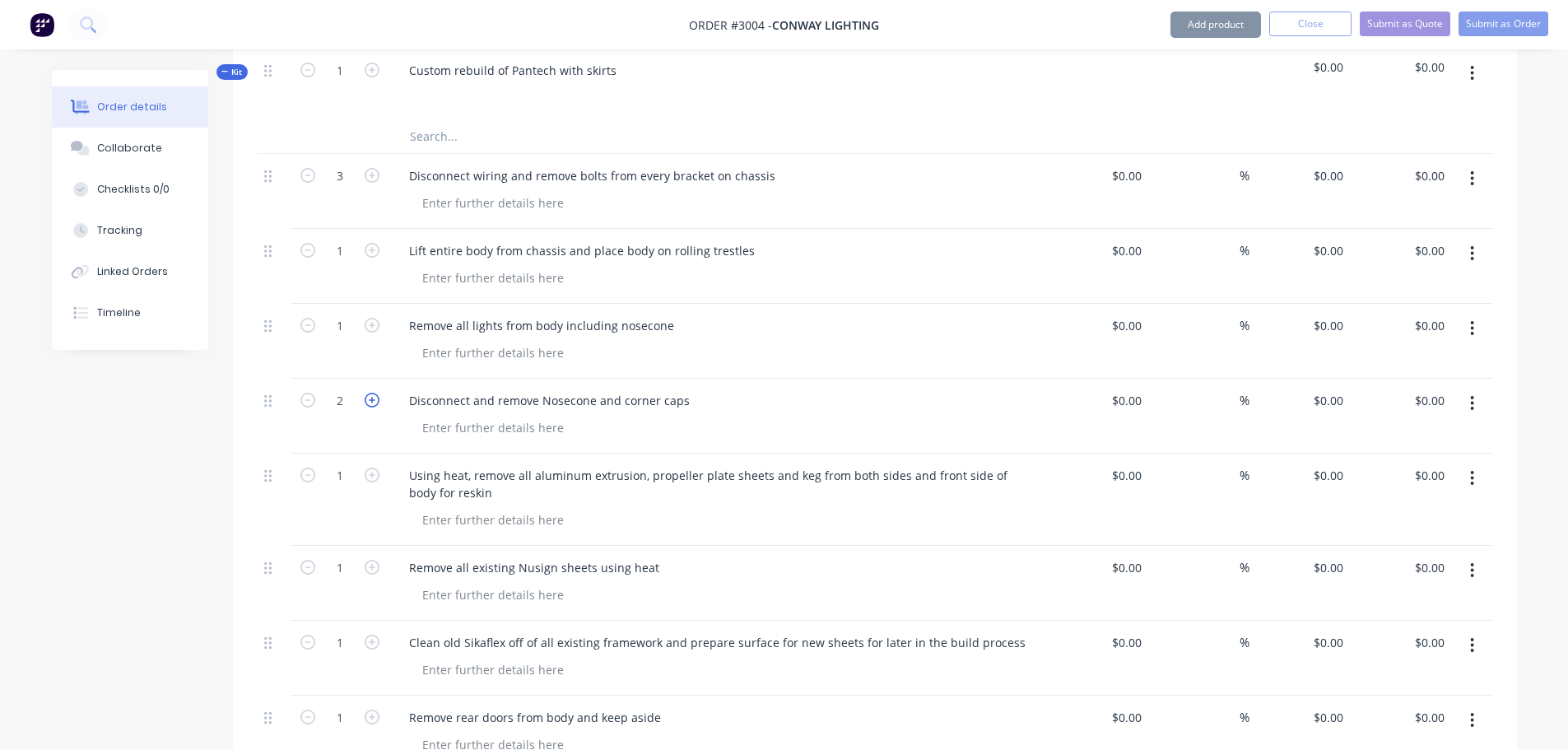click 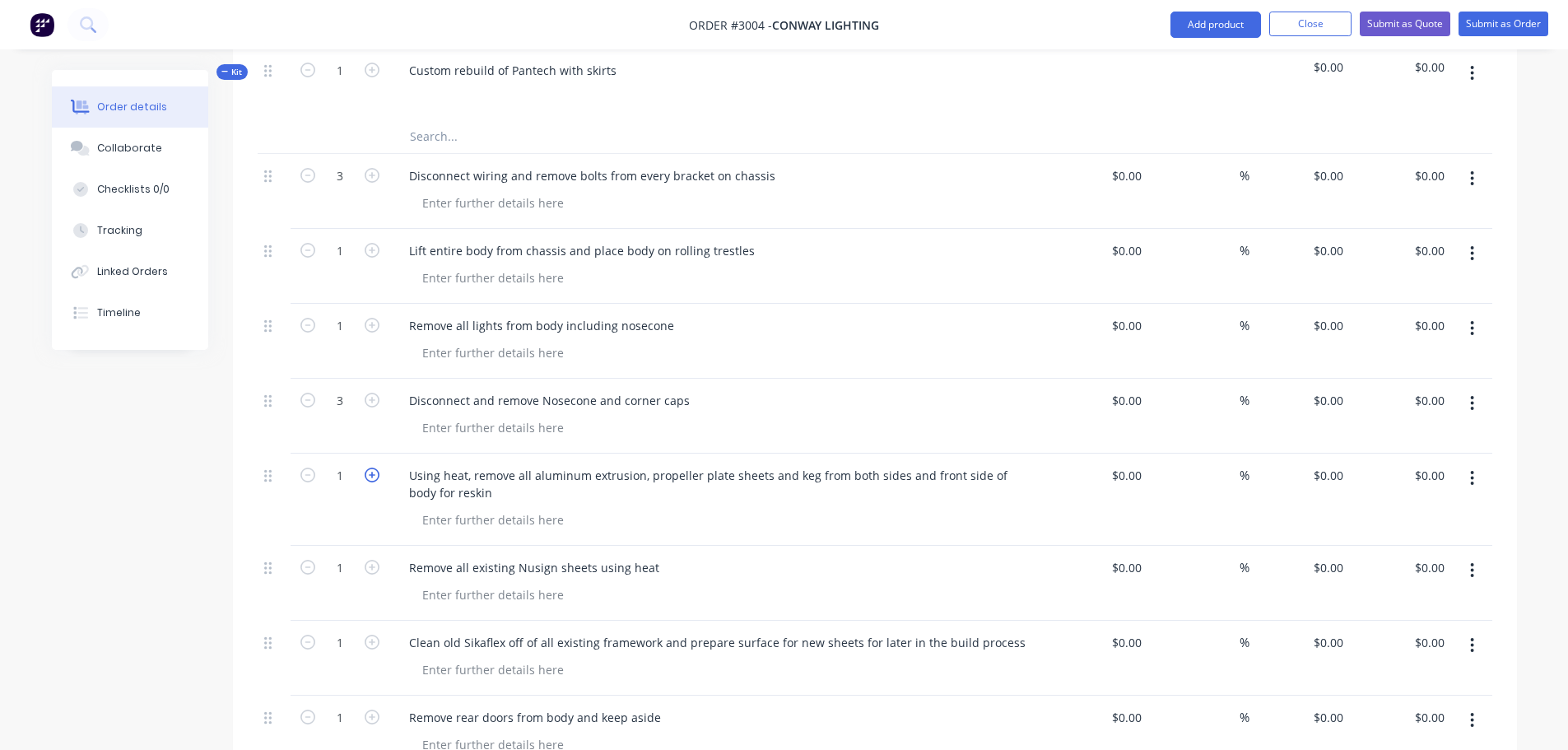 click 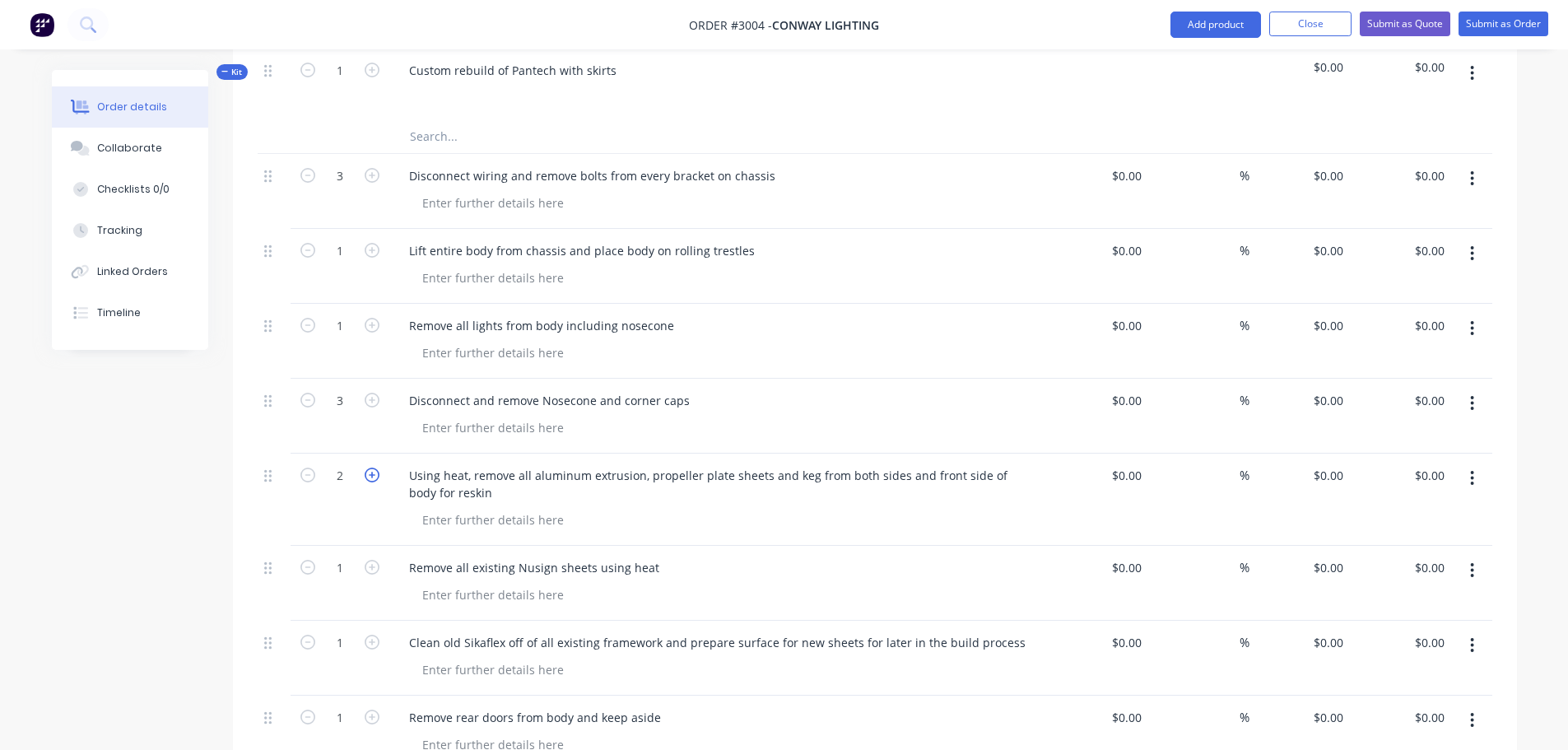 click 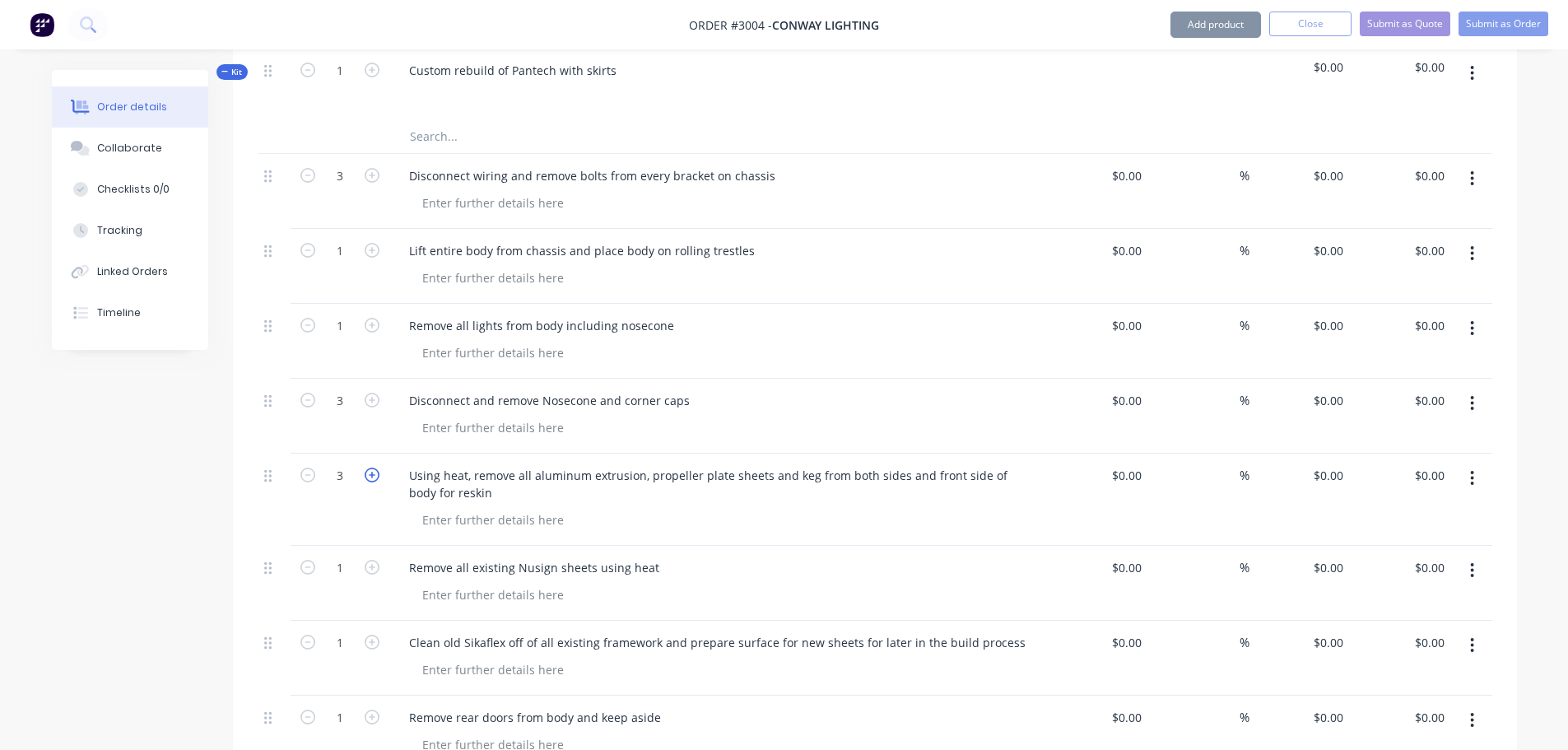 click 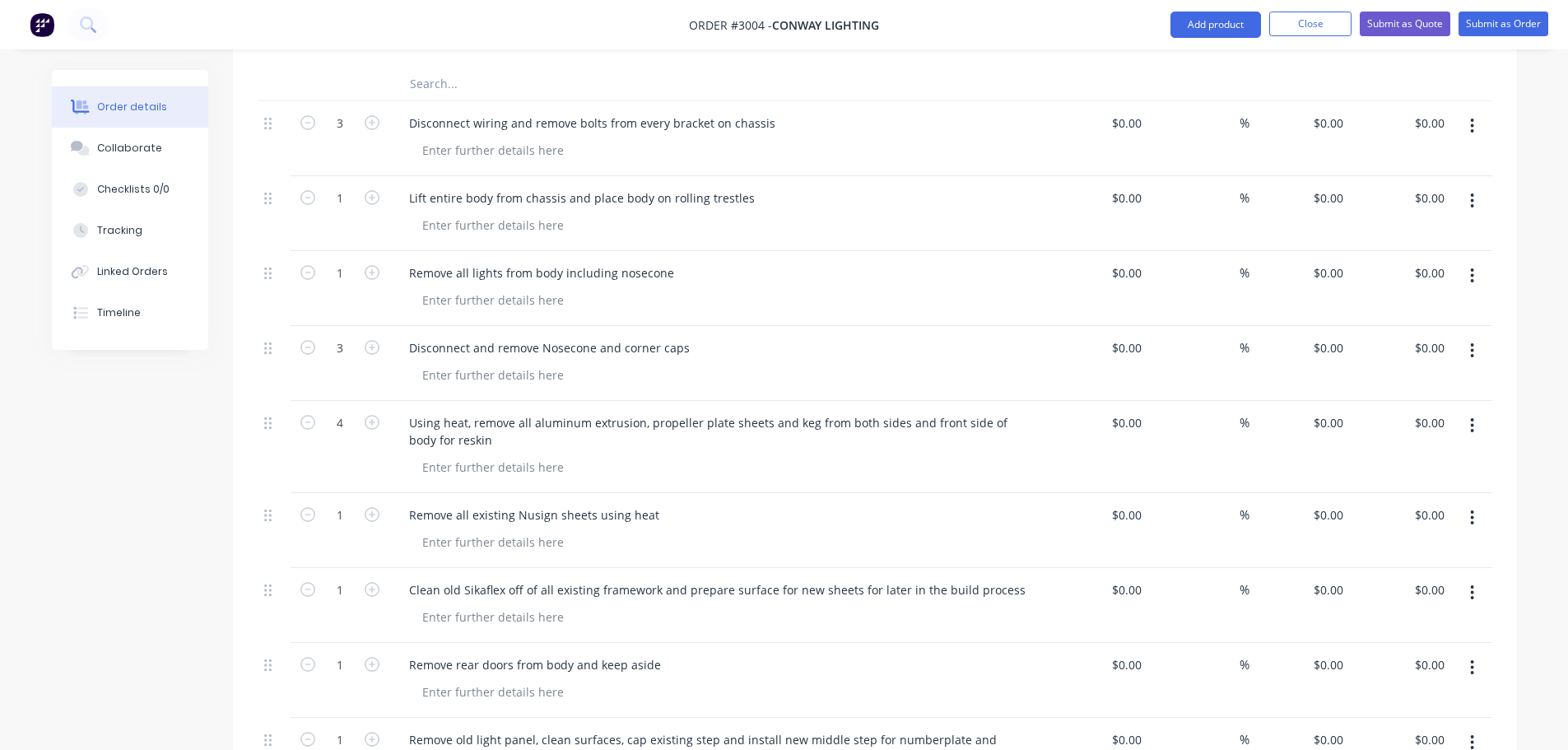 scroll, scrollTop: 587, scrollLeft: 0, axis: vertical 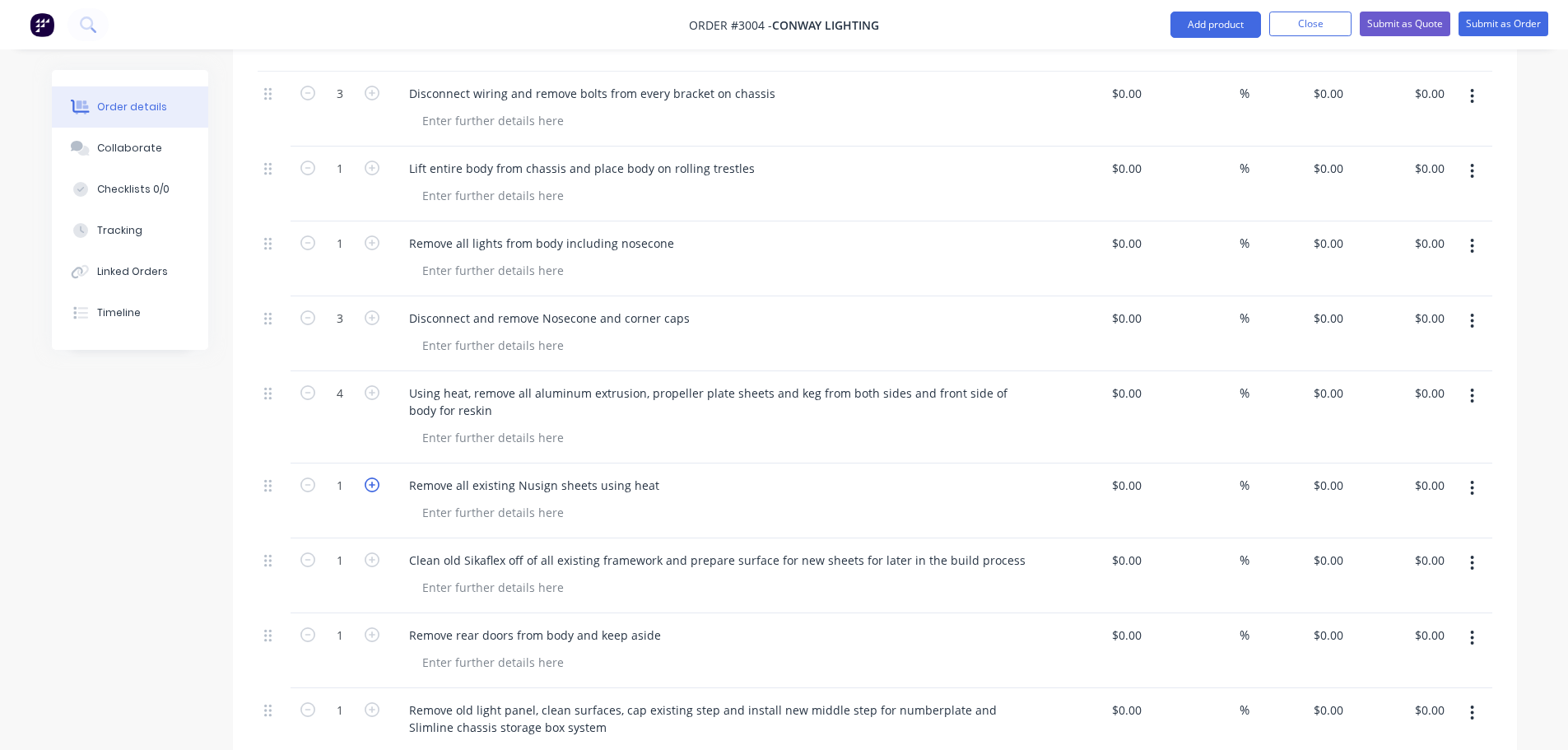 click 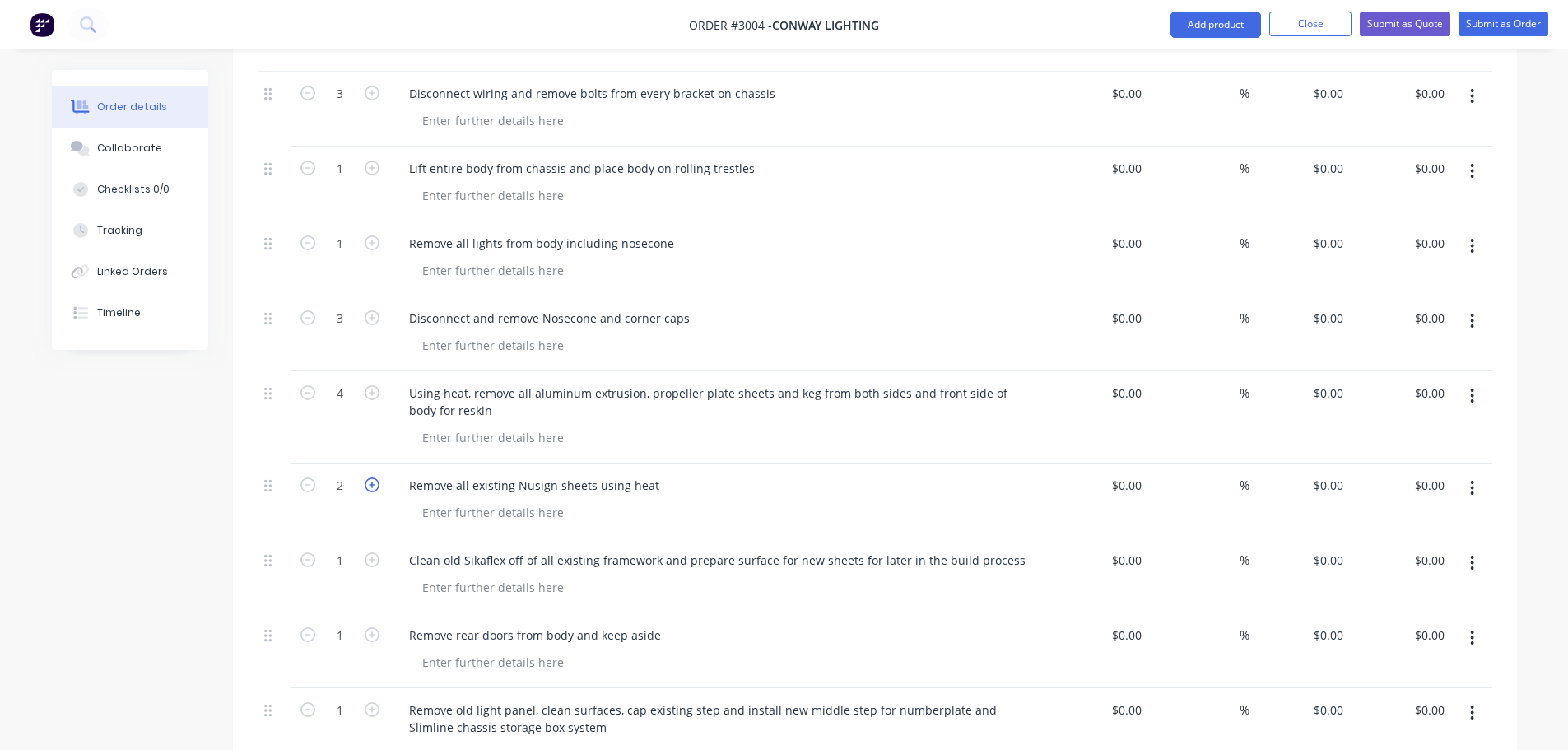 click 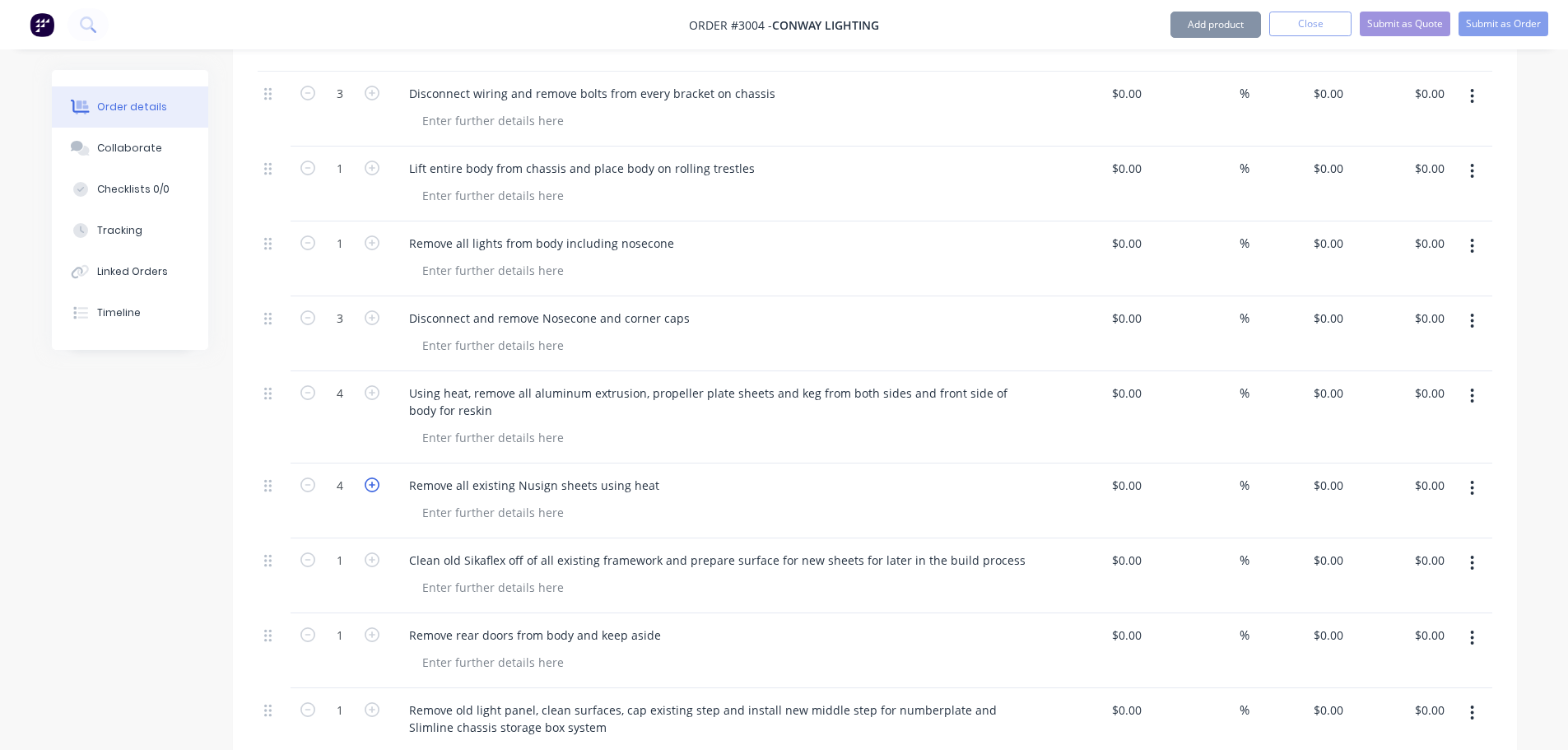 click 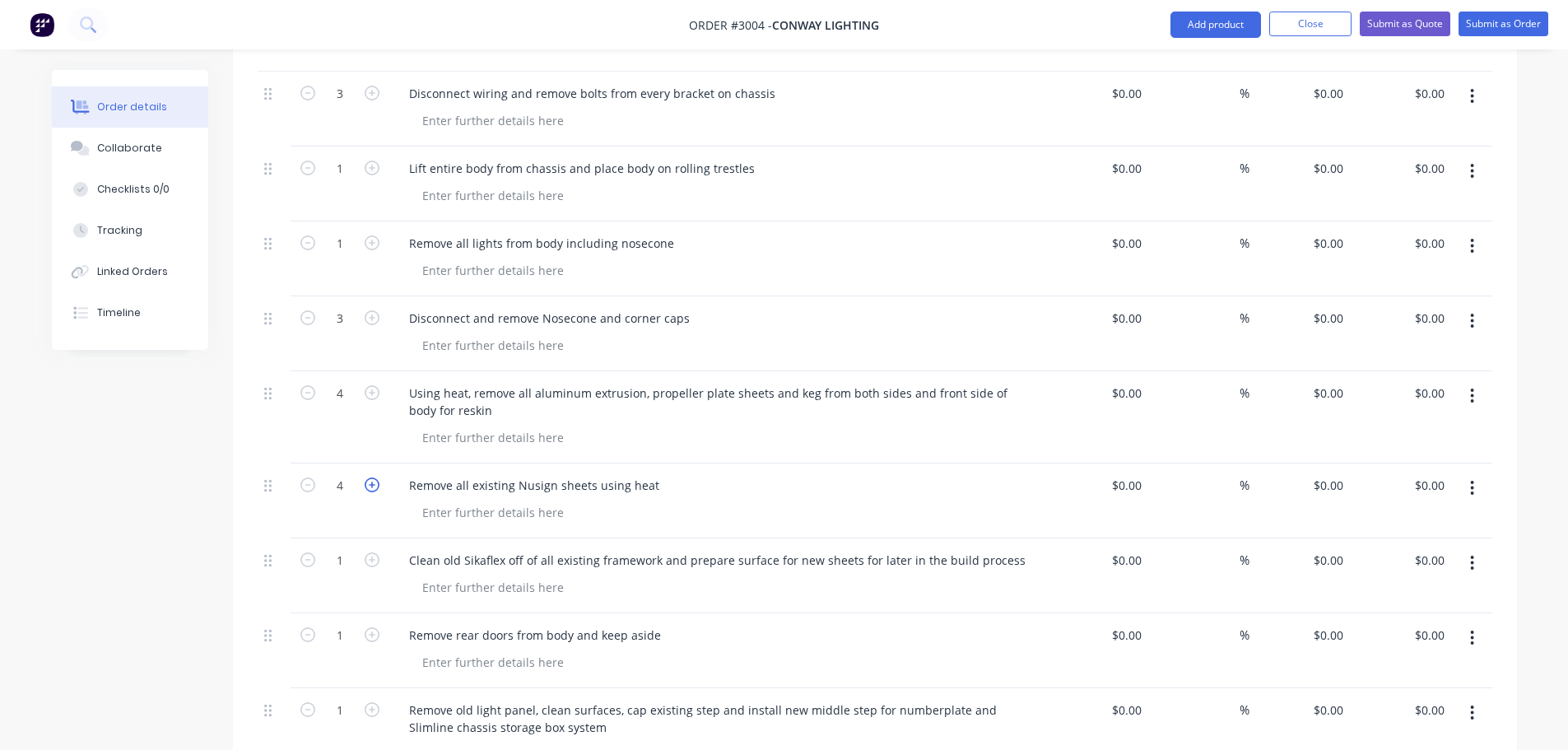 type on "5" 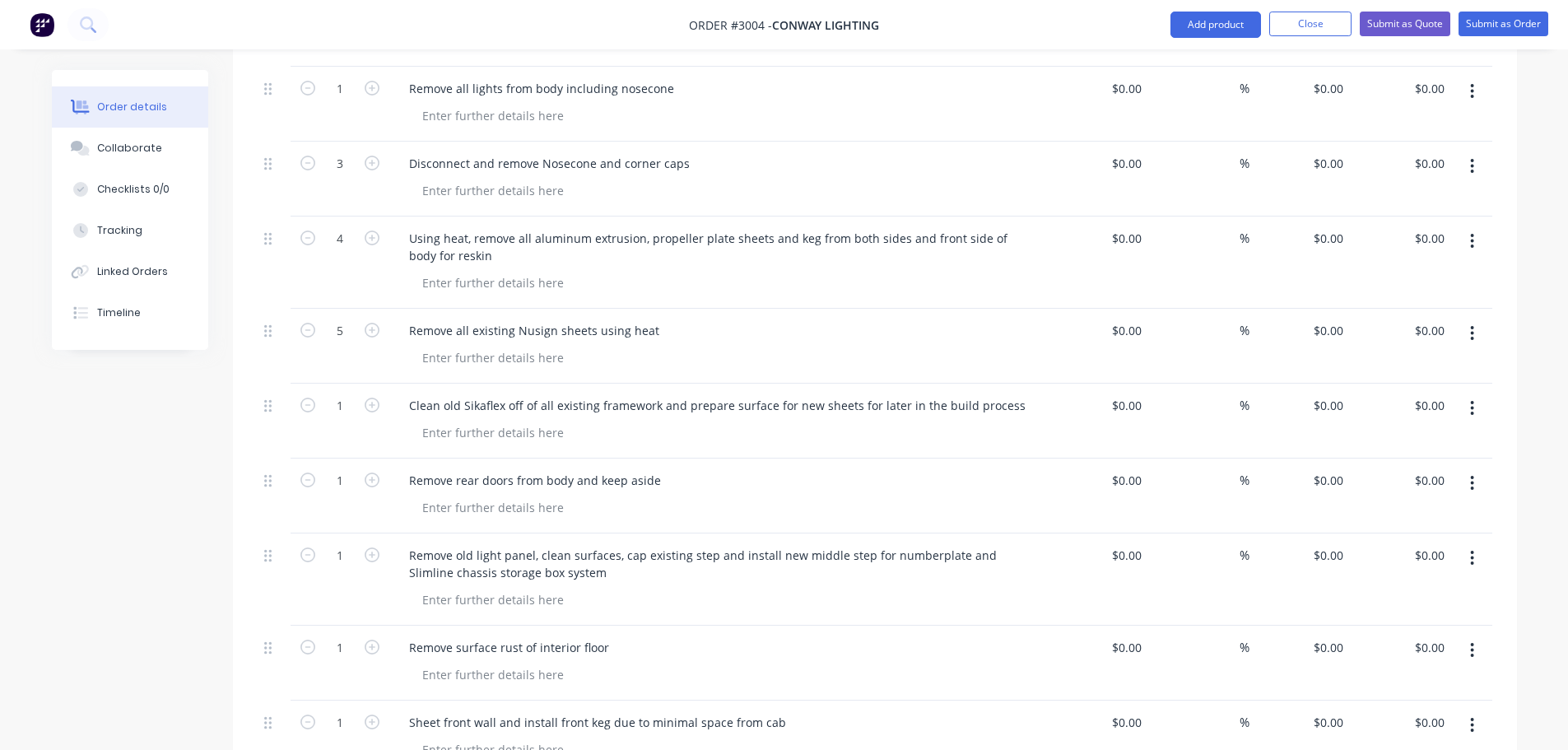 scroll, scrollTop: 752, scrollLeft: 0, axis: vertical 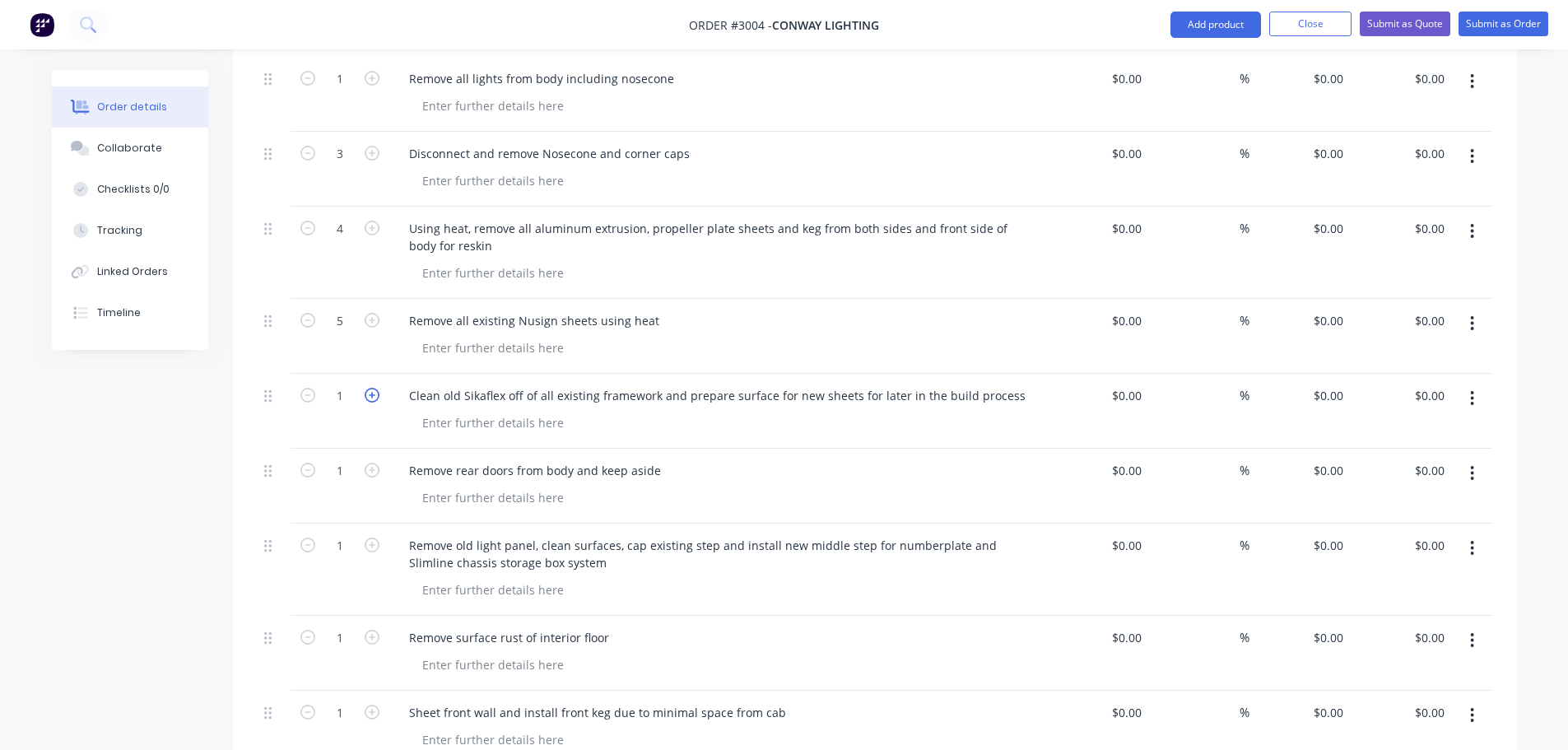 click 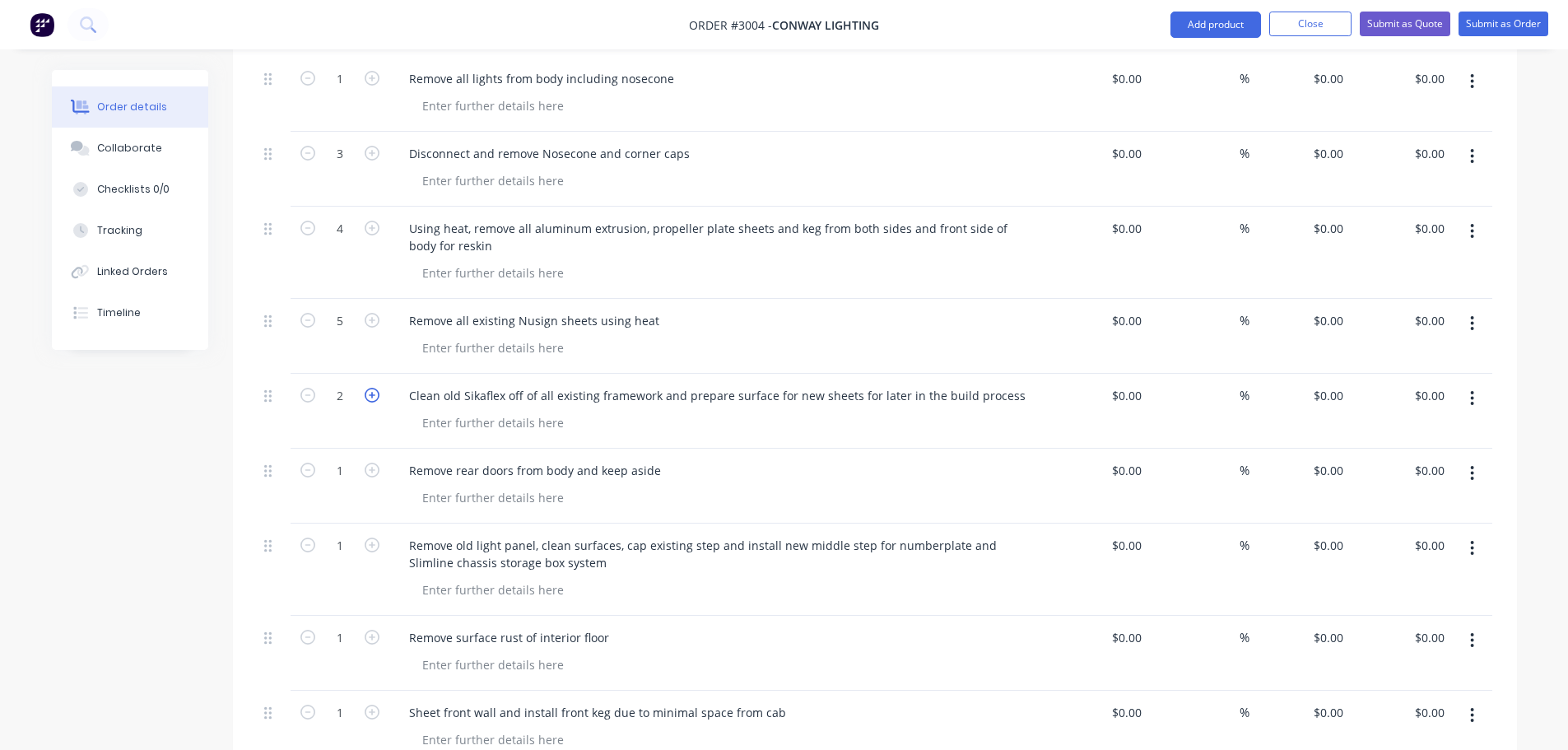 click 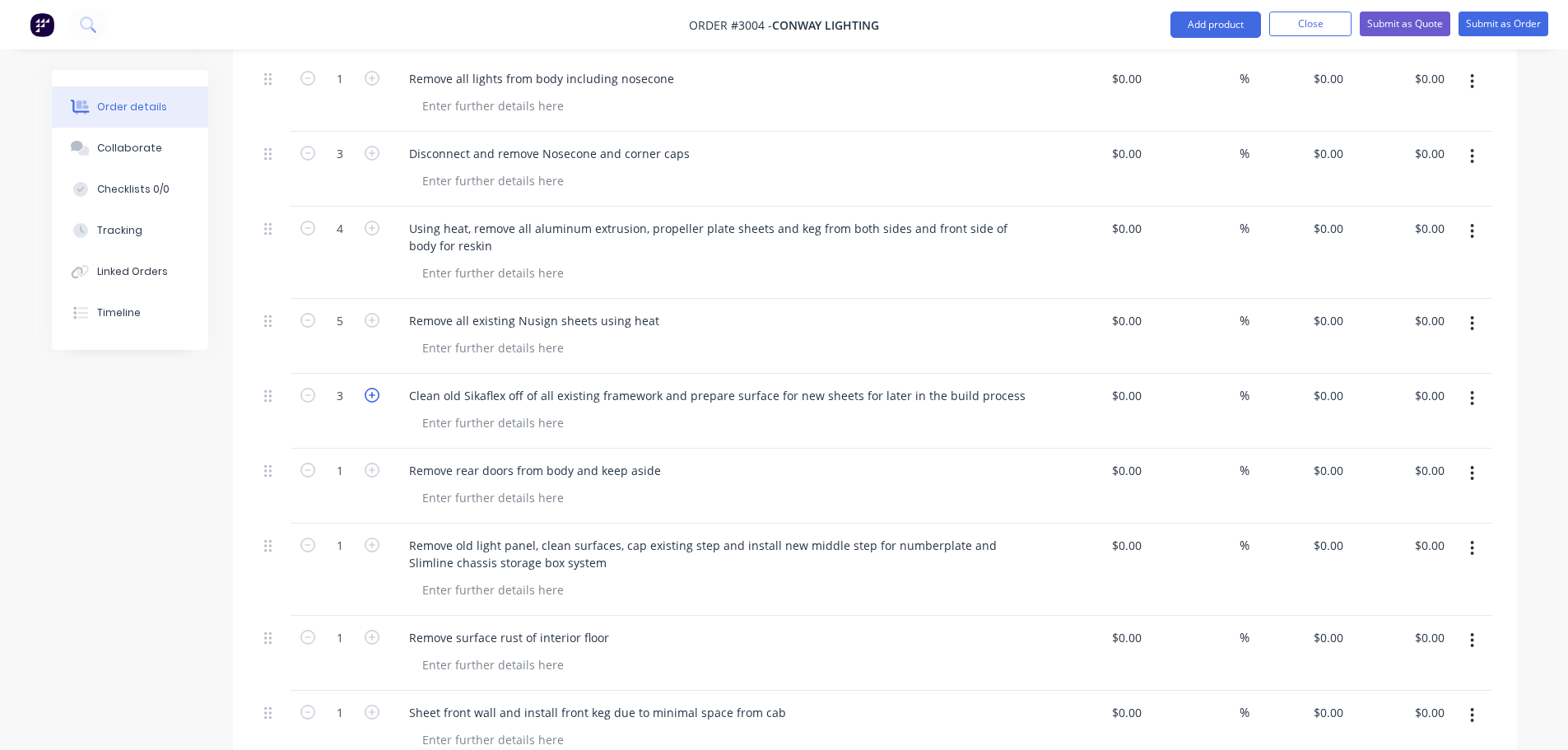 click 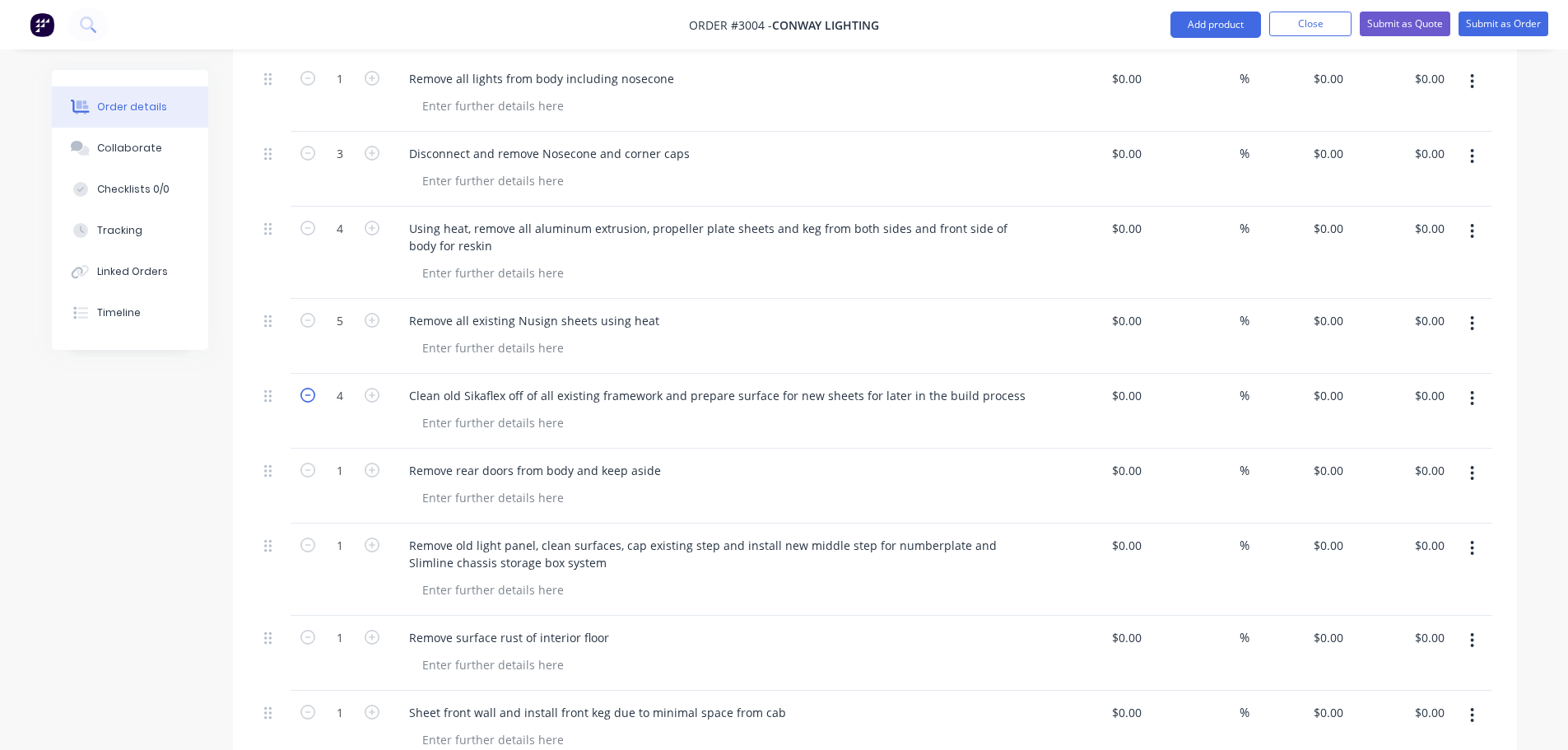 click 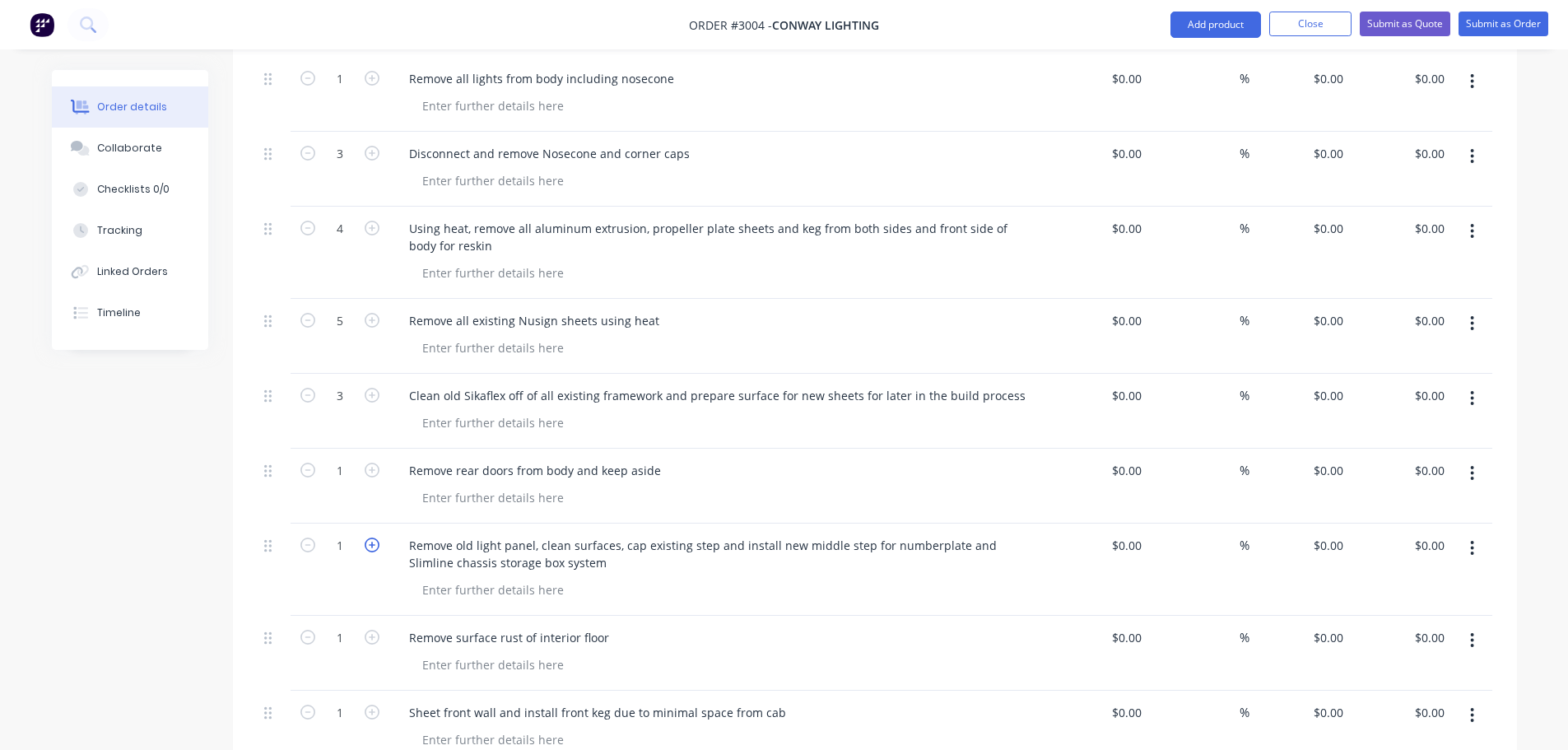 click 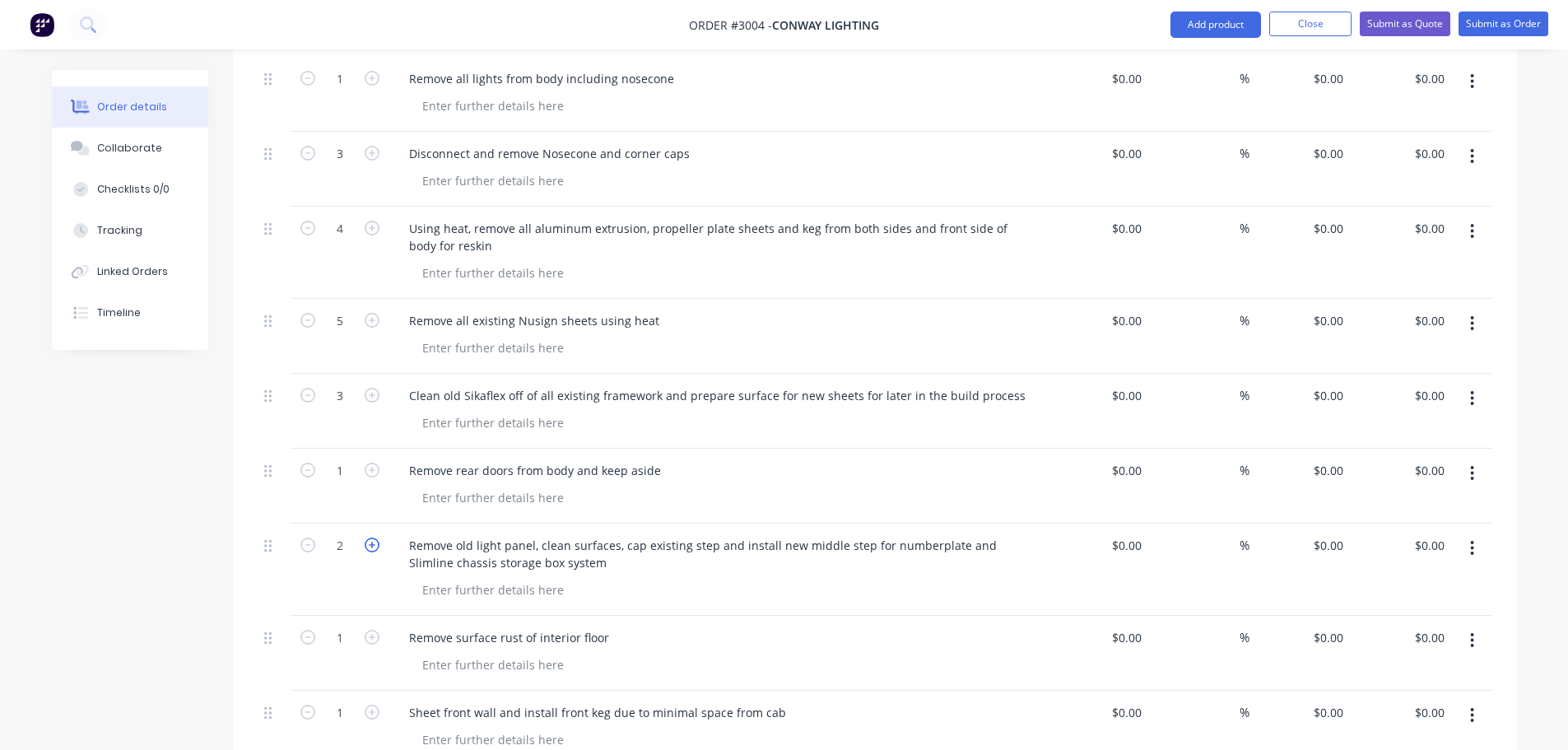 click 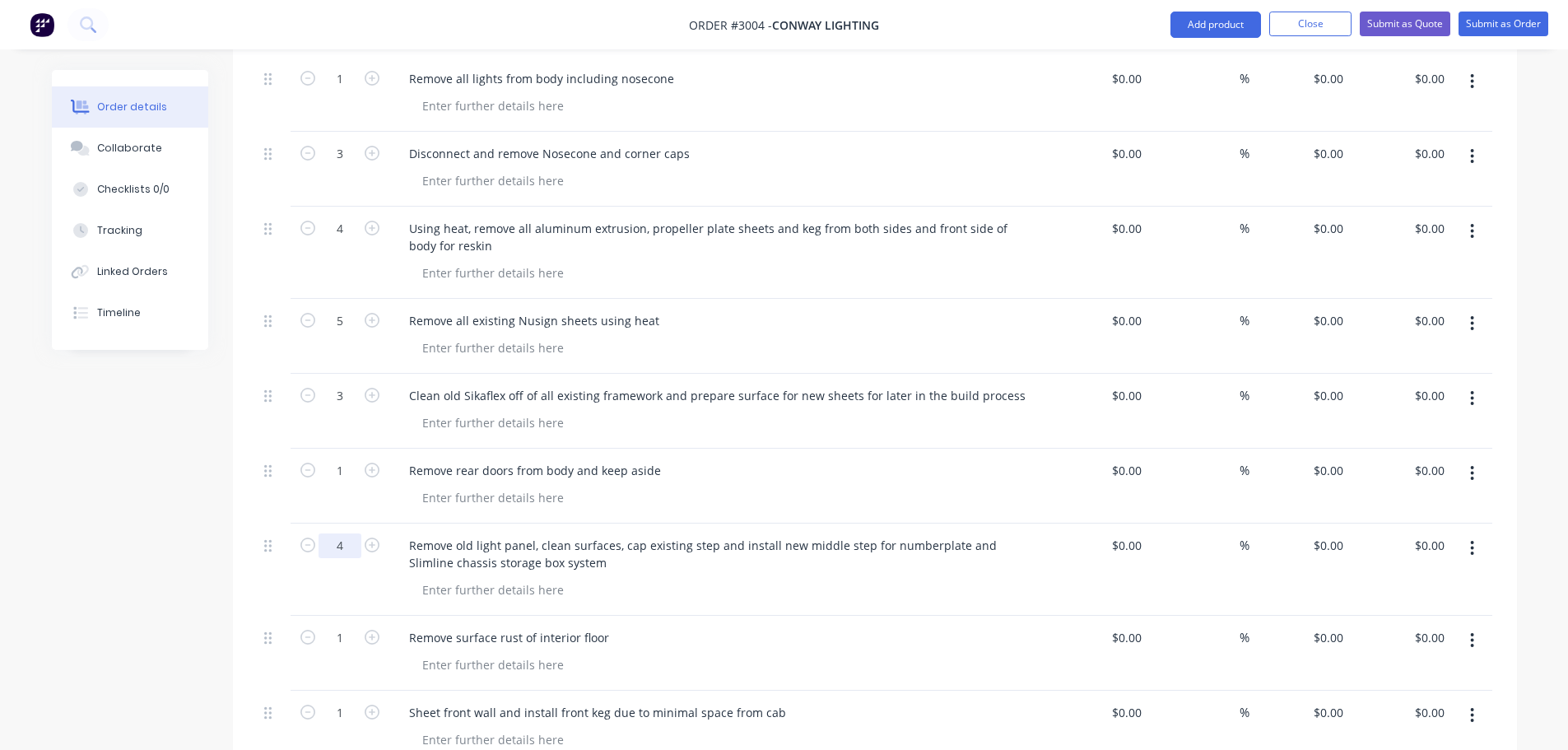 click on "4" at bounding box center [340, -176] 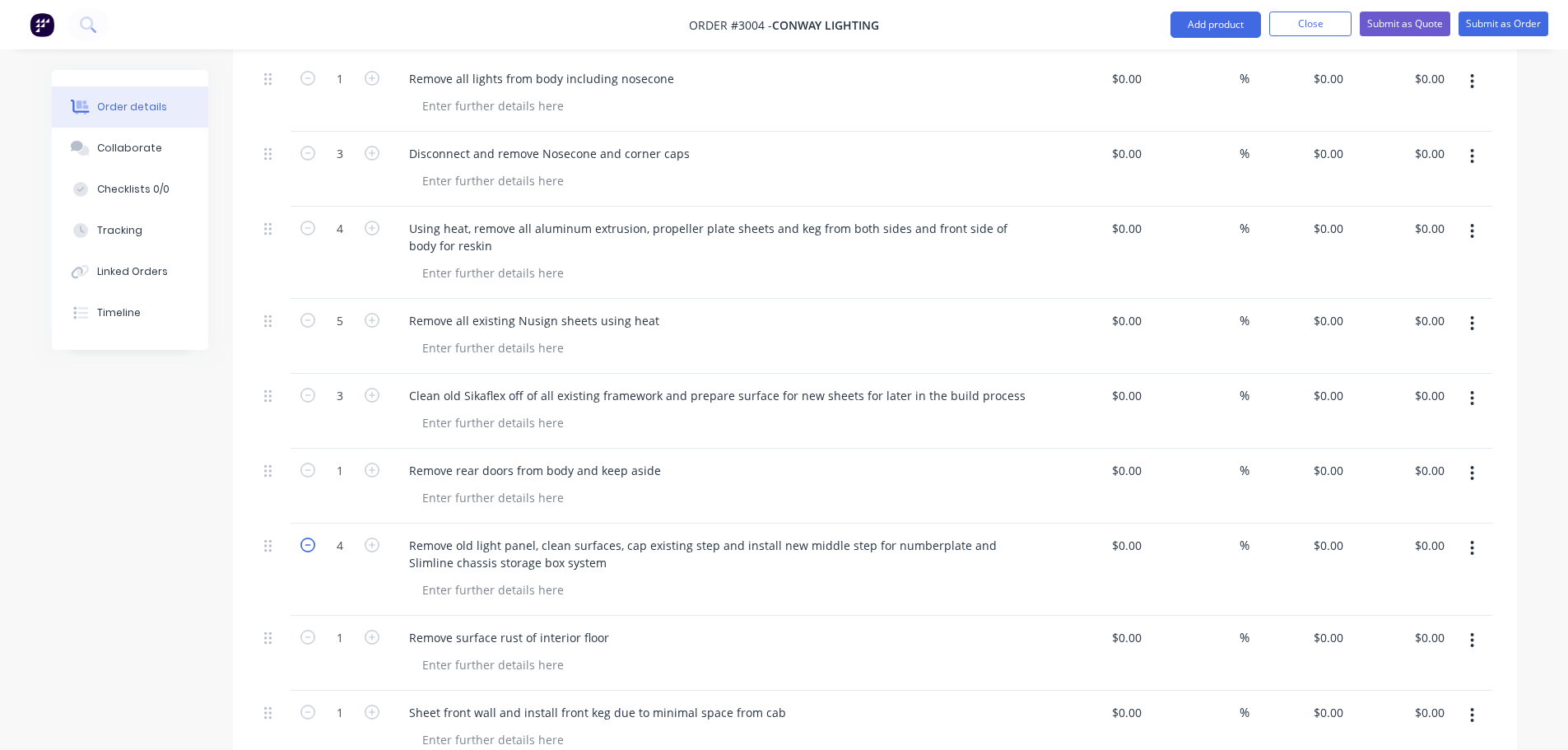 click 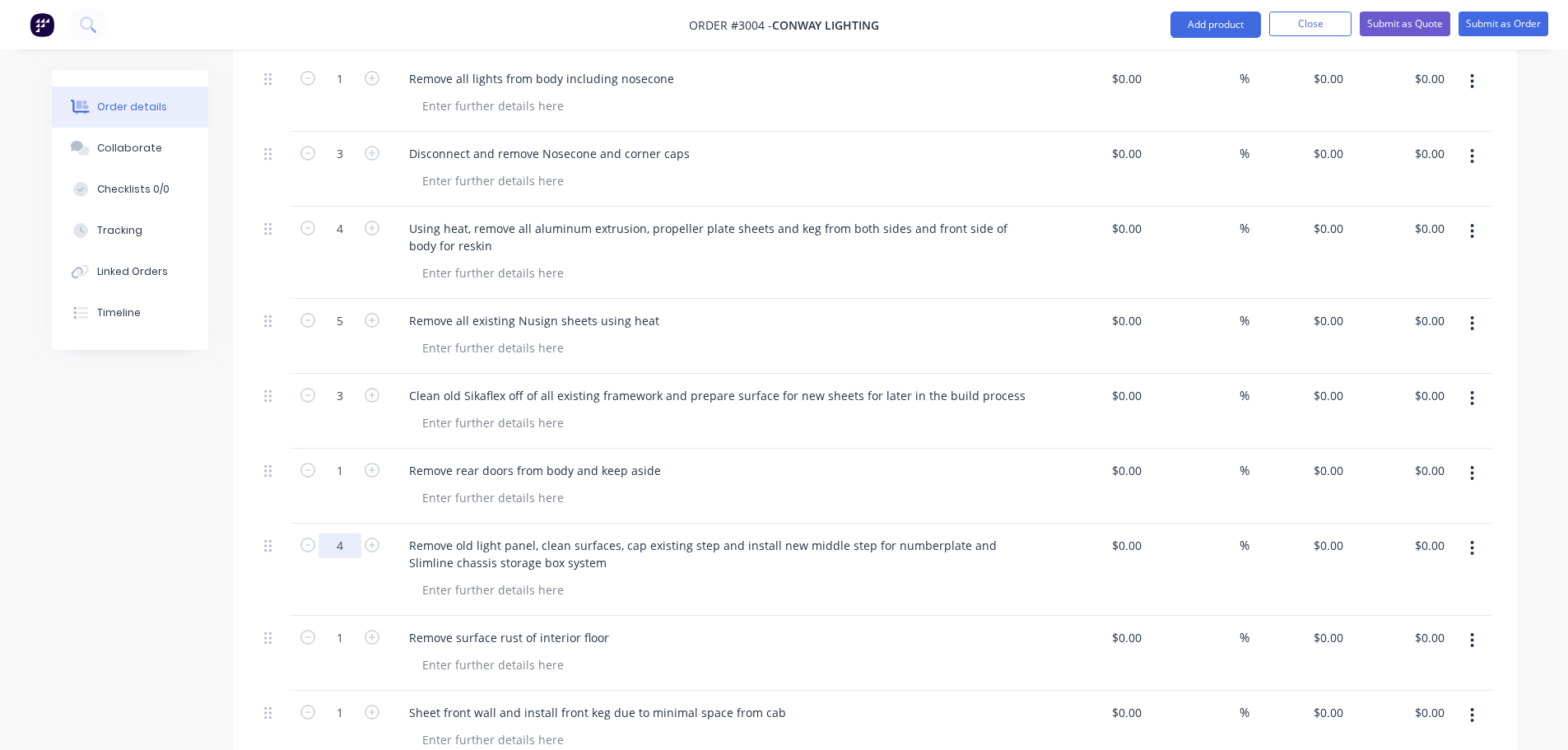 type on "3" 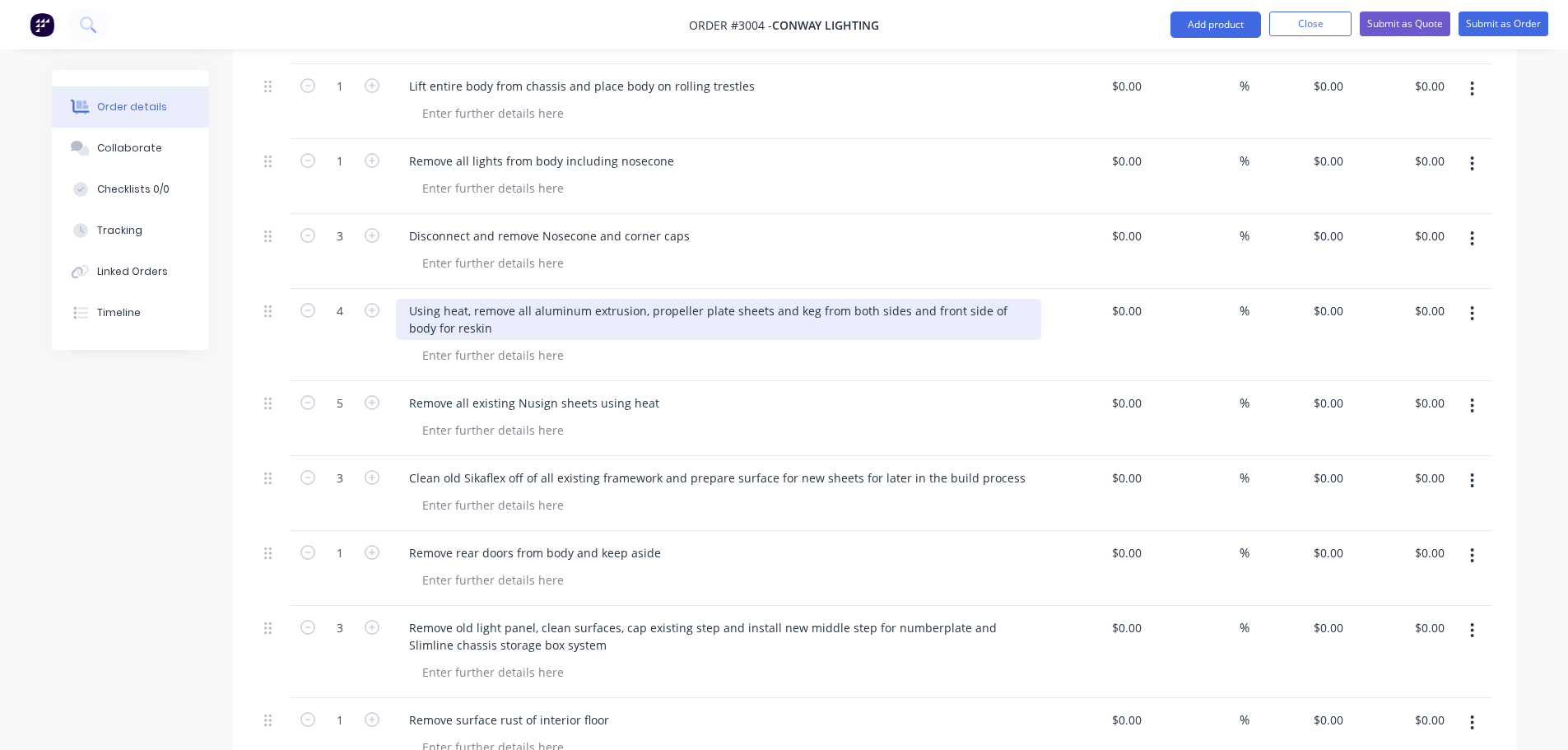 scroll, scrollTop: 916, scrollLeft: 0, axis: vertical 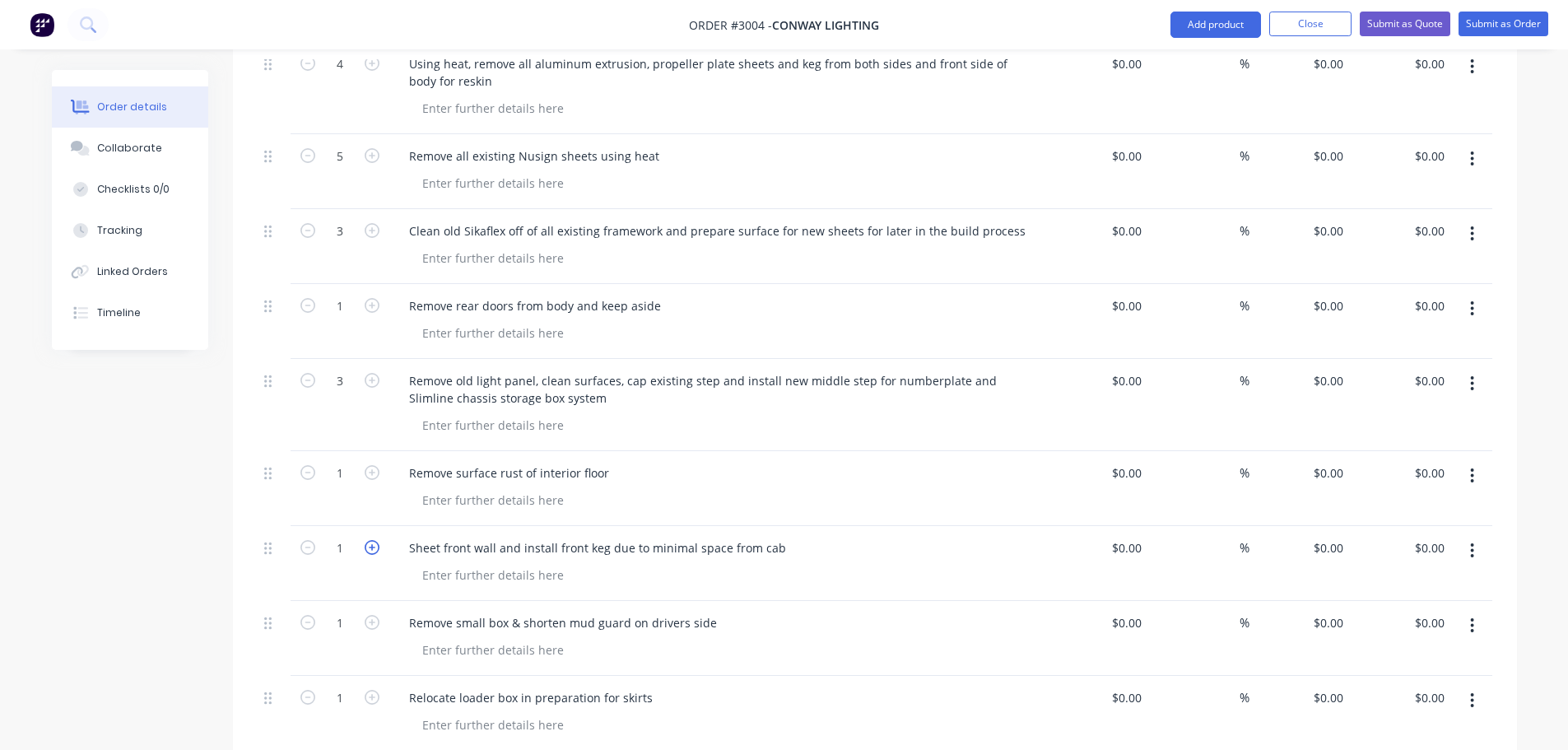 click 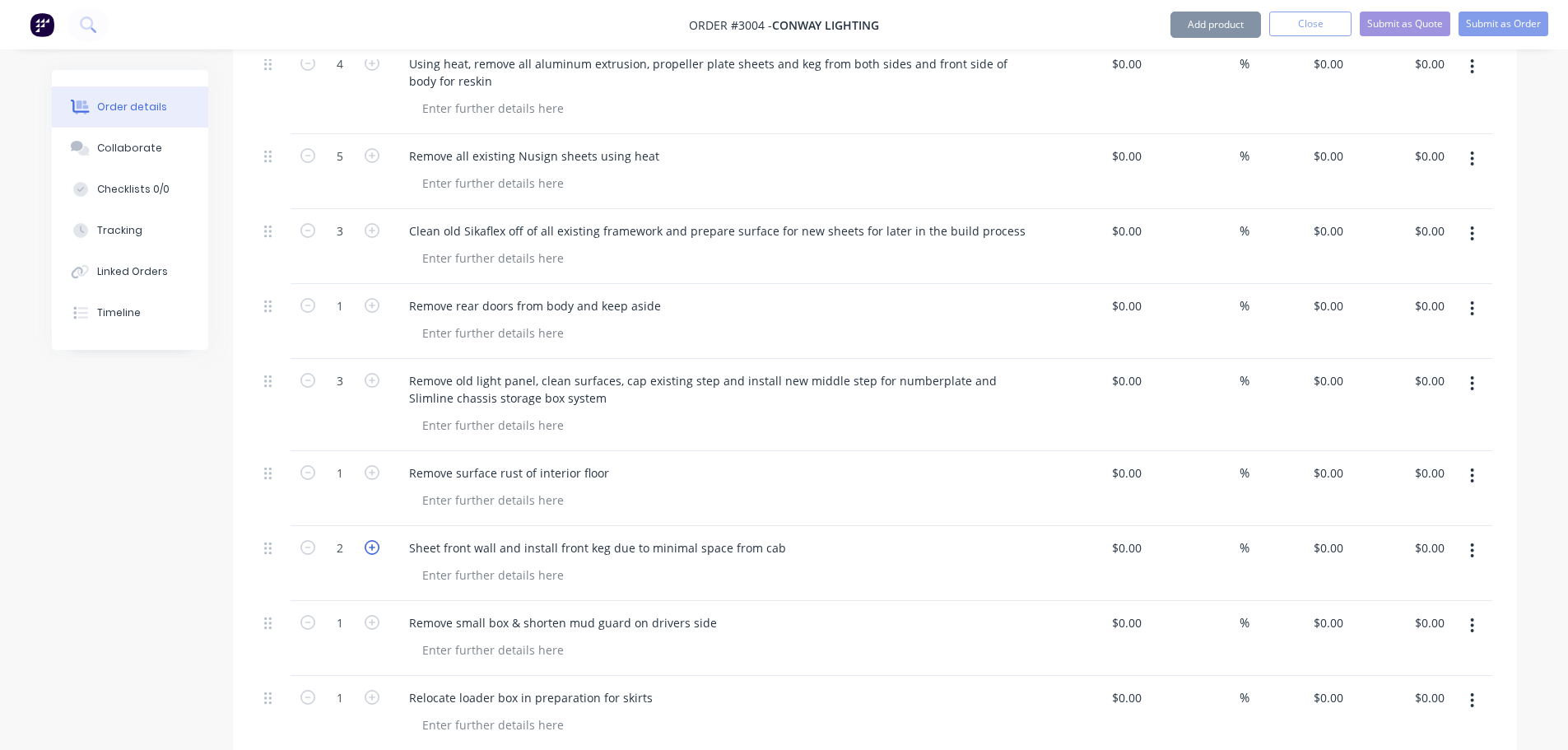 click 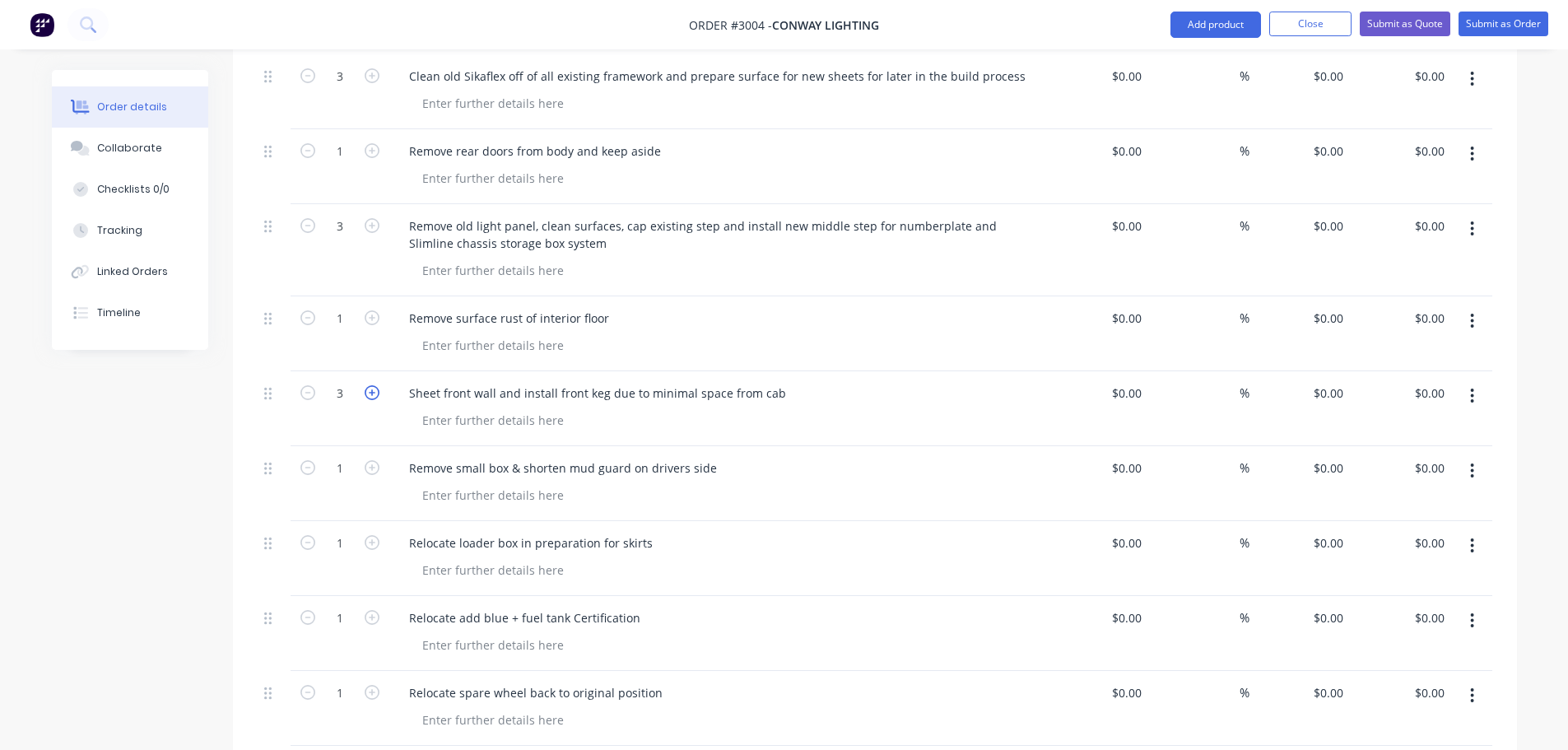 scroll, scrollTop: 1081, scrollLeft: 0, axis: vertical 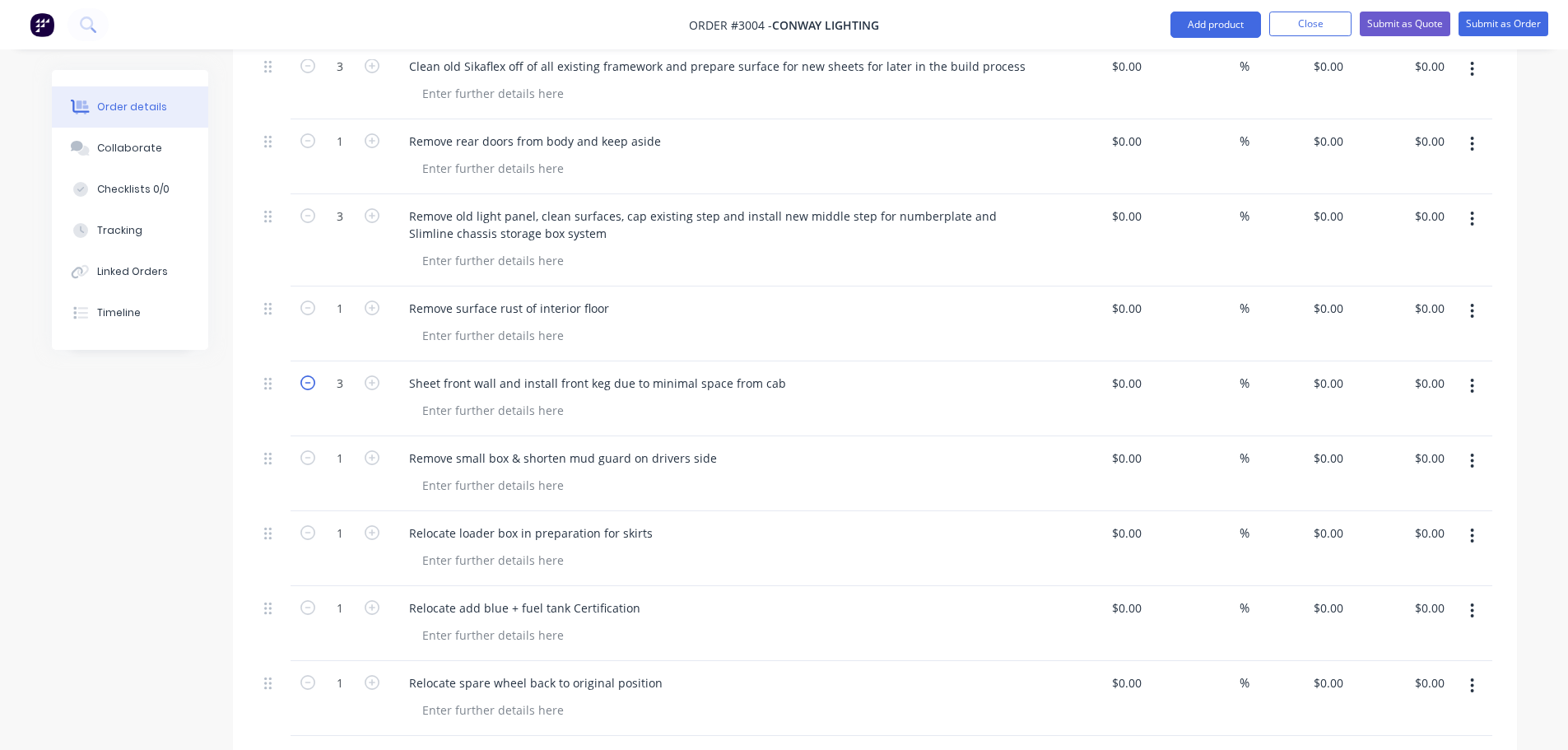 click 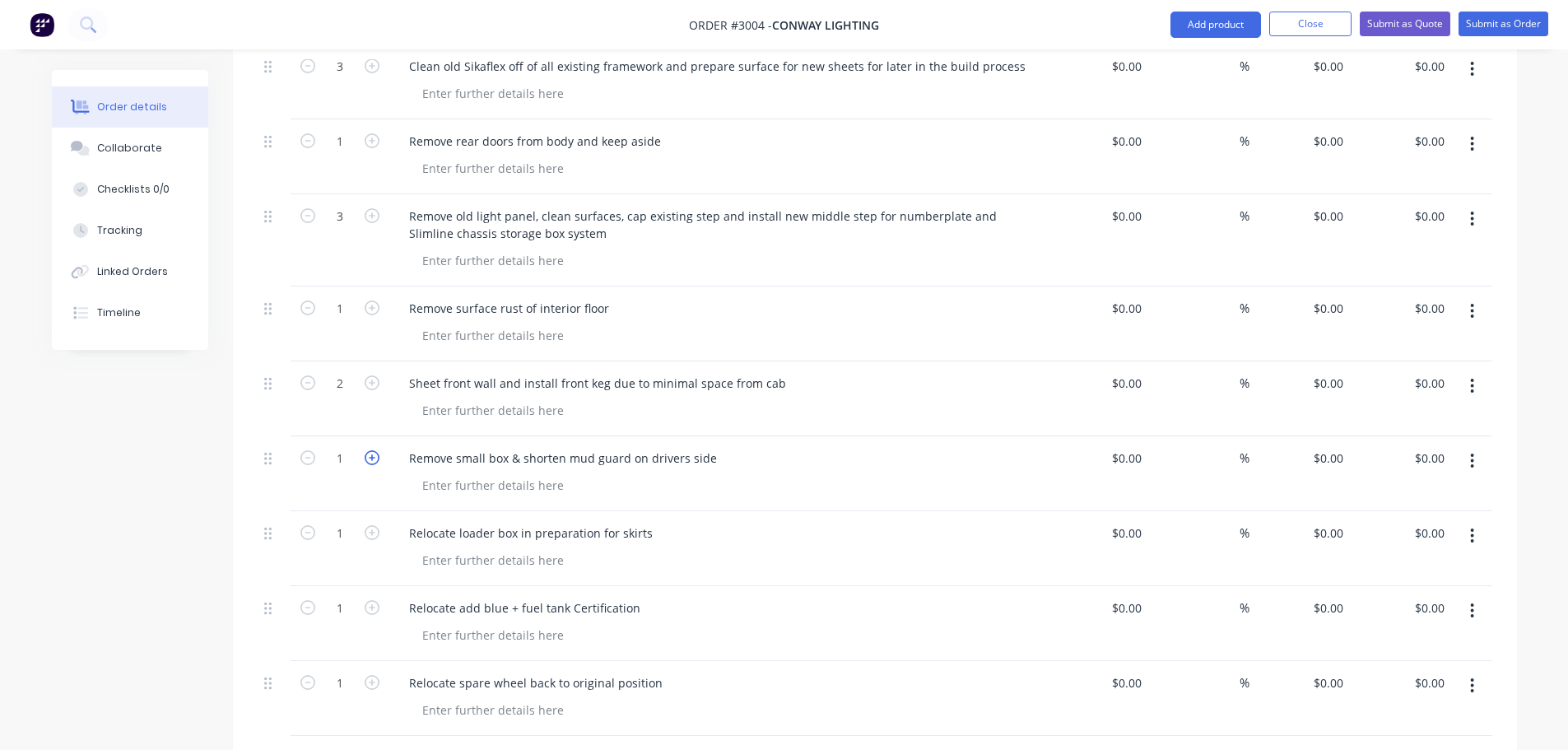 click 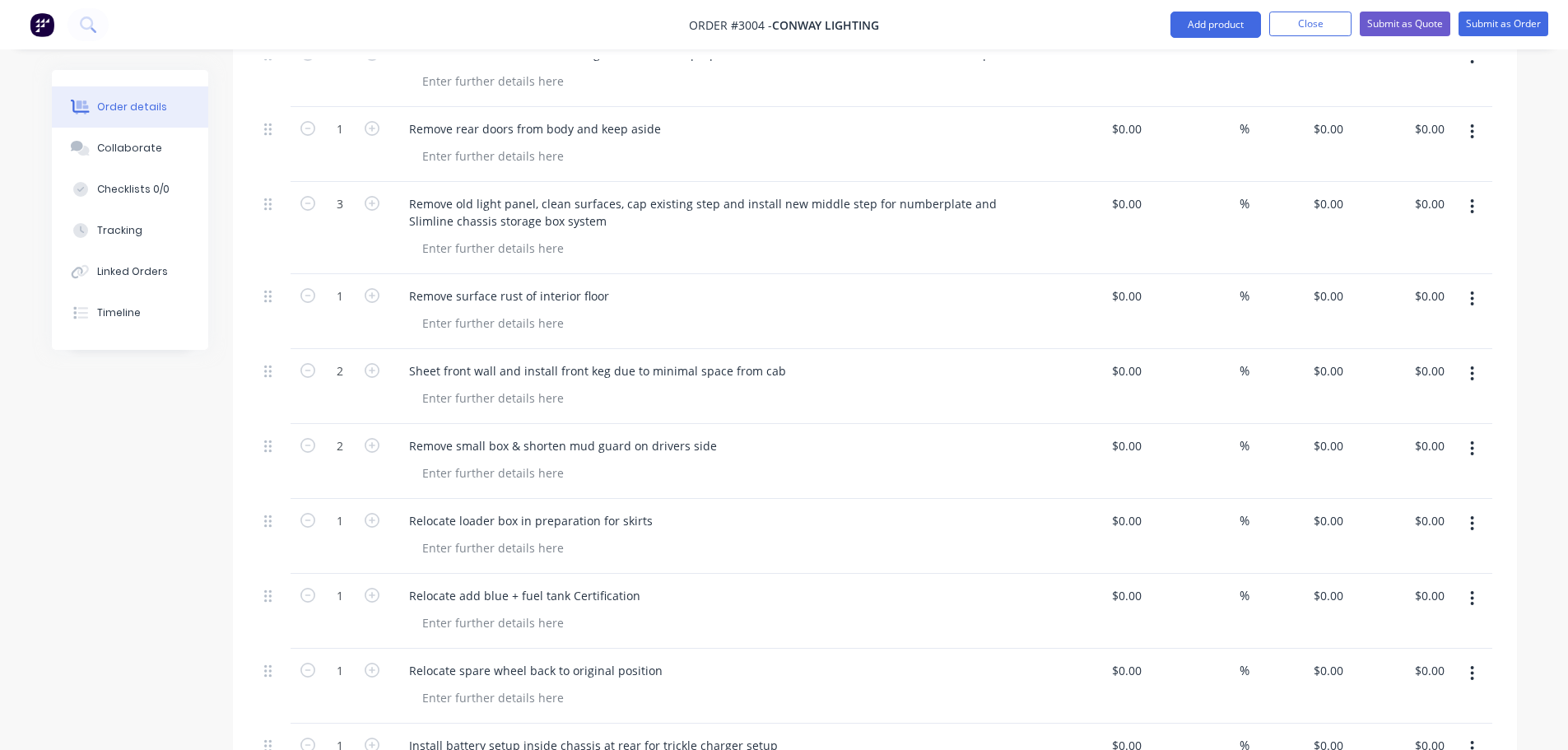 scroll, scrollTop: 1163, scrollLeft: 0, axis: vertical 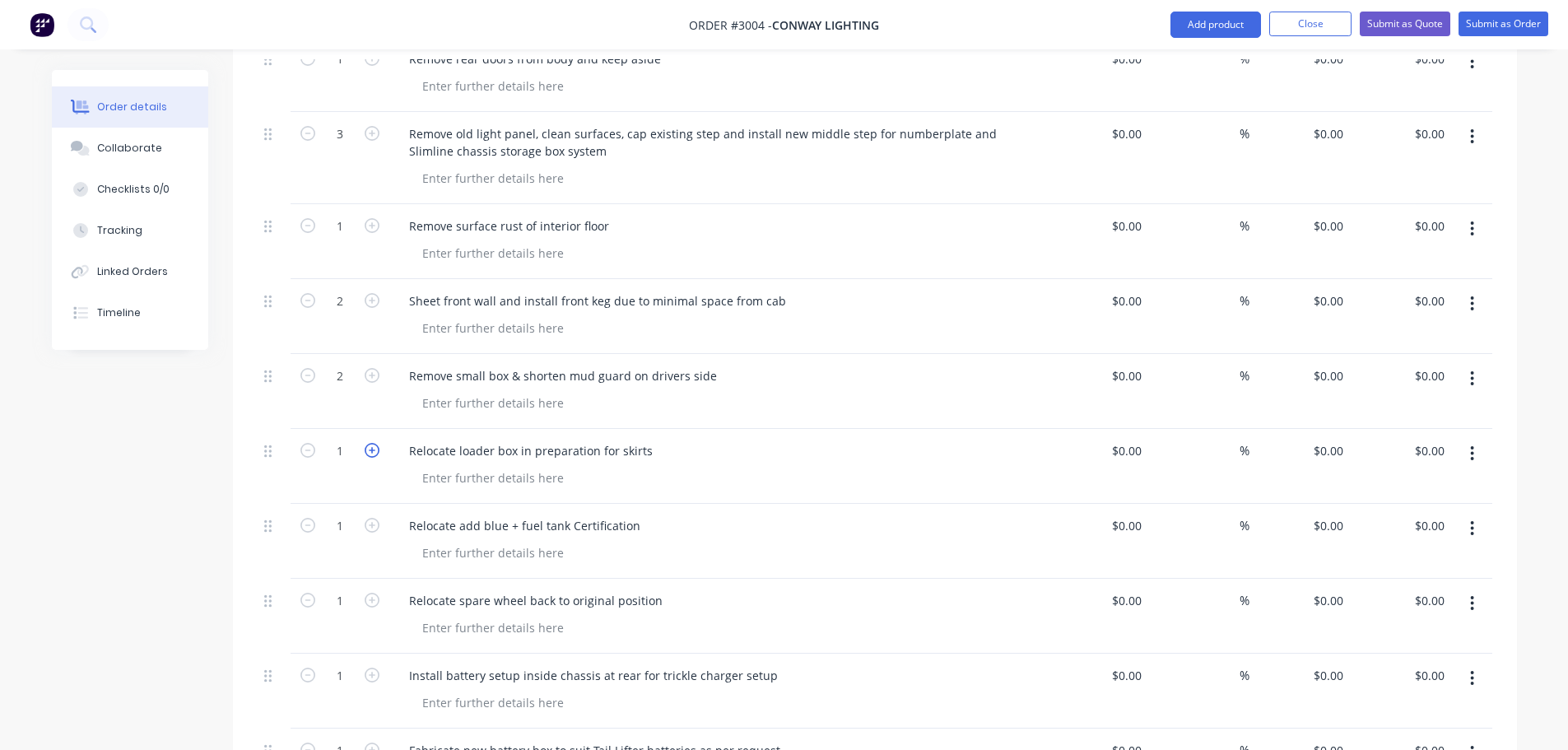 click 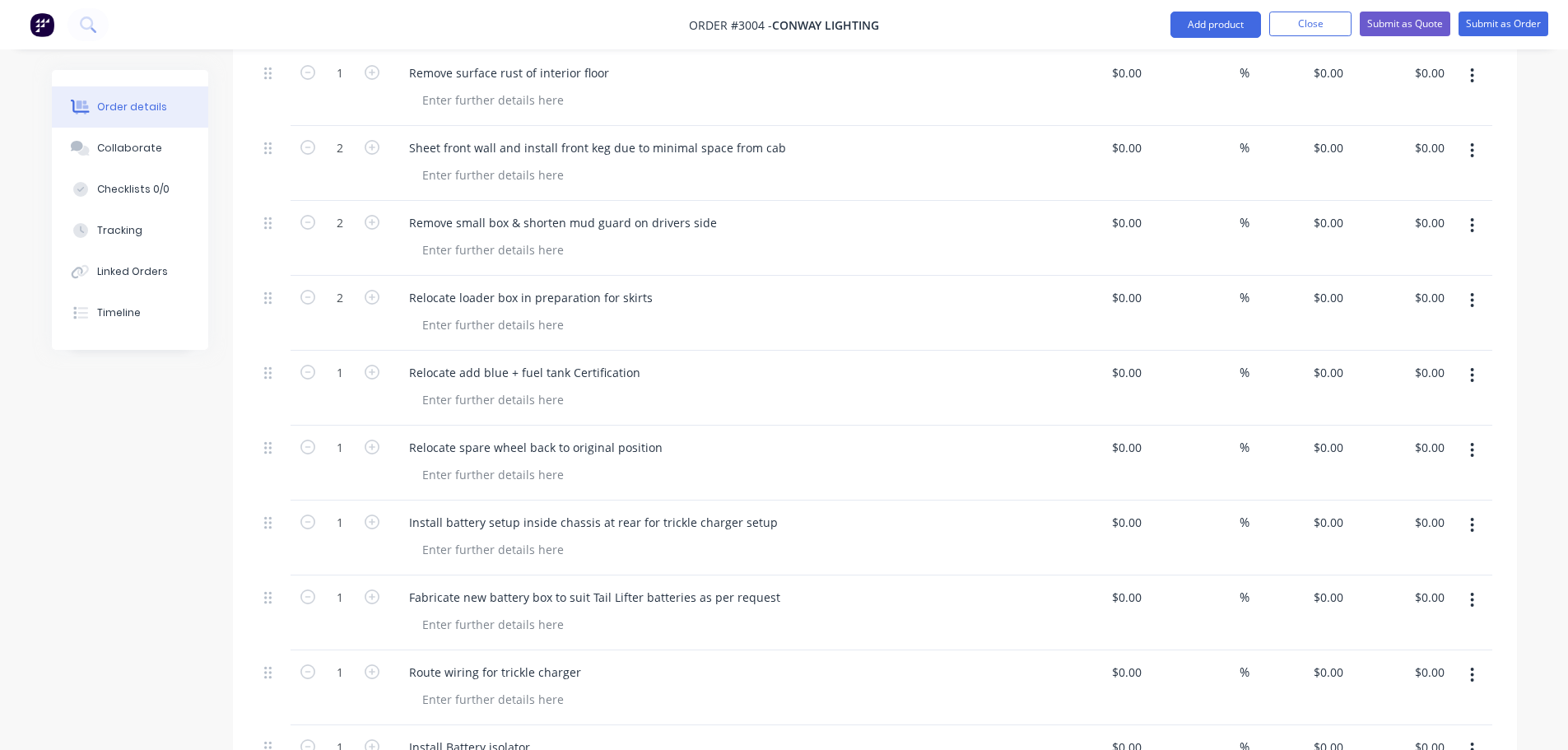 scroll, scrollTop: 1328, scrollLeft: 0, axis: vertical 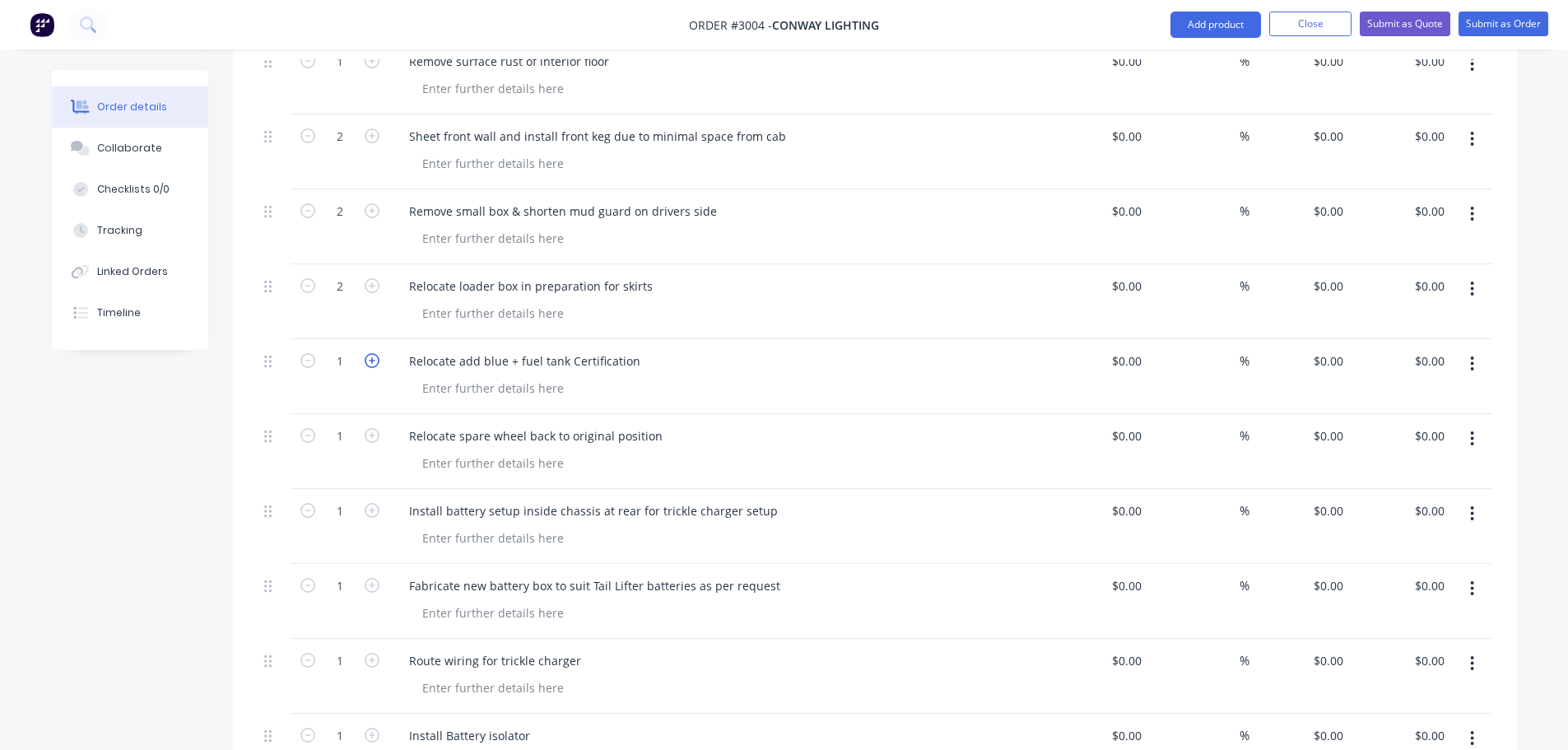 click 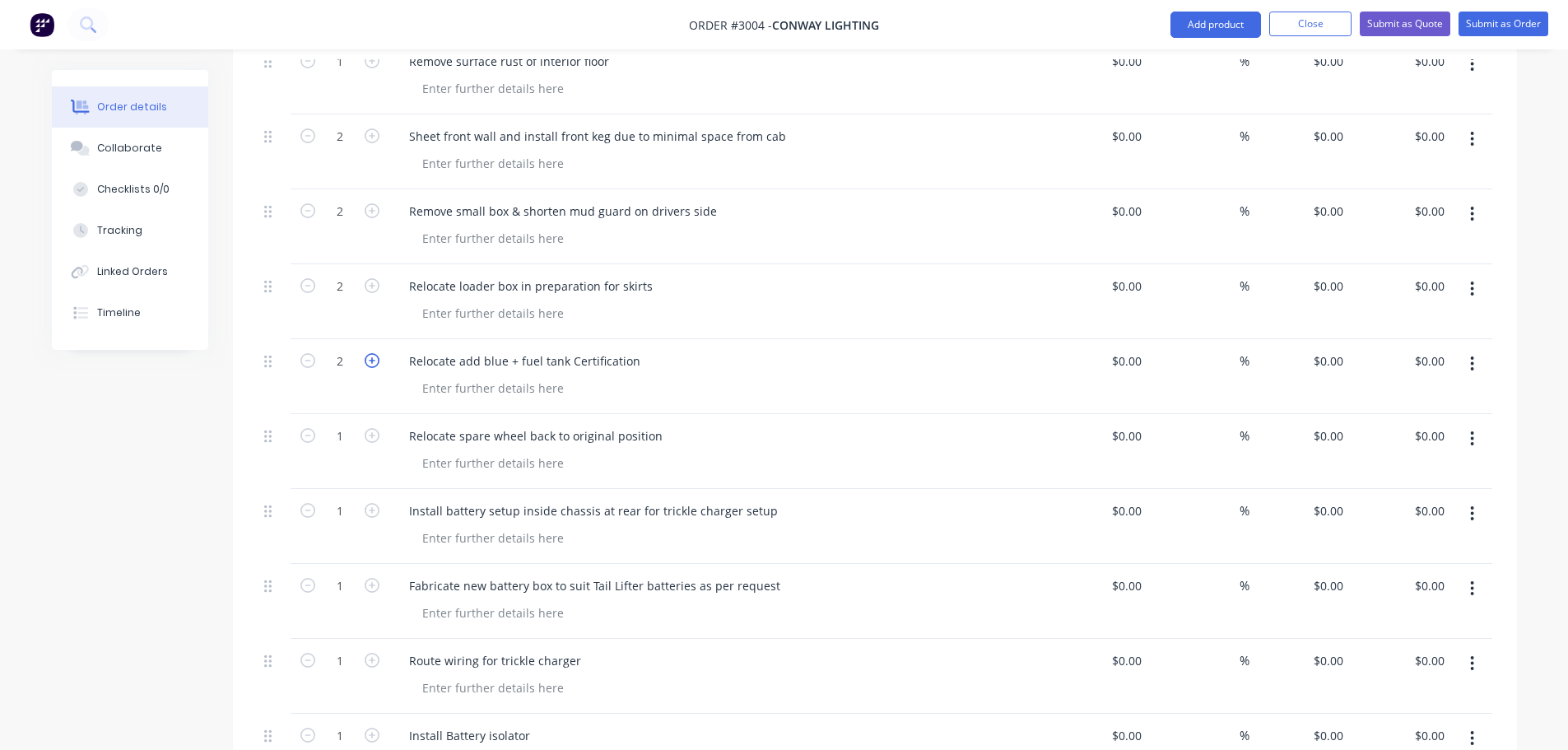 click 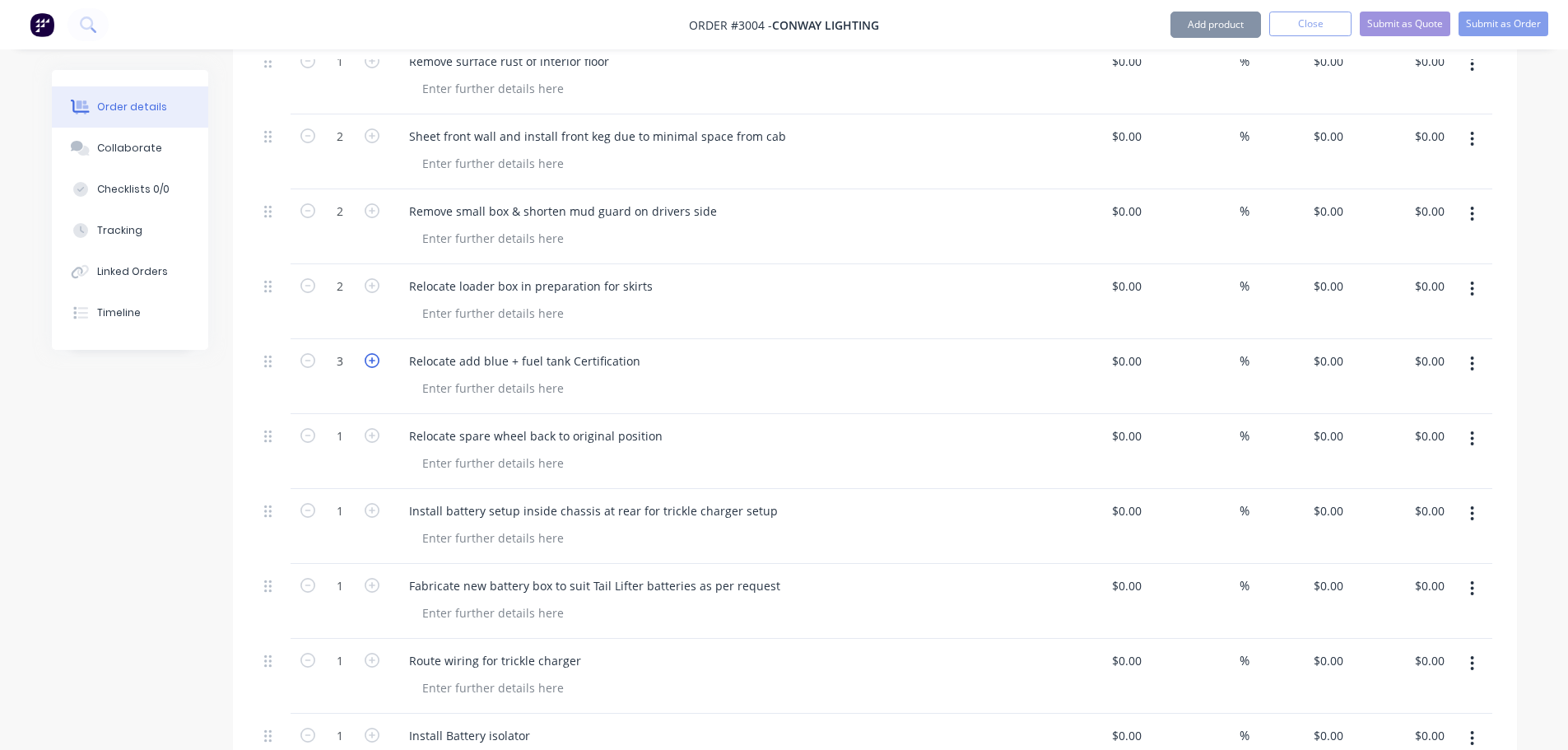 click 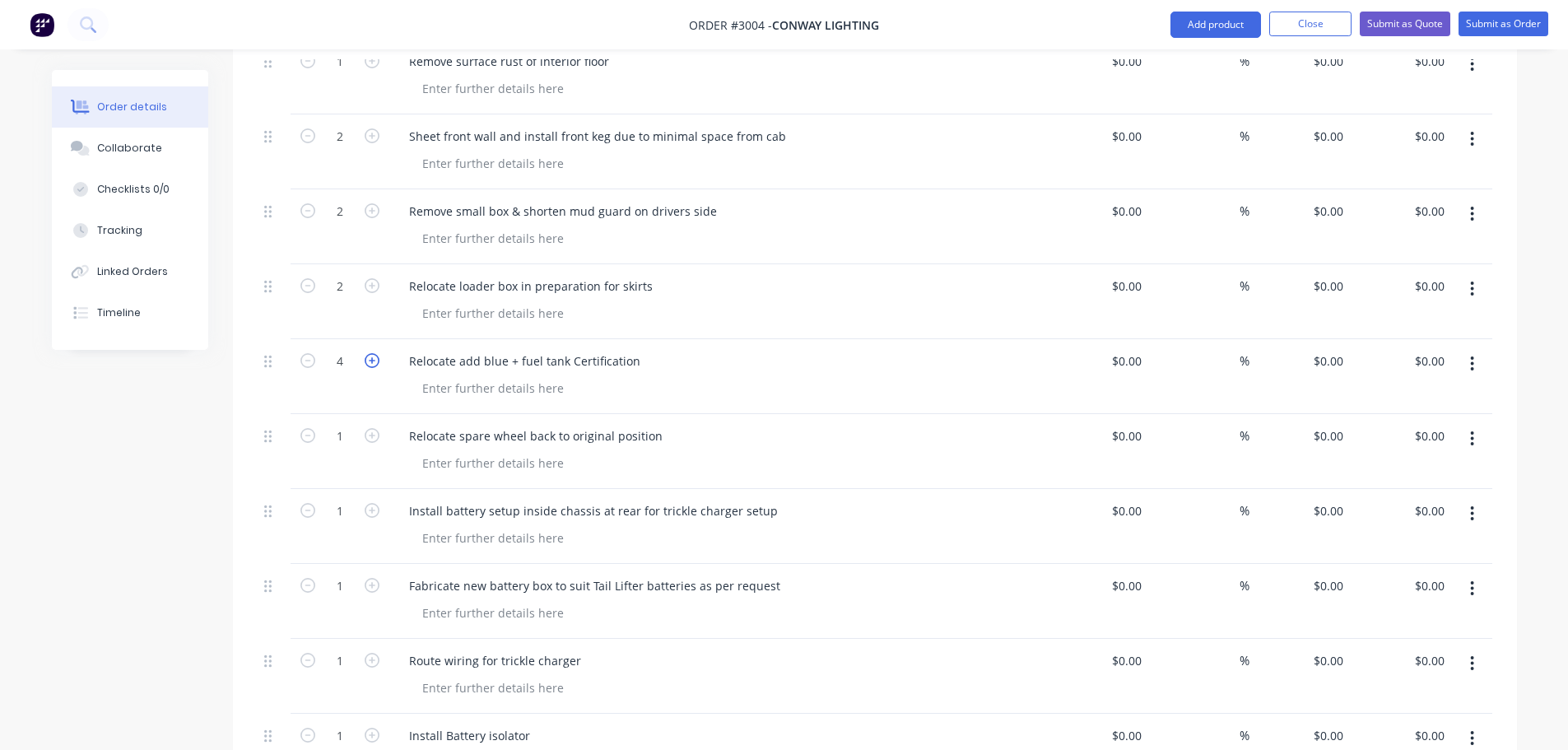 click 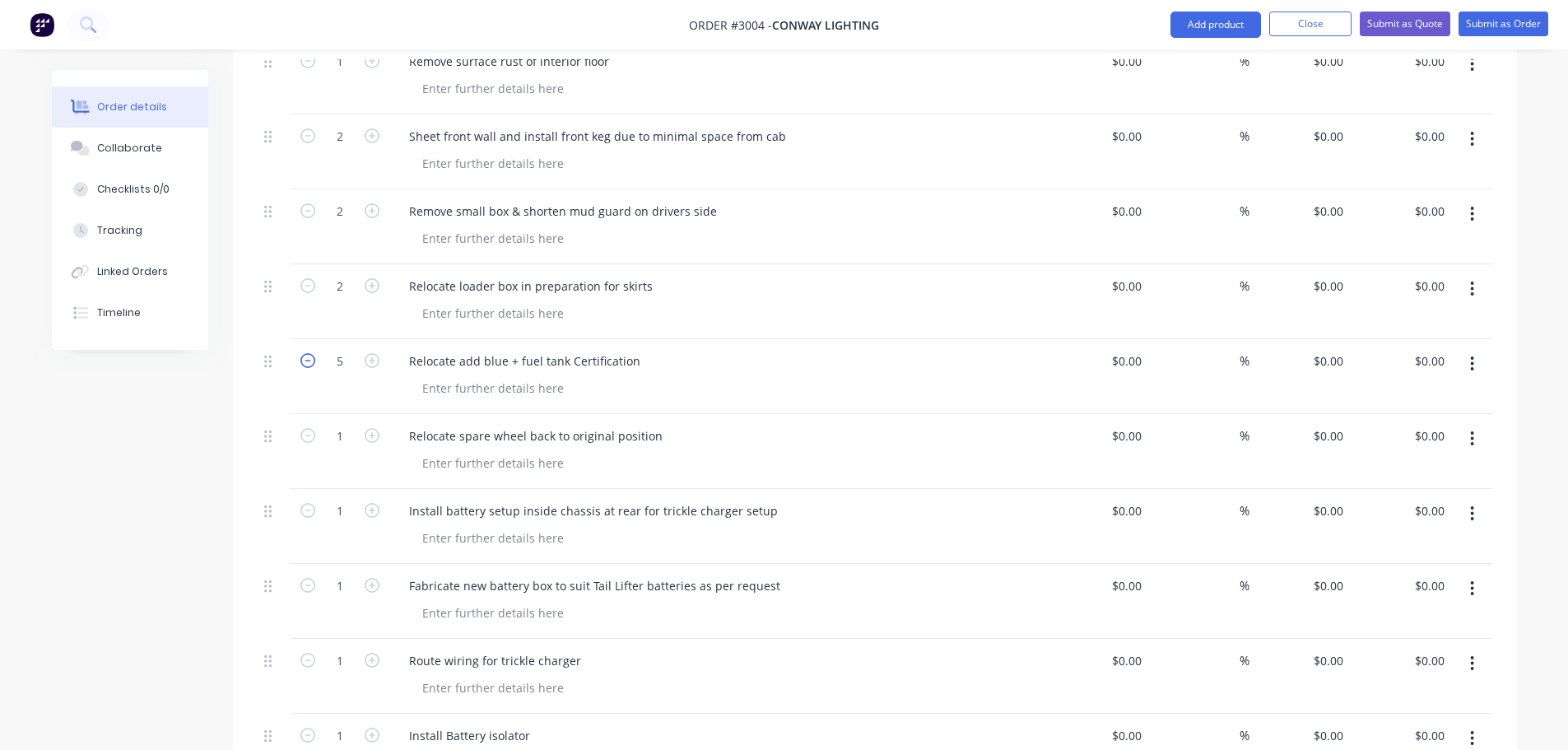 click 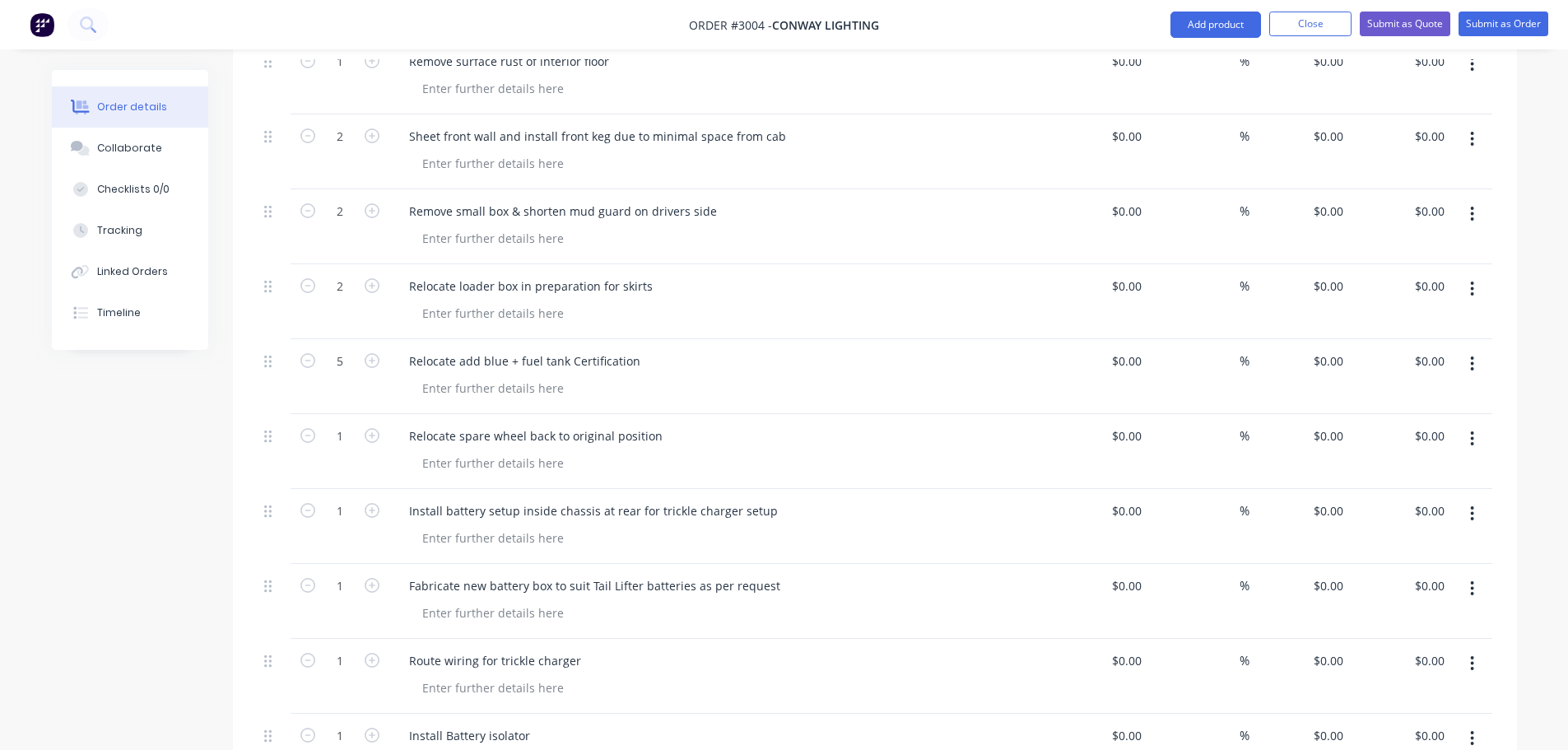 type on "4" 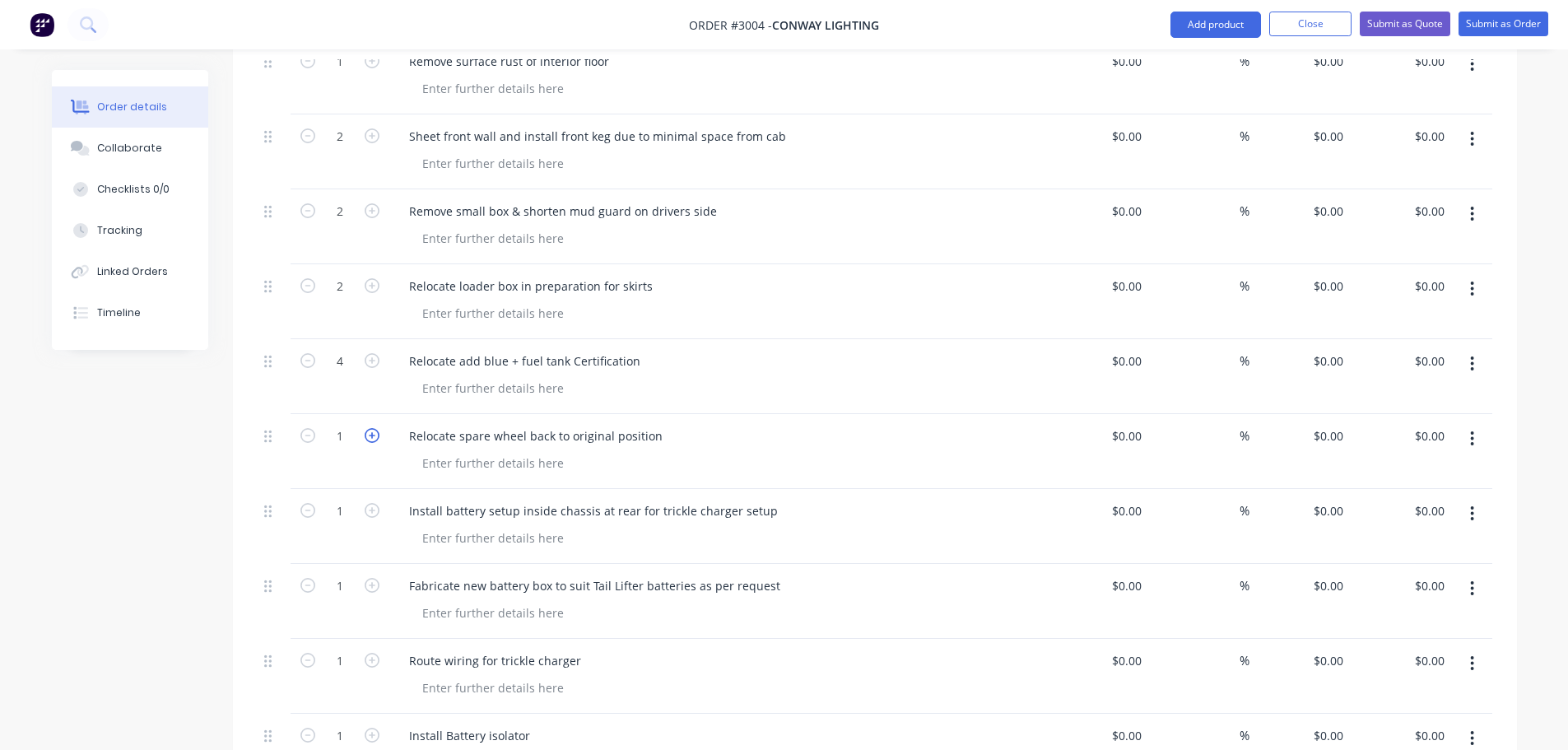 click 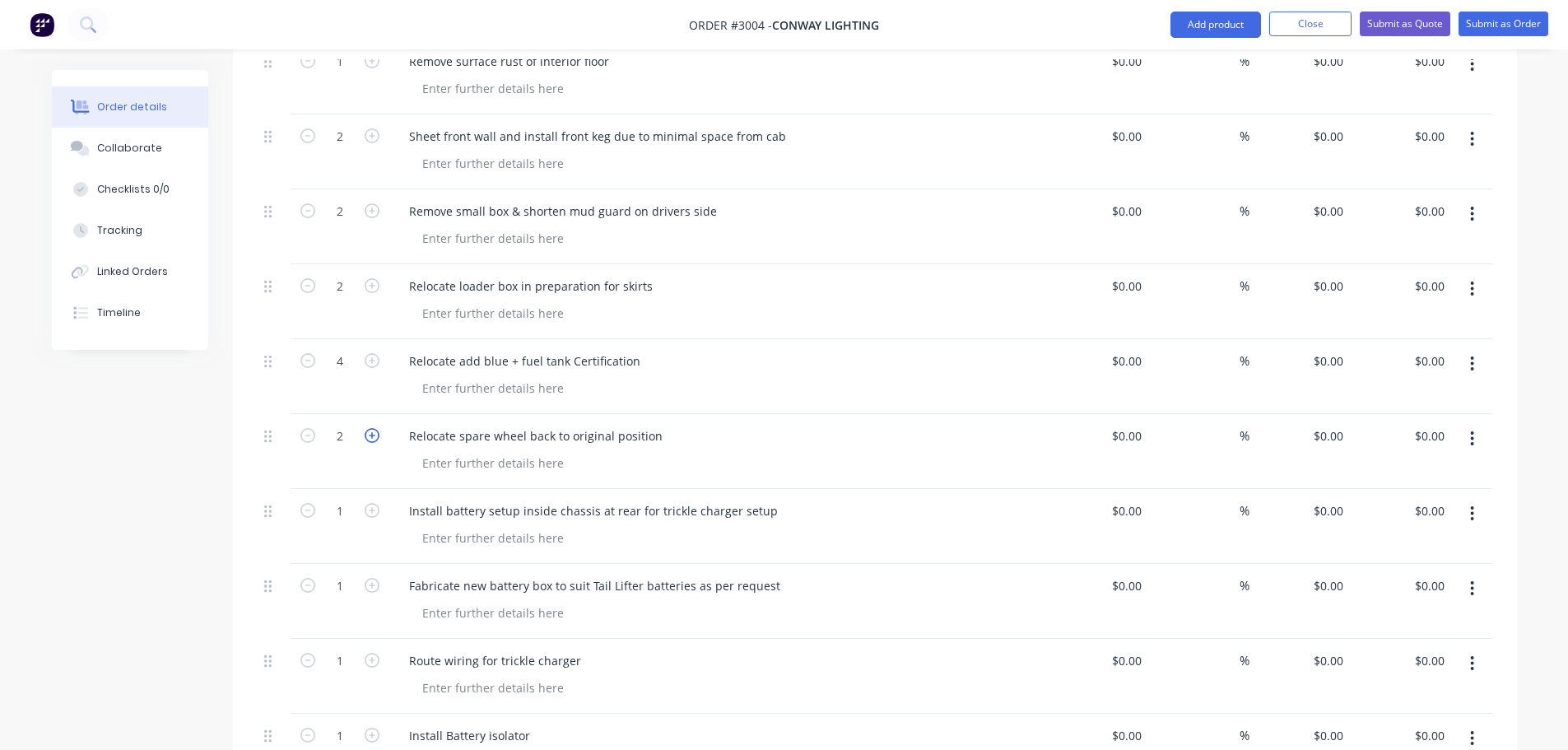 click 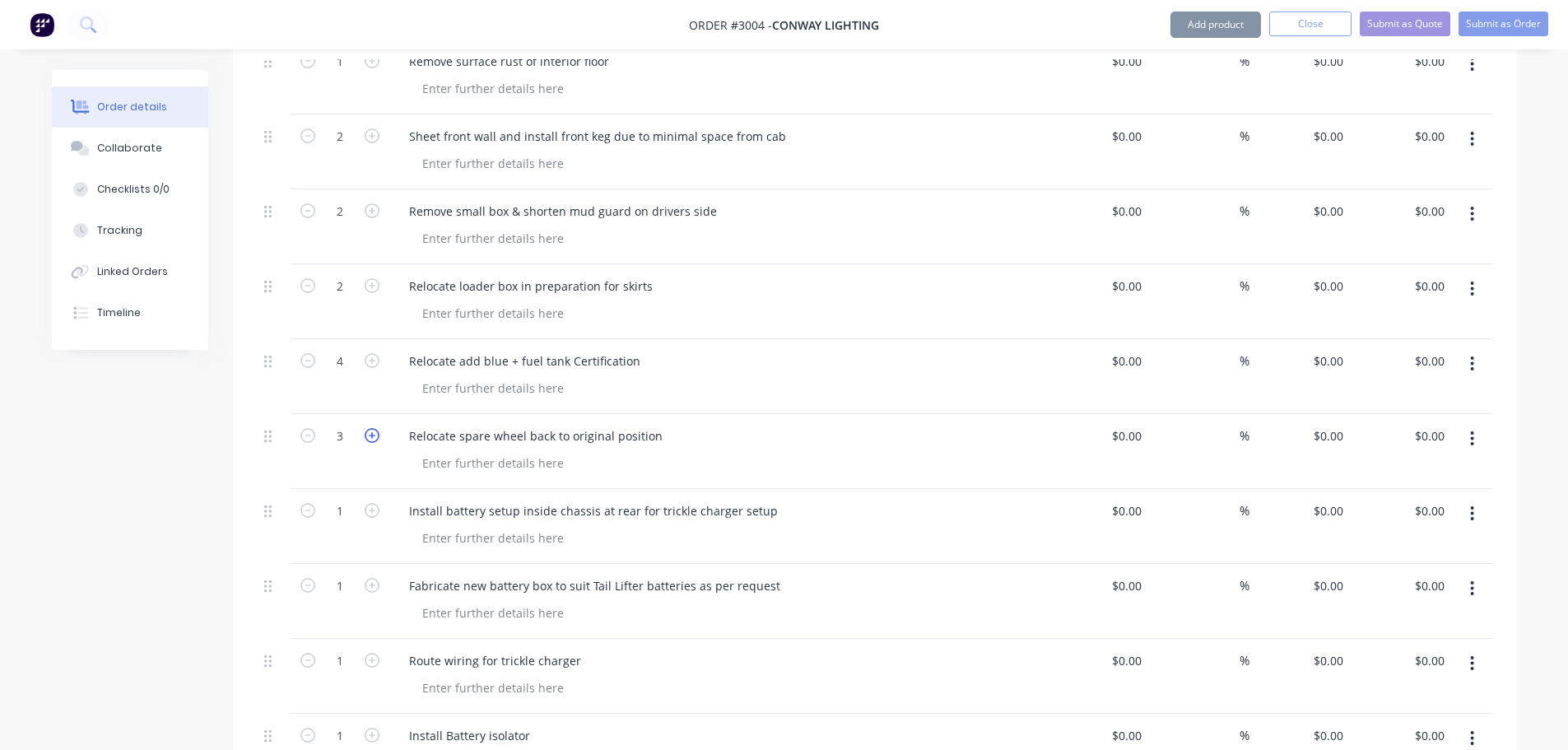 click 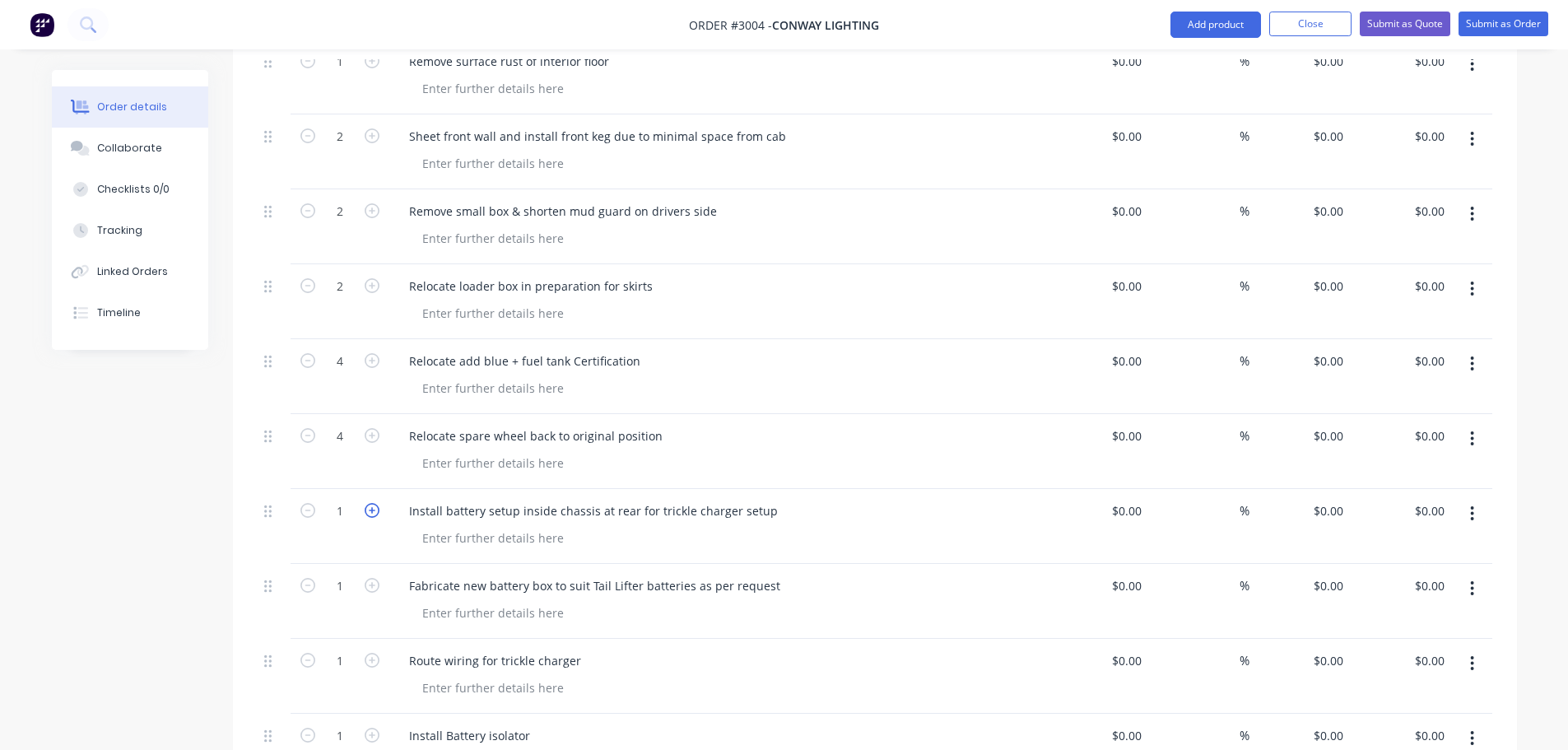 click 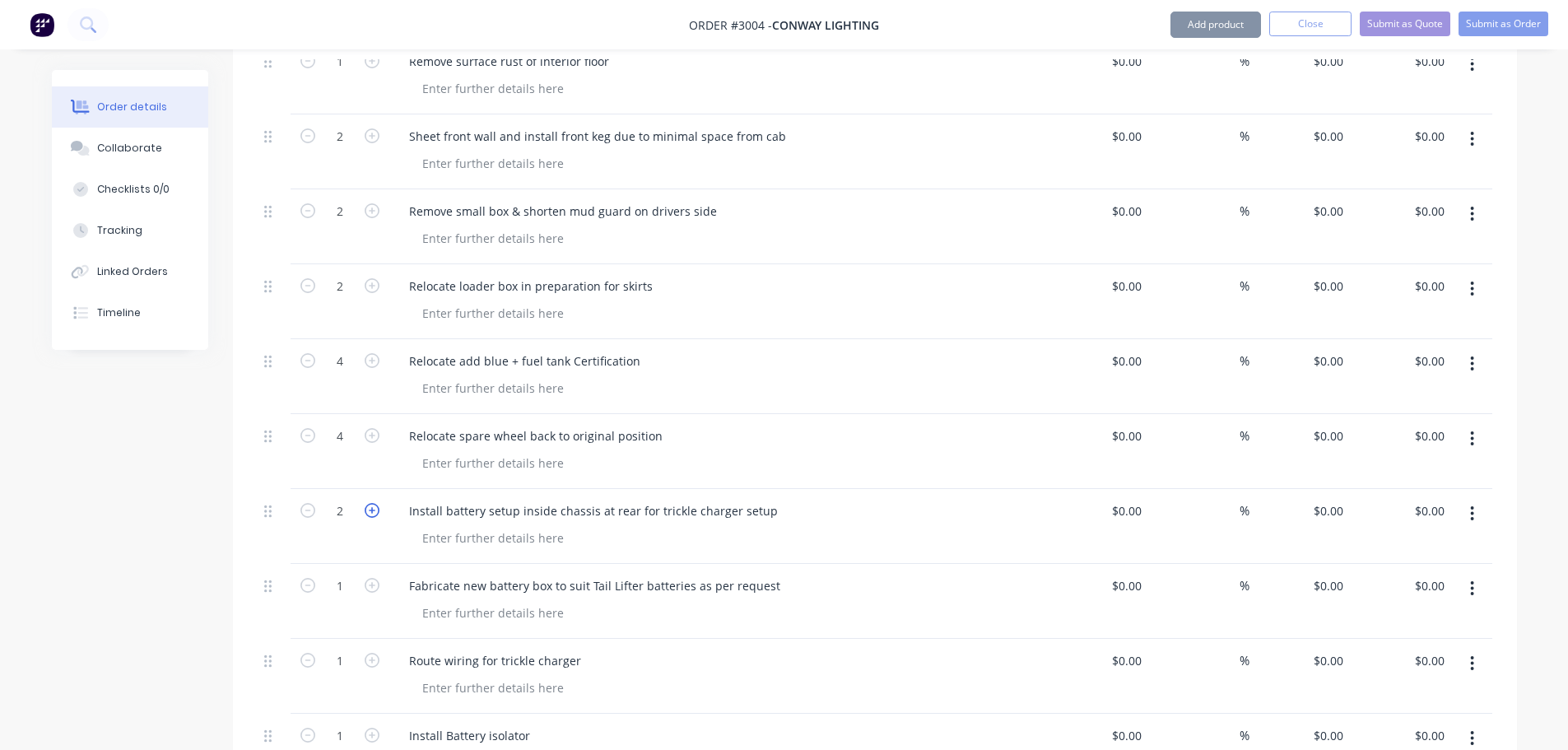click 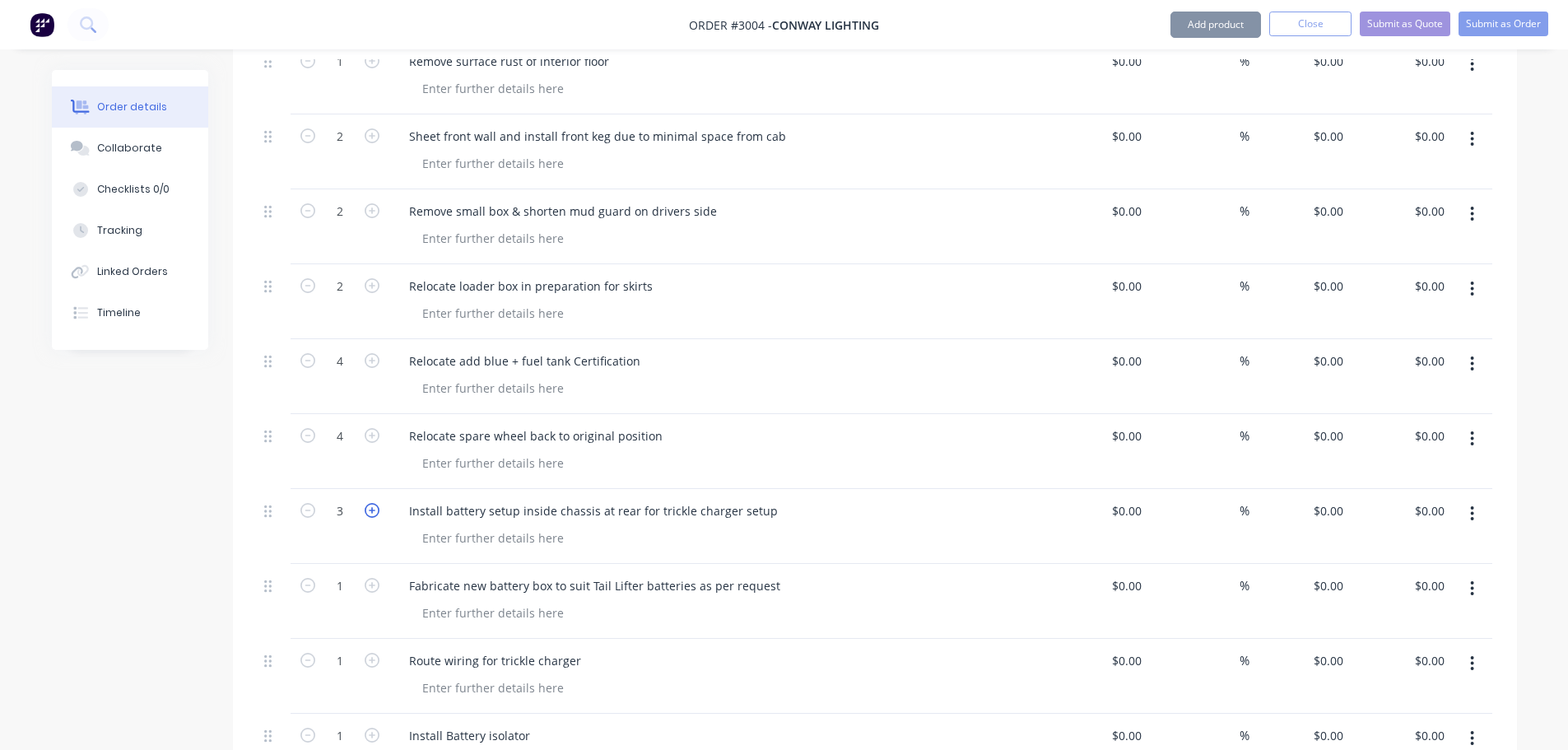 click 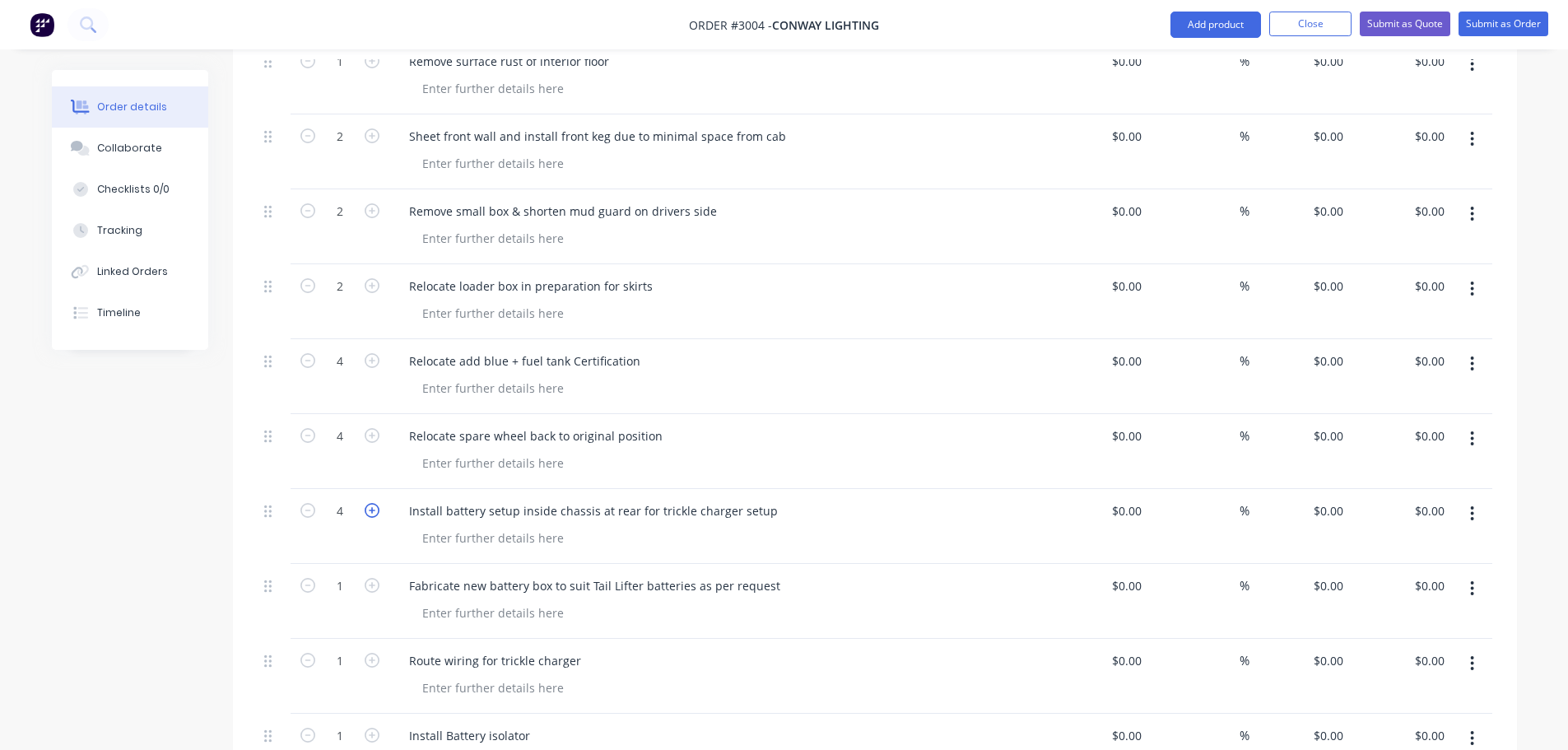 click 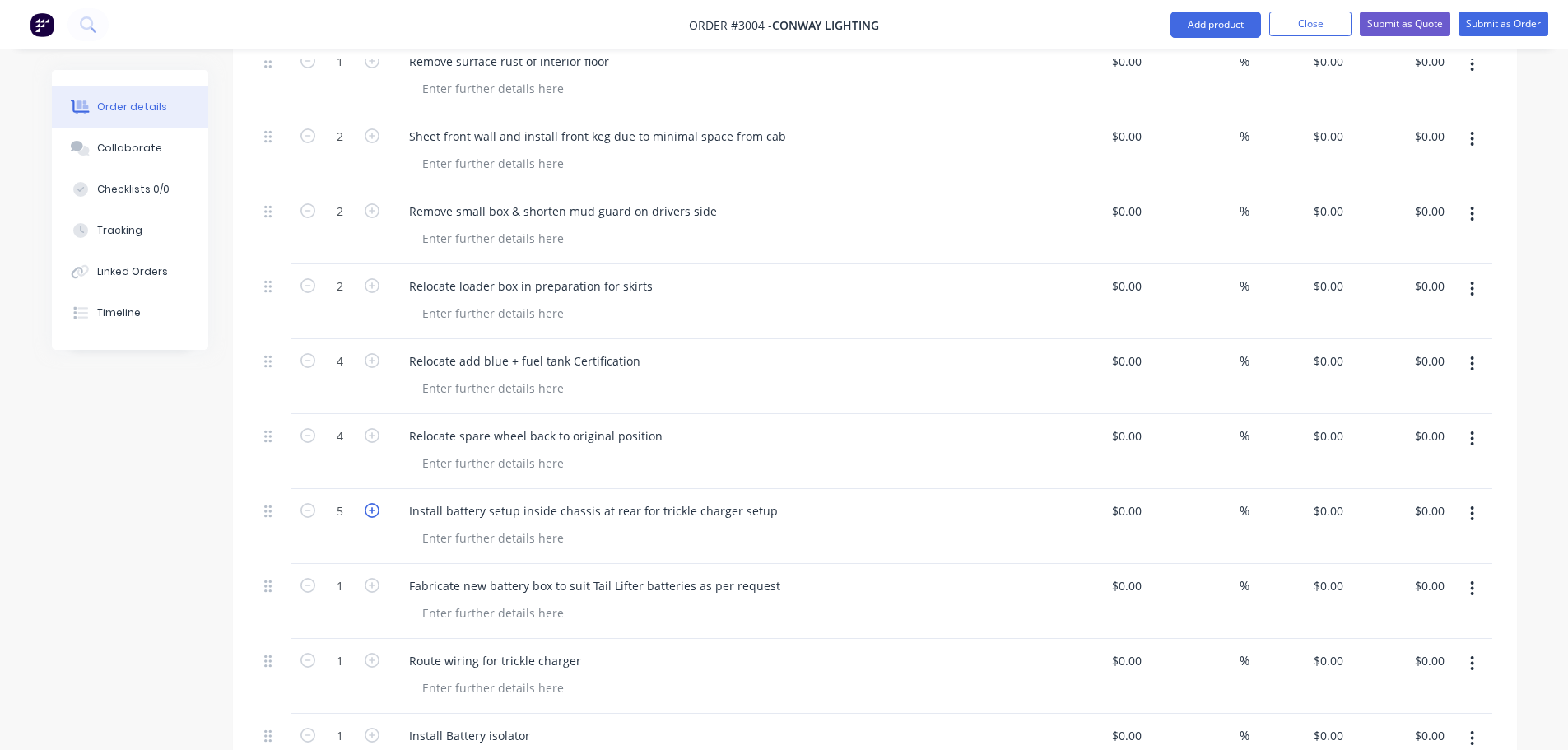 click 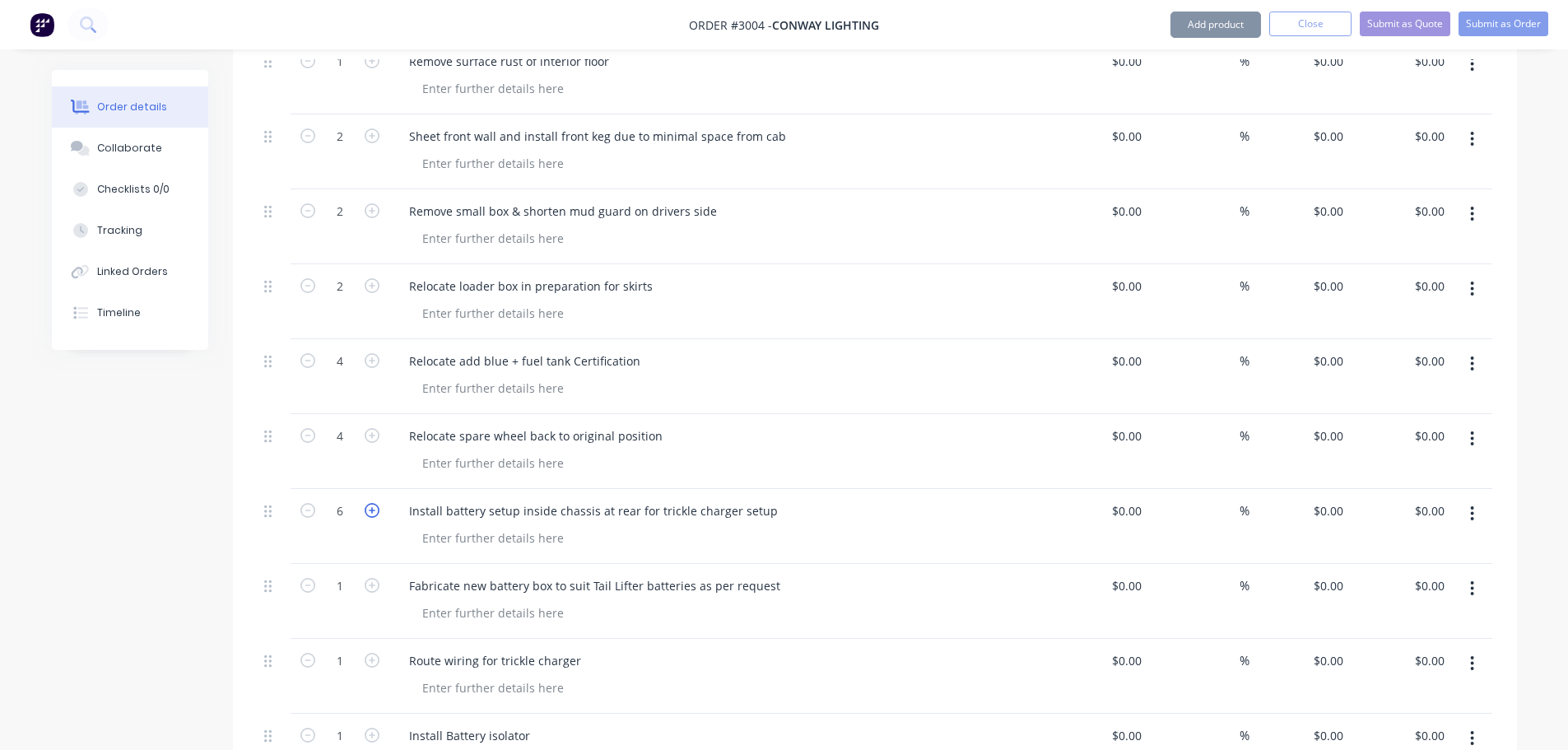 click 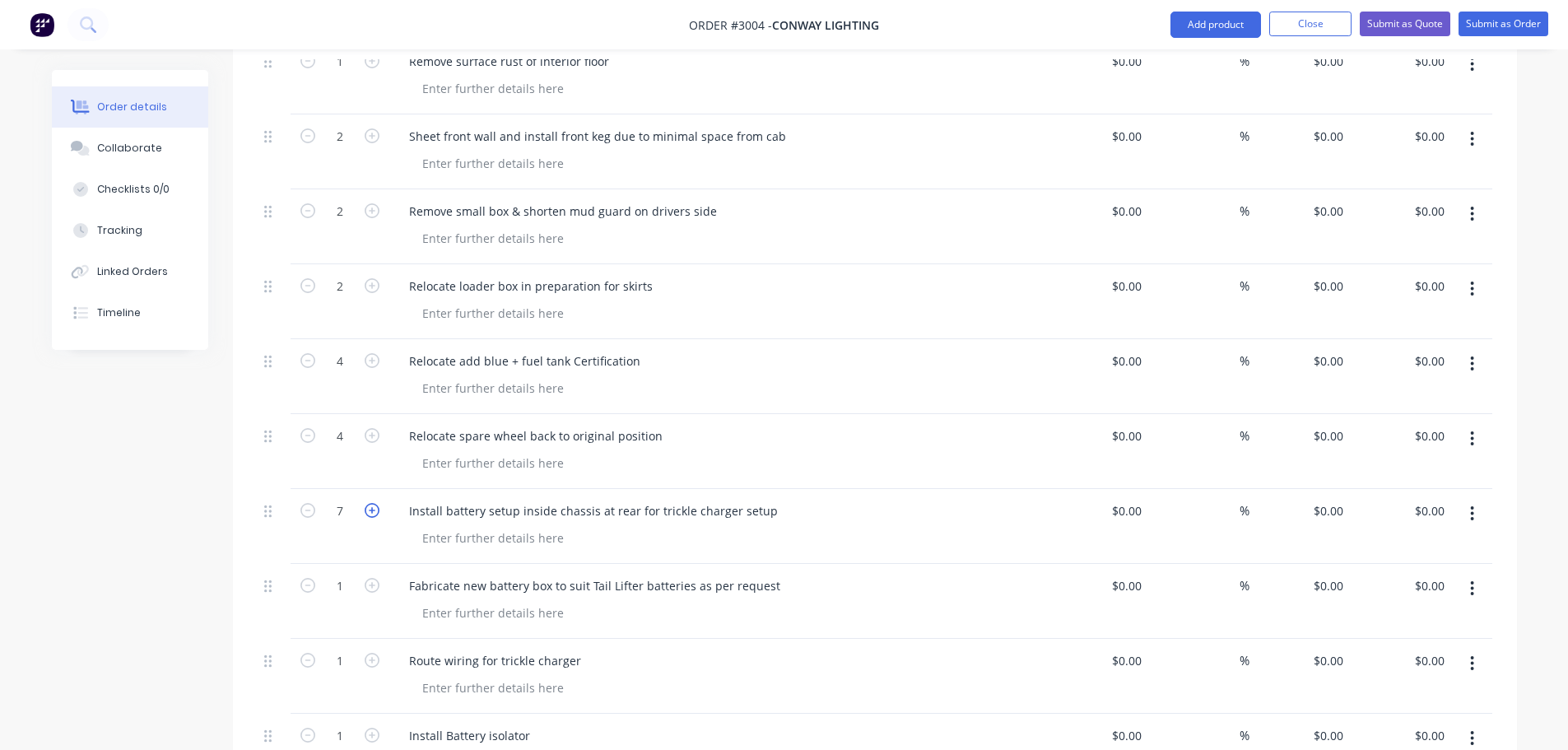 click 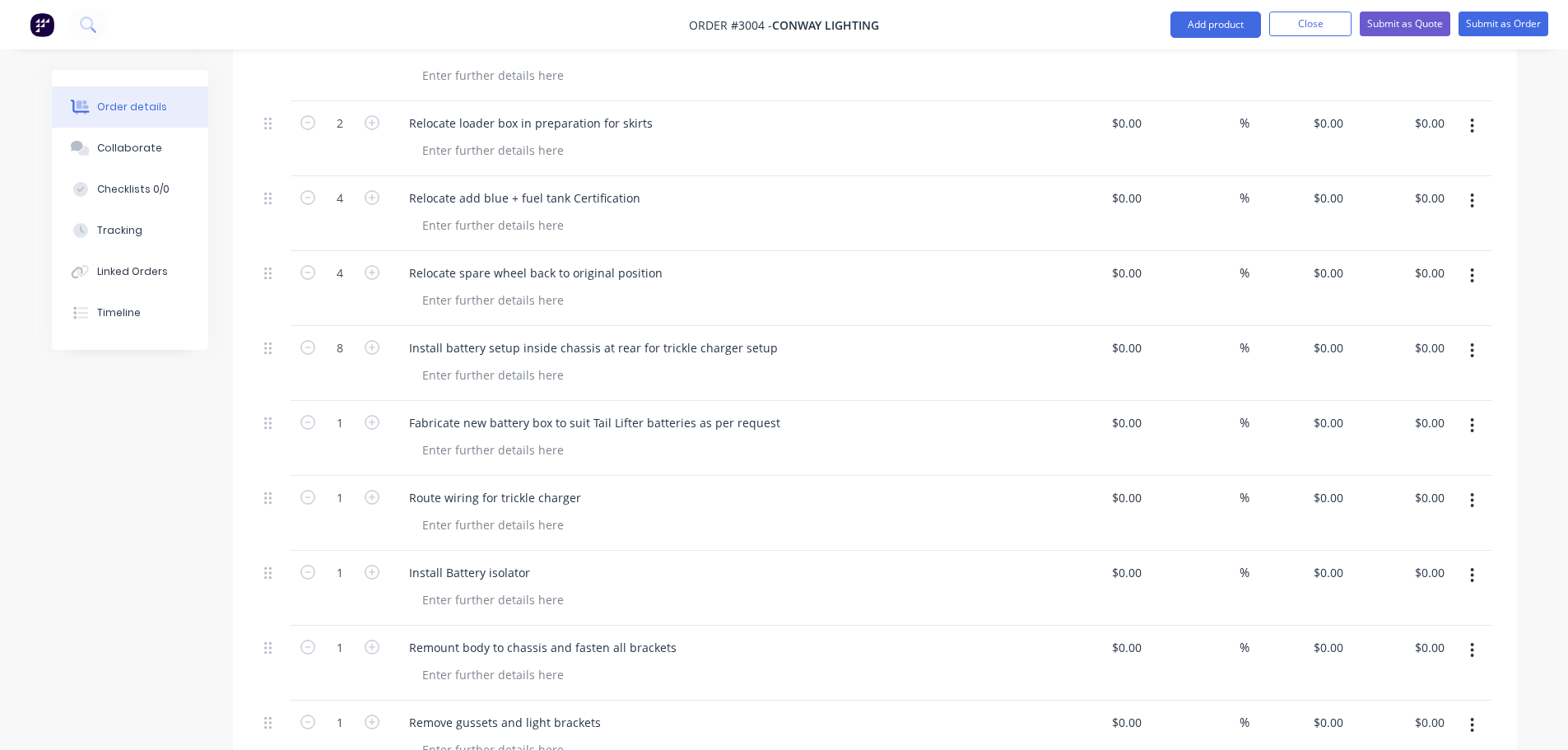 scroll, scrollTop: 1493, scrollLeft: 0, axis: vertical 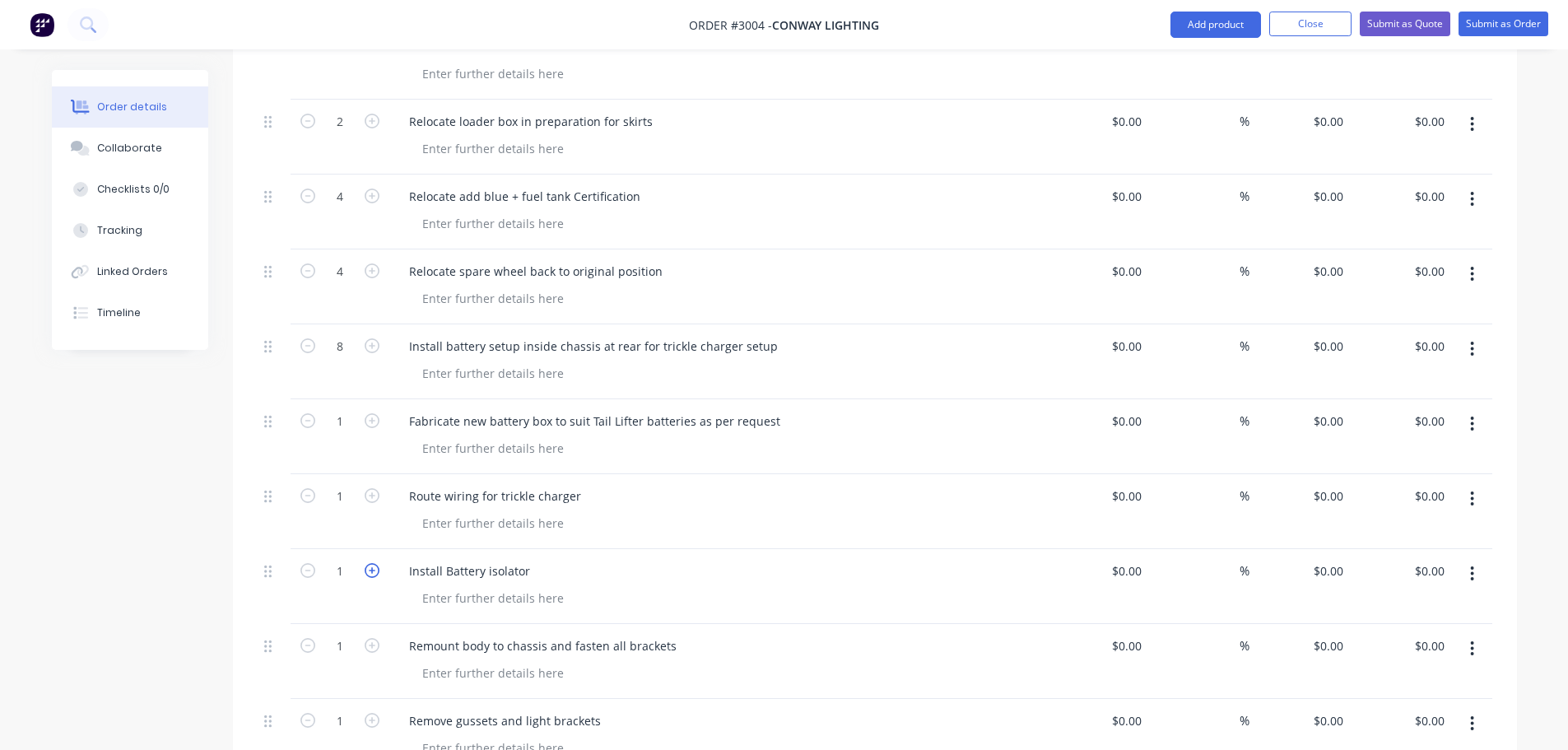 click 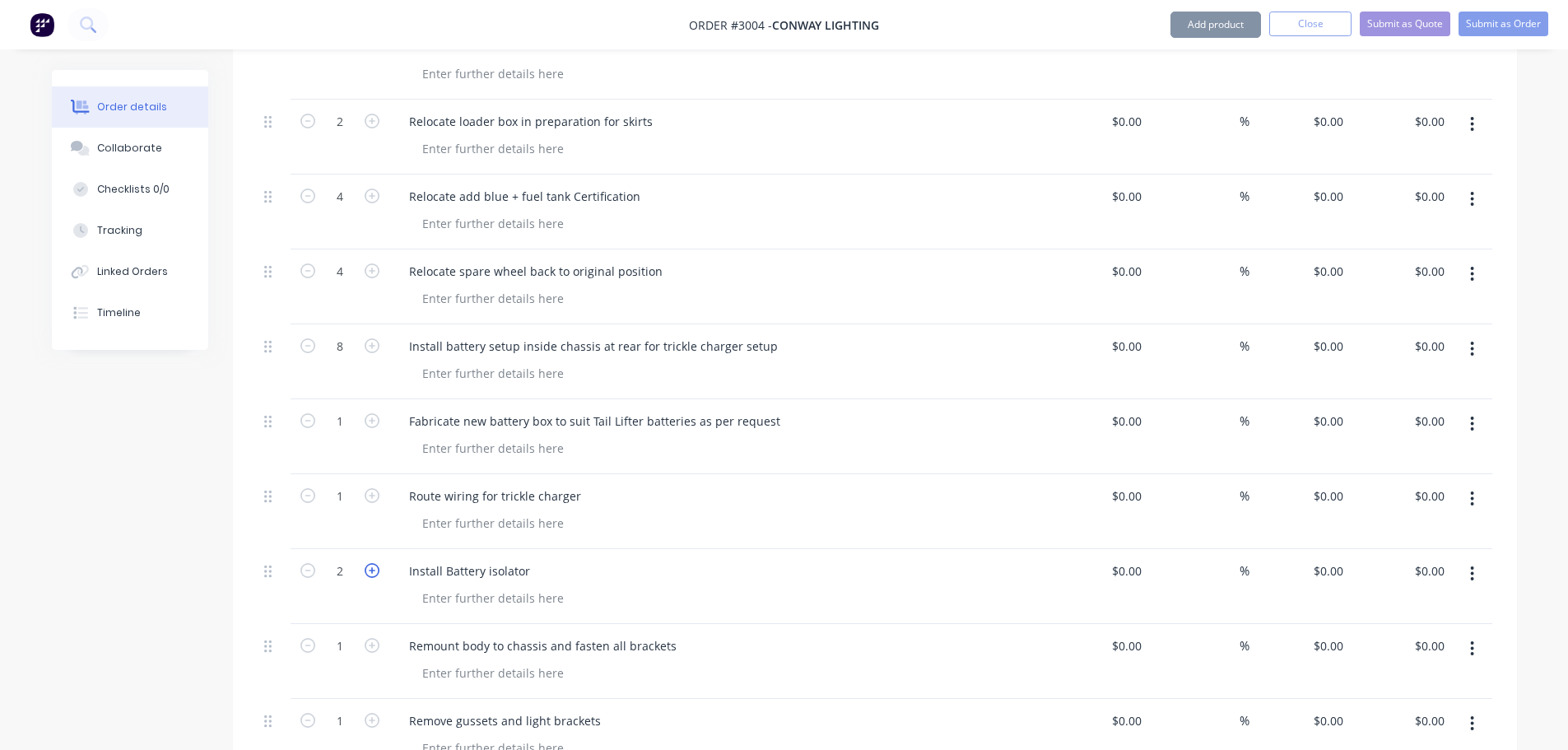 click 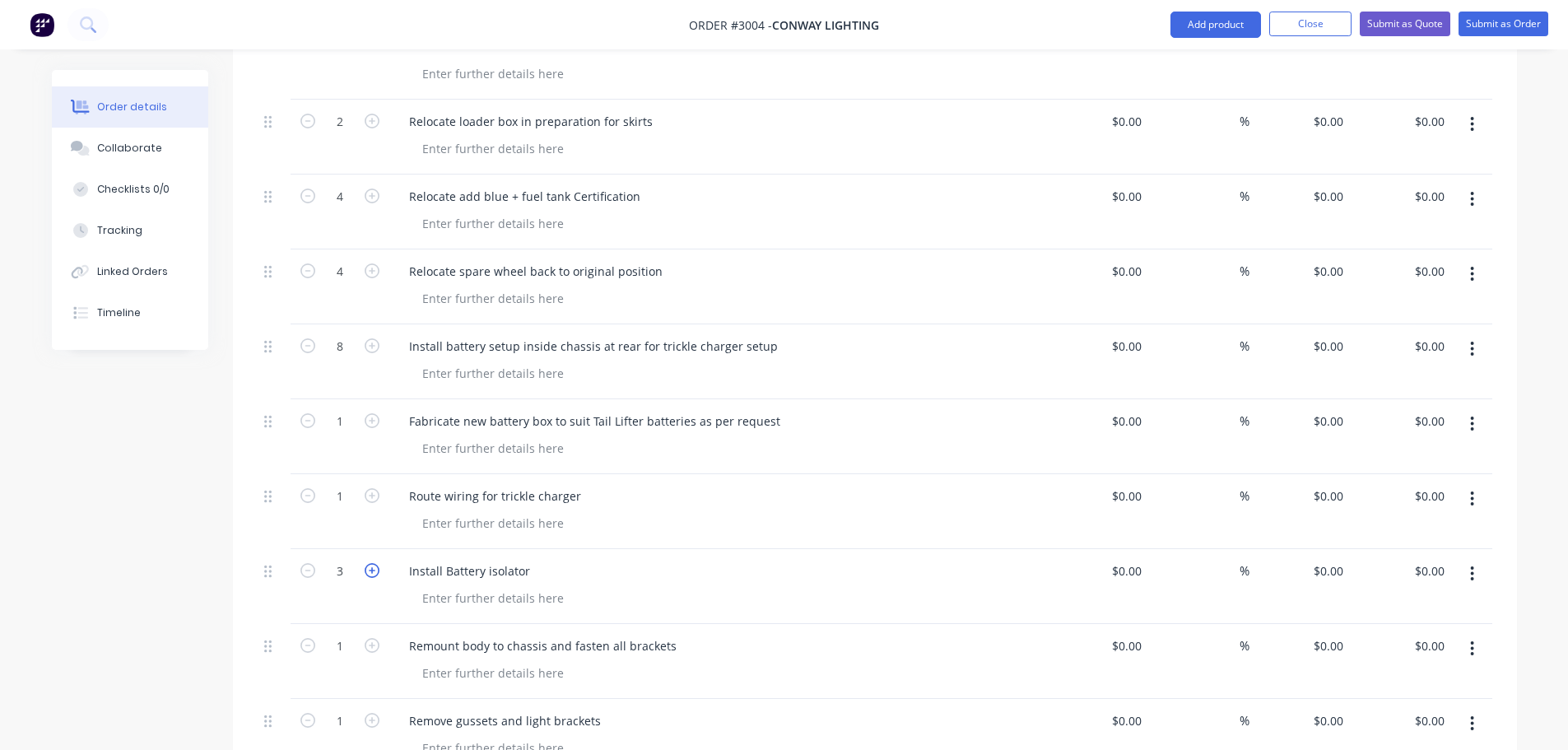 click 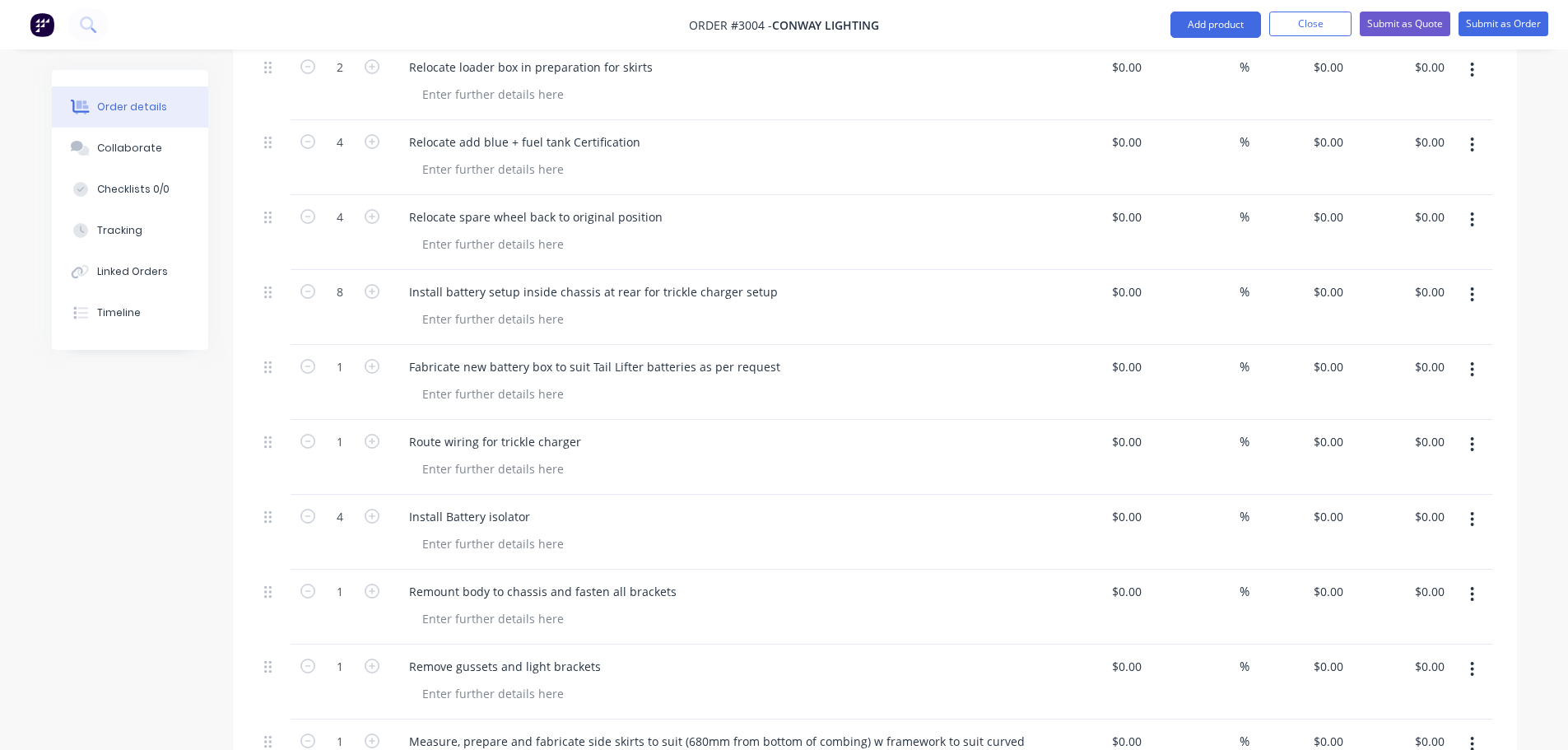 scroll, scrollTop: 1740, scrollLeft: 0, axis: vertical 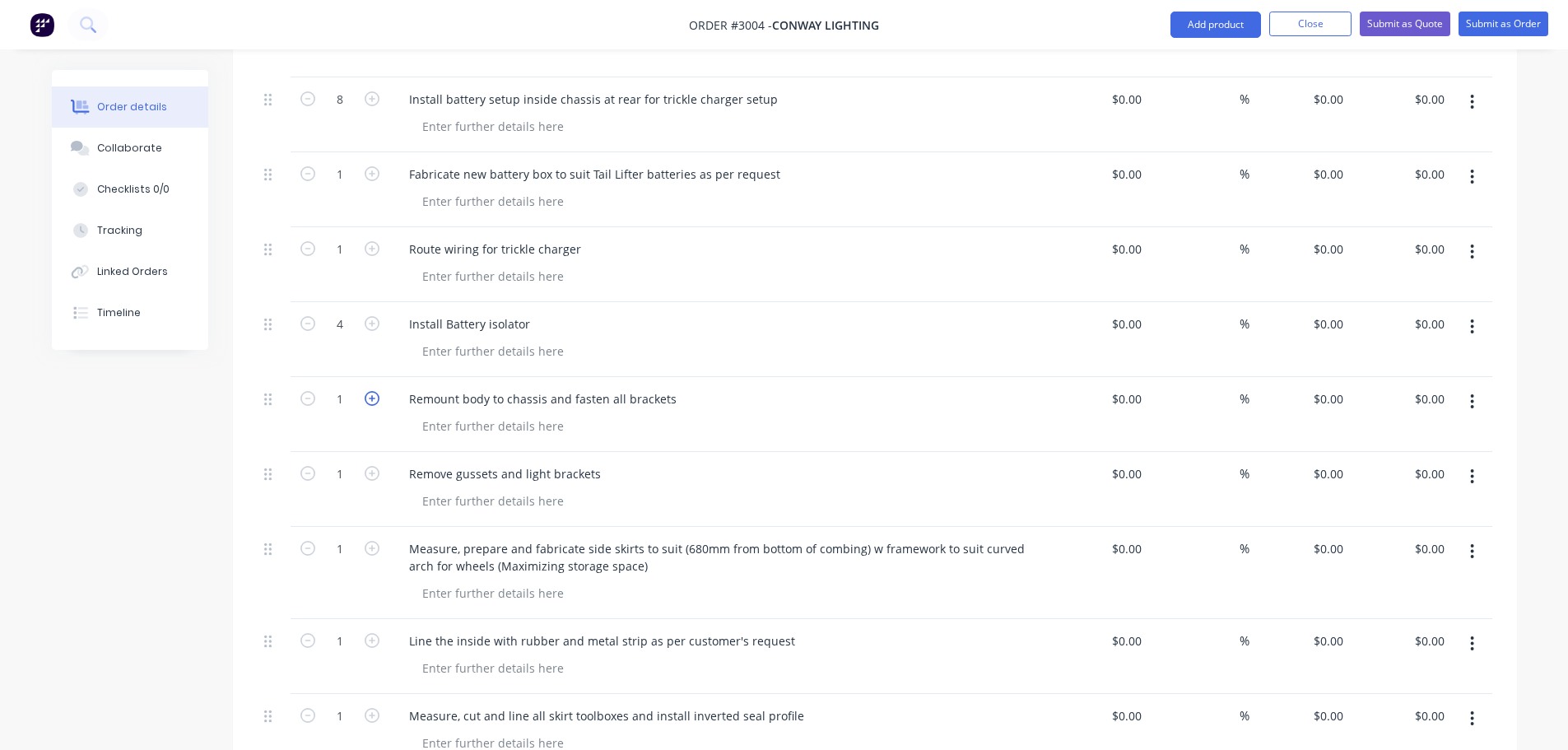 click 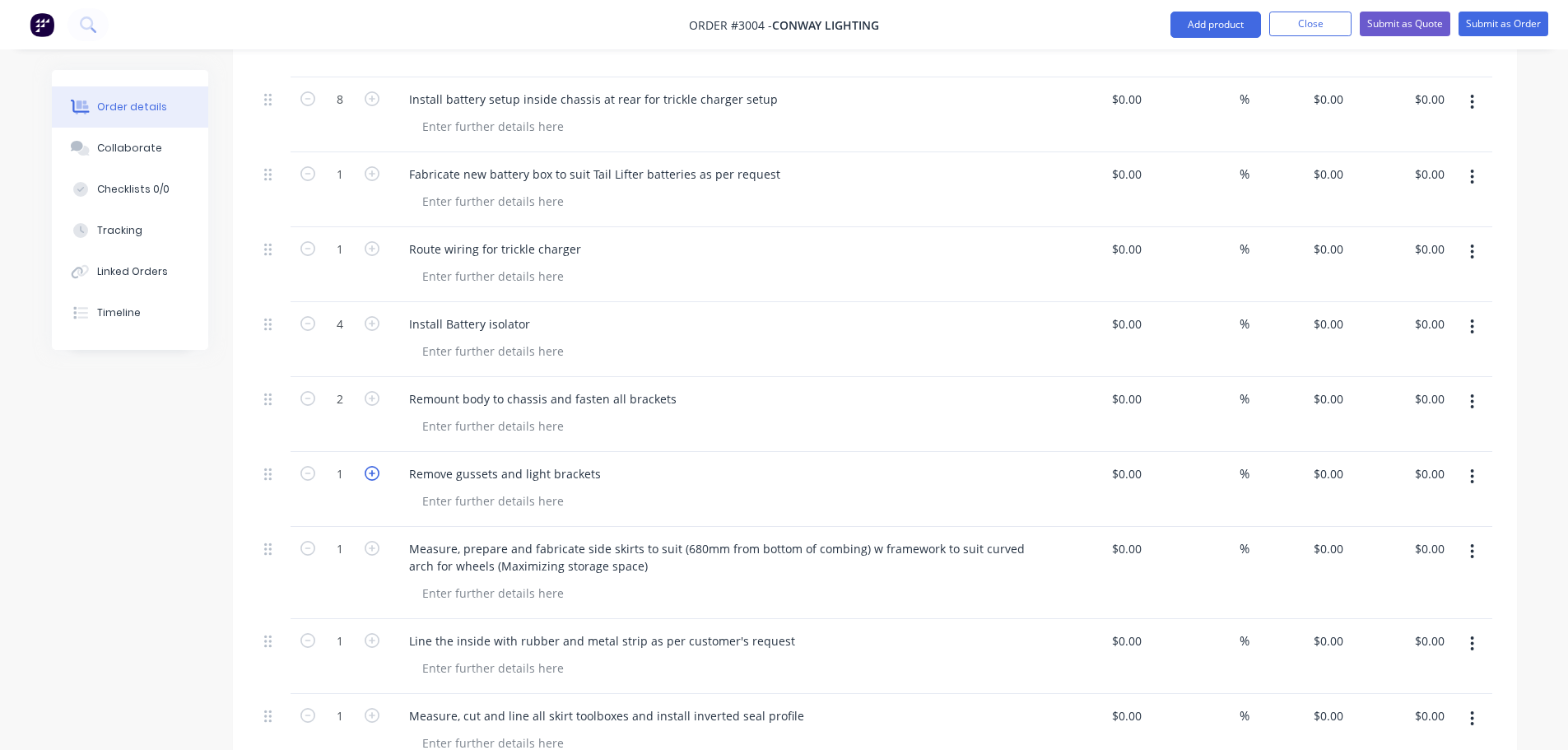 click 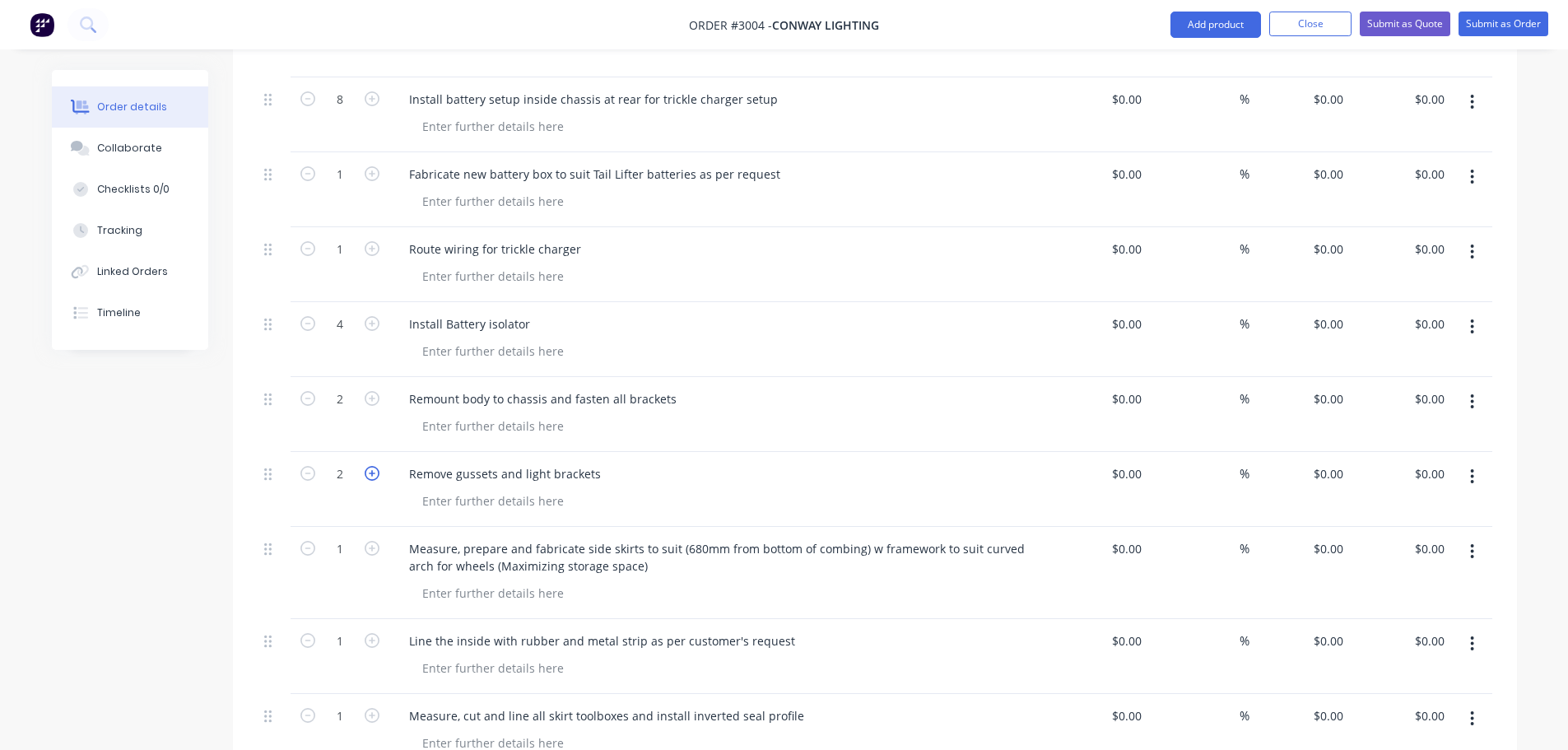 click 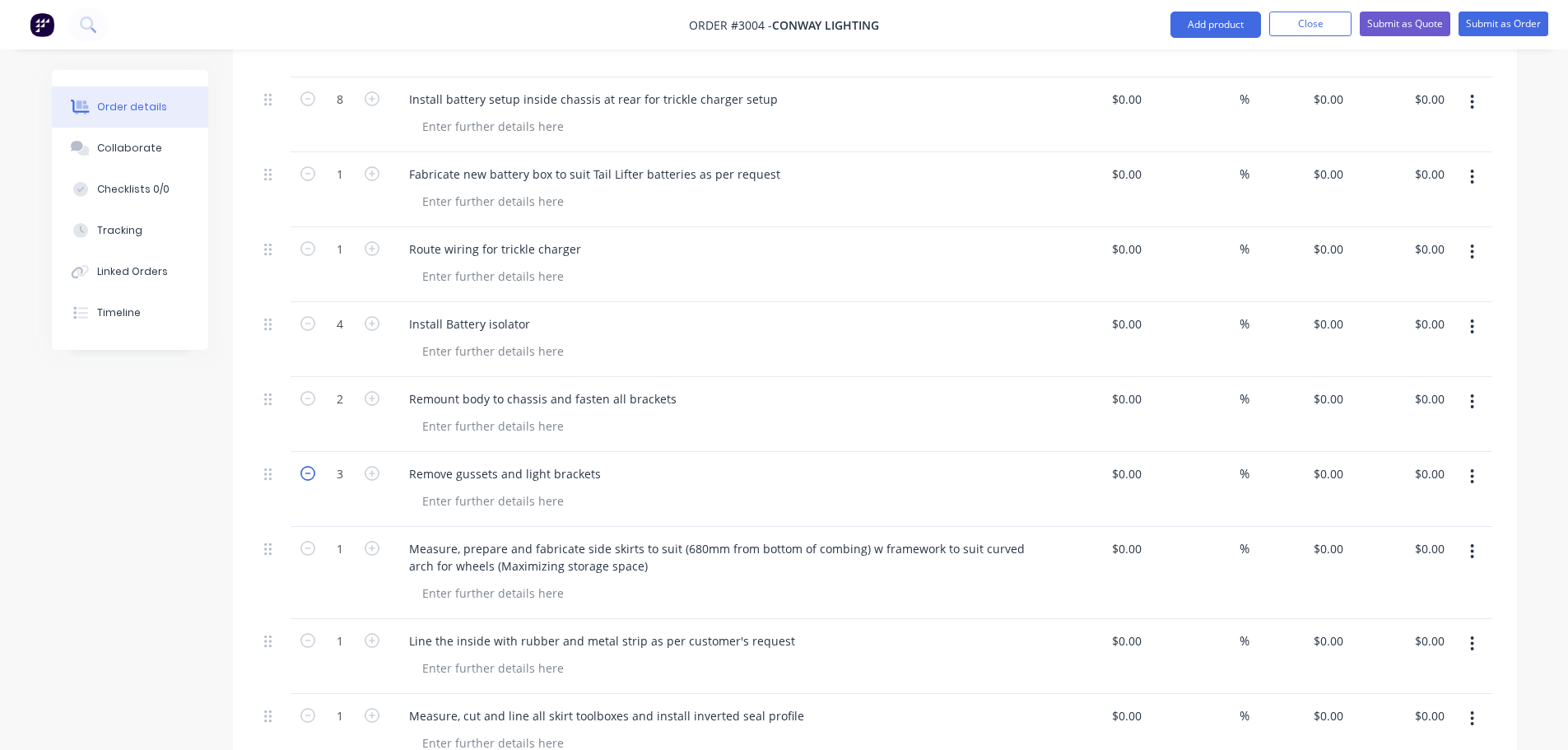 click 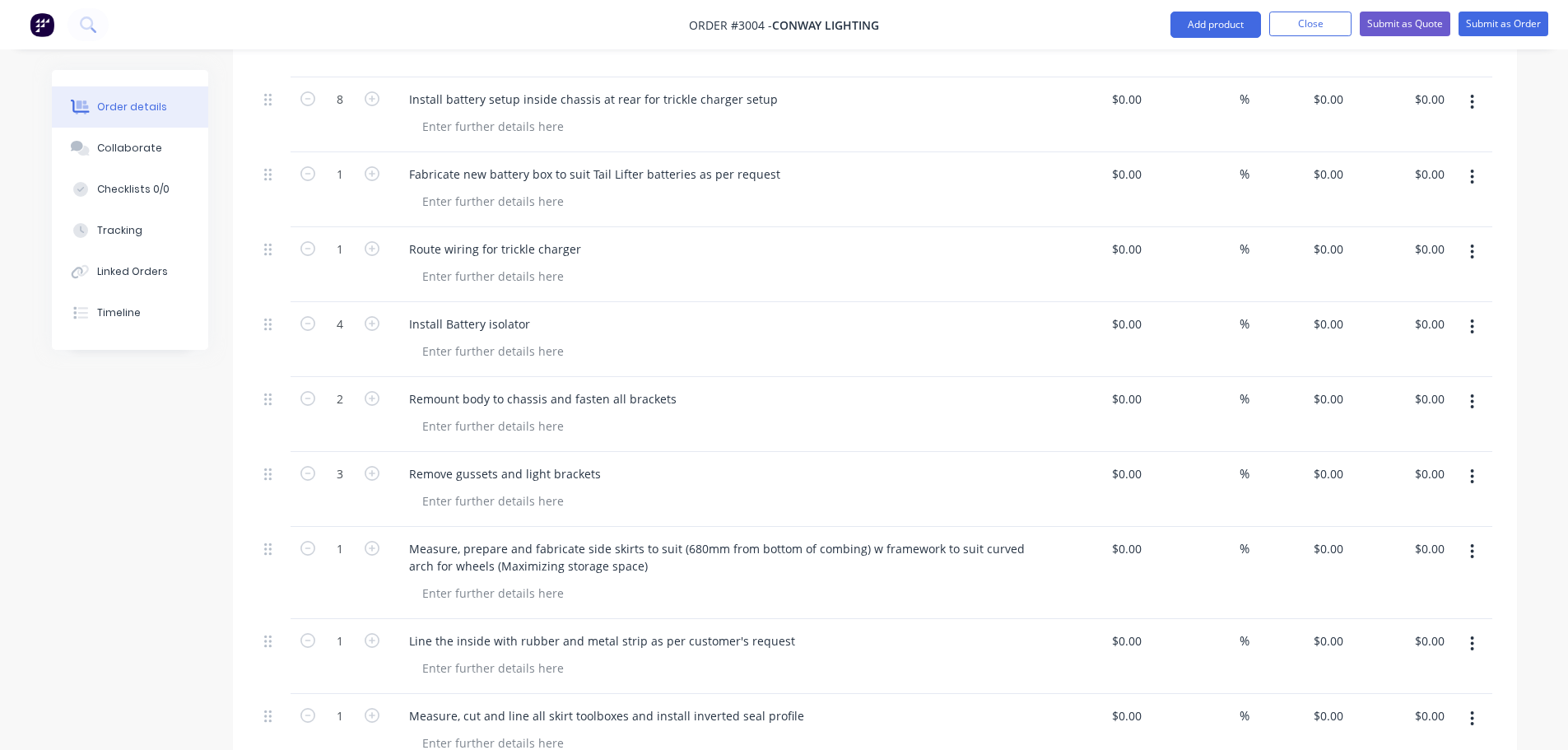 type on "2" 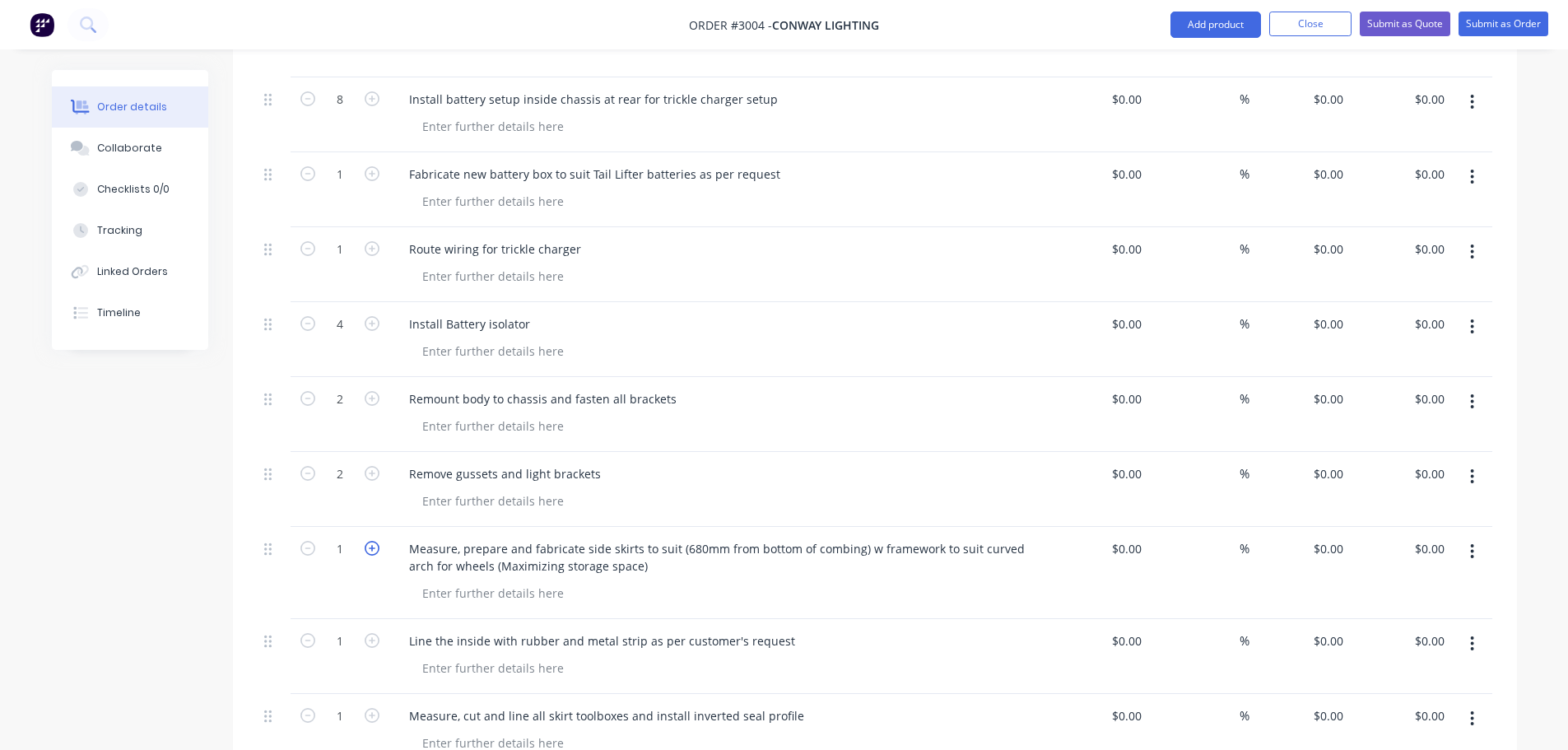 click 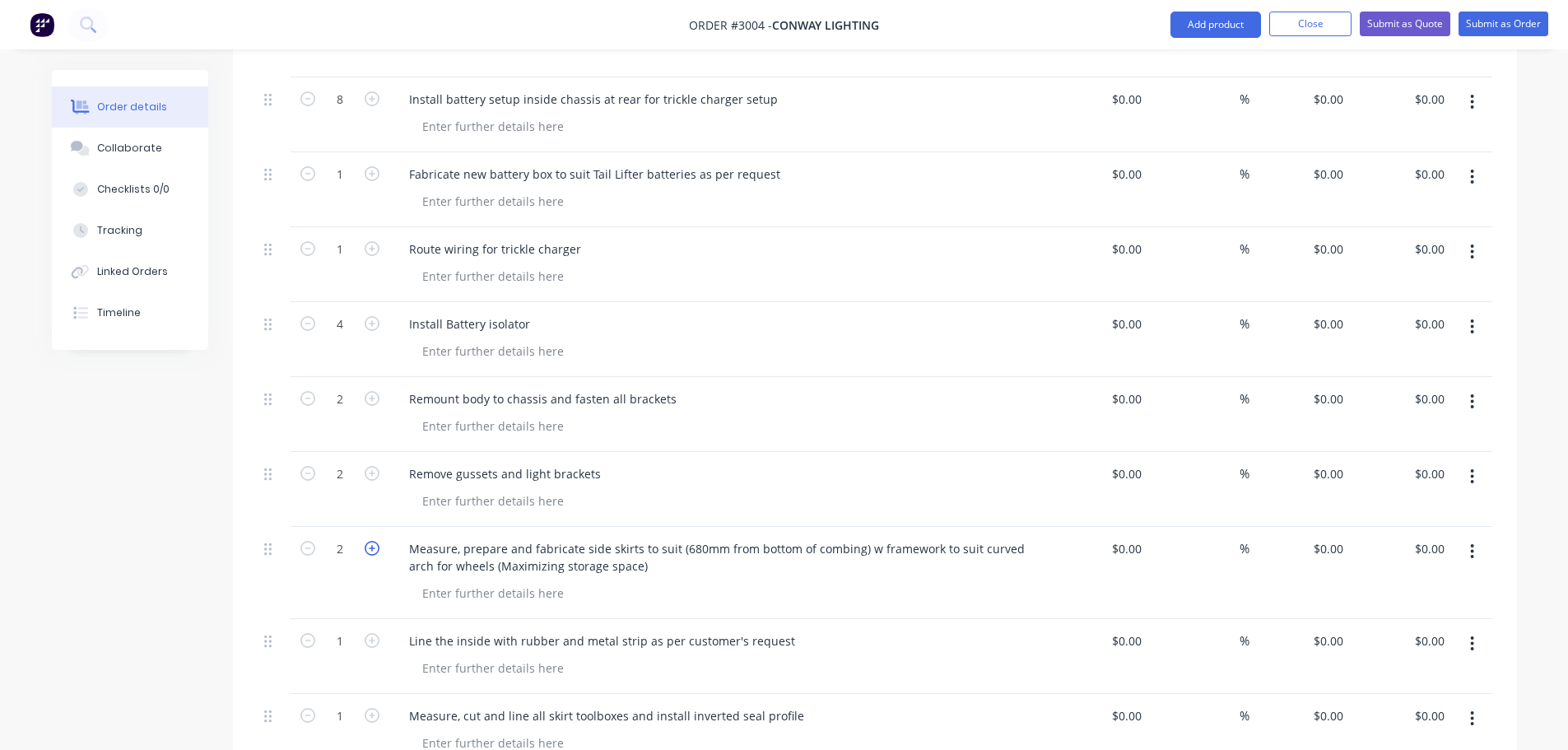 click 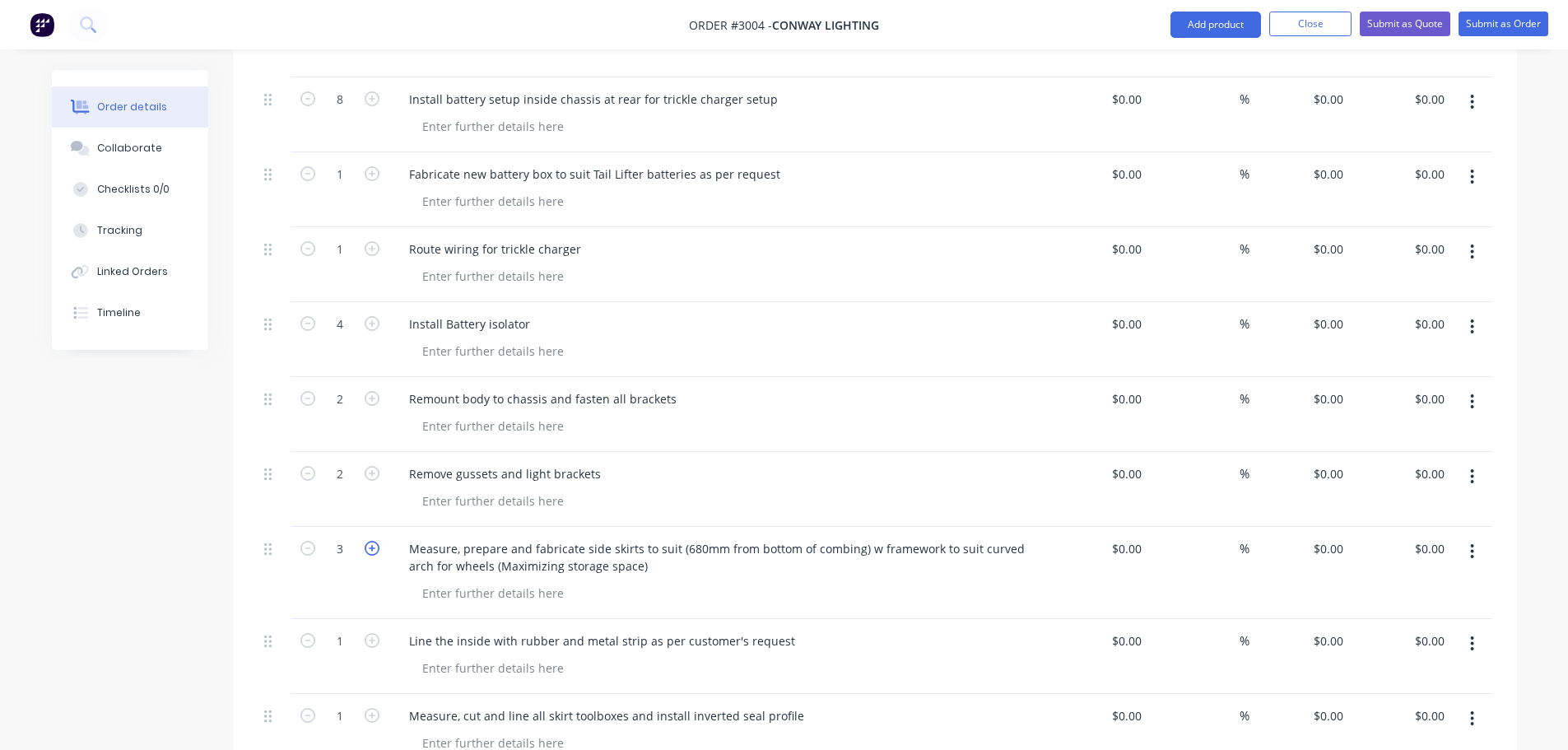 click 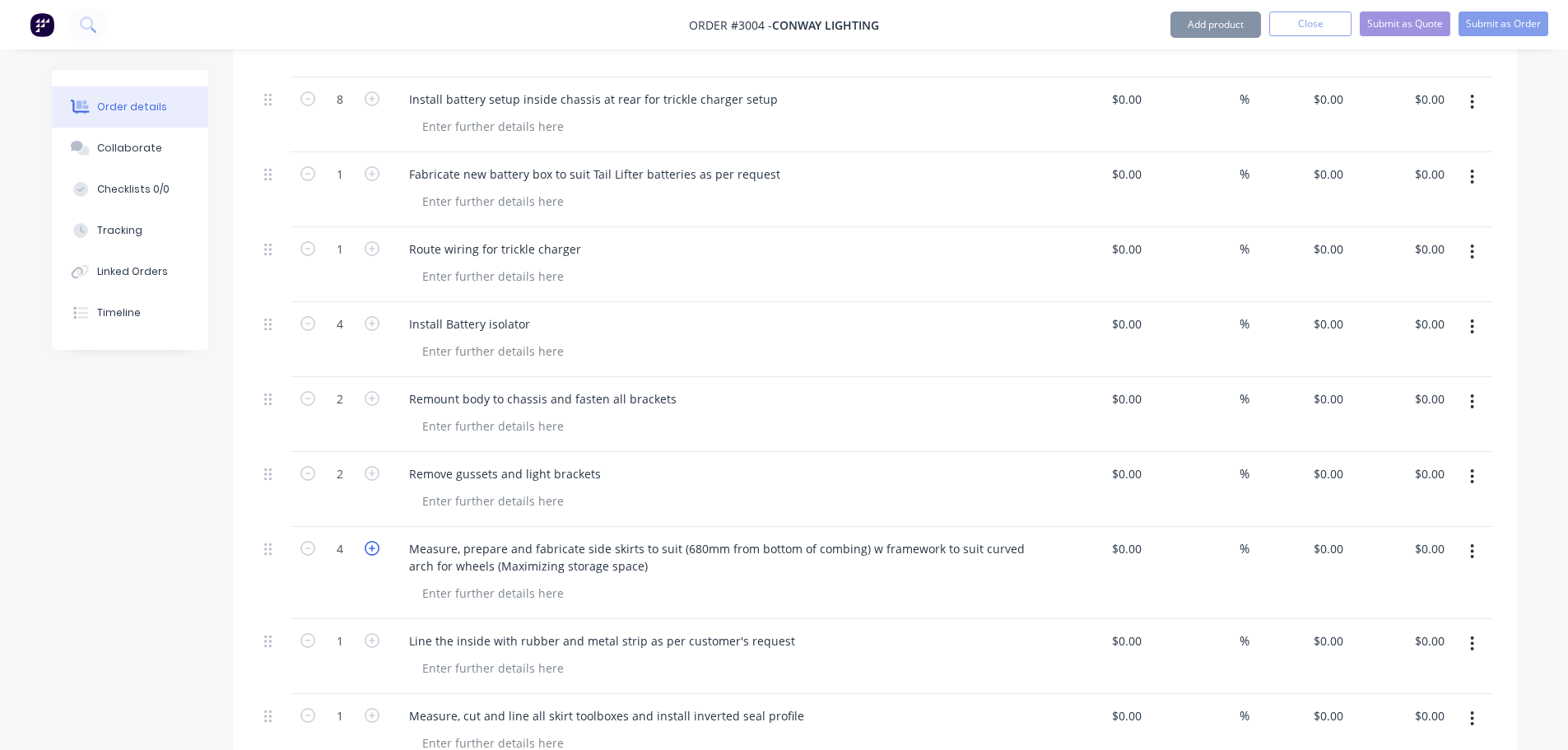 click 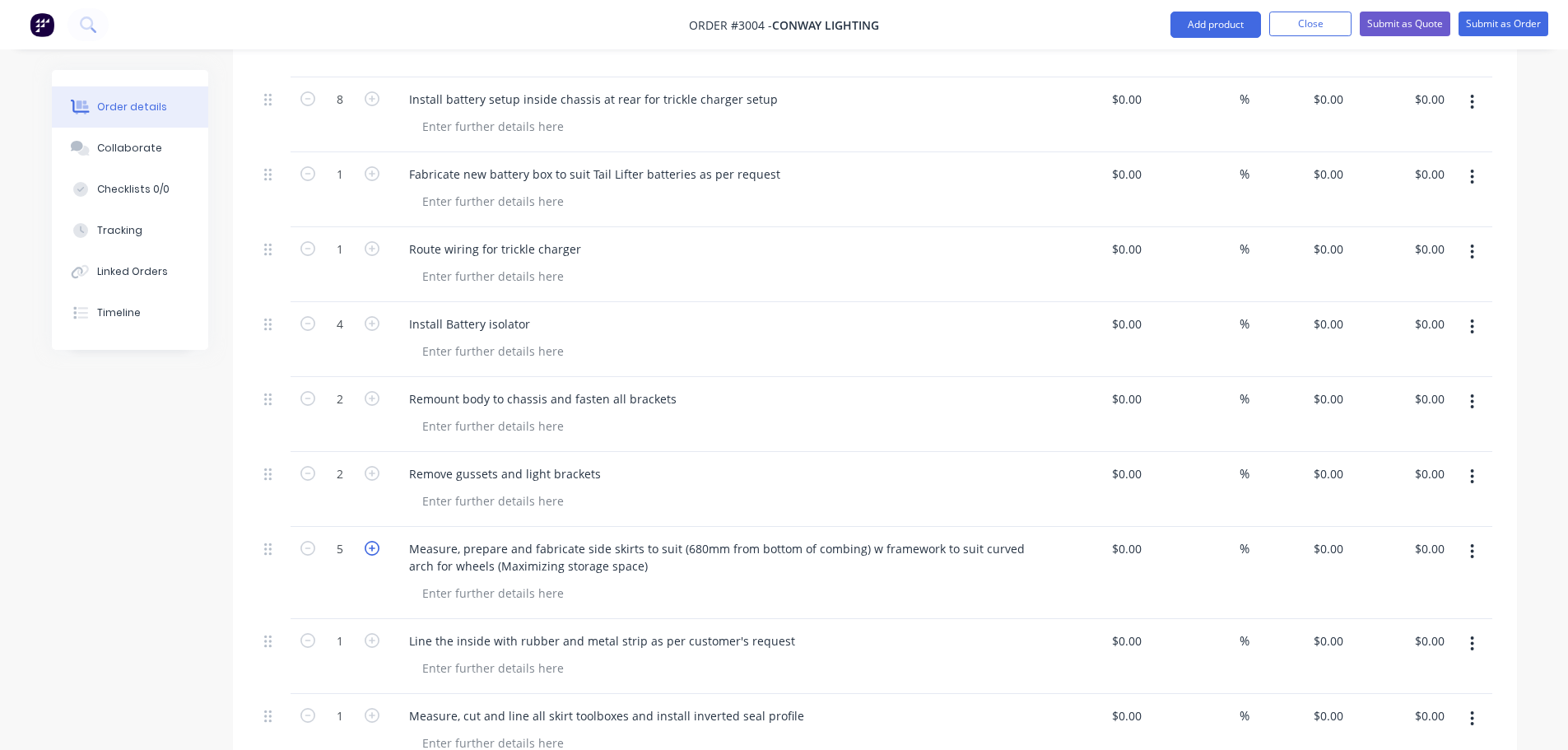 click 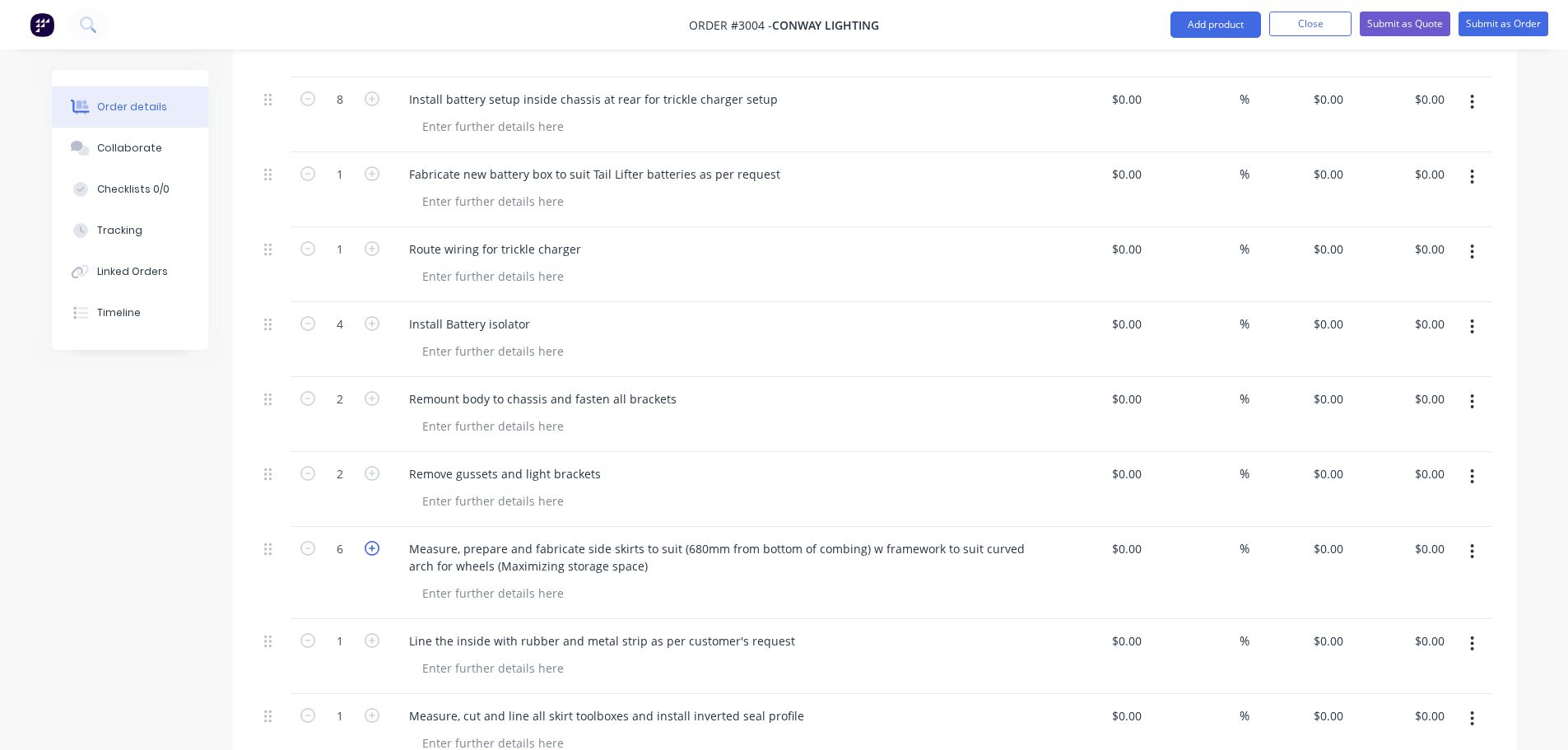 click 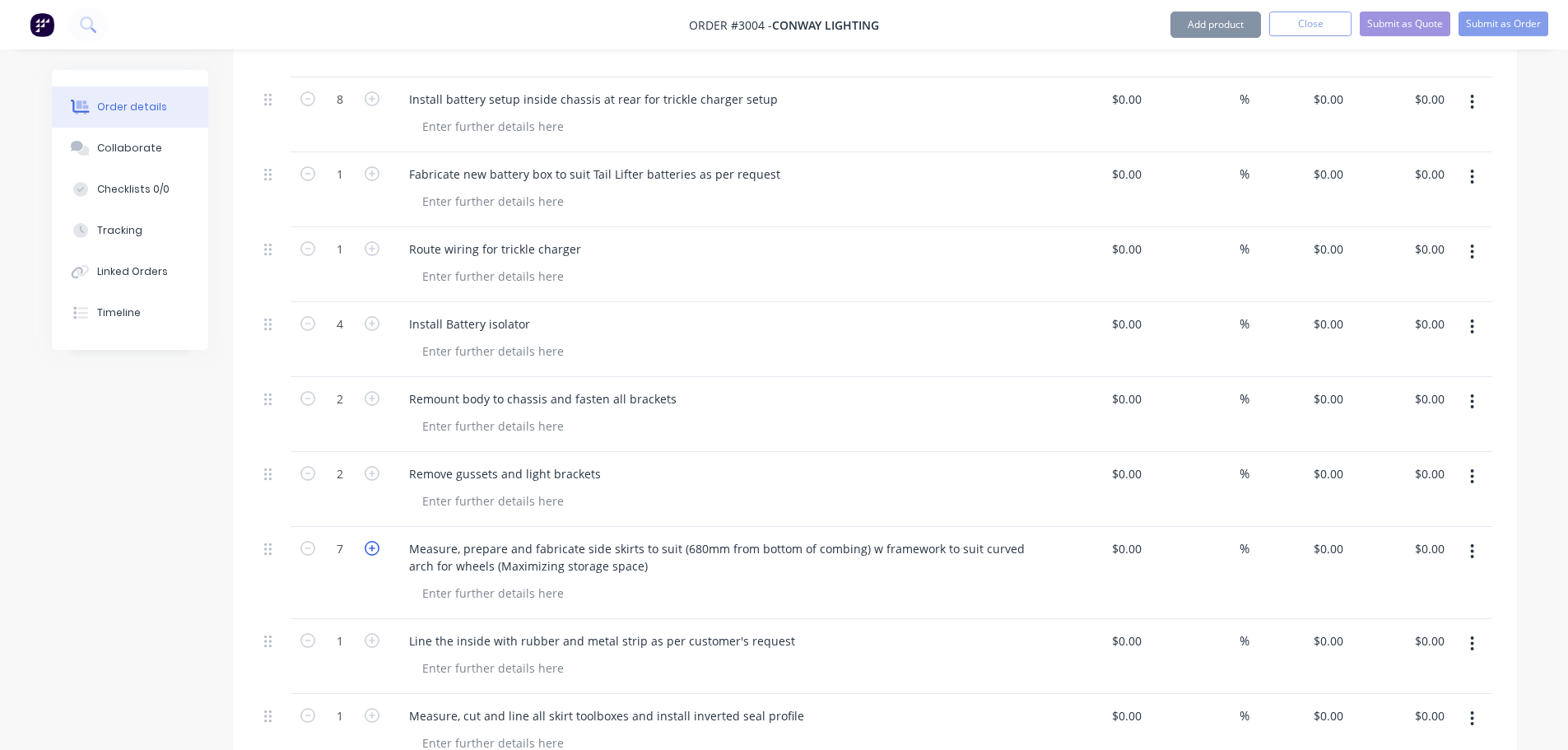 click 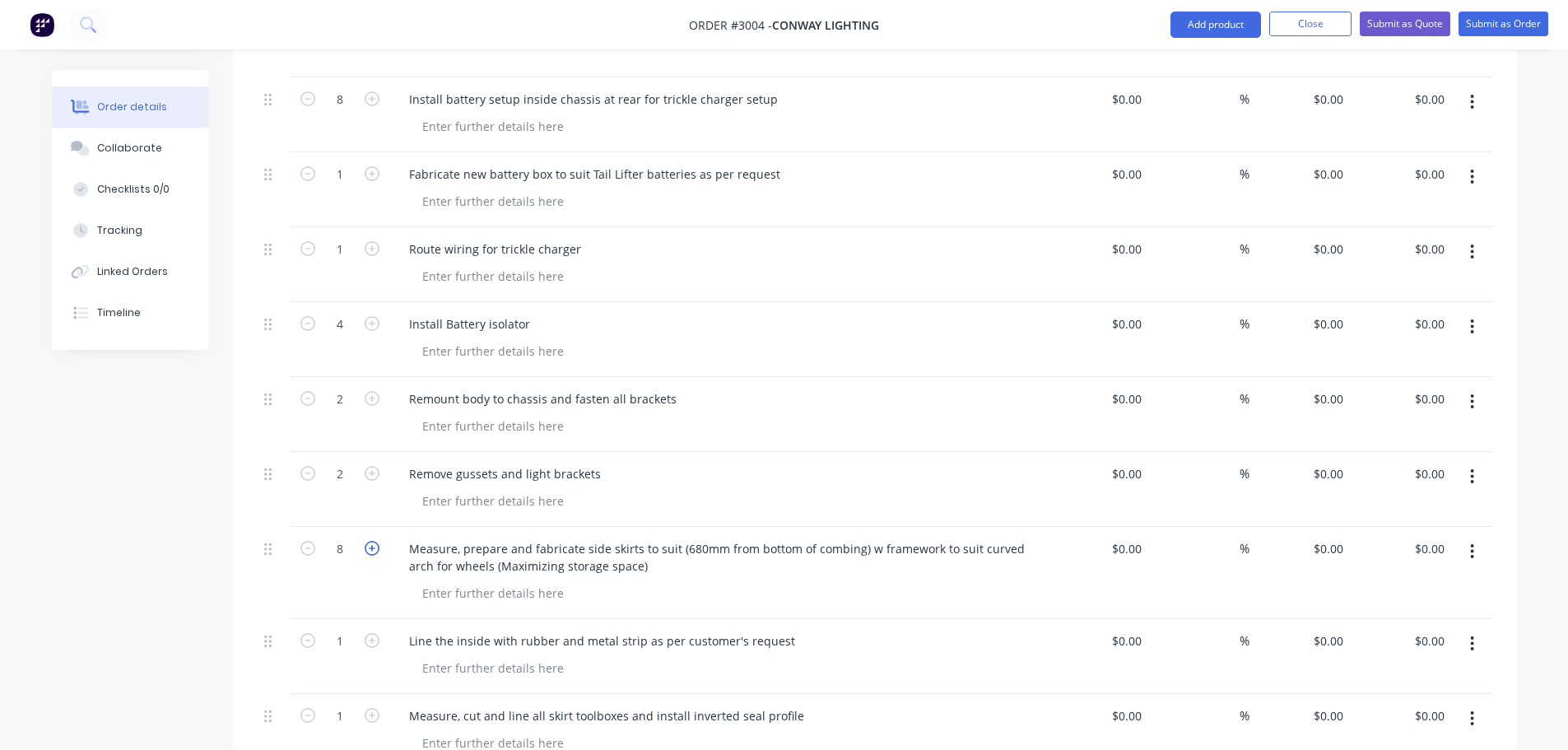 click 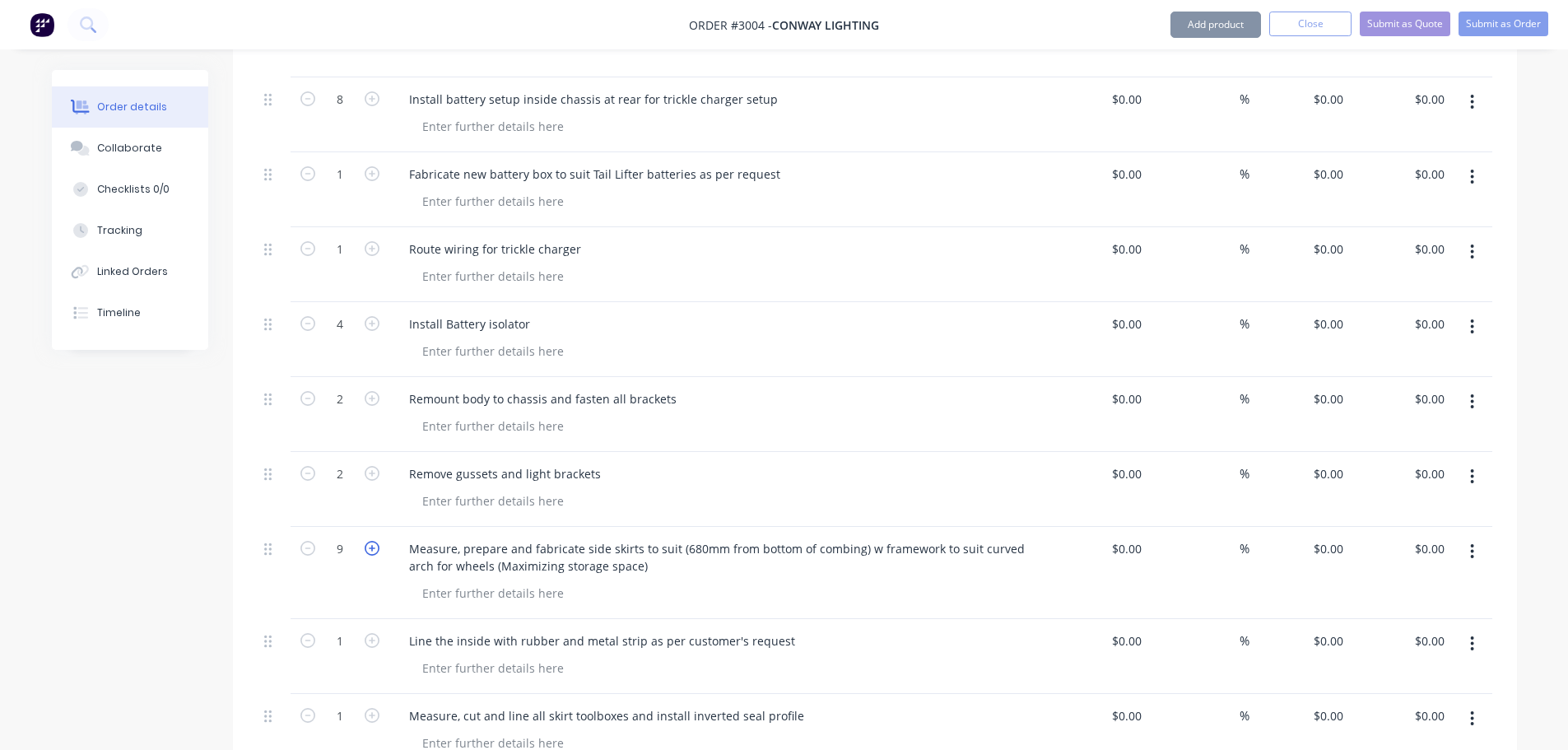 click 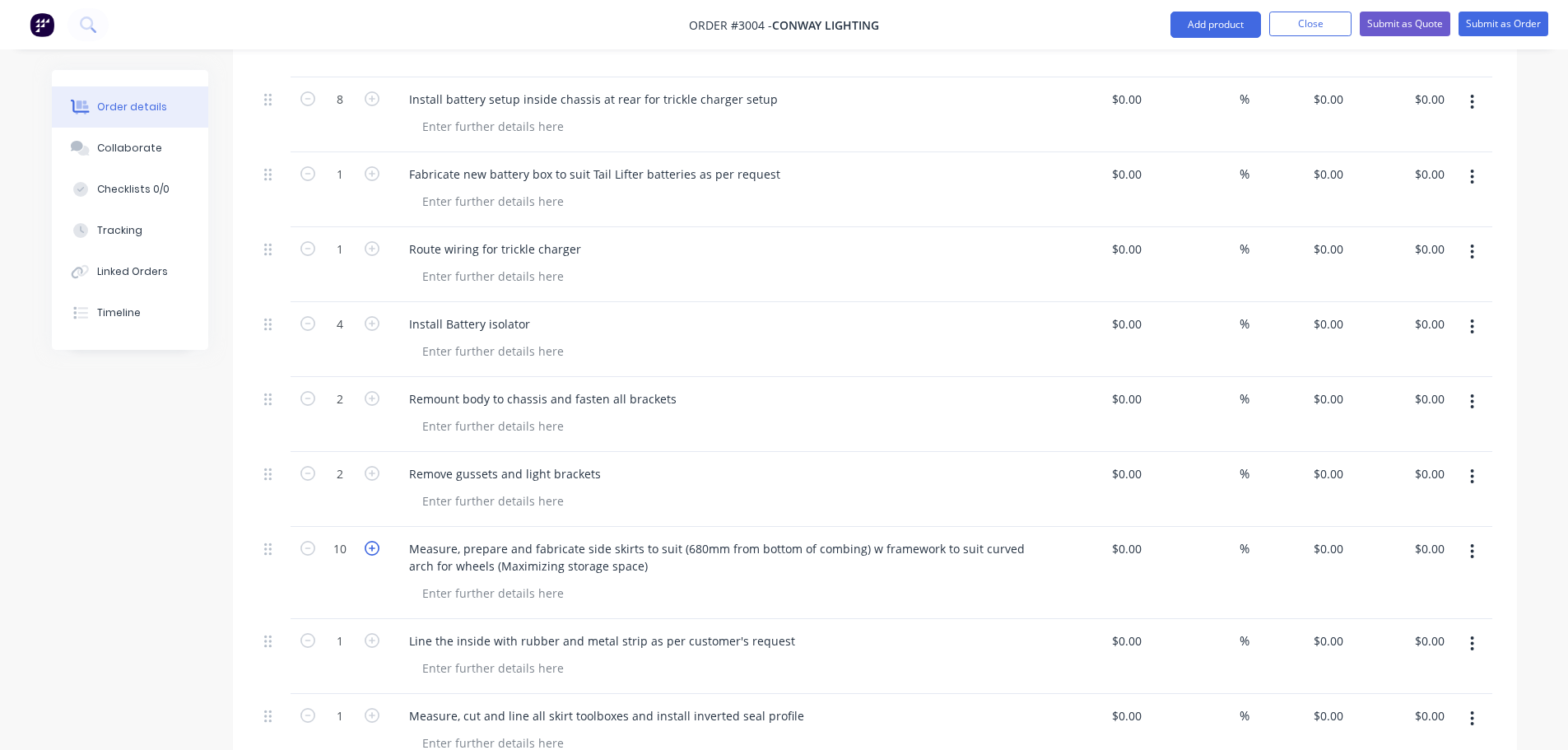 click 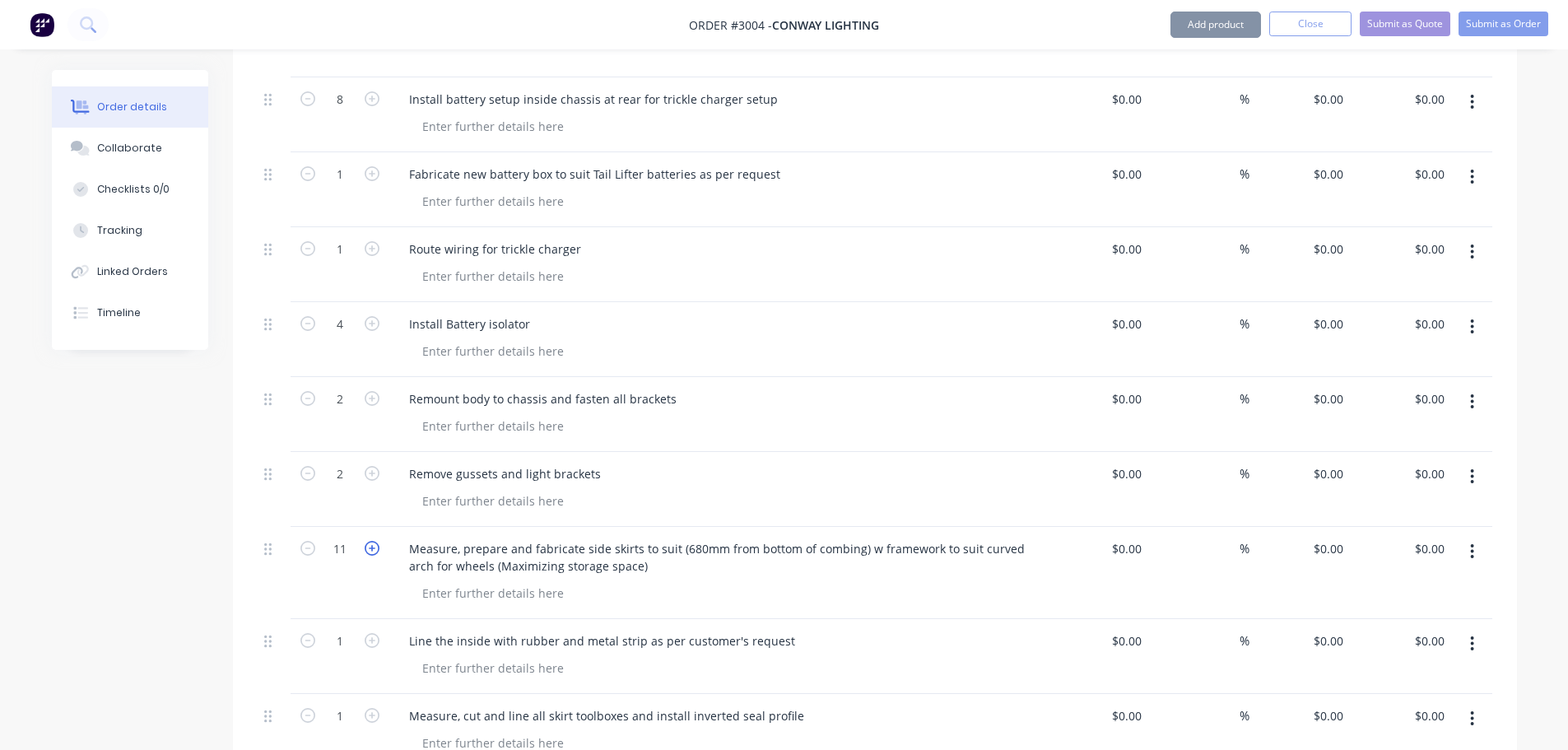 click 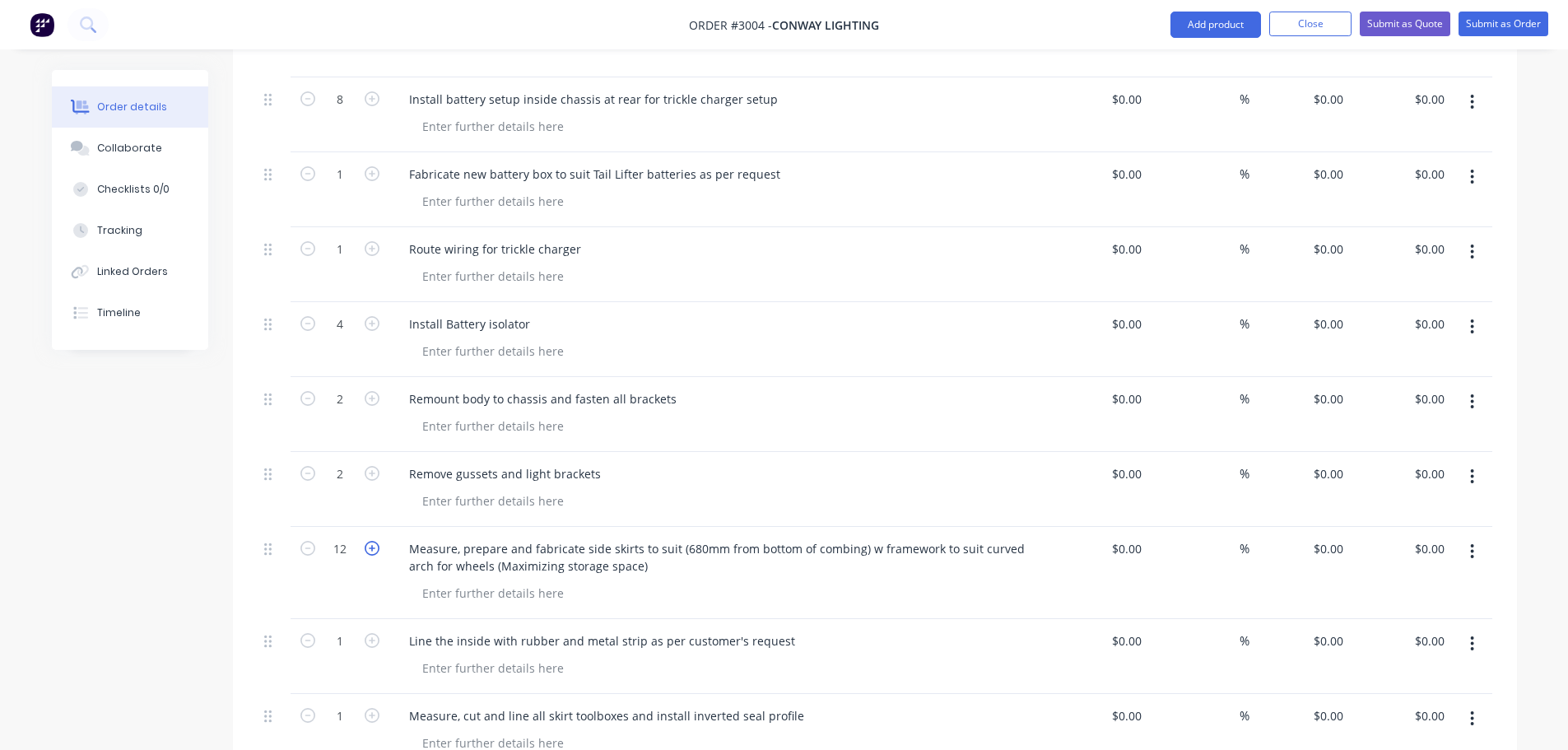 click 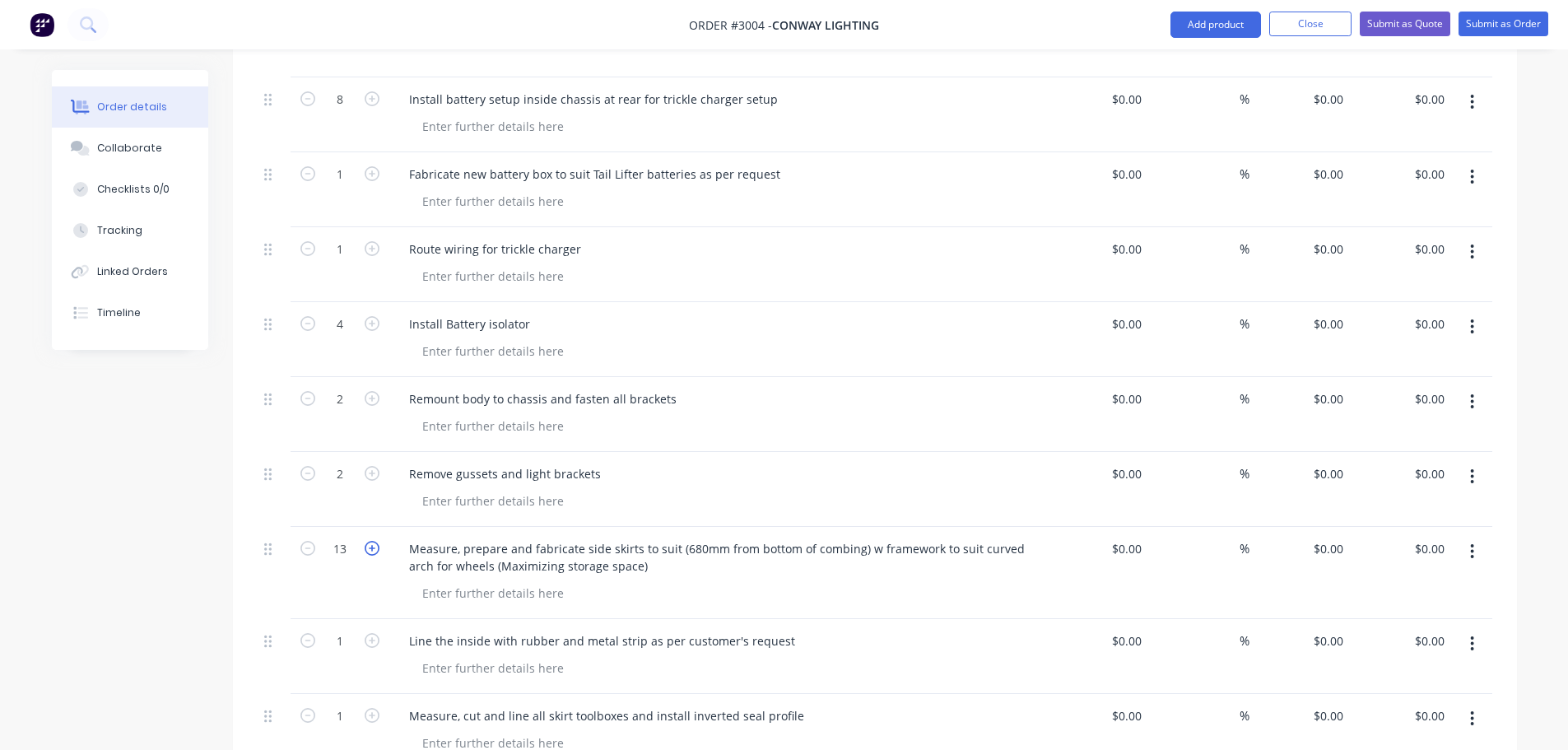 click 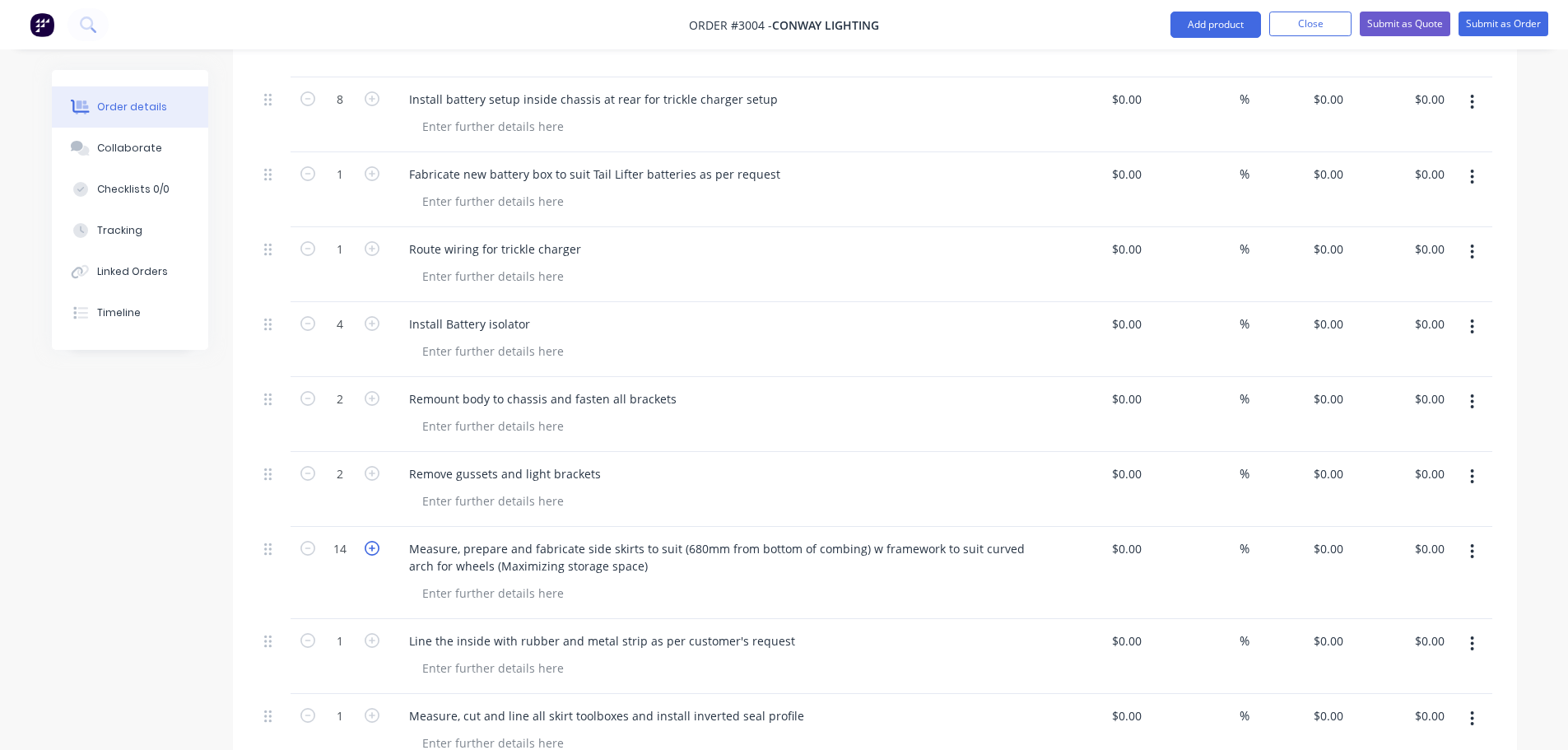 click 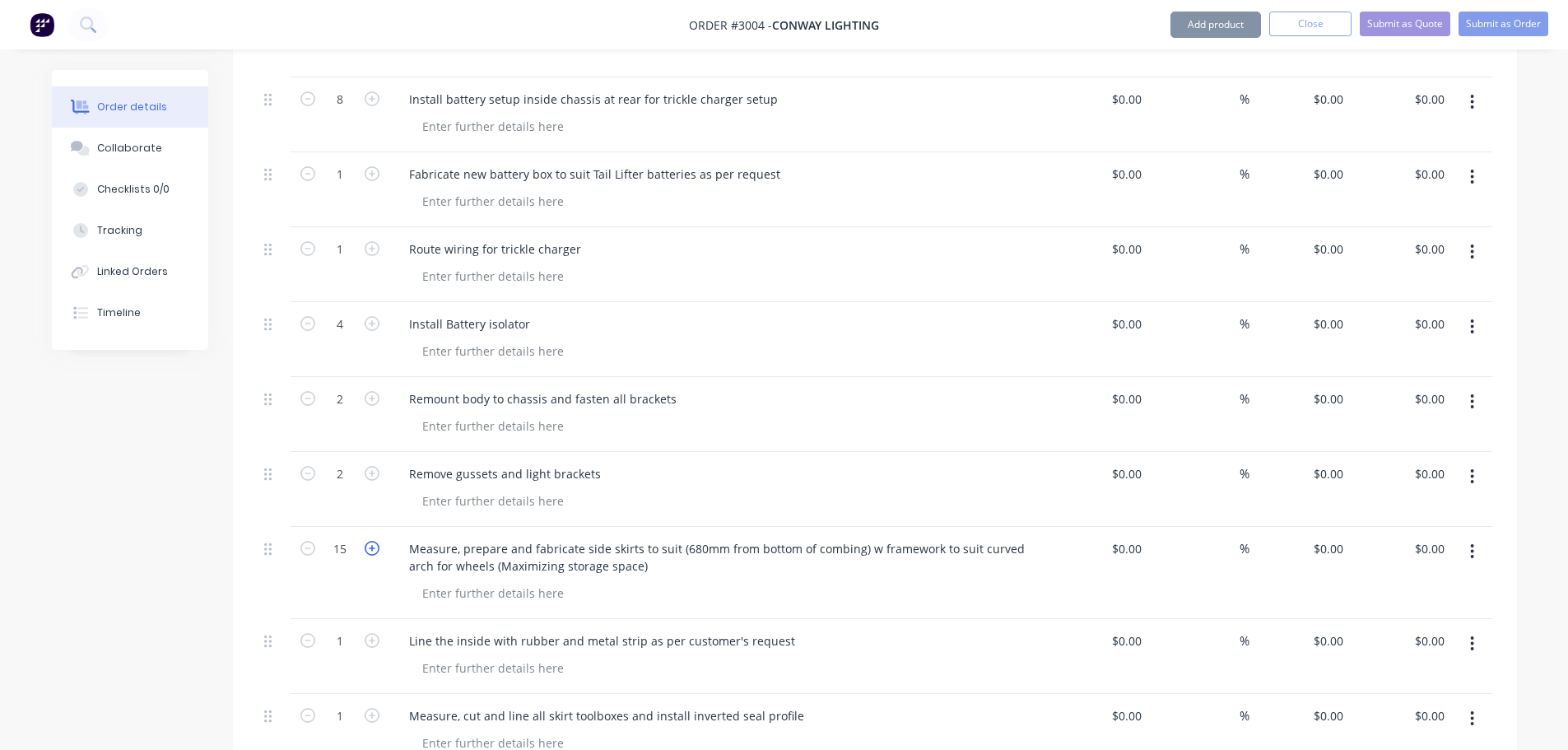 click 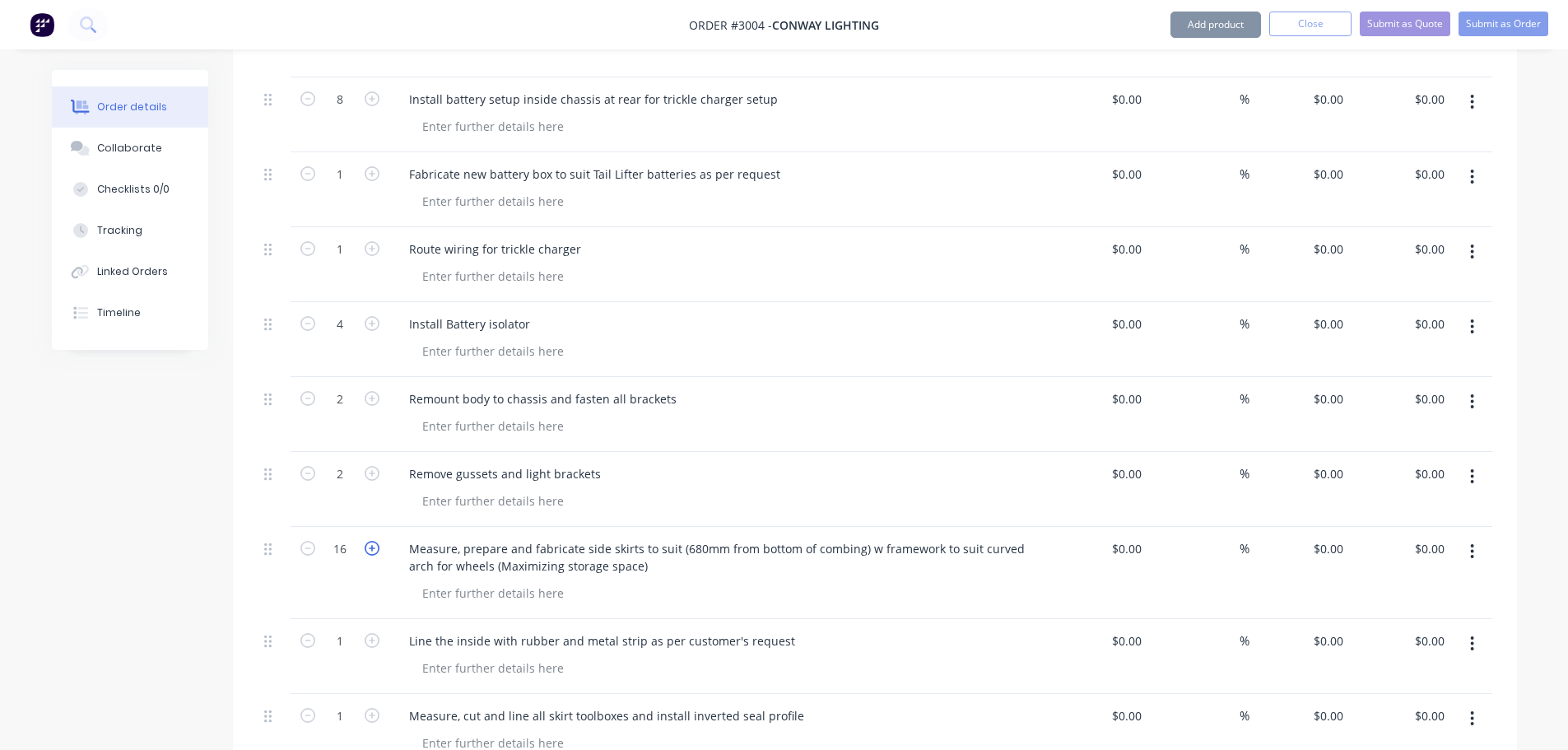click 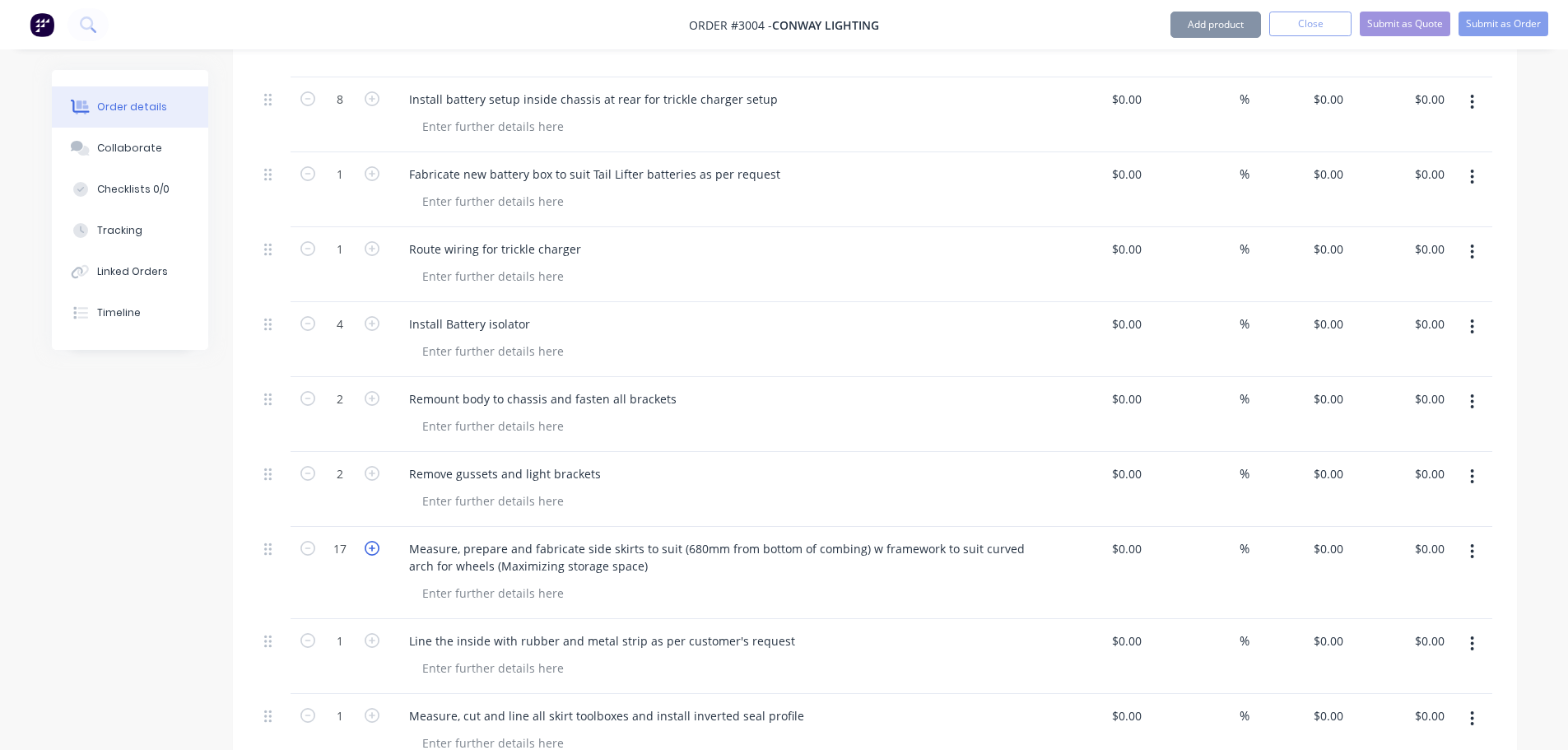 click 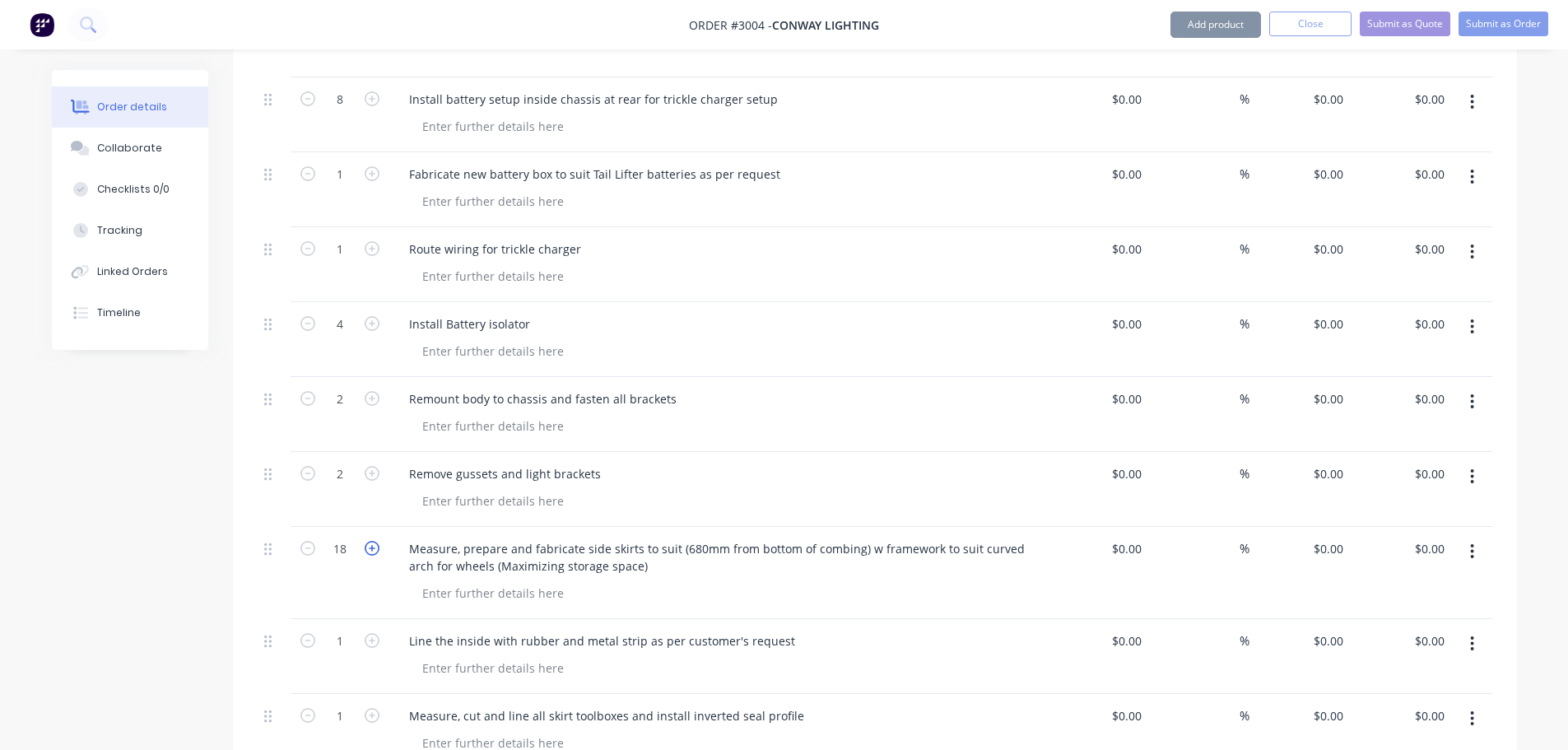 click 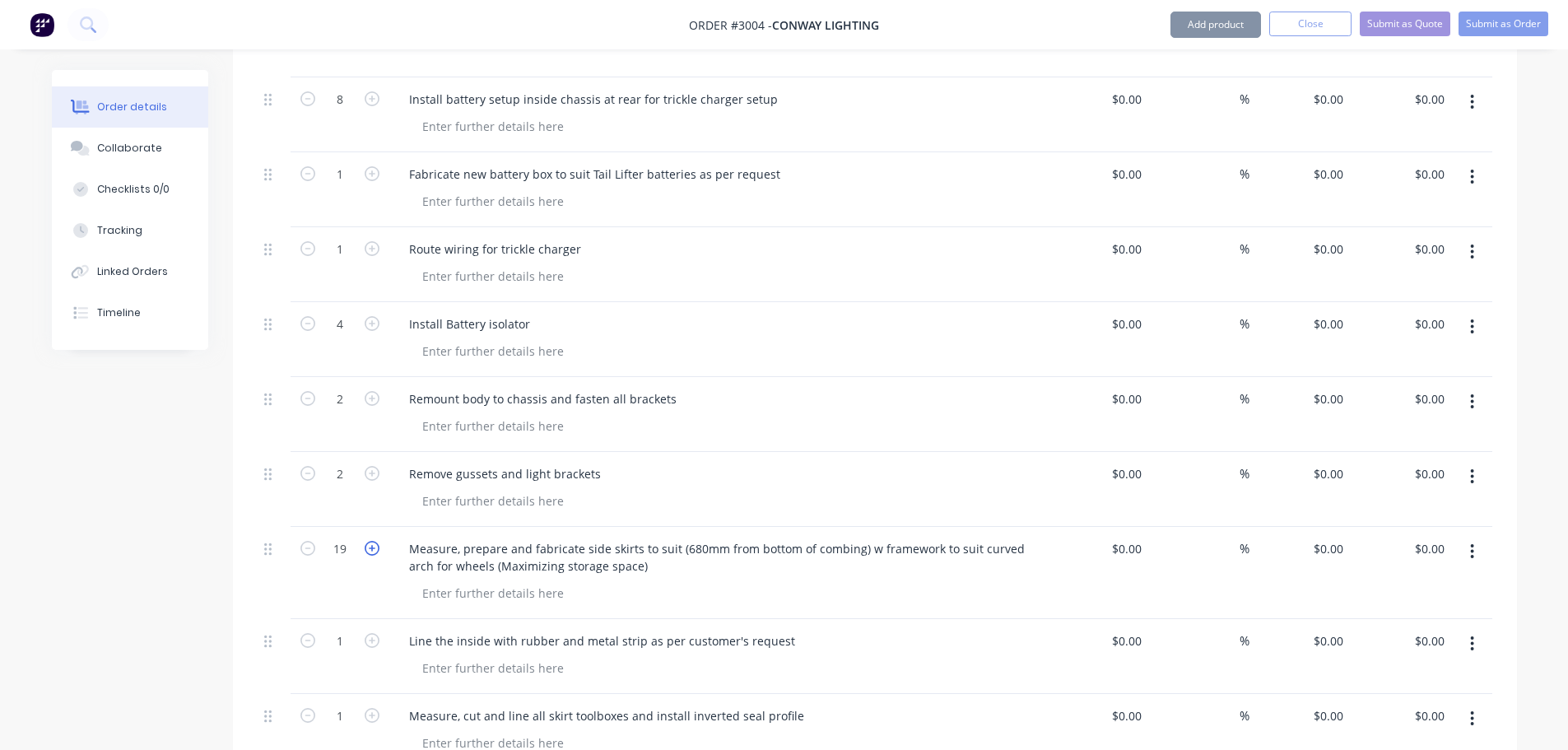 click 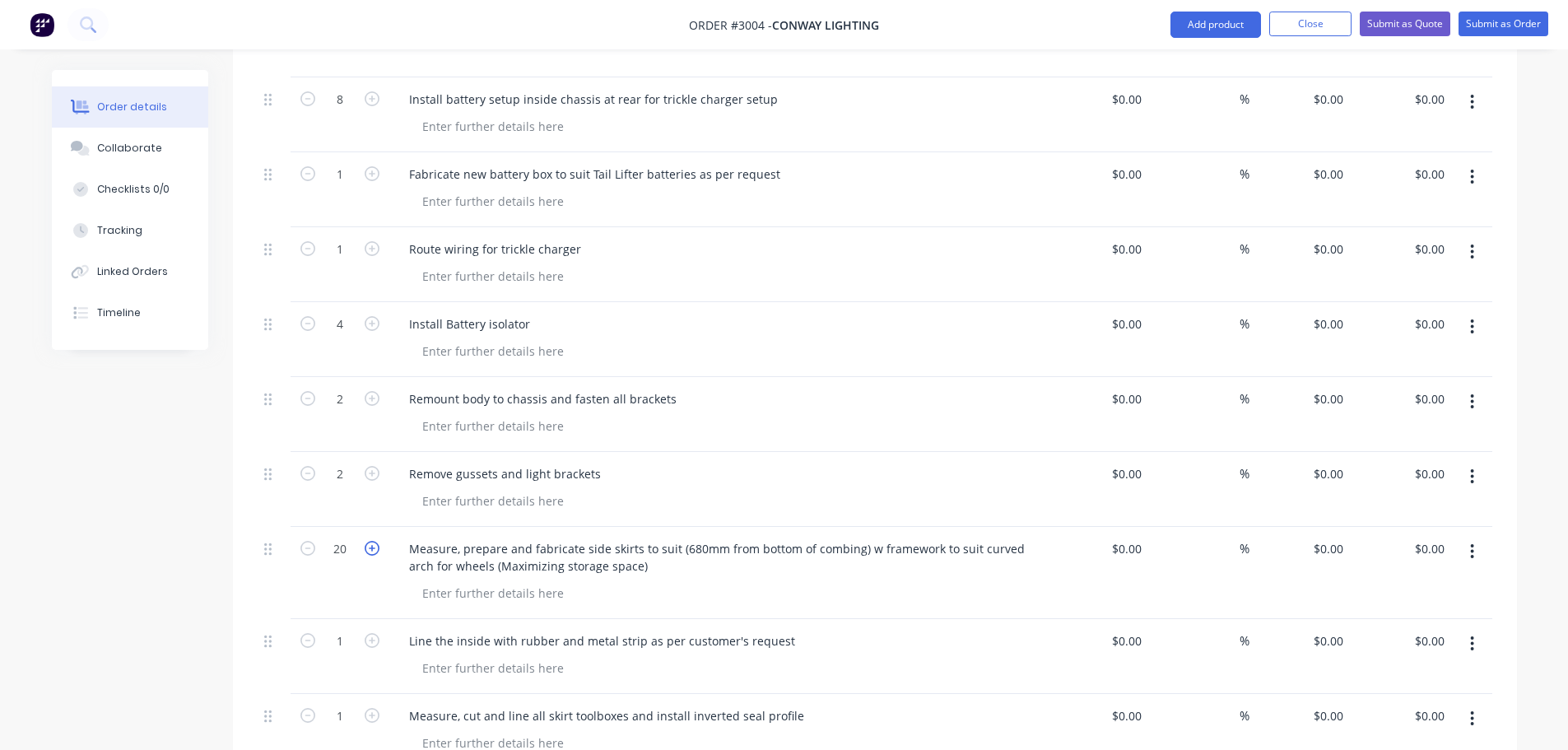 click 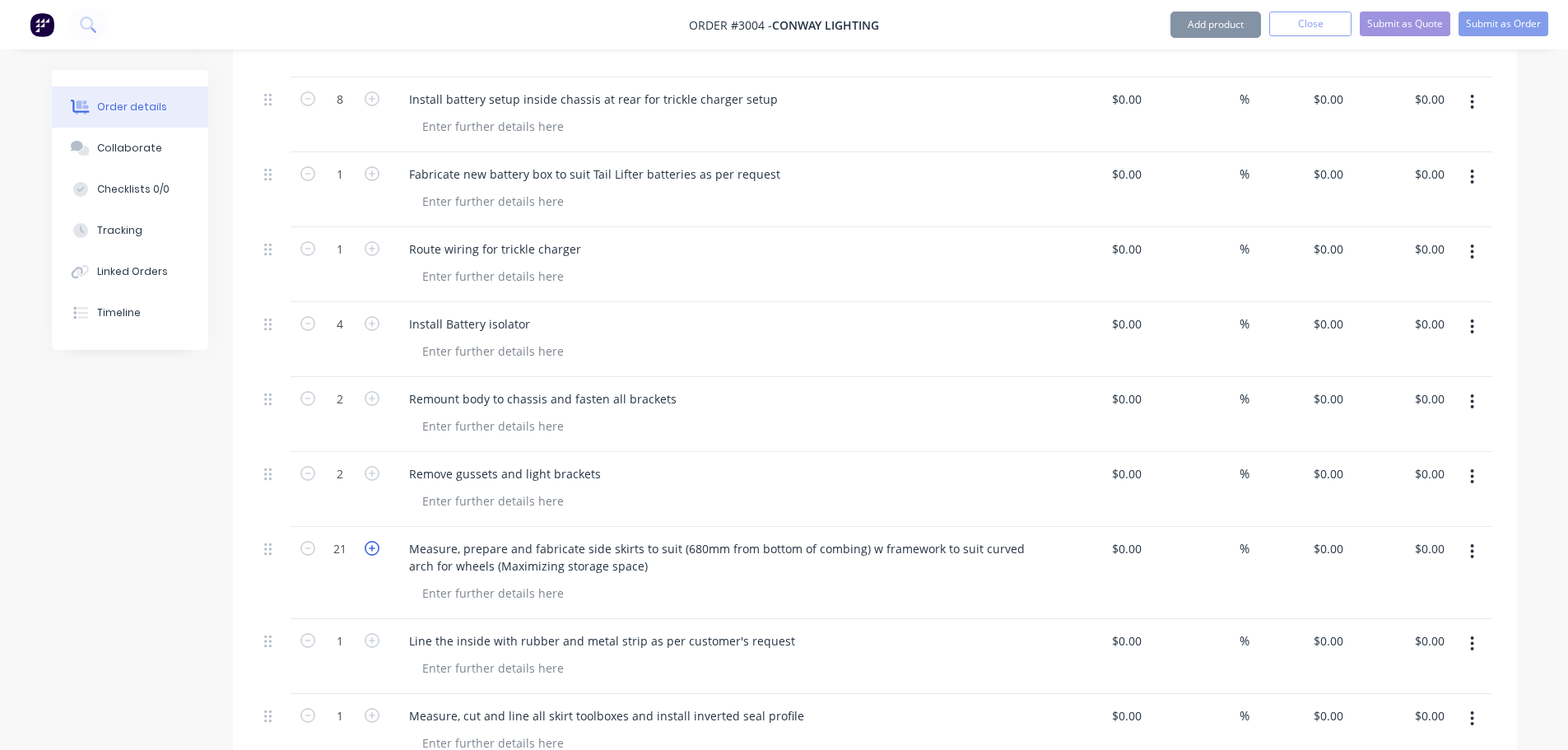 click 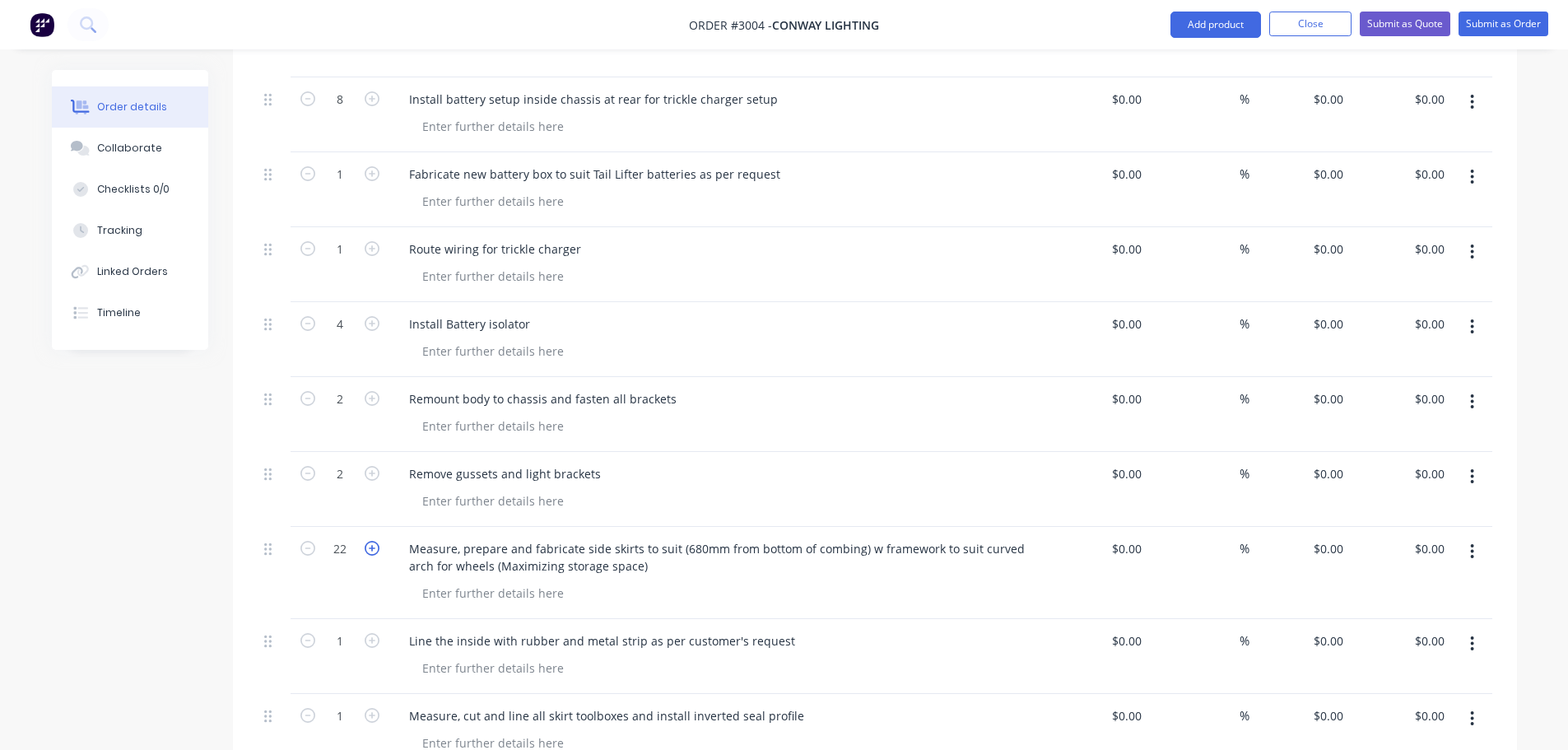 click 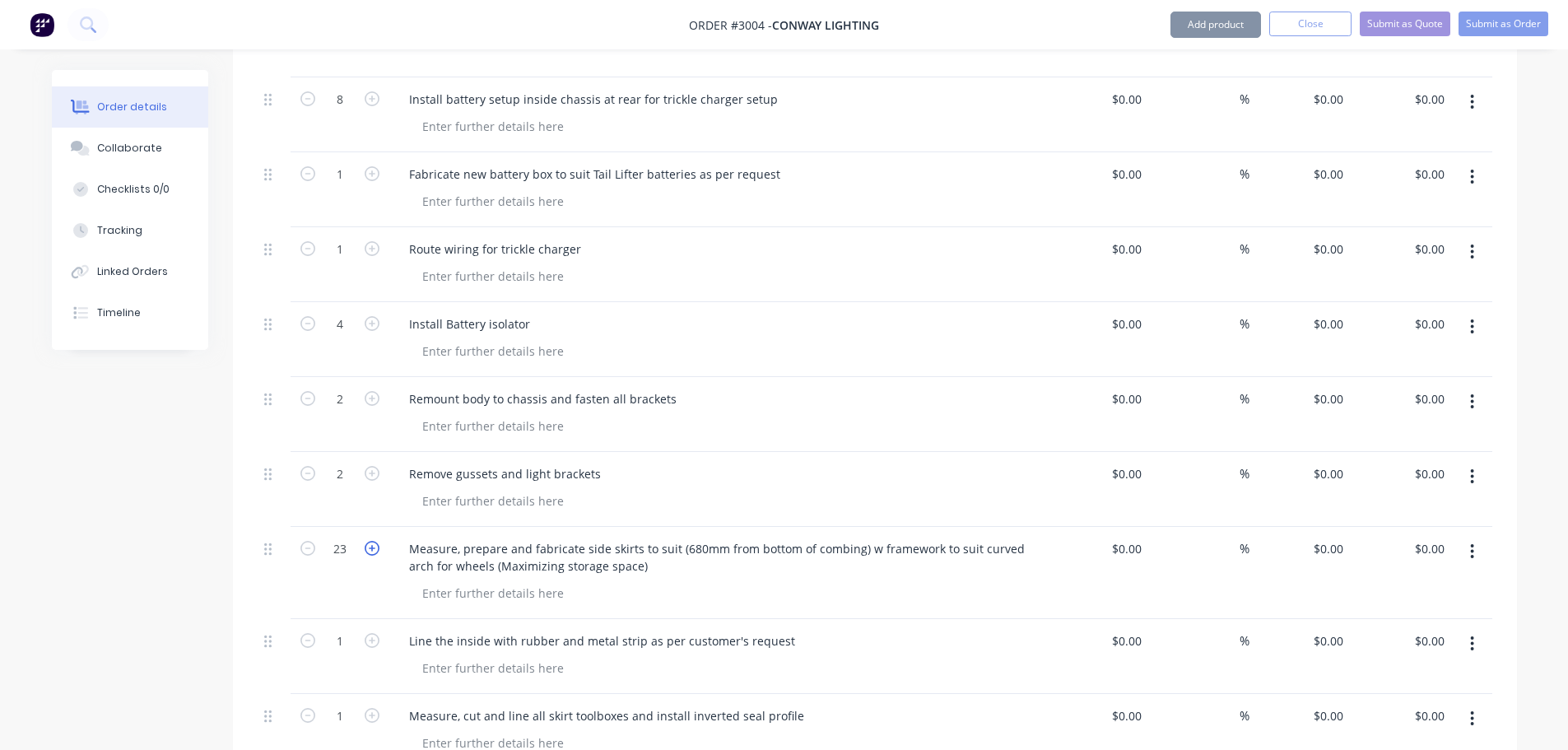 click 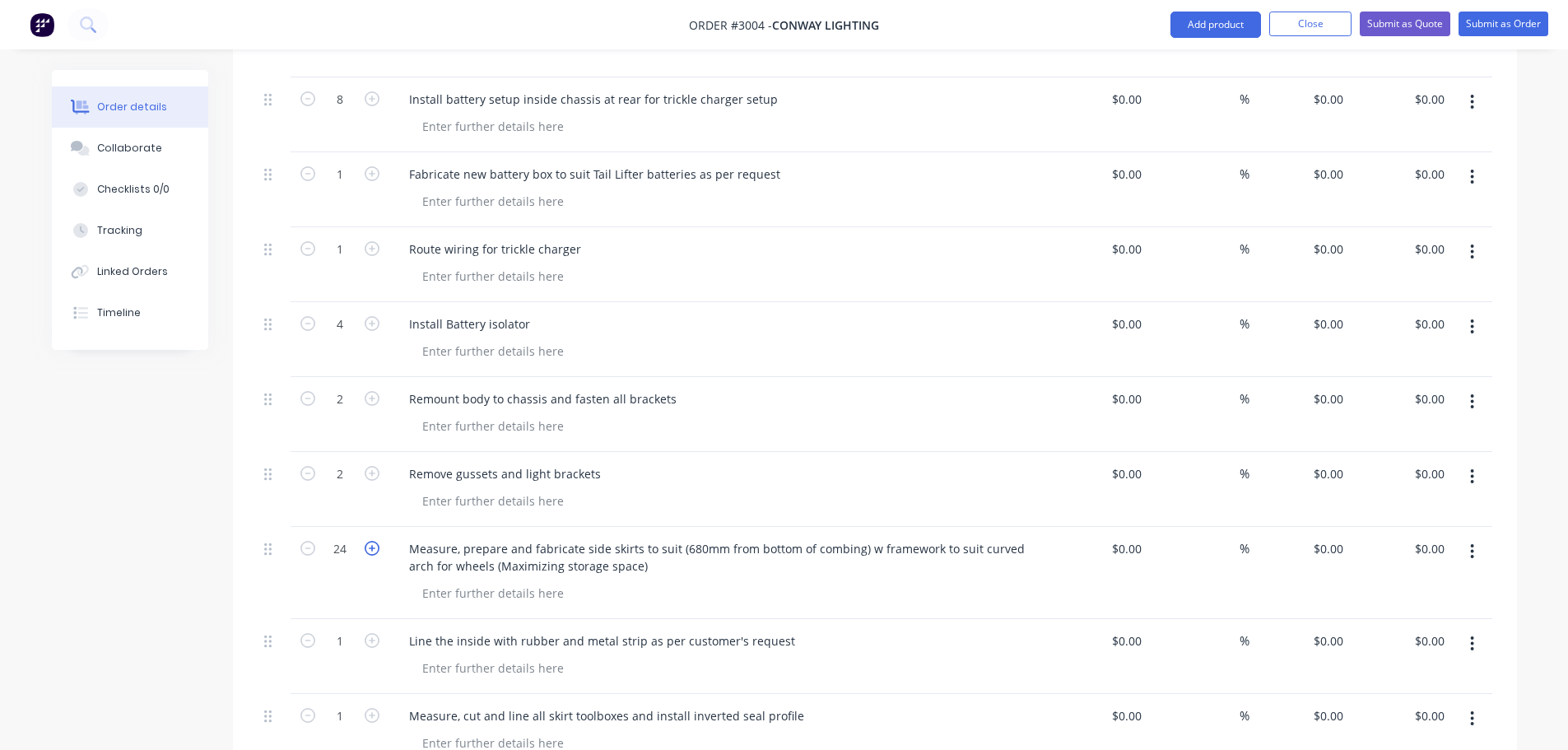 click 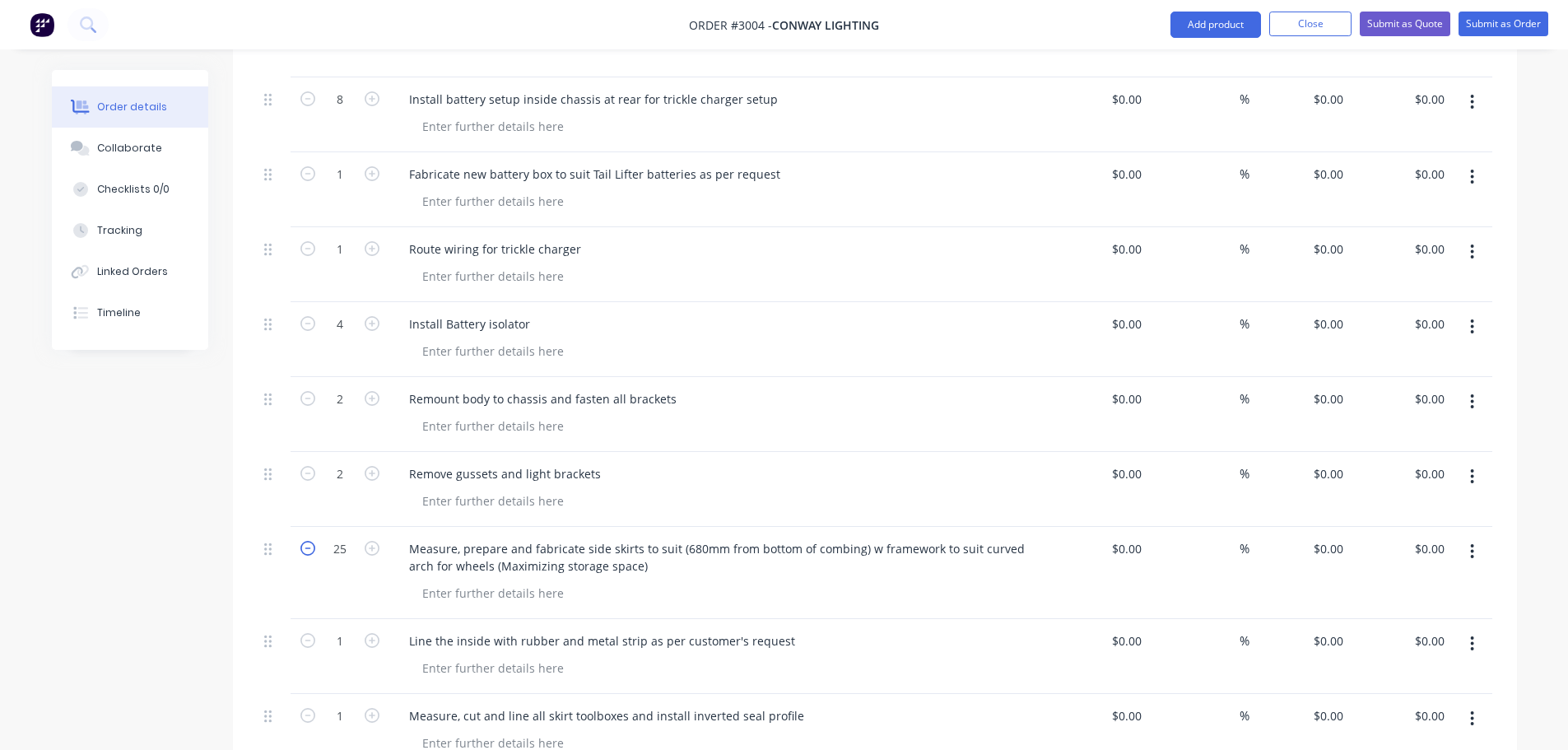 click 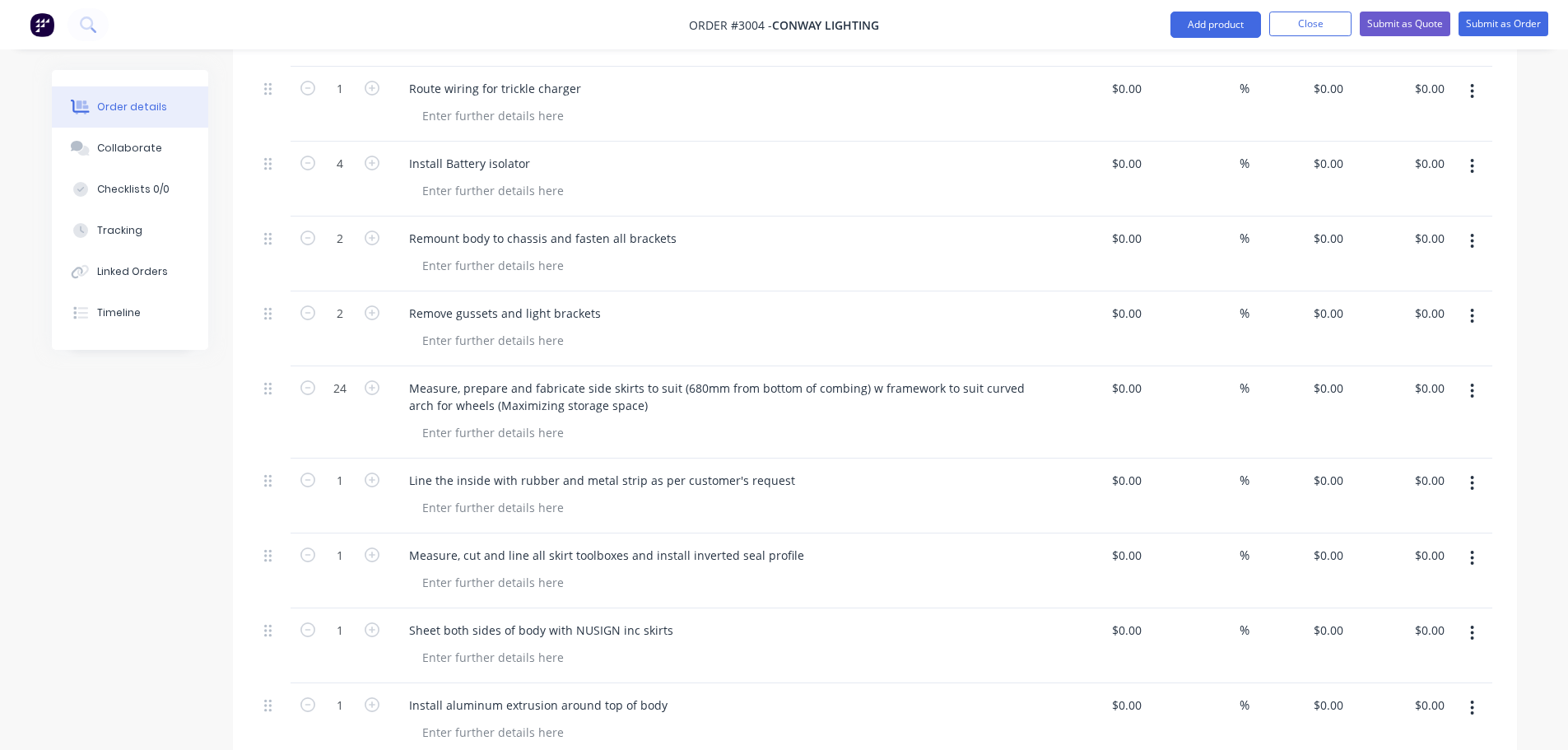 scroll, scrollTop: 1904, scrollLeft: 0, axis: vertical 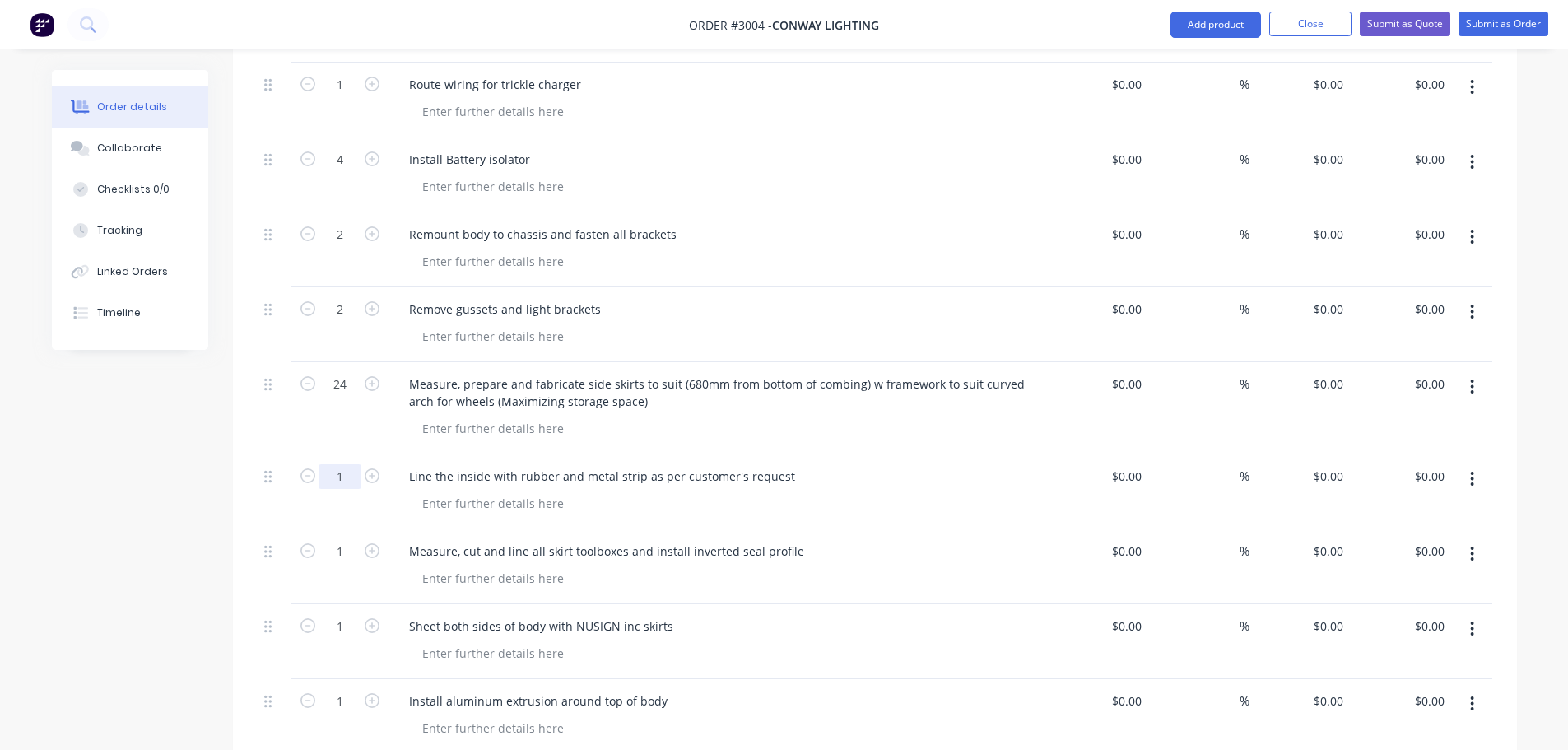 click on "1" at bounding box center (340, -1329) 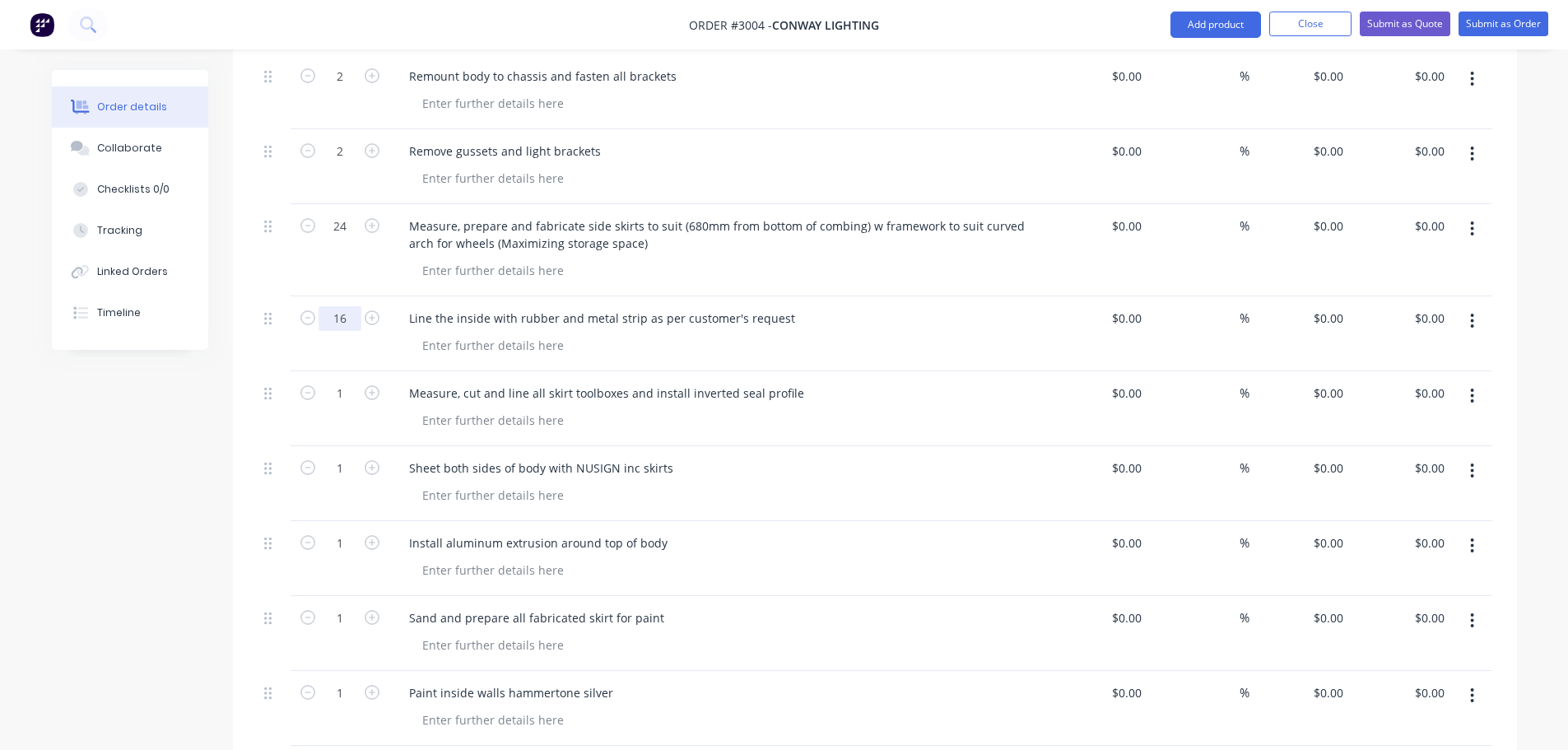scroll, scrollTop: 2069, scrollLeft: 0, axis: vertical 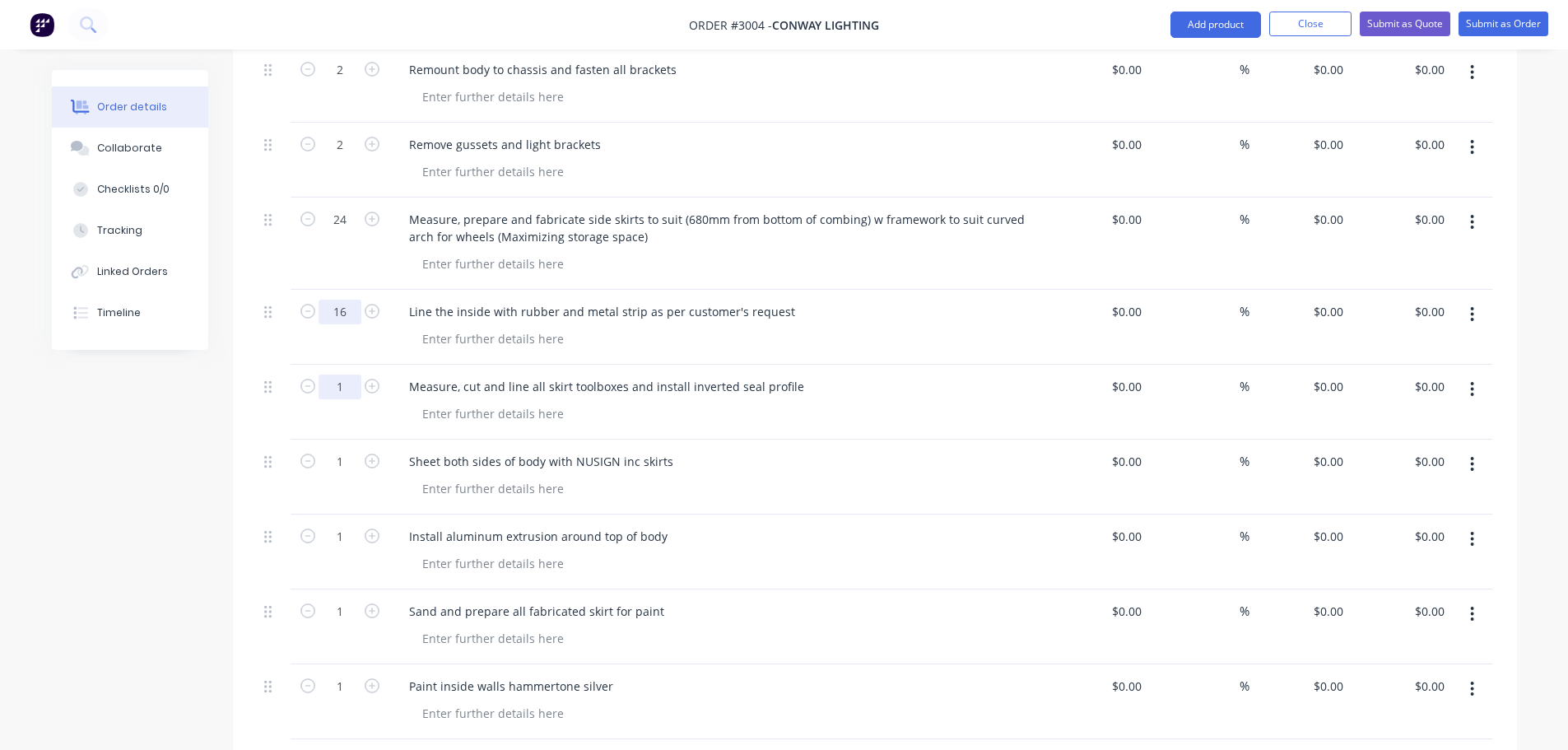 type on "16" 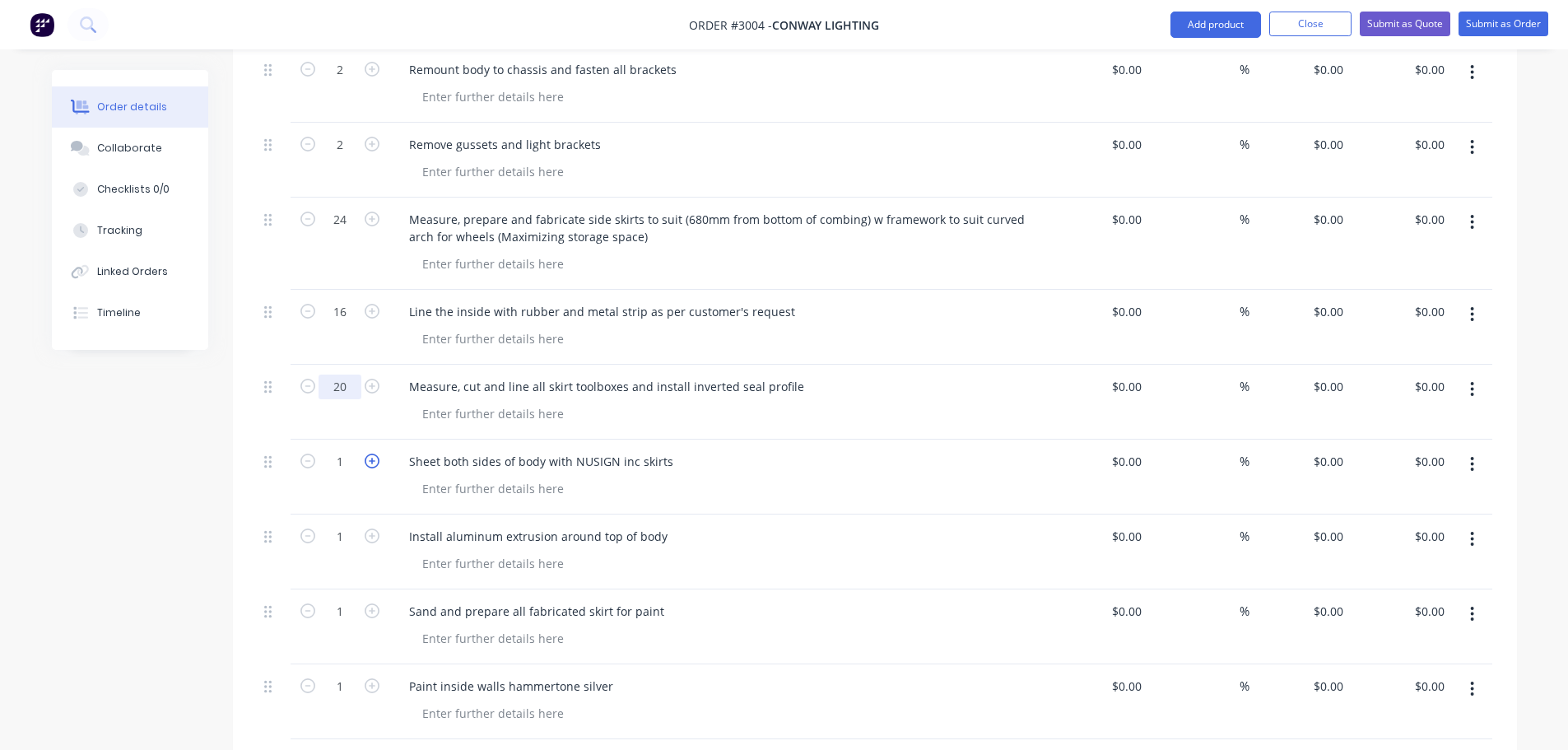 type on "20" 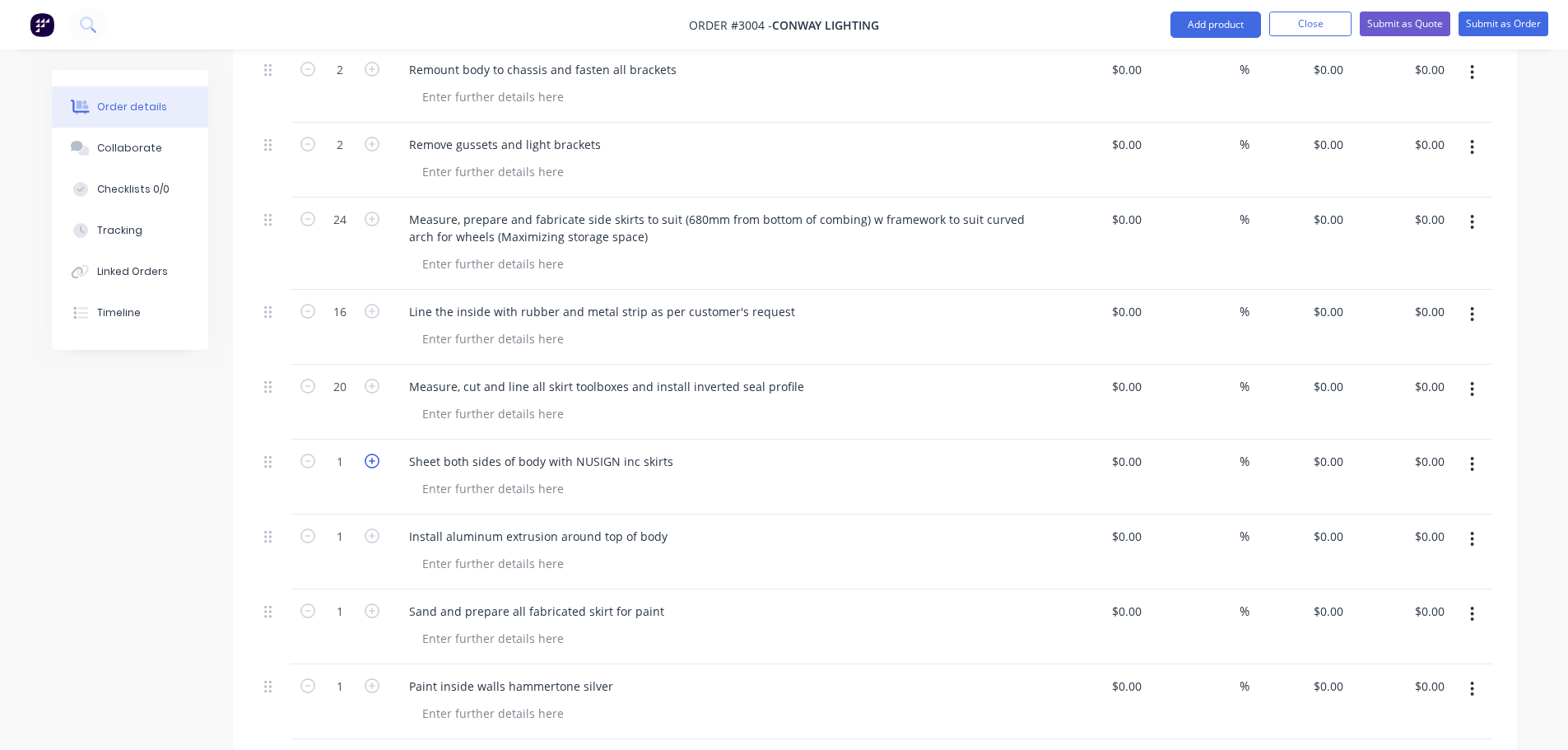 click 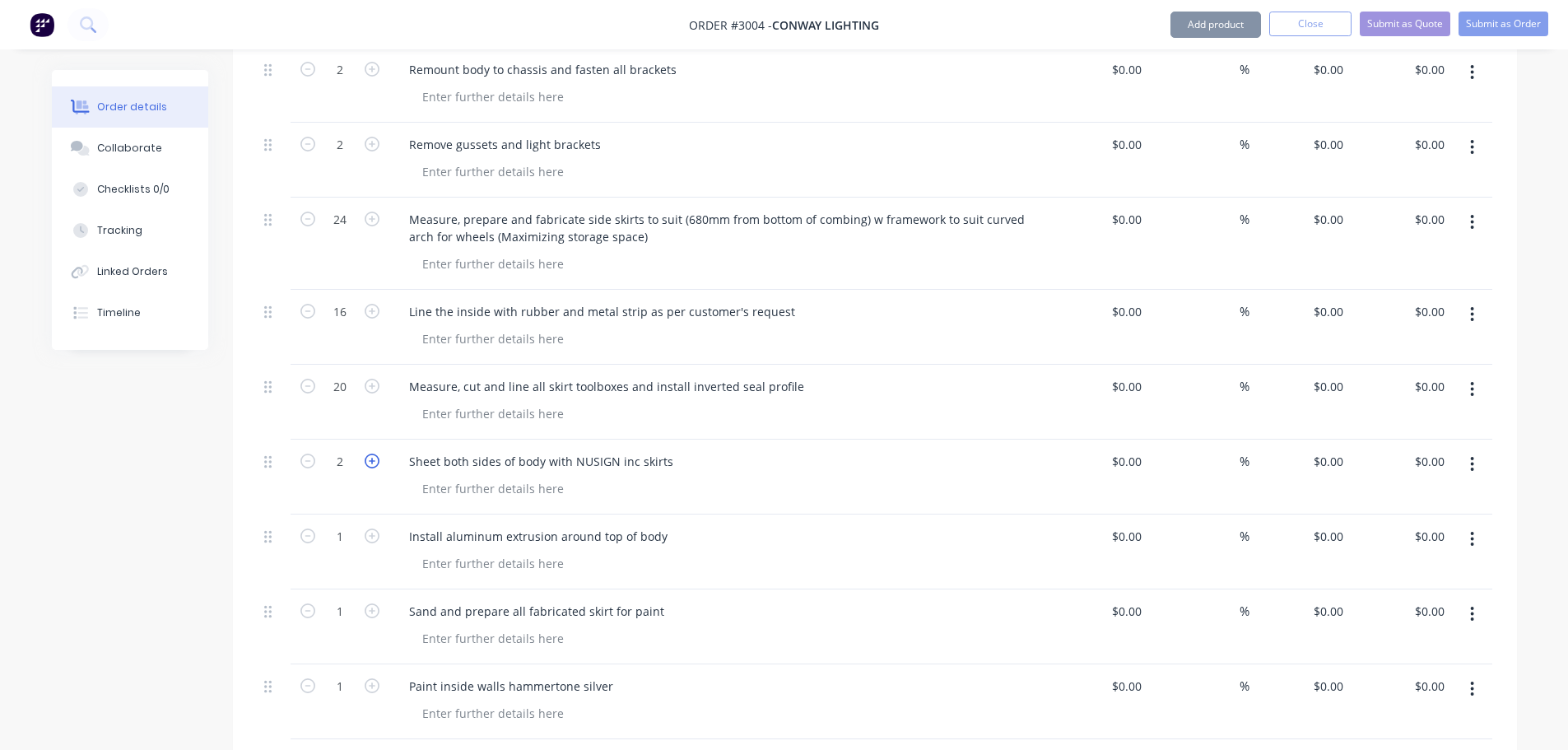click 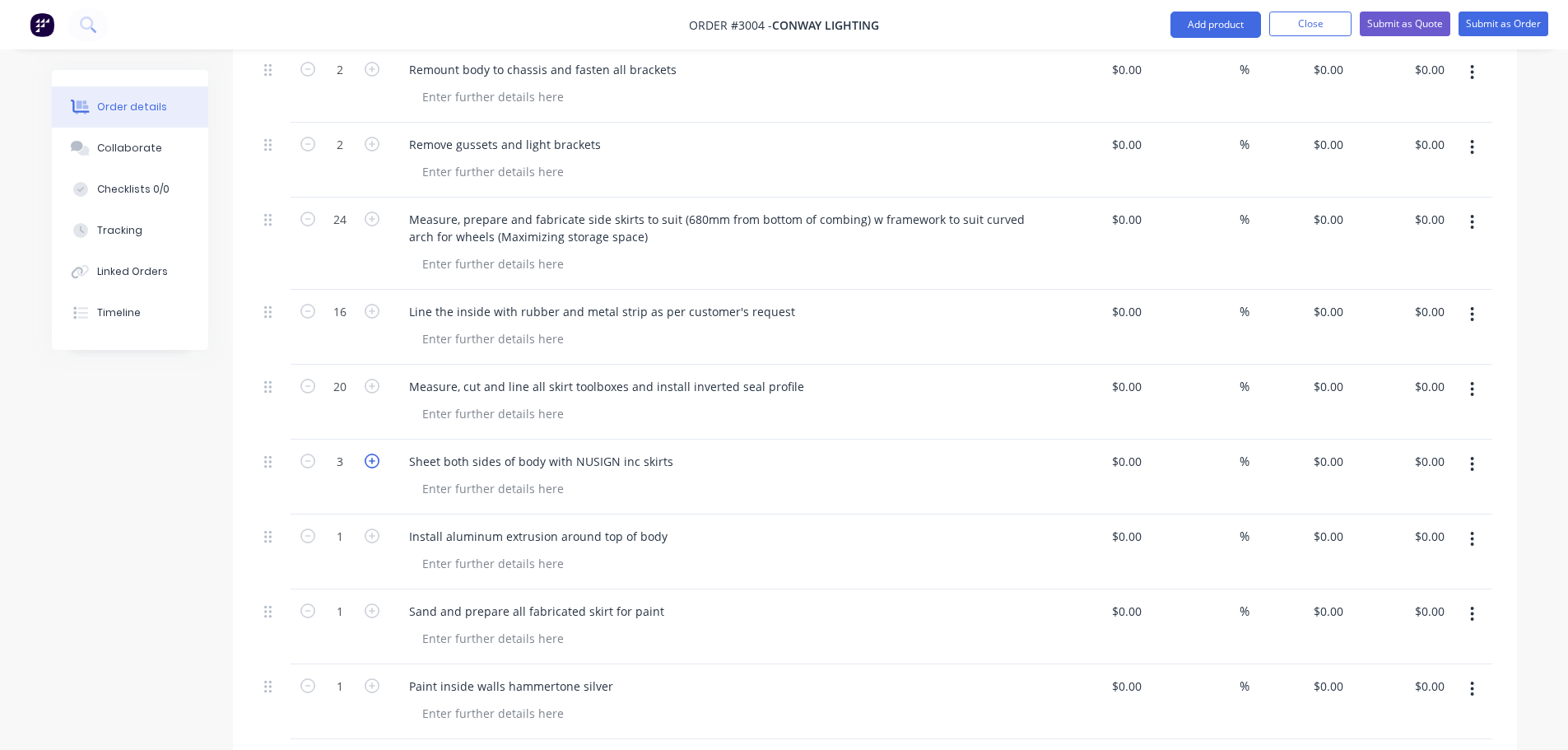 click 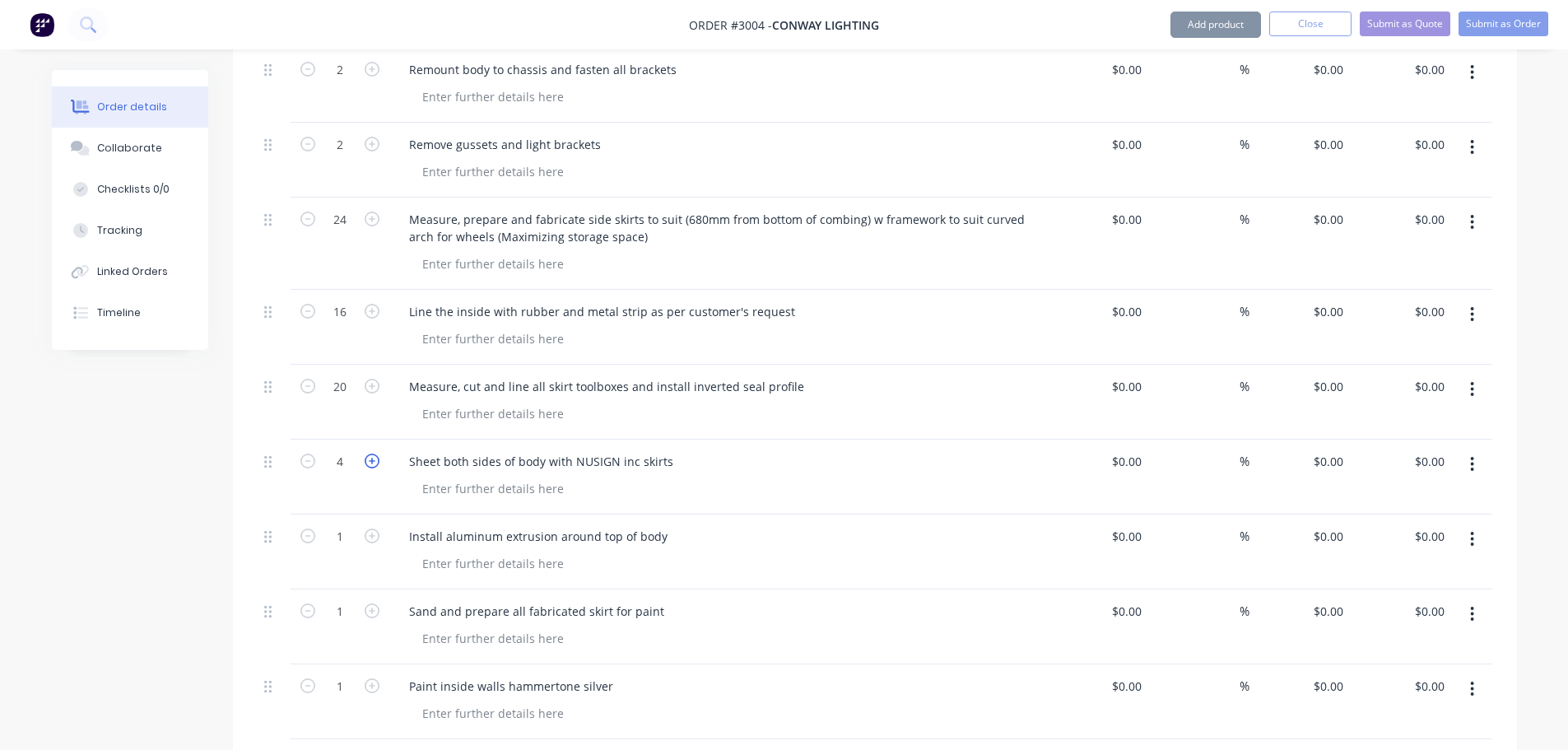 click 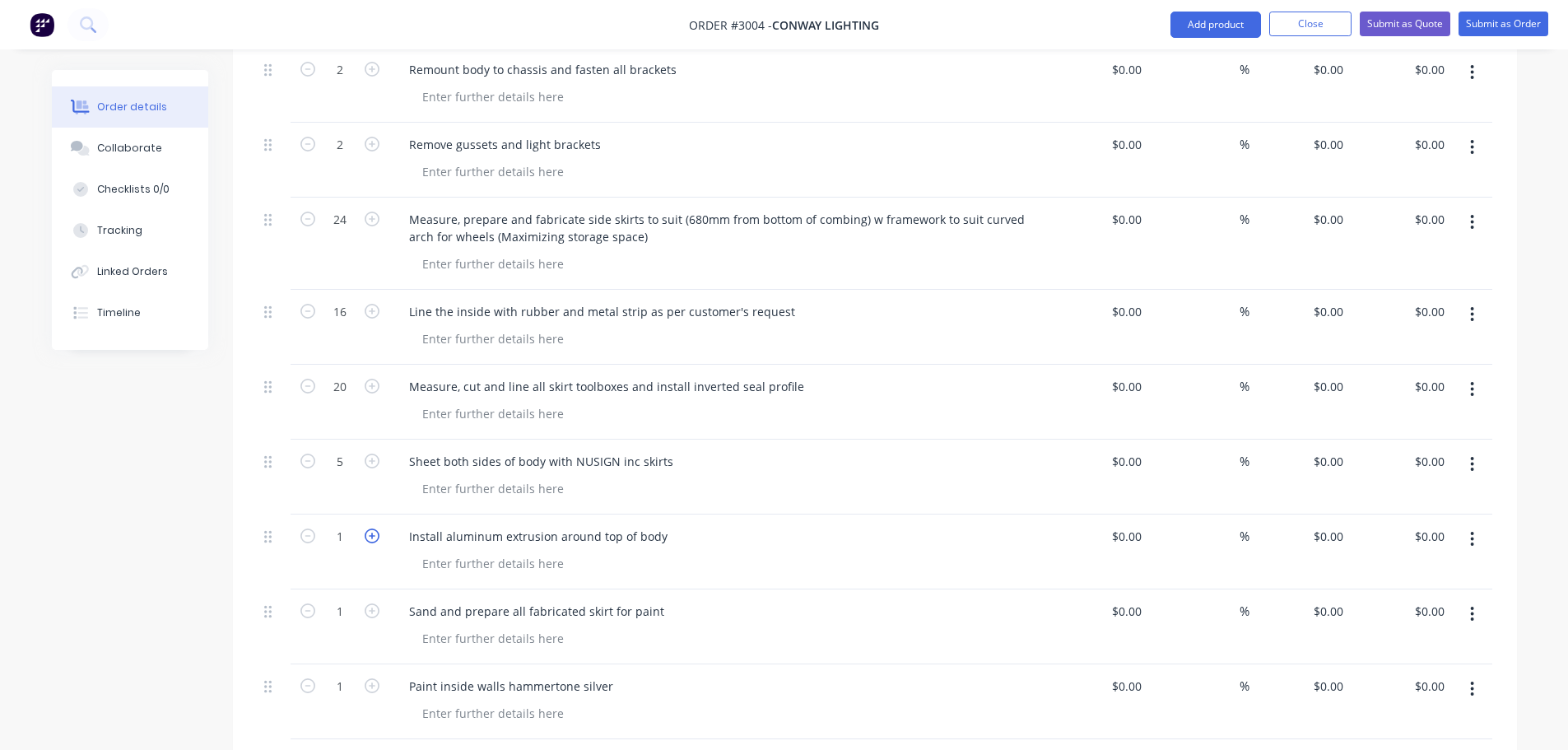 click 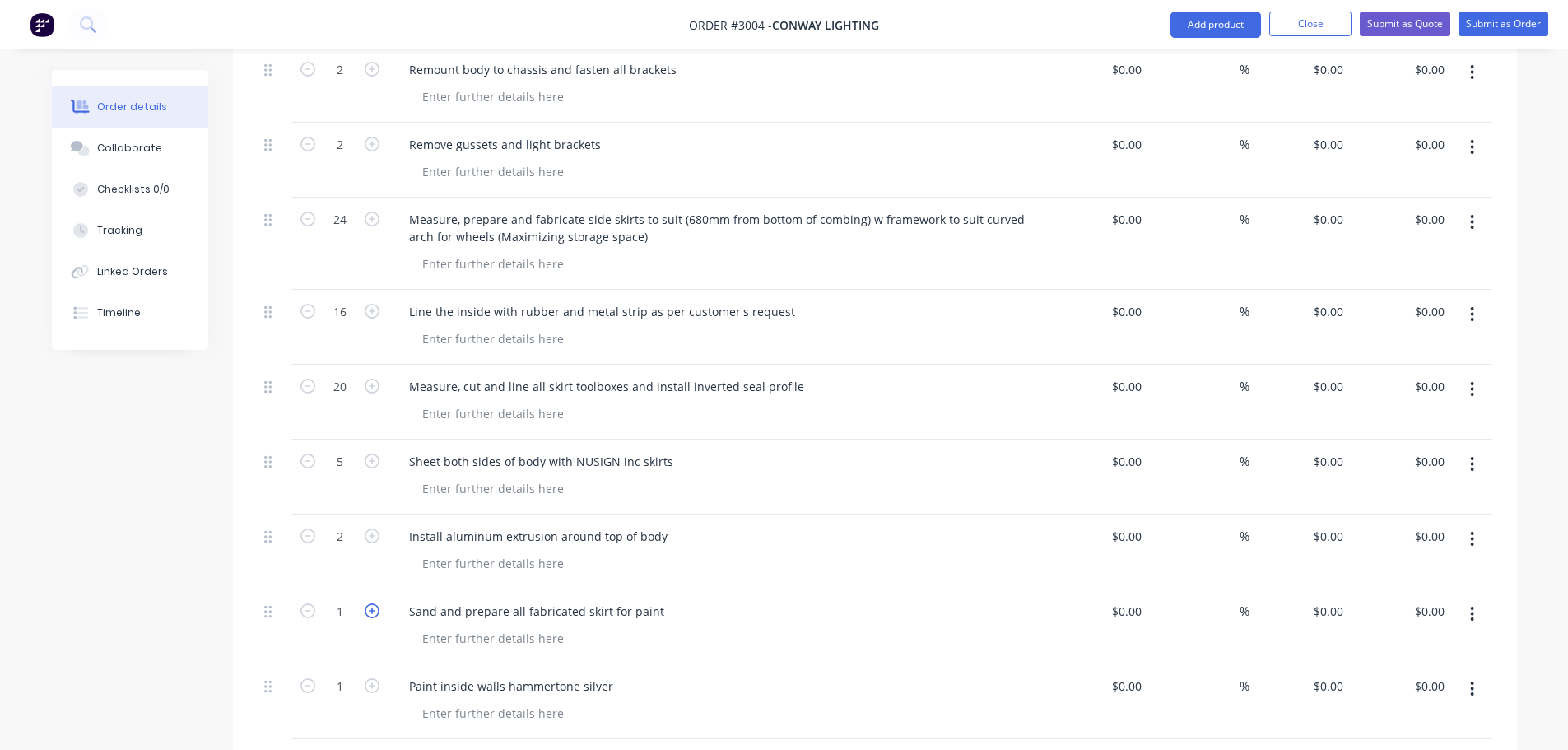 click 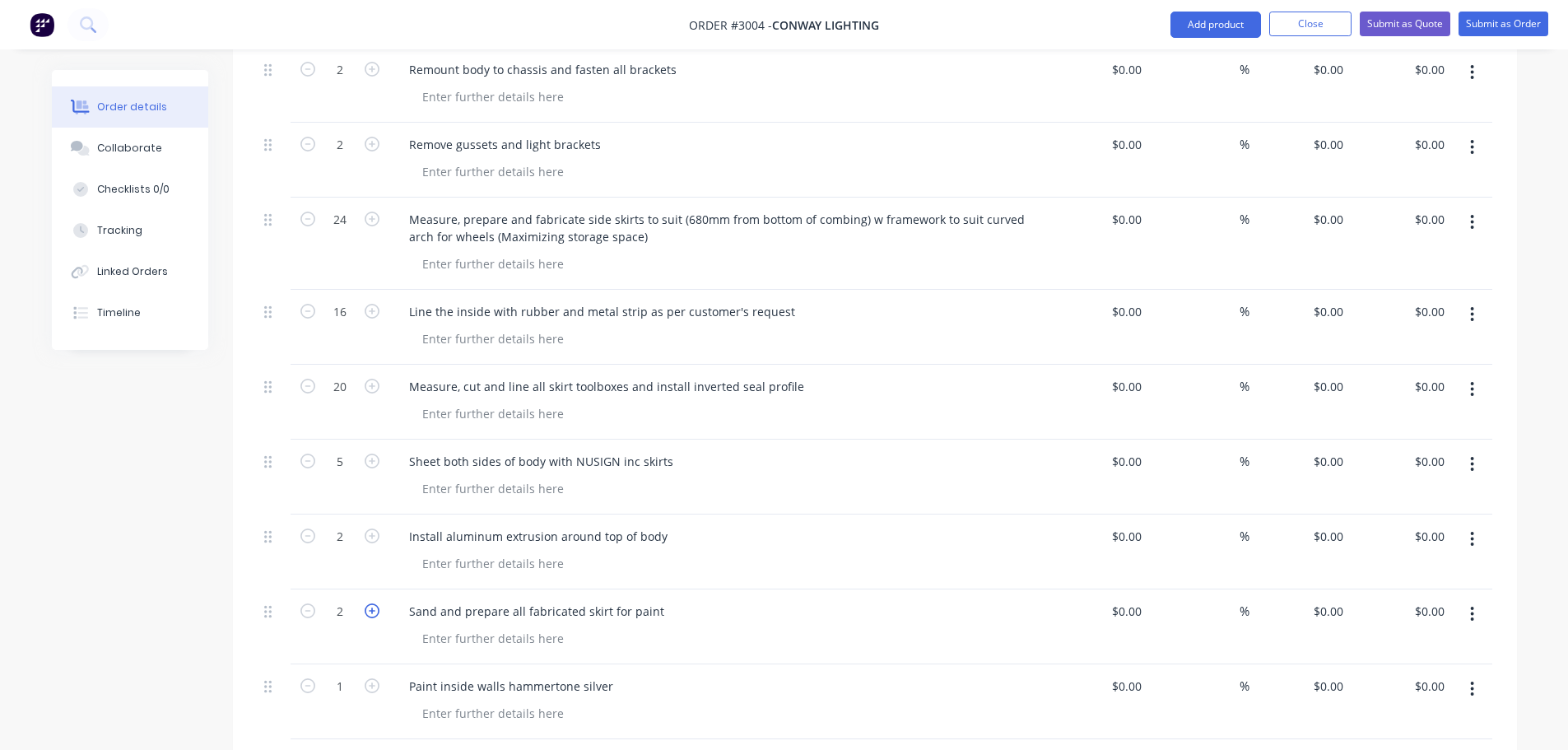 click 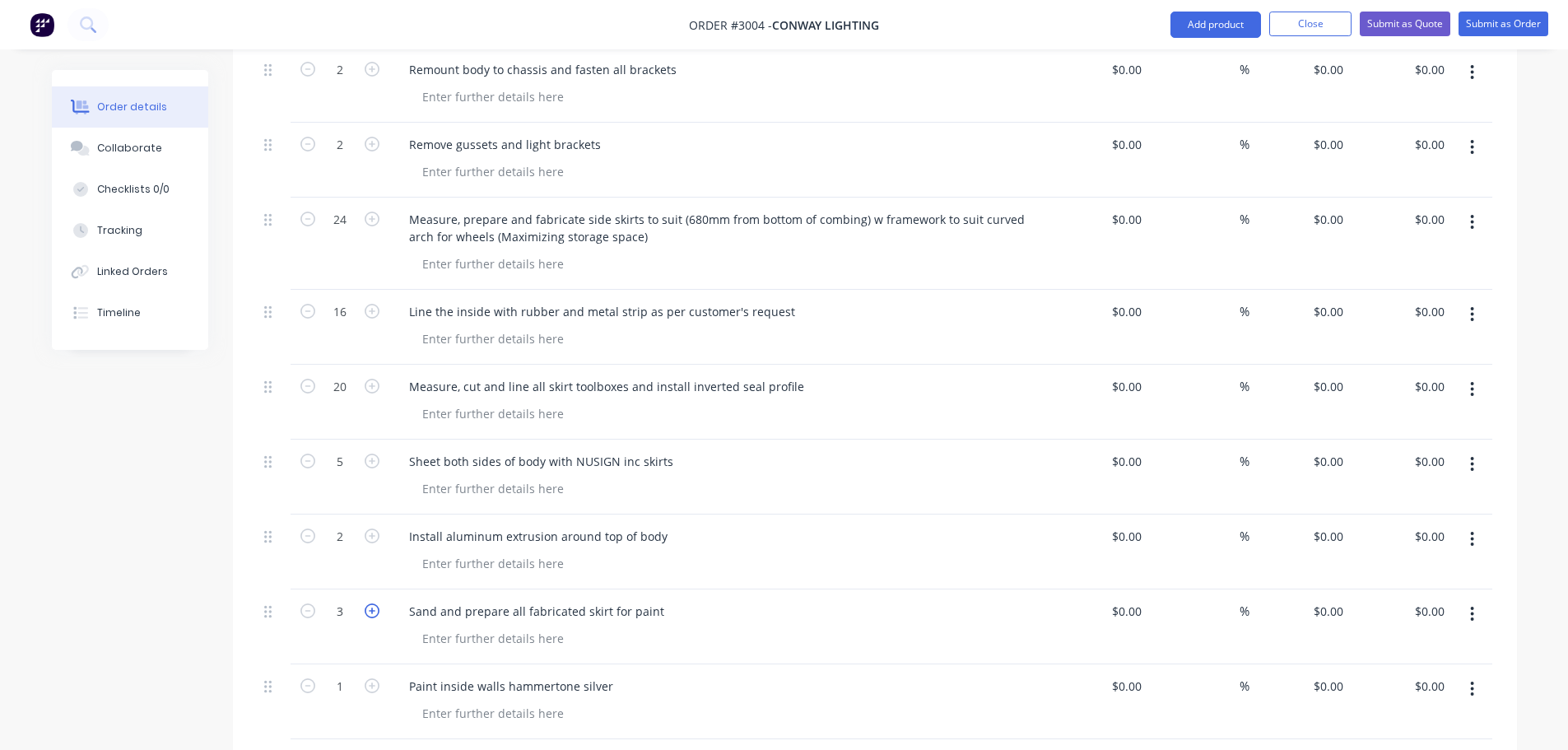 click 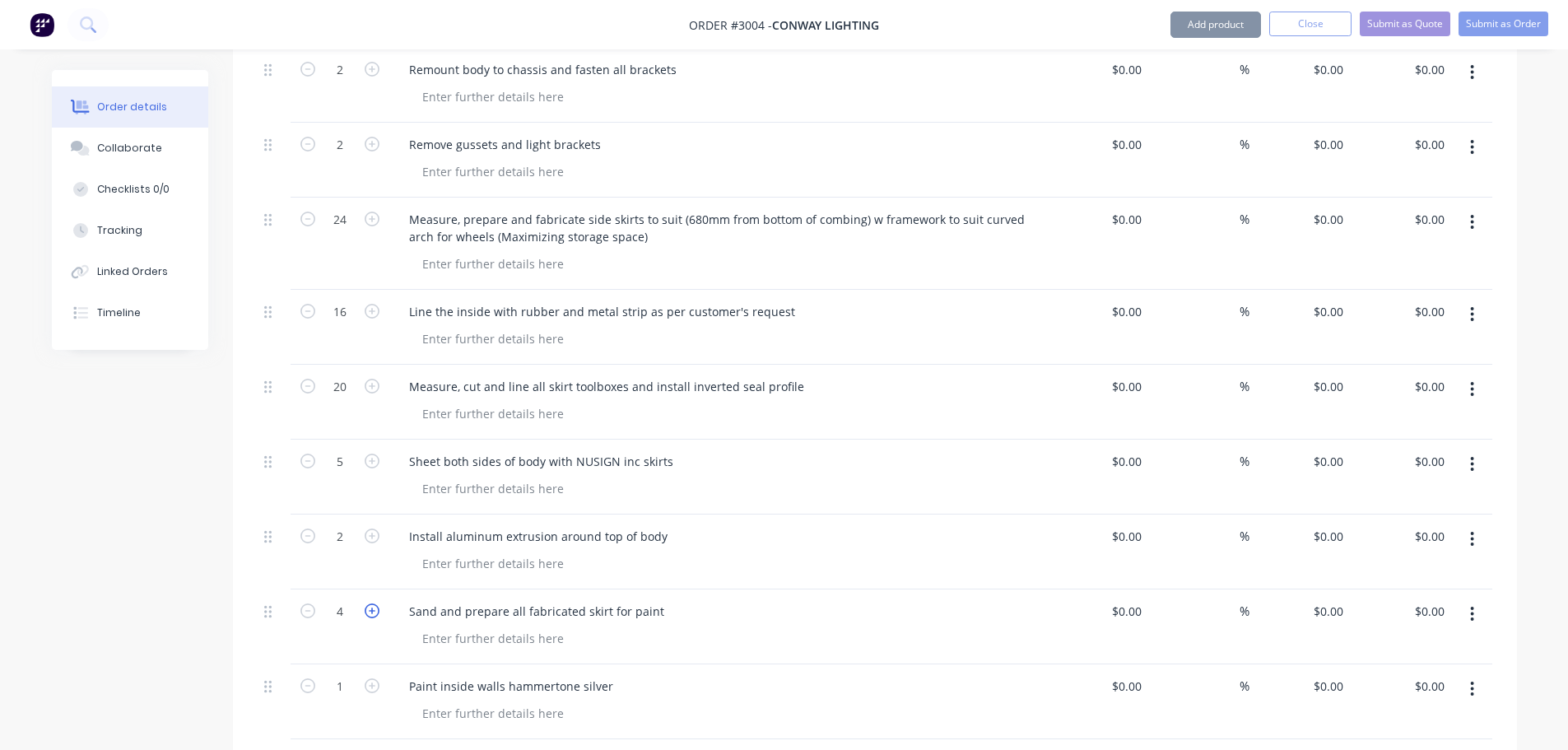 click 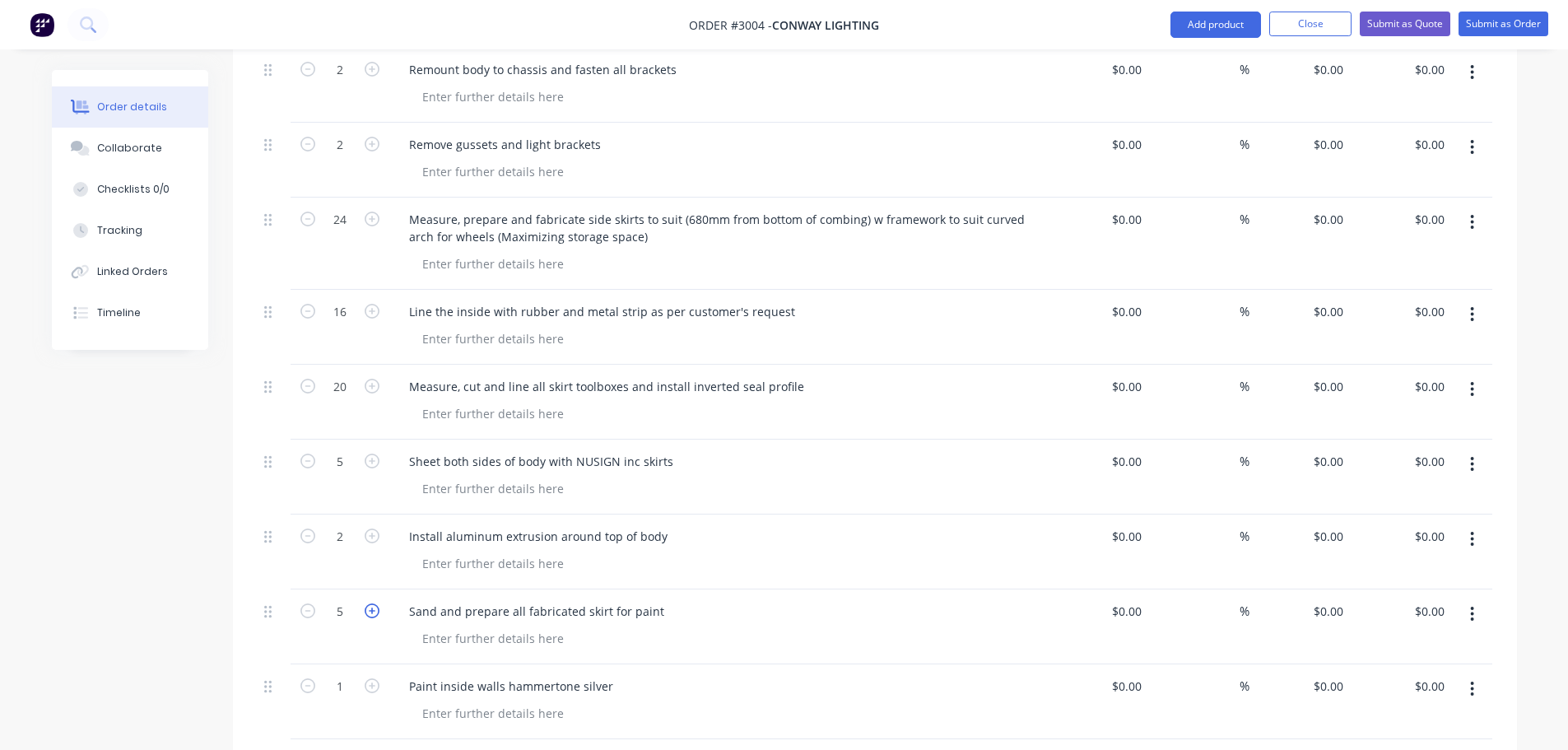 click 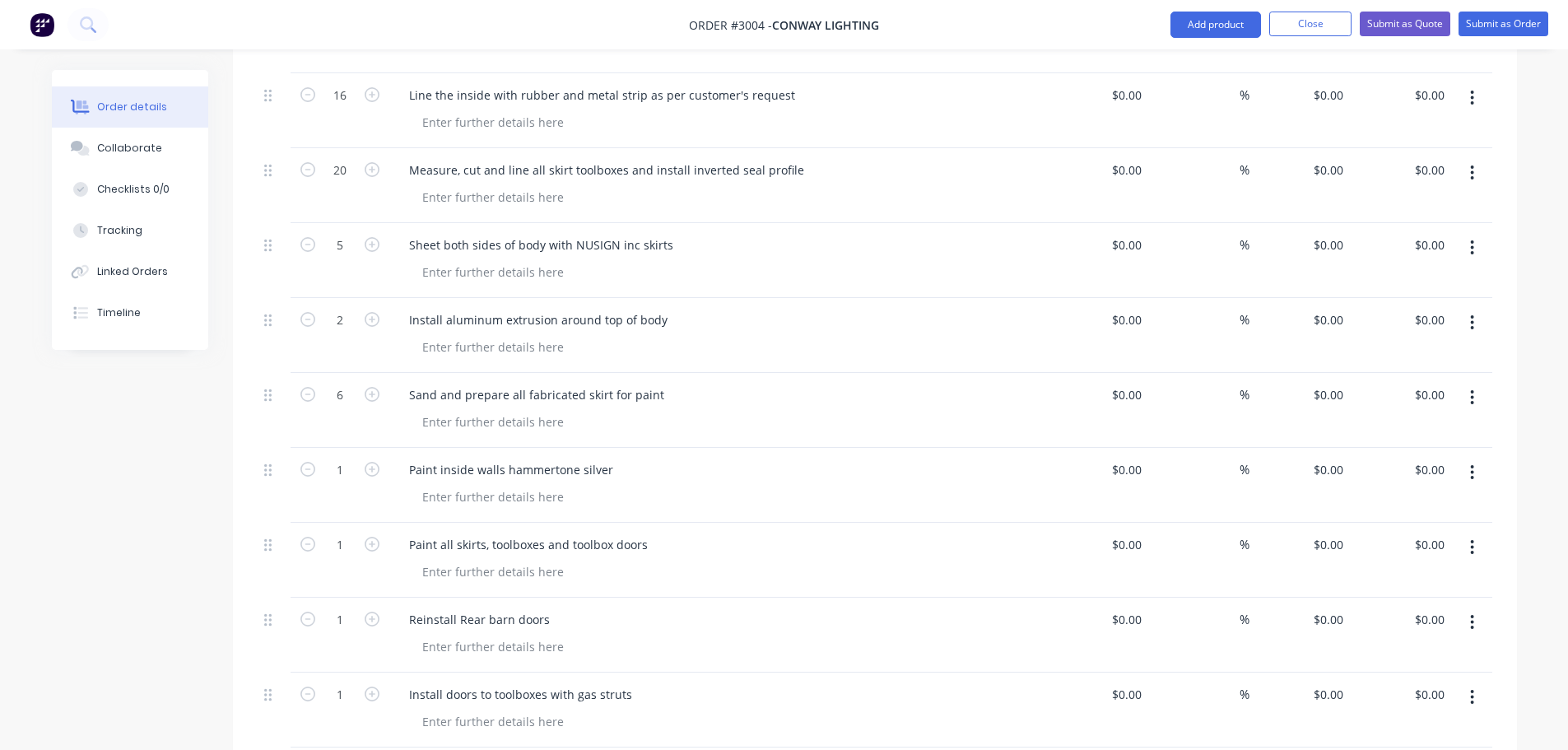 scroll, scrollTop: 2316, scrollLeft: 0, axis: vertical 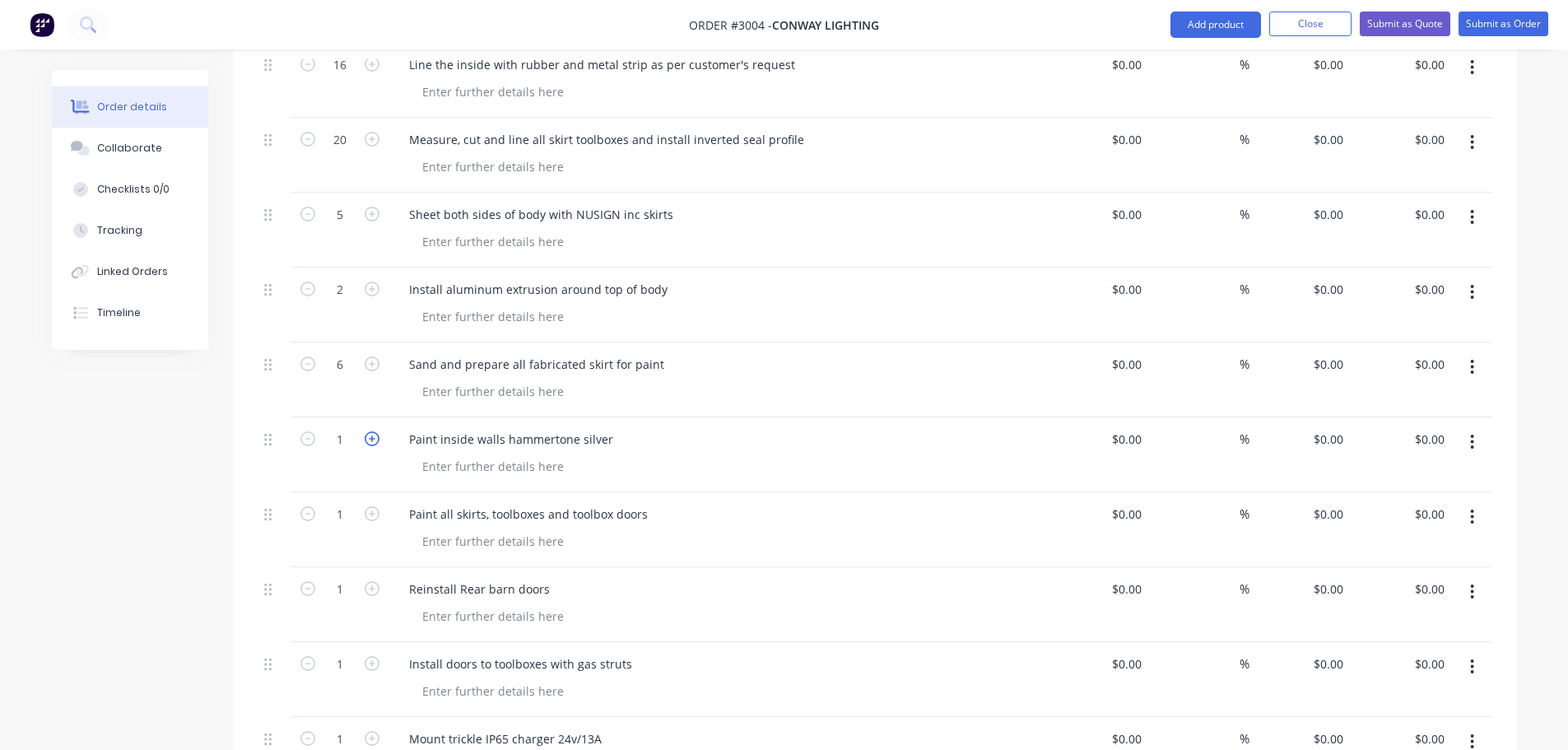 click 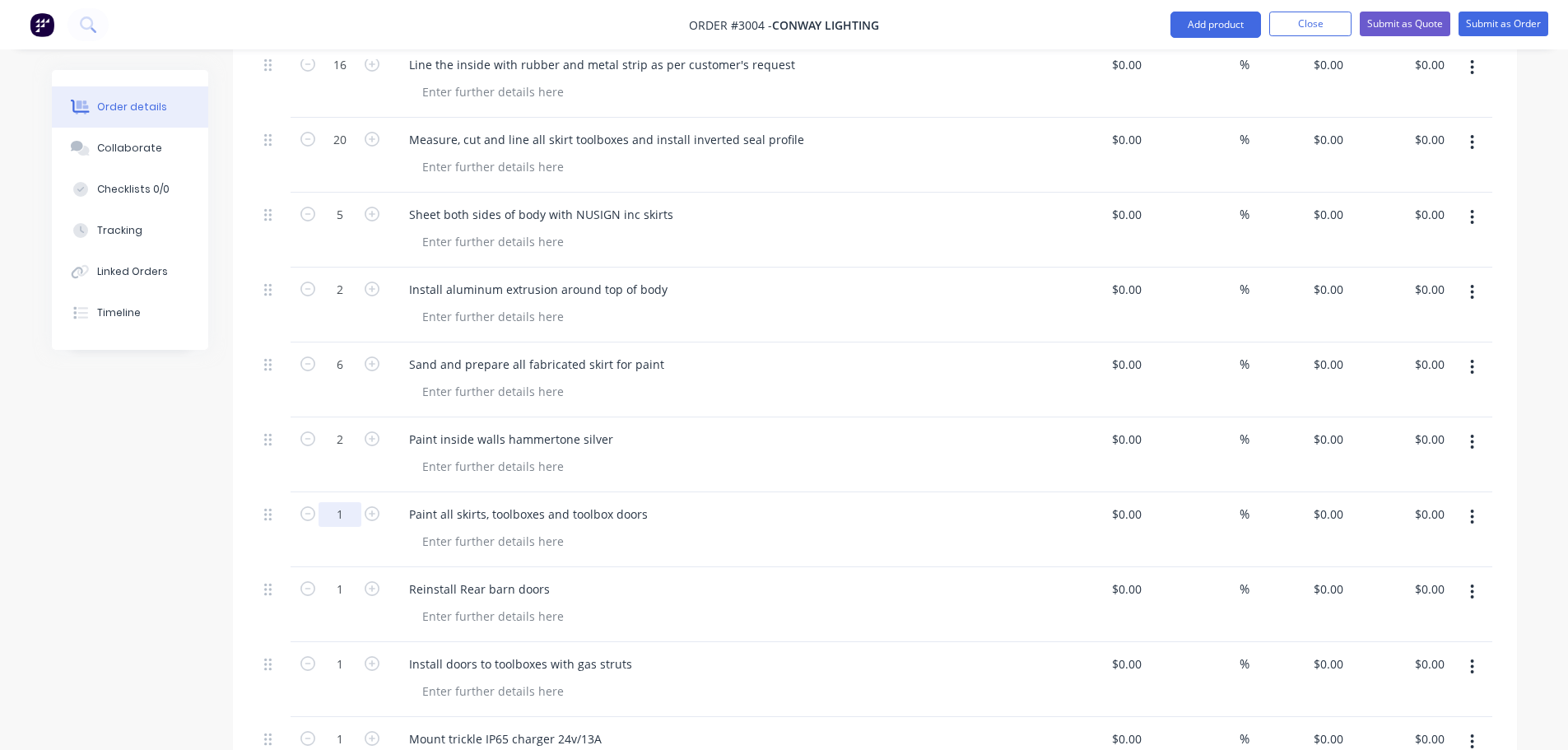 click on "1" at bounding box center [340, -1740] 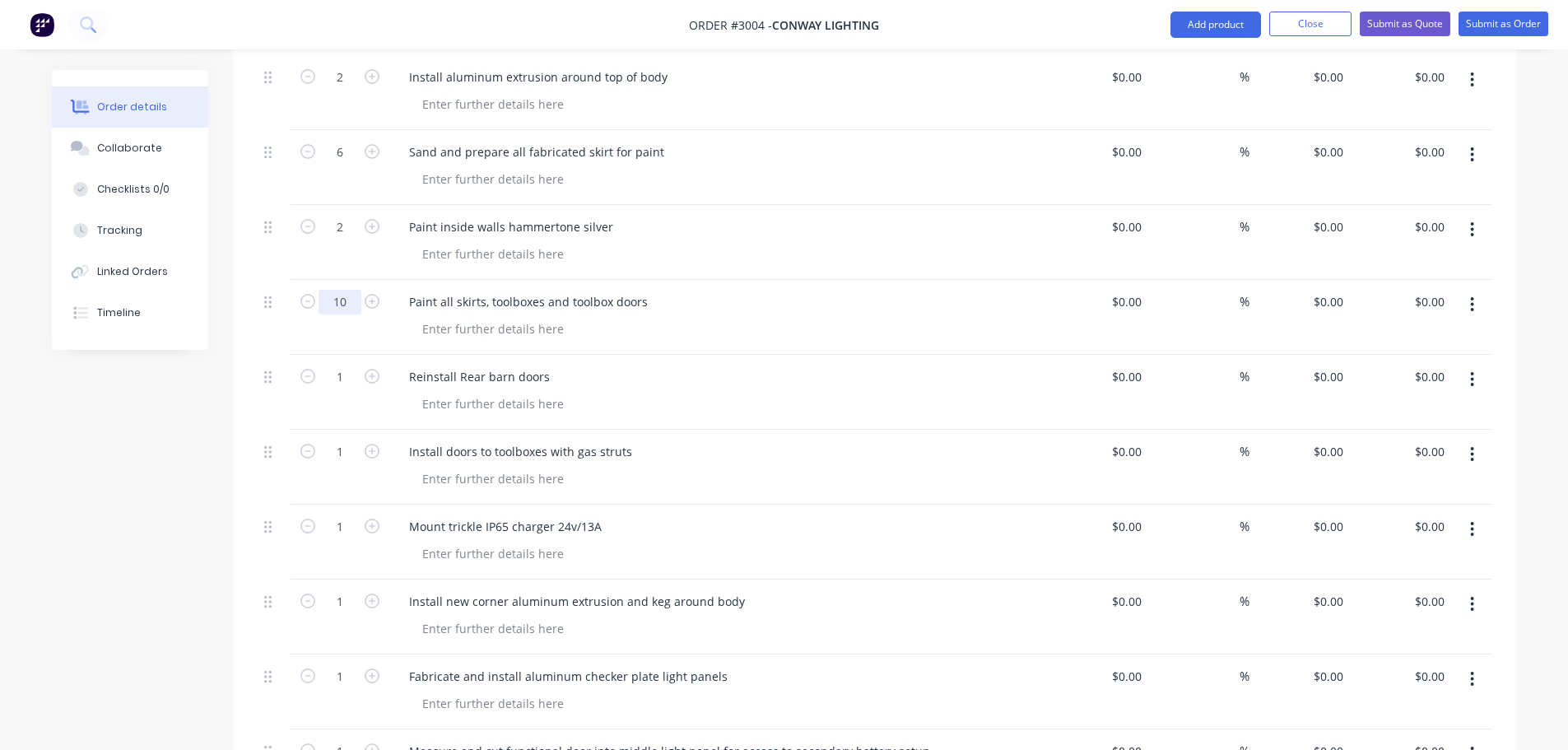 scroll, scrollTop: 2563, scrollLeft: 0, axis: vertical 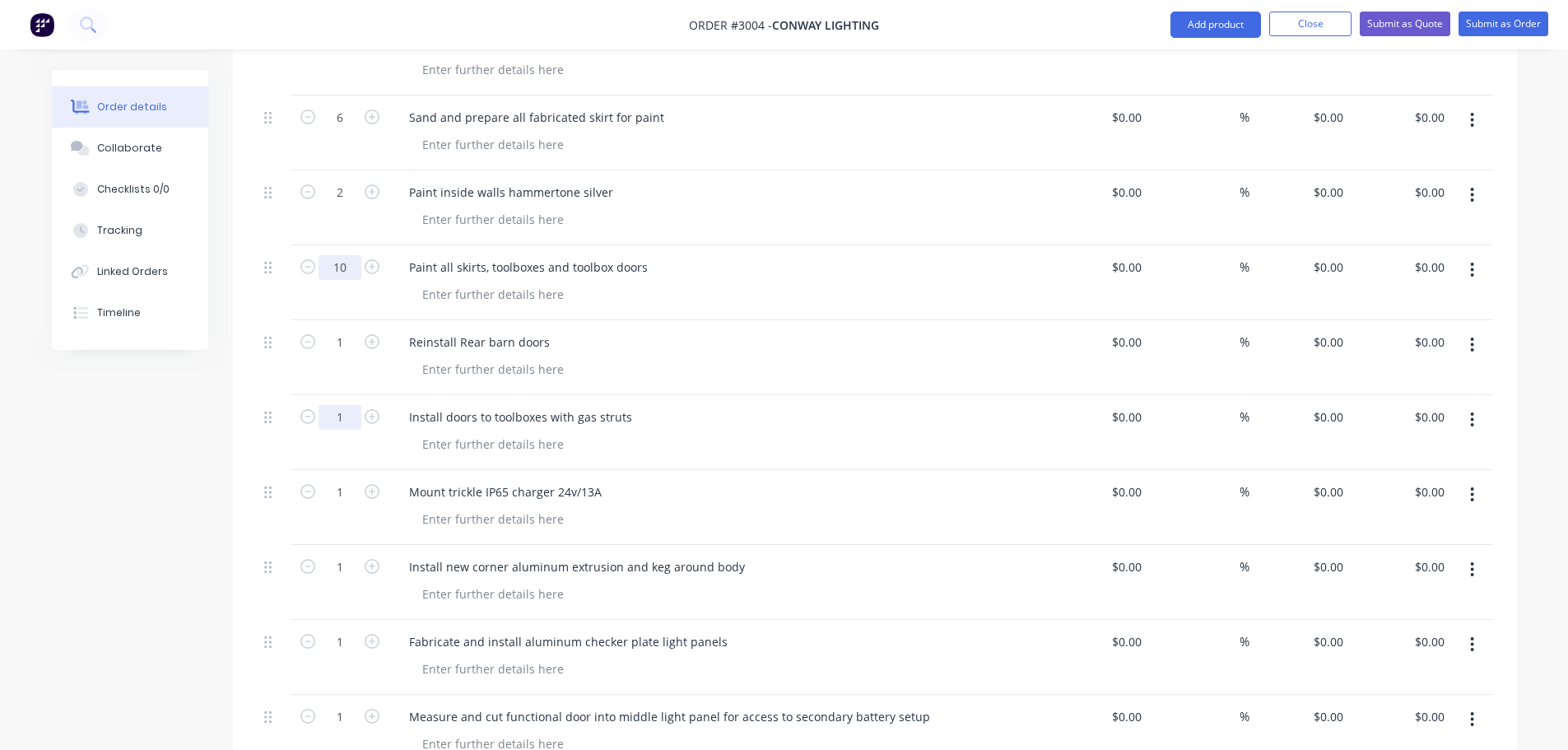 type on "10" 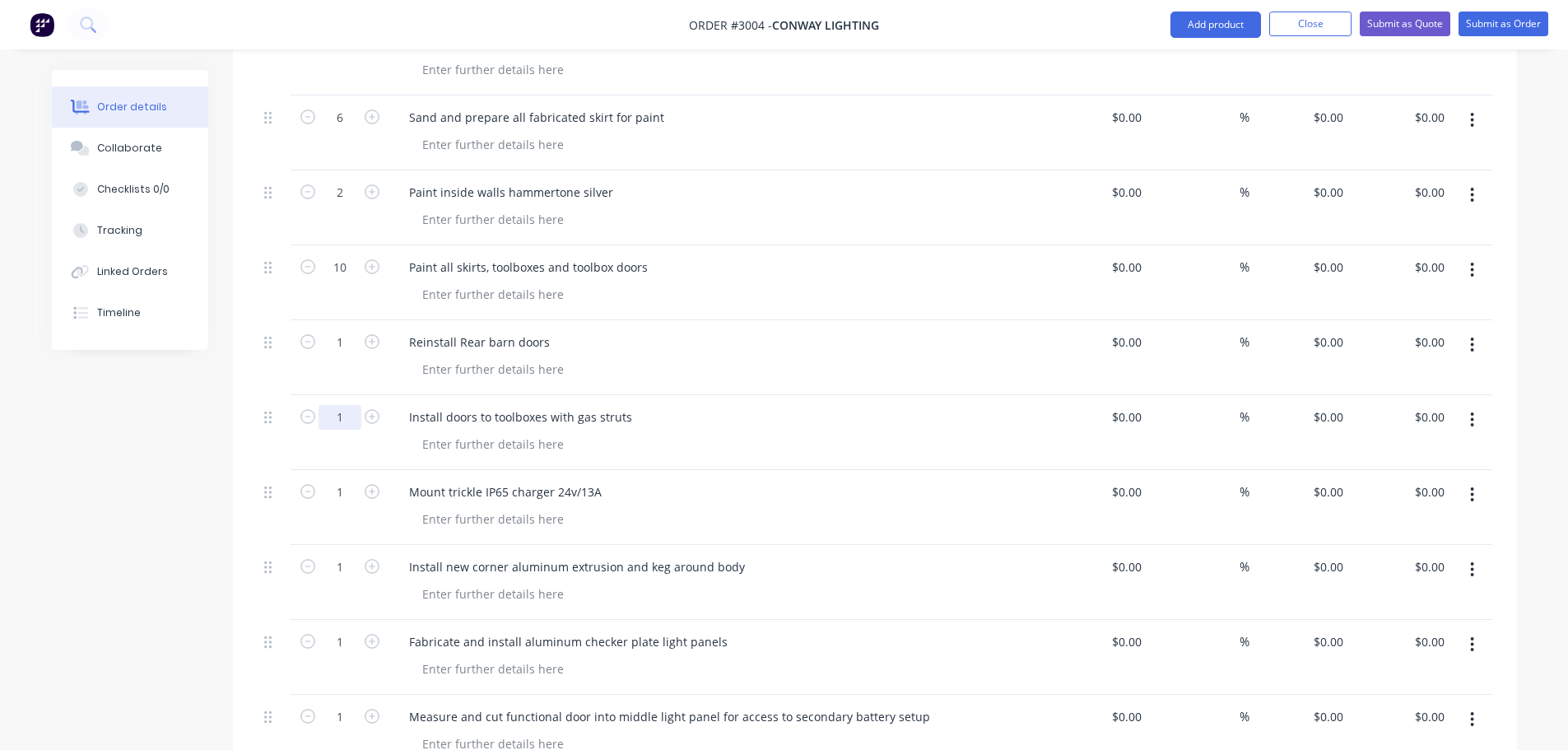 click on "1" at bounding box center [340, -1987] 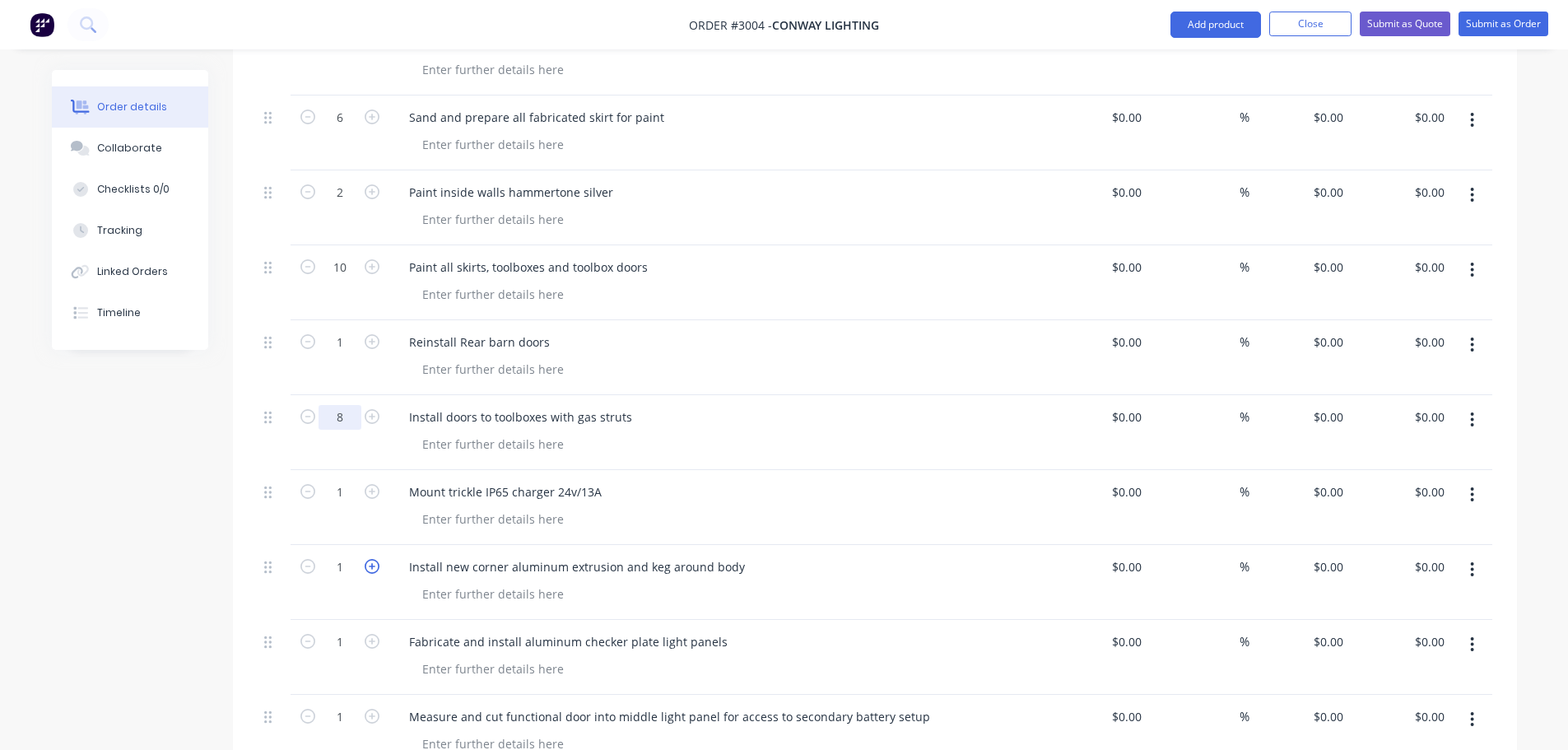 type on "8" 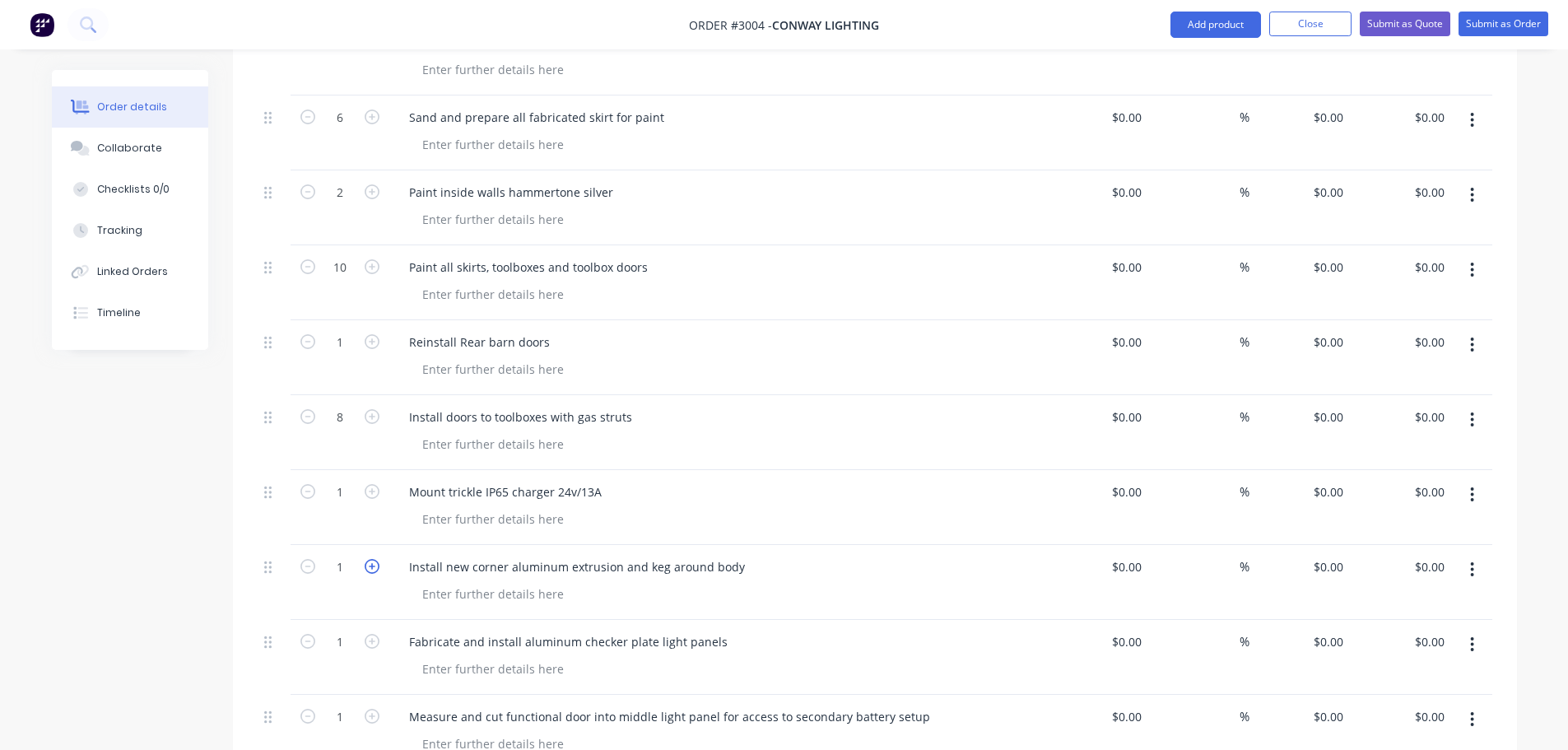 click 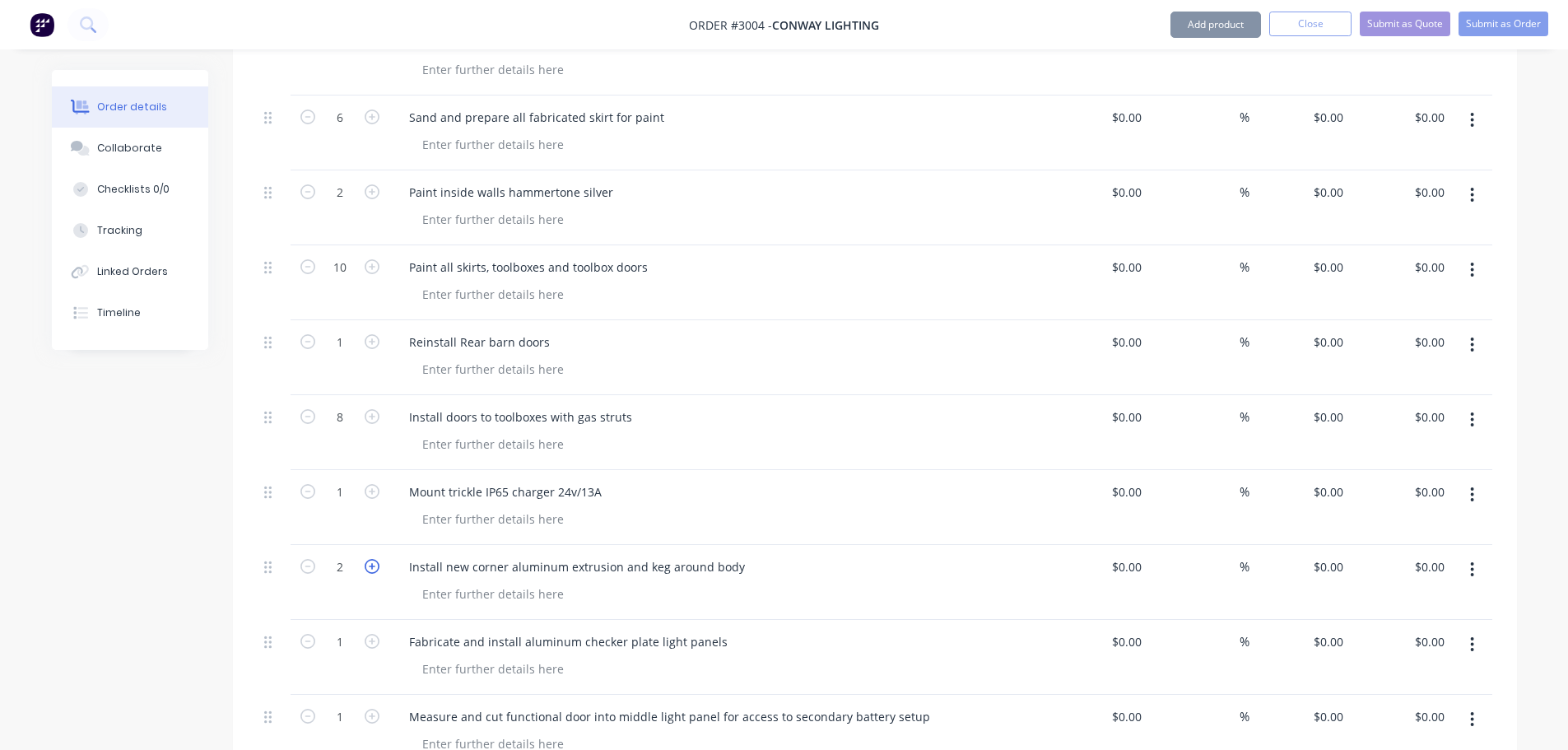 click 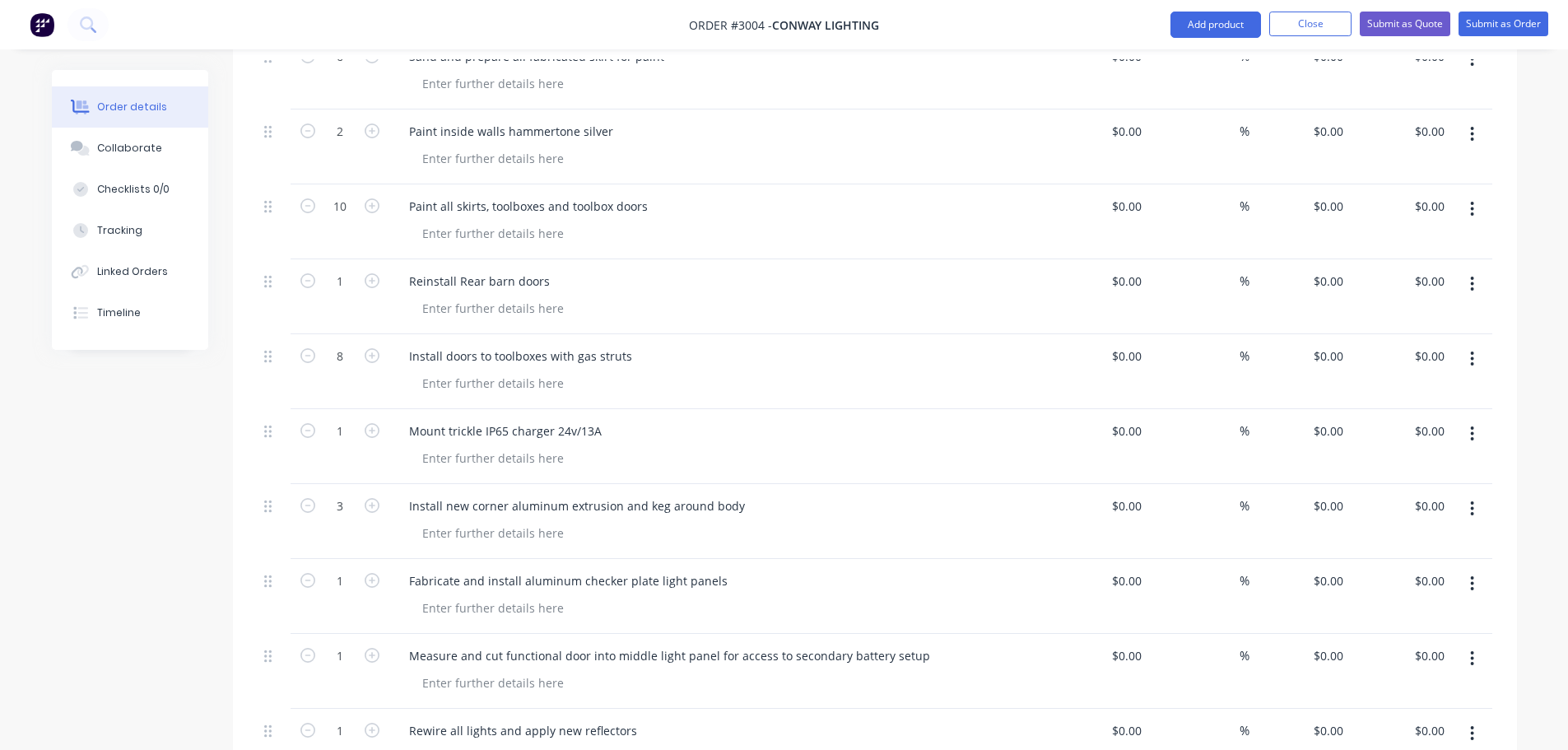 scroll, scrollTop: 2727, scrollLeft: 0, axis: vertical 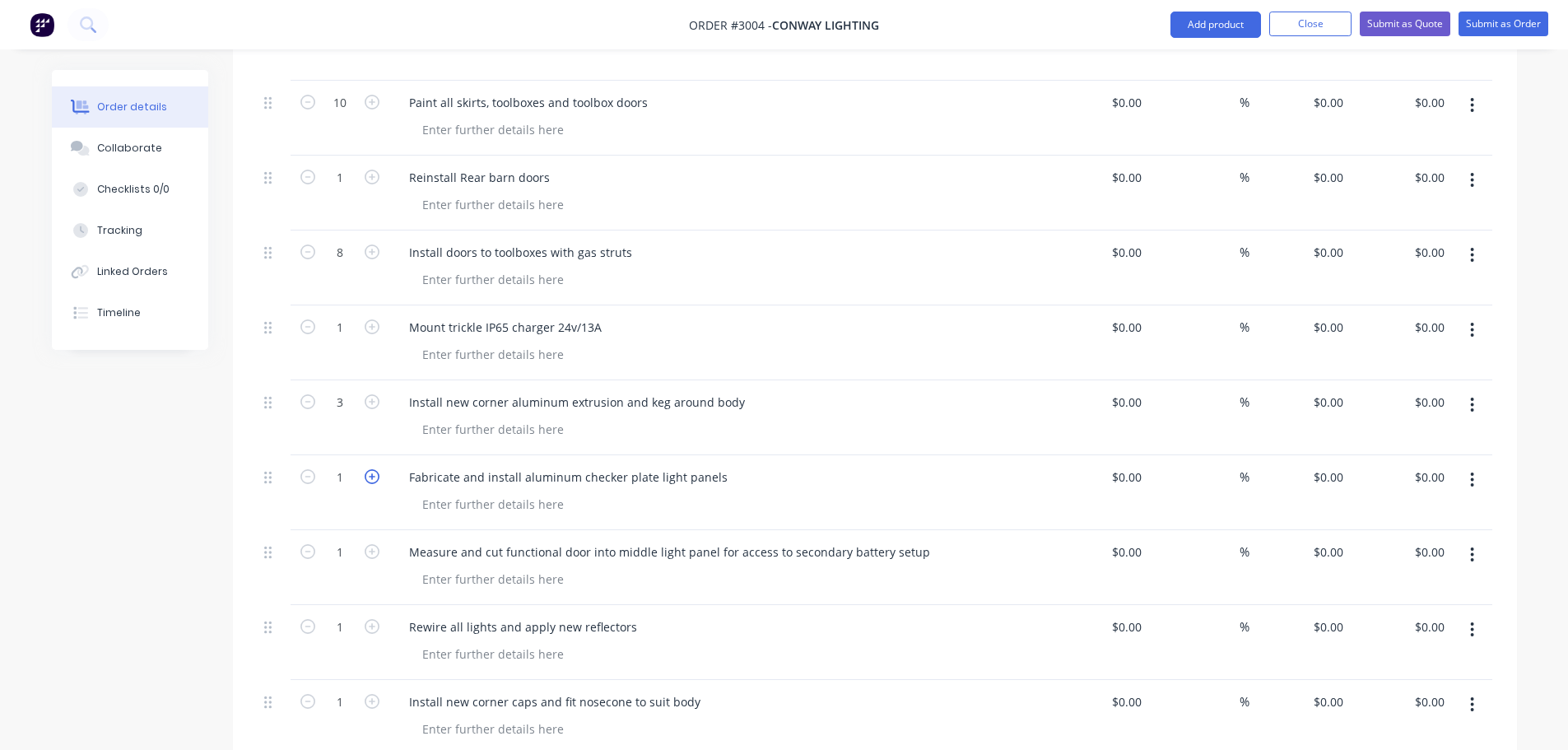 click 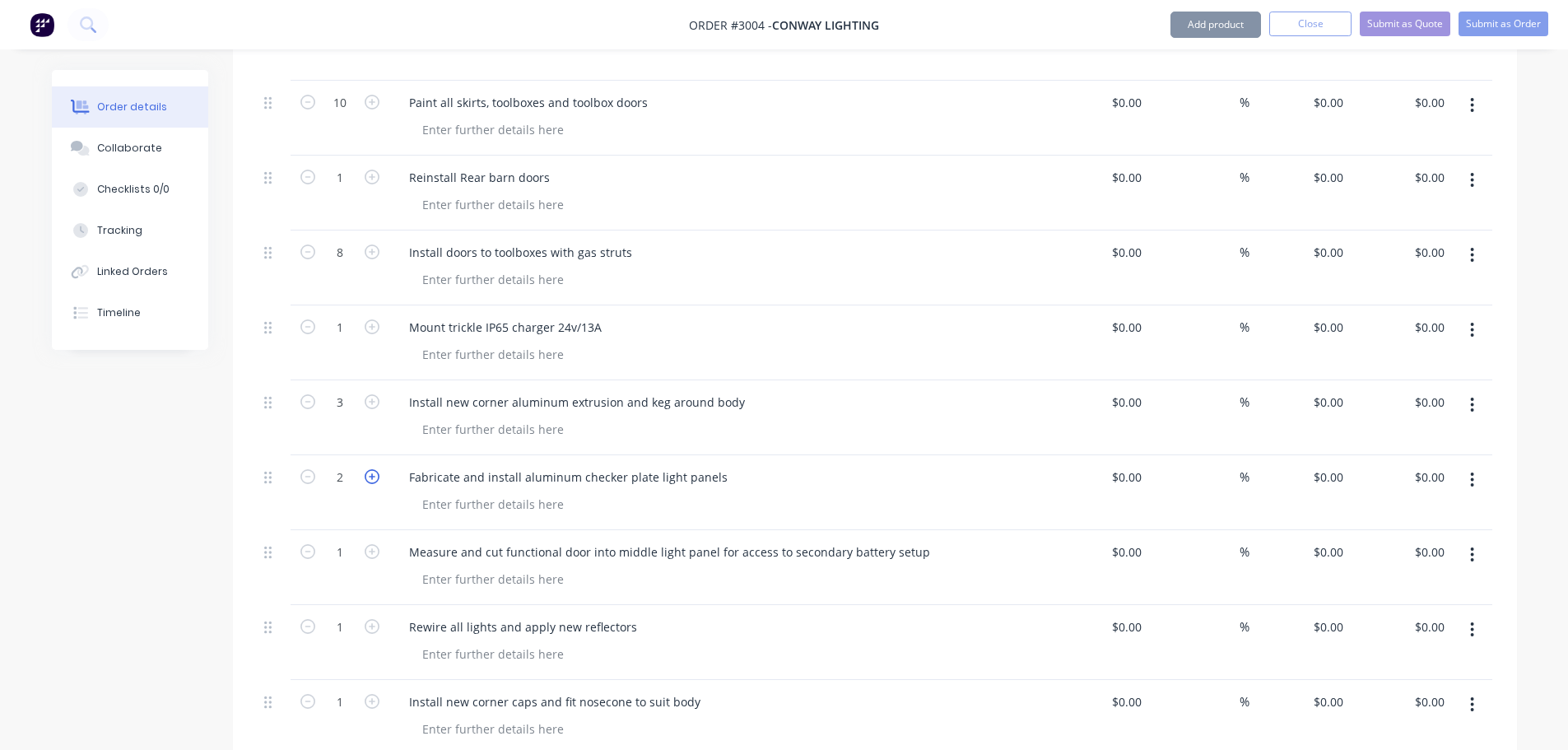 click 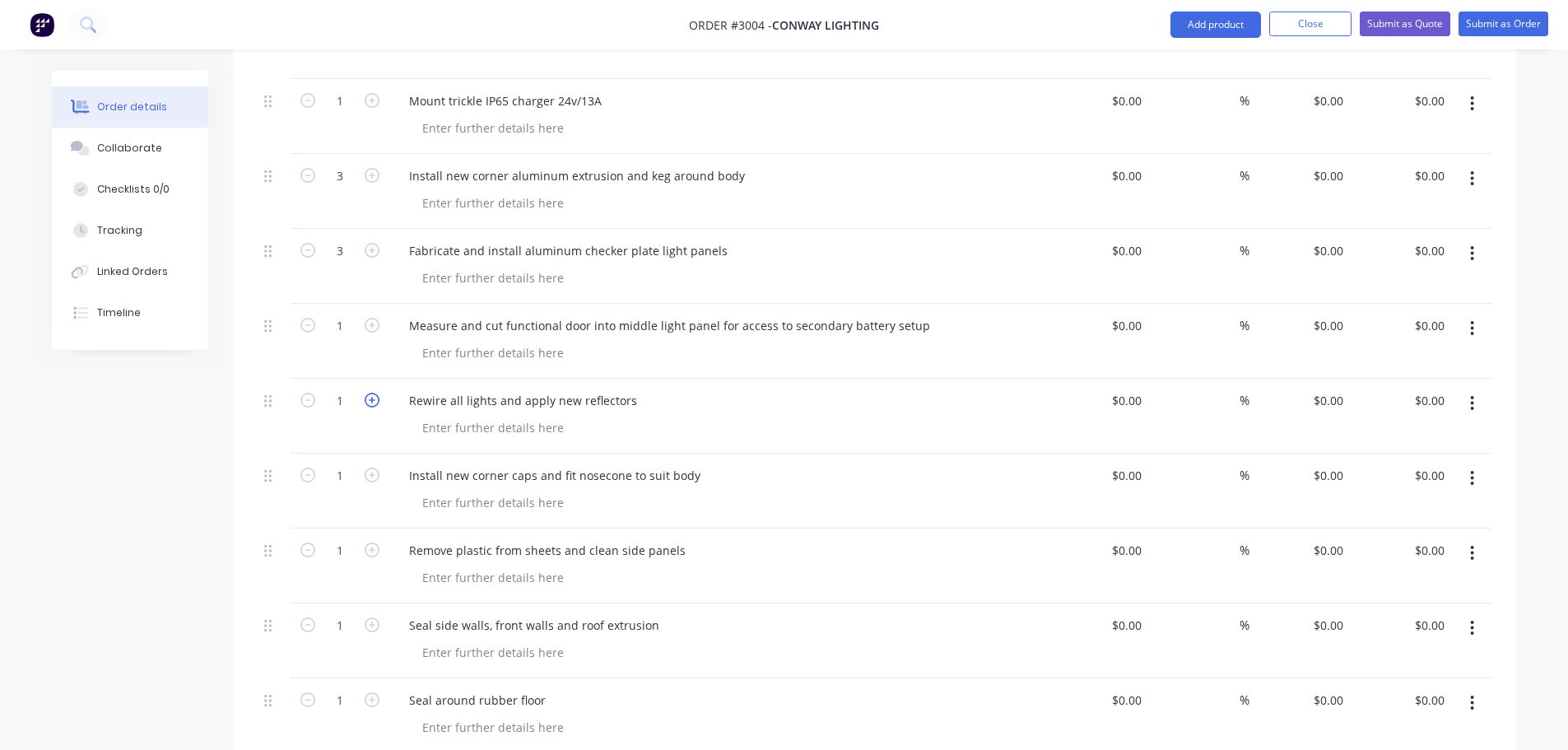 scroll, scrollTop: 2974, scrollLeft: 0, axis: vertical 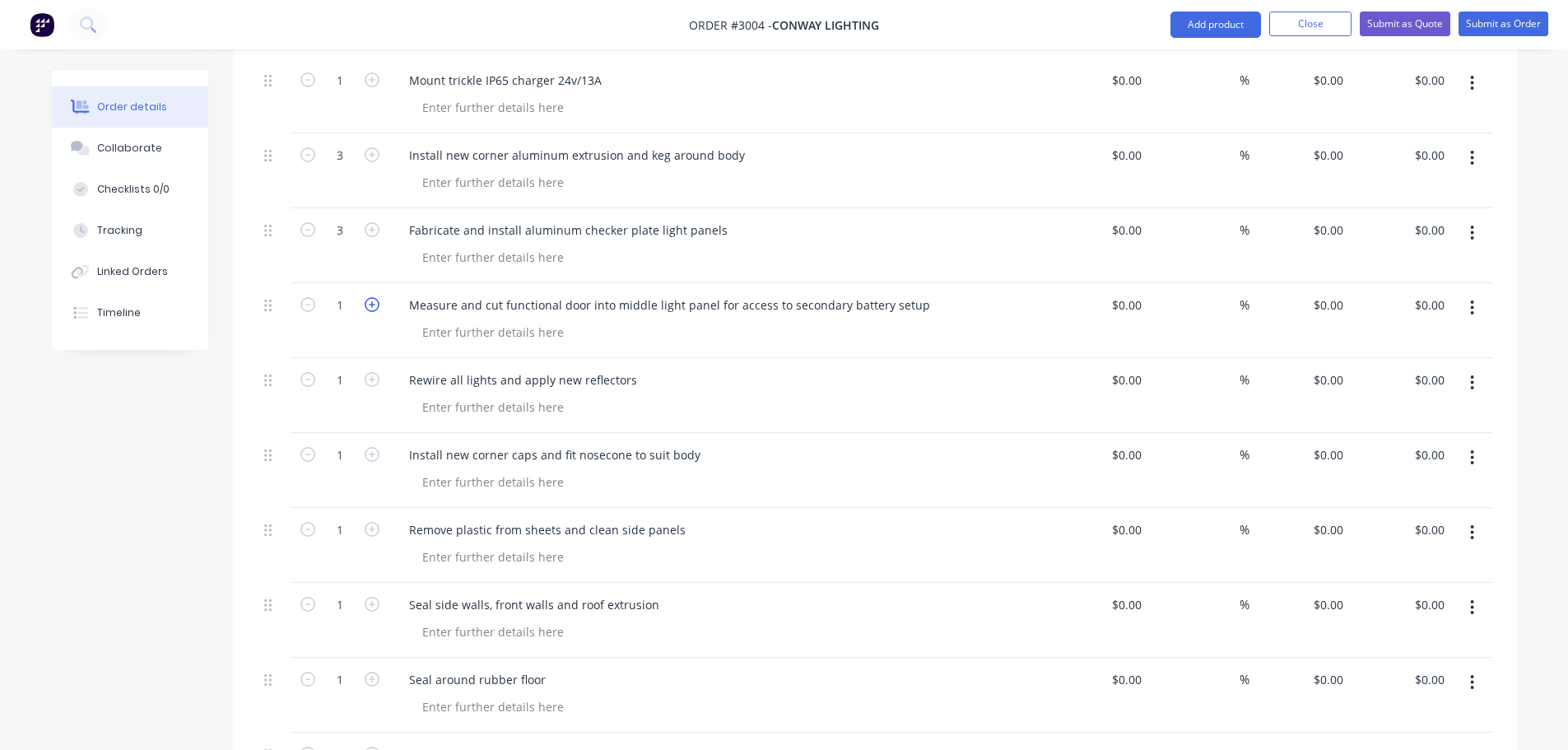 click 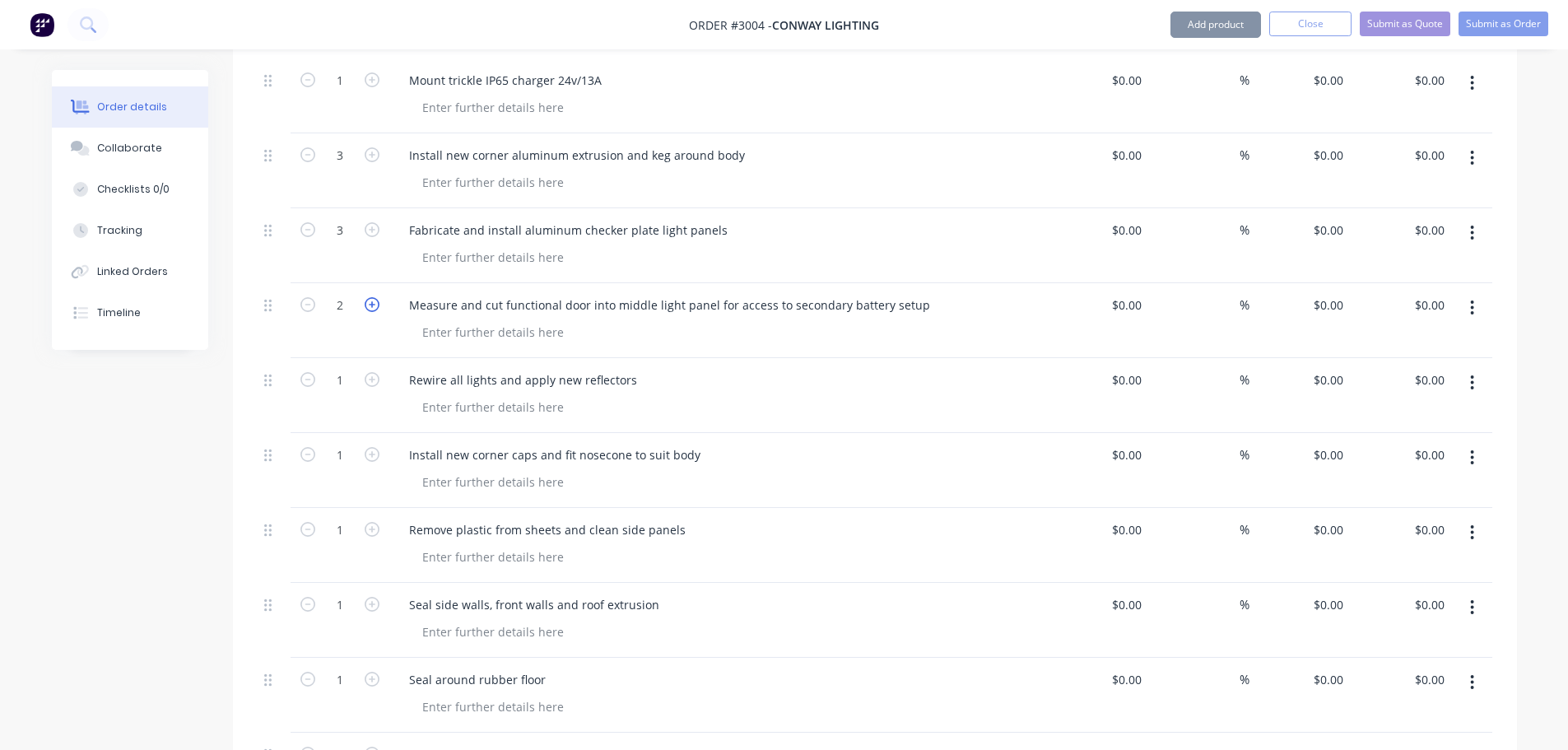 click 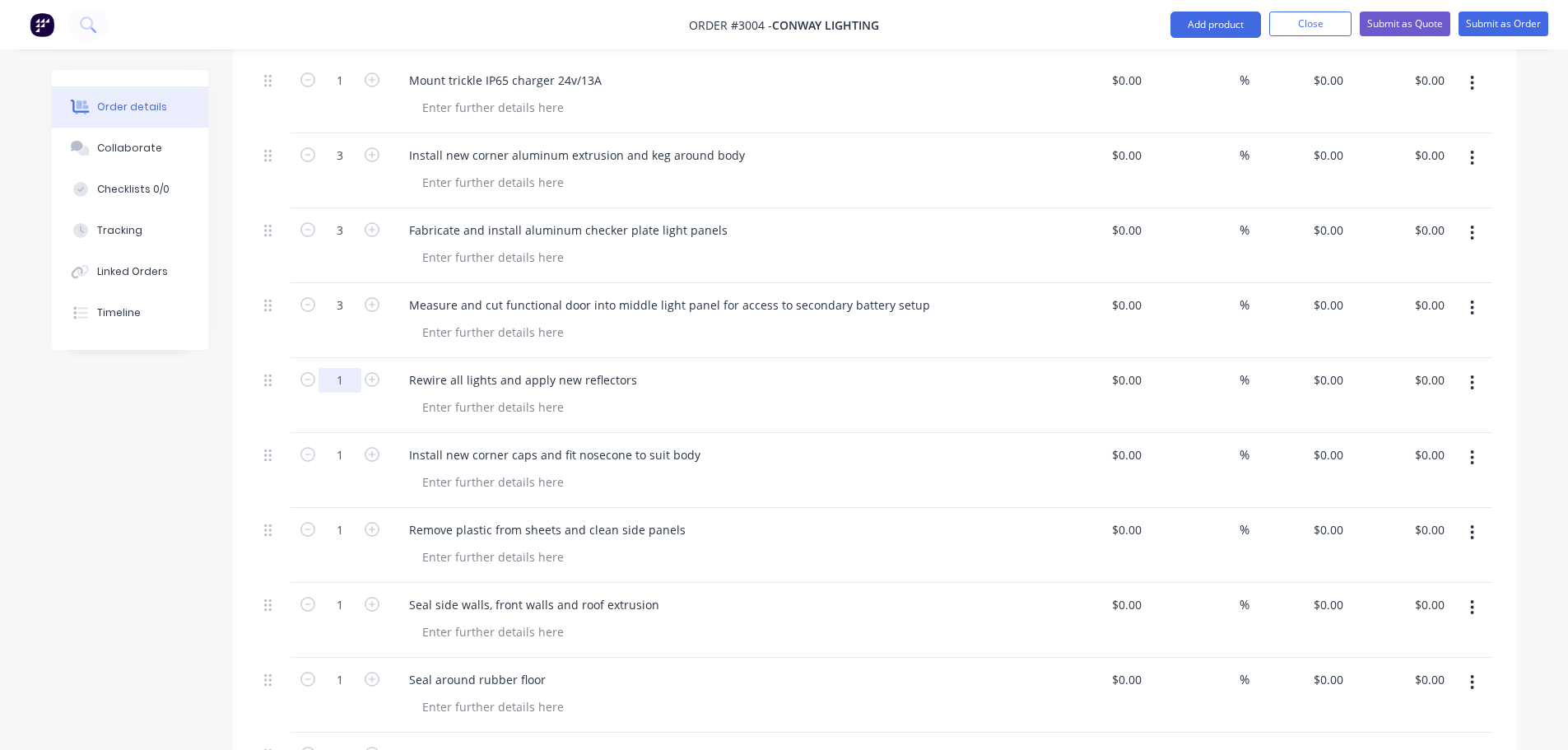 click on "1" at bounding box center [340, -2399] 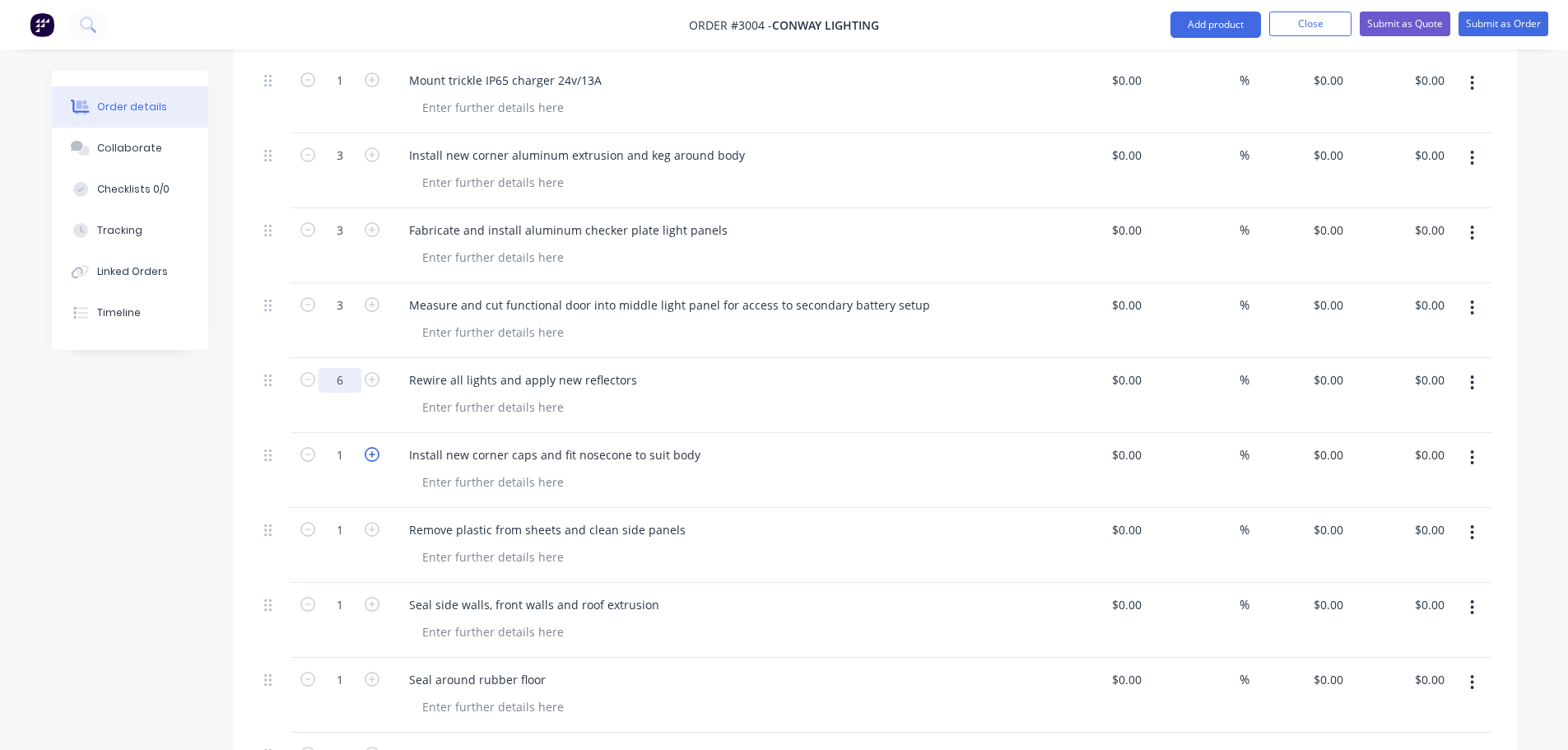 type on "6" 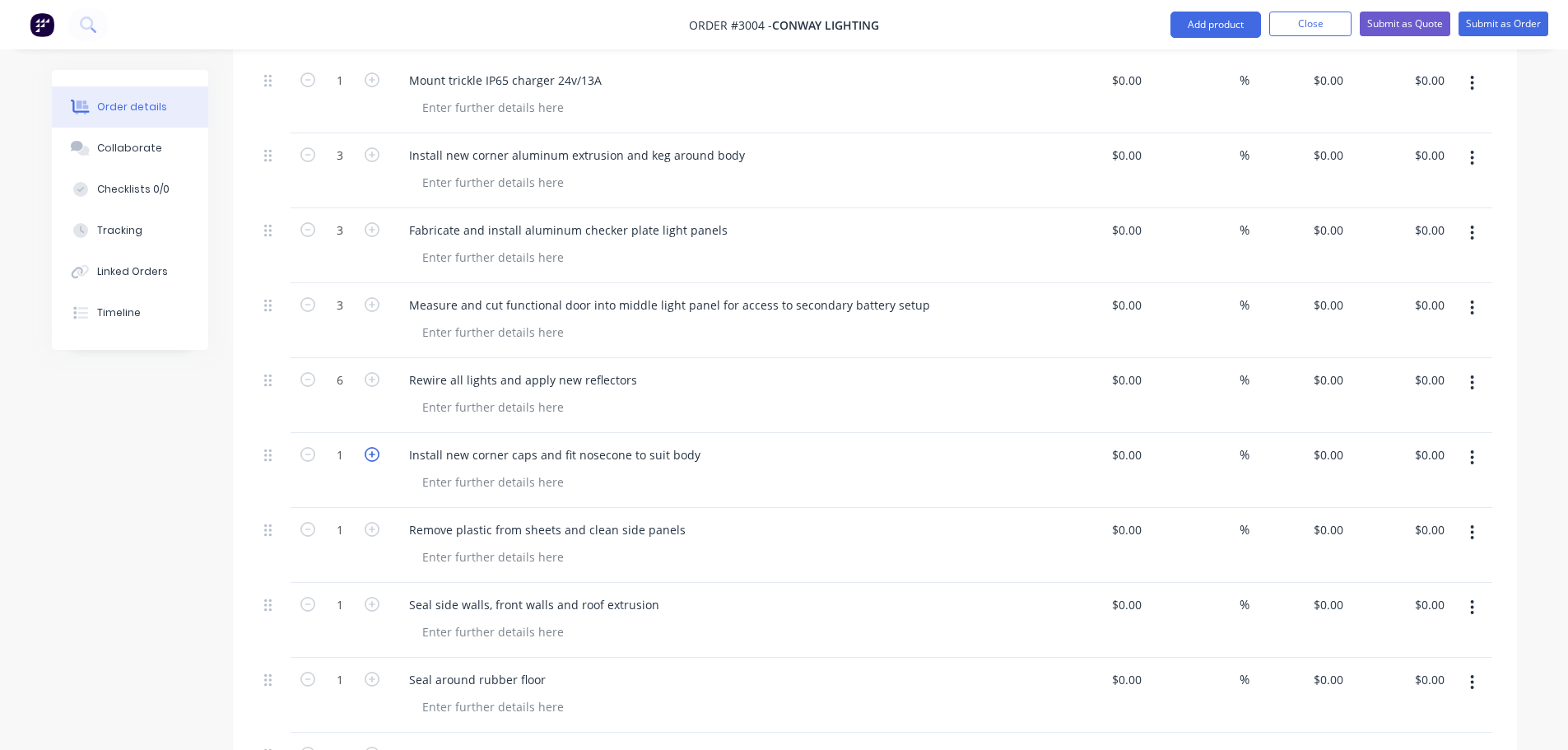 click 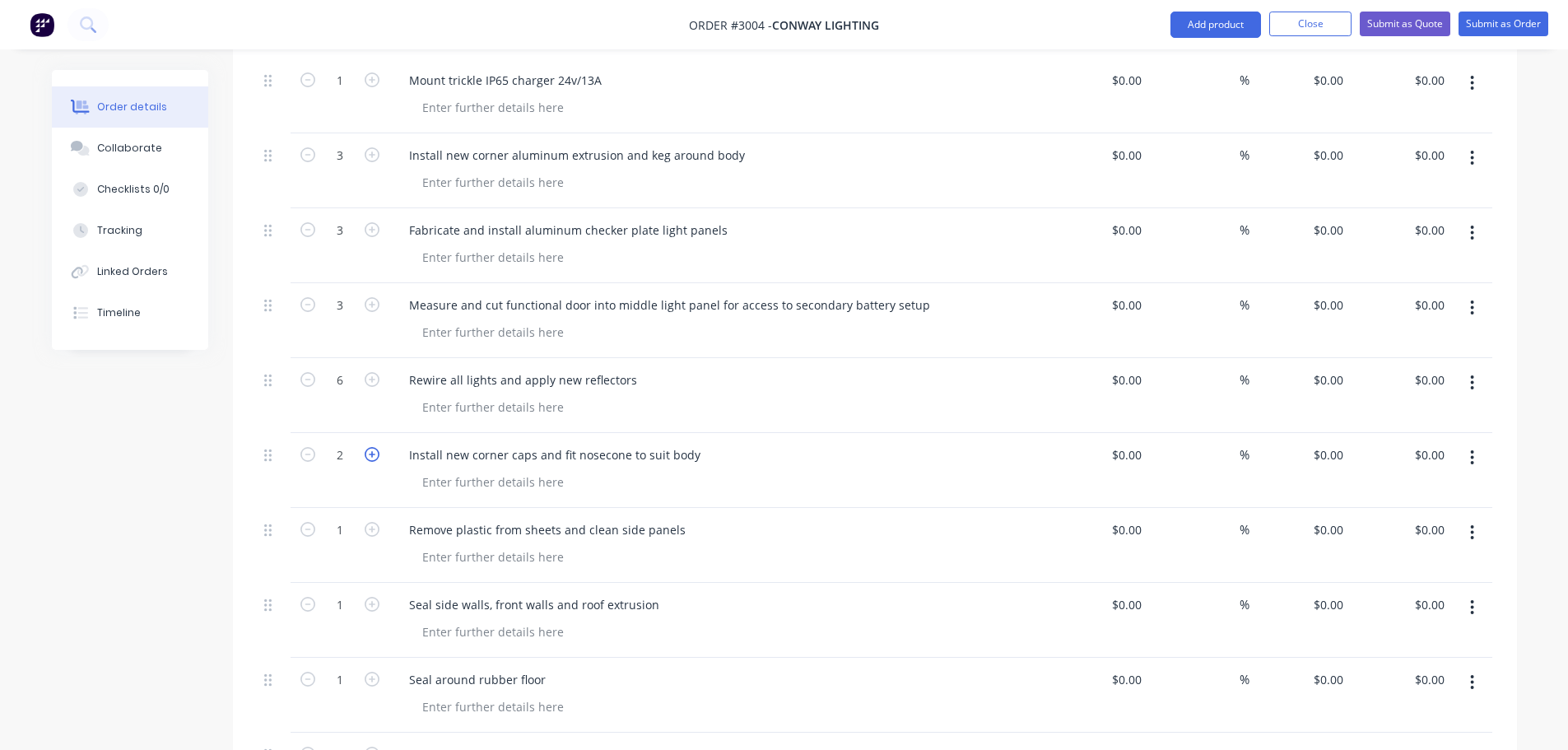 type on "2" 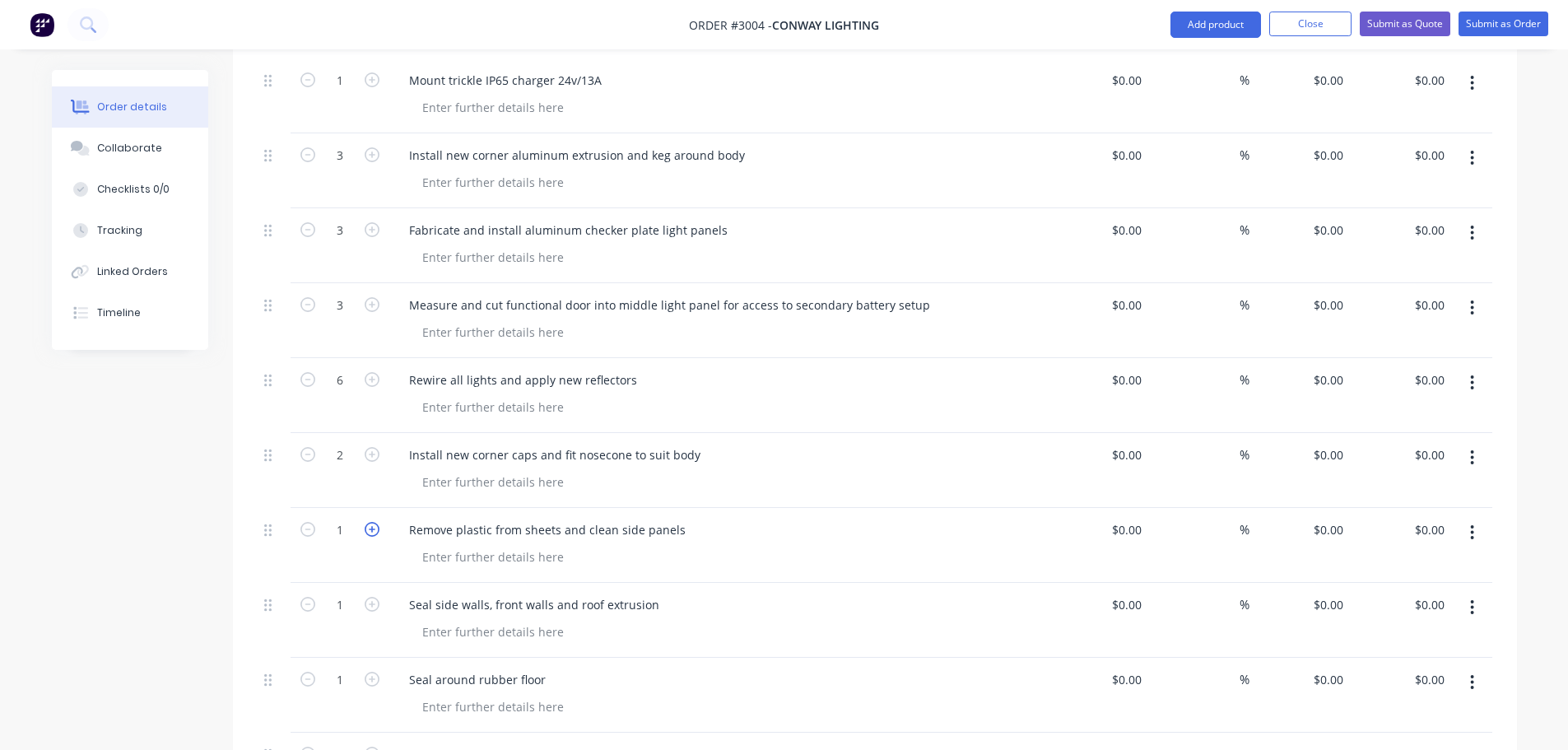 click 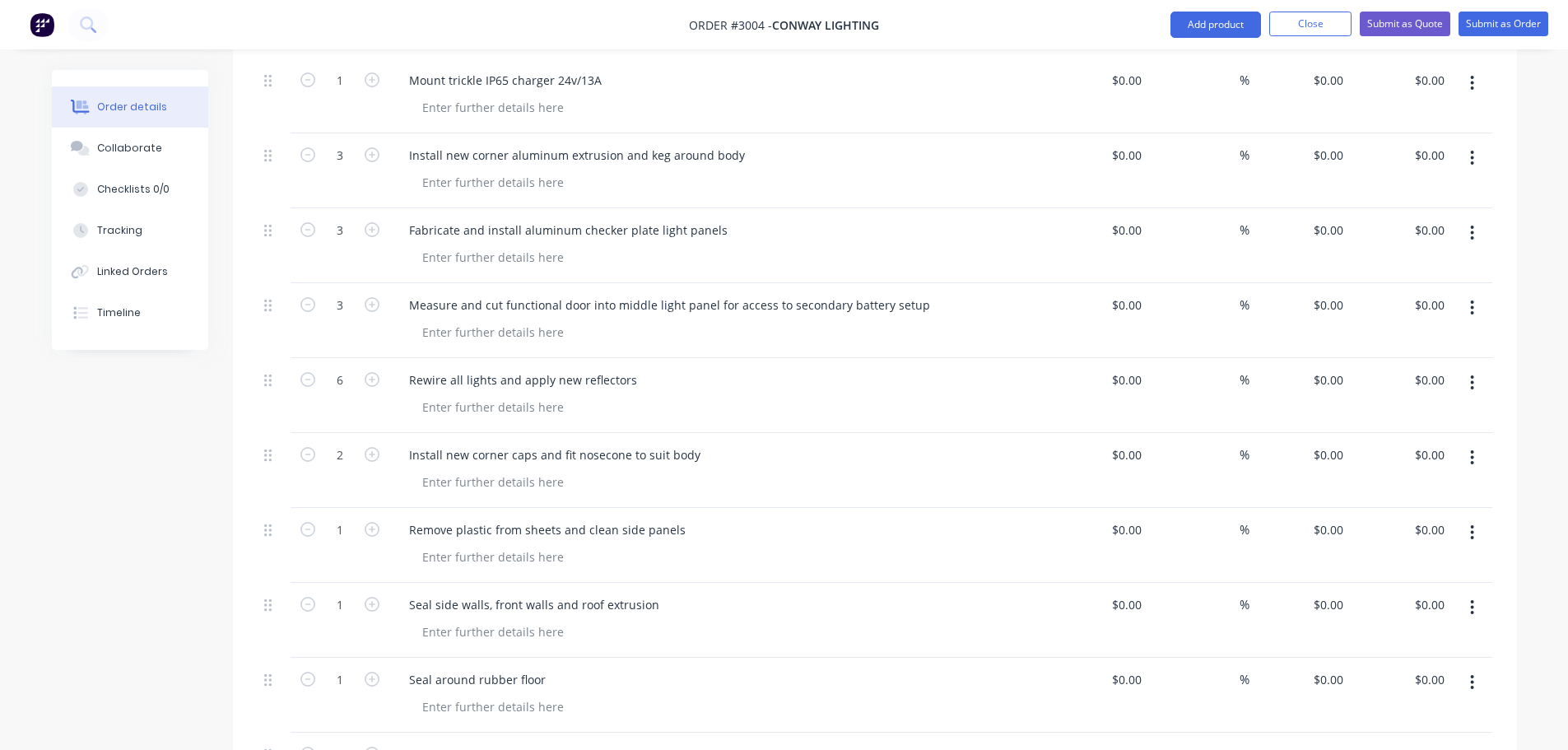 type on "2" 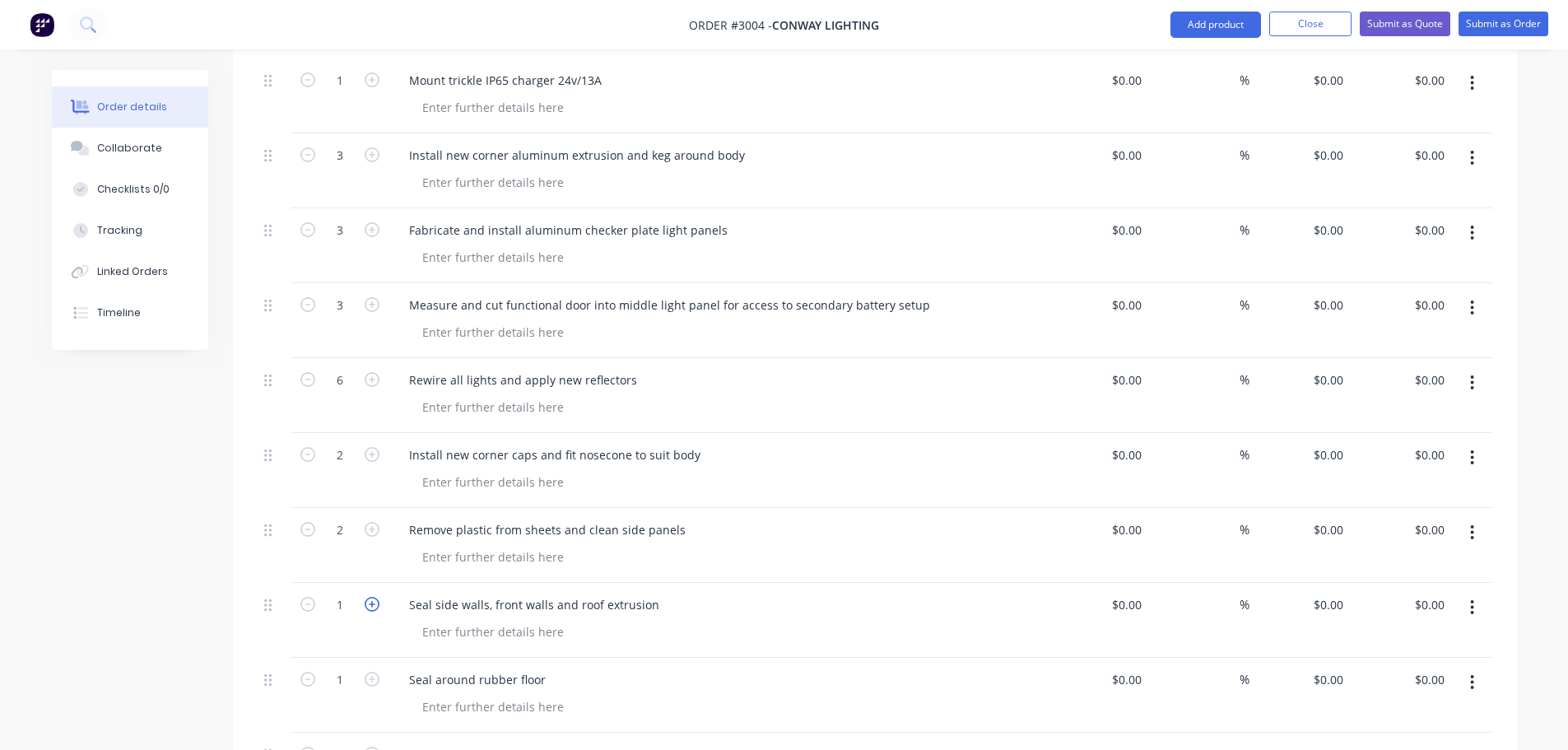 click 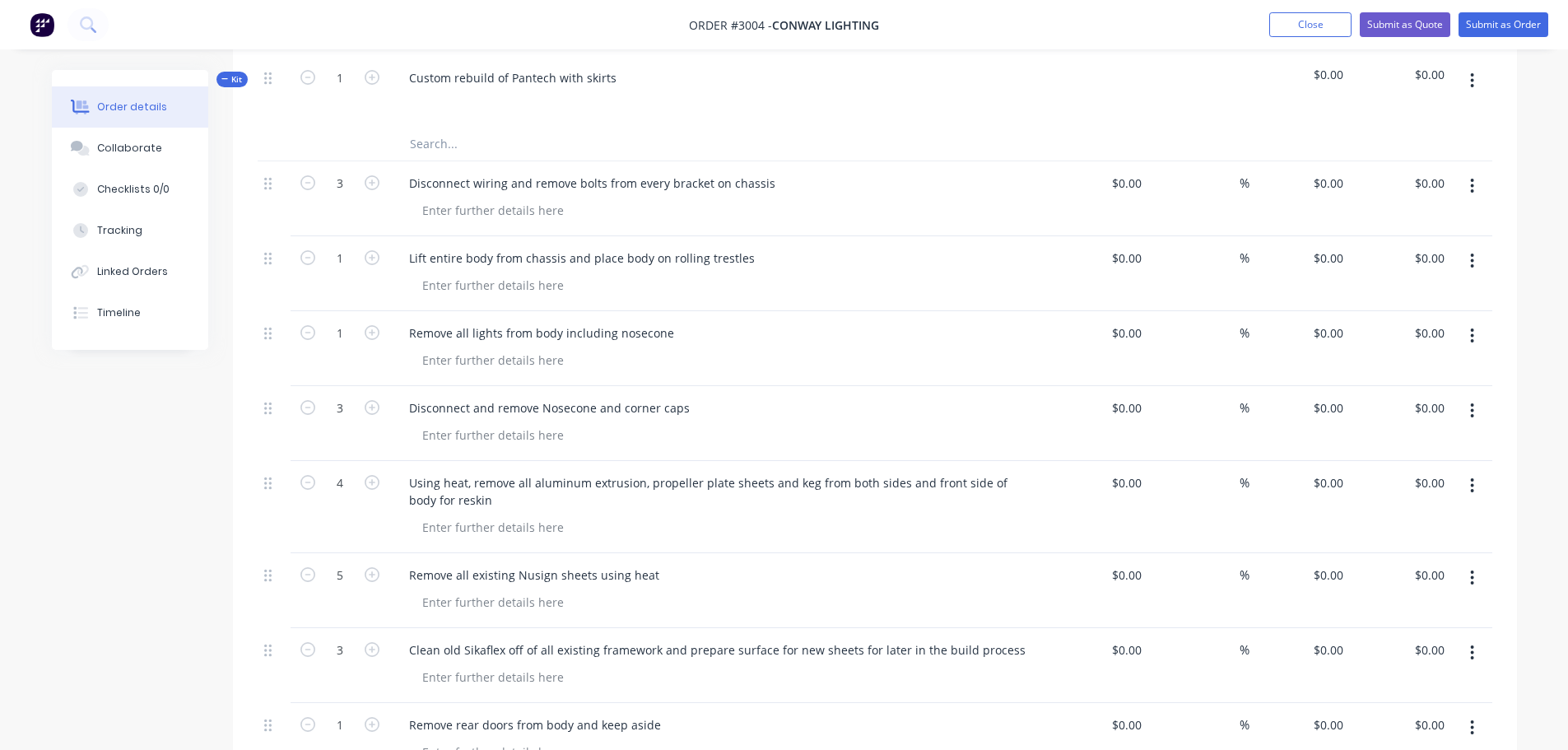 scroll, scrollTop: 505, scrollLeft: 0, axis: vertical 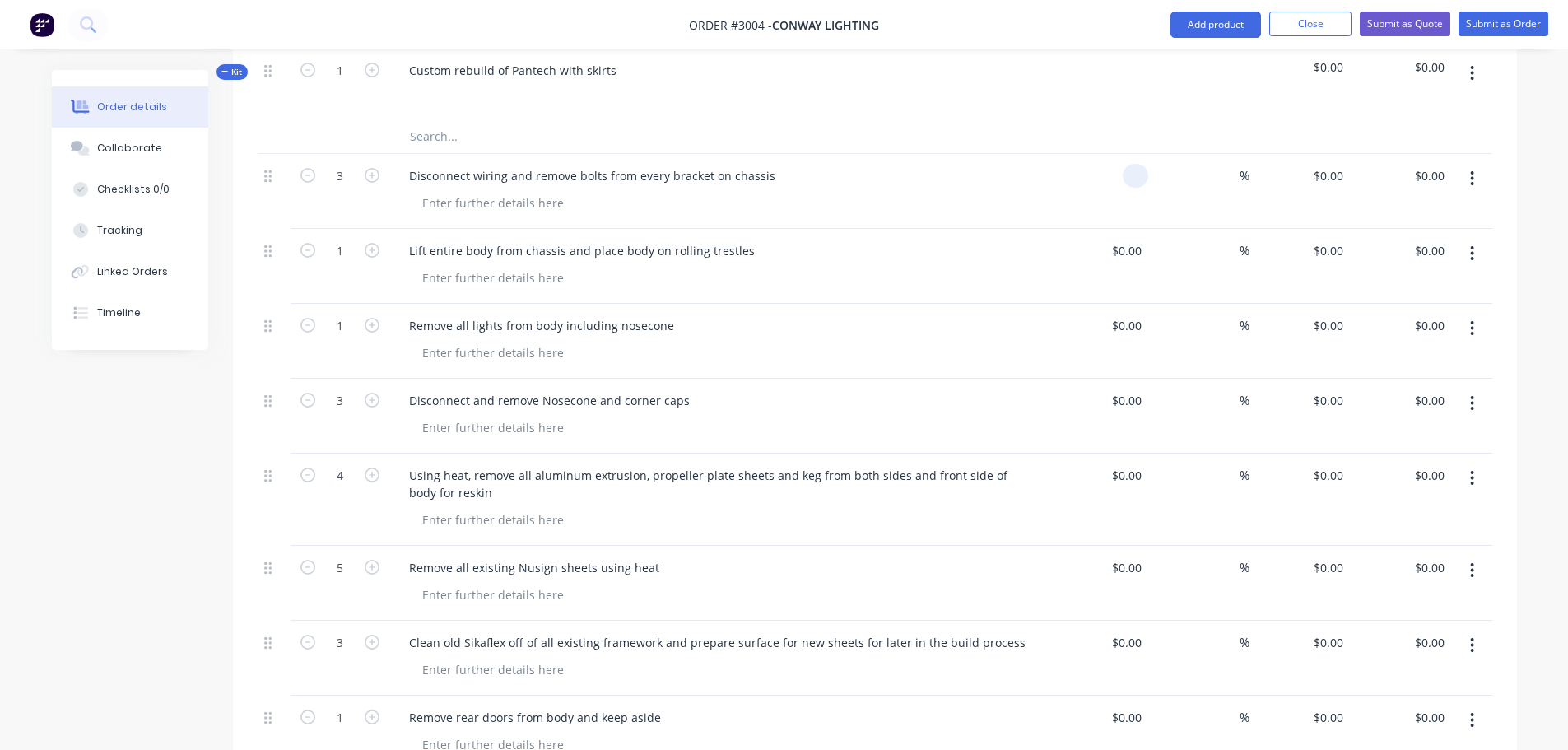 click at bounding box center (1138, 175) 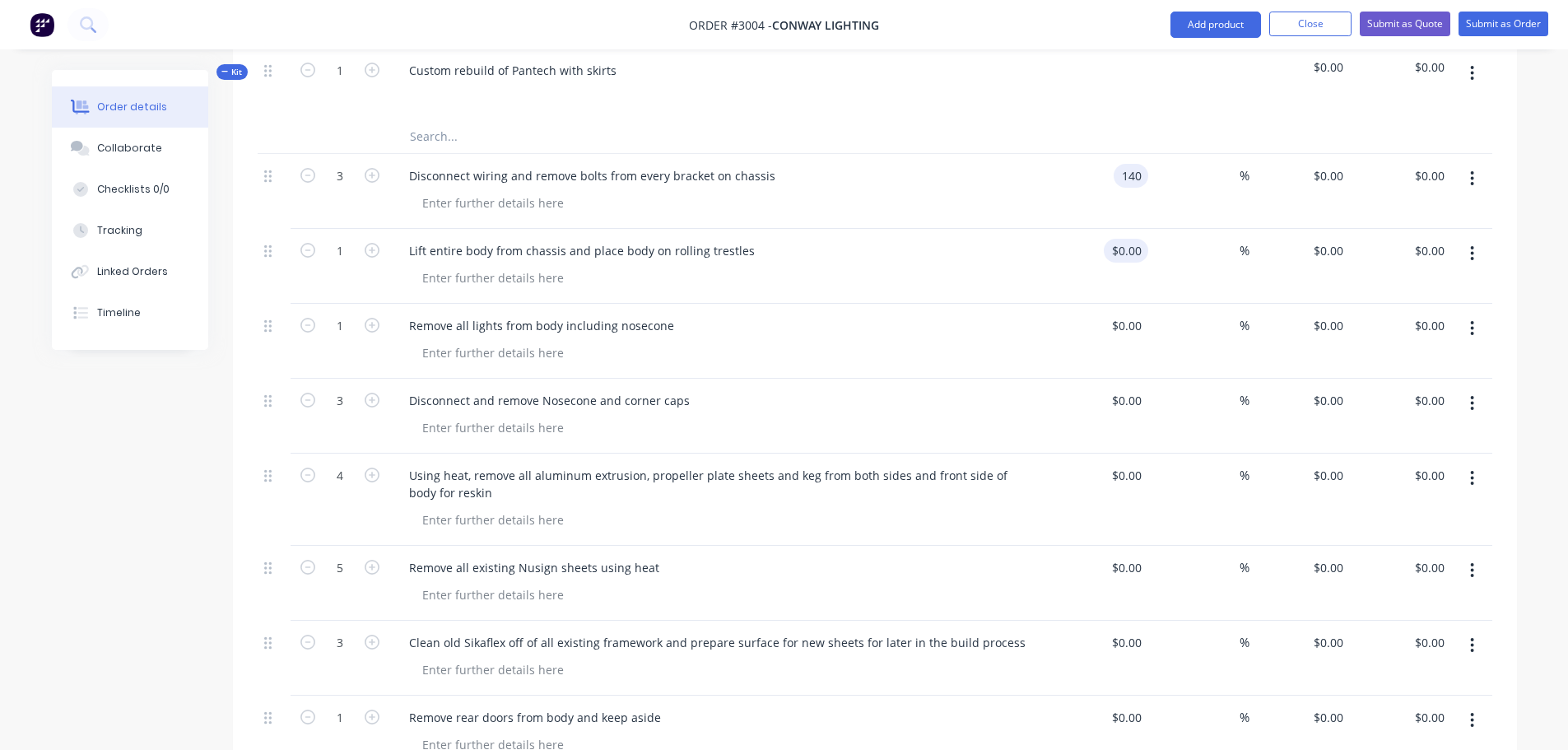 click on "$0.00 $0.00" at bounding box center (1126, 250) 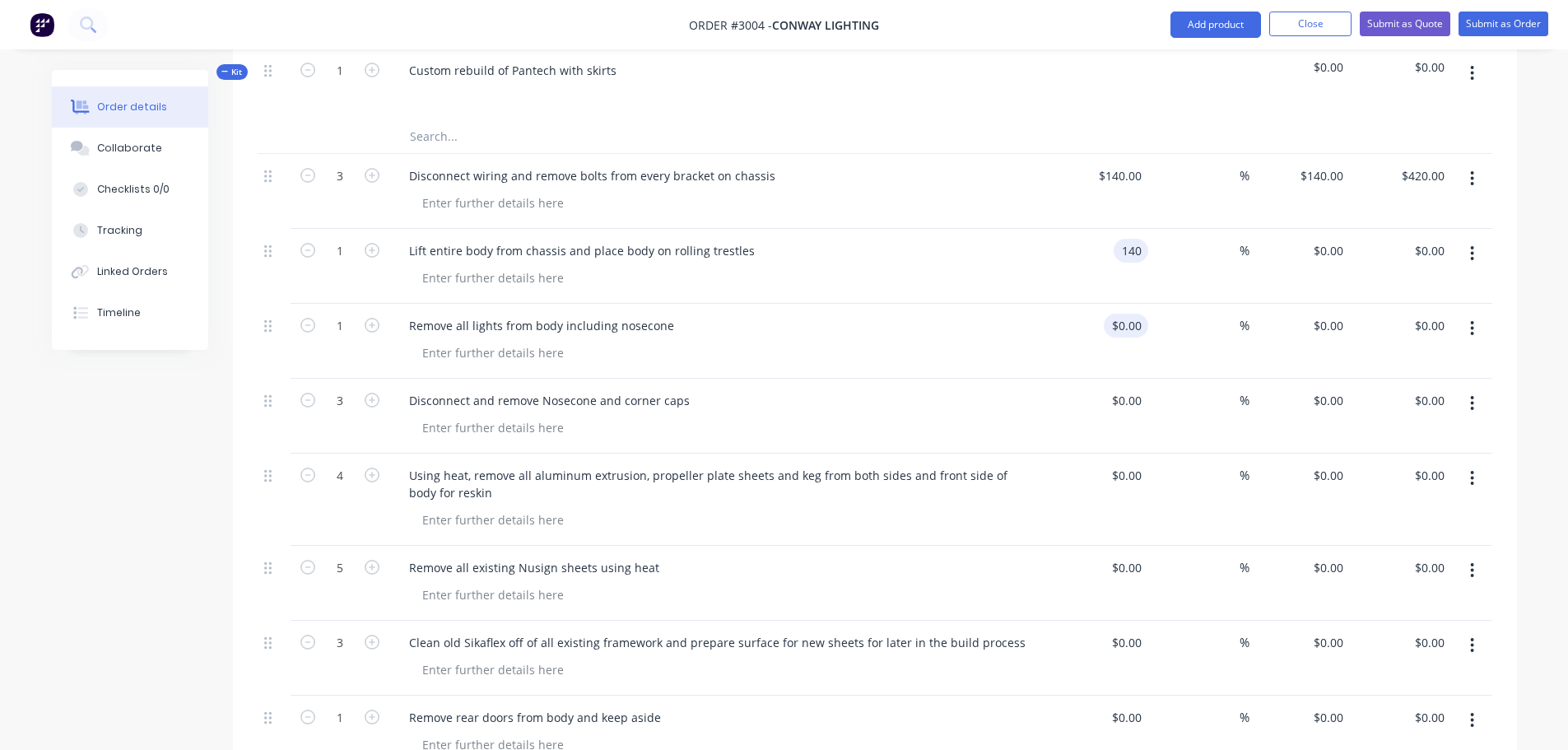 type on "$140.00" 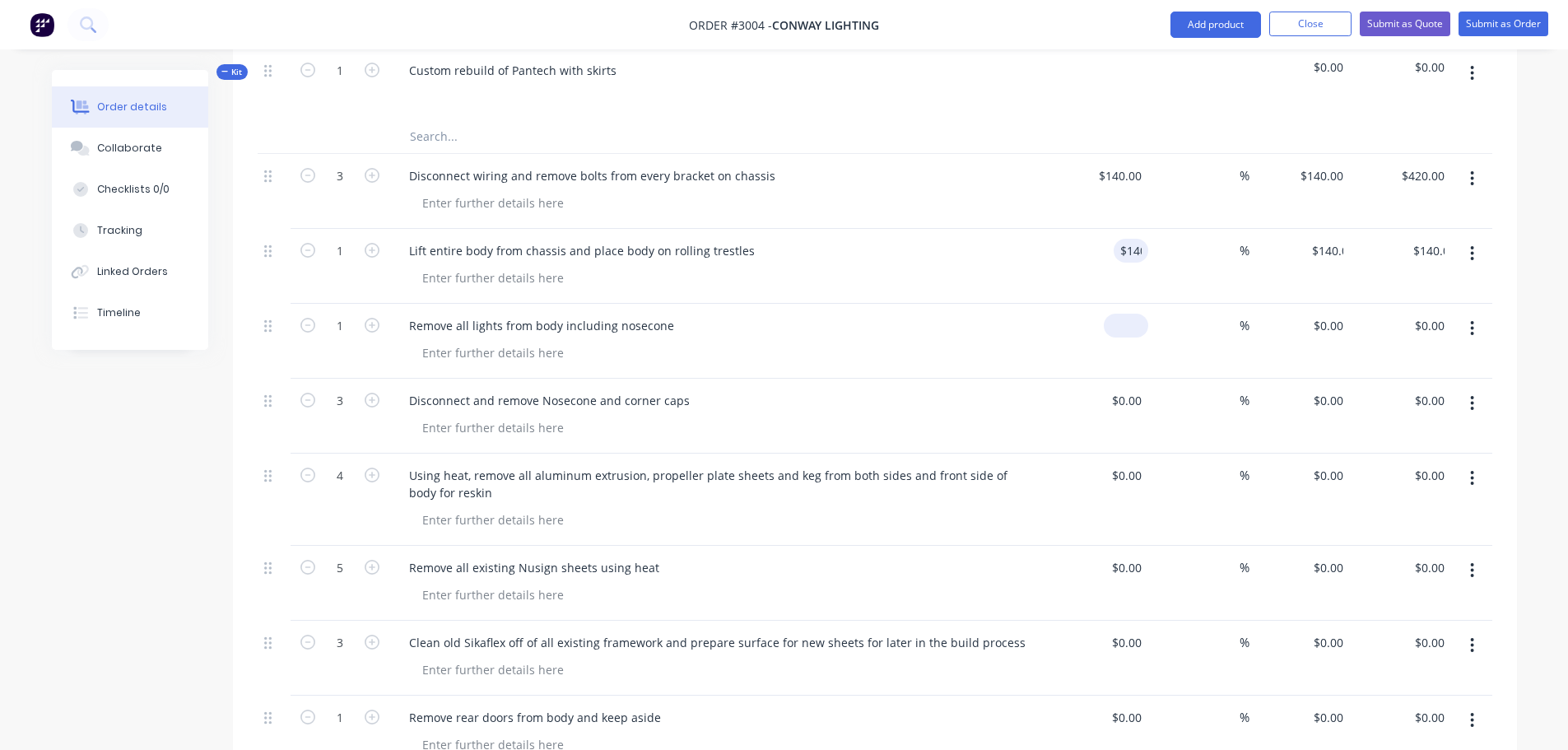 click on "$0.00" at bounding box center [1098, 341] 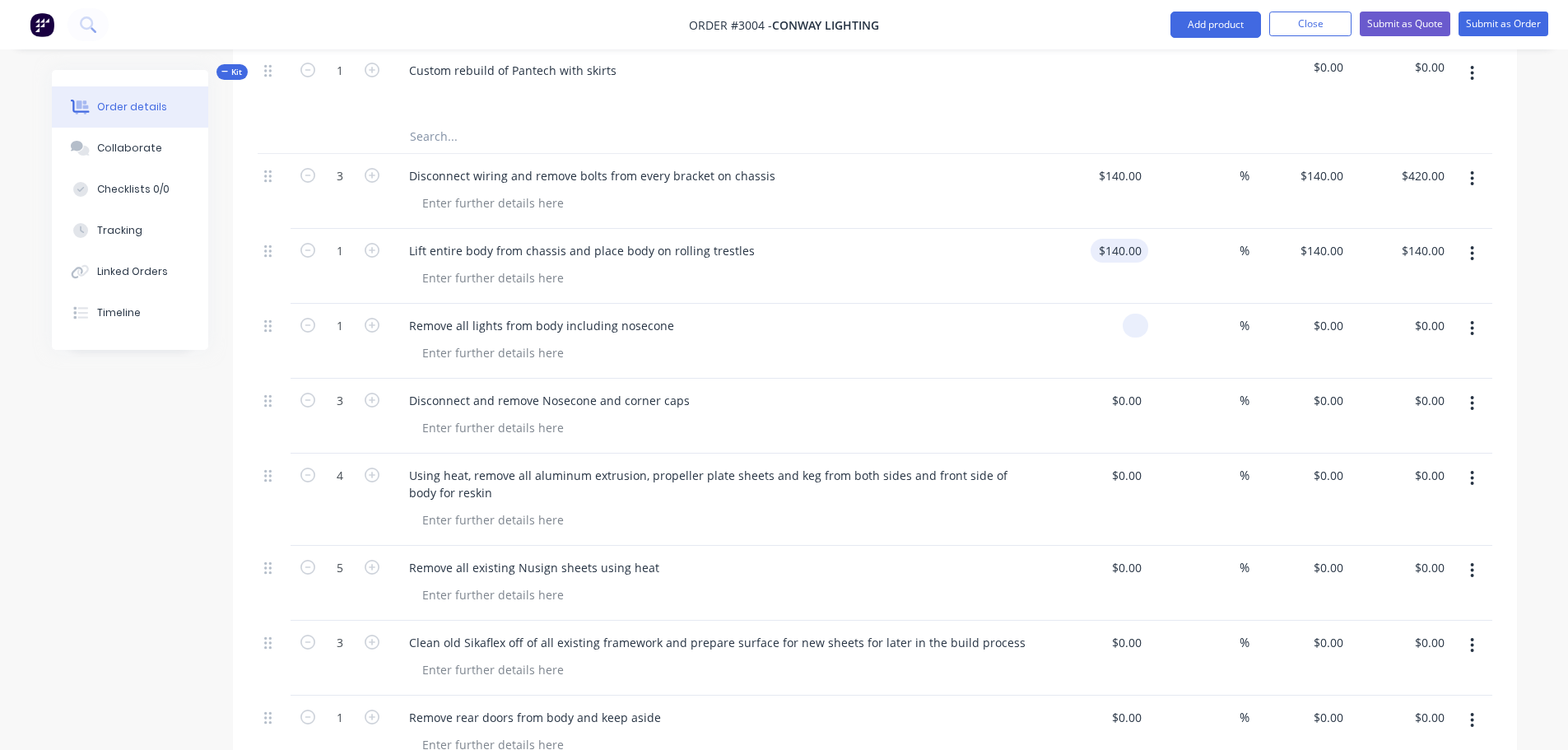 click on "$140.00" at bounding box center (1123, 250) 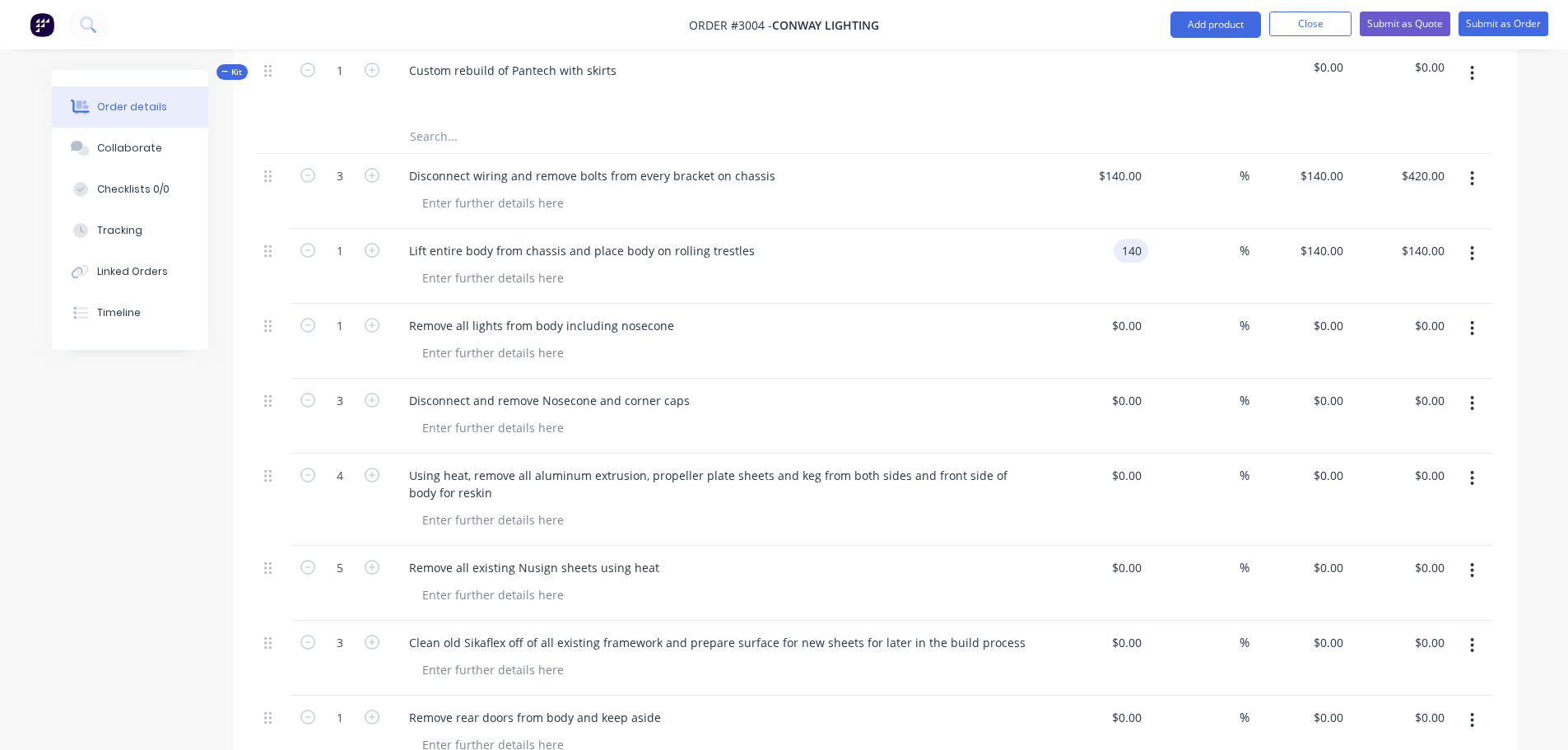 type on "$140.00" 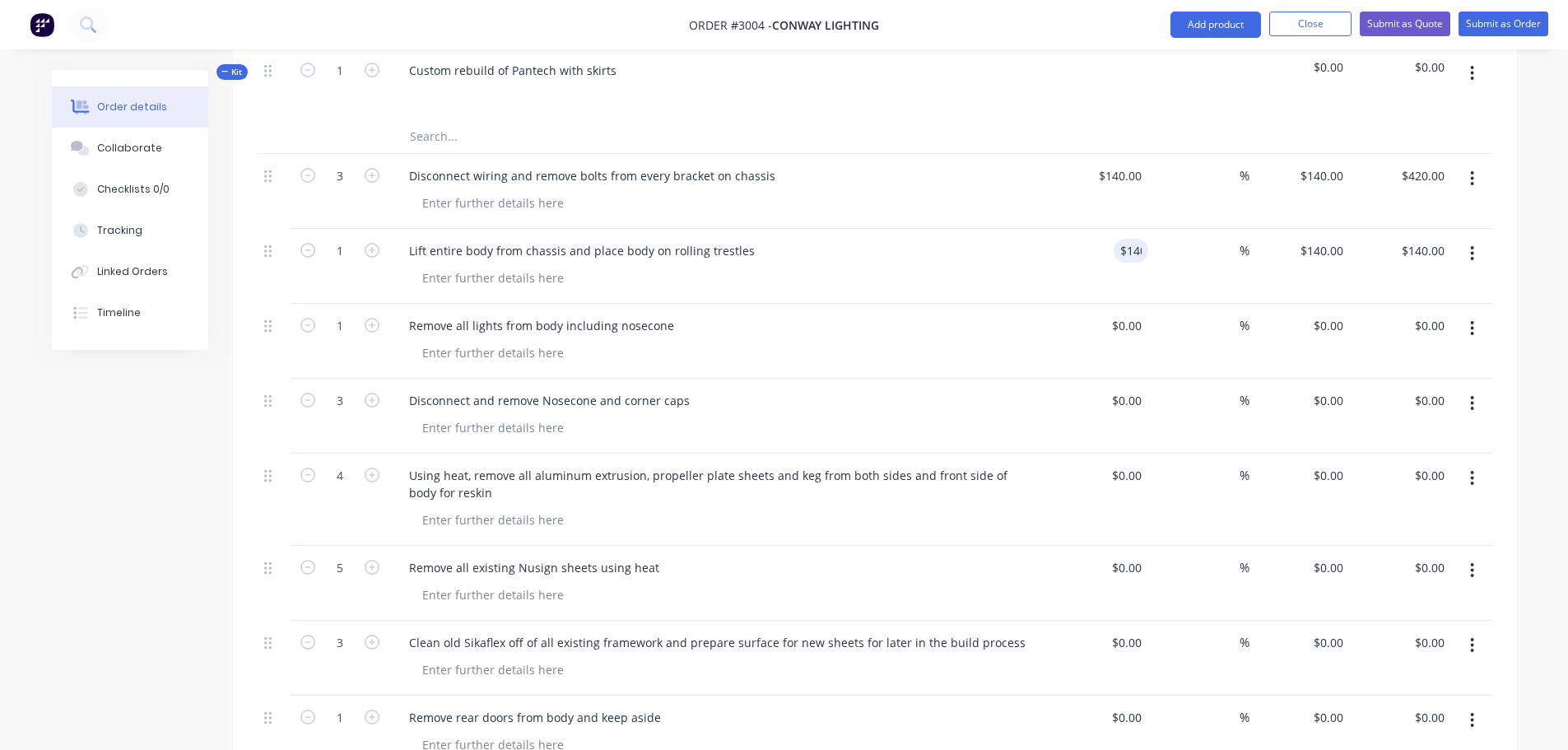 click on "%" at bounding box center (1198, 191) 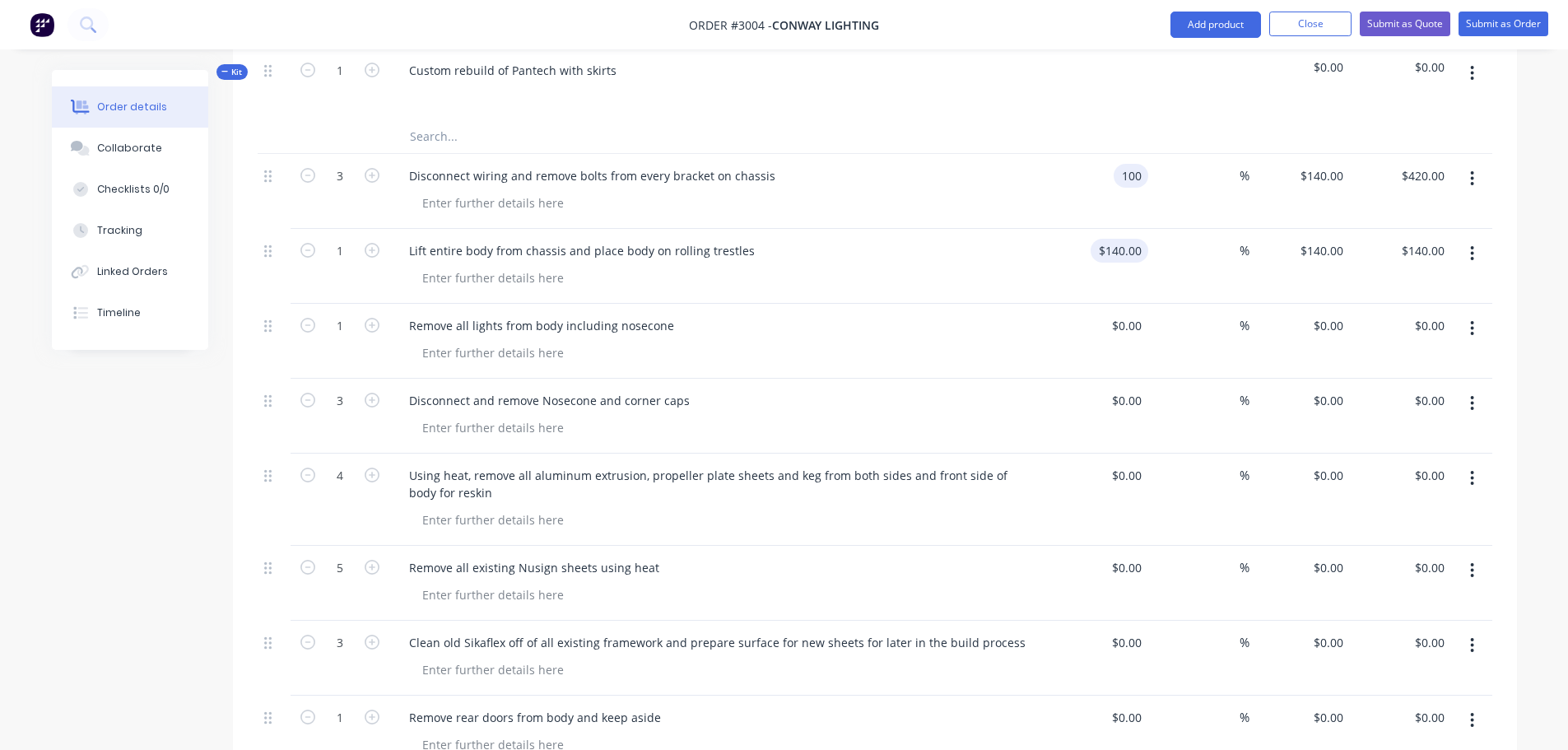 click on "$140.00 $140.00" at bounding box center [1119, 250] 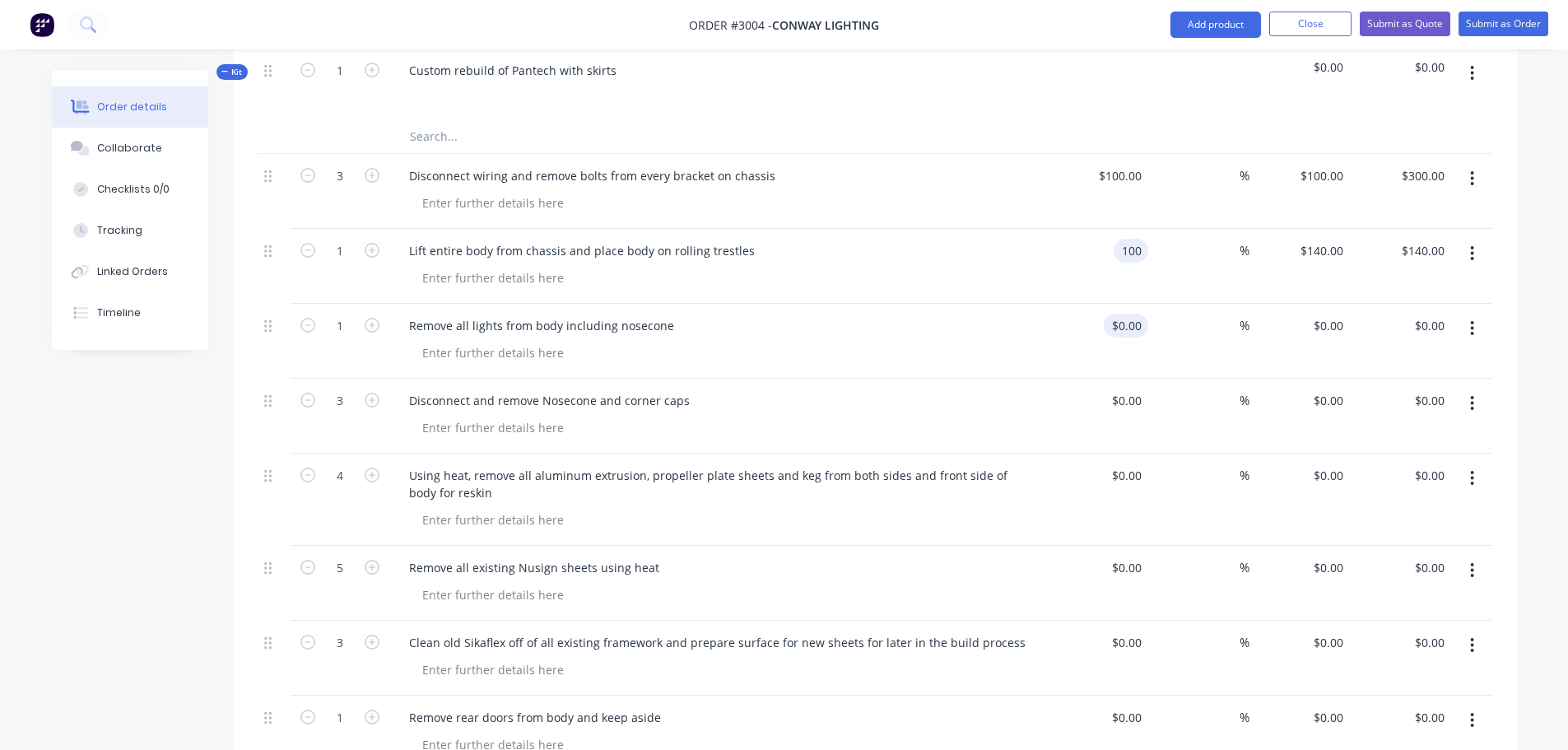 click on "$0.00 $0.00" at bounding box center (1126, 325) 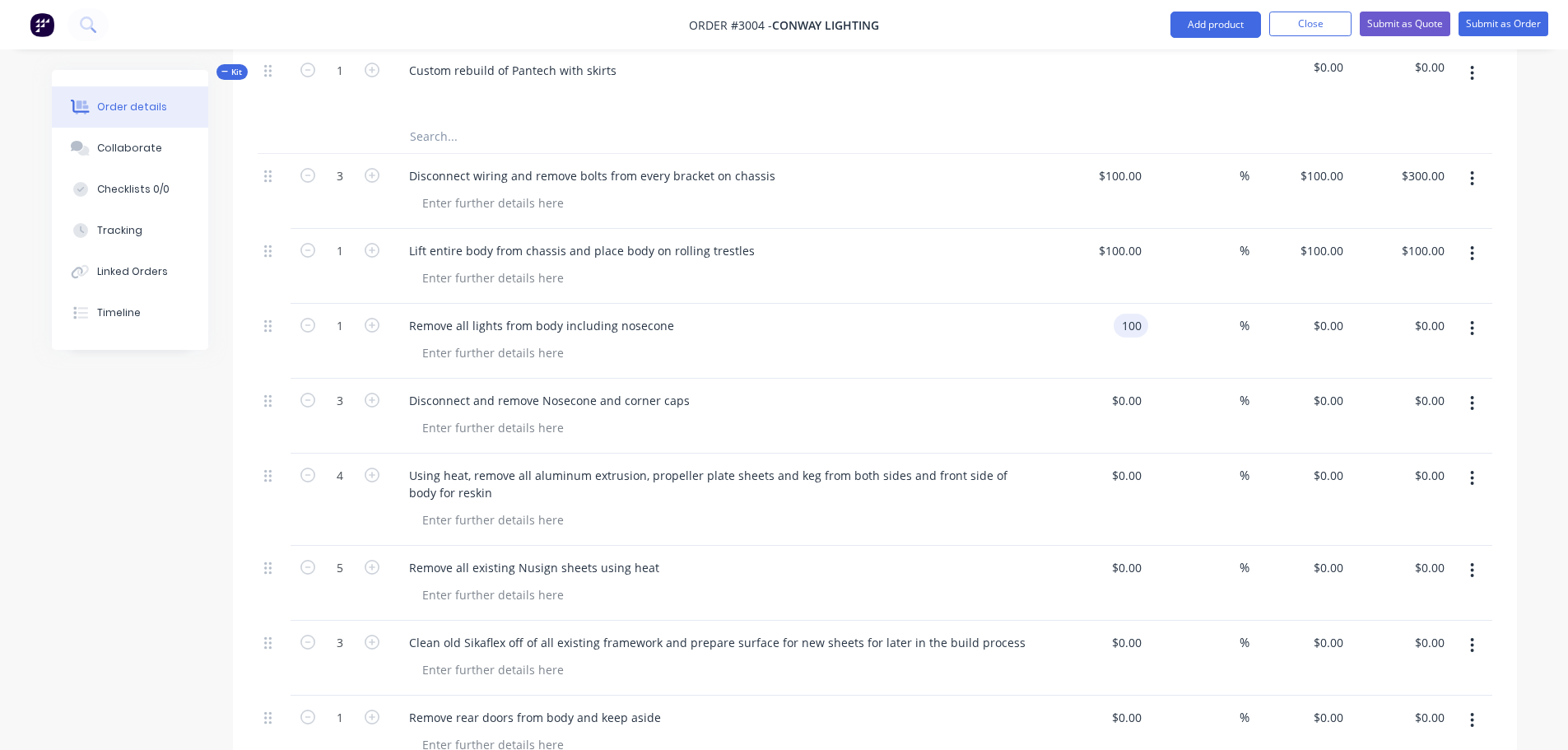 type on "$100.00" 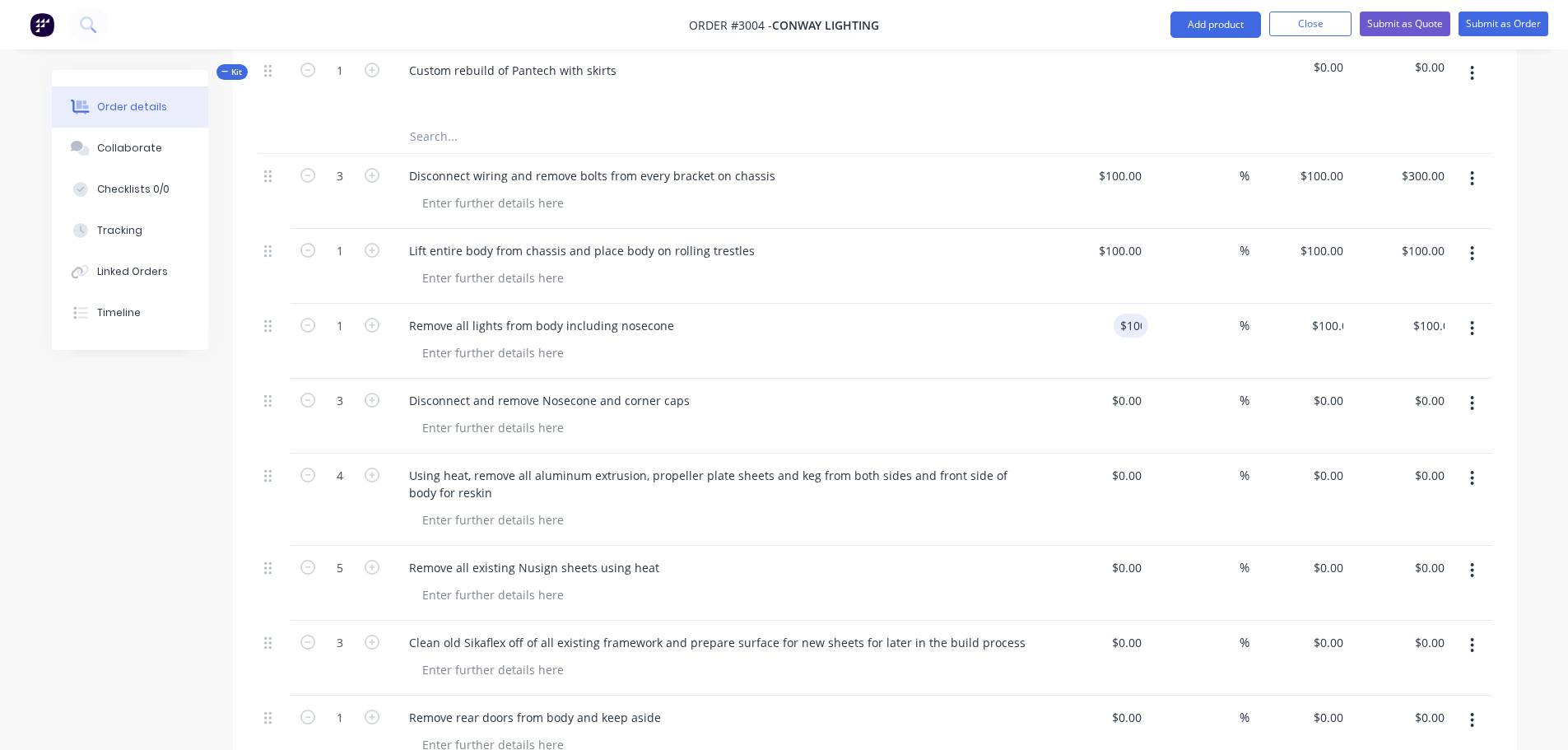 click on "$100.00 100" at bounding box center [1098, 341] 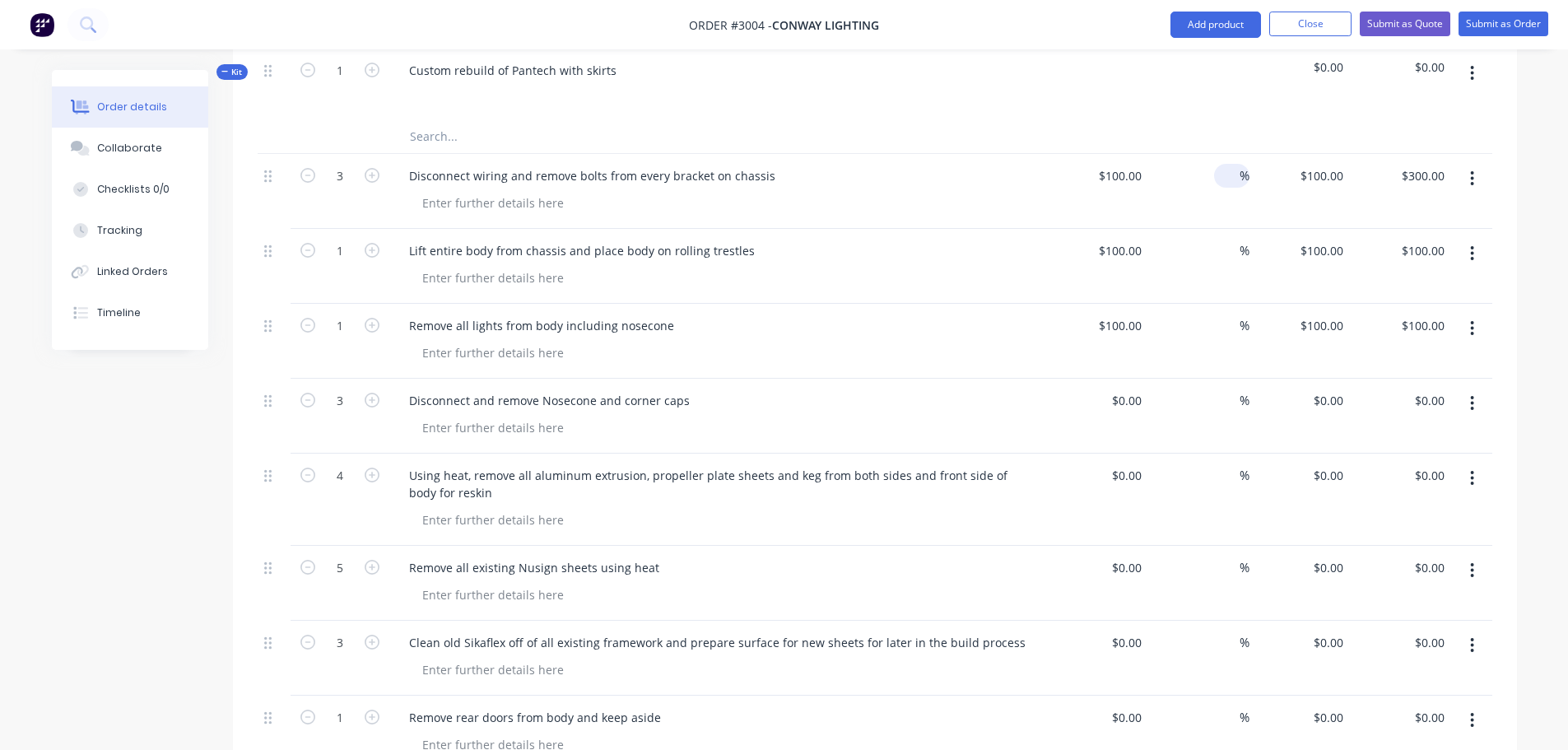 click at bounding box center [1230, 175] 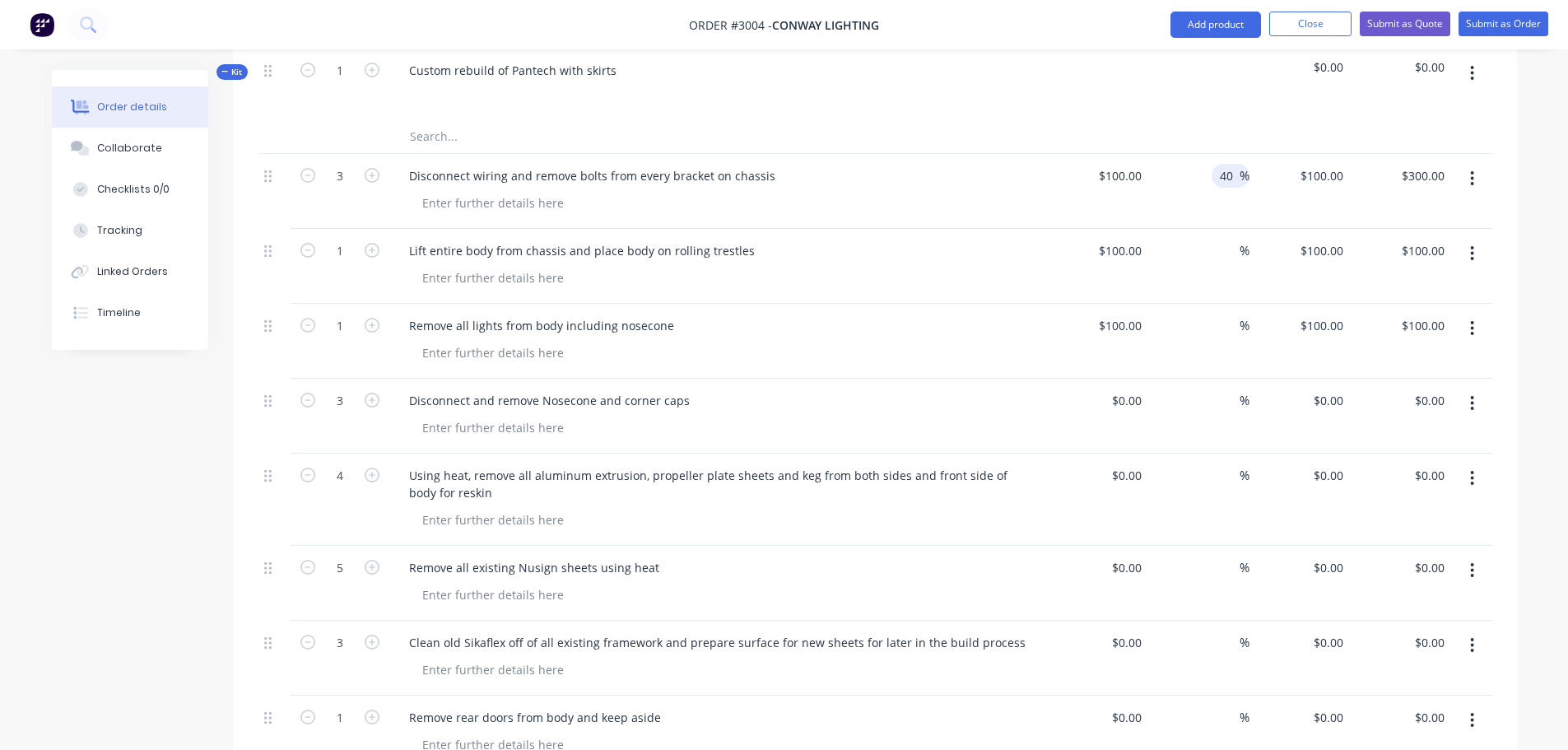 type on "40" 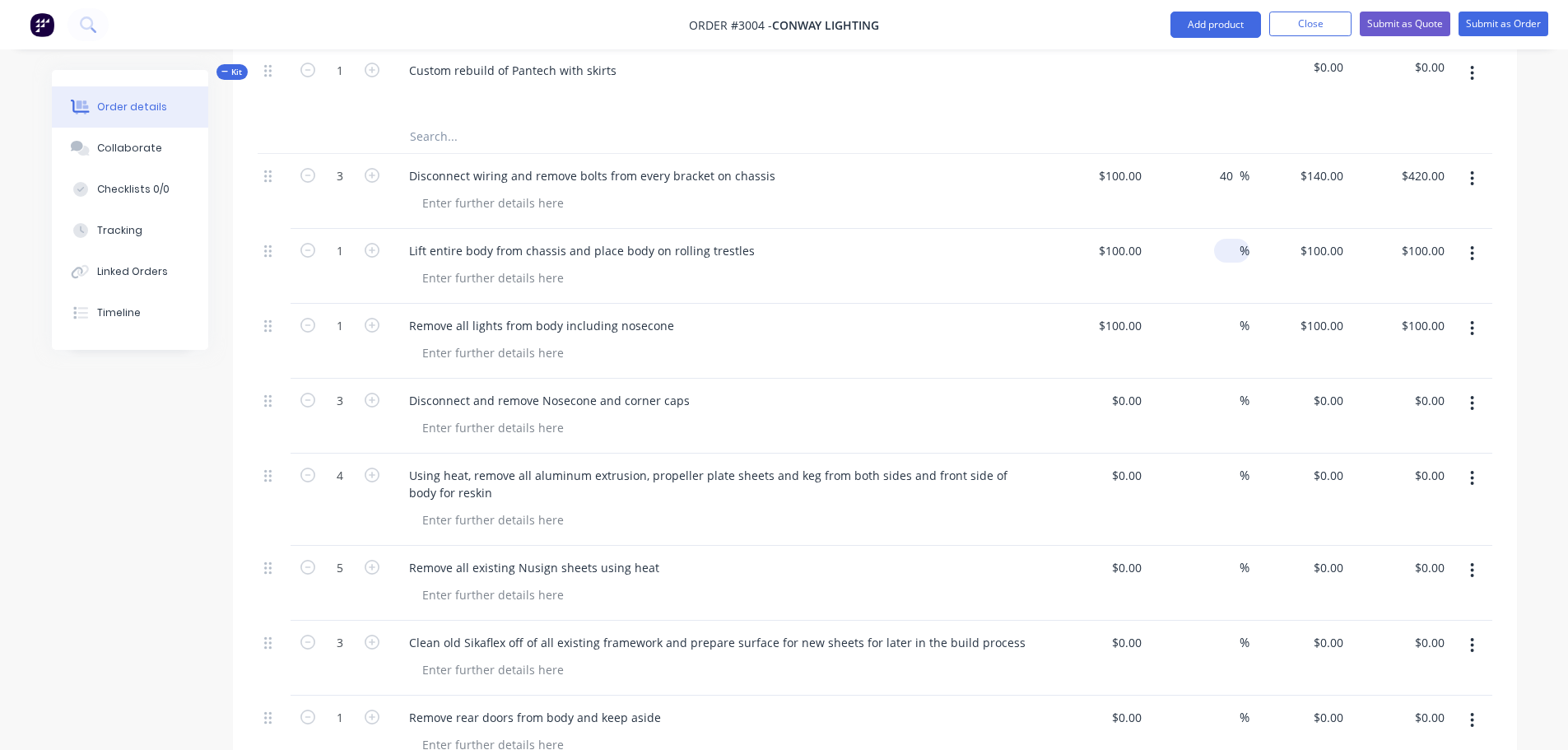 click at bounding box center (1230, 250) 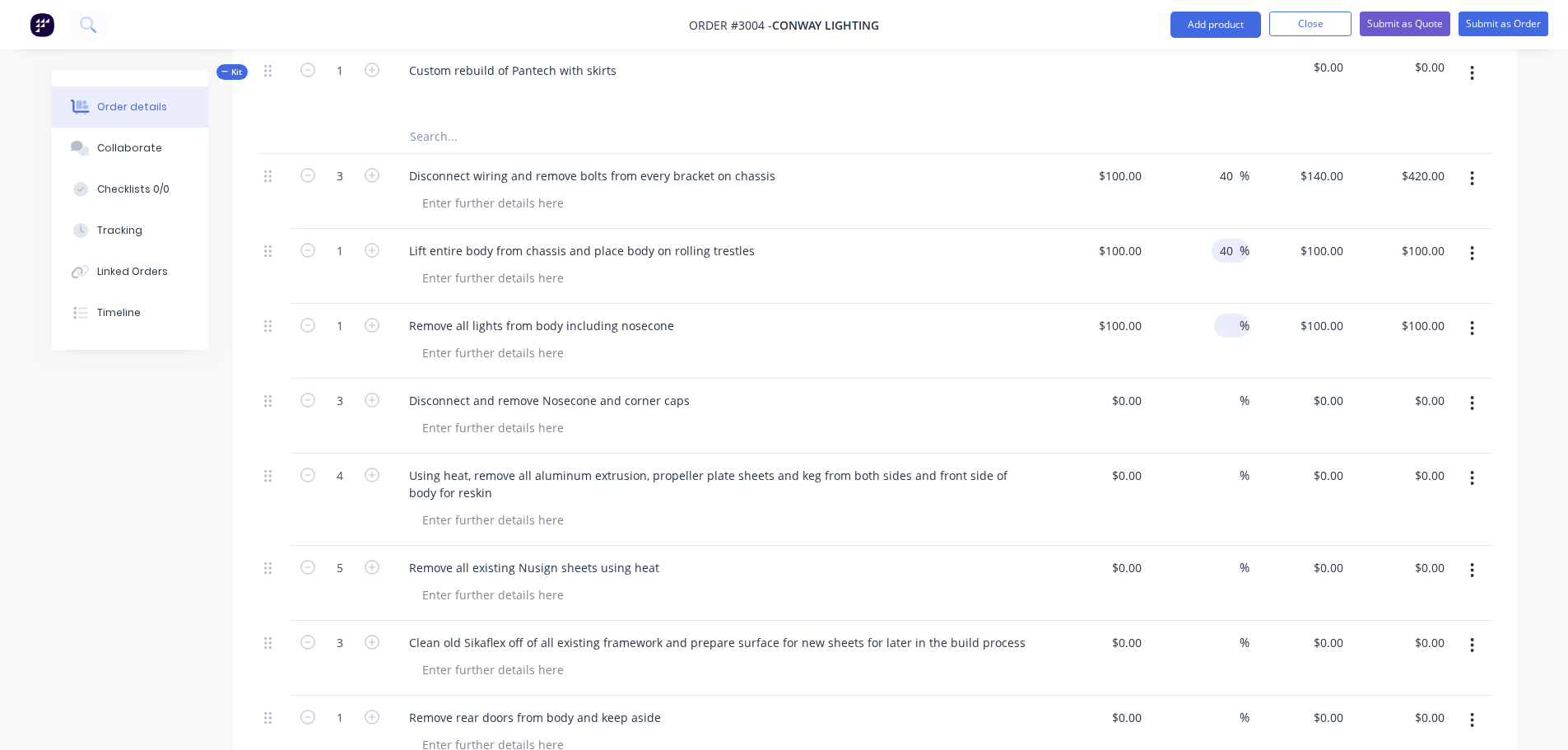 type on "40" 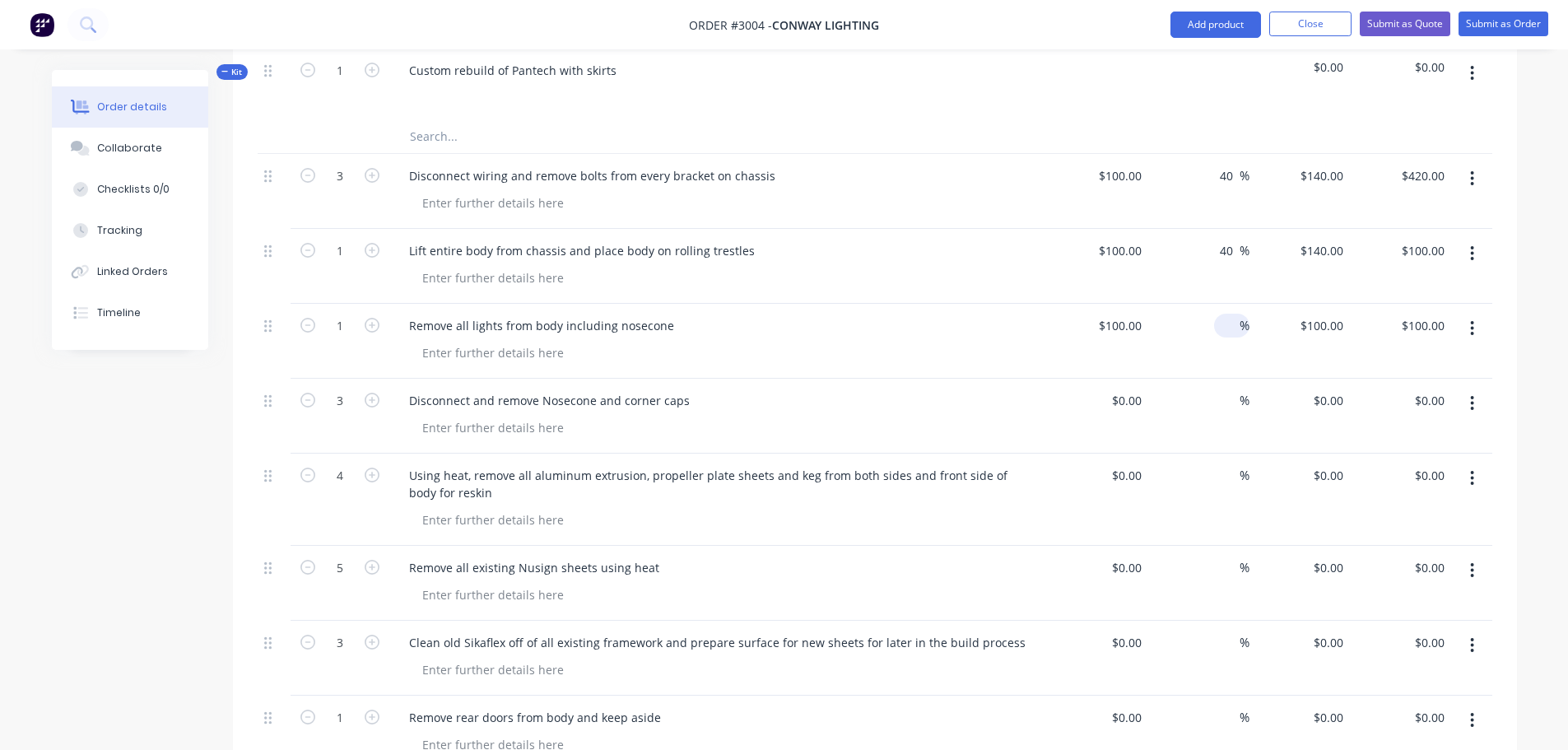 type on "$140.00" 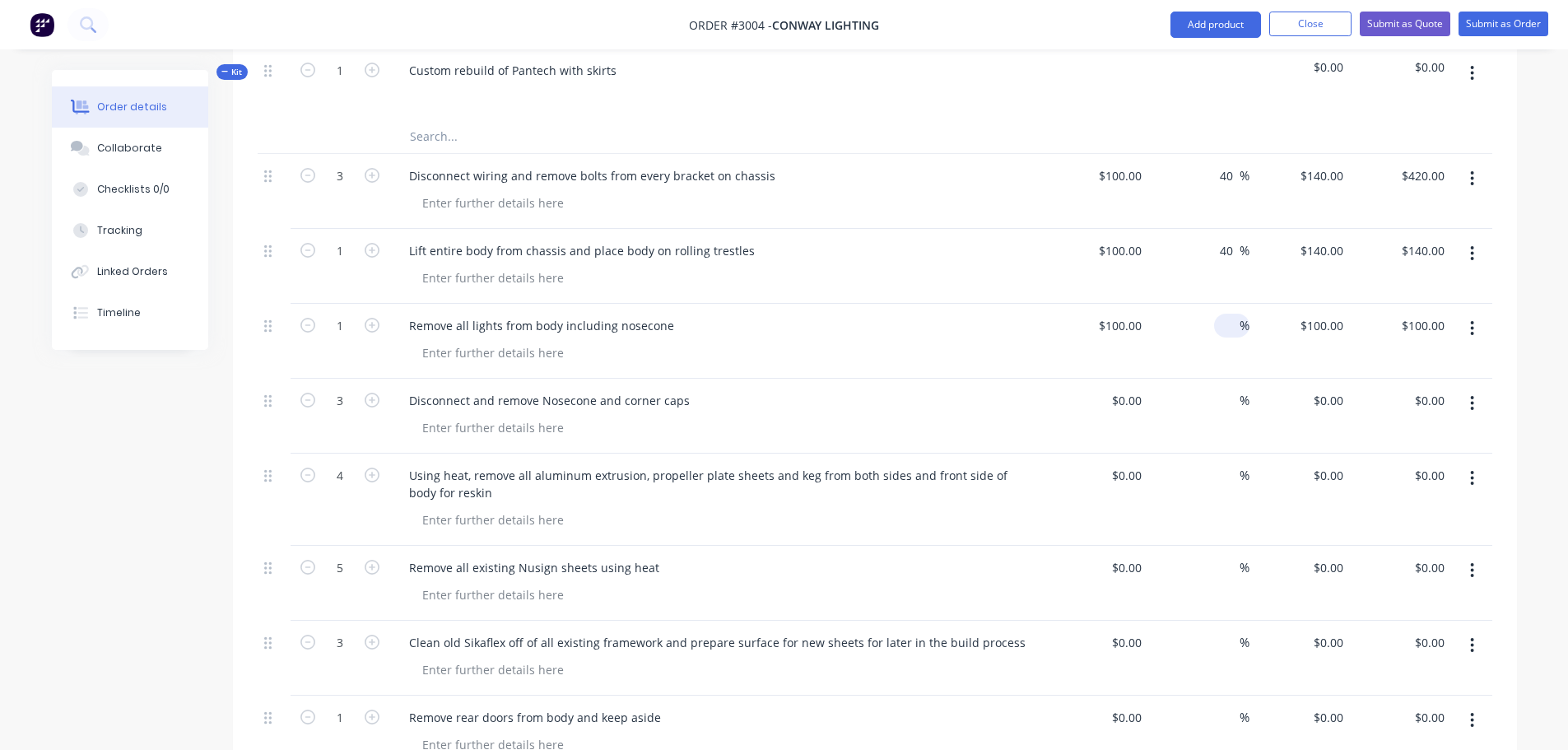 click at bounding box center [1230, 325] 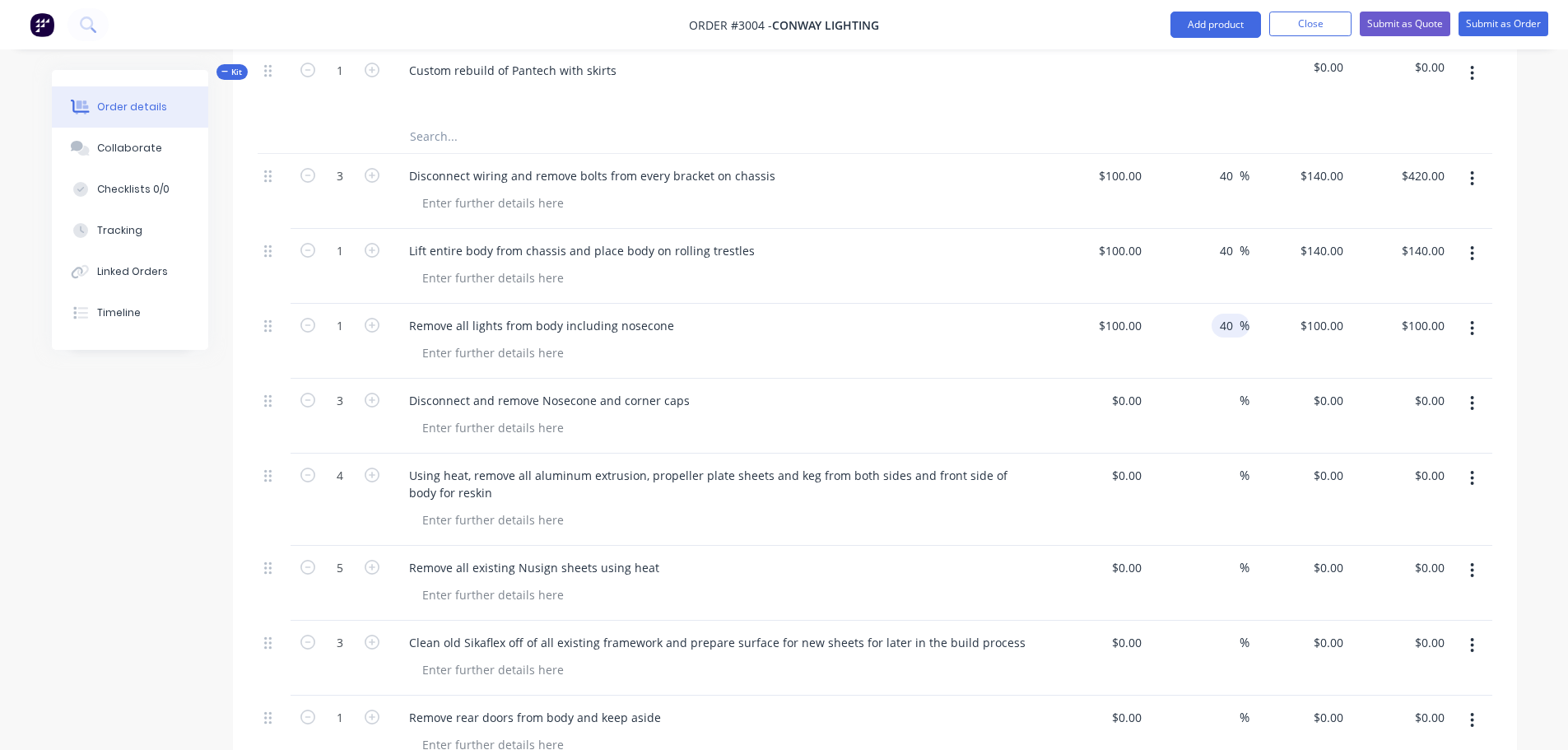 type on "40" 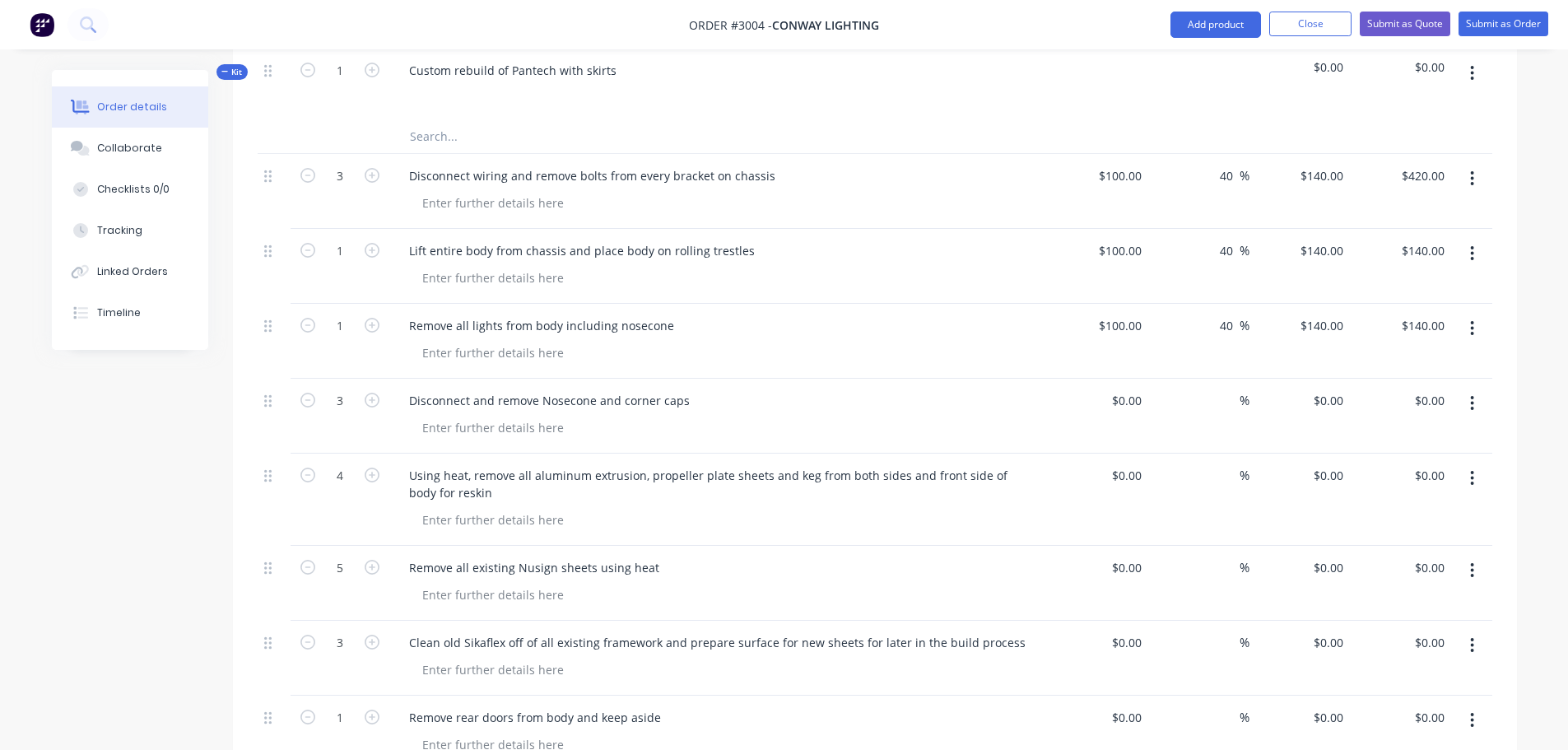 click on "Remove all lights from body including nosecone" at bounding box center (719, 341) 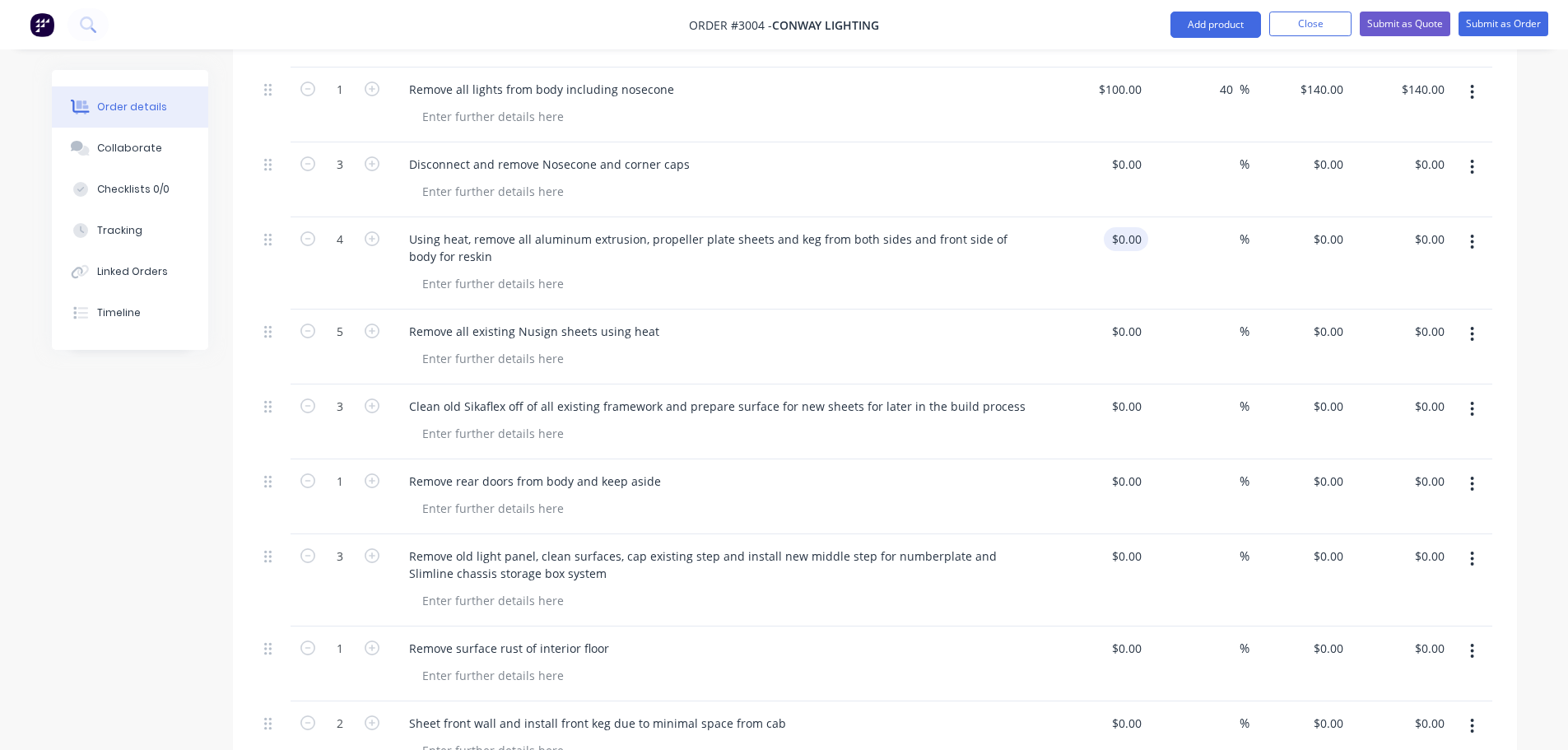 scroll, scrollTop: 752, scrollLeft: 0, axis: vertical 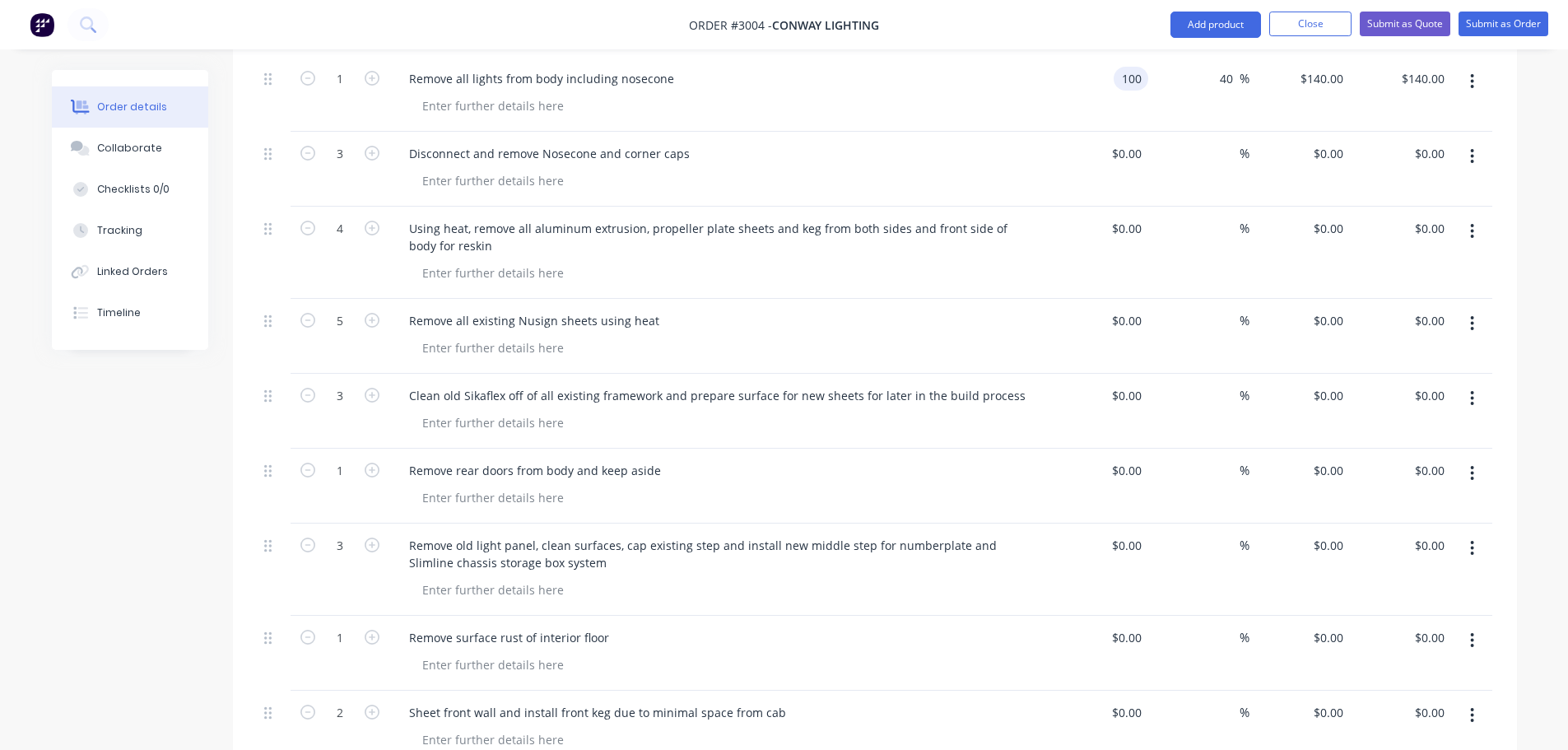 click on "100" at bounding box center [1134, 78] 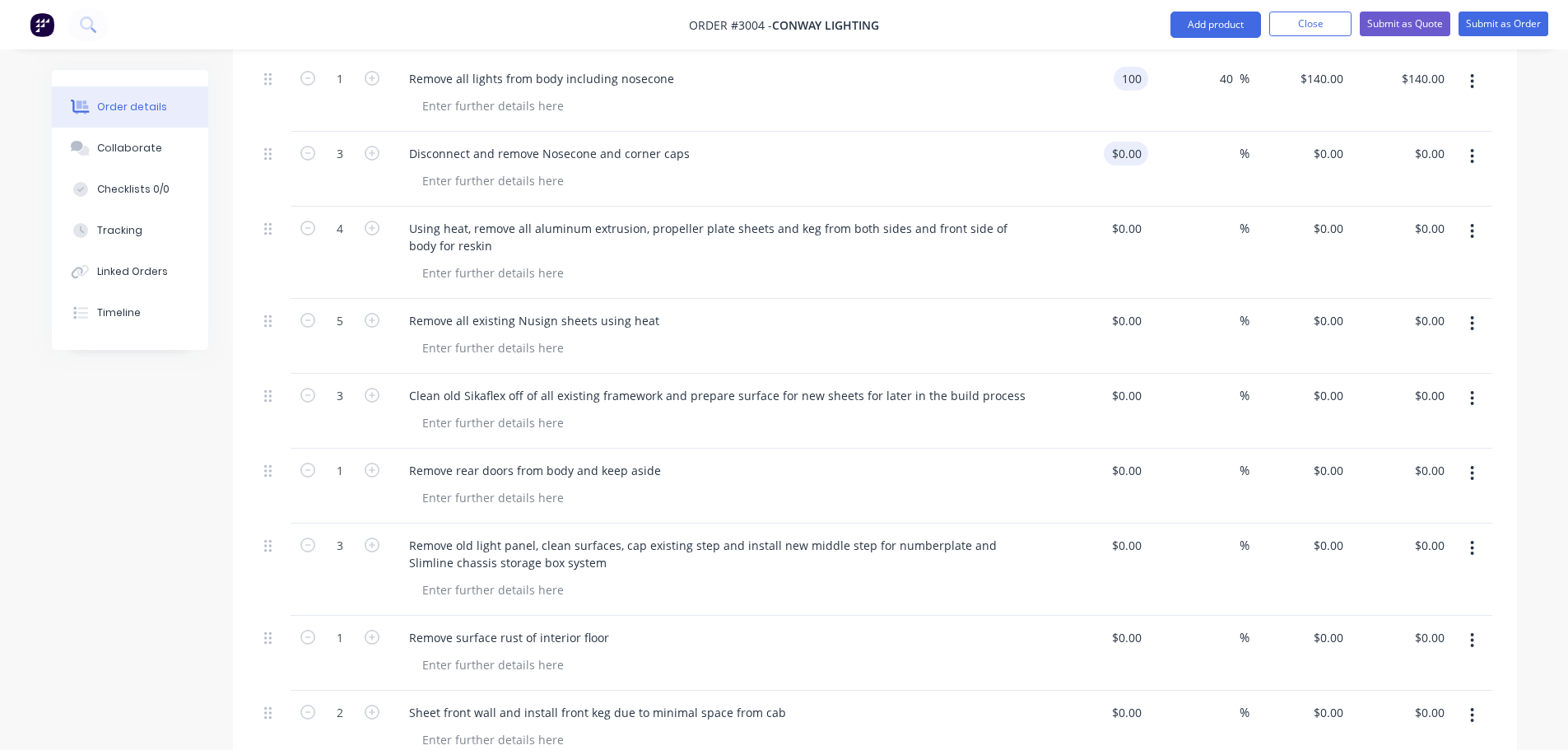 type on "$100.00" 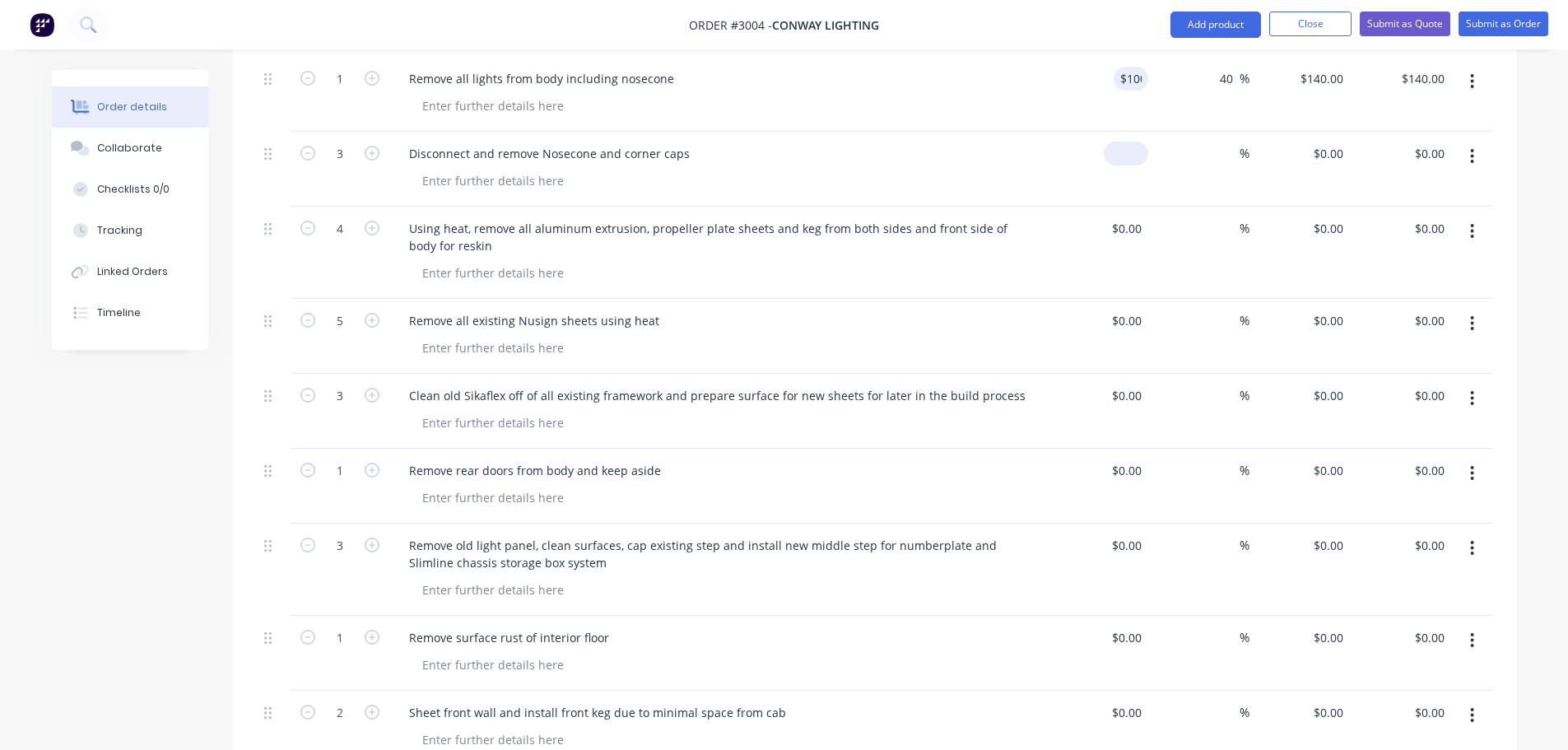 click on "$0.00" at bounding box center (1126, 153) 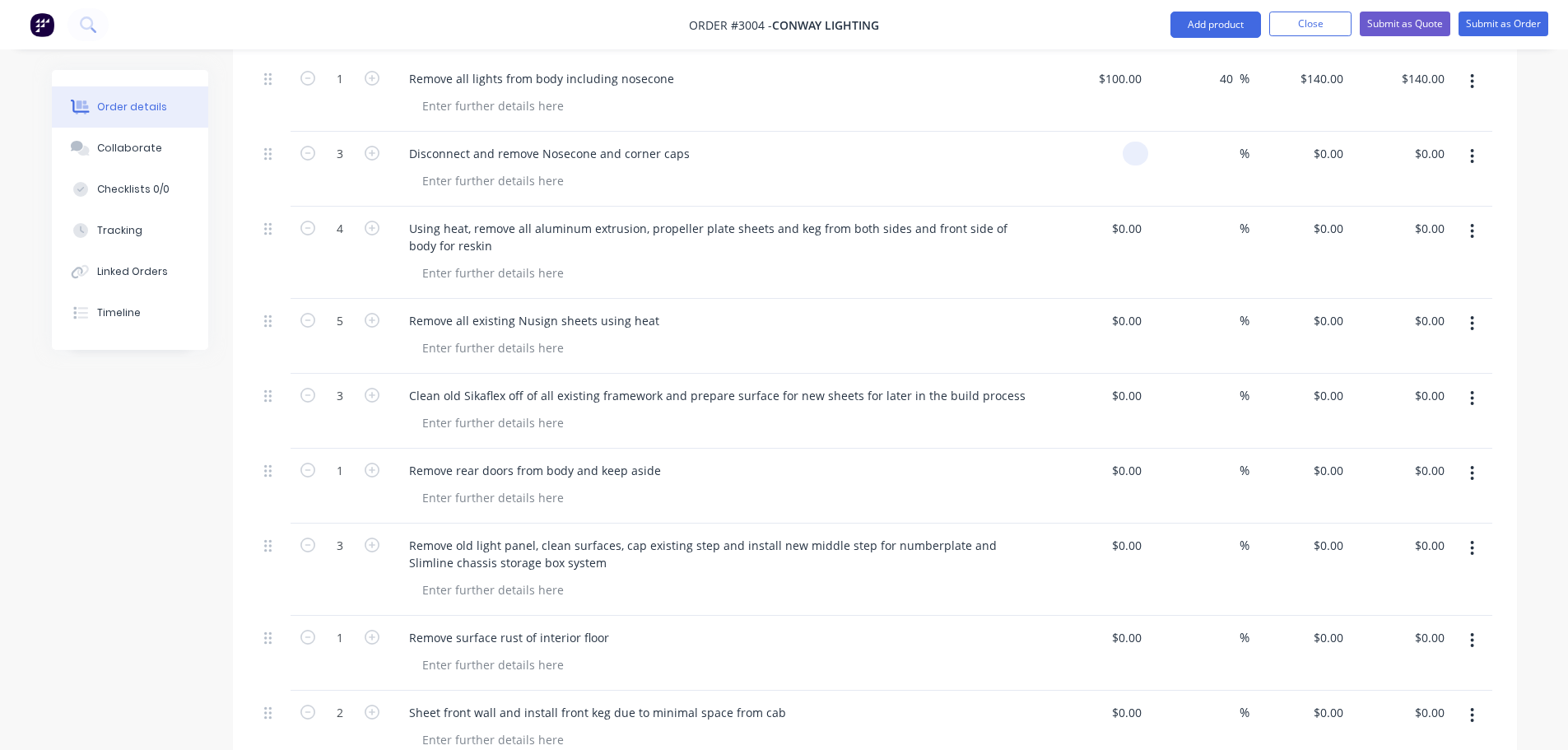 paste on "100" 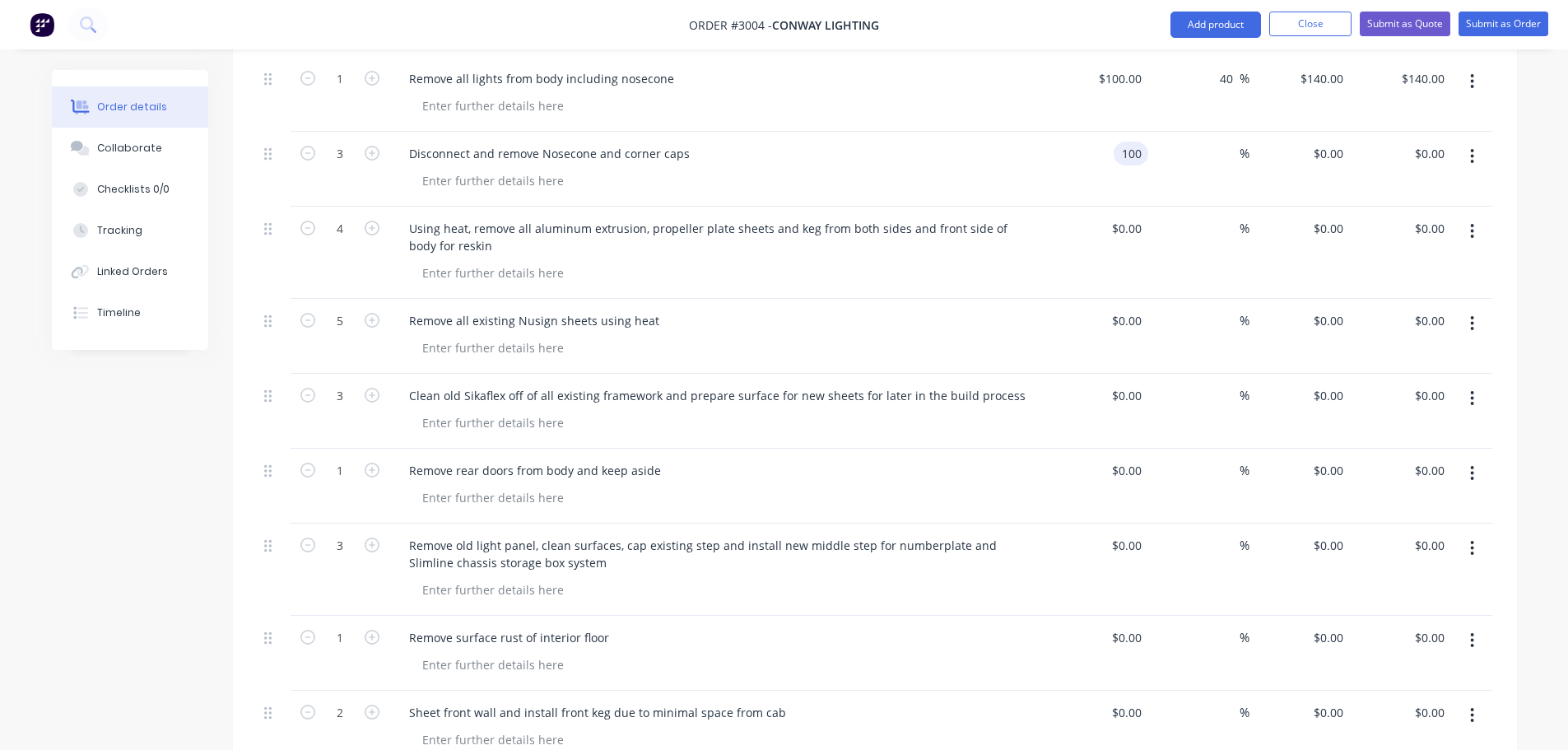 click on "$0.00 $0.00" at bounding box center [1098, 253] 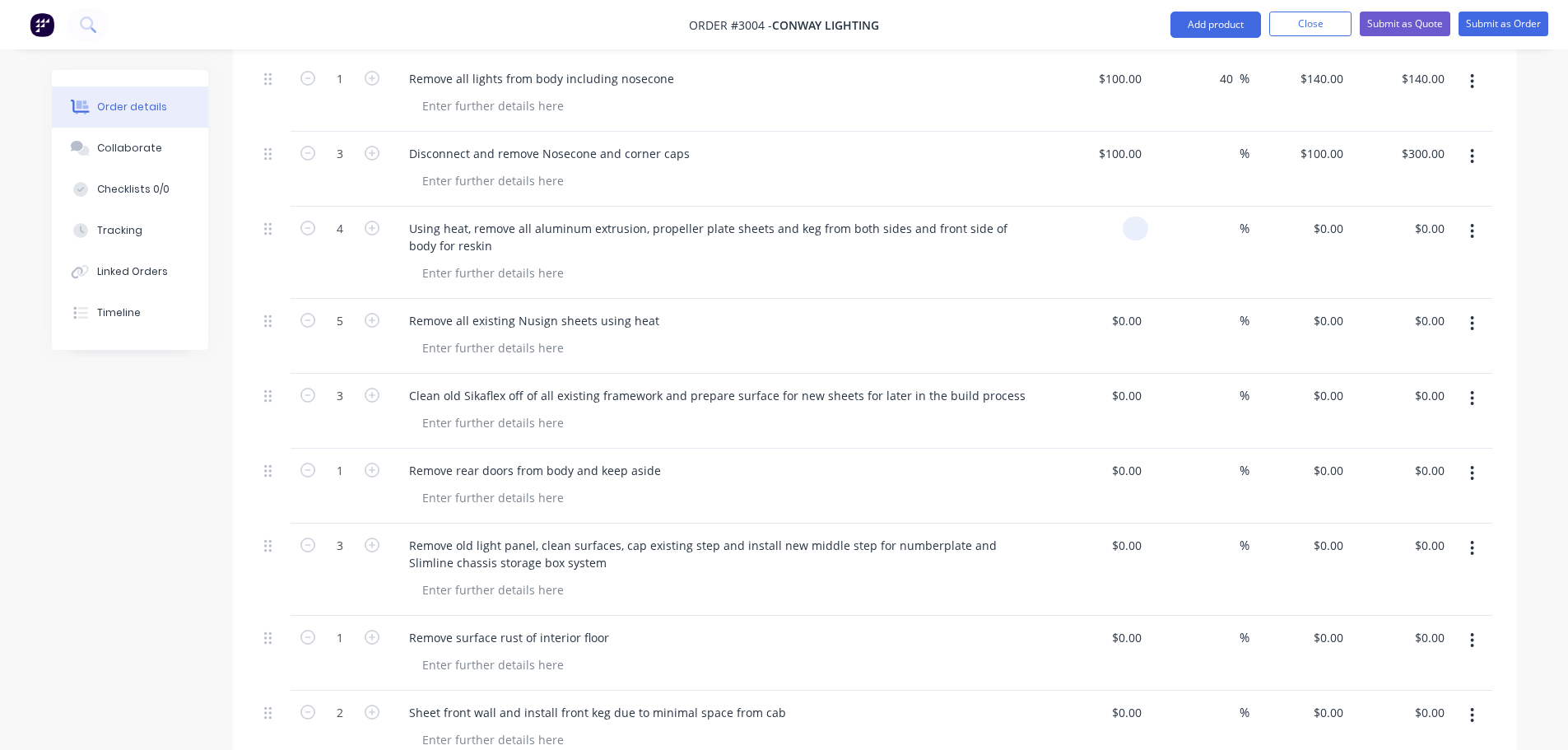 paste on "100" 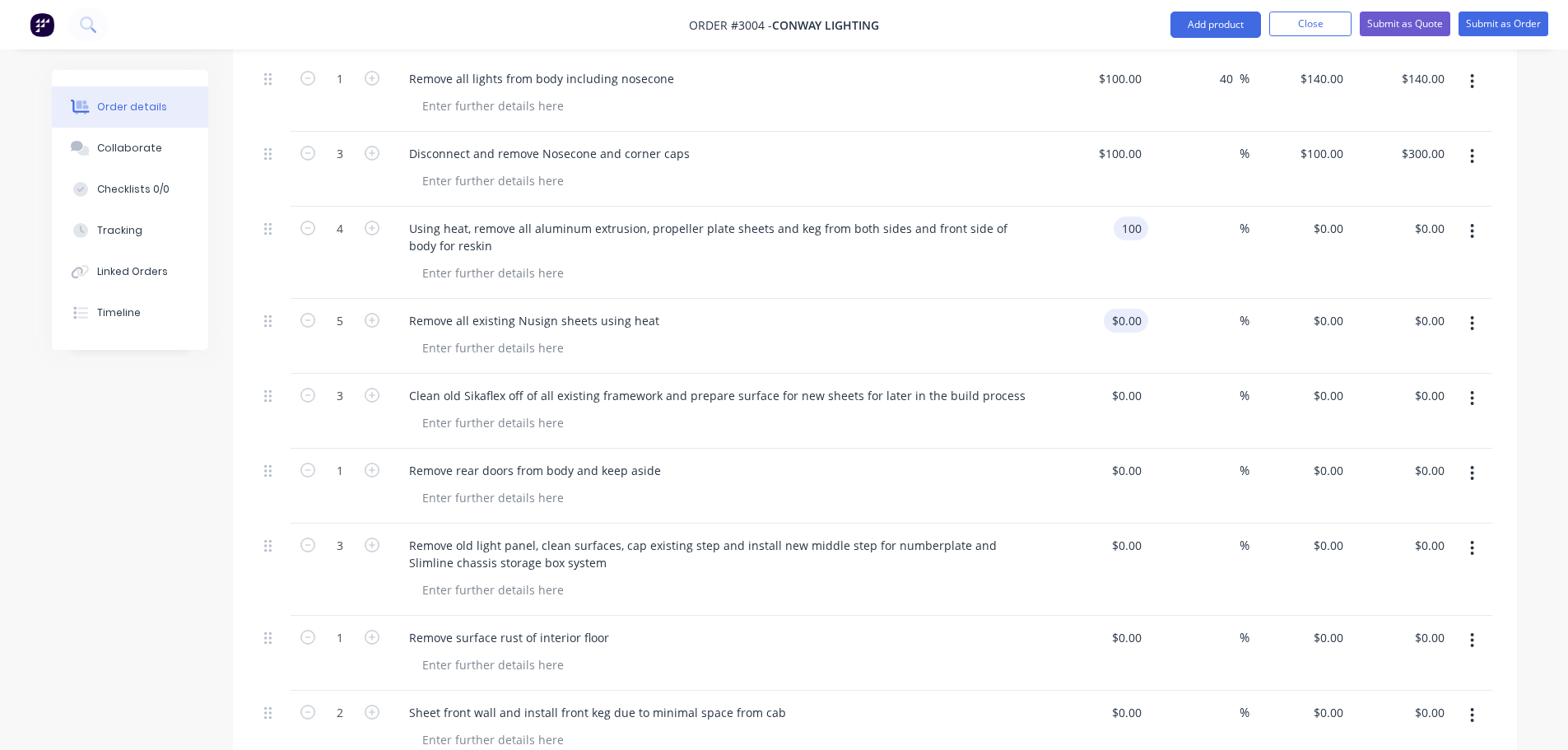 type on "$100.00" 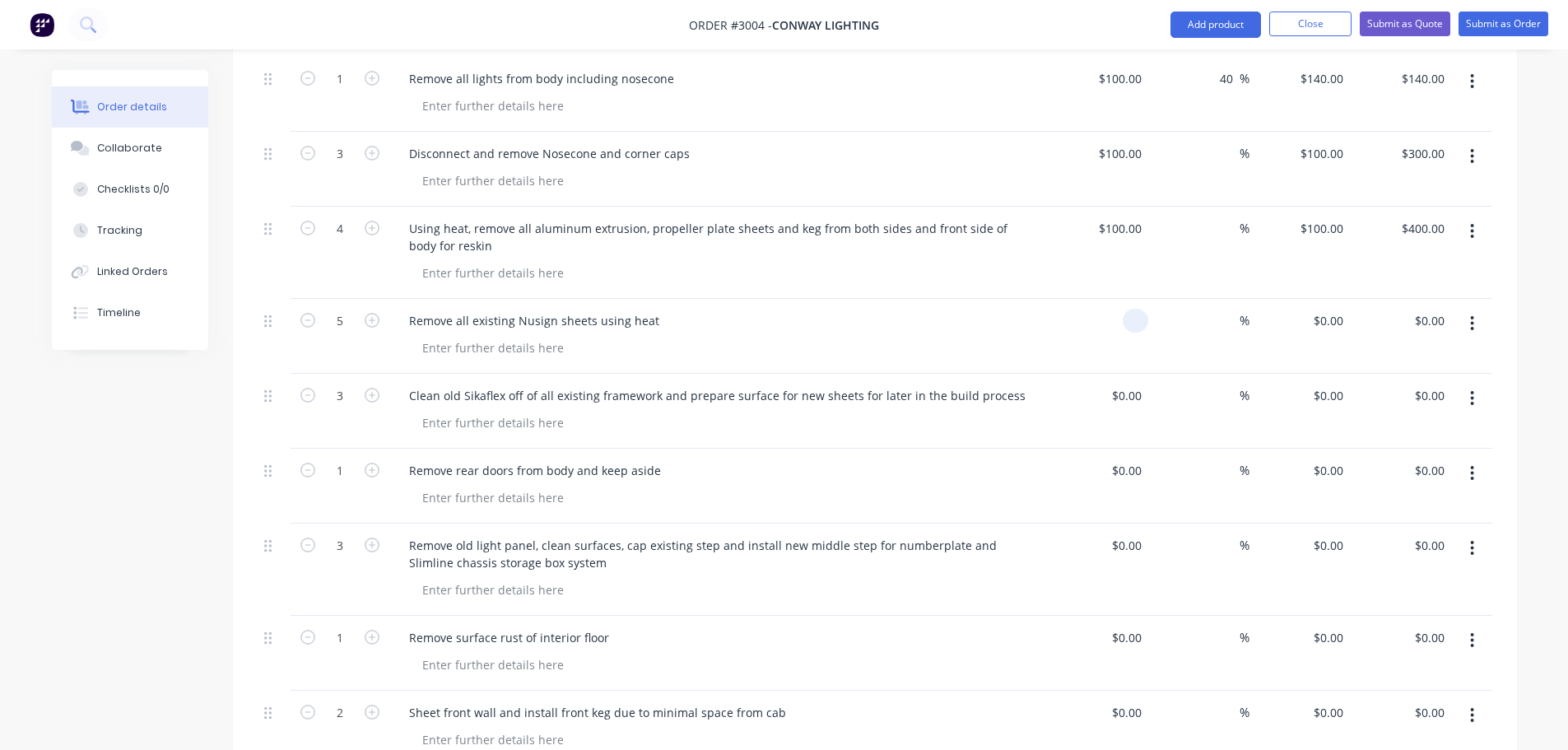 click at bounding box center [1098, 336] 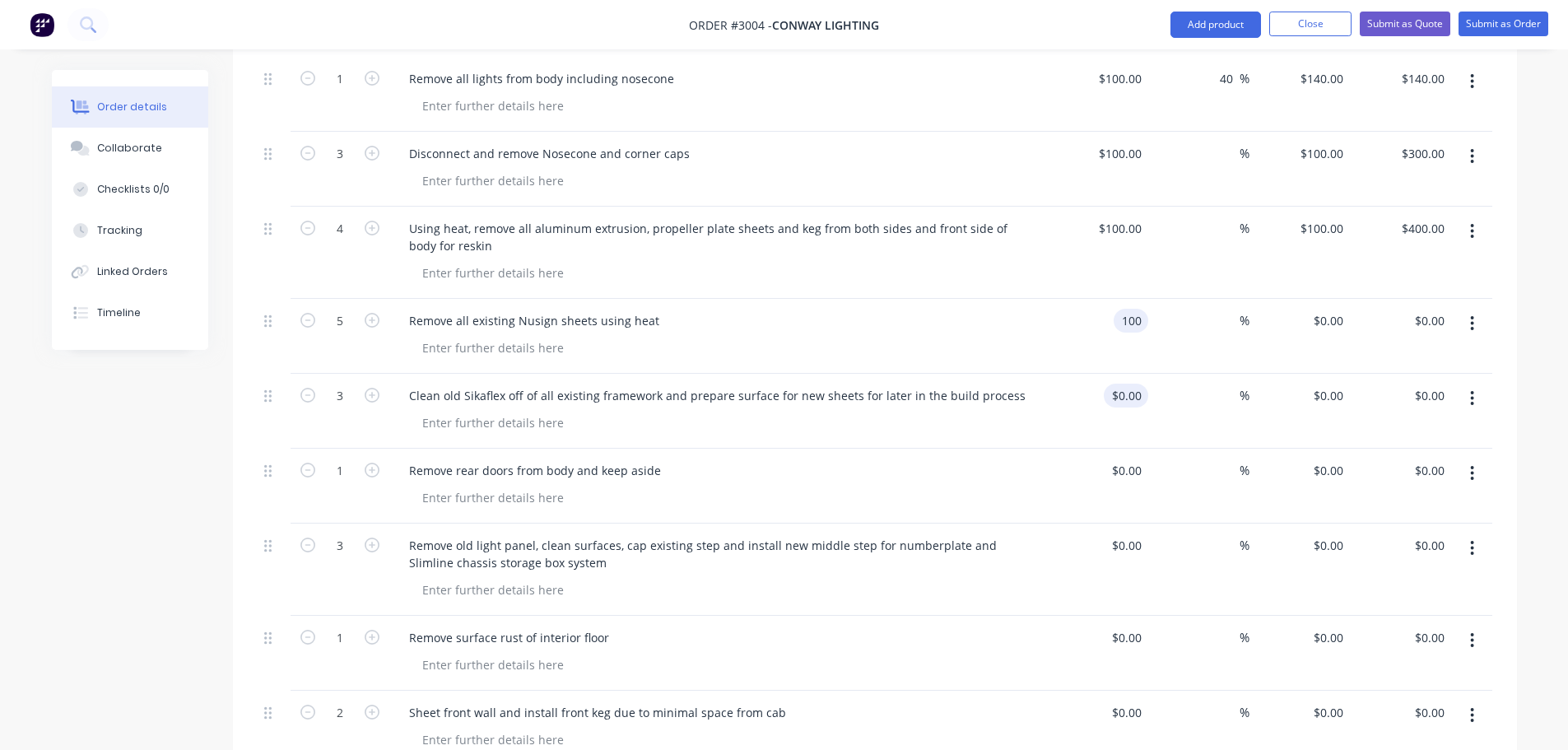 type on "$100.00" 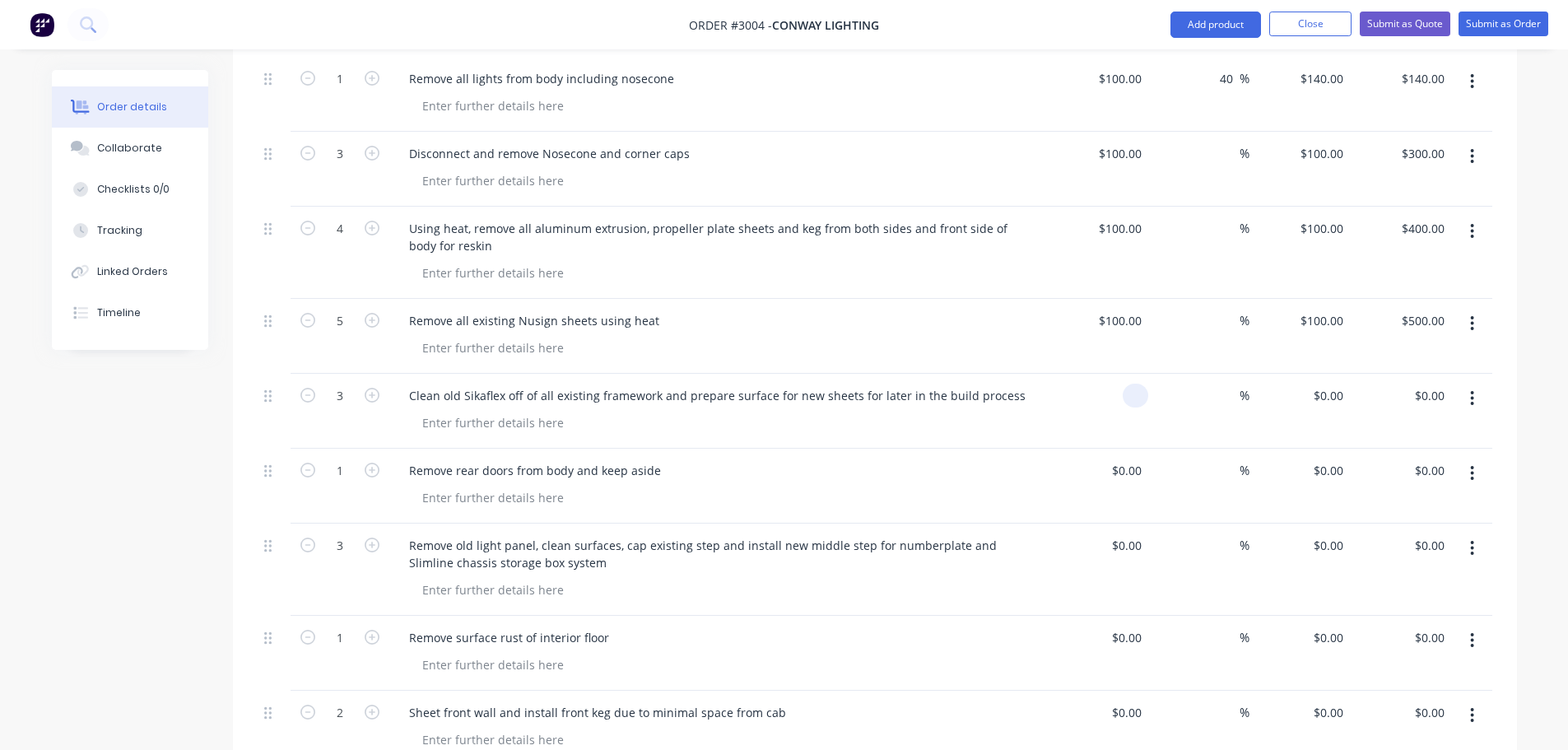 click at bounding box center [1138, 395] 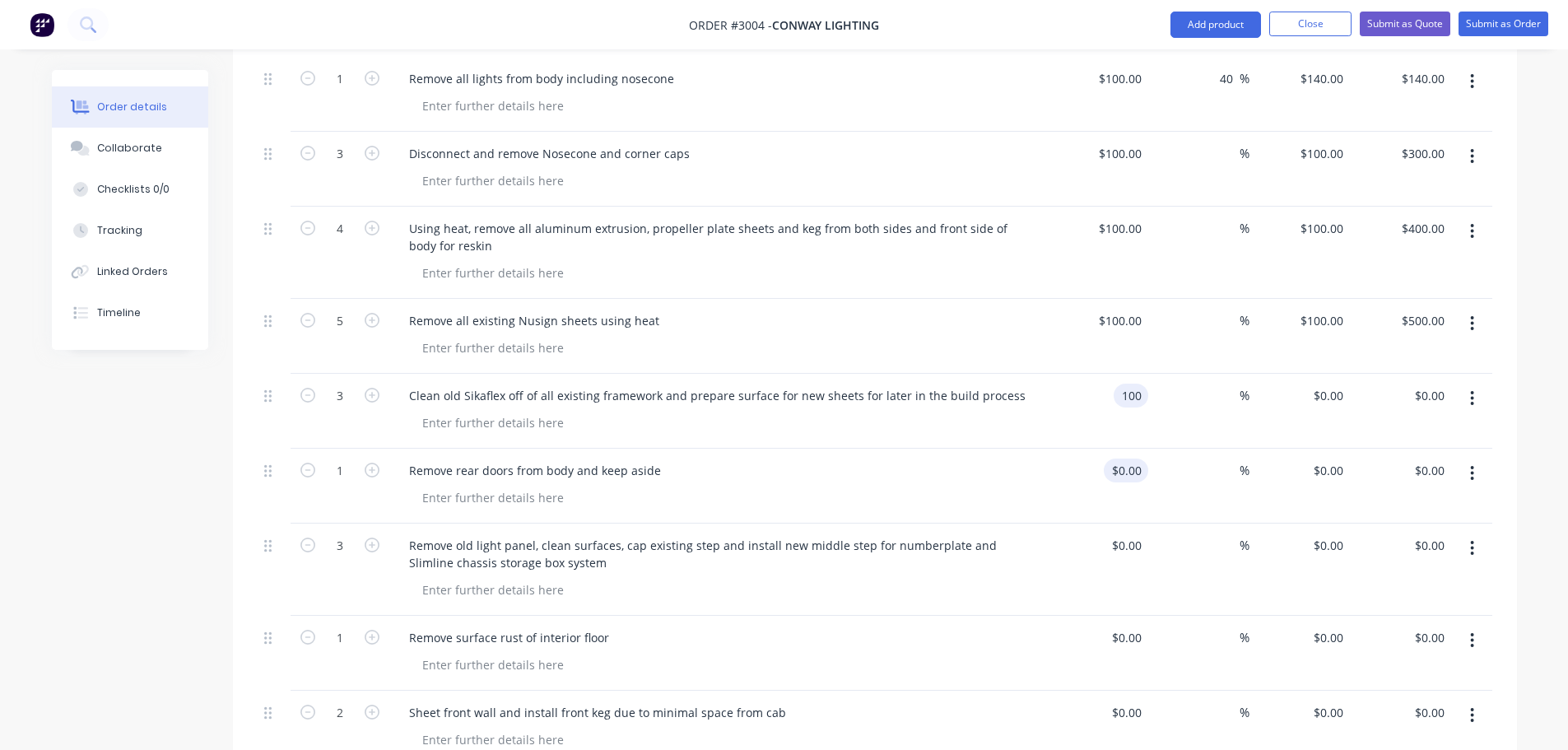 click on "$0.00 $0.00" at bounding box center (1098, 486) 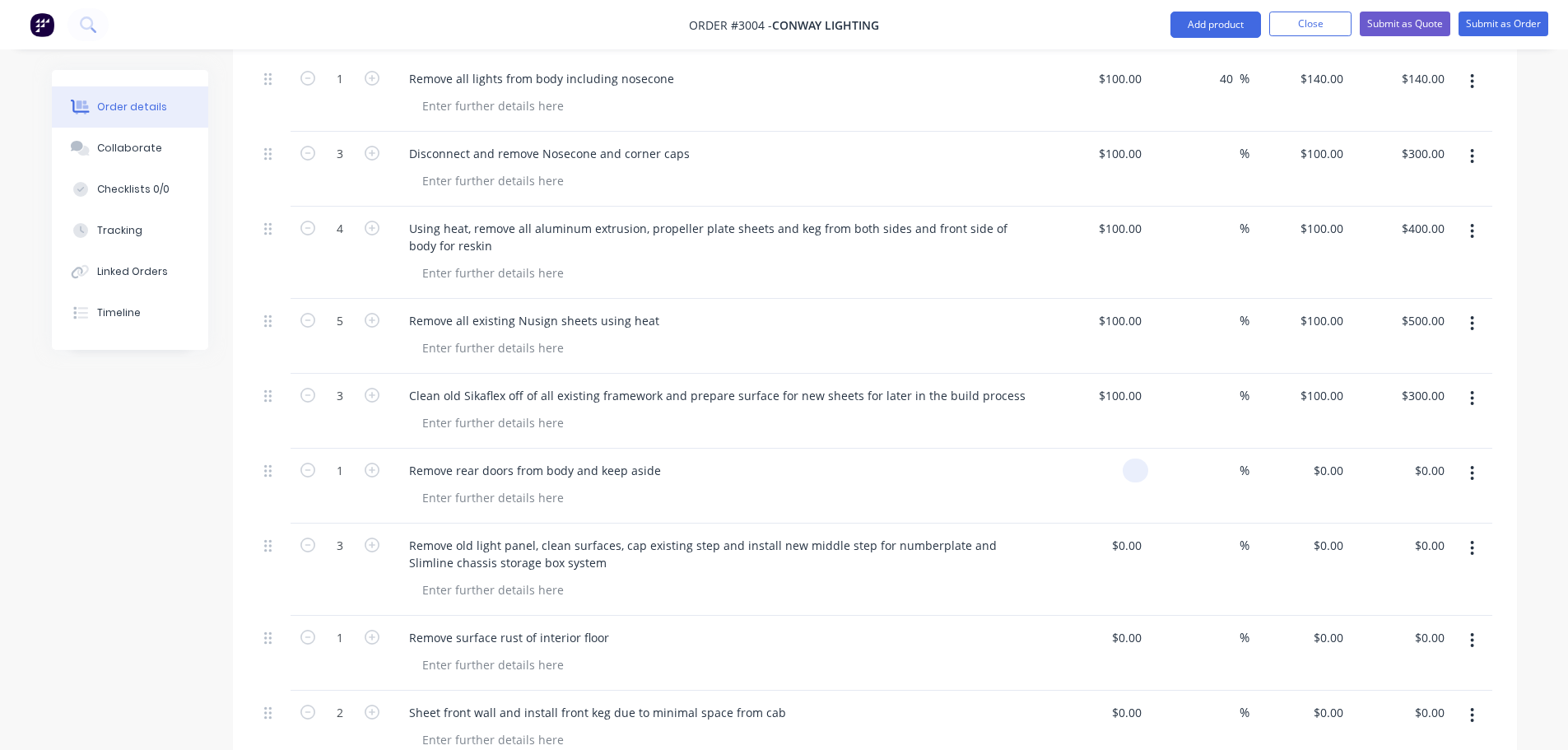 paste on "100" 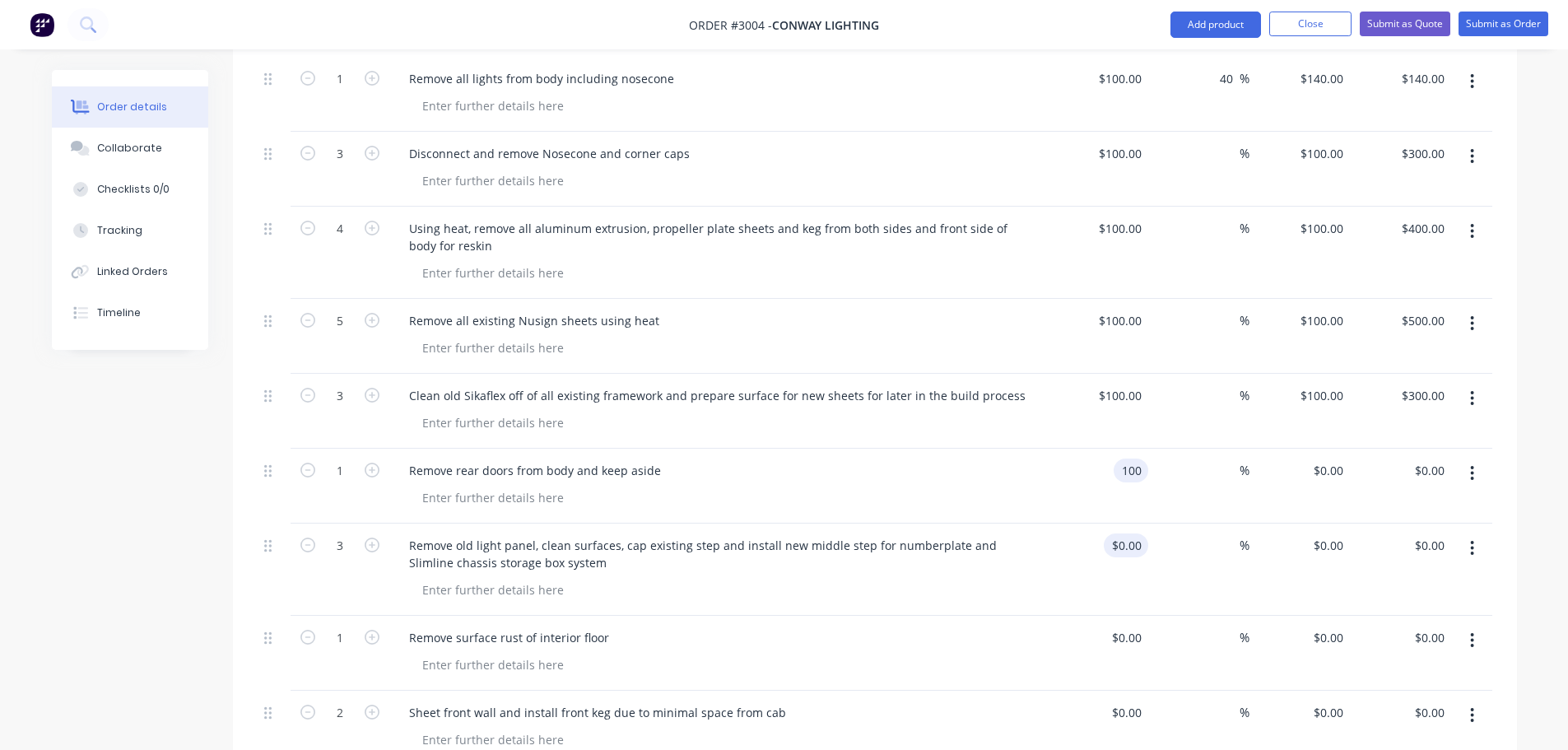 type on "$100.00" 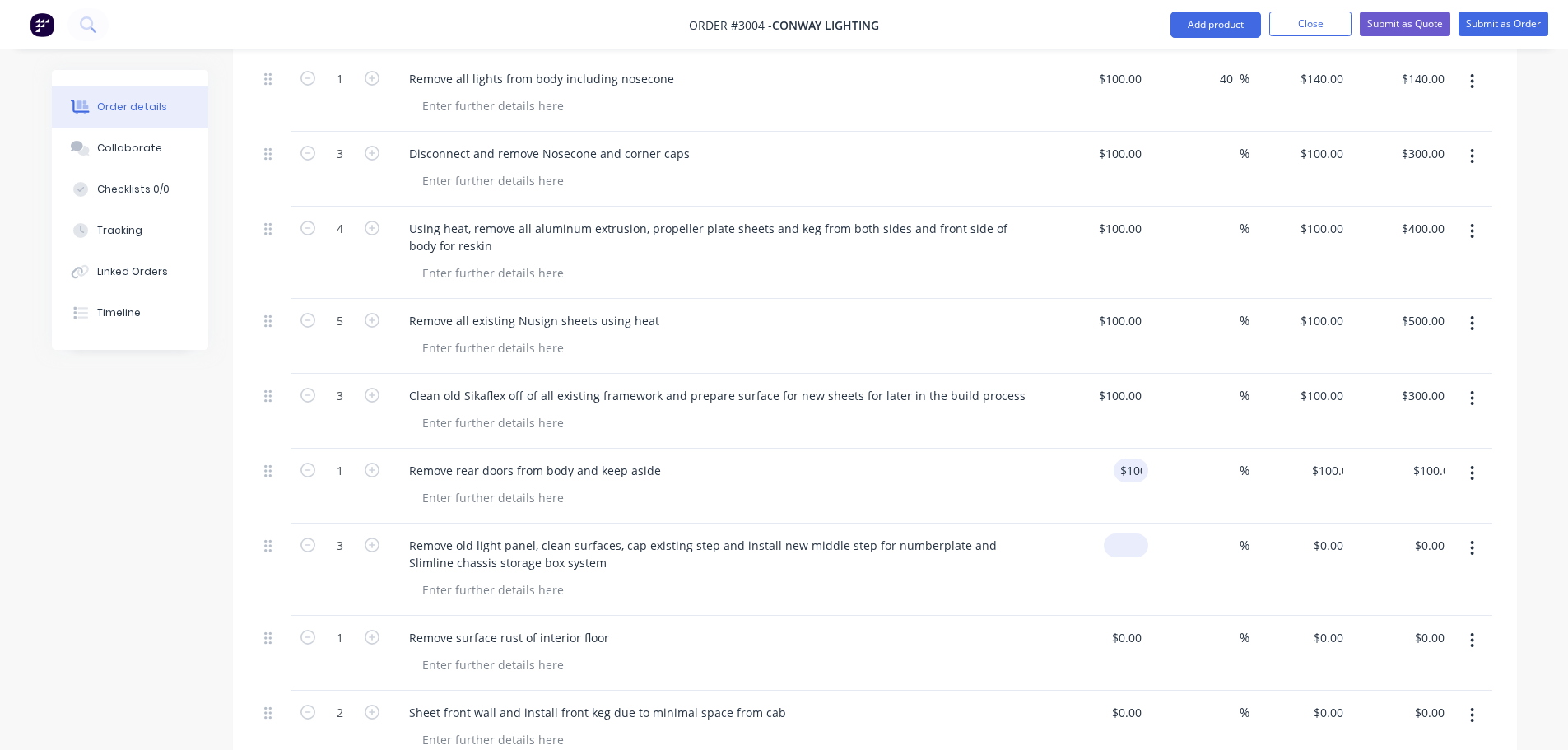 click at bounding box center (1129, 545) 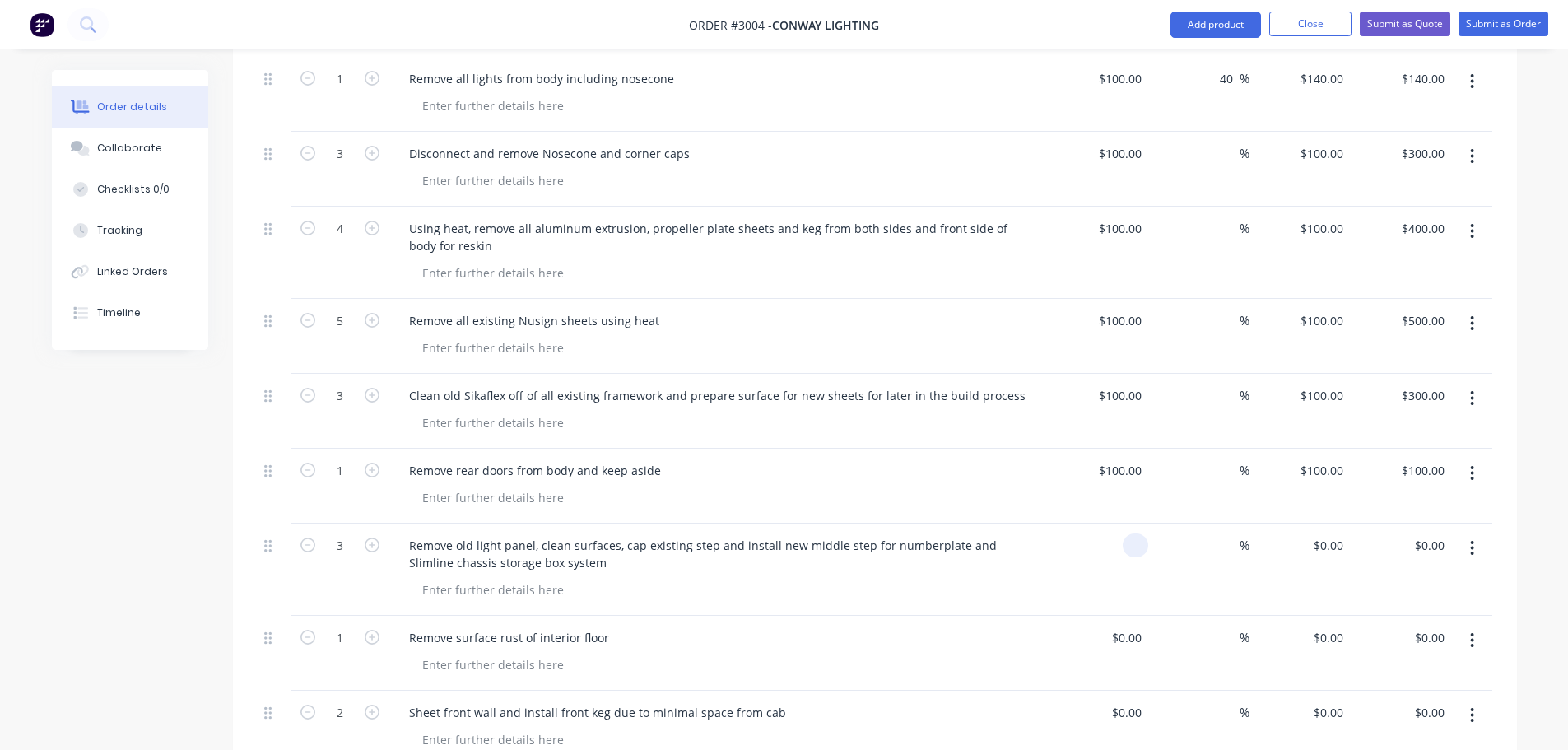 paste on "100" 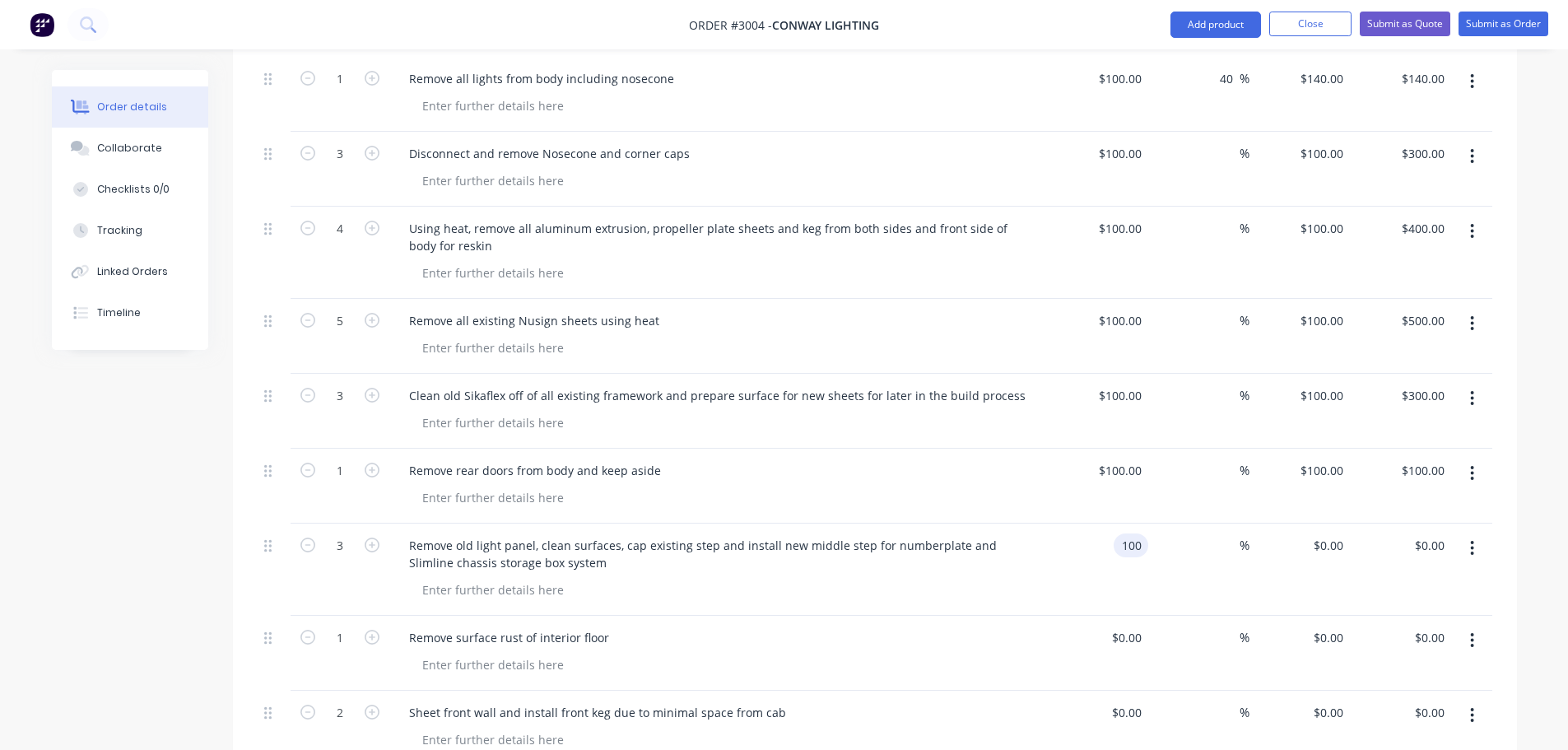 paste on "100" 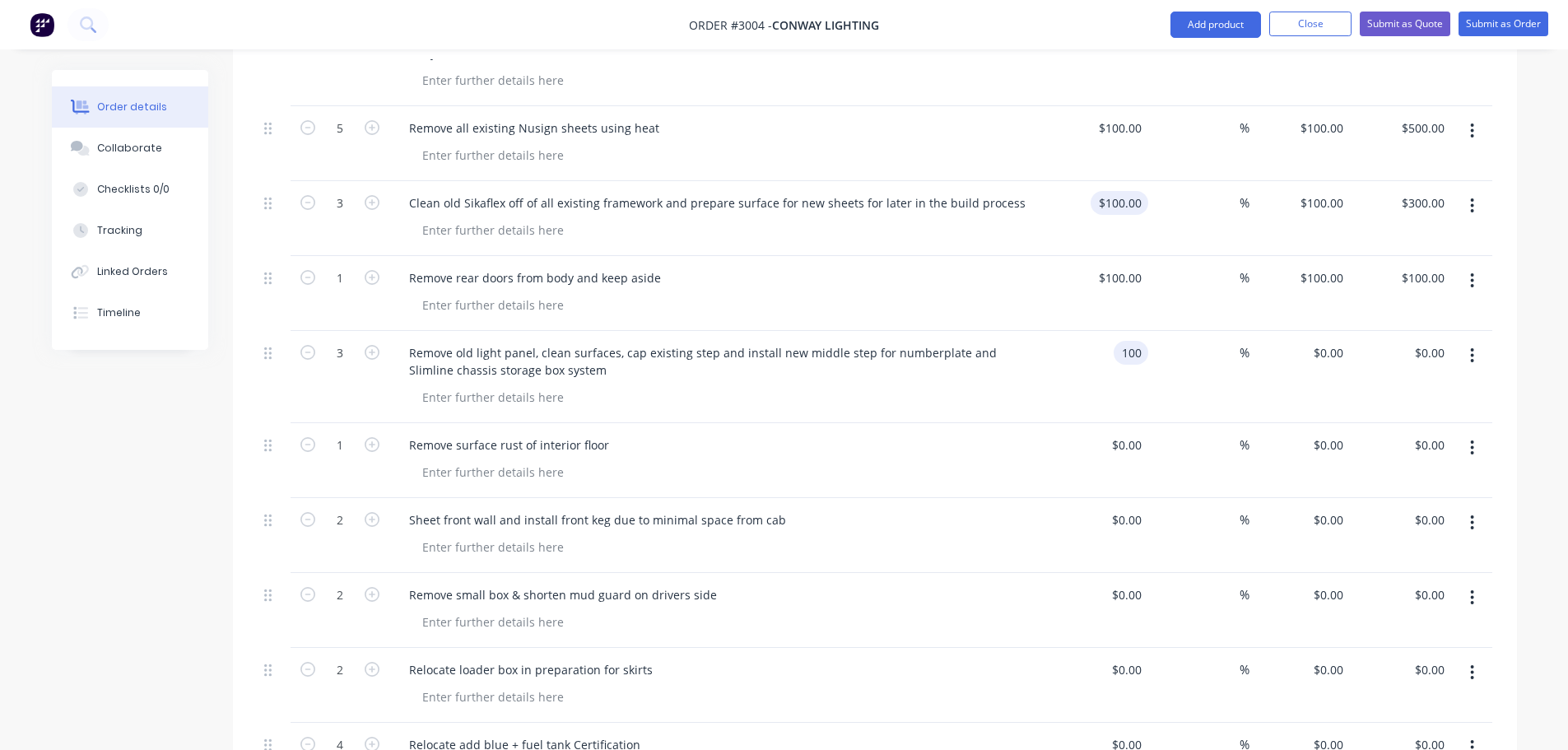 scroll, scrollTop: 999, scrollLeft: 0, axis: vertical 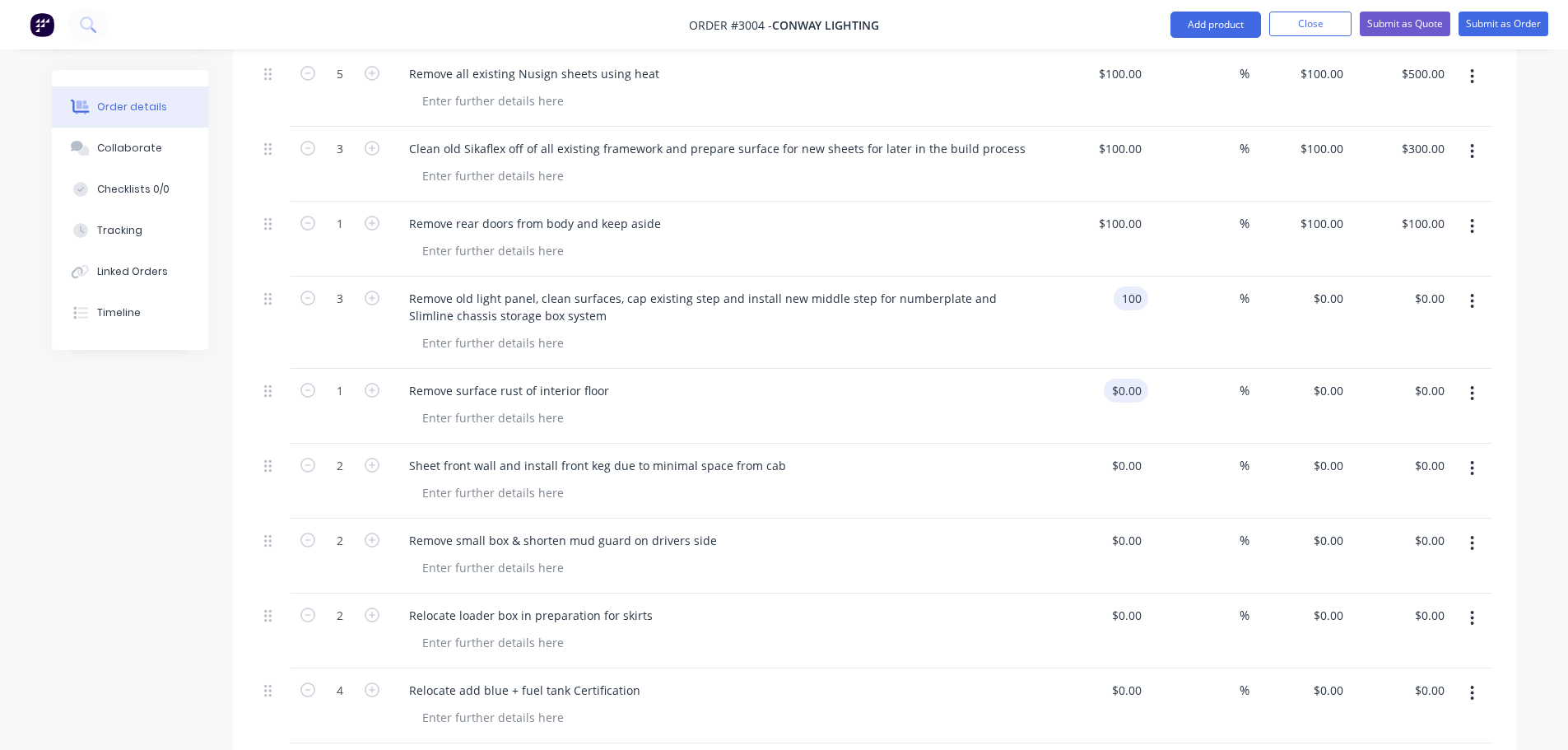 click on "$0.00" at bounding box center (1129, 390) 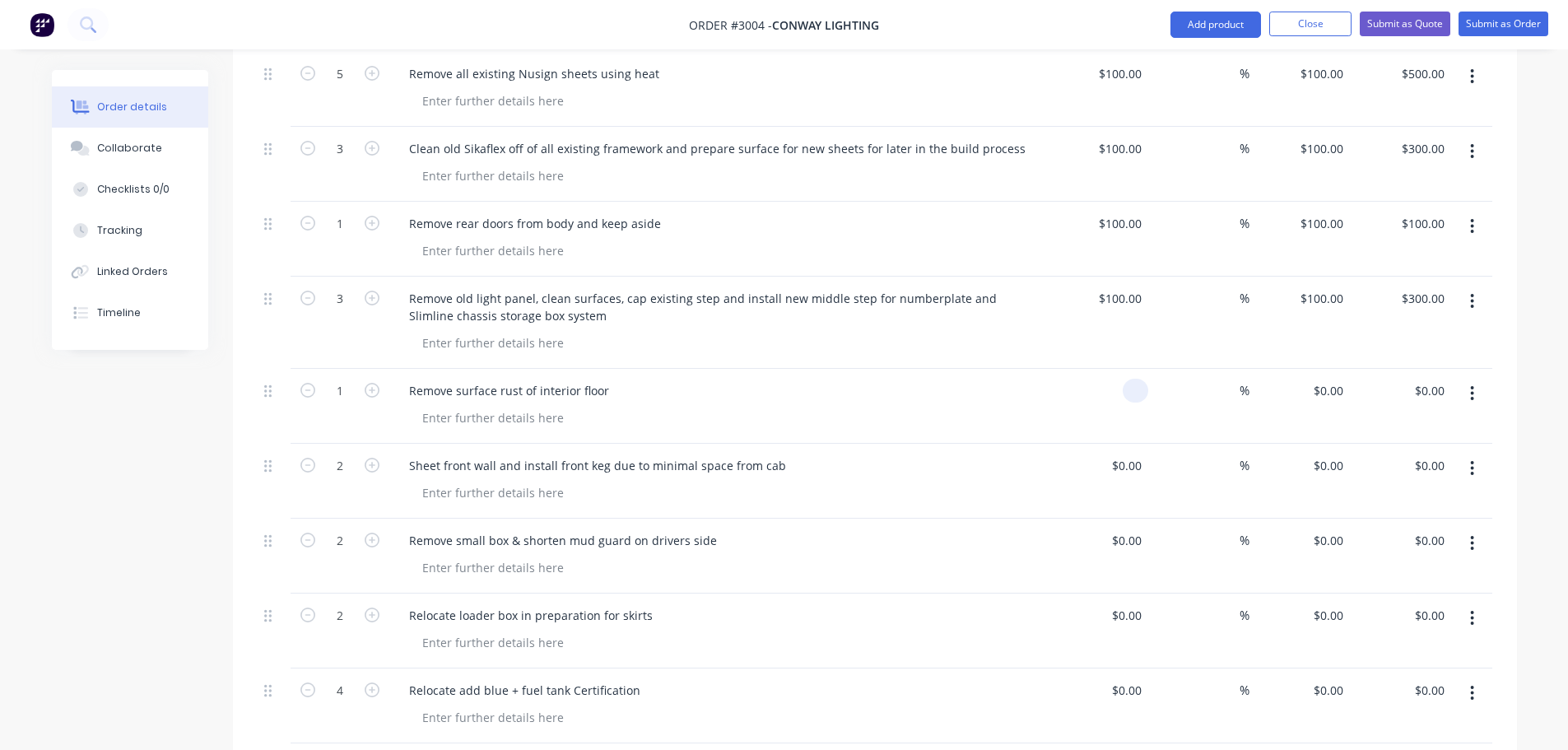 paste on "100" 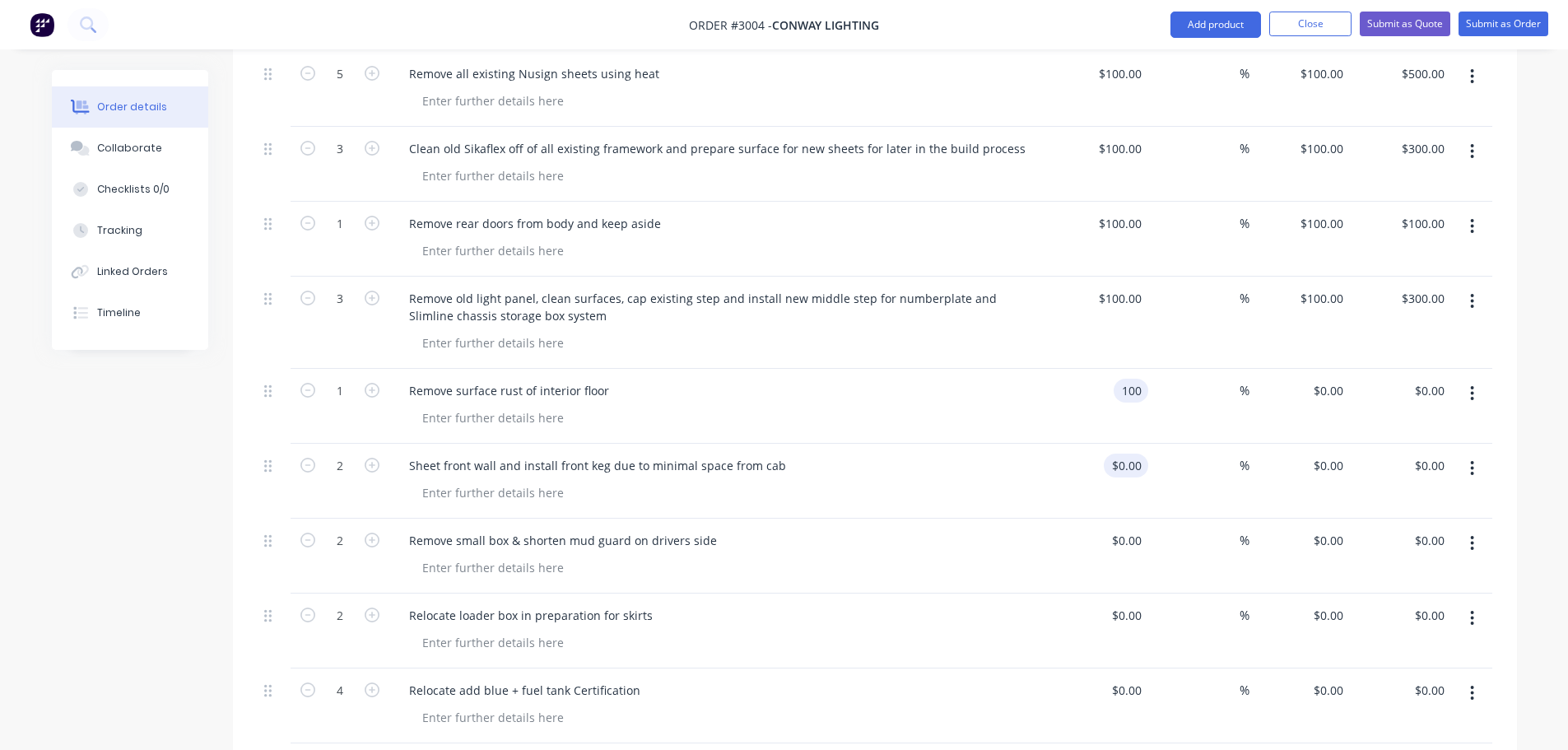 click on "$0.00 $0.00" at bounding box center [1098, 481] 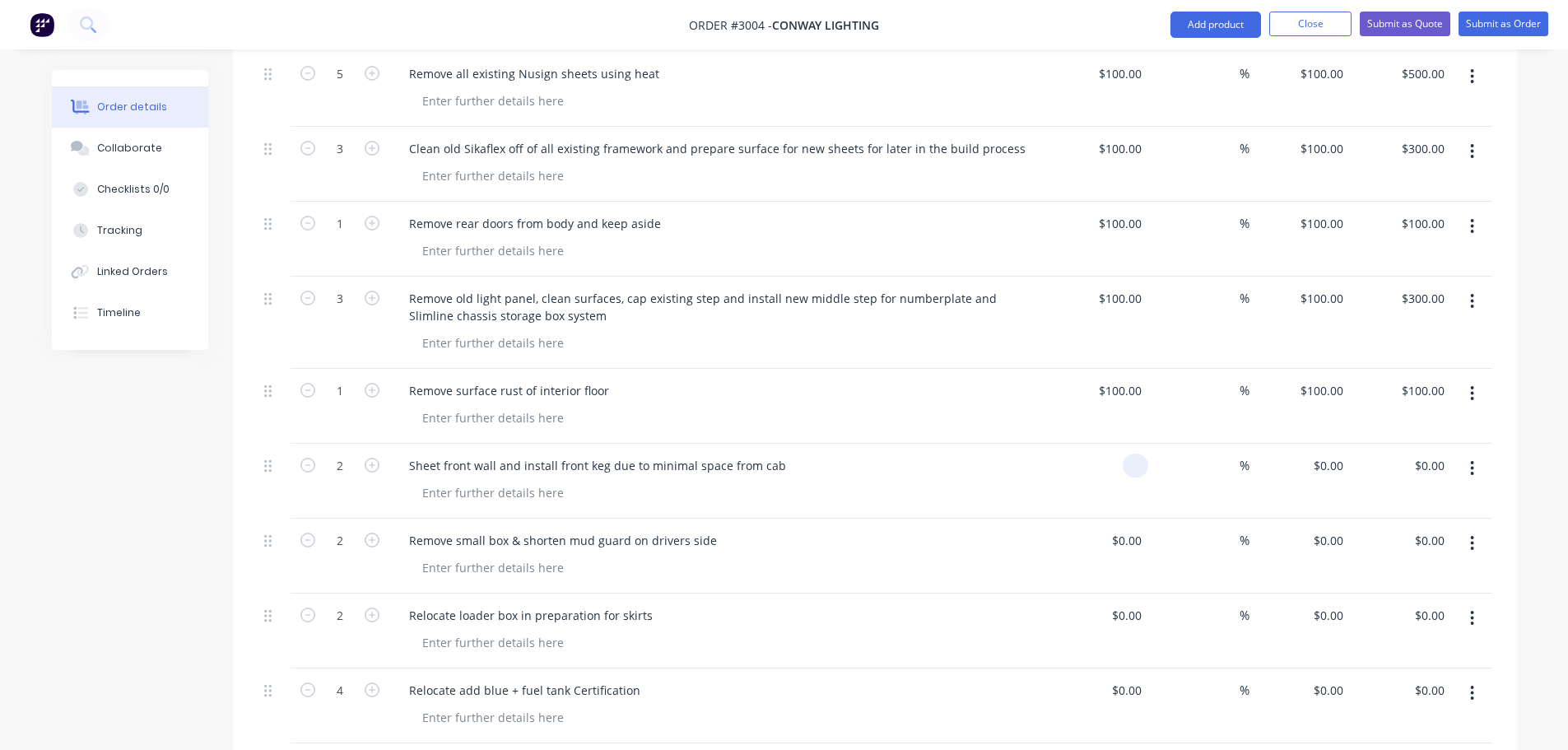 paste on "100" 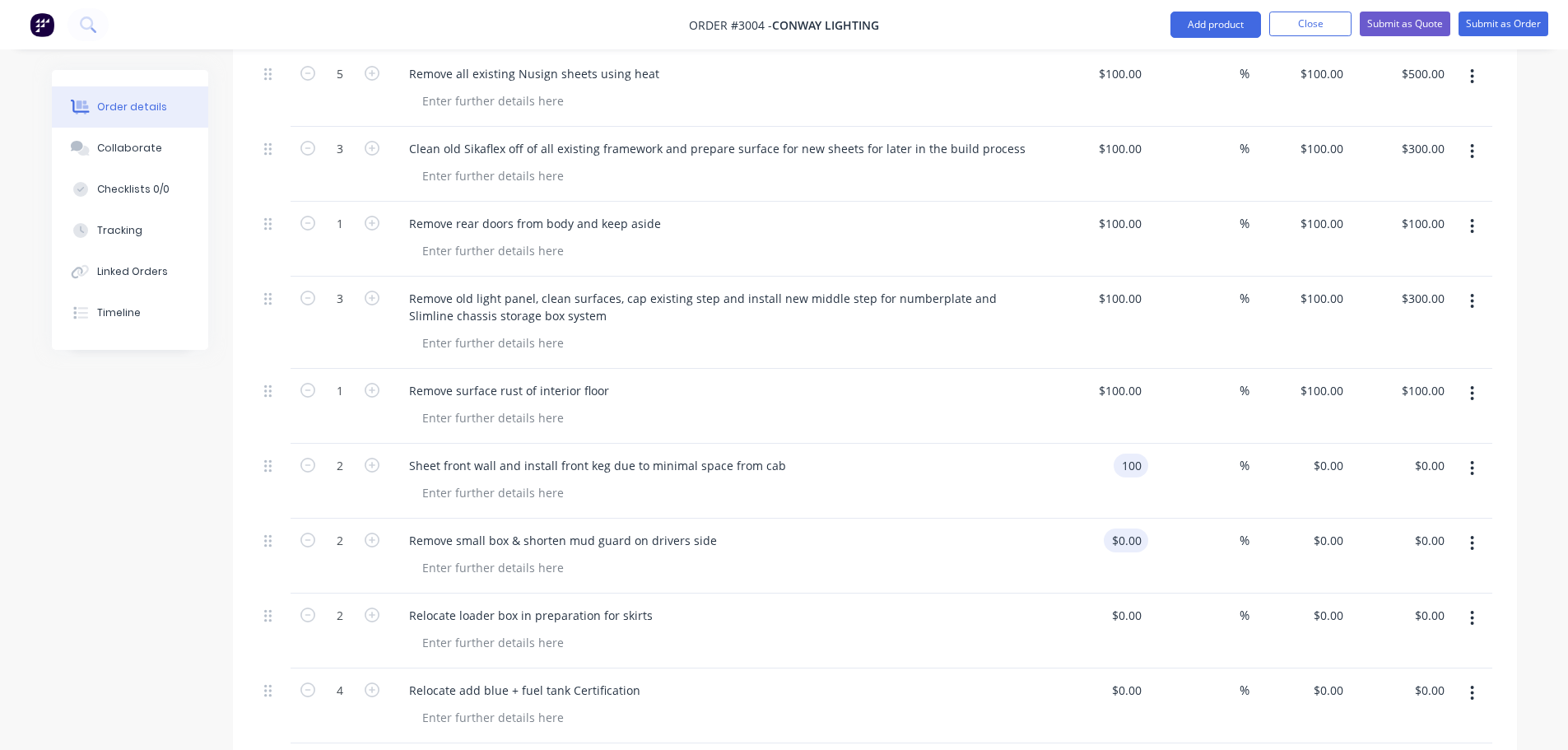 click on "$0.00 $0.00" at bounding box center (1126, 540) 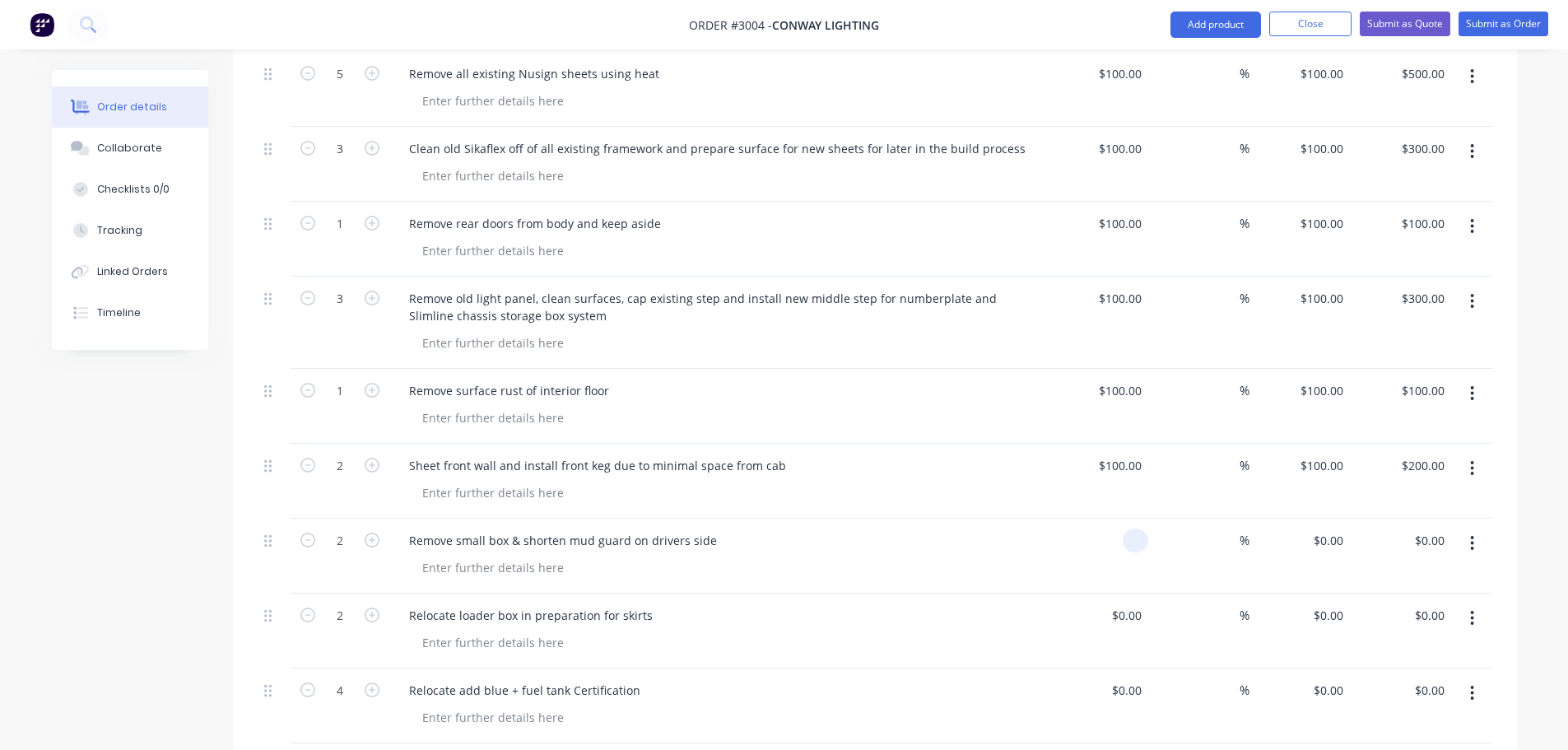 paste on "100" 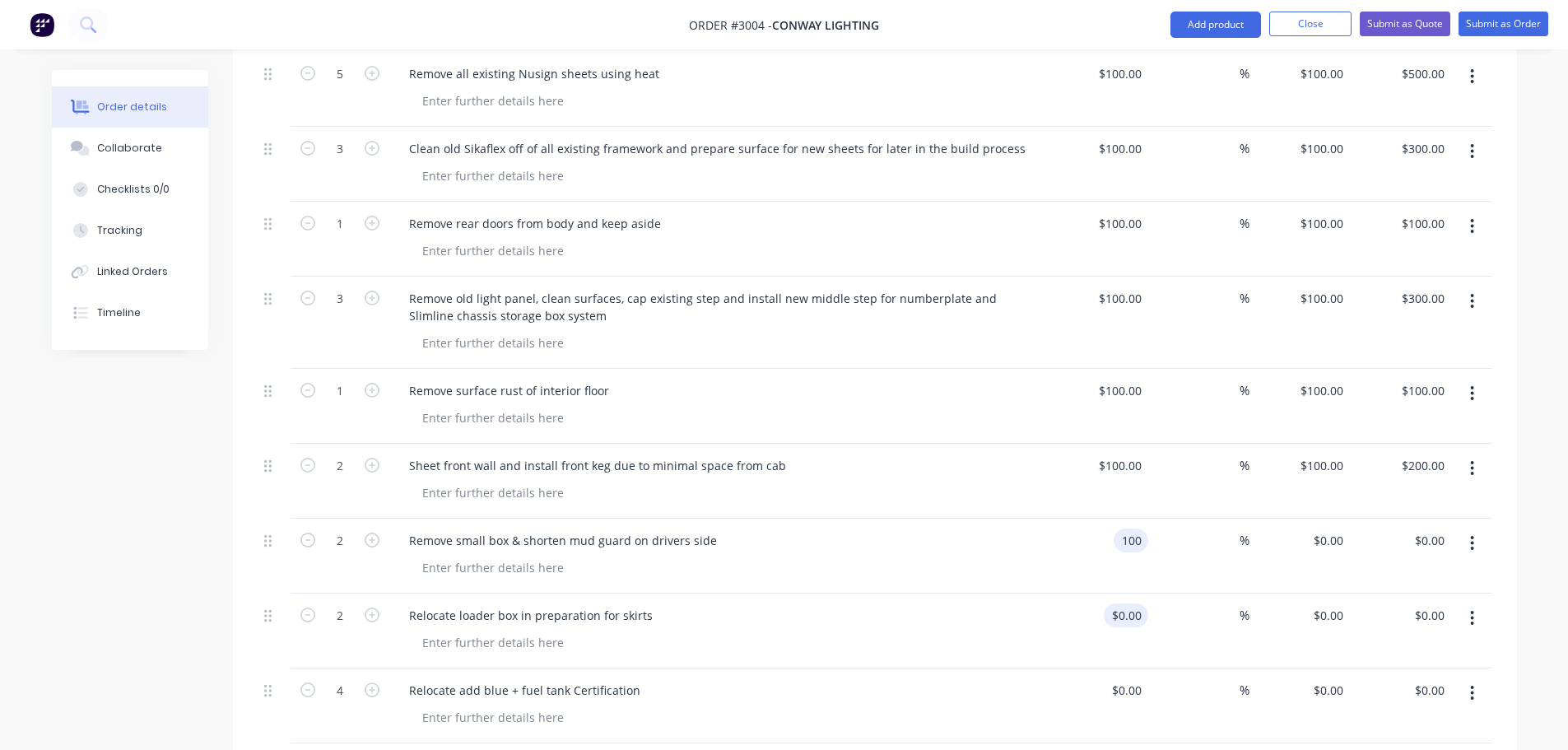 type on "$100.00" 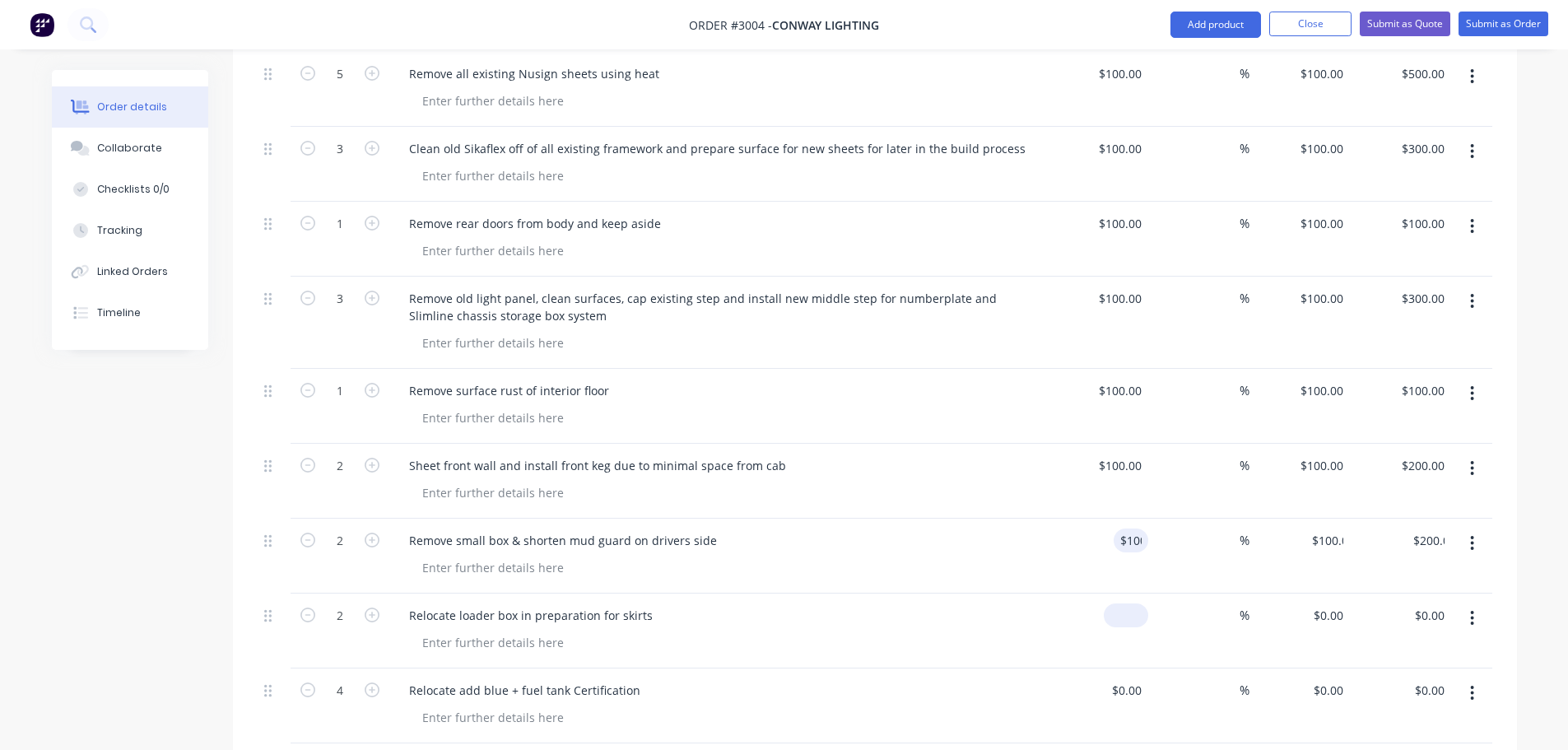 click at bounding box center [1129, 615] 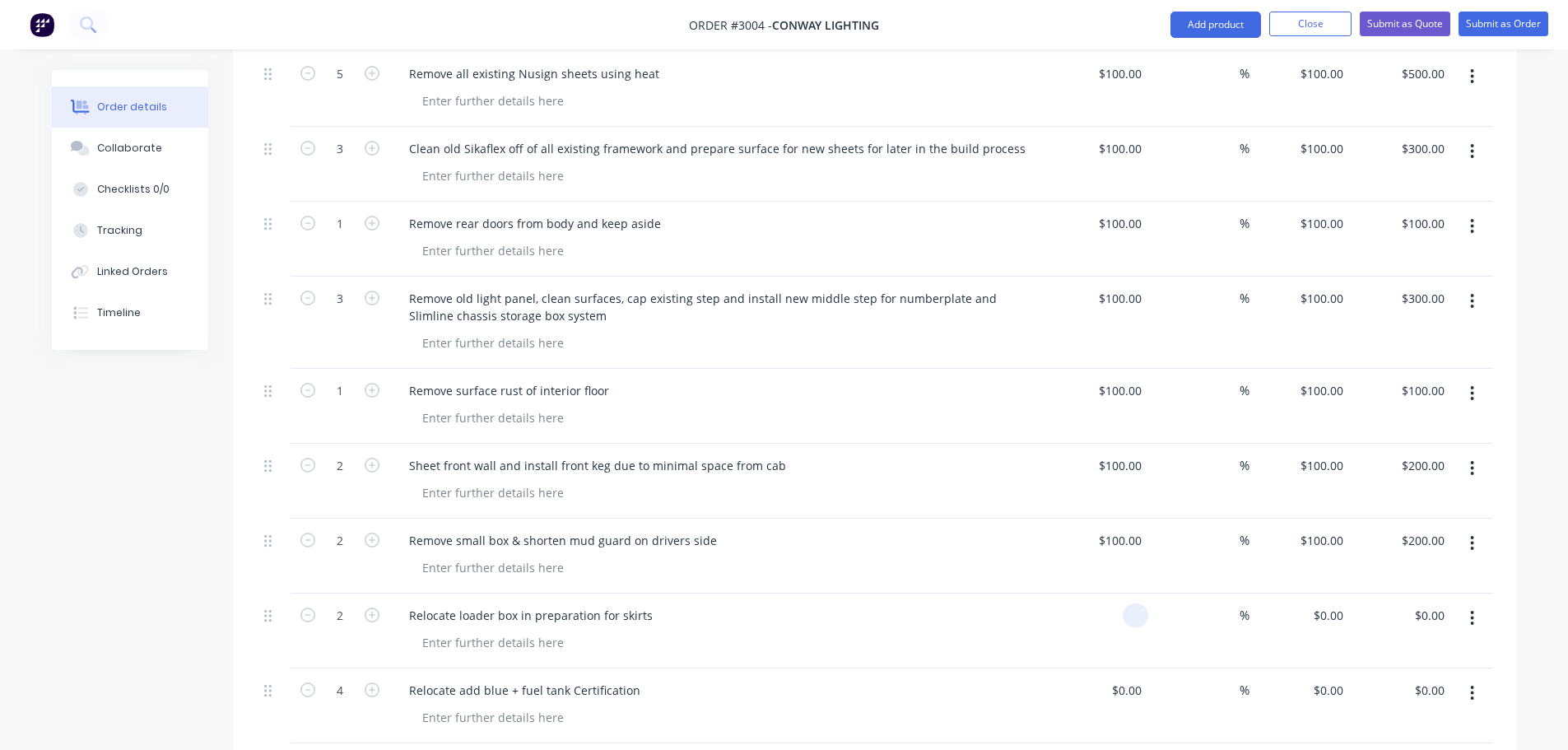 paste on "100" 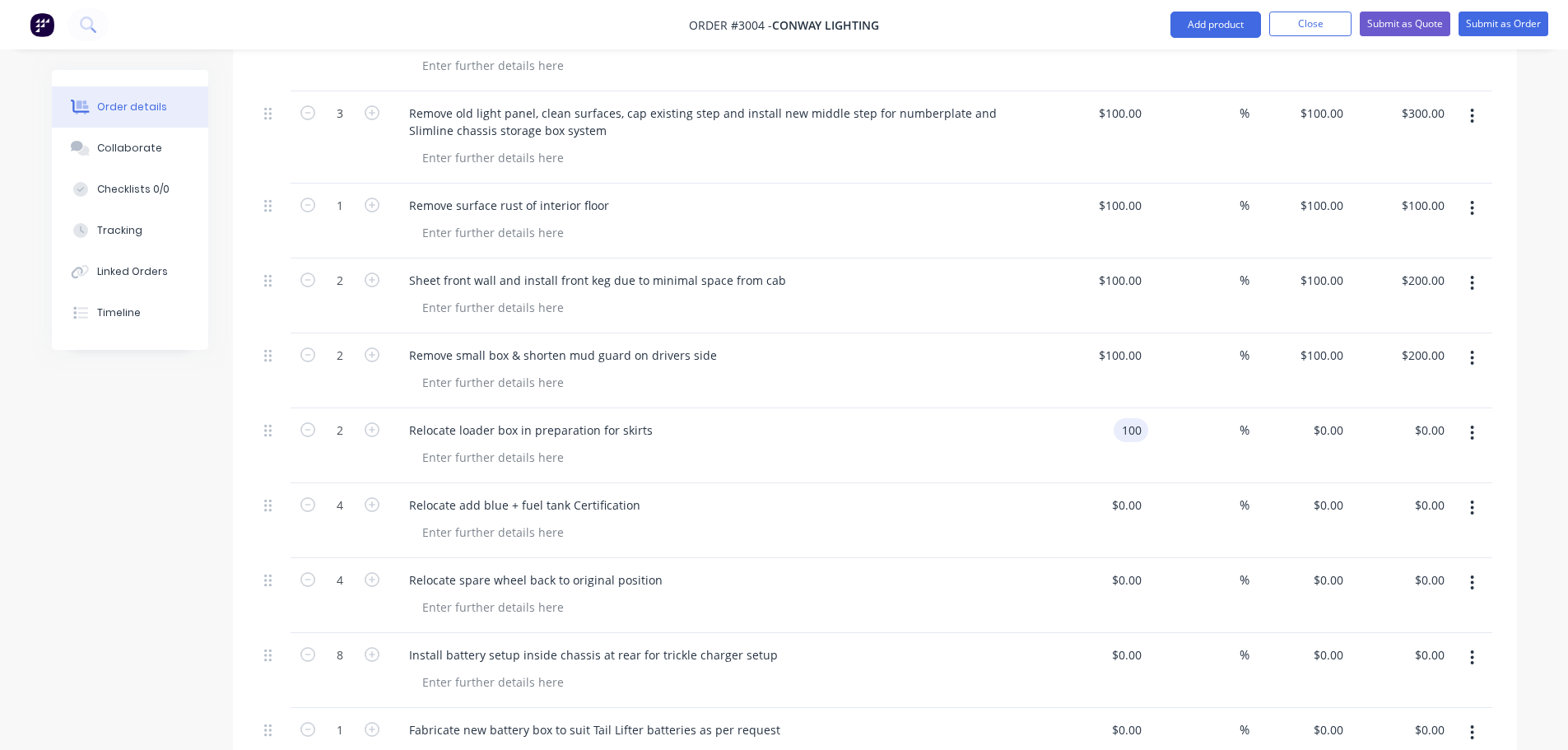 scroll, scrollTop: 1328, scrollLeft: 0, axis: vertical 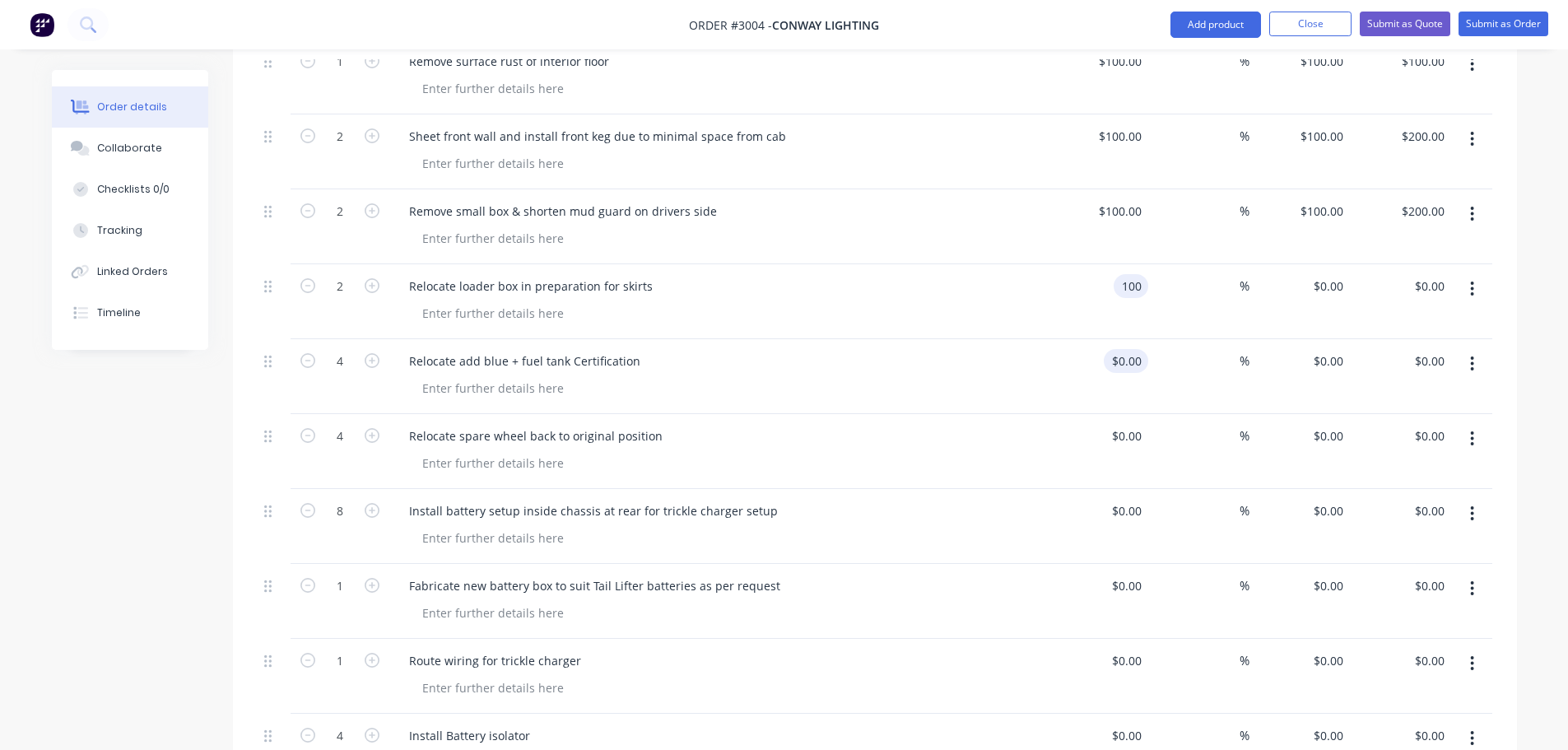 click on "$0.00 $0.00" at bounding box center (1098, 376) 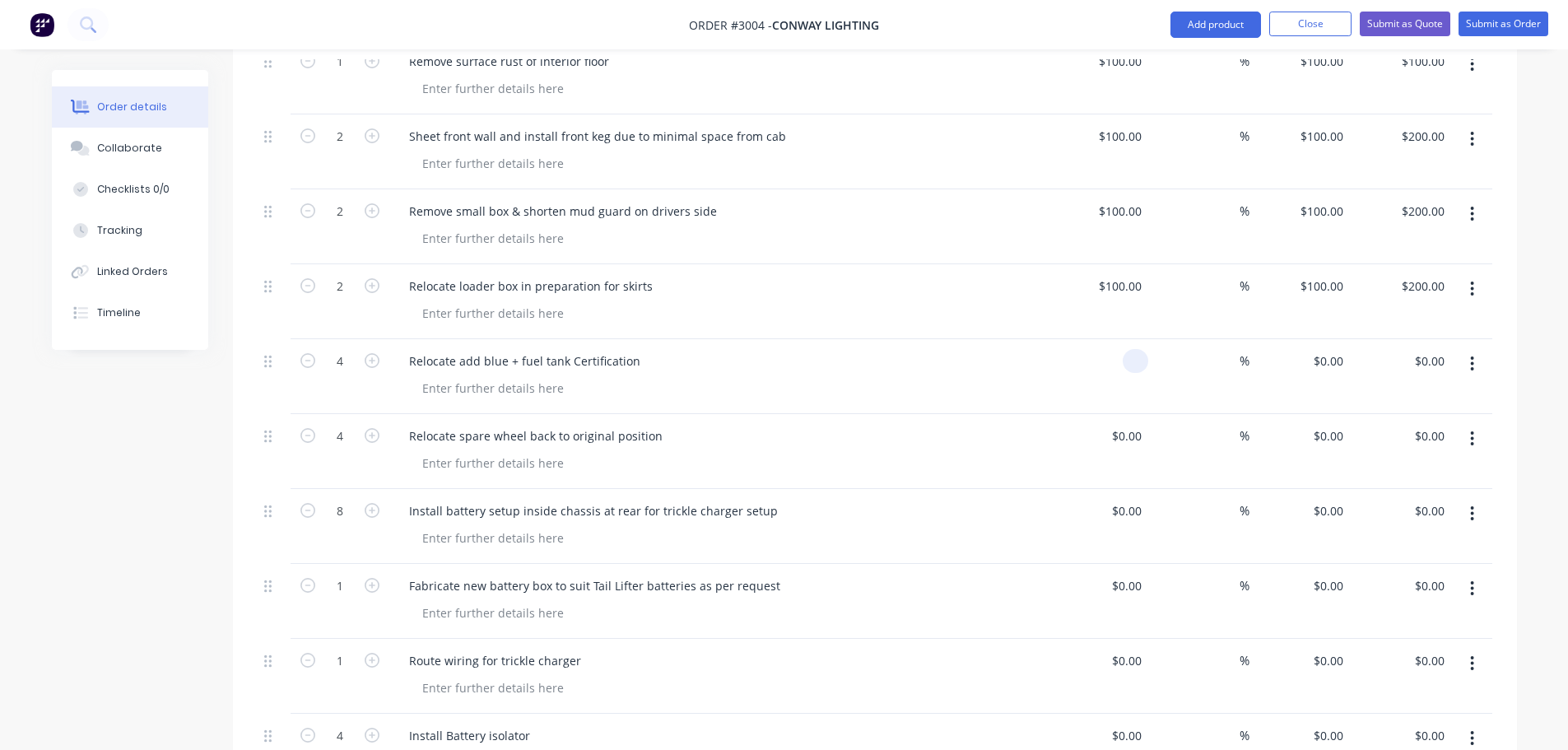 paste on "100" 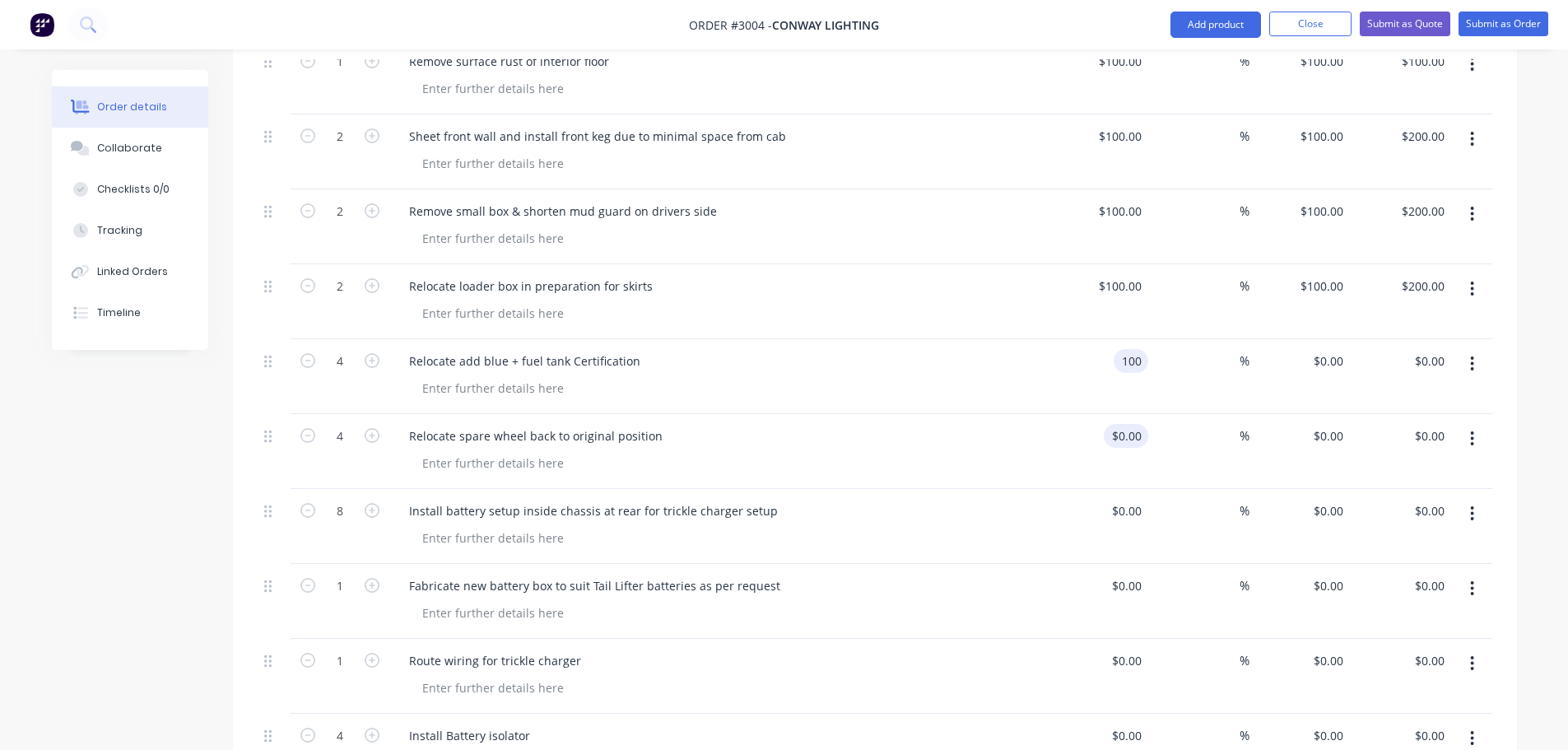 click on "$0.00 $0.00" at bounding box center [1126, 436] 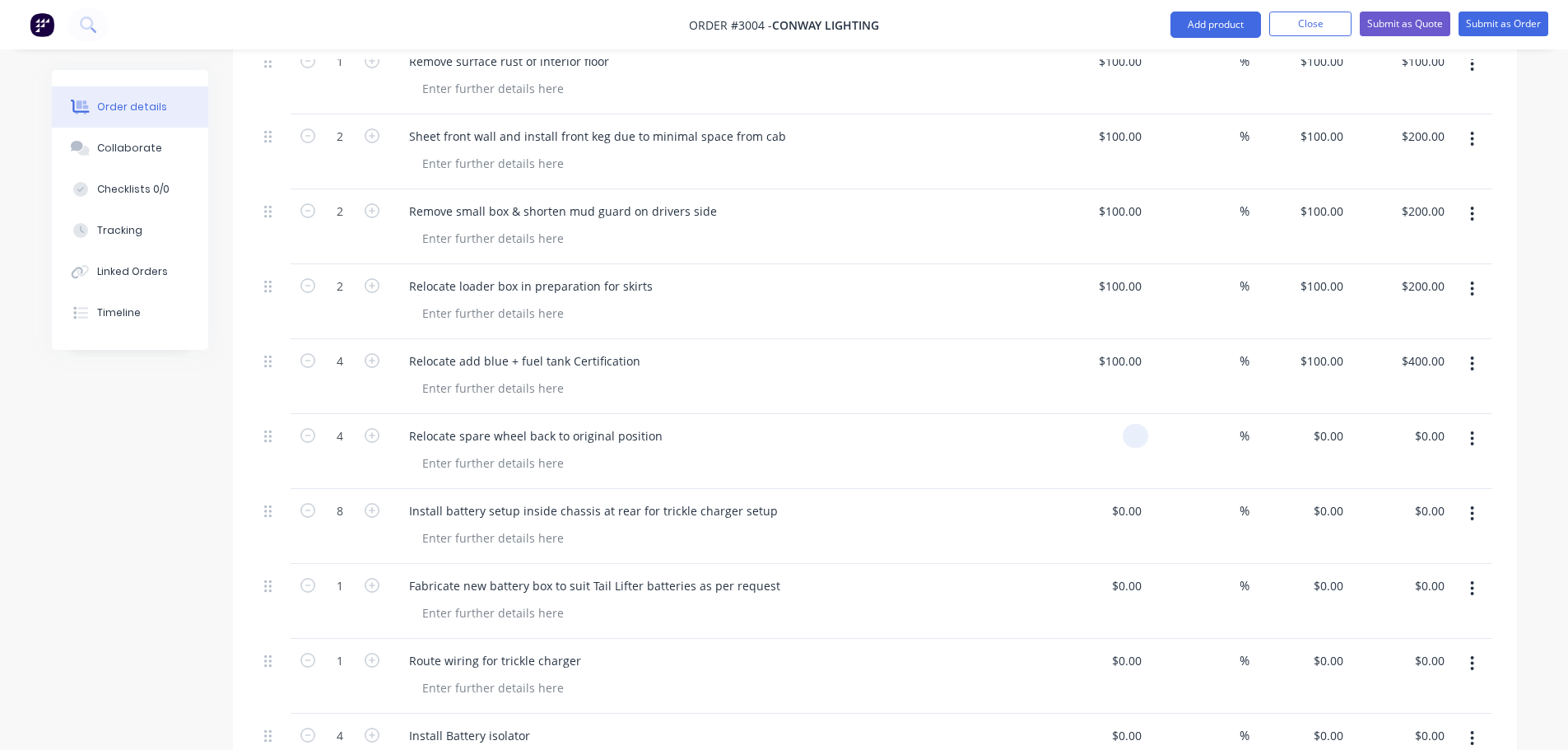paste on "100" 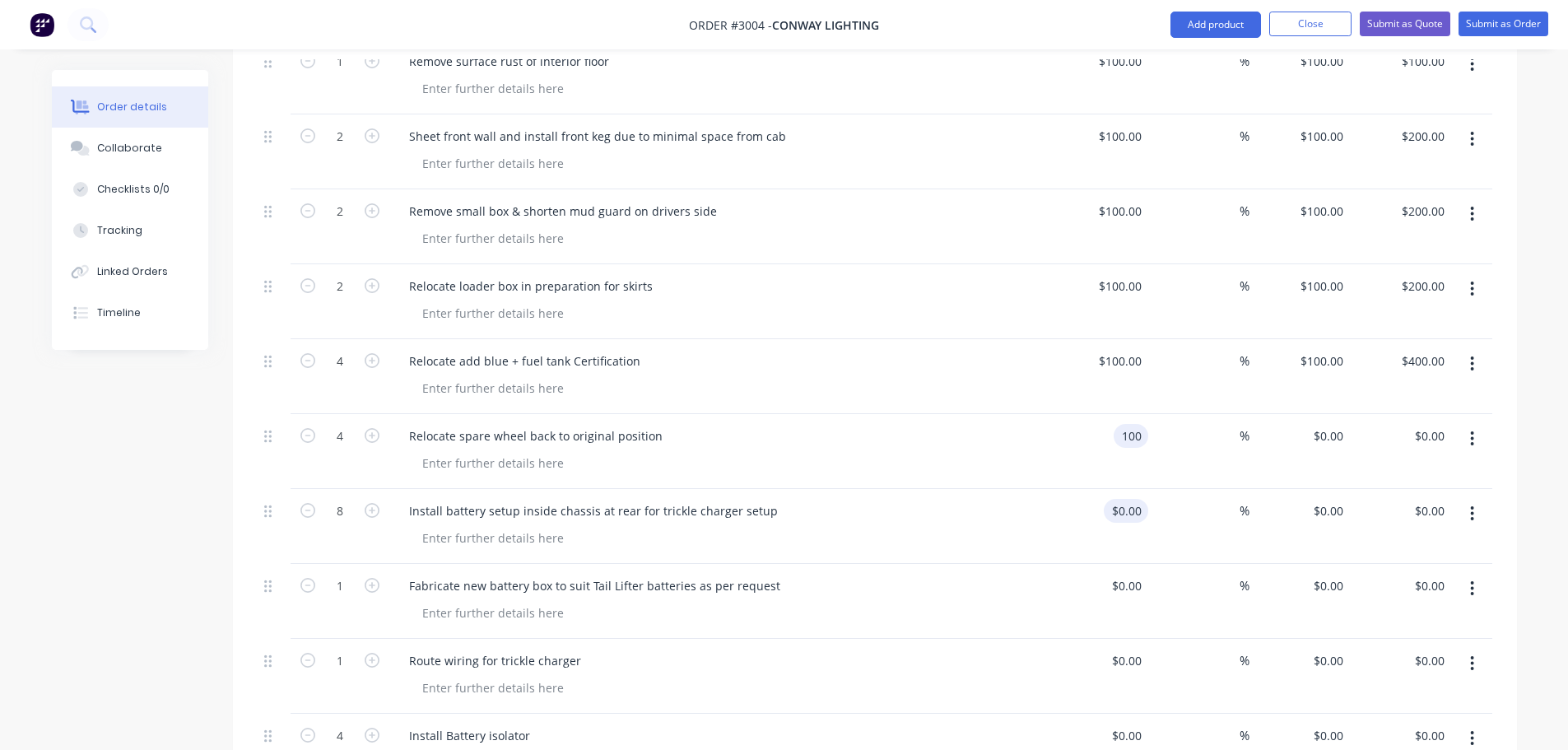 click on "$0.00 $0.00" at bounding box center [1126, 510] 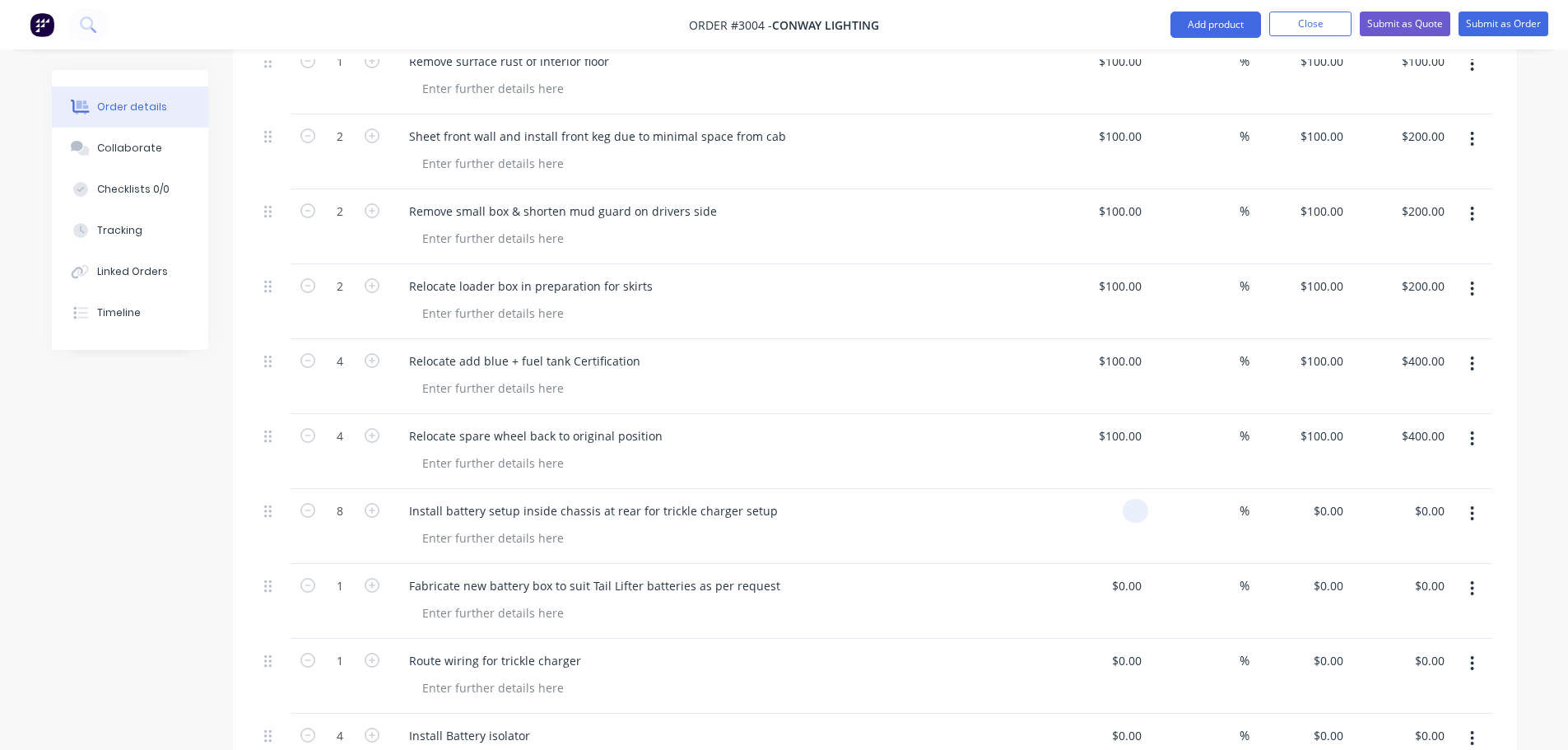 paste on "100" 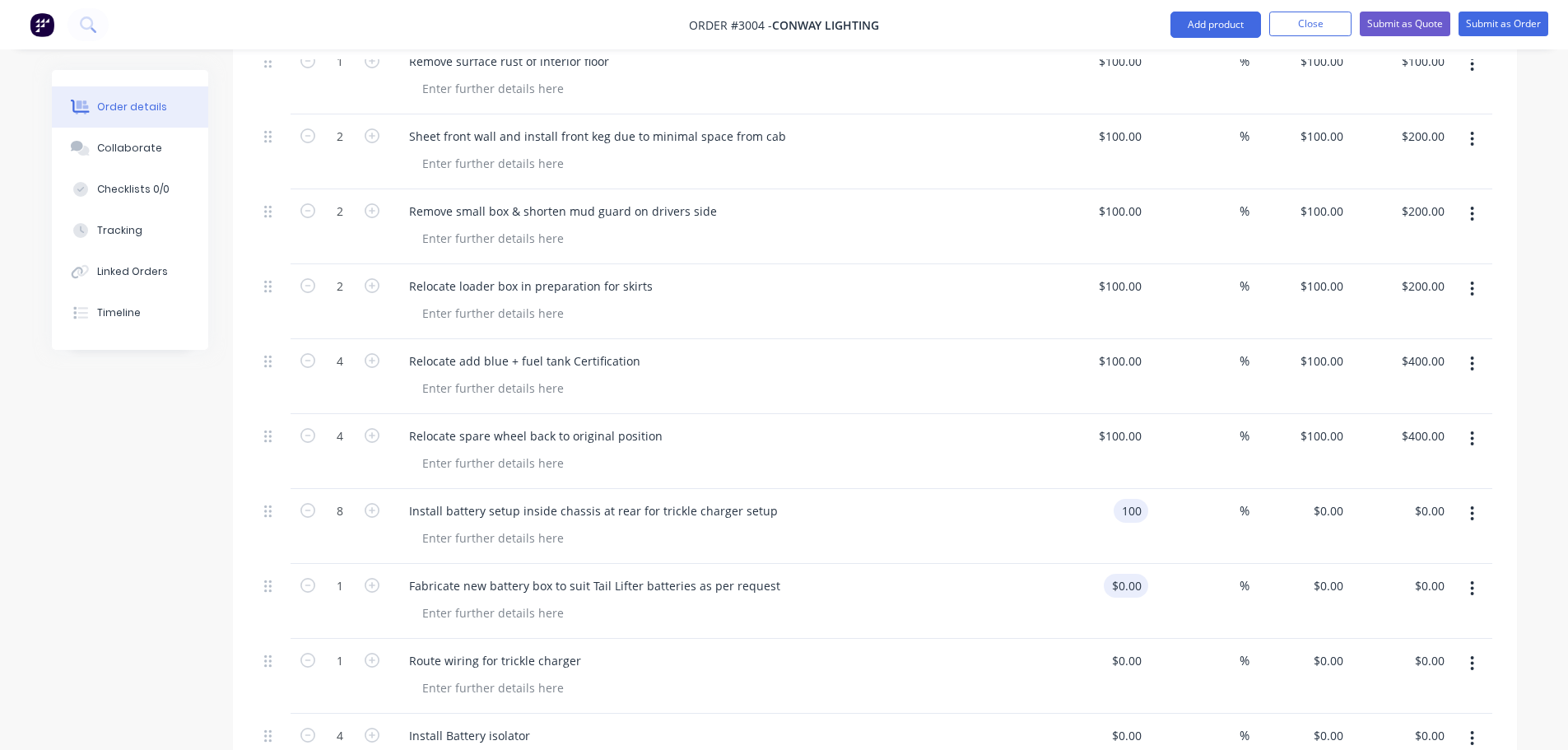 click on "$0.00 $0.00" at bounding box center [1098, 601] 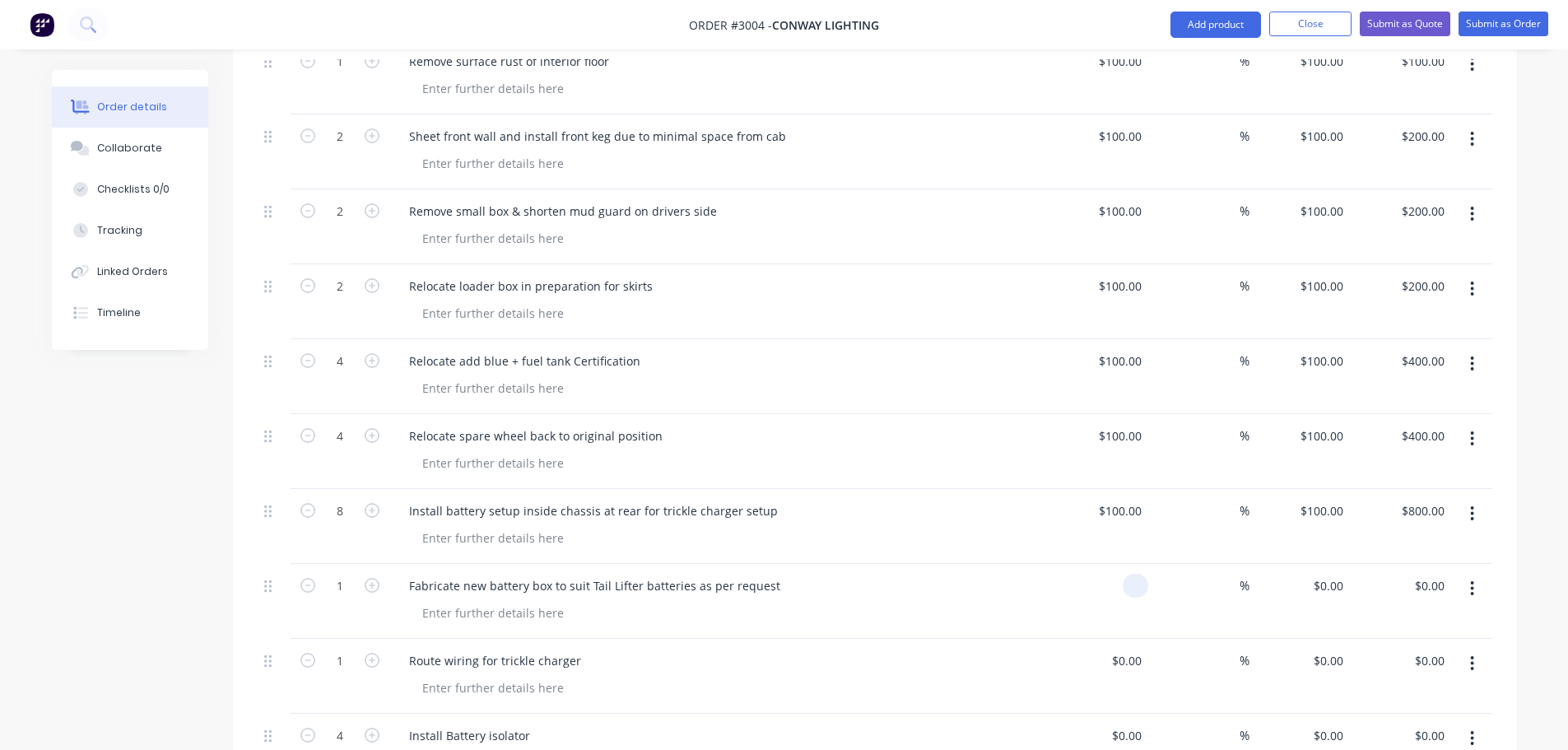 paste on "100" 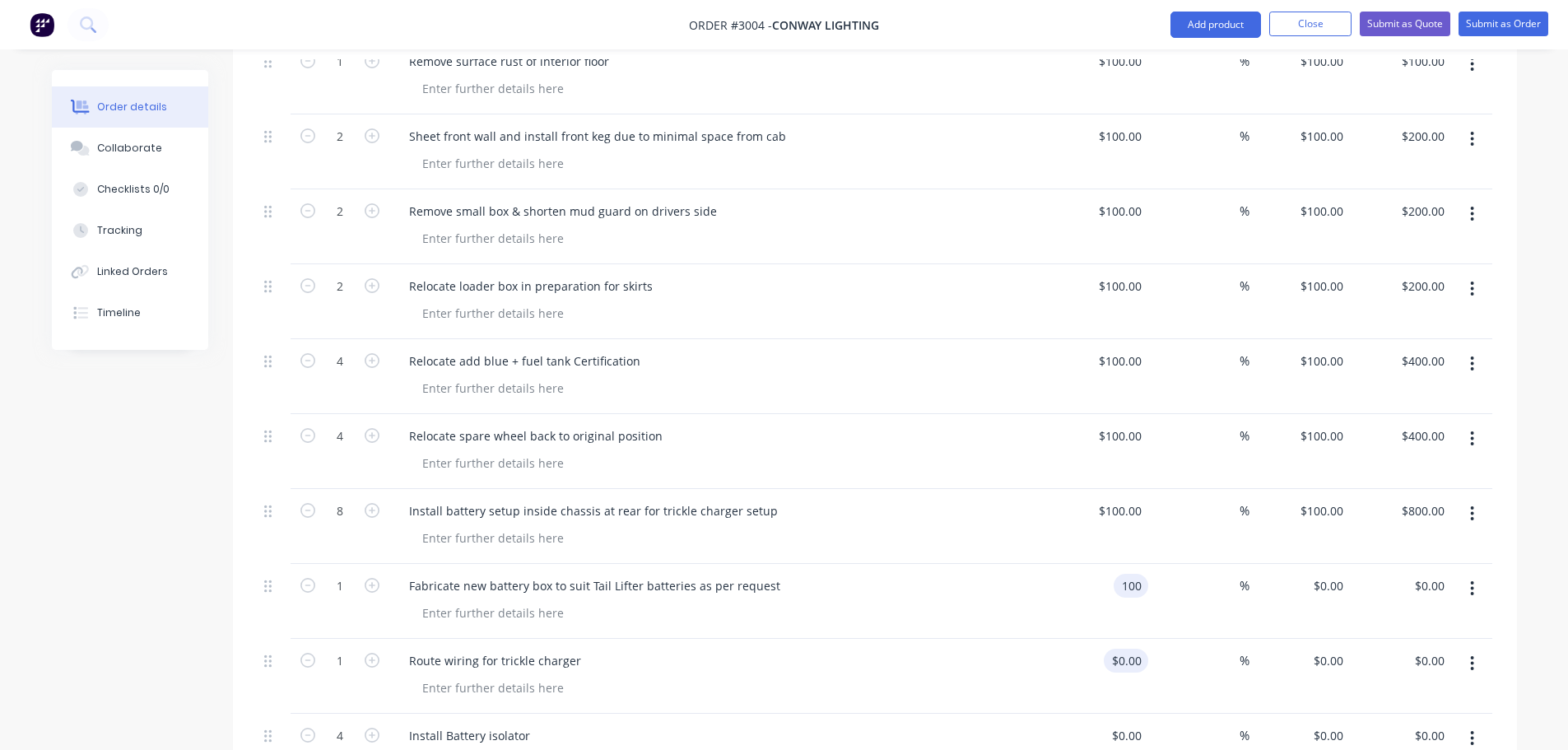 click on "$0.00 $0.00" at bounding box center [1098, 676] 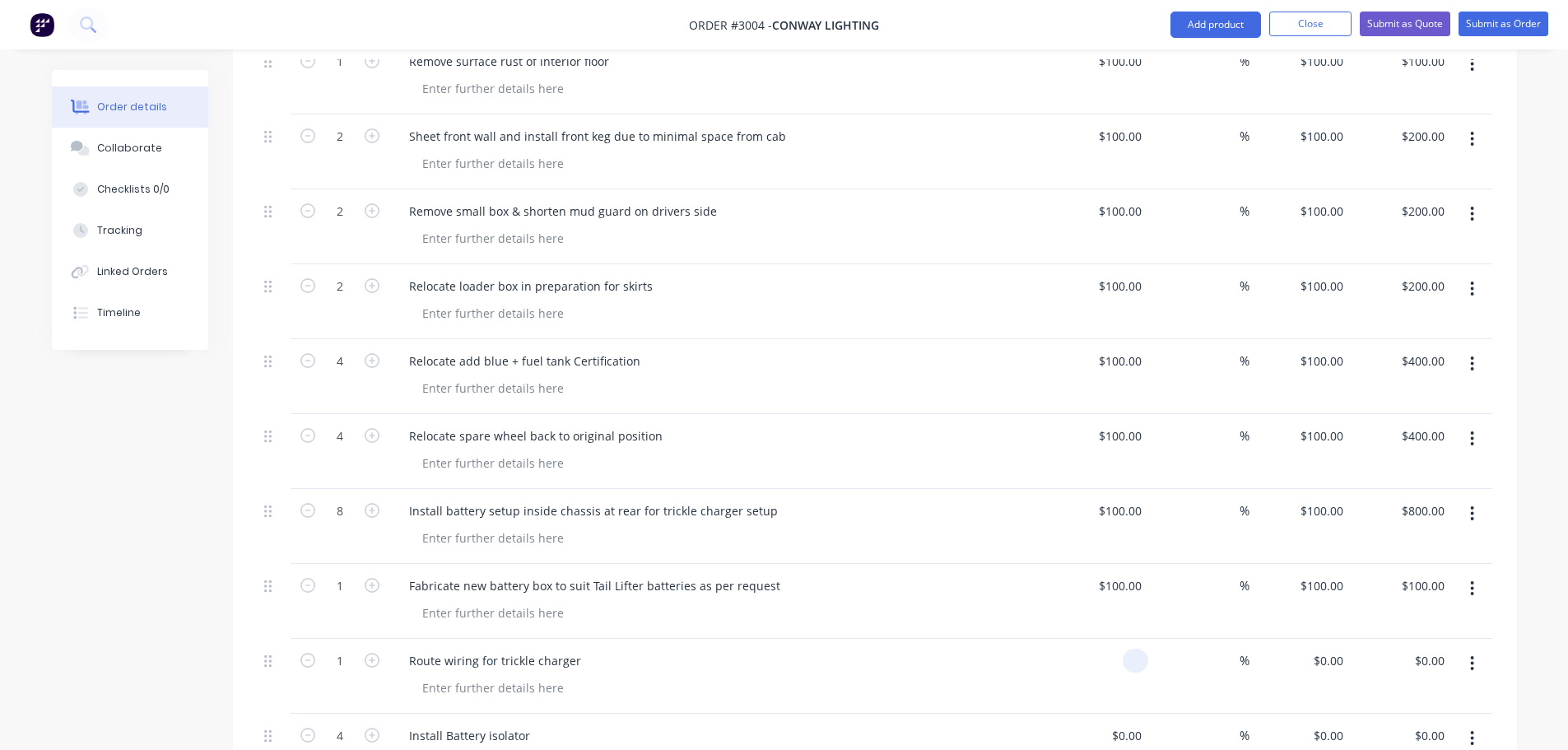paste on "100" 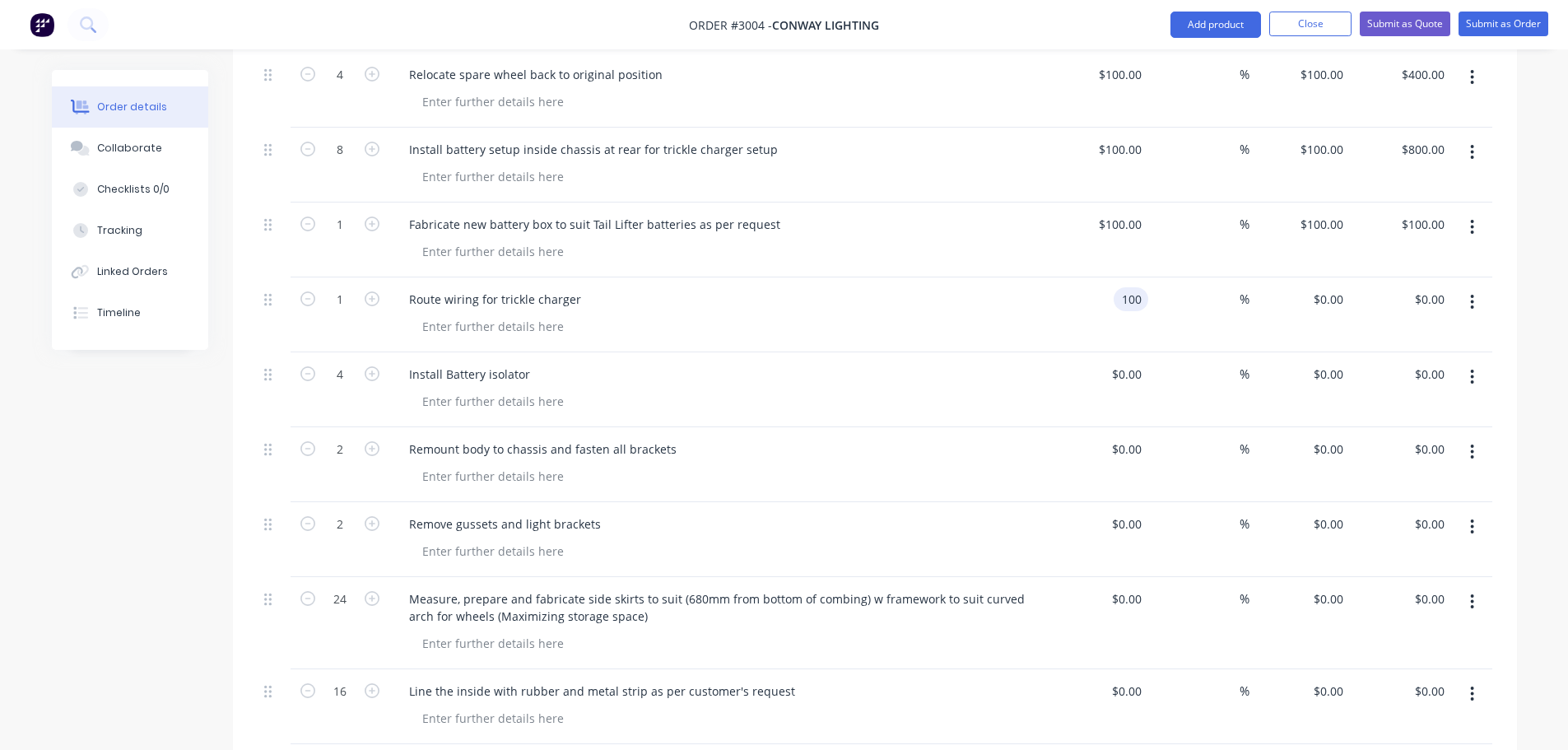 scroll, scrollTop: 1740, scrollLeft: 0, axis: vertical 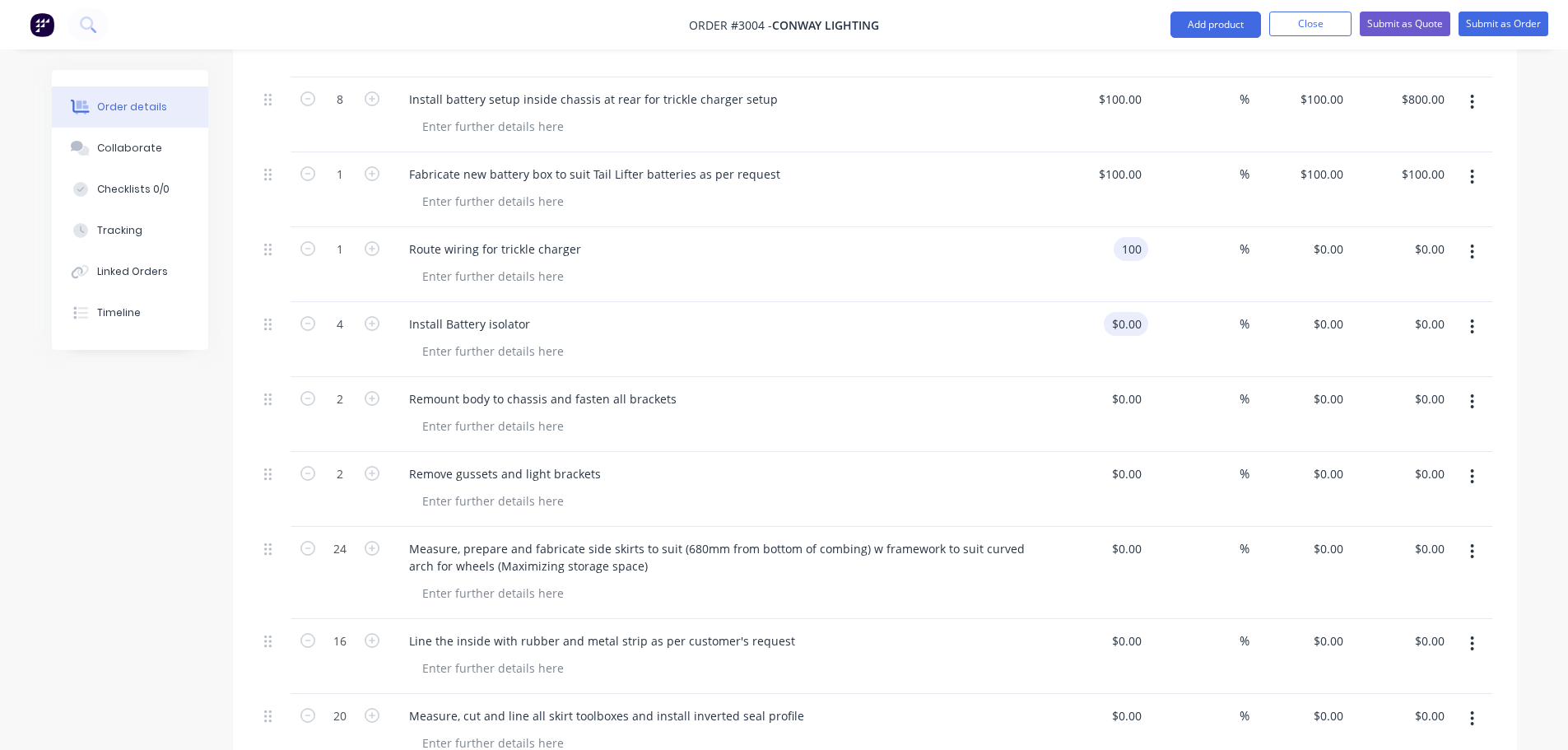 click on "$0.00 $0.00" at bounding box center (1126, 324) 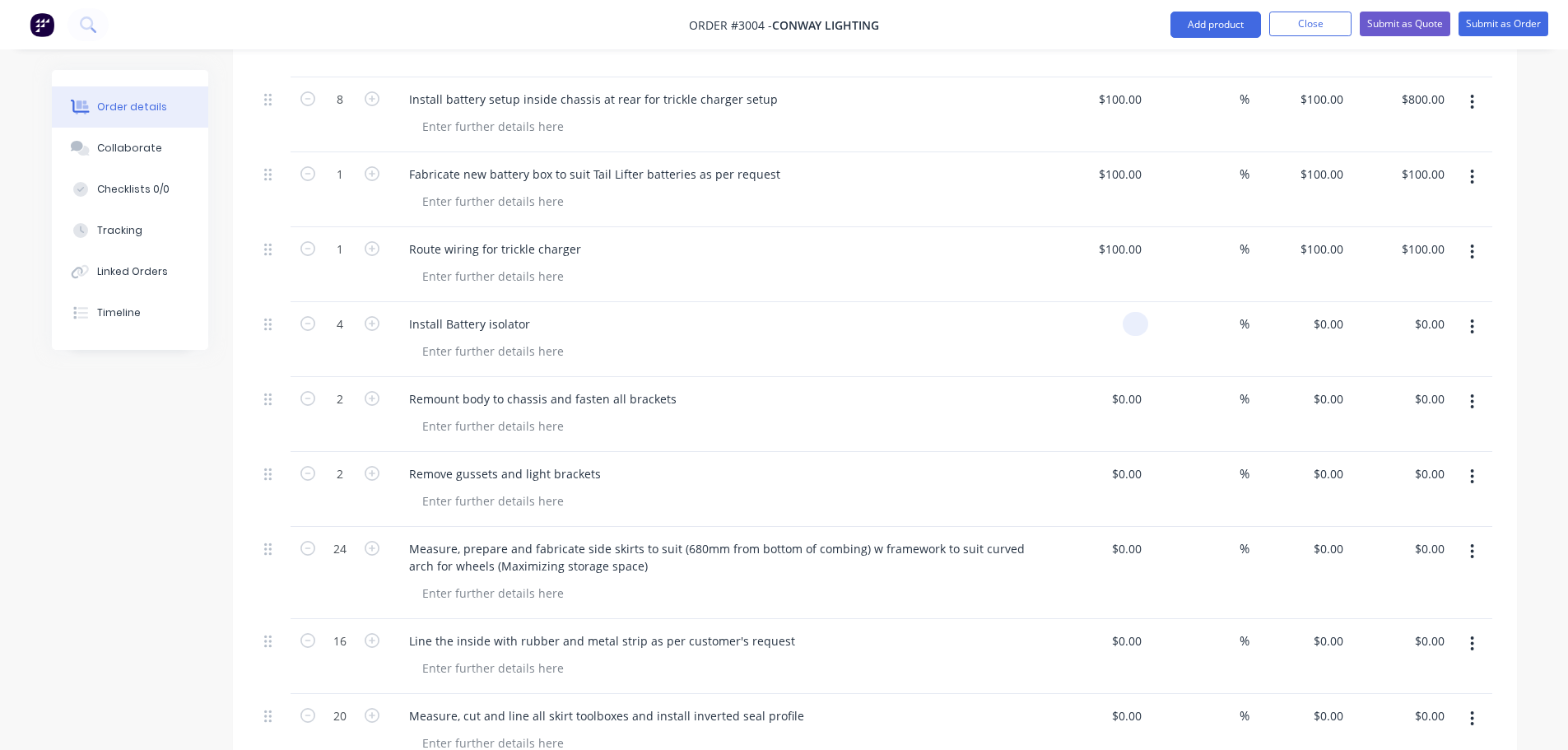 paste on "100" 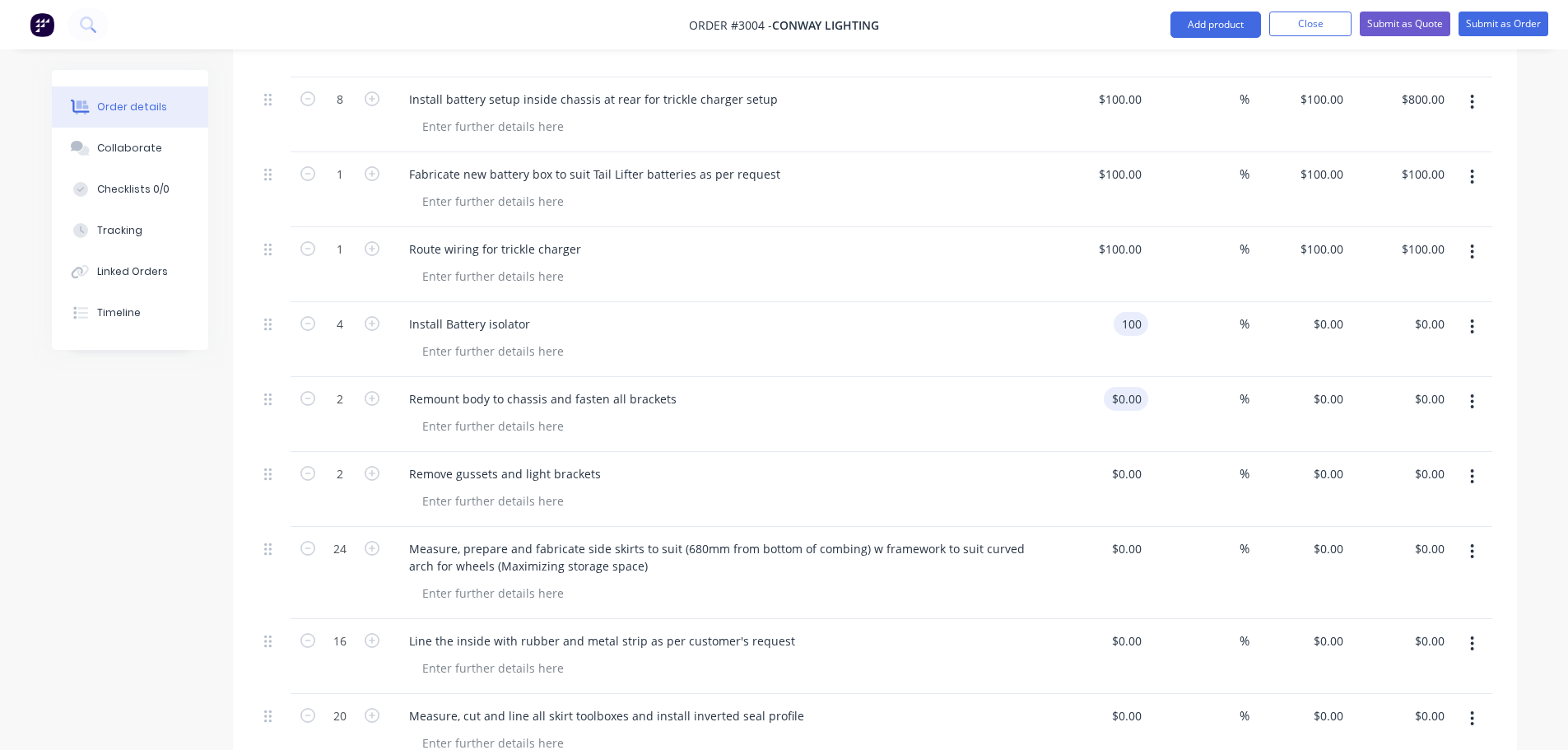 click on "$0.00 $0.00" at bounding box center [1098, 414] 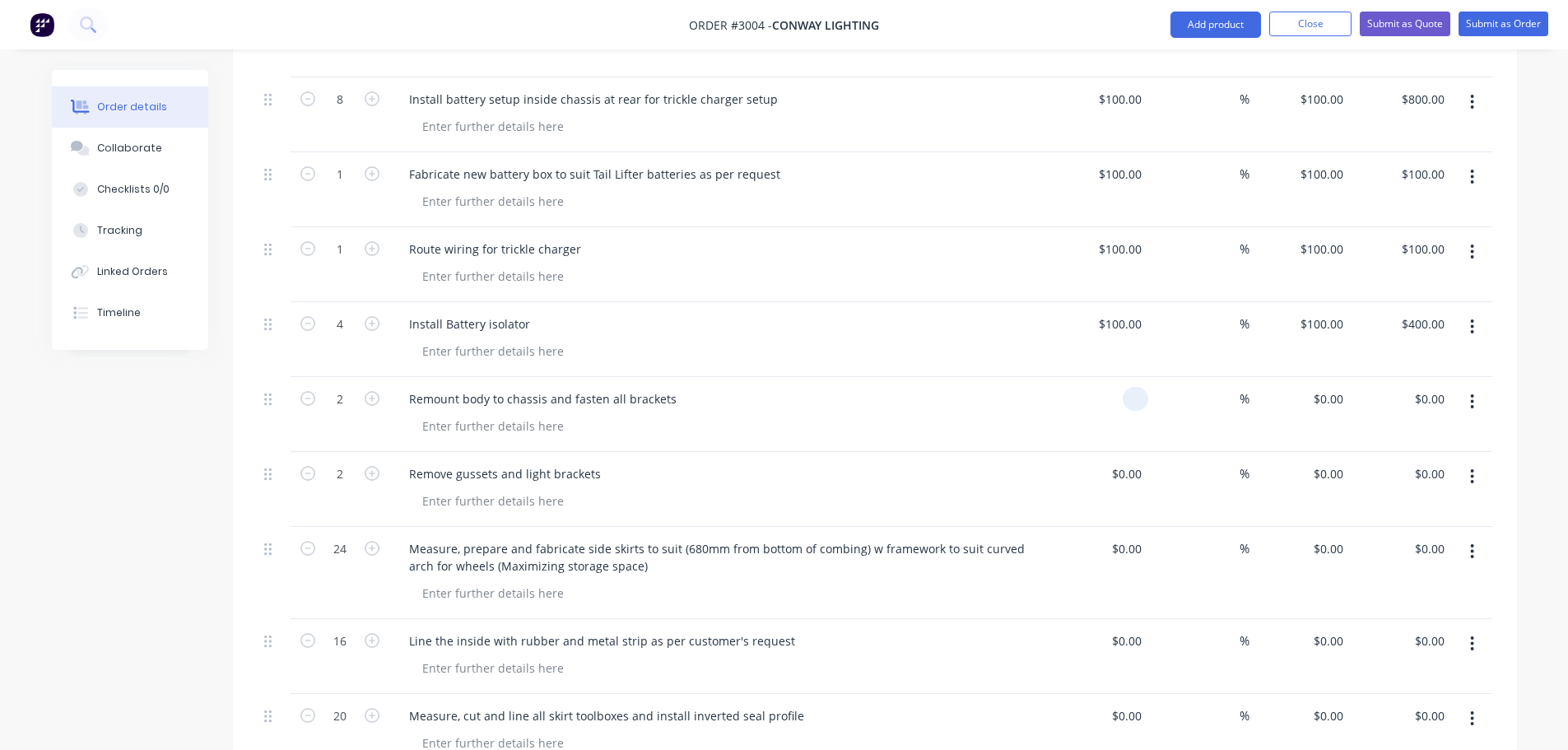 paste on "100" 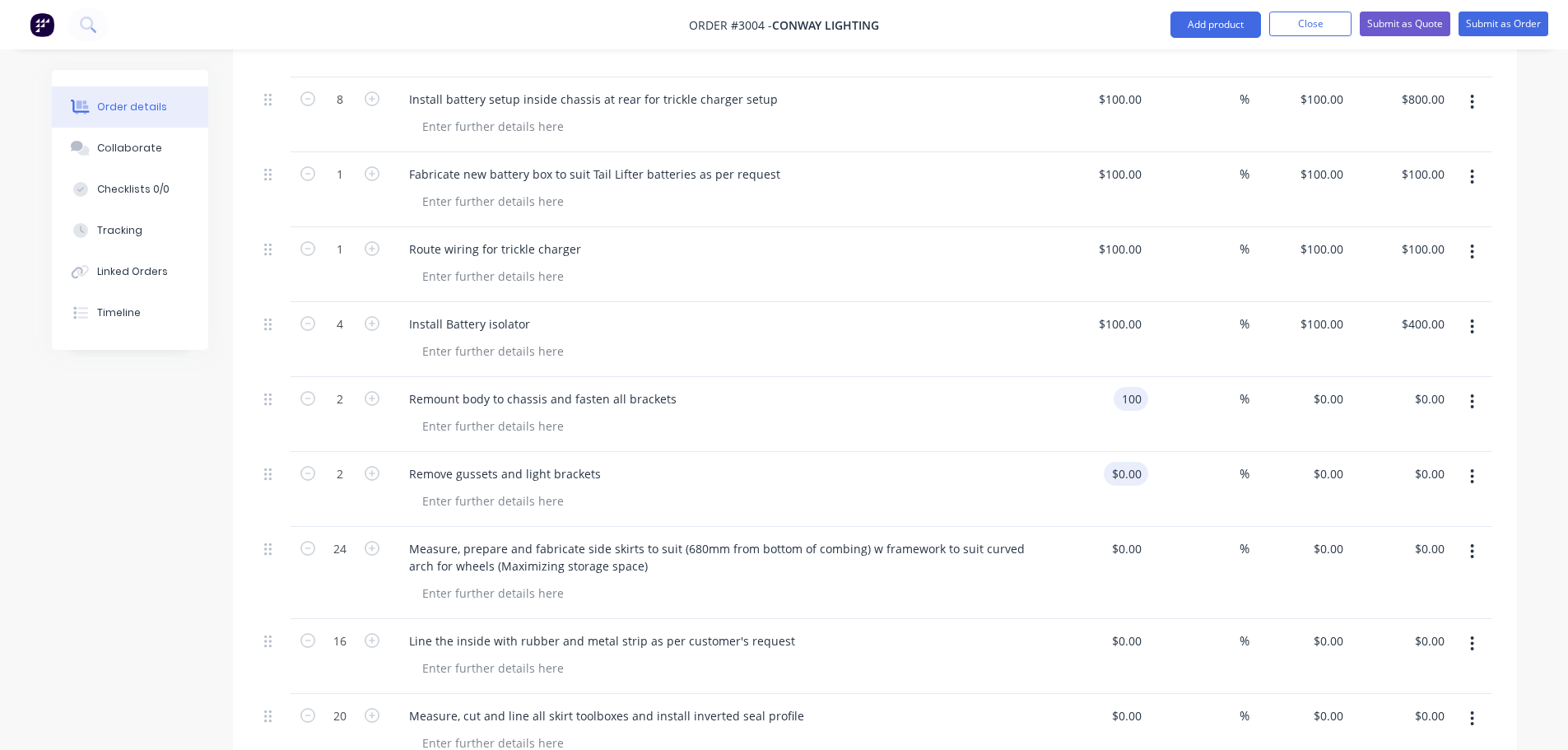 click on "$0.00 $0.00" at bounding box center (1126, 473) 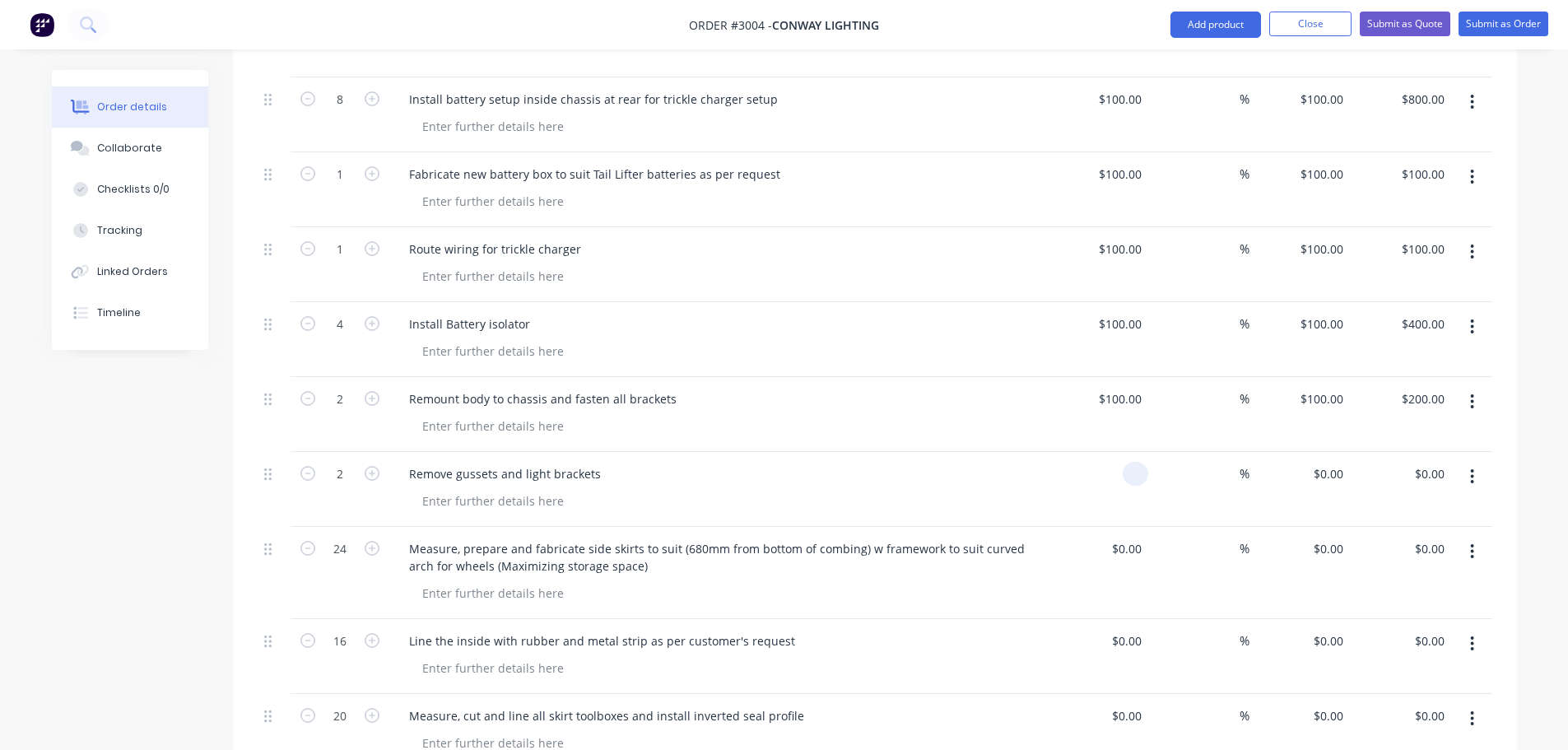 paste on "100" 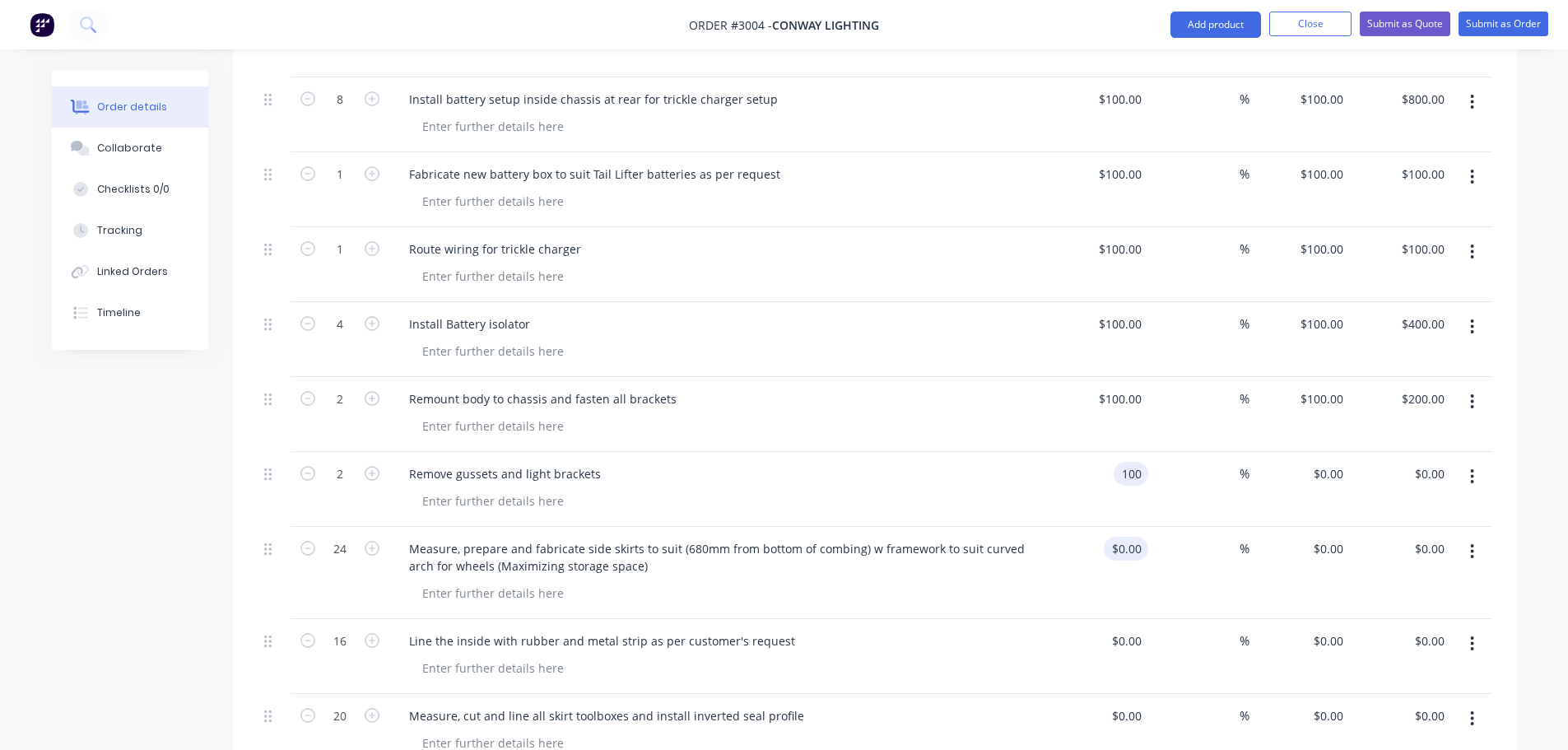click on "$0.00 $0.00" at bounding box center [1126, 548] 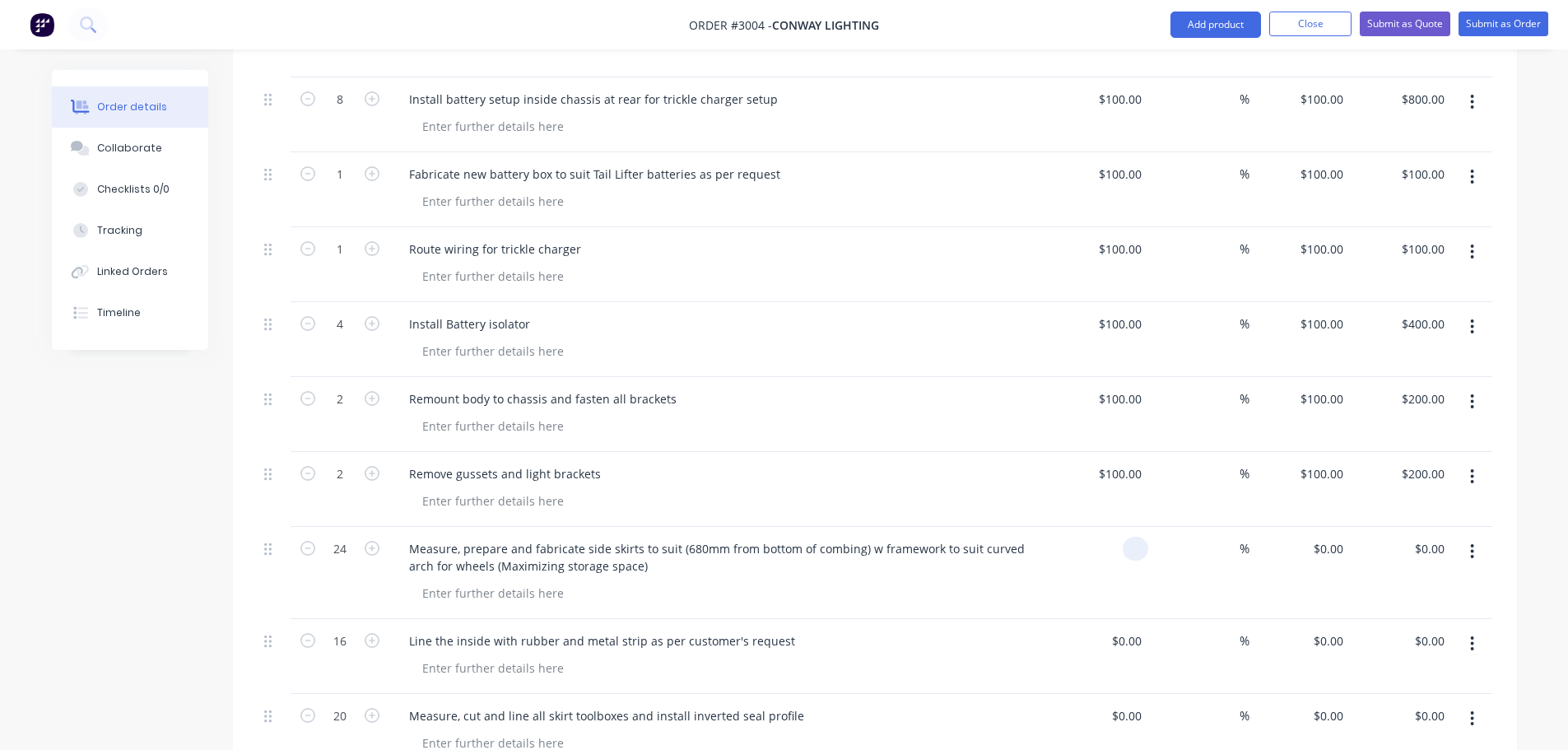 paste on "100" 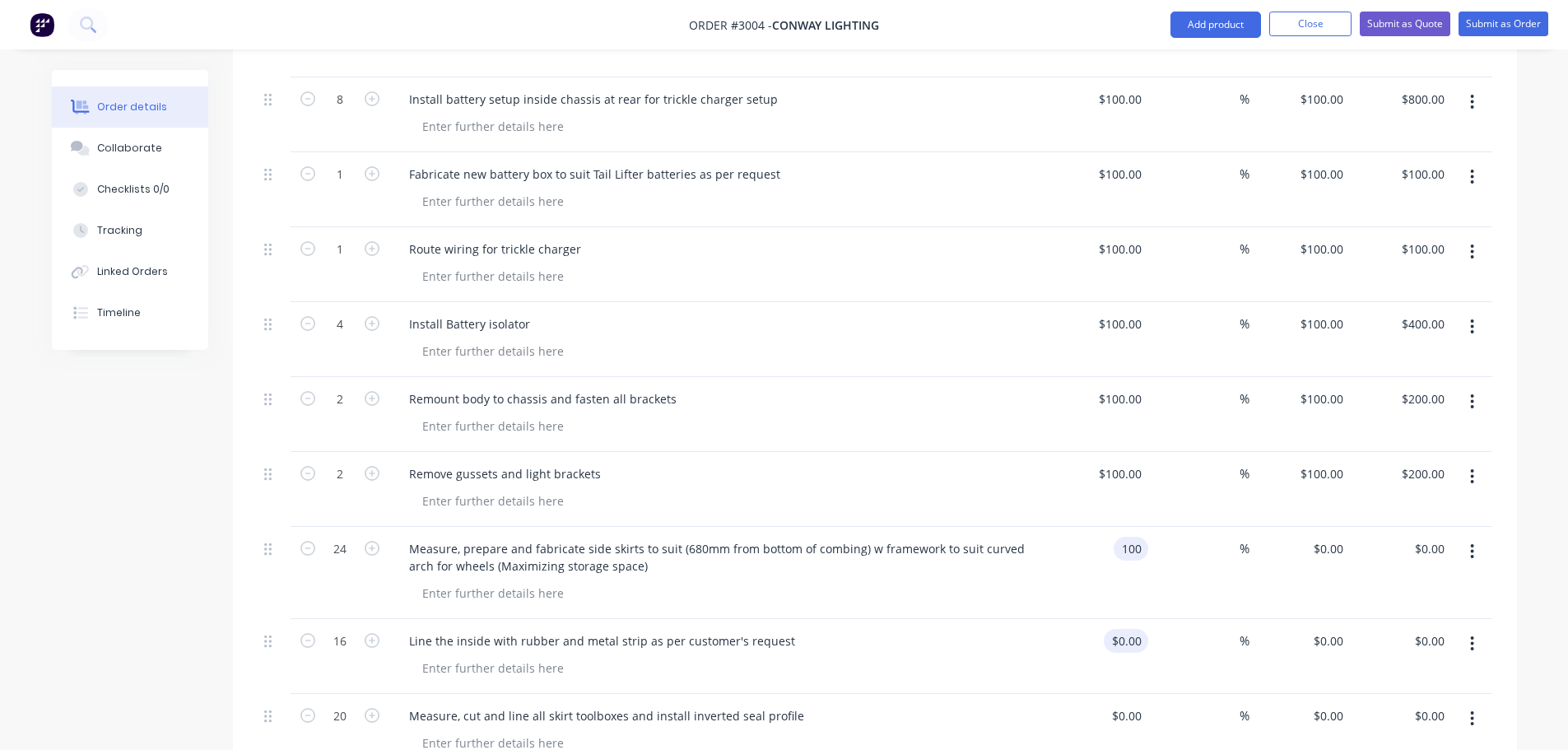 type on "$100.00" 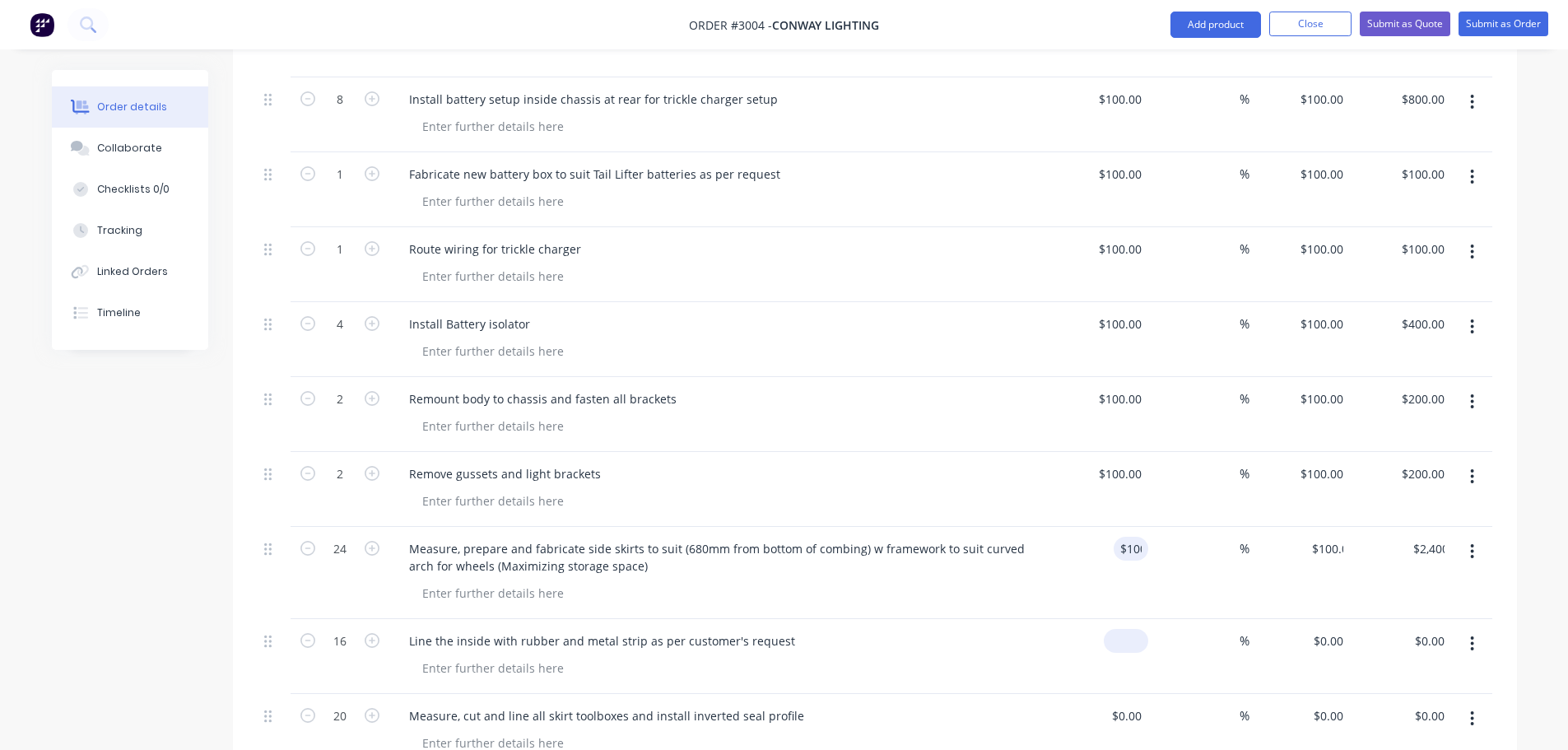click at bounding box center [1129, 641] 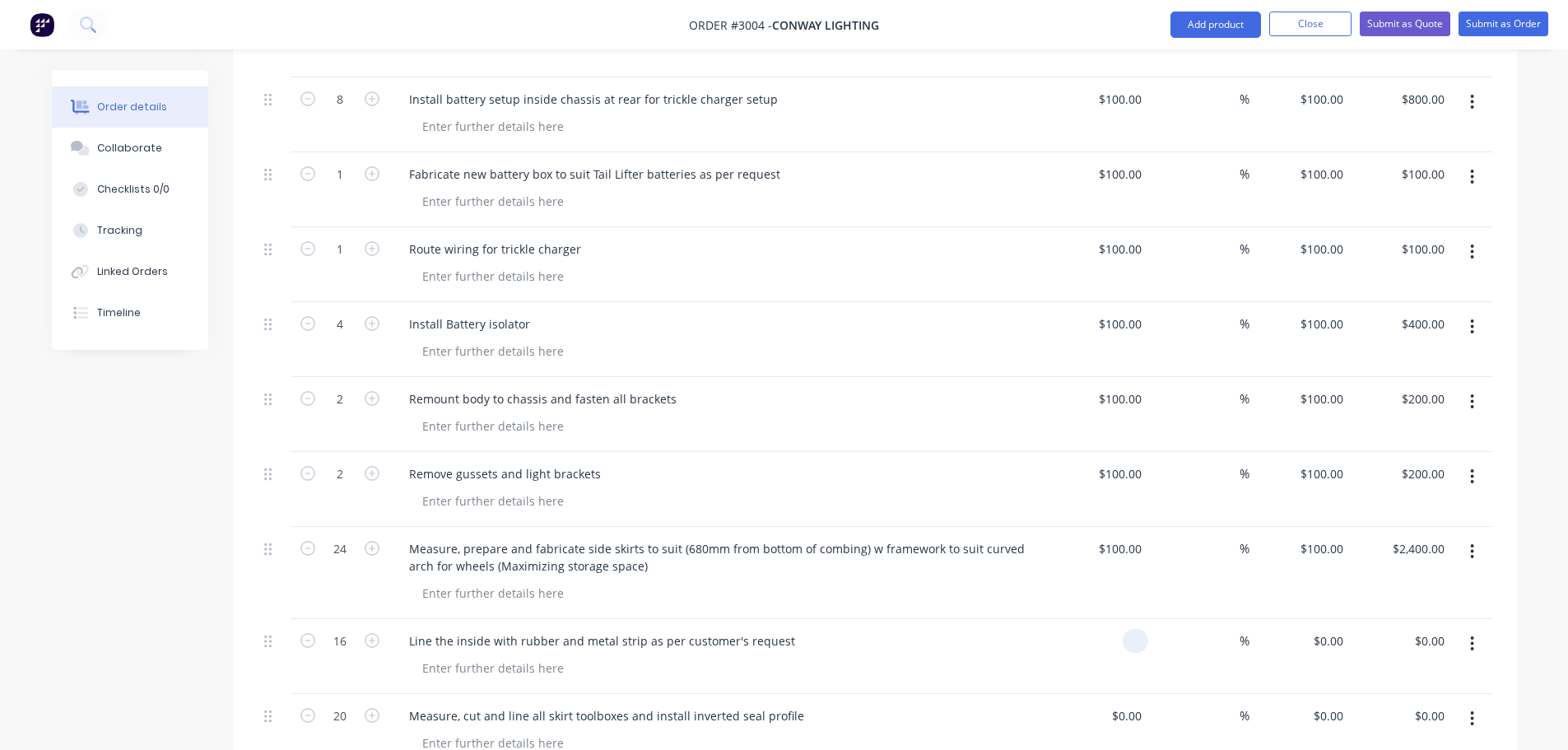 paste on "100" 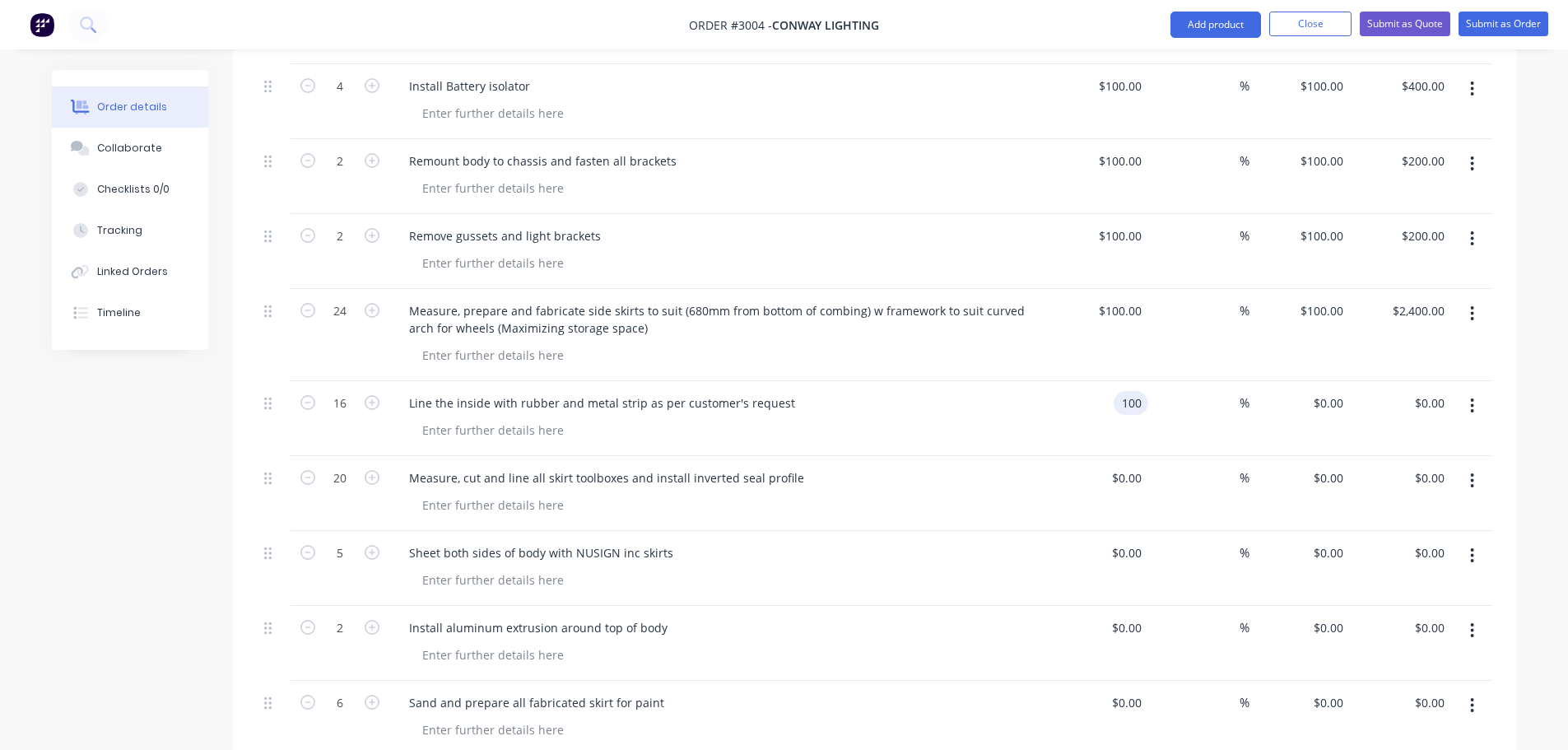 scroll, scrollTop: 1987, scrollLeft: 0, axis: vertical 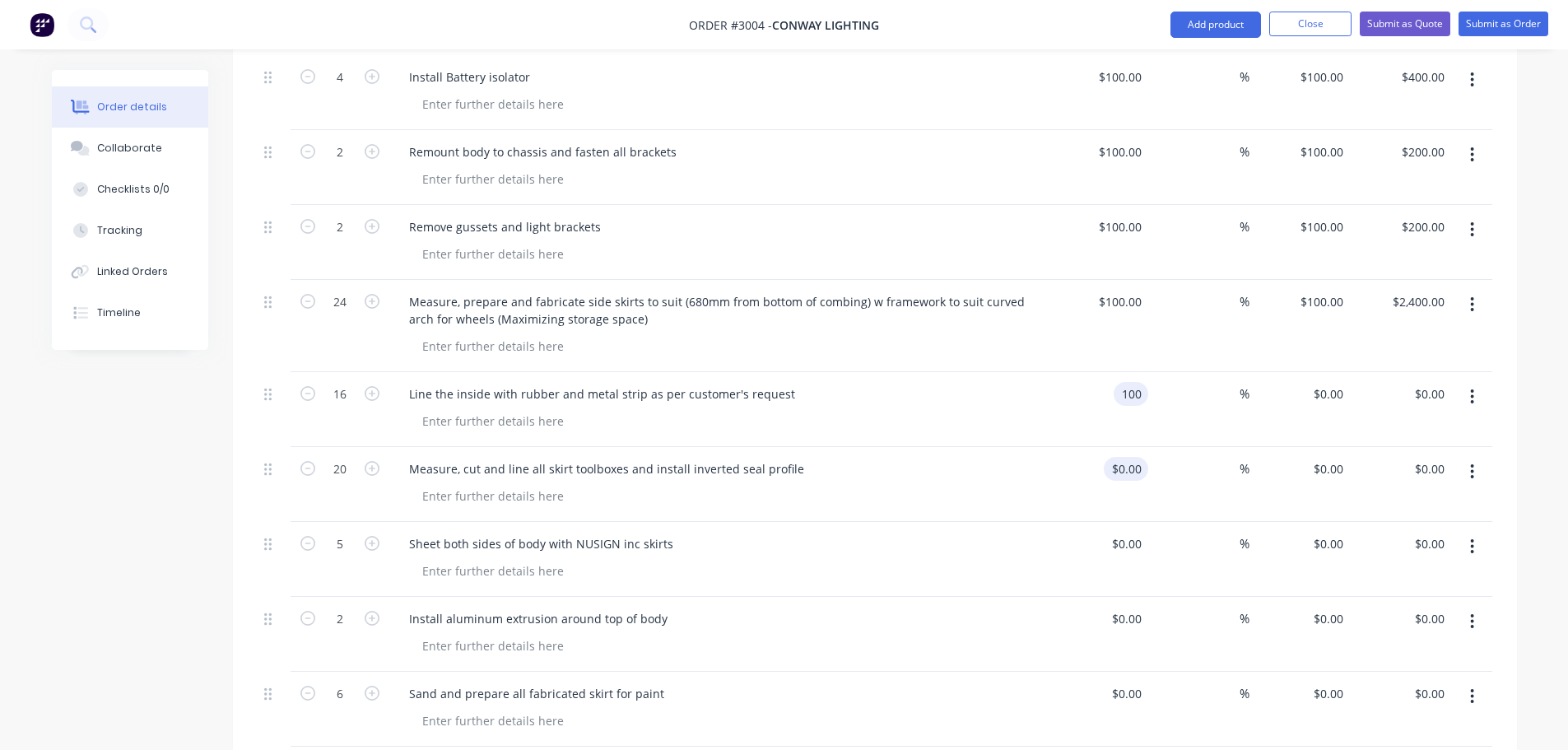 type on "$100.00" 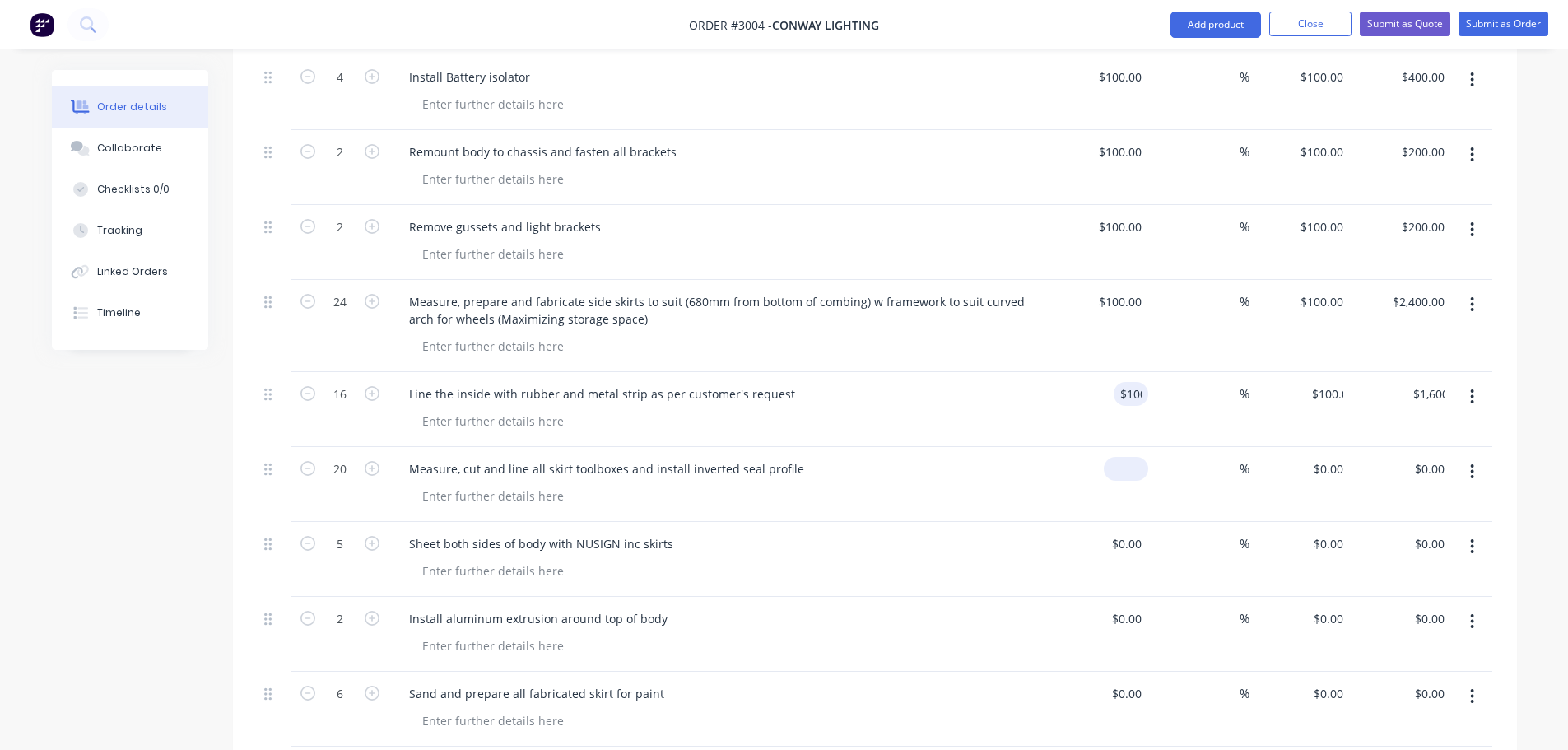 click at bounding box center [1129, 468] 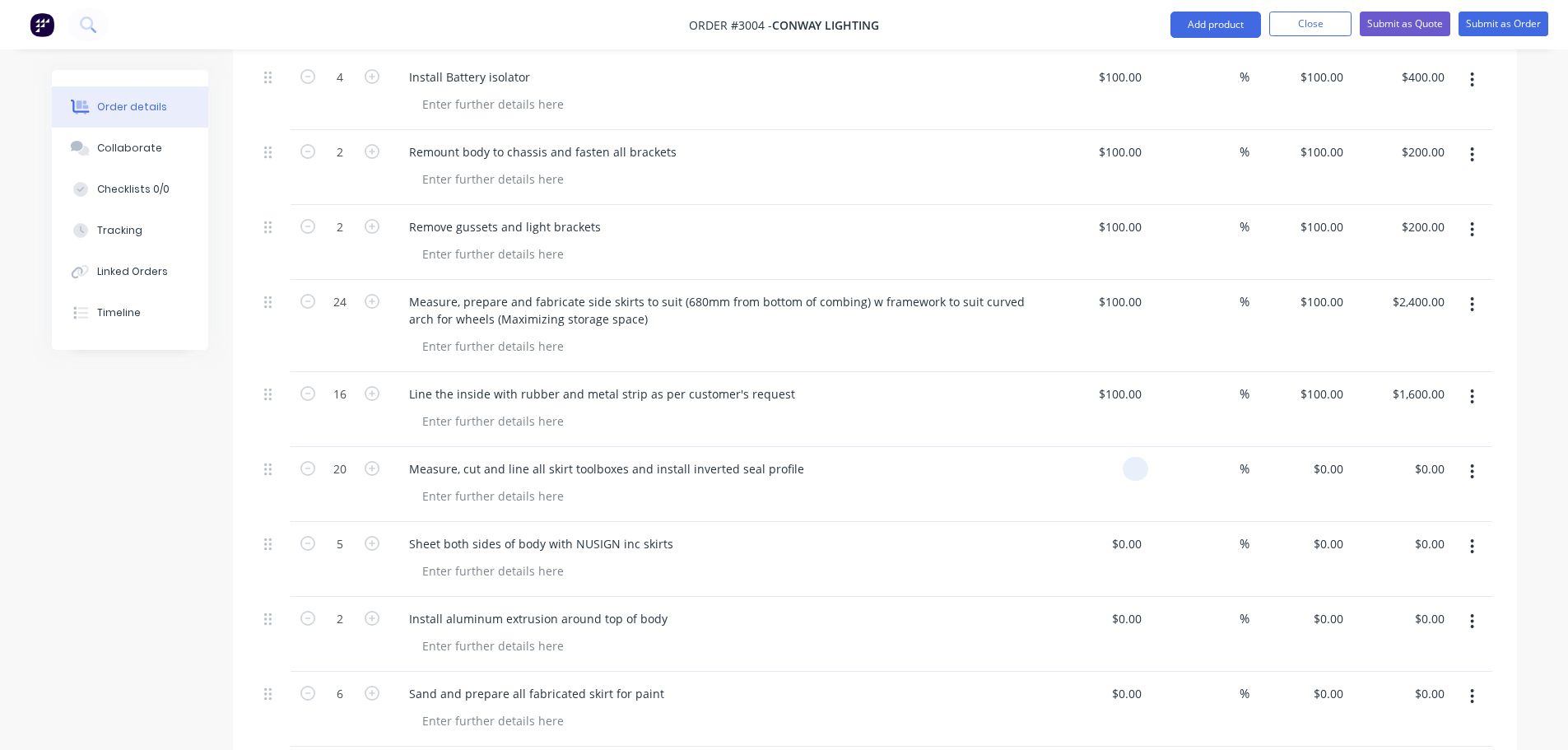 paste on "100" 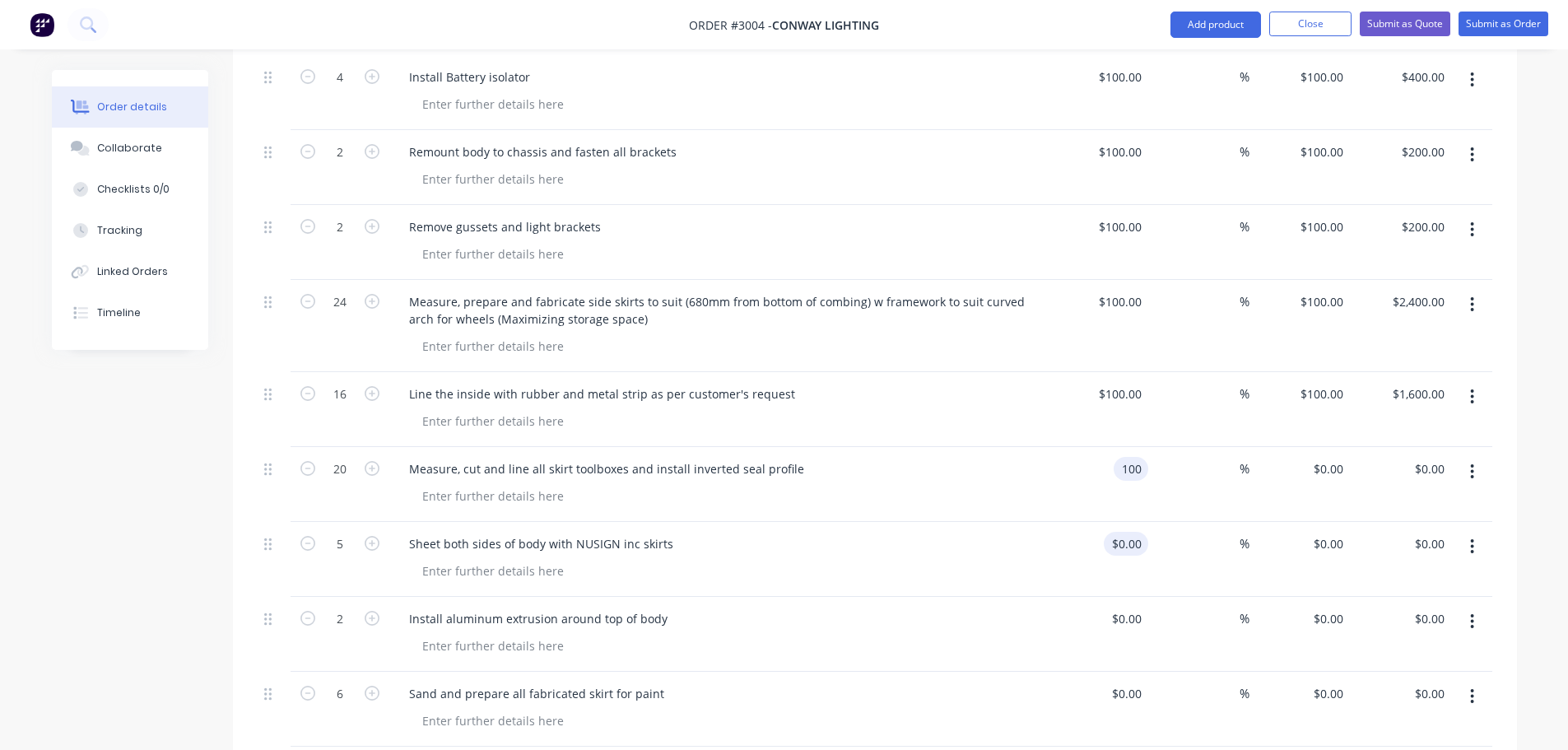 type on "$100.00" 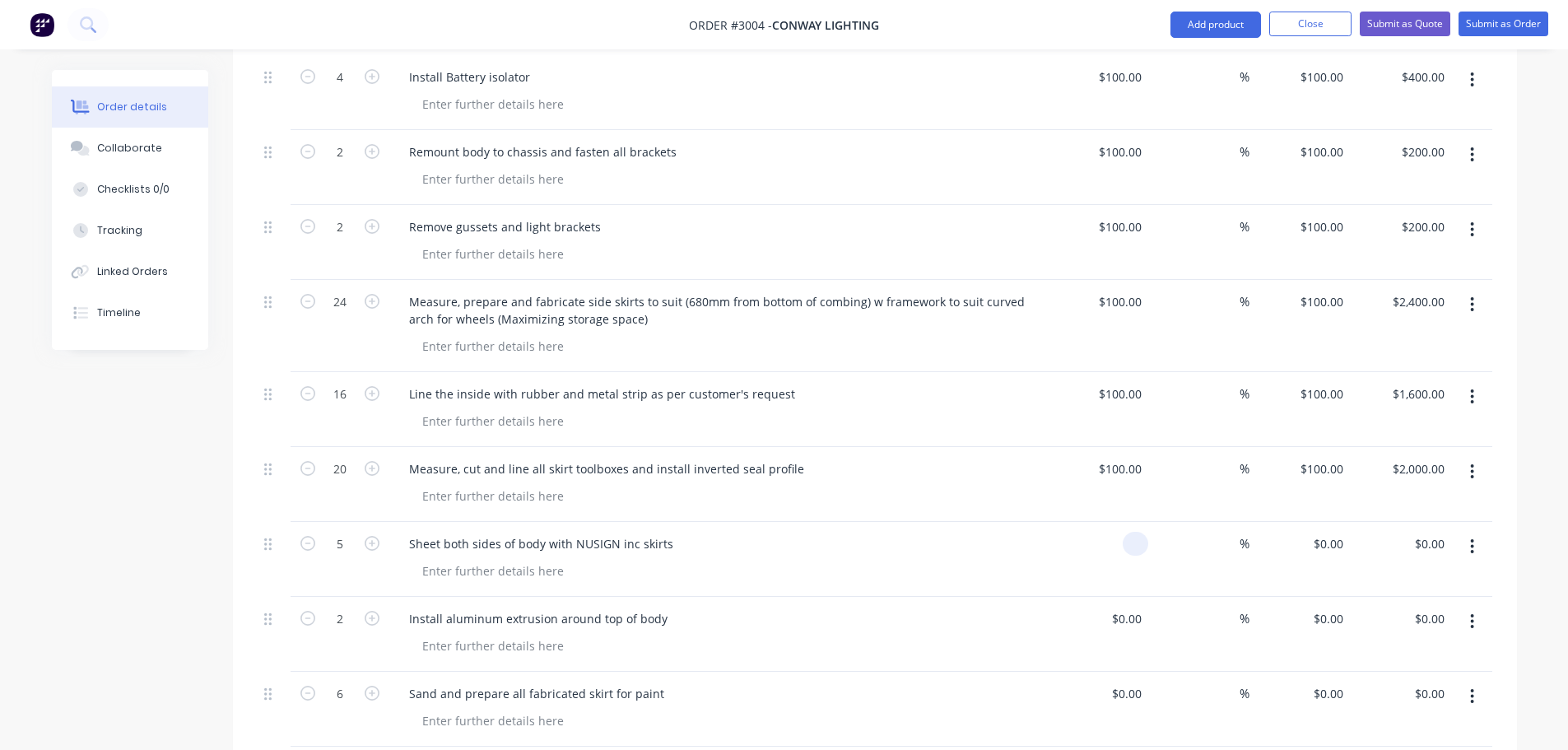 click at bounding box center [1098, 559] 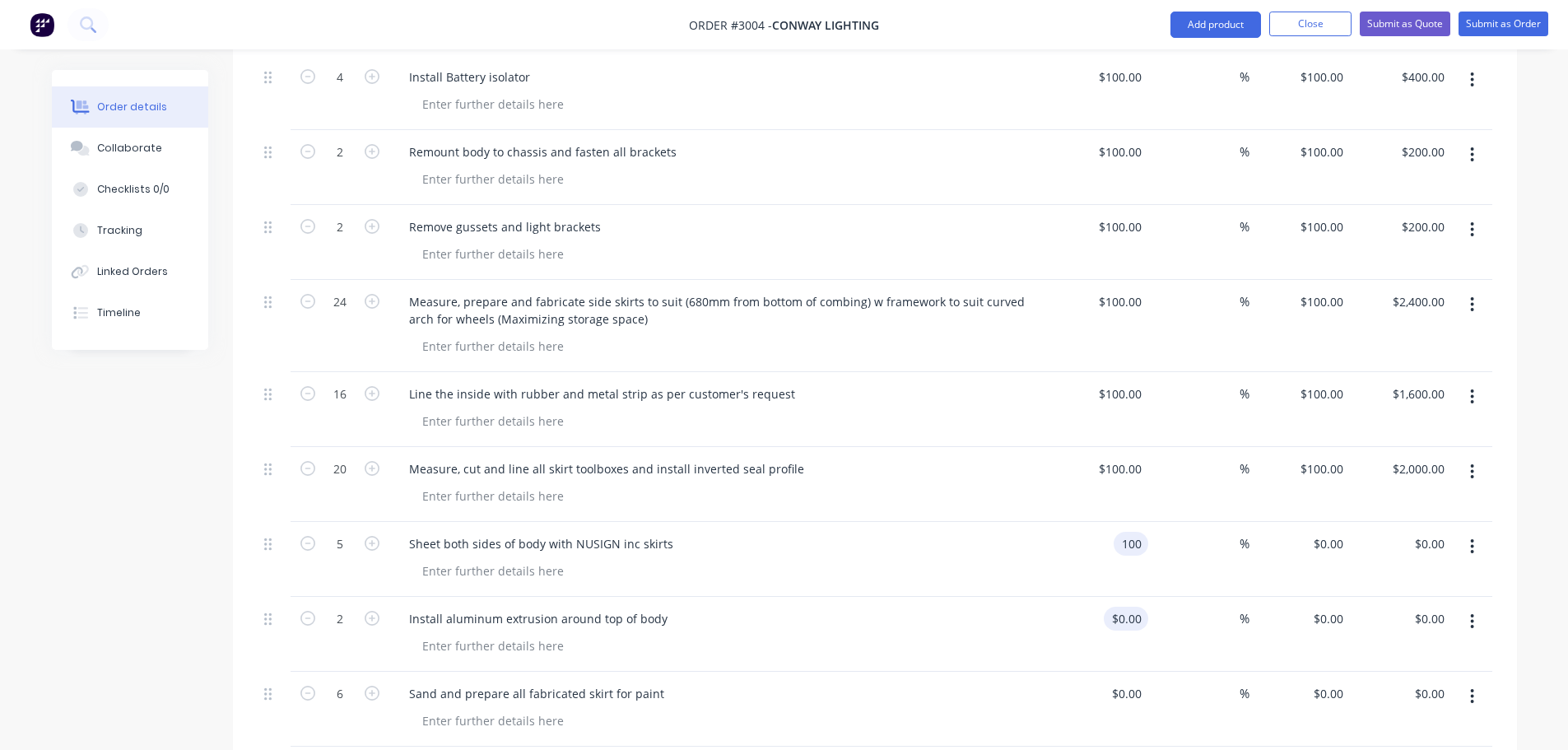 type on "$100.00" 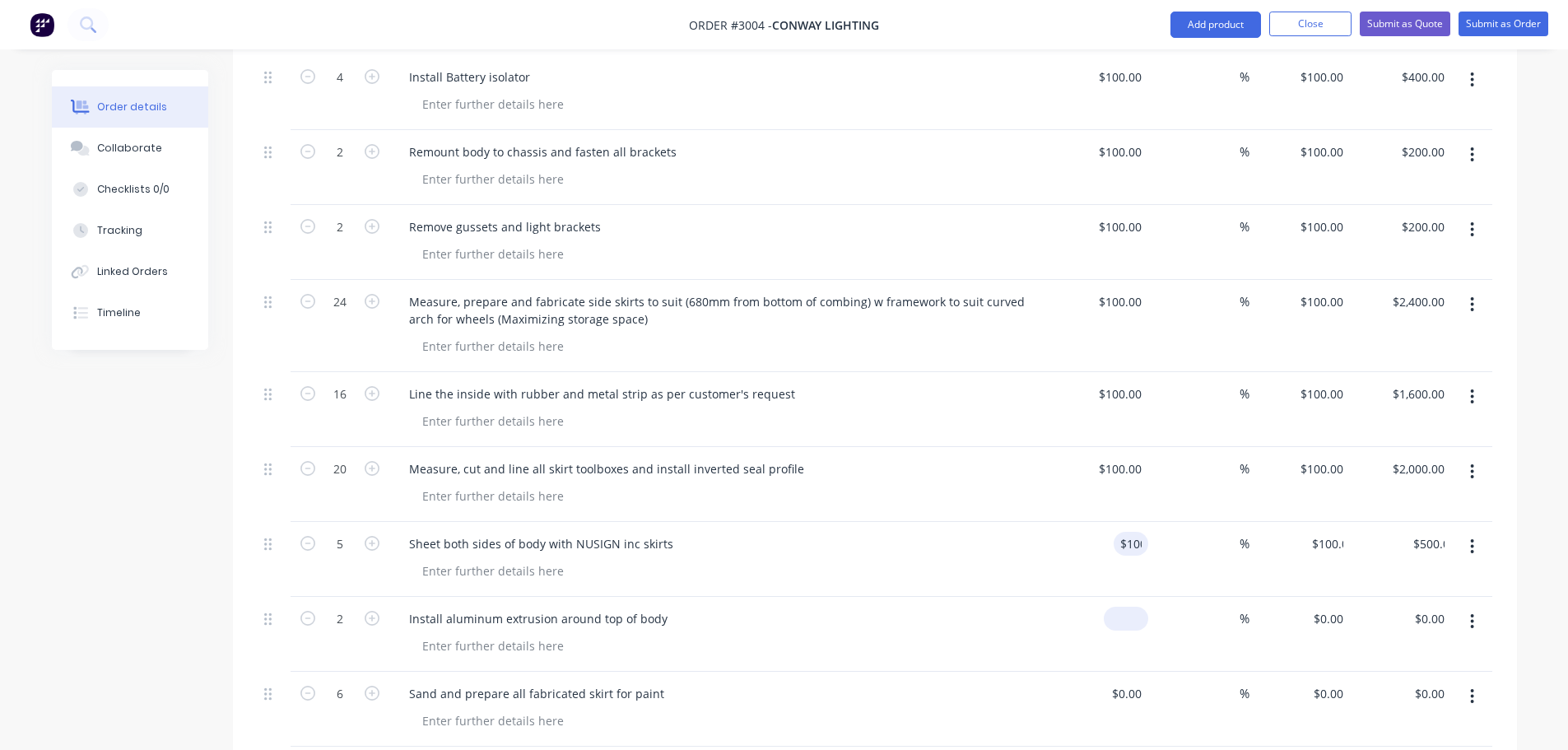 click on "$0.00" at bounding box center [1126, 618] 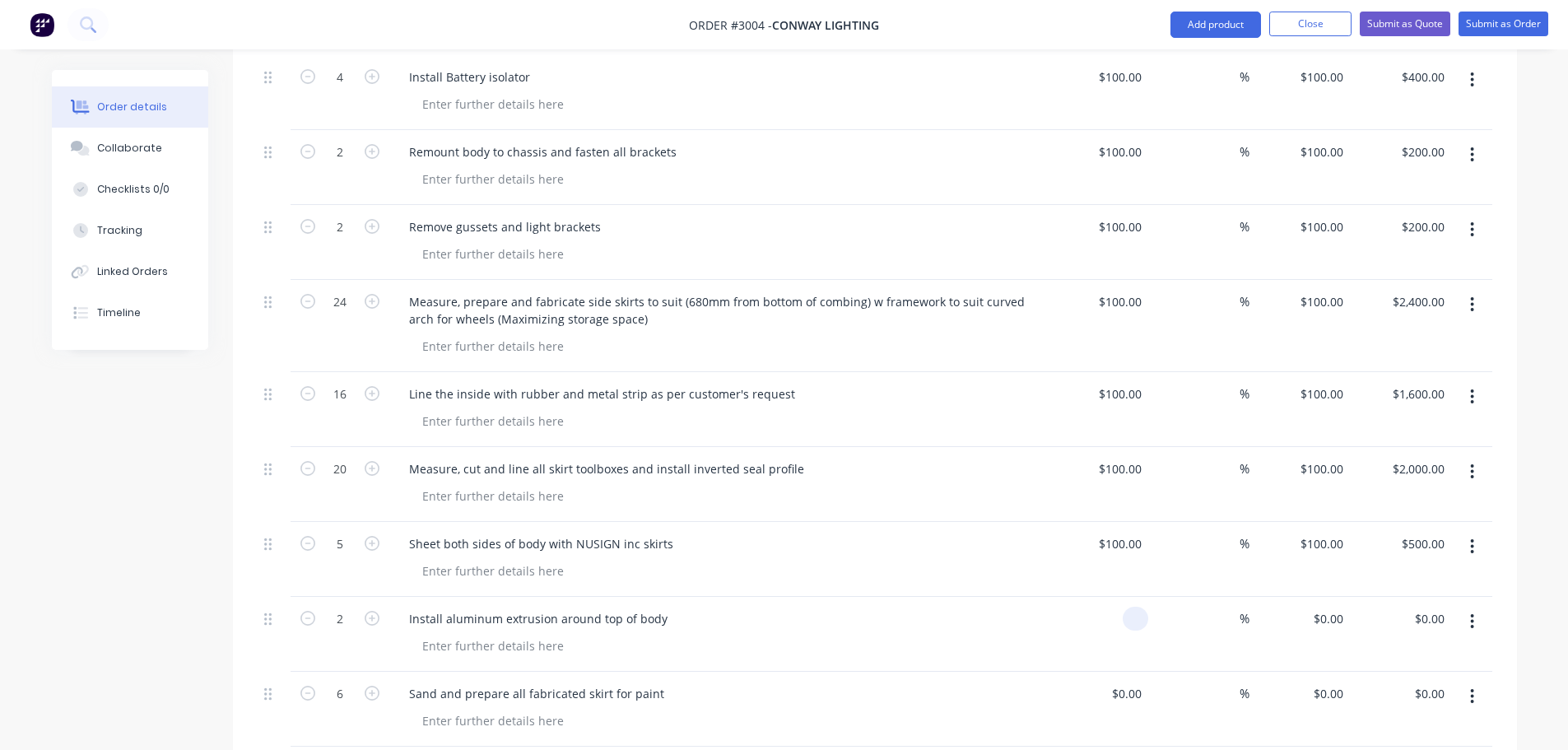 paste on "100" 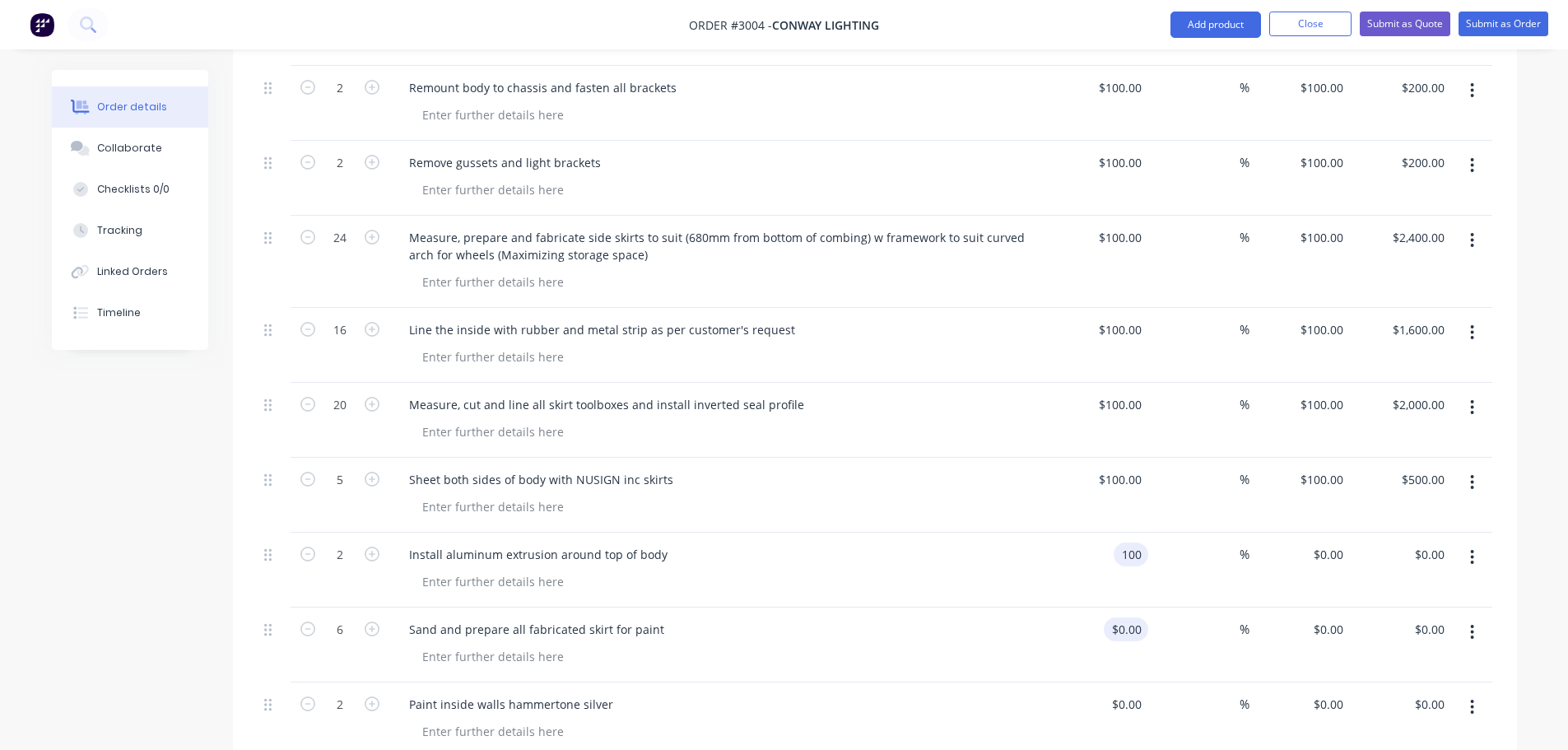 scroll, scrollTop: 2151, scrollLeft: 0, axis: vertical 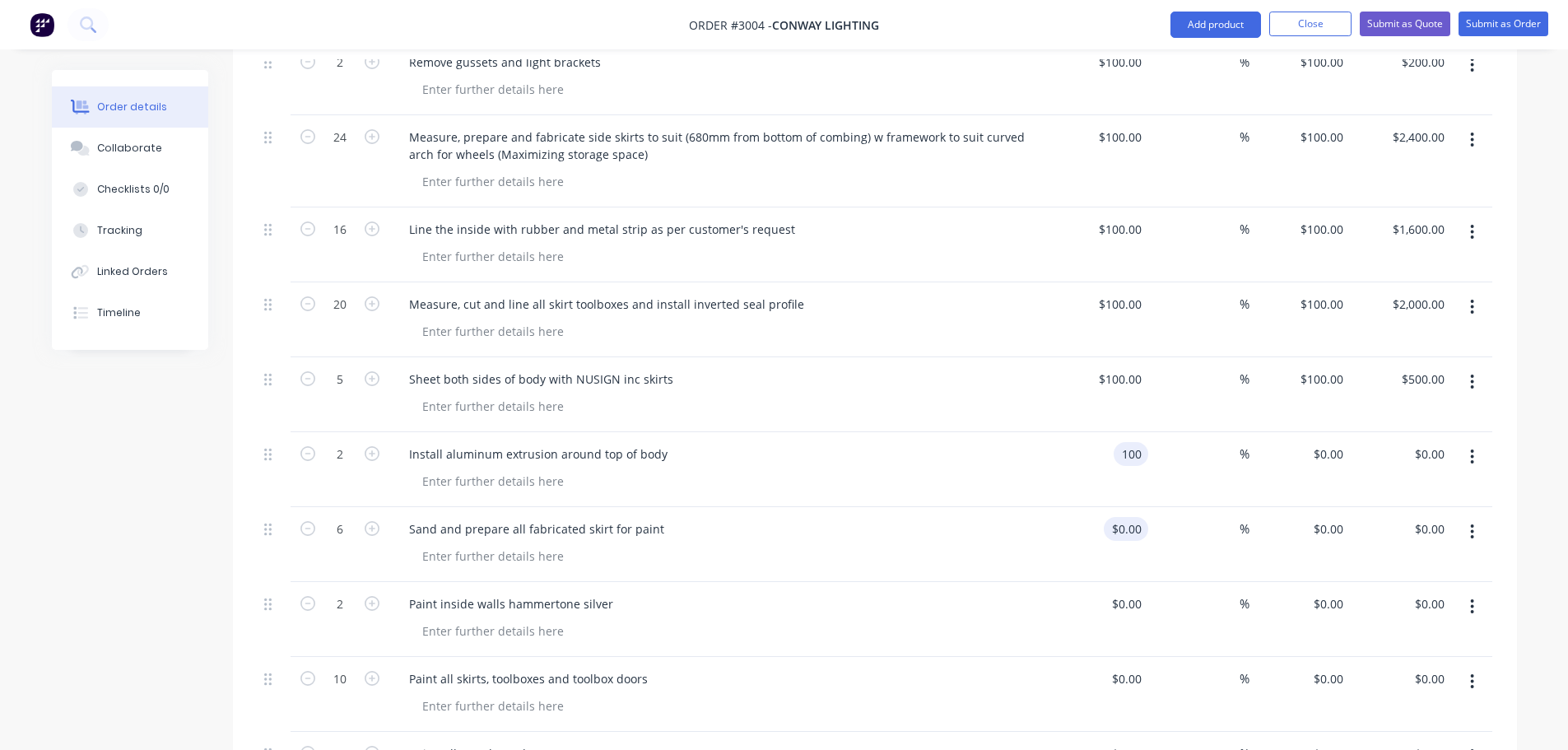 click on "$0.00 $0.00" at bounding box center (1098, 544) 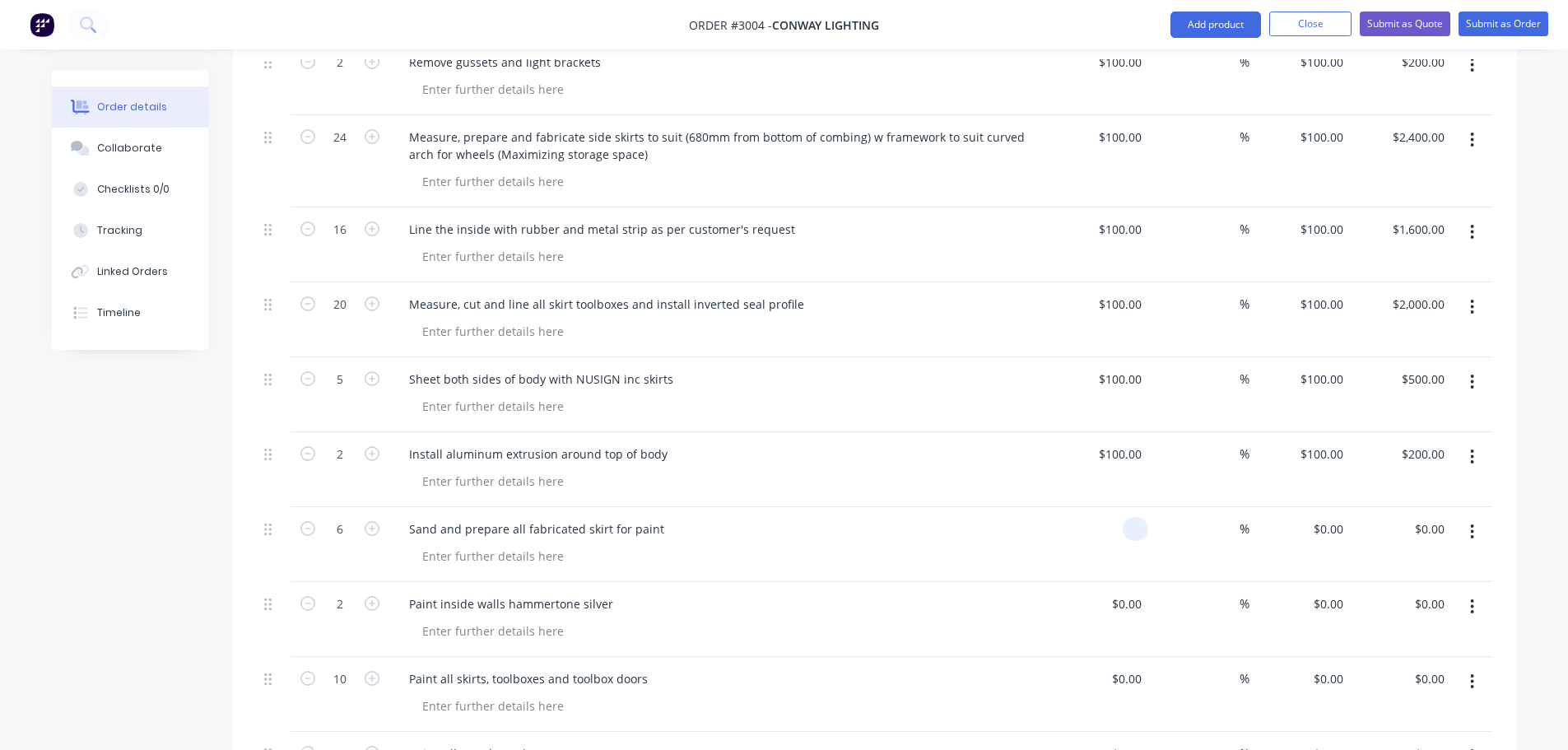 paste on "100" 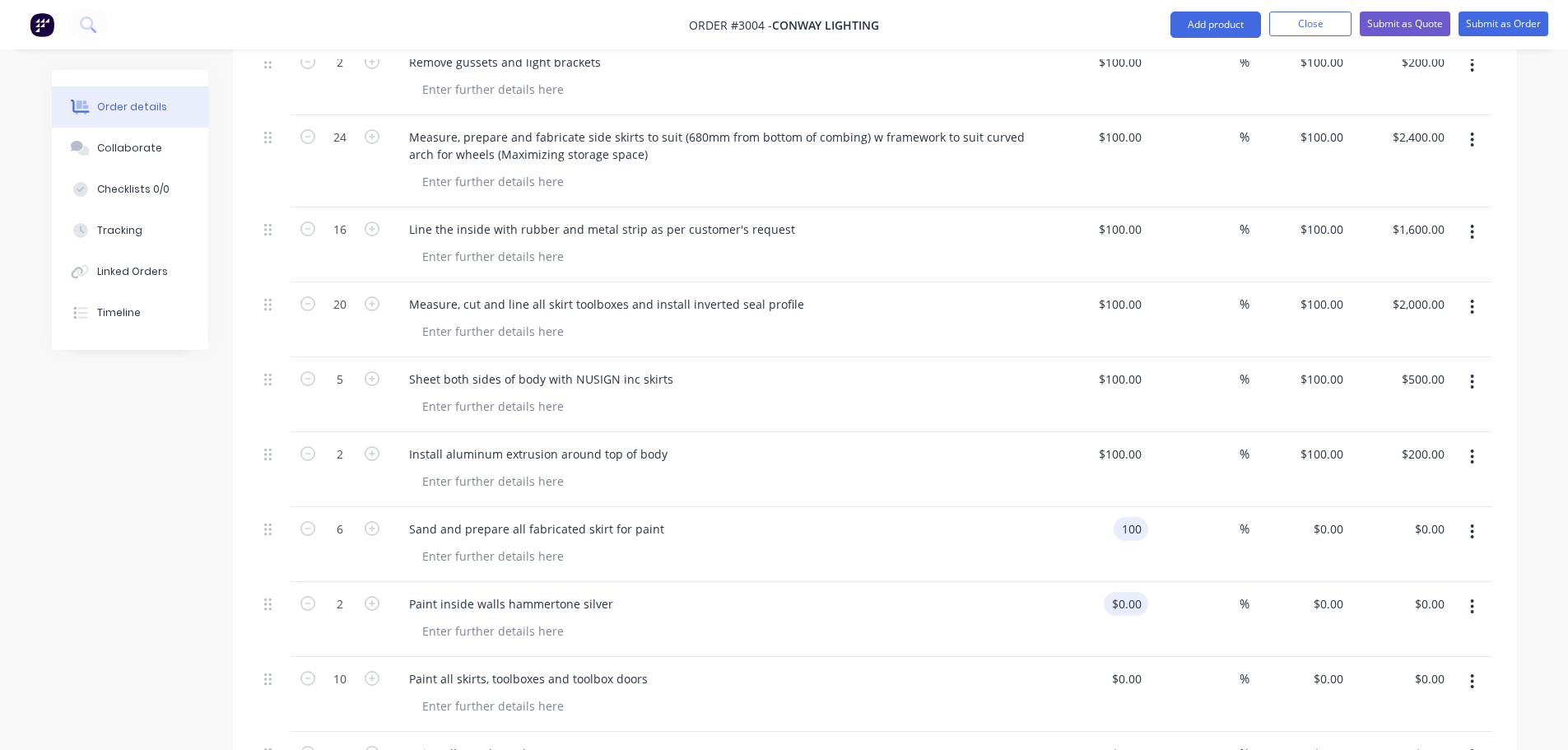 type 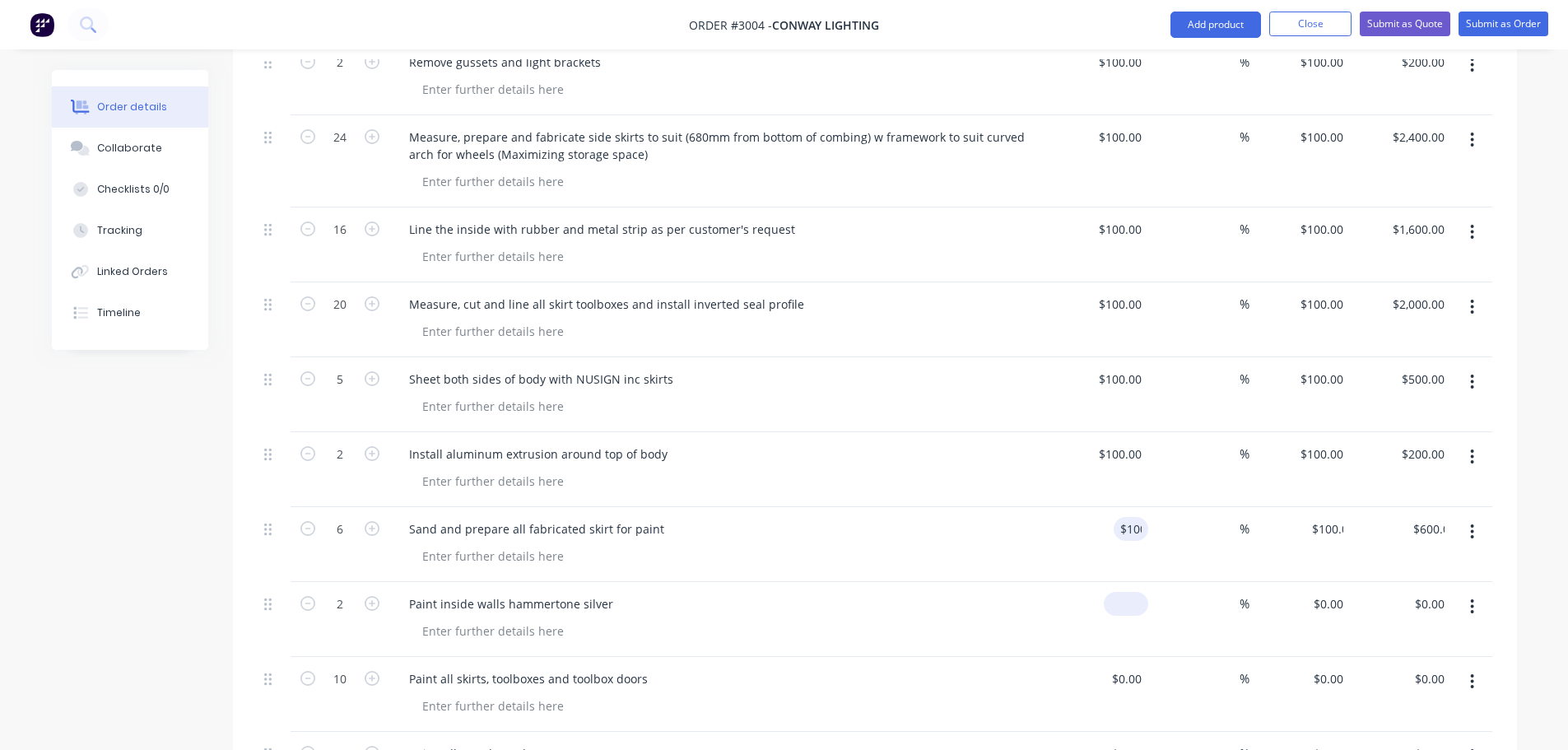 click on "$0.00" at bounding box center (1098, 619) 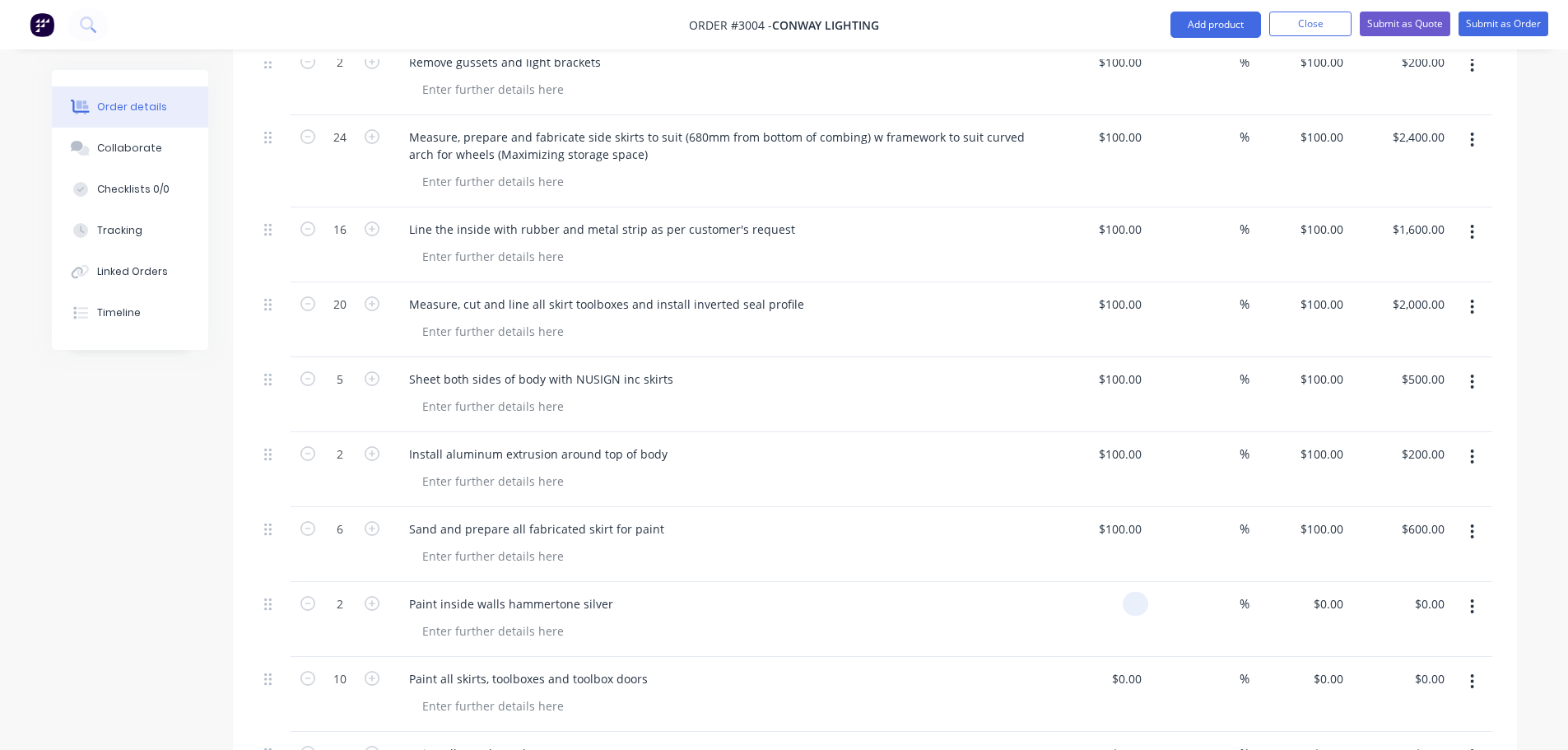 paste on "100" 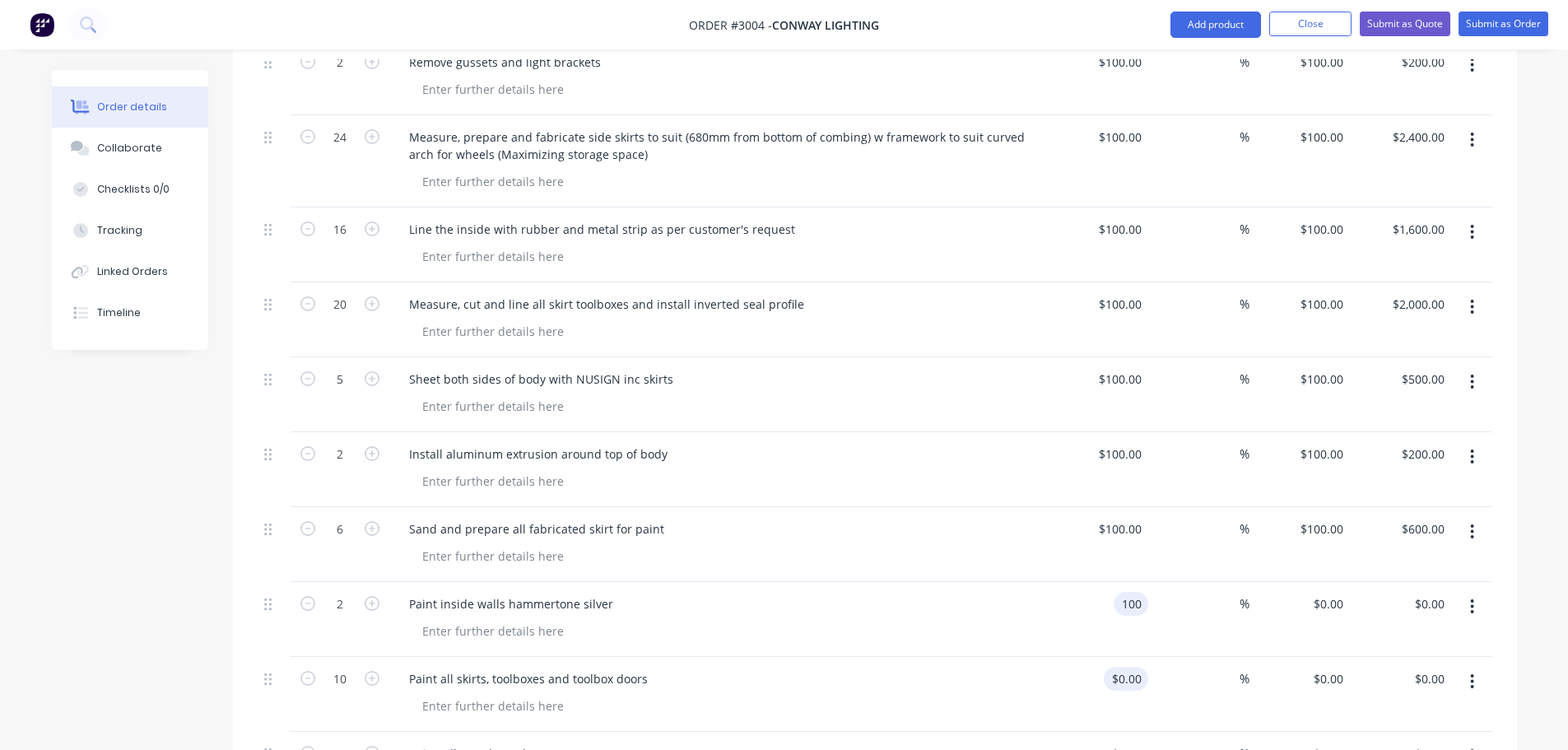 click on "$0.00" at bounding box center (1129, 678) 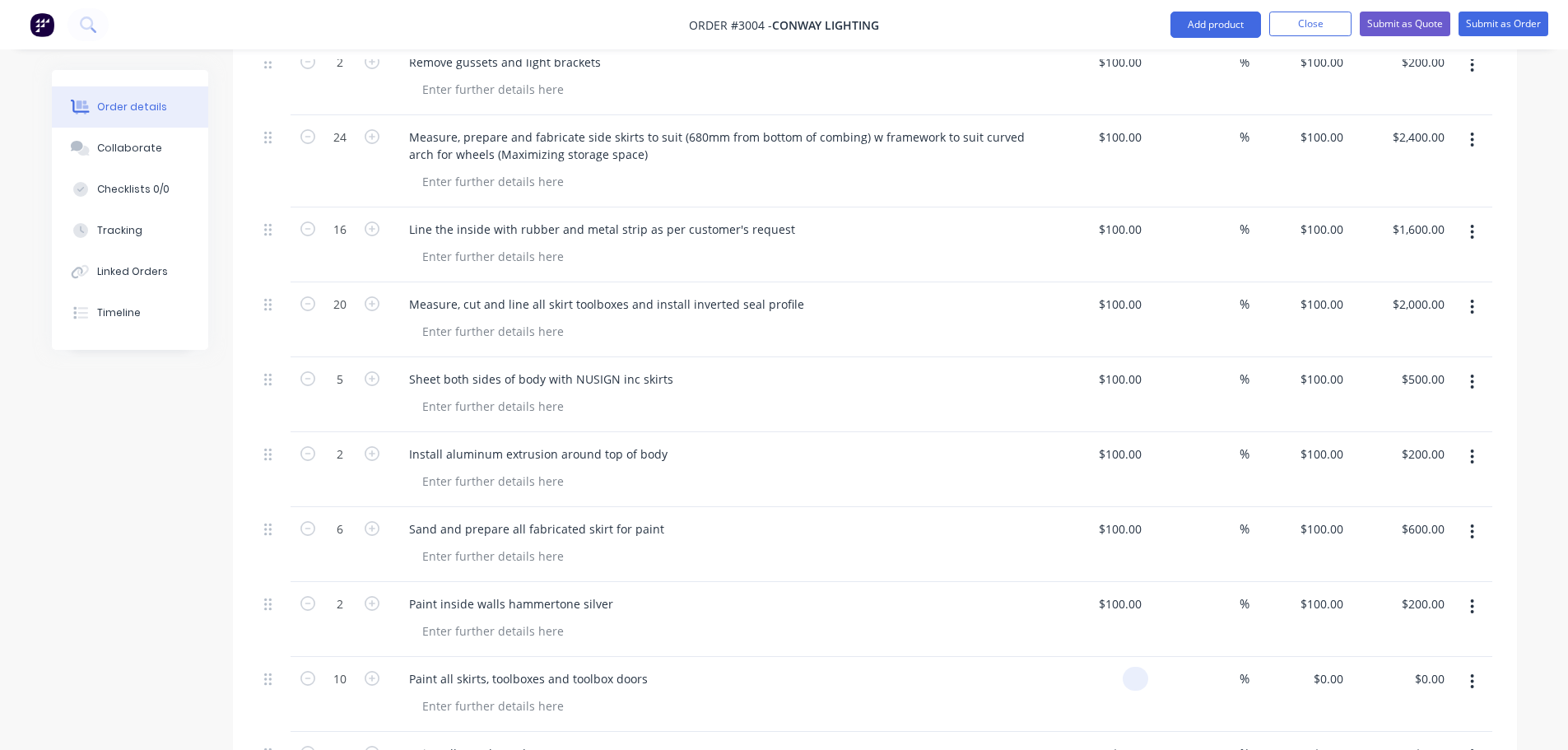 paste on "100" 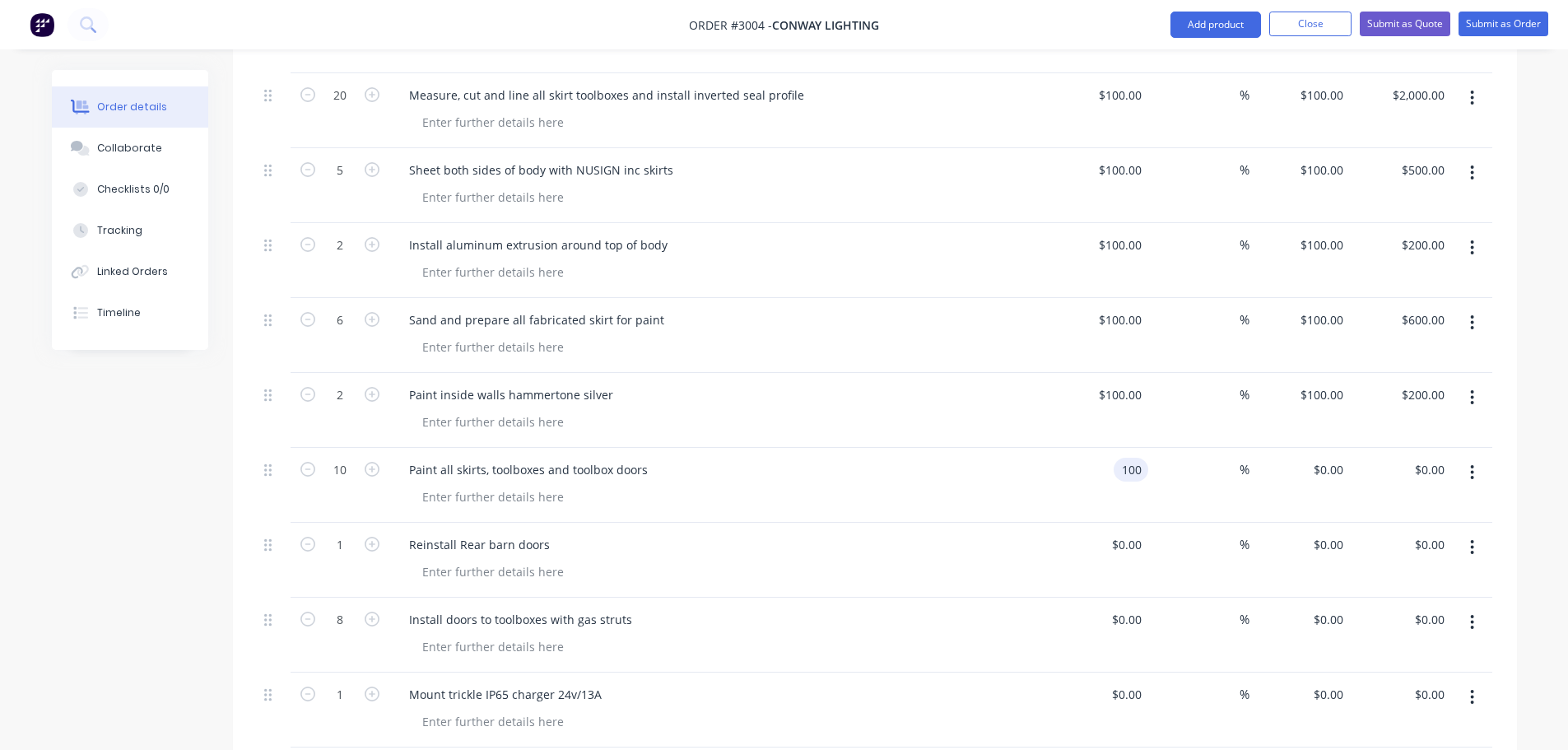 scroll, scrollTop: 2398, scrollLeft: 0, axis: vertical 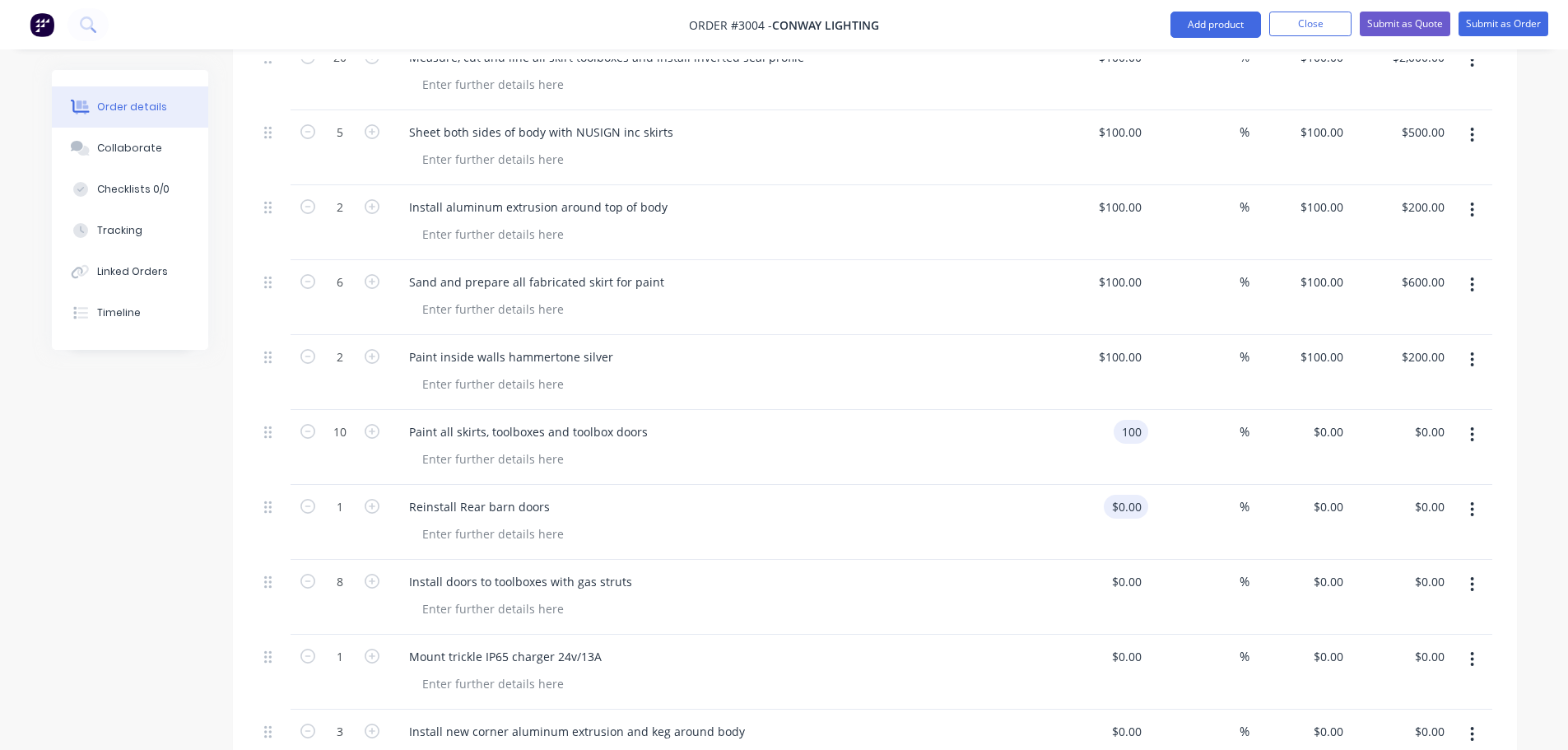 click on "$0.00" at bounding box center [1129, 506] 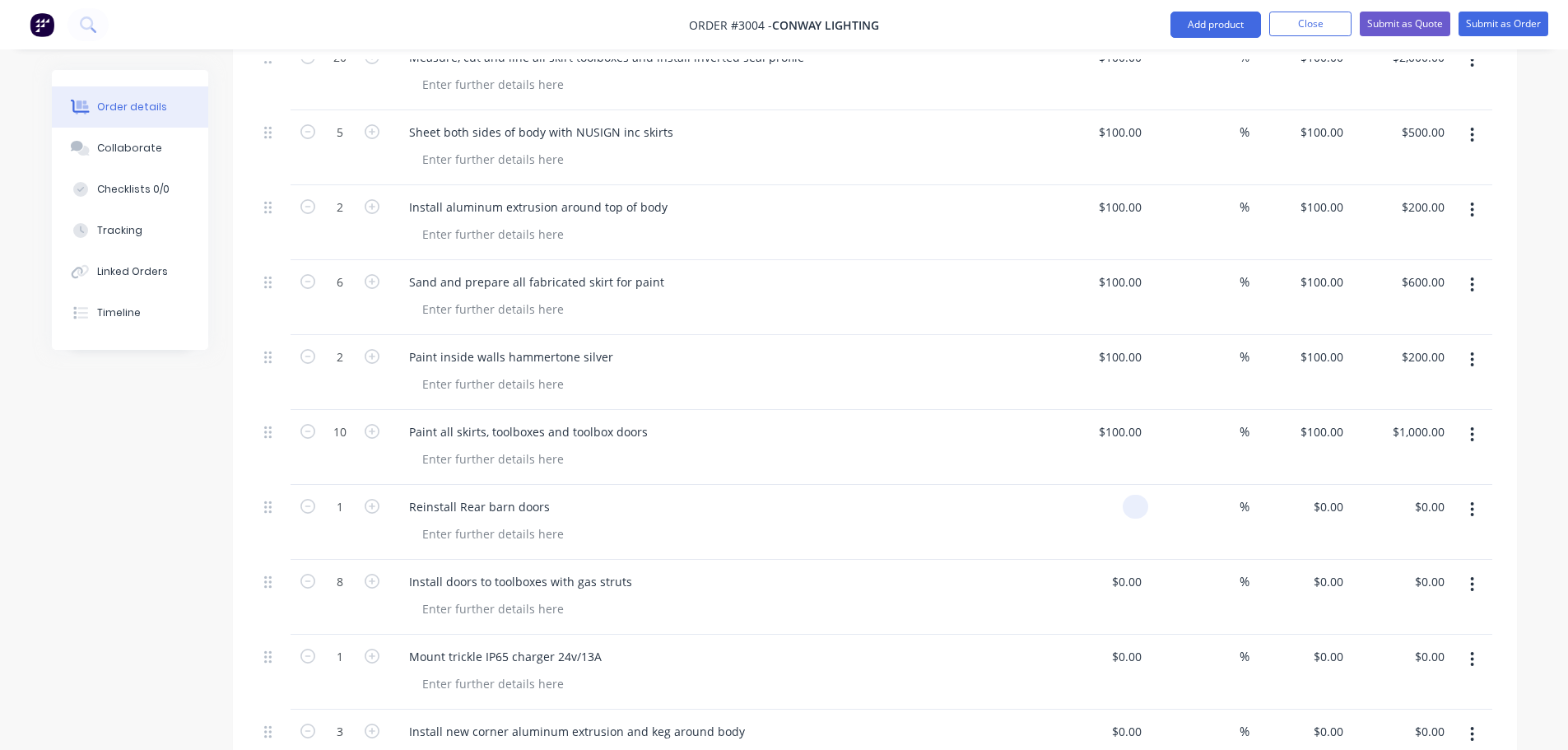 paste on "100" 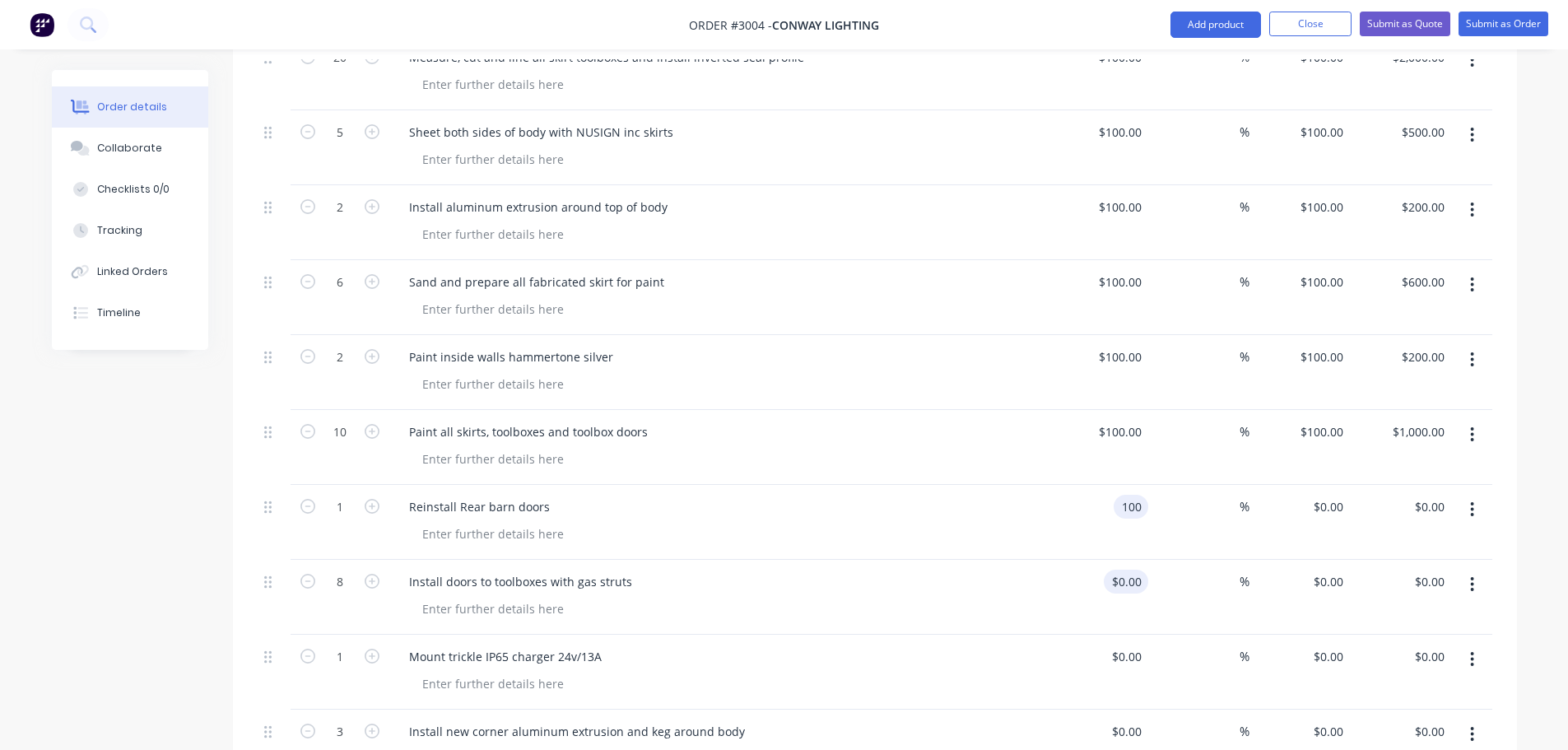 click on "$0.00" at bounding box center [1129, 581] 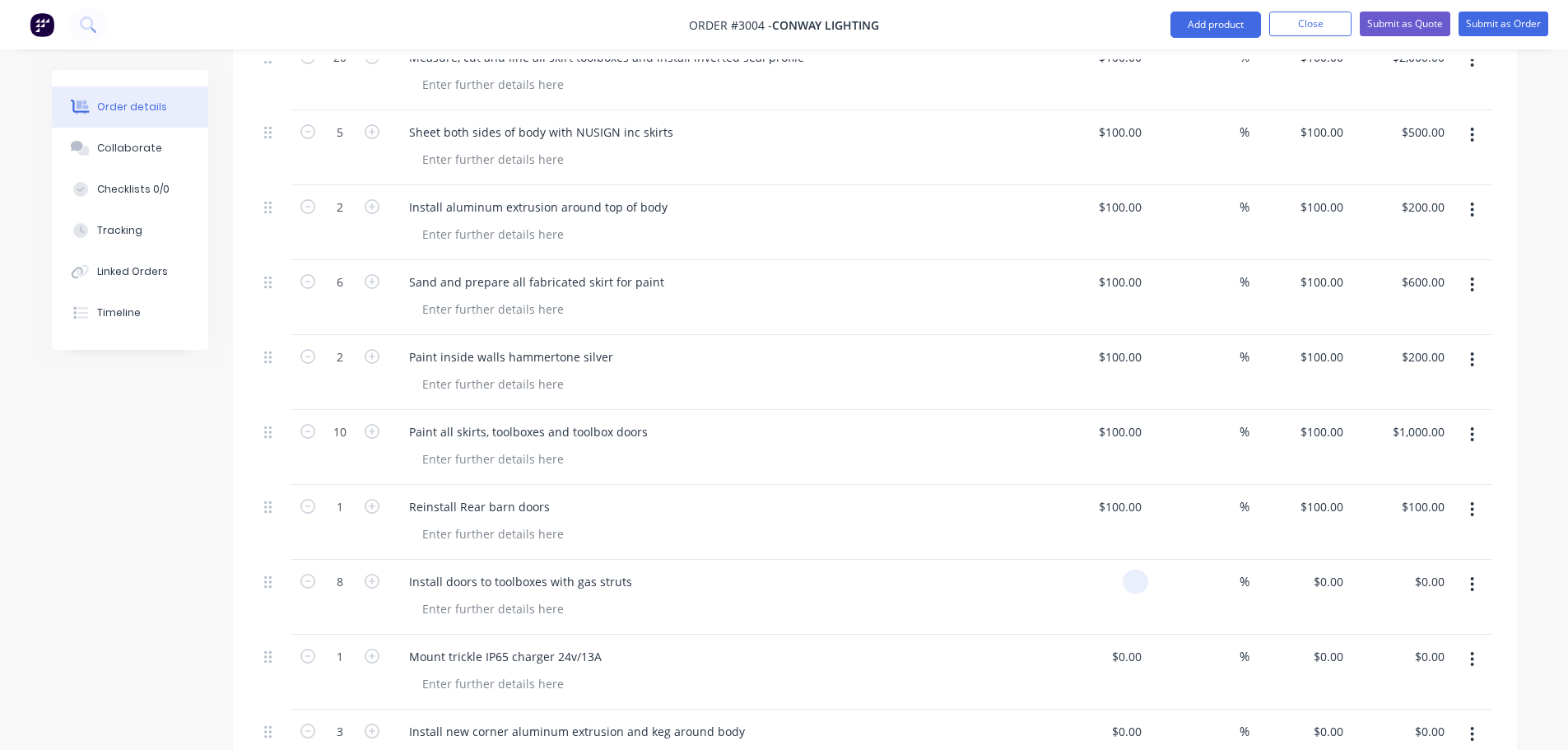 paste on "100" 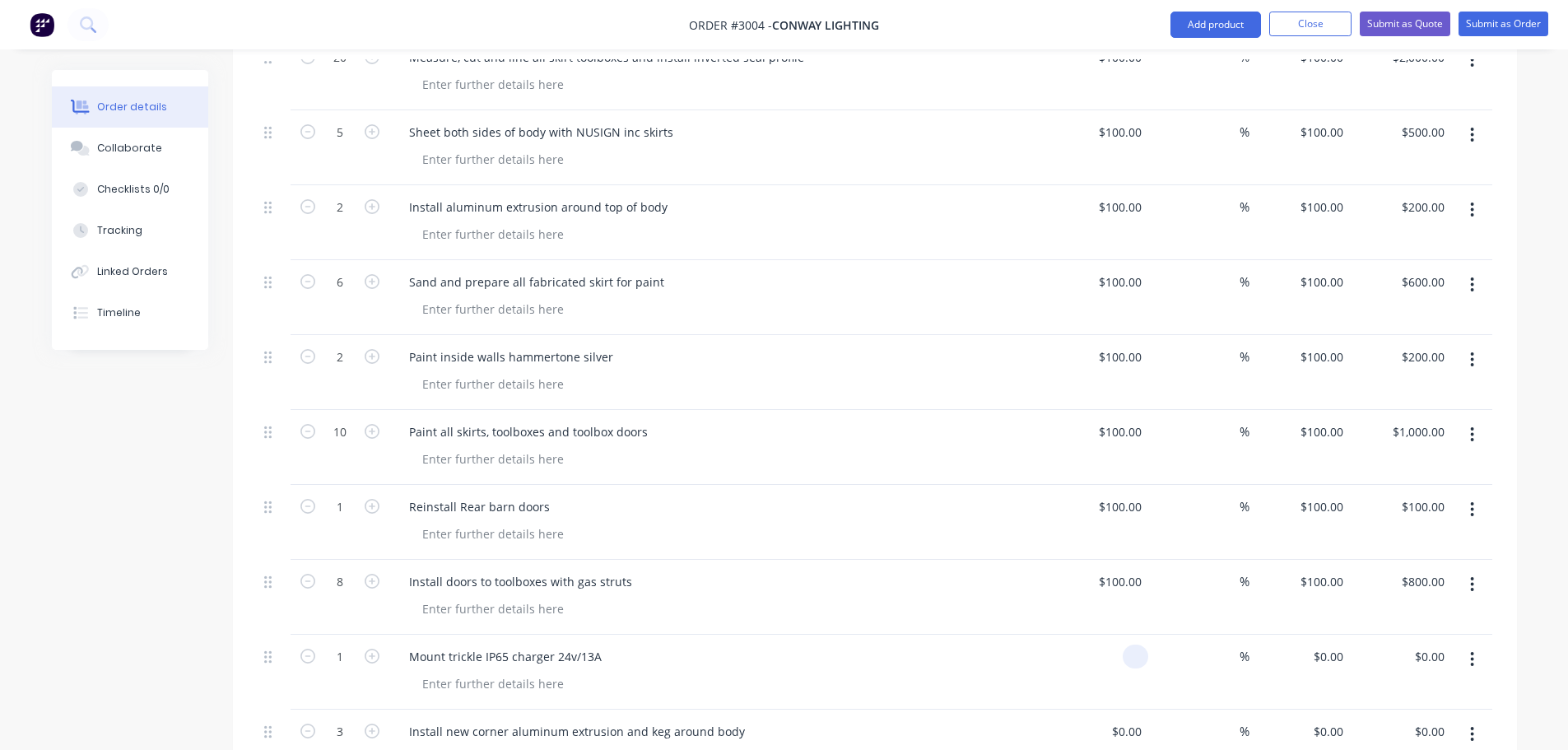 click at bounding box center (1098, 672) 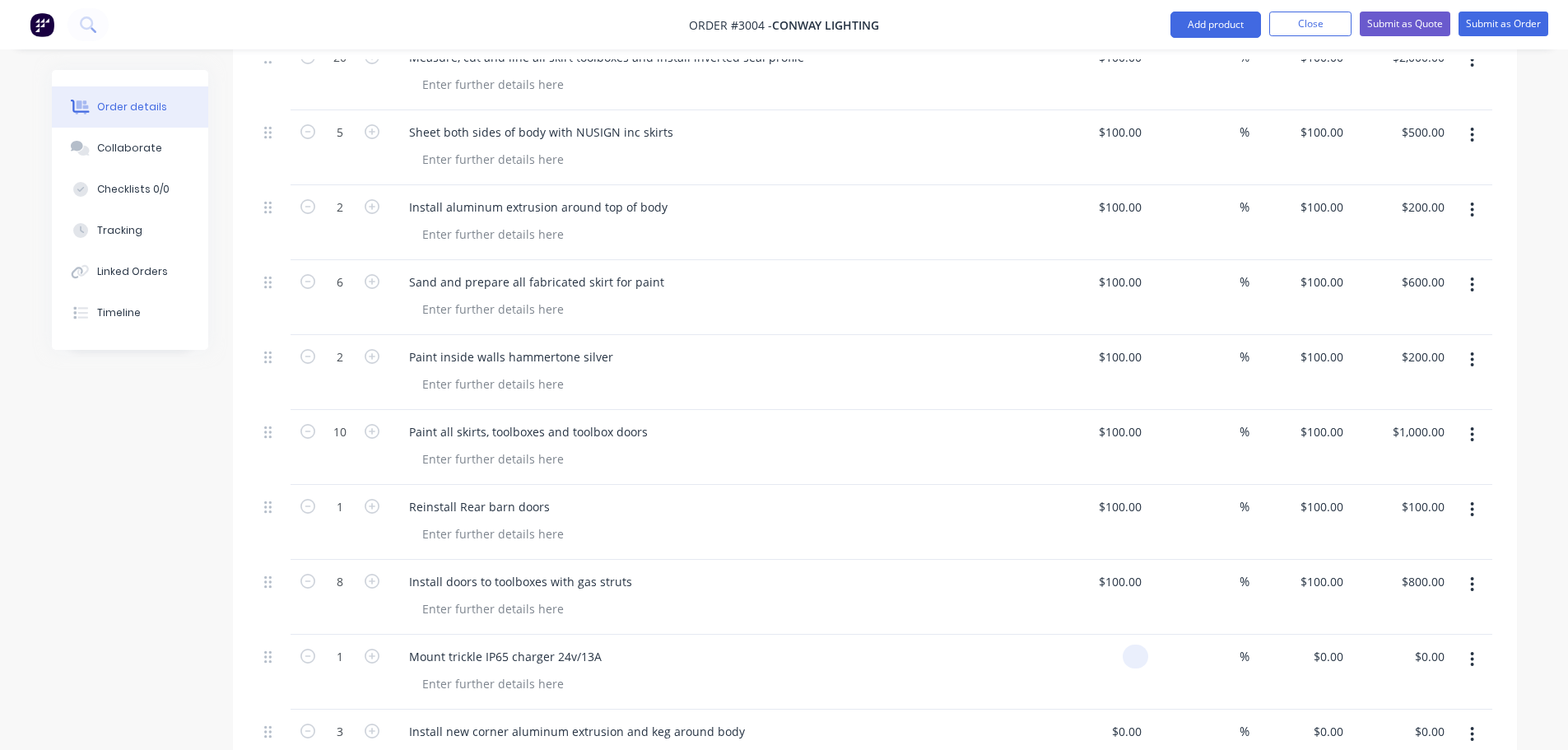 paste on "100" 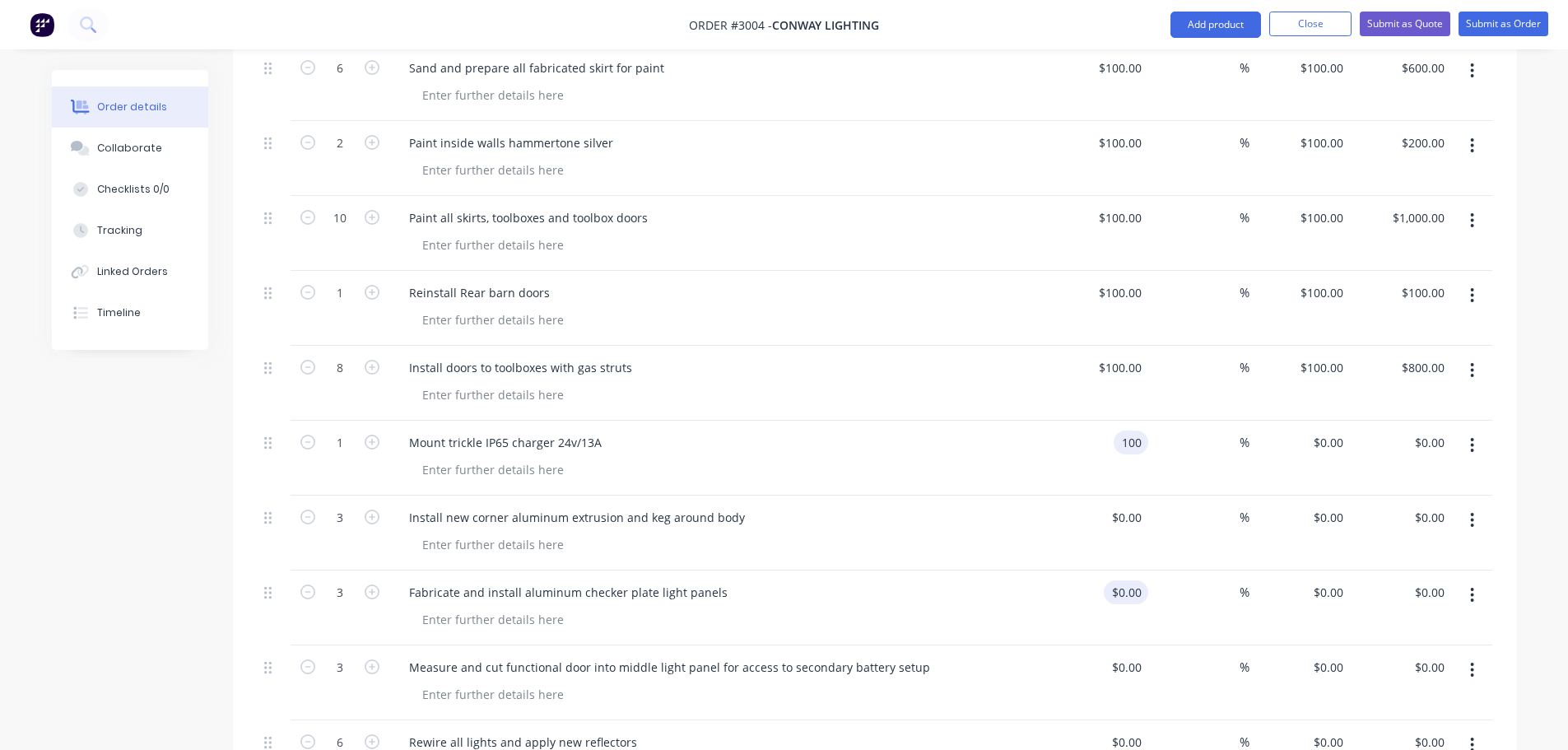 scroll, scrollTop: 2645, scrollLeft: 0, axis: vertical 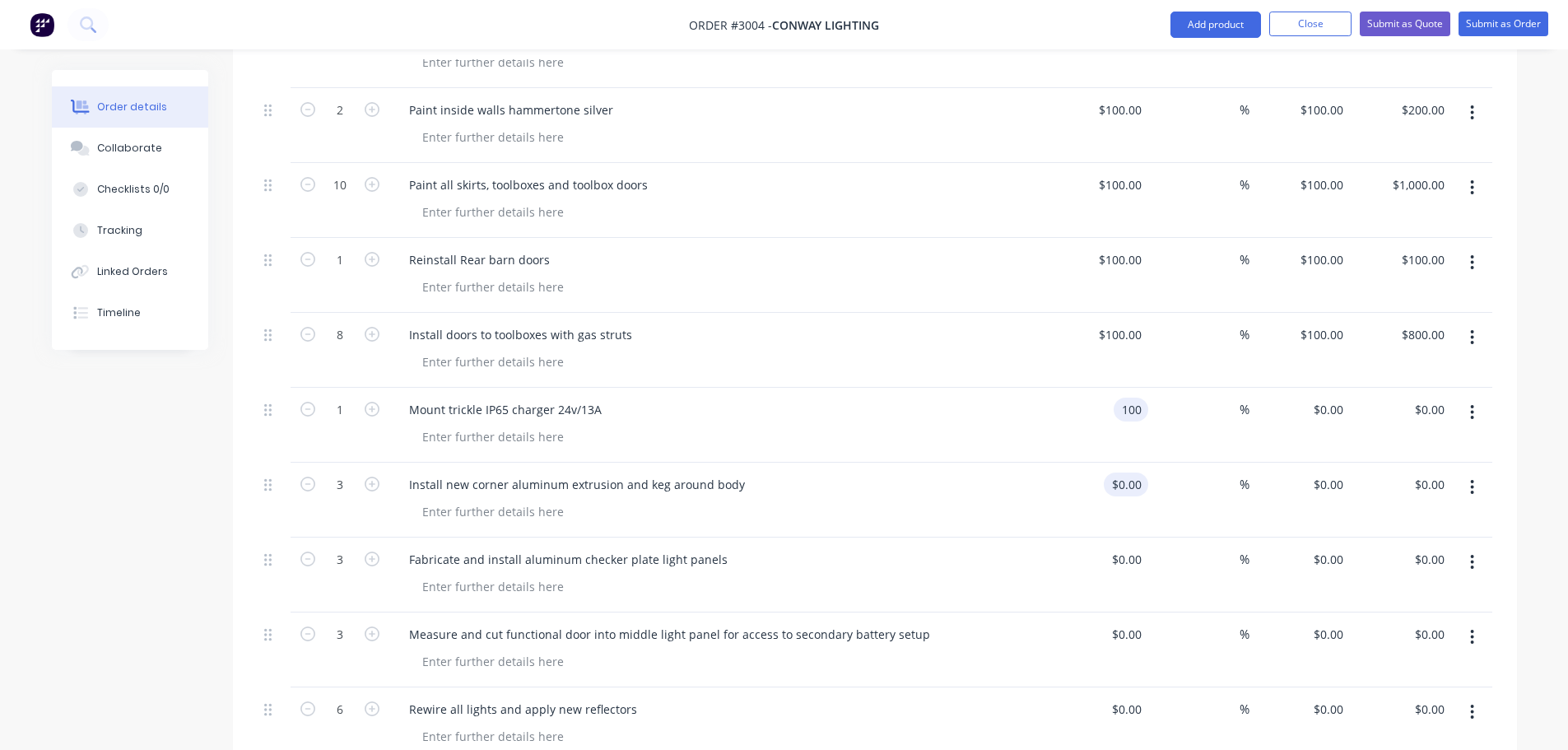 click on "$0.00 $0.00" at bounding box center (1098, 500) 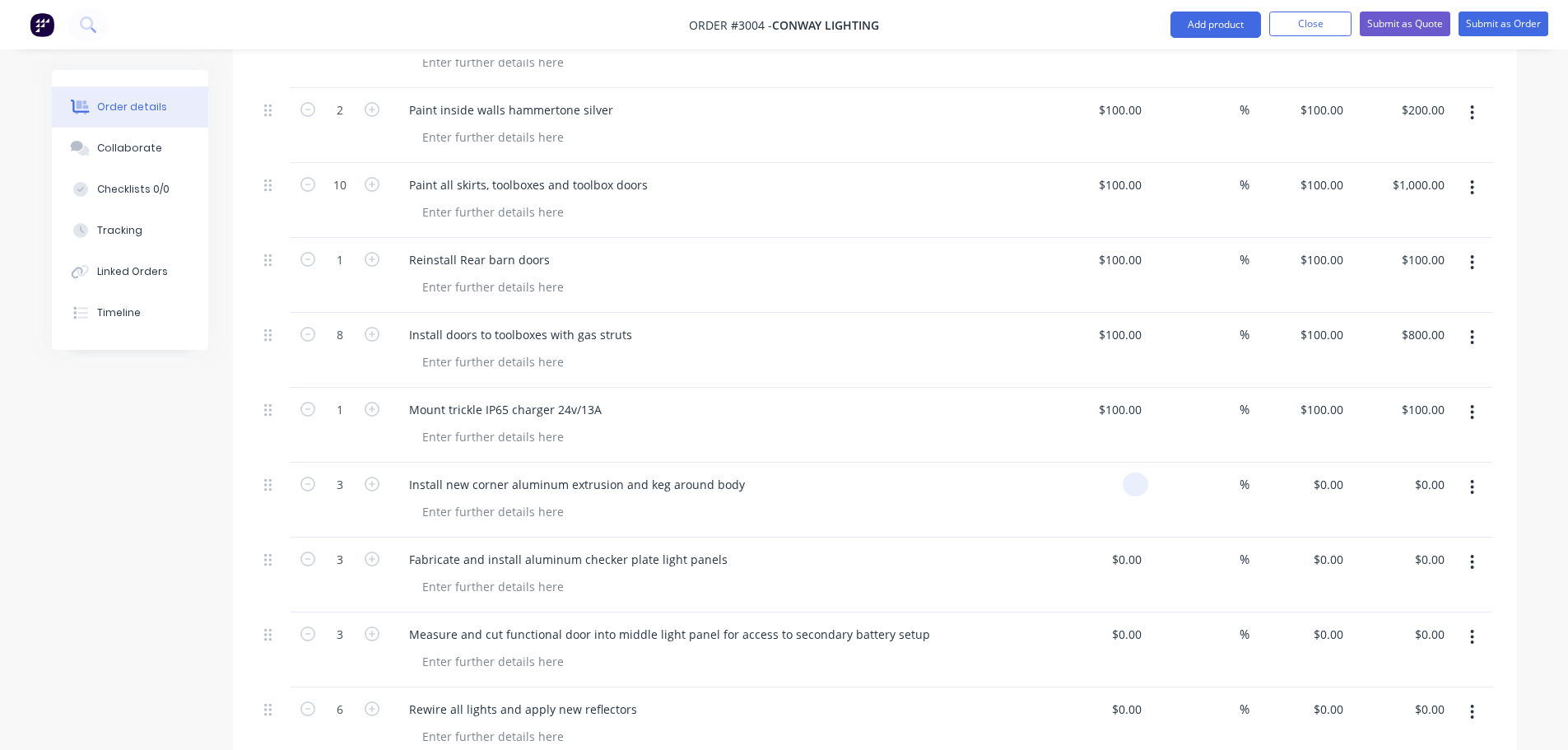 paste on "100" 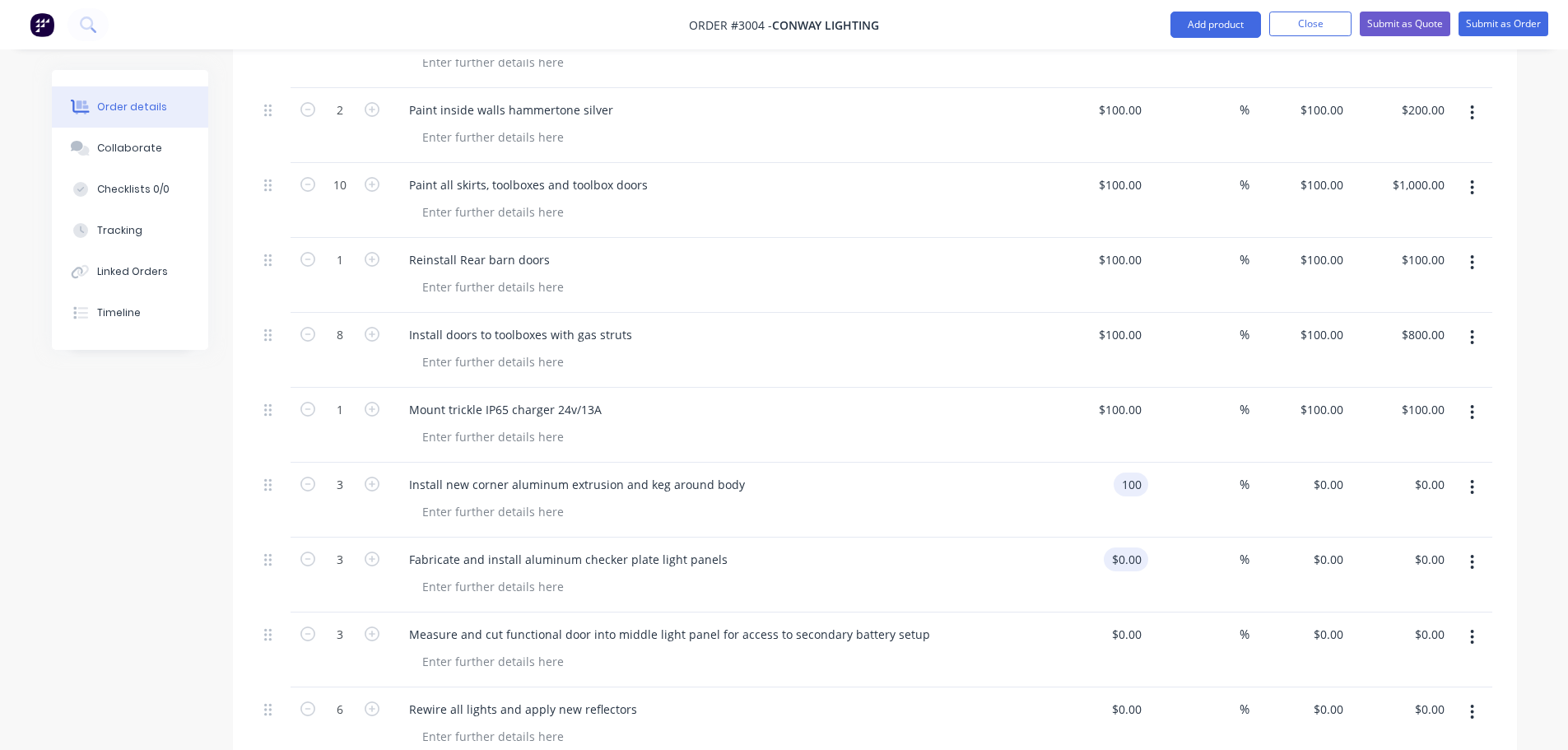 click on "$0.00" at bounding box center [1129, 559] 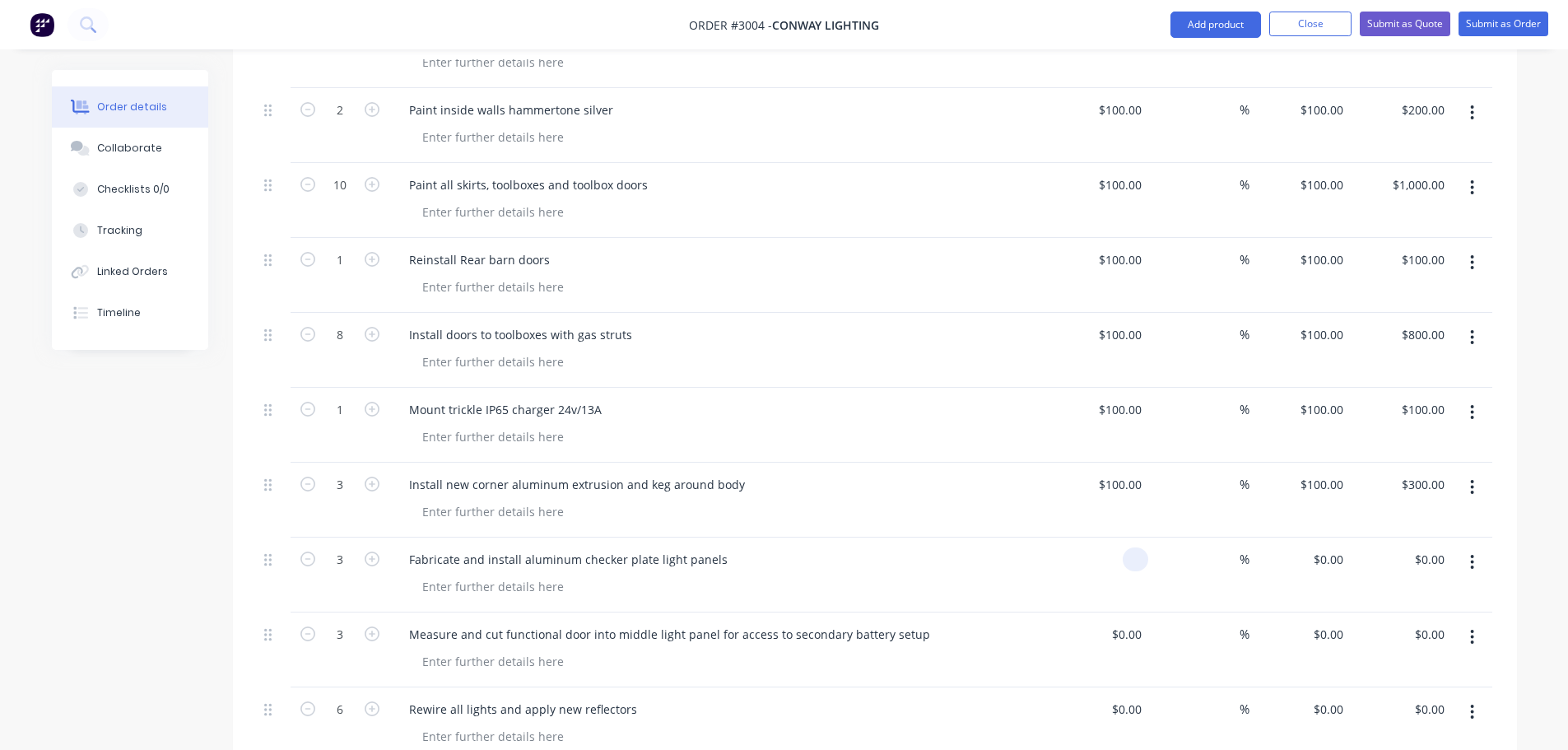 paste on "100" 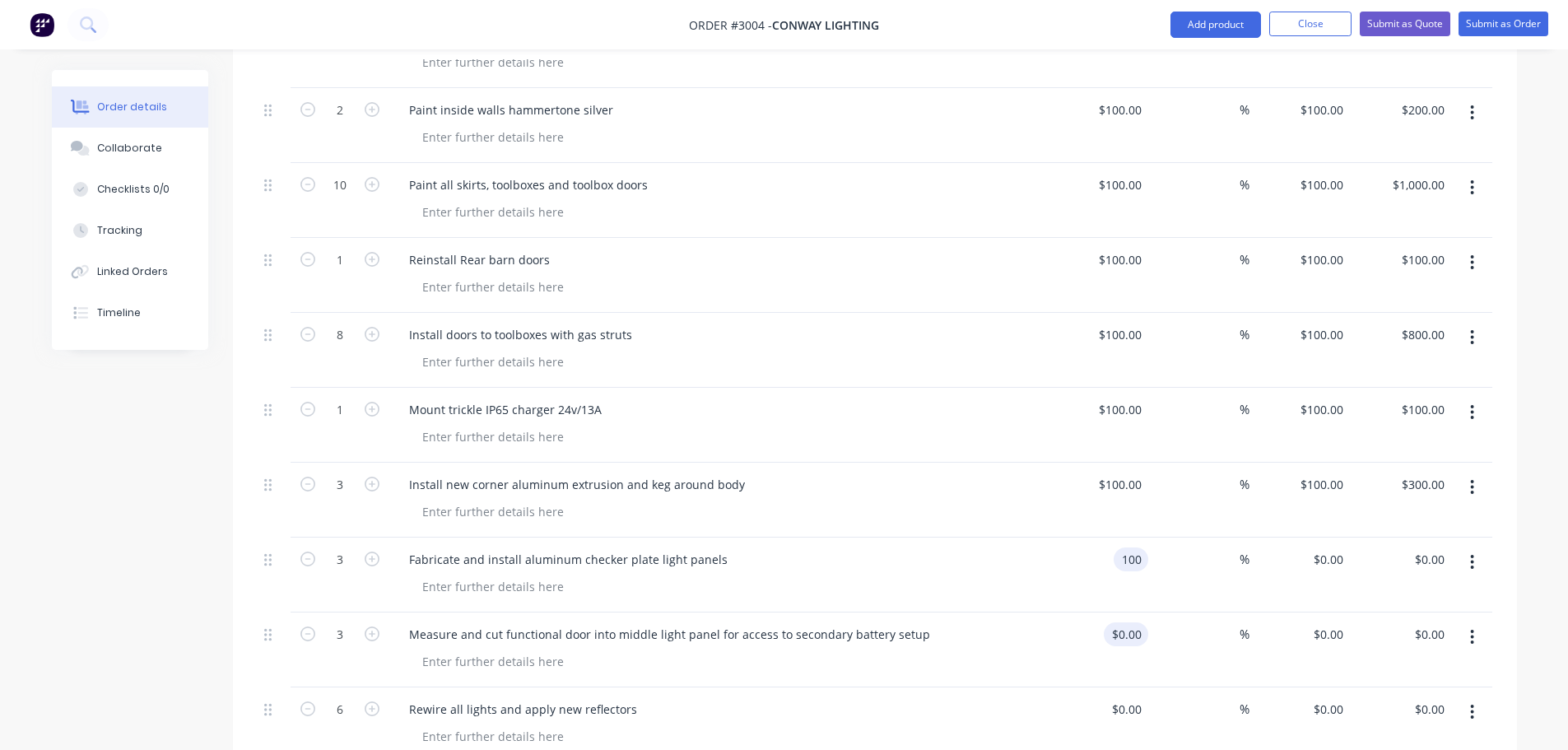 click on "$0.00" at bounding box center [1129, 634] 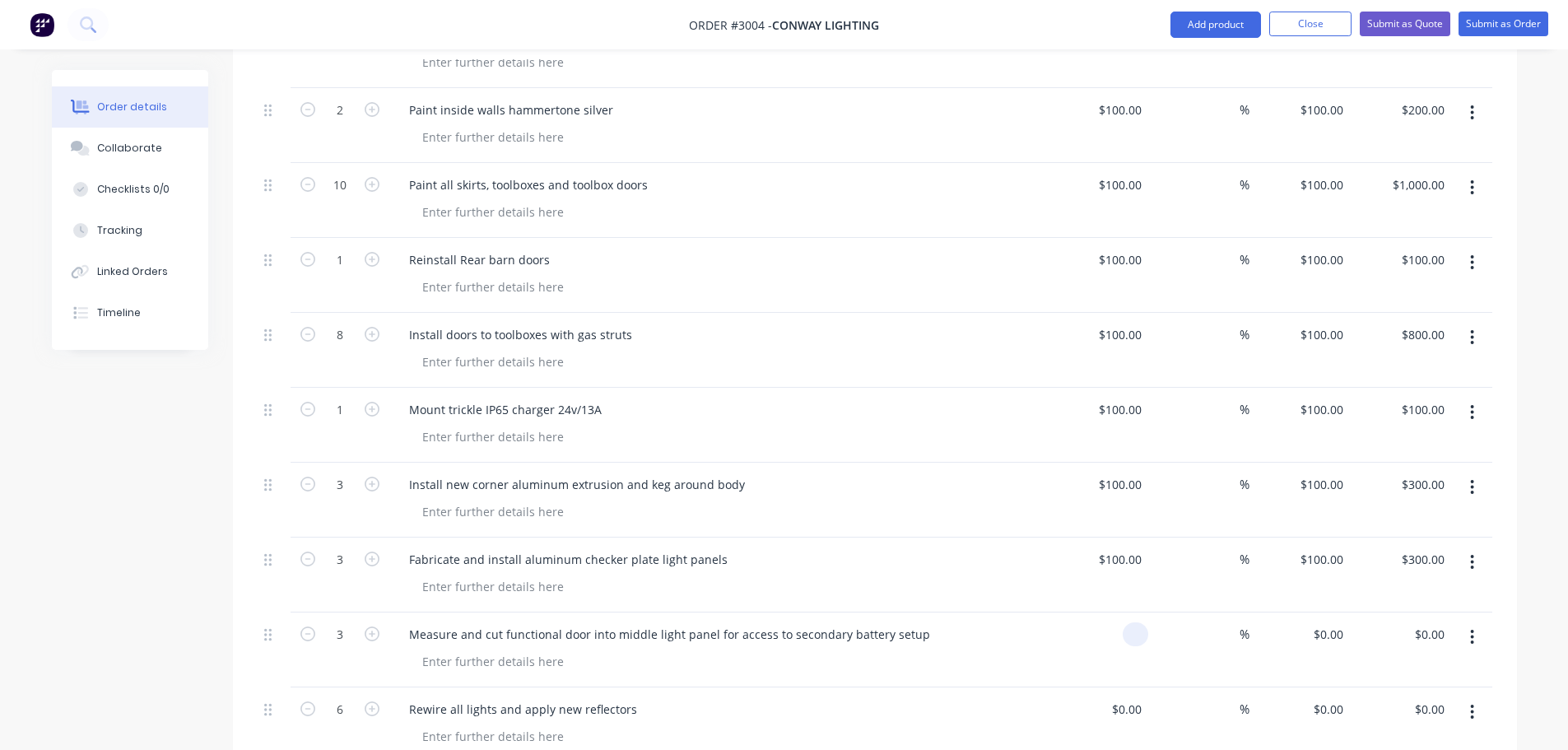 paste on "100" 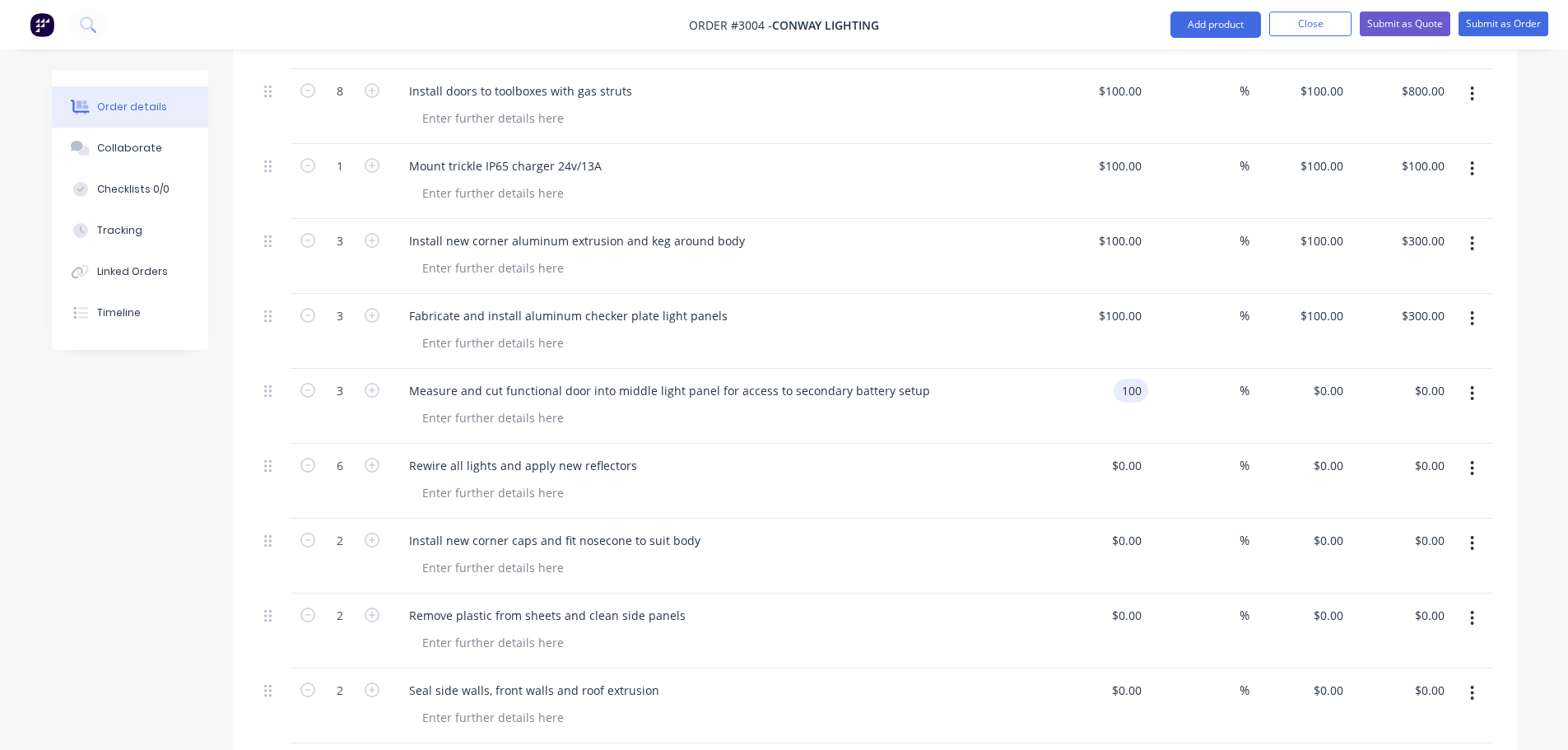 scroll, scrollTop: 2892, scrollLeft: 0, axis: vertical 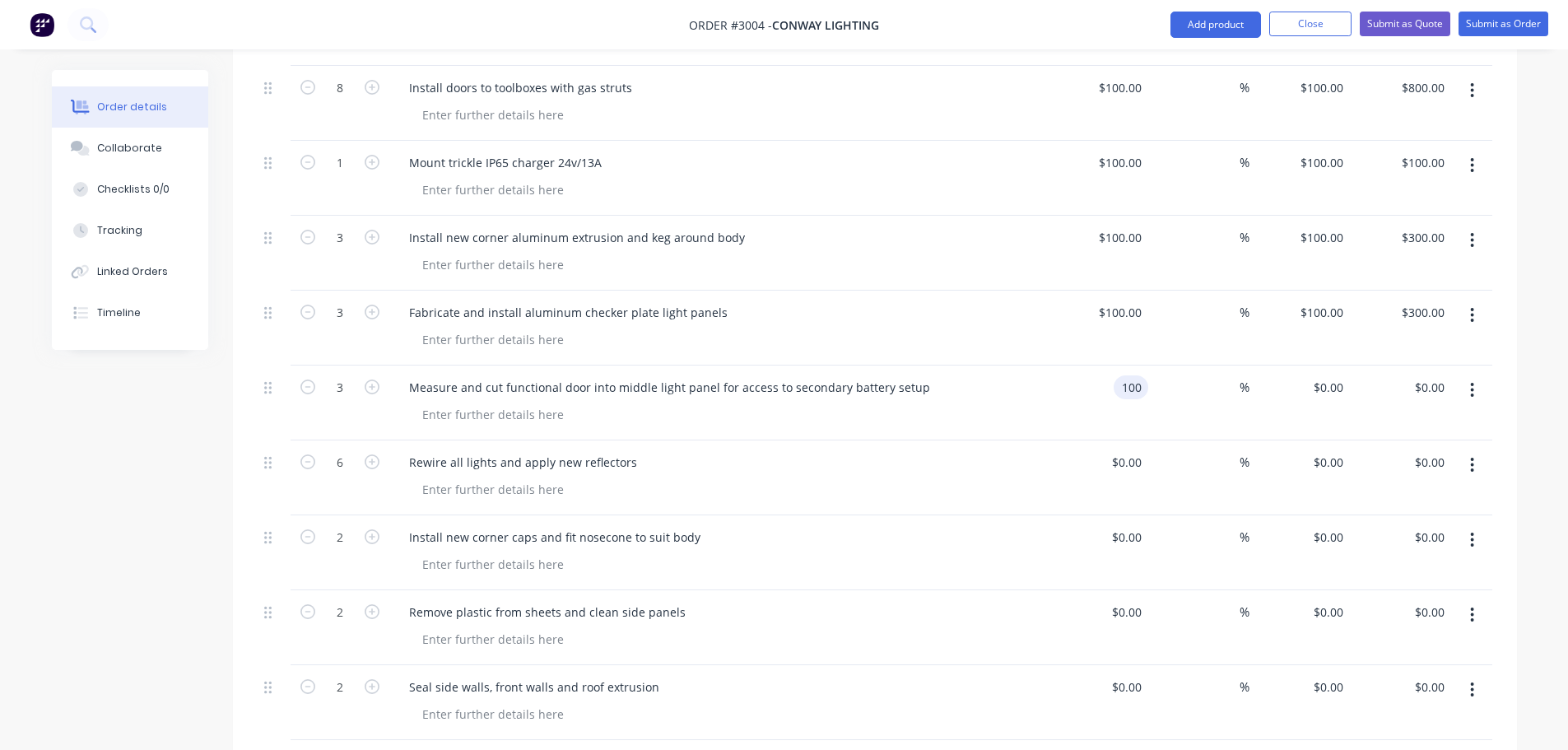 click on "$0.00 $0.00" at bounding box center (1098, 477) 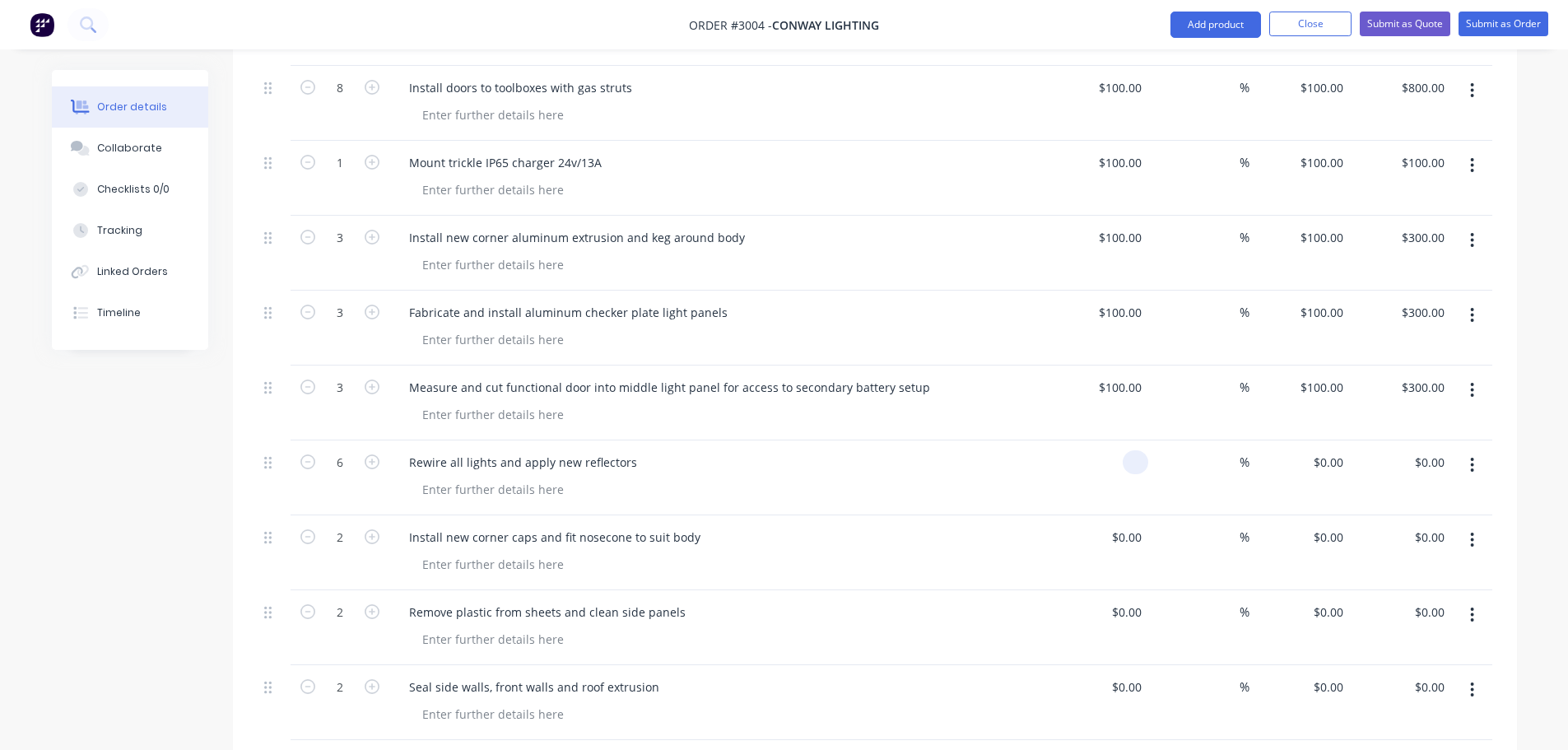paste on "100" 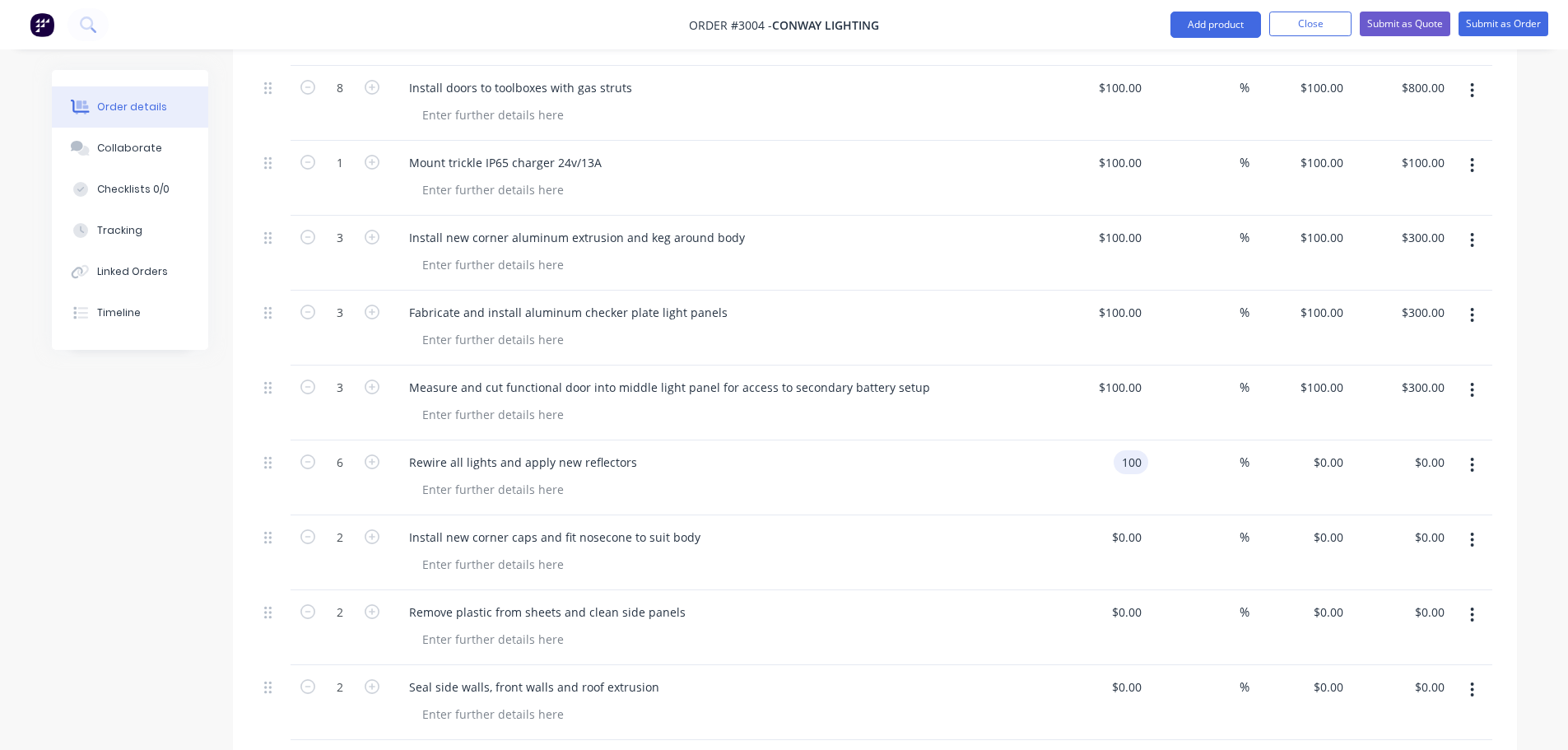 click on "$0.00 $0.00" at bounding box center [1098, 552] 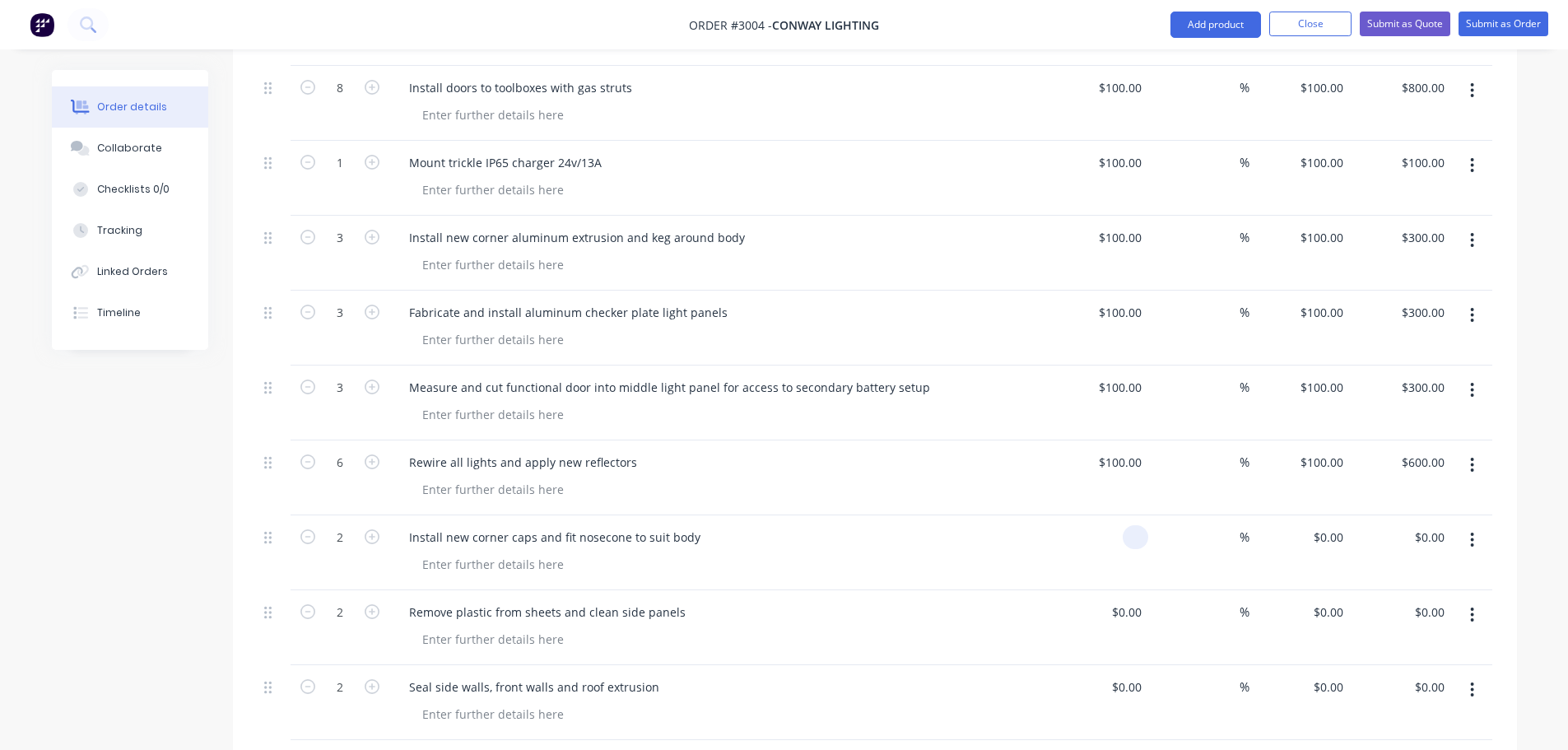 paste on "100" 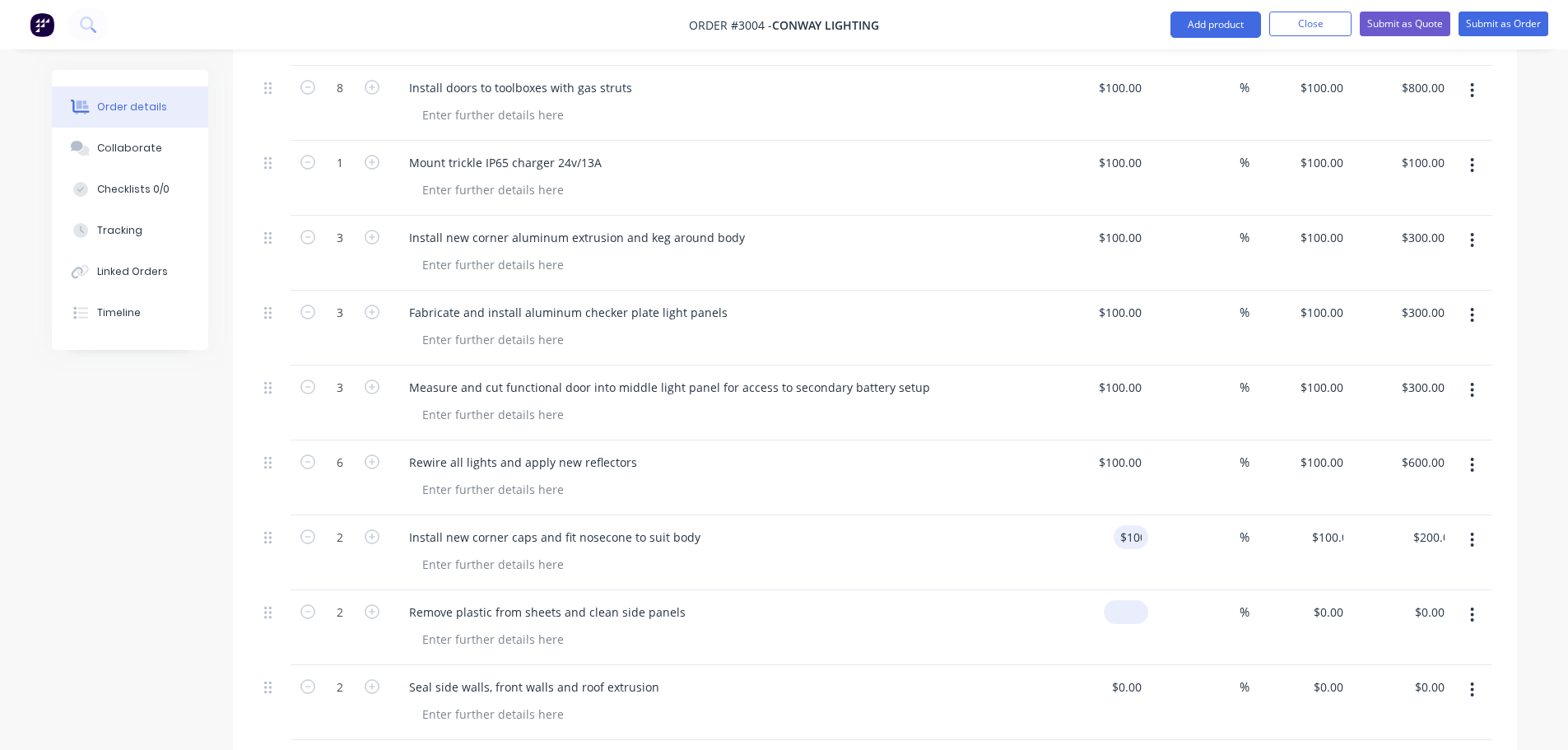 click at bounding box center (1129, 612) 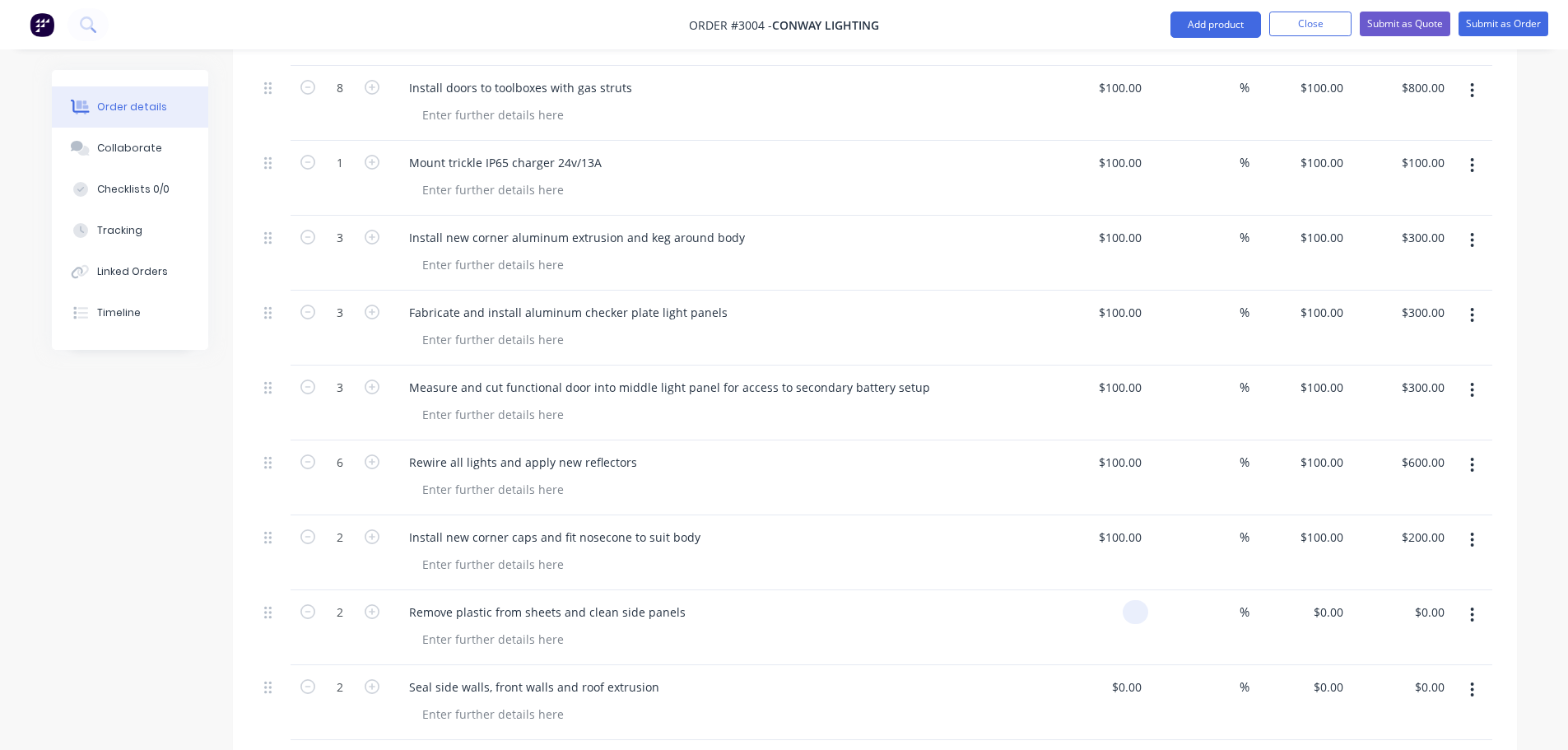 paste on "100" 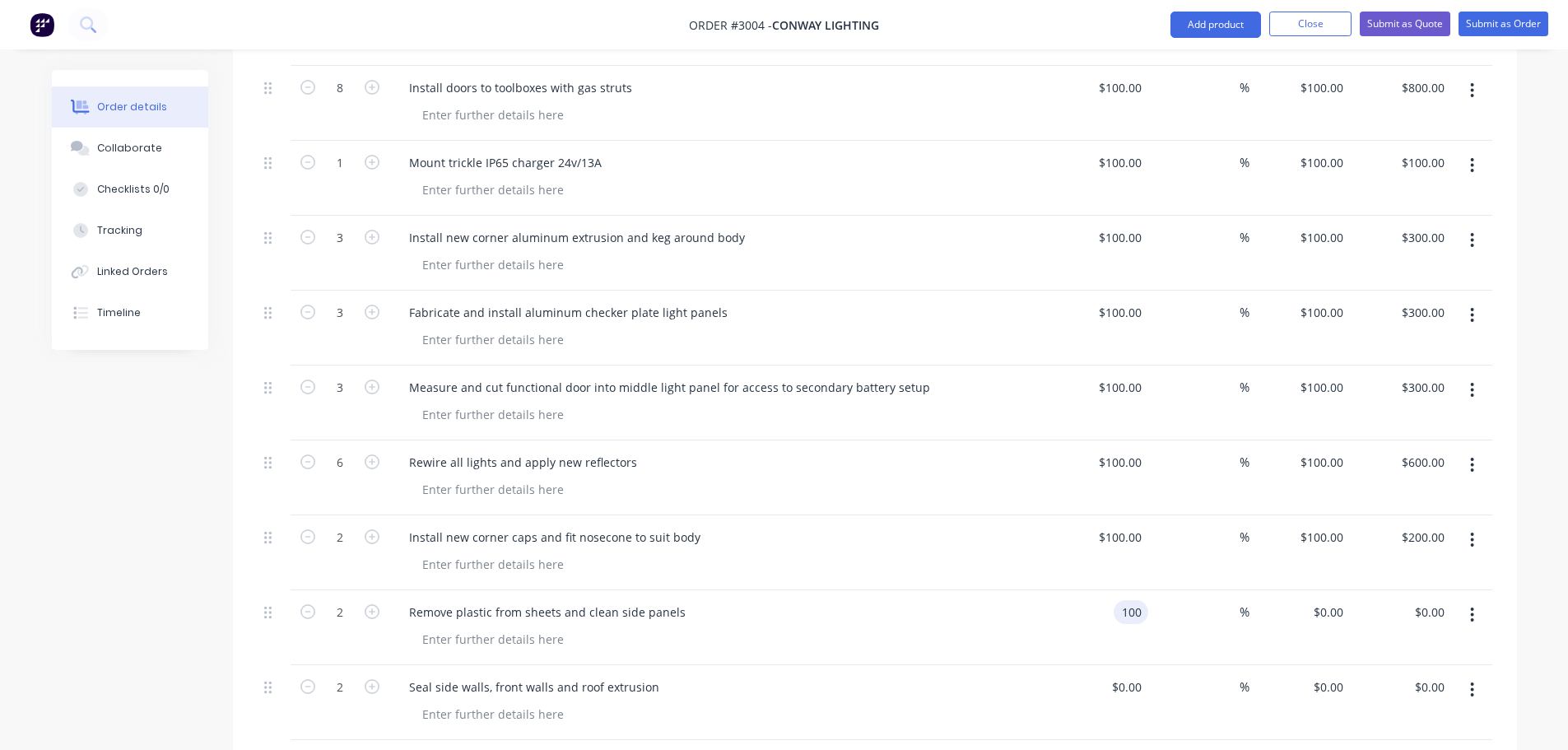 click on "$0.00 $0.00" at bounding box center (1098, 702) 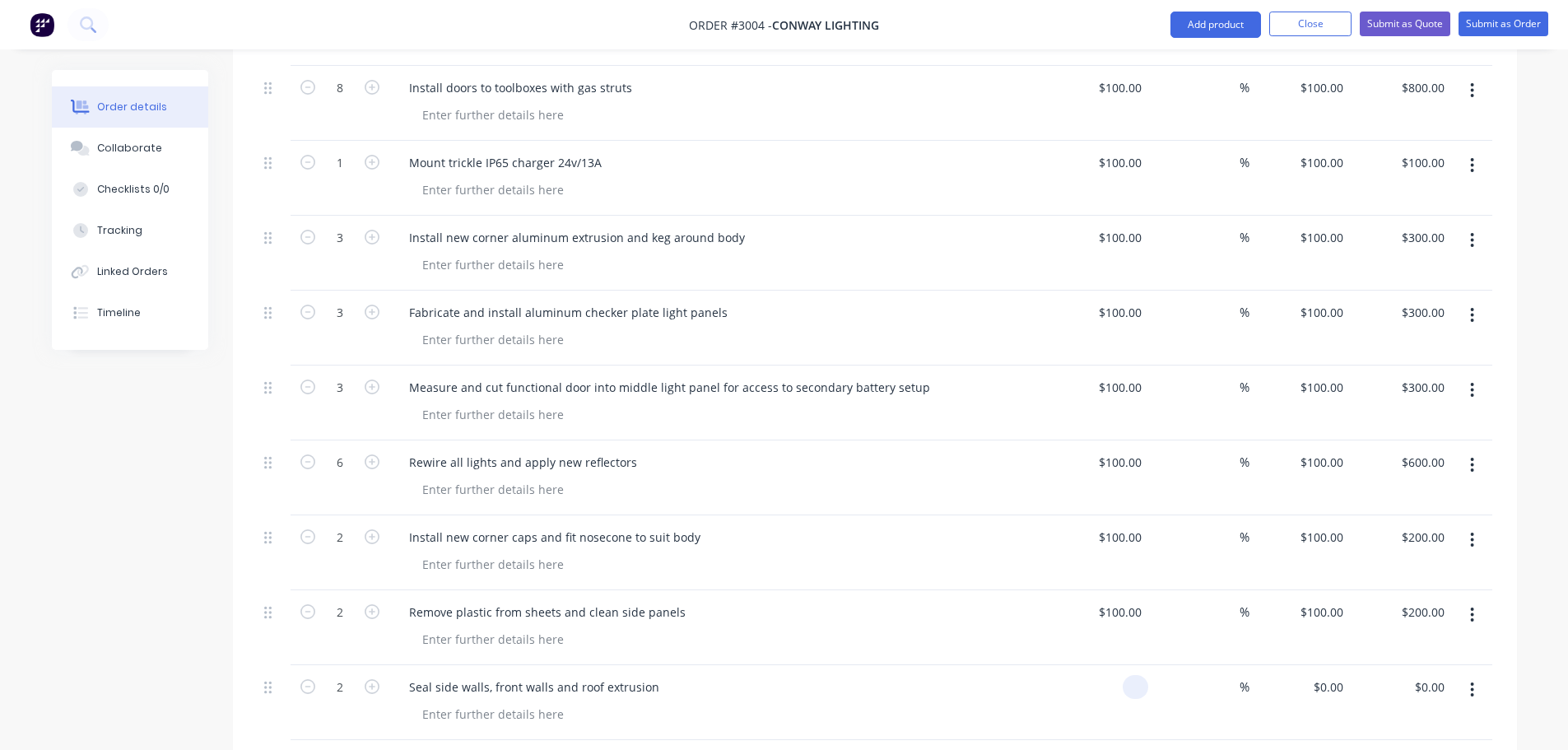 click at bounding box center (1098, 702) 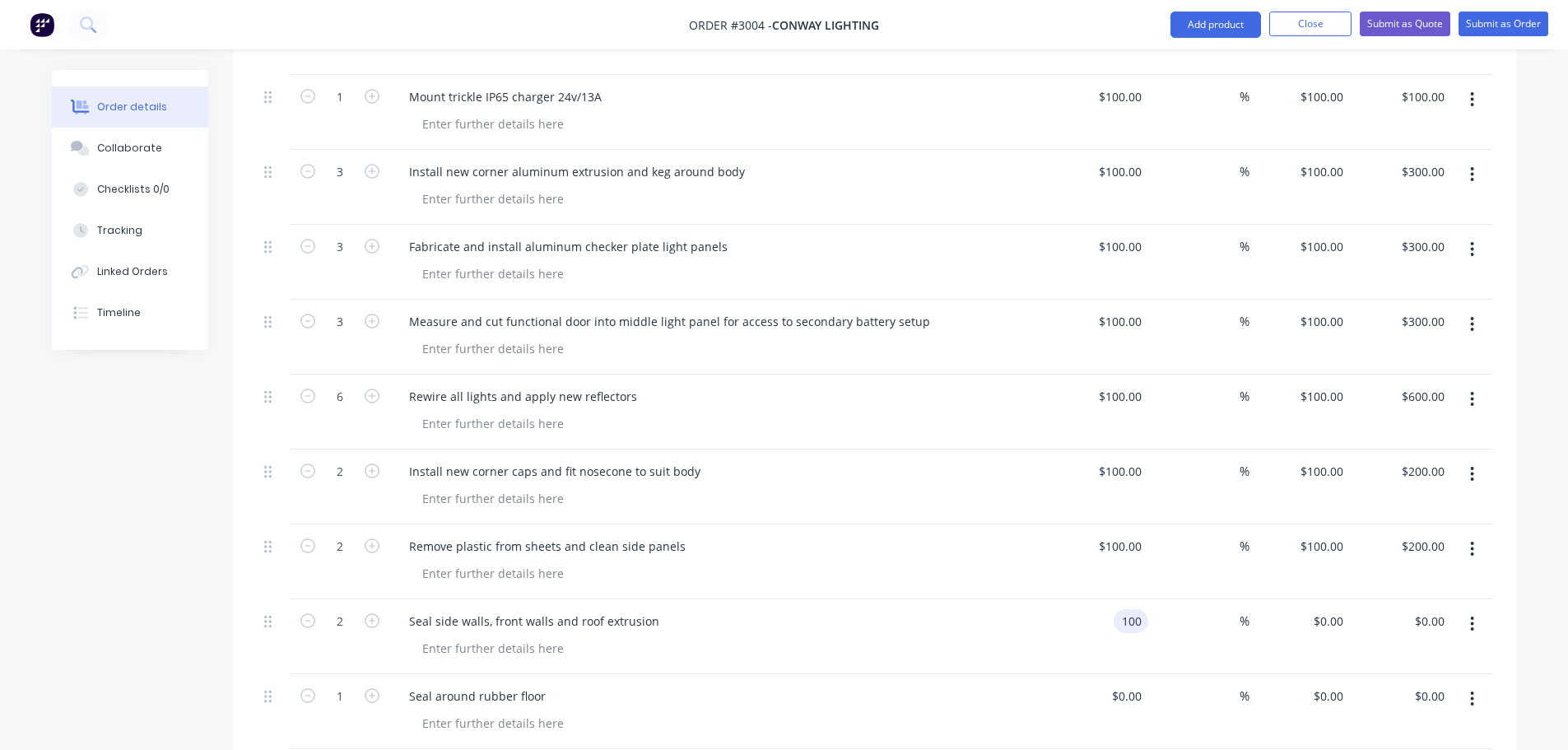 scroll, scrollTop: 3221, scrollLeft: 0, axis: vertical 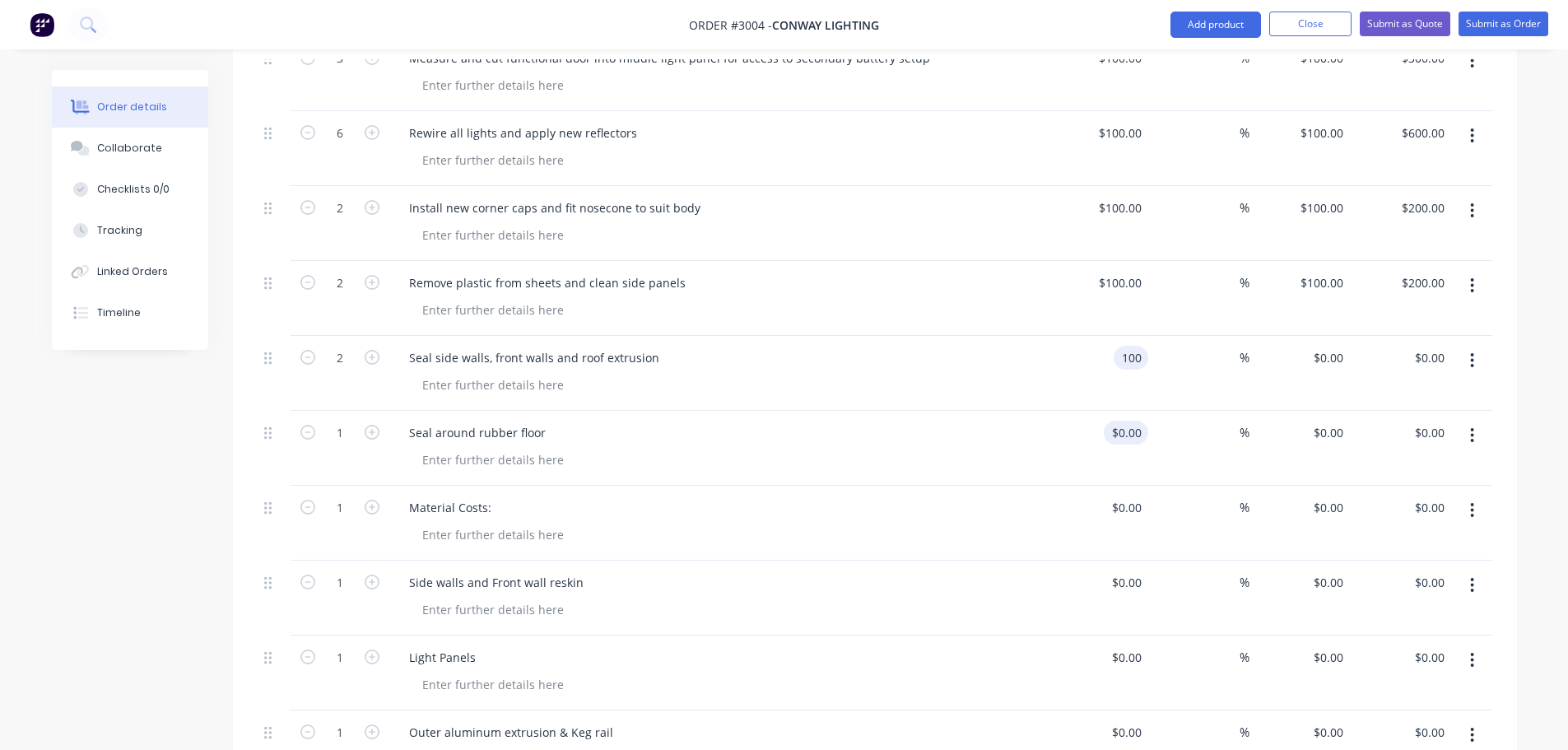 click on "$0.00 $0.00" at bounding box center (1098, 448) 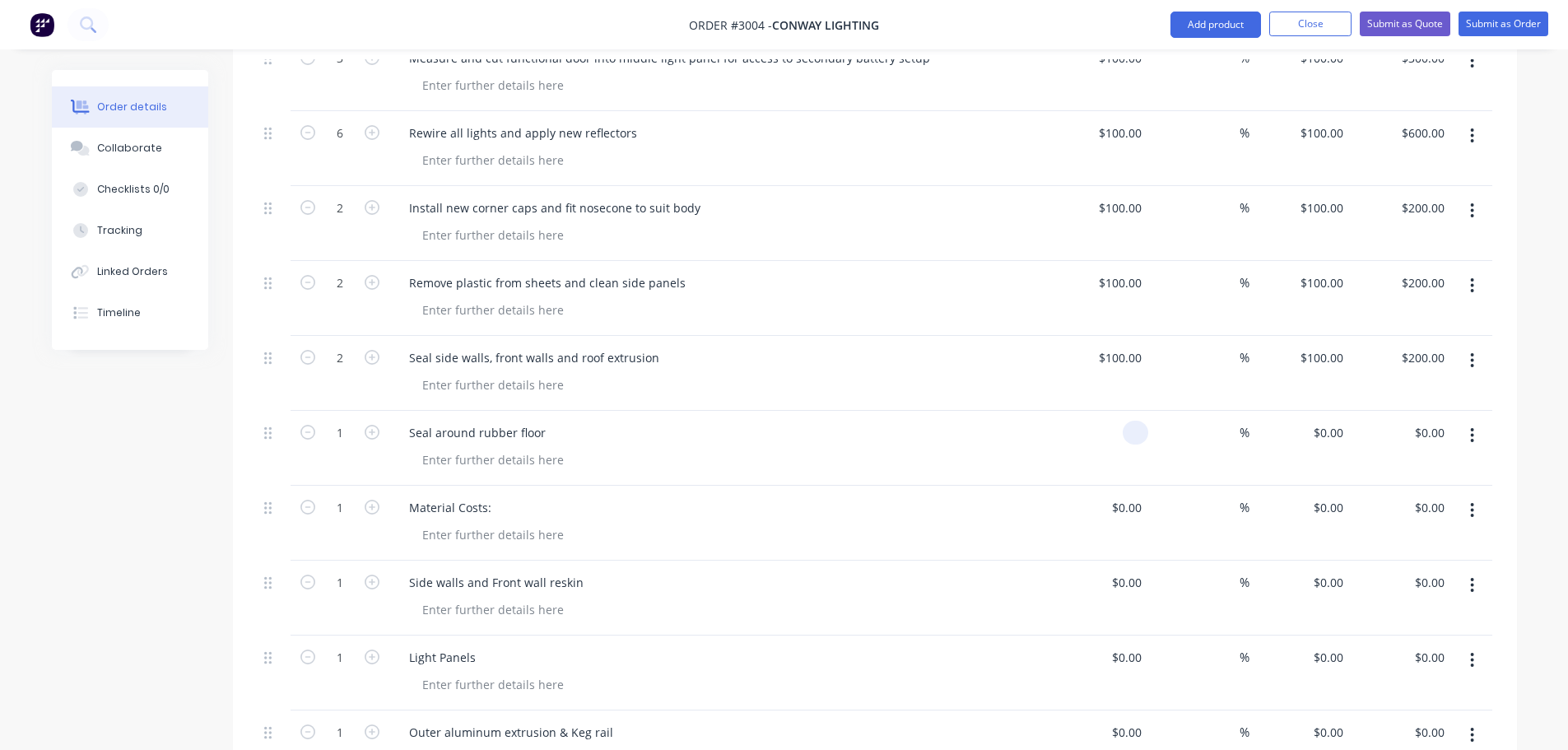 paste on "100" 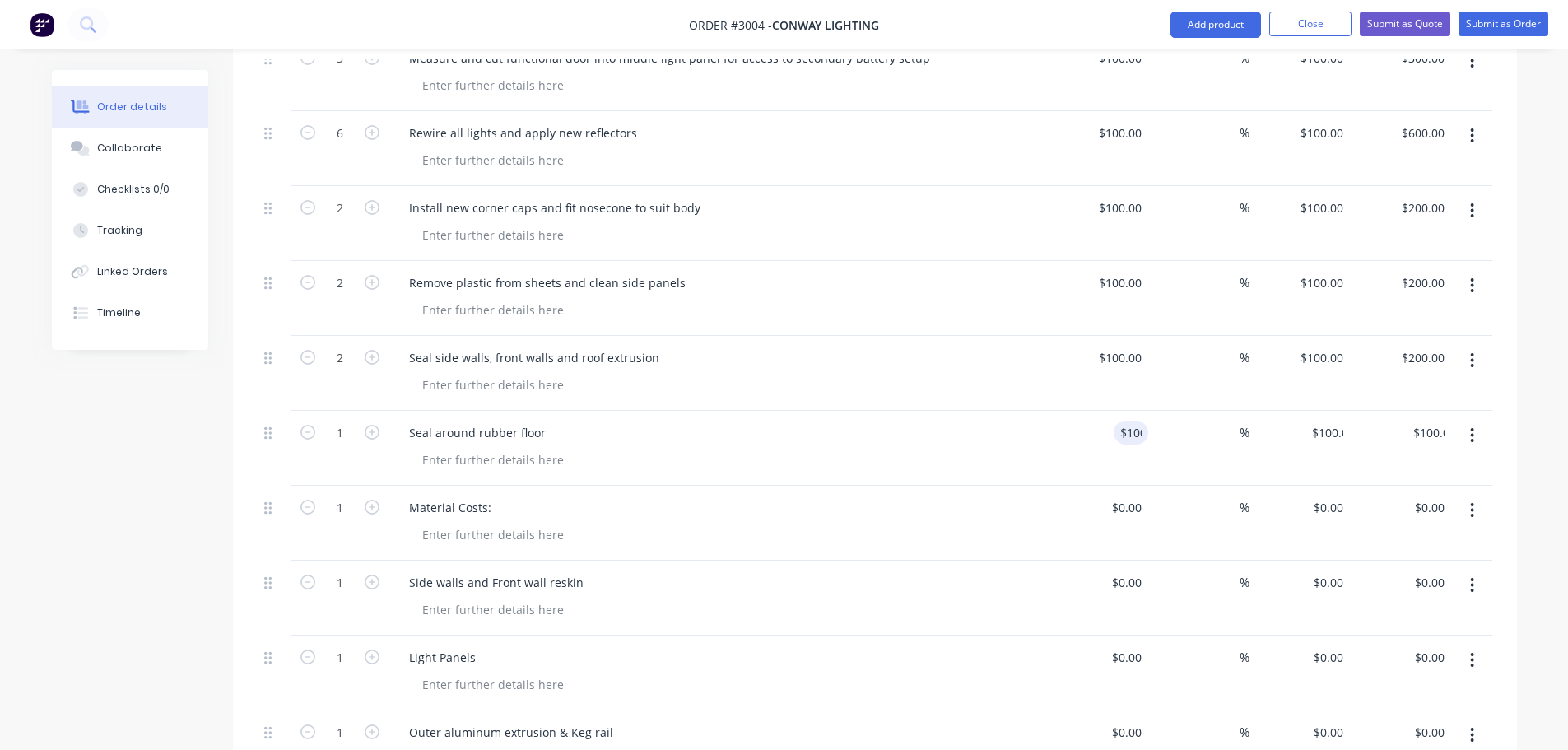 click on "$0.00 $0.00" at bounding box center [1098, 523] 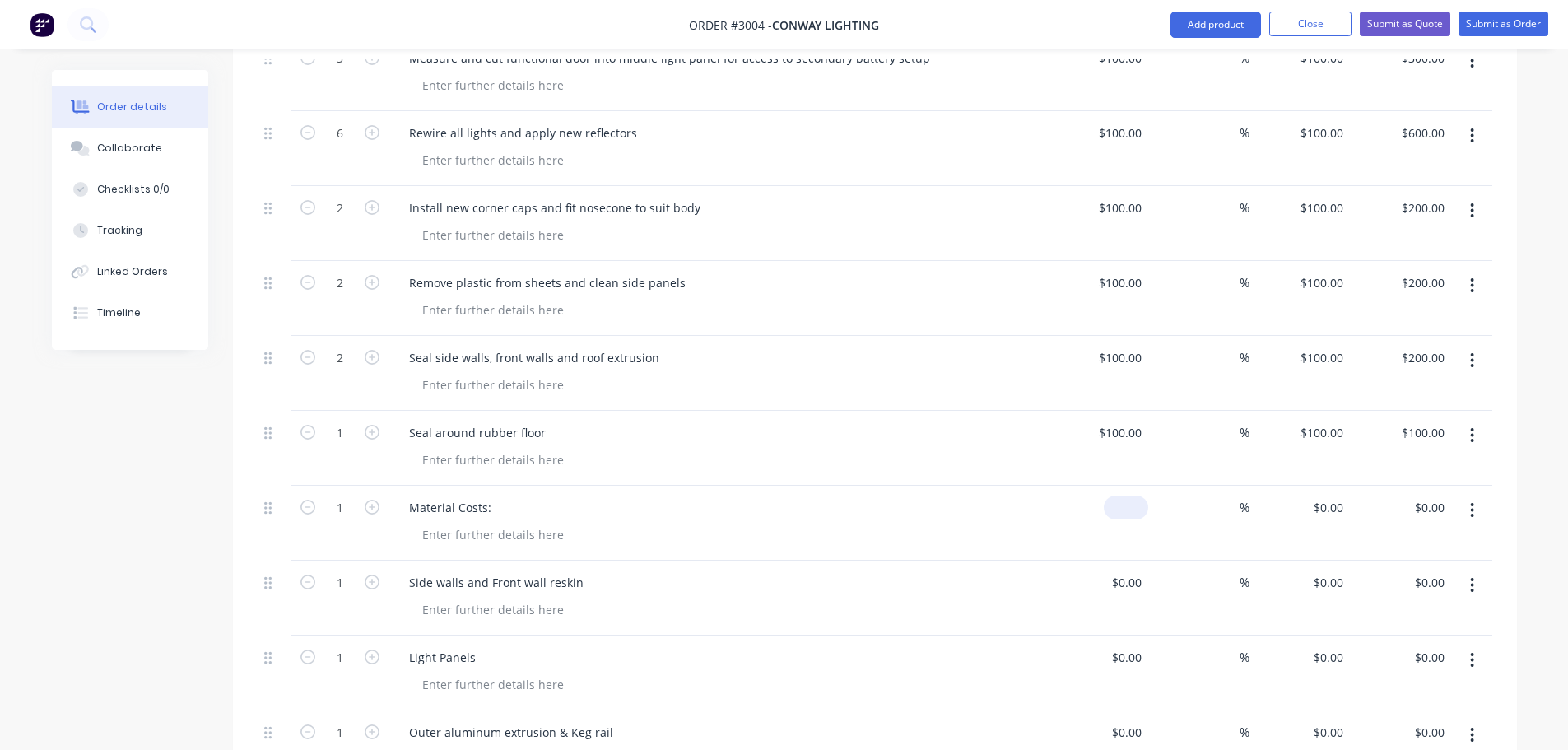 click at bounding box center [1129, 507] 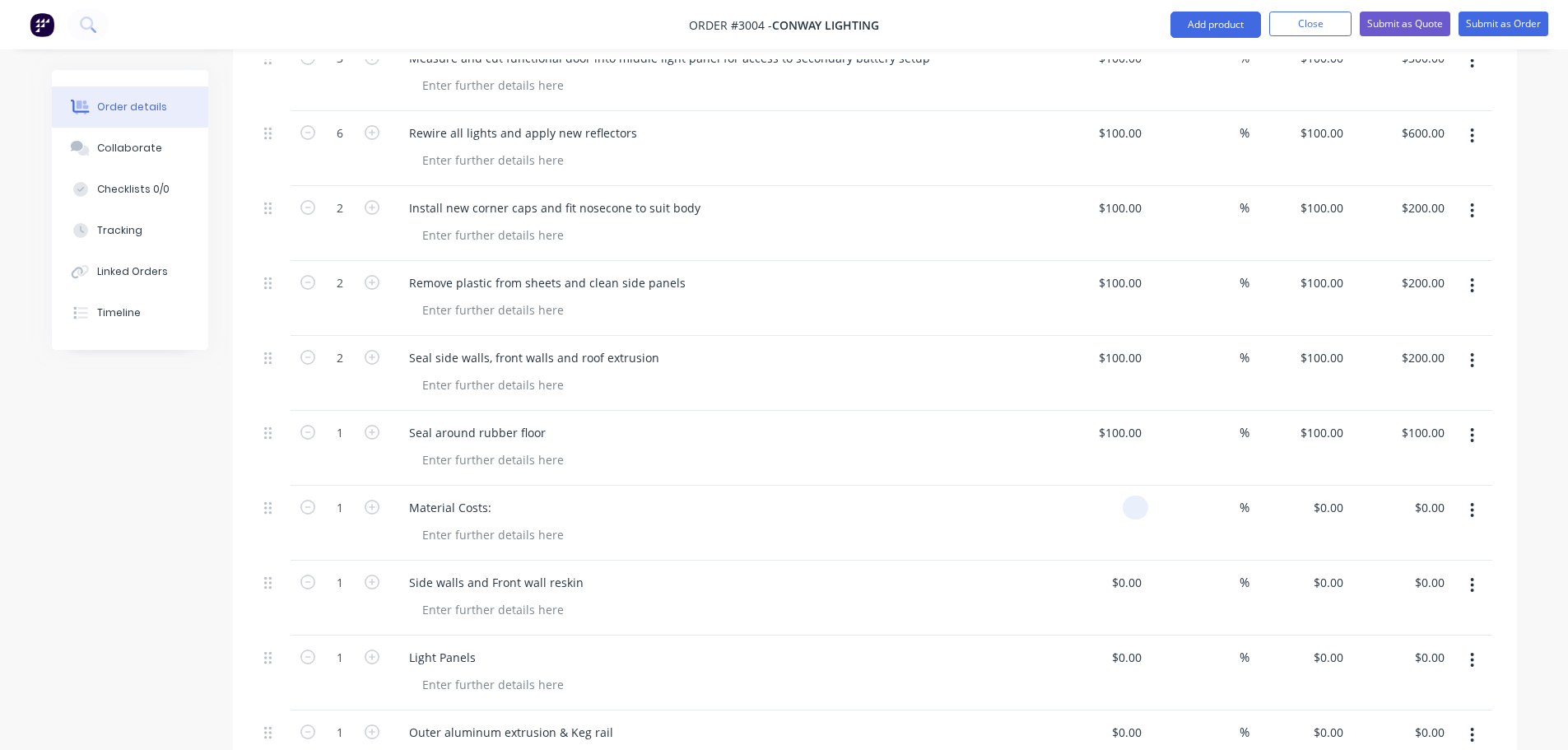 paste on "100" 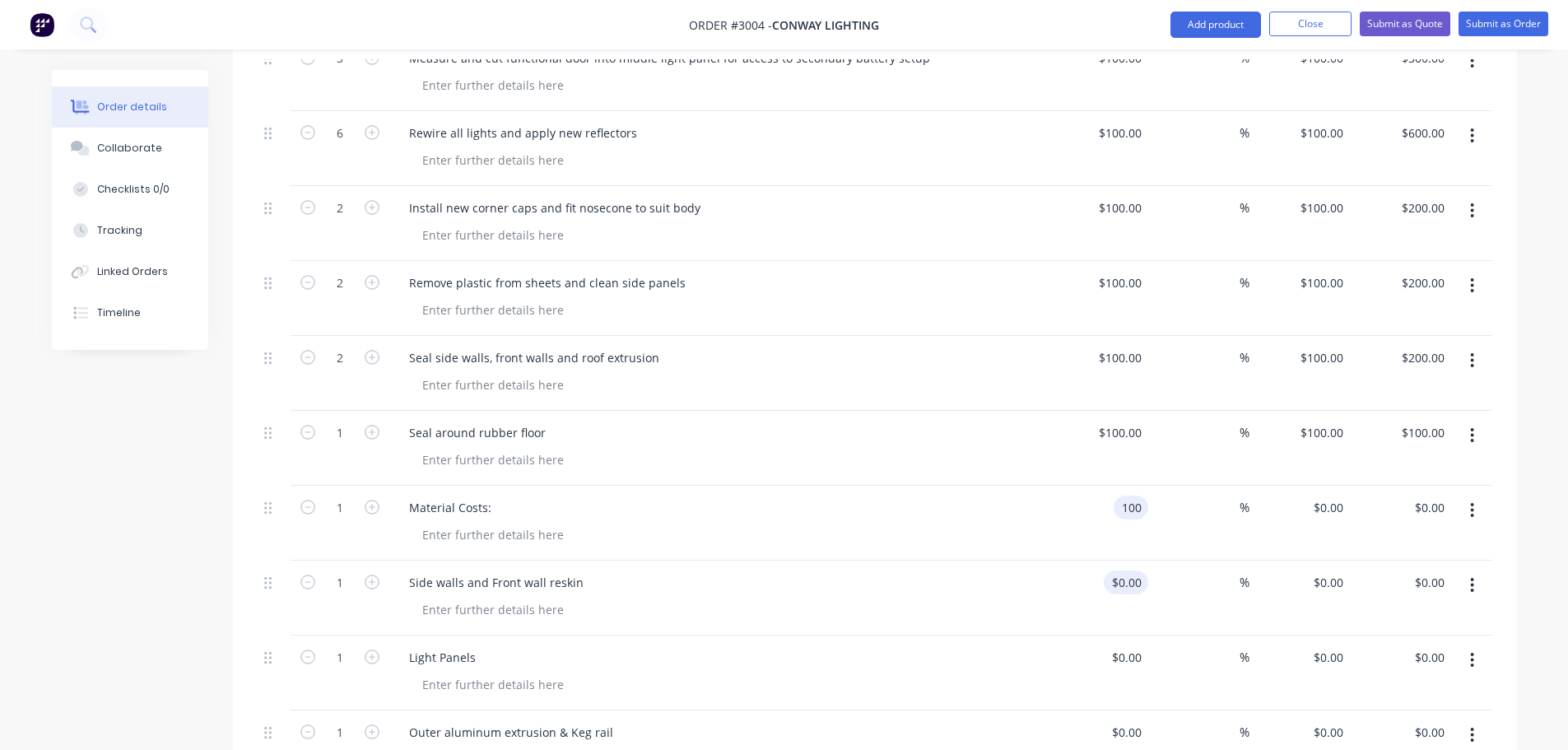 click on "$0.00 $0.00" at bounding box center (1126, 582) 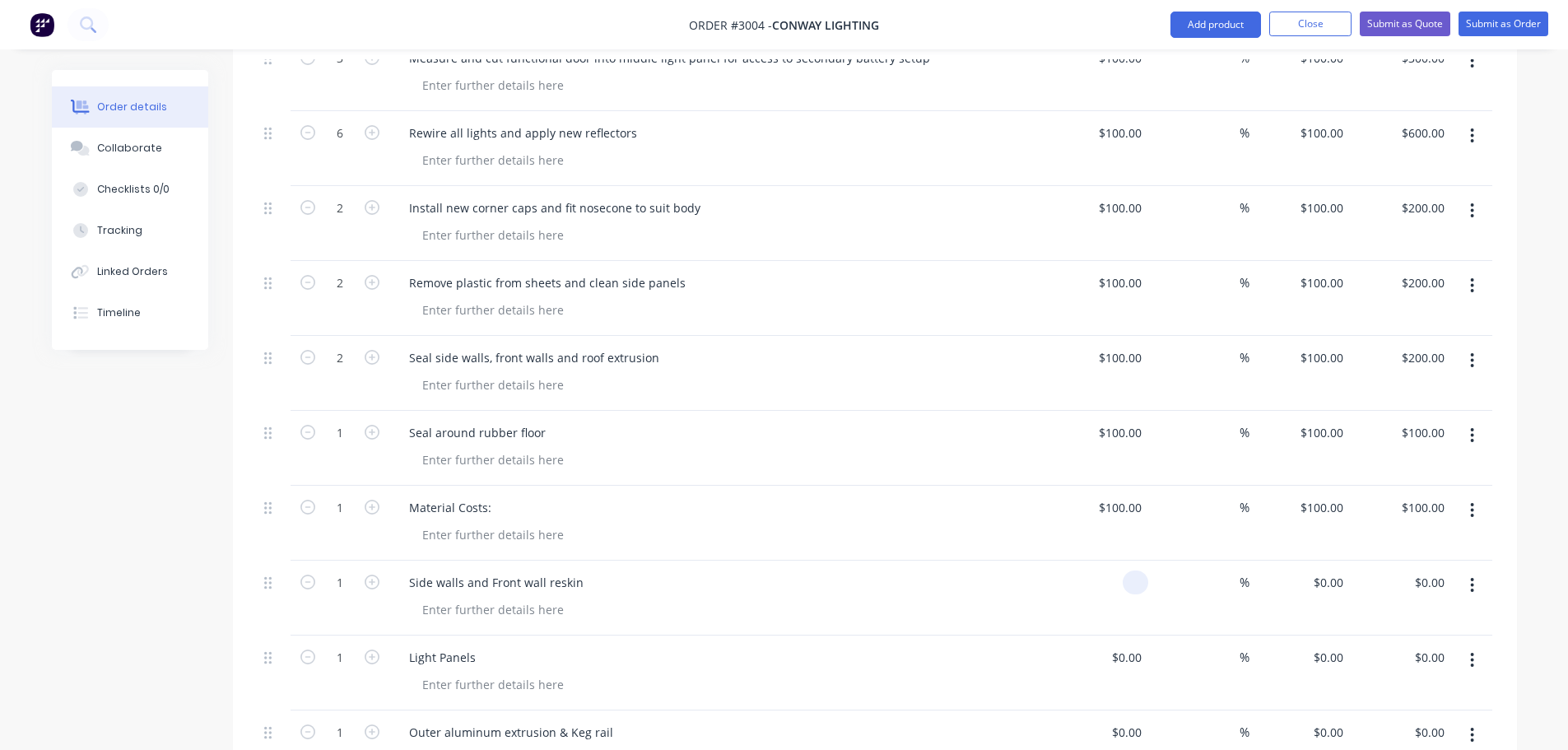 paste on "100" 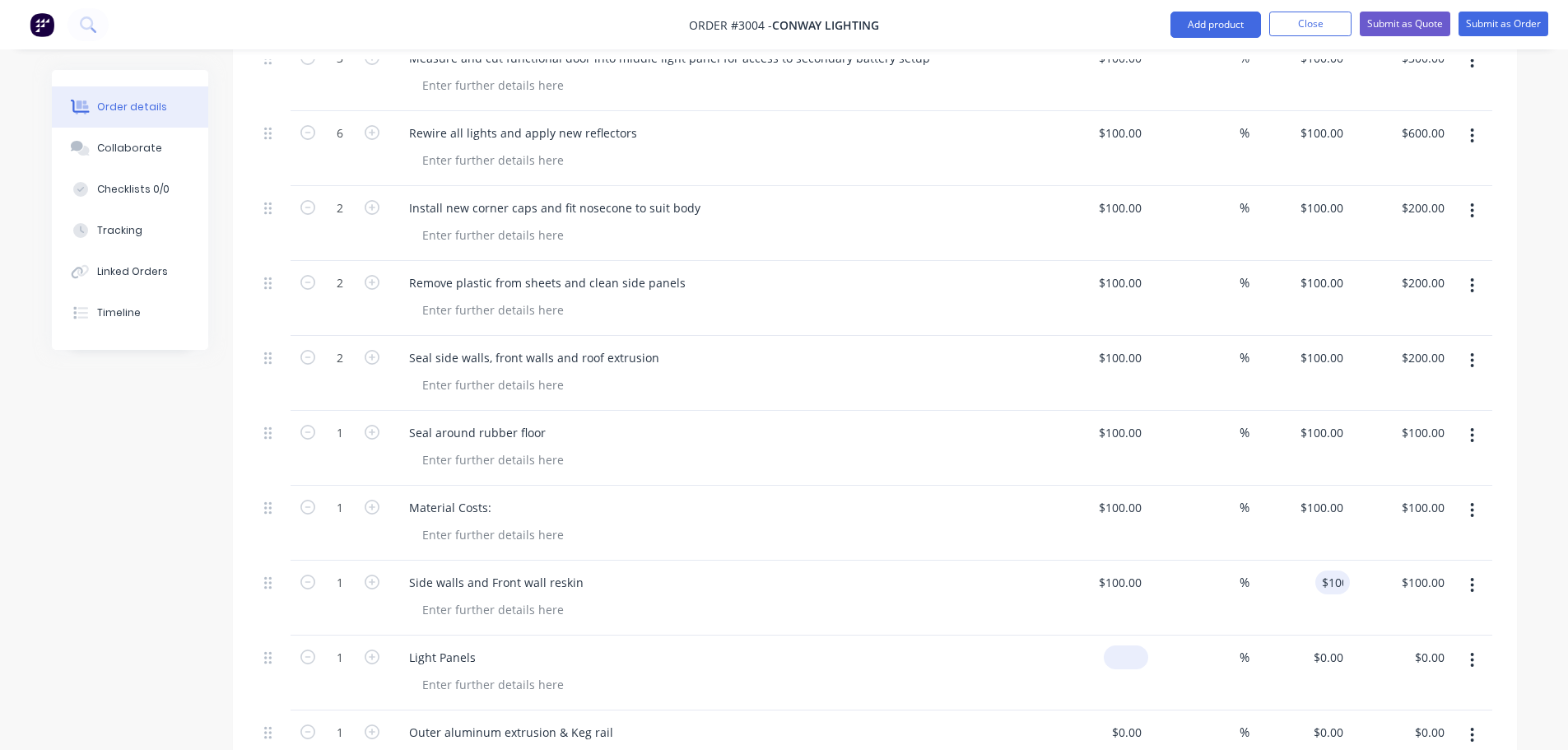 click on "$0.00" at bounding box center (1129, 657) 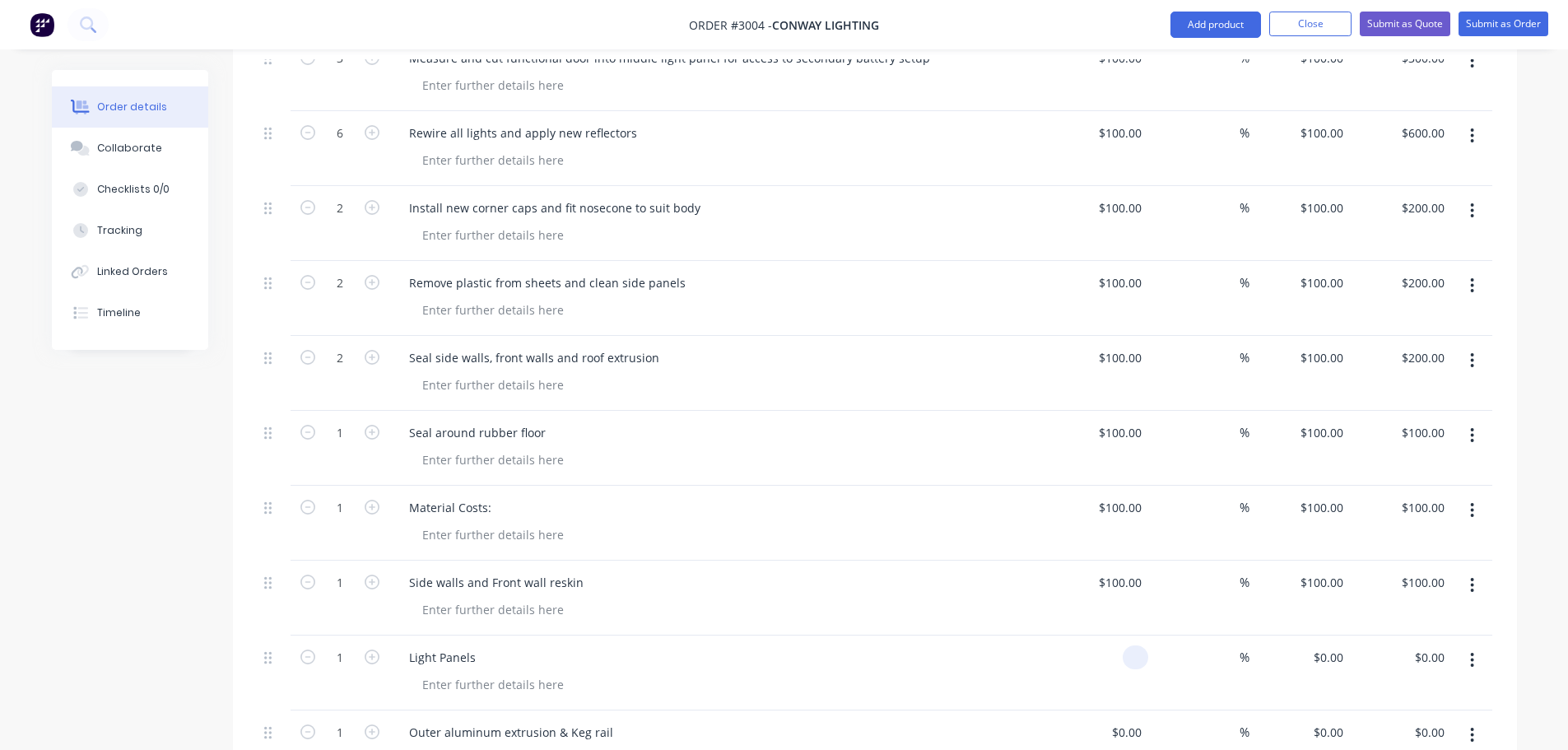 paste on "100" 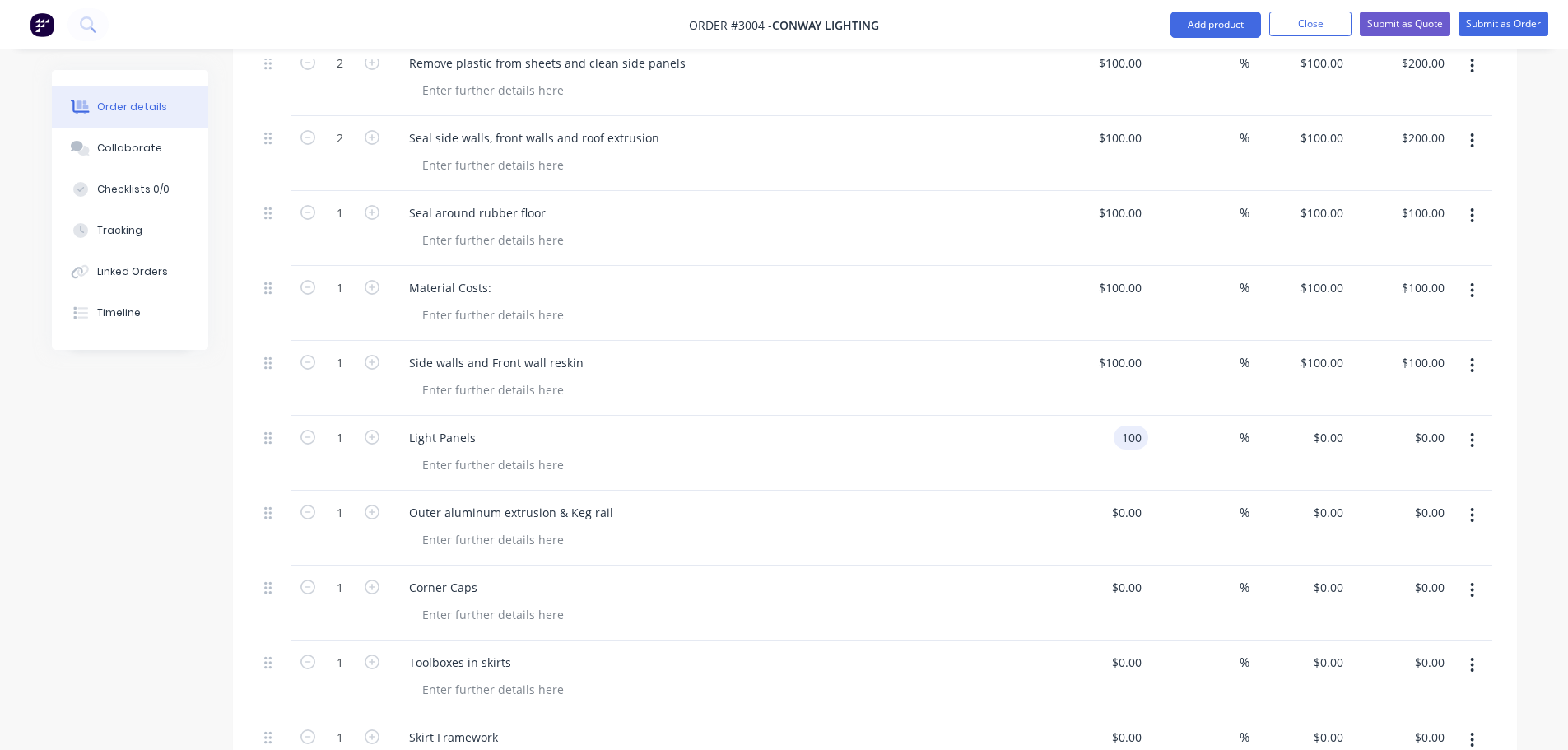 scroll, scrollTop: 3551, scrollLeft: 0, axis: vertical 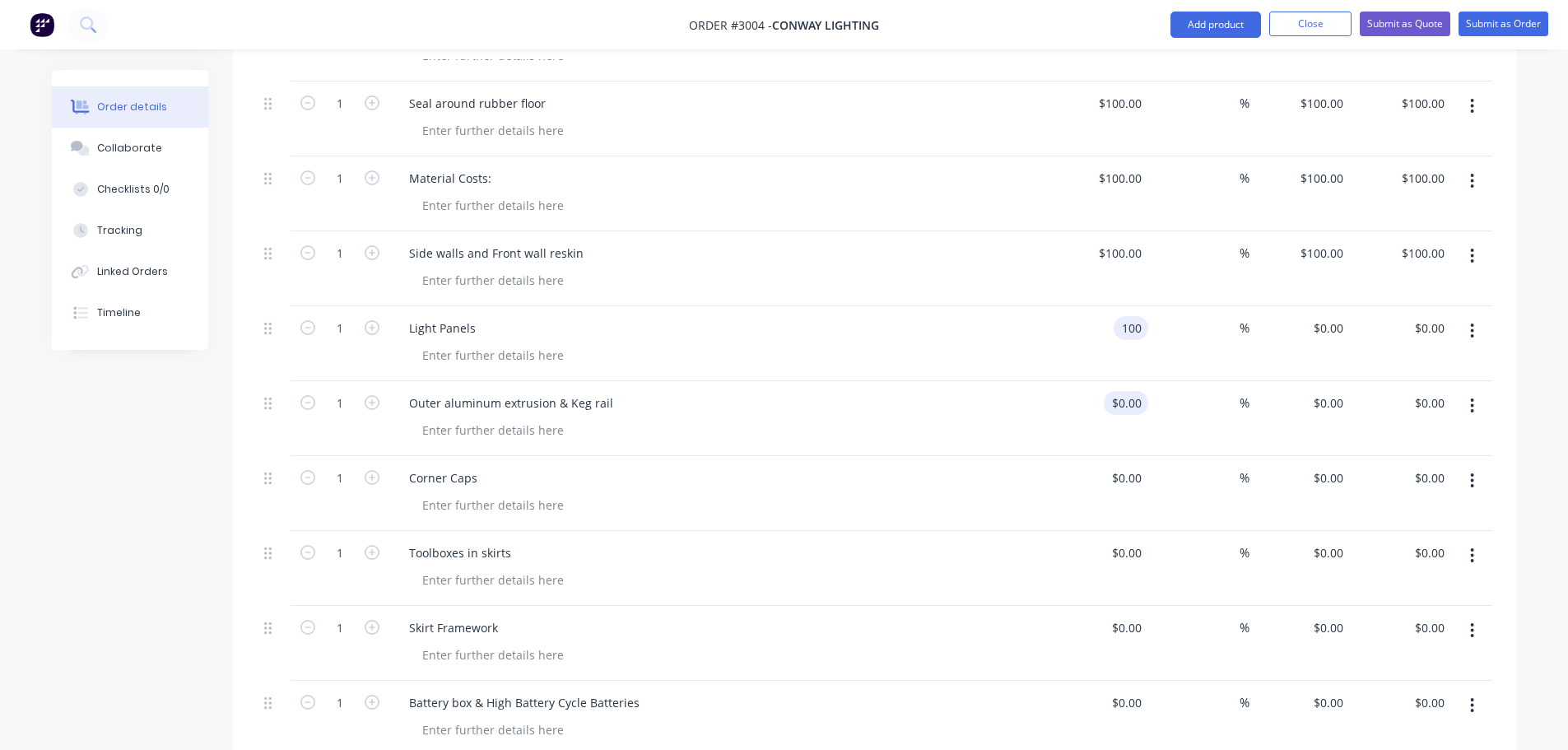 click on "$0.00 $0.00" at bounding box center (1126, 403) 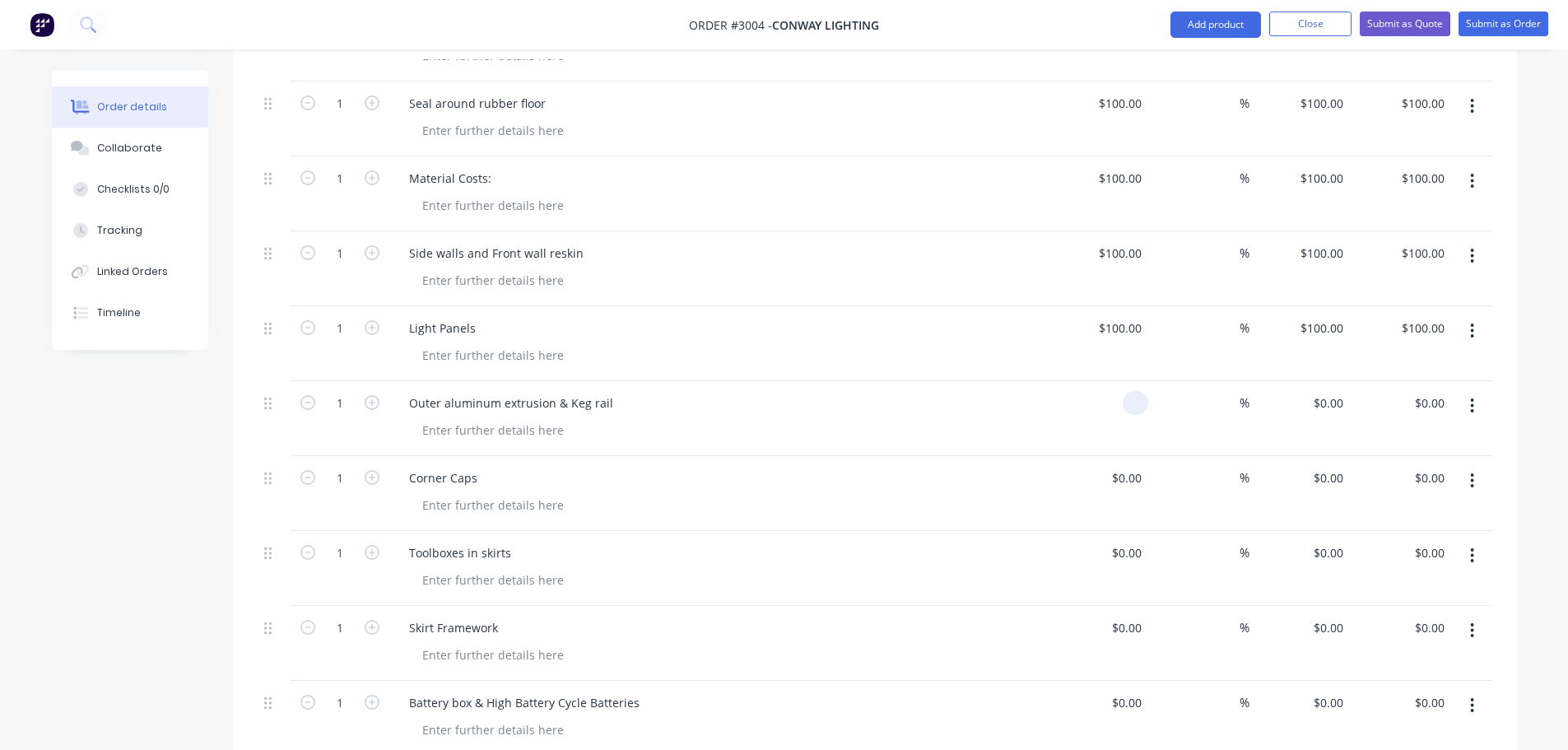 paste on "100" 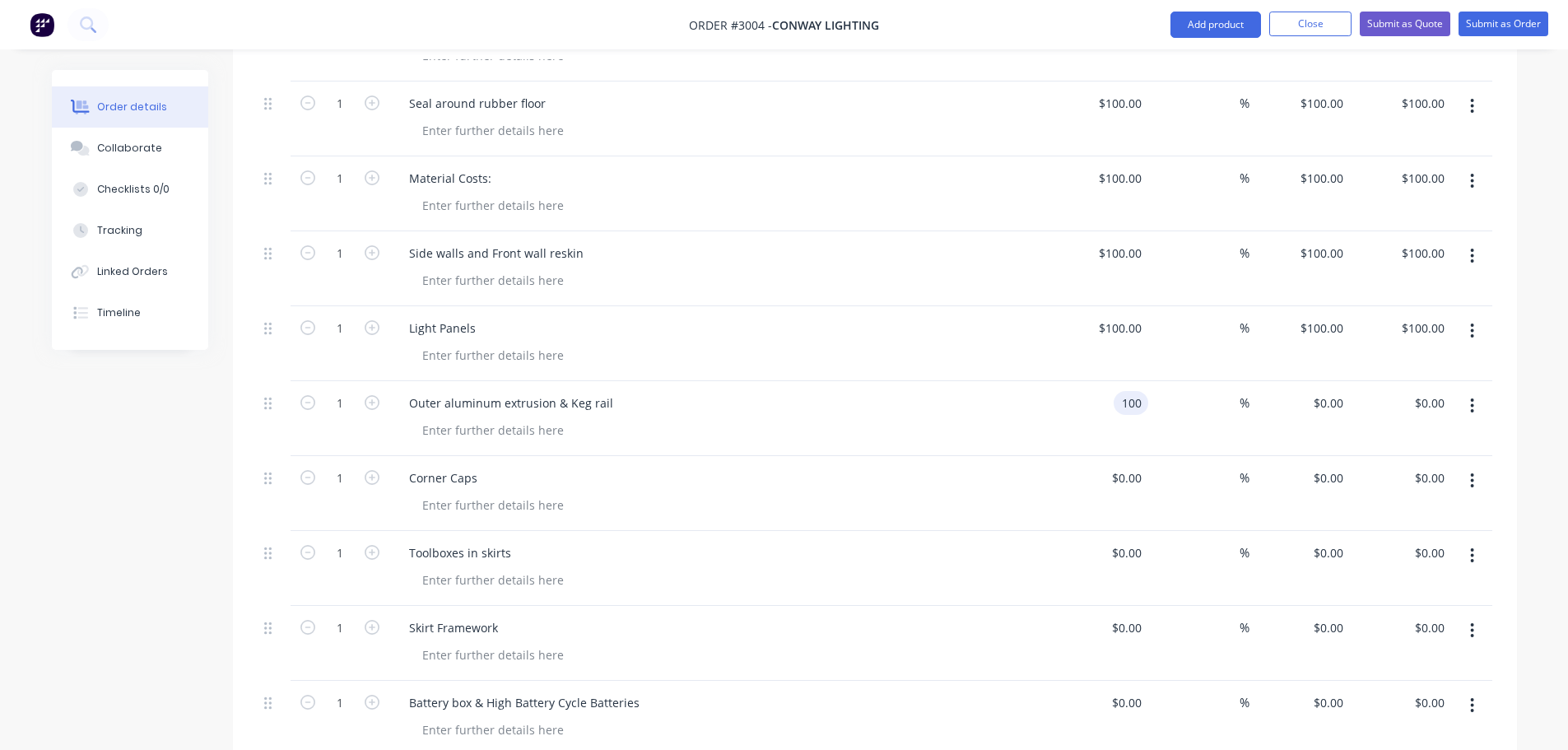 click on "$100.00 $100.00" at bounding box center (1098, 193) 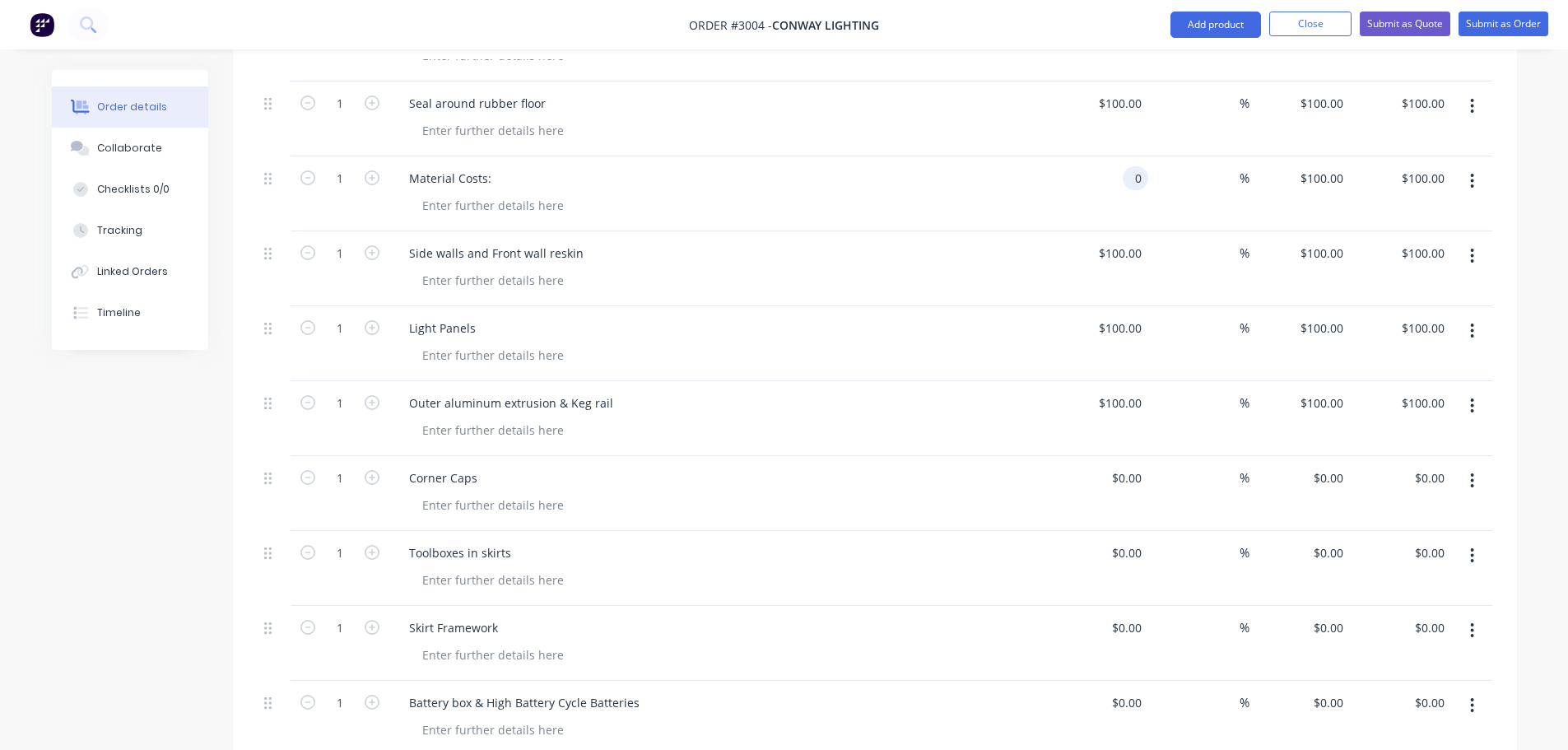 click on "$100.00 $100.00" at bounding box center (1098, 268) 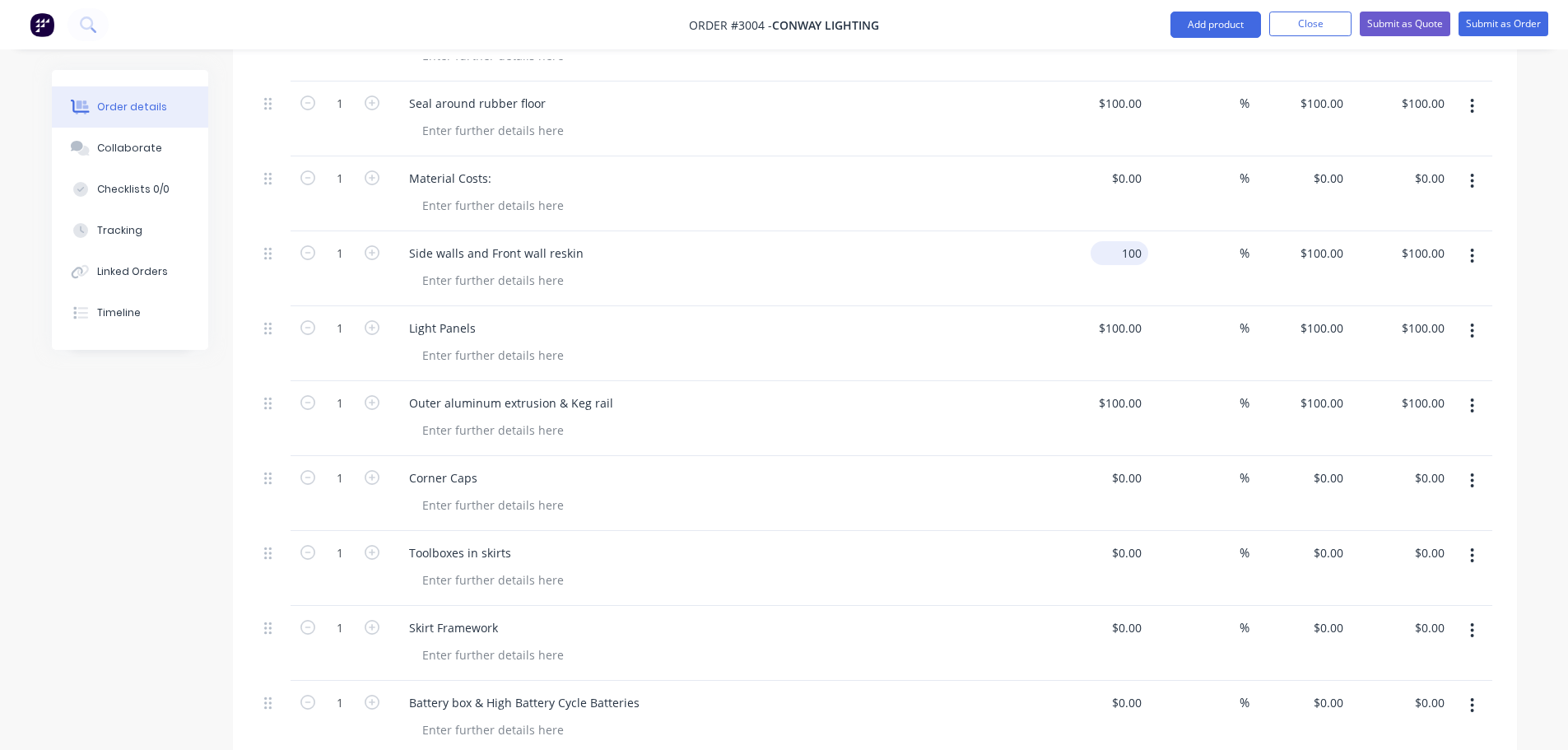 click on "100 $100.00" at bounding box center [1098, 268] 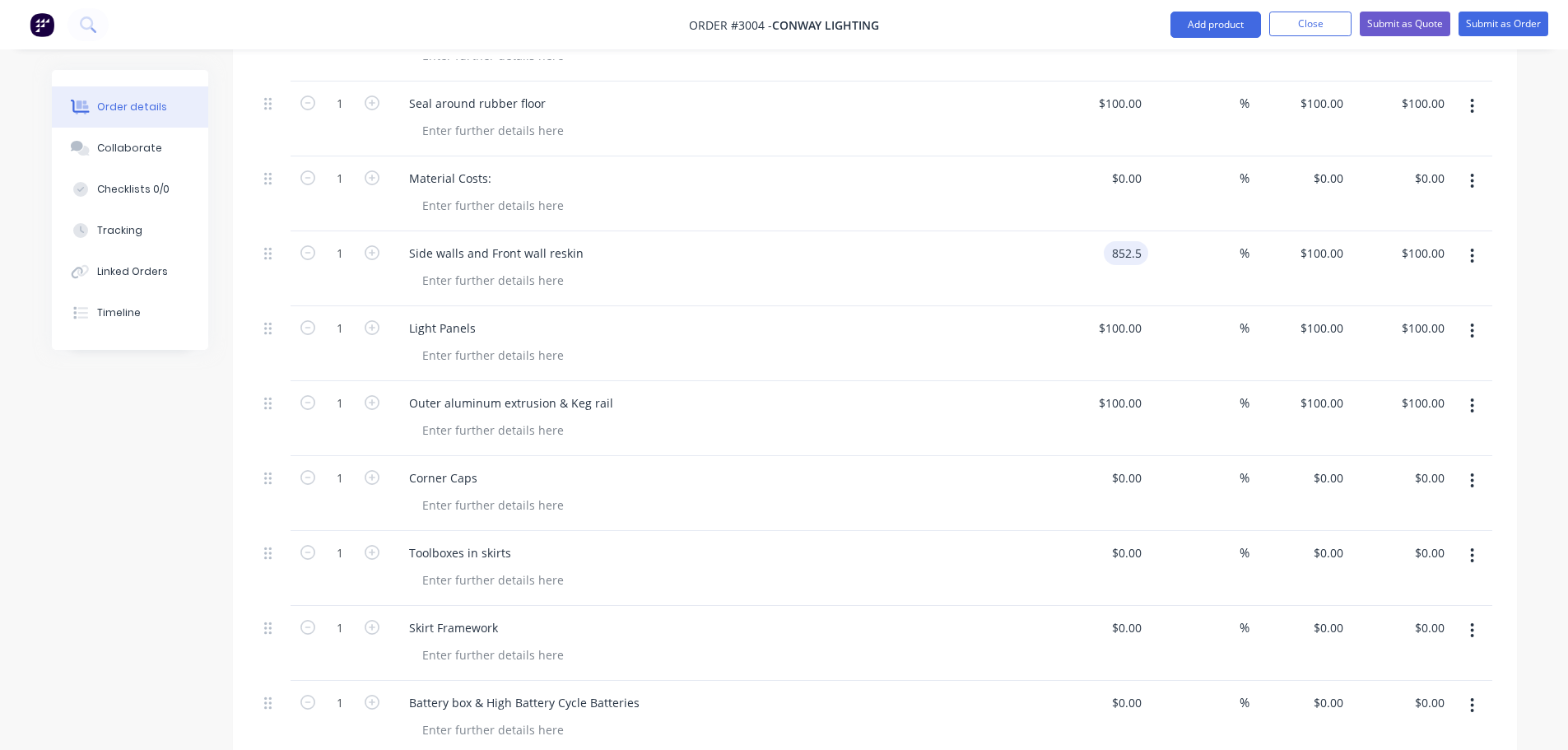 click on "Light Panels" at bounding box center (719, 328) 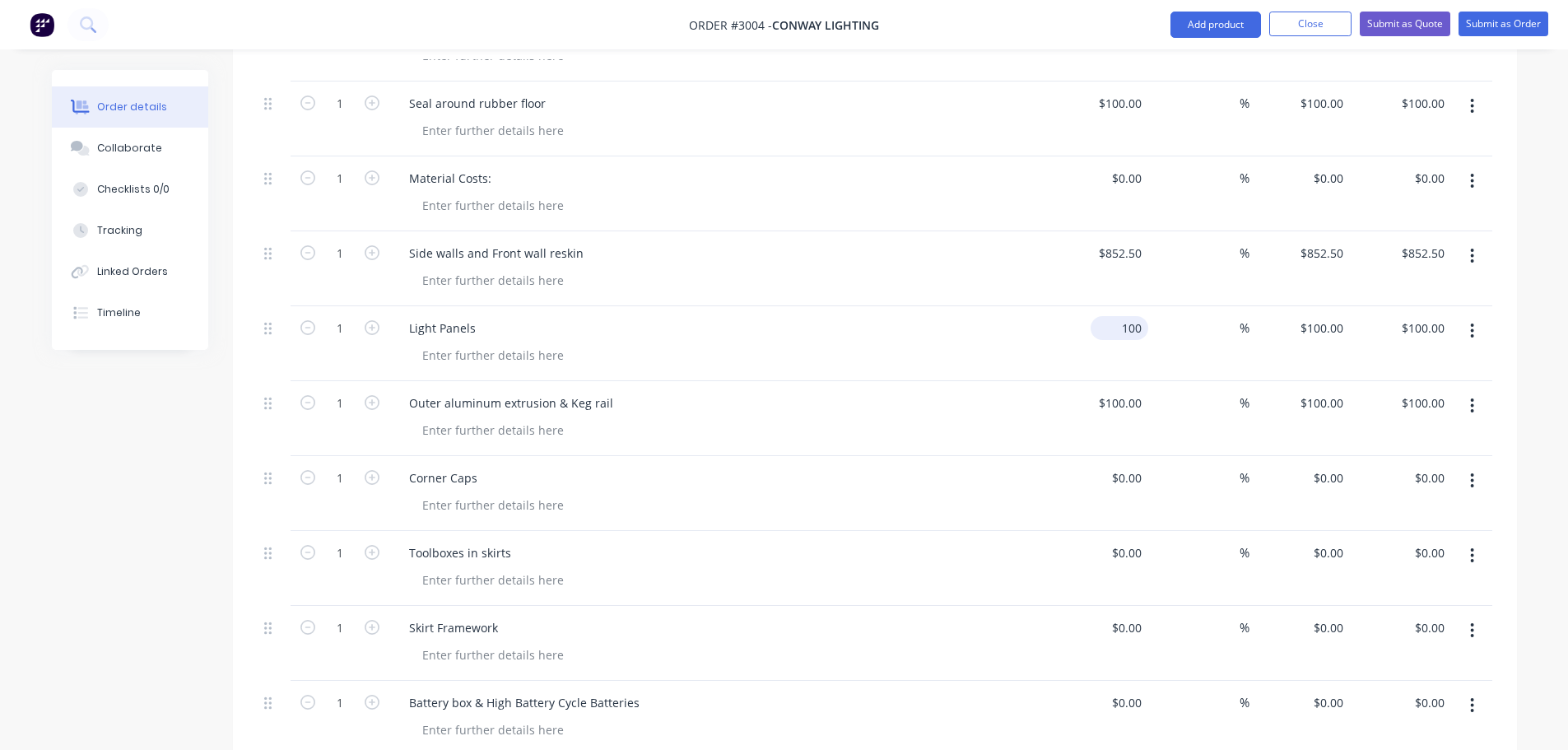 click on "100 $100.00" at bounding box center (1098, 343) 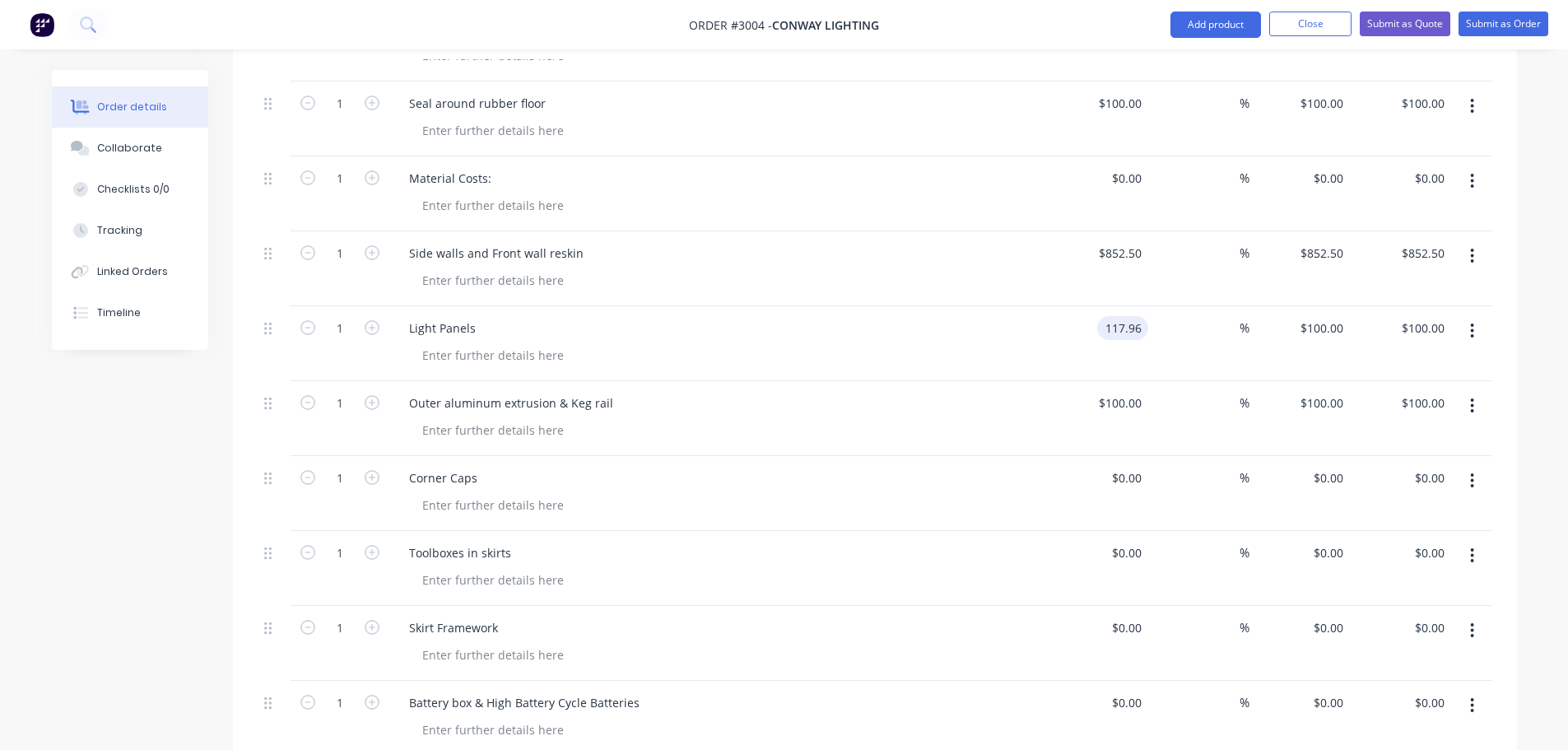 click at bounding box center (725, 355) 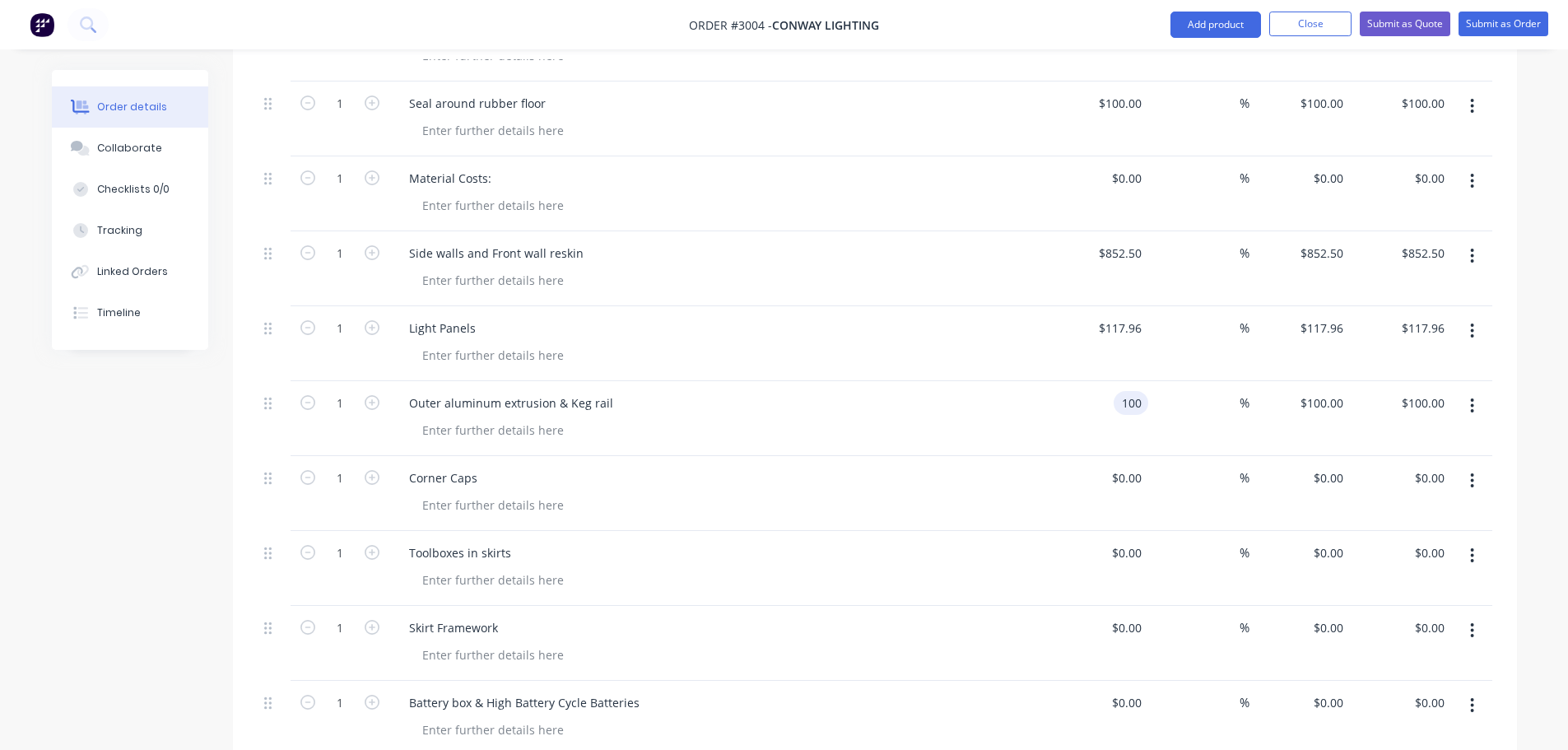 click on "100 100" at bounding box center [1098, 418] 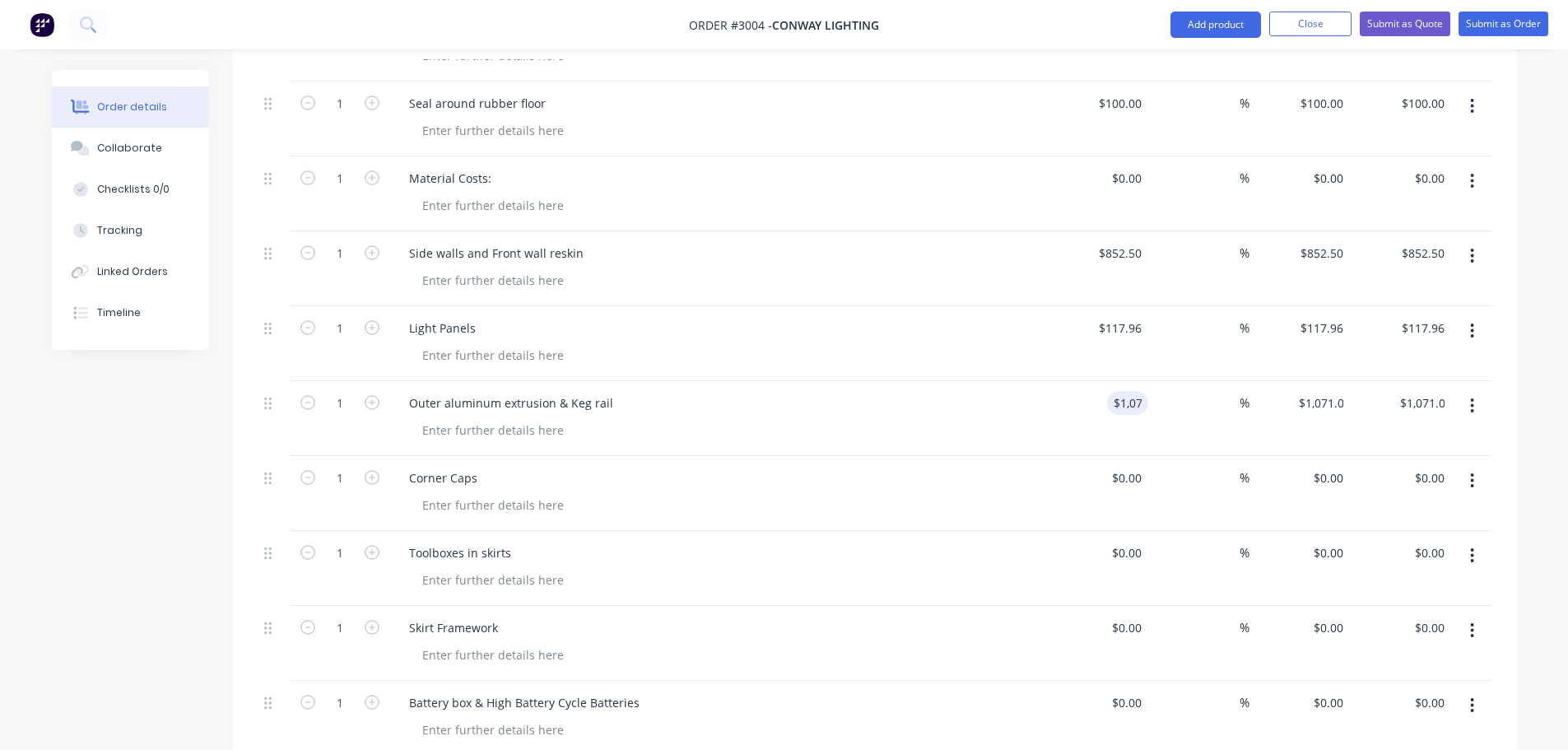 click on "$0.00 $0.00" at bounding box center (1098, 493) 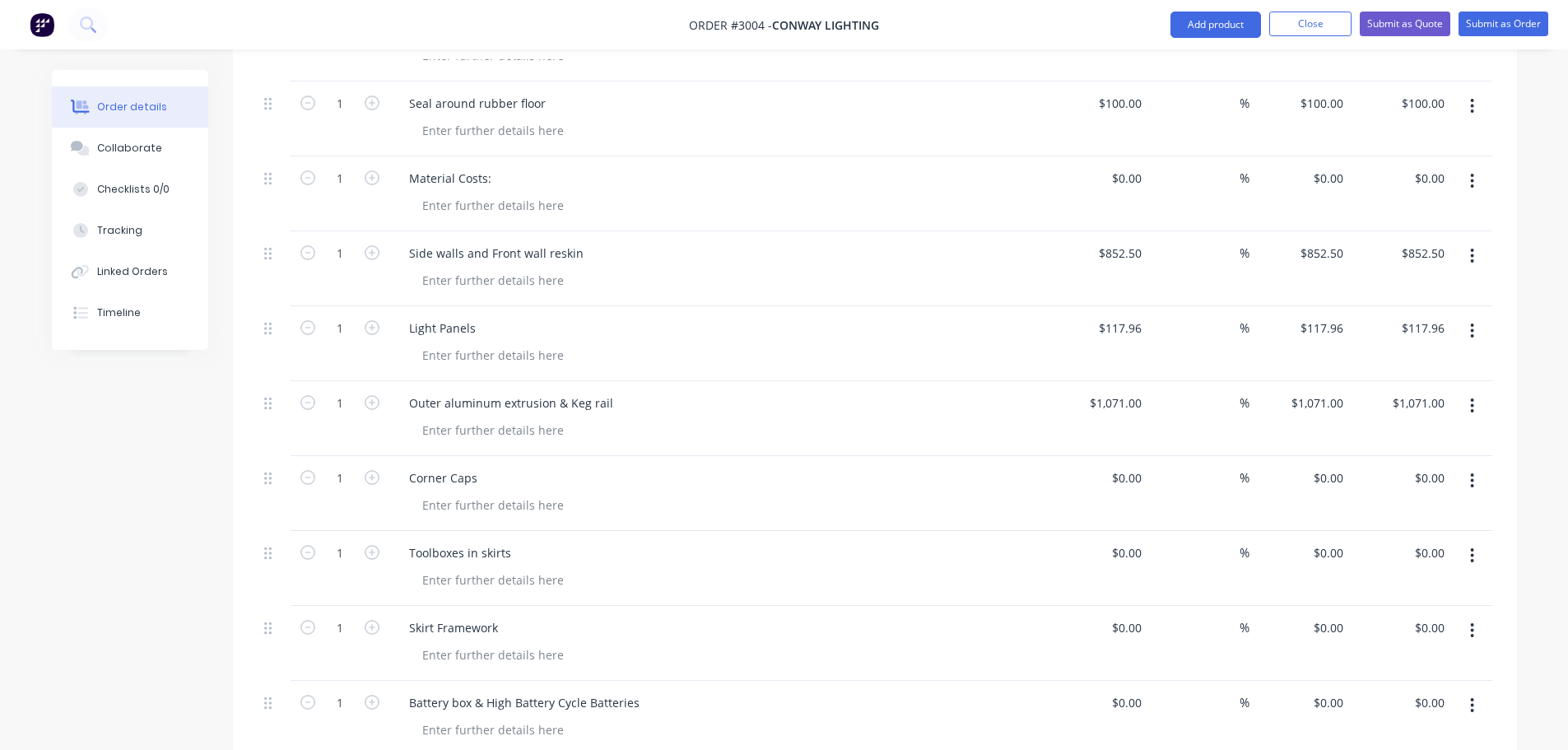click on "$0.00 $0.00" at bounding box center (1098, 493) 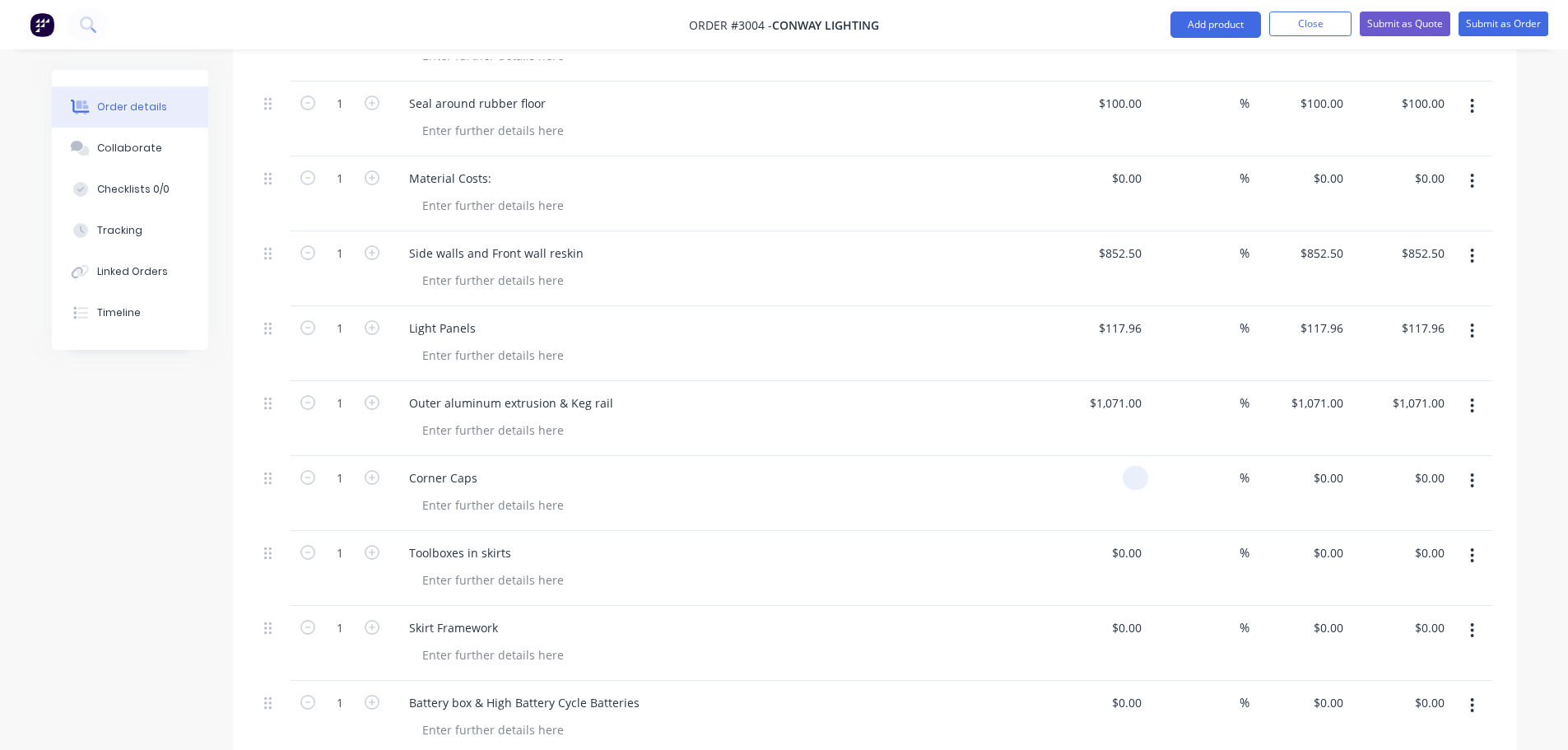 click at bounding box center [1135, 477] 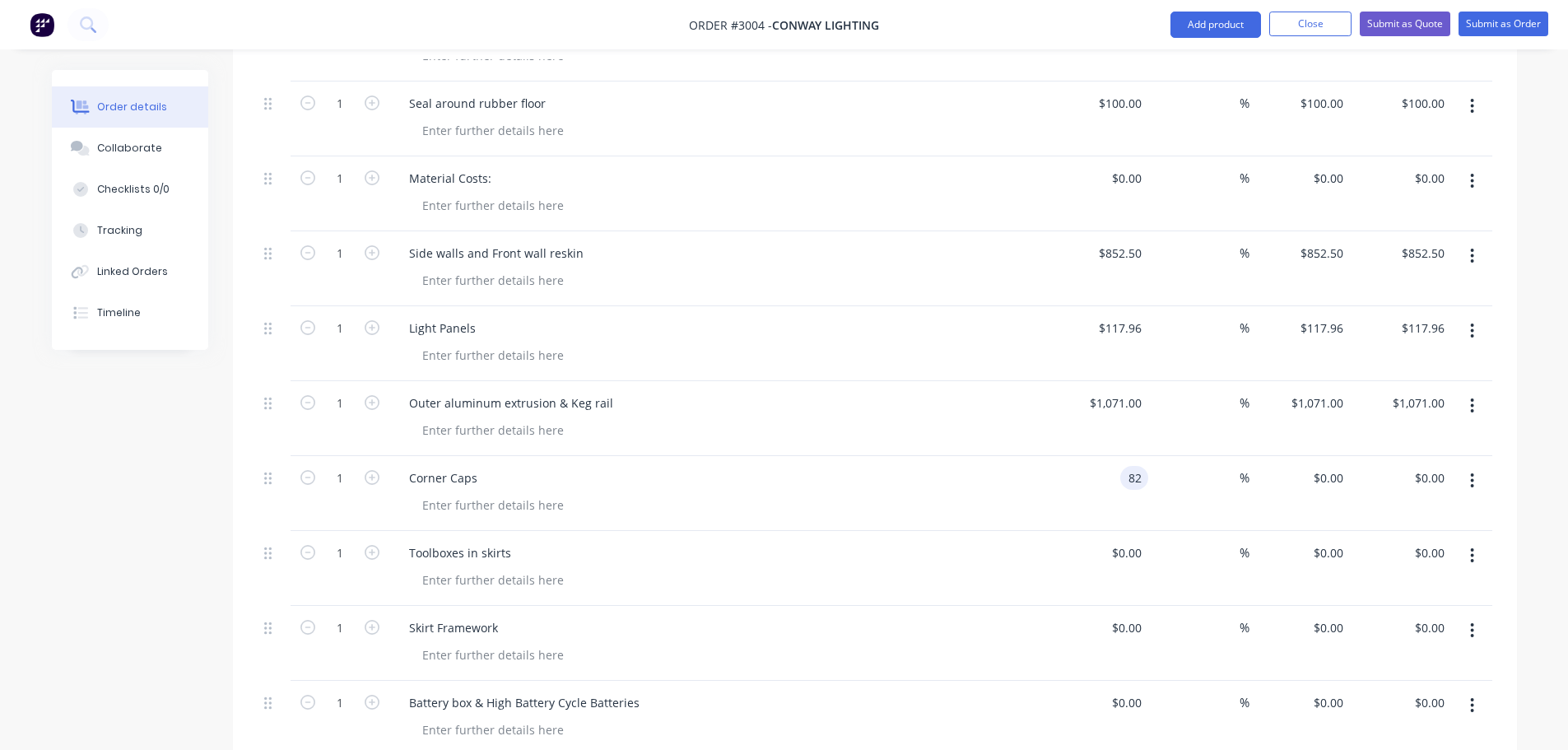 click on "$0.00 $0.00" at bounding box center [1098, 568] 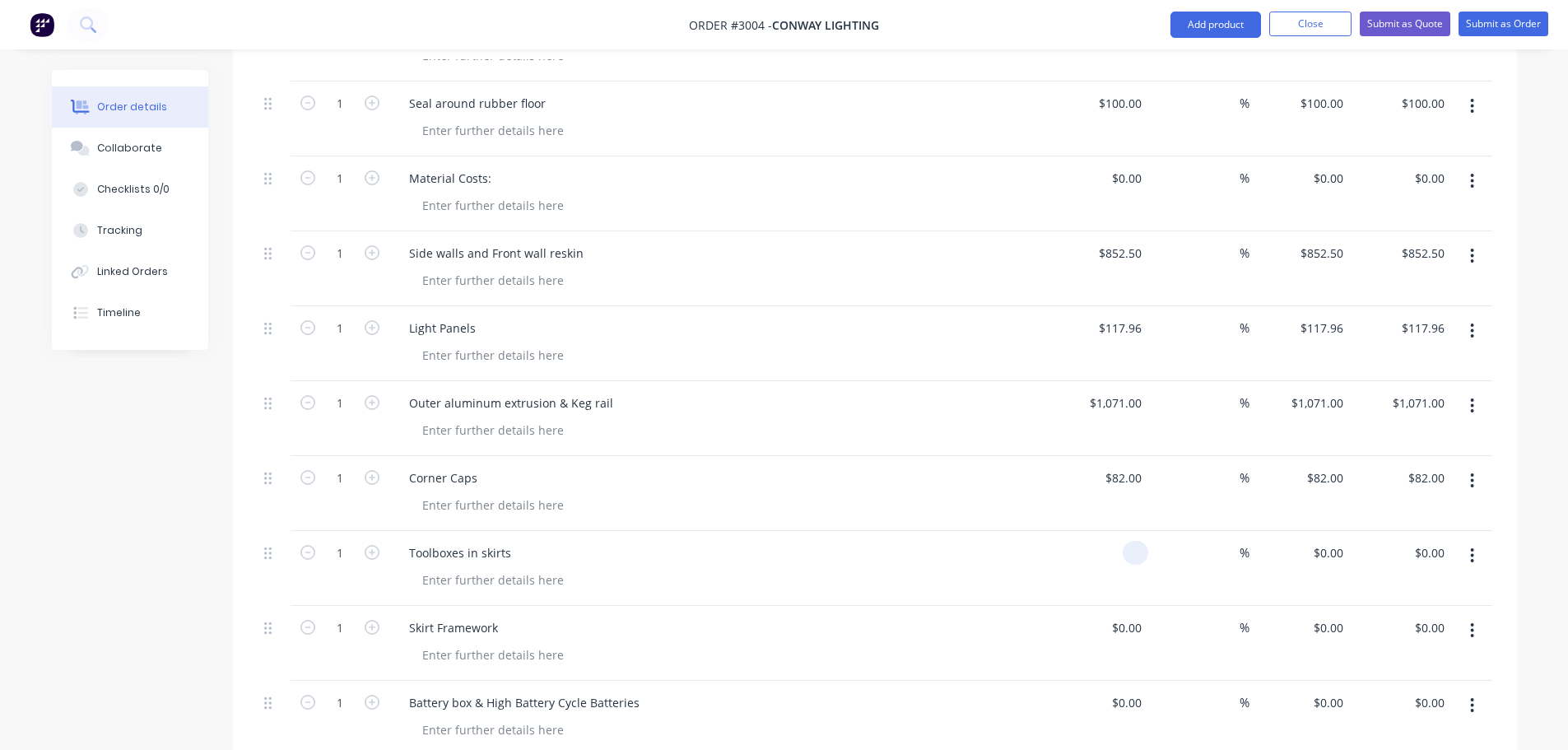 click at bounding box center [1098, 568] 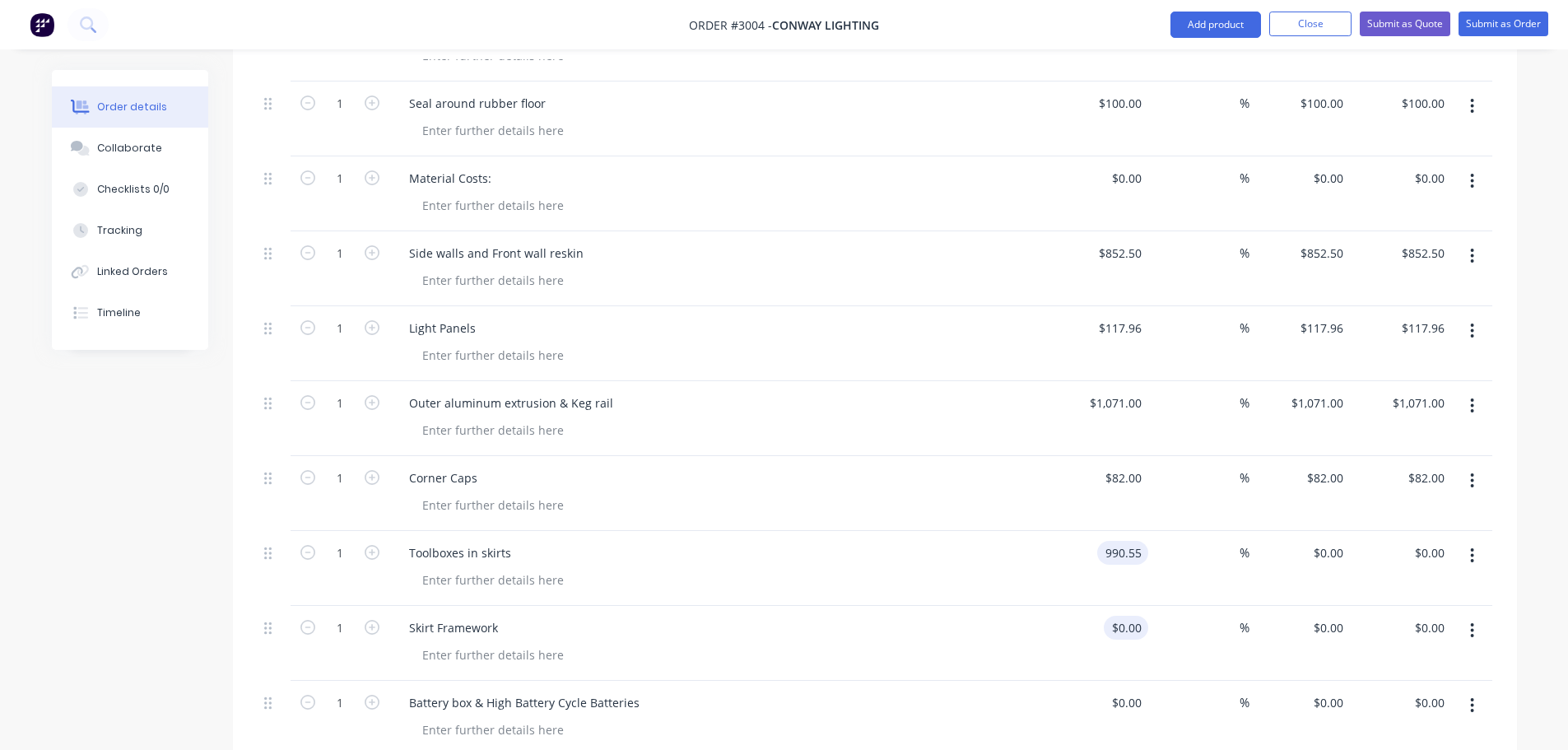 click on "$0.00 $0.00" at bounding box center (1098, 643) 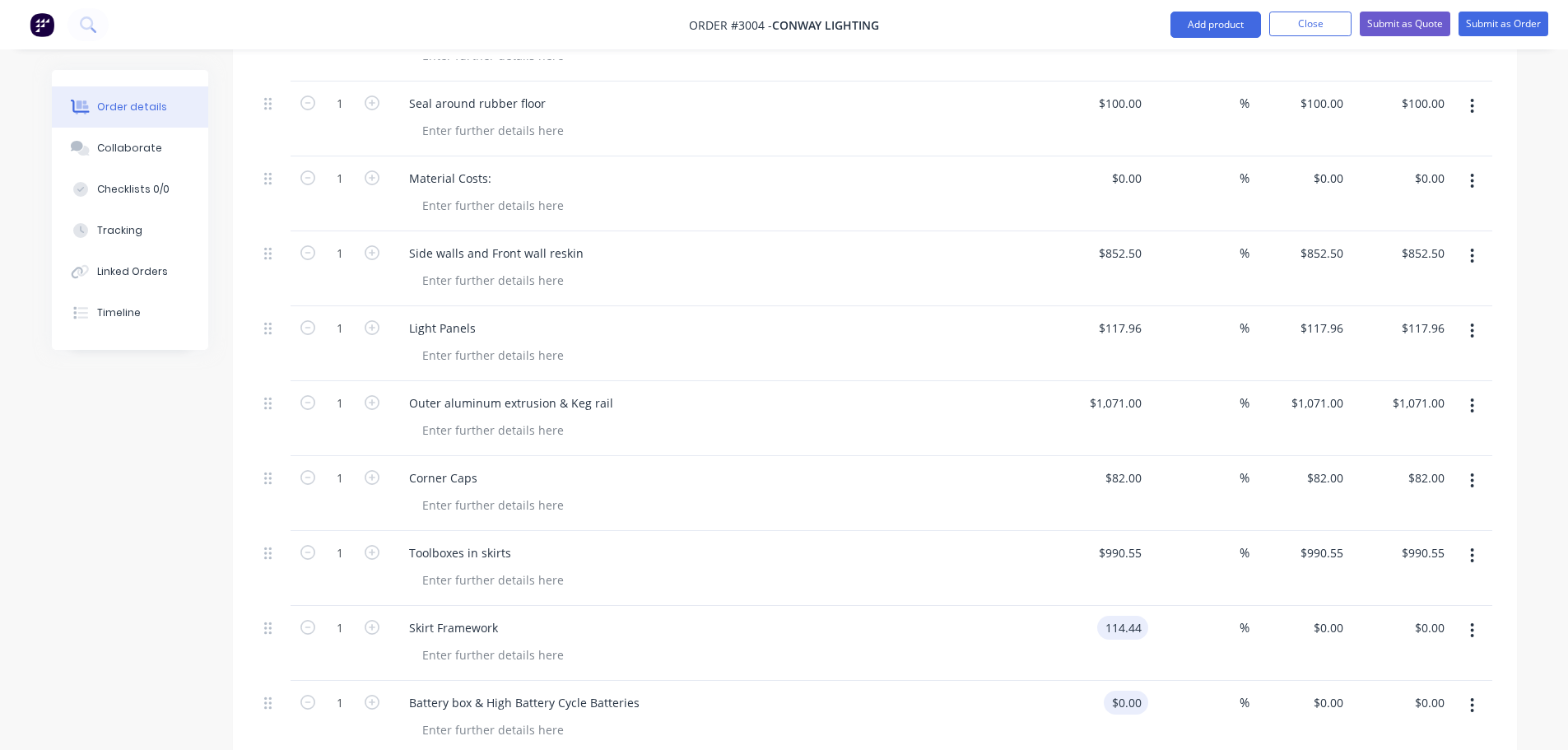 click on "$0.00 $0.00" at bounding box center [1098, 718] 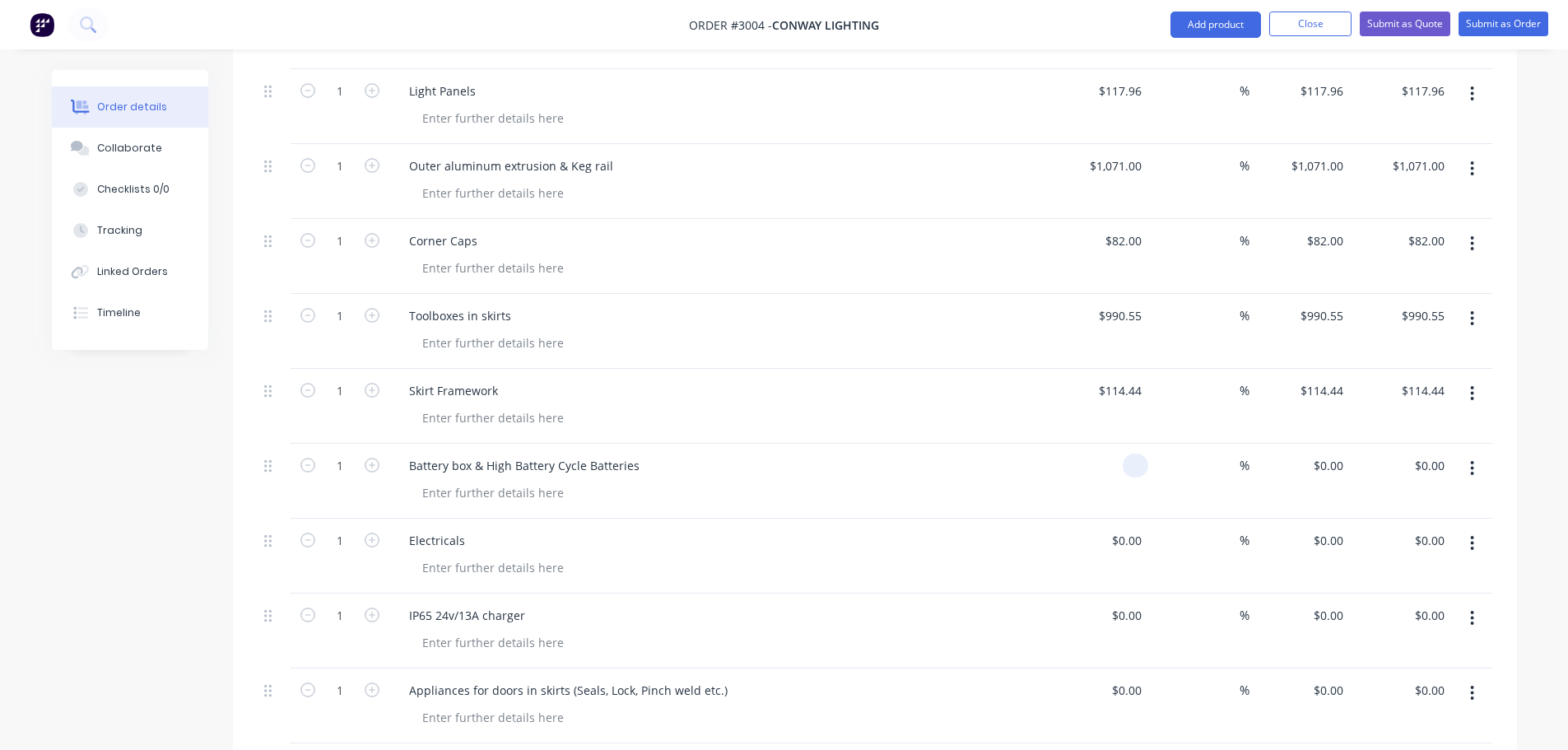 scroll, scrollTop: 3798, scrollLeft: 0, axis: vertical 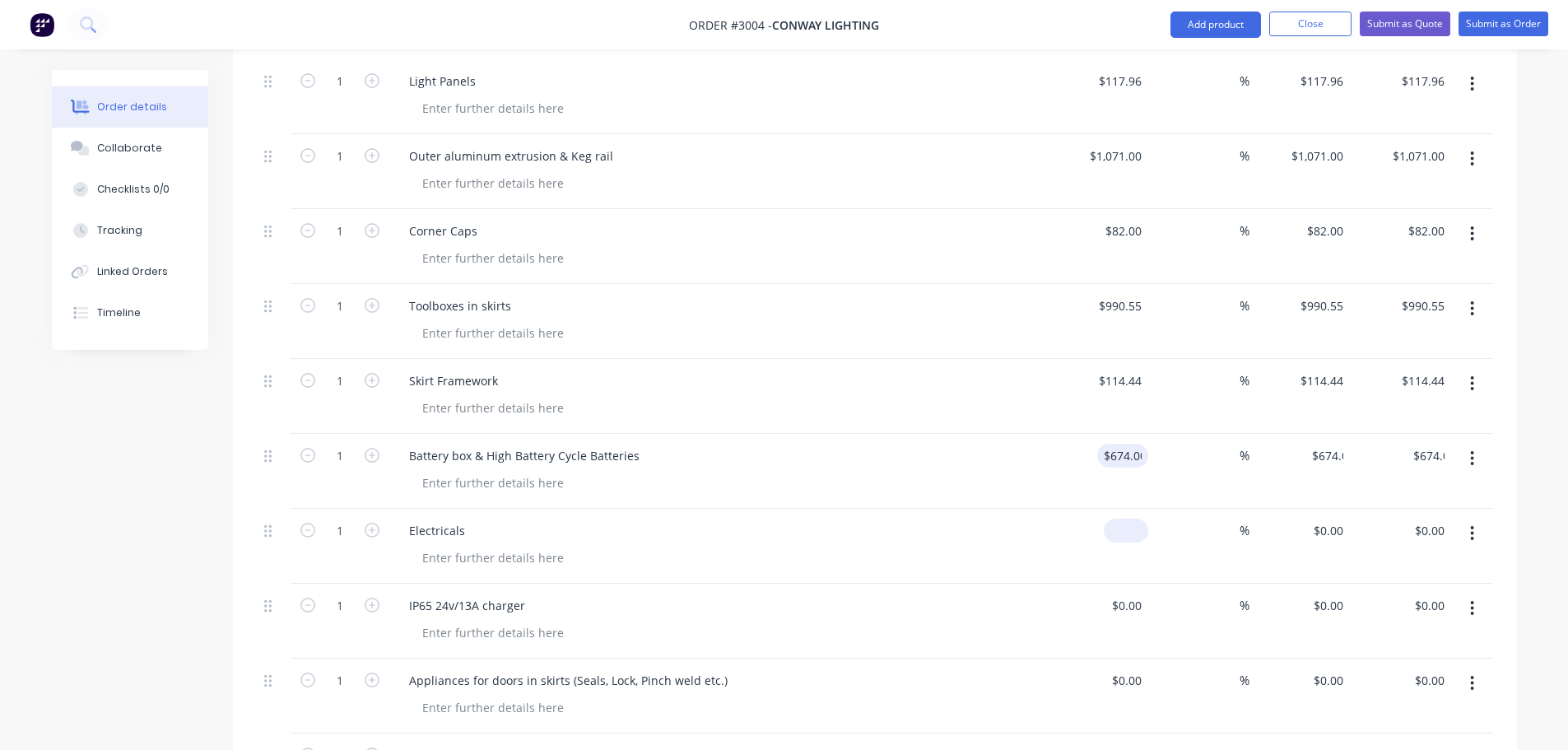 click at bounding box center (1129, 530) 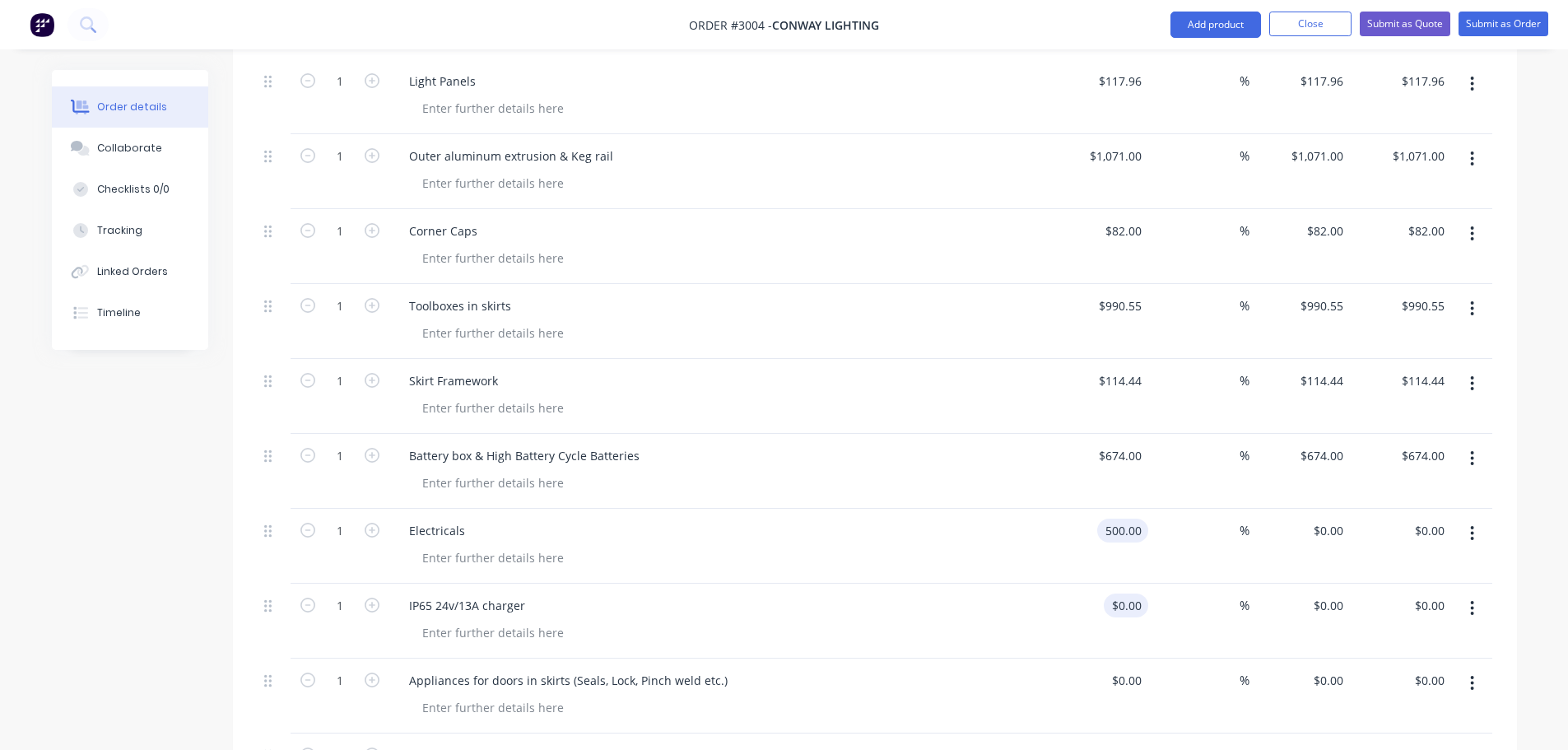 click on "$0.00 $0.00" at bounding box center [1126, 605] 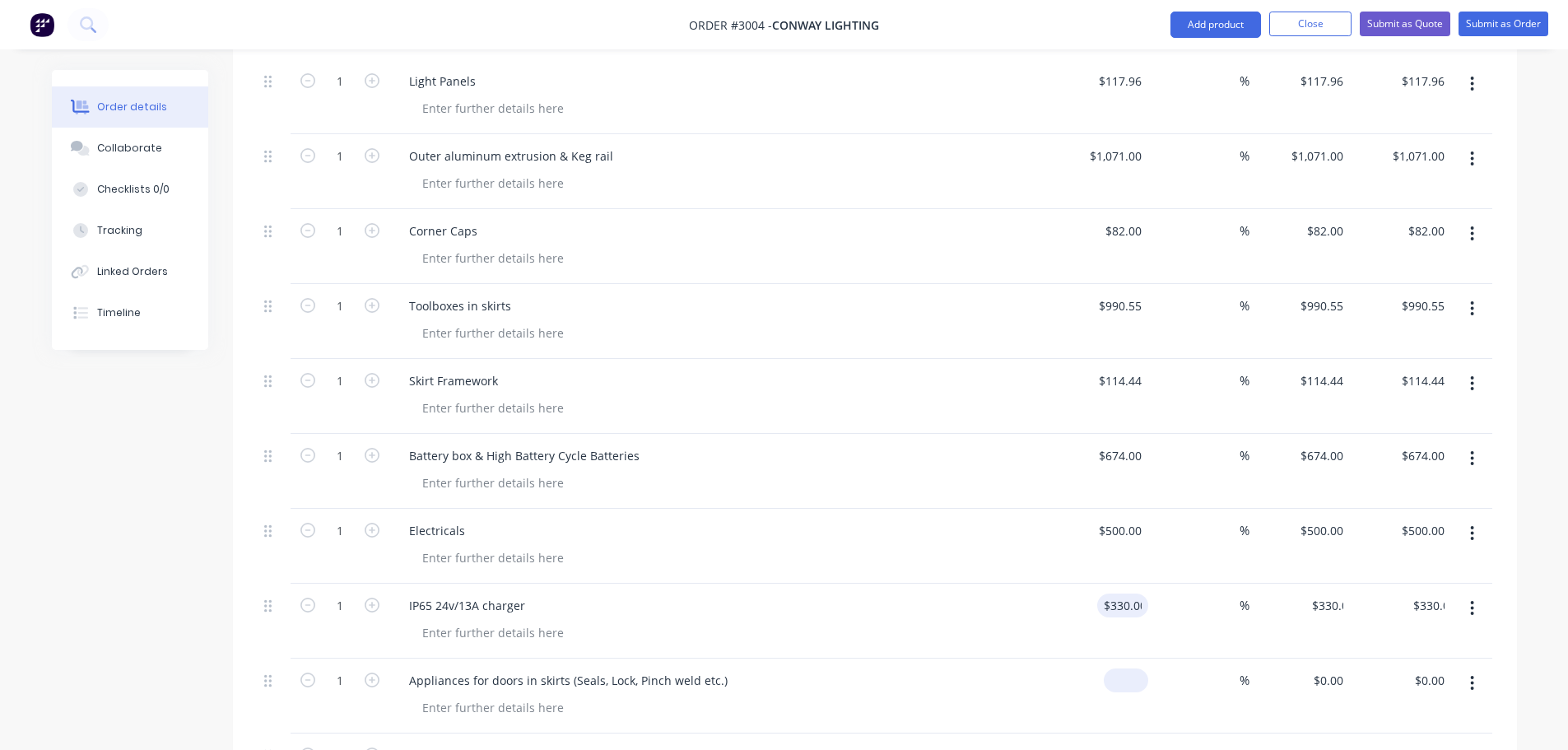 click on "$0.00" at bounding box center [1098, 696] 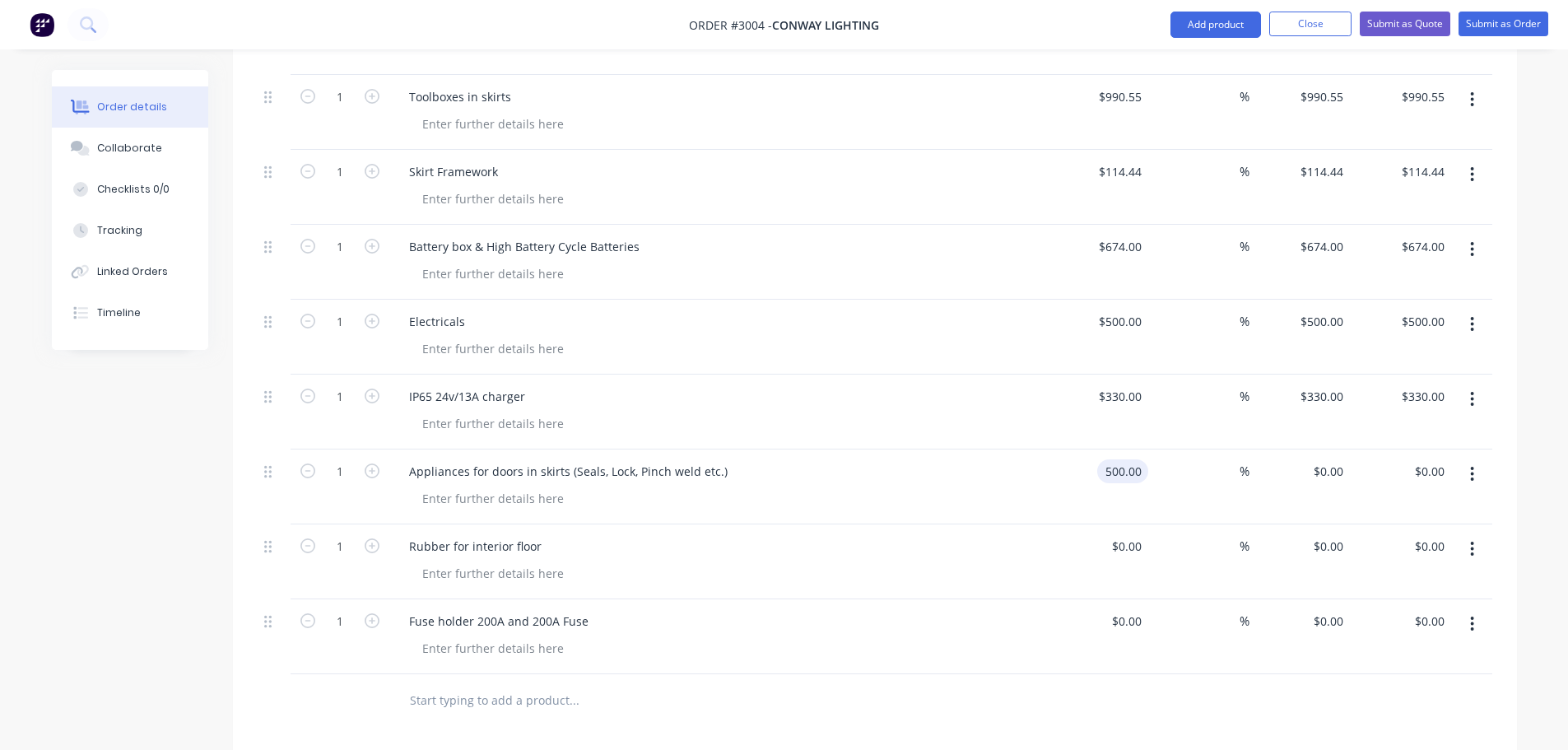 scroll, scrollTop: 4045, scrollLeft: 0, axis: vertical 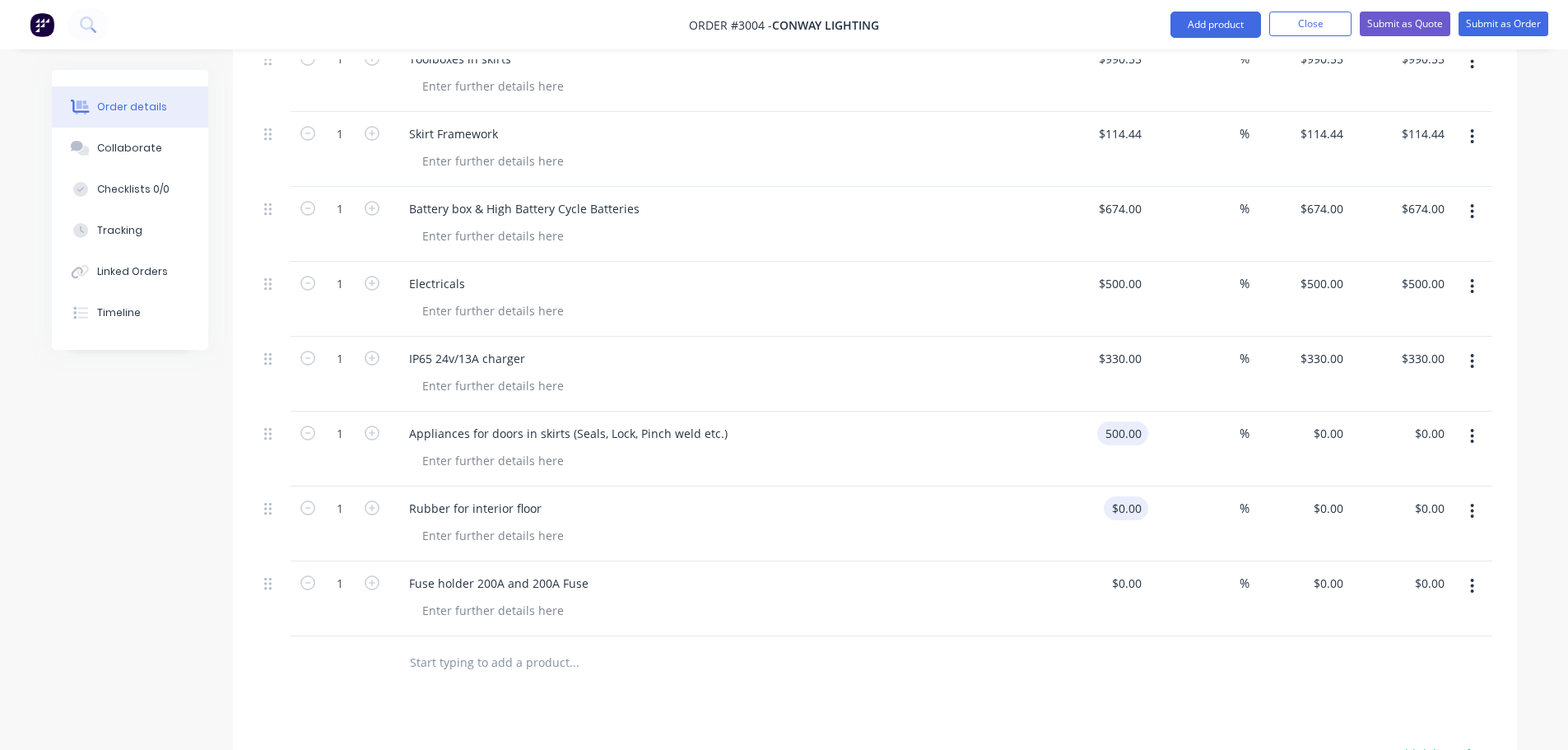 click on "$0.00 $0.00" at bounding box center [1126, 508] 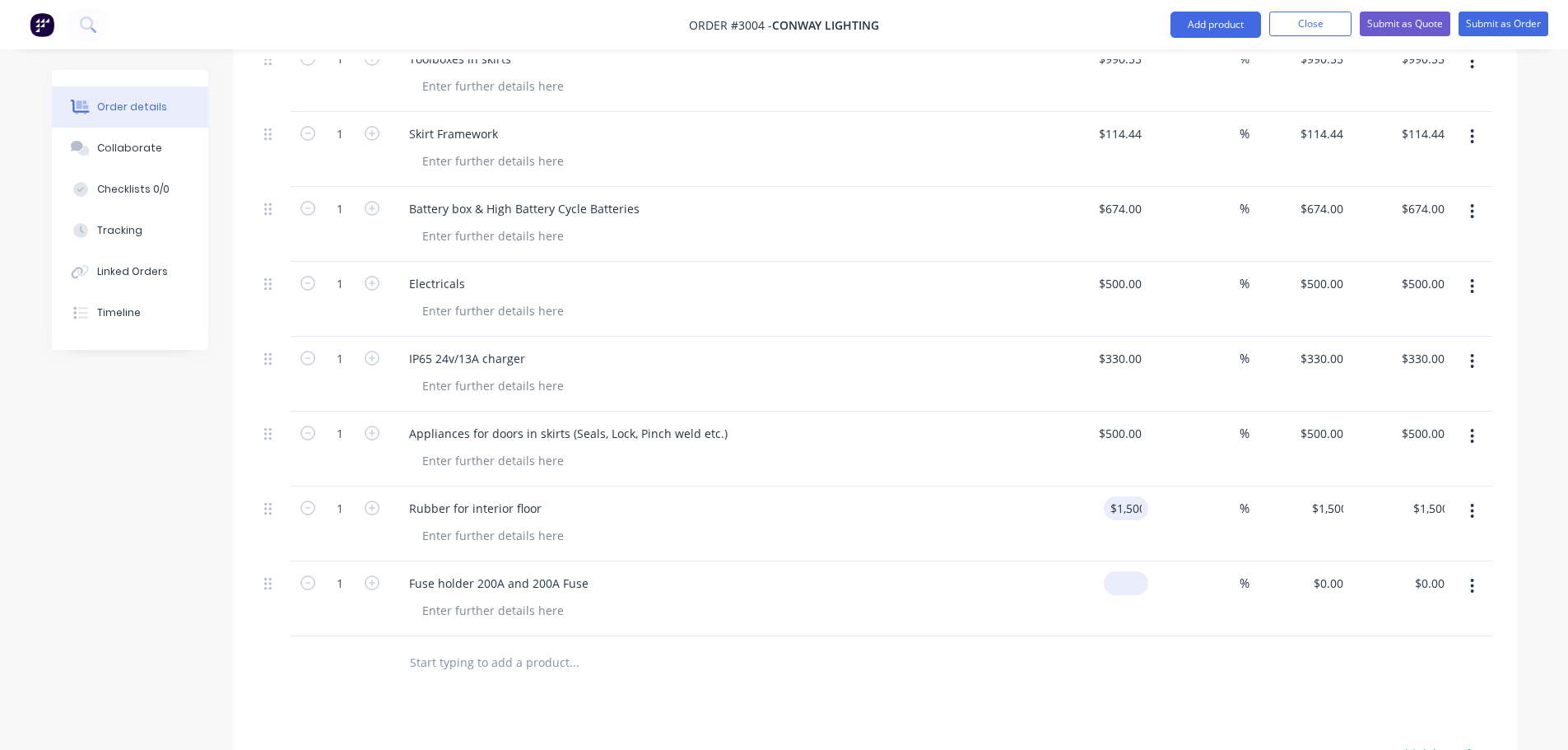 click at bounding box center [1129, 583] 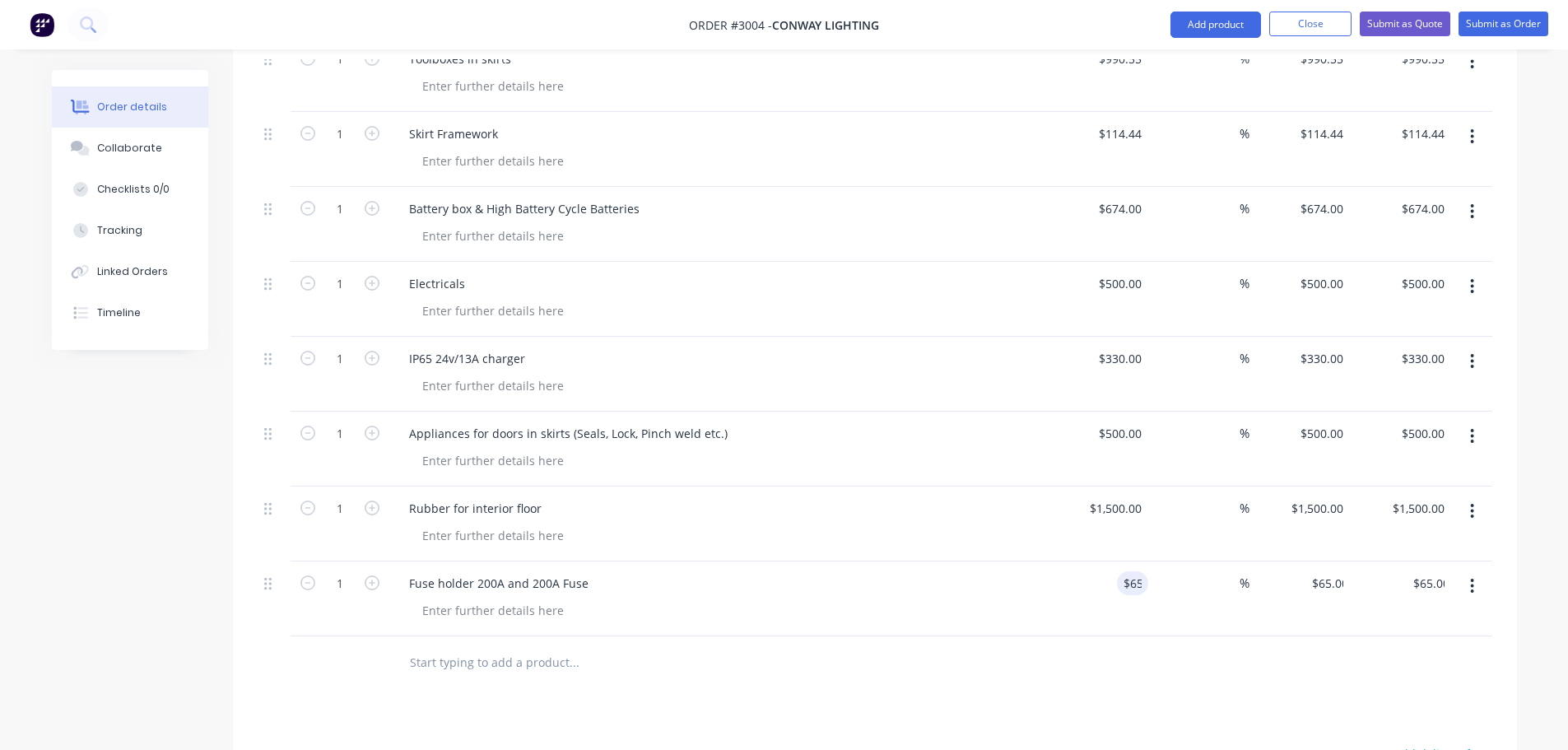 click at bounding box center (875, 663) 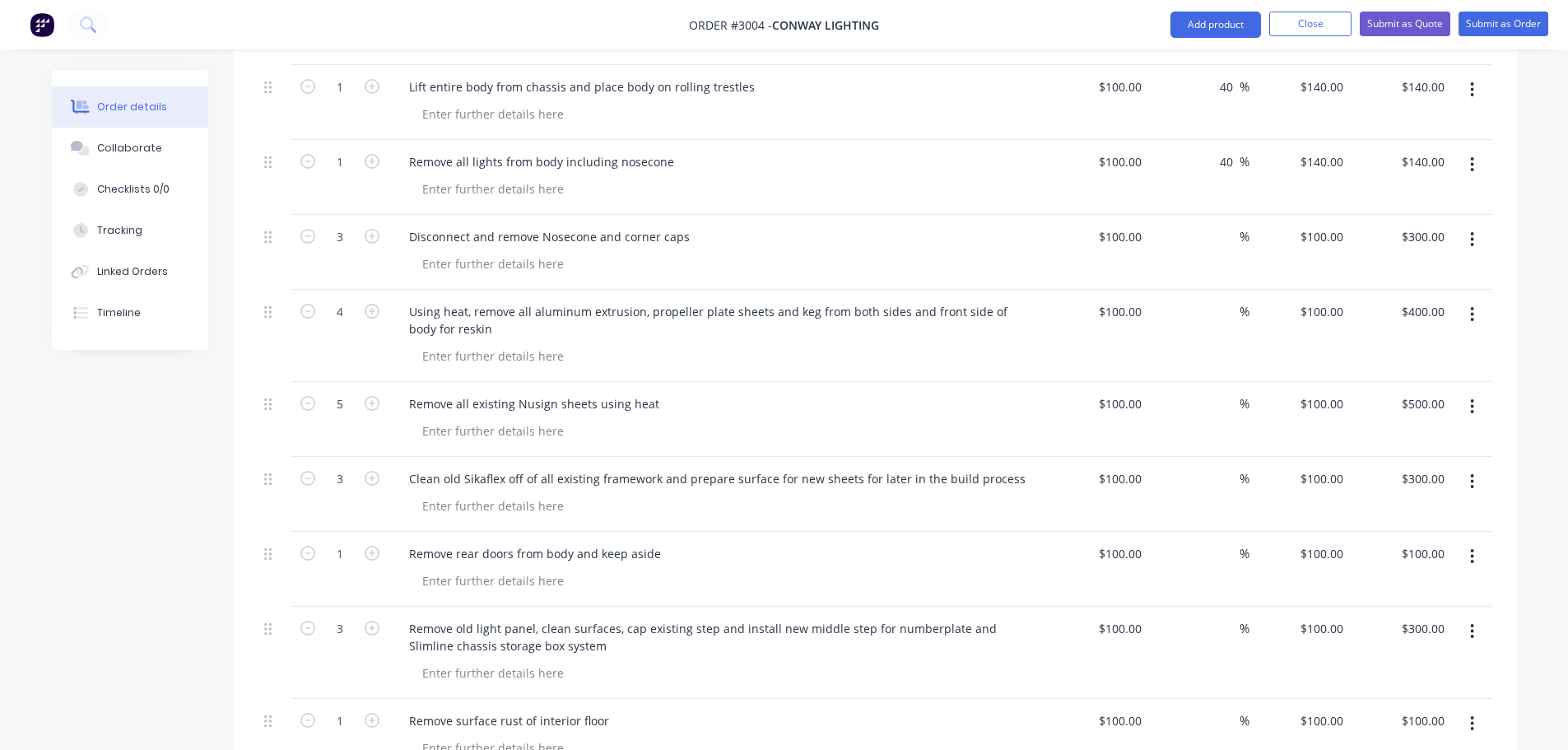 scroll, scrollTop: 669, scrollLeft: 0, axis: vertical 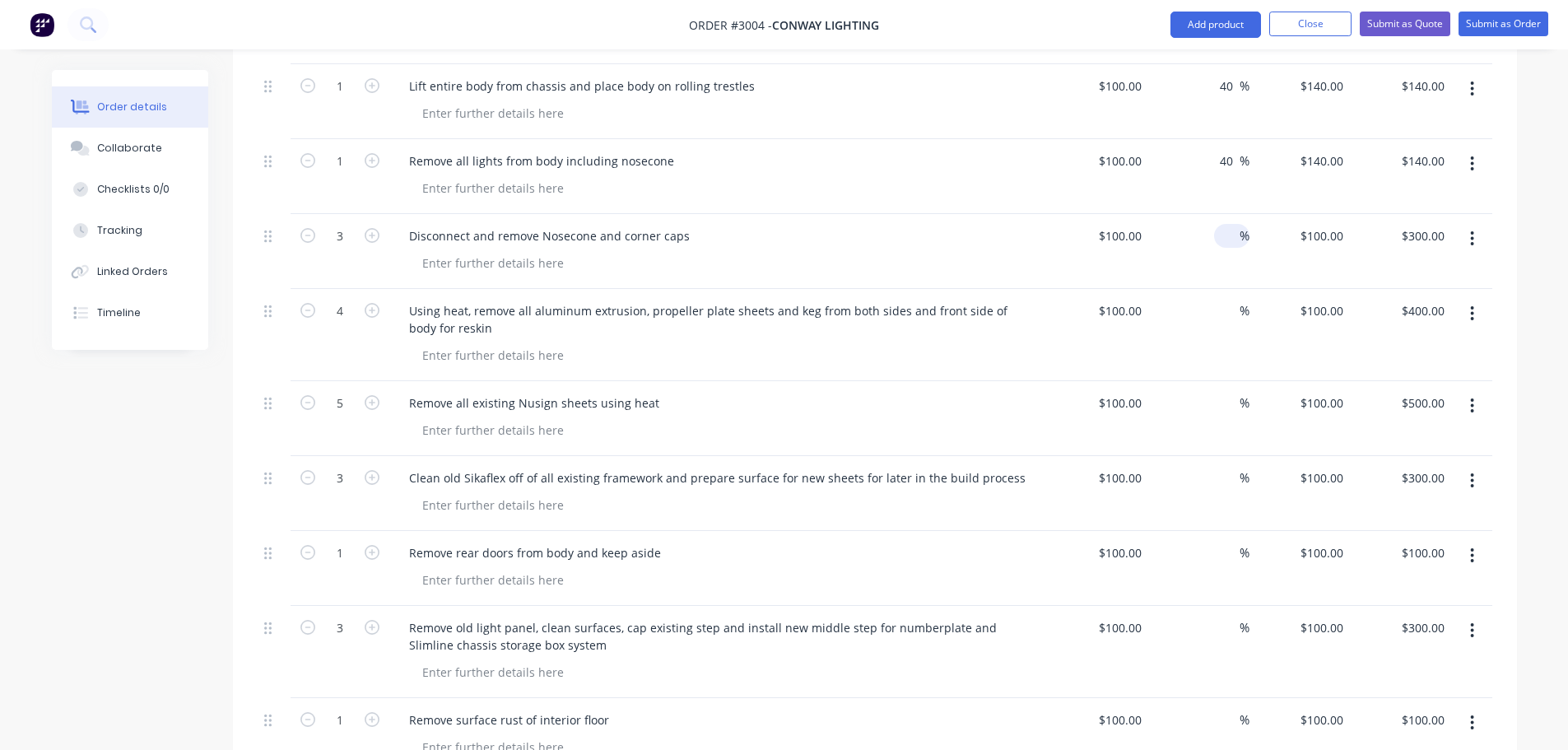 click at bounding box center (1230, 235) 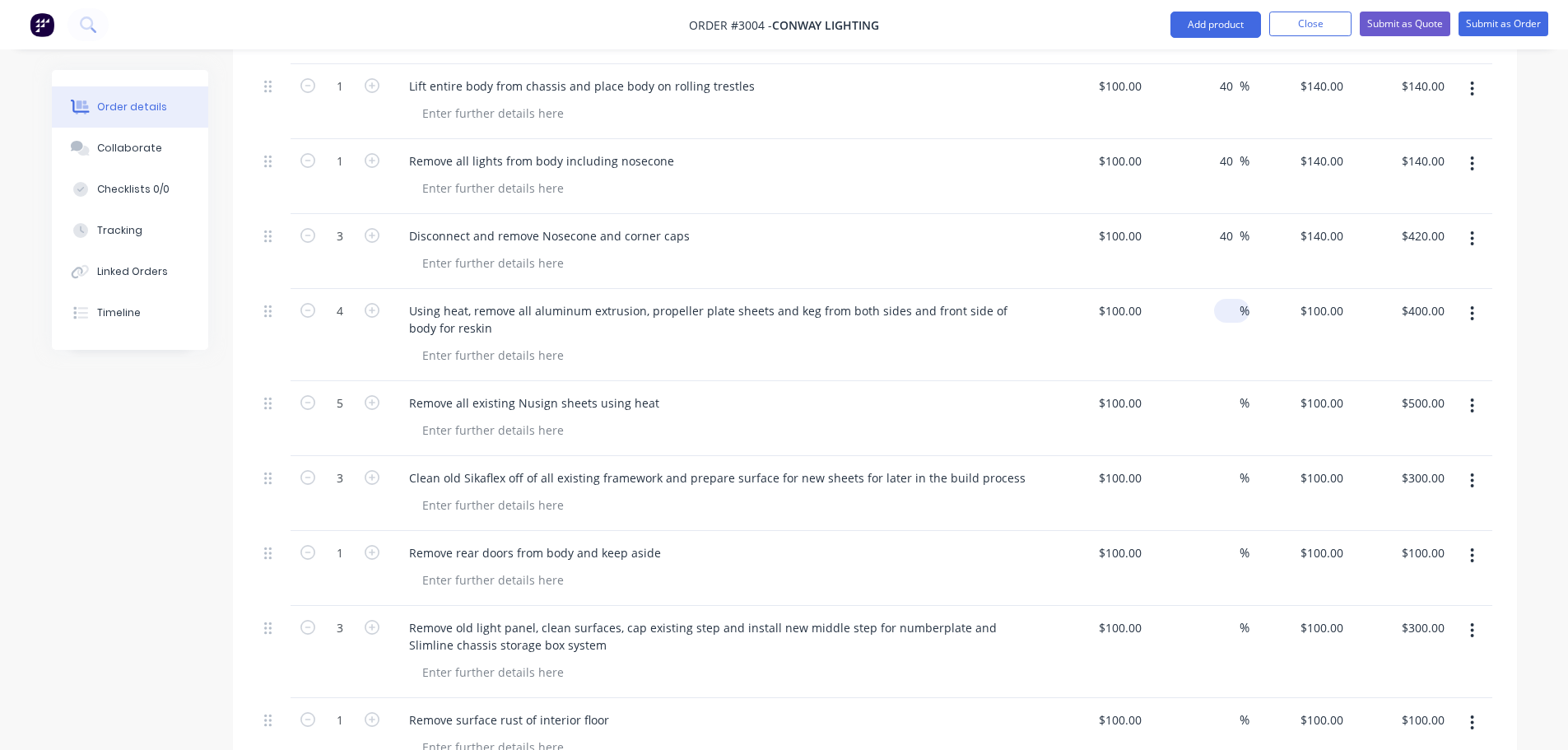 click at bounding box center [1230, 310] 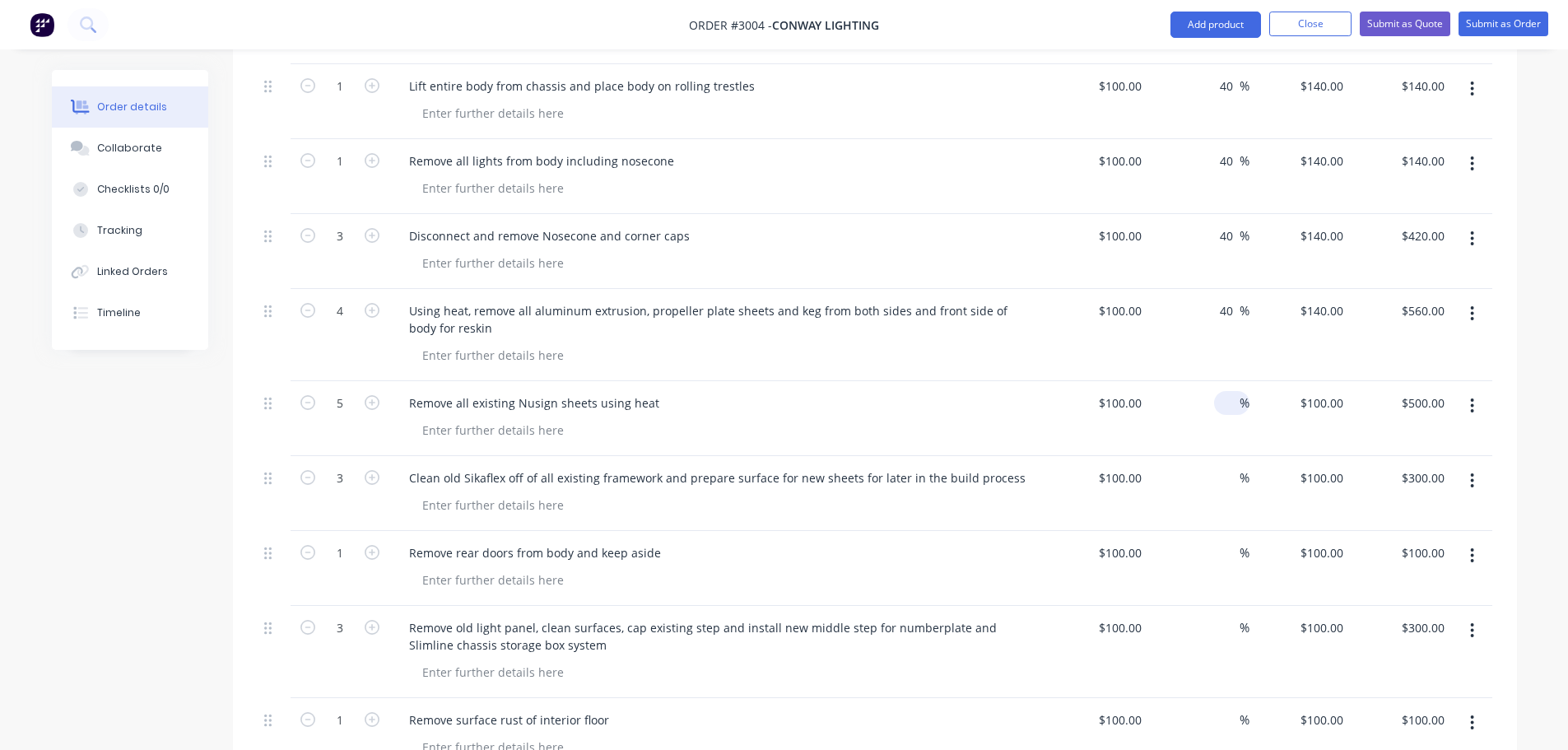 click at bounding box center [1230, 403] 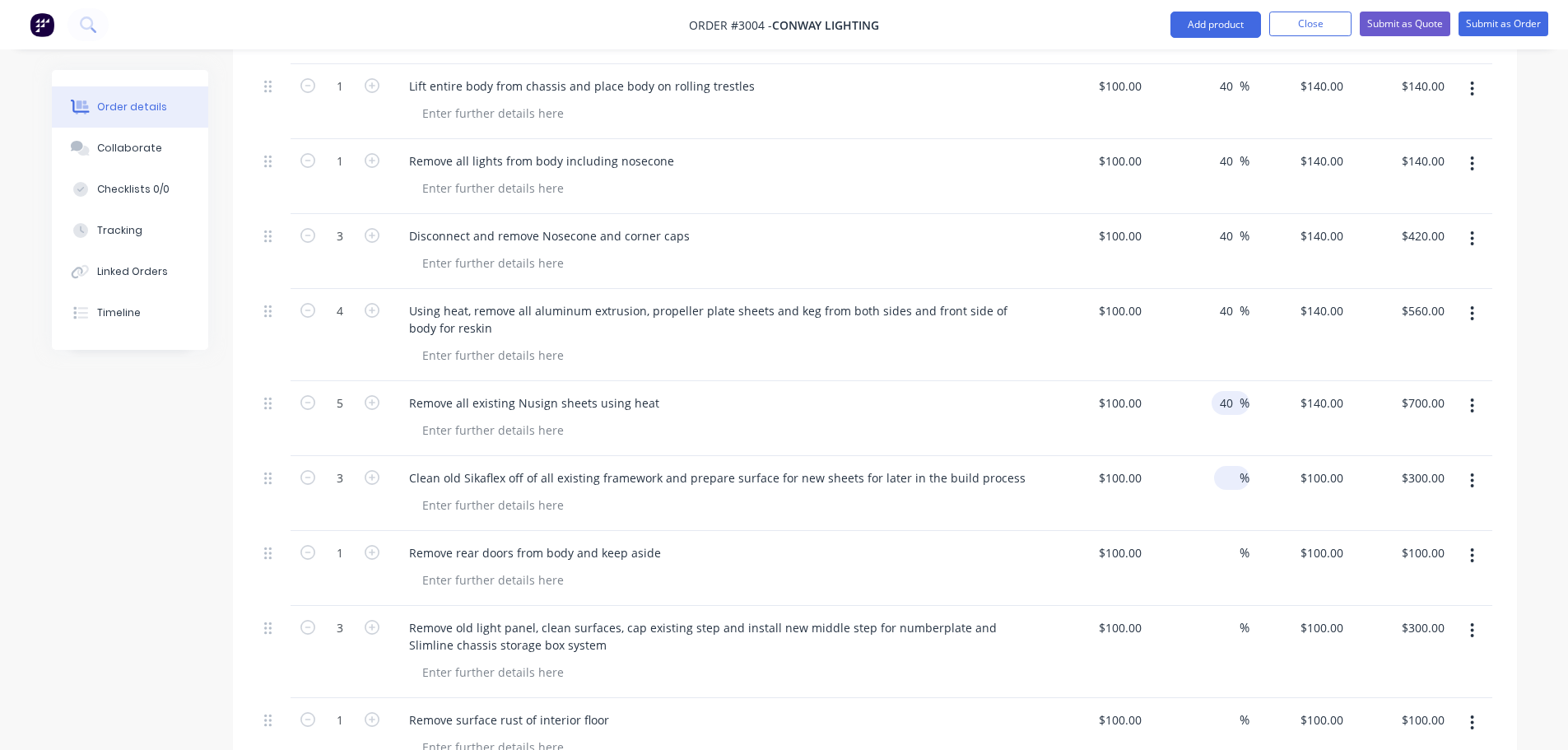 click at bounding box center [1230, 477] 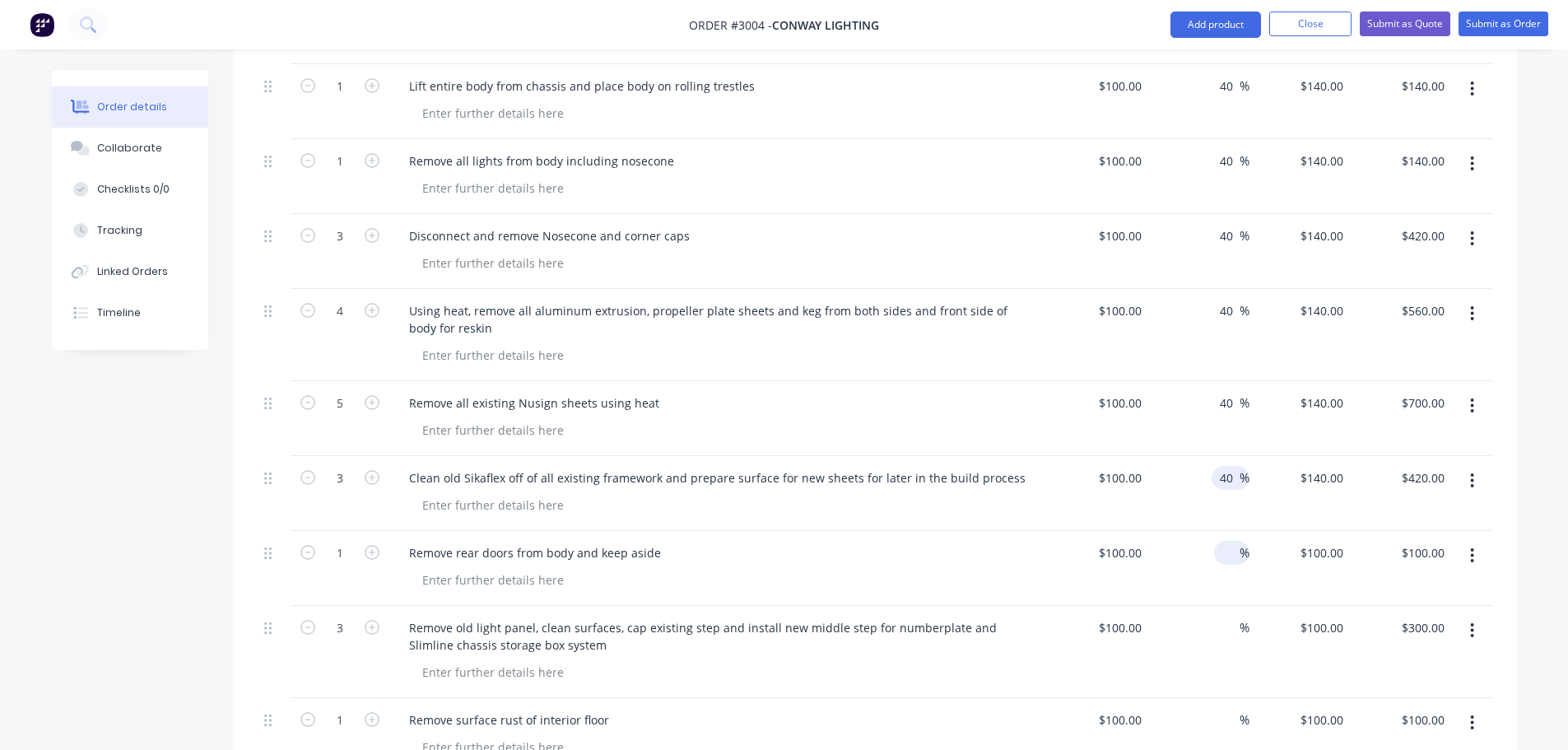 click on "%" at bounding box center (1245, 552) 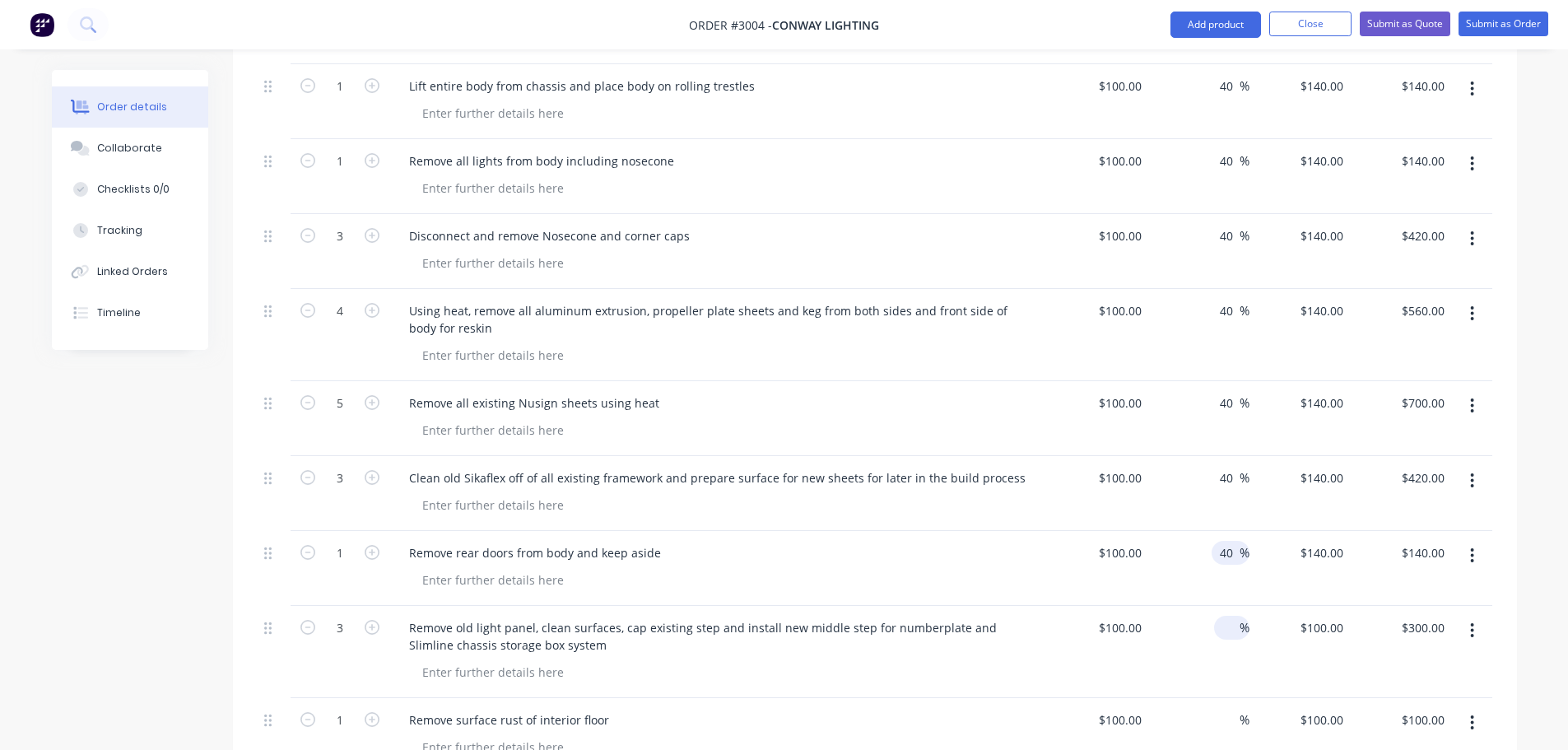 click at bounding box center (1230, 627) 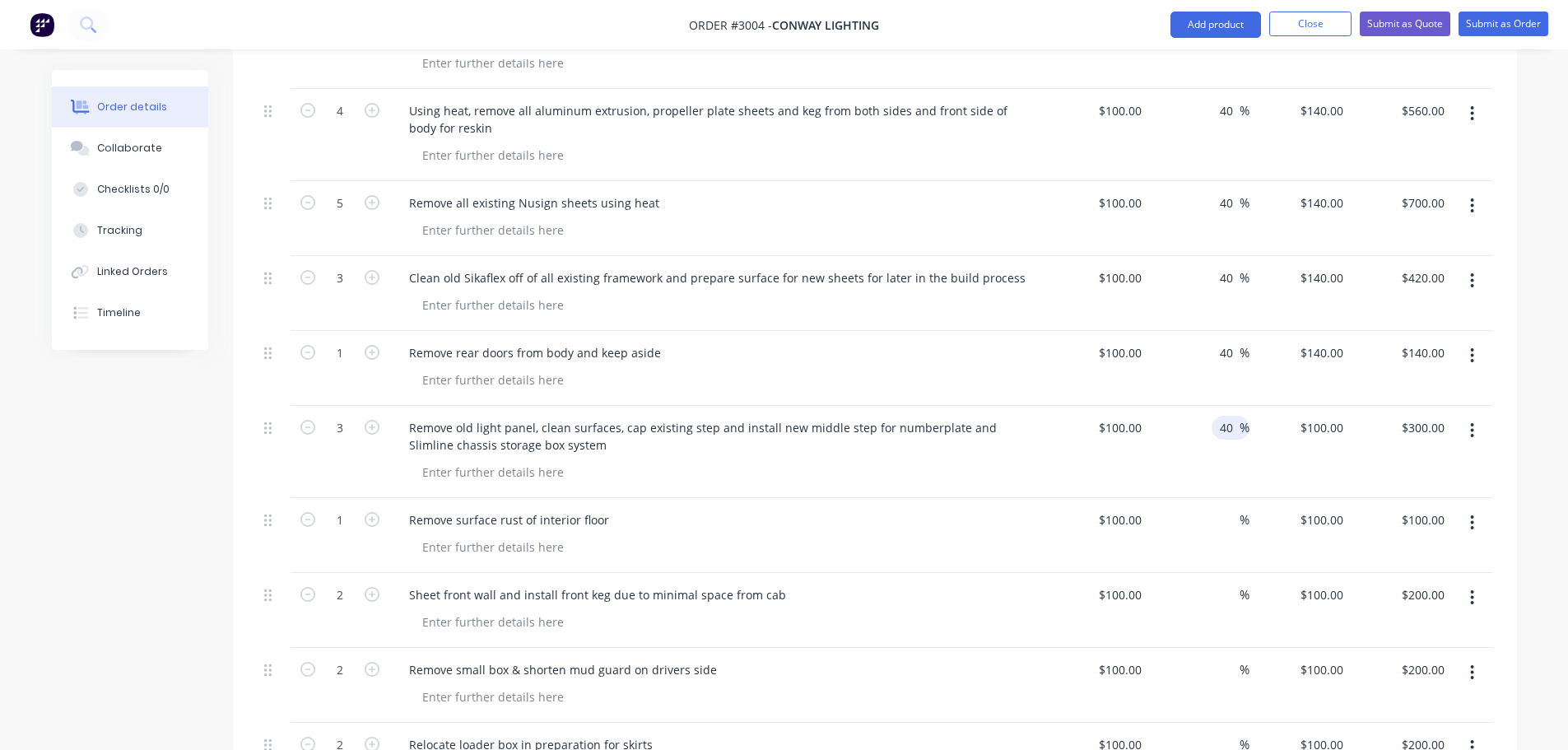 scroll, scrollTop: 916, scrollLeft: 0, axis: vertical 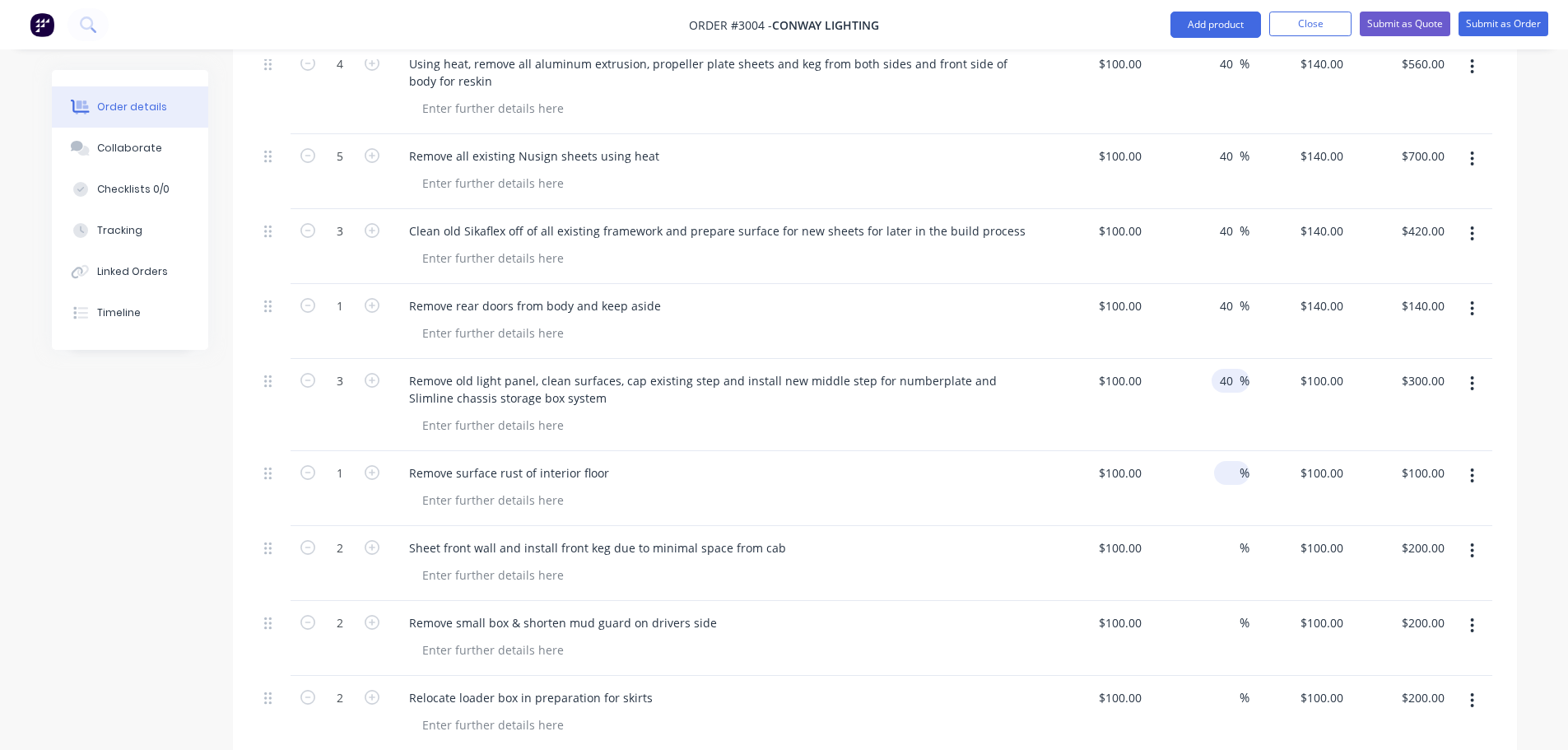 click at bounding box center [1230, 473] 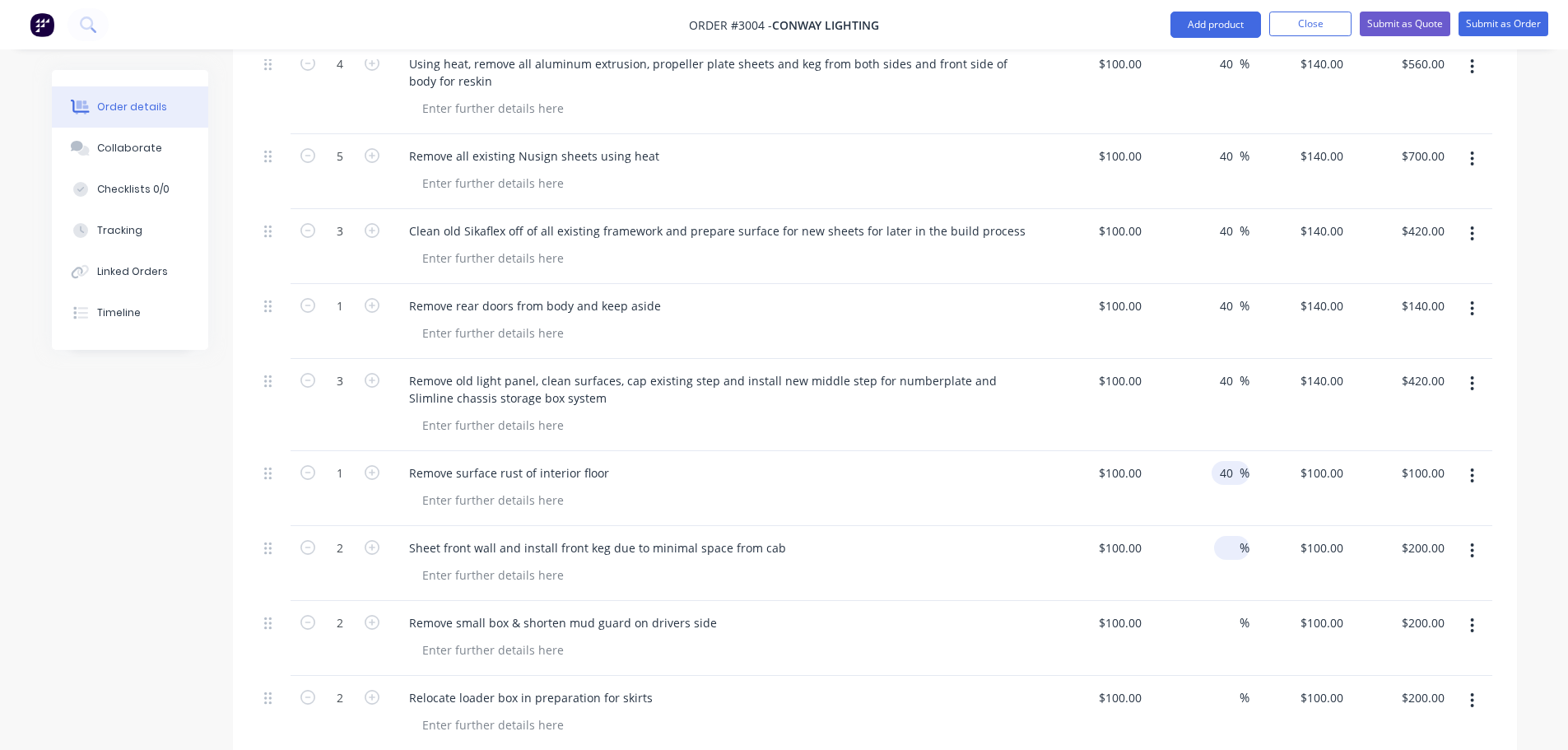 click at bounding box center [1230, 547] 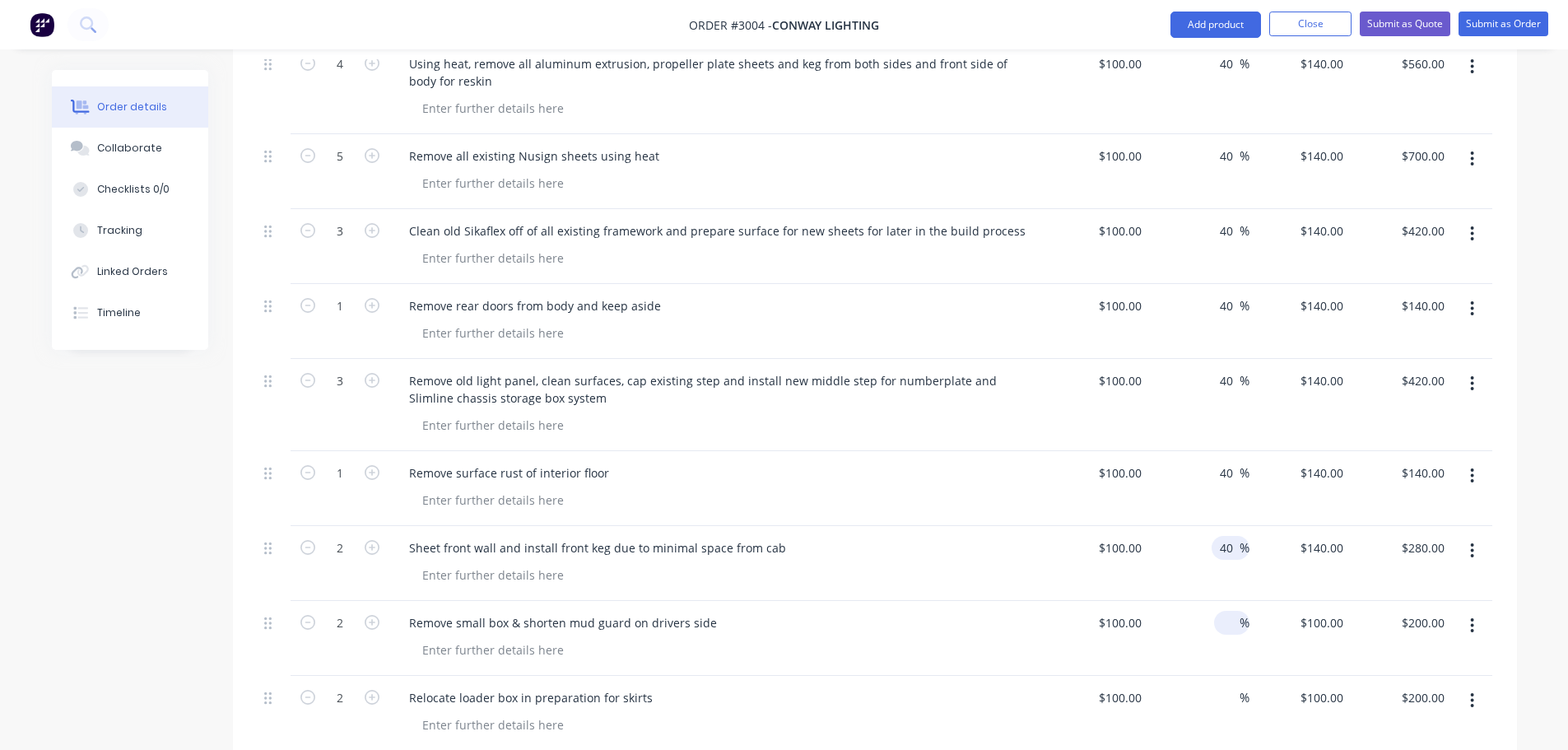click at bounding box center [1230, 622] 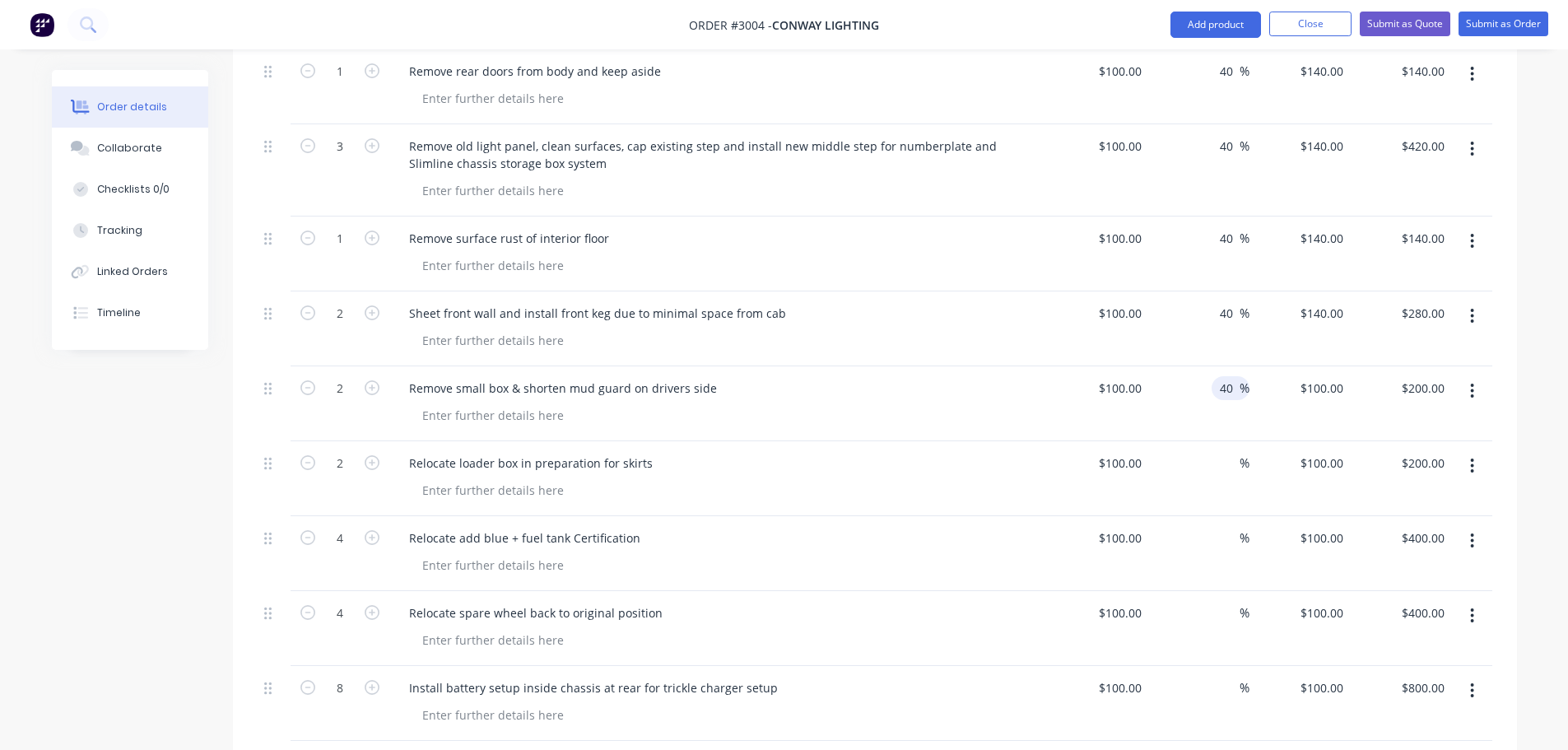 scroll, scrollTop: 1328, scrollLeft: 0, axis: vertical 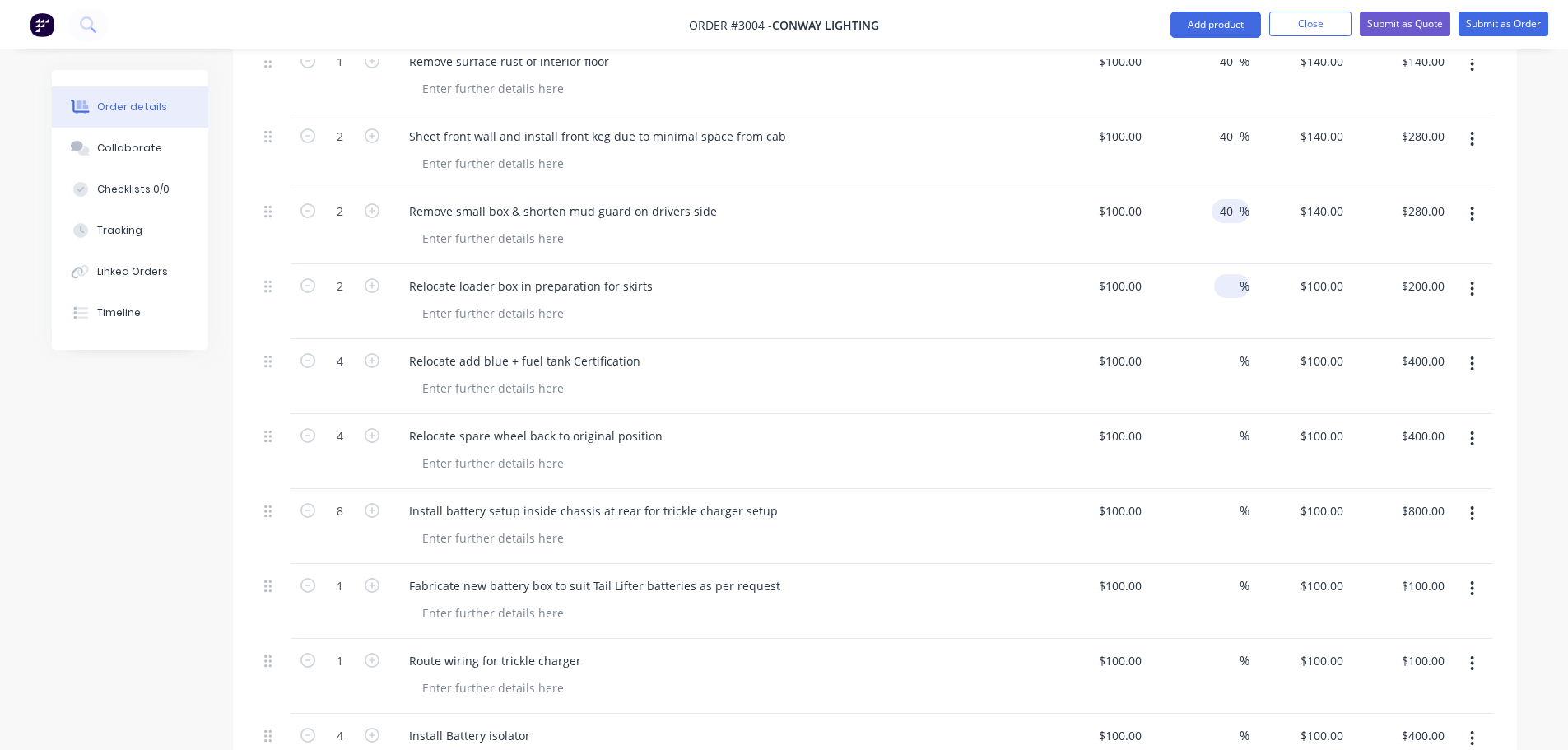 click at bounding box center [1230, 286] 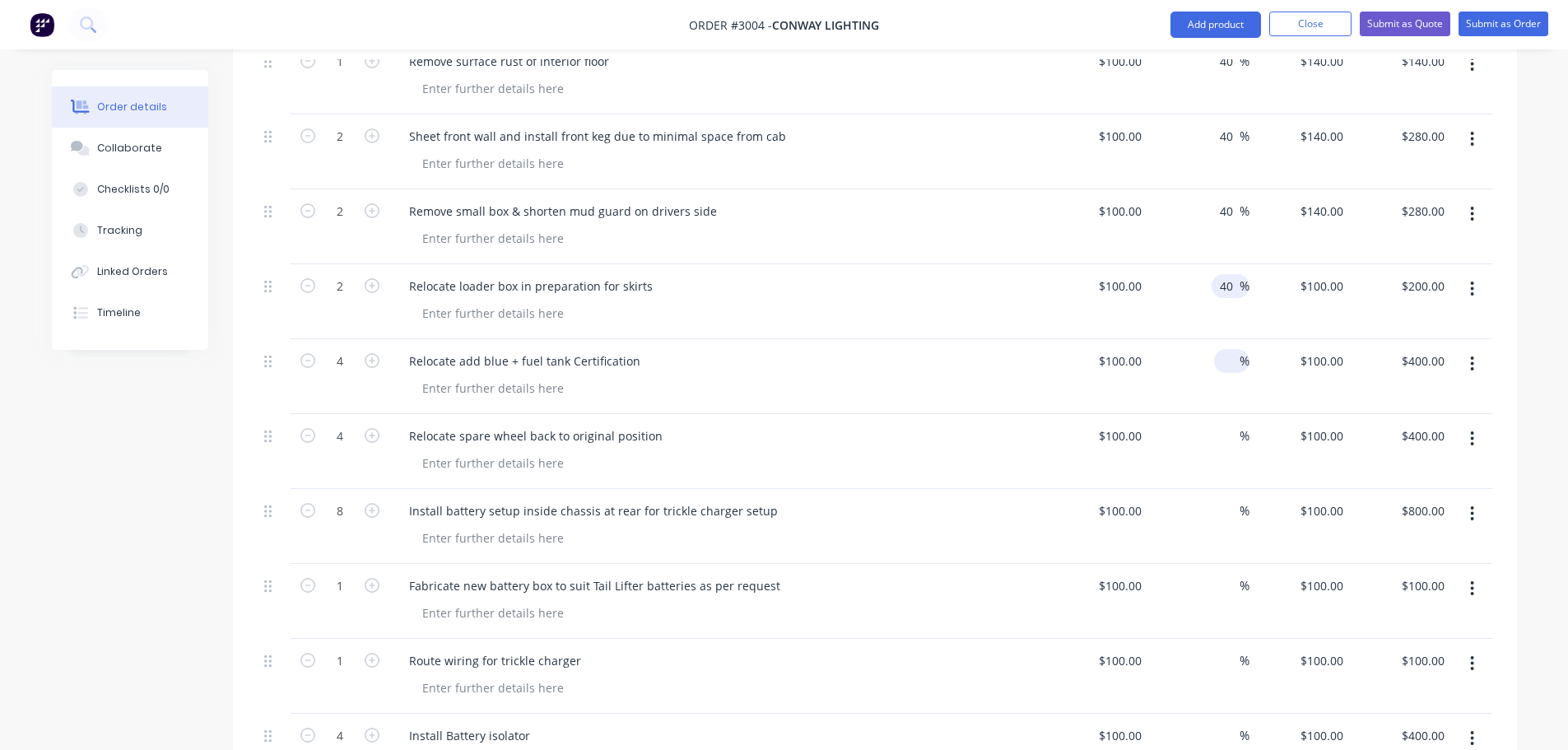 click at bounding box center (1230, 361) 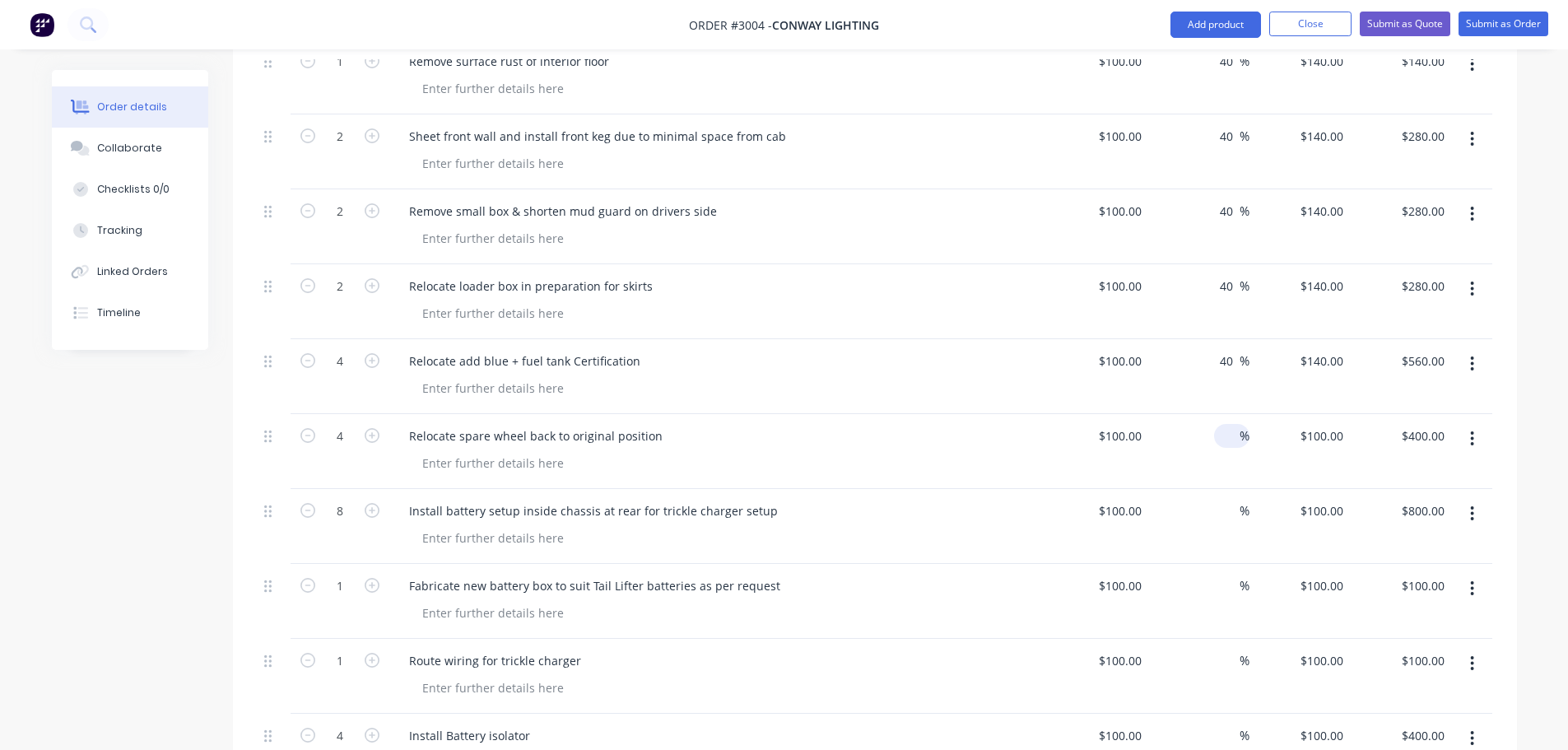 click at bounding box center (1230, 436) 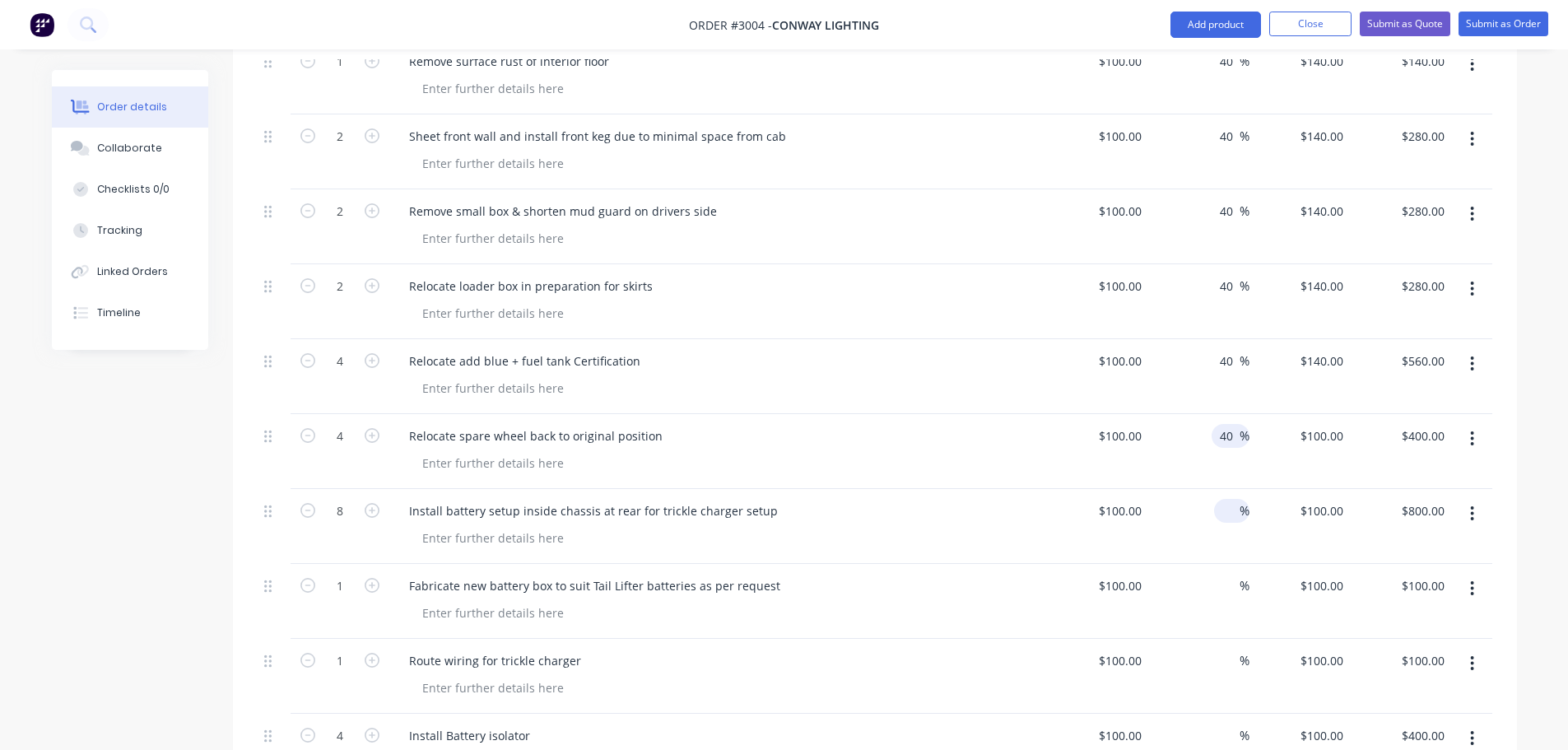 click at bounding box center [1230, 510] 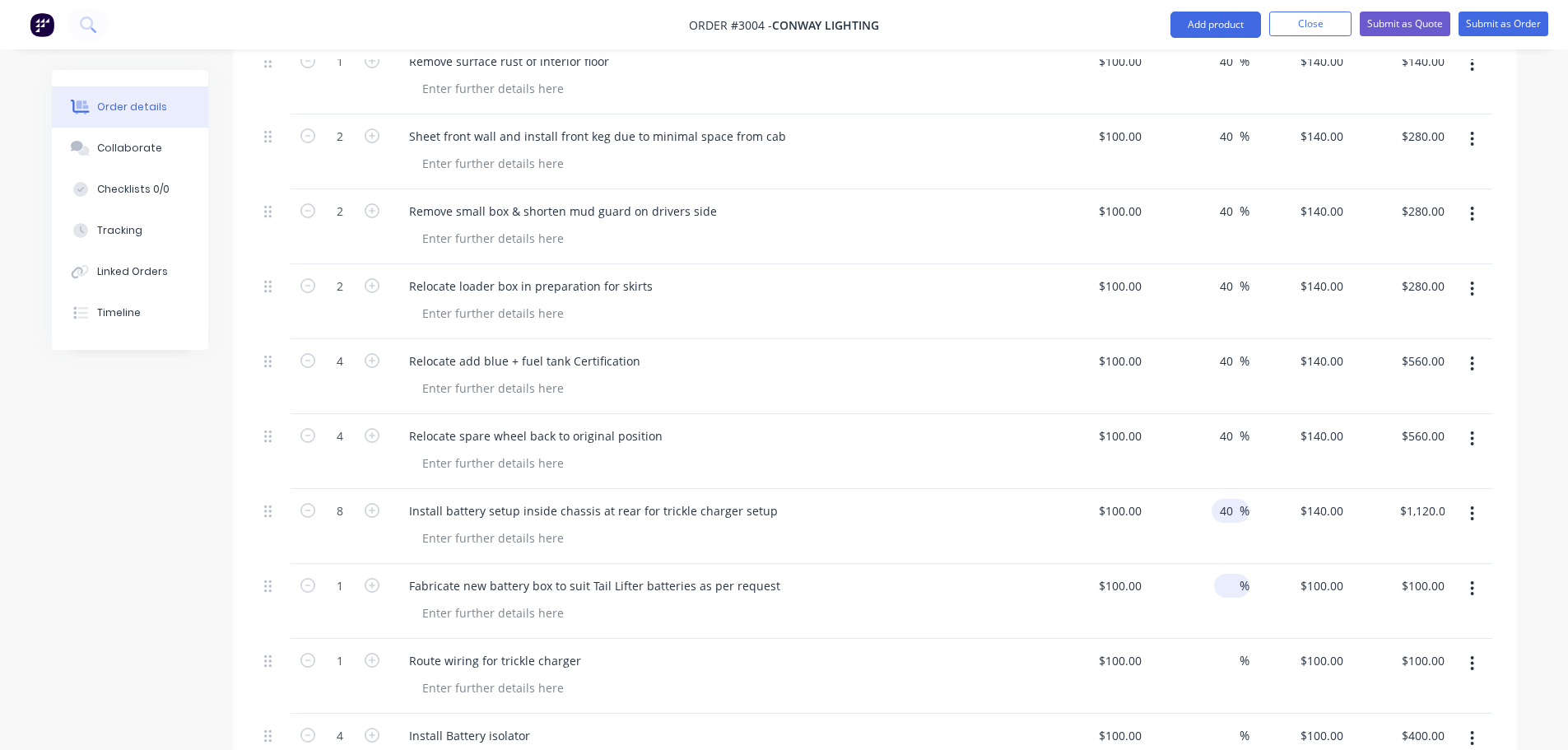 click at bounding box center [1230, 585] 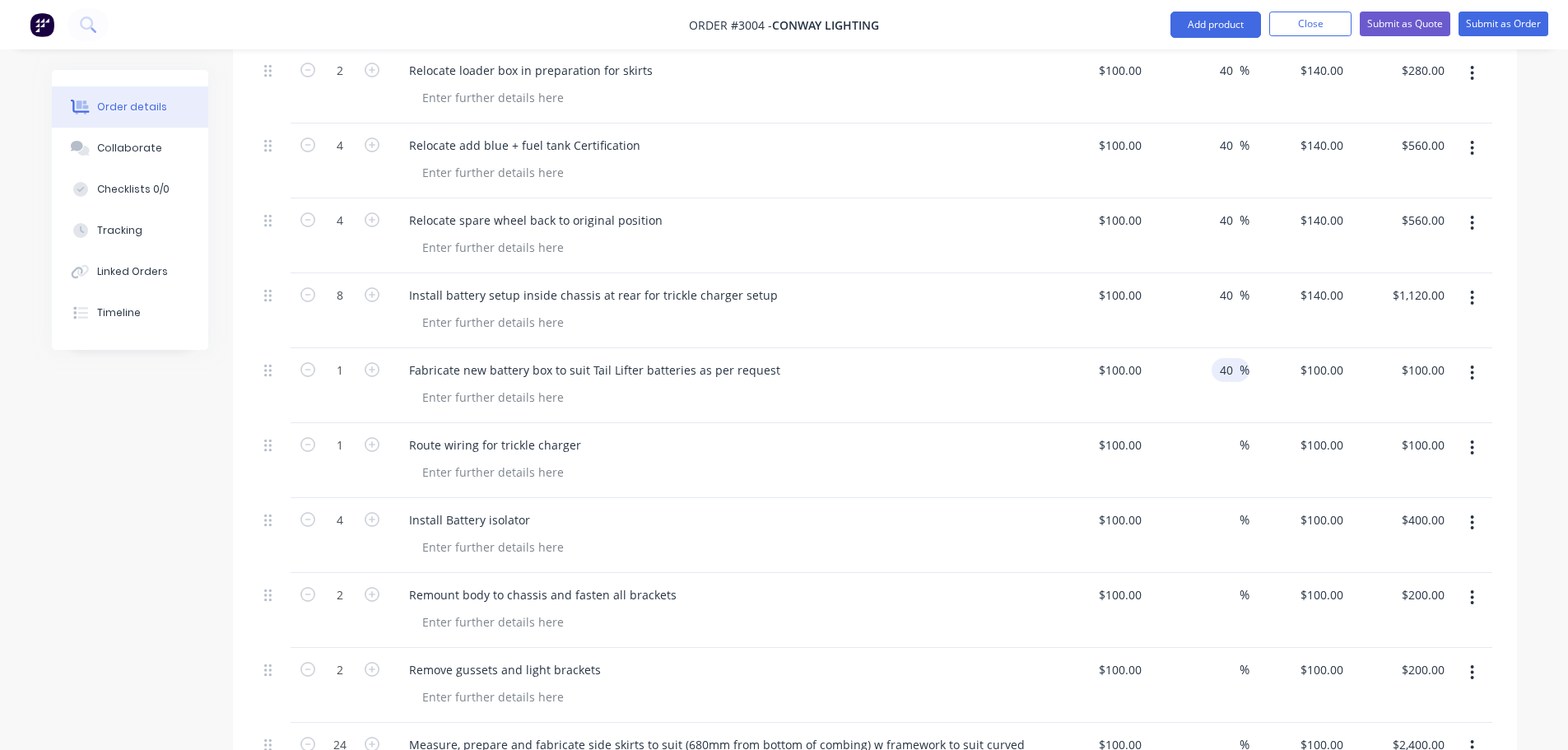 scroll, scrollTop: 1575, scrollLeft: 0, axis: vertical 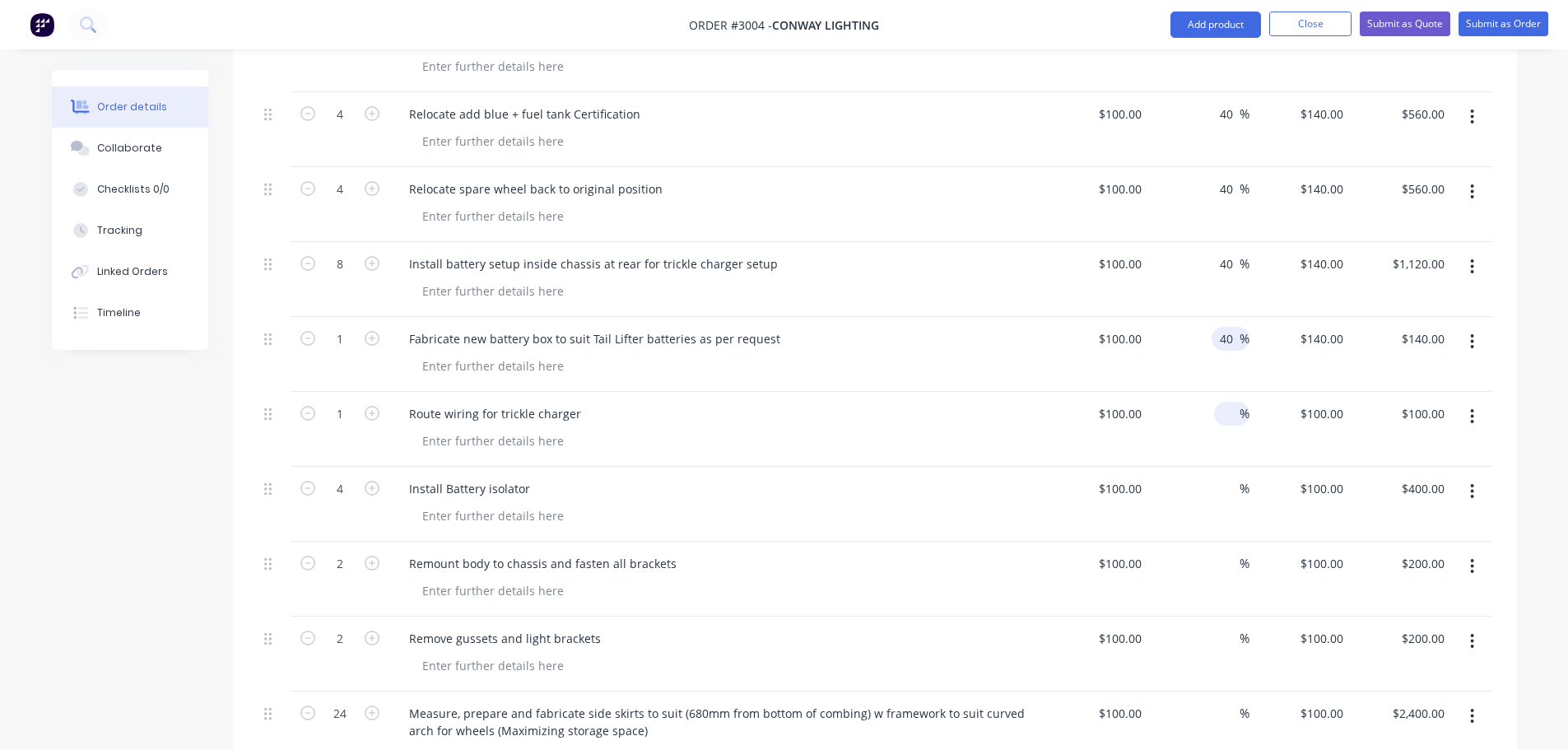 click at bounding box center (1230, 413) 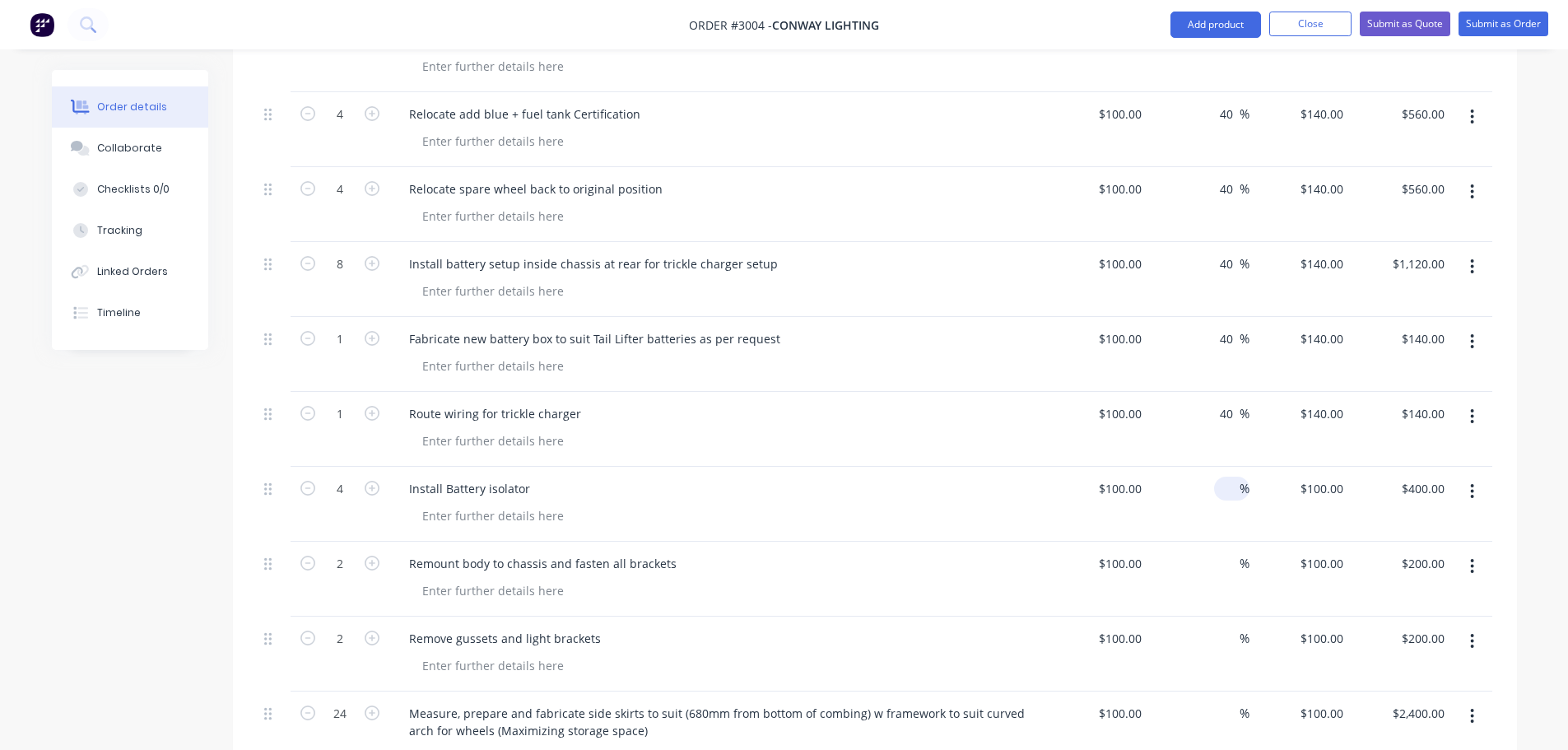 click at bounding box center (1230, 488) 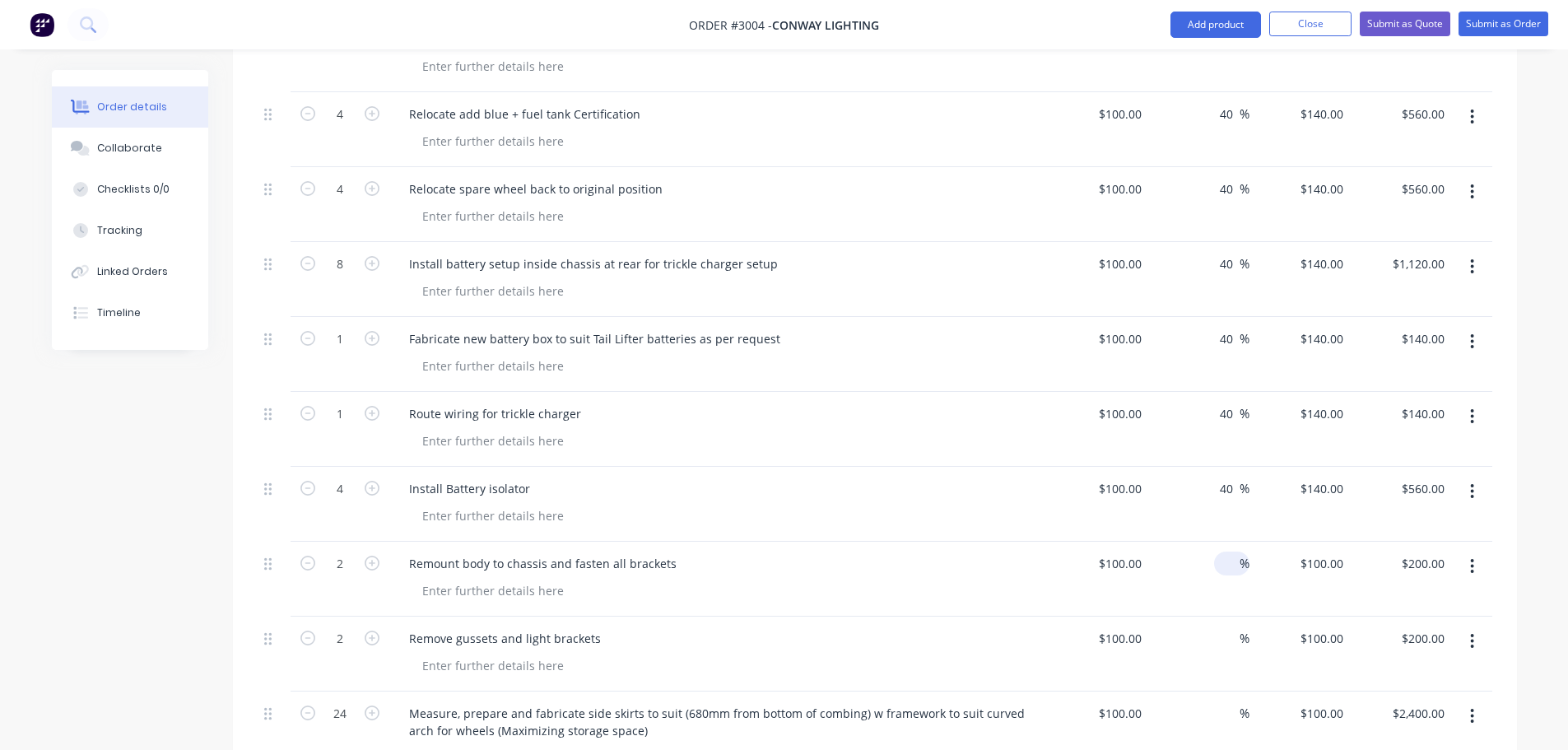 click at bounding box center (1230, 563) 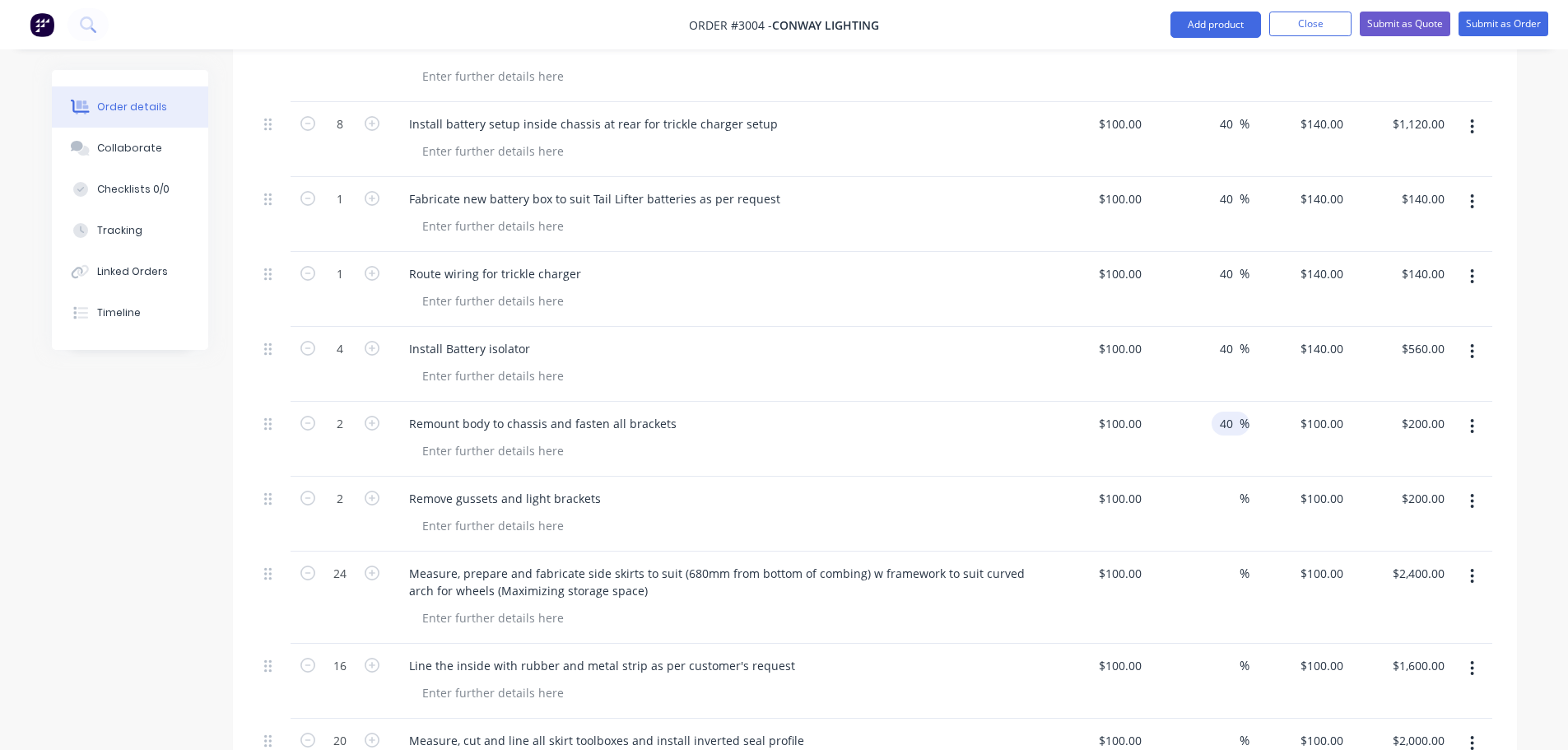 scroll, scrollTop: 1740, scrollLeft: 0, axis: vertical 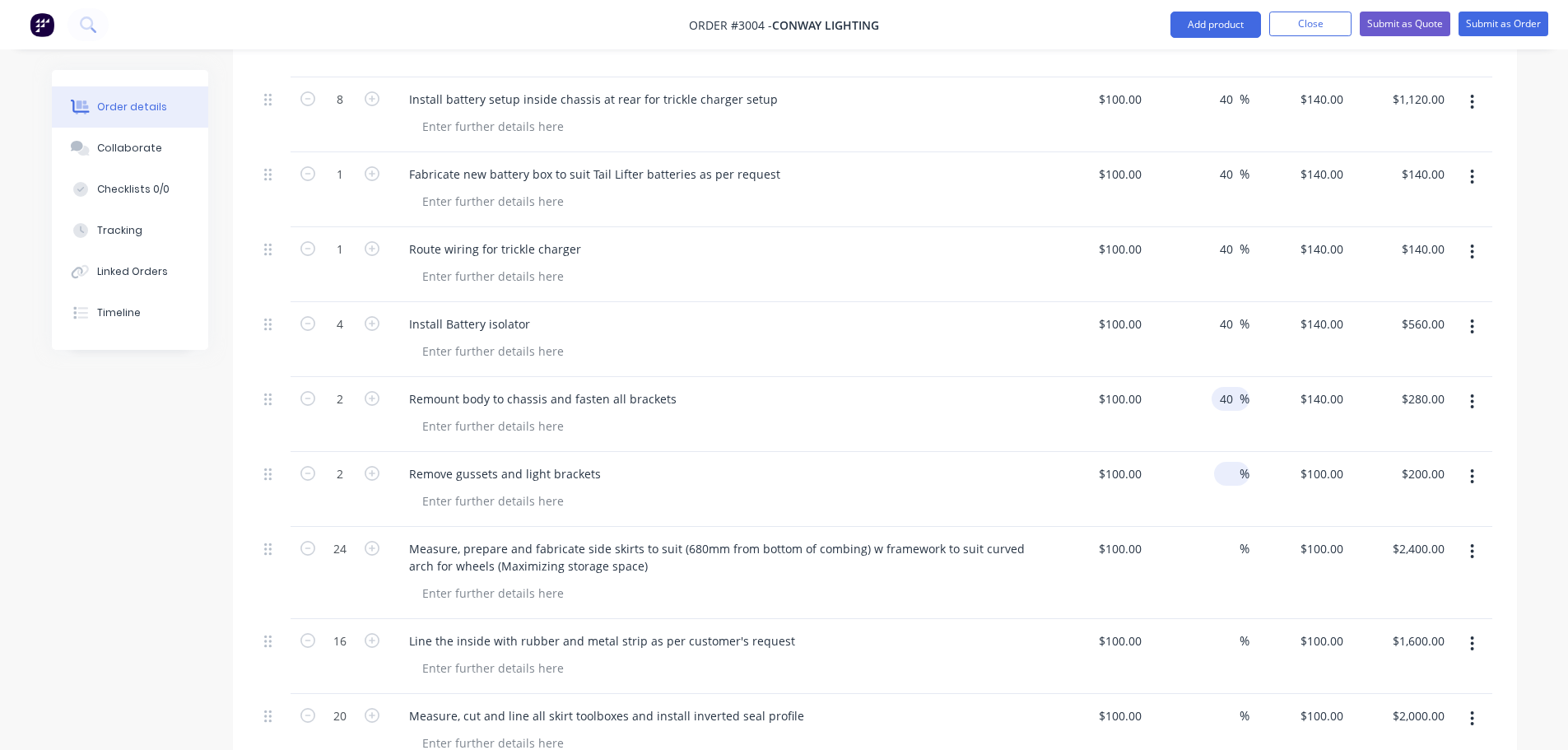 click at bounding box center (1230, 473) 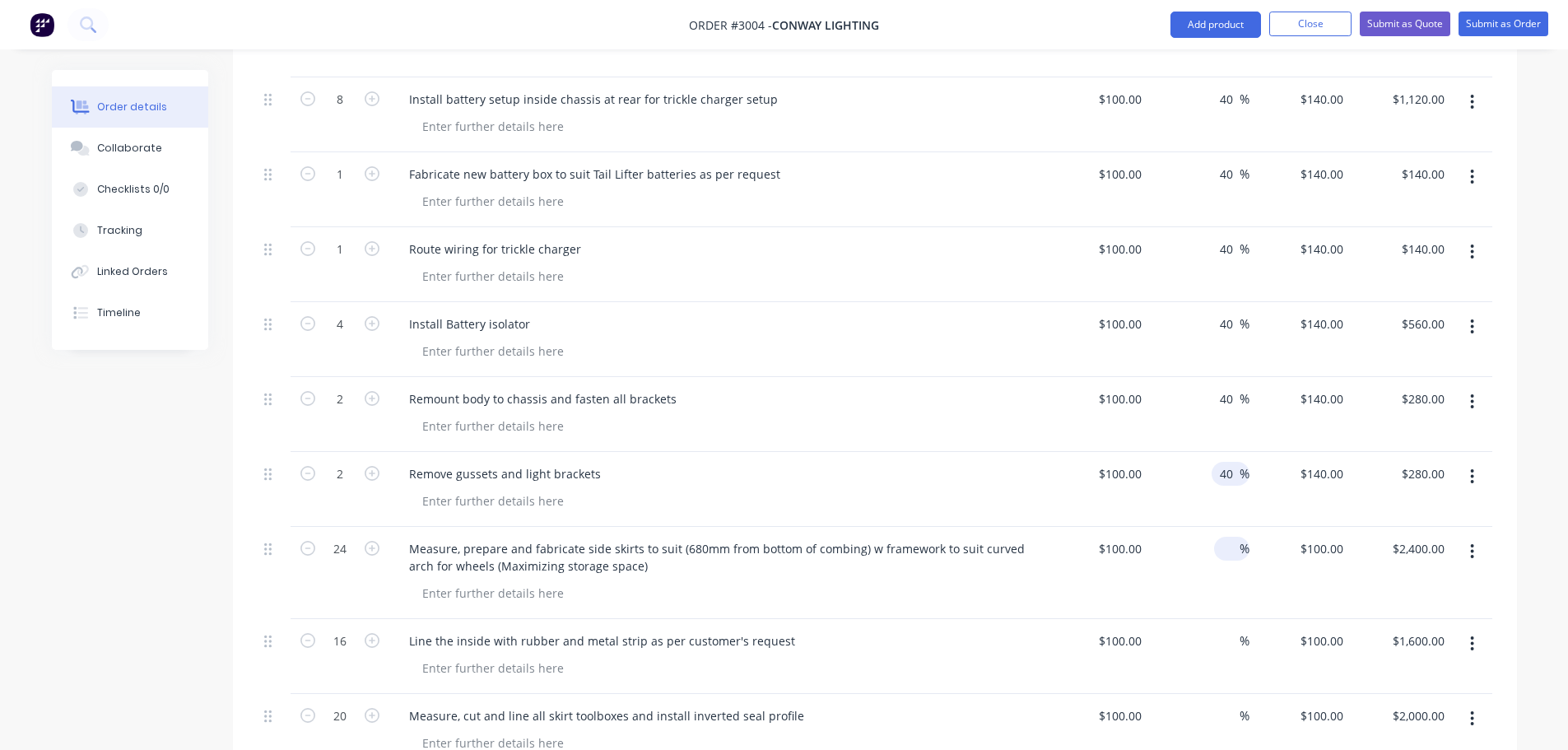 click at bounding box center (1230, 548) 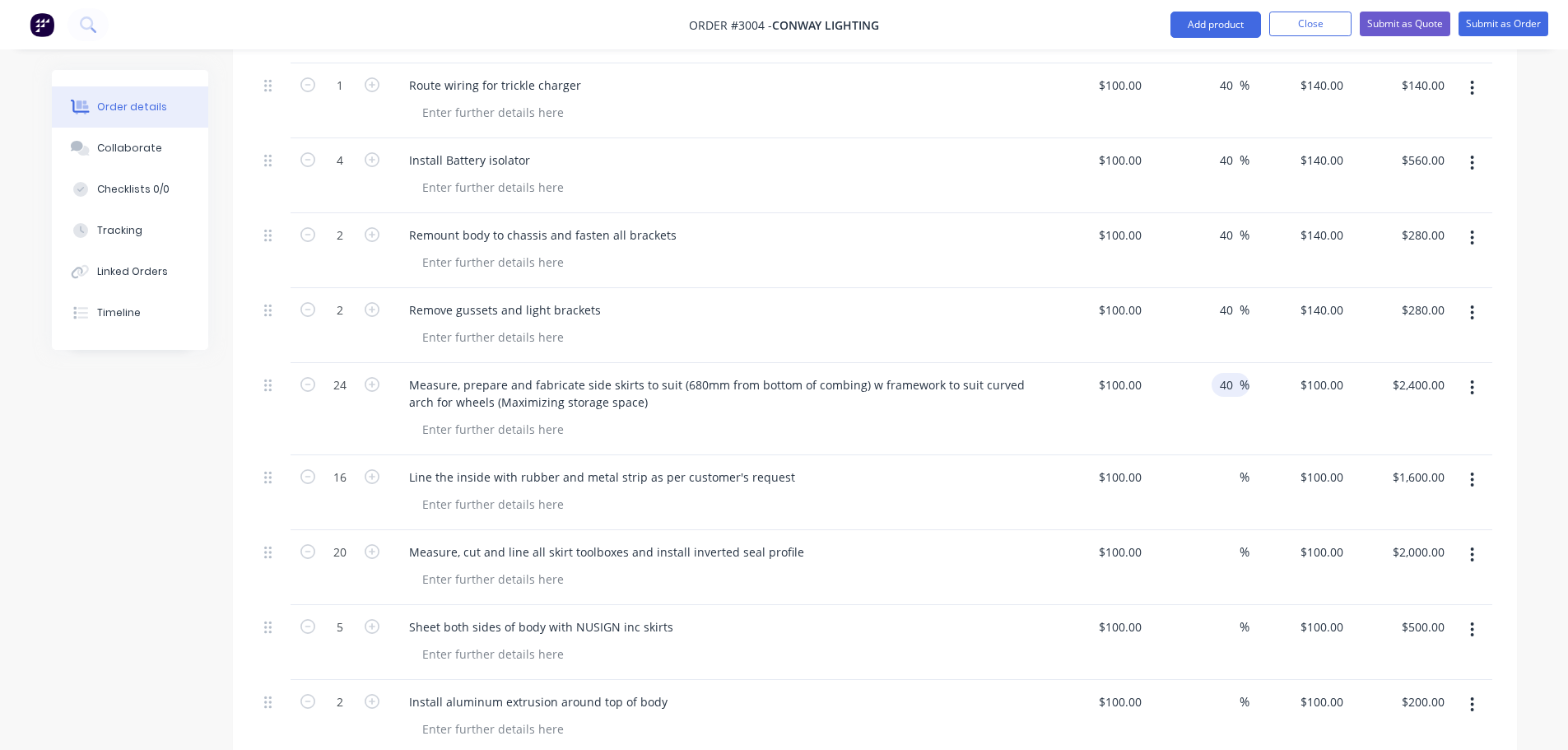 scroll, scrollTop: 1904, scrollLeft: 0, axis: vertical 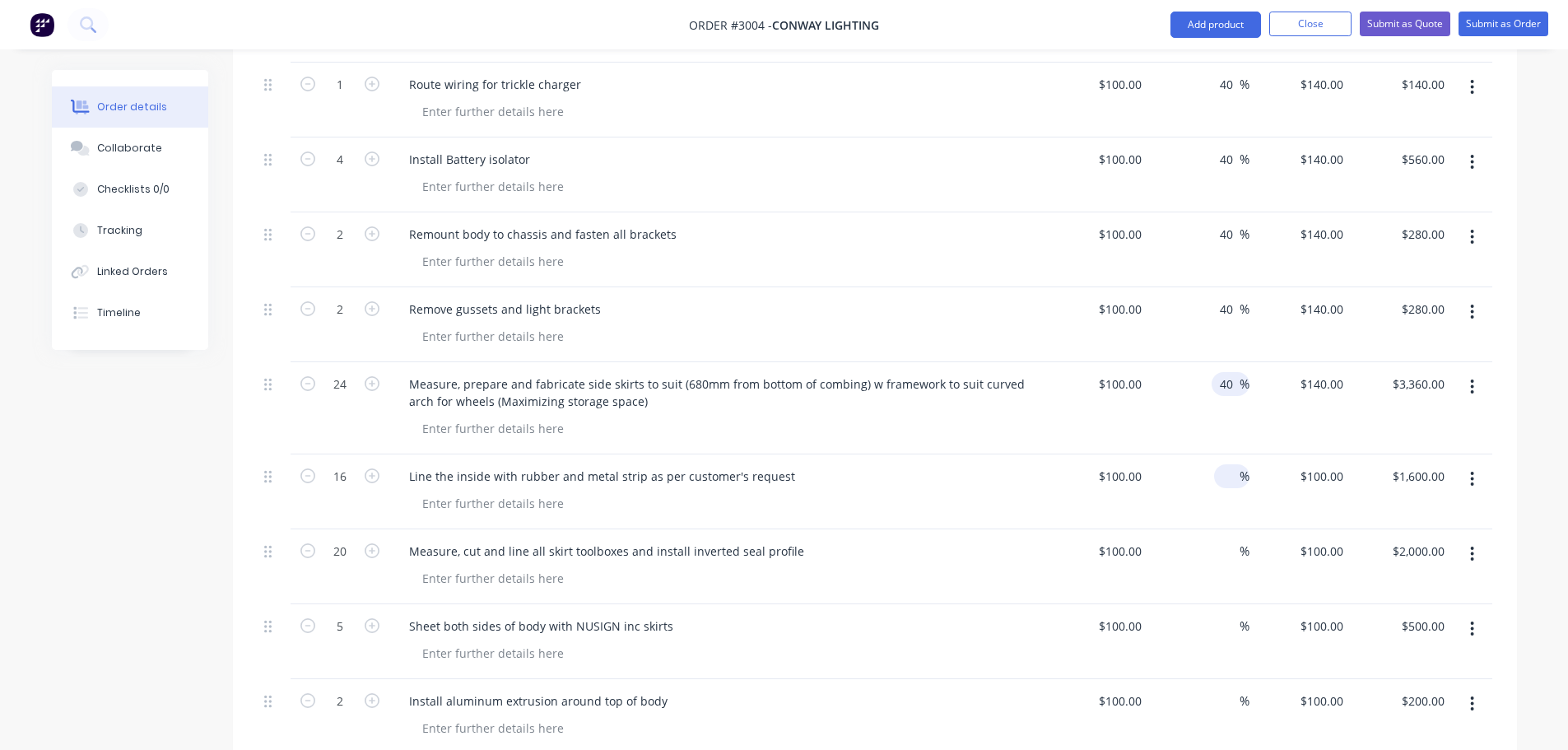 click at bounding box center [1230, 476] 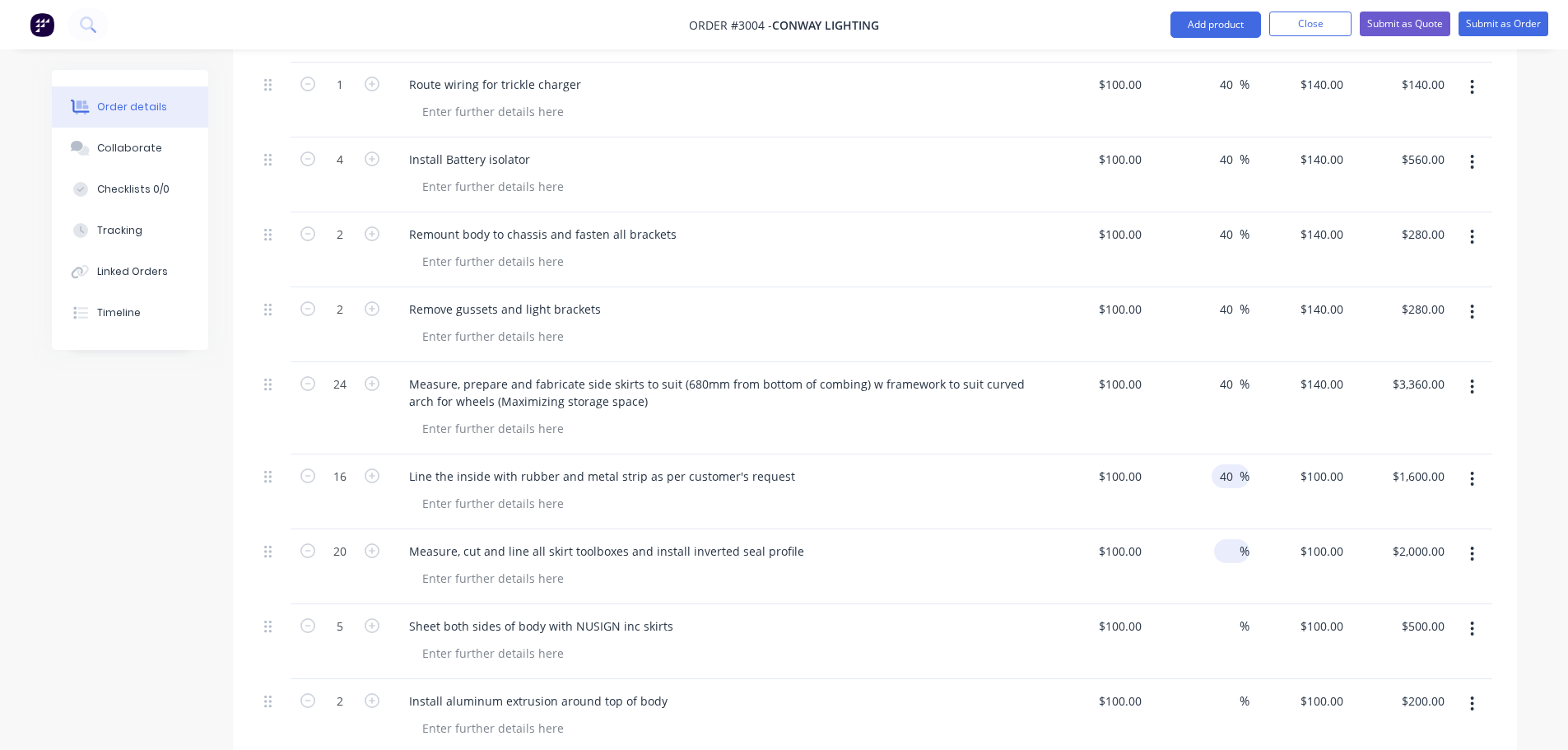 click on "%" at bounding box center (1245, 551) 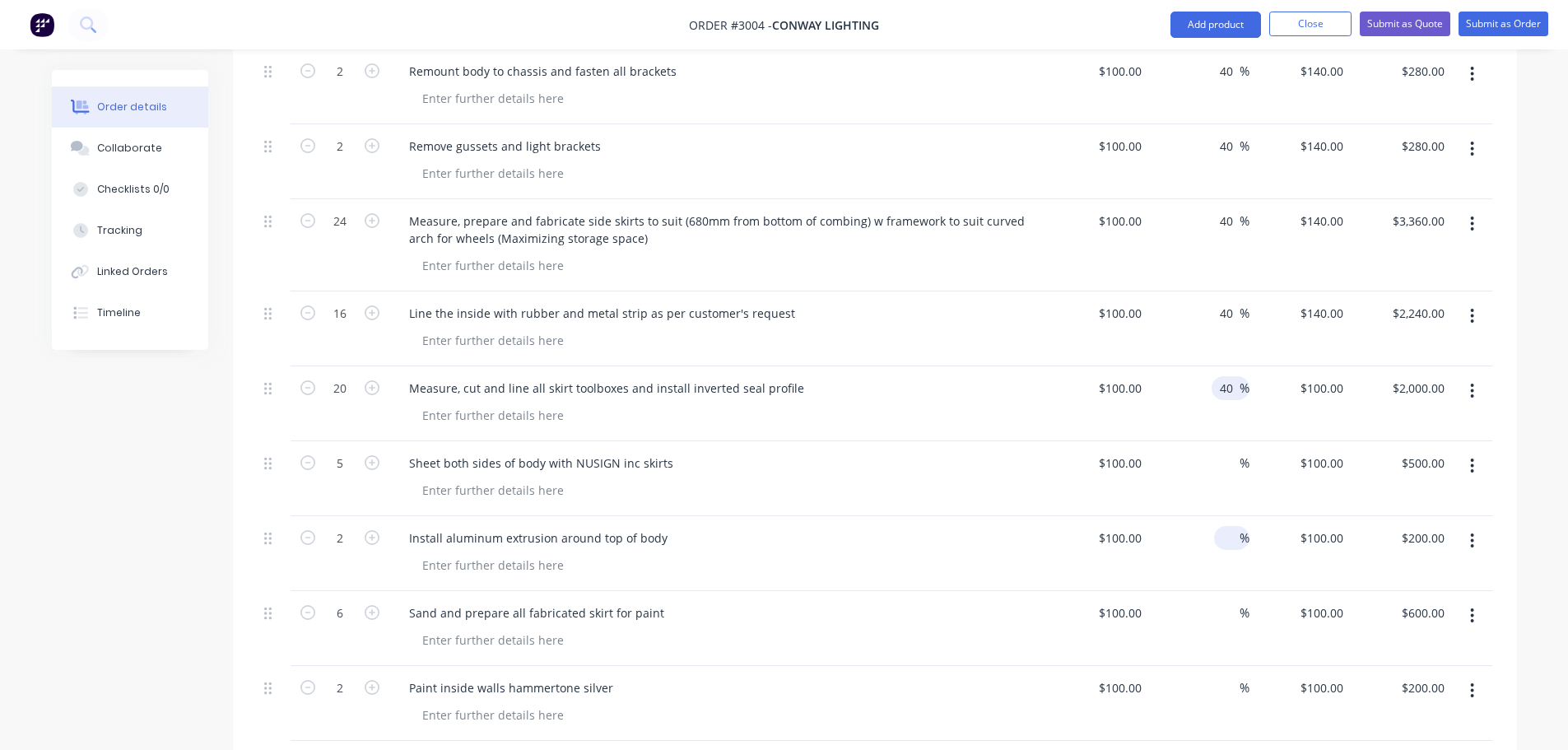 scroll, scrollTop: 2069, scrollLeft: 0, axis: vertical 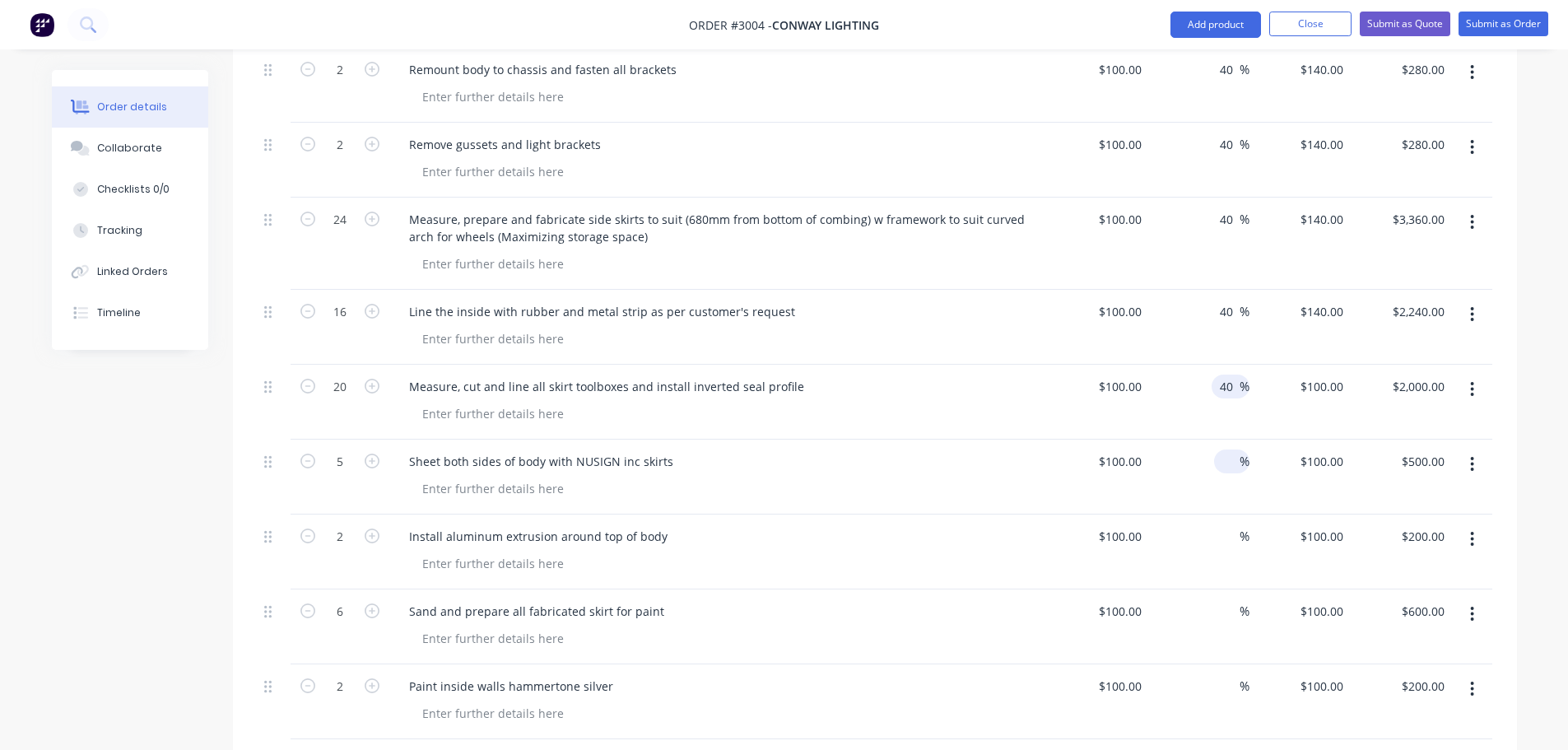 click at bounding box center (1230, 461) 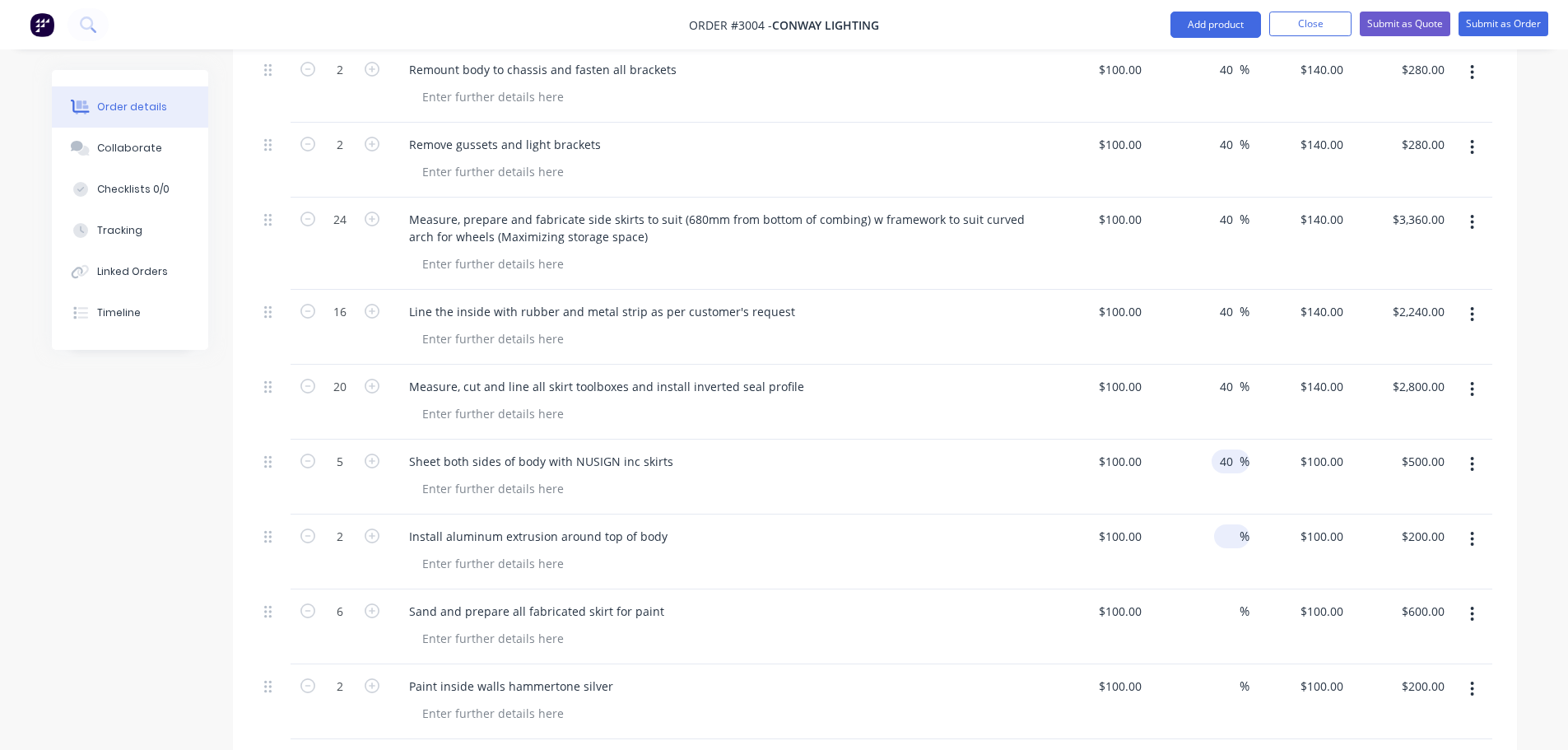 click at bounding box center [1230, 536] 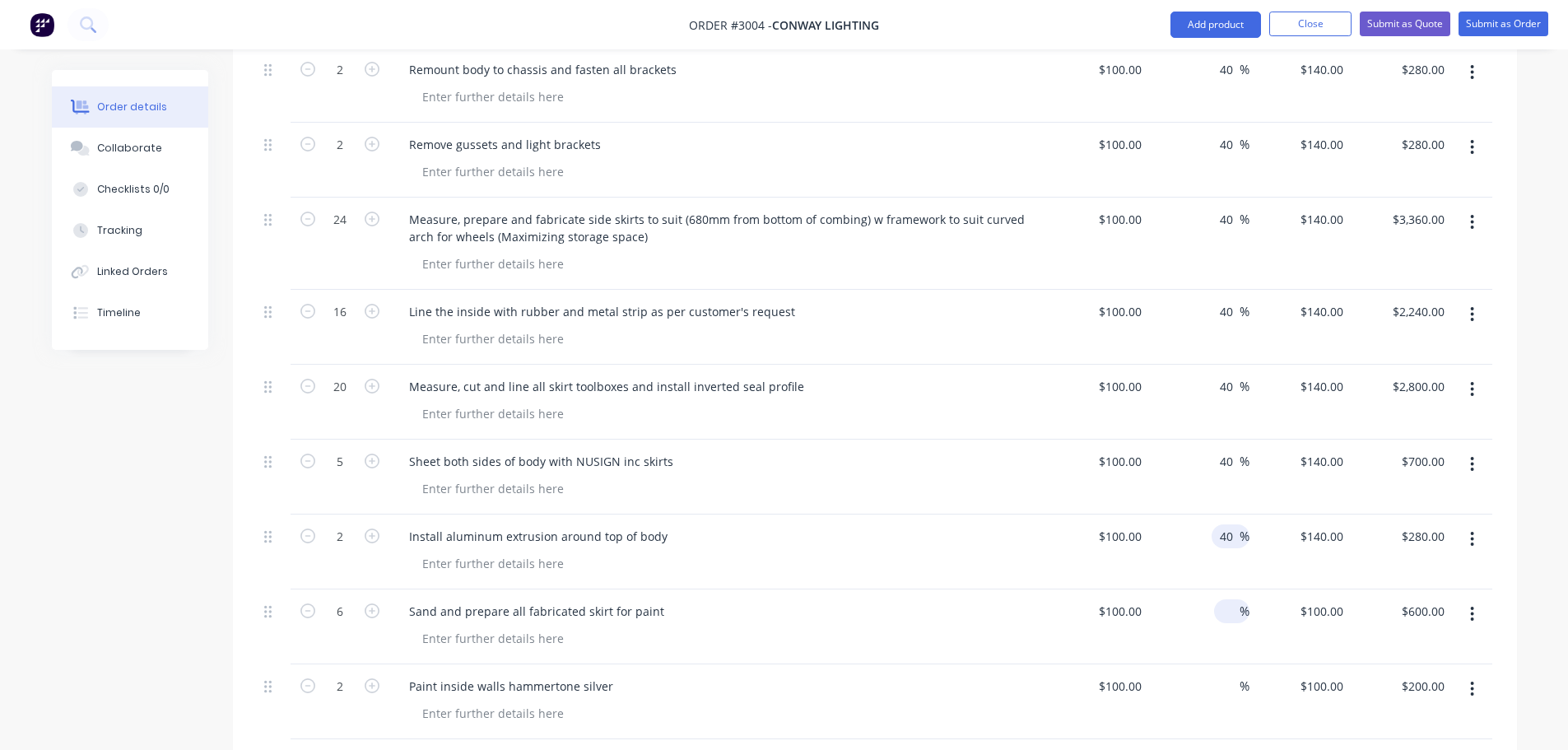 click on "%" at bounding box center [1198, 627] 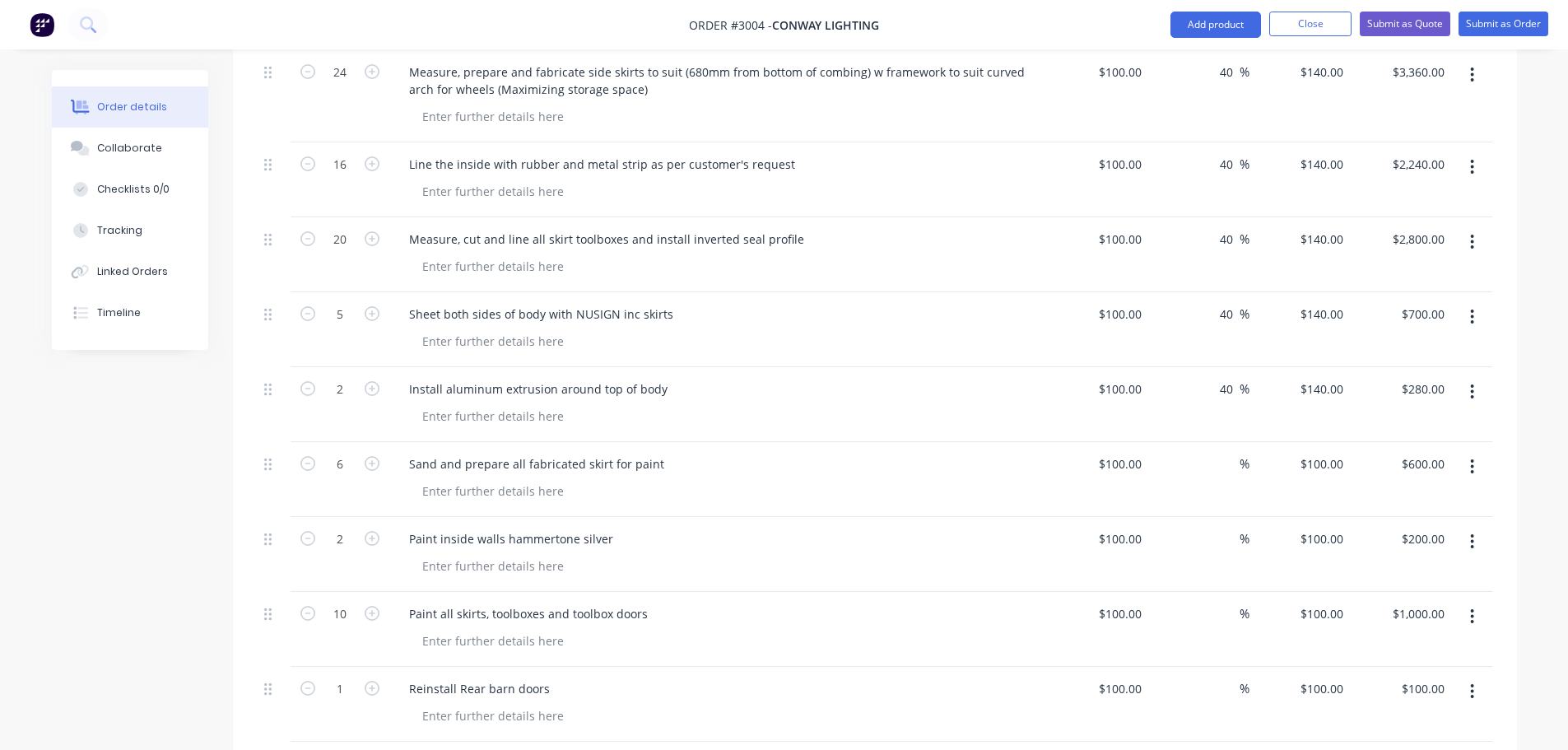 scroll, scrollTop: 2316, scrollLeft: 0, axis: vertical 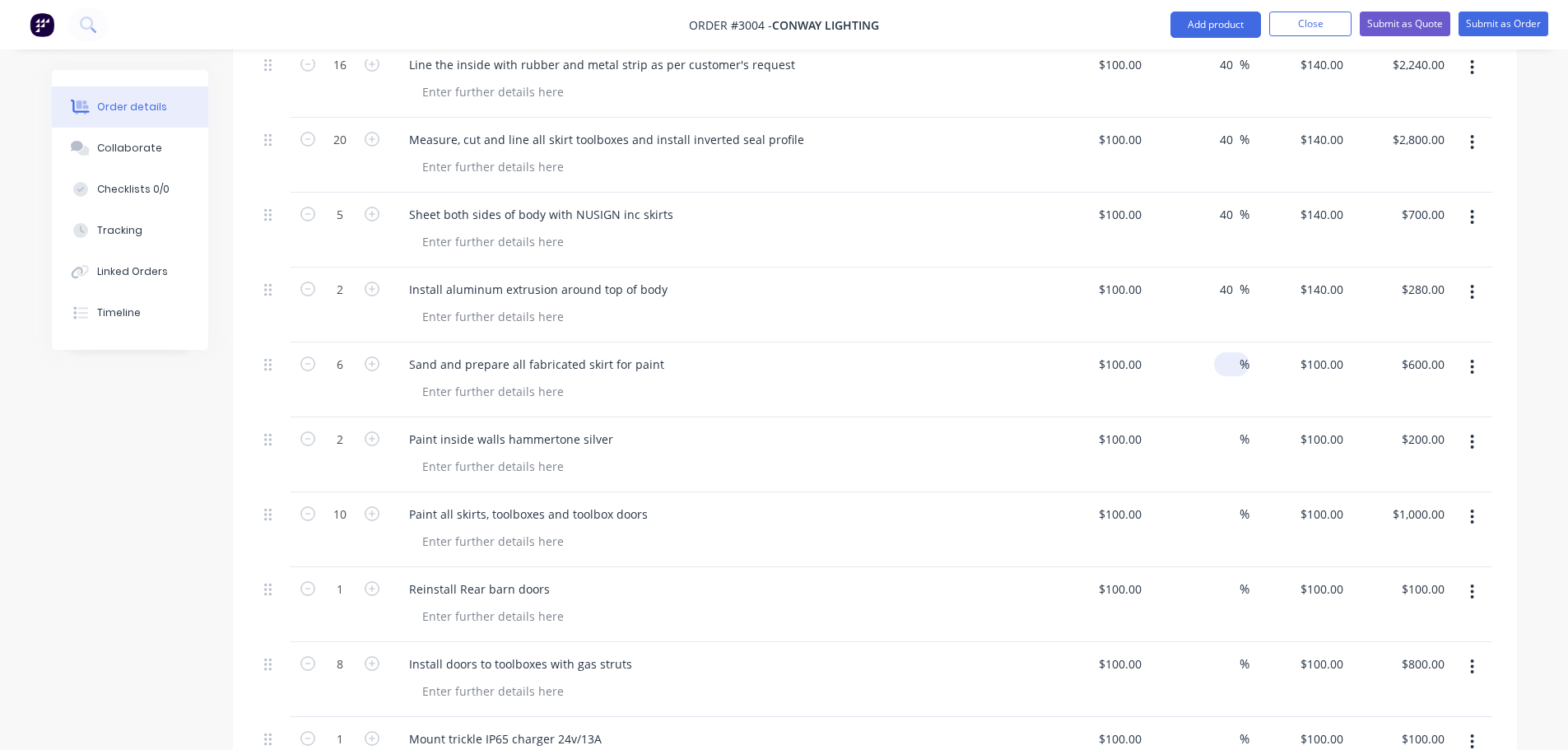 click at bounding box center [1230, 364] 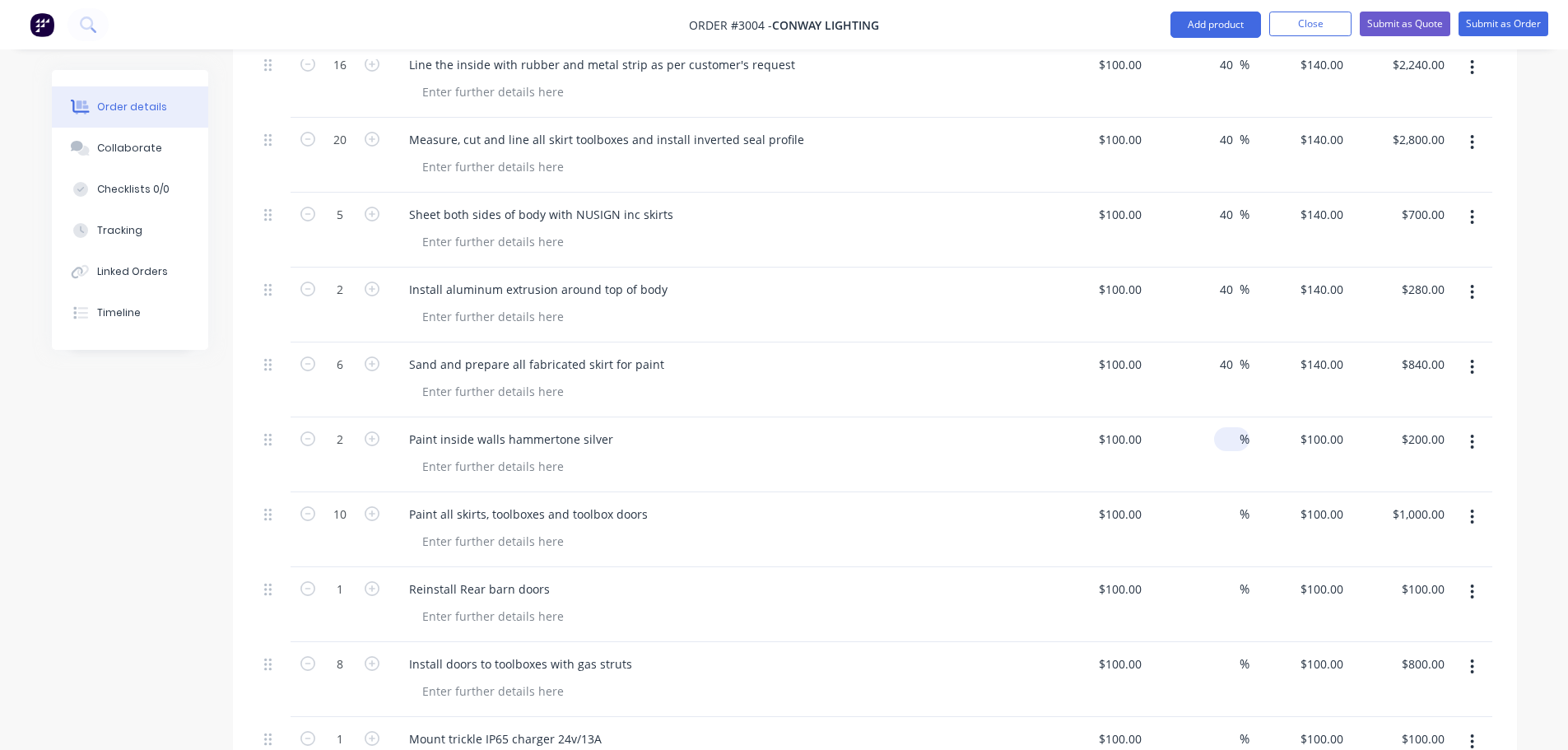 click at bounding box center (1230, 439) 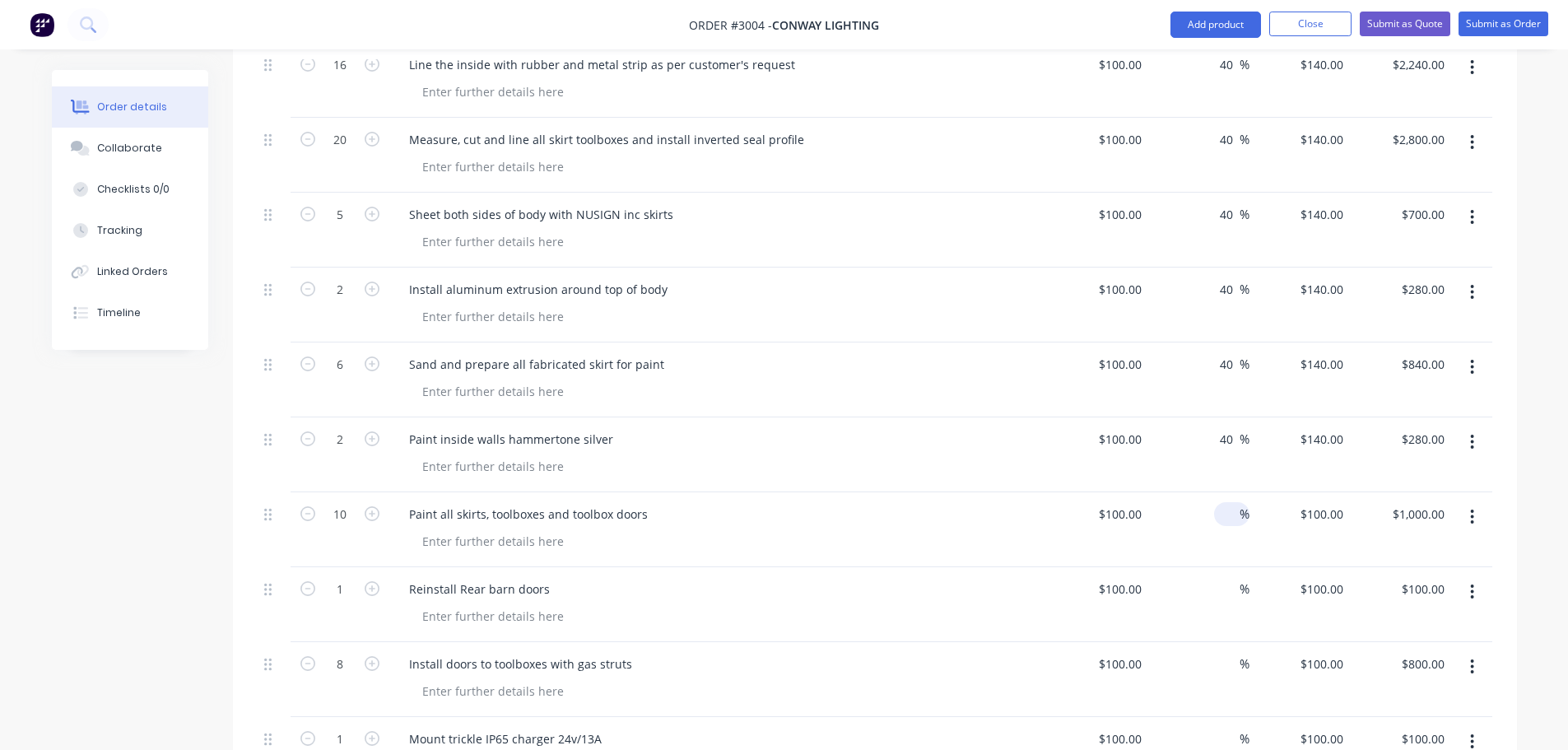 click at bounding box center (1230, 514) 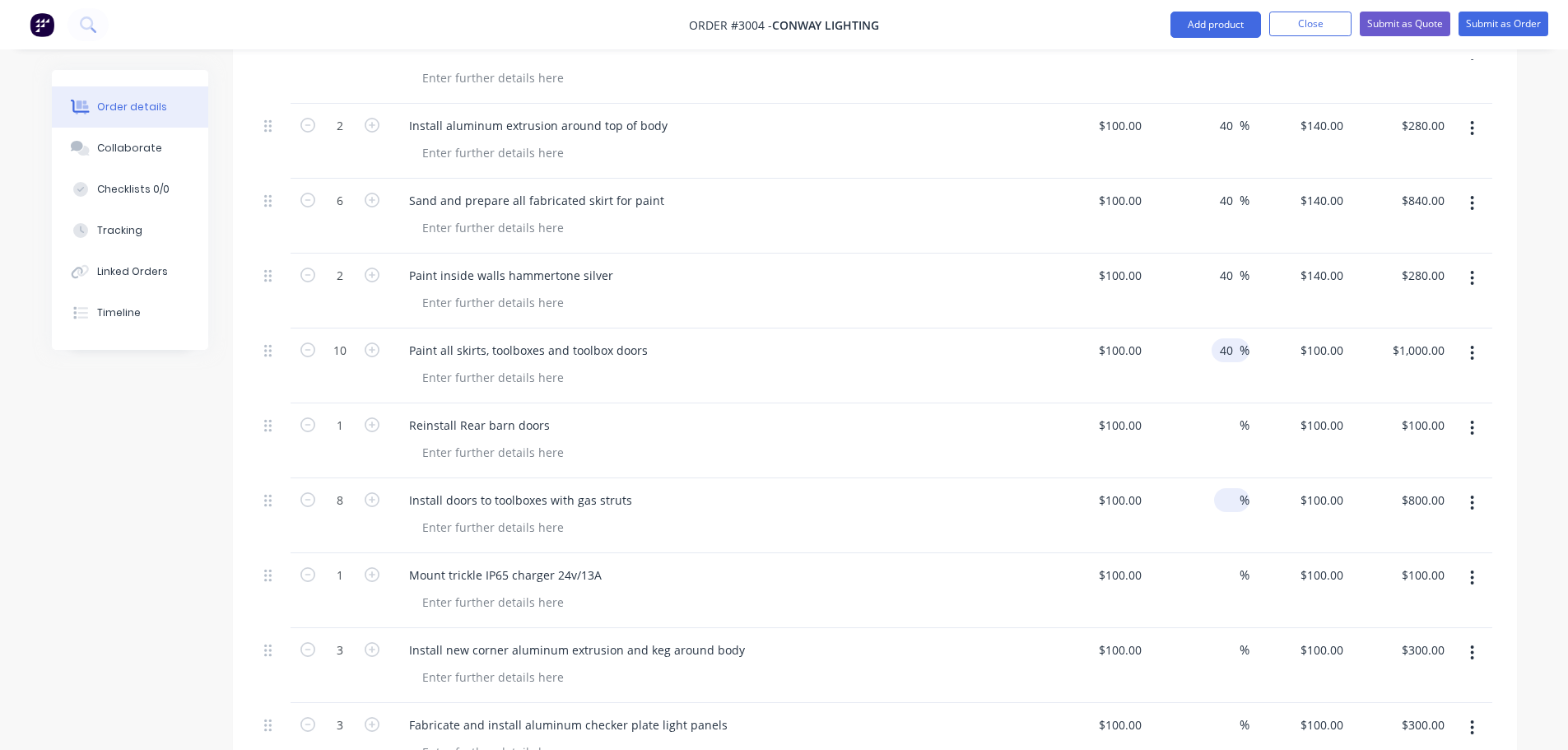 scroll, scrollTop: 2481, scrollLeft: 0, axis: vertical 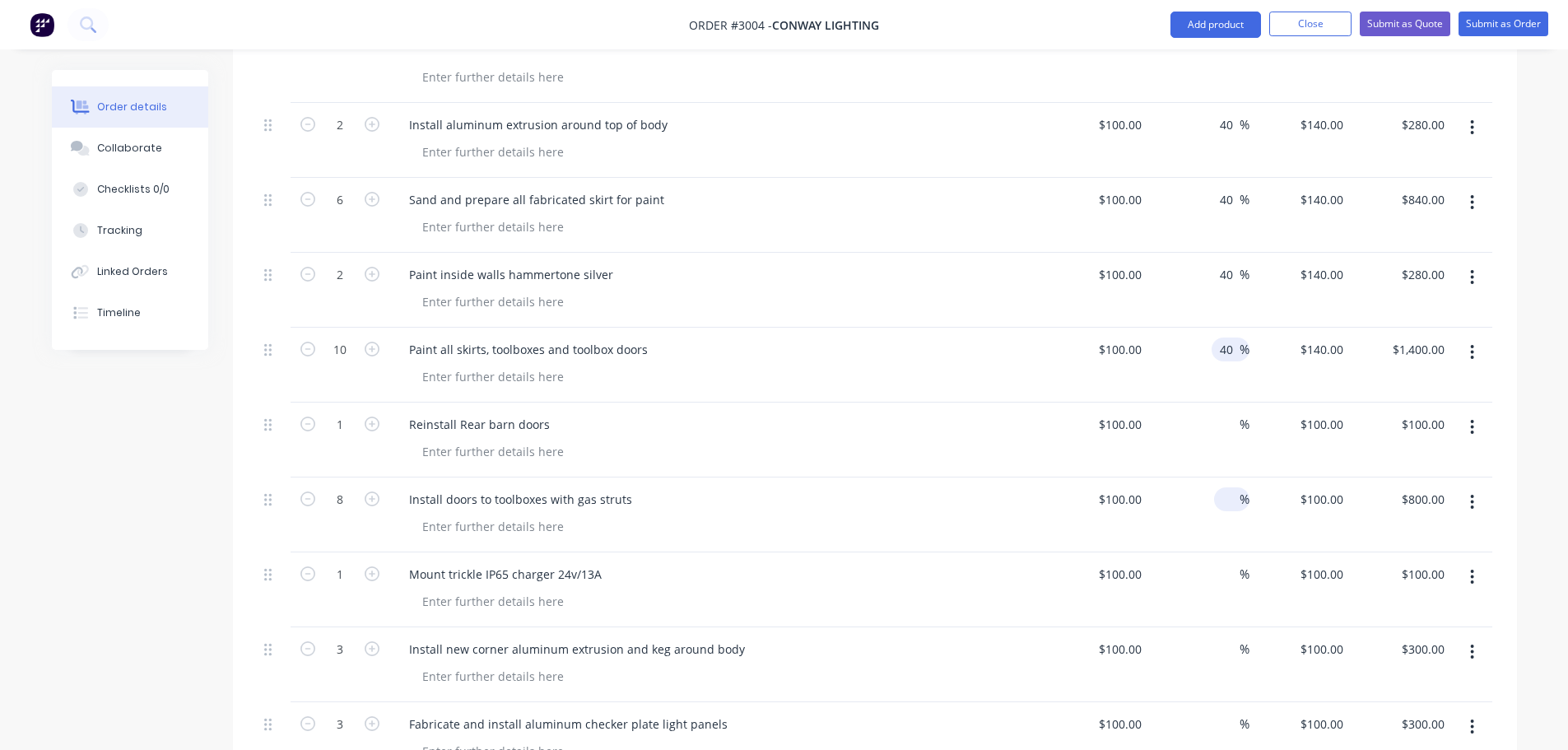 click at bounding box center [1230, 499] 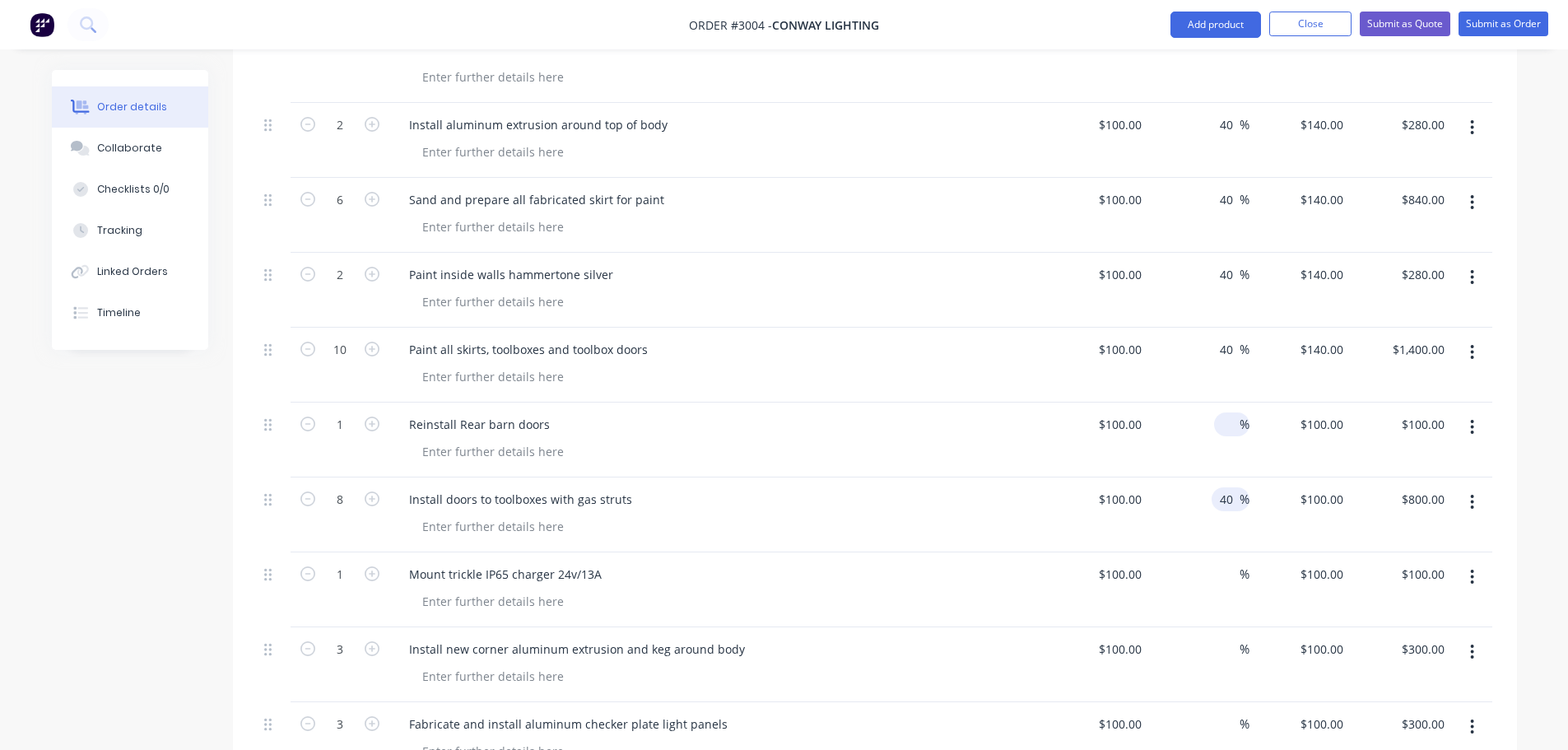 click on "%" at bounding box center (1231, 424) 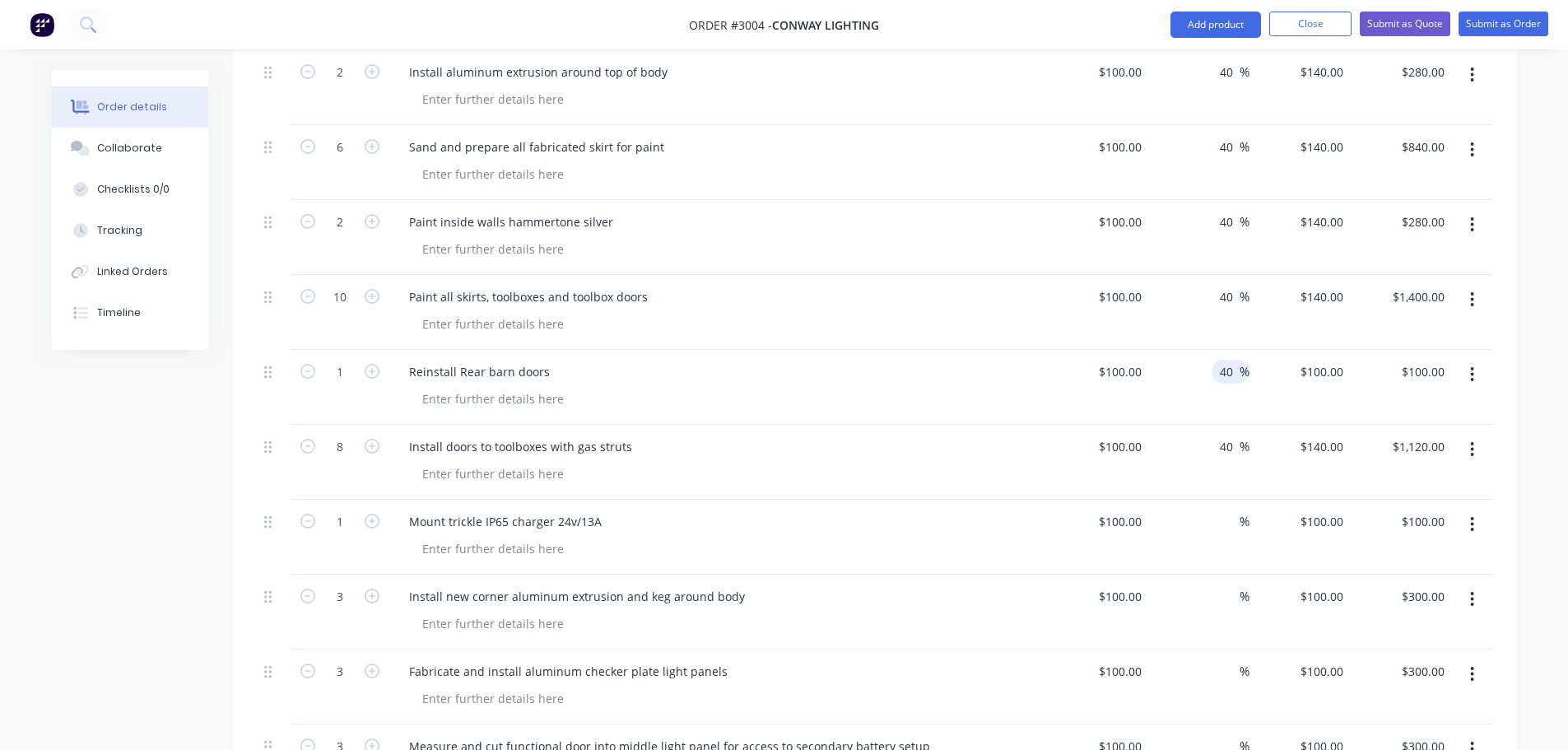 scroll, scrollTop: 2563, scrollLeft: 0, axis: vertical 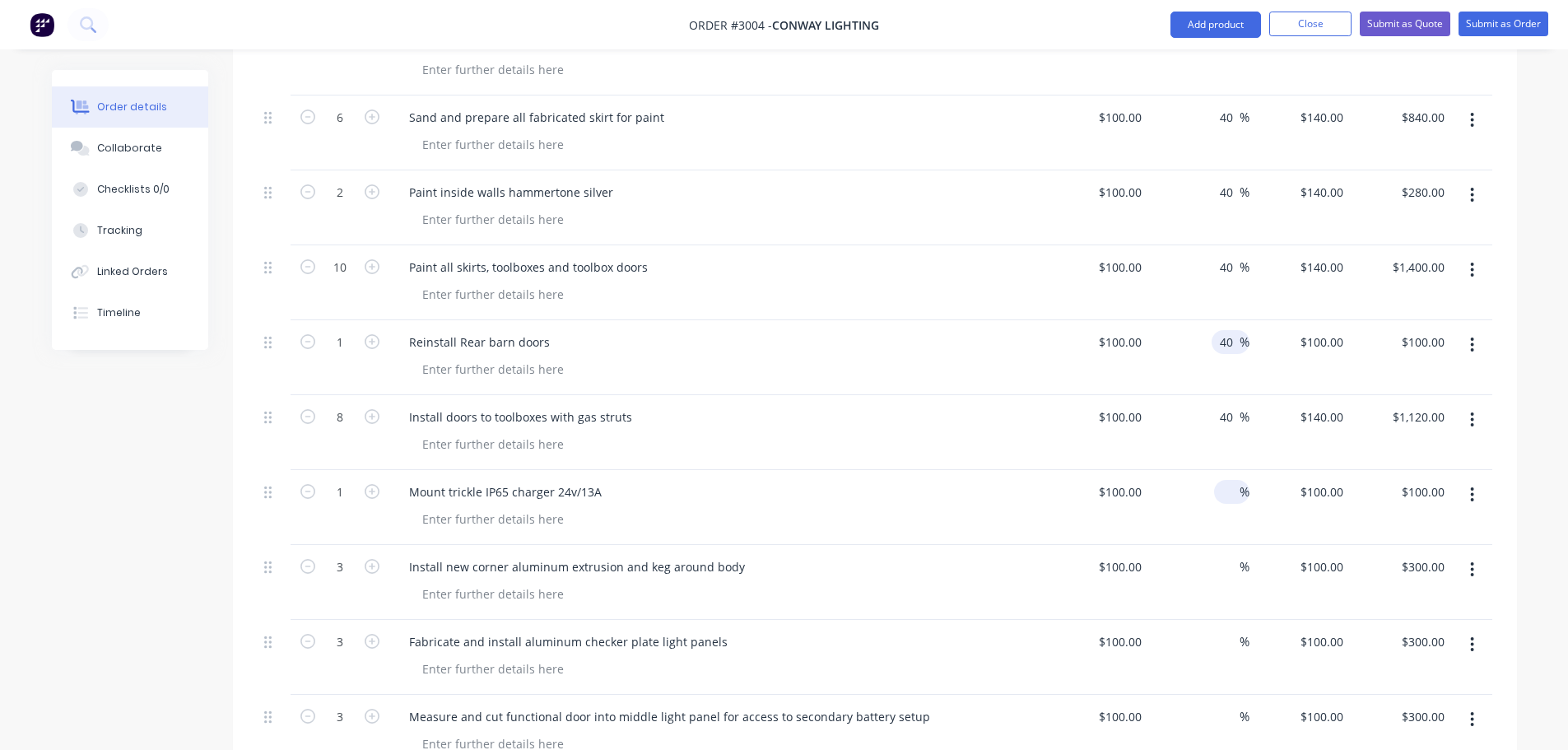 click at bounding box center [1230, 491] 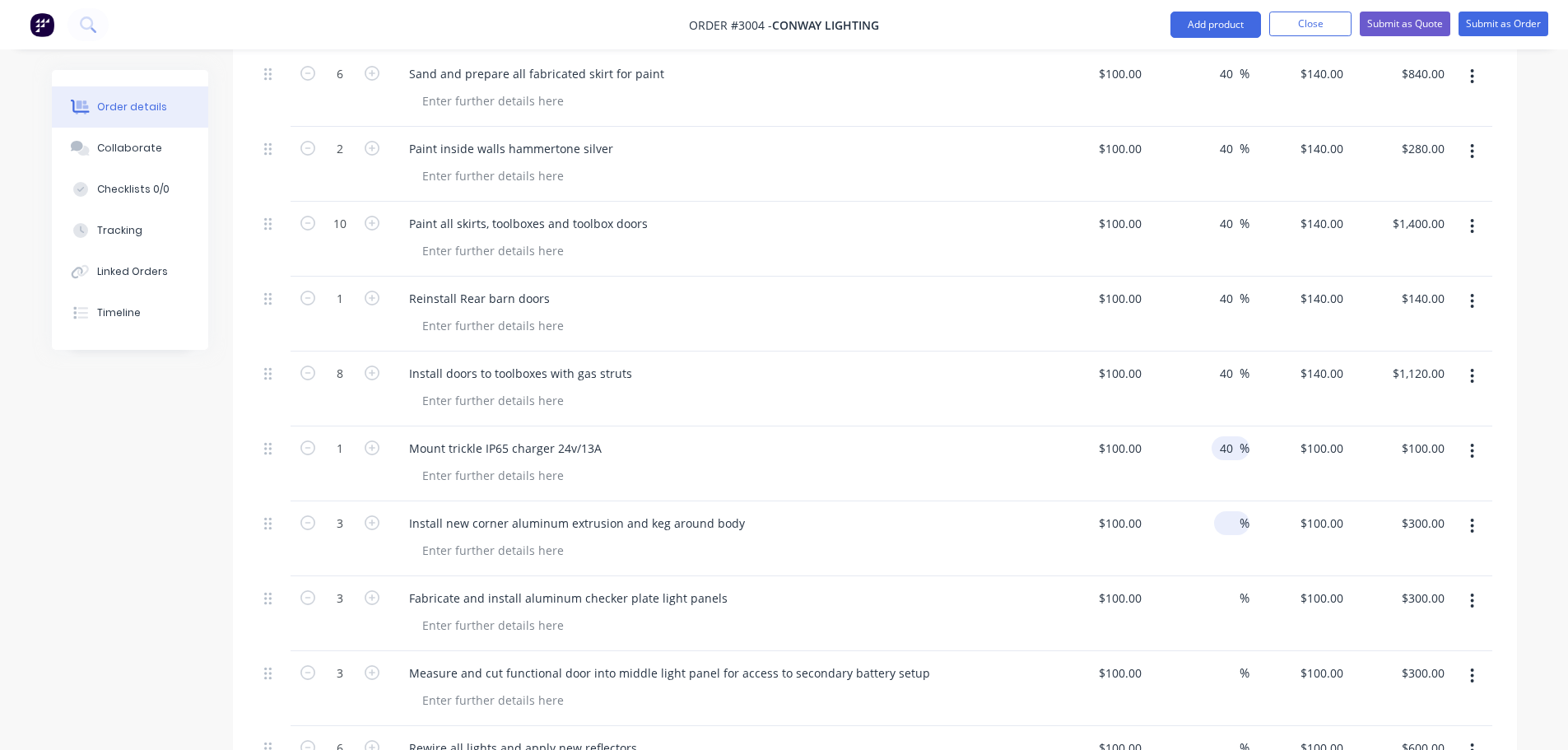 scroll, scrollTop: 2645, scrollLeft: 0, axis: vertical 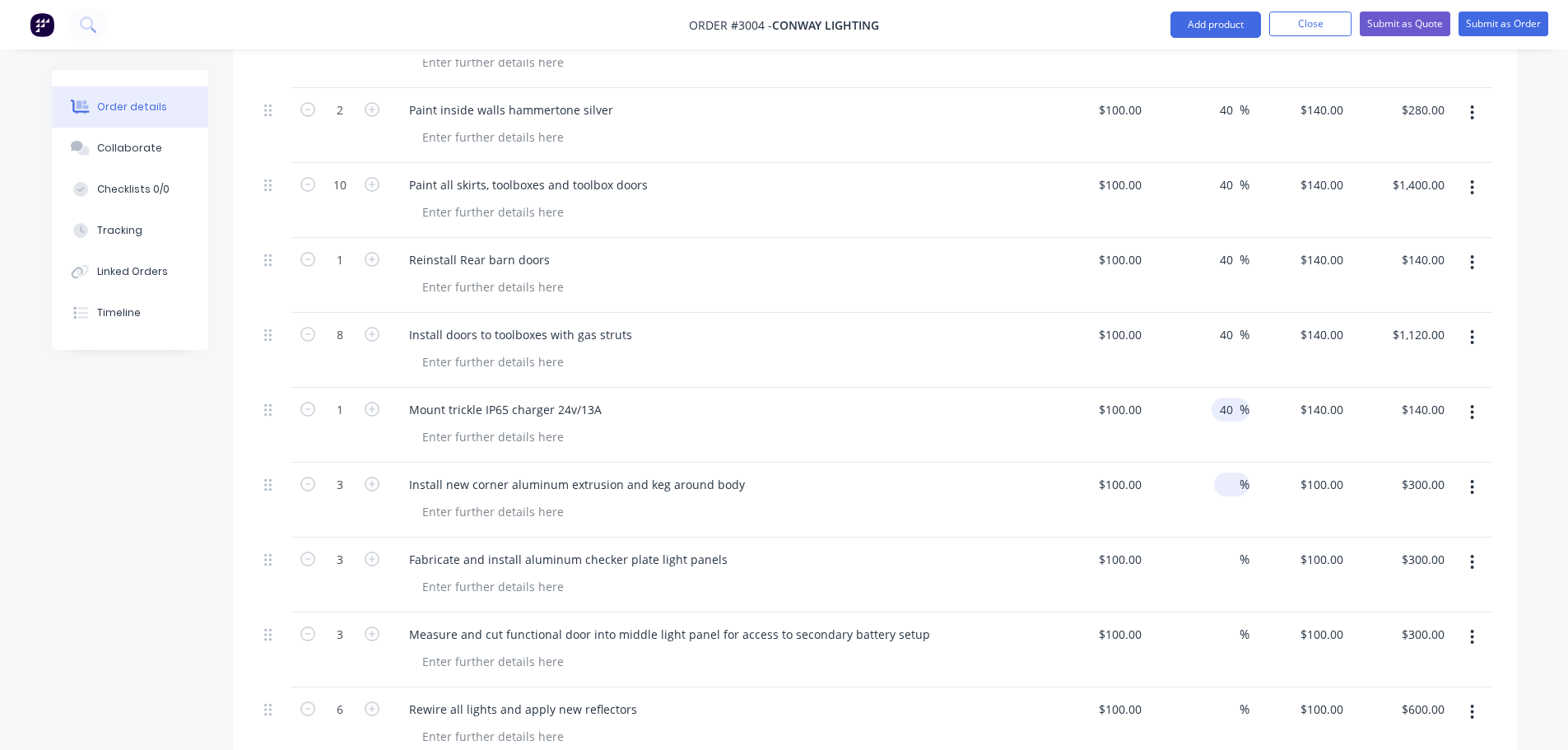 click at bounding box center (1230, 484) 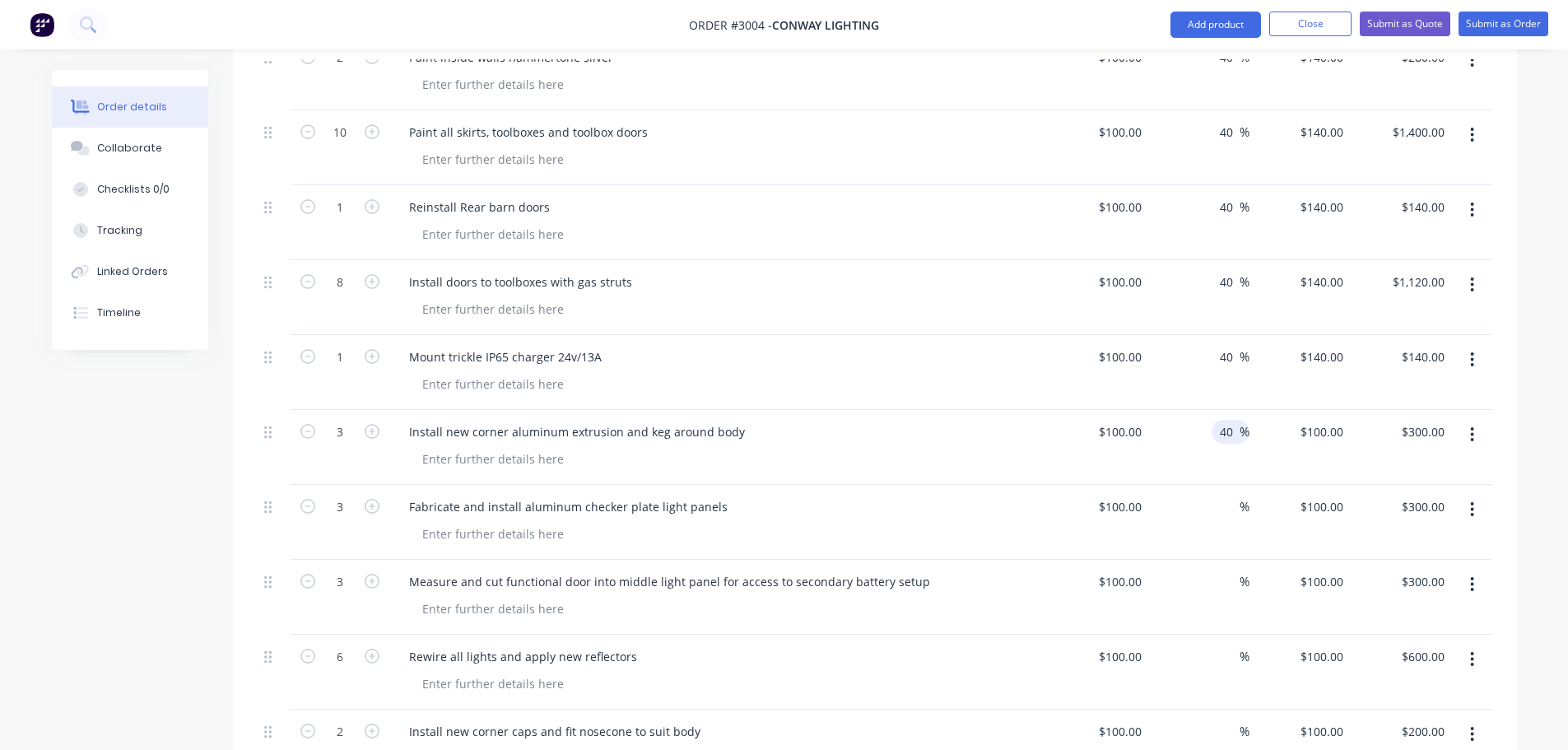 scroll, scrollTop: 2727, scrollLeft: 0, axis: vertical 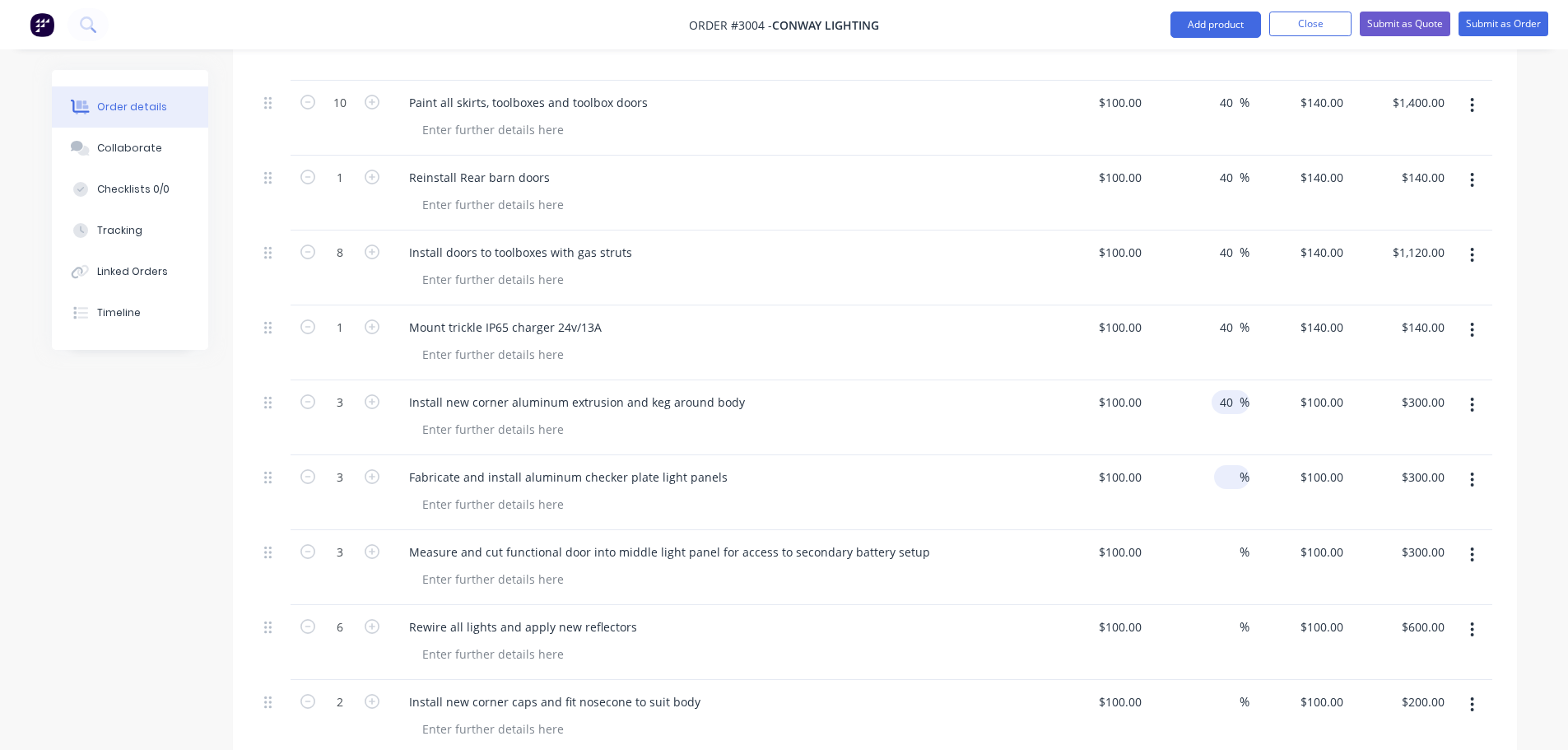 click at bounding box center (1230, 477) 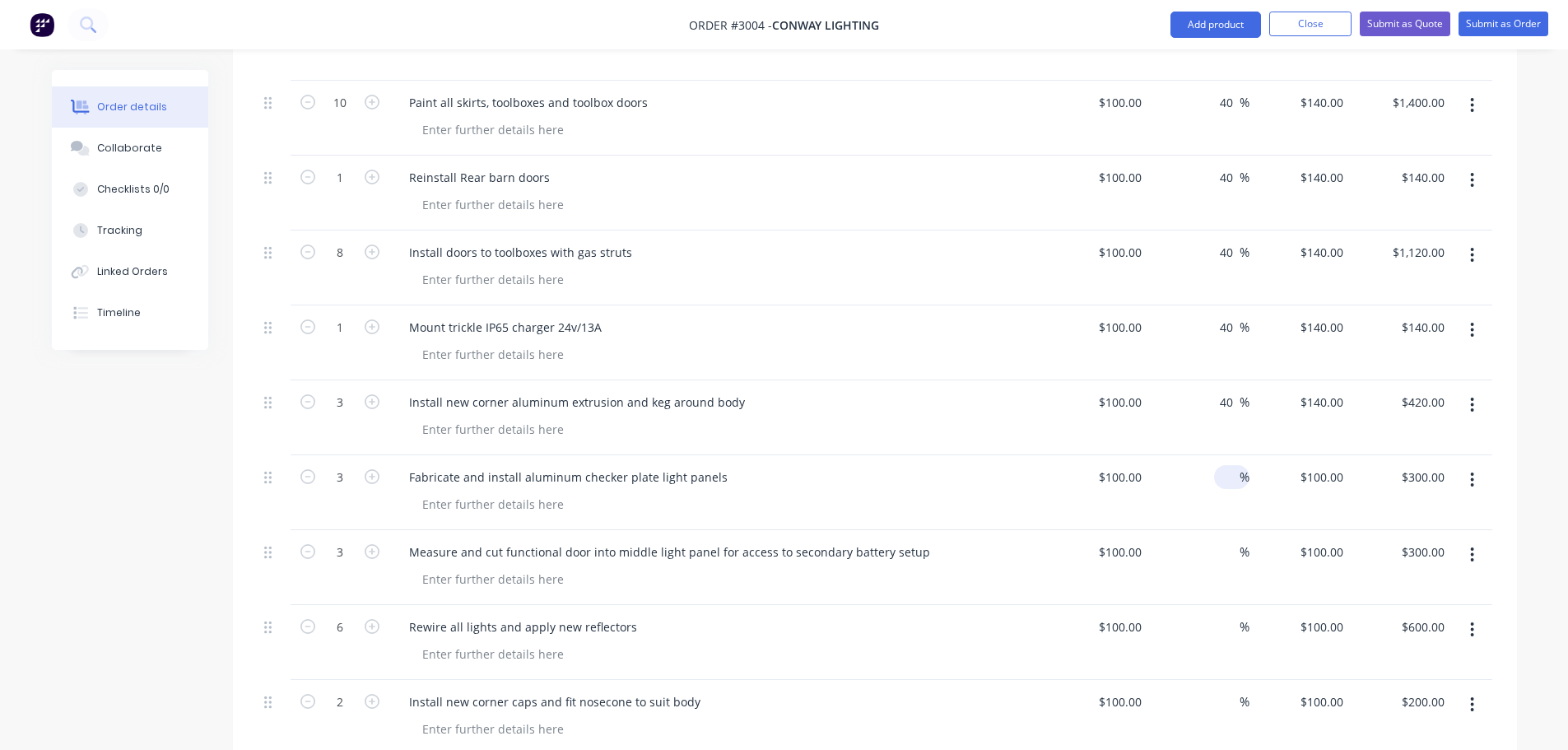 click at bounding box center [1230, 477] 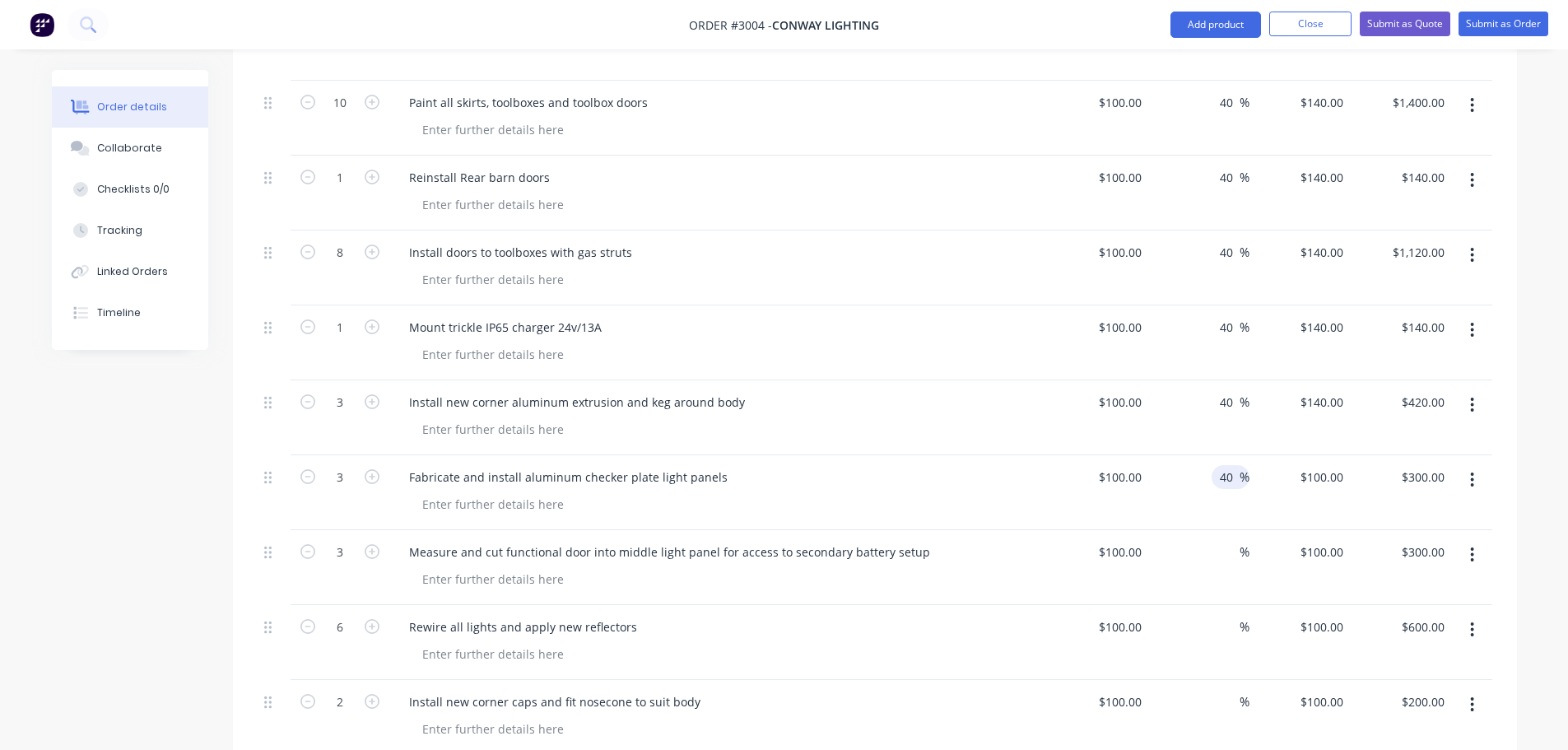 scroll, scrollTop: 2892, scrollLeft: 0, axis: vertical 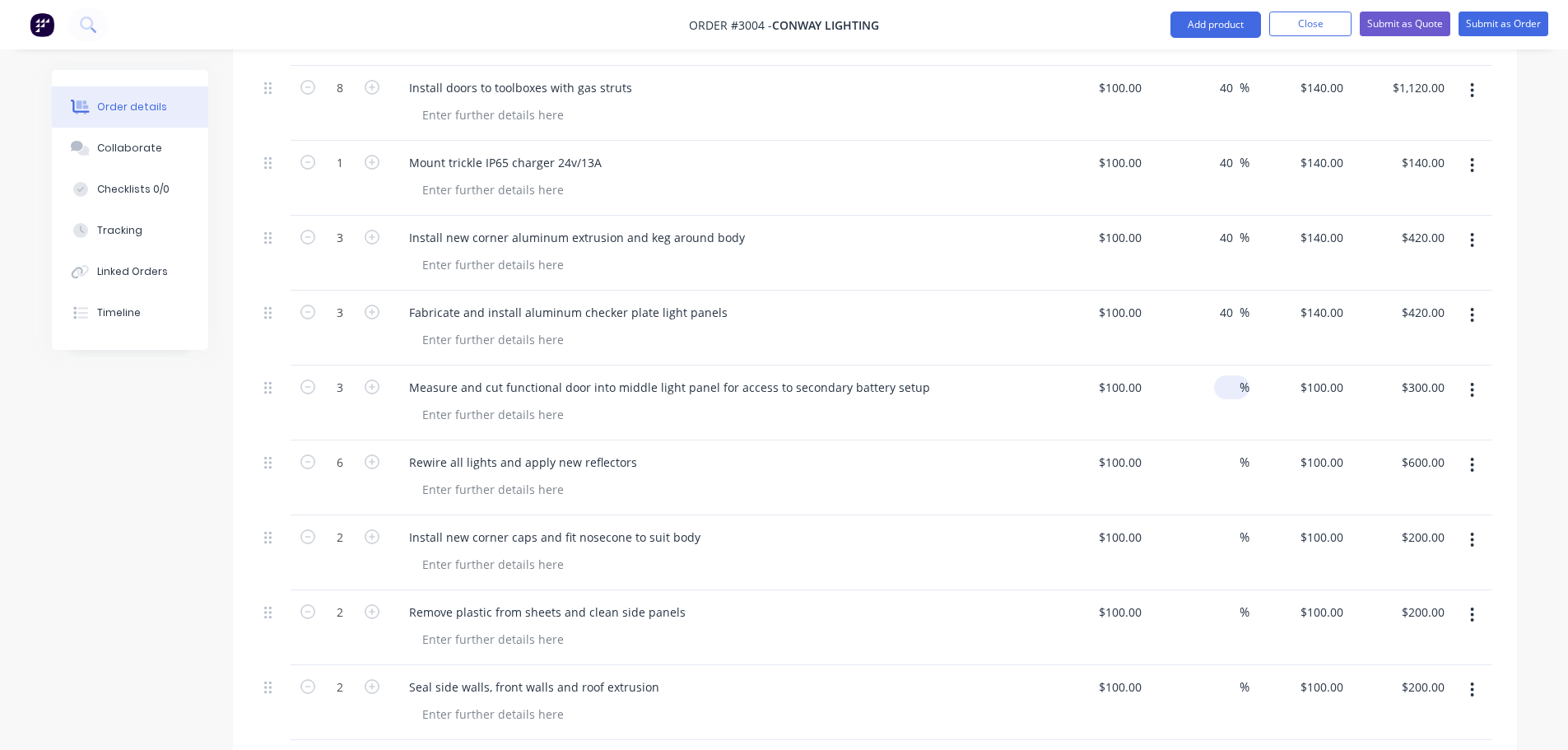 click at bounding box center [1230, 387] 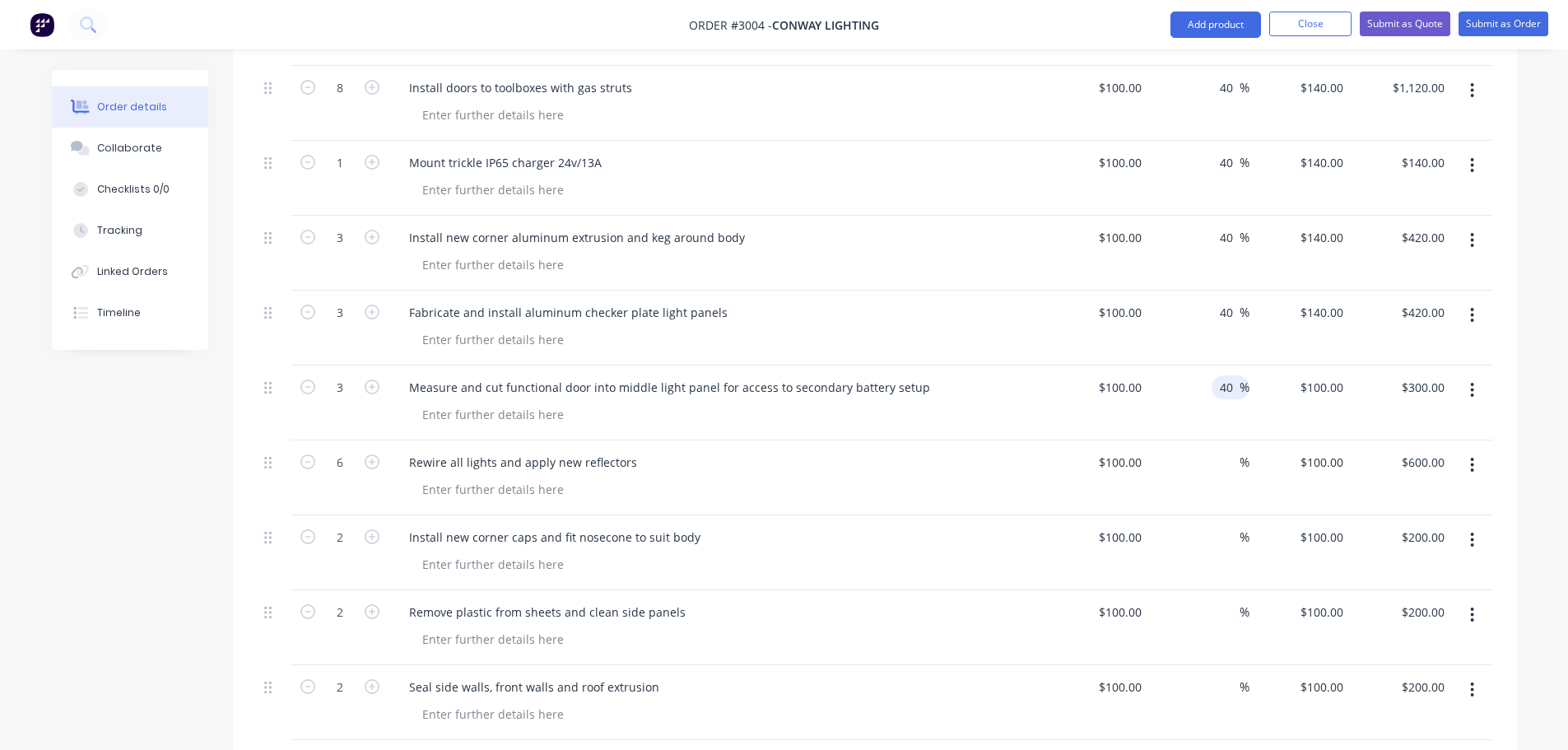 scroll, scrollTop: 2974, scrollLeft: 0, axis: vertical 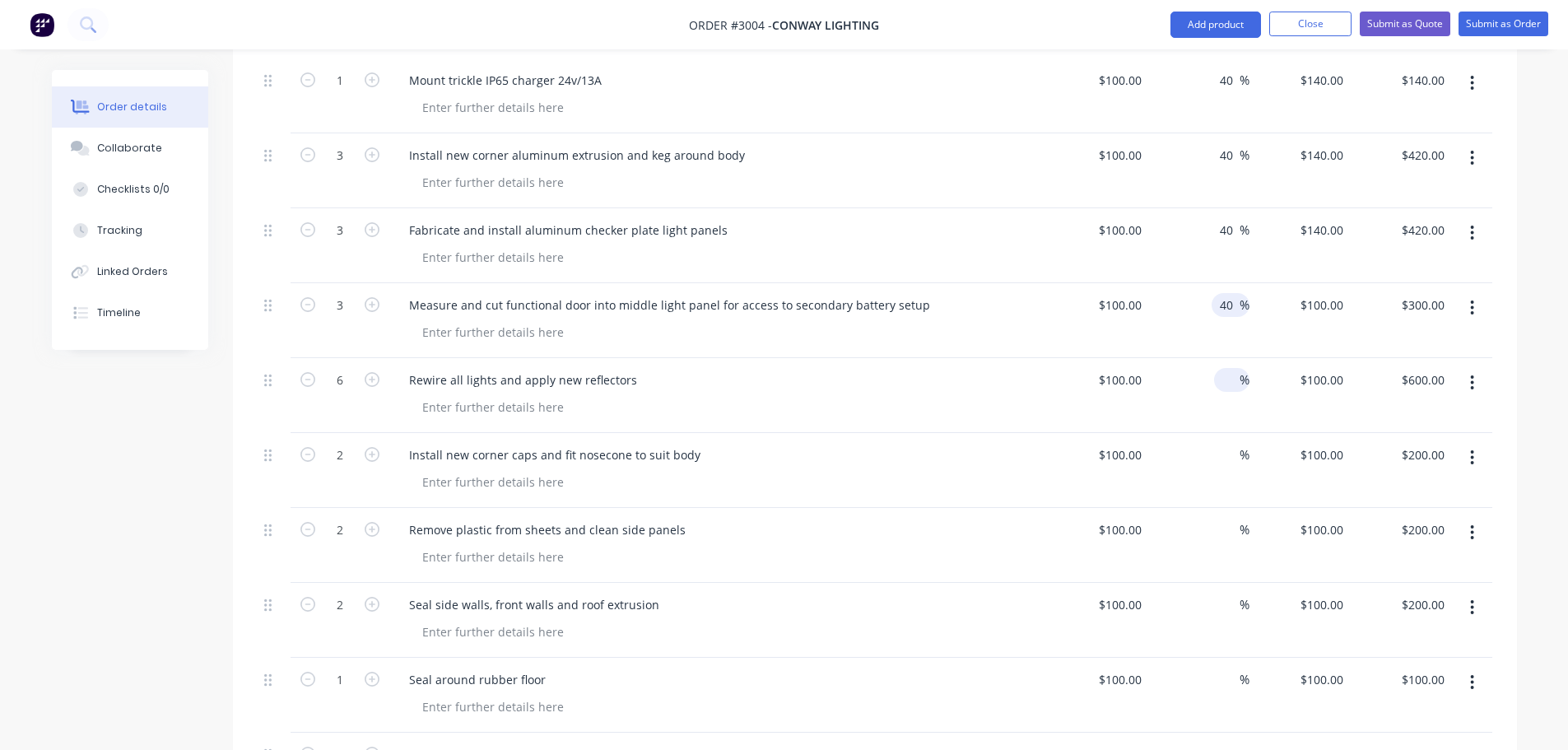click at bounding box center (1230, 380) 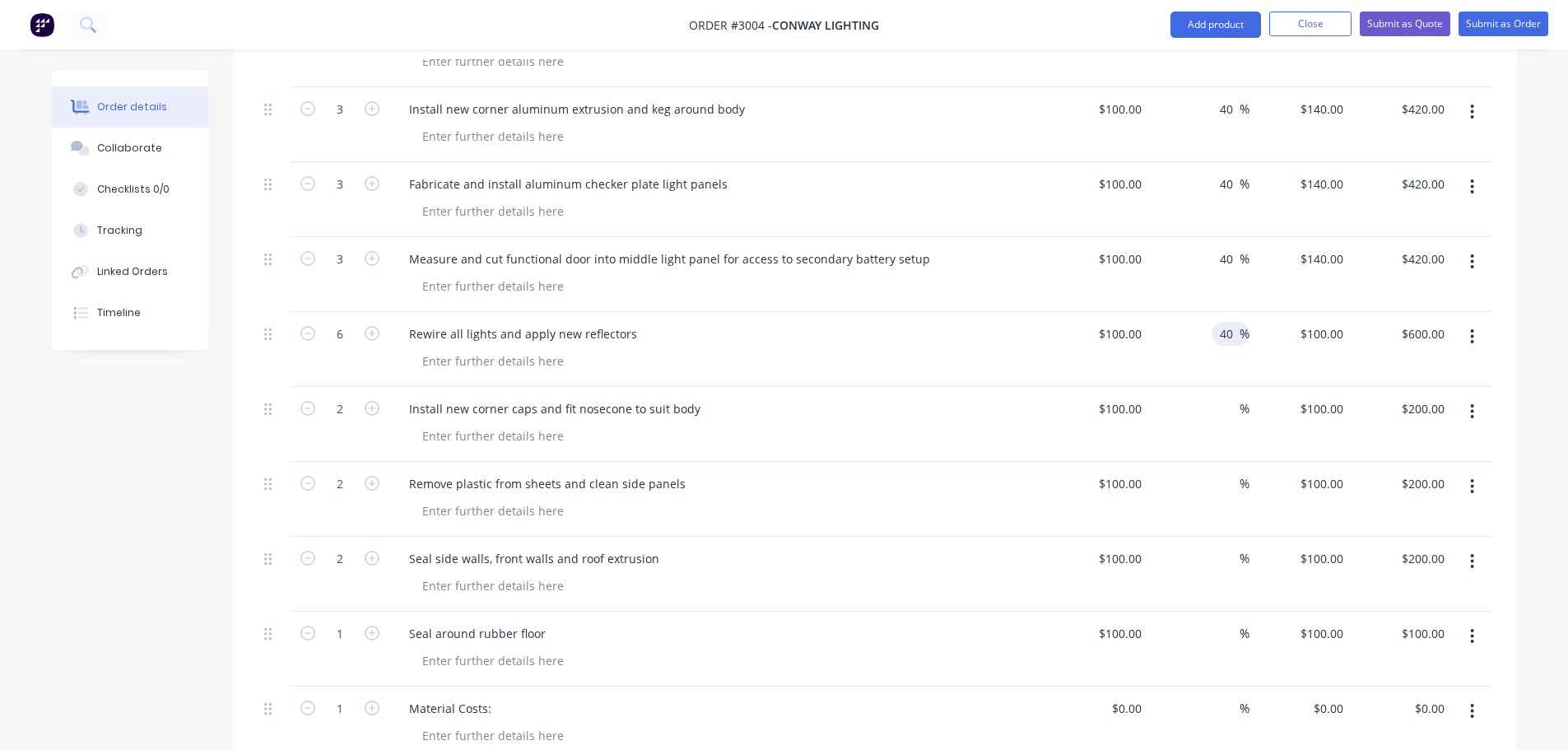 scroll, scrollTop: 3057, scrollLeft: 0, axis: vertical 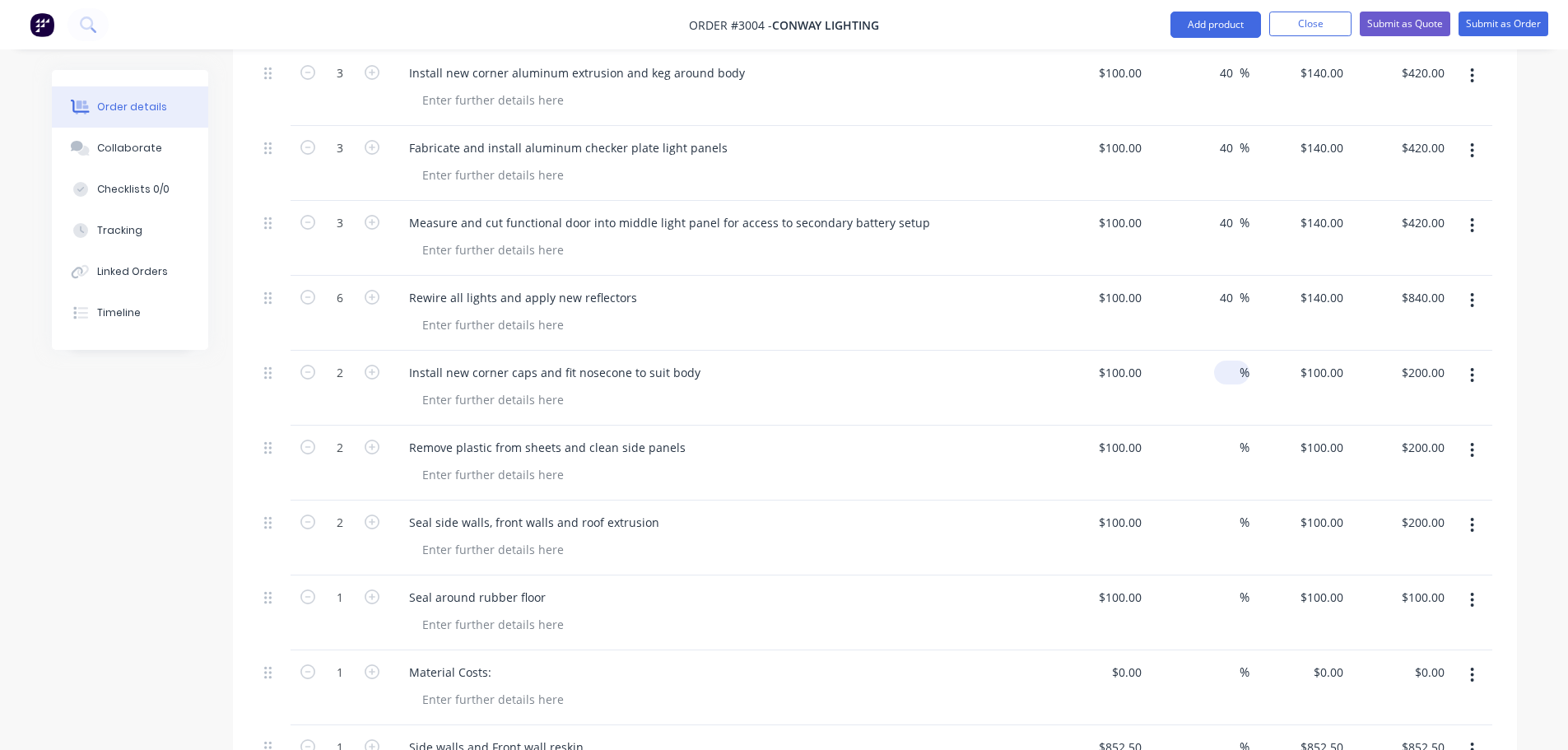 click on "%" at bounding box center [1231, 372] 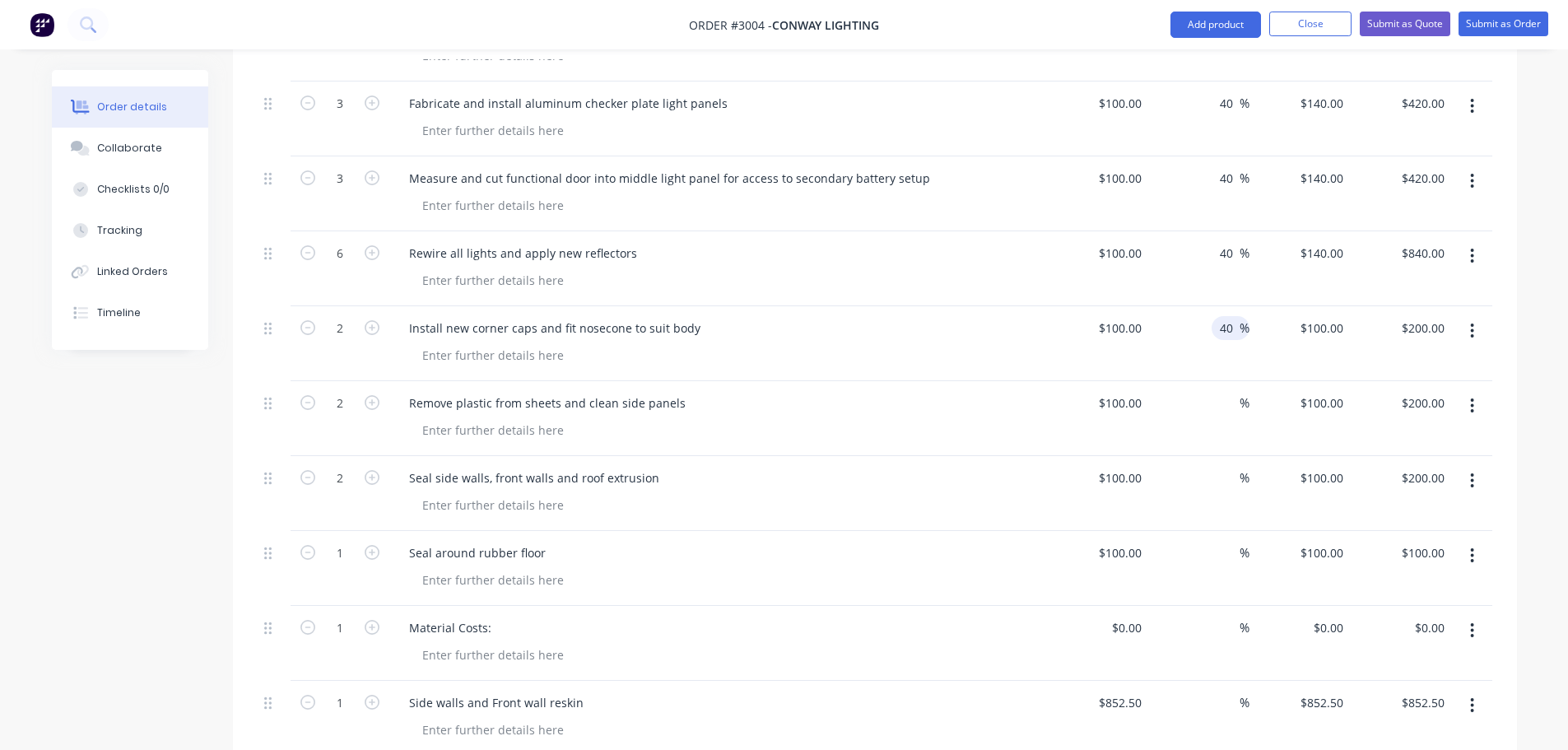 scroll, scrollTop: 3139, scrollLeft: 0, axis: vertical 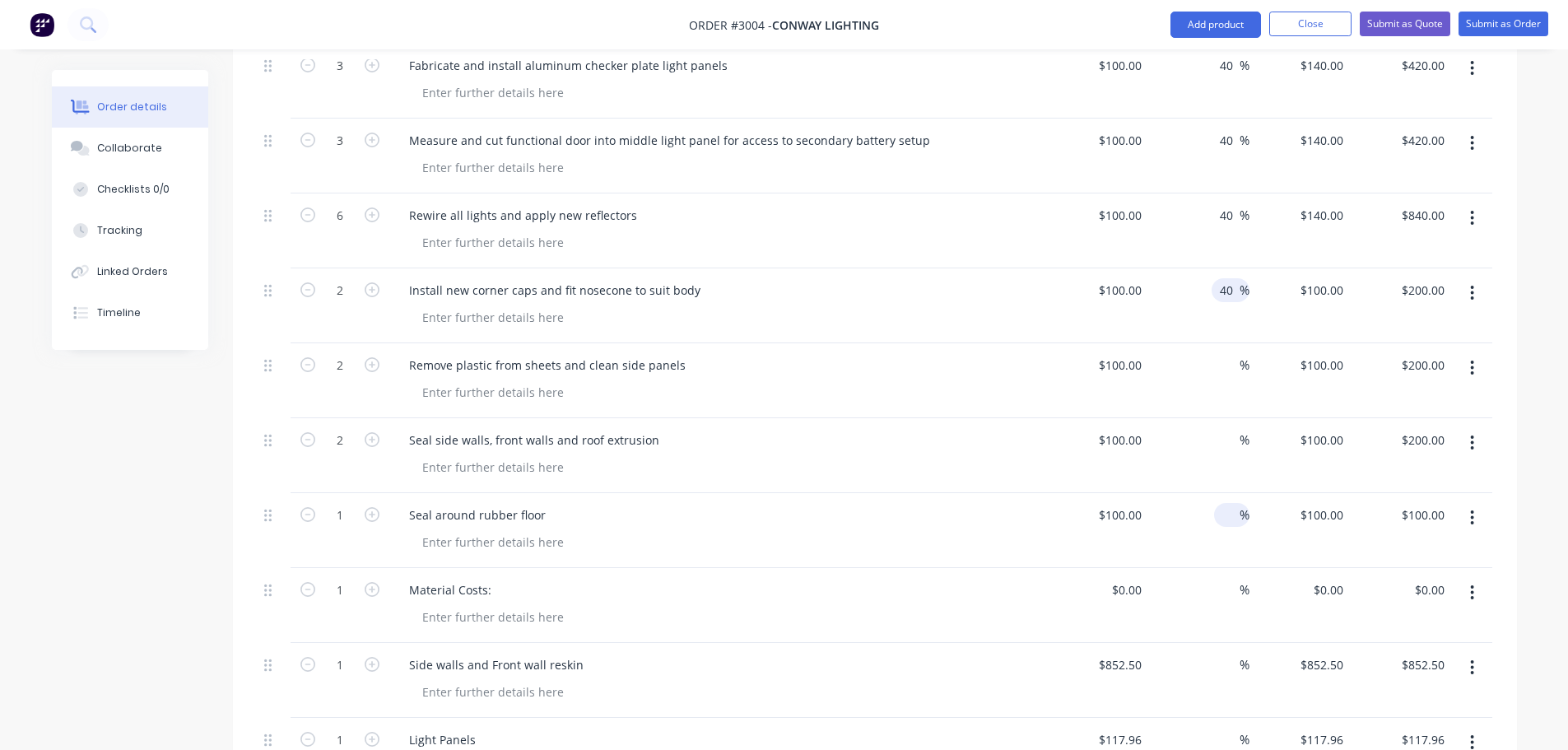 click at bounding box center [1230, 515] 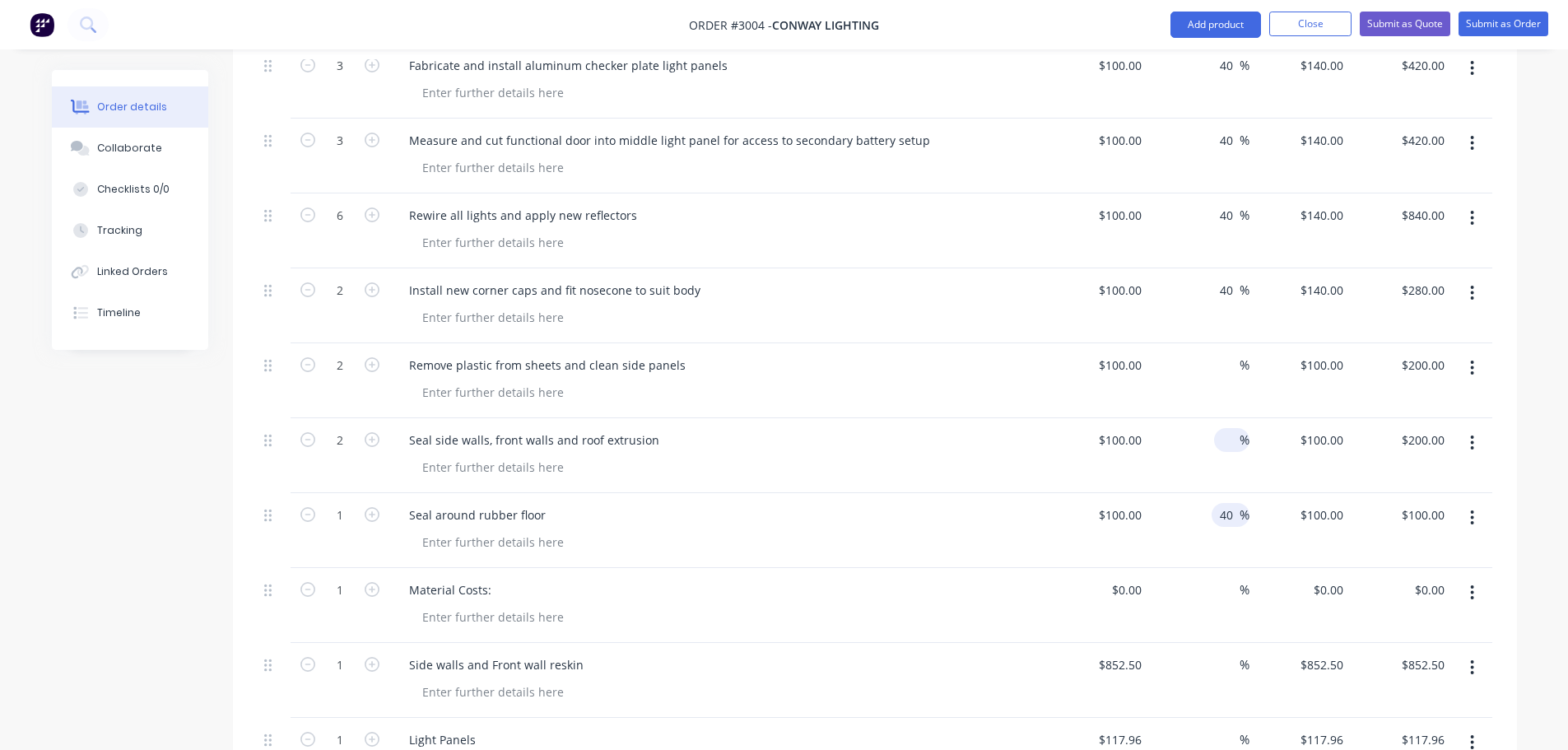 click at bounding box center (1230, 440) 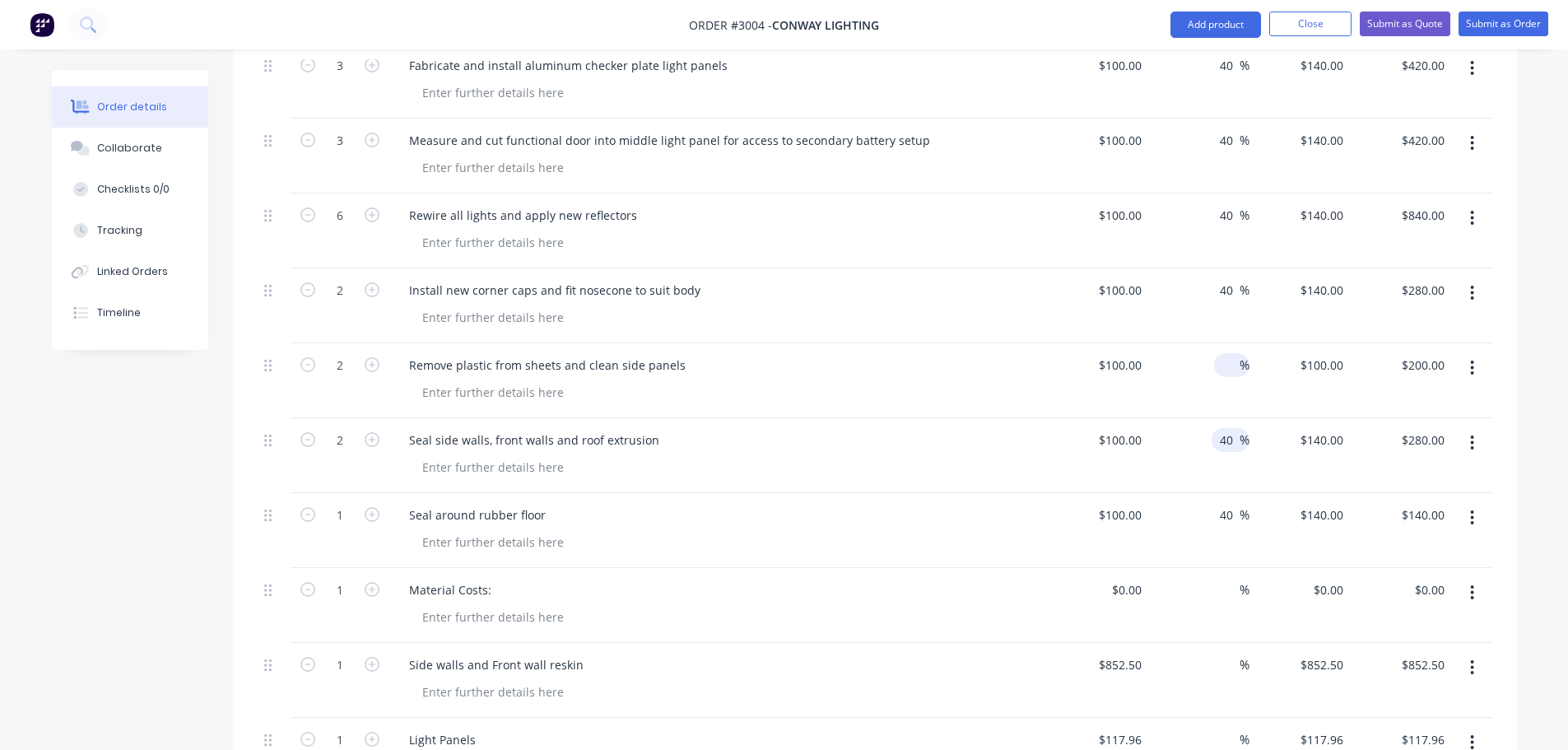click at bounding box center [1230, 365] 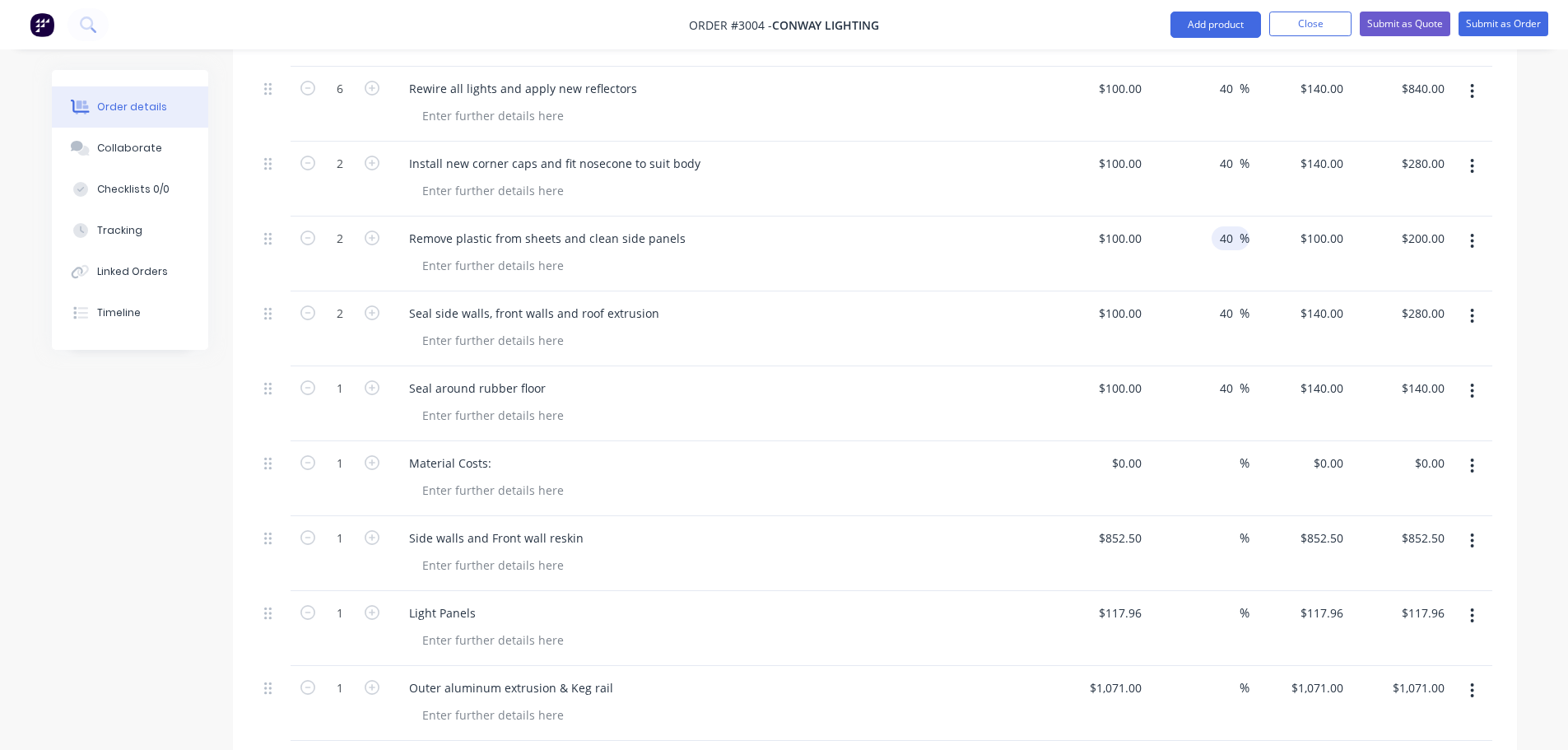 scroll, scrollTop: 3304, scrollLeft: 0, axis: vertical 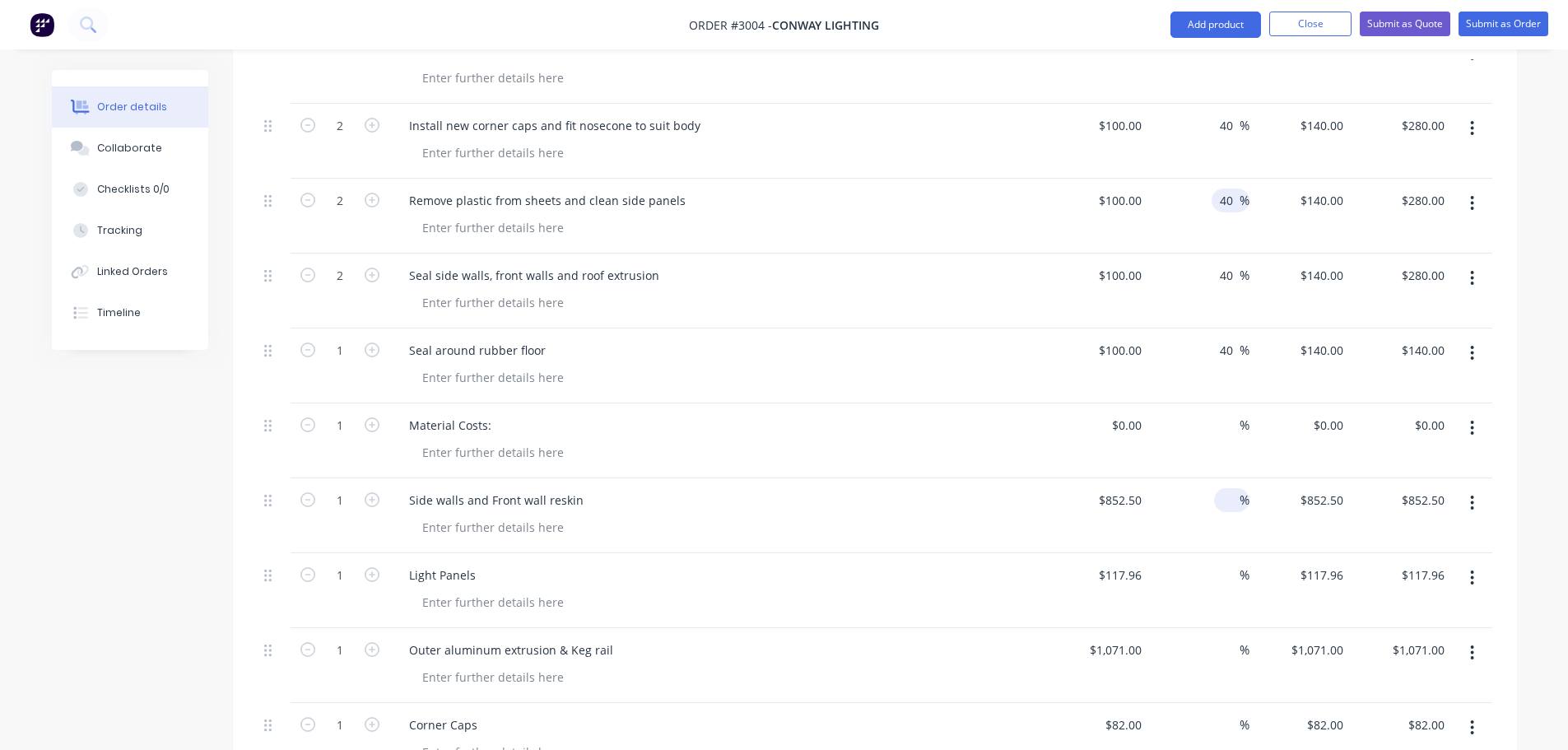 click at bounding box center [1230, 500] 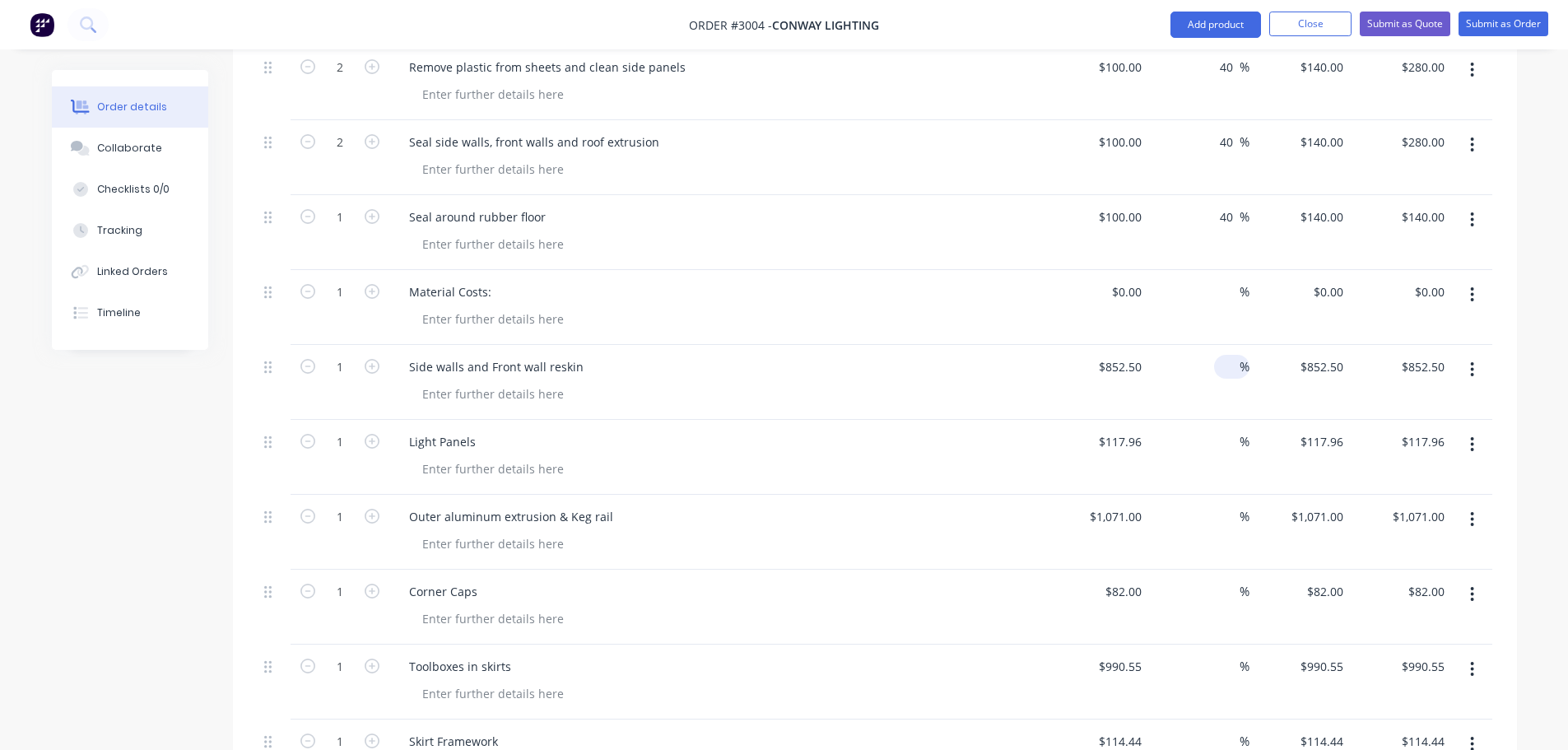 scroll, scrollTop: 3386, scrollLeft: 0, axis: vertical 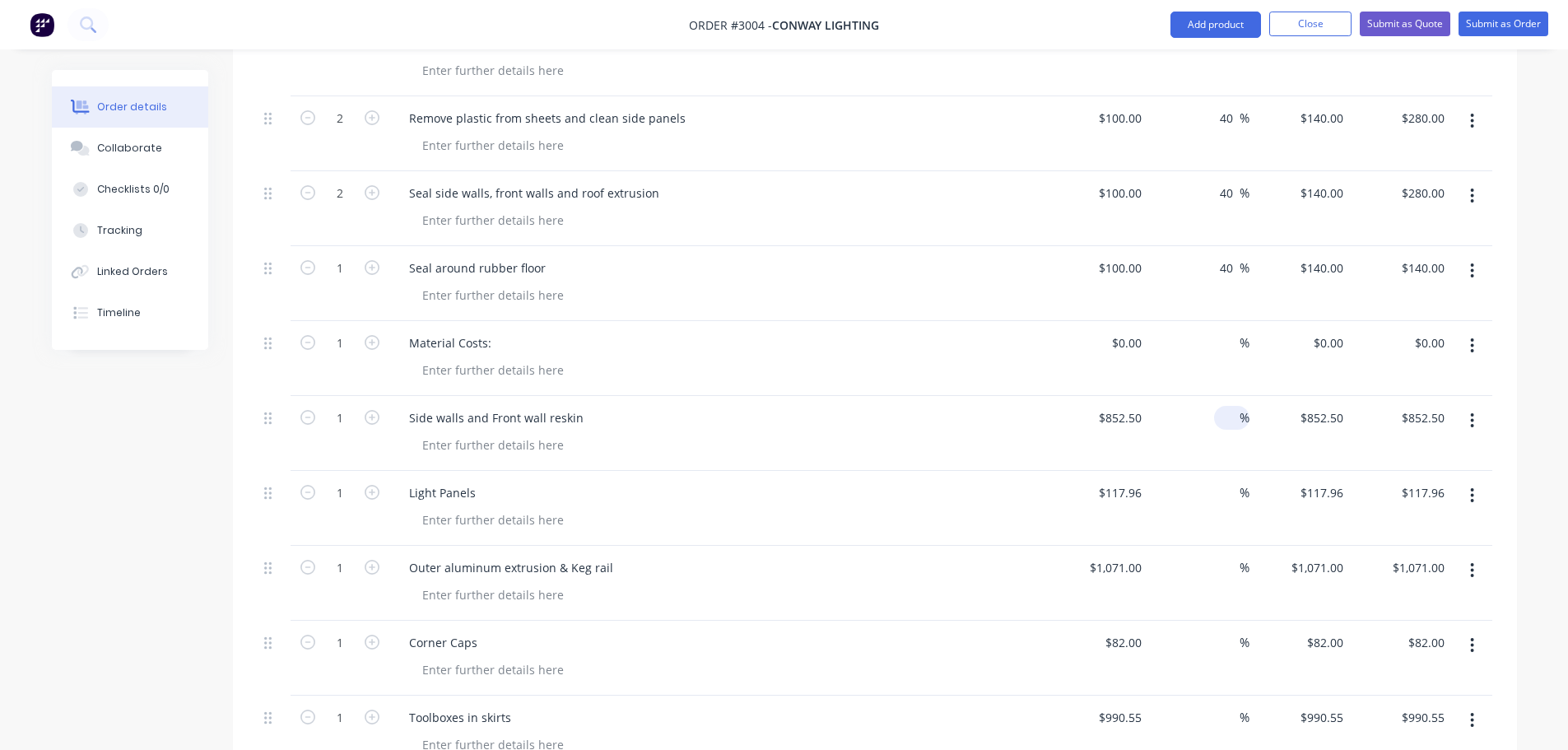 click on "Material Costs:" at bounding box center [719, 342] 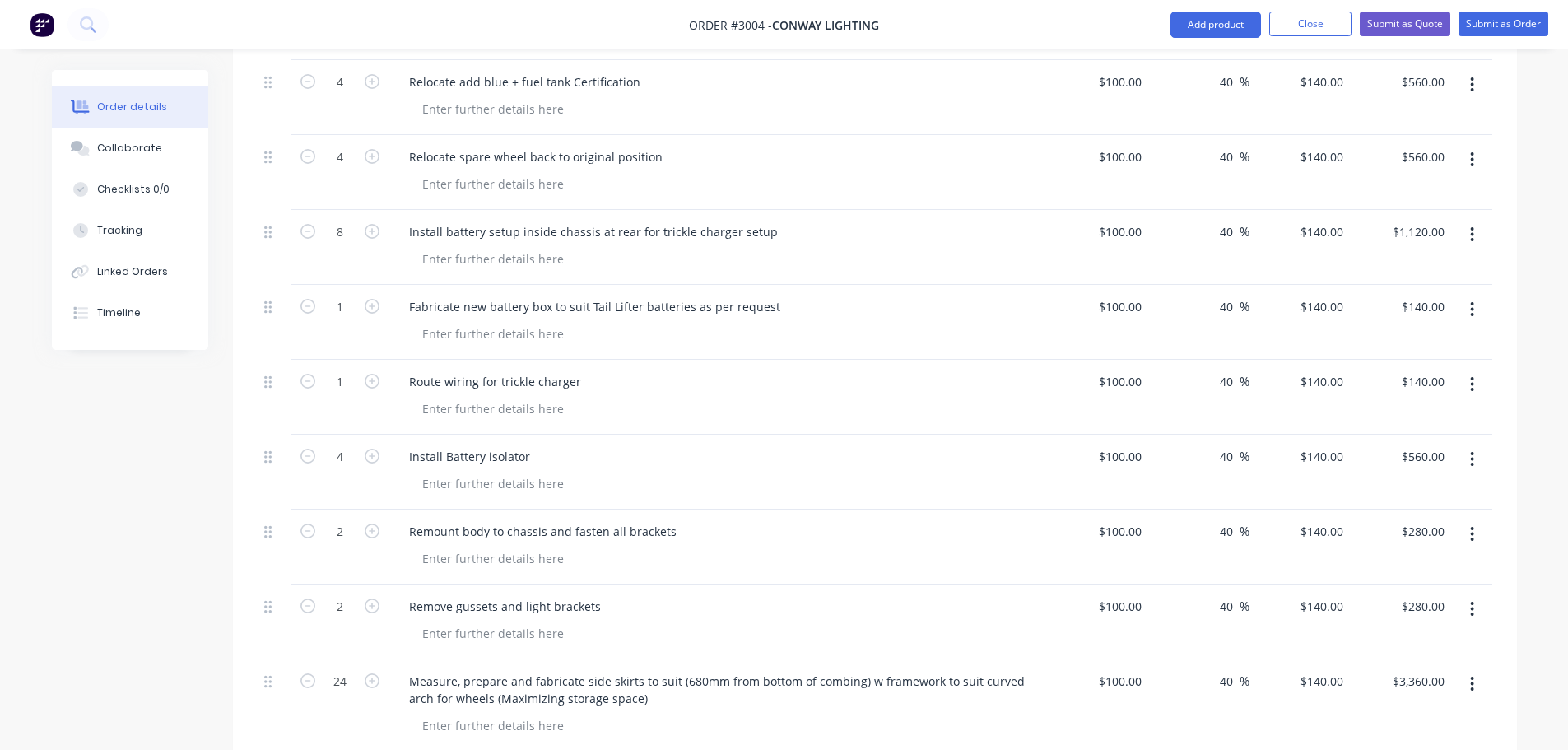 scroll, scrollTop: 1605, scrollLeft: 0, axis: vertical 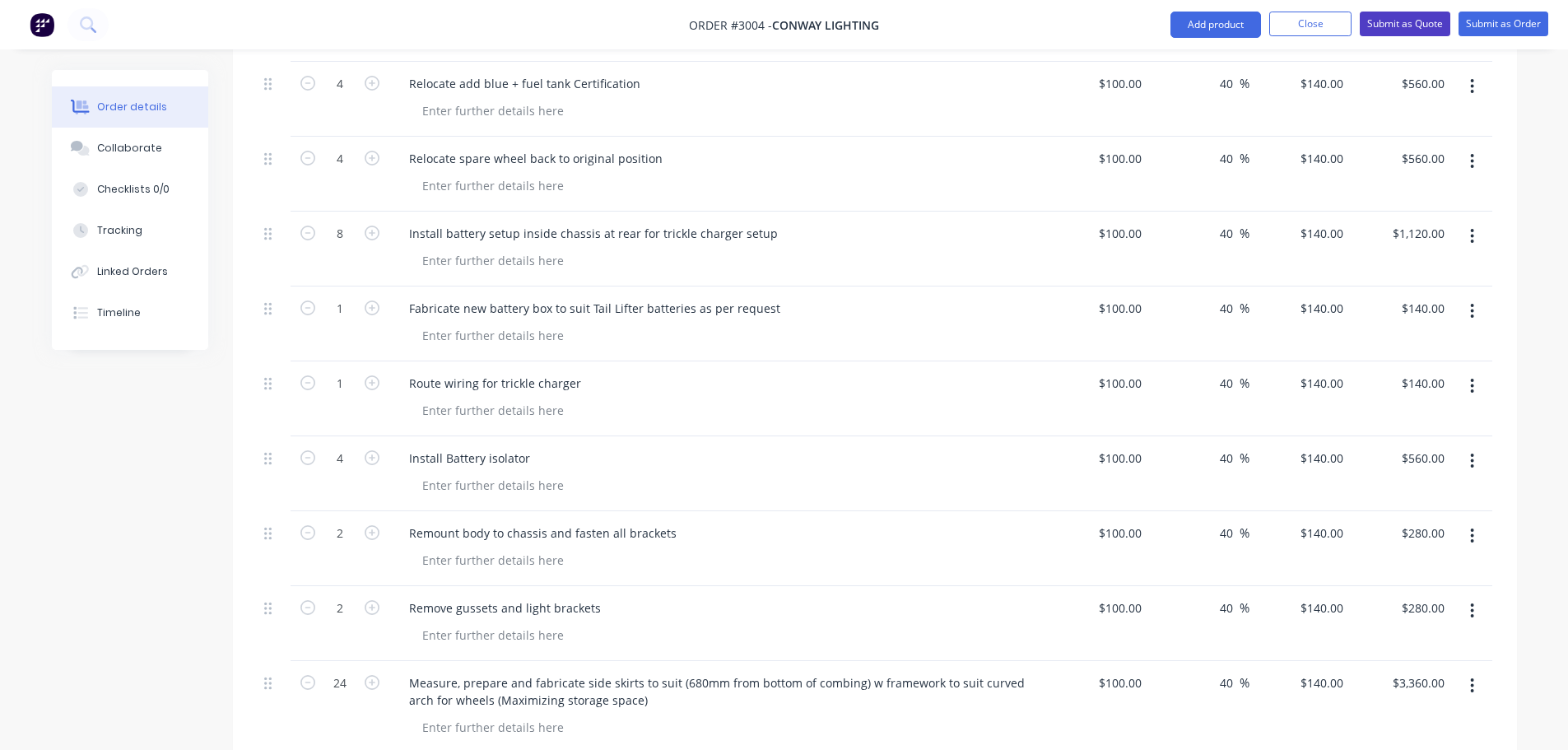 click on "Submit as Quote" at bounding box center [1405, 24] 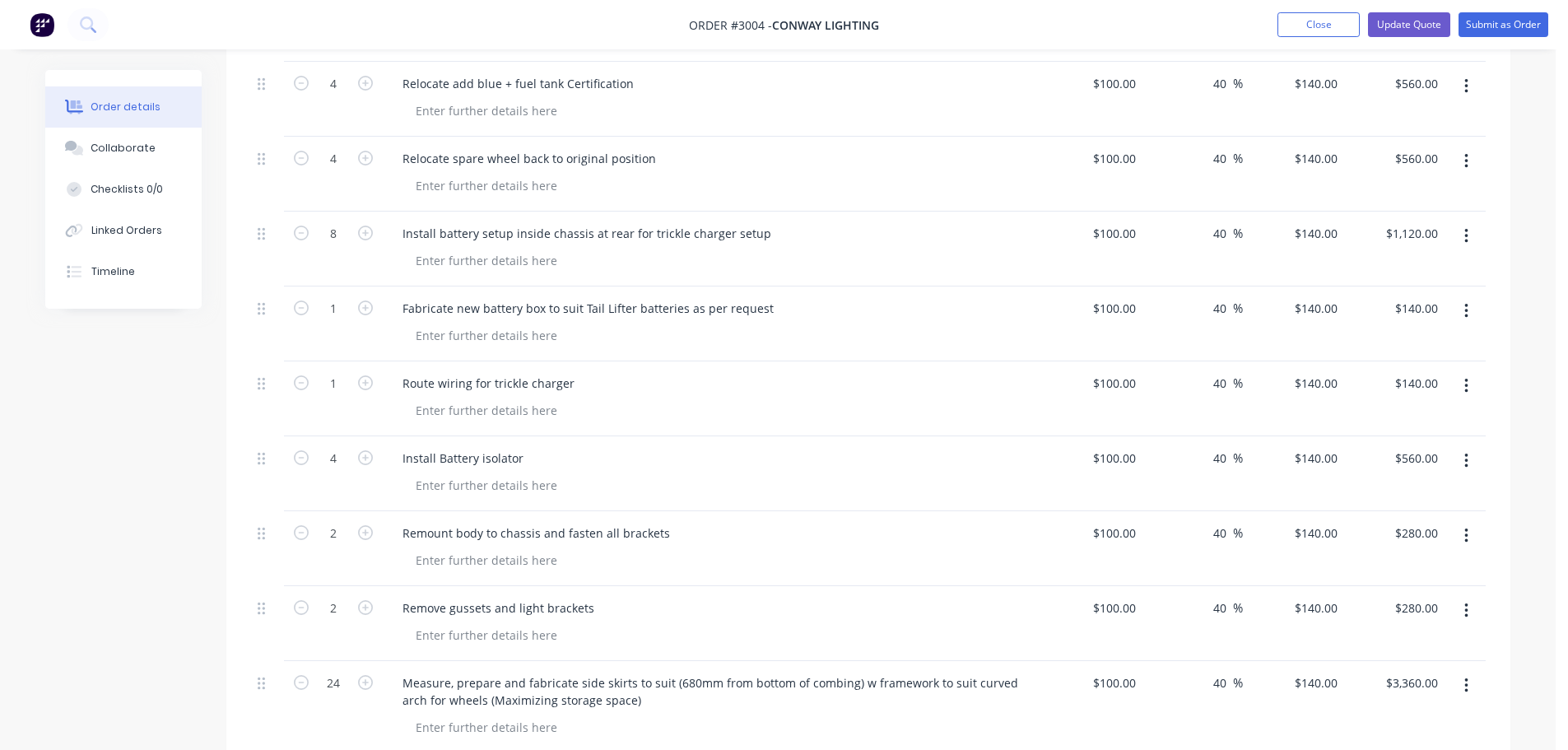 scroll, scrollTop: 0, scrollLeft: 0, axis: both 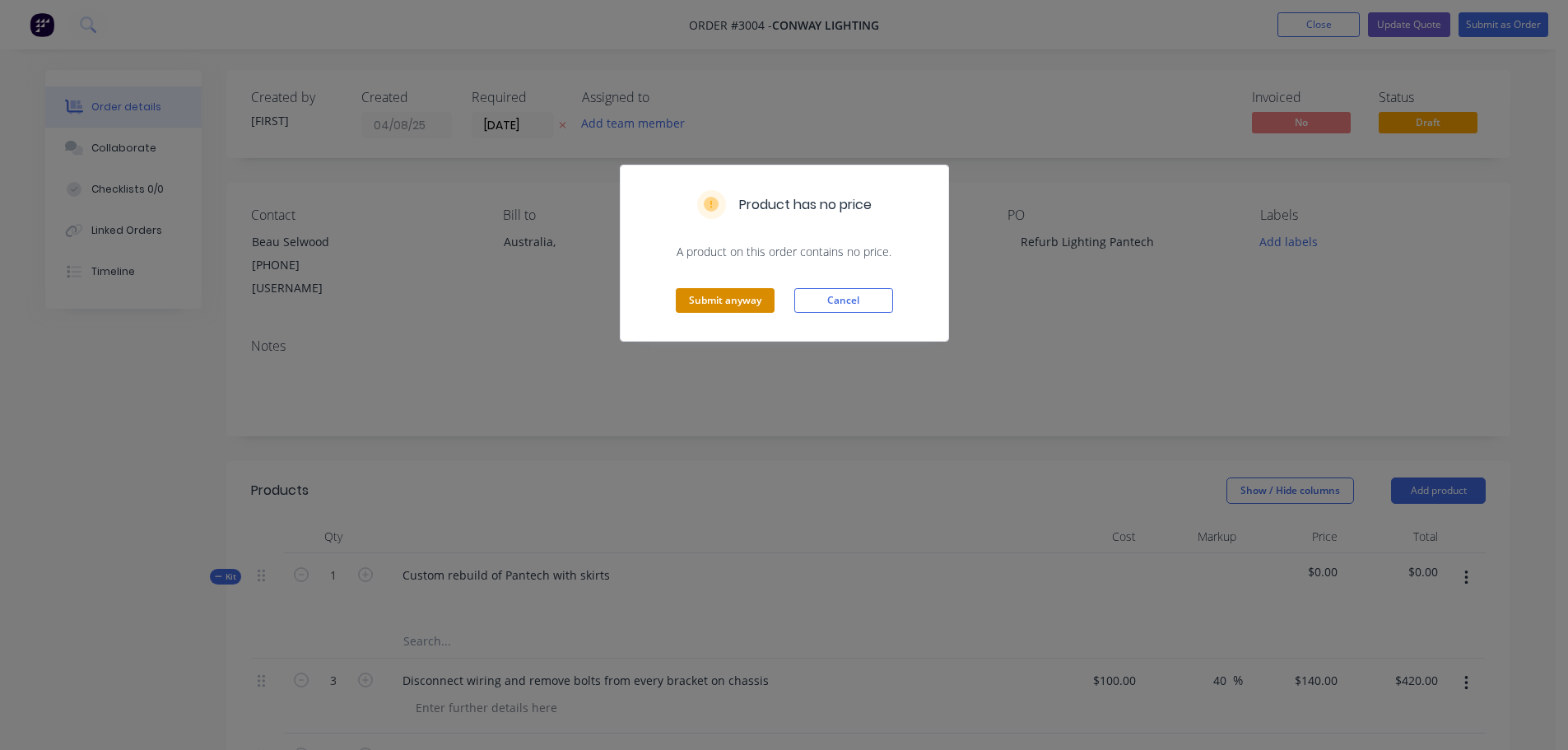 click on "Submit anyway" at bounding box center (725, 300) 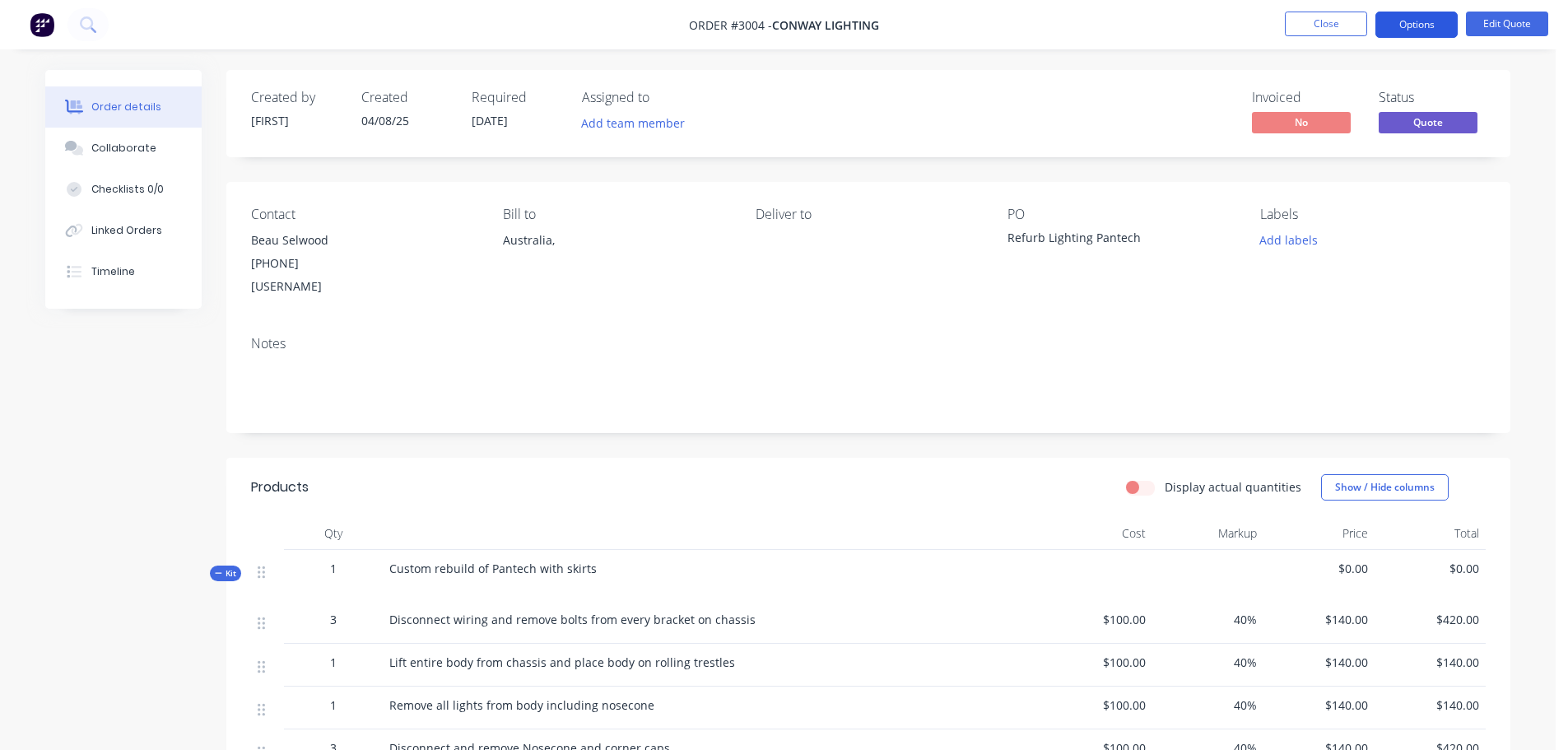 click on "Options" at bounding box center [1417, 25] 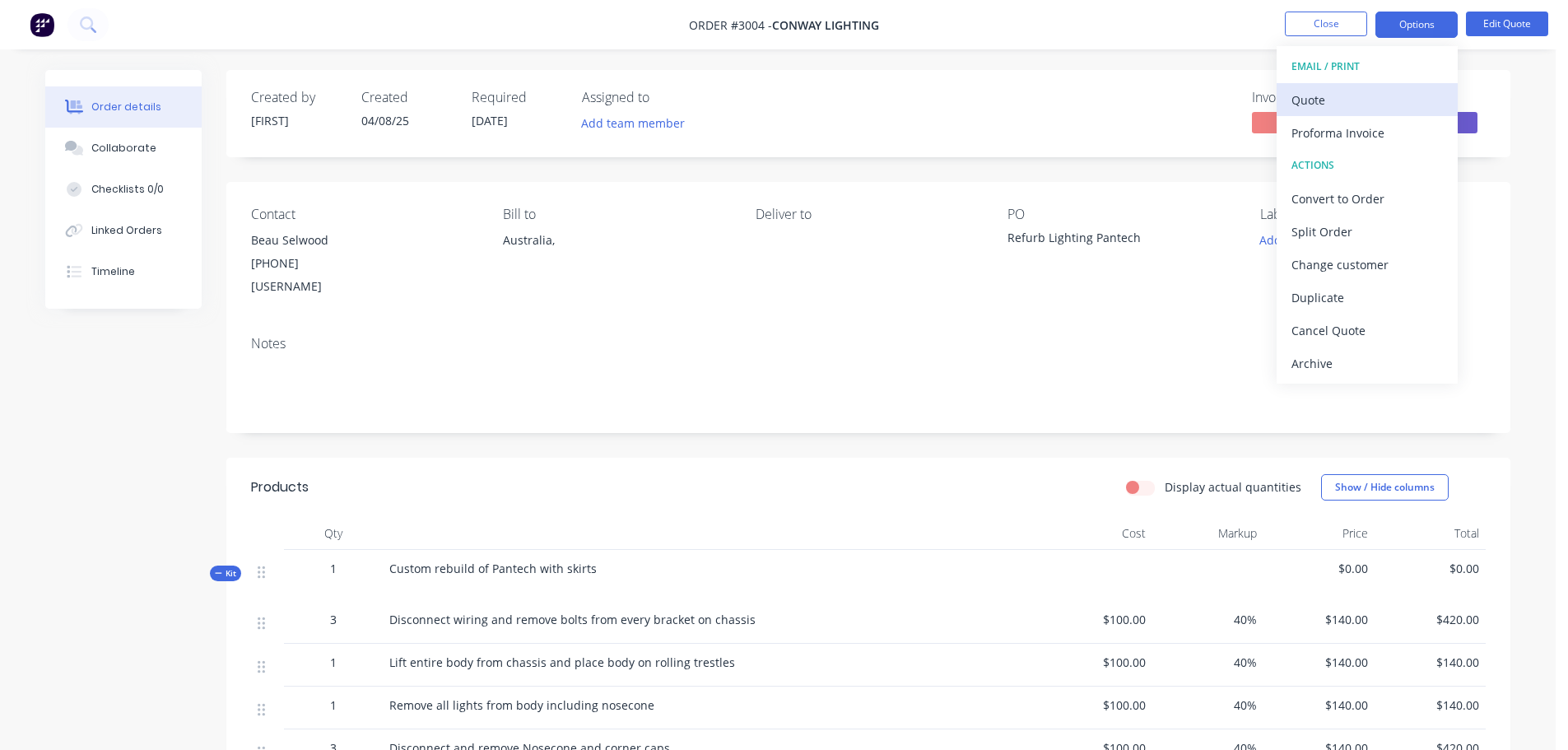 click on "Quote" at bounding box center [1367, 100] 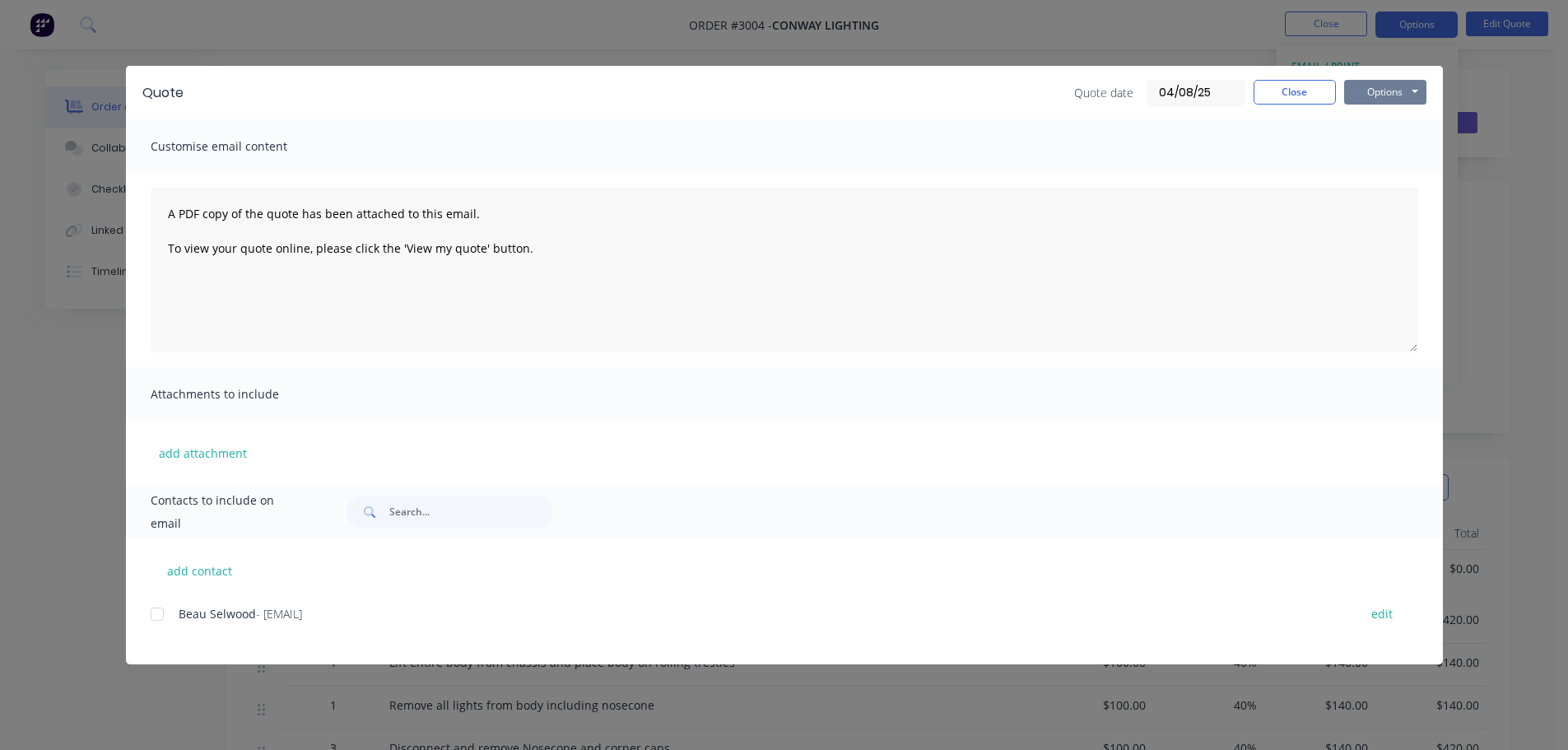 click on "Options" at bounding box center (1385, 92) 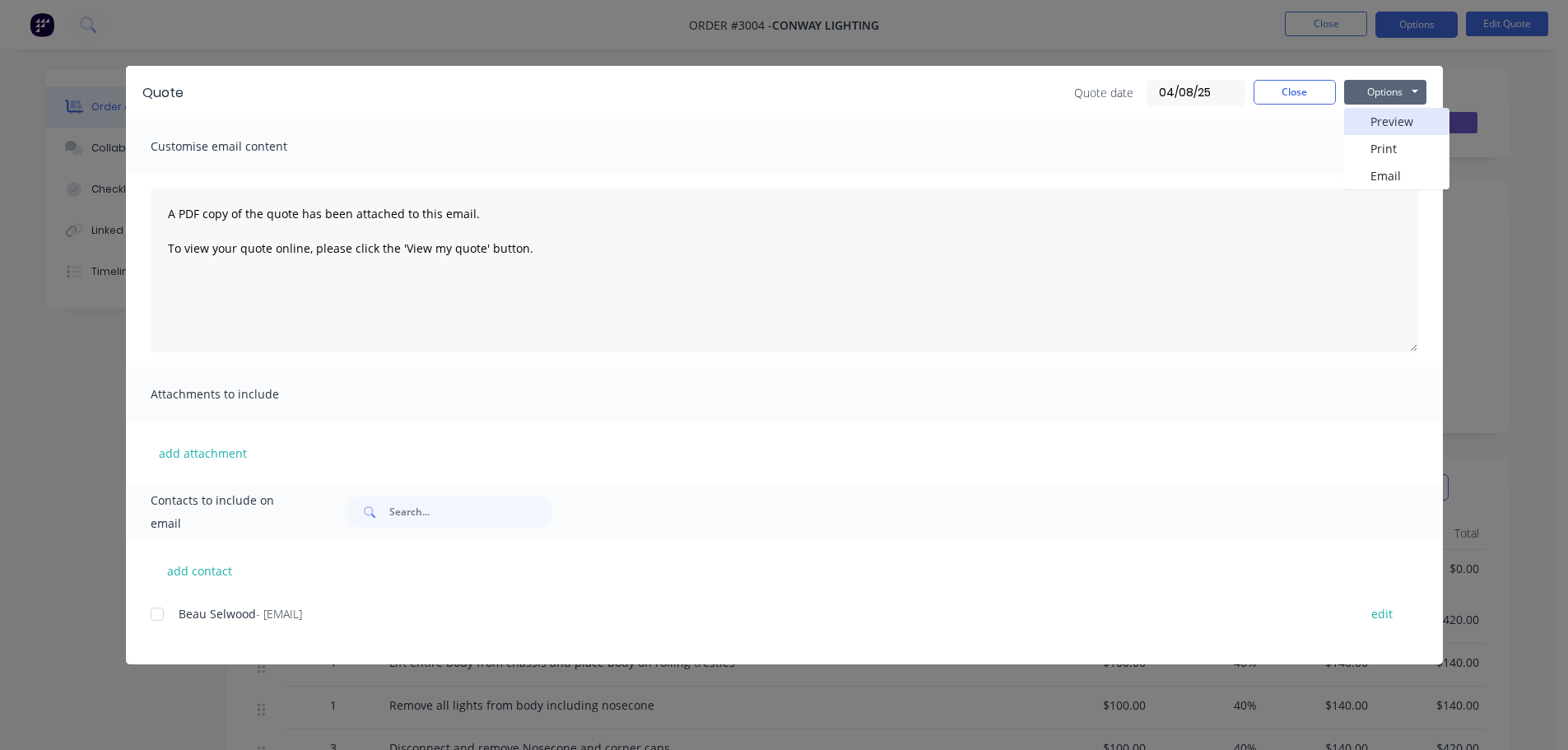 click on "Preview" at bounding box center (1397, 121) 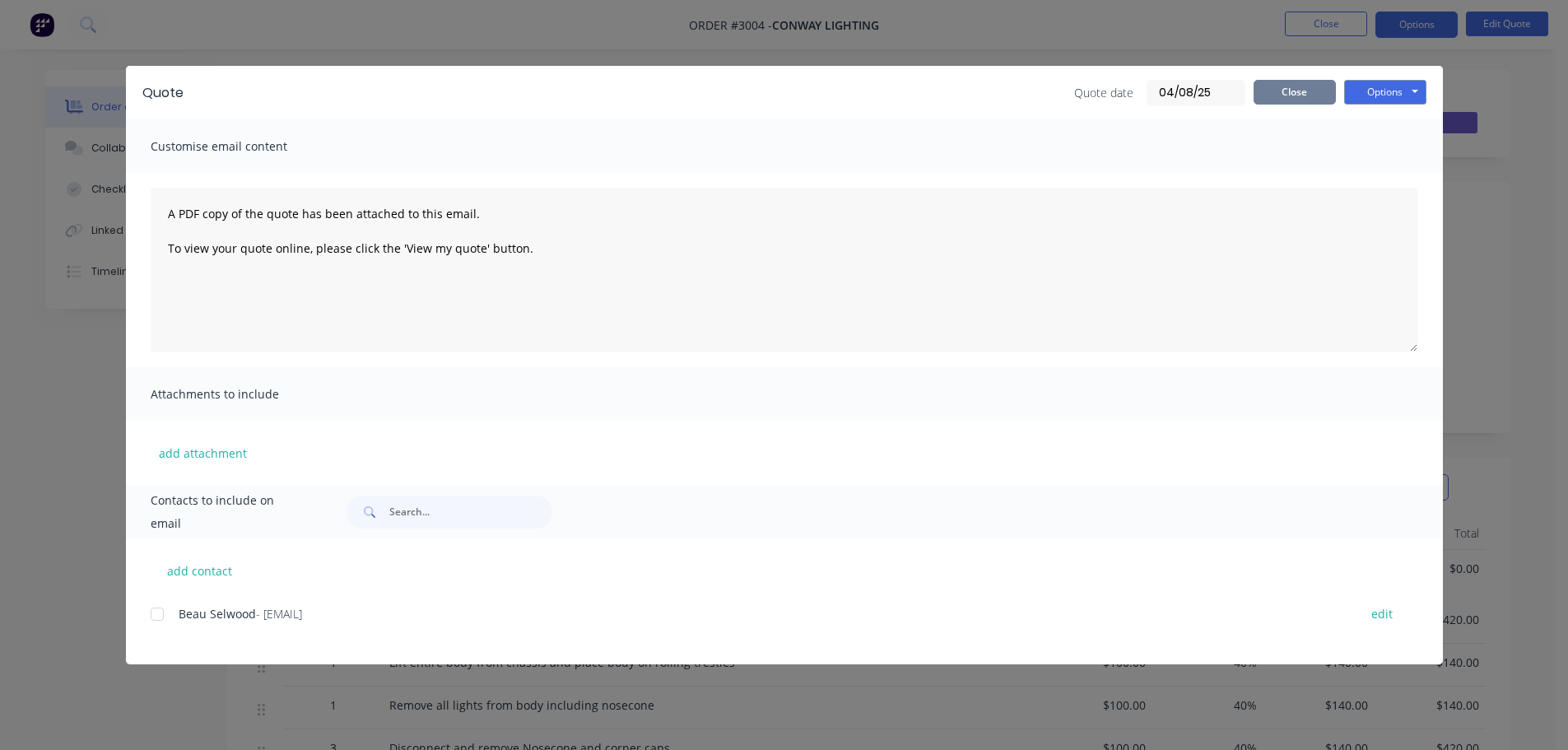 click on "Close" at bounding box center [1295, 92] 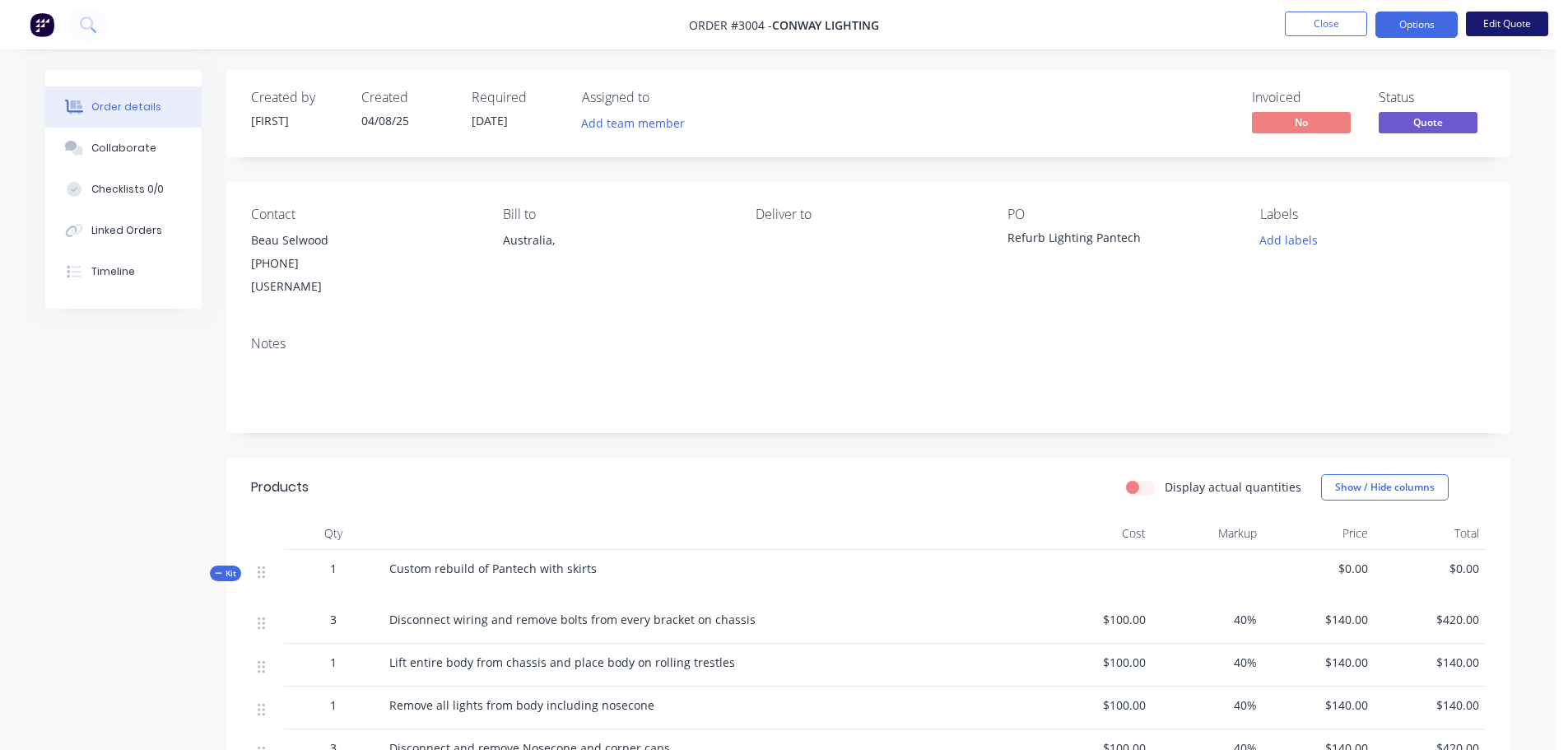 click on "Edit Quote" at bounding box center (1507, 24) 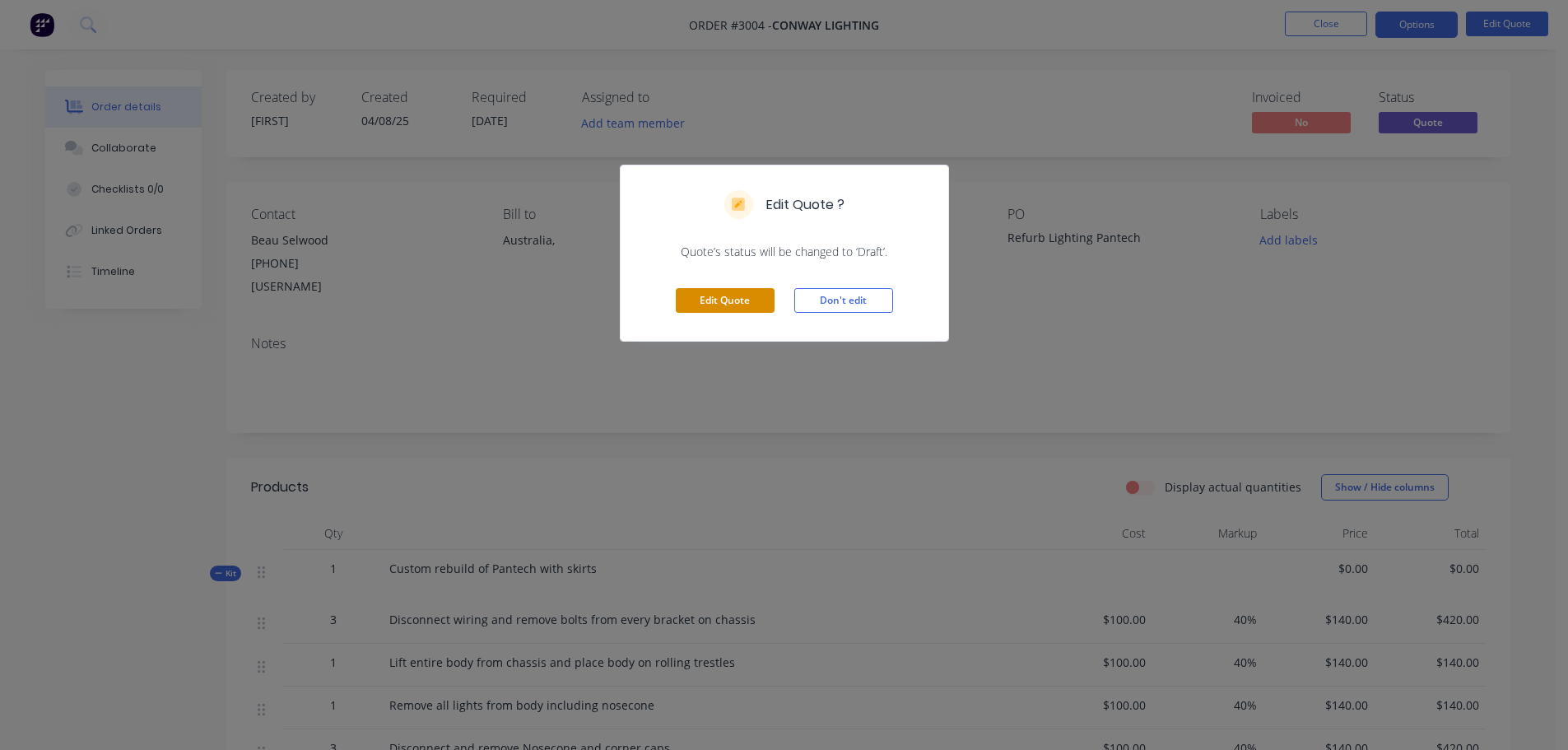 click on "Edit Quote" at bounding box center (725, 300) 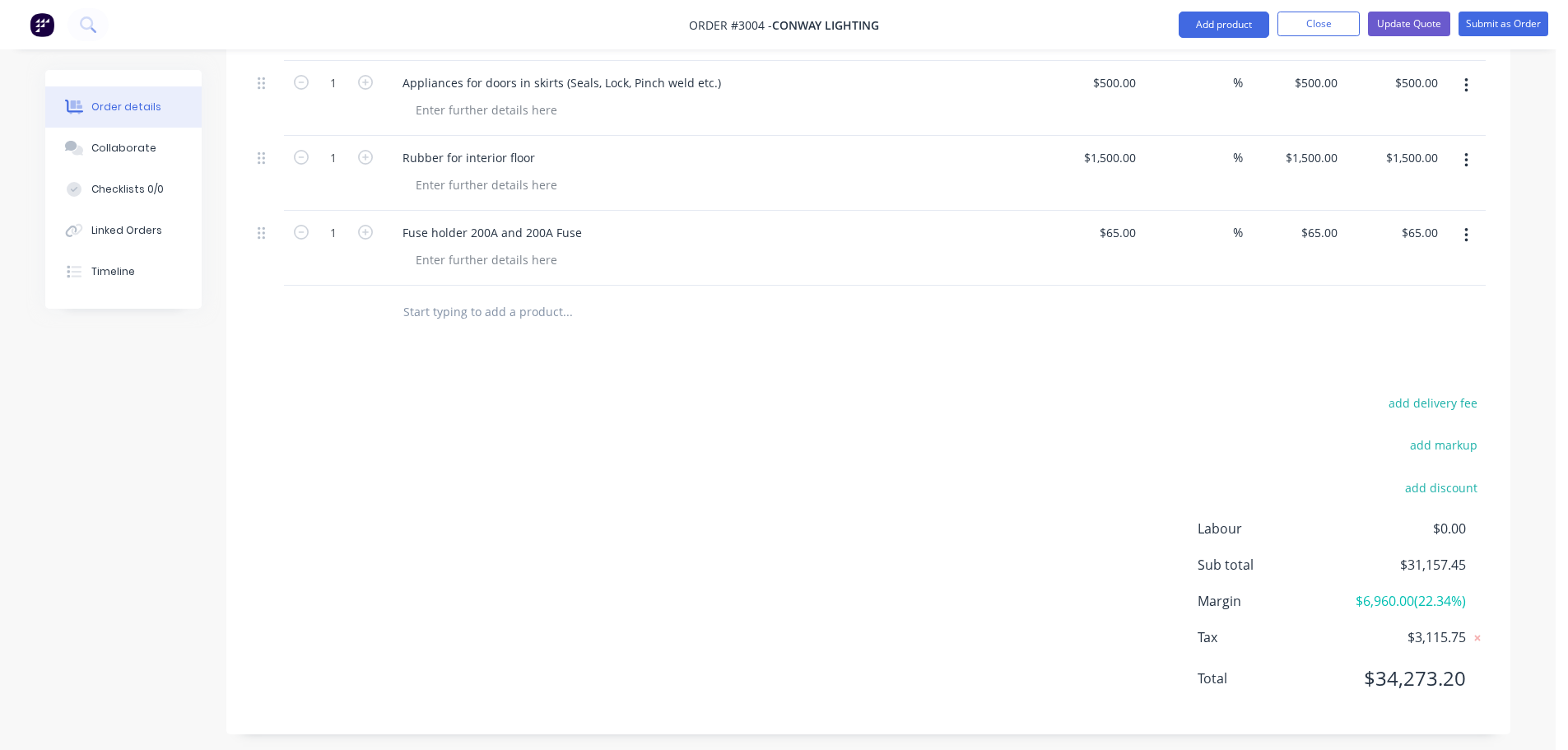 scroll, scrollTop: 4405, scrollLeft: 0, axis: vertical 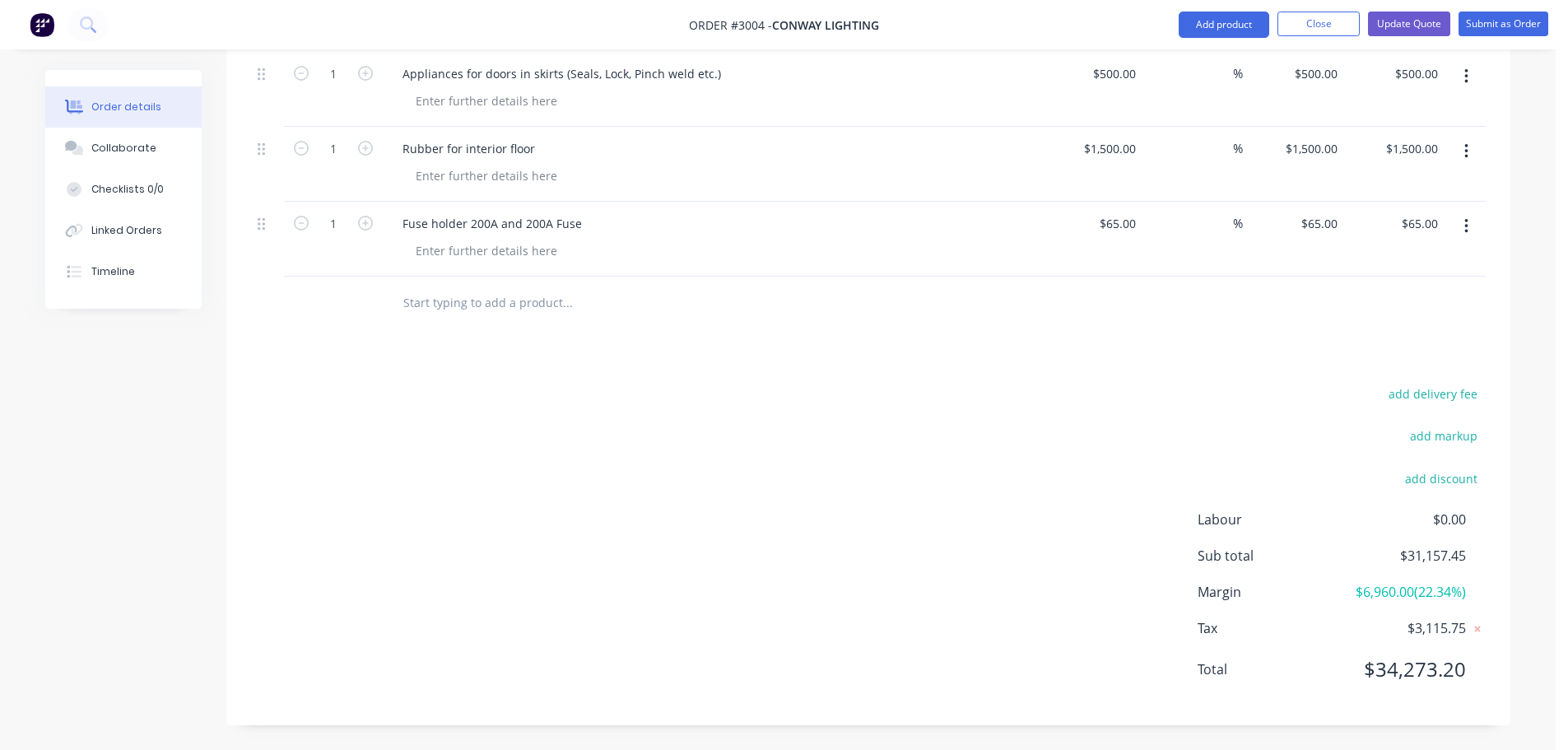 click at bounding box center [567, 303] 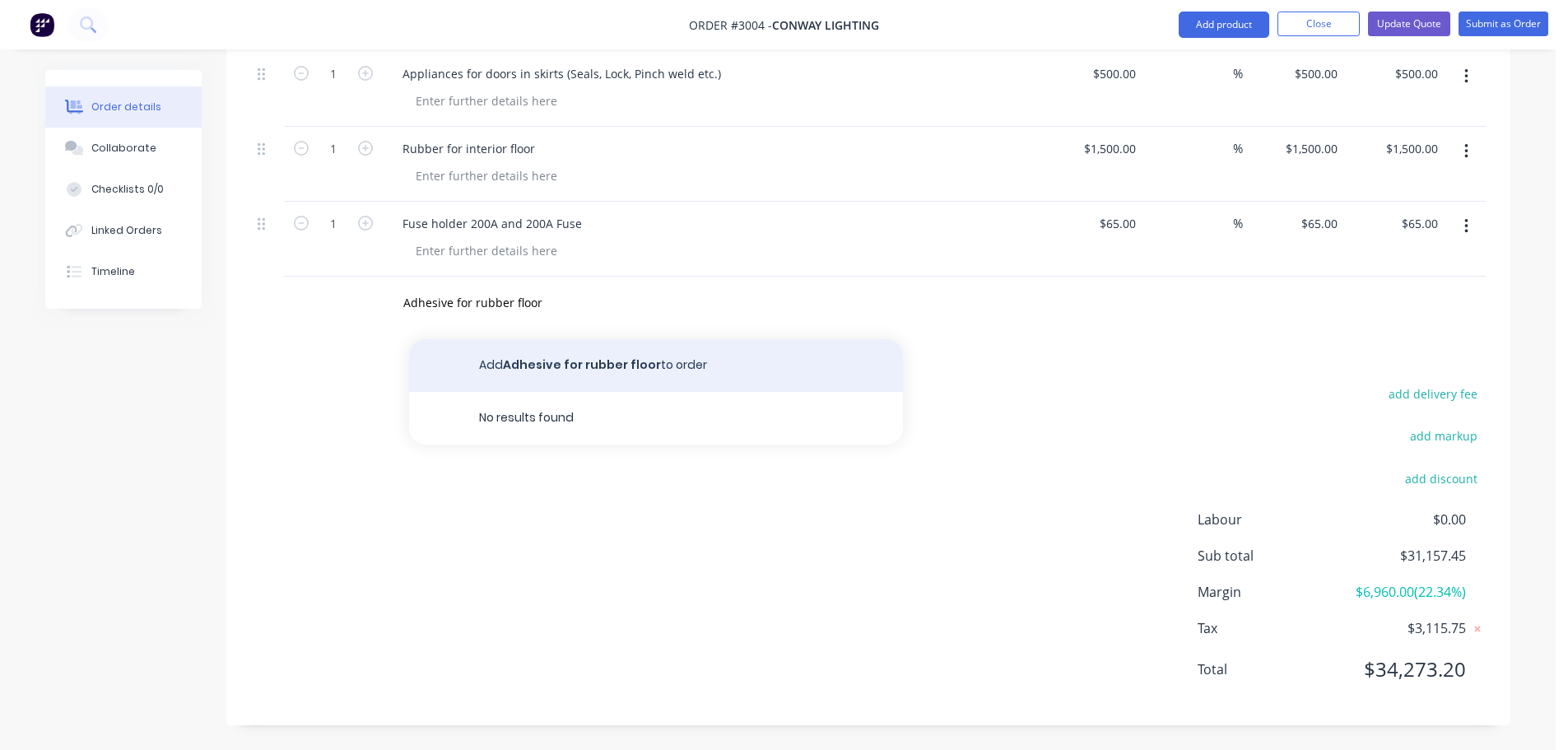click on "Add  Adhesive for rubber floor  to order" at bounding box center [656, 366] 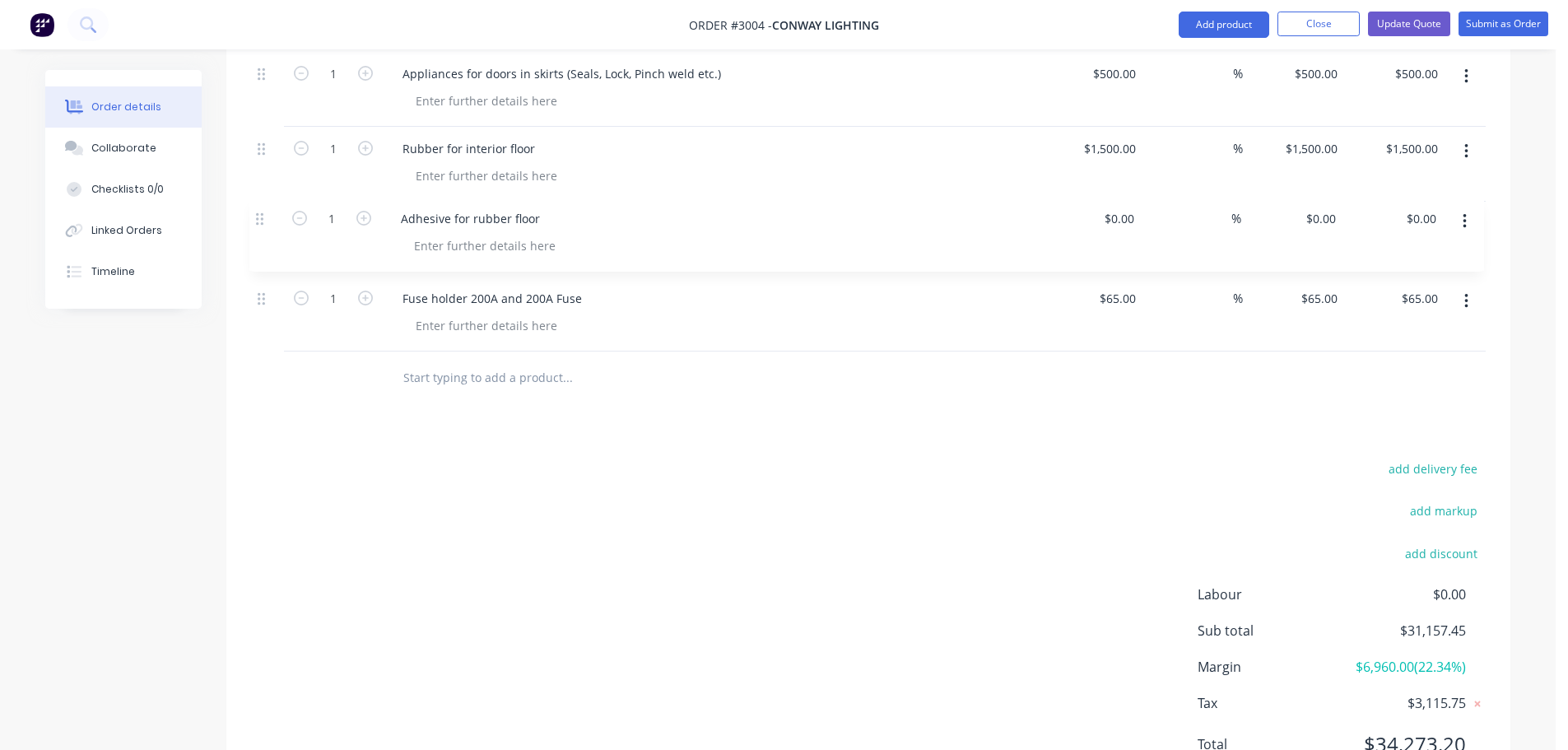 drag, startPoint x: 260, startPoint y: 299, endPoint x: 256, endPoint y: 215, distance: 84.095184 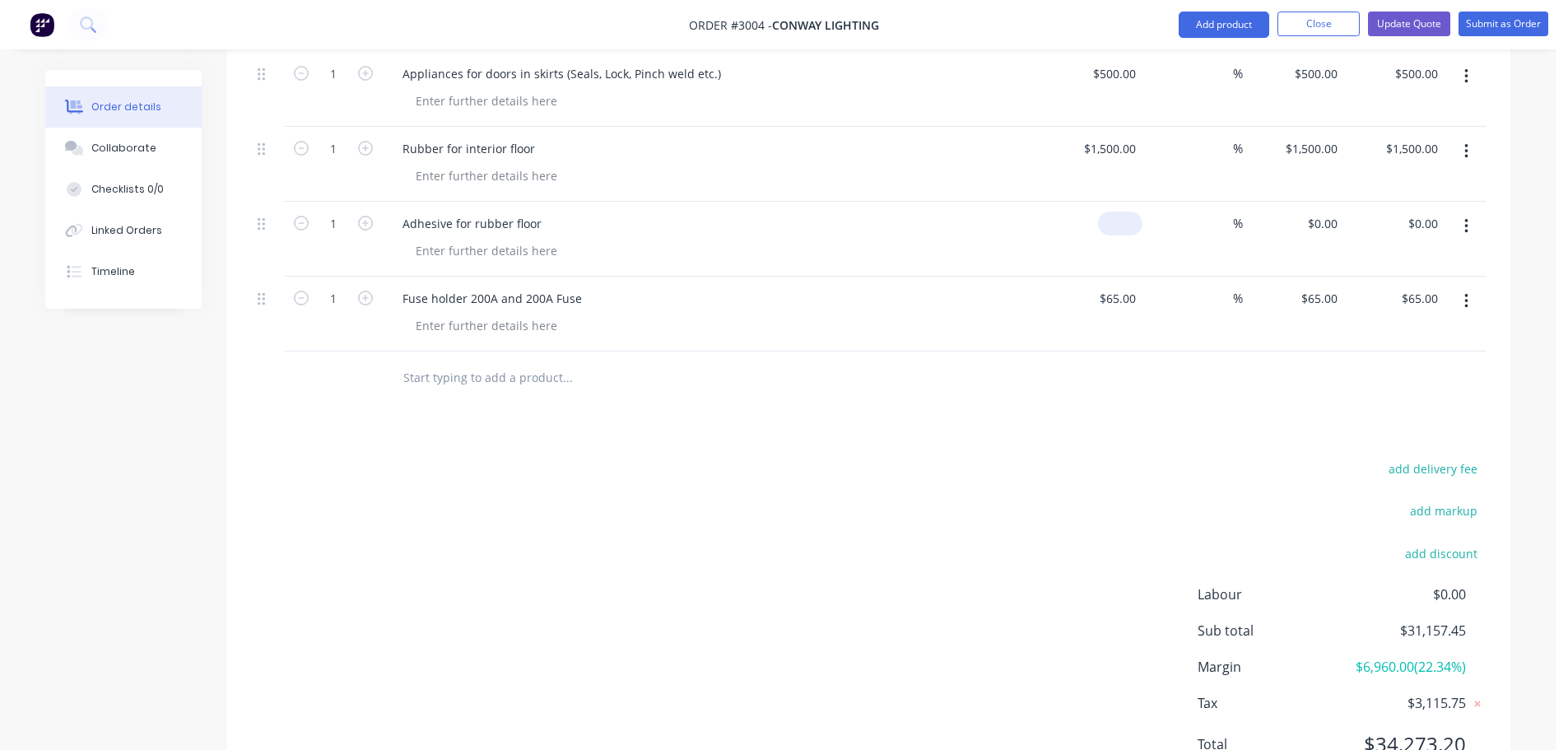 click at bounding box center (1124, 223) 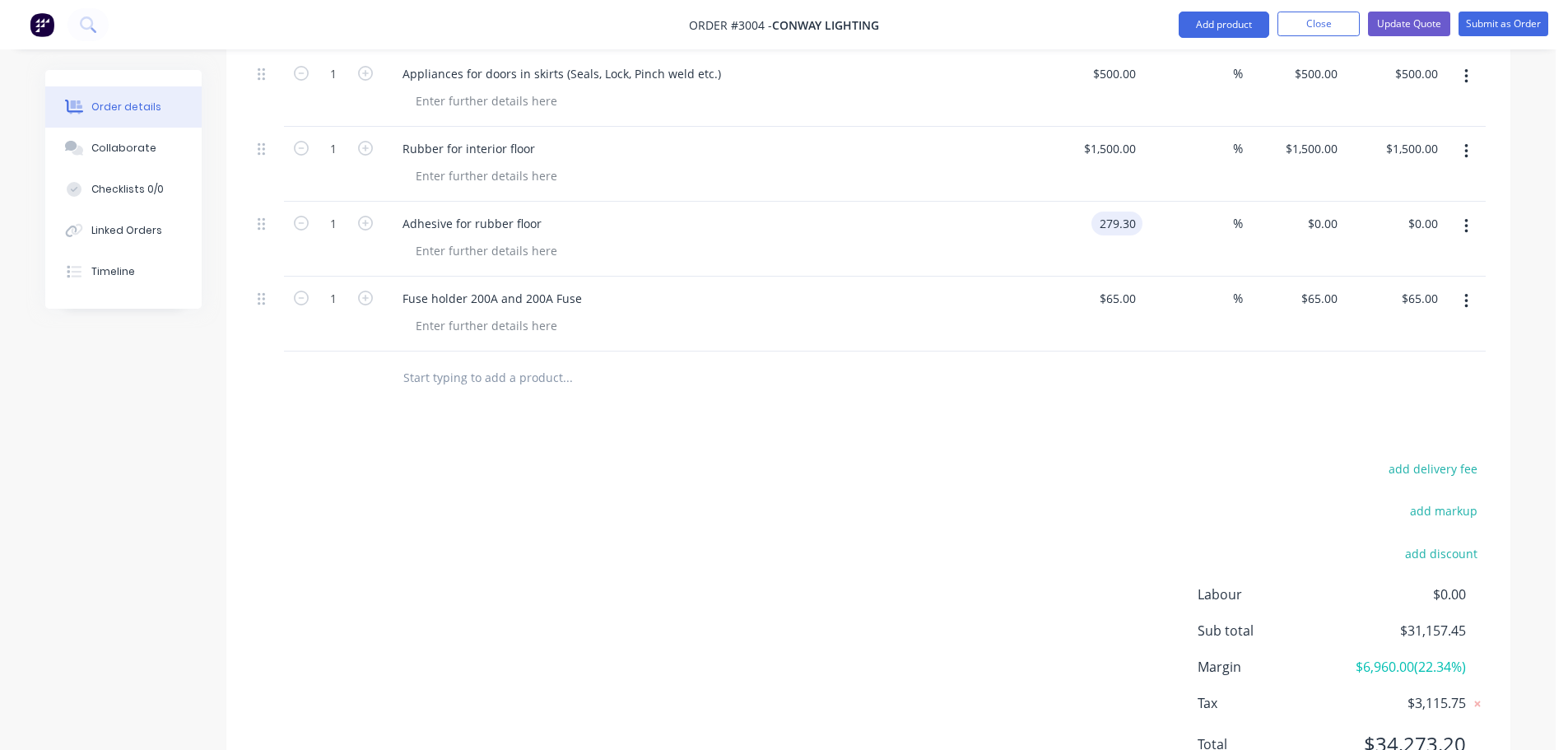 click on "Products Show / Hide columns Add product     Qty Cost Markup Price Total  Kit 1 Custom rebuild of Pantech with skirts $0.00 $0.00   3 Disconnect wiring and remove bolts from every bracket on chassis $100.00 $100.00 40 40 % $140.00 $140.00 $420.00 $420.00   1 Lift entire body from chassis and place body on rolling trestles $100.00 $100.00 40 40 % $140.00 $140.00 $140.00 $140.00   1 Remove all lights from body including nosecone $100.00 $100.00 40 40 % $140.00 $140.00 $140.00 $140.00   3 Disconnect and remove Nosecone and corner caps $100.00 $100.00 40 40 % $140.00 $140.00 $420.00 $420.00   4 Using heat, remove all aluminum extrusion, propeller plate sheets and keg from both sides and front side of body for reskin $100.00 $100.00 40 40 % $140.00 $140.00 $560.00 $560.00   5 Remove all existing Nusign sheets using heat $100.00 $100.00 40 40 % $140.00 $140.00 $700.00 $700.00   3 Clean old Sikaflex off of all existing framework and prepare surface for new sheets for later in the build process $100.00 $100.00 40 40" at bounding box center [868, -1572] 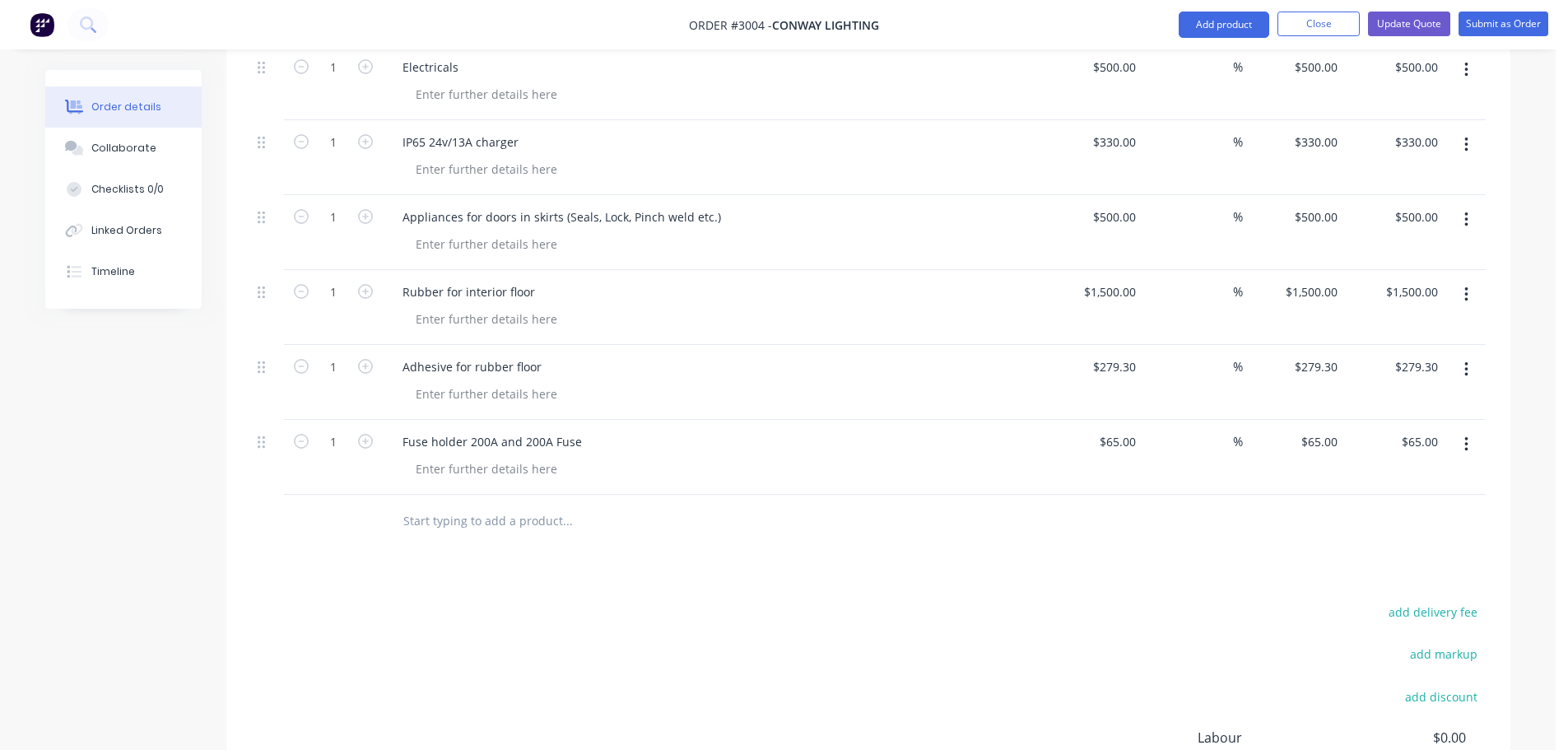 scroll, scrollTop: 4232, scrollLeft: 0, axis: vertical 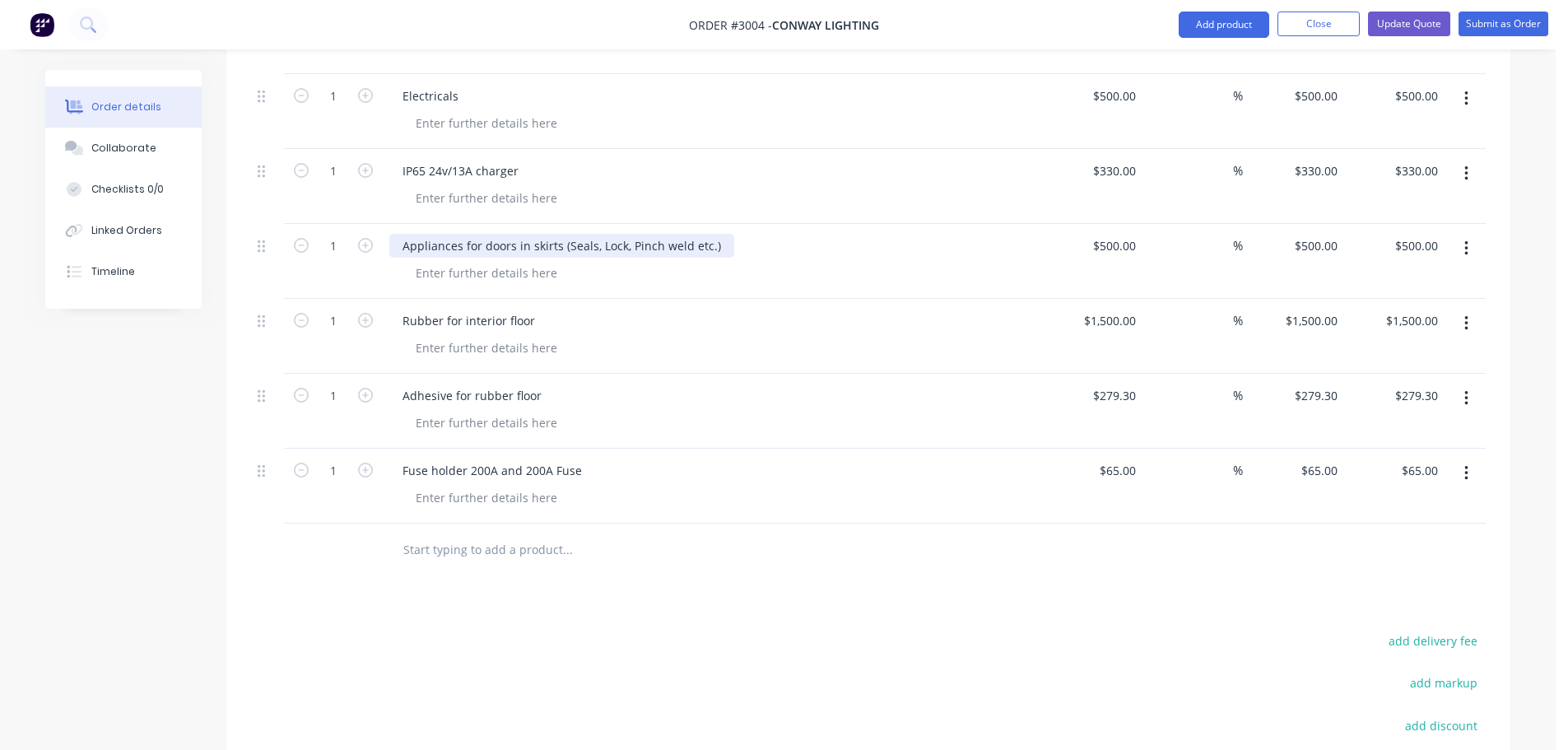 click on "Appliances for doors in skirts (Seals, Lock, Pinch weld etc.)" at bounding box center (561, 245) 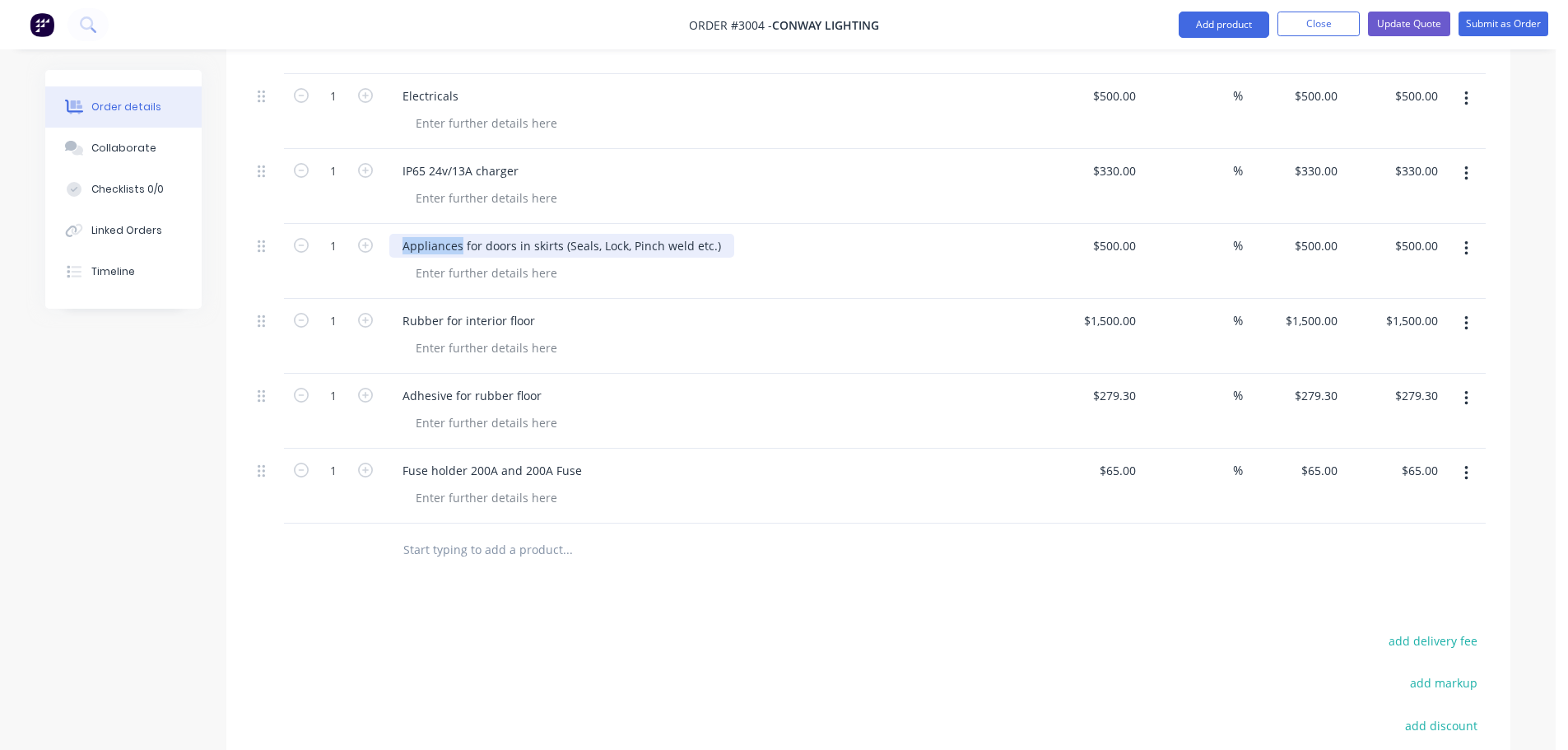 drag, startPoint x: 460, startPoint y: 247, endPoint x: 398, endPoint y: 246, distance: 62.00806 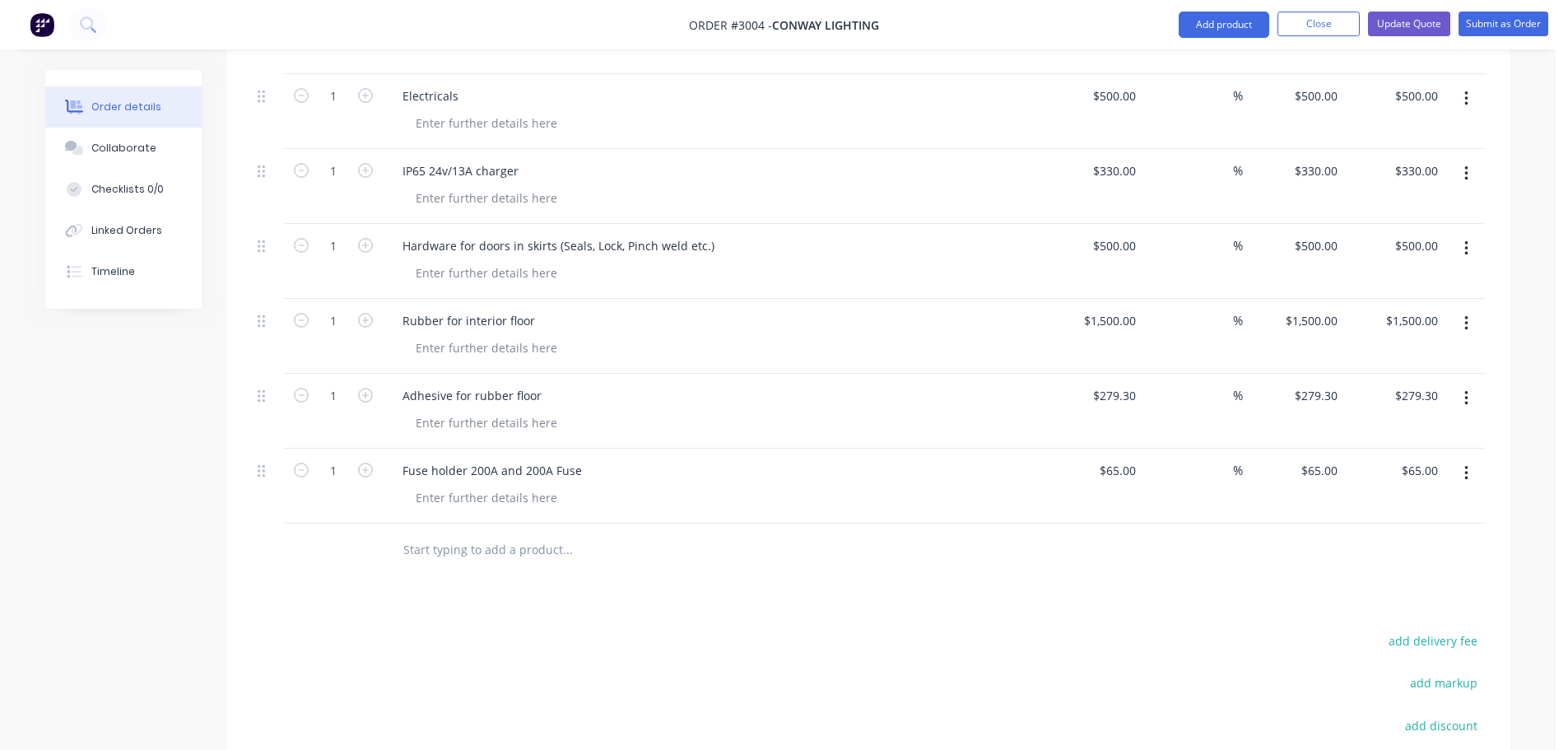 click on "Hardware for doors in skirts (Seals, Lock, Pinch weld etc.)" at bounding box center (712, 261) 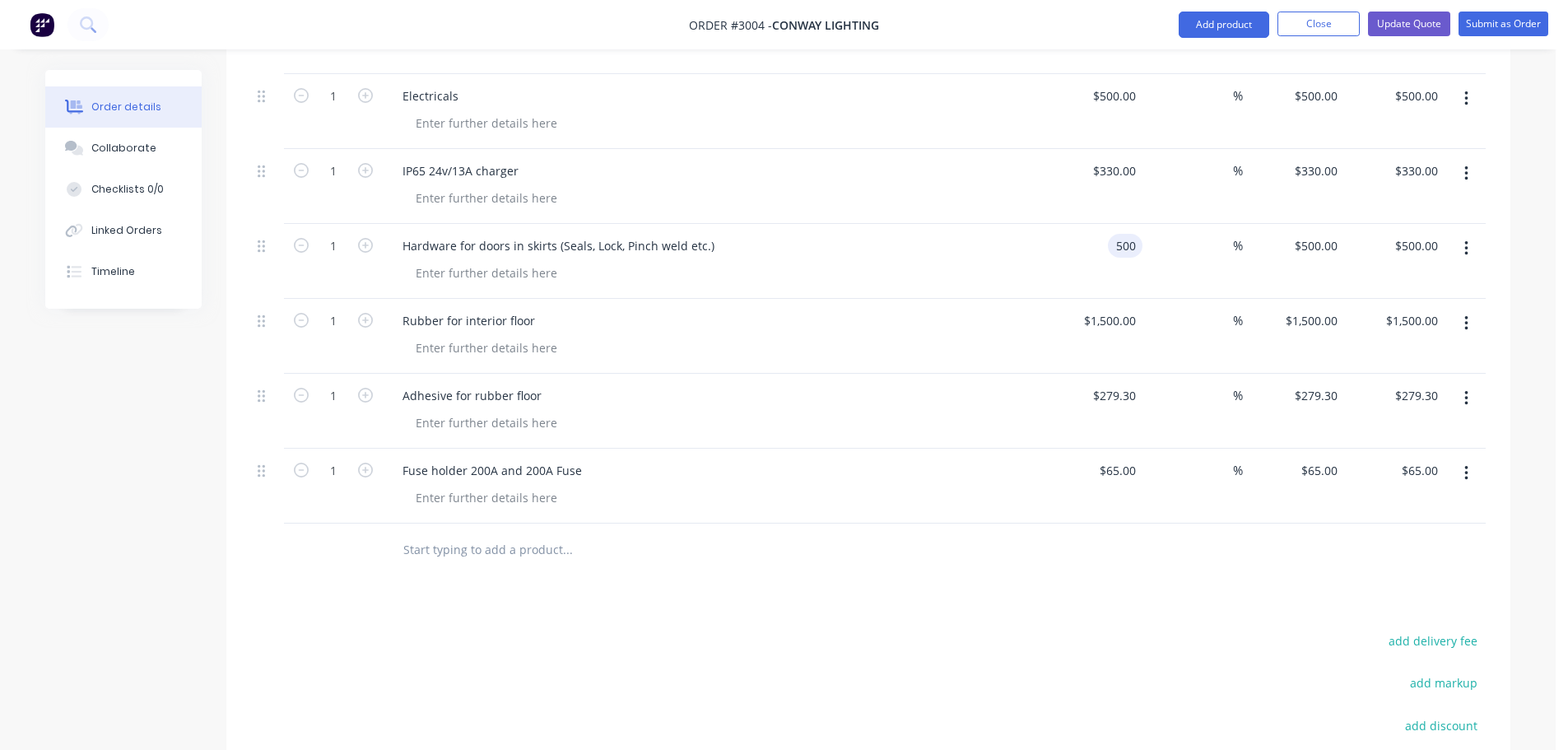 click on "Hardware for doors in skirts (Seals, Lock, Pinch weld etc.)" at bounding box center [712, 261] 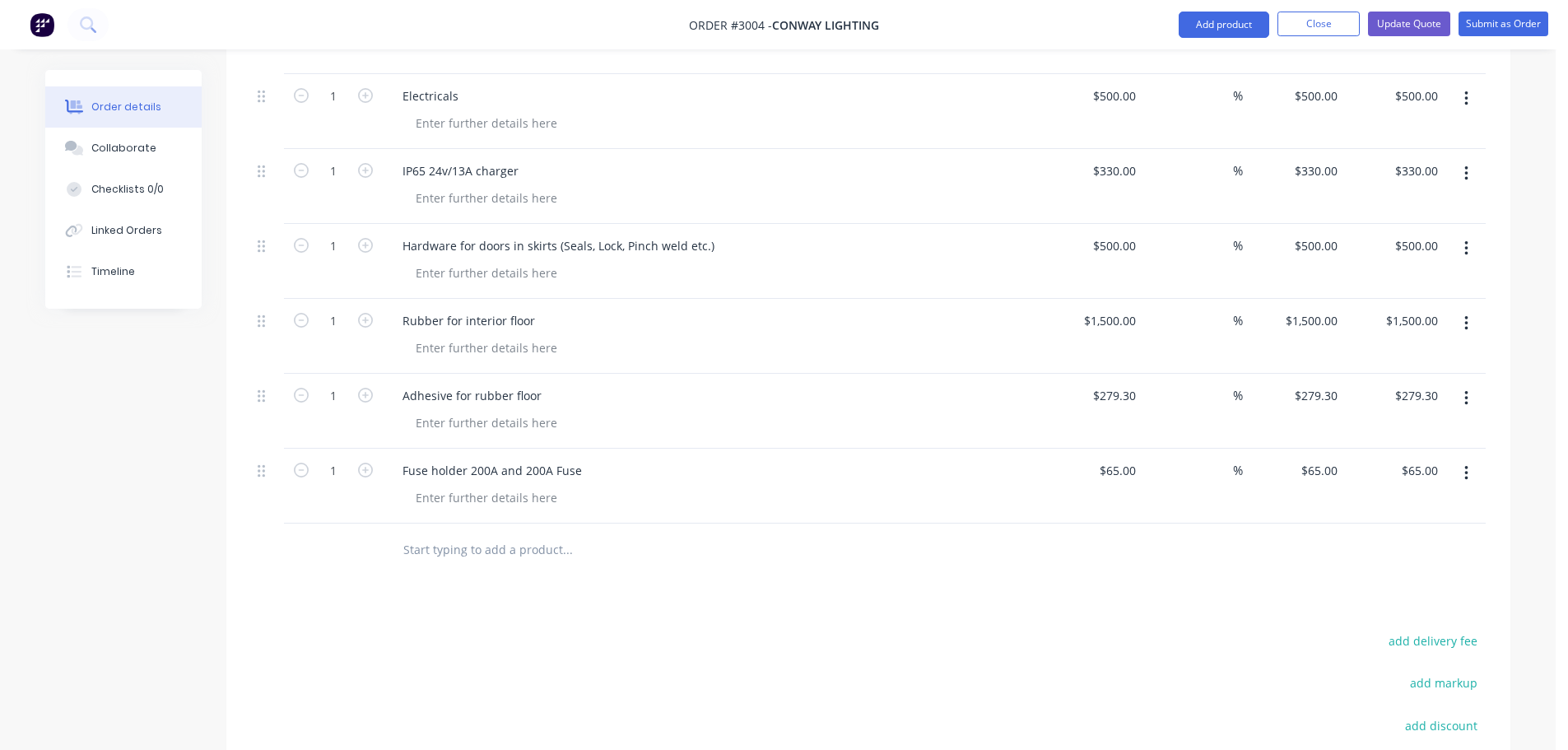 click on "Hardware for doors in skirts (Seals, Lock, Pinch weld etc.)" at bounding box center (712, 245) 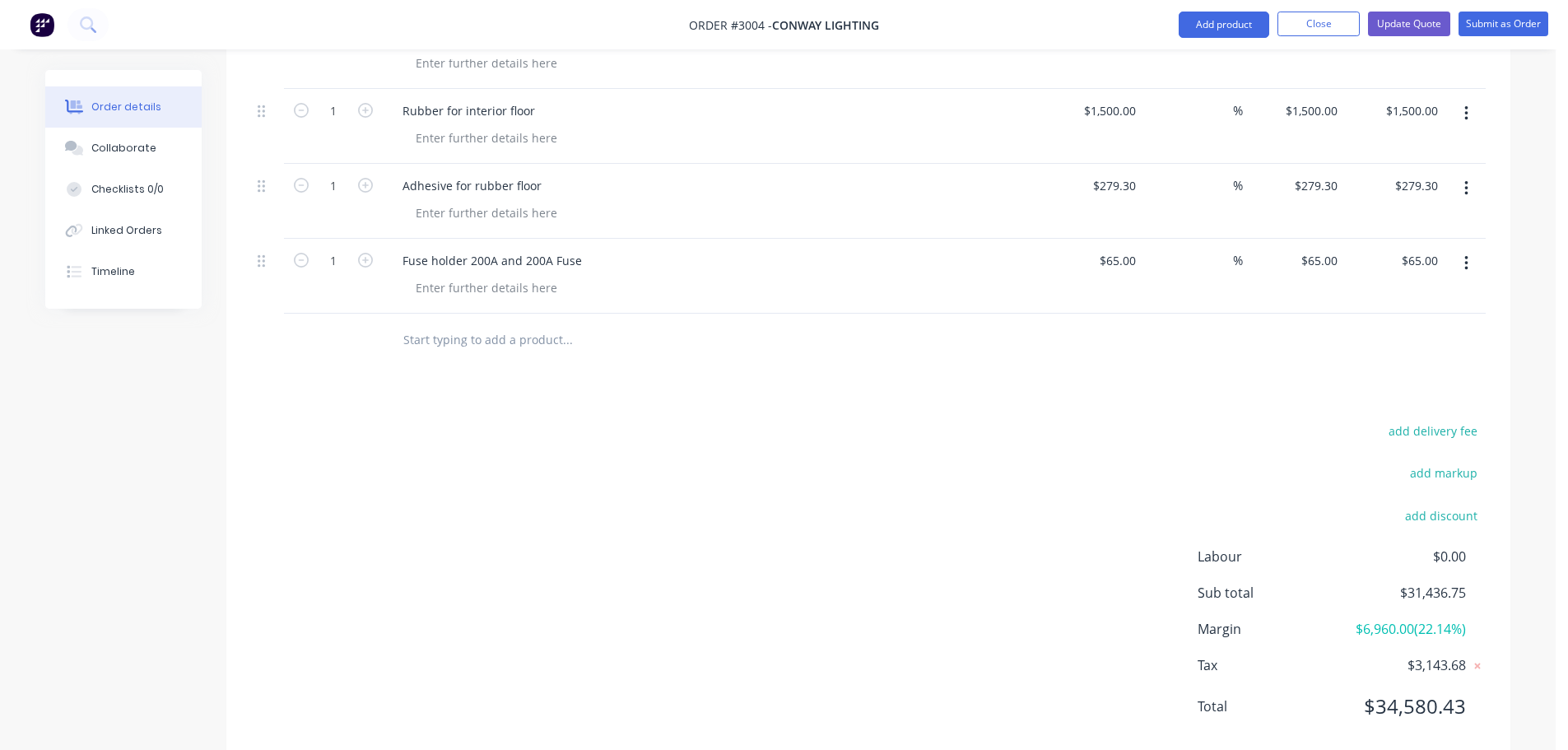 scroll, scrollTop: 4479, scrollLeft: 0, axis: vertical 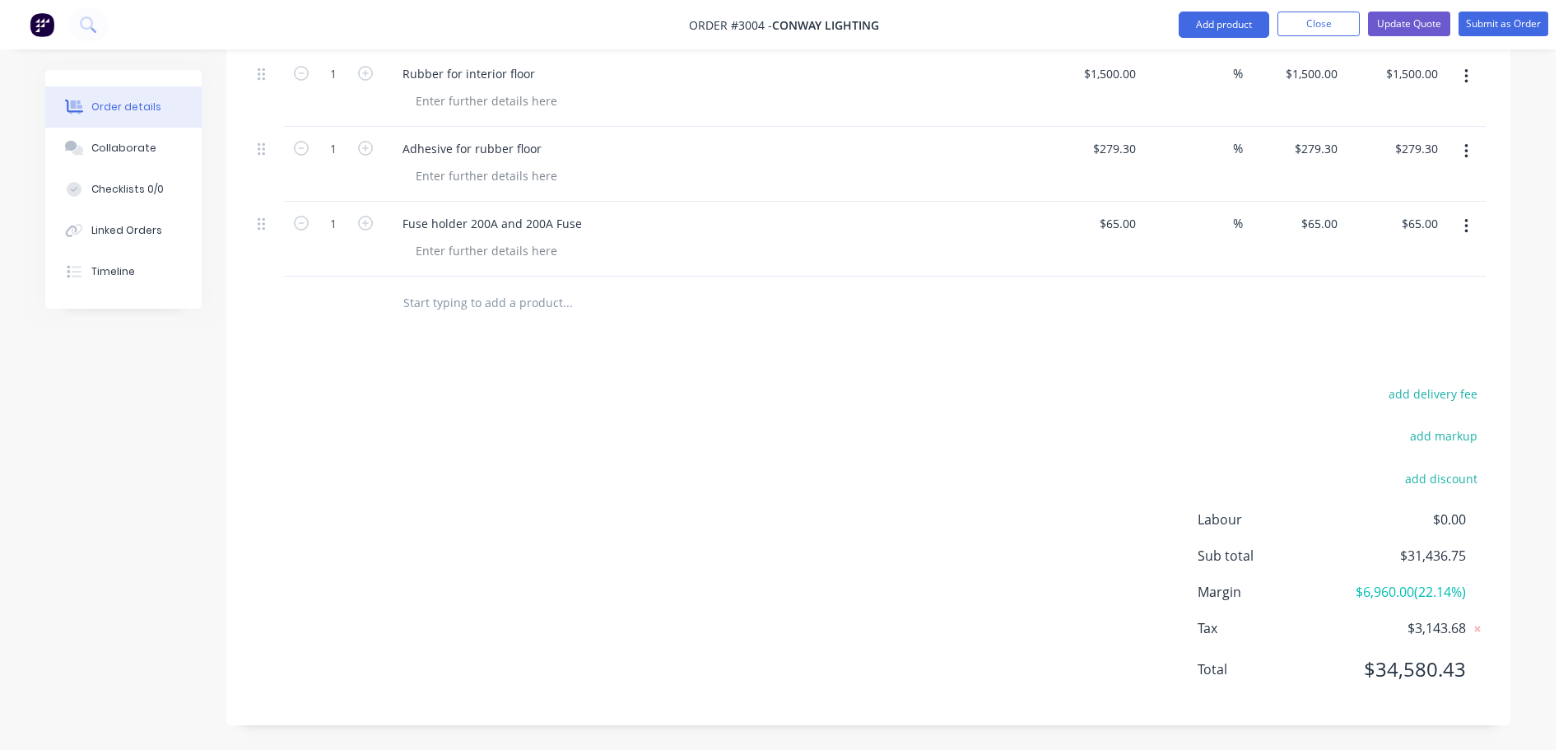 click at bounding box center [567, 303] 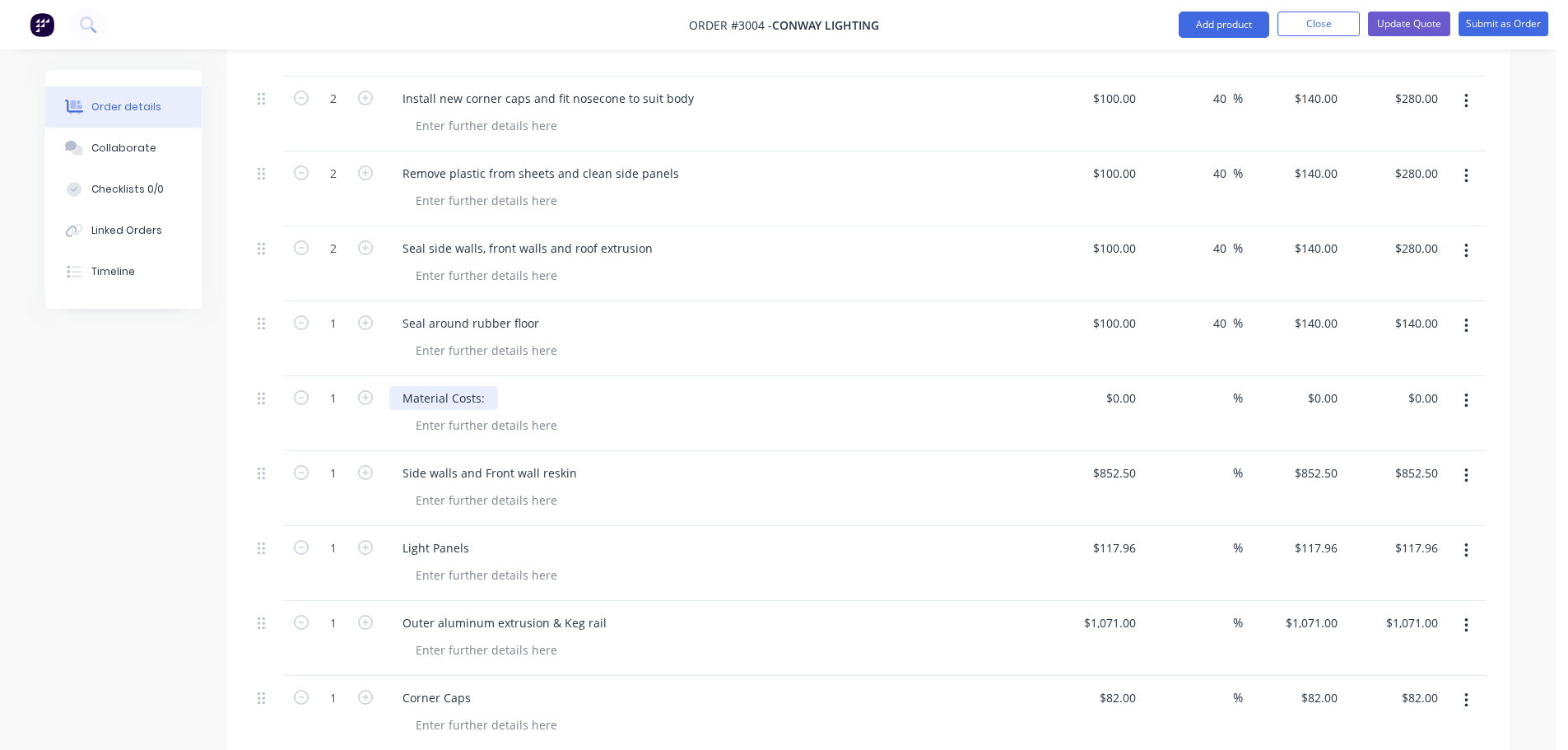 scroll, scrollTop: 3327, scrollLeft: 0, axis: vertical 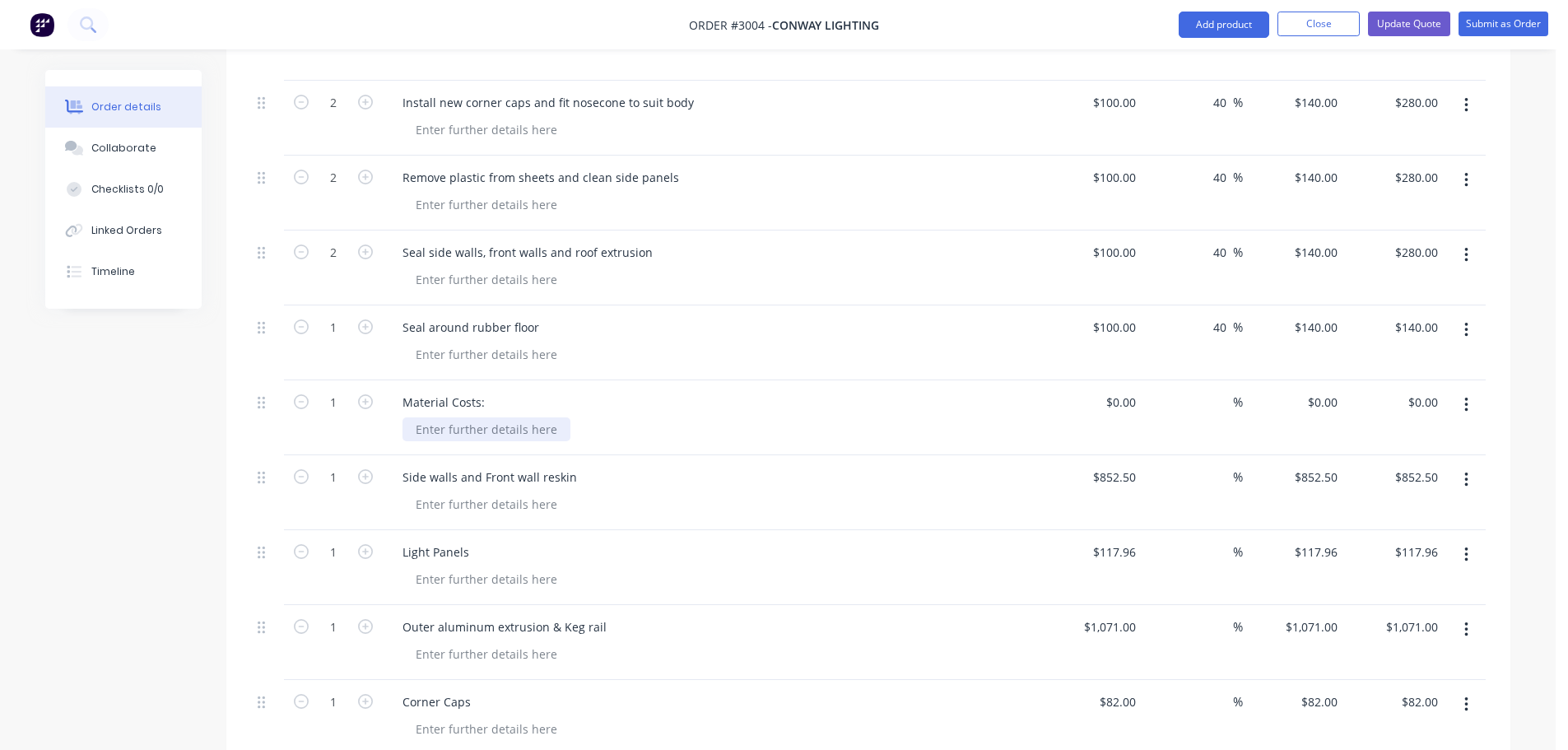 click at bounding box center (486, 429) 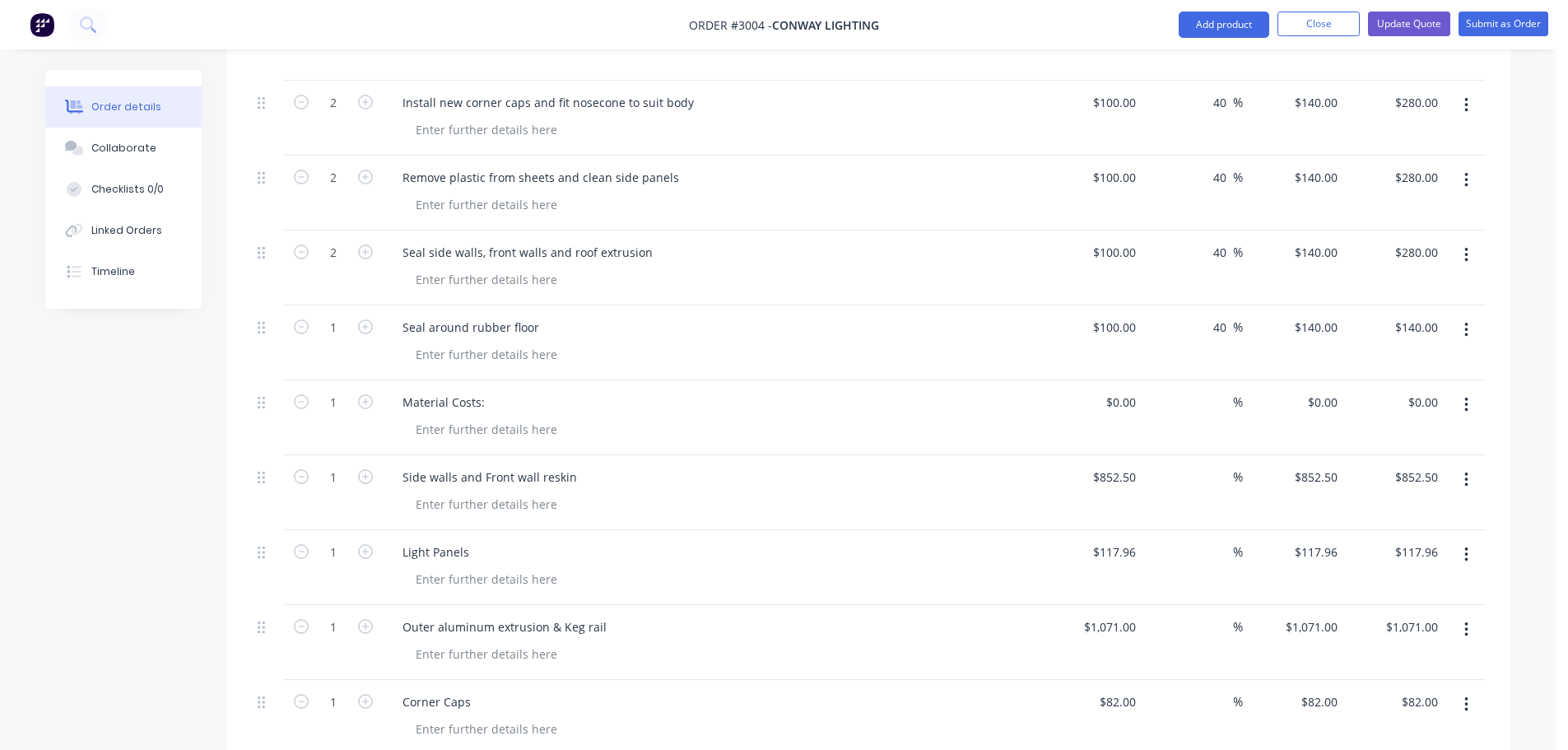 click on "Material Costs:" at bounding box center [712, 402] 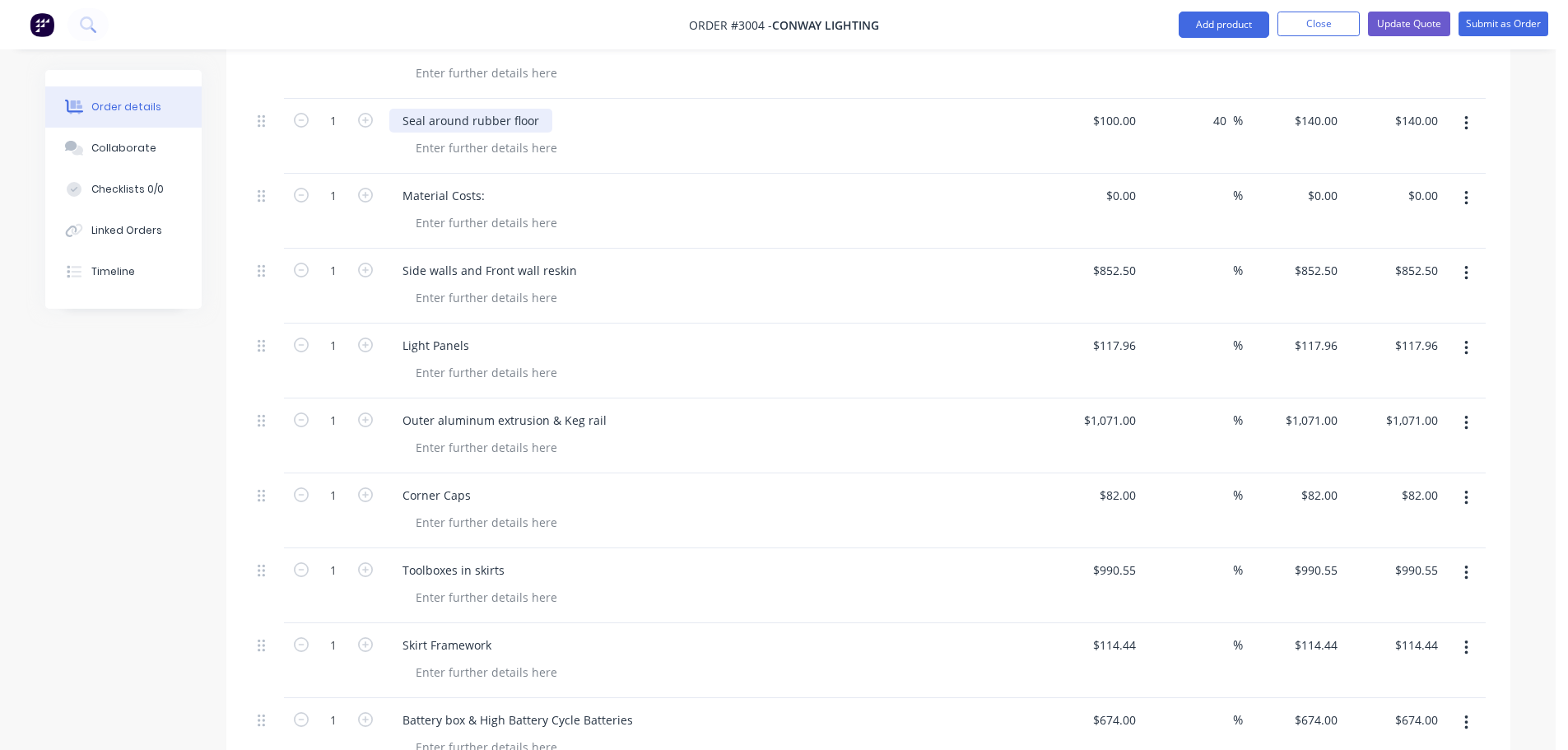 scroll, scrollTop: 3574, scrollLeft: 0, axis: vertical 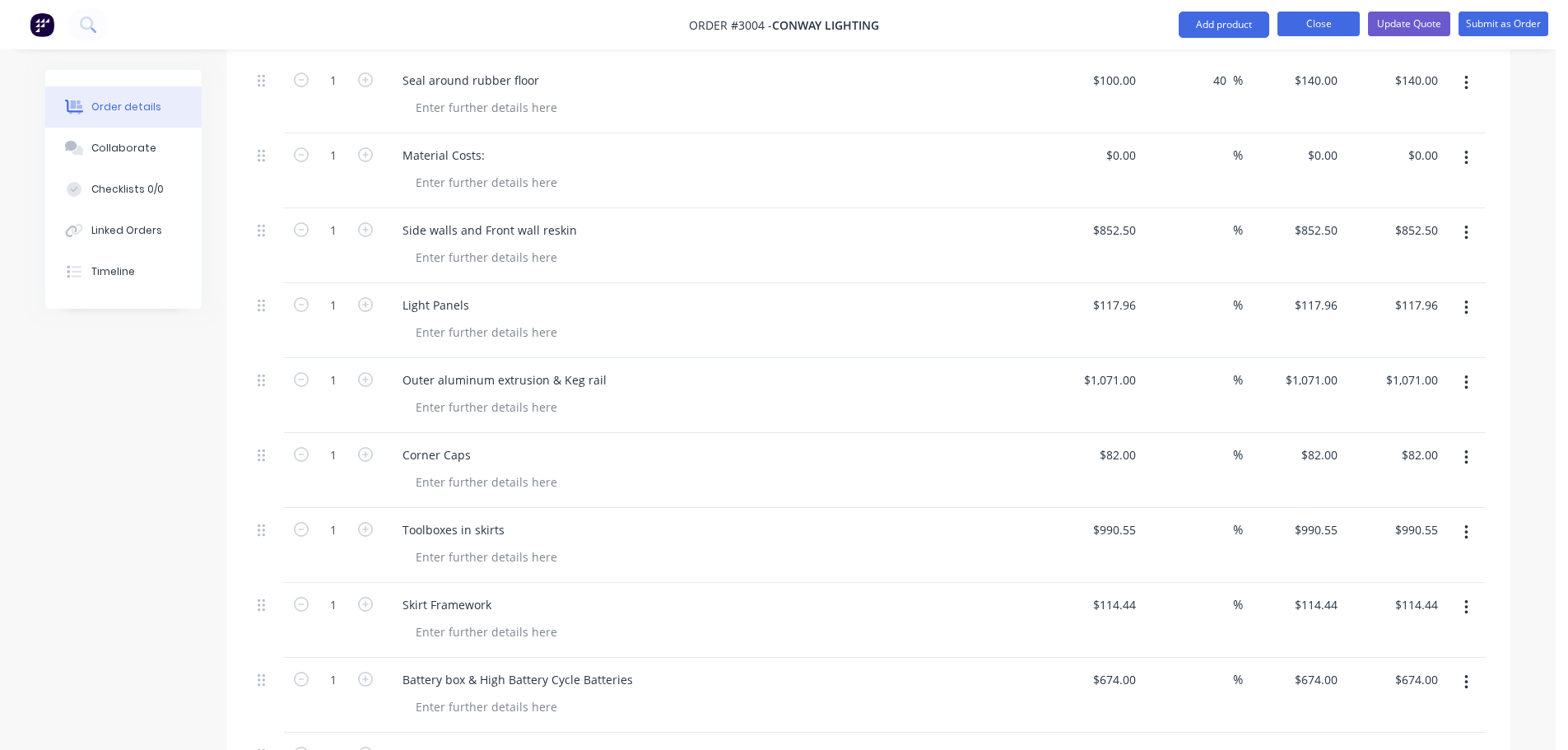 click on "Close" at bounding box center [1319, 24] 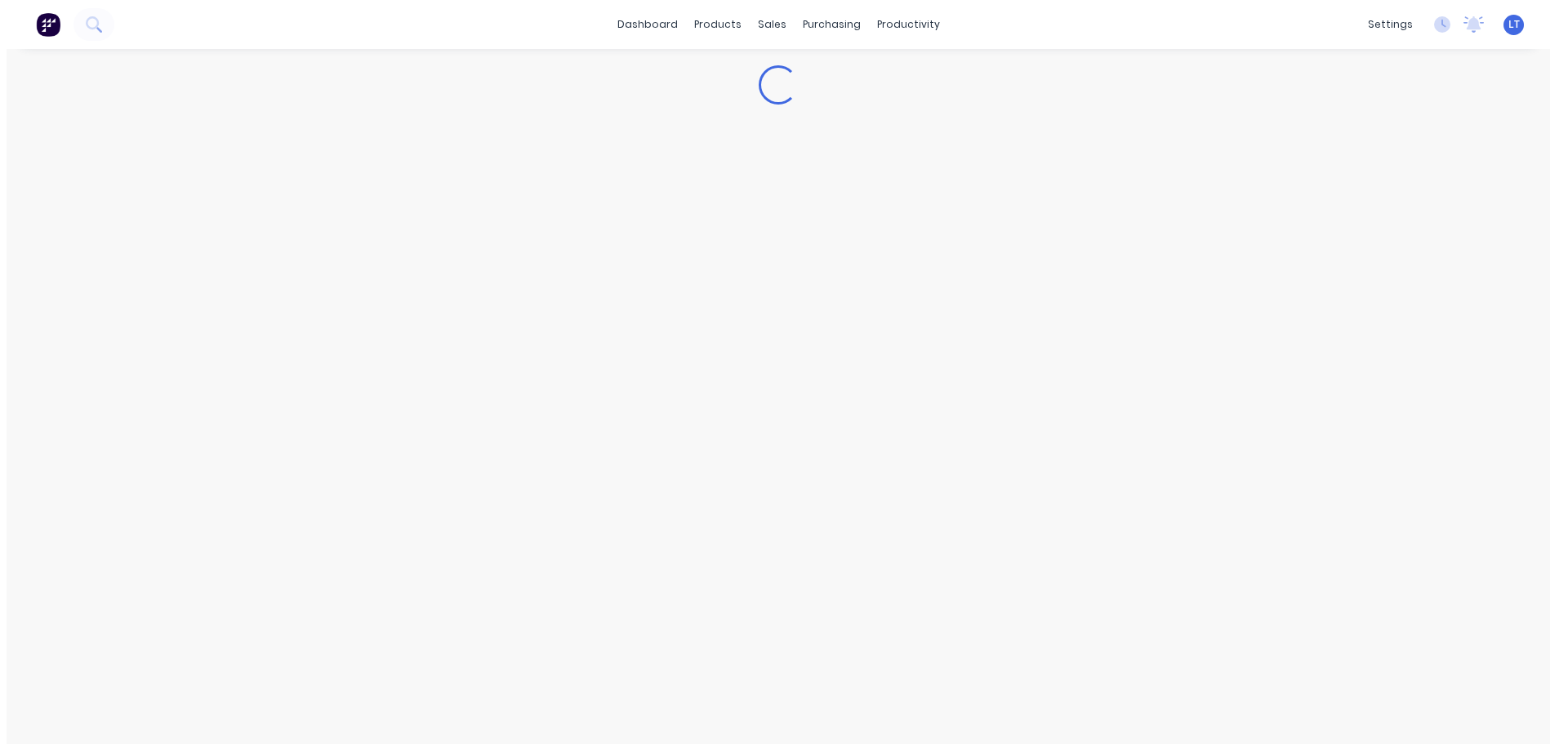 scroll, scrollTop: 0, scrollLeft: 0, axis: both 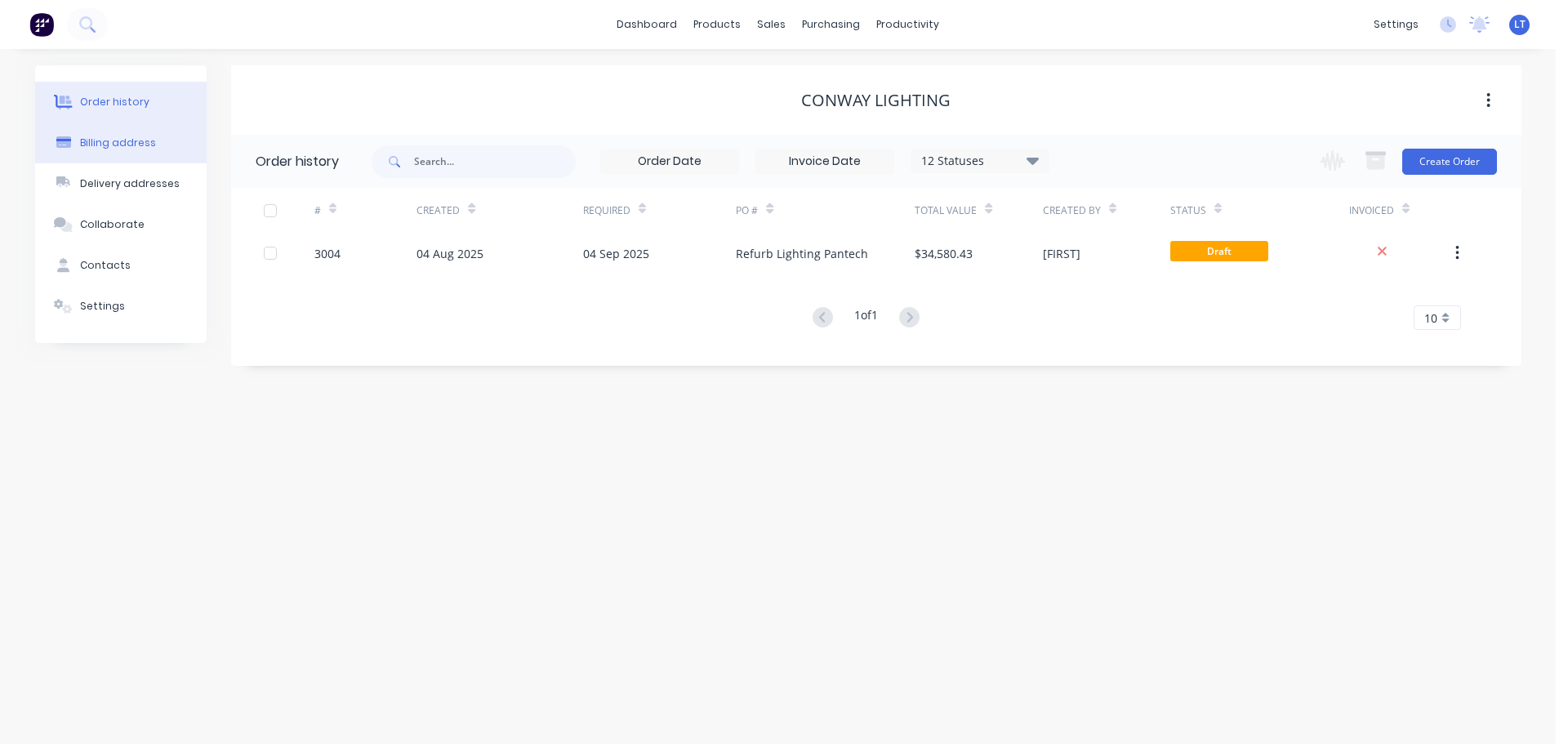 click on "Billing address" at bounding box center (121, 143) 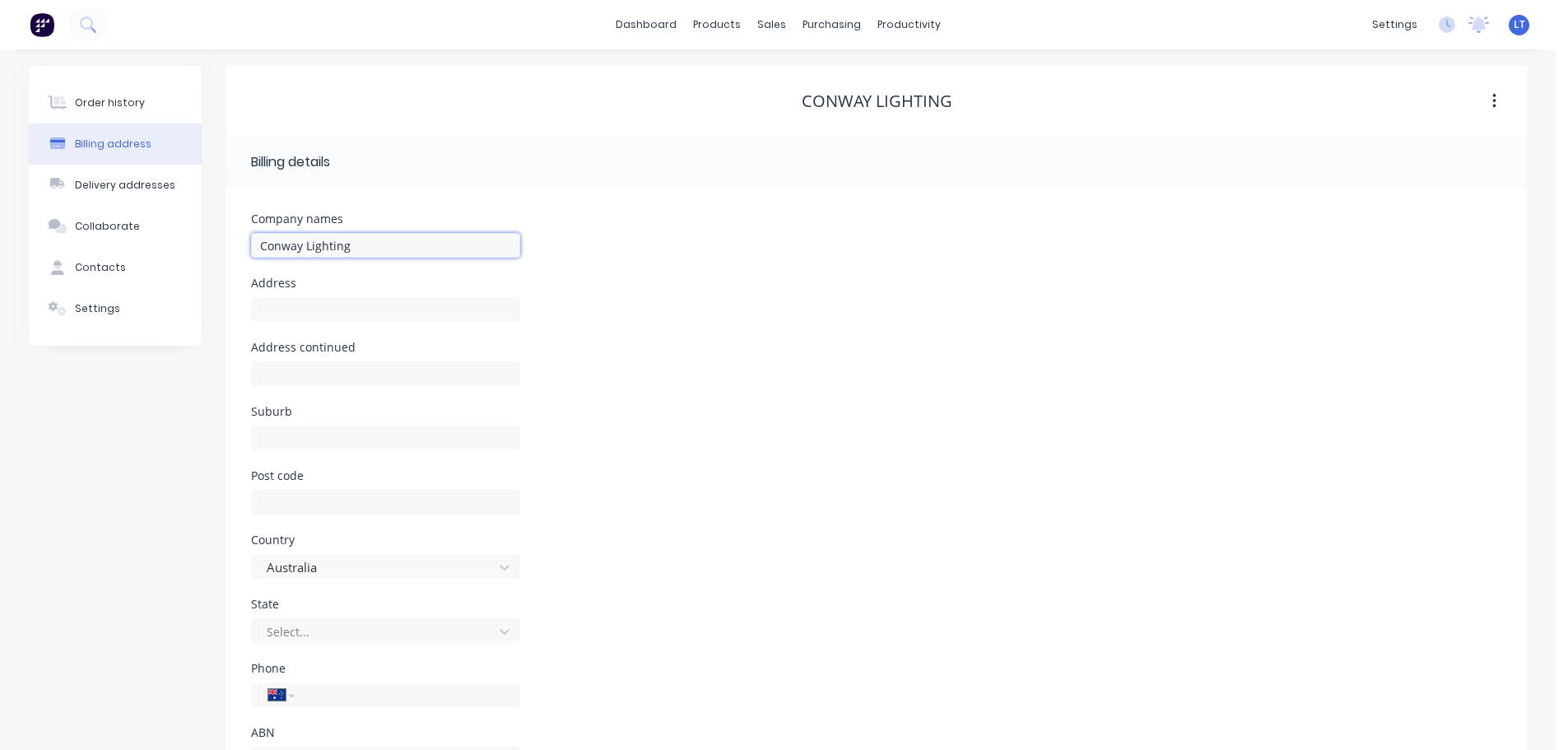 click on "Conway Lighting" at bounding box center [385, 245] 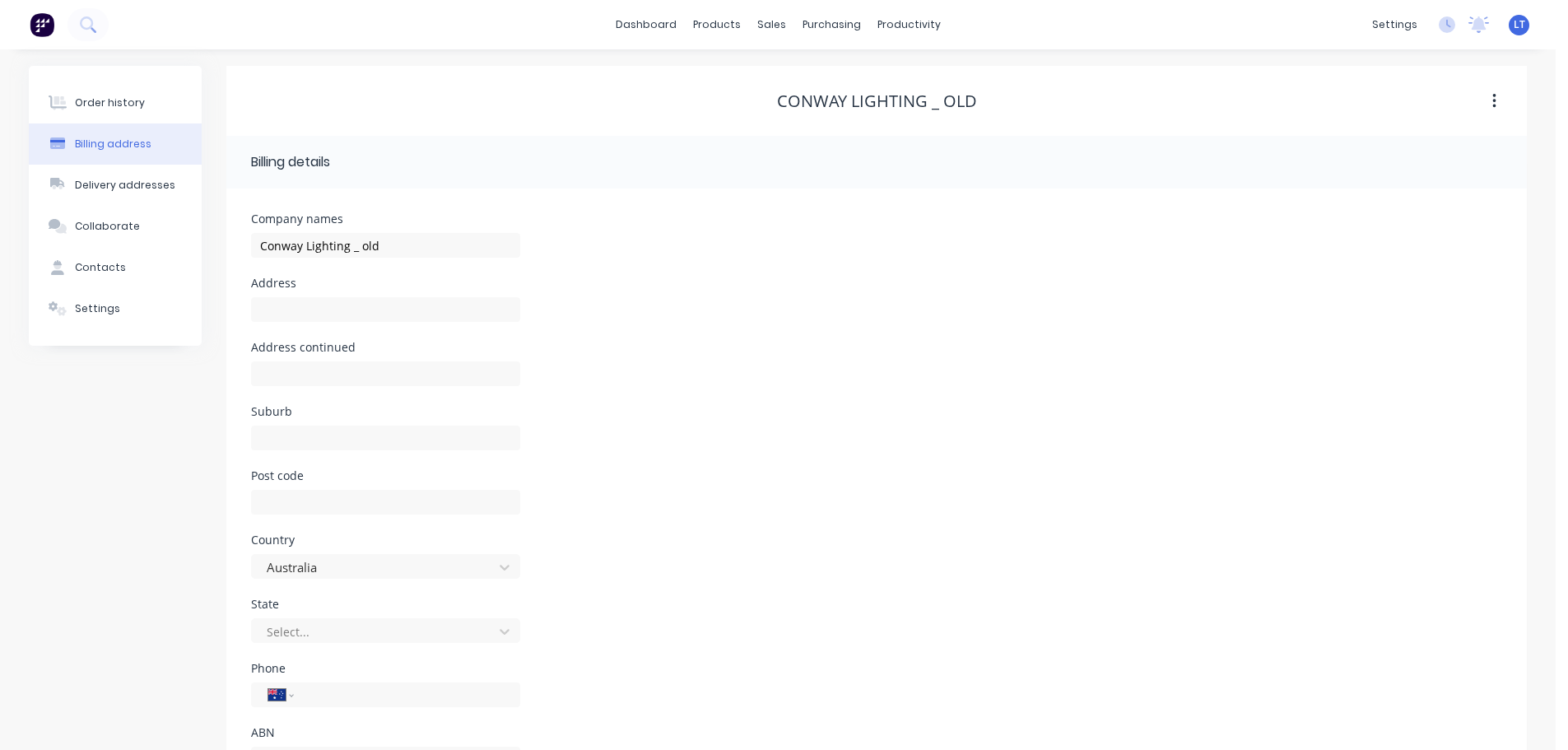 click on "Company names Conway Lighting _ old" at bounding box center [877, 245] 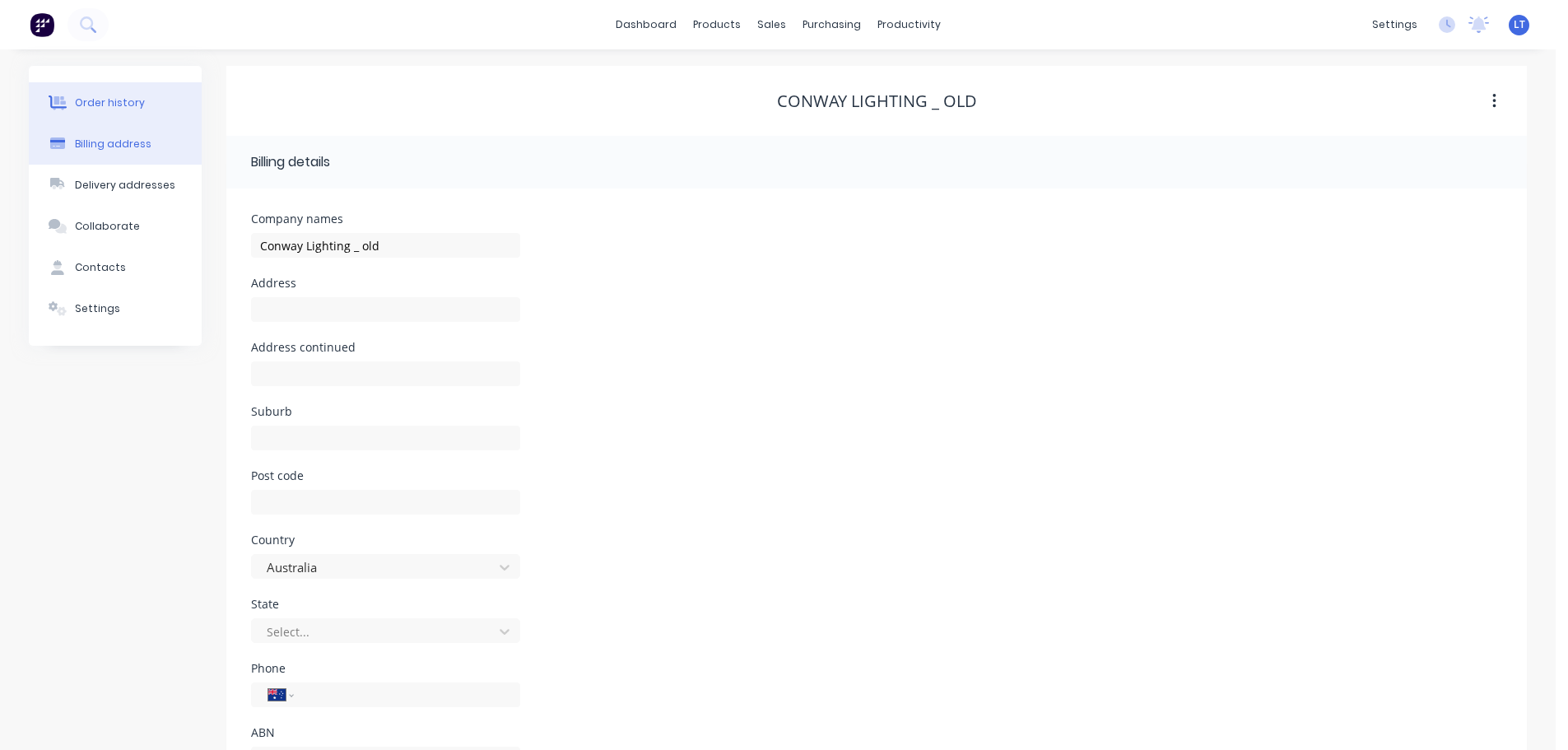click on "Order history" at bounding box center [109, 103] 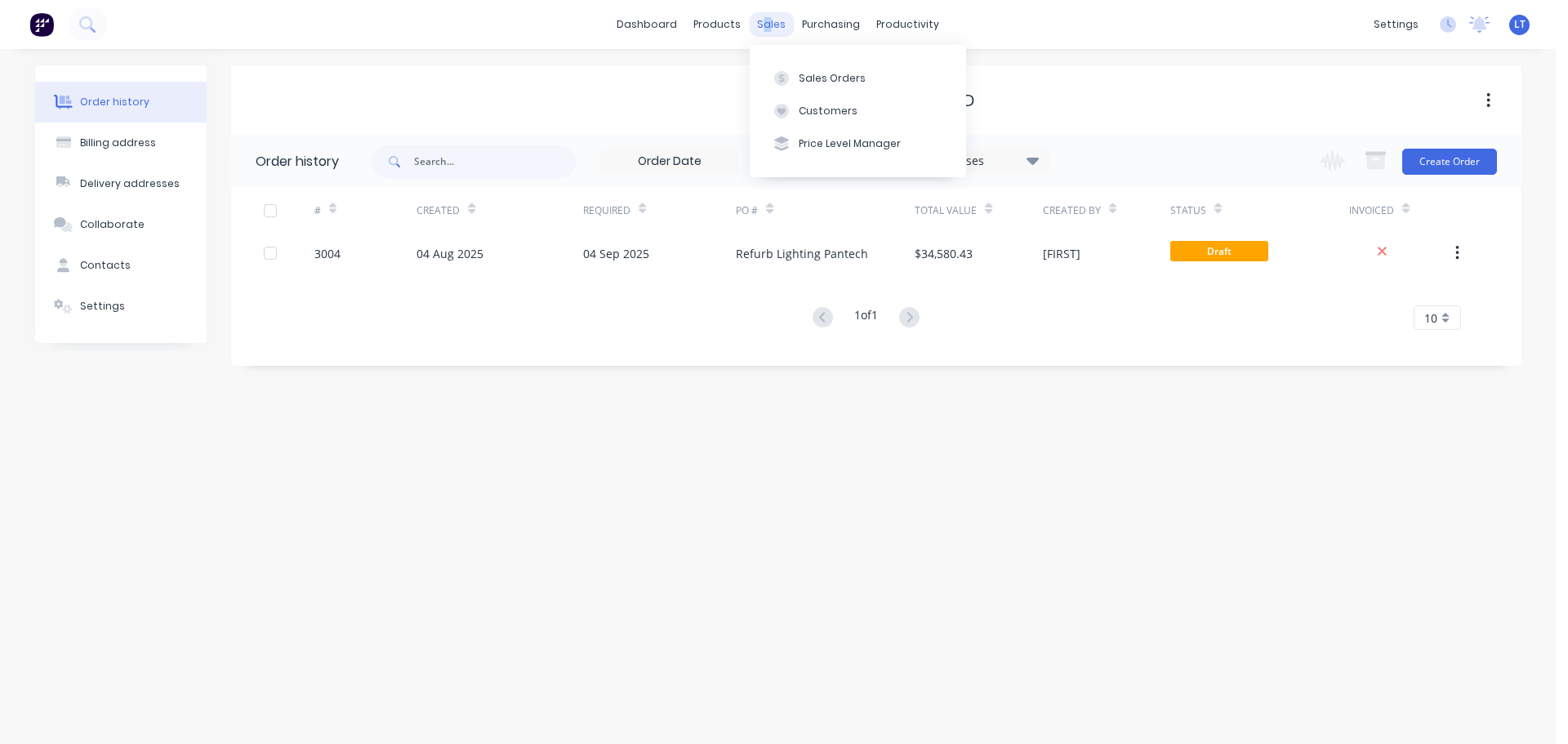 click on "sales" at bounding box center [771, 25] 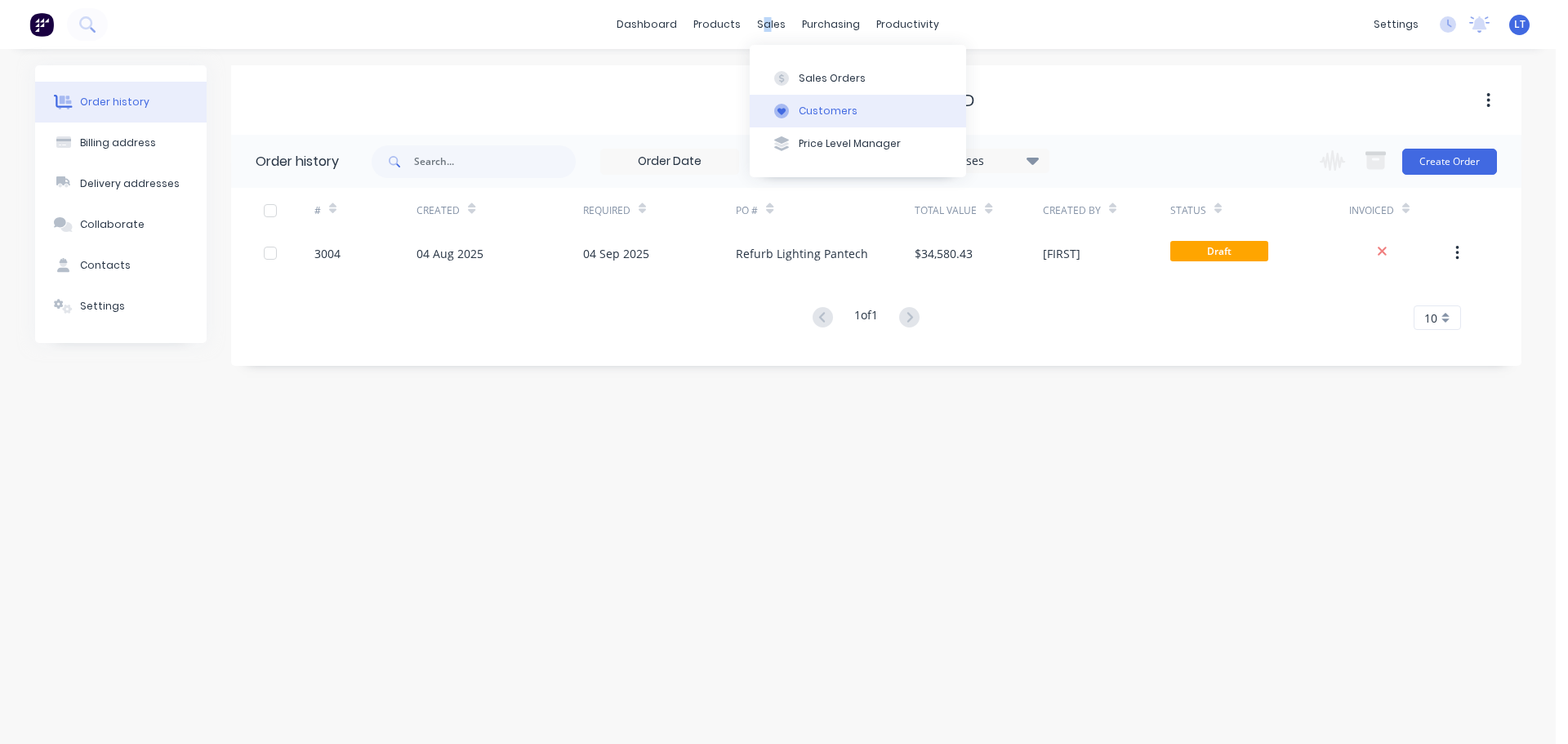 click on "Customers" at bounding box center (828, 111) 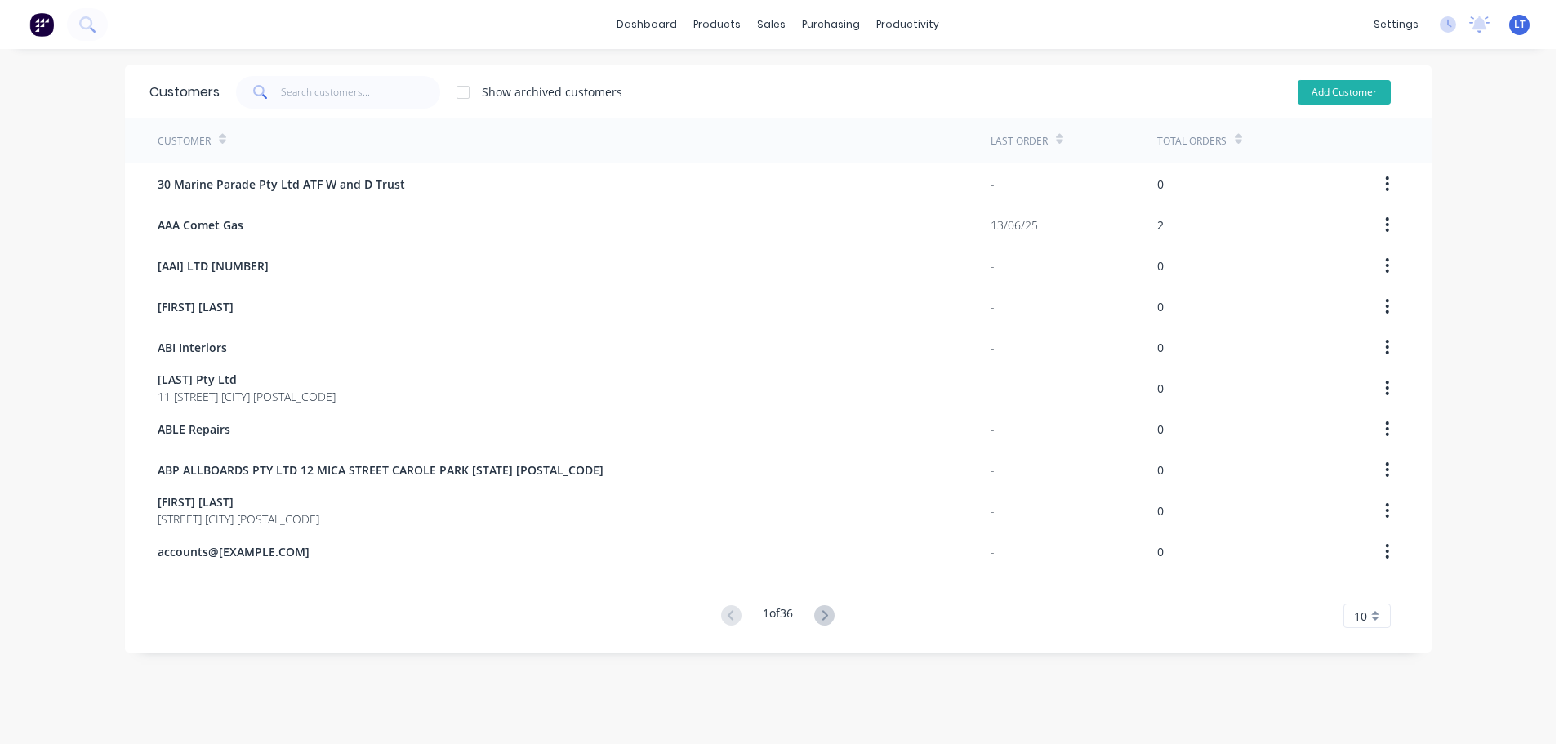 click on "Add Customer" at bounding box center [1344, 92] 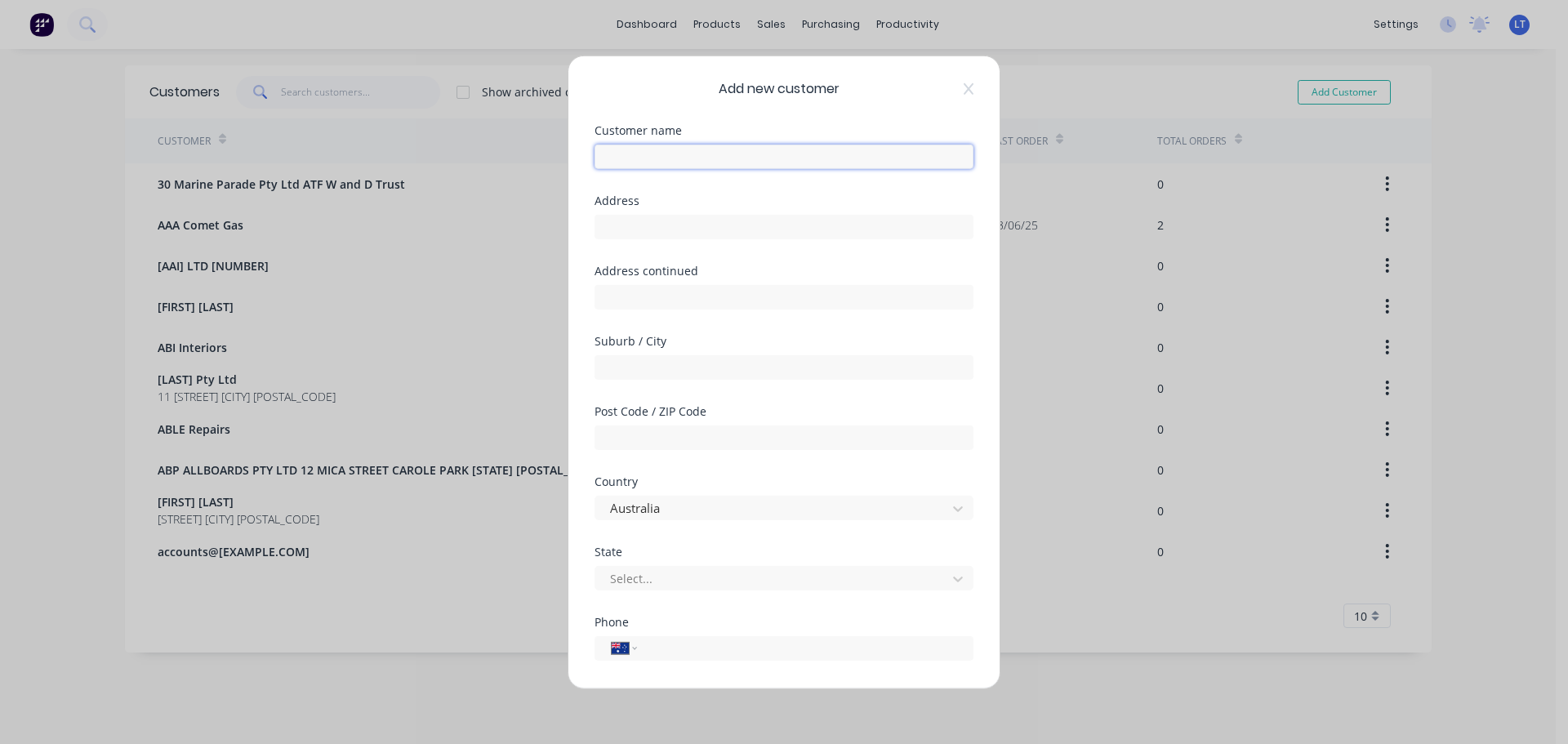 click at bounding box center (784, 156) 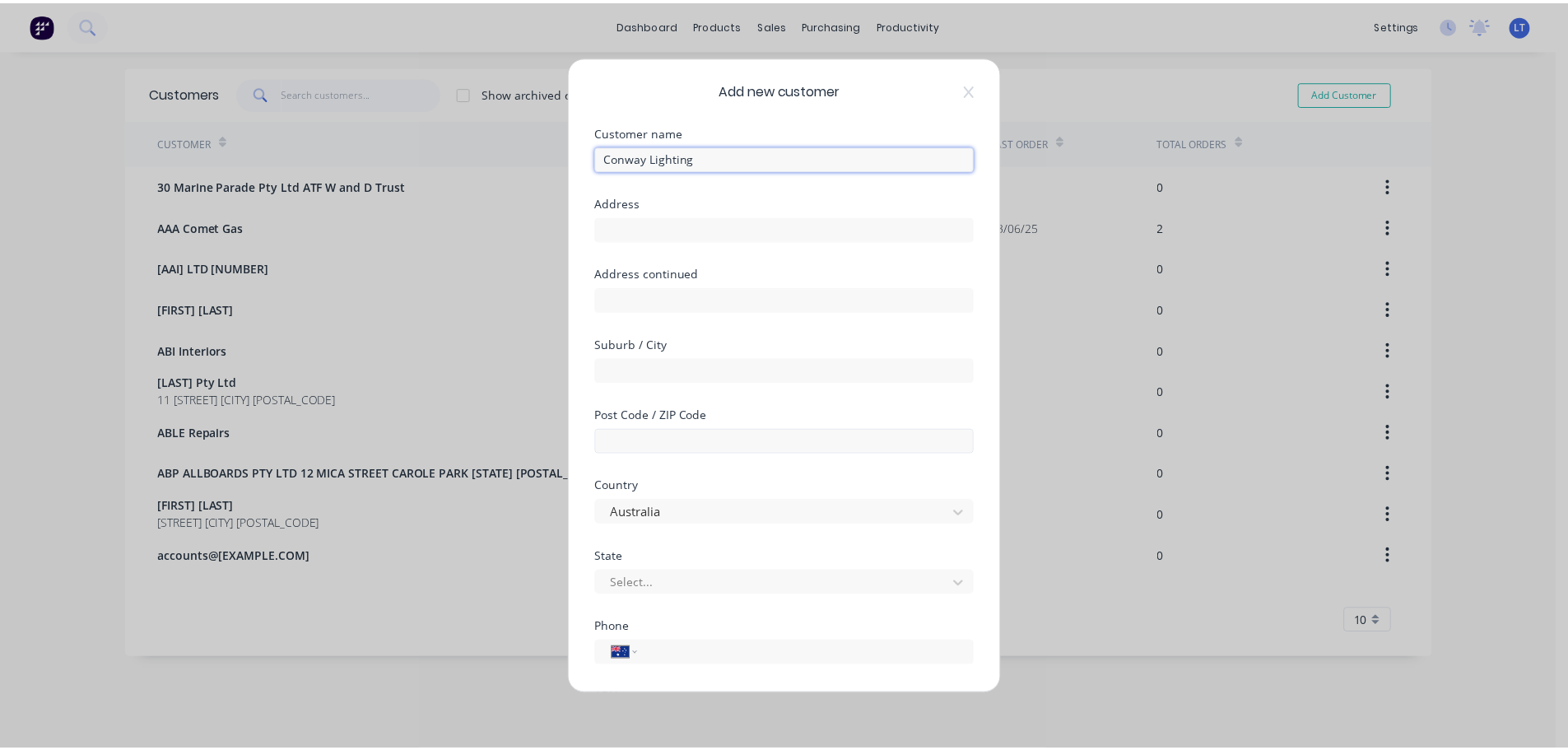 scroll, scrollTop: 165, scrollLeft: 0, axis: vertical 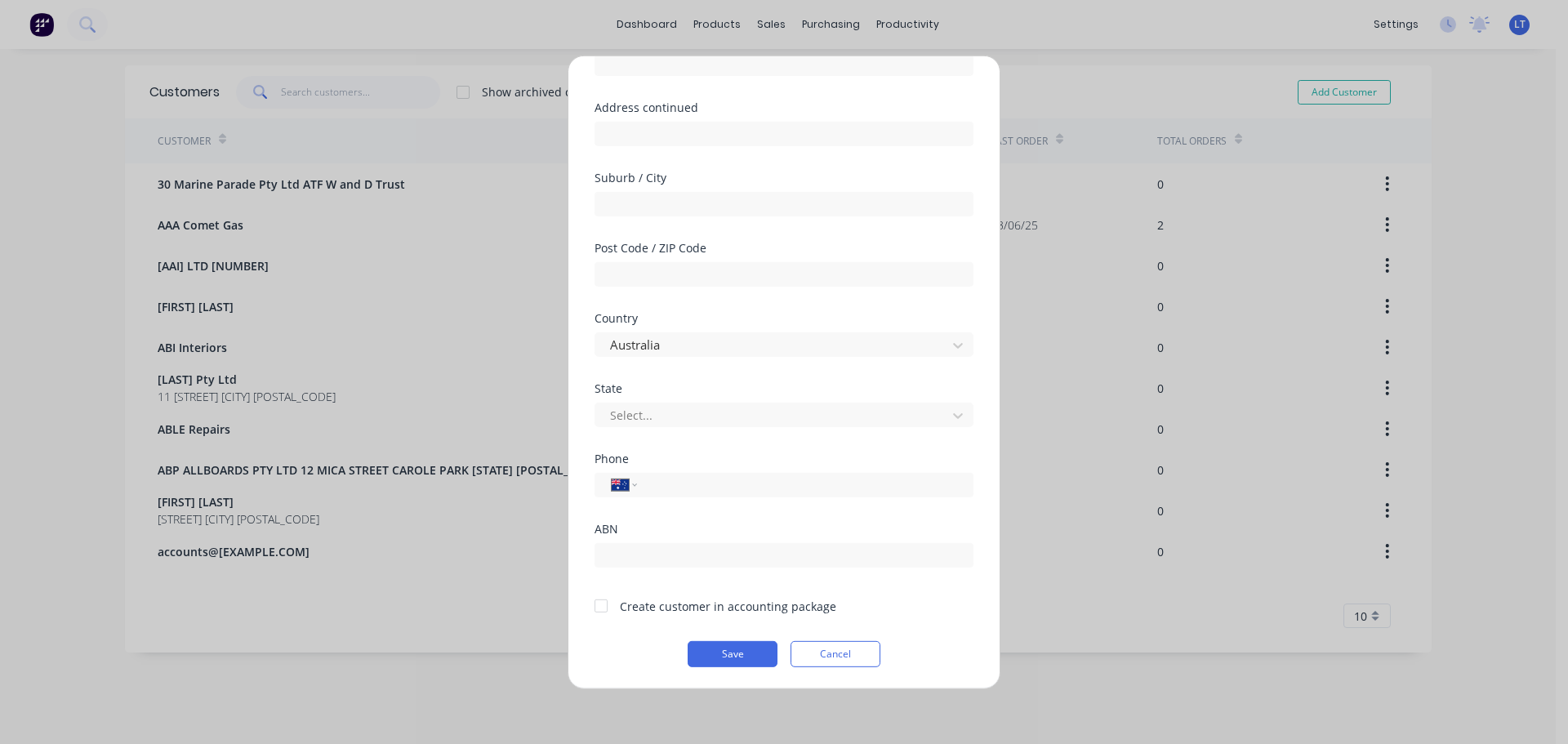 click at bounding box center (601, 606) 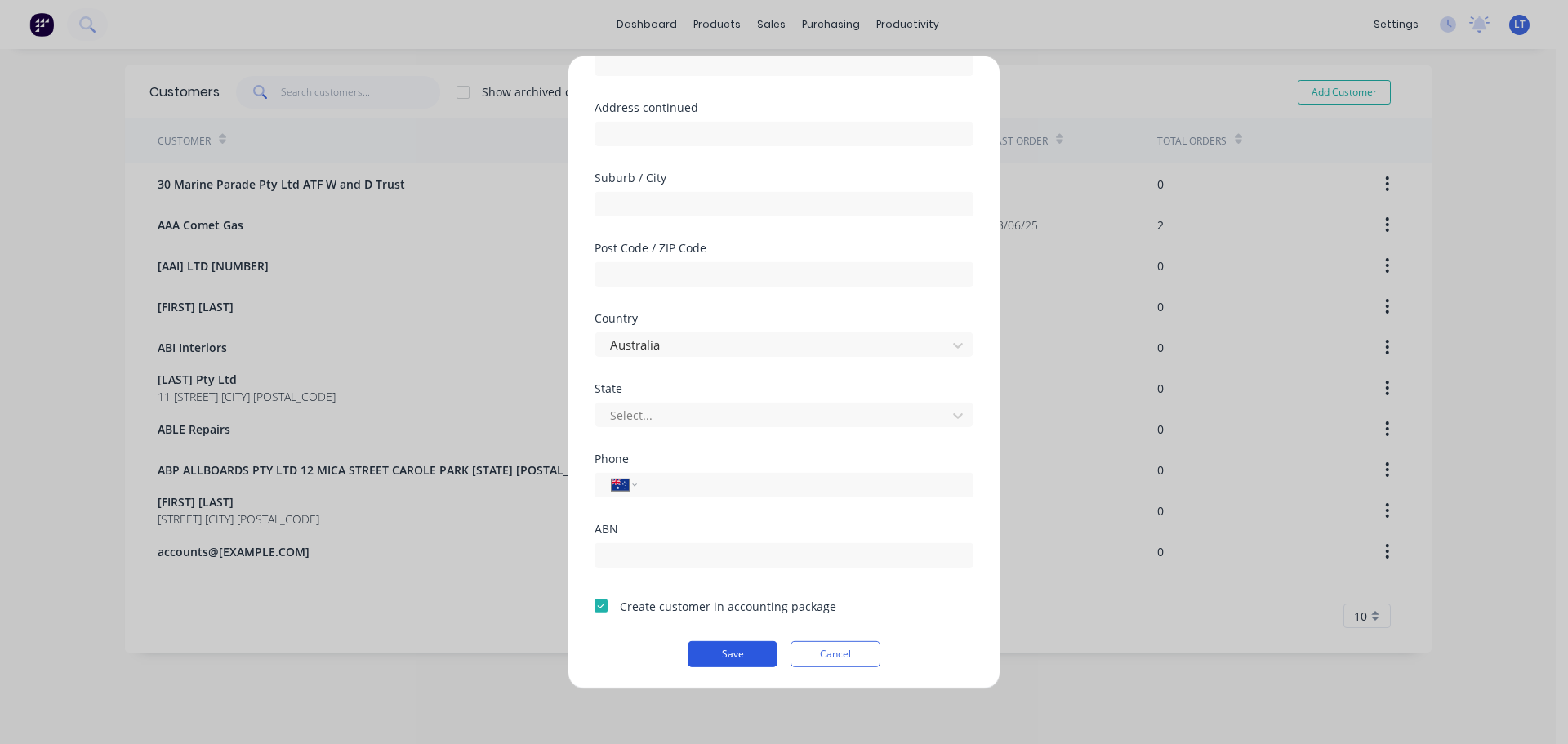 click on "Save" at bounding box center (733, 653) 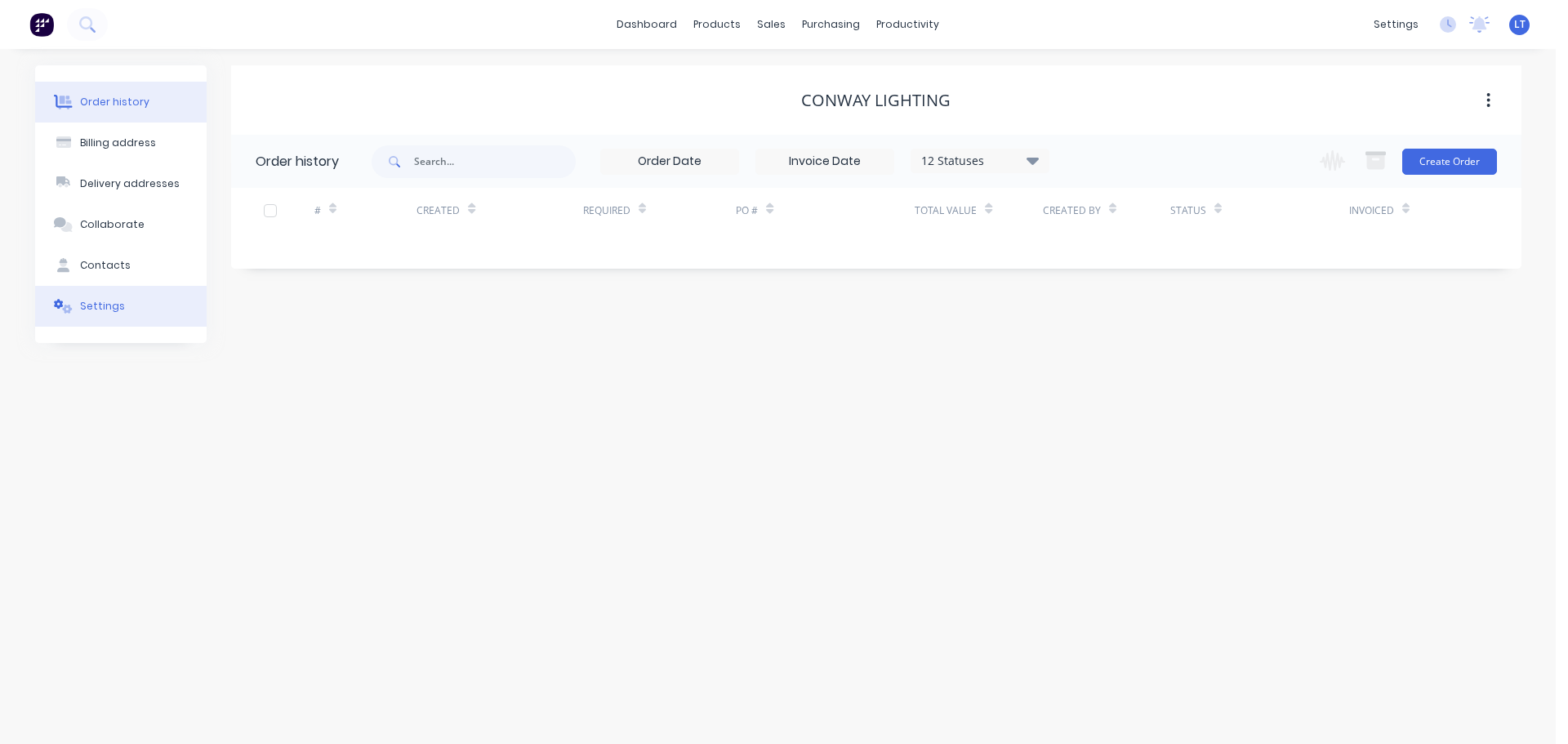 click on "Settings" at bounding box center (121, 306) 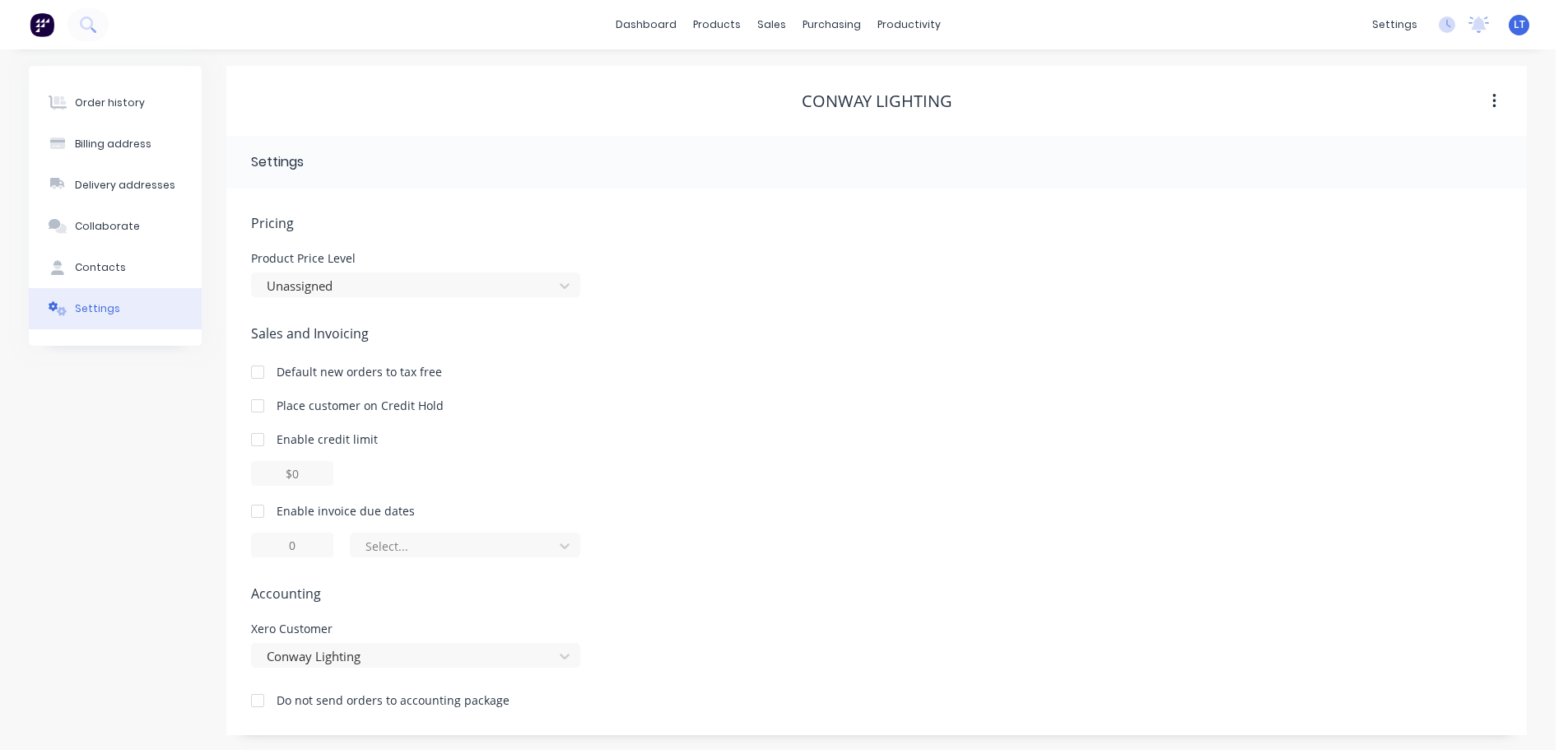 scroll, scrollTop: 2, scrollLeft: 0, axis: vertical 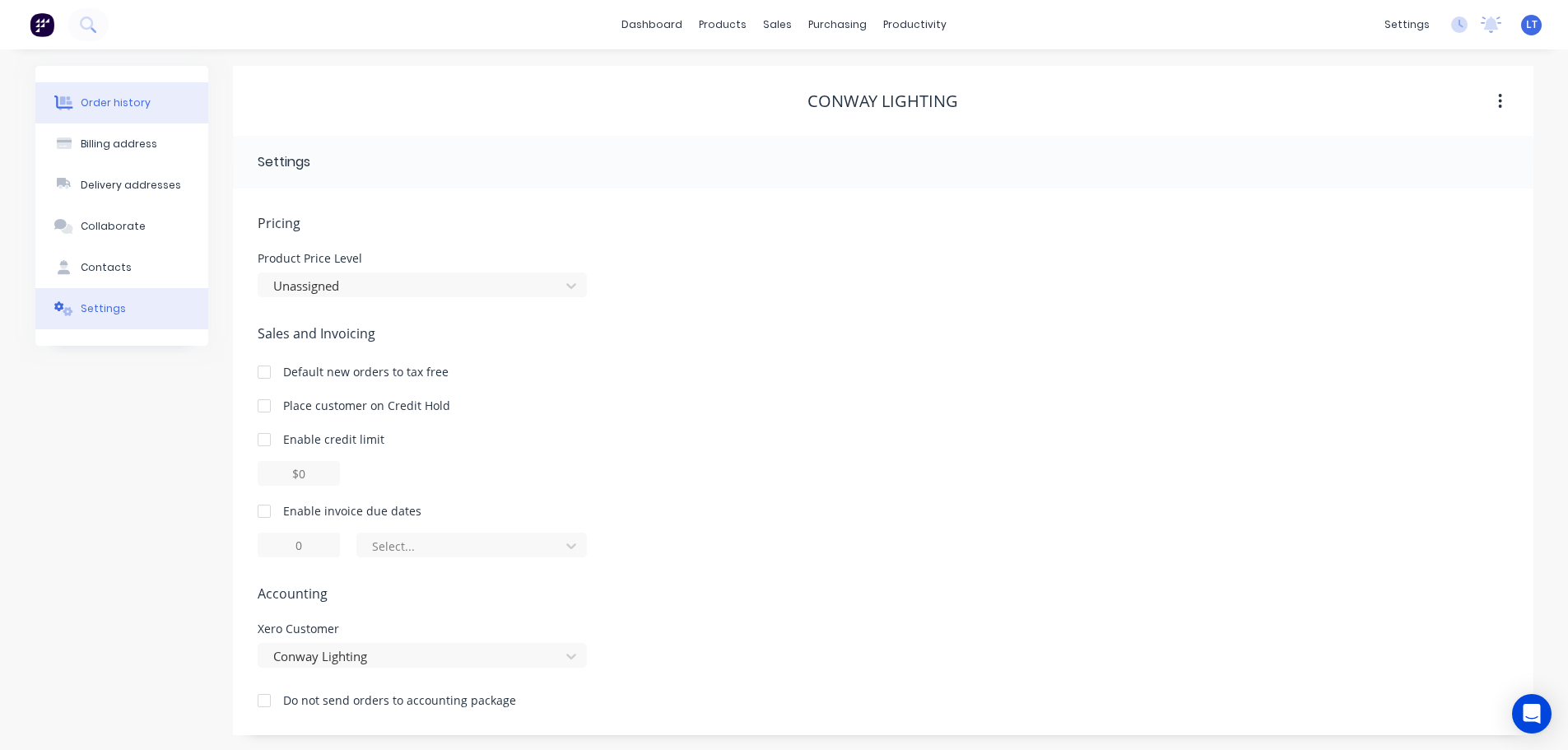 click on "Order history" at bounding box center (115, 103) 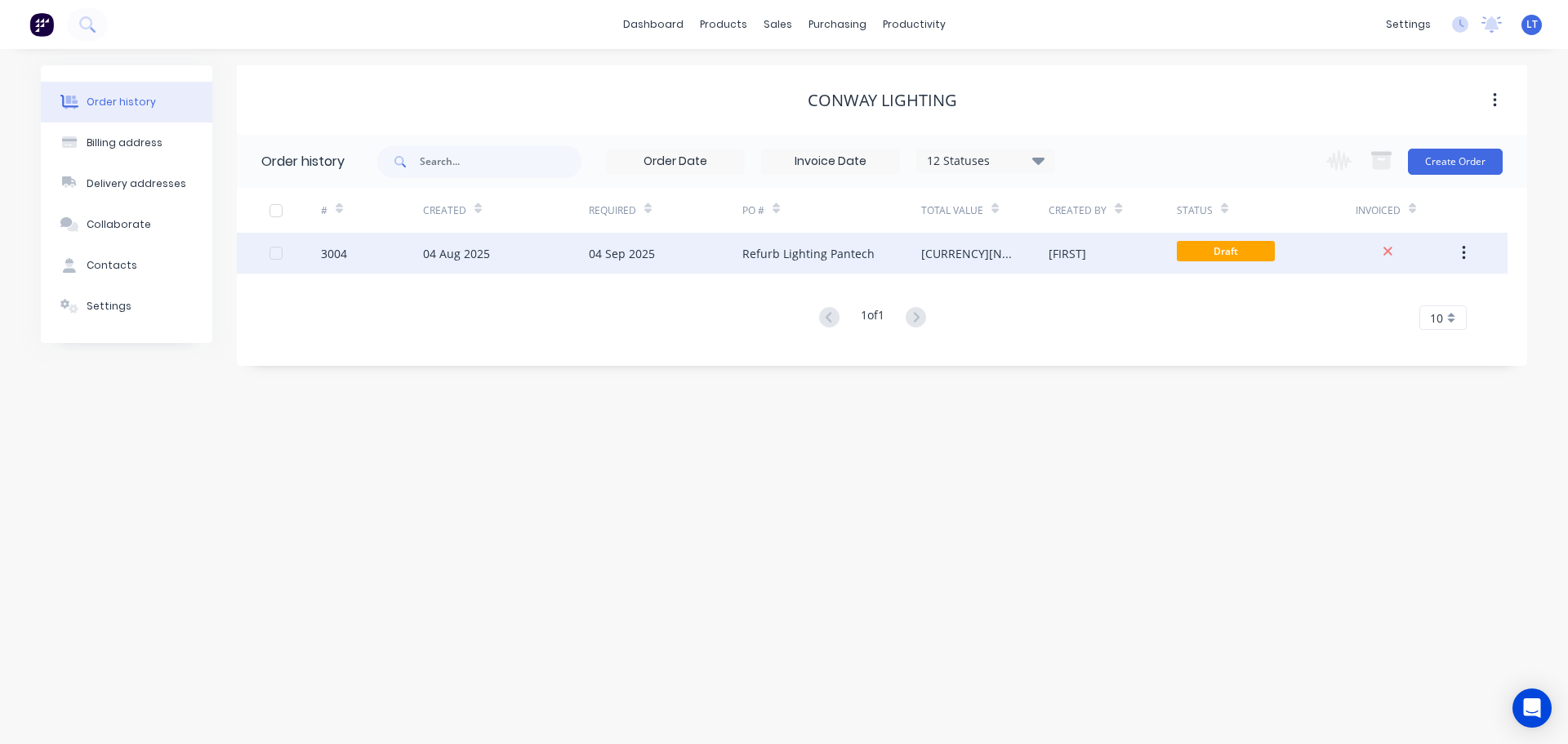 click on "04 Aug 2025" at bounding box center (506, 253) 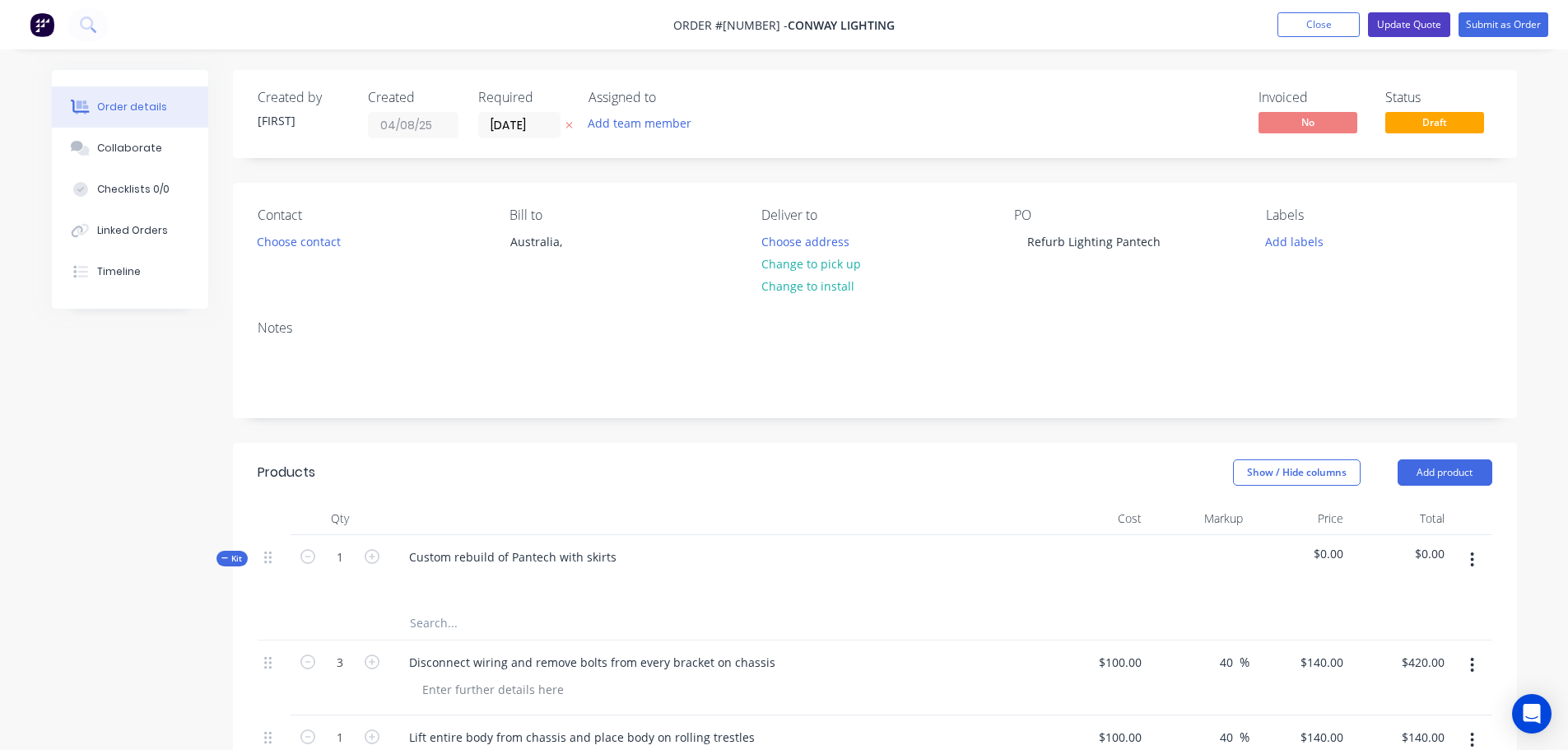 click on "Update Quote" at bounding box center (1409, 25) 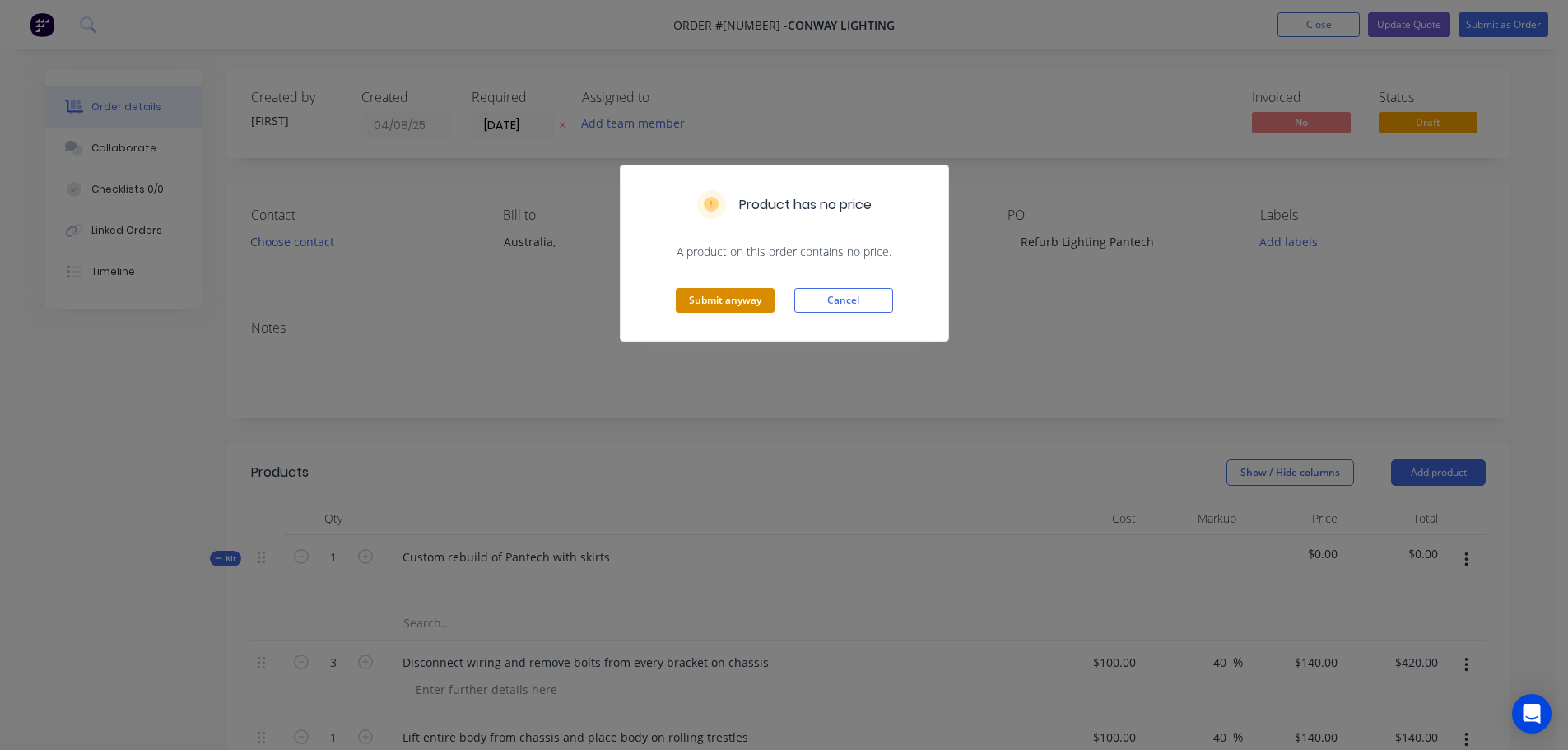 click on "Submit anyway" at bounding box center (725, 300) 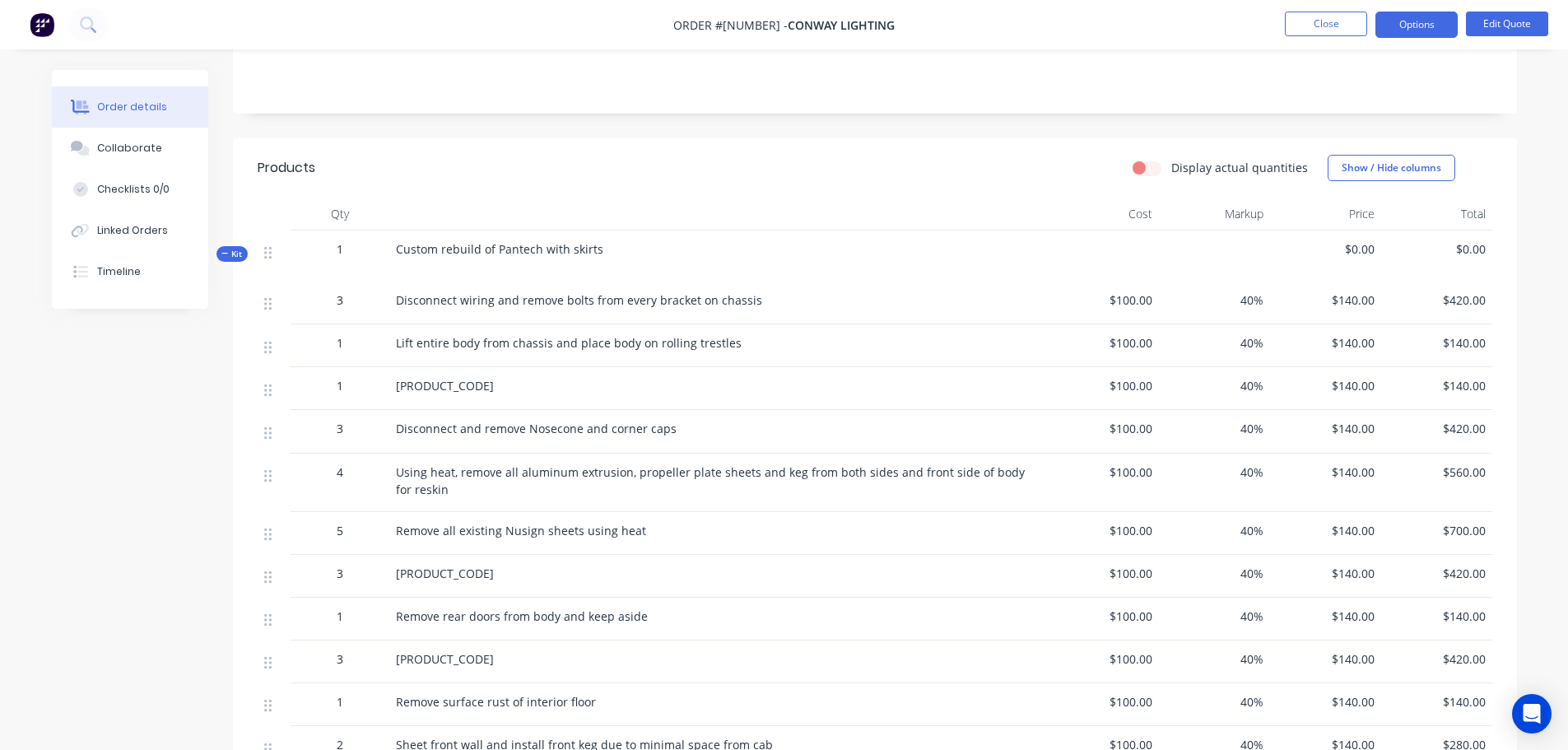 scroll, scrollTop: 269, scrollLeft: 0, axis: vertical 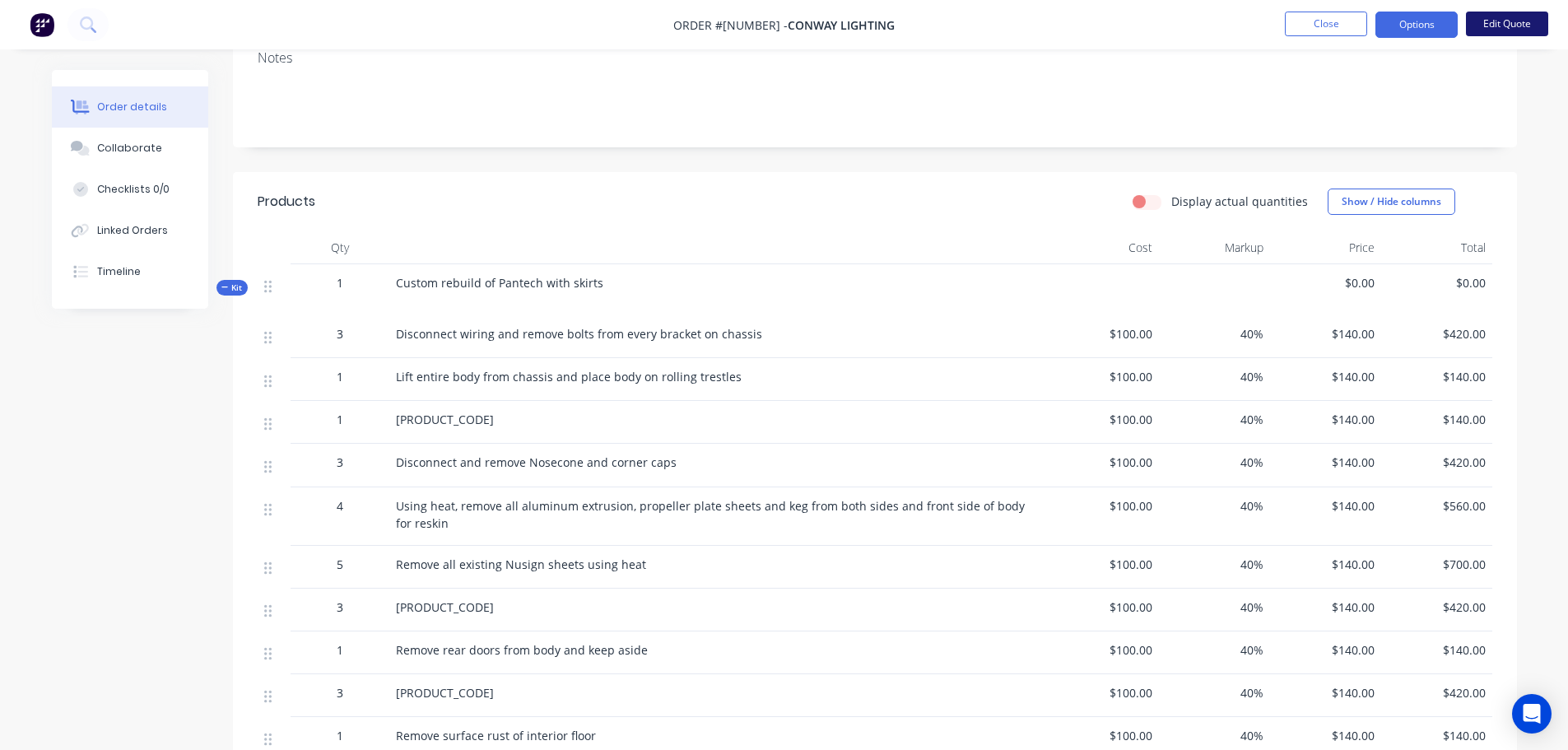 click on "Edit Quote" at bounding box center (1507, 24) 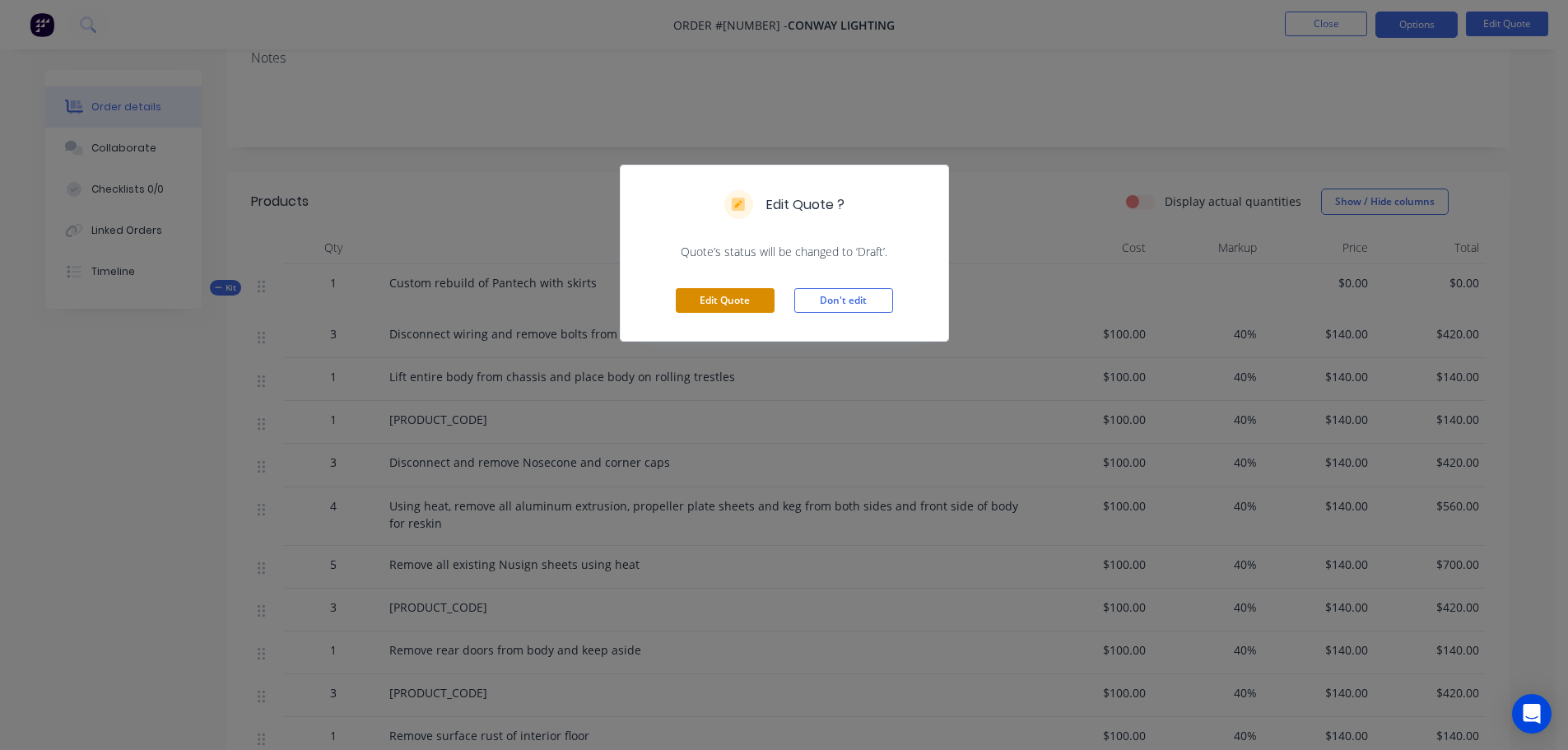 click on "Edit Quote" at bounding box center [725, 300] 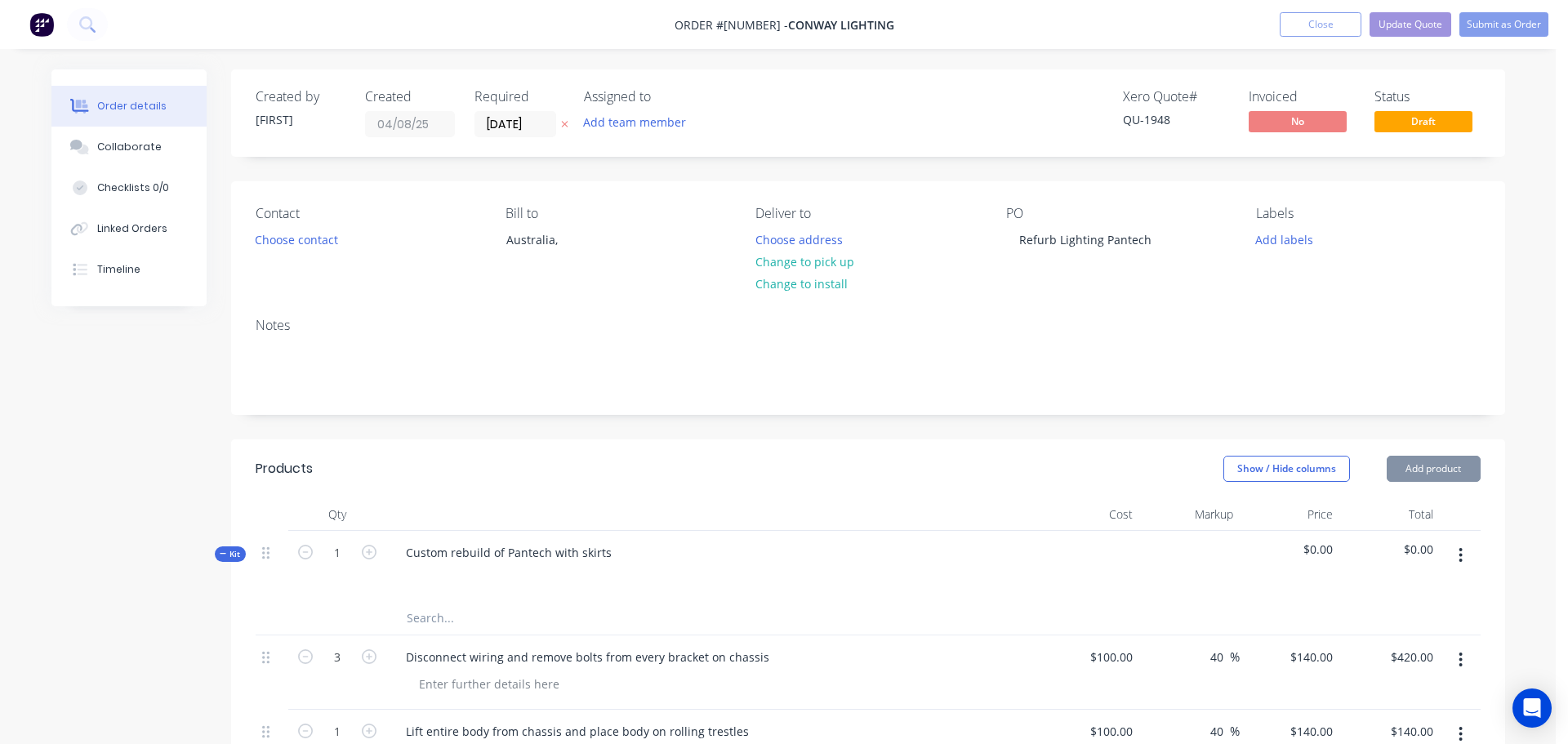 type on "$100.00" 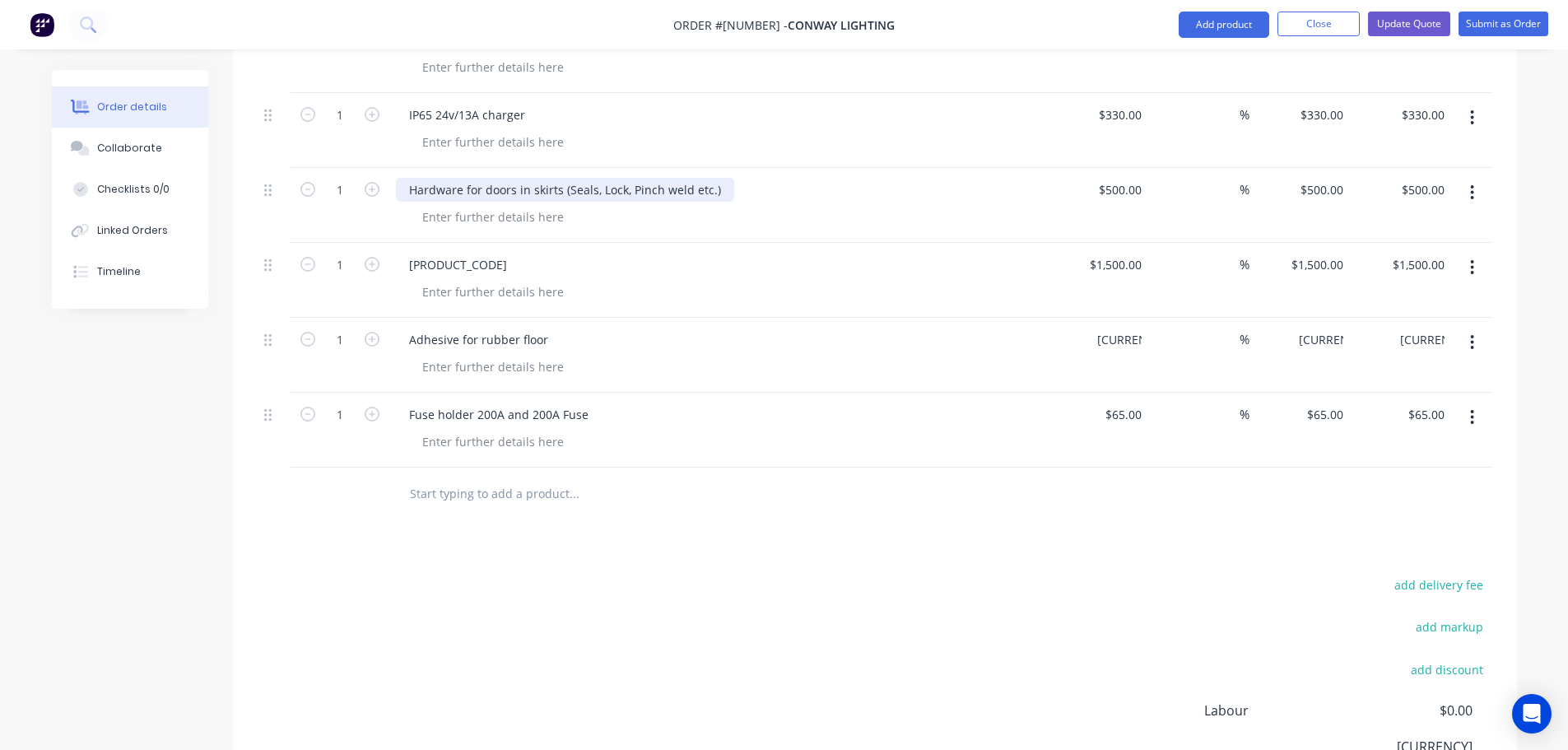 scroll, scrollTop: 4281, scrollLeft: 0, axis: vertical 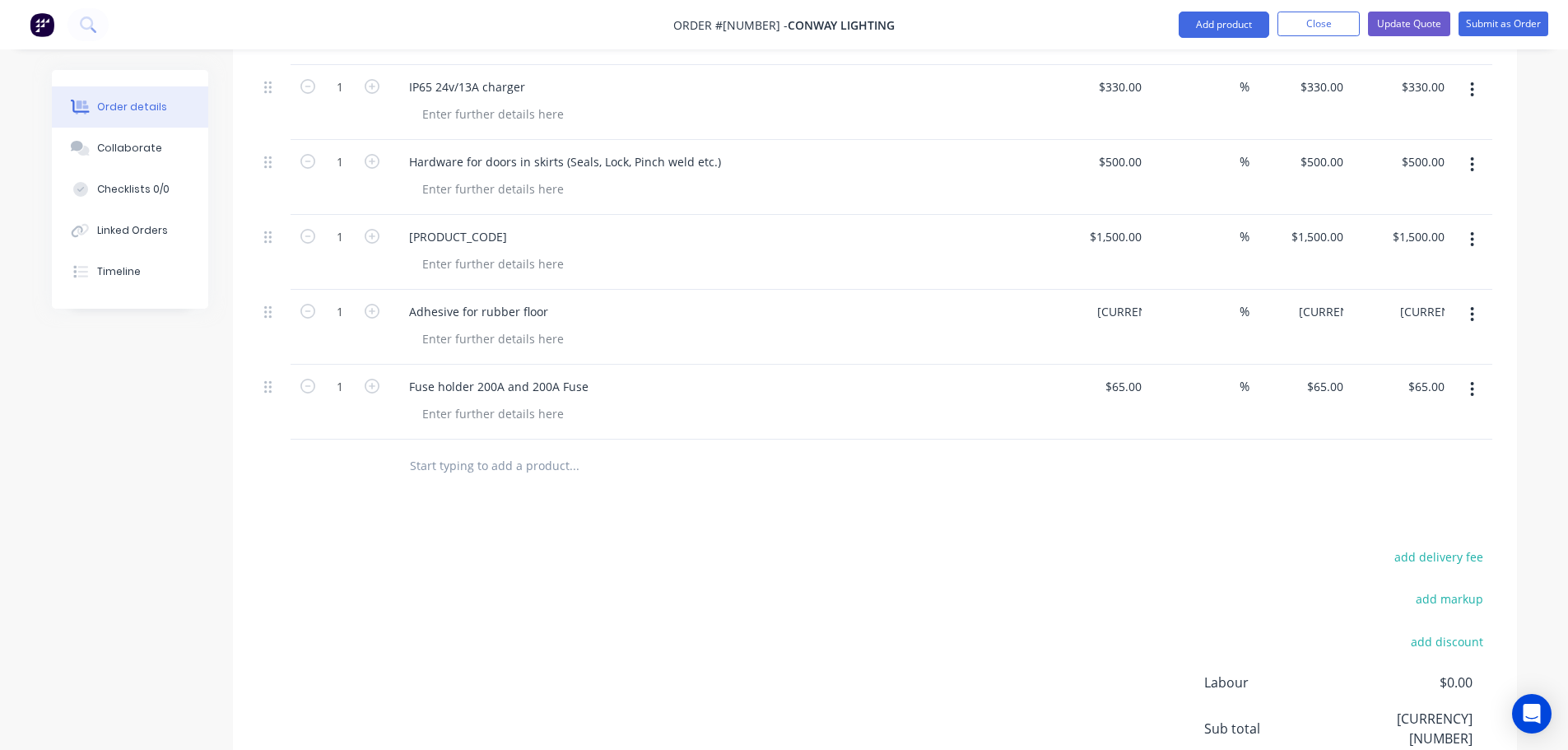 click at bounding box center (574, 466) 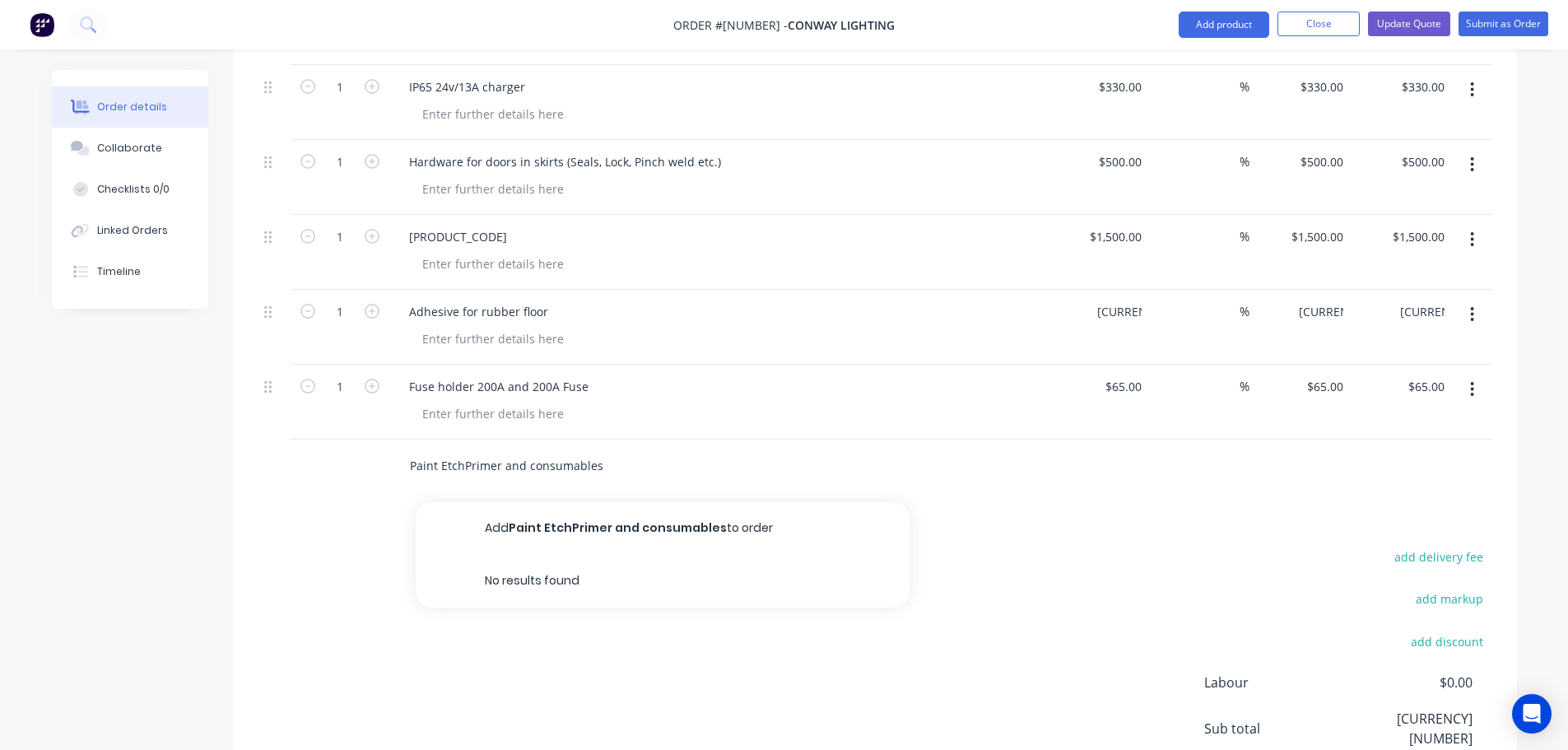 click on "Paint EtchPrimer and consumables" at bounding box center (574, 466) 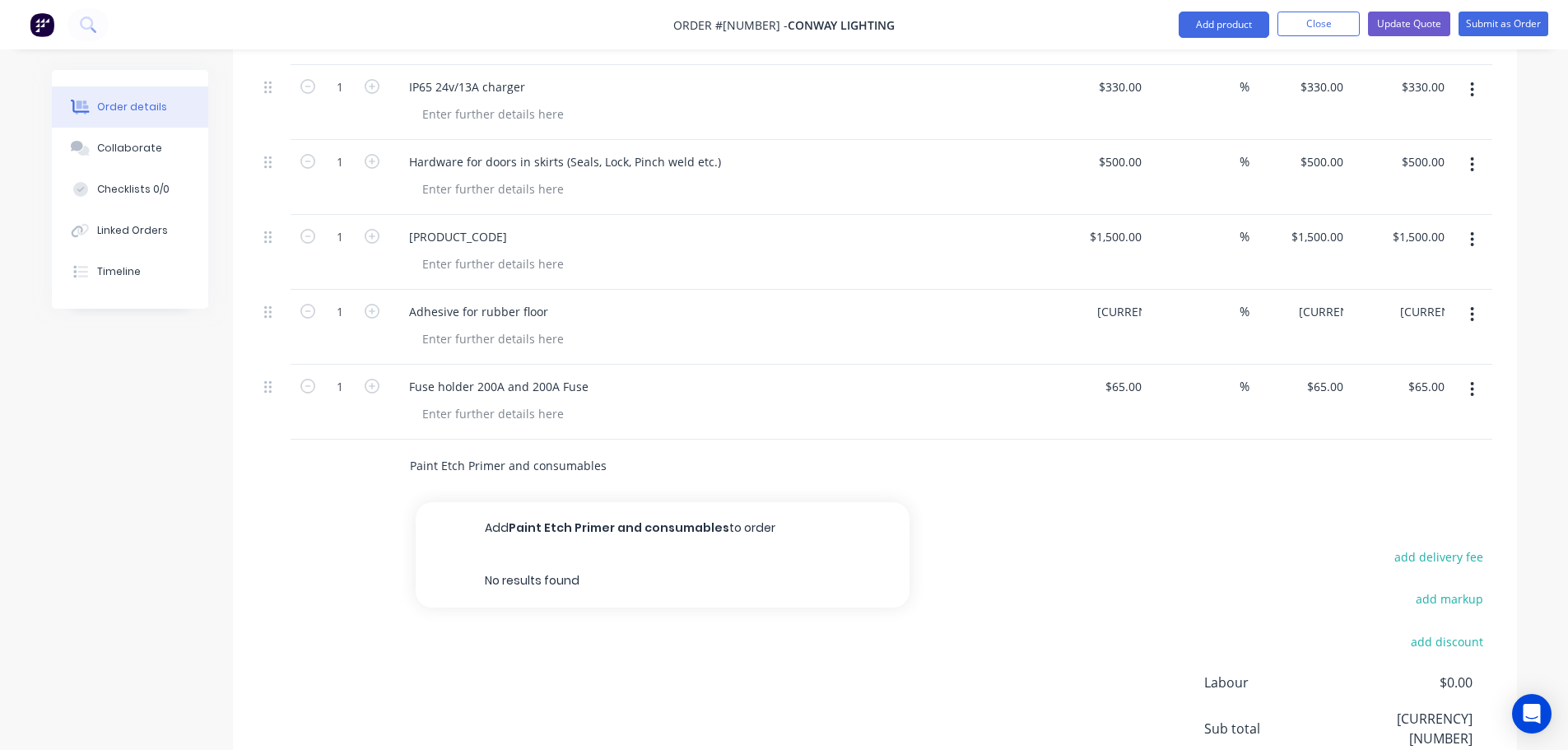 click on "Paint Etch Primer and consumables" at bounding box center [574, 466] 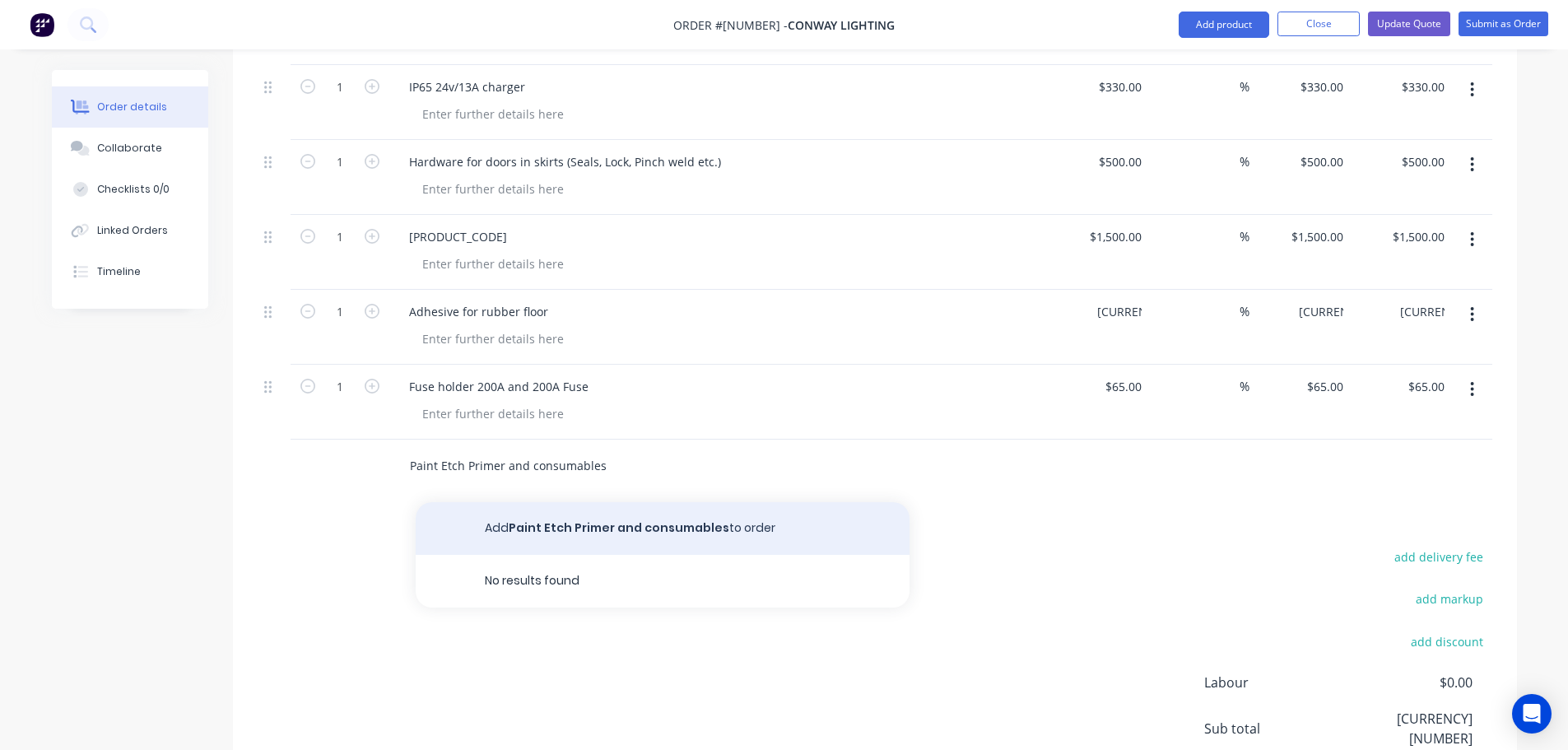 type on "Paint Etch Primer and consumables" 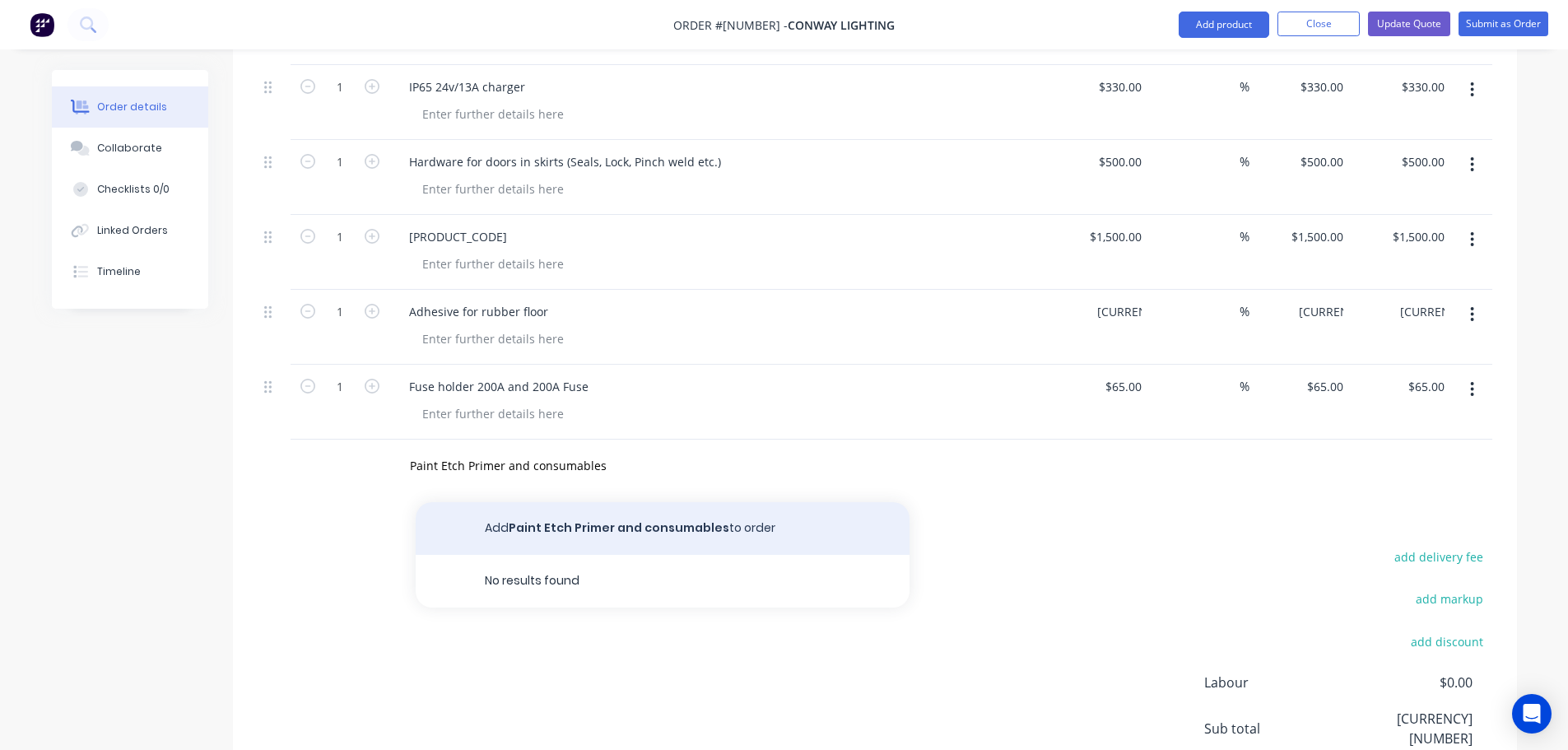 click on "Add  Paint Etch Primer and consumables  to order" at bounding box center [663, 529] 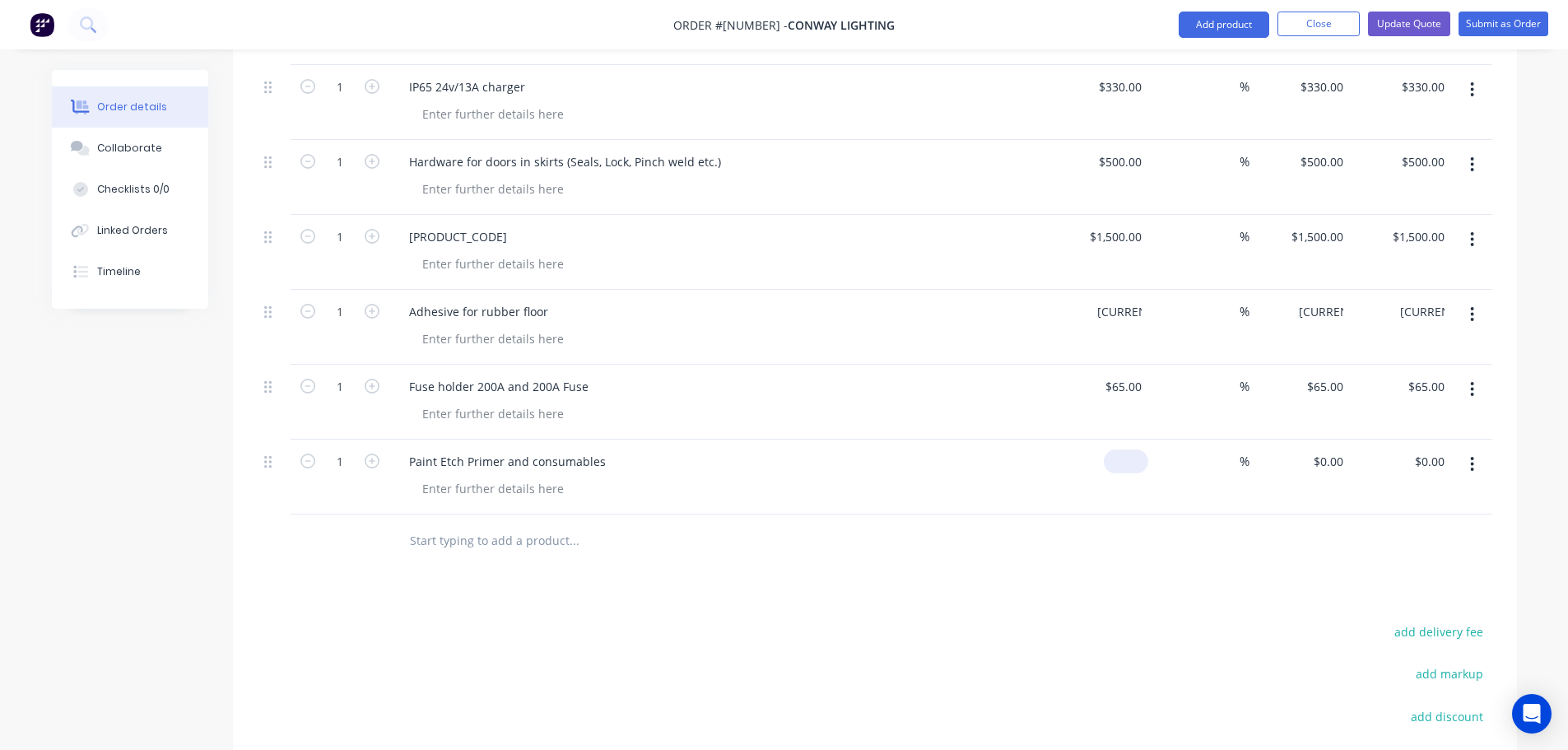 click at bounding box center [1129, 461] 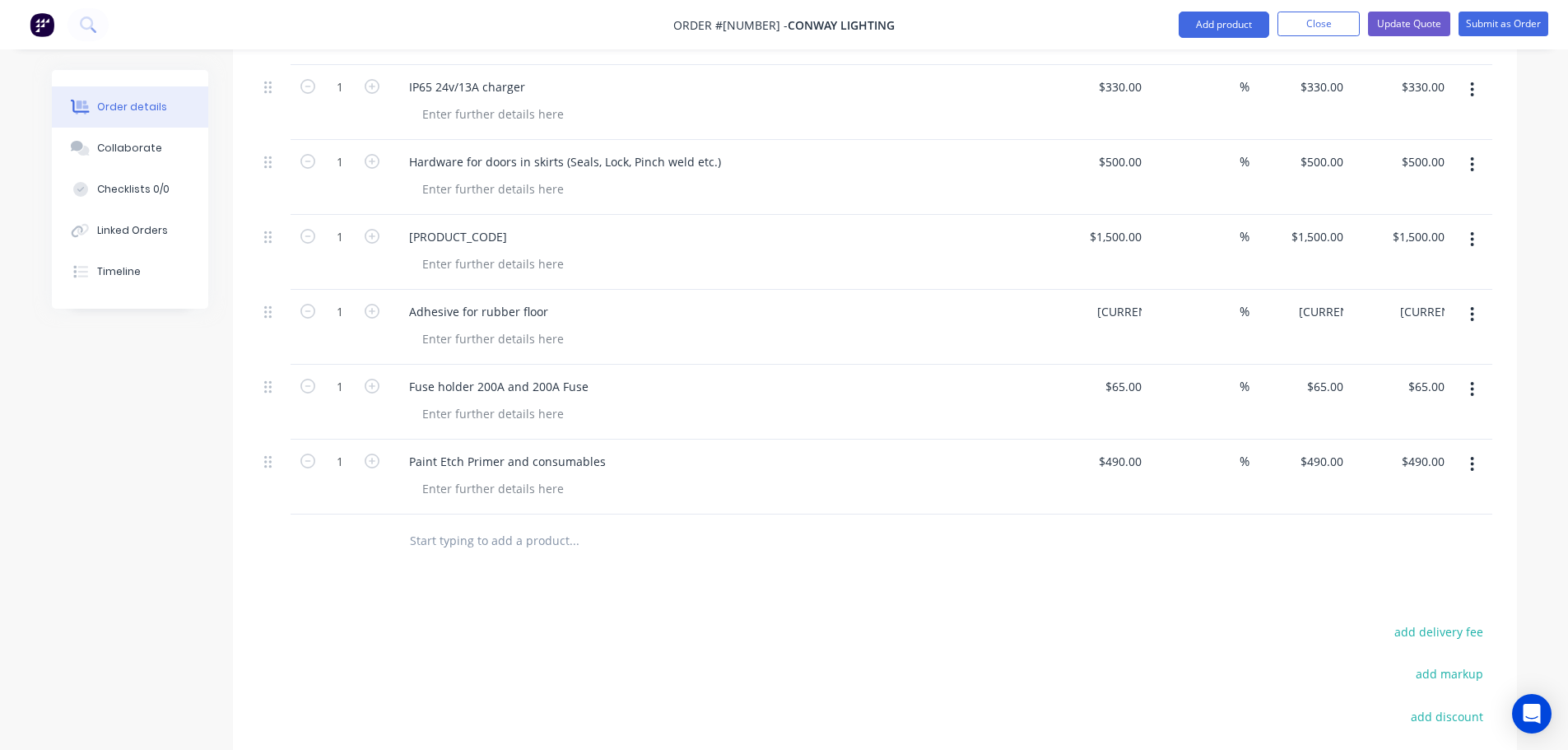 click at bounding box center (643, 541) 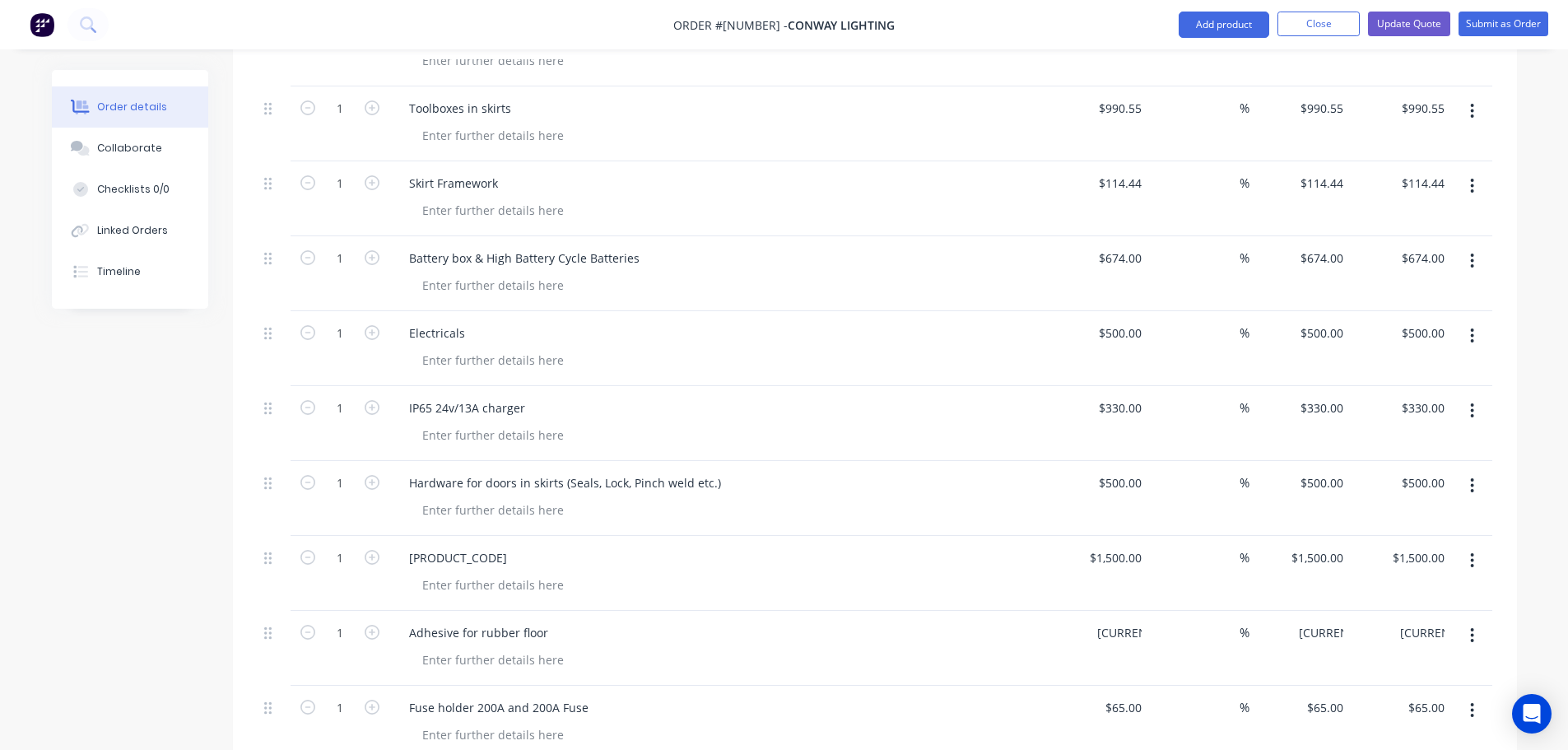 scroll, scrollTop: 3795, scrollLeft: 0, axis: vertical 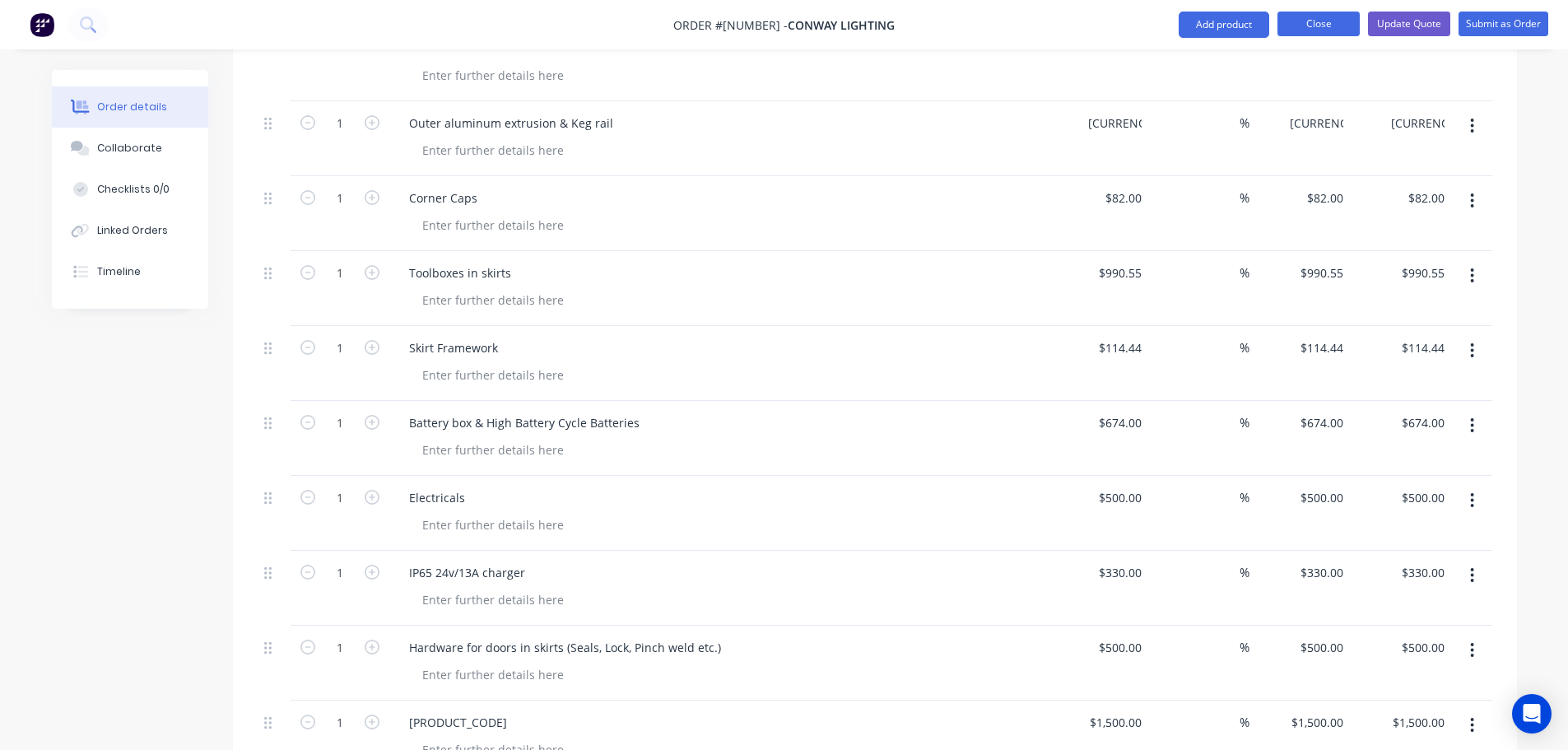 click on "Close" at bounding box center (1319, 24) 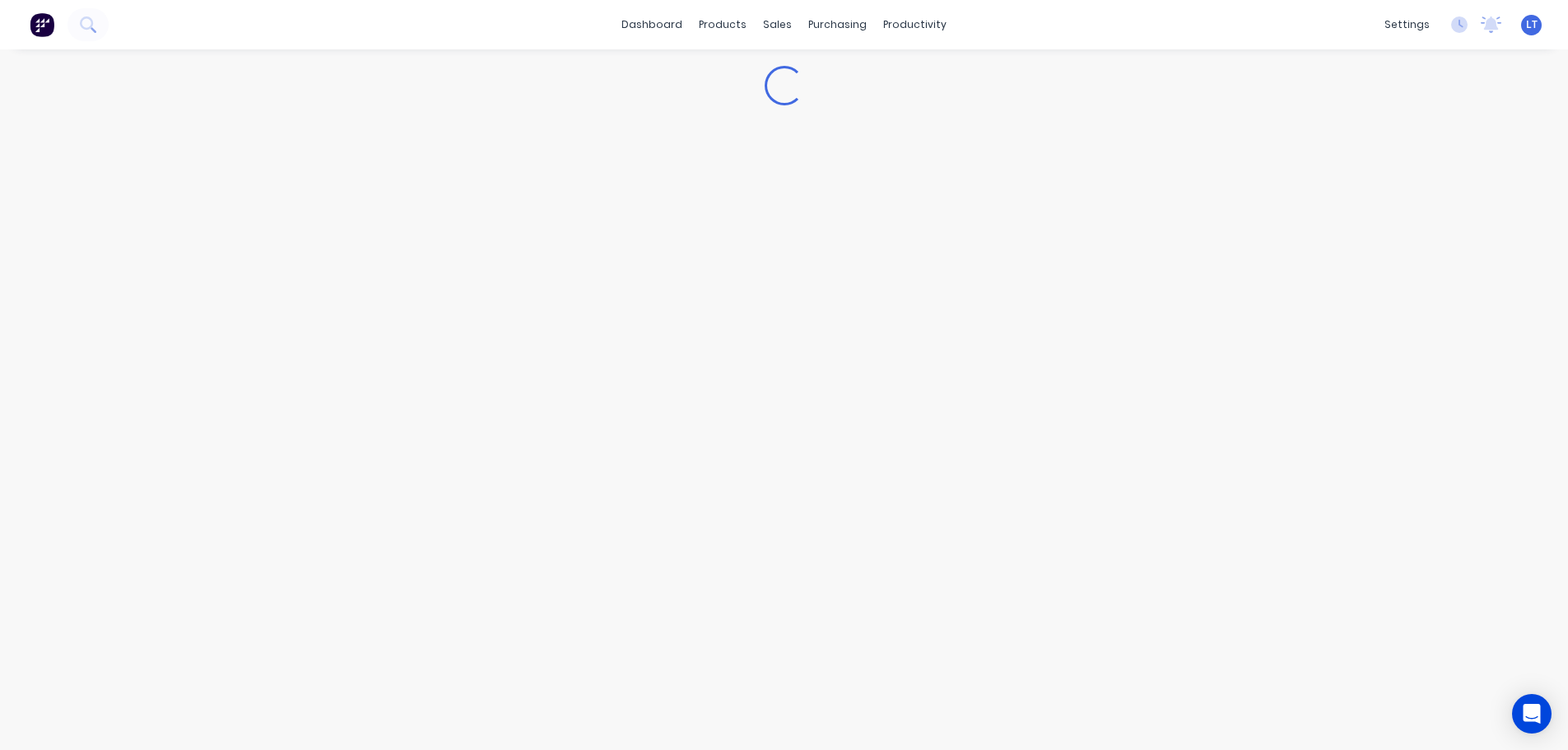 scroll, scrollTop: 0, scrollLeft: 0, axis: both 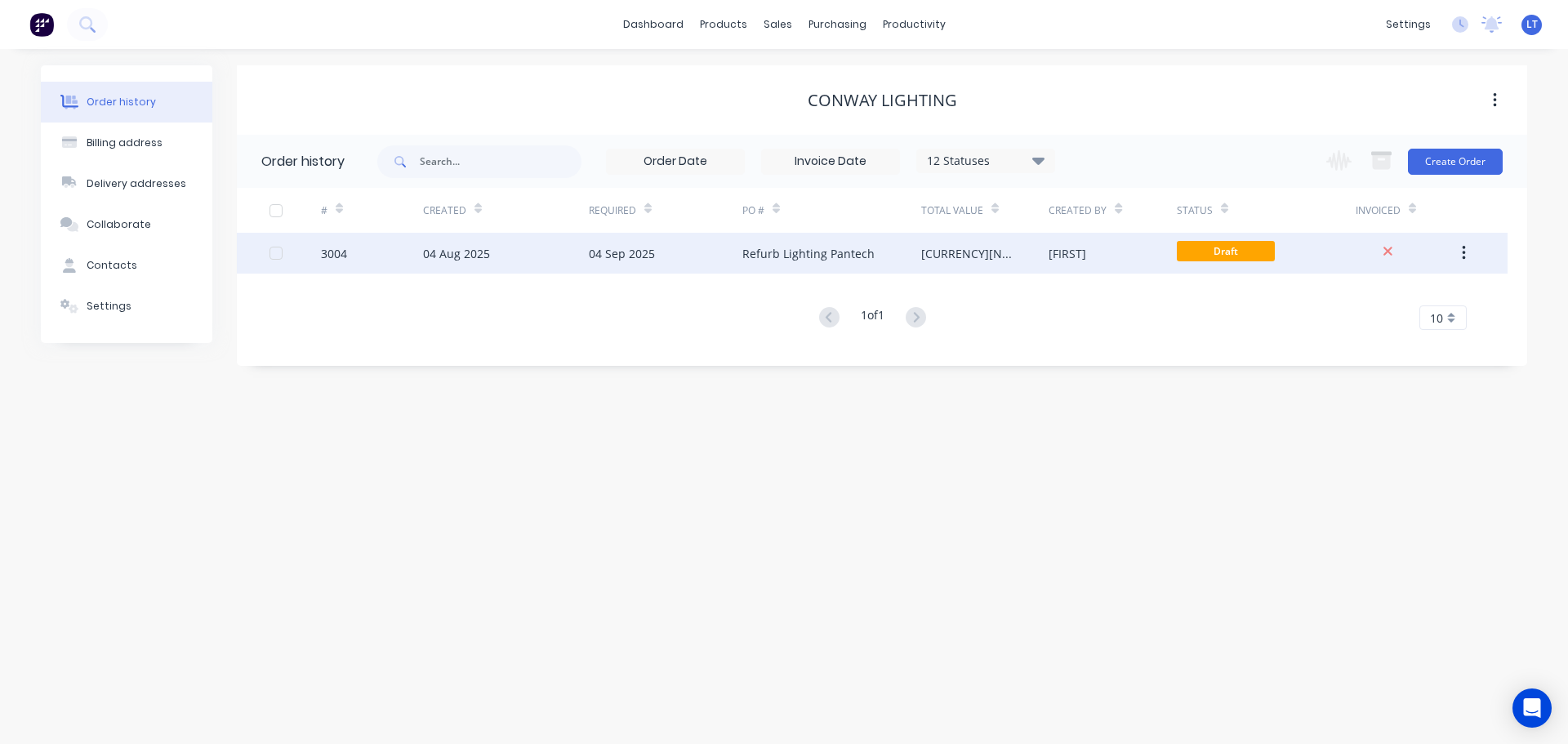 click on "04 Aug 2025" at bounding box center [506, 253] 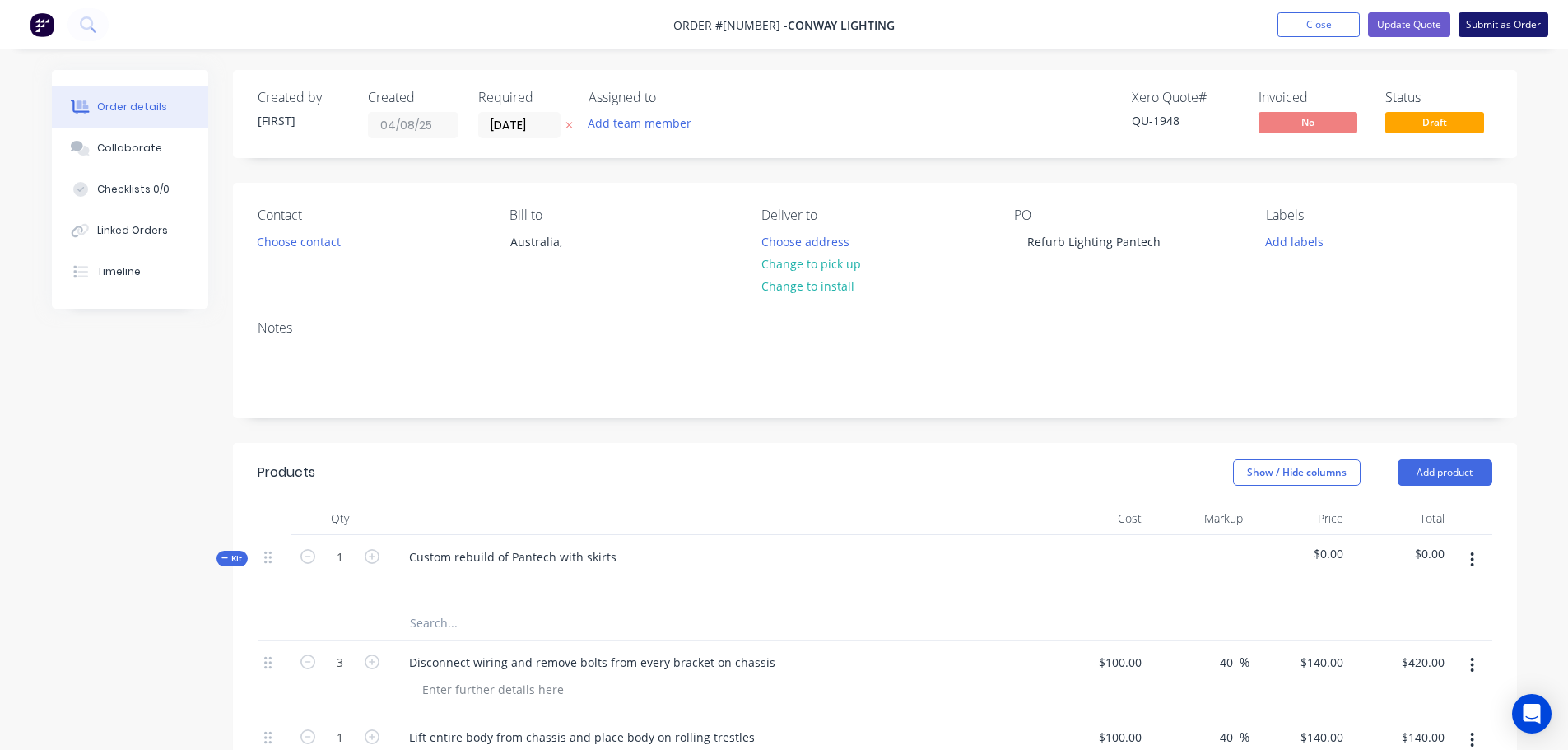 click on "Submit as Order" at bounding box center (1503, 25) 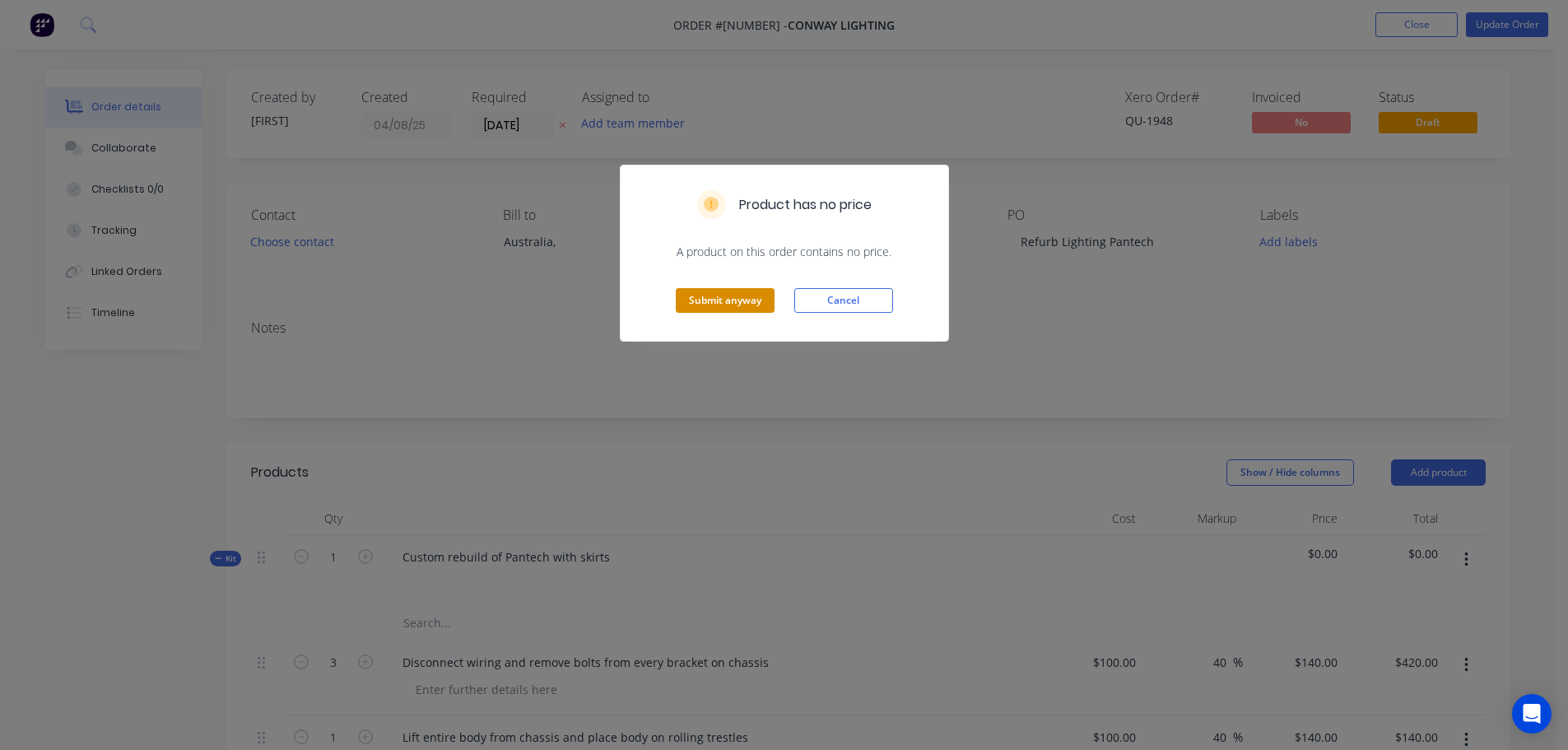 click on "Submit anyway" at bounding box center [725, 300] 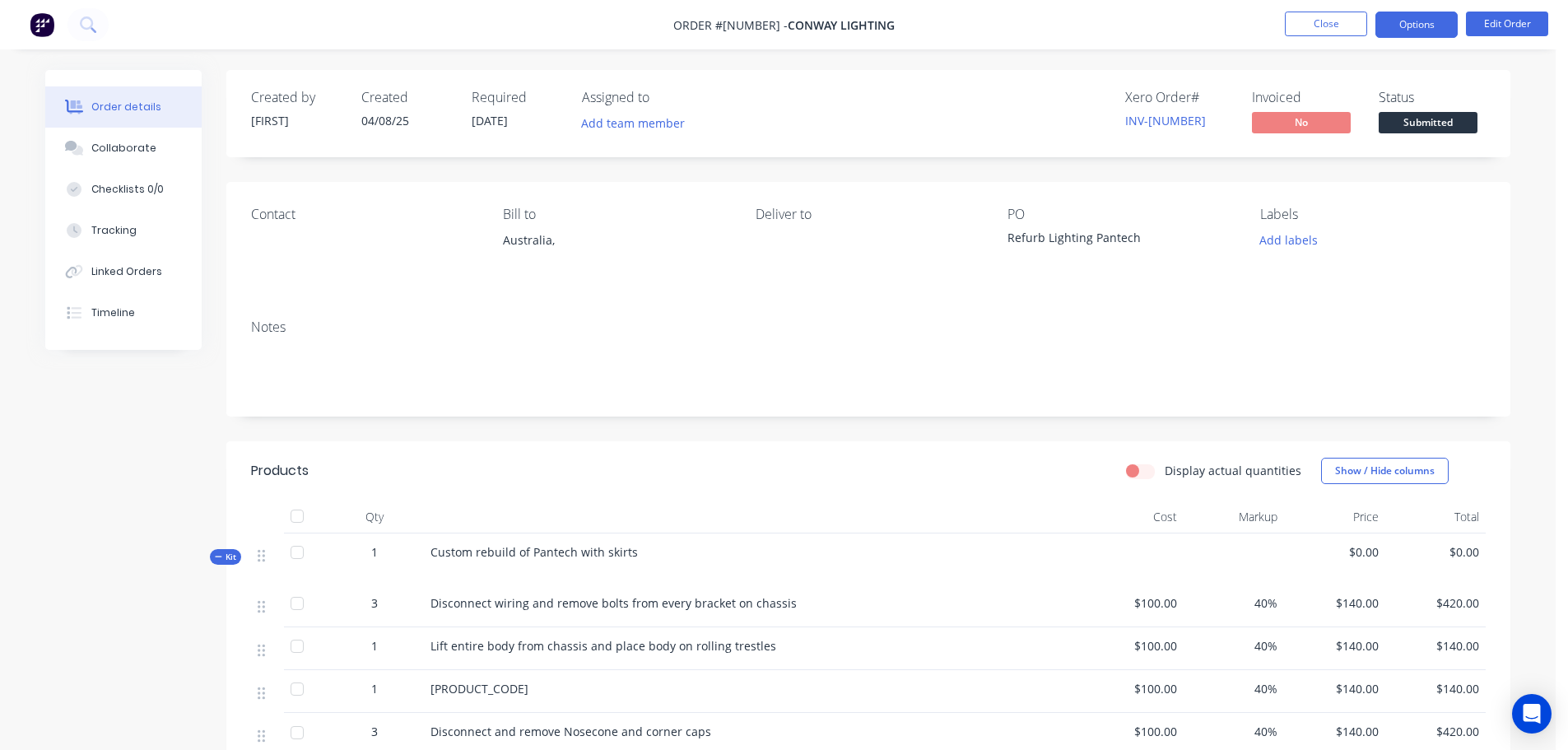click on "Options" at bounding box center (1417, 25) 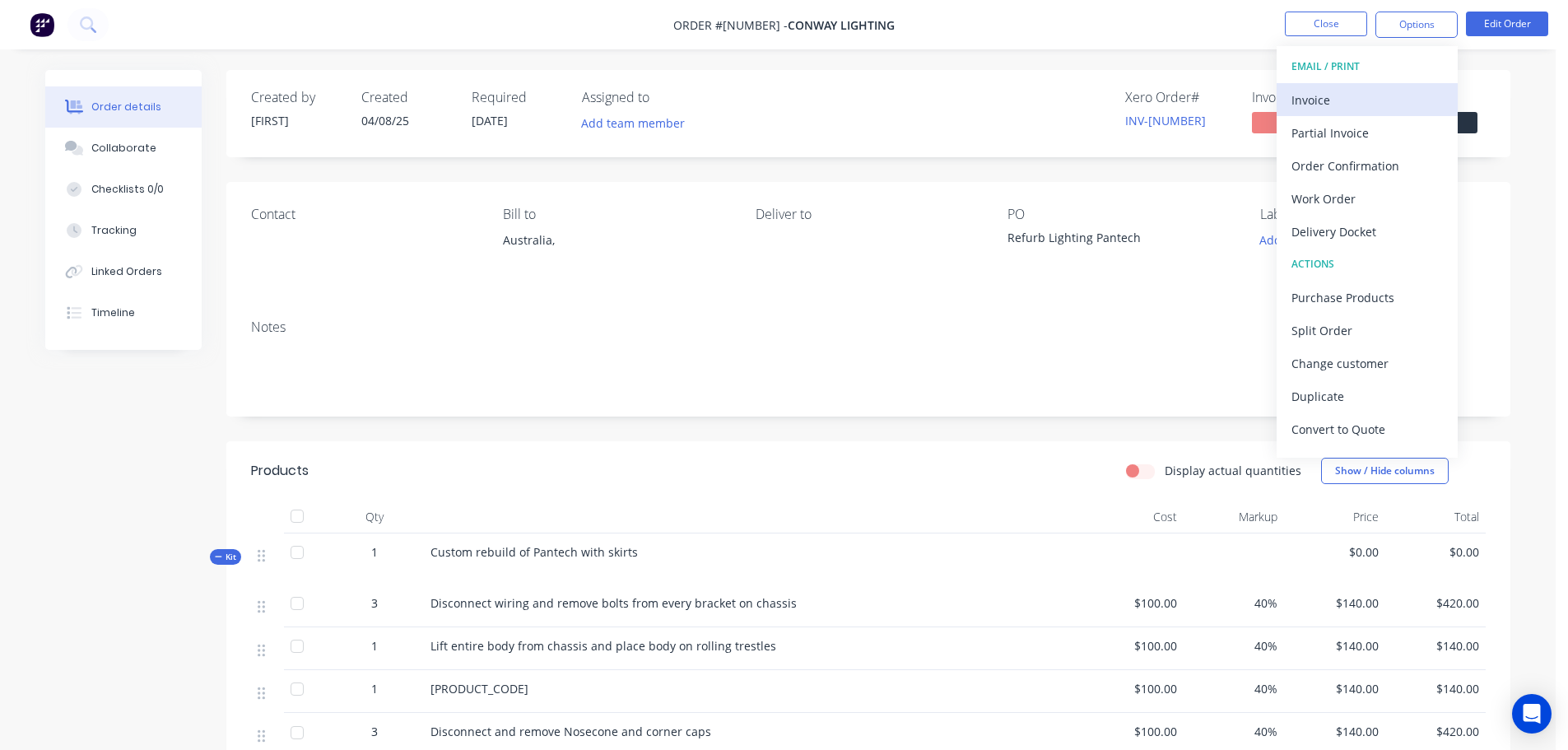 click on "Invoice" at bounding box center [1367, 100] 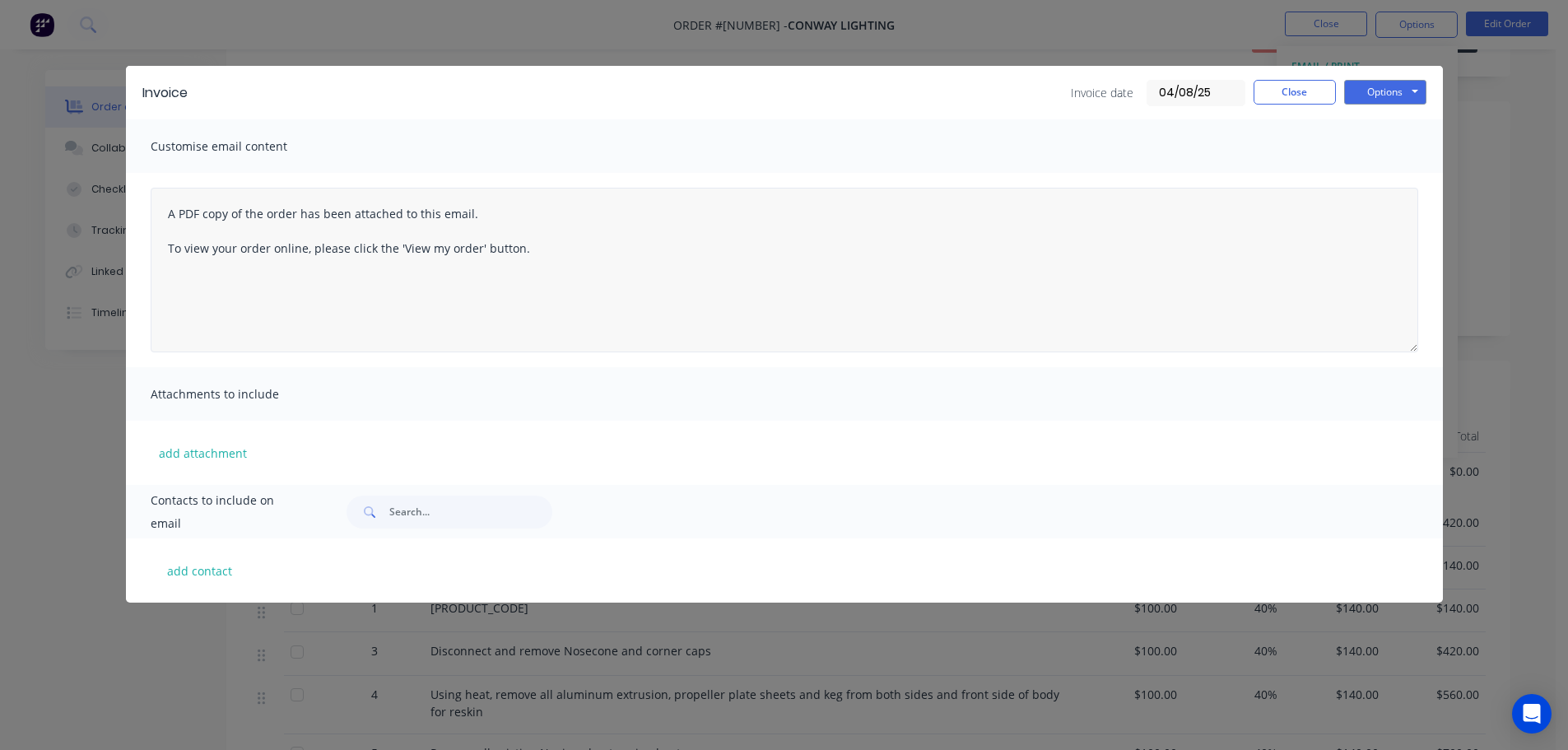 scroll, scrollTop: 0, scrollLeft: 0, axis: both 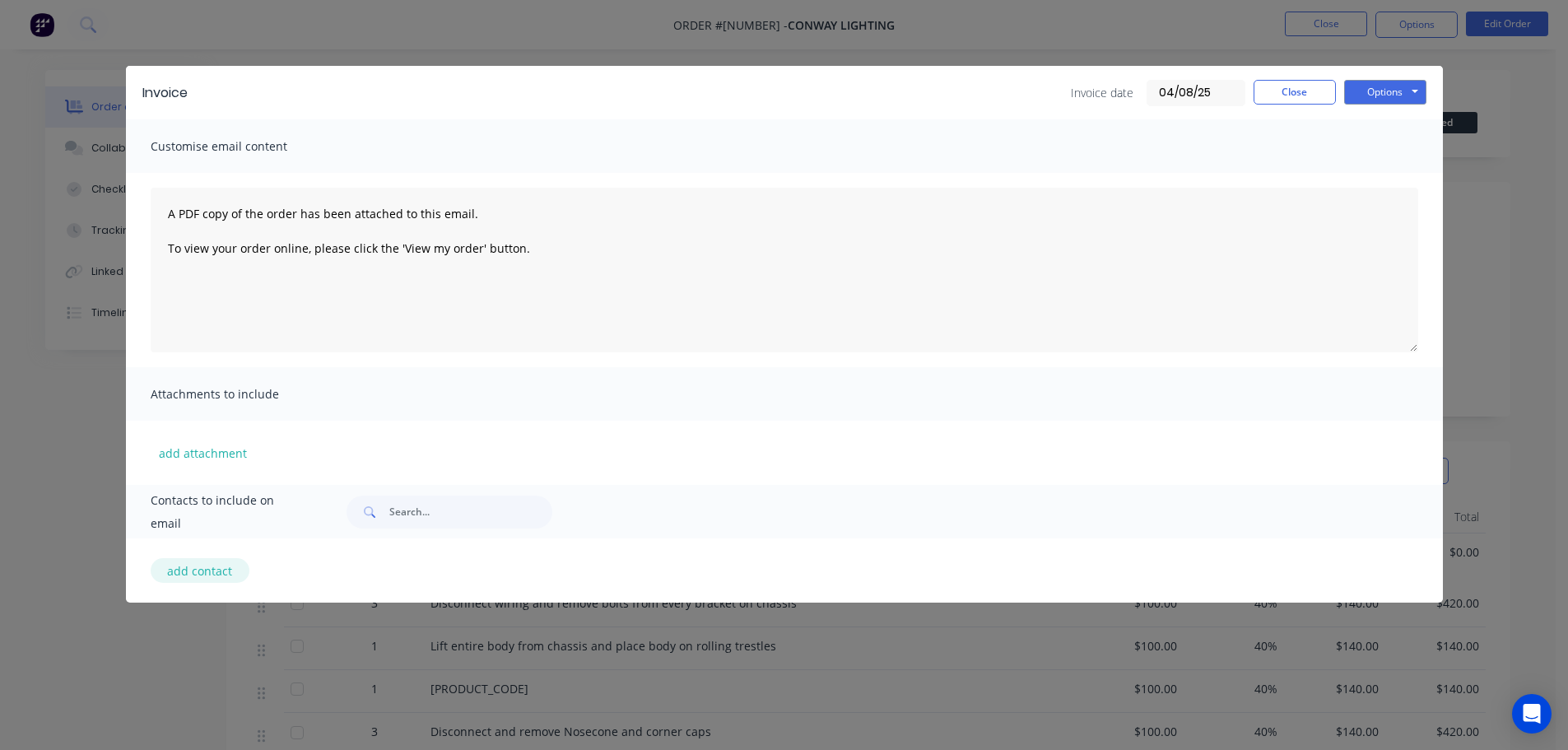 click on "add contact" at bounding box center [200, 571] 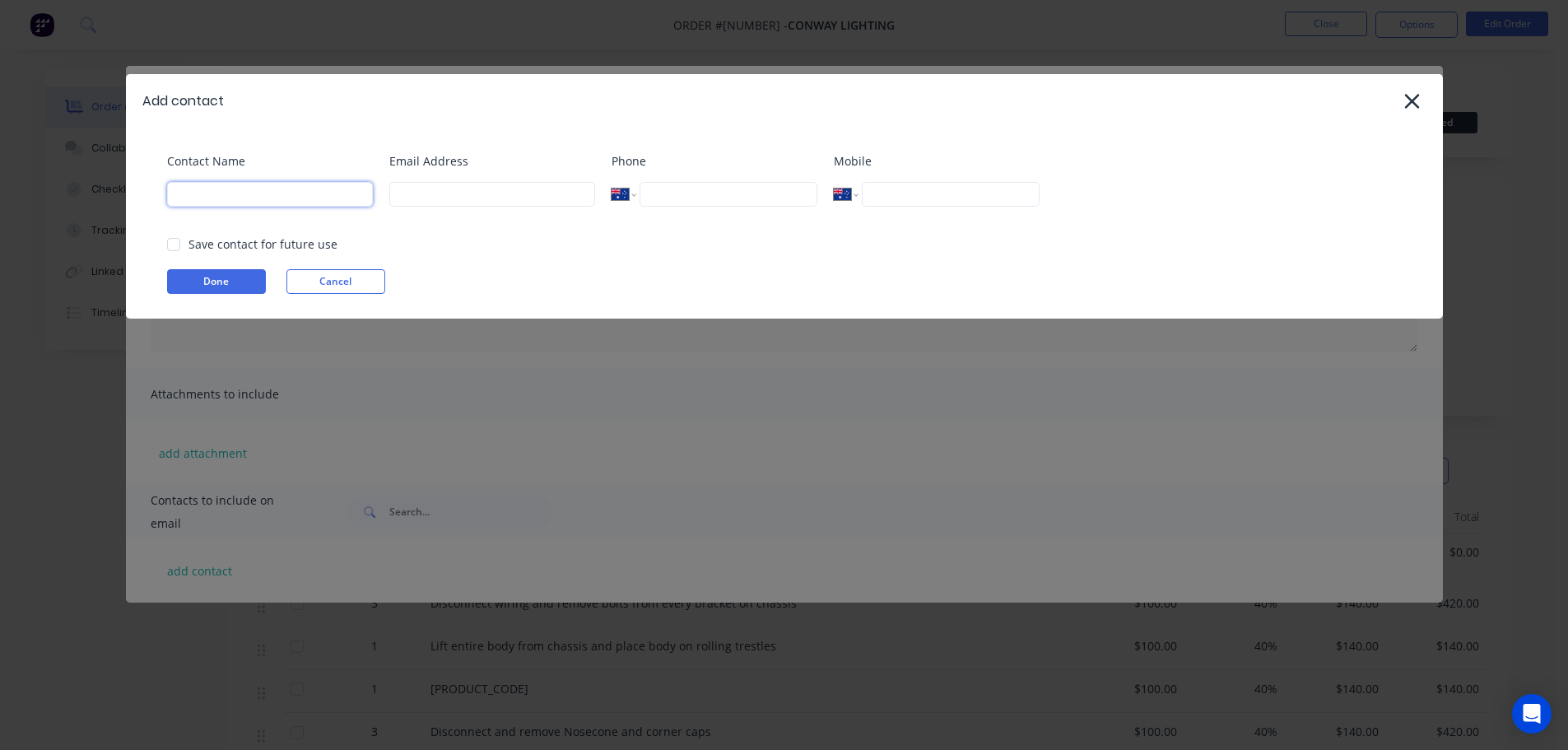 click at bounding box center [270, 194] 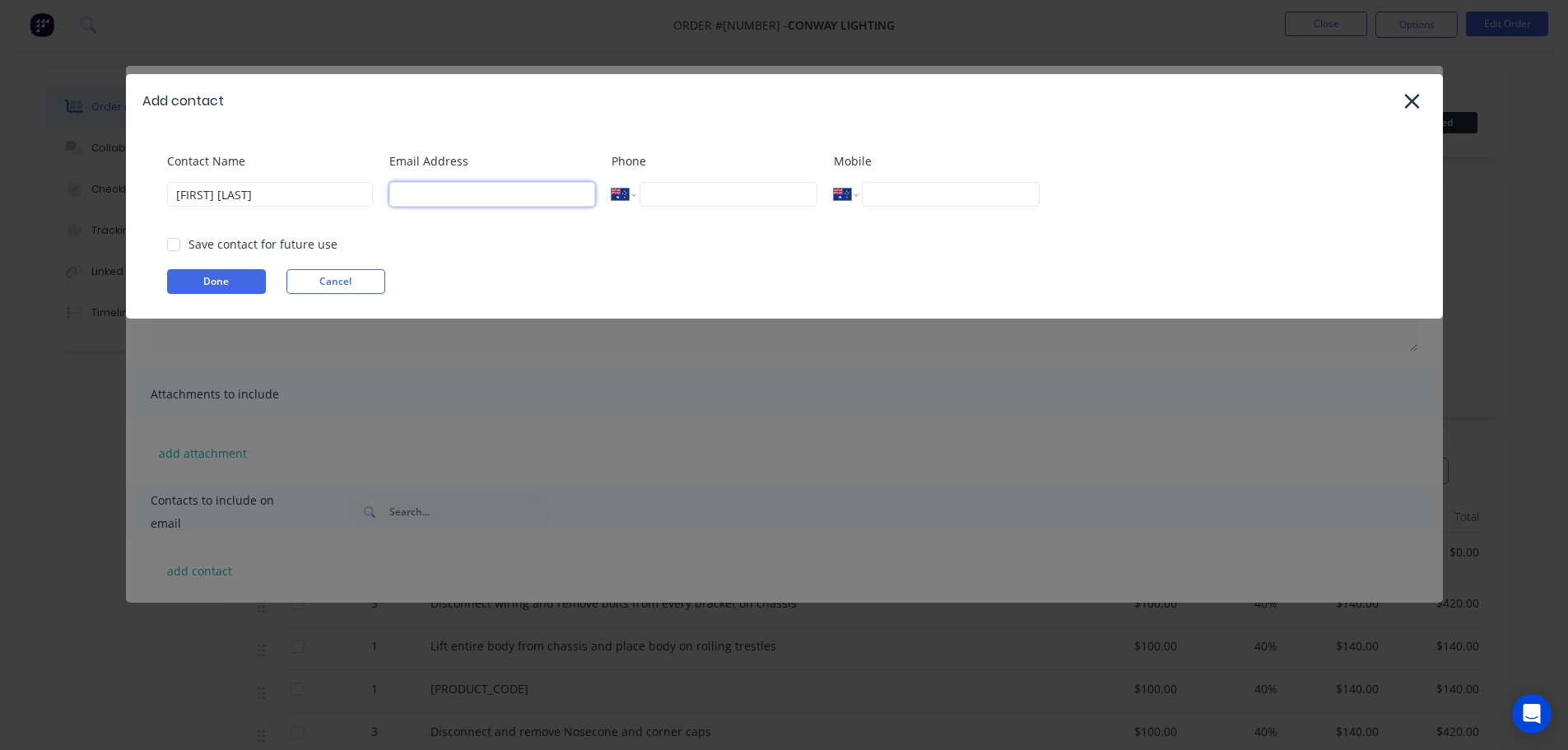 click at bounding box center (492, 194) 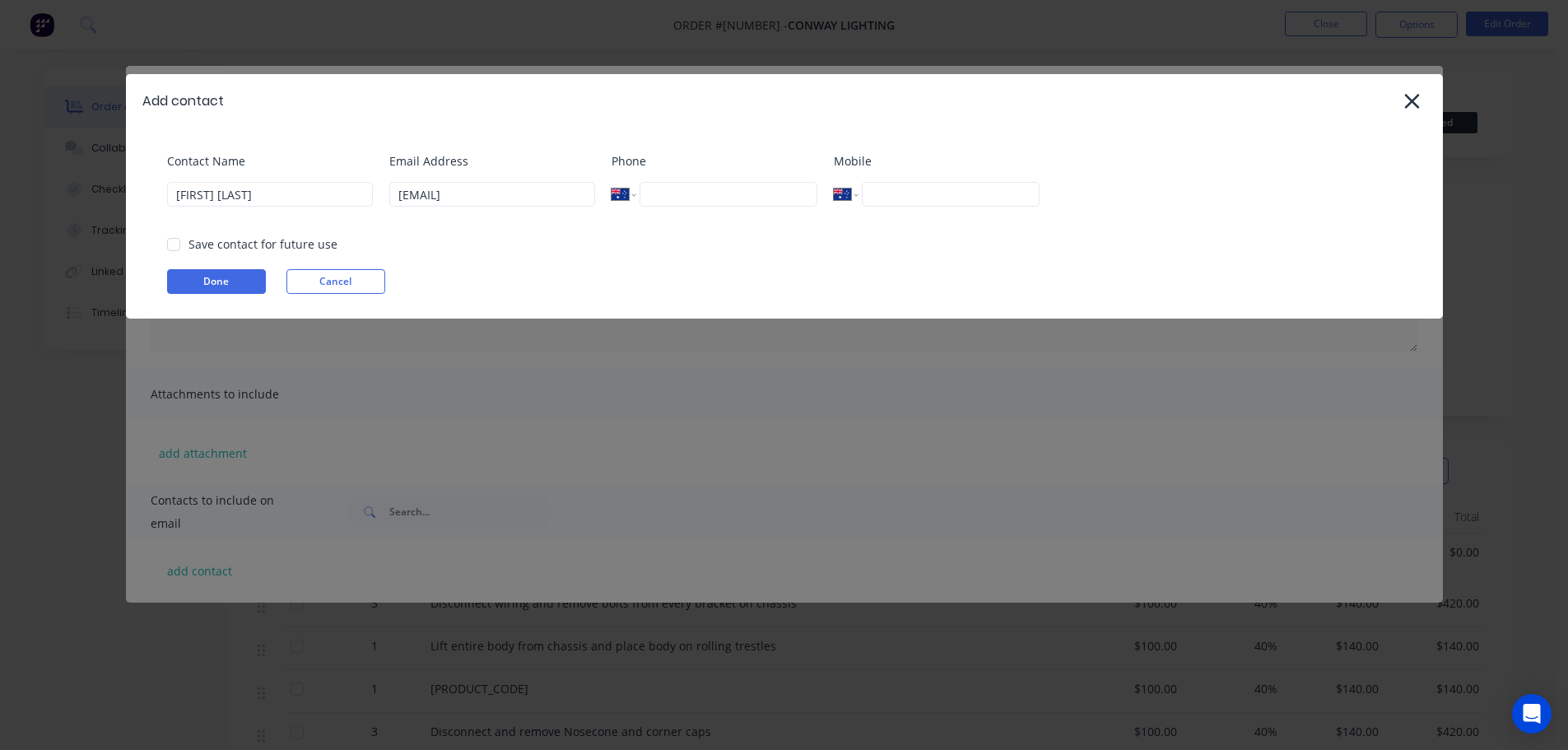 click at bounding box center [950, 194] 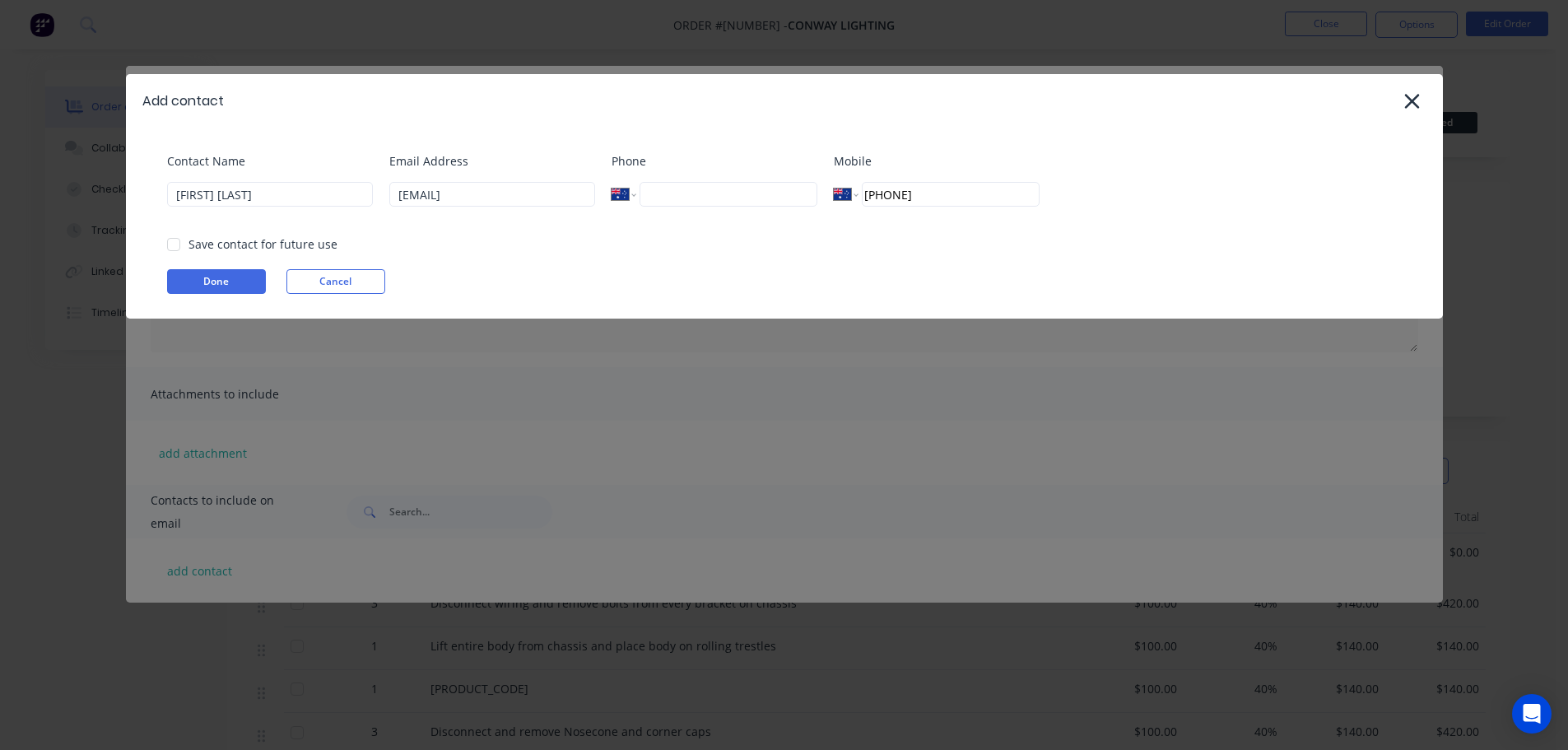 click at bounding box center [174, 245] 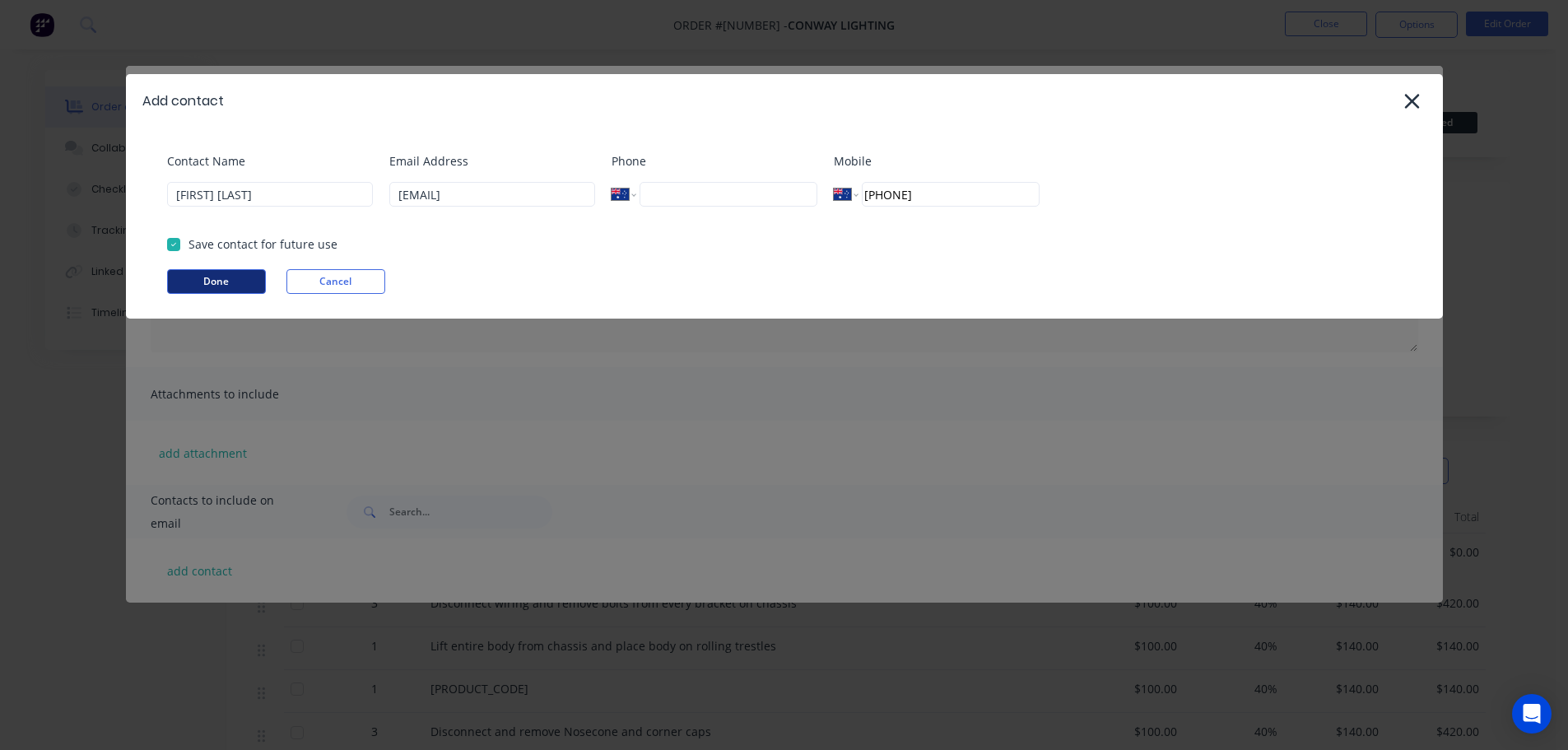 click on "Done" at bounding box center (216, 282) 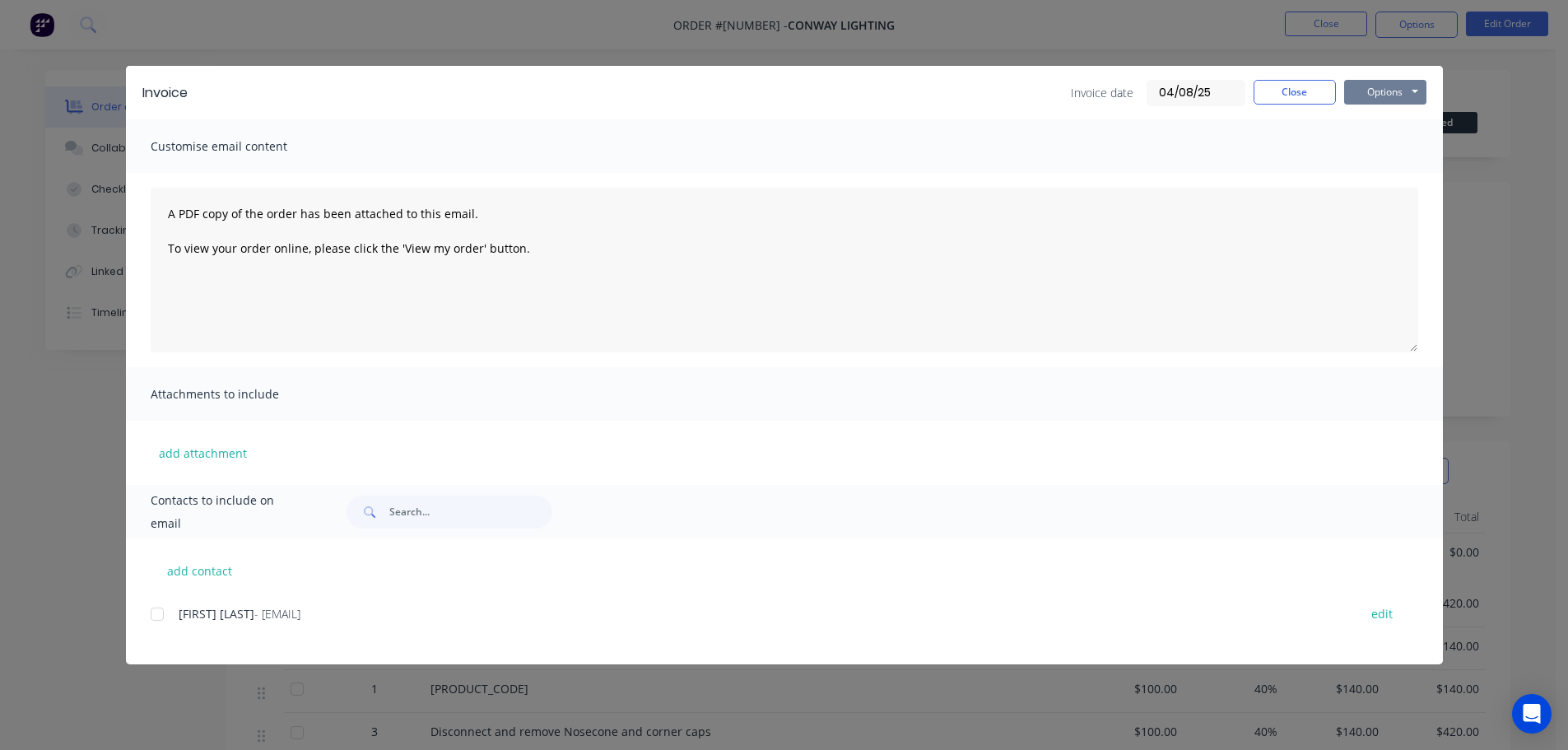 click on "Options" at bounding box center (1385, 92) 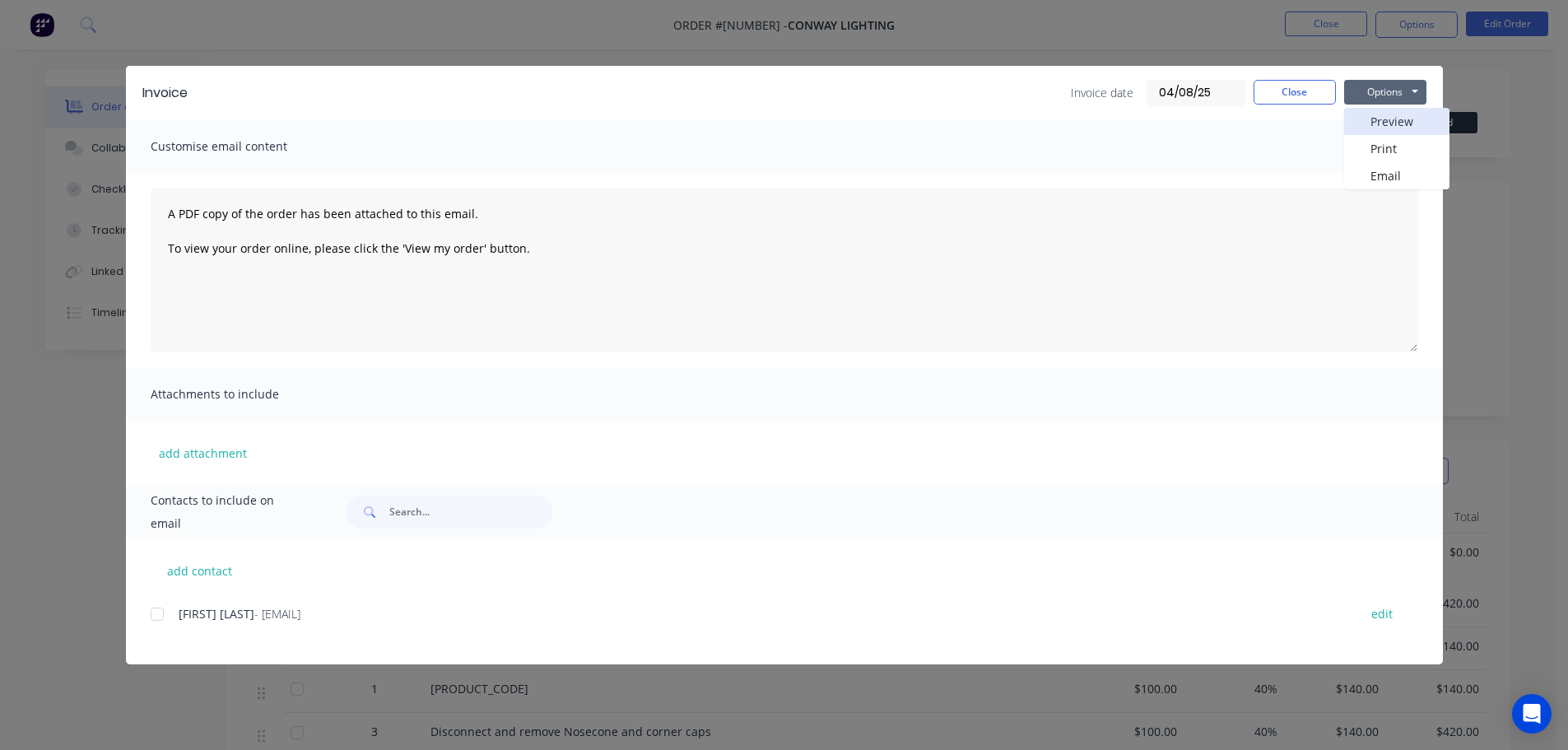 click on "Preview" at bounding box center (1397, 121) 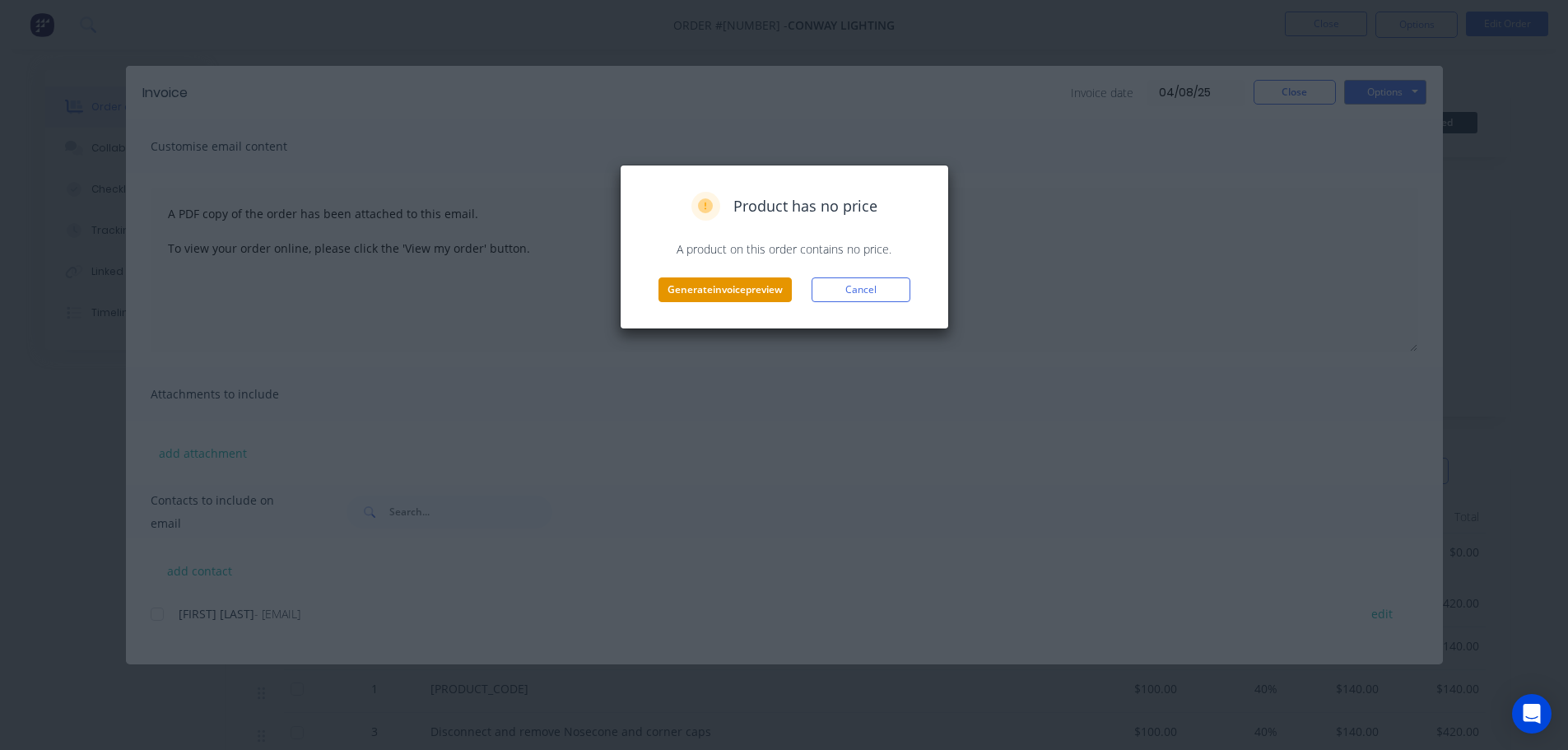 click on "Generate  invoice  preview" at bounding box center (725, 290) 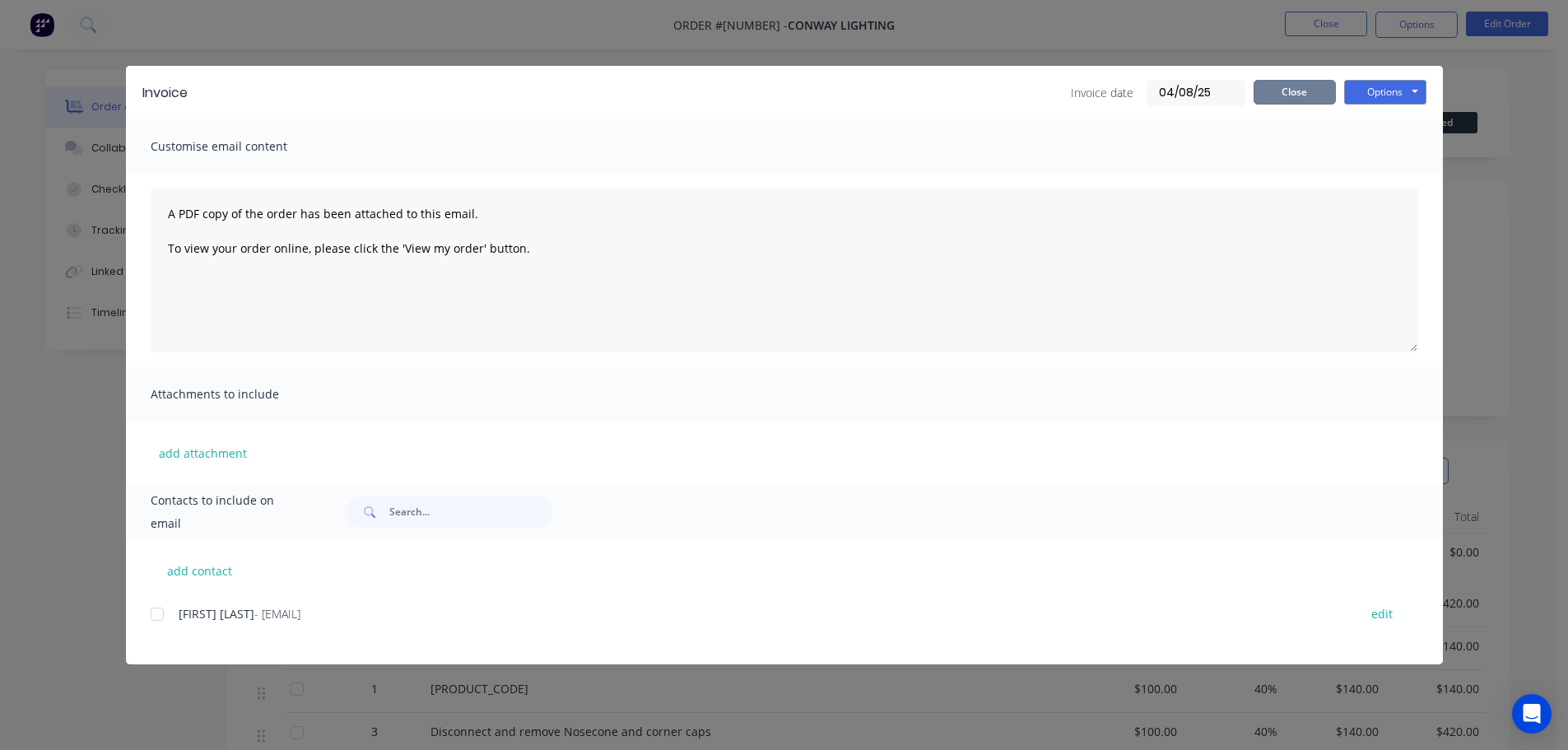click on "Close" at bounding box center [1295, 92] 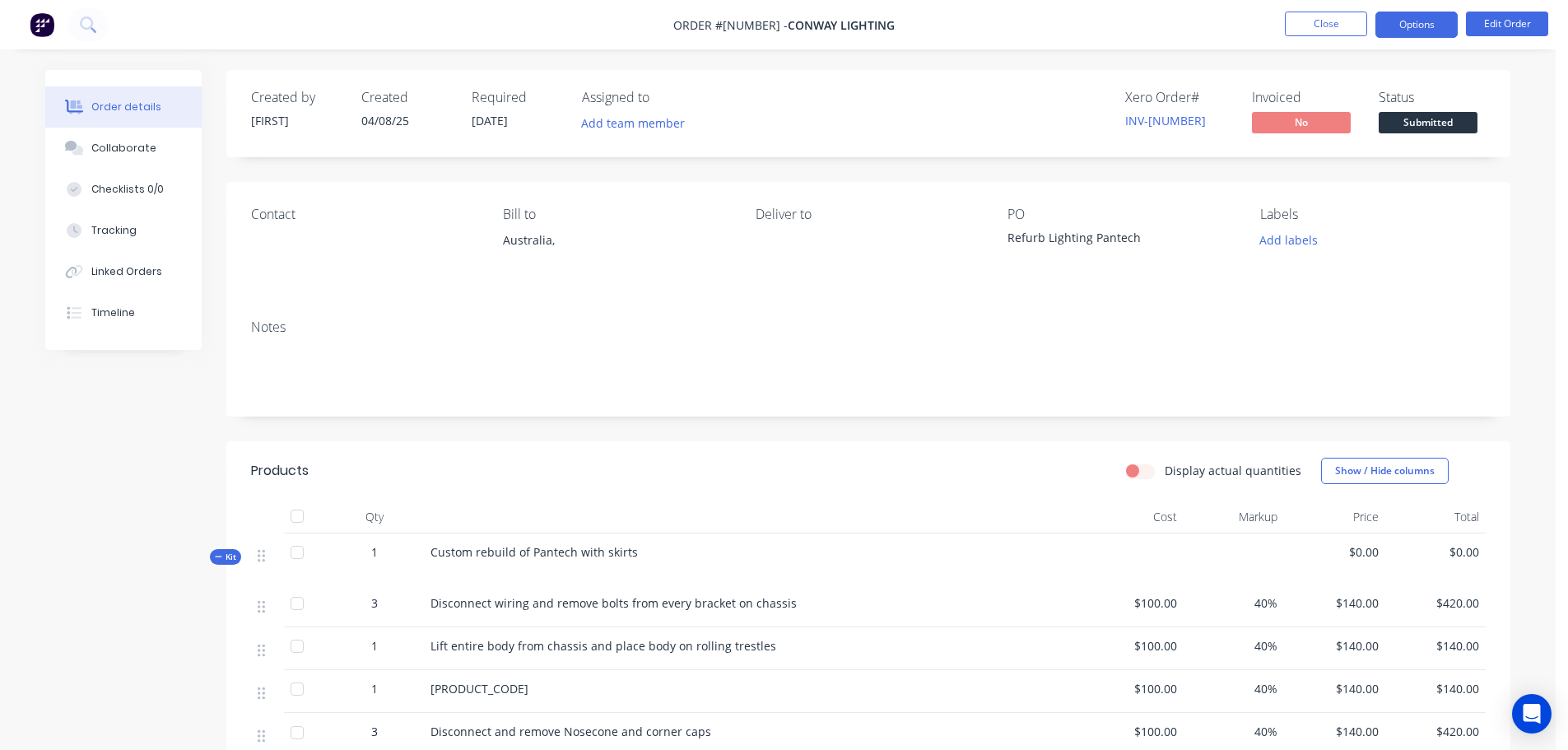 click on "Options" at bounding box center [1417, 25] 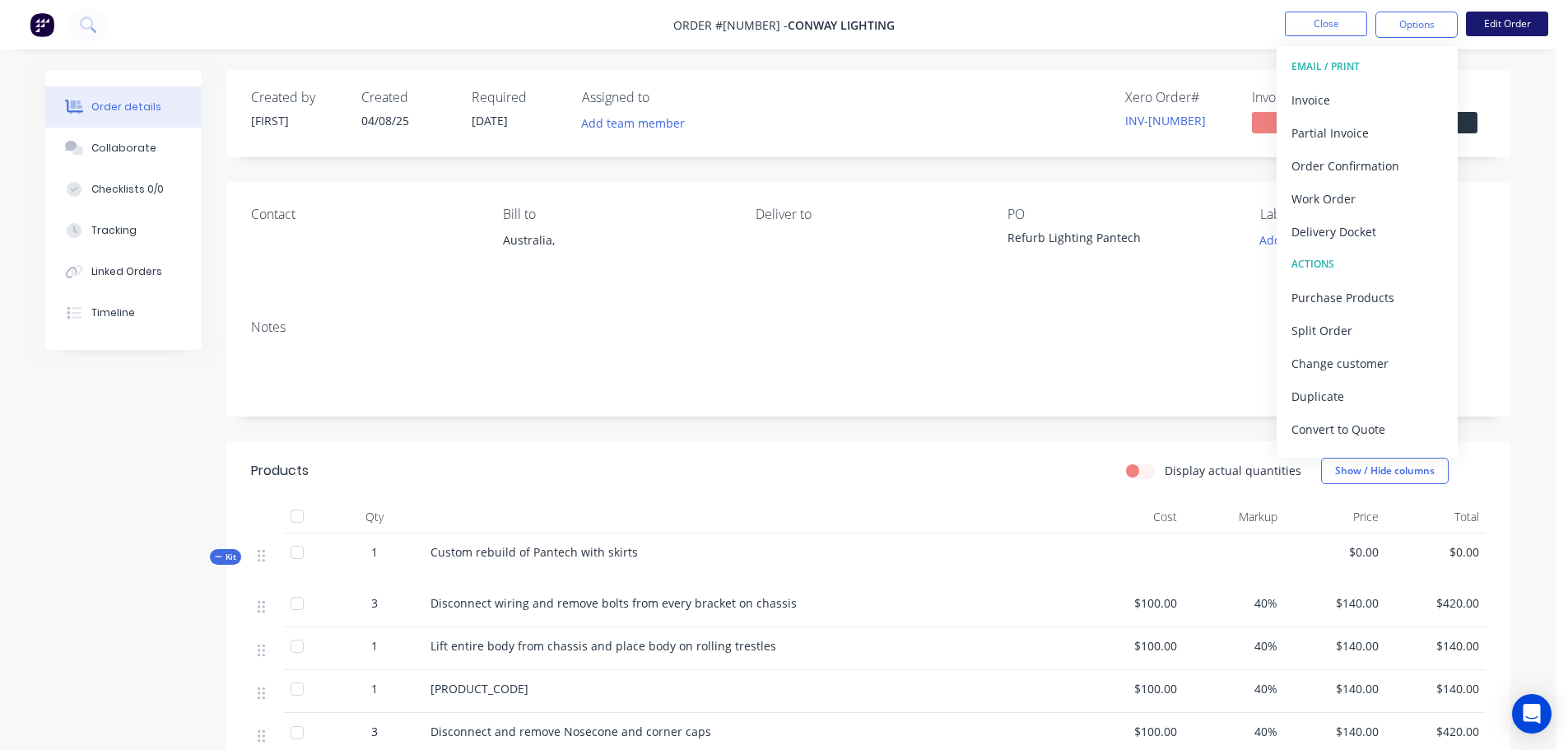 click on "Edit Order" at bounding box center (1507, 24) 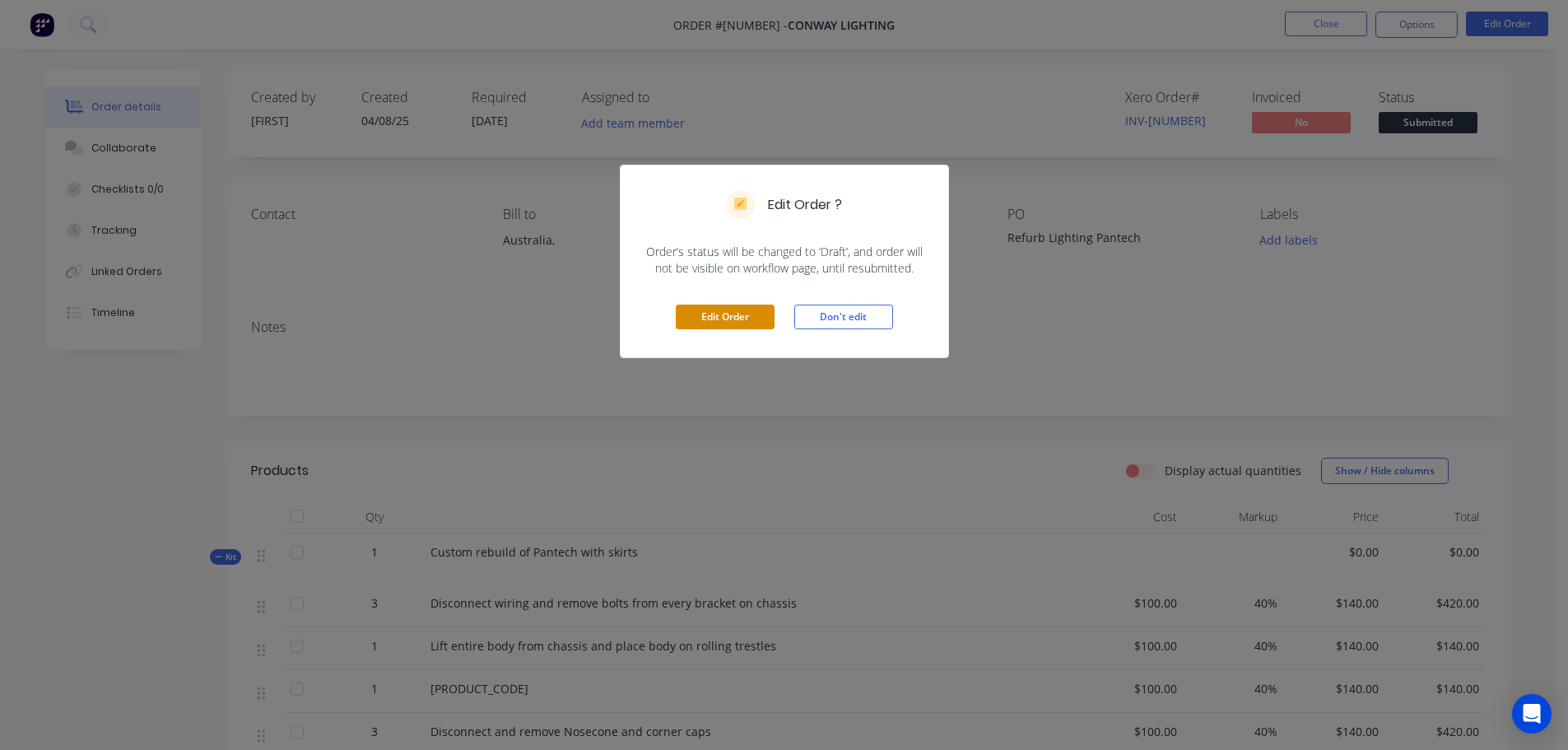click on "Edit Order" at bounding box center (725, 317) 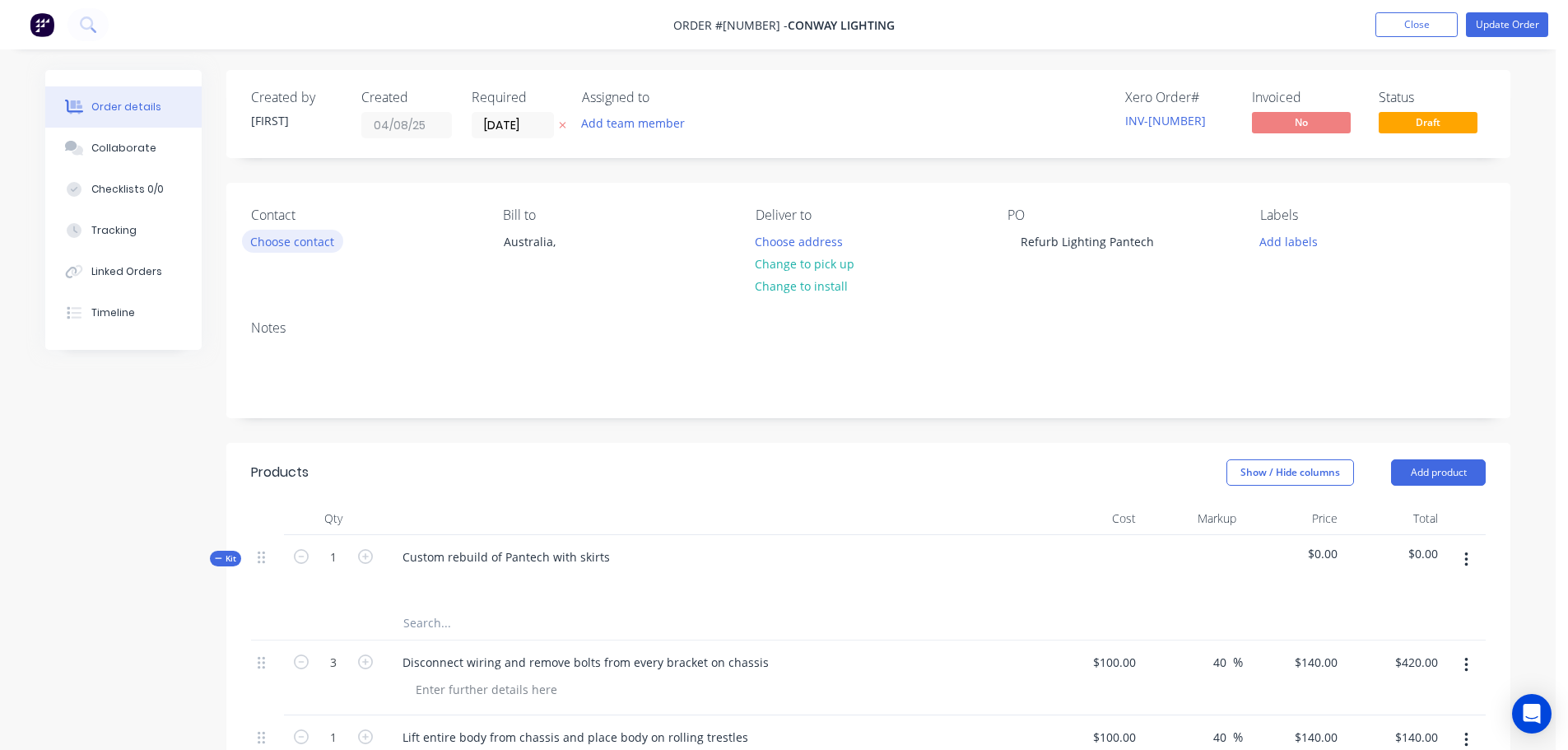 click on "Choose contact" at bounding box center (292, 240) 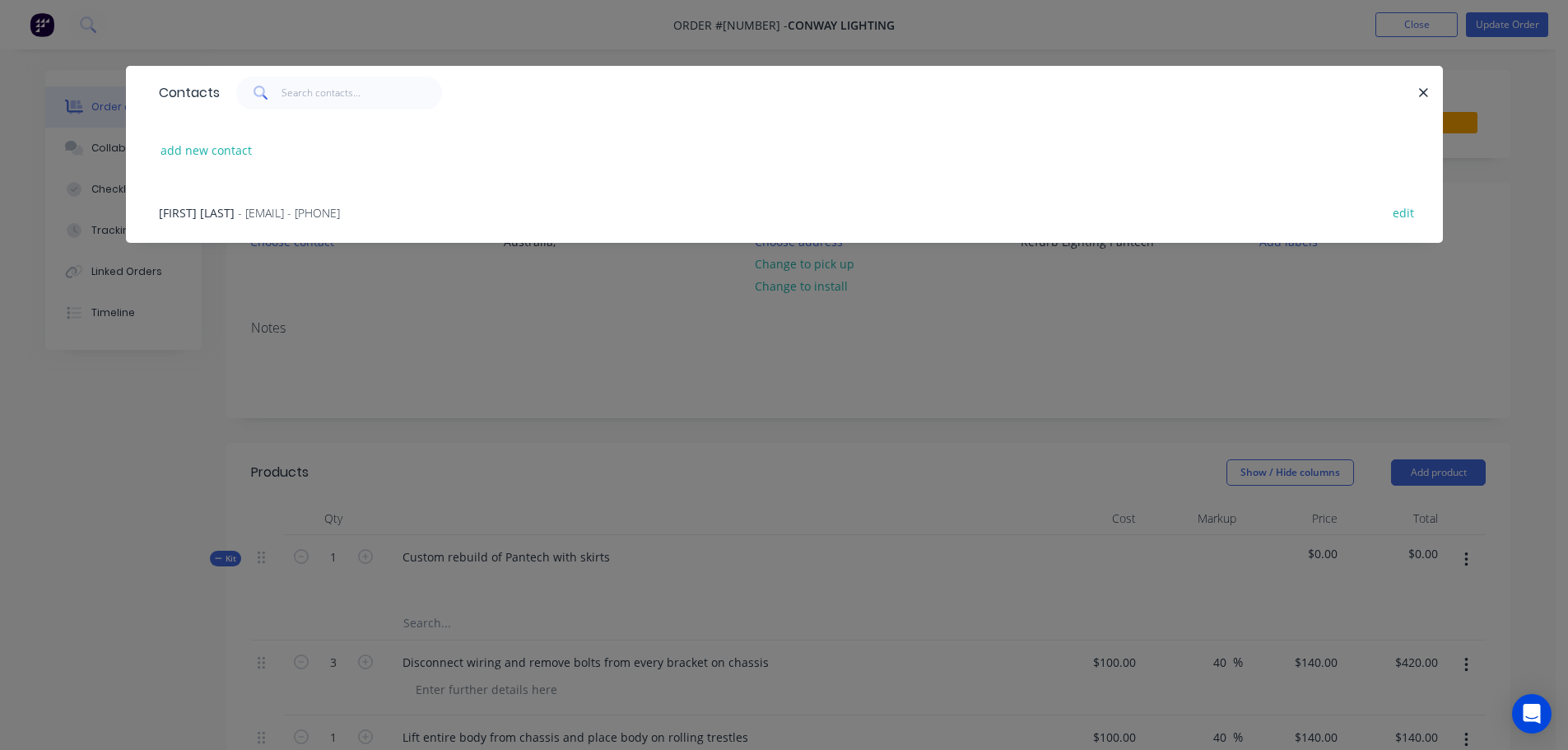 click on "Beau Selwood" at bounding box center (197, 212) 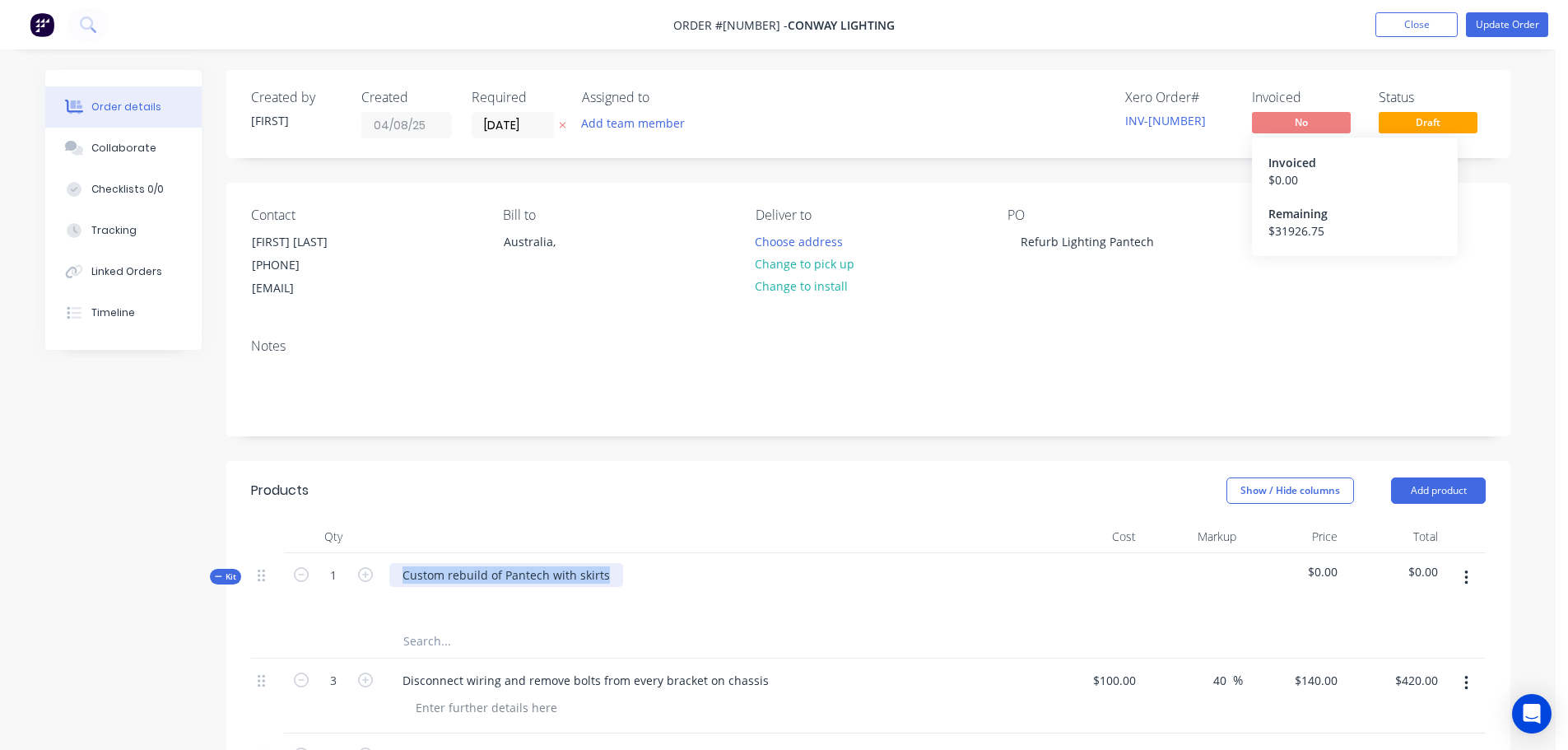 drag, startPoint x: 404, startPoint y: 573, endPoint x: 606, endPoint y: 577, distance: 202.0396 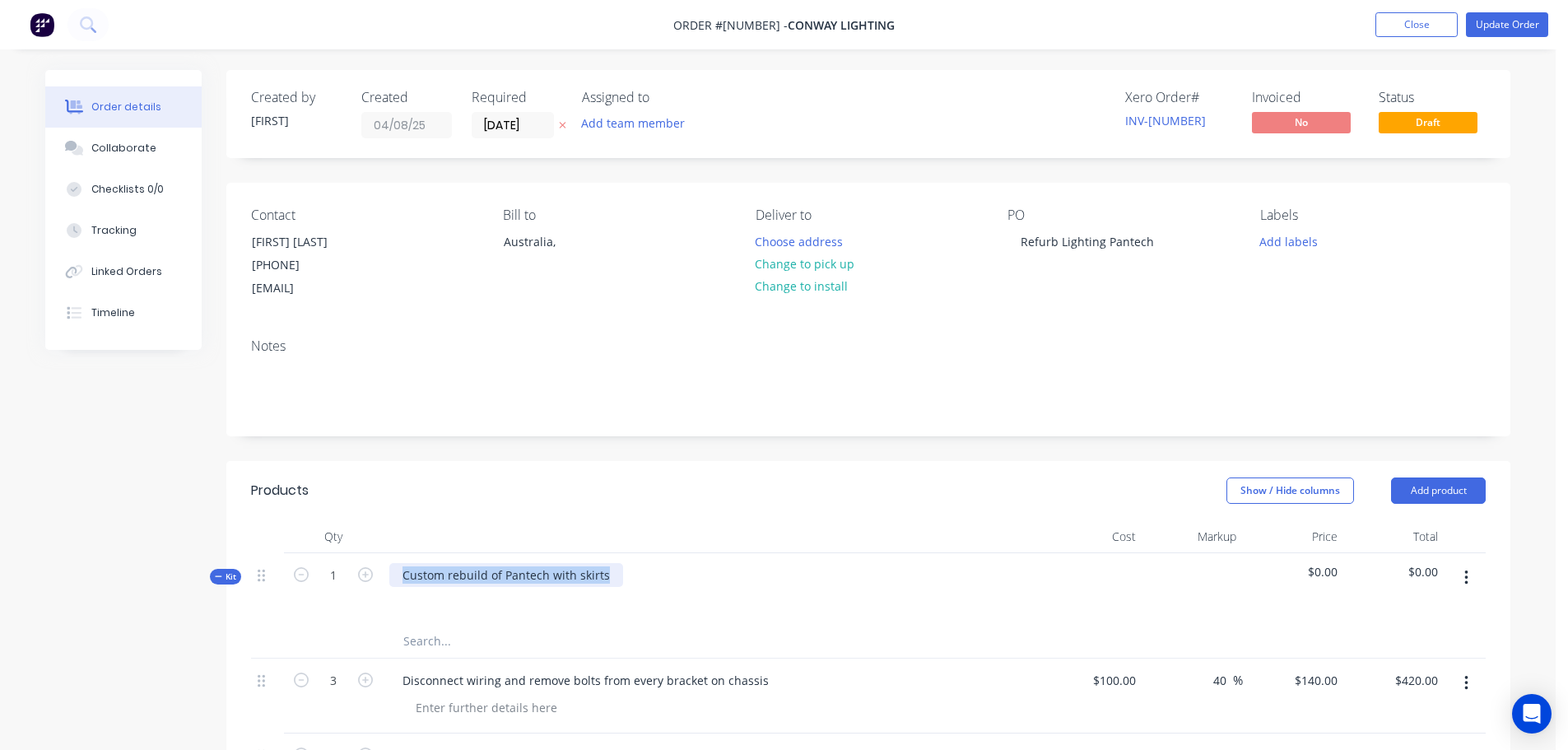copy on "Custom rebuild of Pantech with skirts" 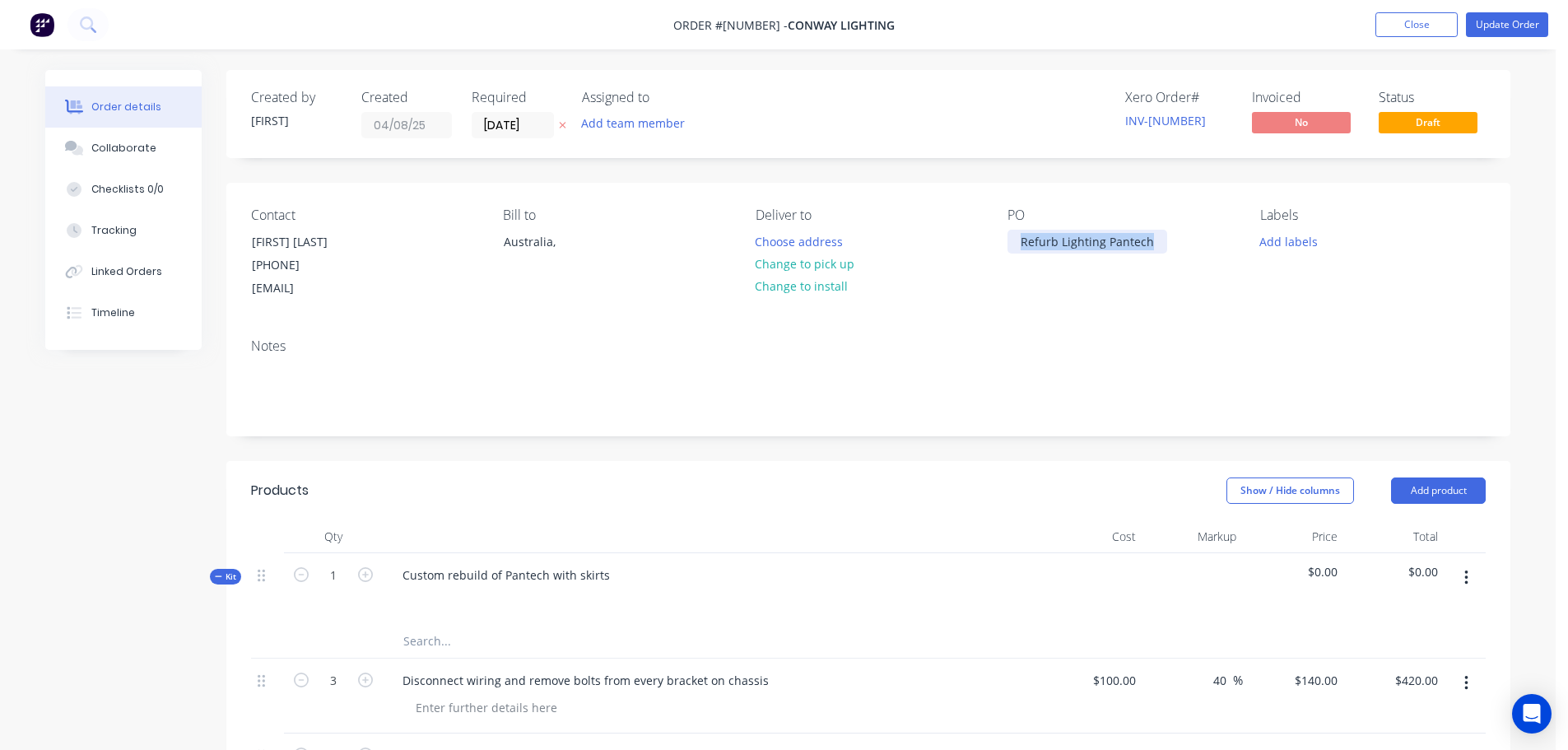 drag, startPoint x: 1153, startPoint y: 241, endPoint x: 1015, endPoint y: 242, distance: 138.00362 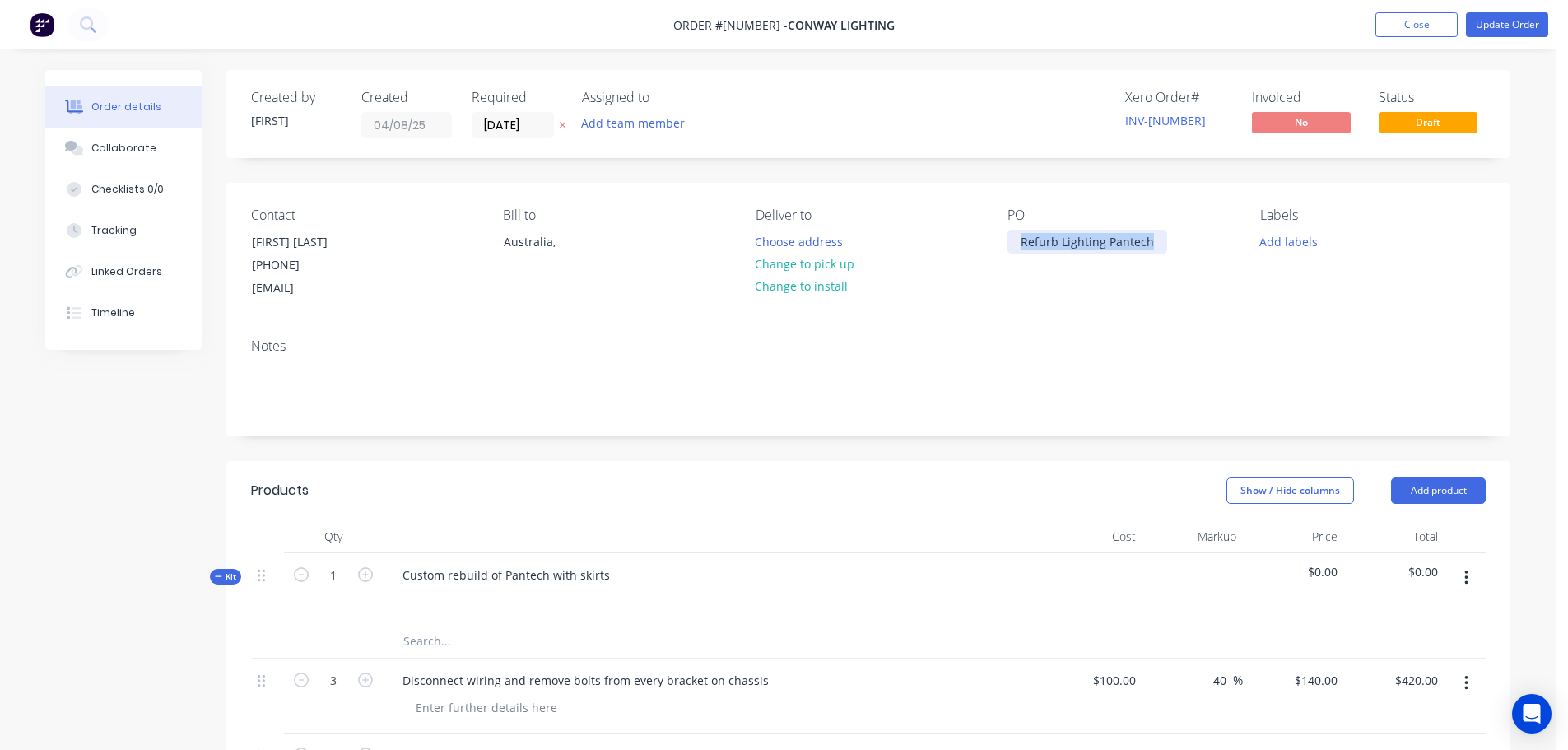 click on "Refurb Lighting Pantech" at bounding box center [1087, 241] 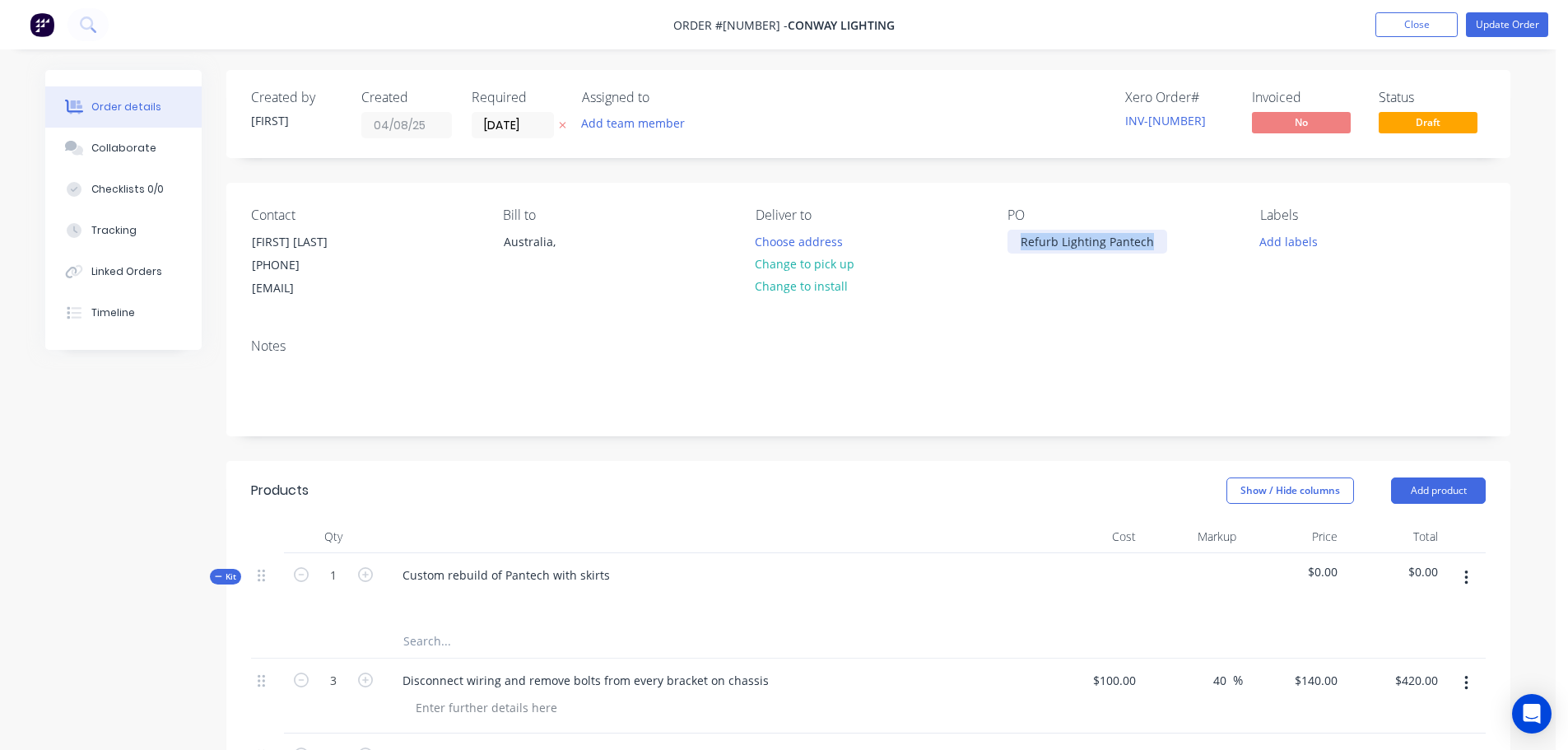paste 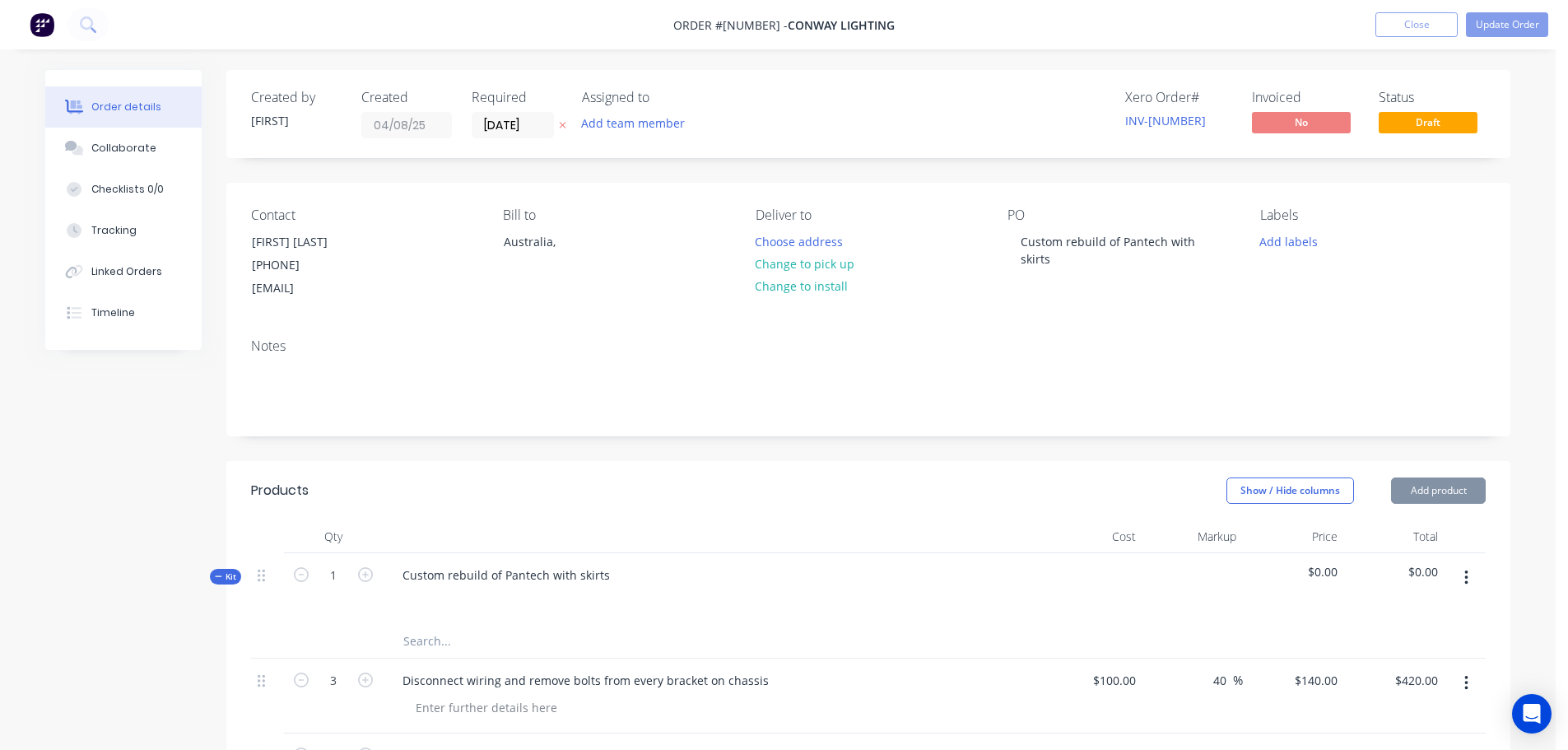 click on "PO Custom rebuild of Pantech with skirts" at bounding box center (1120, 254) 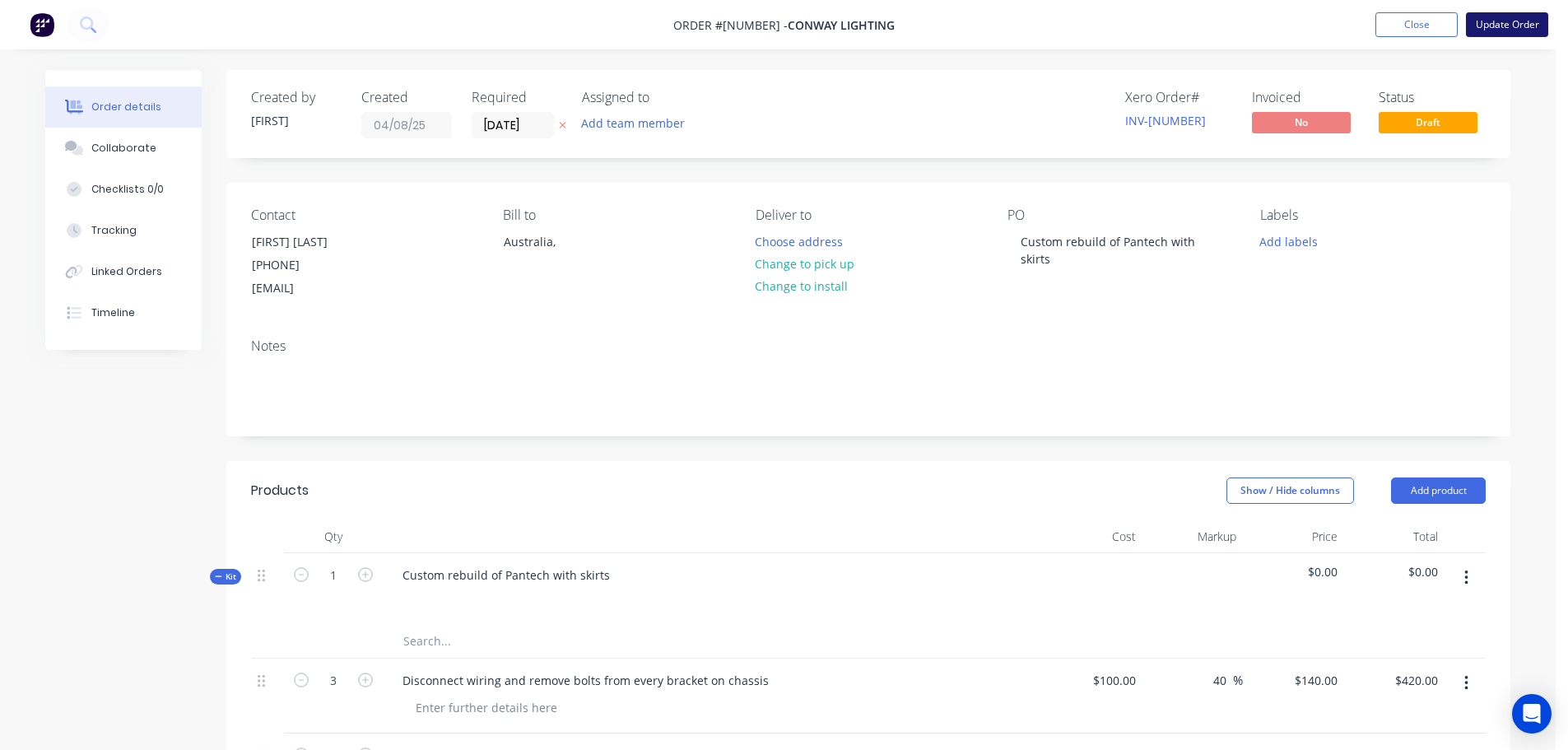 click on "Update Order" at bounding box center [1507, 25] 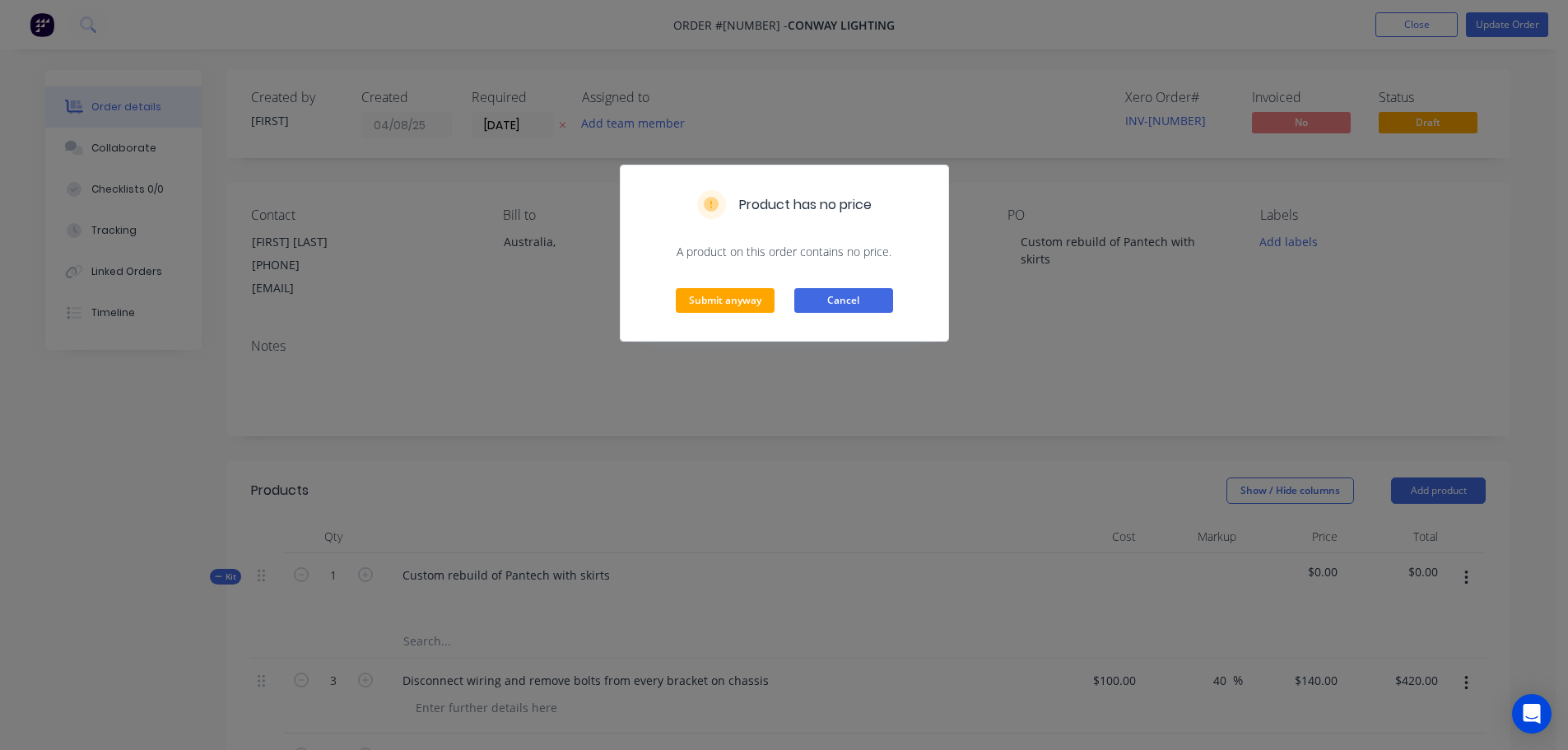click on "Cancel" at bounding box center (844, 300) 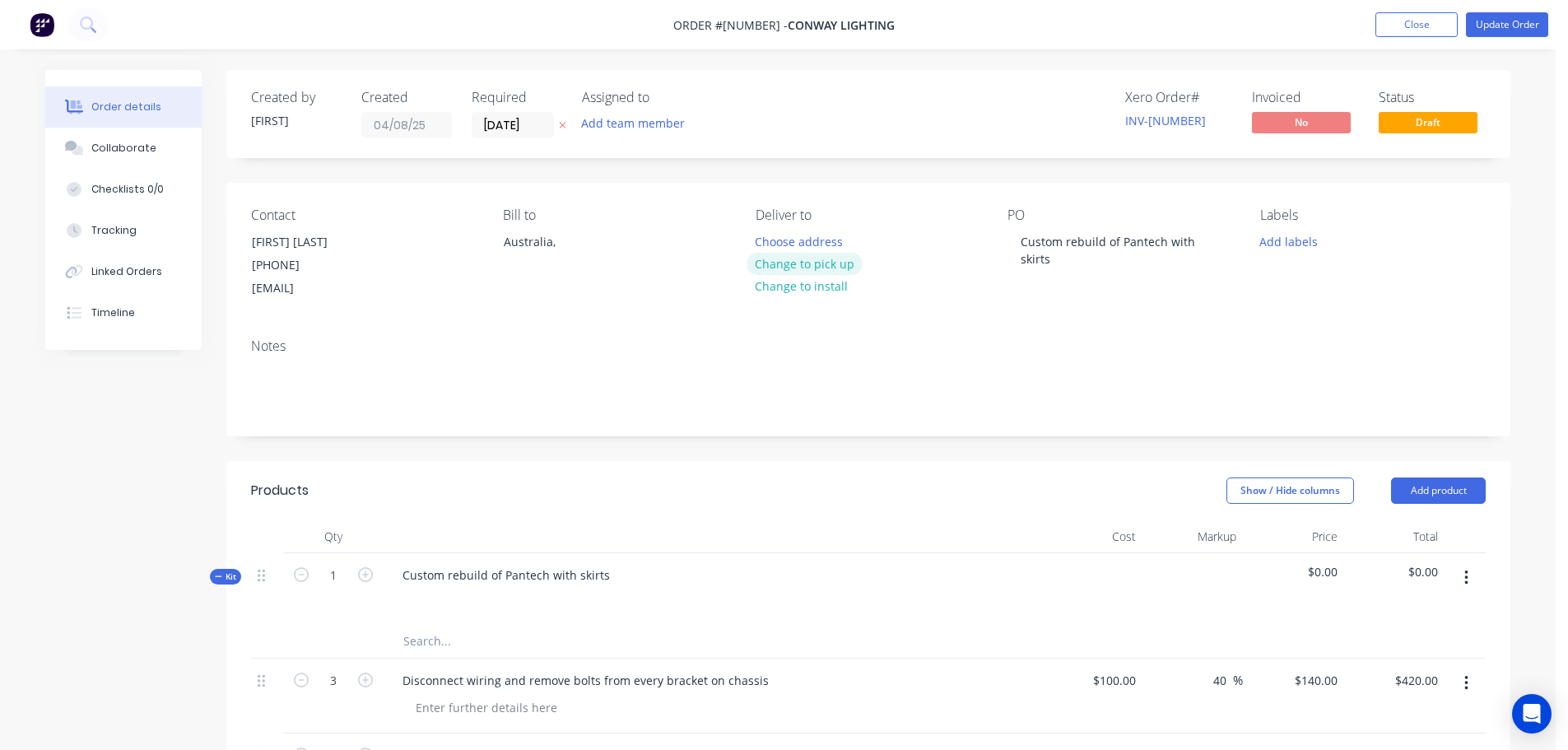 click on "Change to pick up" at bounding box center [805, 263] 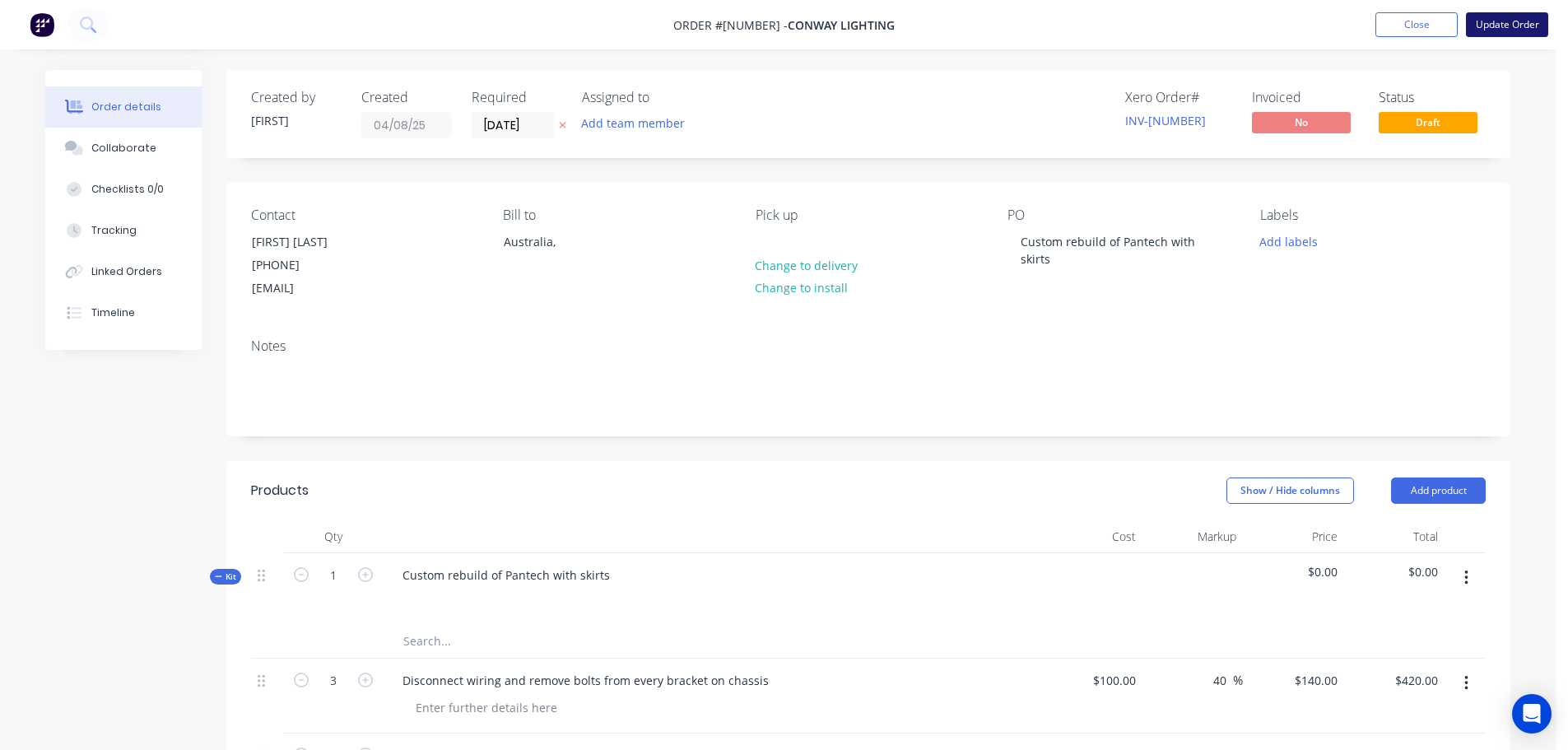 click on "Update Order" at bounding box center [1507, 25] 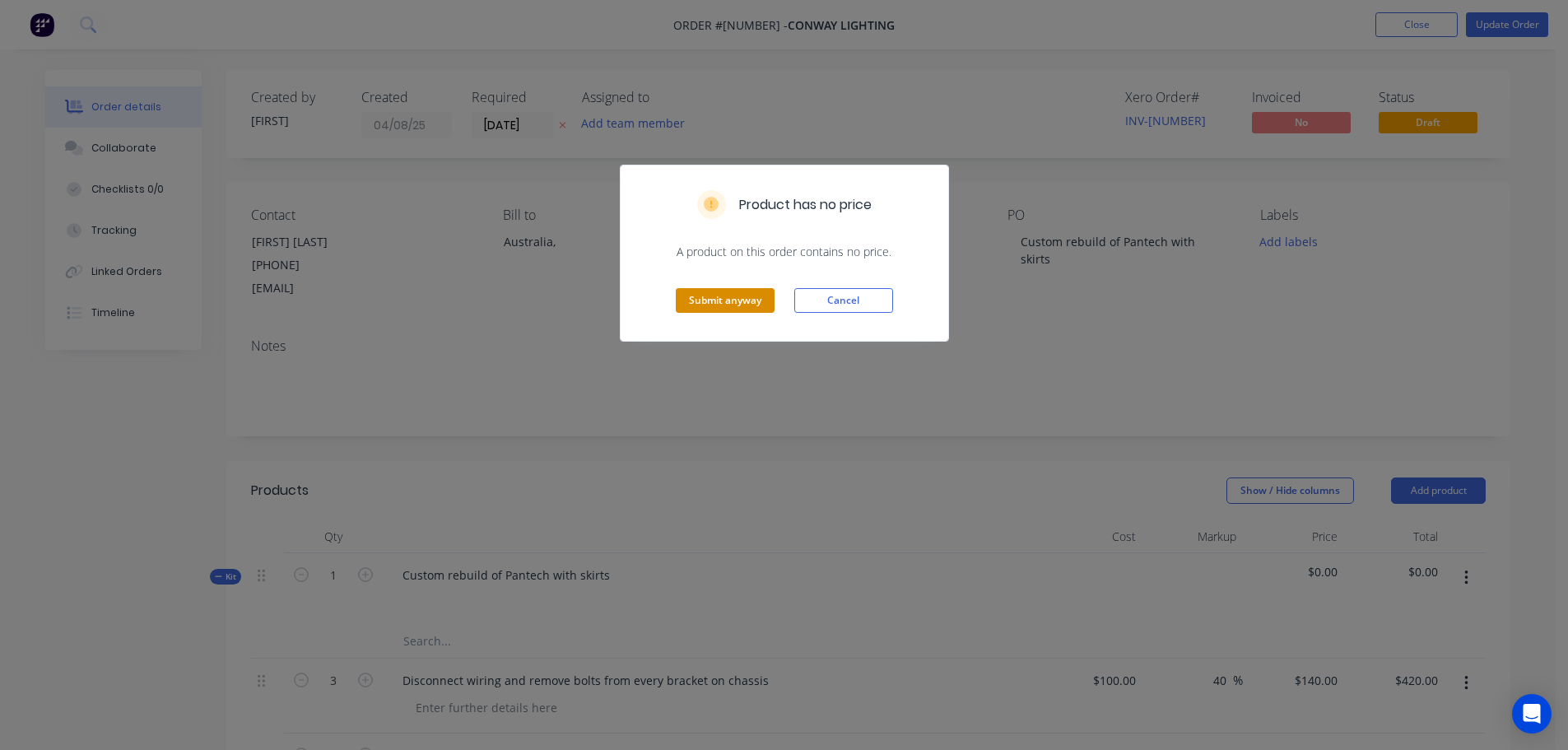 click on "Submit anyway" at bounding box center [725, 300] 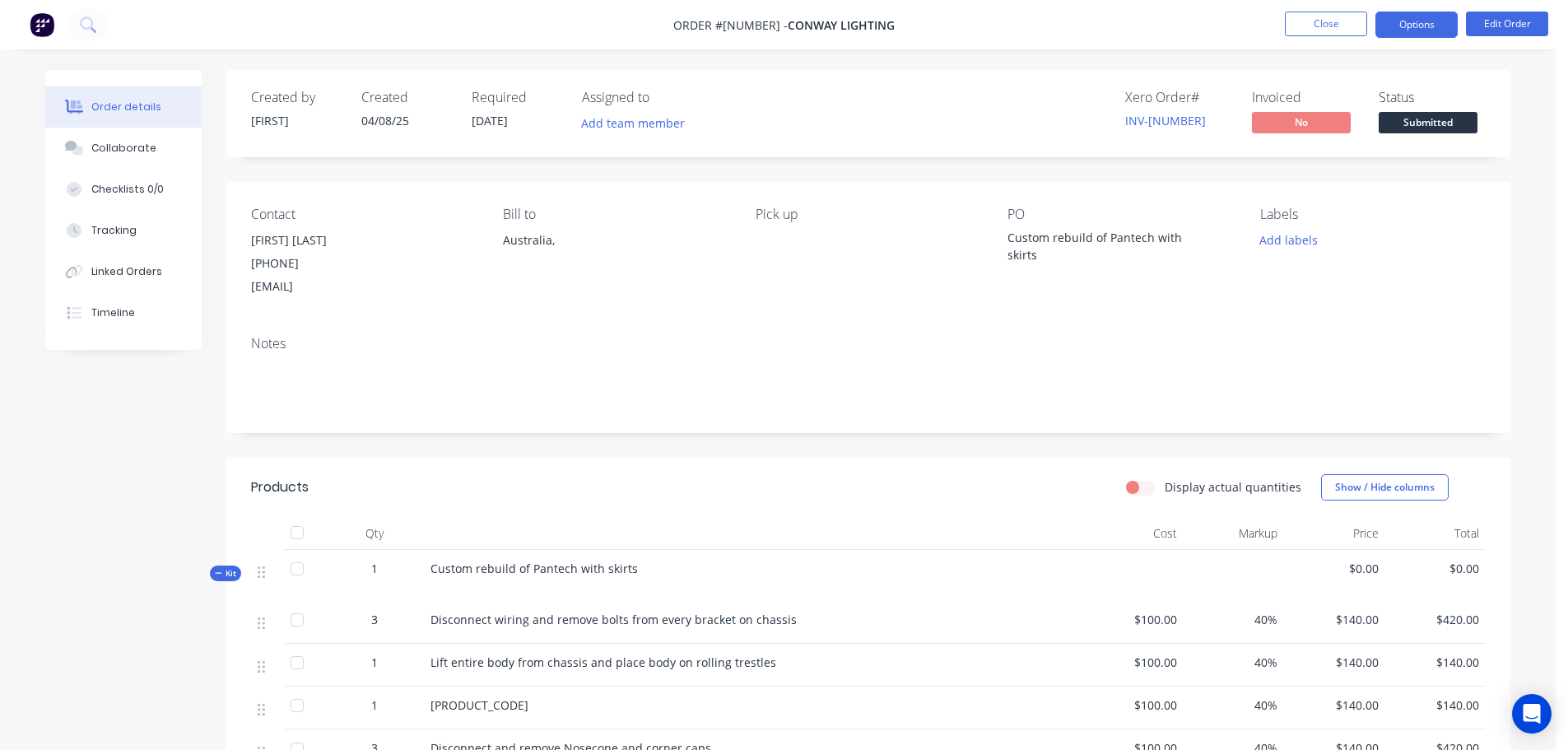 click on "Options" at bounding box center (1417, 25) 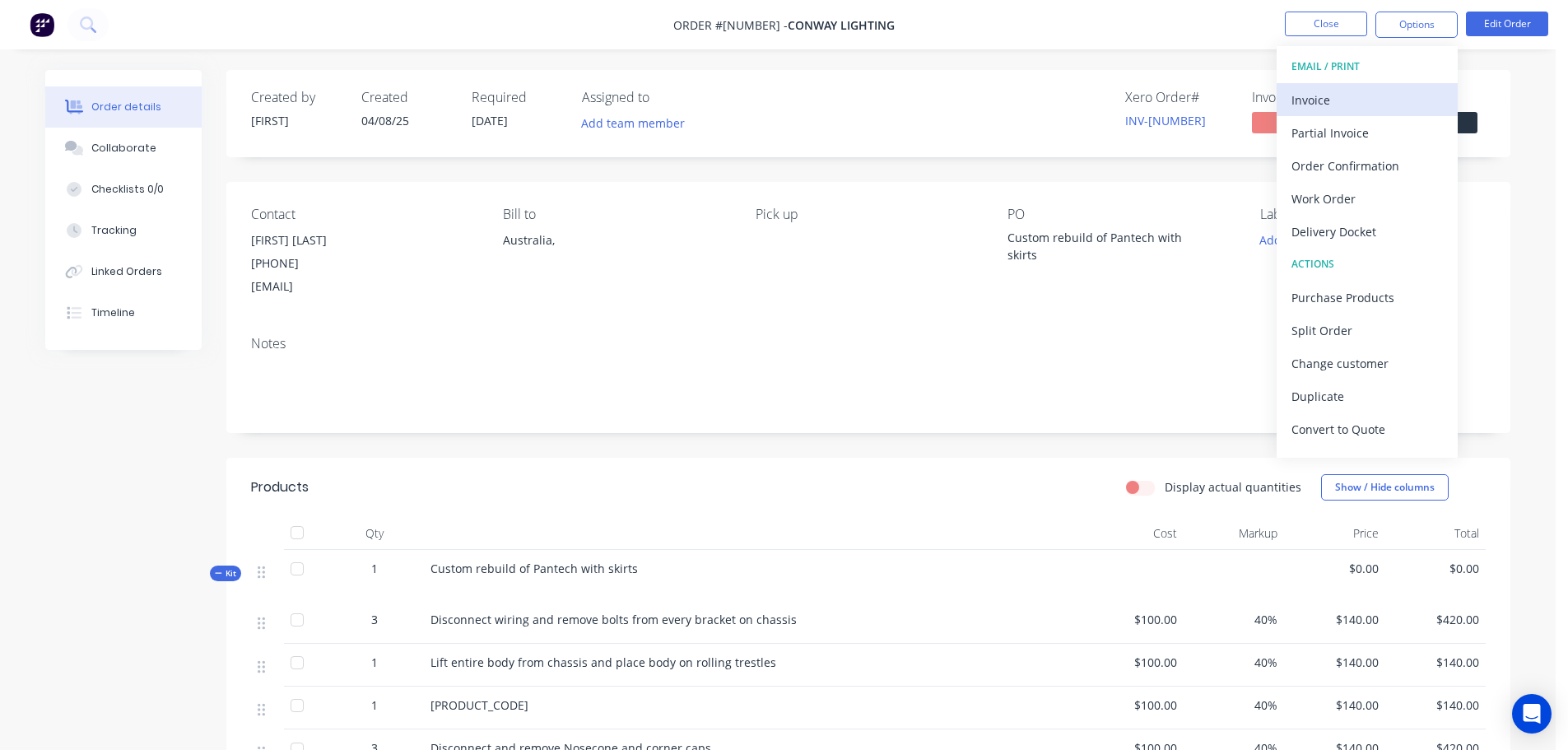 click on "Invoice" at bounding box center [1367, 100] 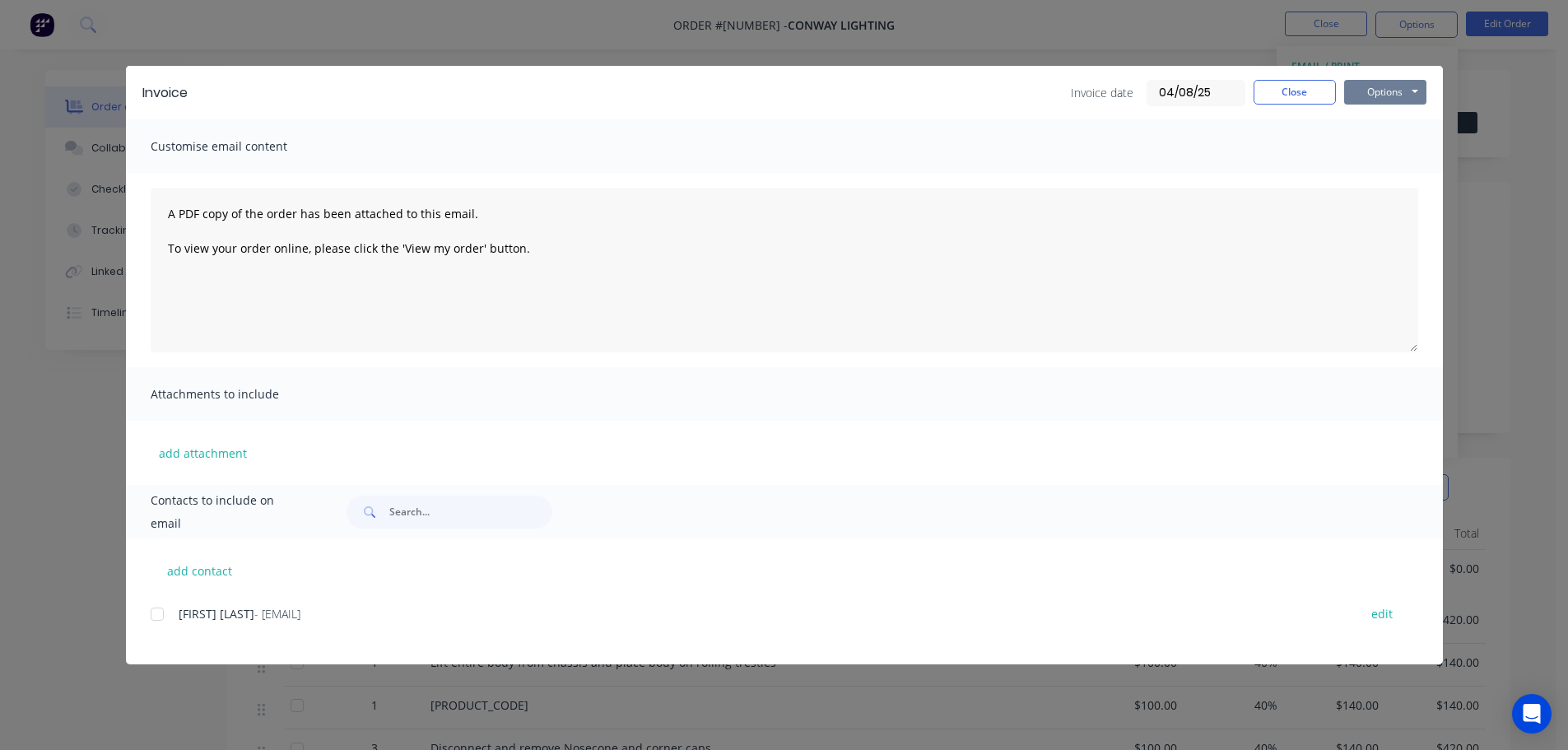 click on "Options" at bounding box center [1385, 92] 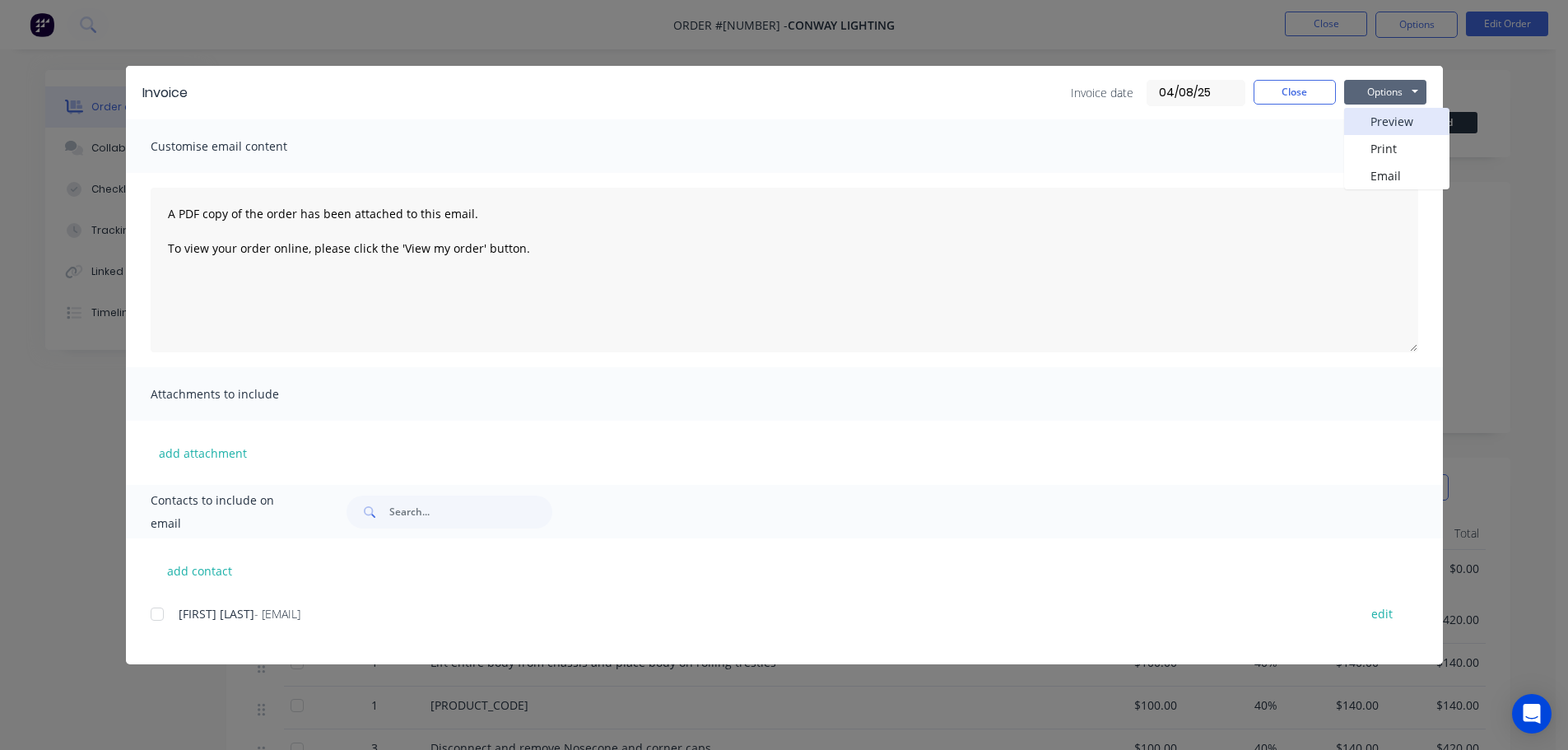 click on "Preview" at bounding box center [1397, 121] 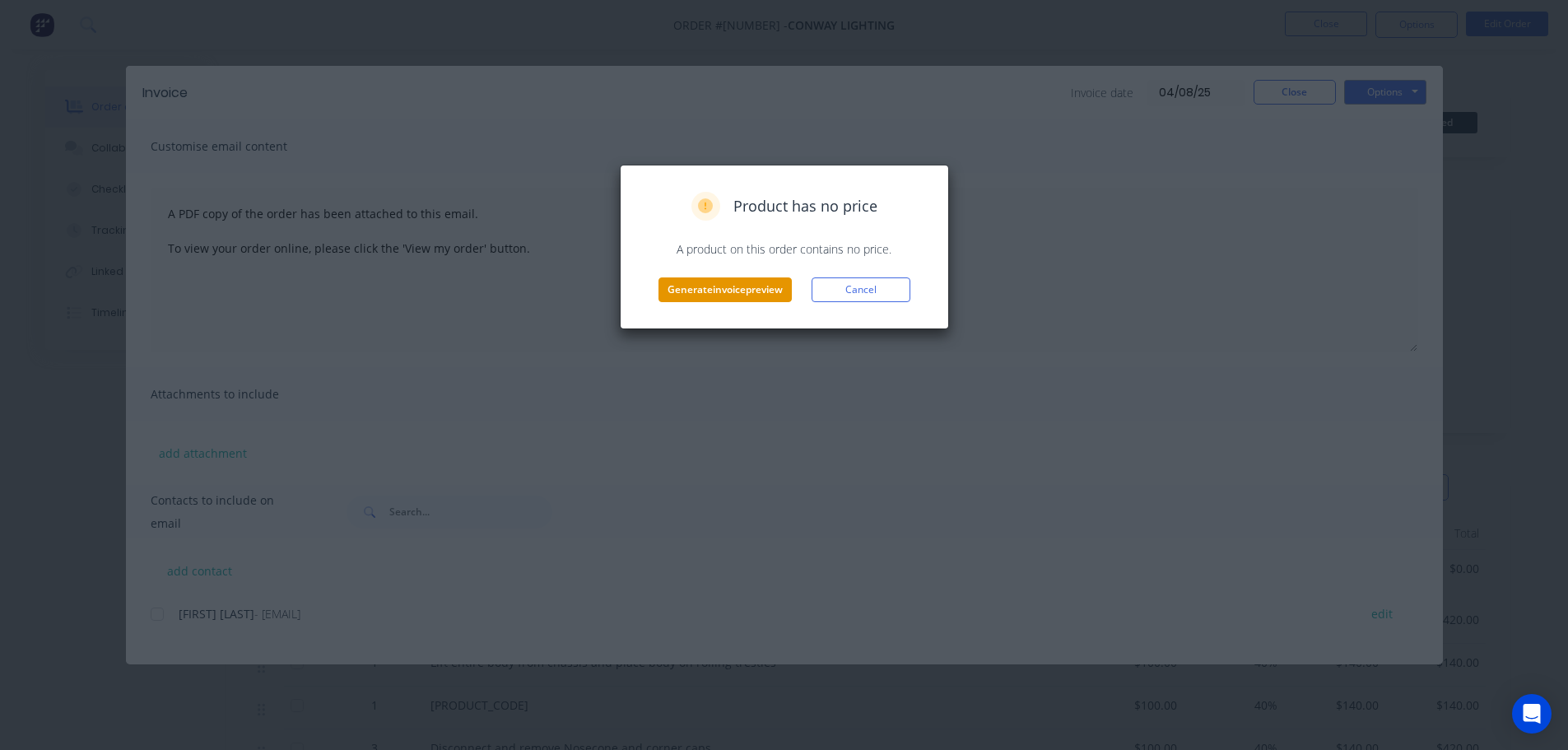 click on "Generate  invoice  preview" at bounding box center [725, 290] 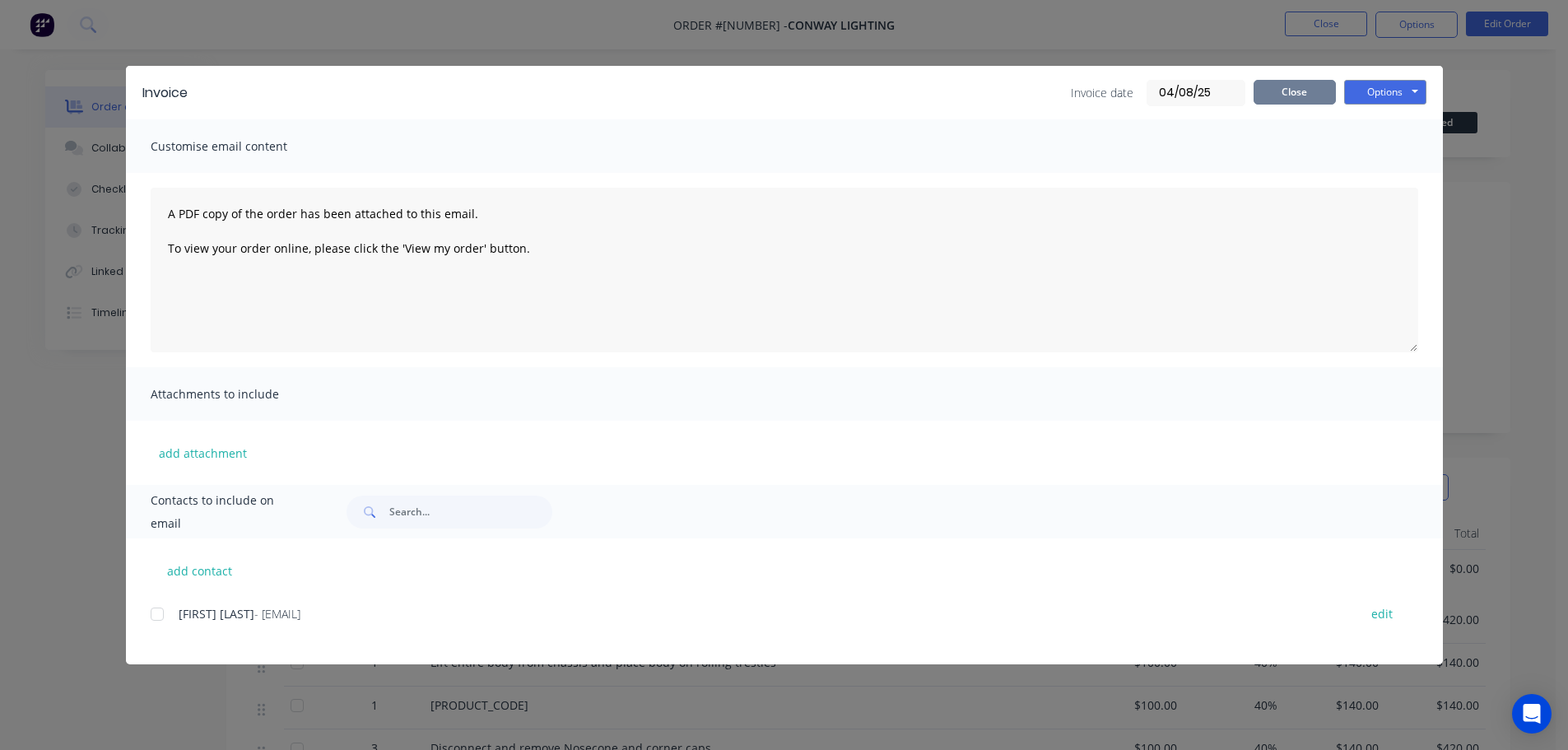 click on "Close" at bounding box center (1295, 92) 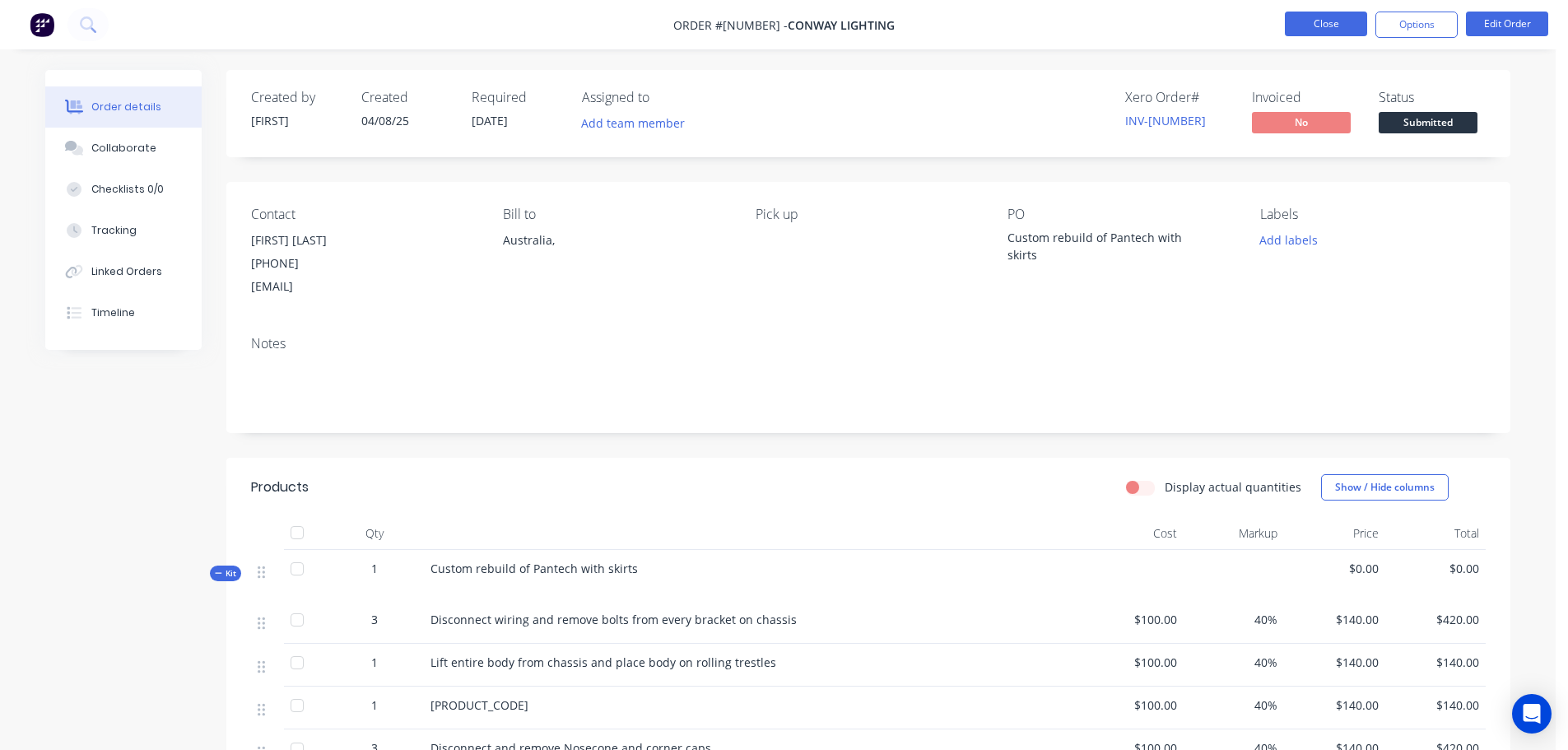 click on "Close" at bounding box center [1326, 24] 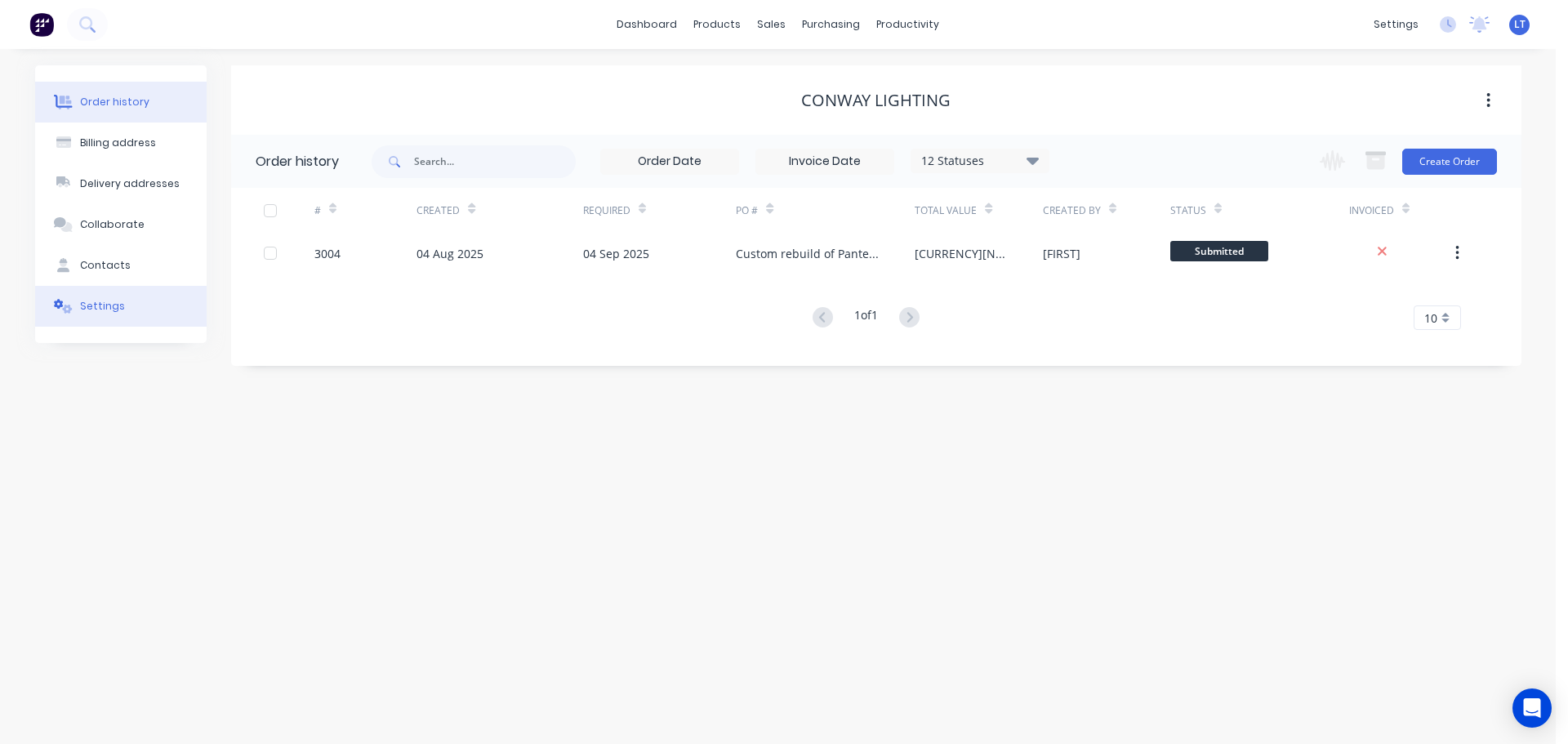 click on "Settings" at bounding box center (102, 306) 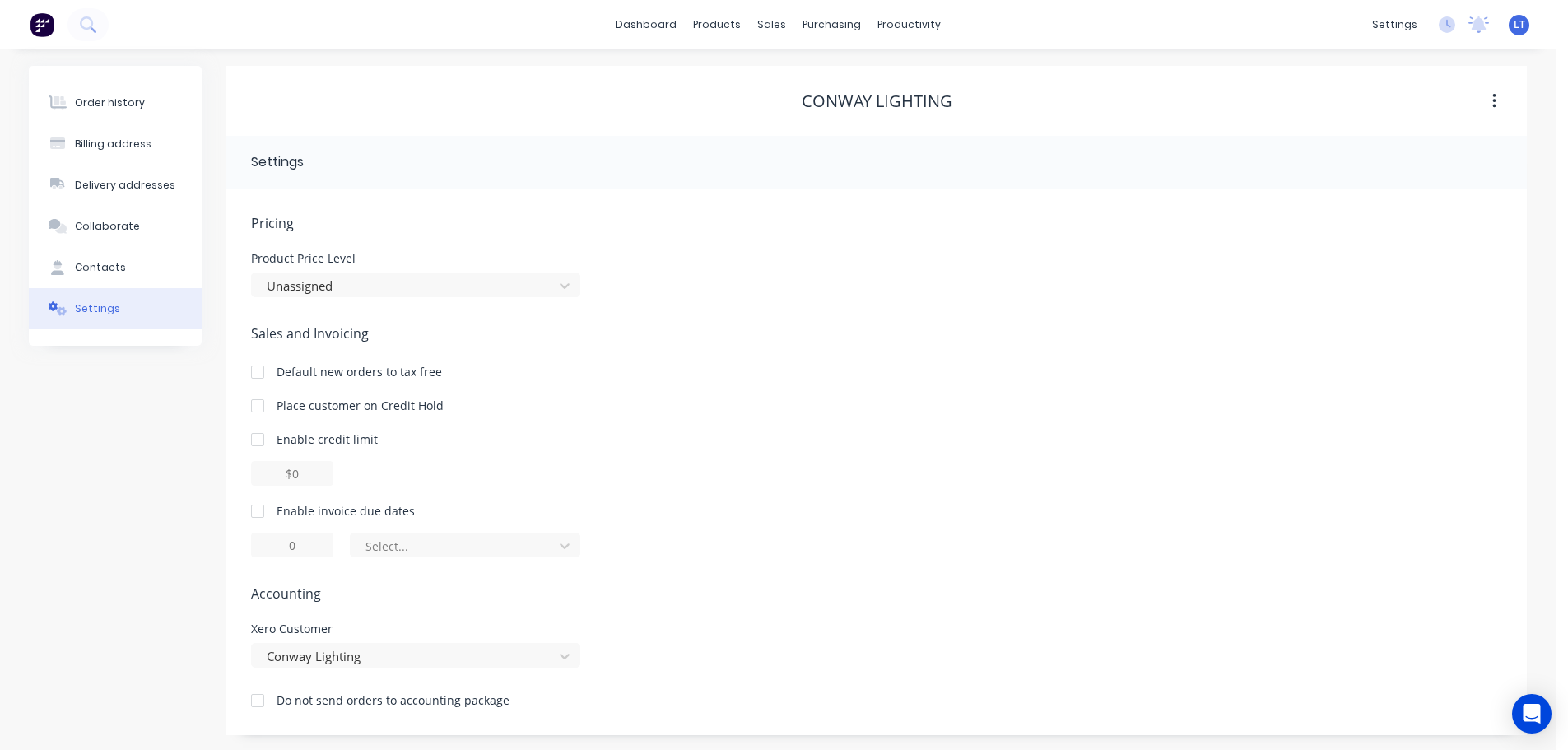click at bounding box center [258, 511] 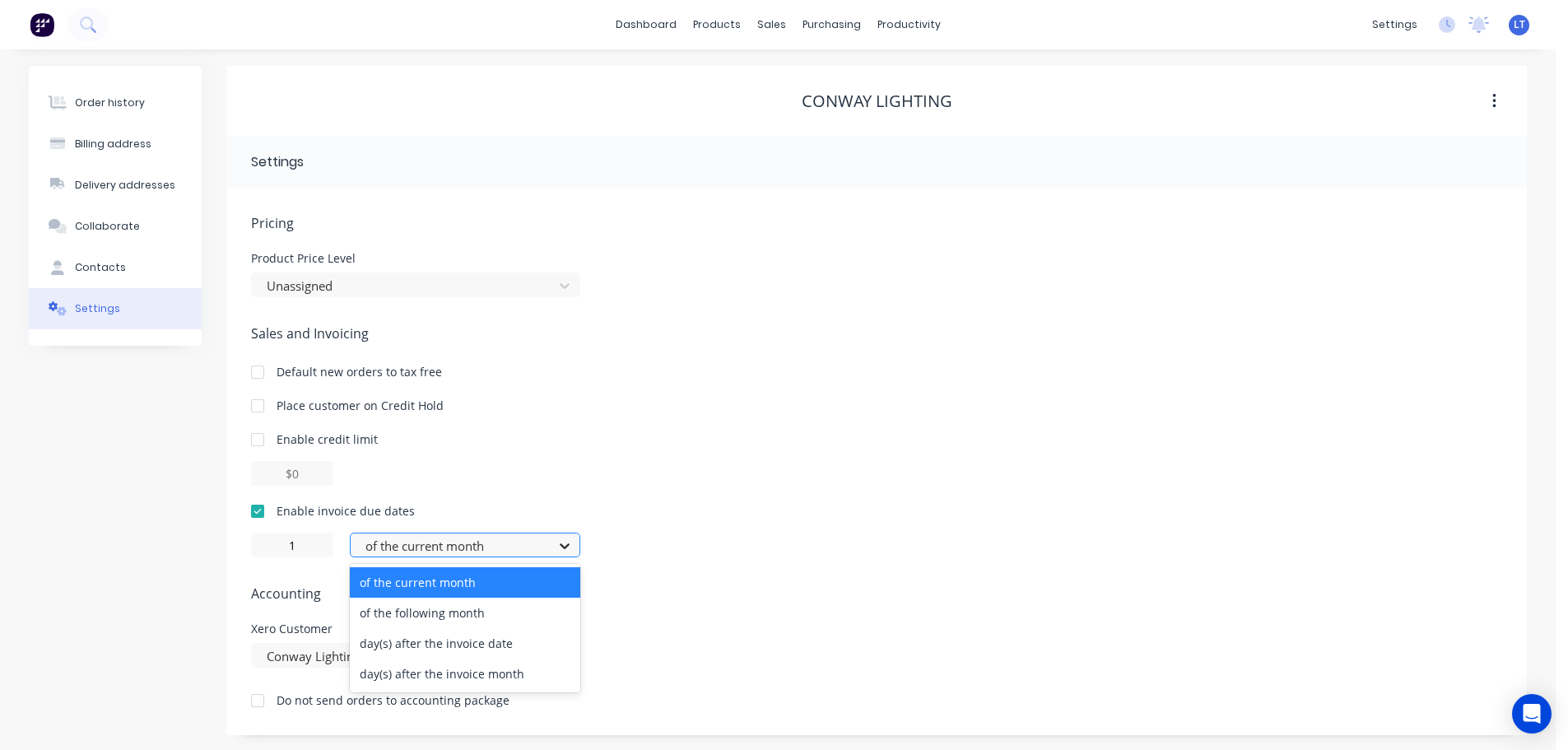 click 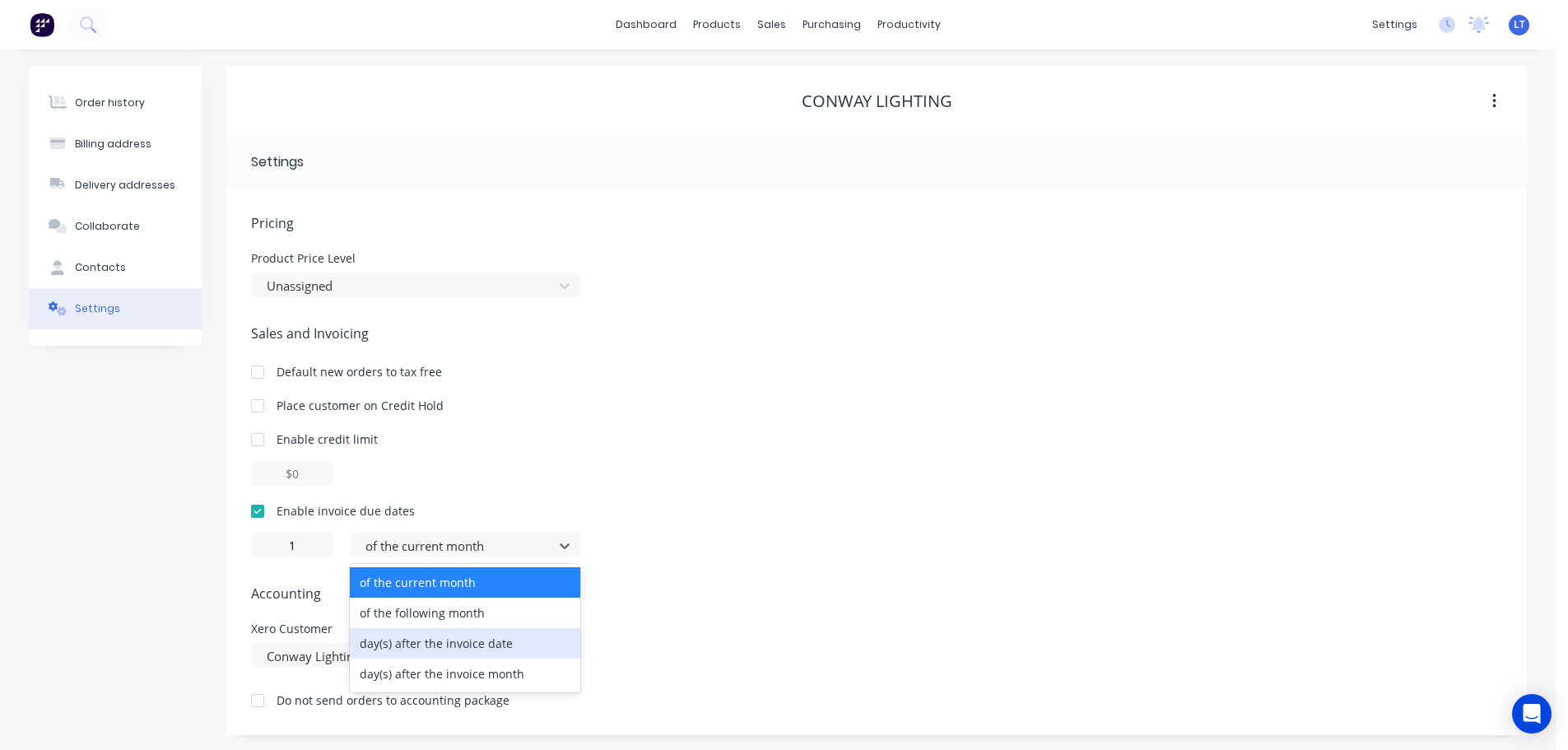 click on "day(s) after the invoice date" at bounding box center [465, 643] 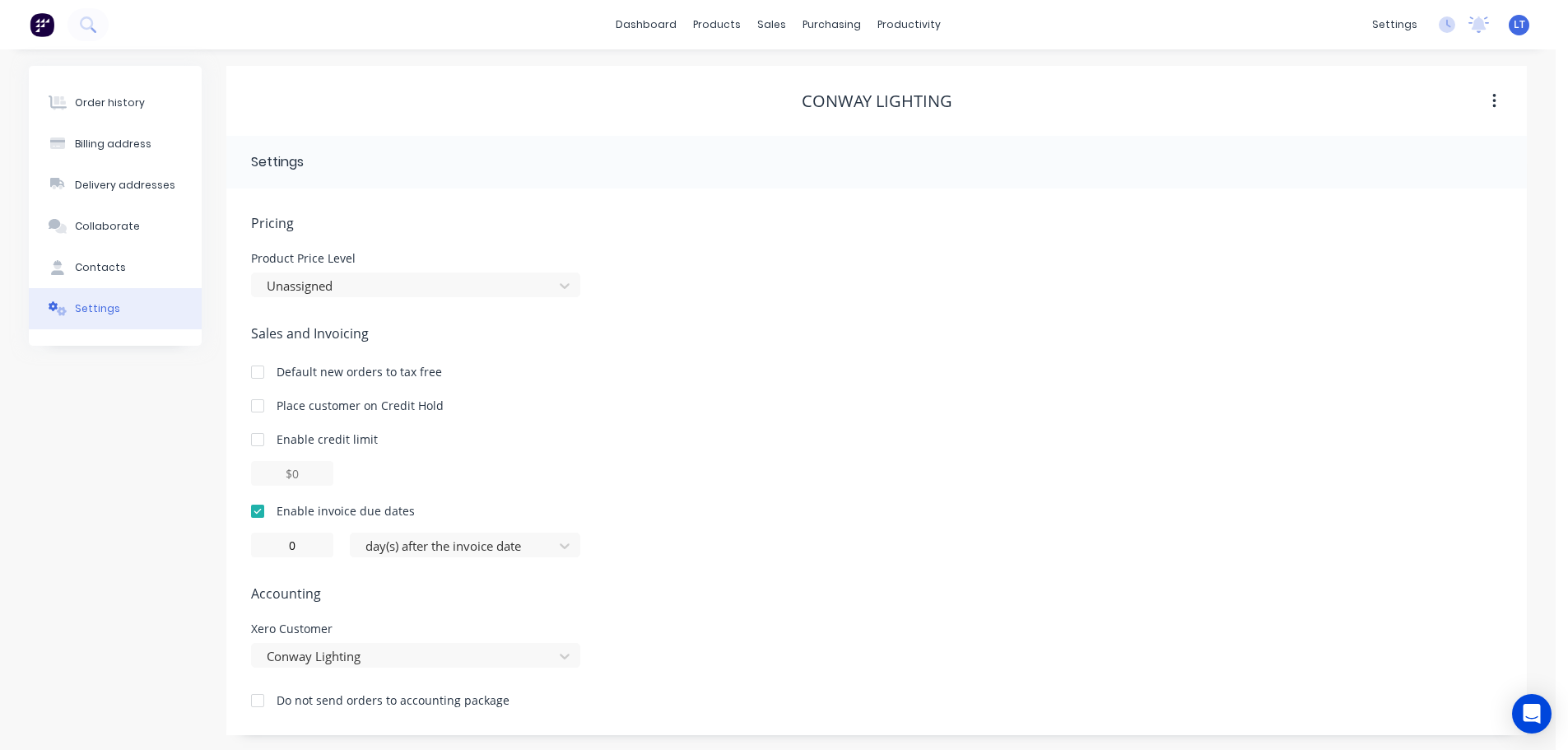 scroll, scrollTop: 2, scrollLeft: 0, axis: vertical 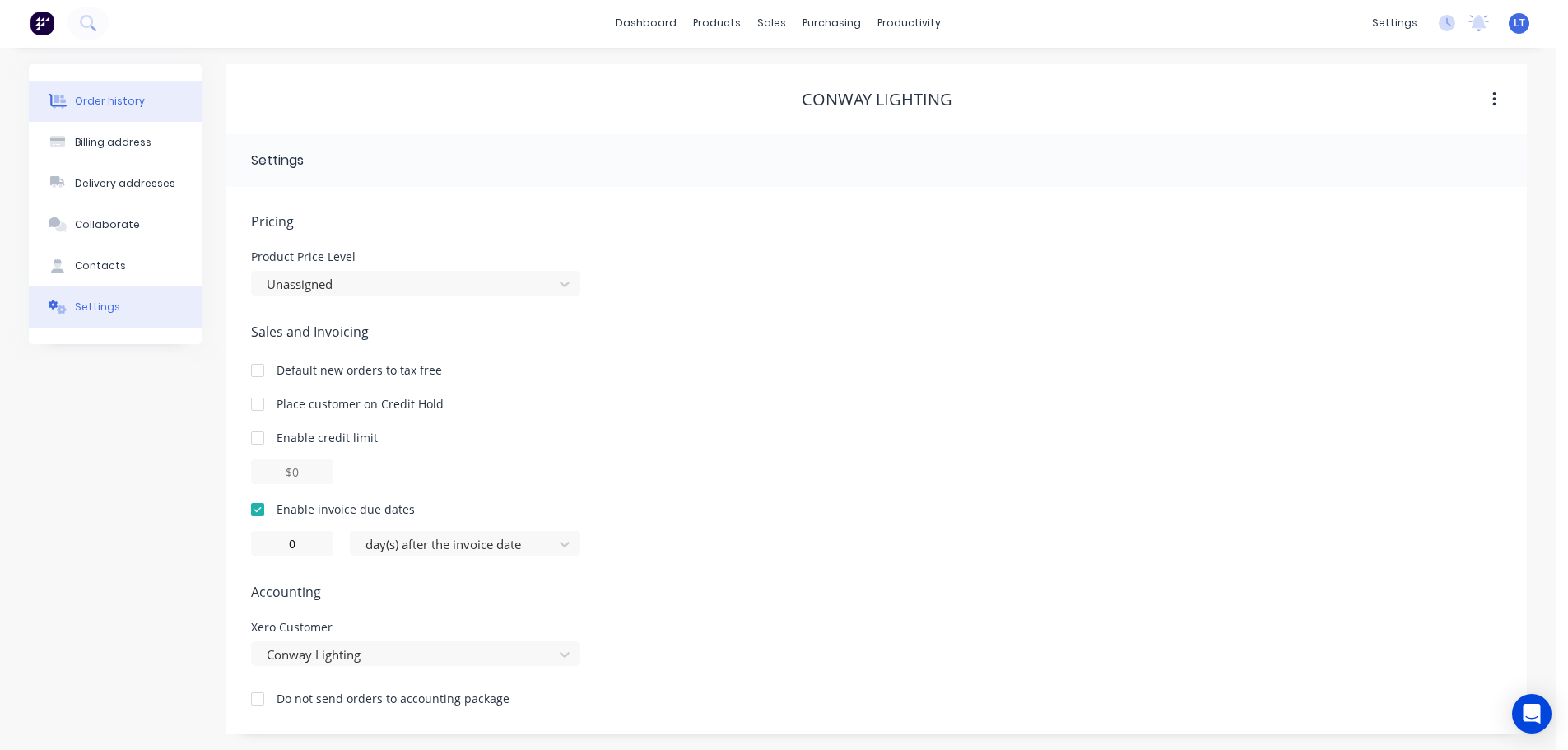 click on "Order history" at bounding box center [109, 101] 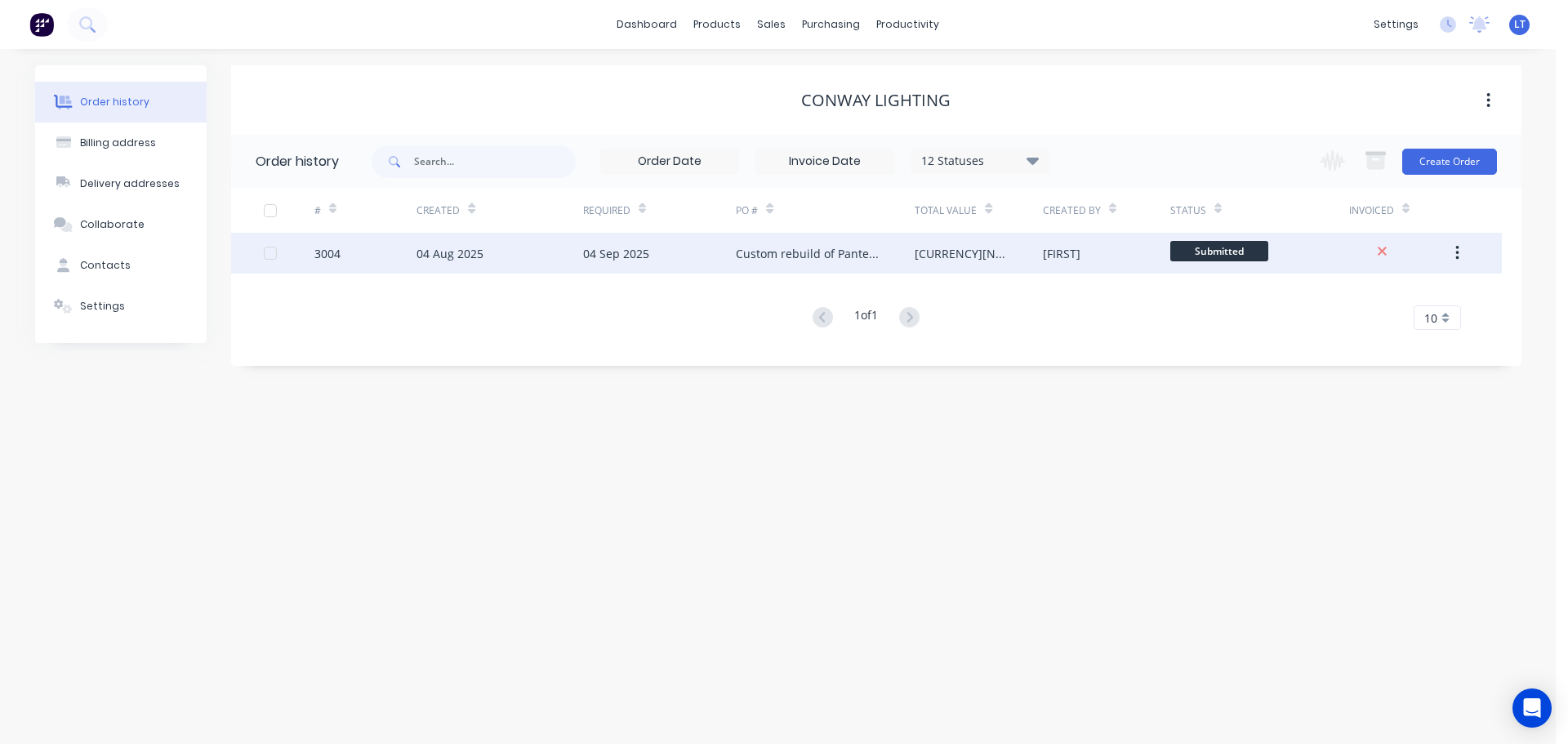 click on "04 Aug 2025" at bounding box center [450, 253] 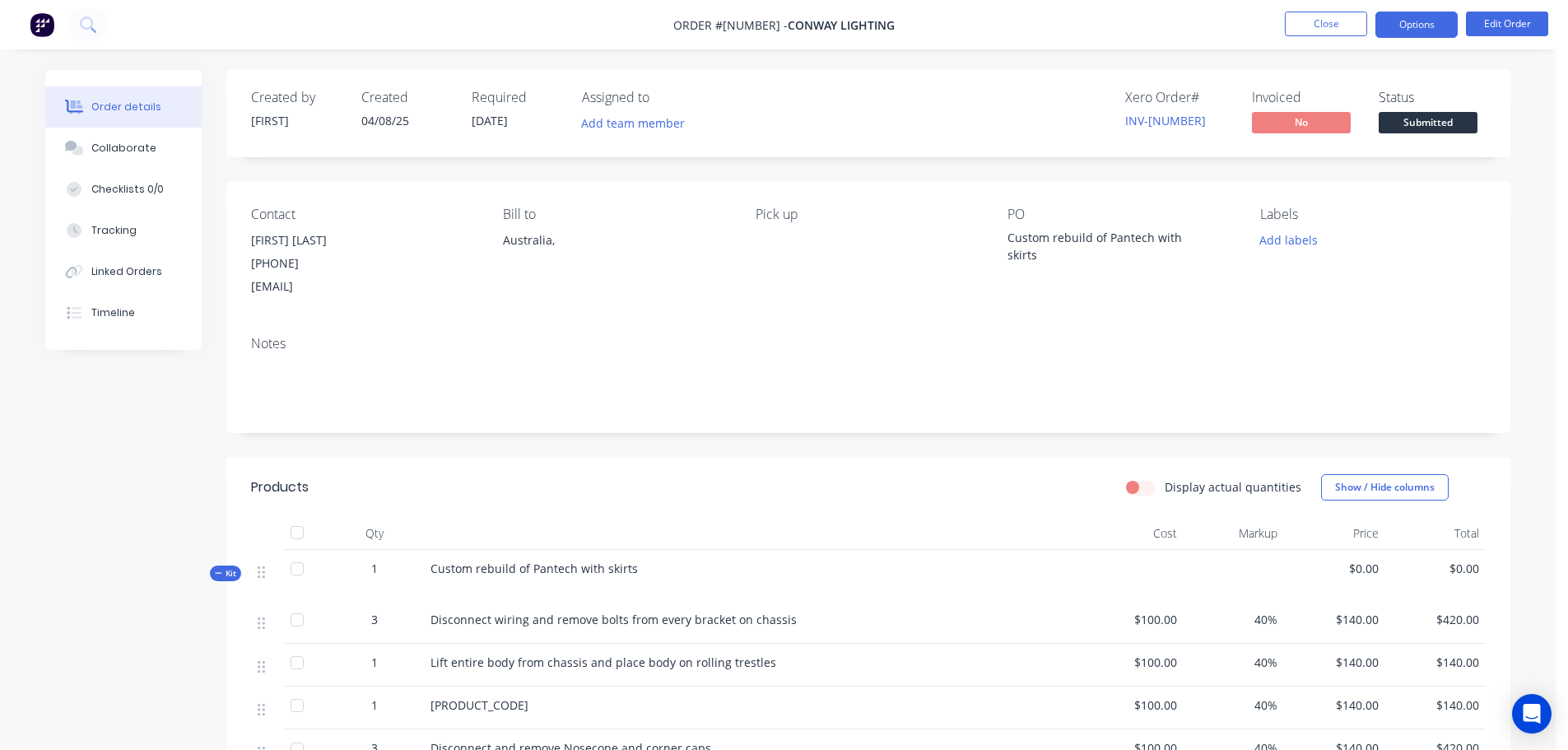 click on "Options" at bounding box center [1417, 25] 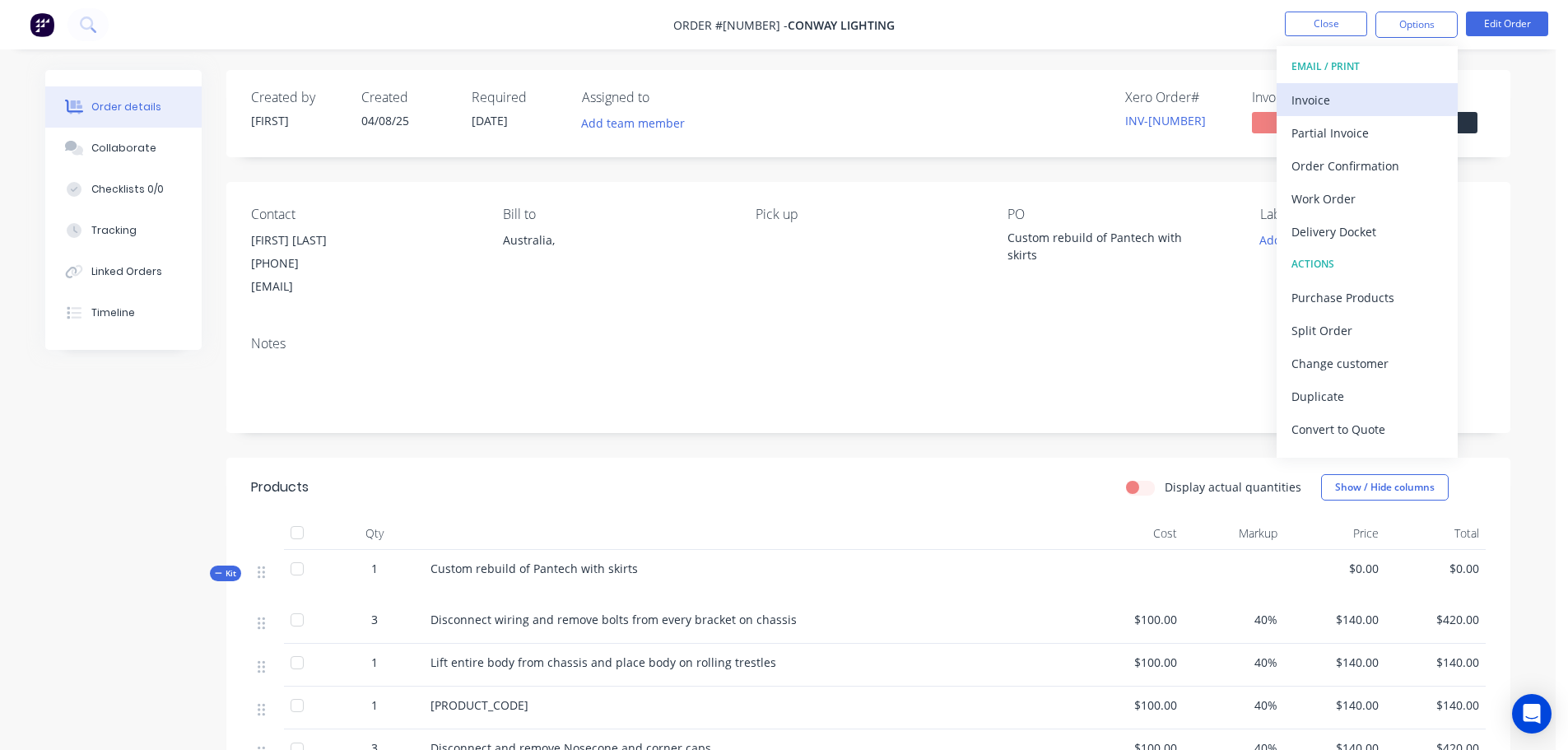 click on "Invoice" at bounding box center (1367, 100) 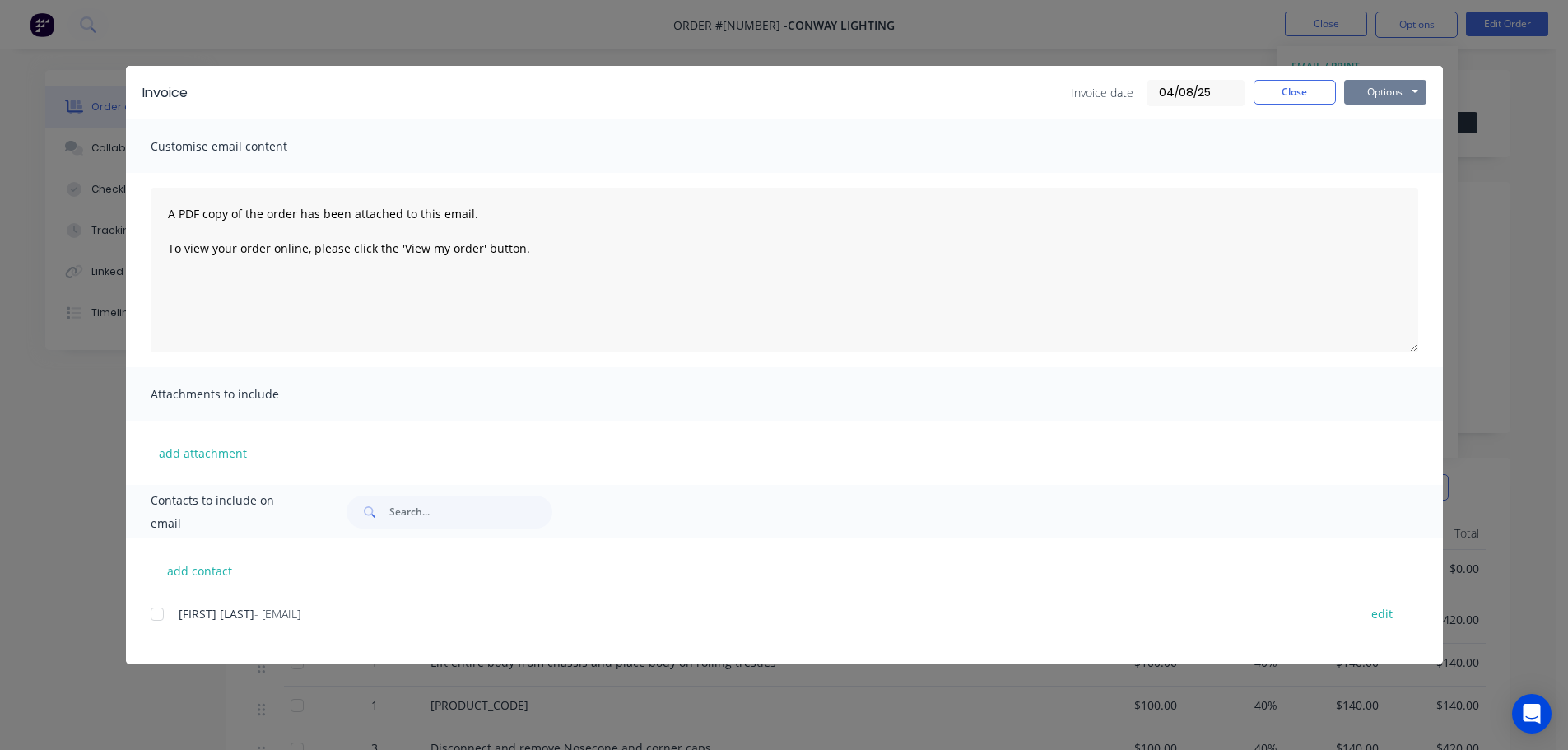 click on "Options" at bounding box center [1385, 92] 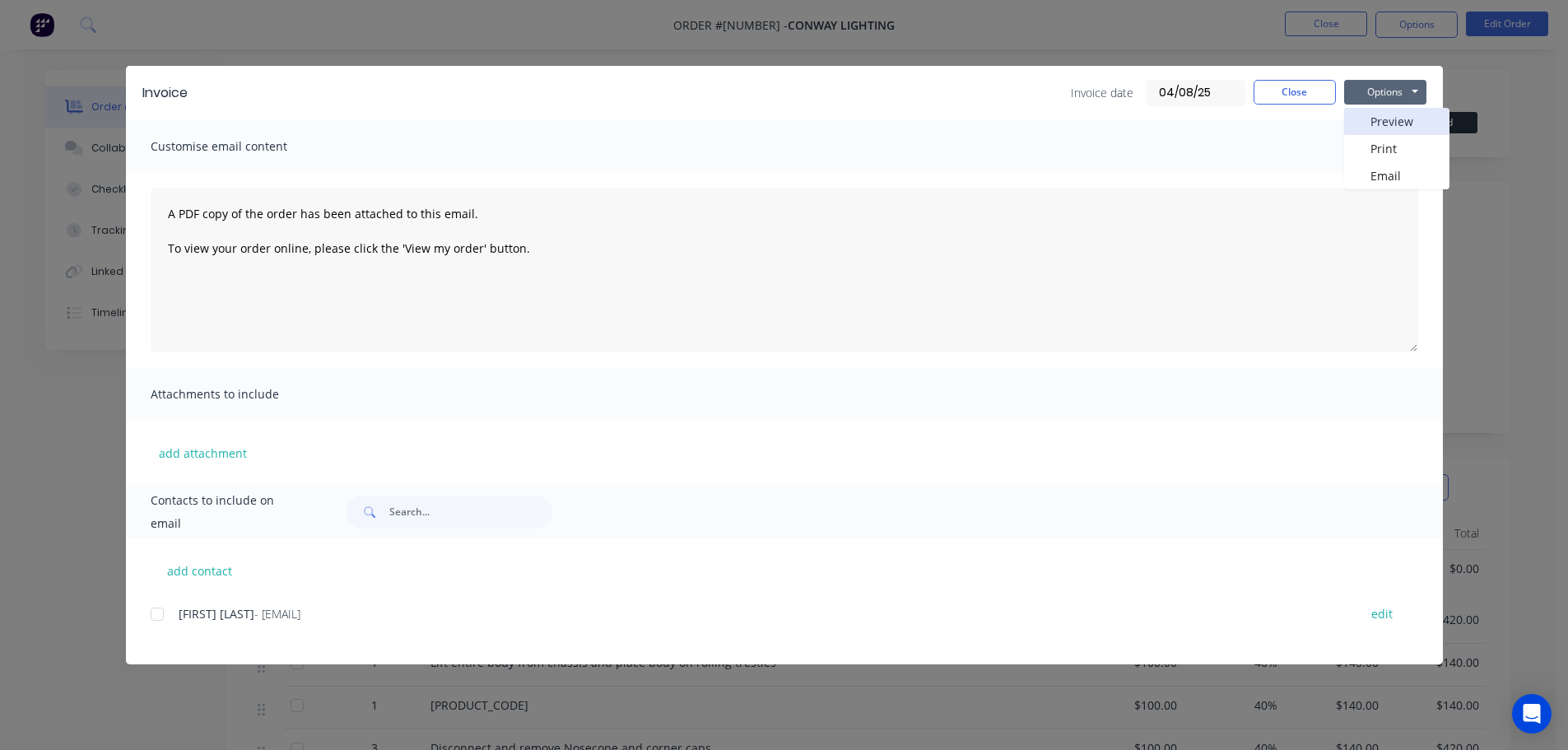 click on "Preview" at bounding box center (1397, 121) 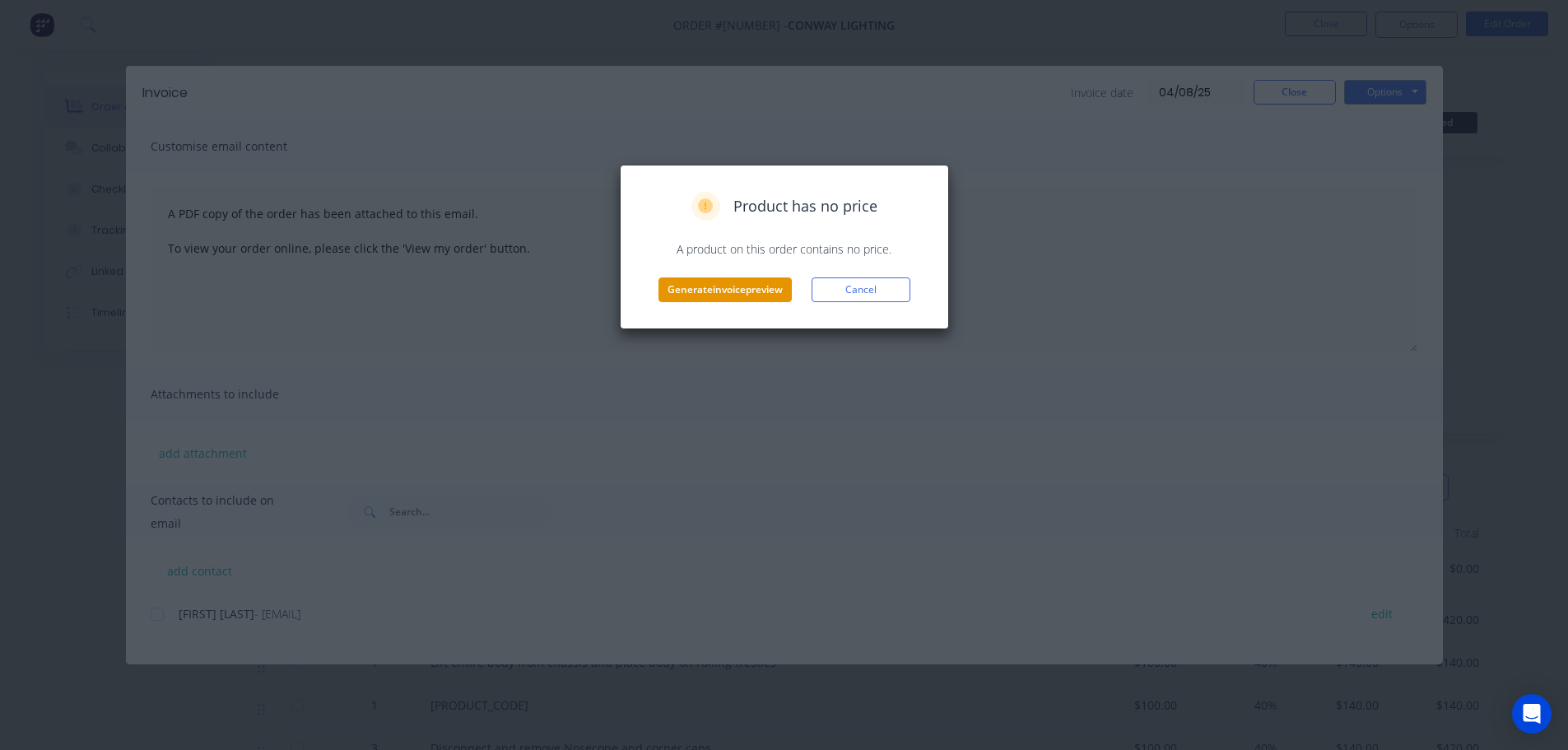 click on "Generate  invoice  preview" at bounding box center (725, 290) 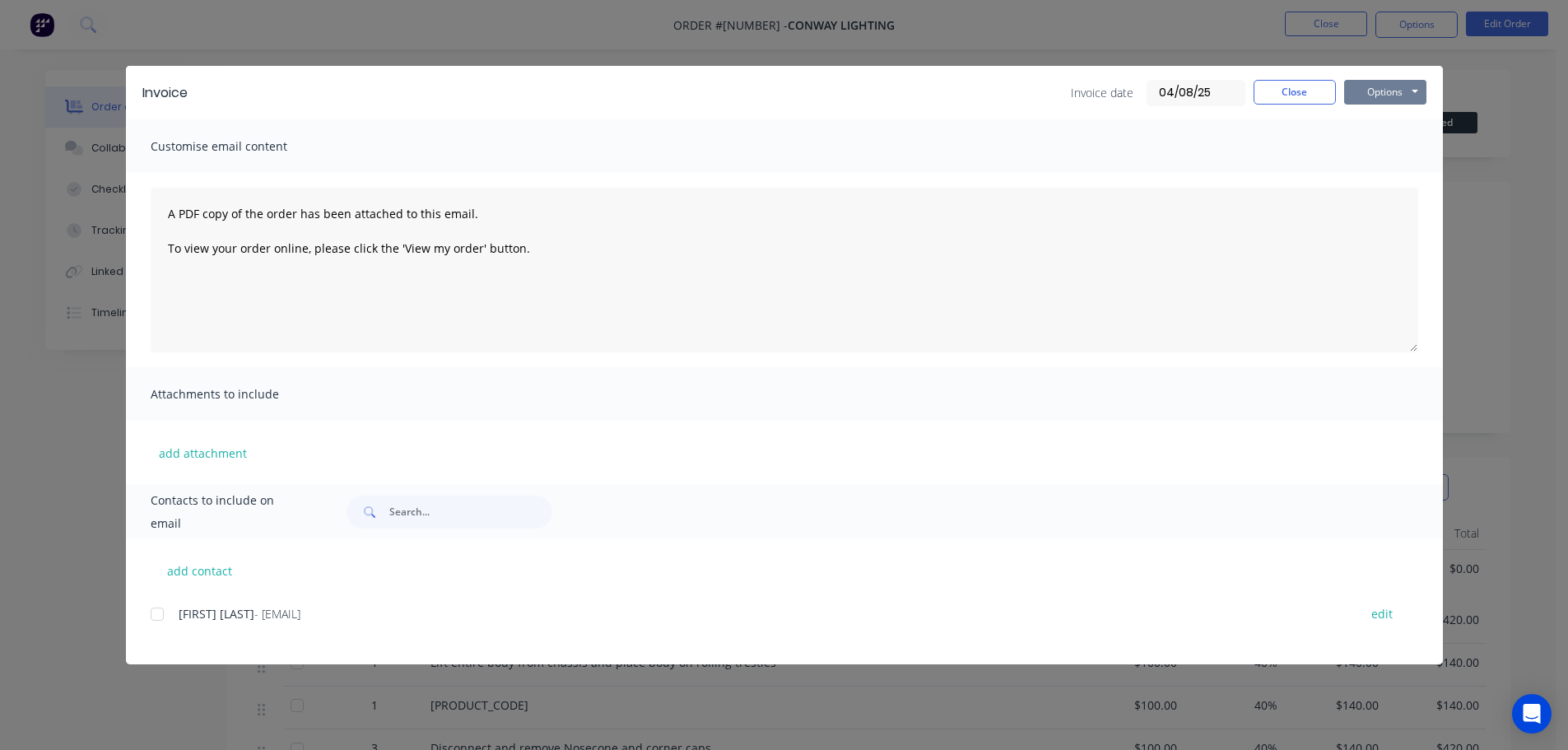click on "Options" at bounding box center (1385, 92) 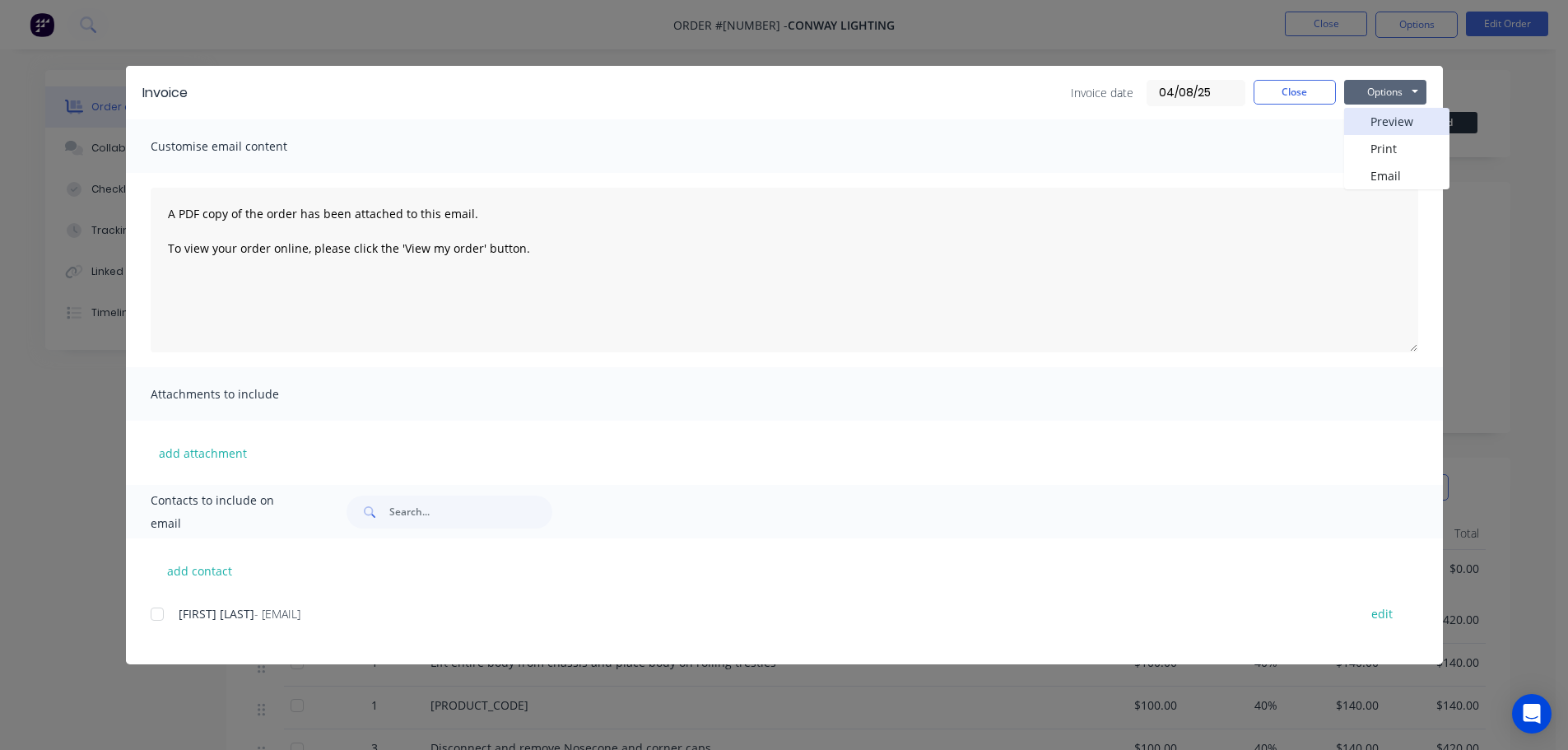 click on "Preview" at bounding box center (1397, 121) 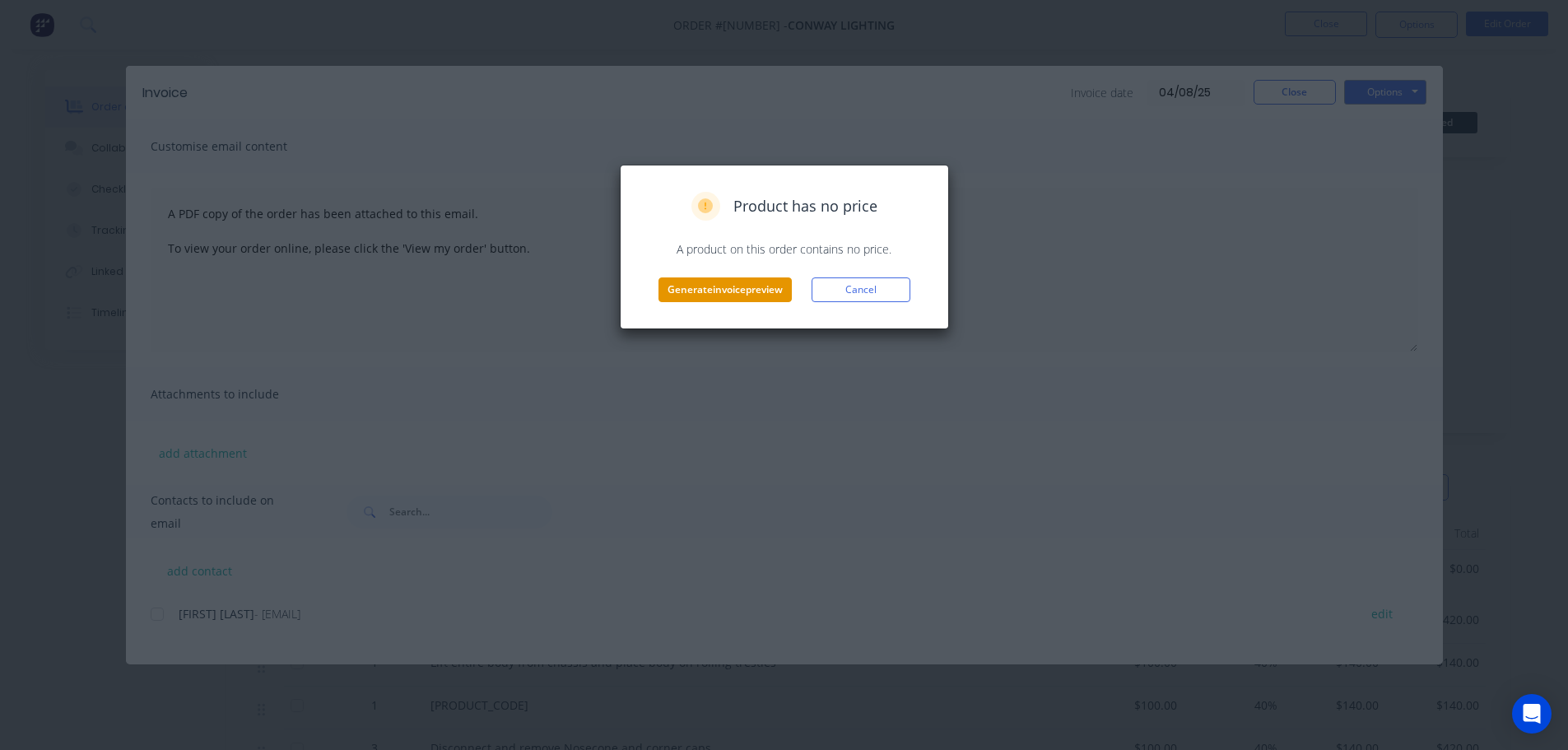 click on "Generate  invoice  preview" at bounding box center (725, 290) 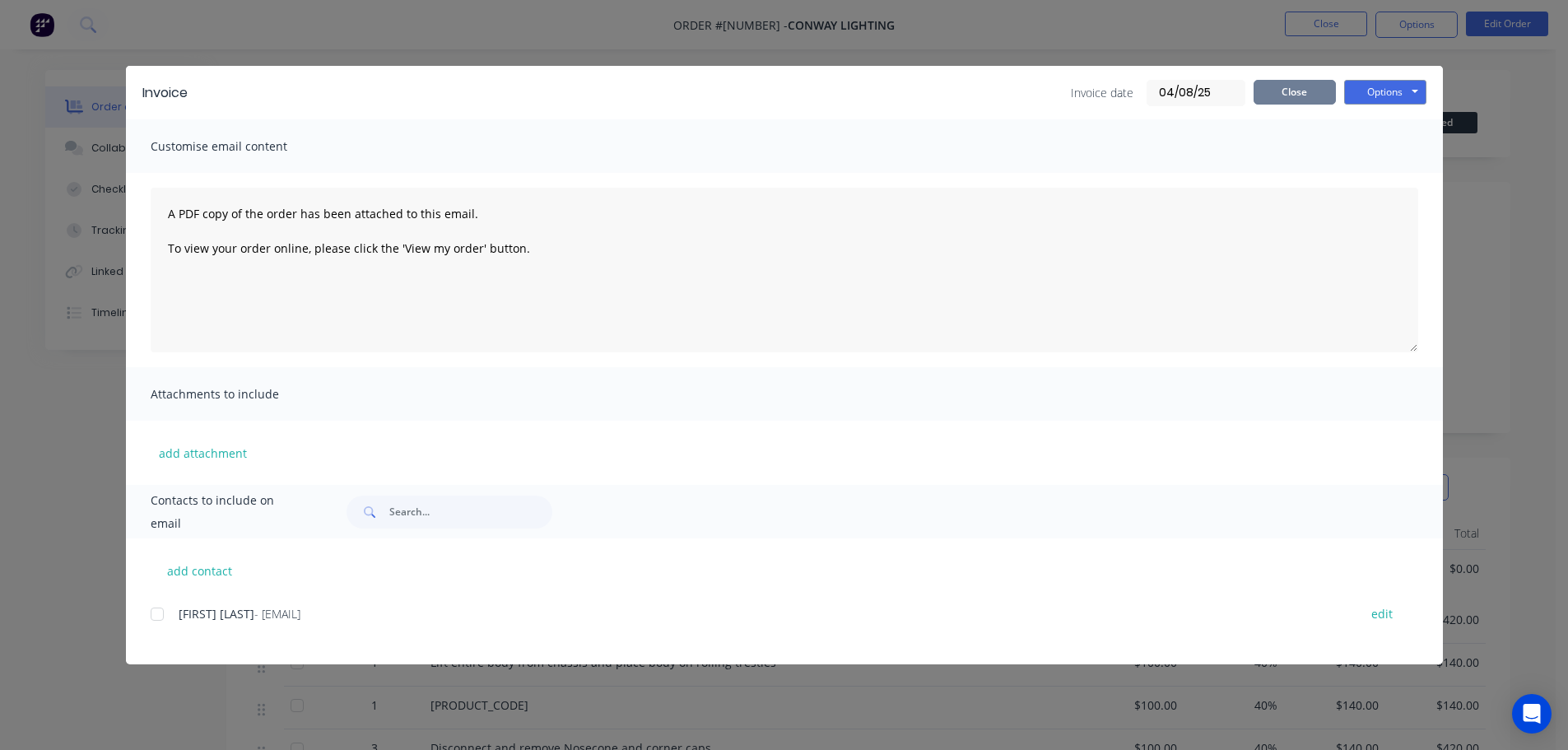 click on "Close" at bounding box center [1295, 92] 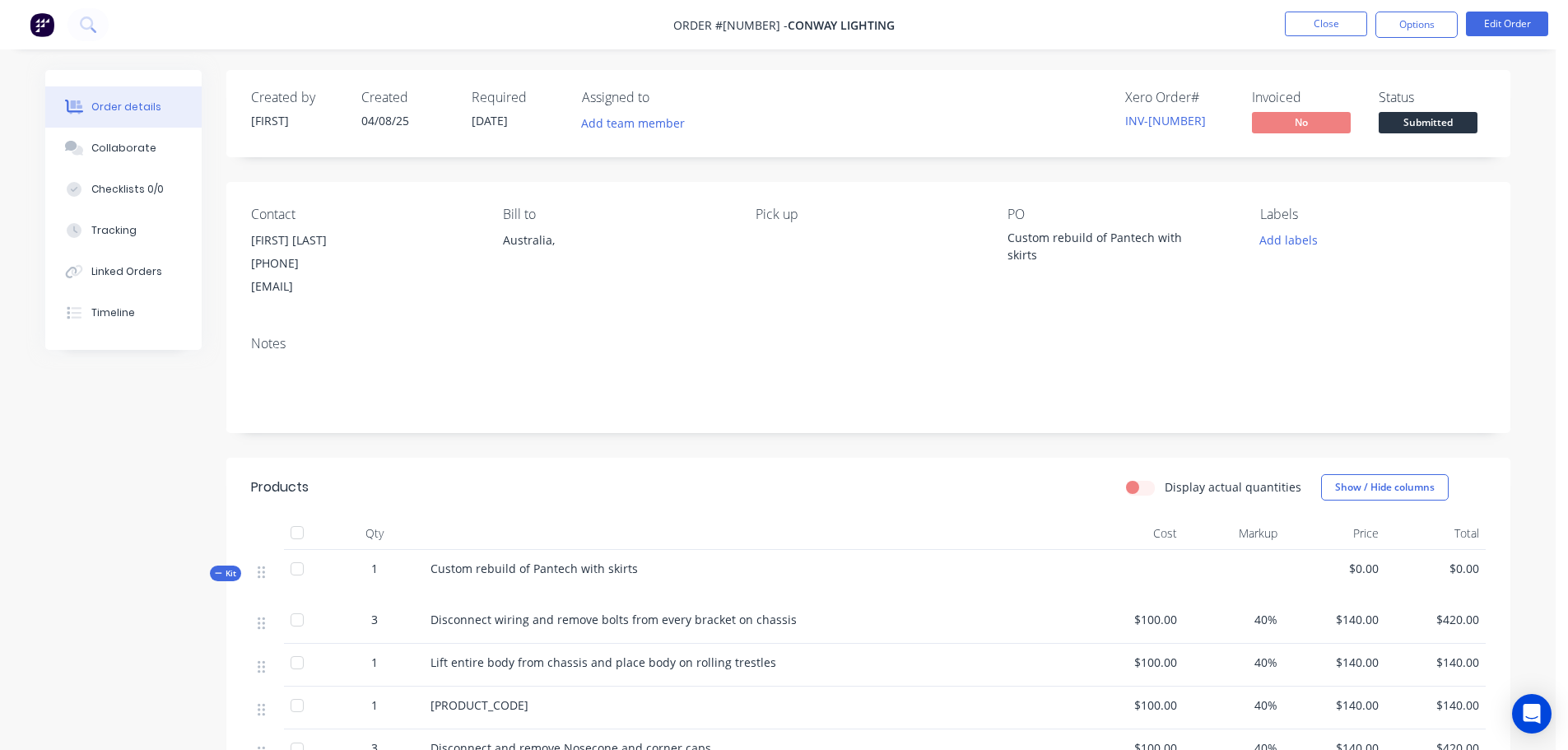 click on "Order details" at bounding box center (126, 107) 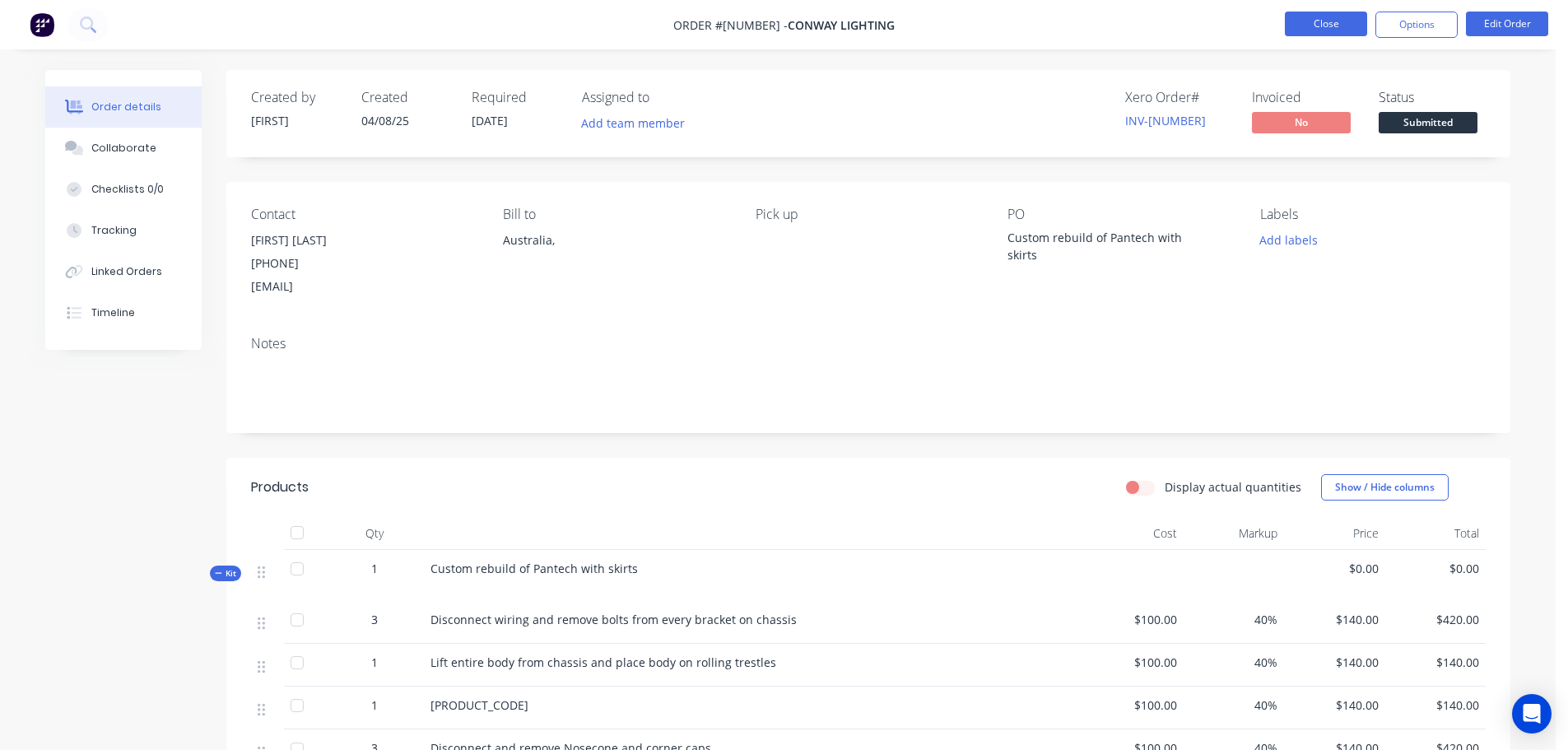 click on "Close" at bounding box center (1326, 24) 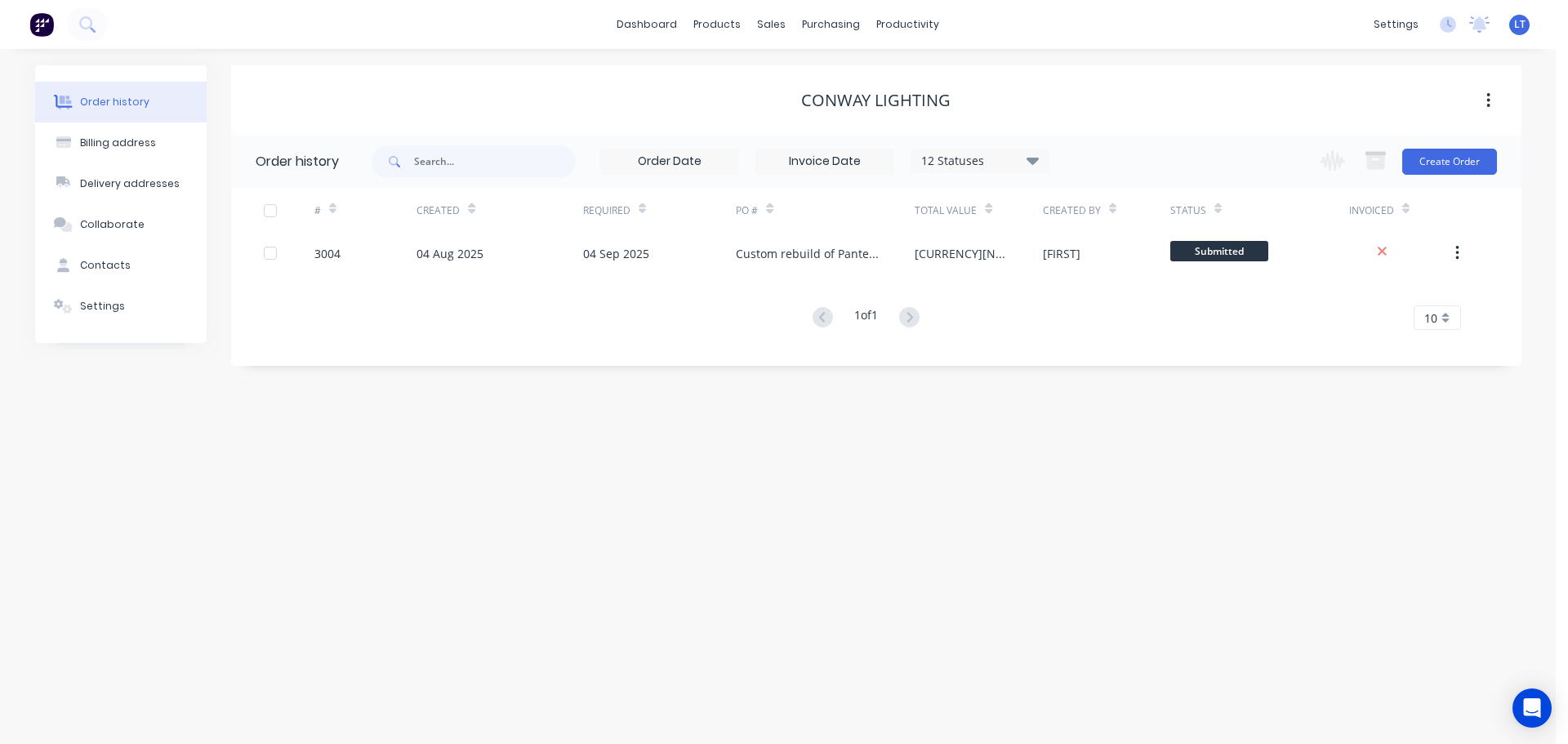 click on "Order history" at bounding box center (114, 102) 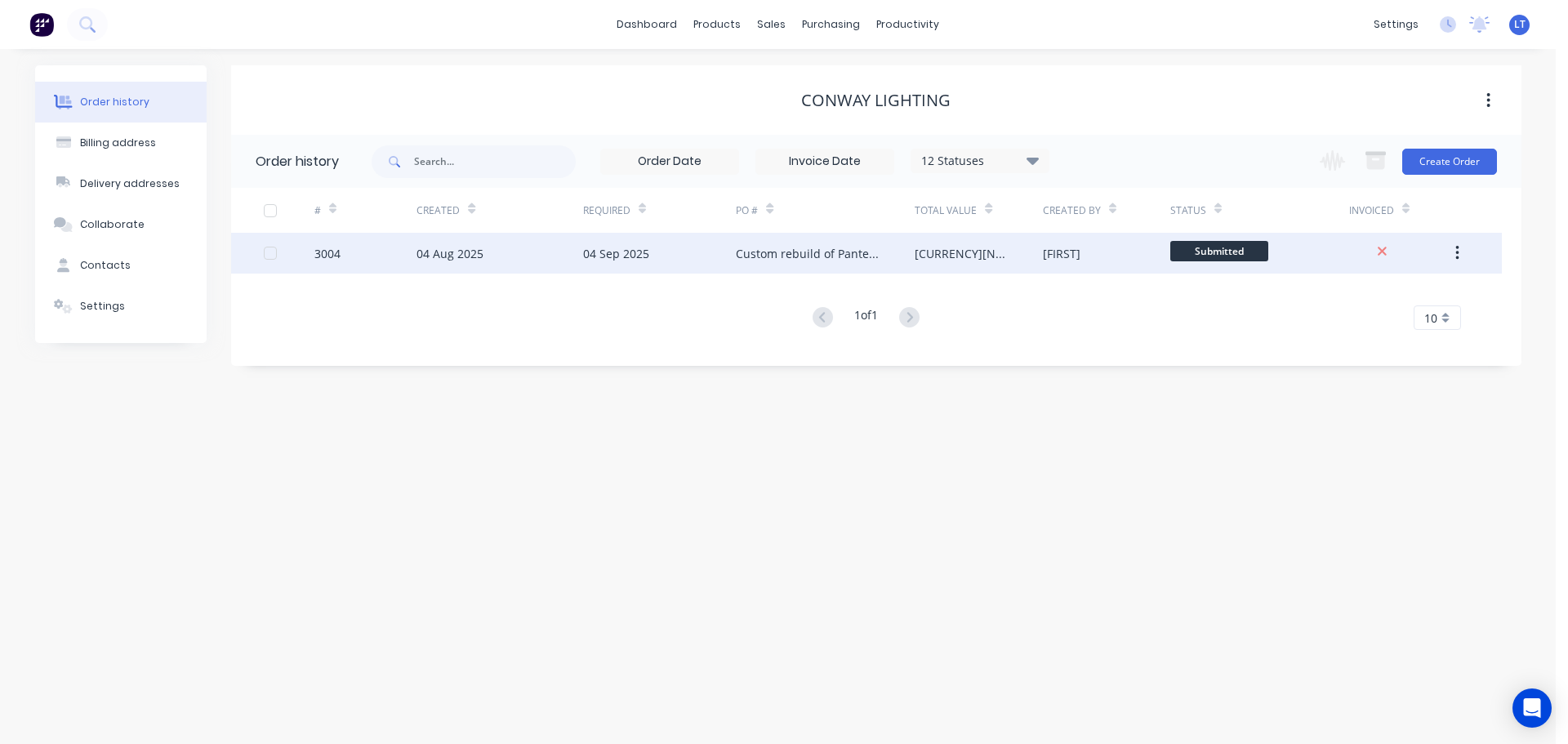 click on "04 Sep 2025" at bounding box center (616, 253) 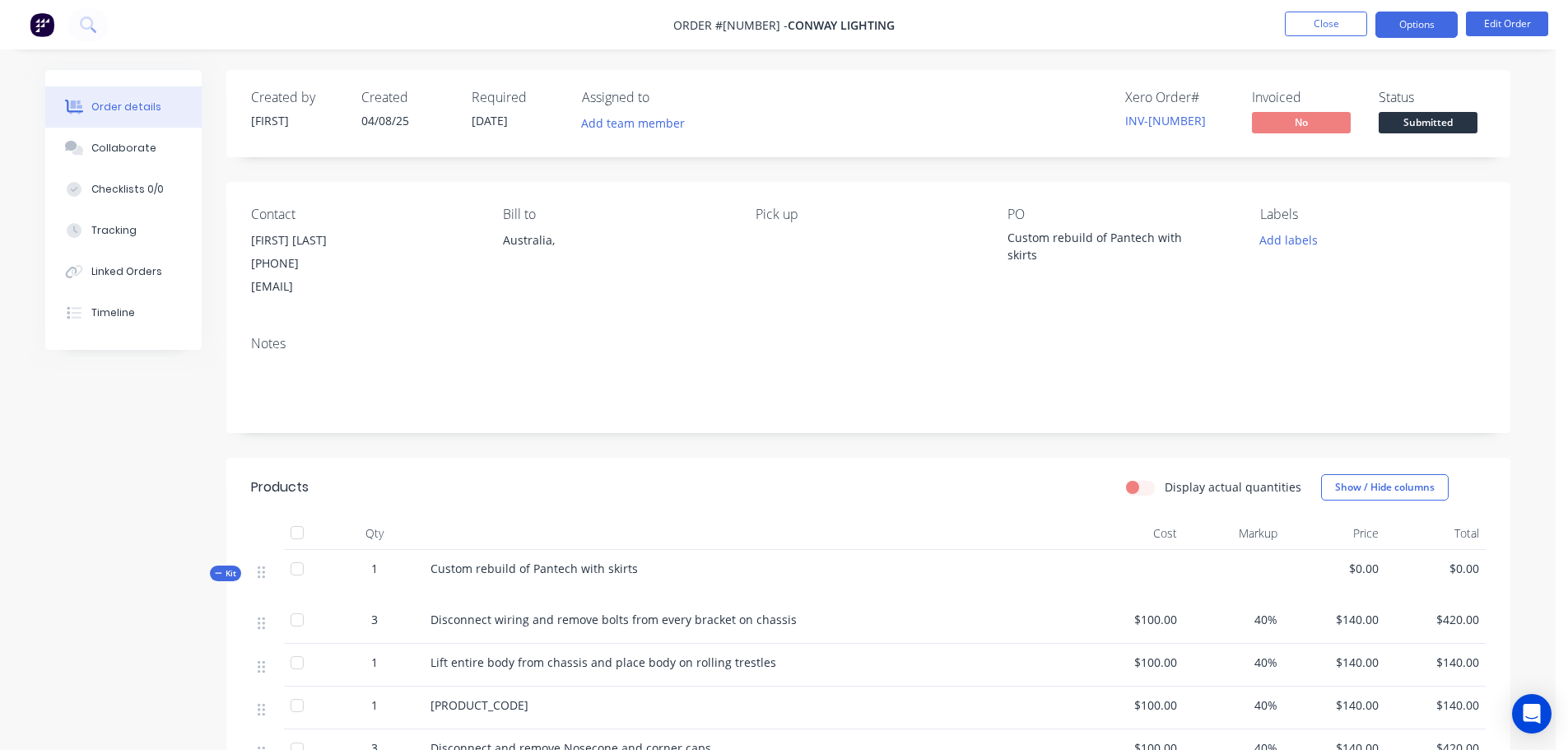 click on "Options" at bounding box center (1417, 25) 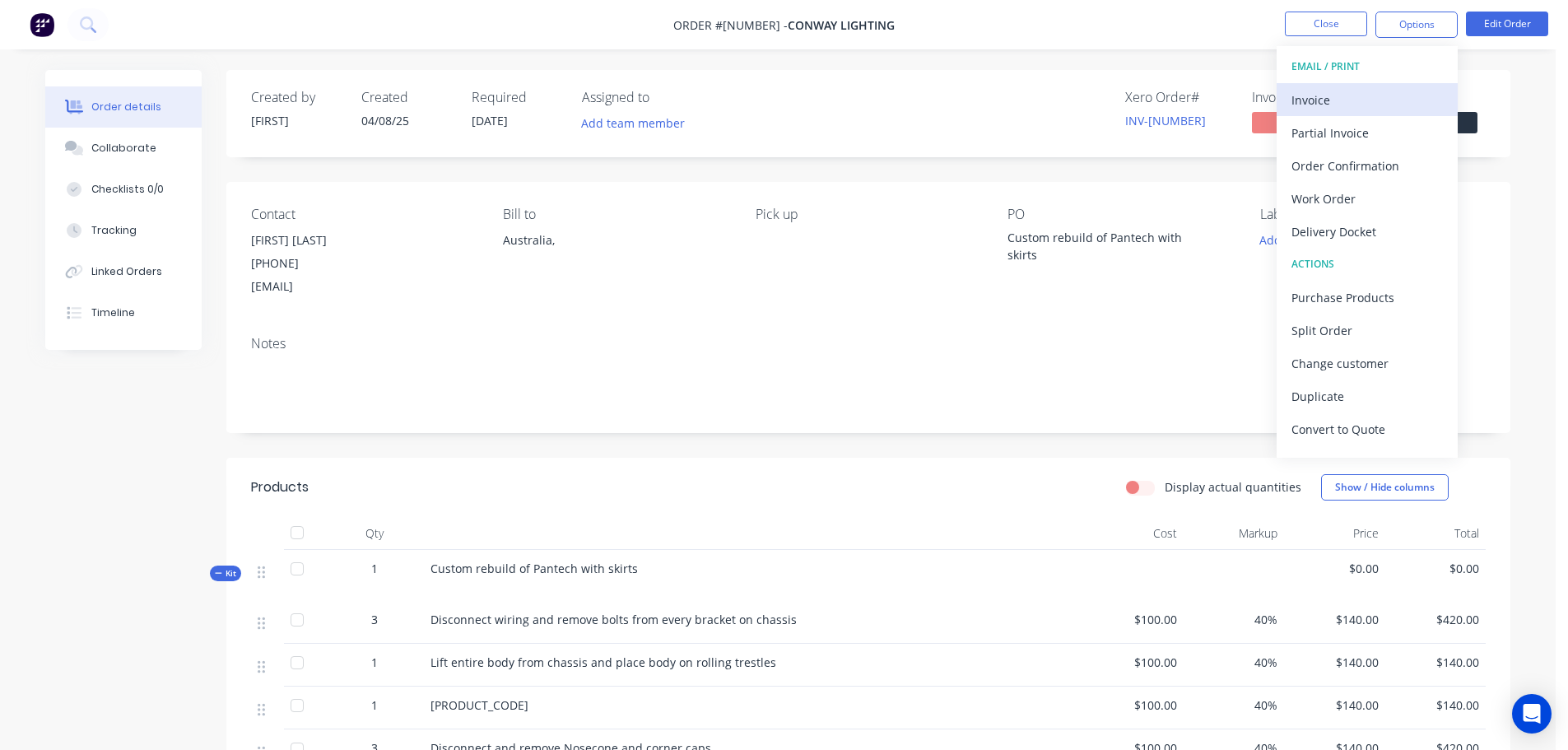 click on "Invoice" at bounding box center [1367, 100] 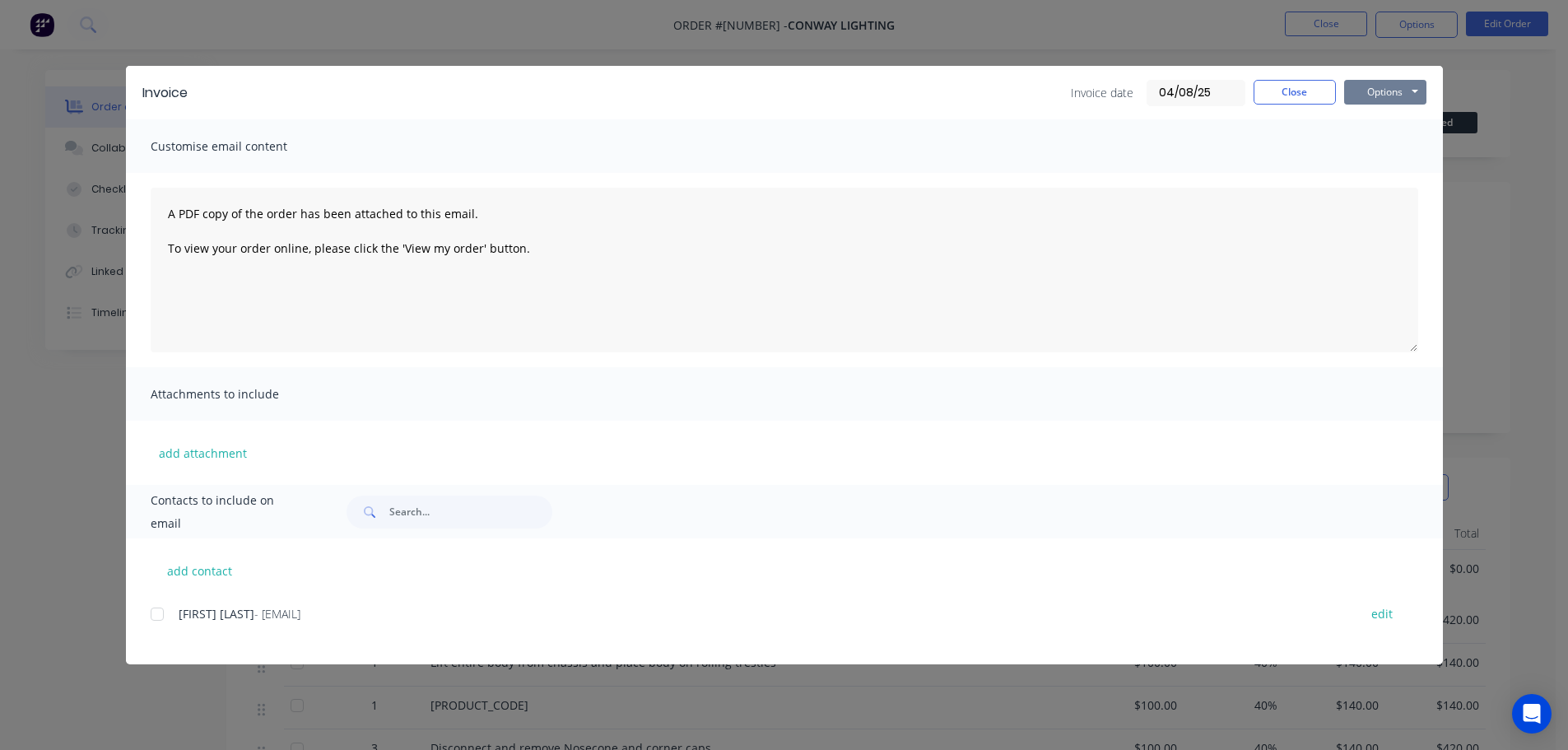 click on "Options" at bounding box center (1385, 92) 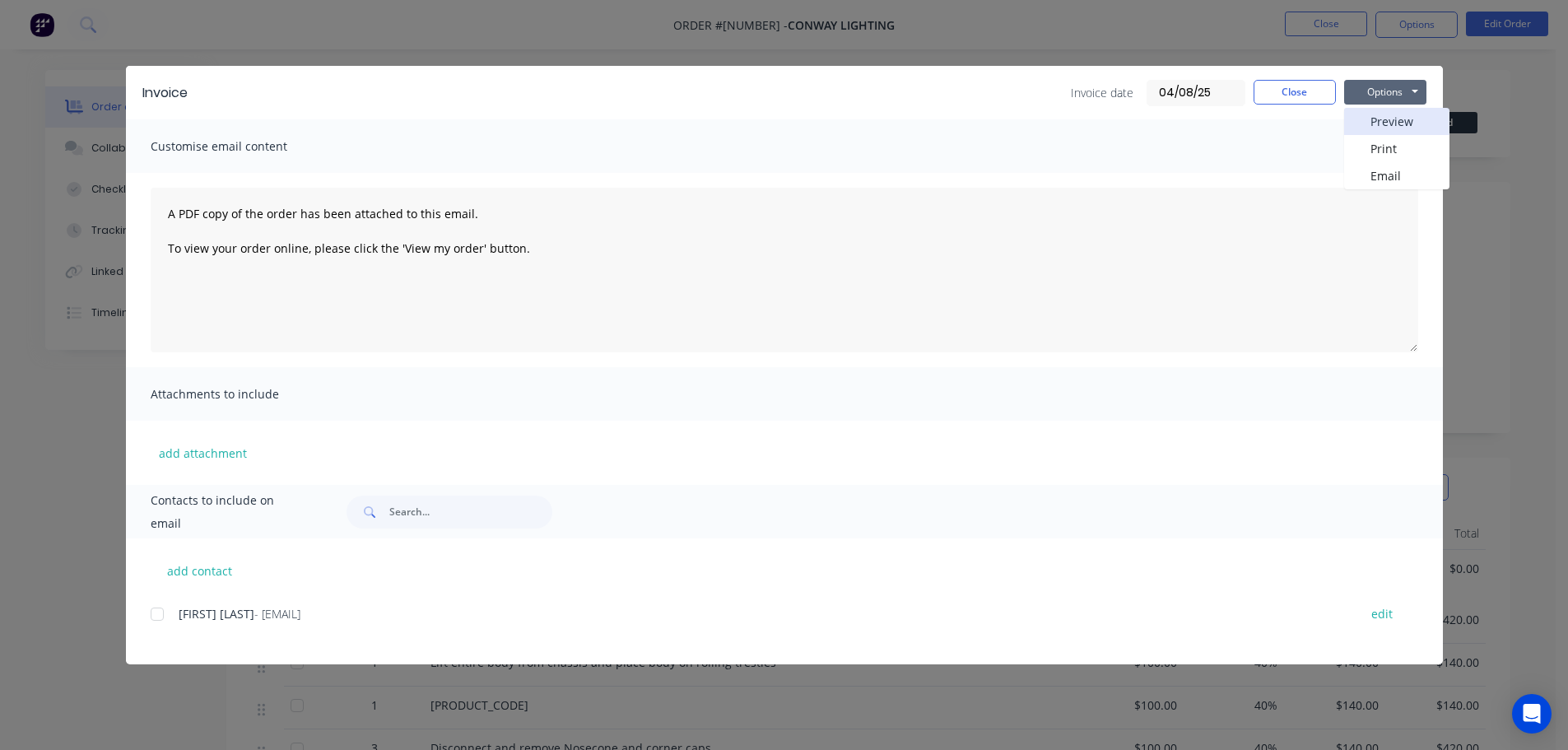 click on "Preview" at bounding box center (1397, 121) 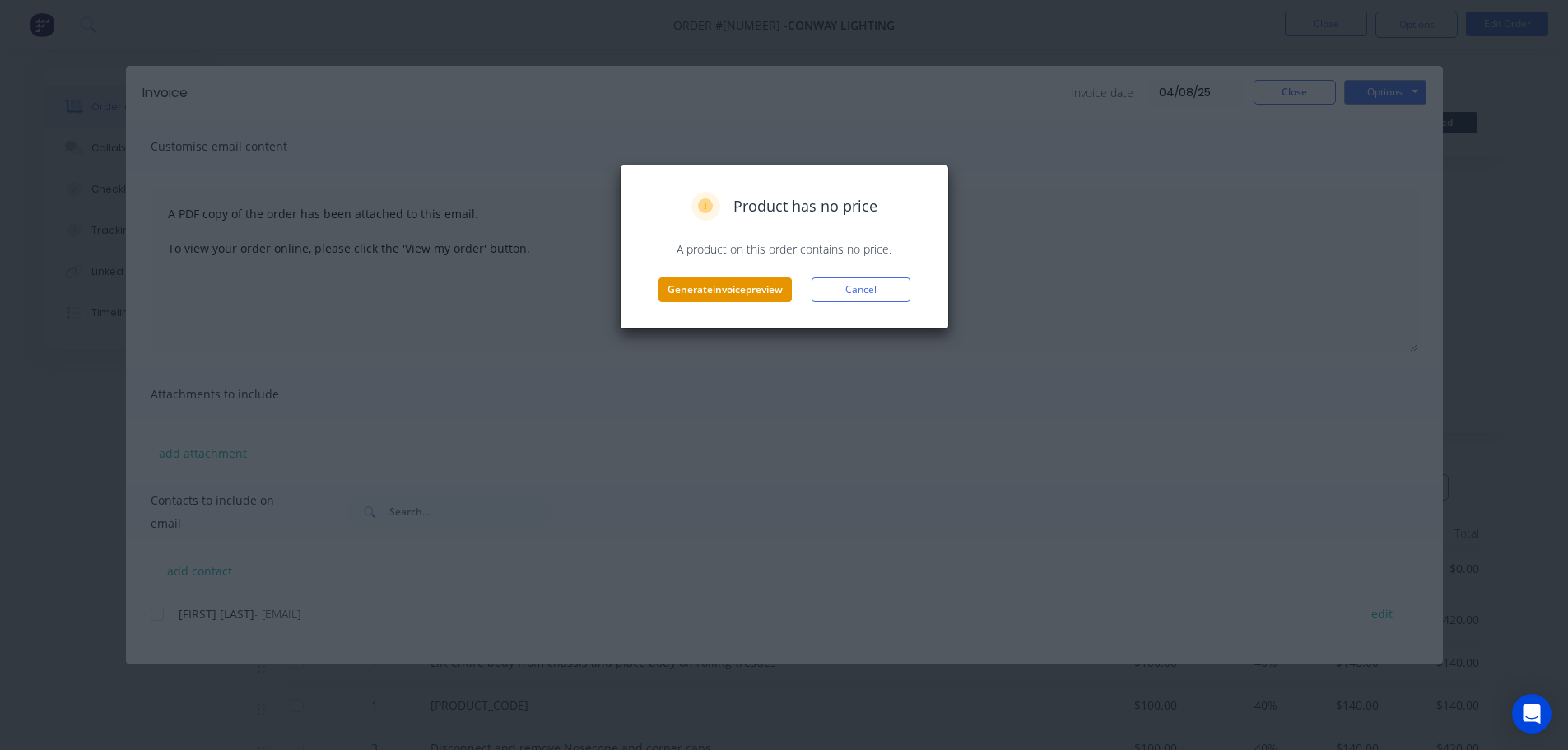 click on "Generate  invoice  preview" at bounding box center [725, 290] 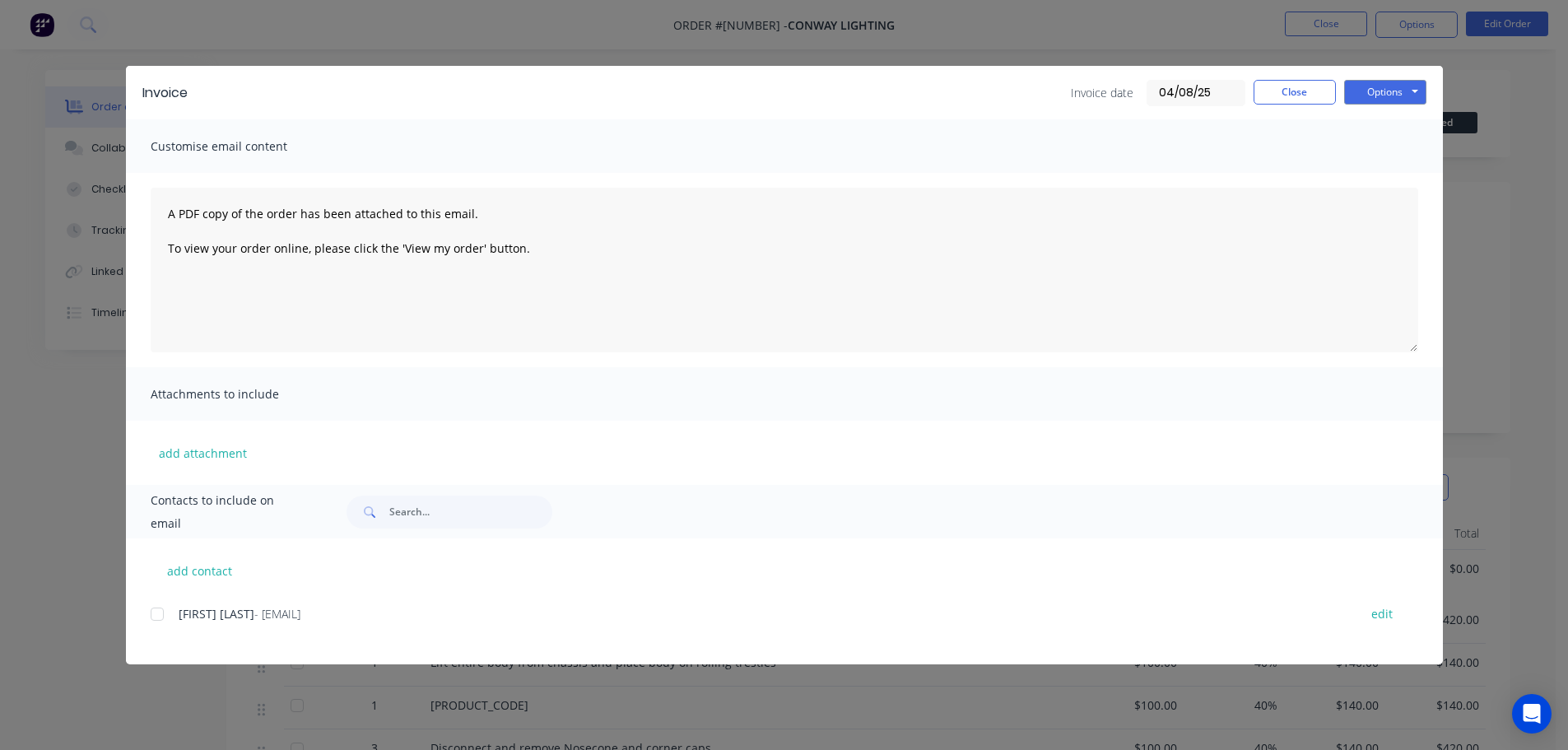click on "Invoice Invoice date 04/08/25 Close Options Preview Print Email Customise email content A PDF copy of the order has been attached to this email.
To view your order online, please click the 'View my order' button. Attachments to include add attachment Contacts to include on email add contact Beau Selwood  - selwoodbeau@gmail.com edit" at bounding box center [784, 375] 